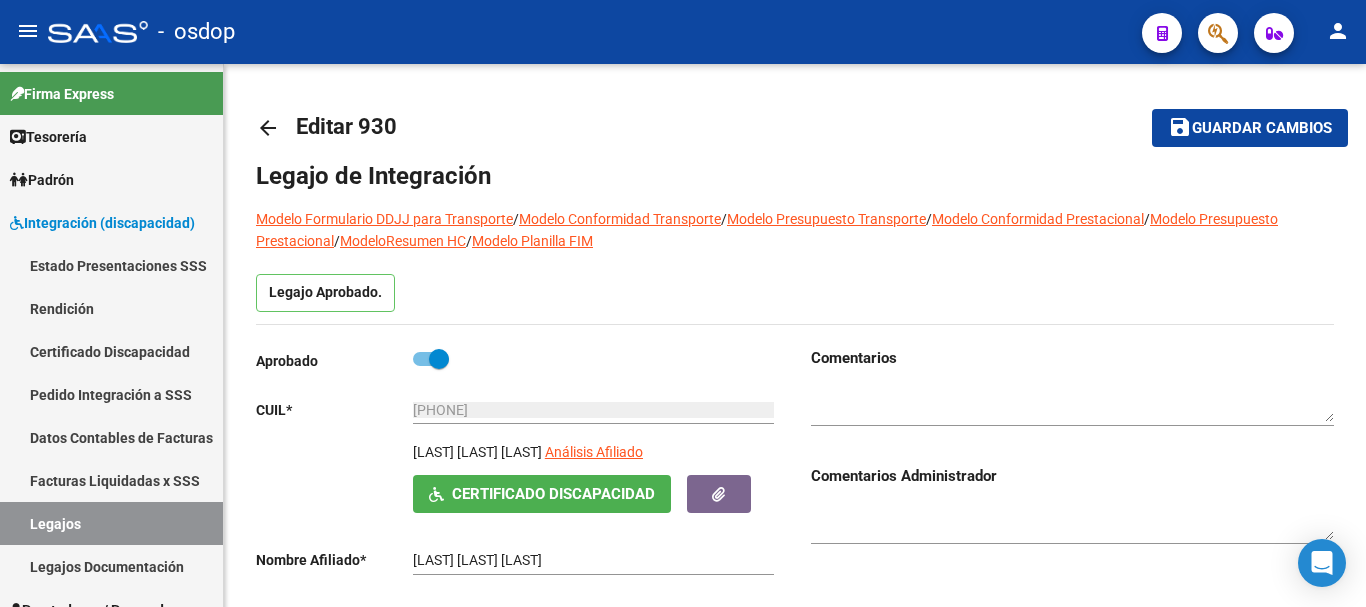 scroll, scrollTop: 0, scrollLeft: 0, axis: both 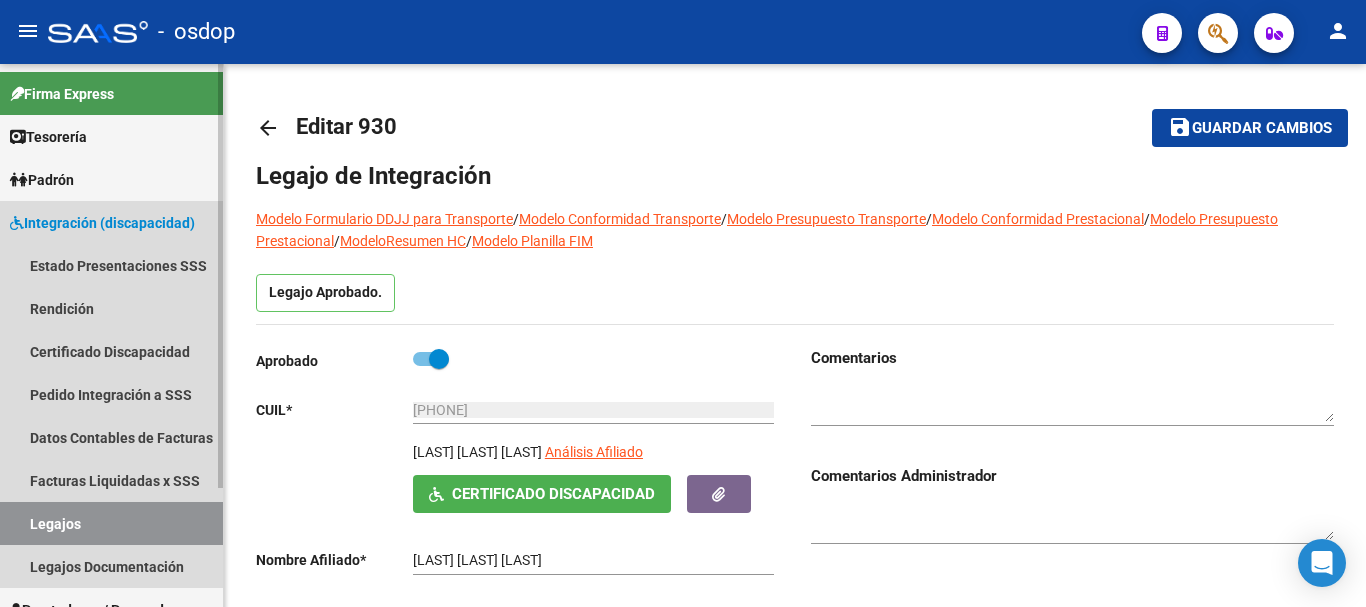 click on "Legajos" at bounding box center [111, 523] 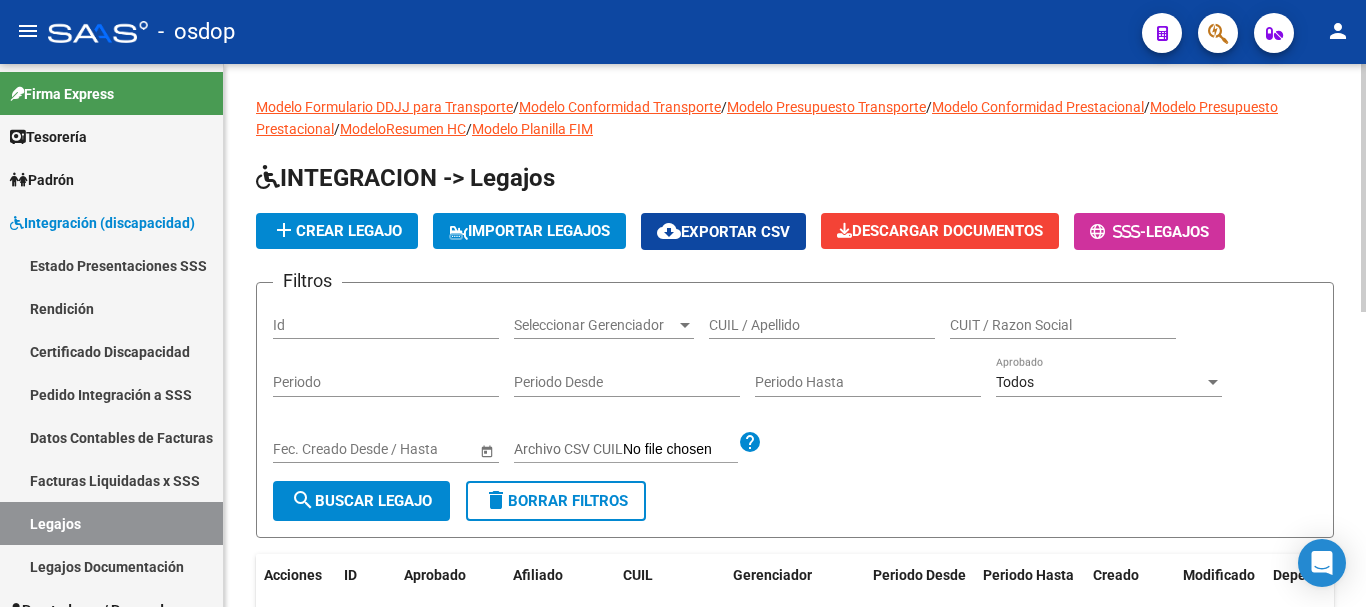 click on "CUIL / Apellido" at bounding box center [822, 325] 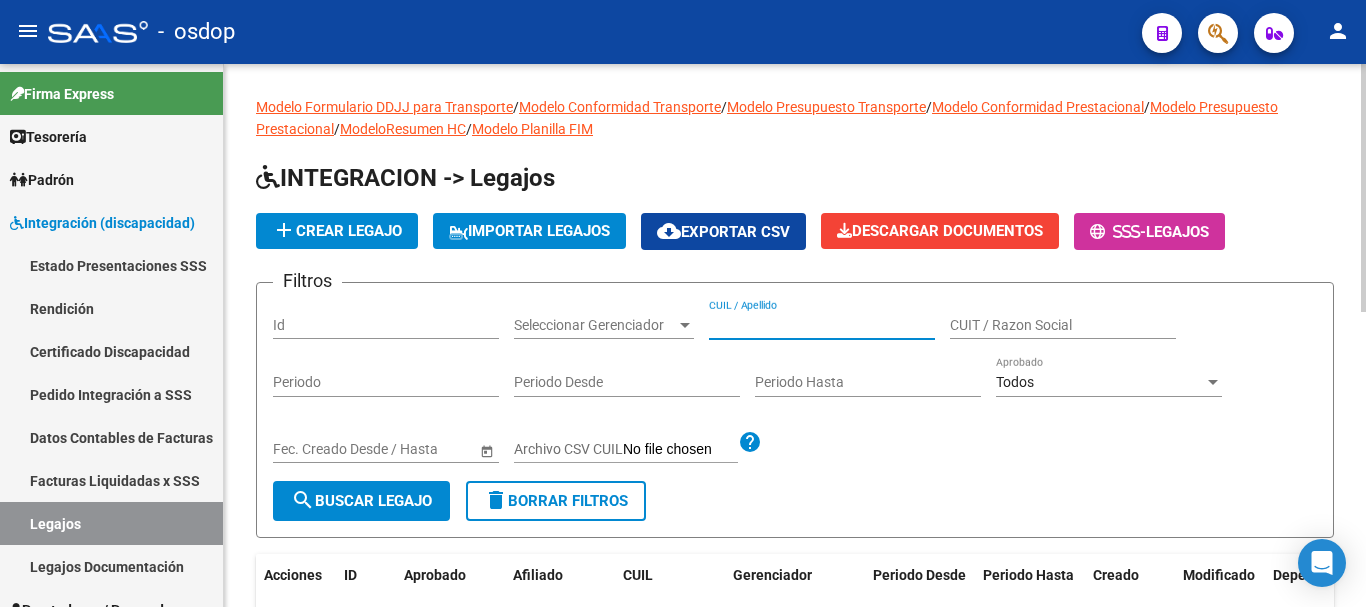 paste on "[PHONE]" 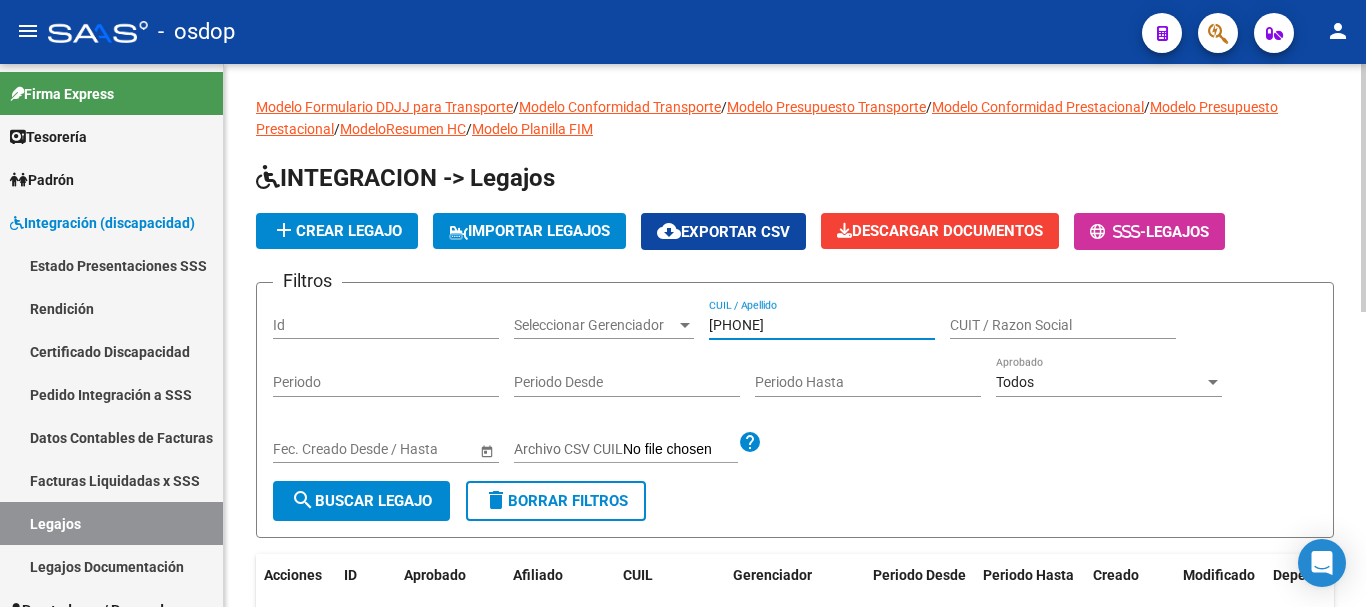 type on "[PHONE]" 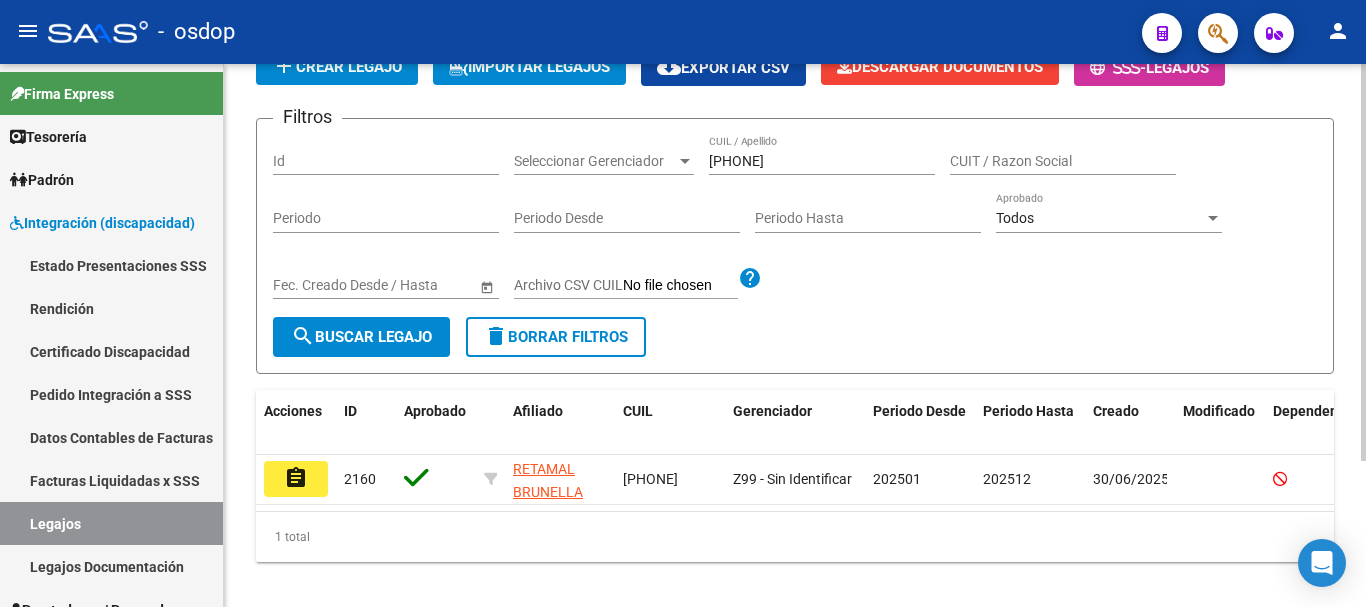 scroll, scrollTop: 200, scrollLeft: 0, axis: vertical 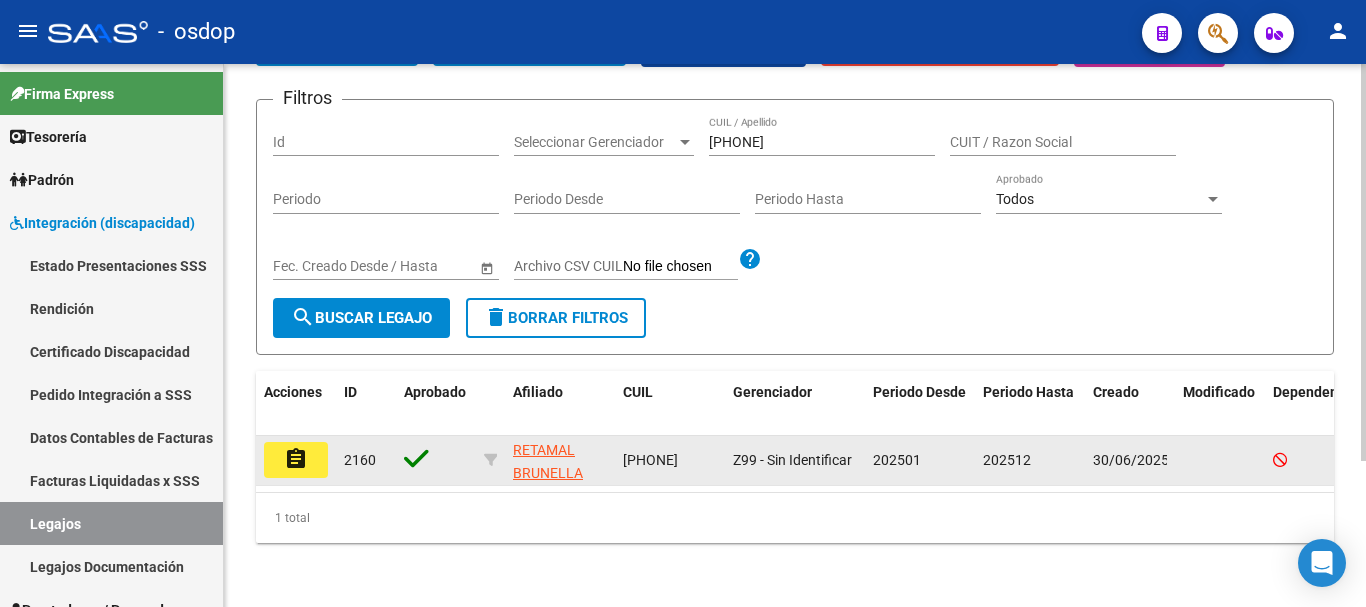 click on "assignment" 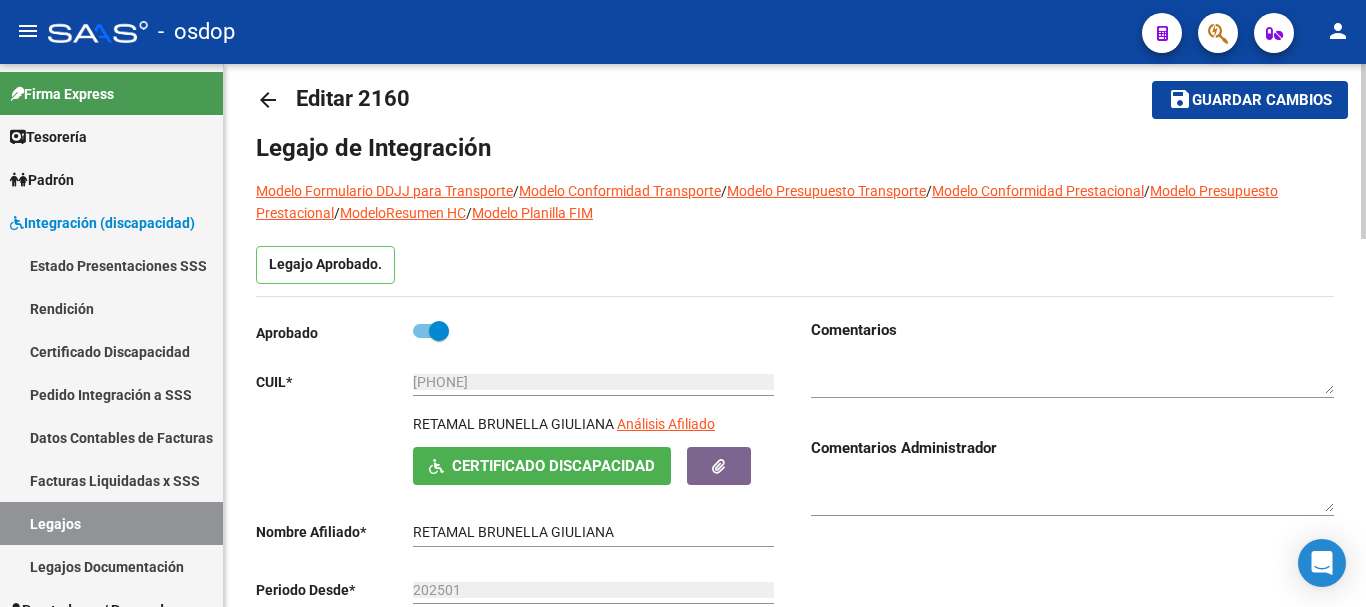 scroll, scrollTop: 0, scrollLeft: 0, axis: both 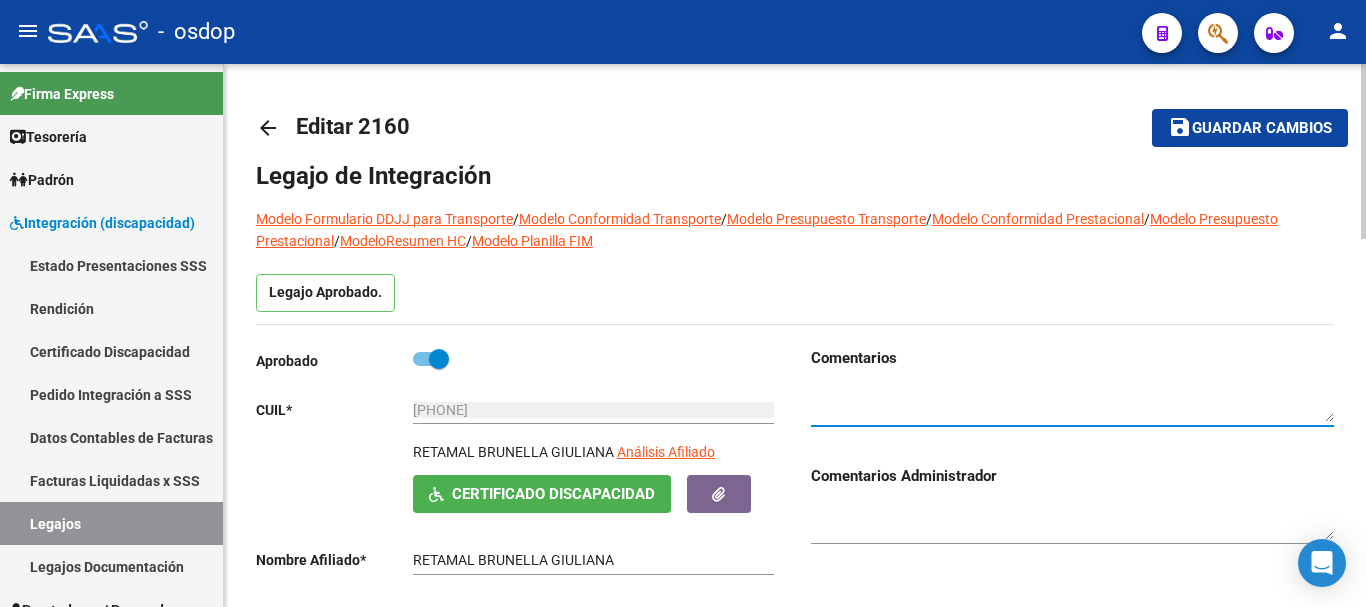 click at bounding box center (1072, 404) 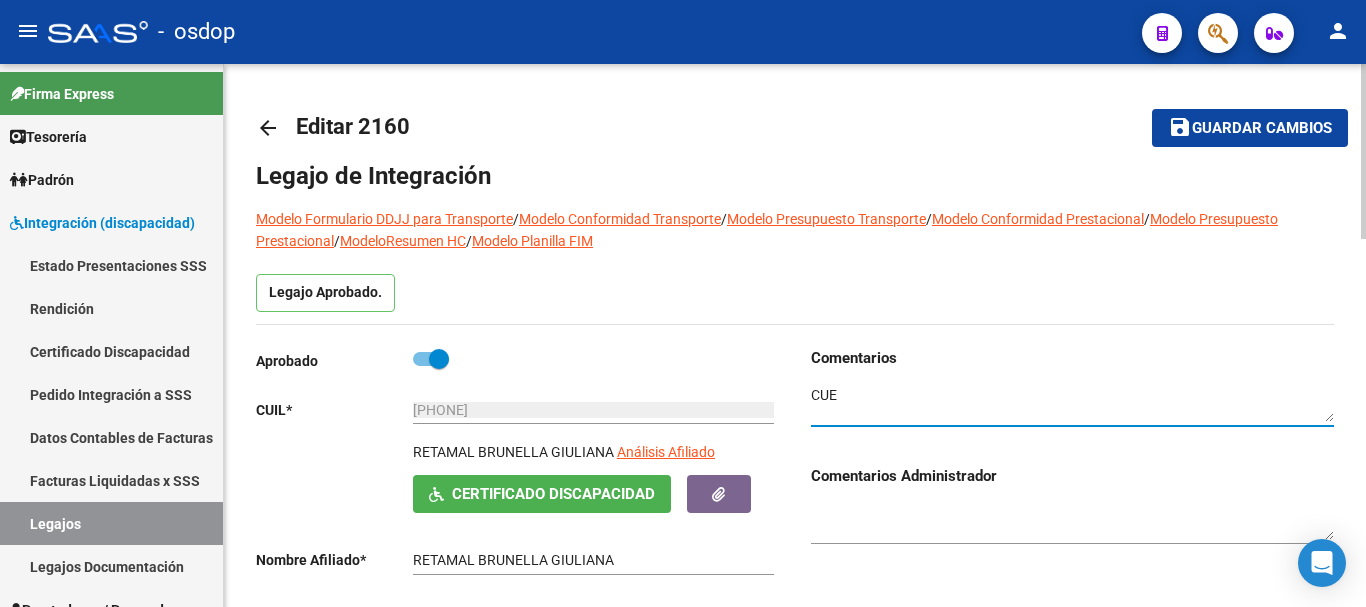click at bounding box center (1072, 404) 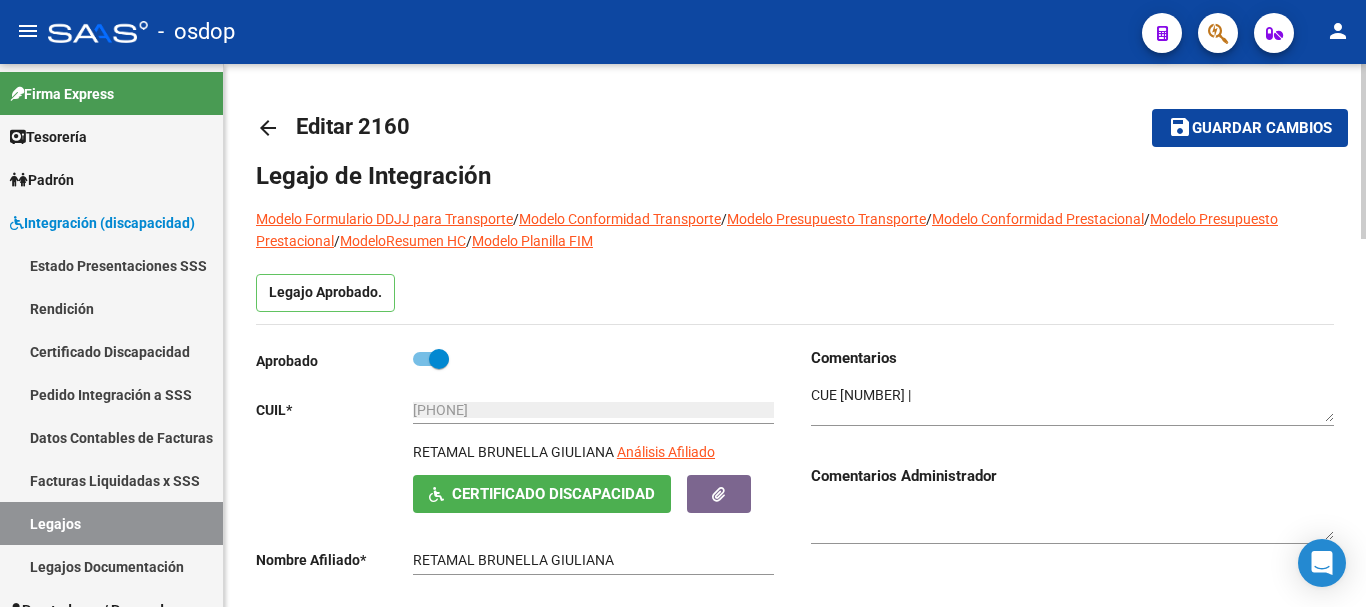 click at bounding box center (1072, 404) 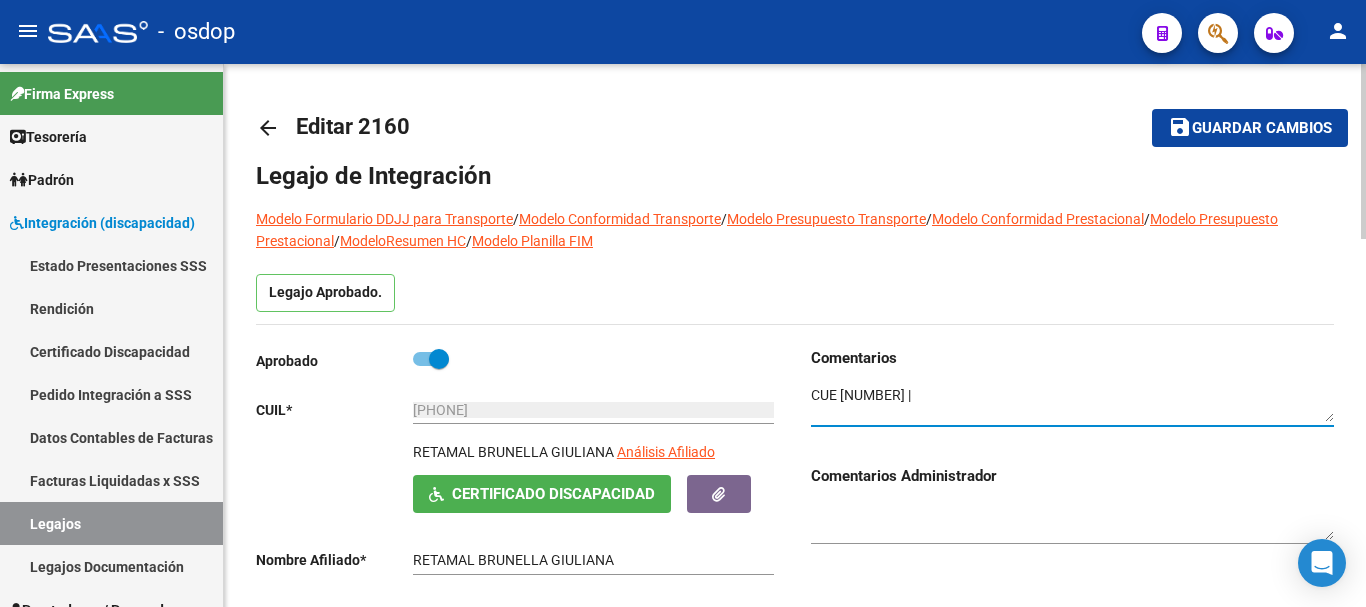 paste on "ESCUELA PRIMARIA NRO.258 JUAN ERICH ROSAVER" 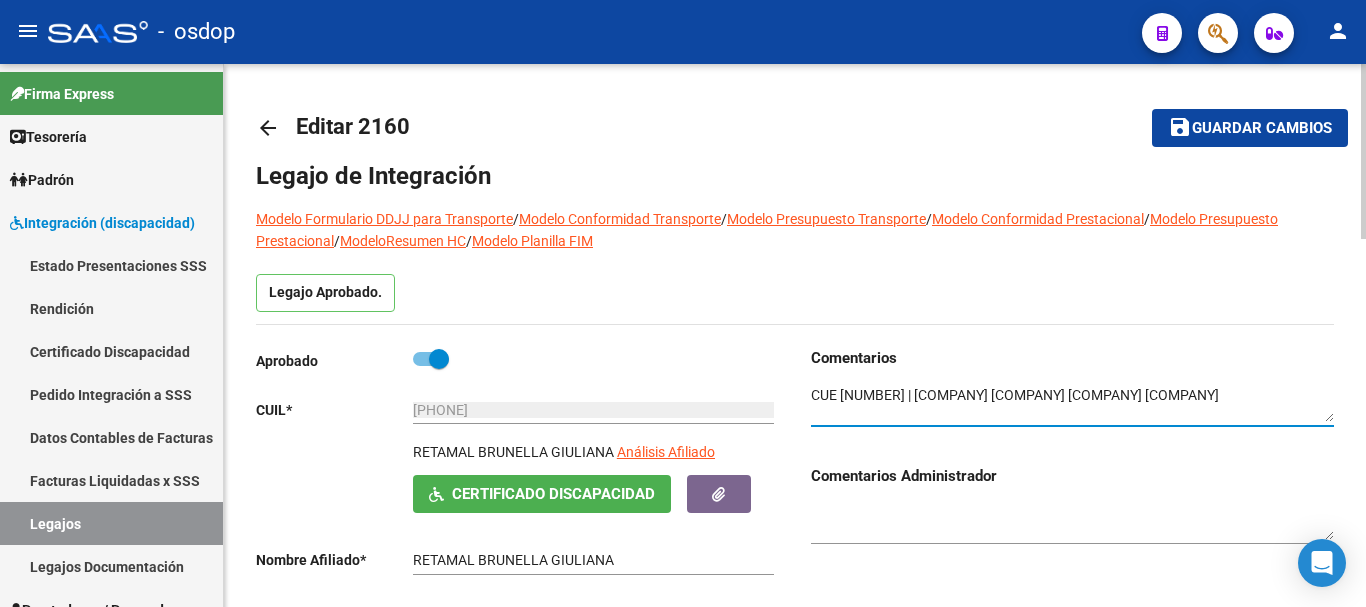 type on "CUE 620036700 | ESCUELA PRIMARIA NRO.258 JUAN ERICH ROSAVER" 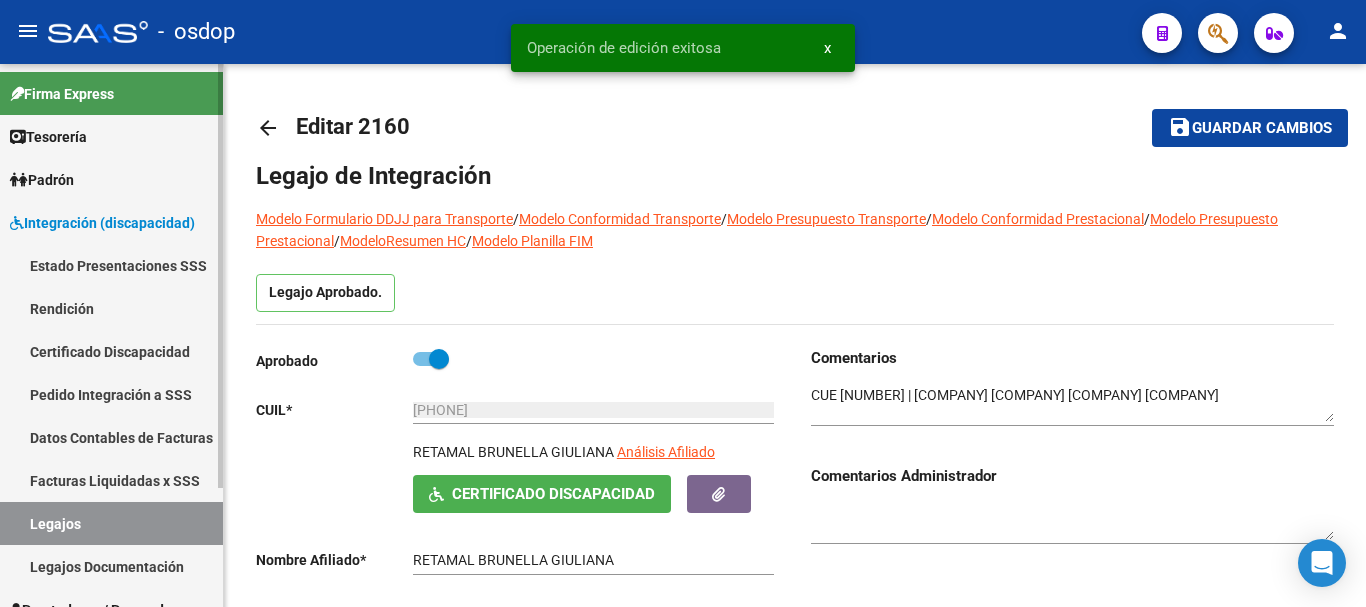 click on "Legajos" at bounding box center [111, 523] 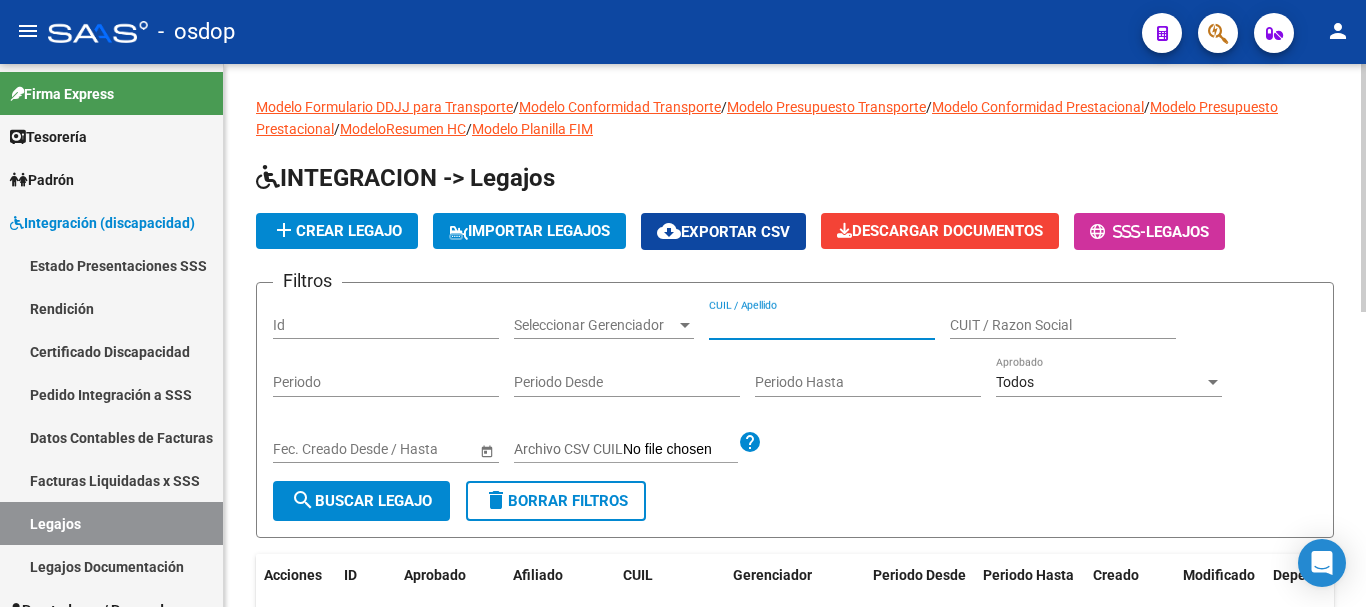 click on "CUIL / Apellido" at bounding box center (822, 325) 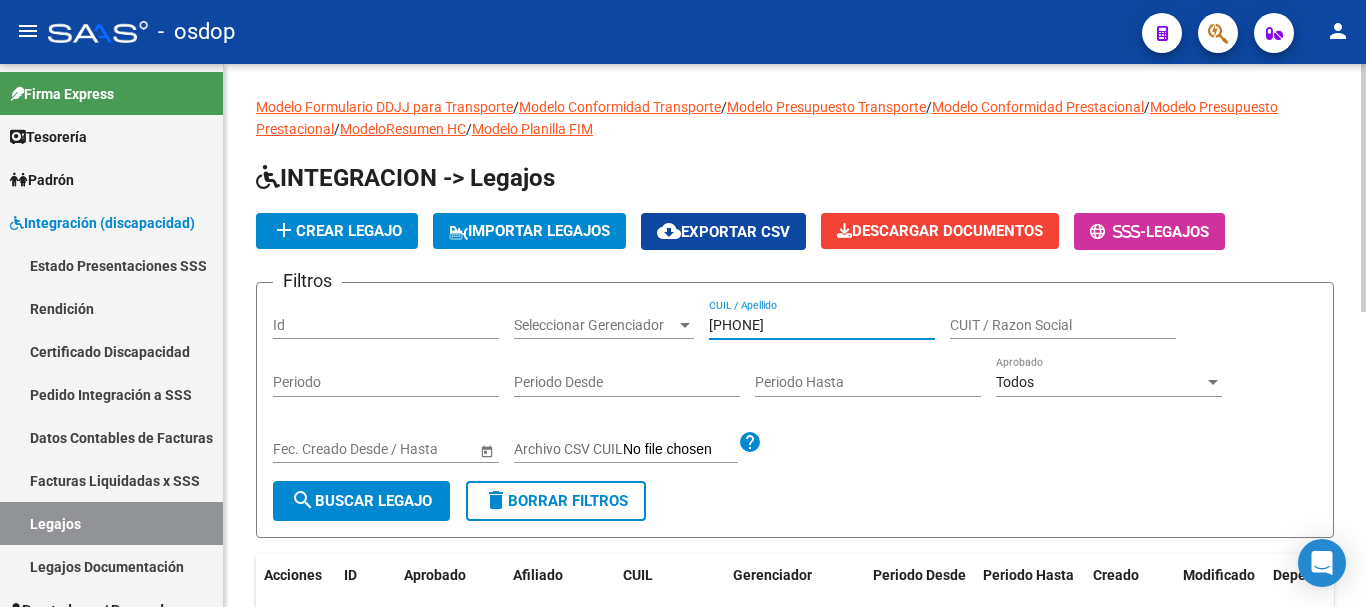 type on "[NUMBER]" 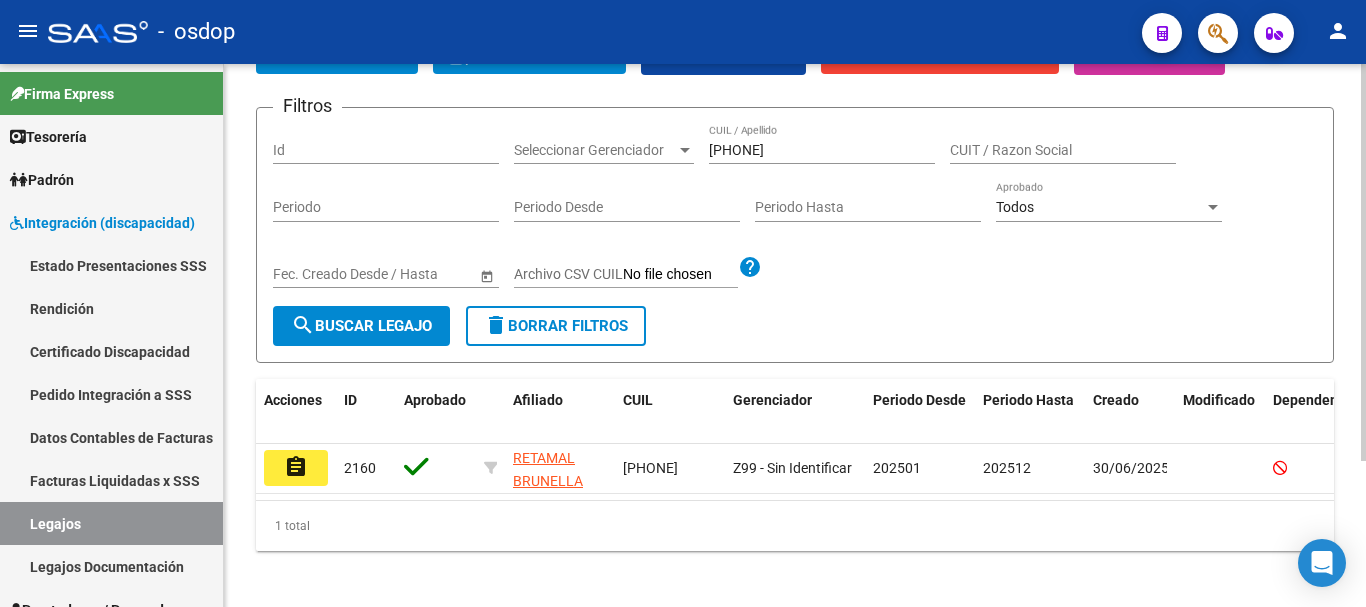 scroll, scrollTop: 200, scrollLeft: 0, axis: vertical 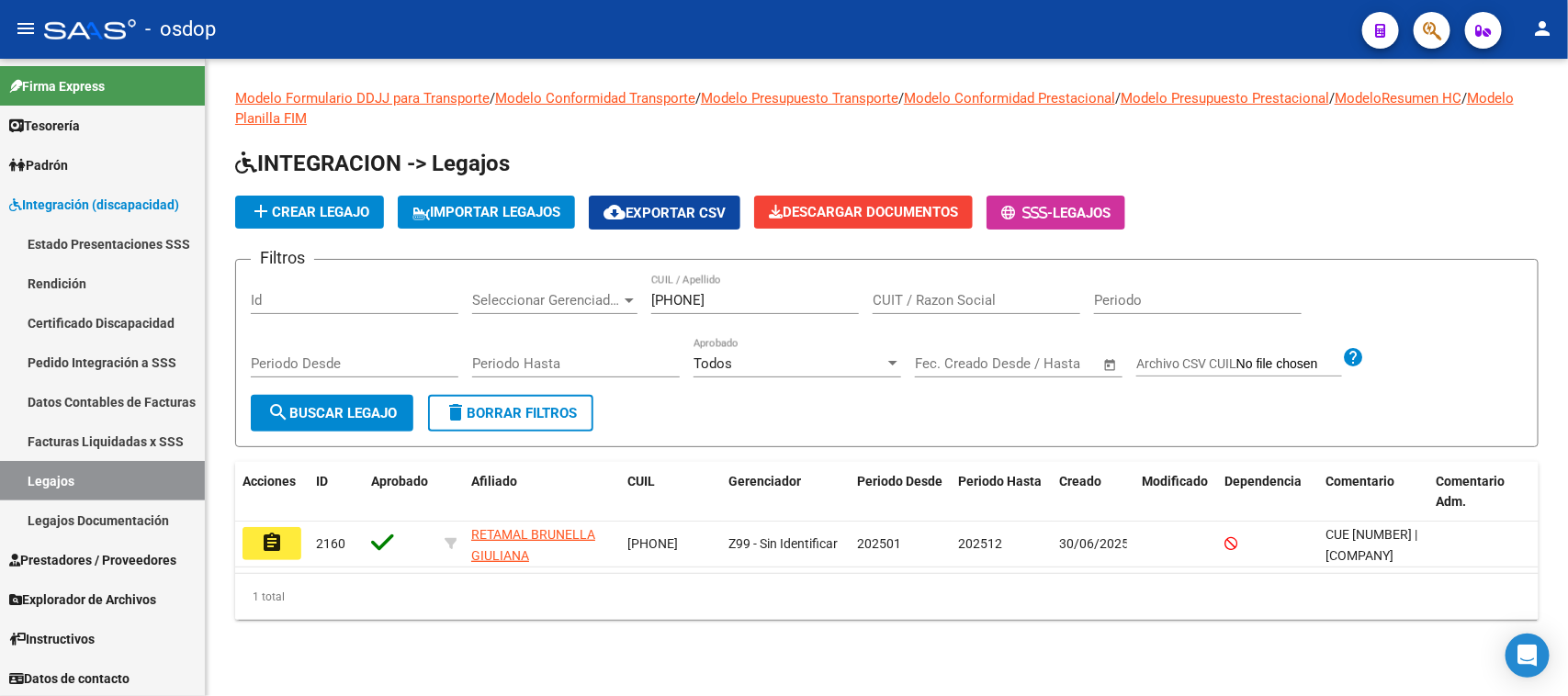 click on "1 total" 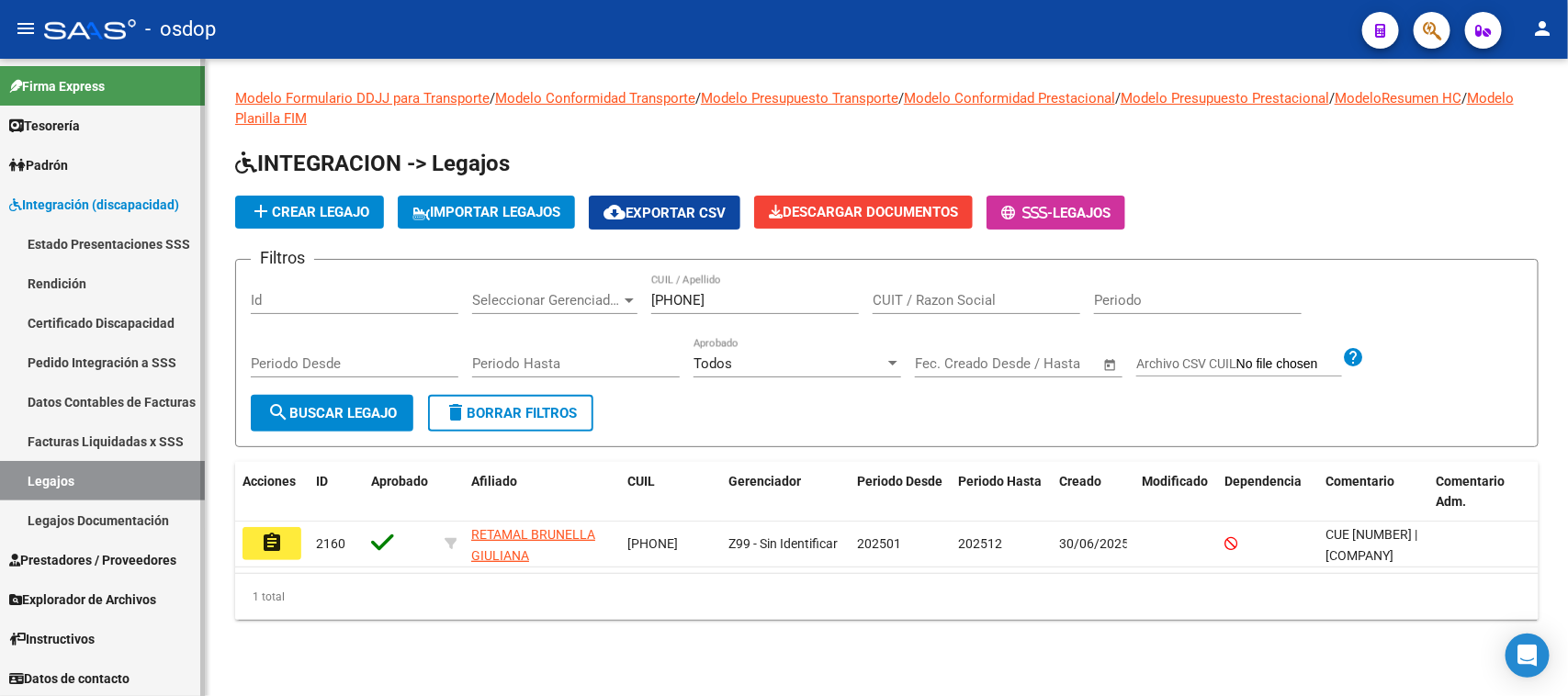 click on "Prestadores / Proveedores" at bounding box center (93, 560) 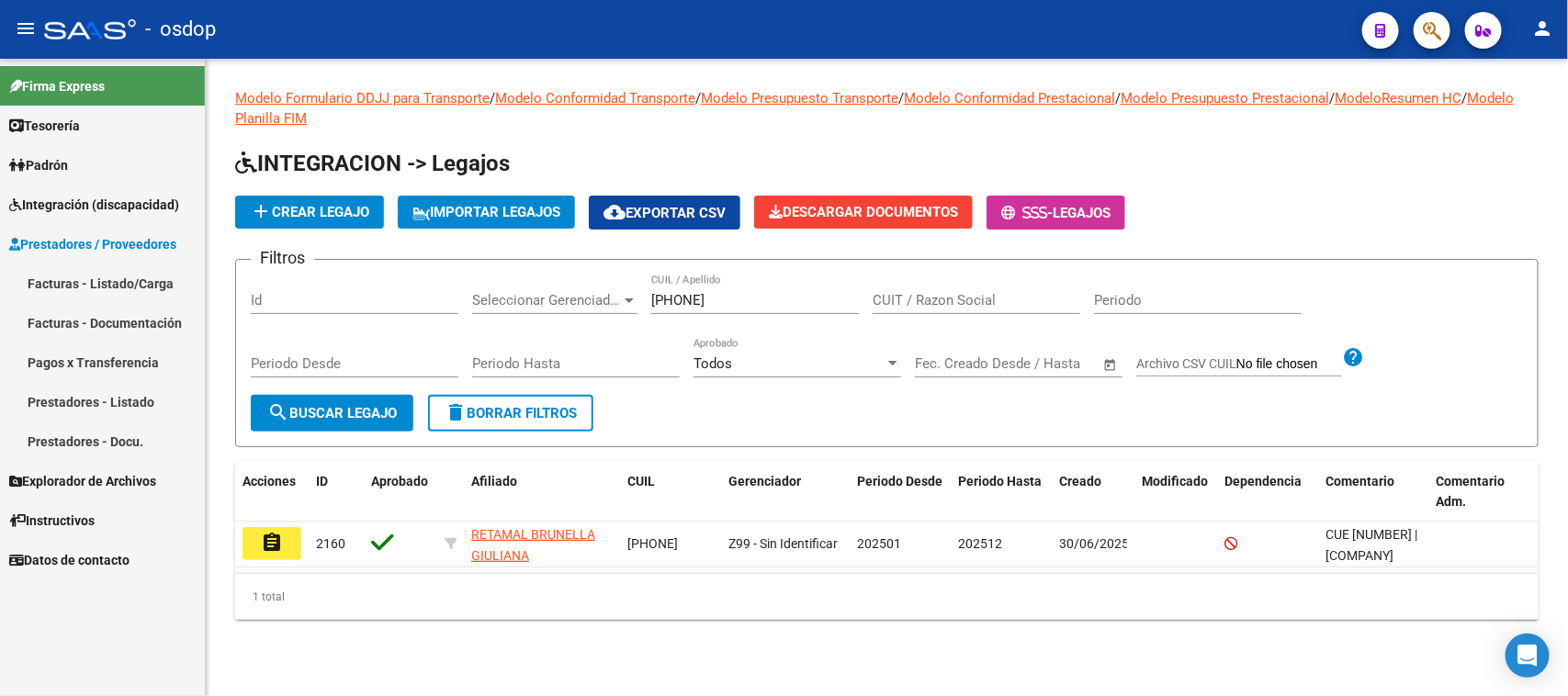click on "Facturas - Listado/Carga" at bounding box center (102, 283) 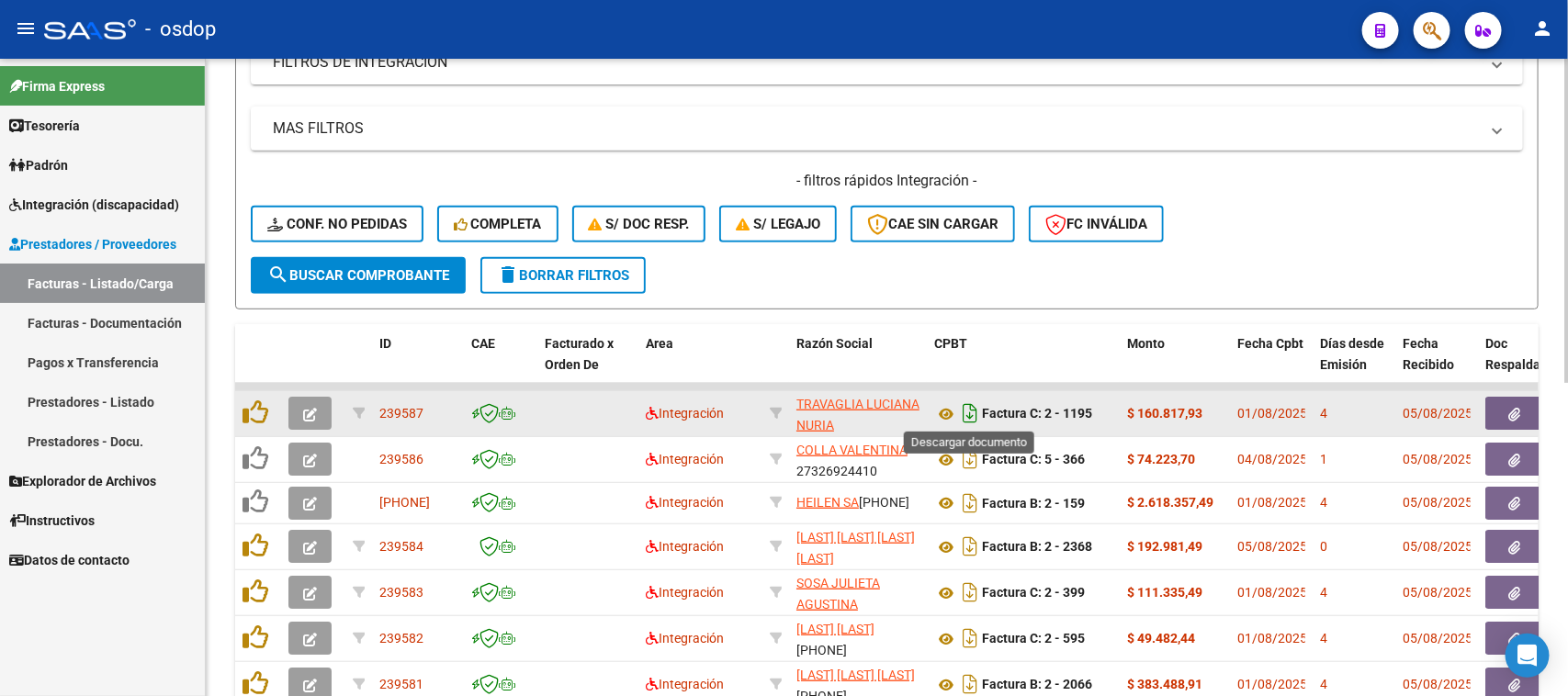 scroll, scrollTop: 344, scrollLeft: 0, axis: vertical 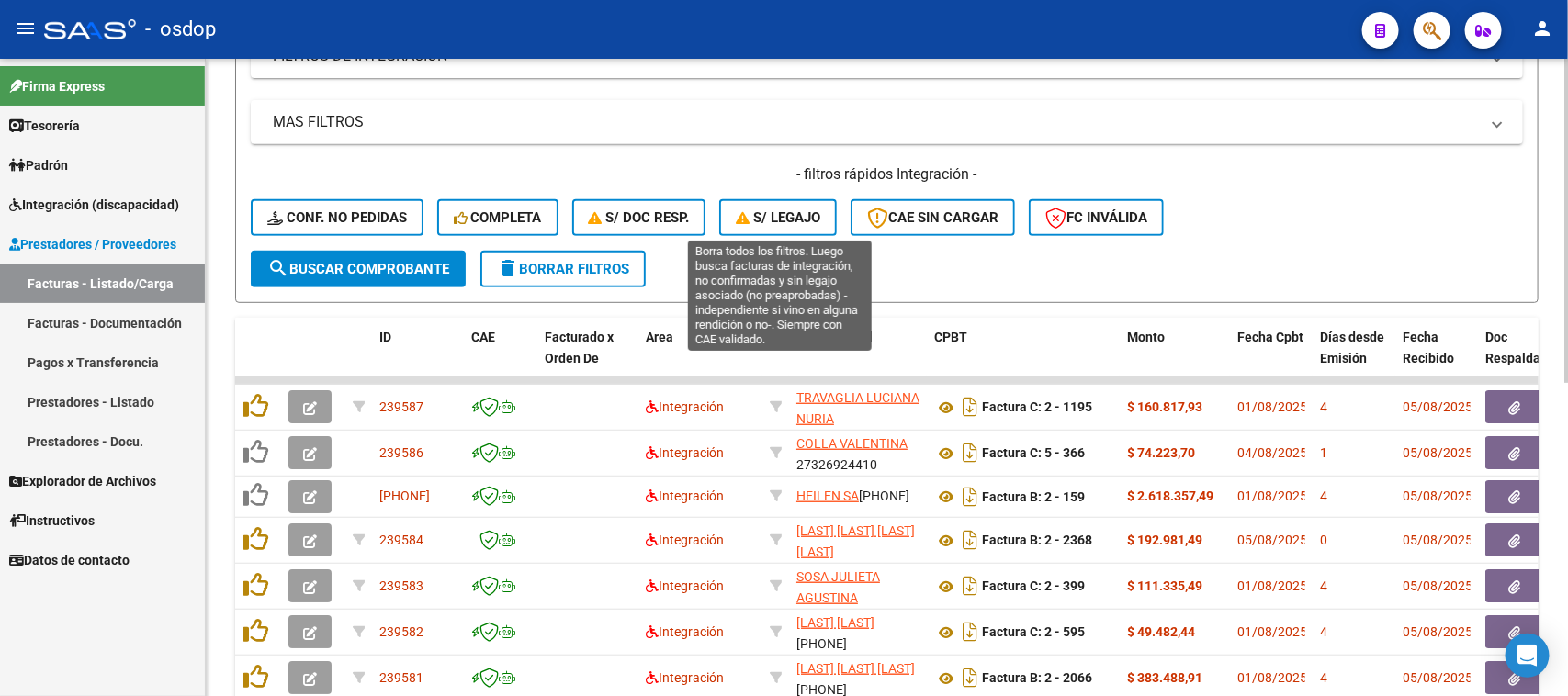click on "S/ legajo" 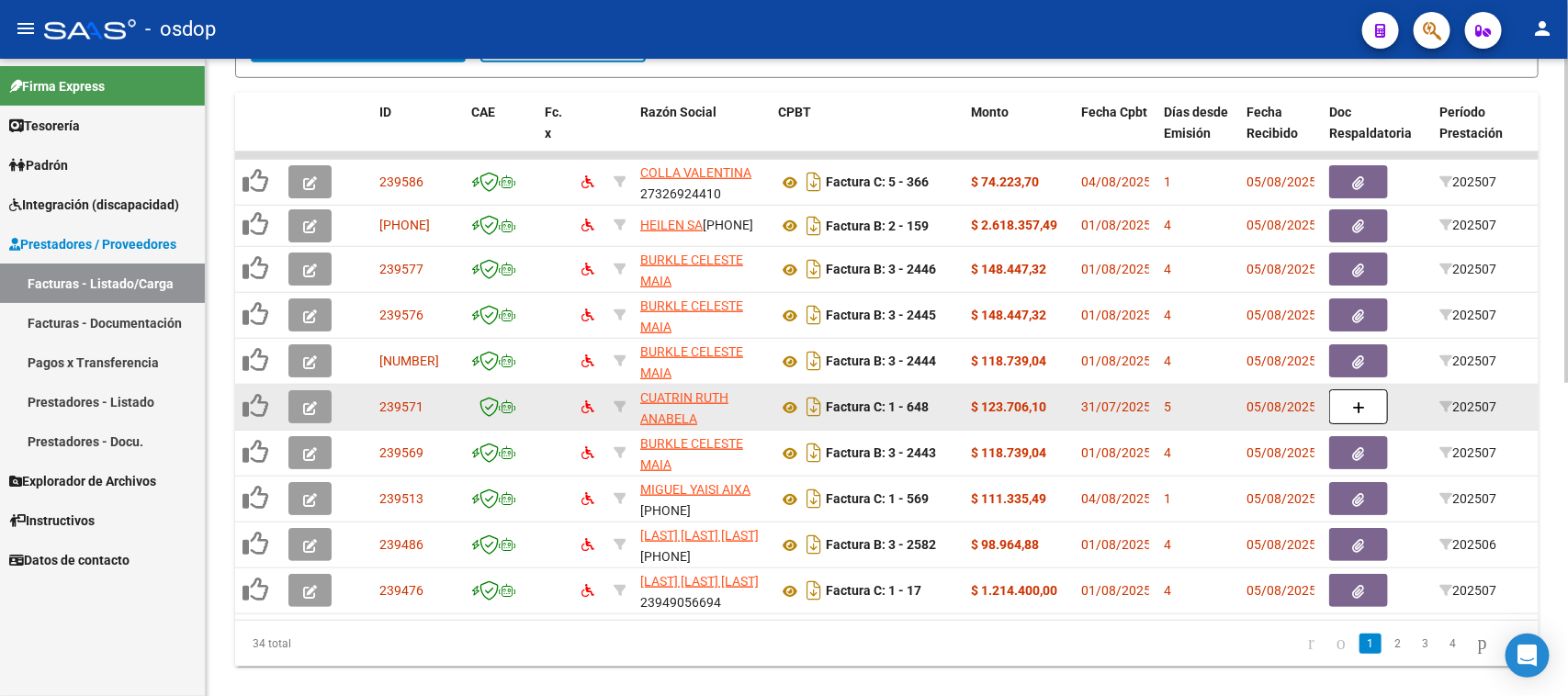 scroll, scrollTop: 574, scrollLeft: 0, axis: vertical 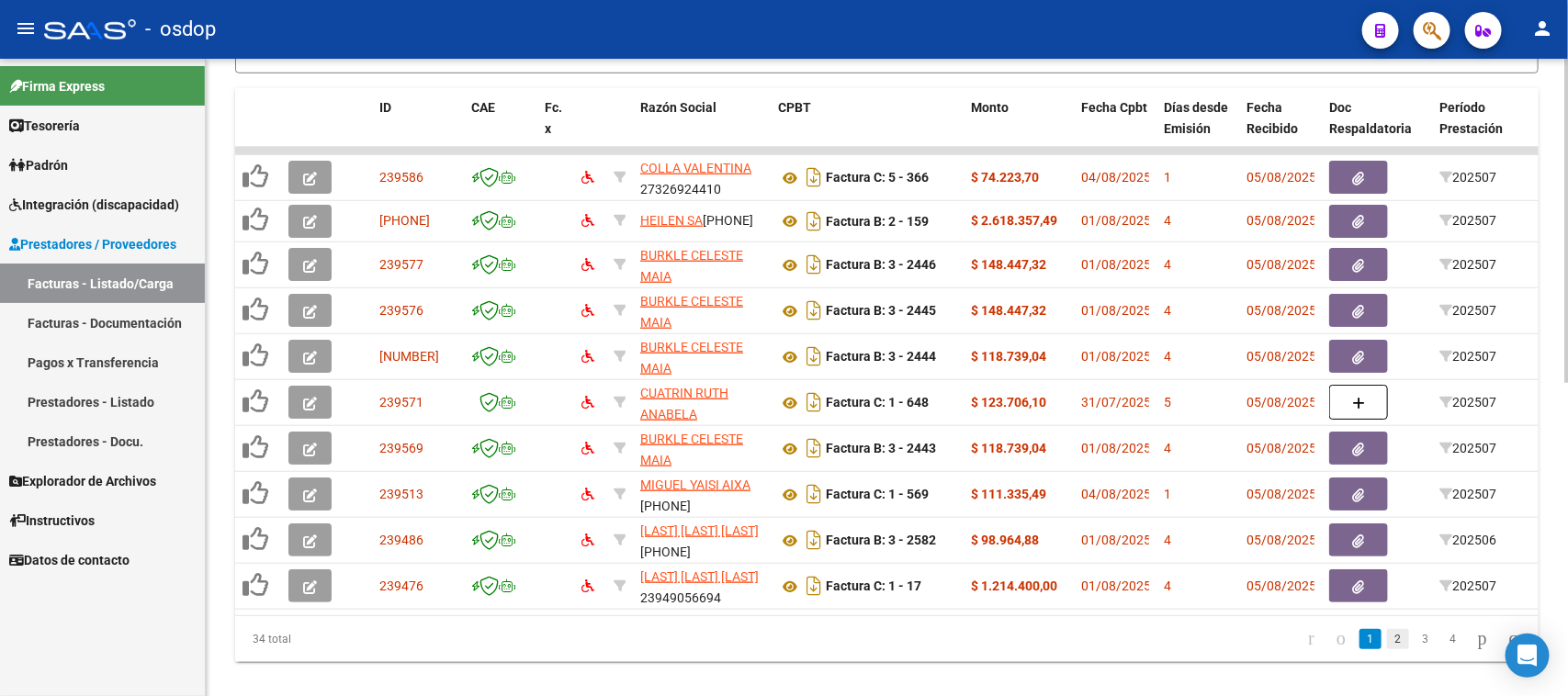 click on "2" 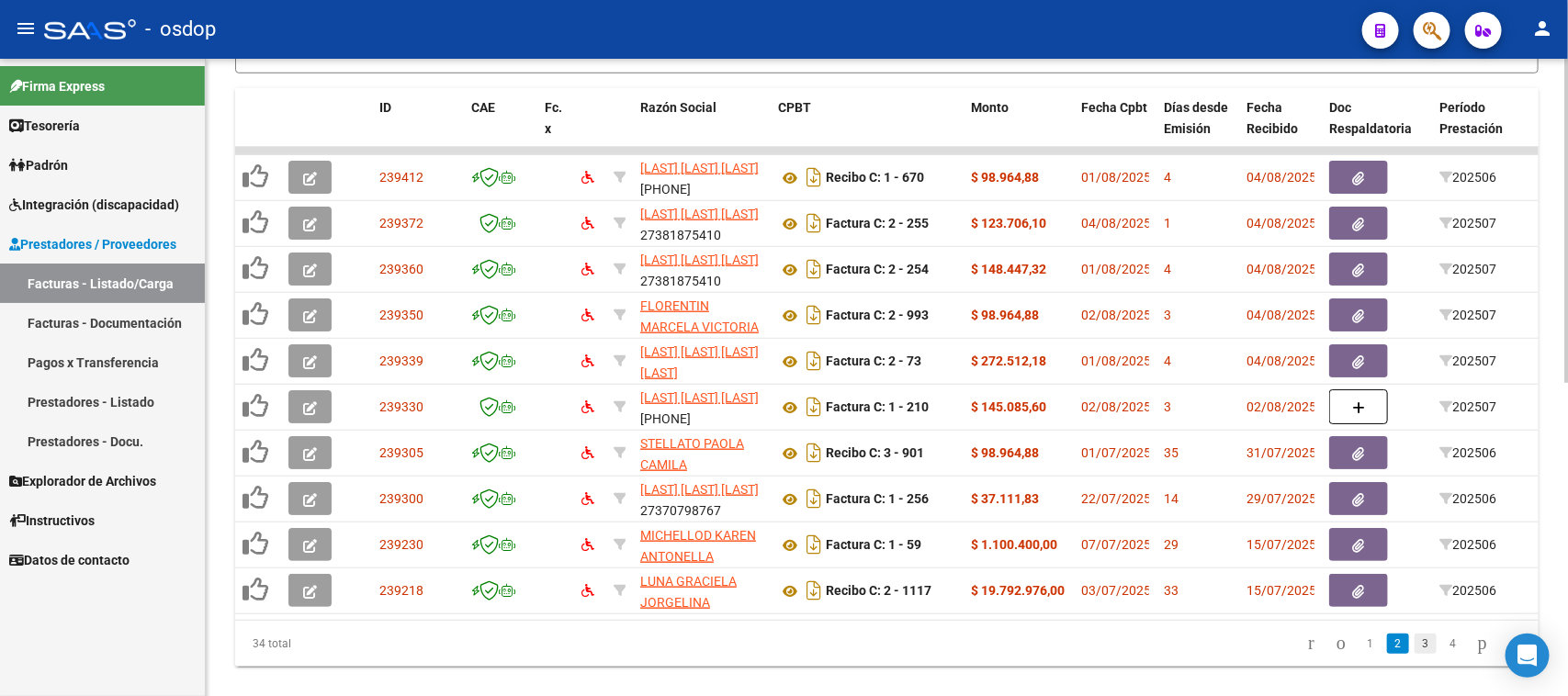 click on "3" 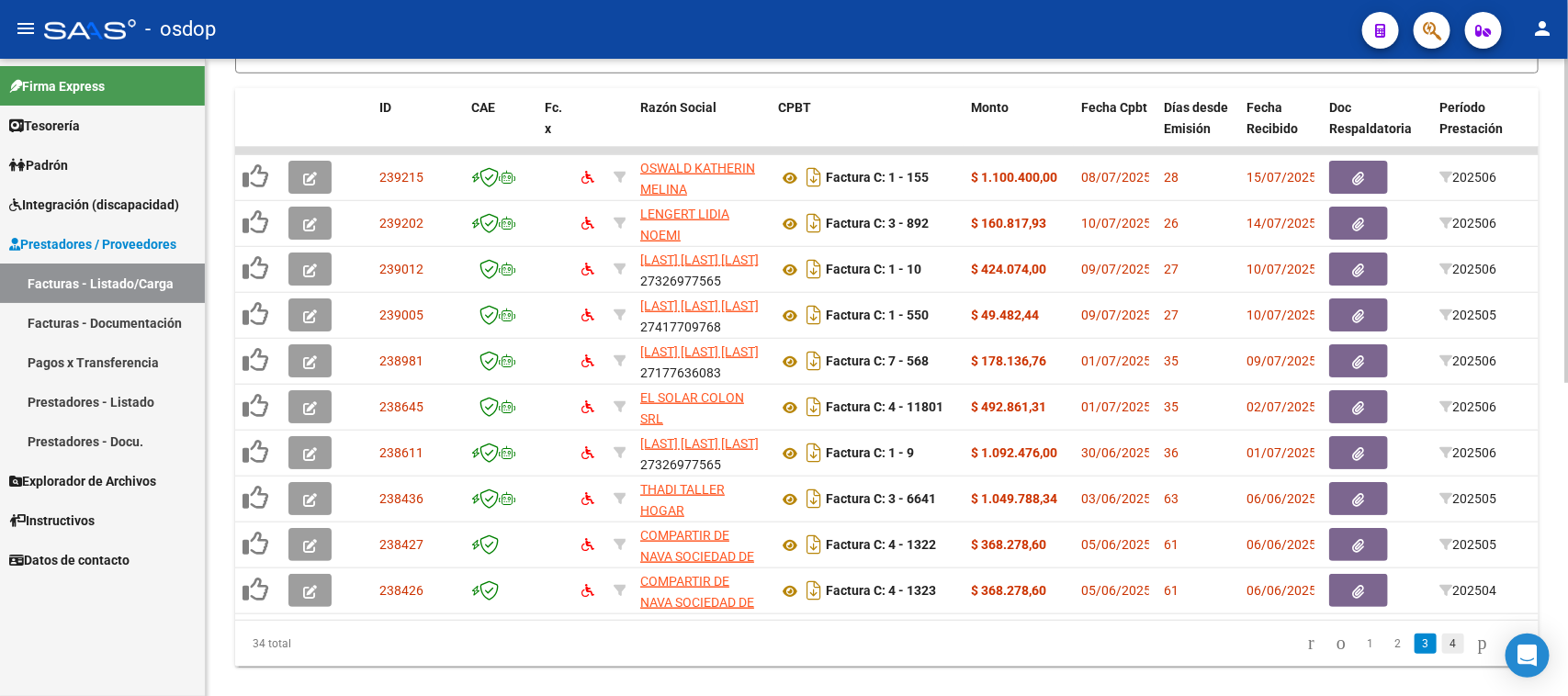 click on "4" 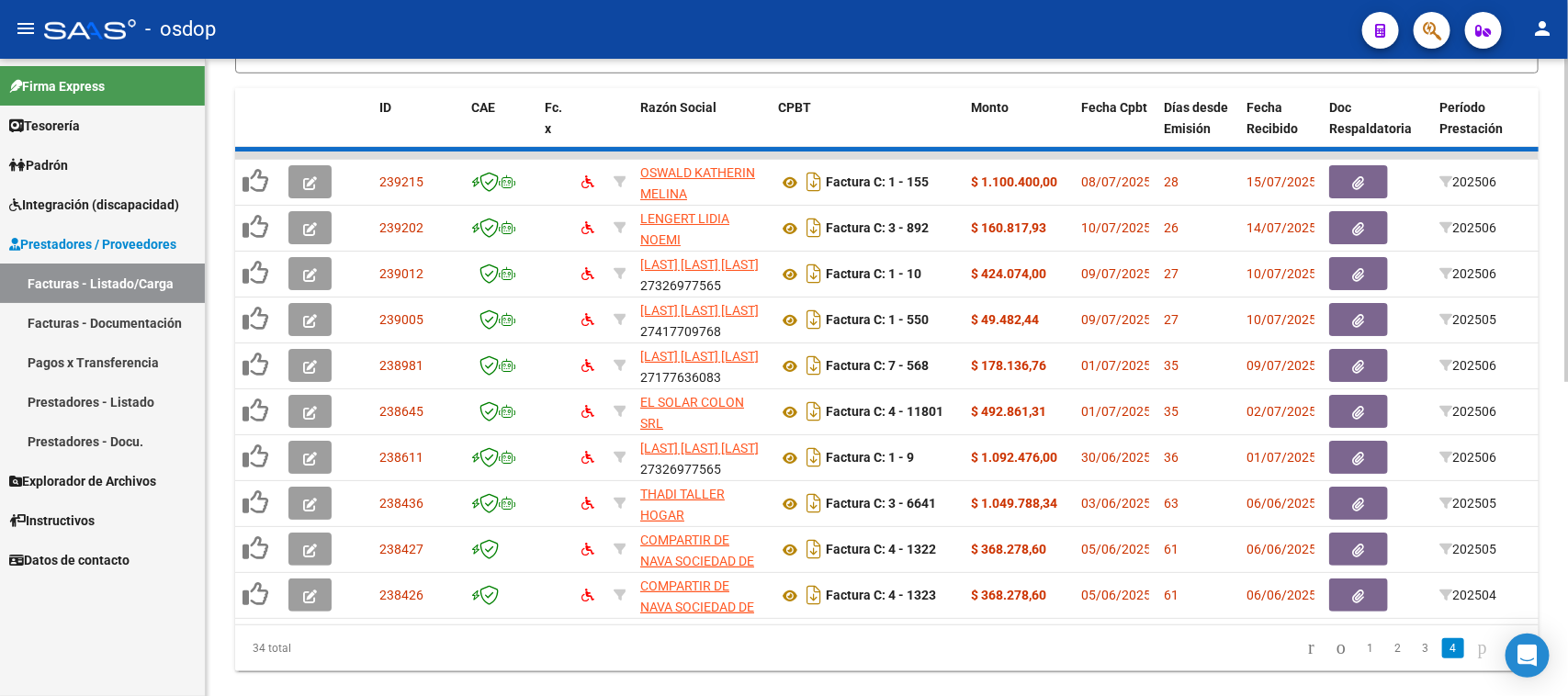 scroll, scrollTop: 342, scrollLeft: 0, axis: vertical 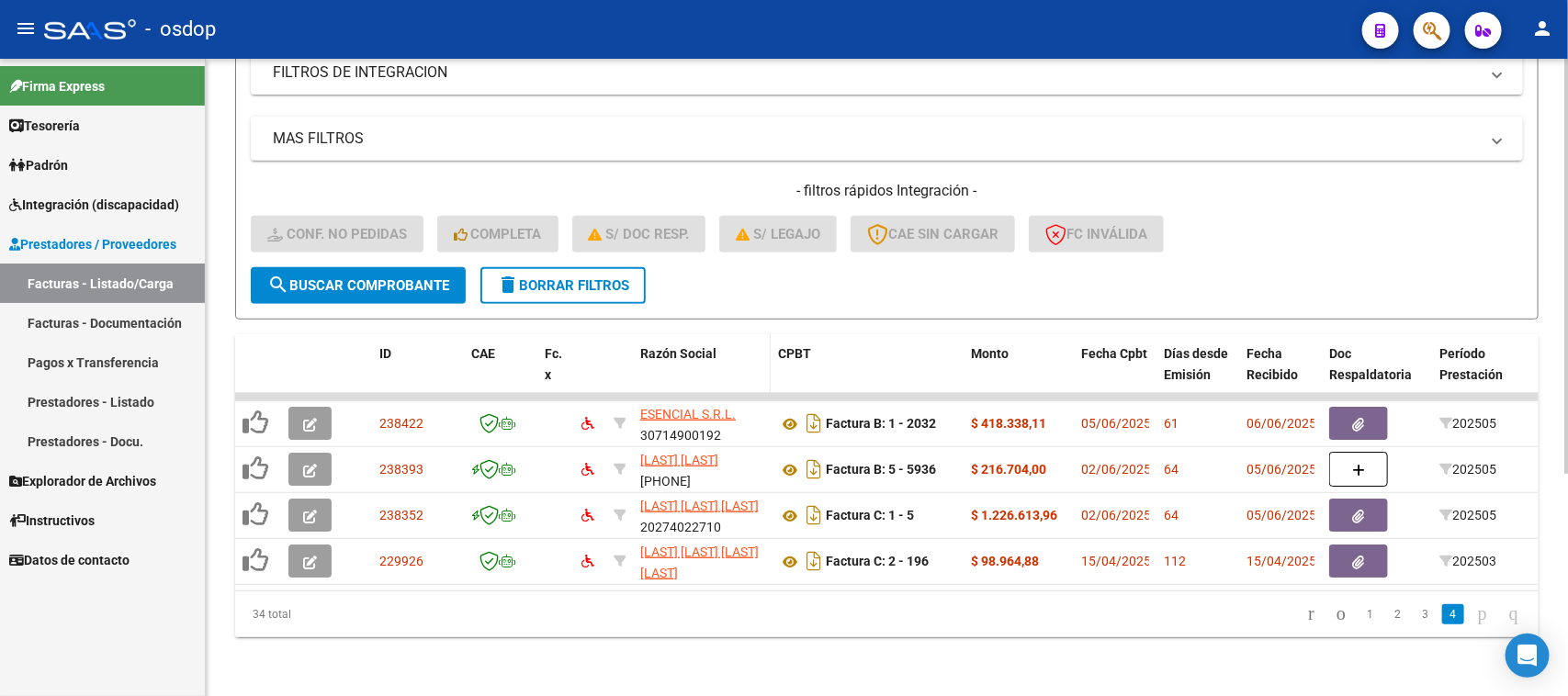 click on "Razón Social" 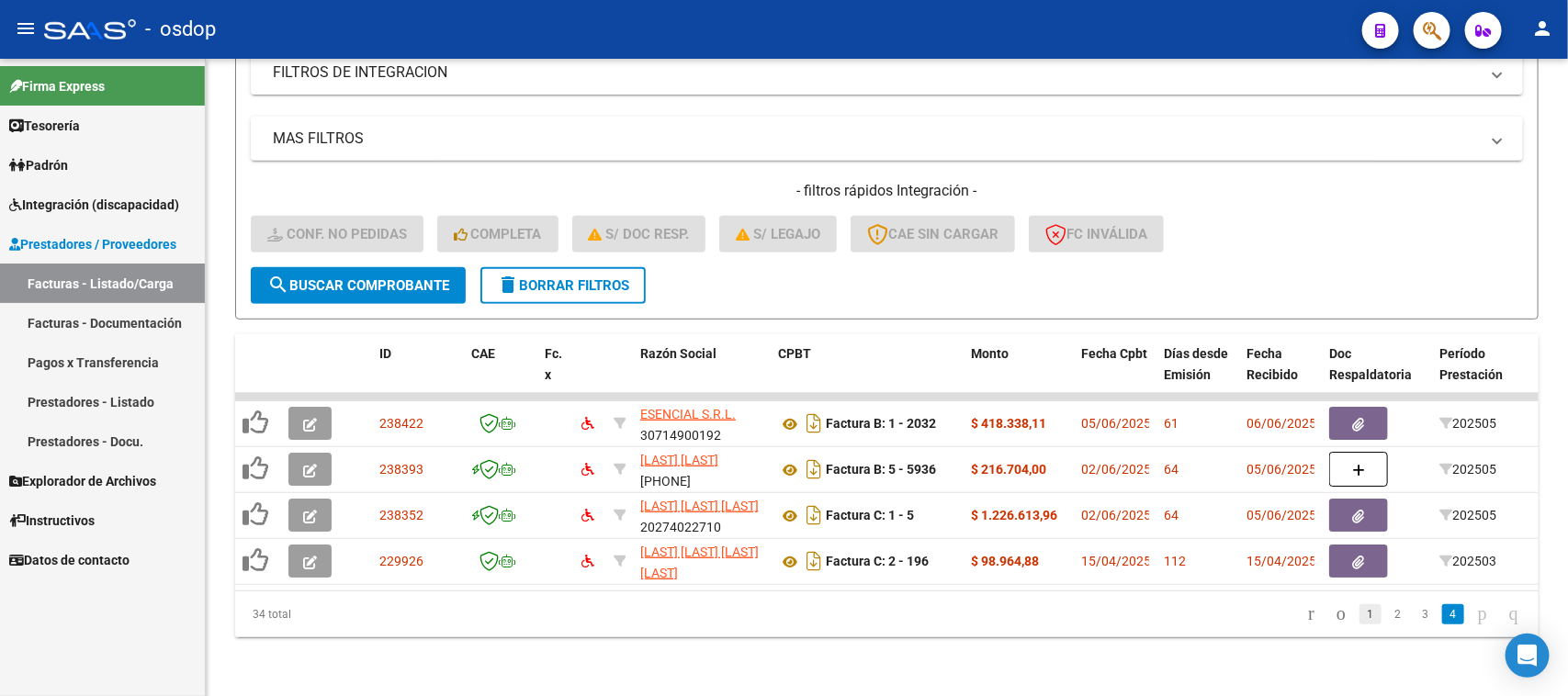 click on "1" 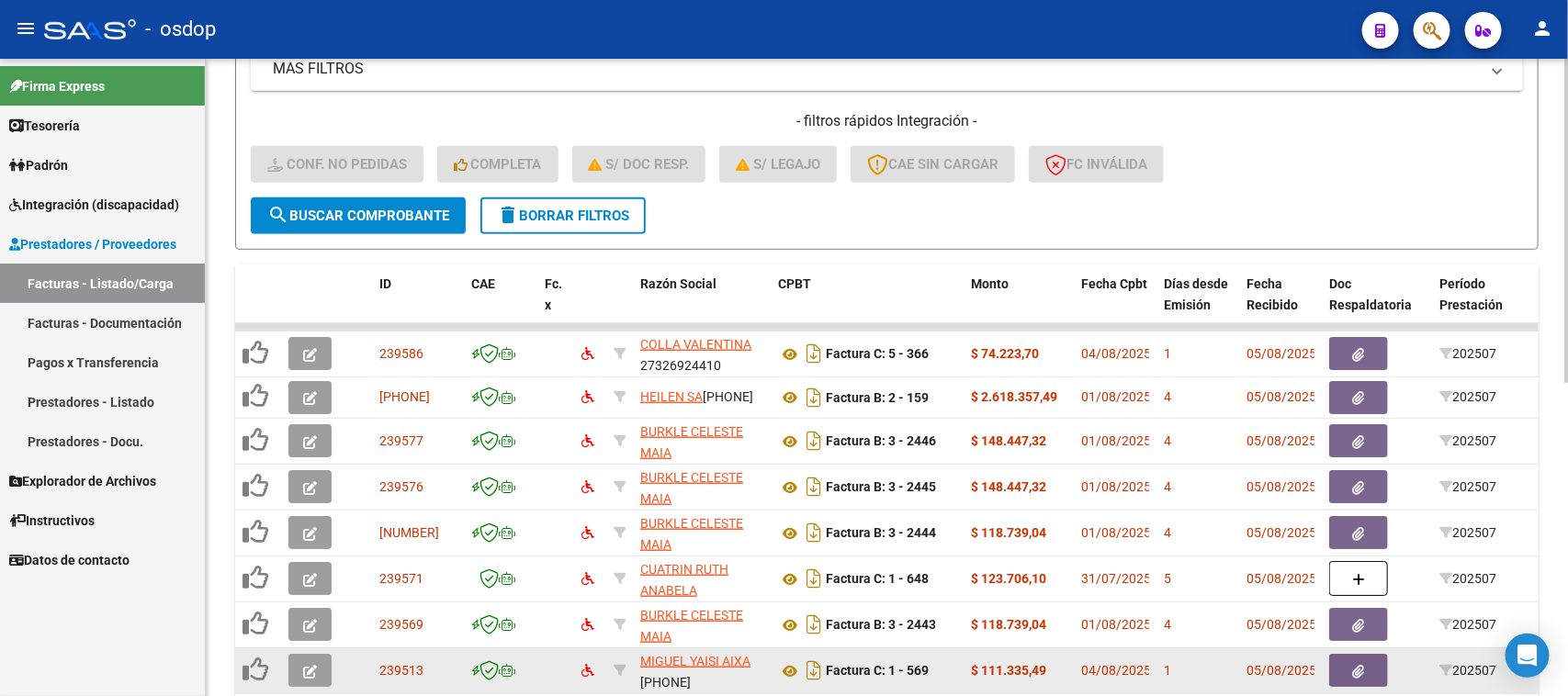 scroll, scrollTop: 342, scrollLeft: 0, axis: vertical 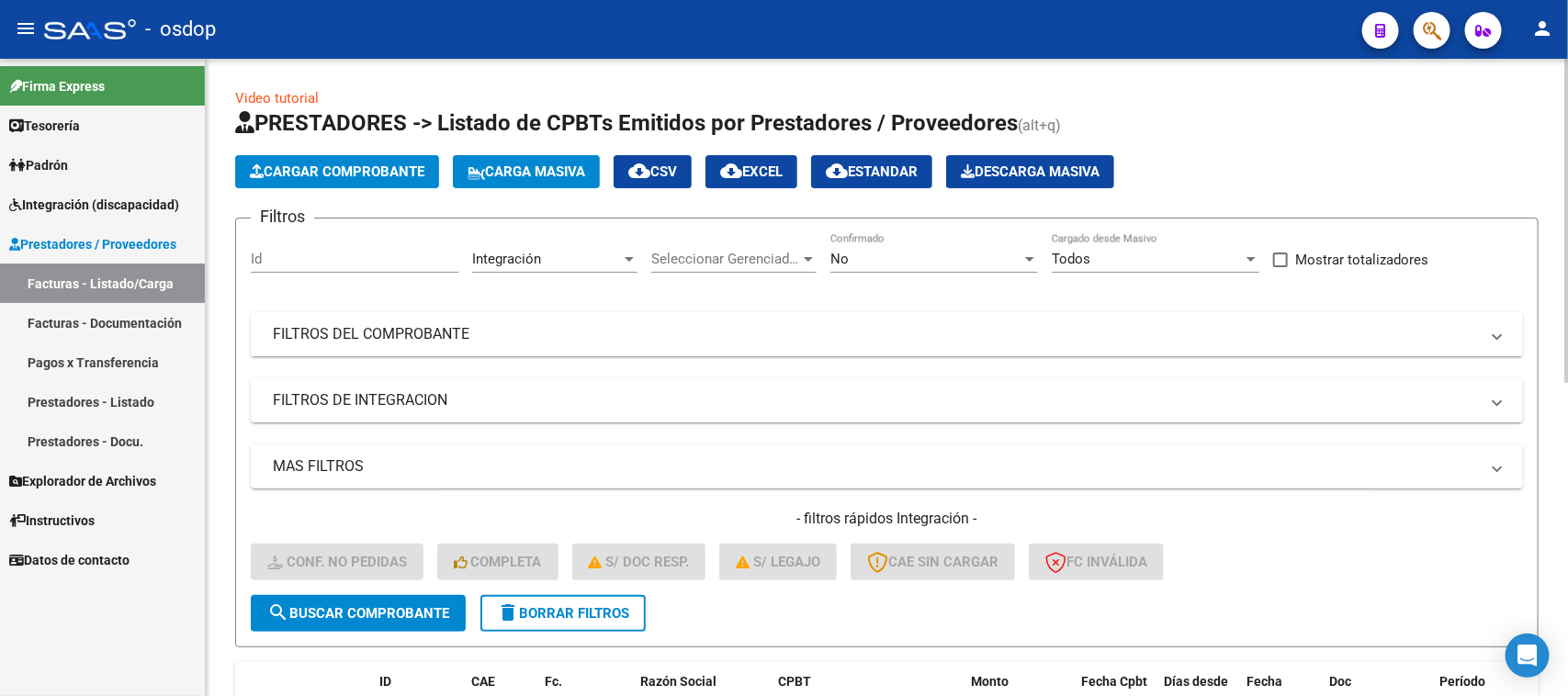 click on "FILTROS DEL COMPROBANTE" at bounding box center [875, 334] 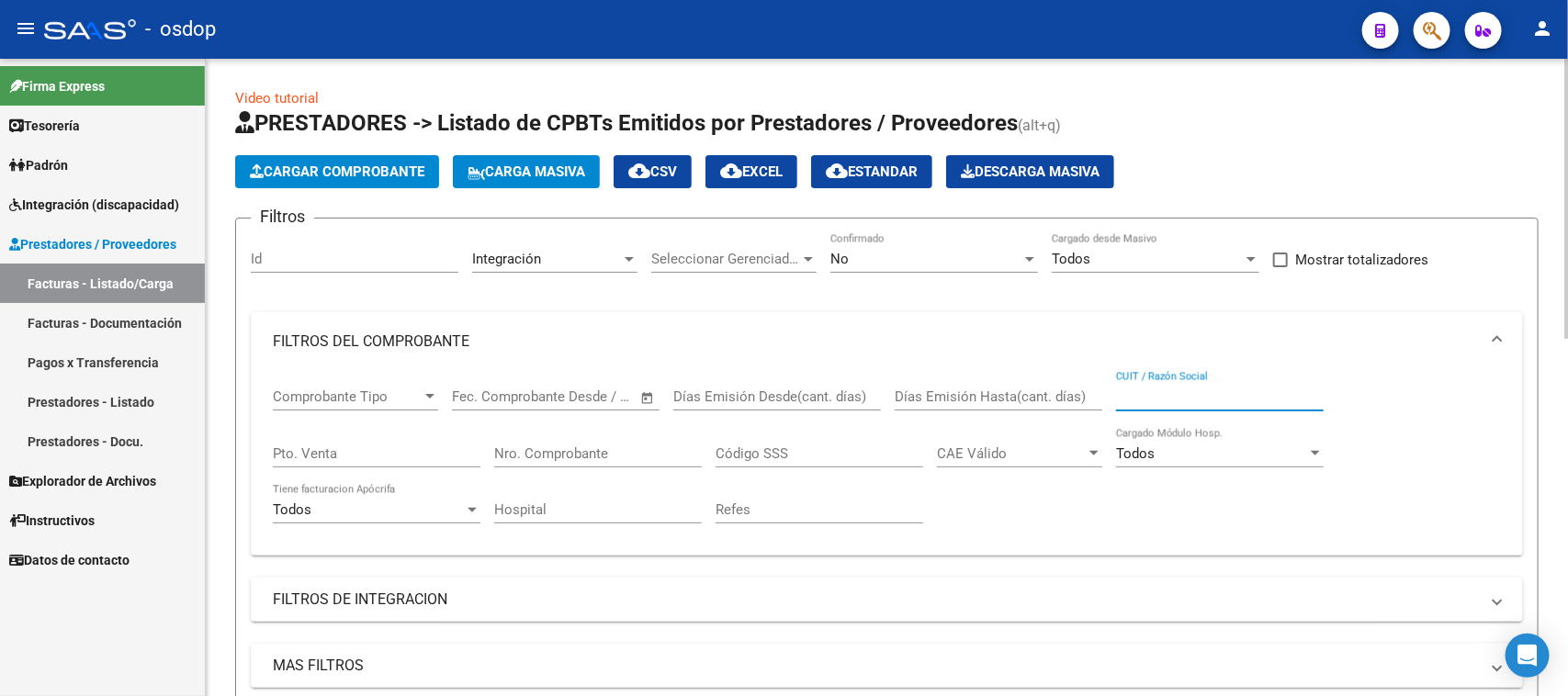 click on "CUIT / Razón Social" at bounding box center [1220, 397] 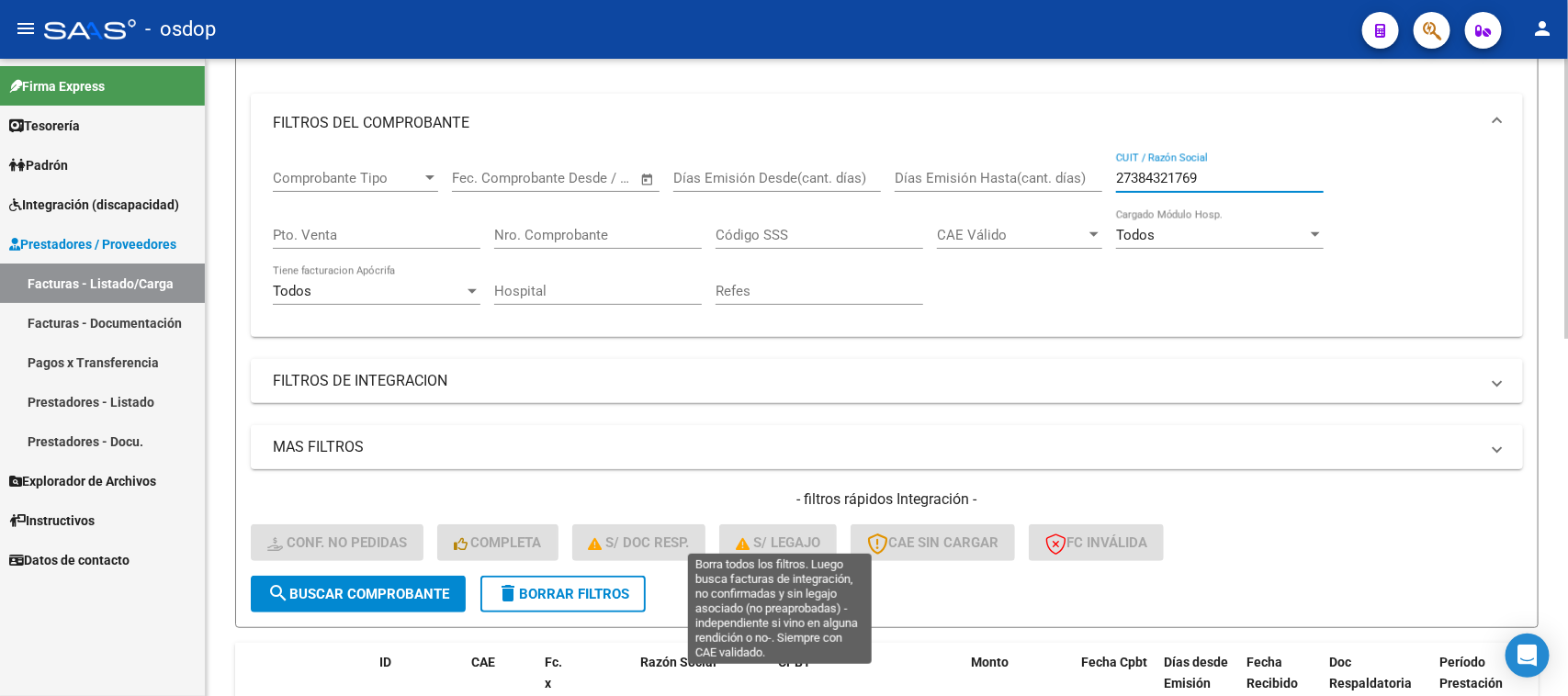 scroll, scrollTop: 230, scrollLeft: 0, axis: vertical 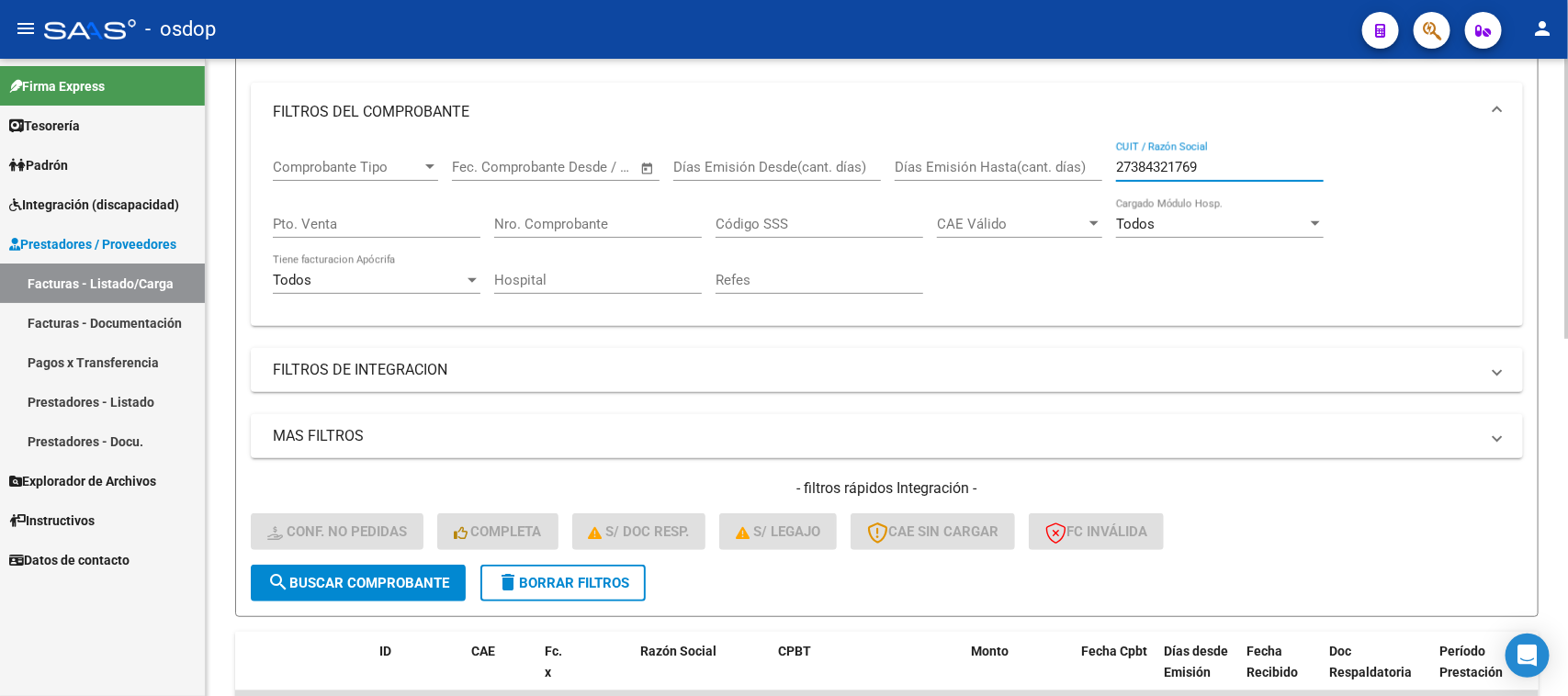 type on "27384321769" 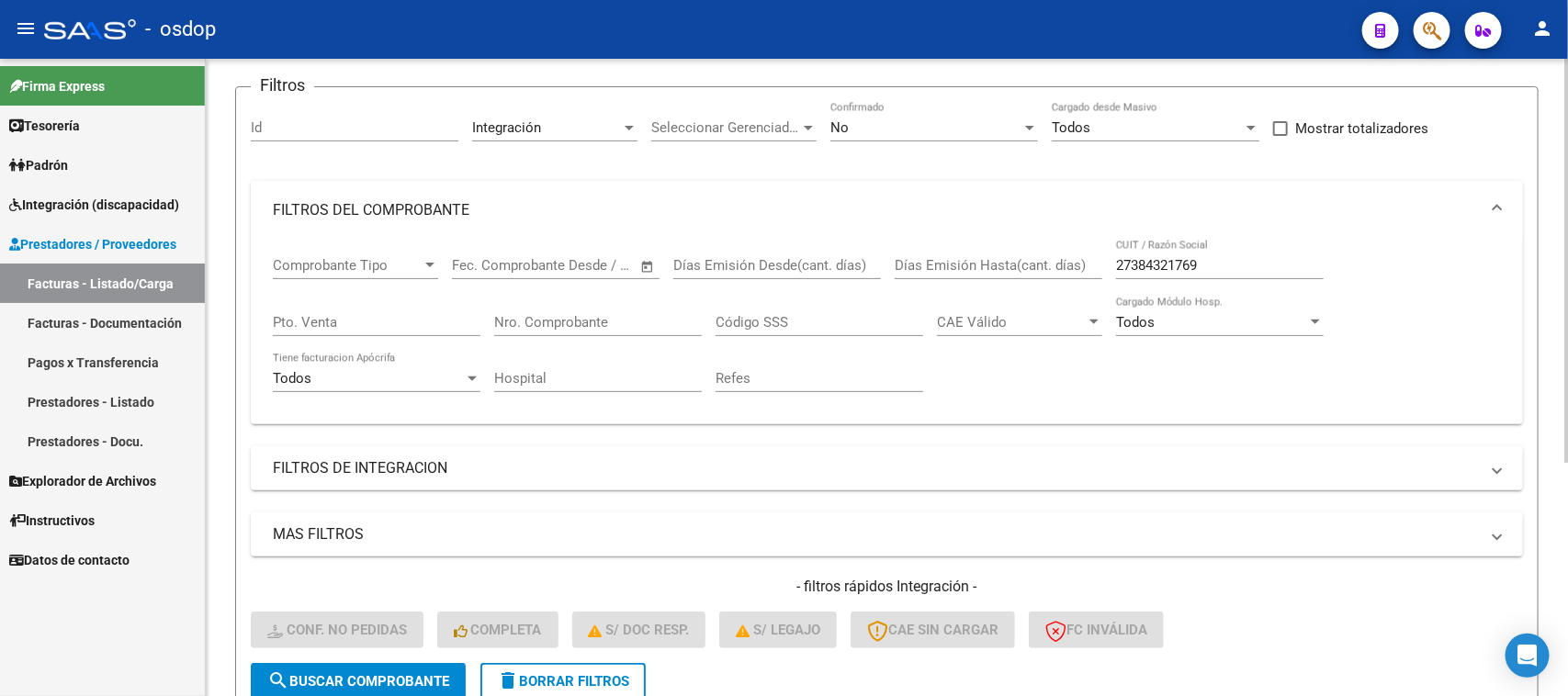 scroll, scrollTop: 25, scrollLeft: 0, axis: vertical 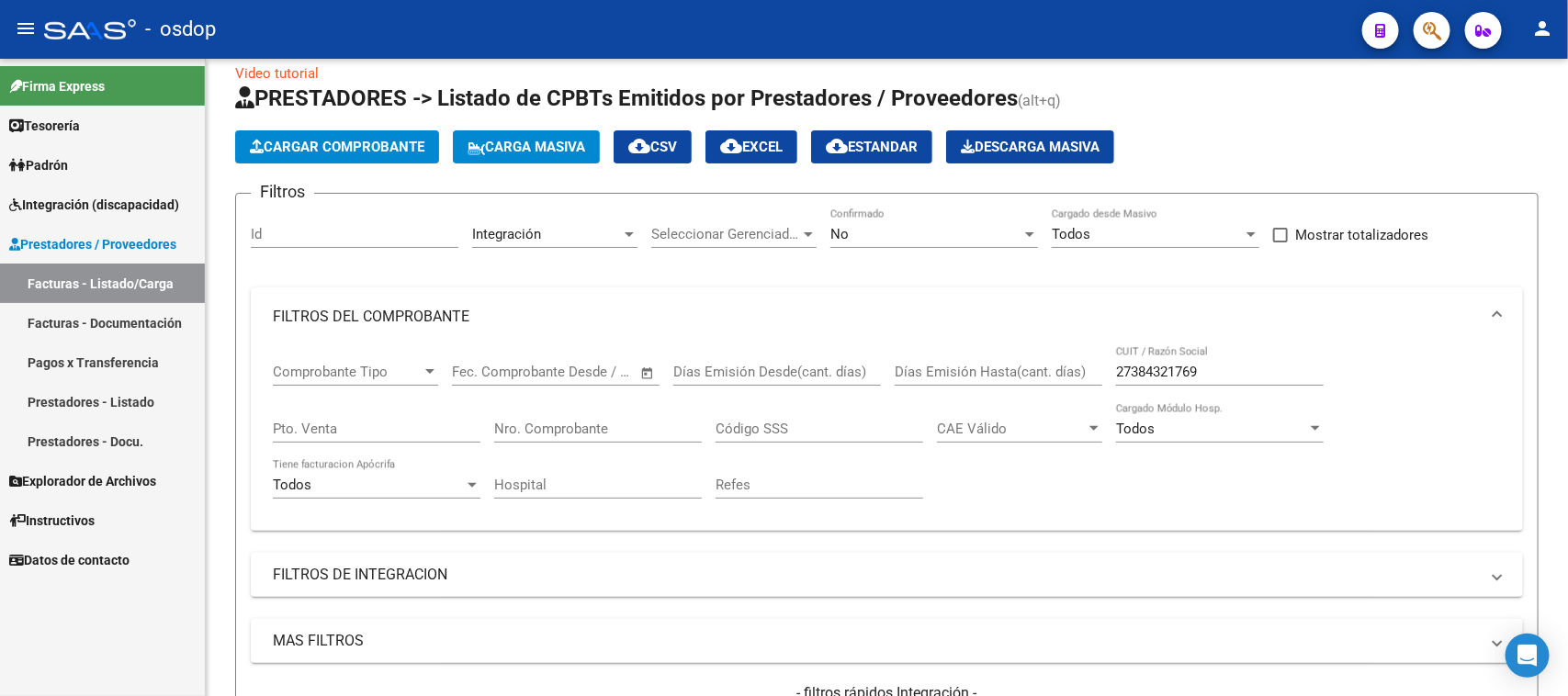 click on "Facturas - Listado/Carga" at bounding box center [102, 283] 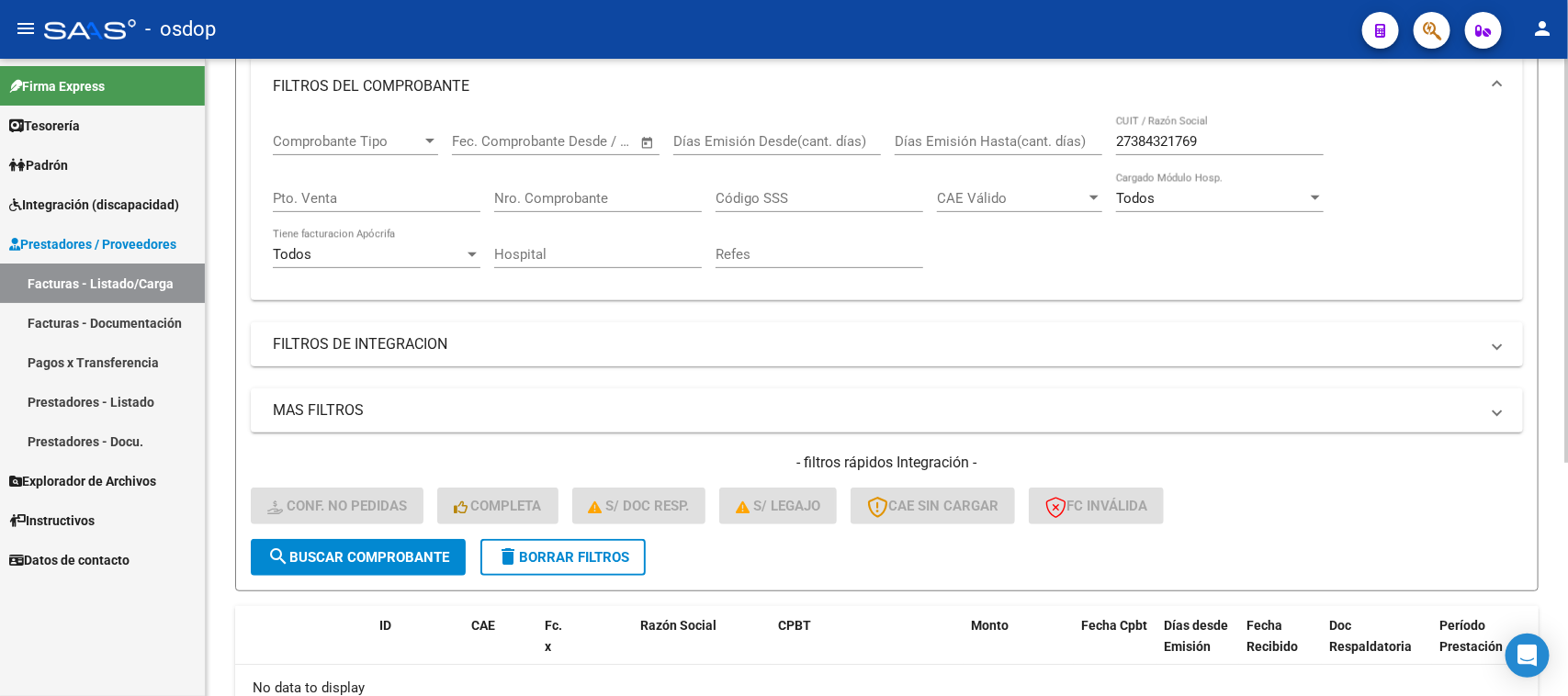 scroll, scrollTop: 254, scrollLeft: 0, axis: vertical 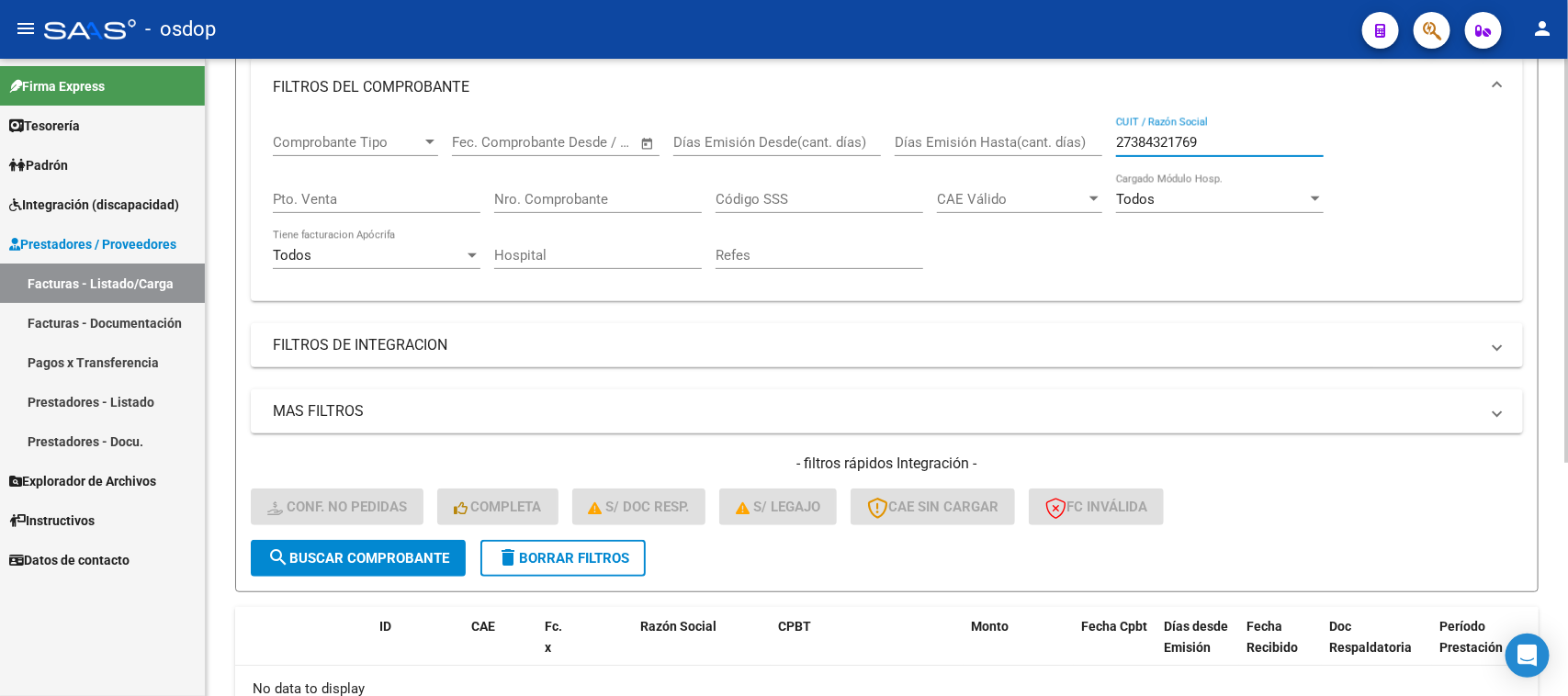 drag, startPoint x: 1211, startPoint y: 134, endPoint x: 1002, endPoint y: 138, distance: 209.03827 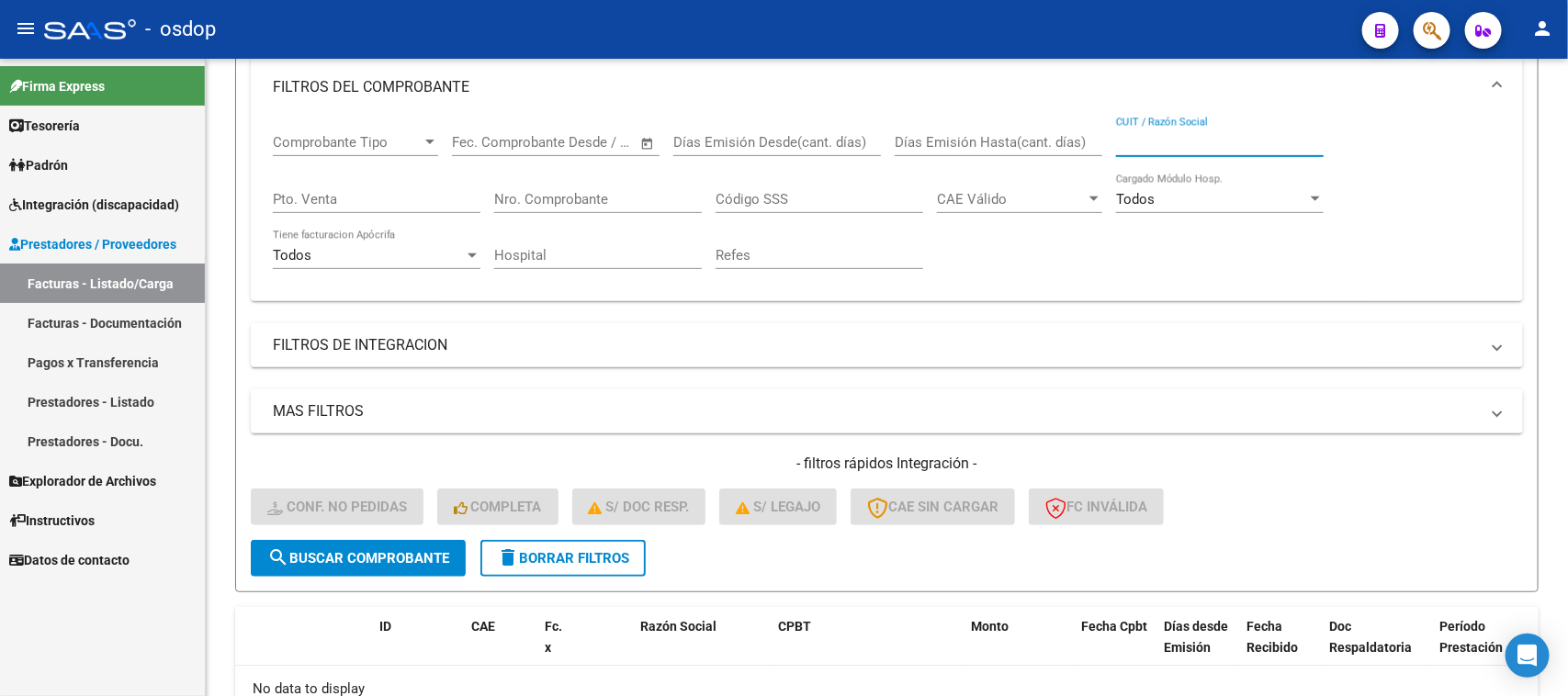 type 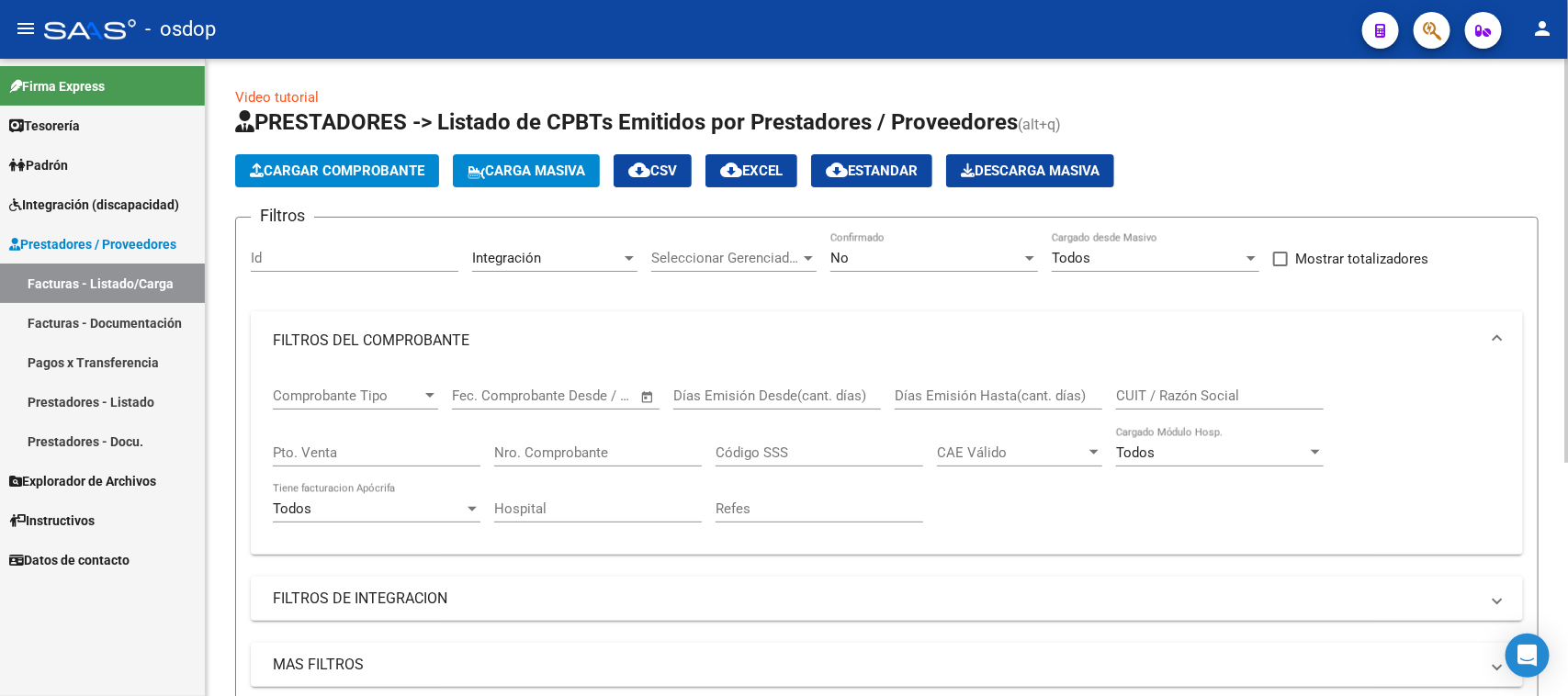 scroll, scrollTop: 0, scrollLeft: 0, axis: both 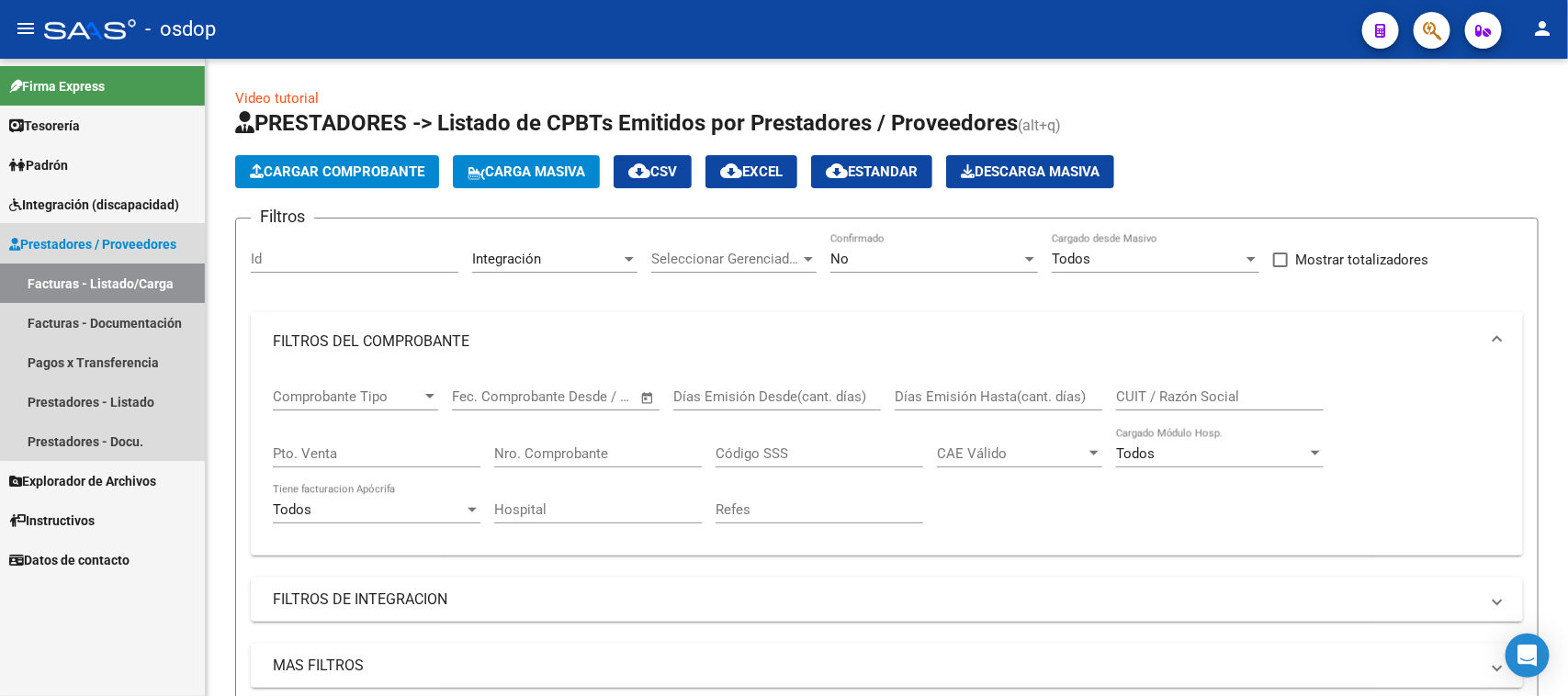 click on "Prestadores / Proveedores" at bounding box center (93, 244) 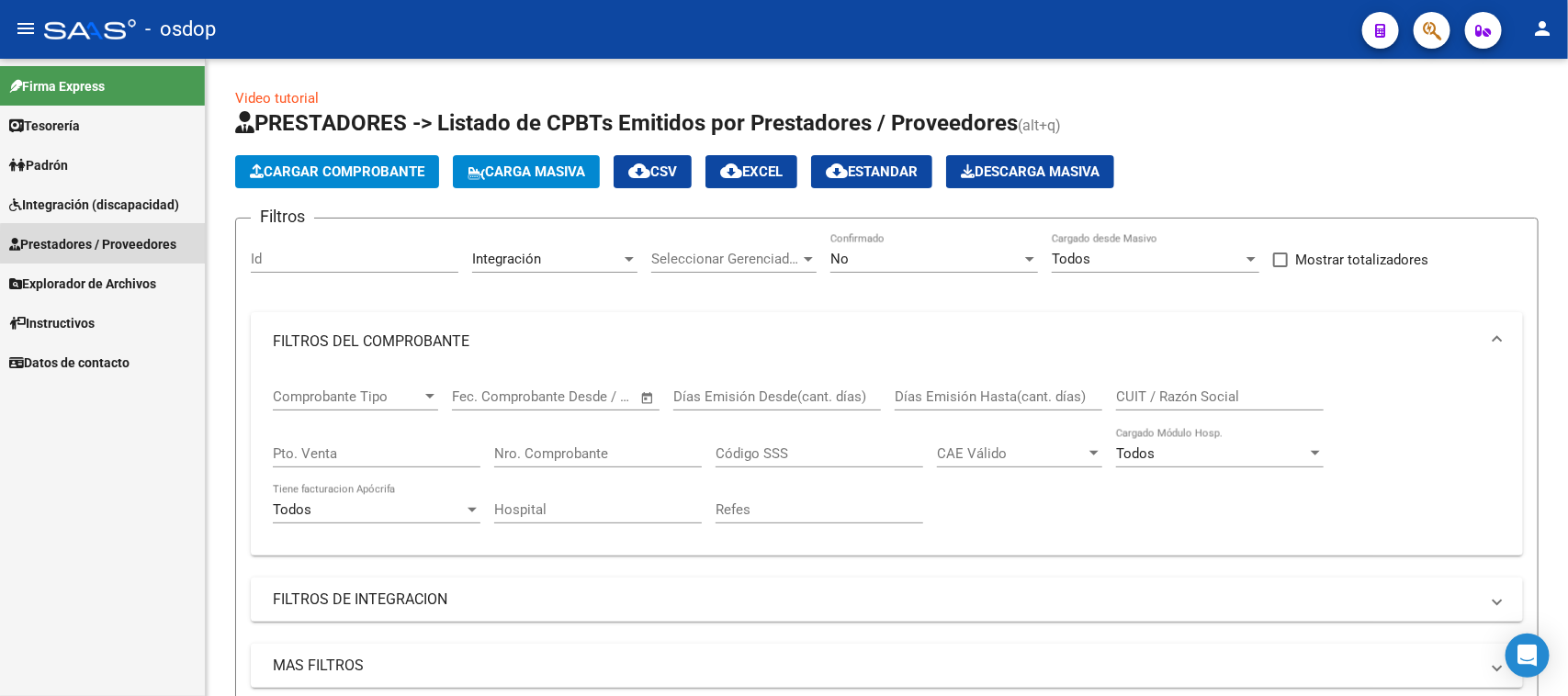 click on "Prestadores / Proveedores" at bounding box center [93, 244] 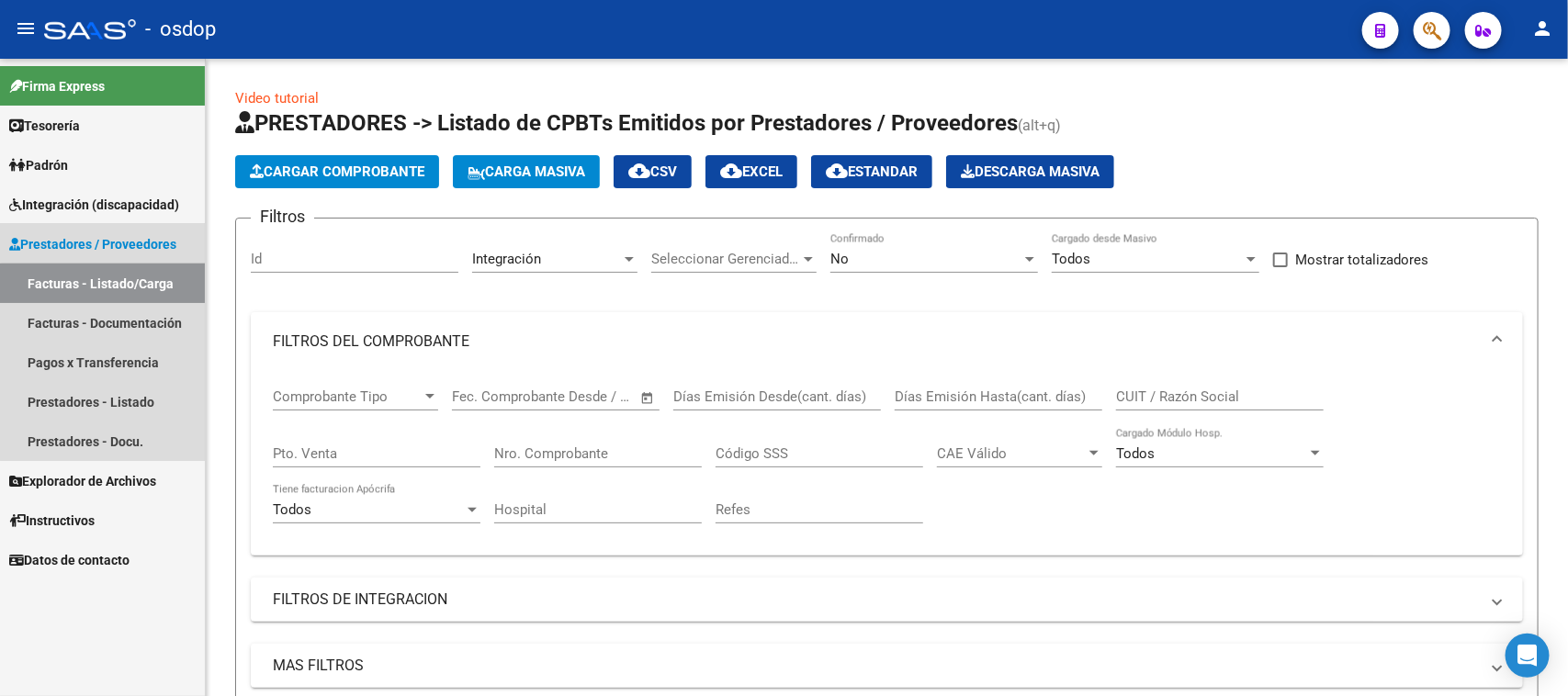click on "Facturas - Listado/Carga" at bounding box center (102, 283) 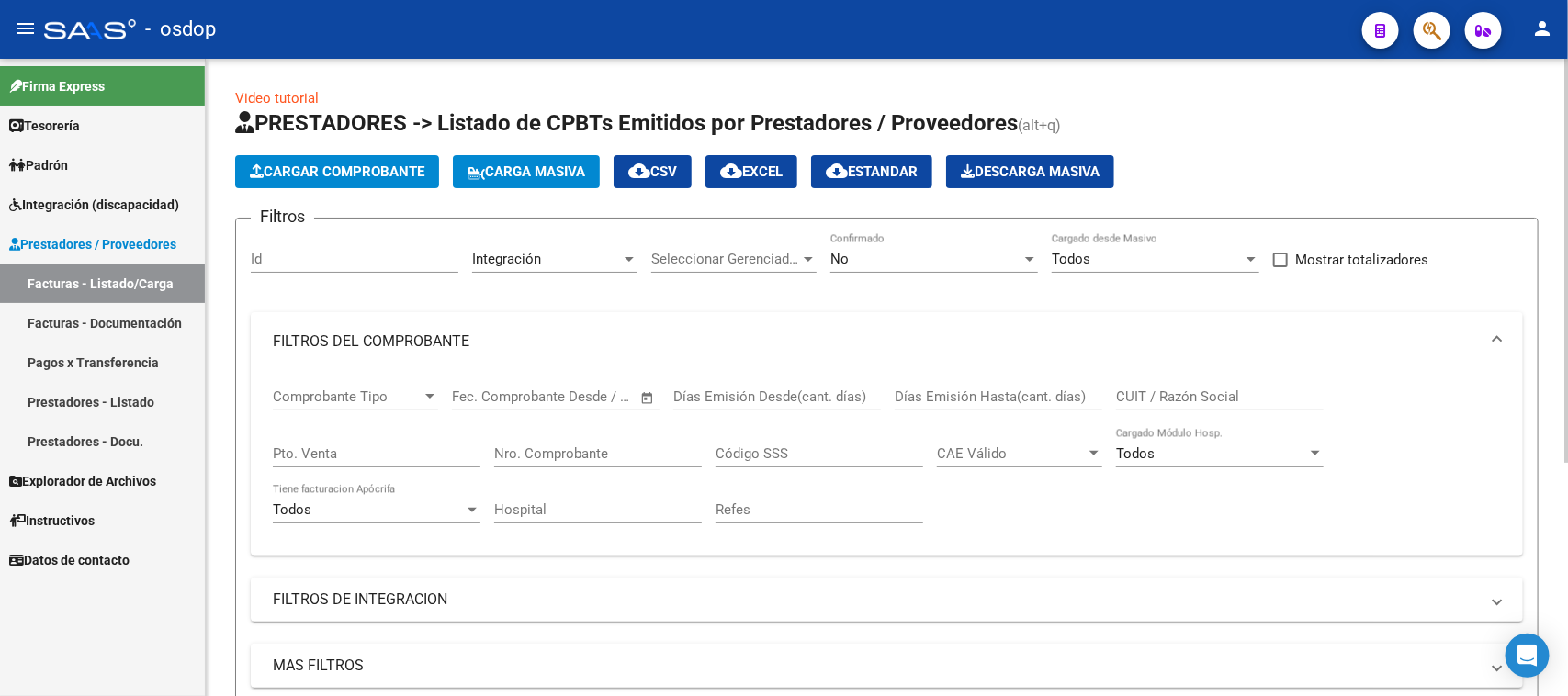 click on "Seleccionar Gerenciador Seleccionar Gerenciador" 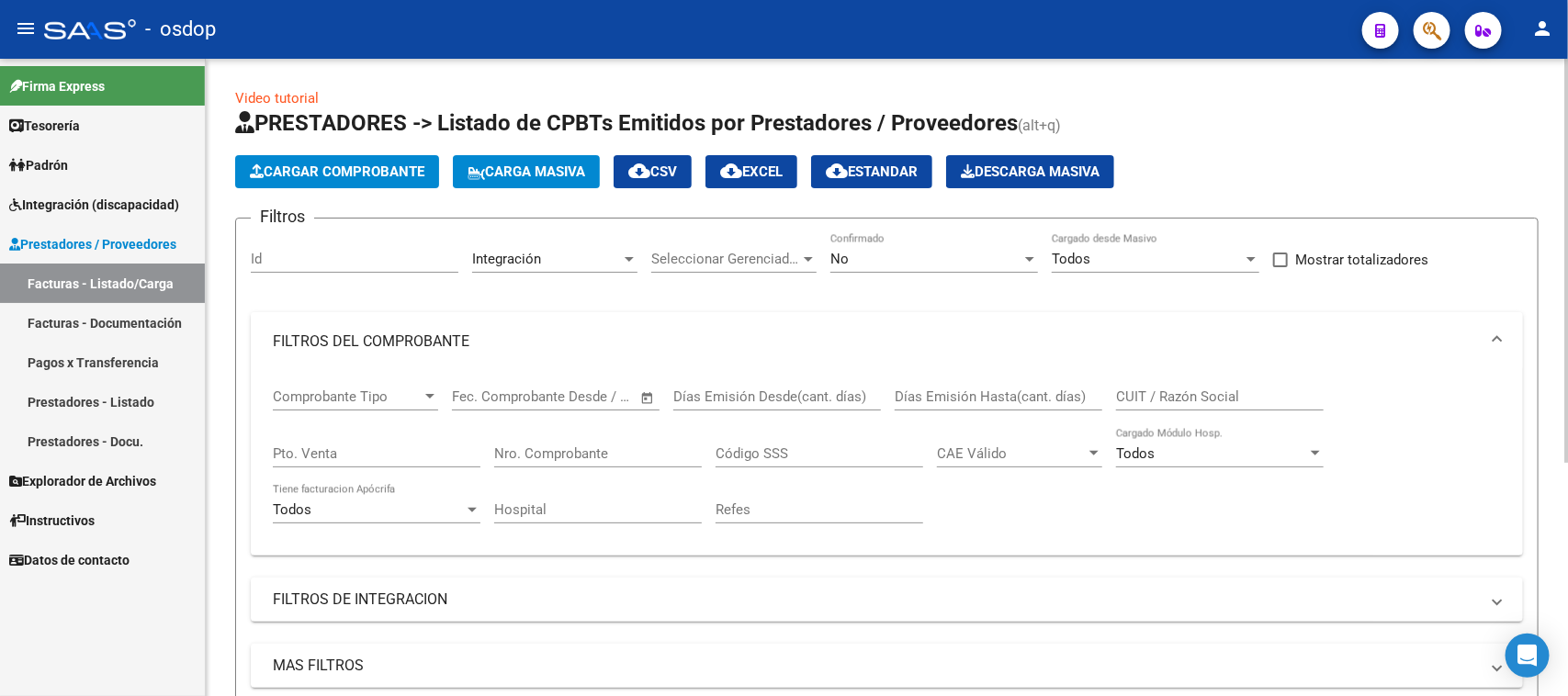 click on "FILTROS DEL COMPROBANTE" at bounding box center (886, 342) 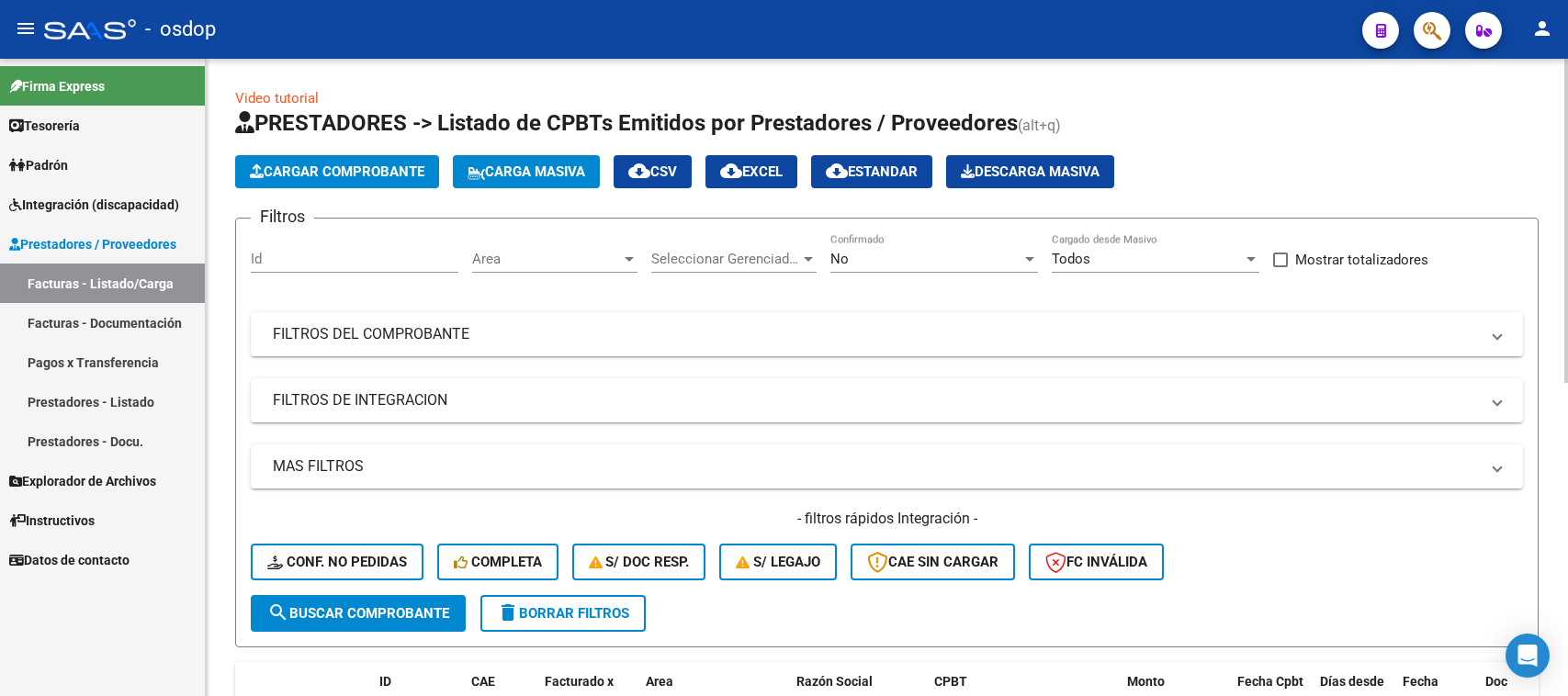 scroll, scrollTop: 0, scrollLeft: 0, axis: both 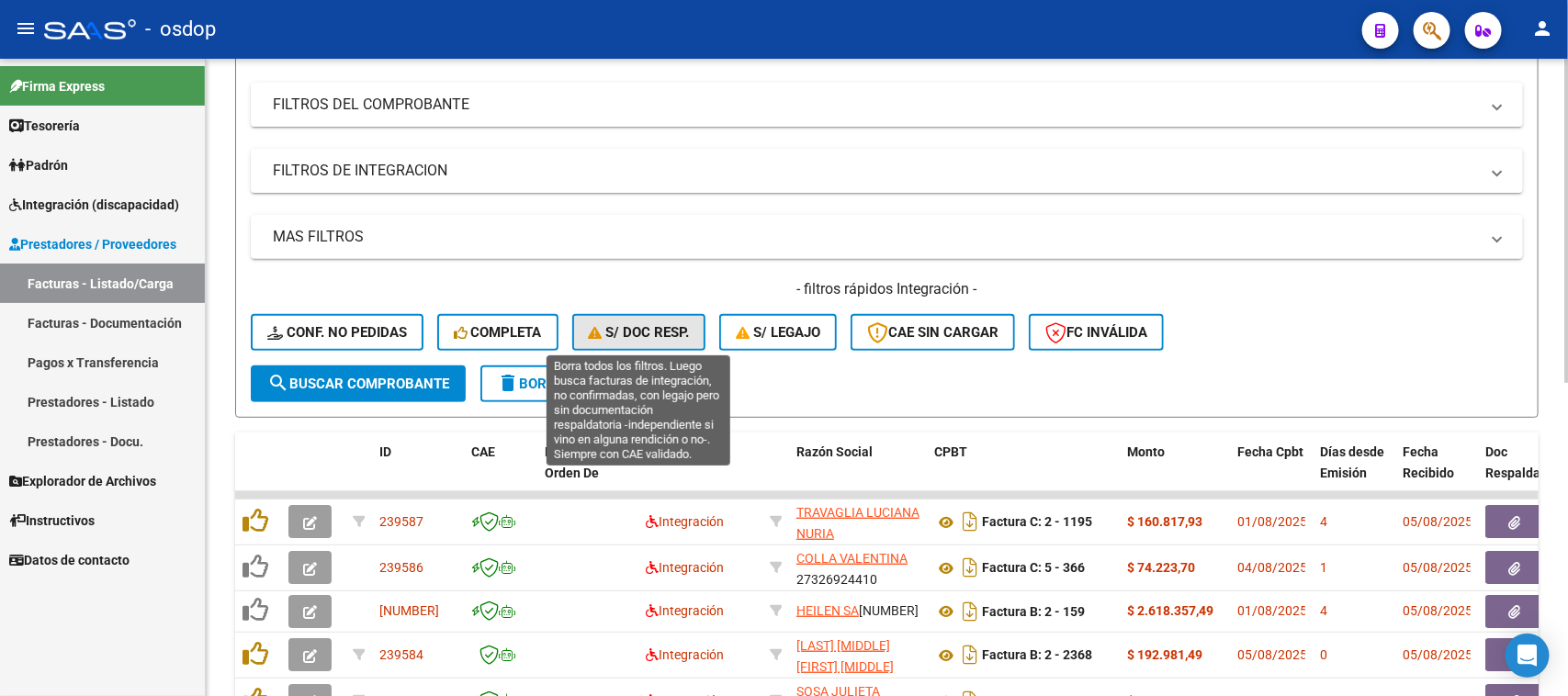click on "S/ Doc Resp." 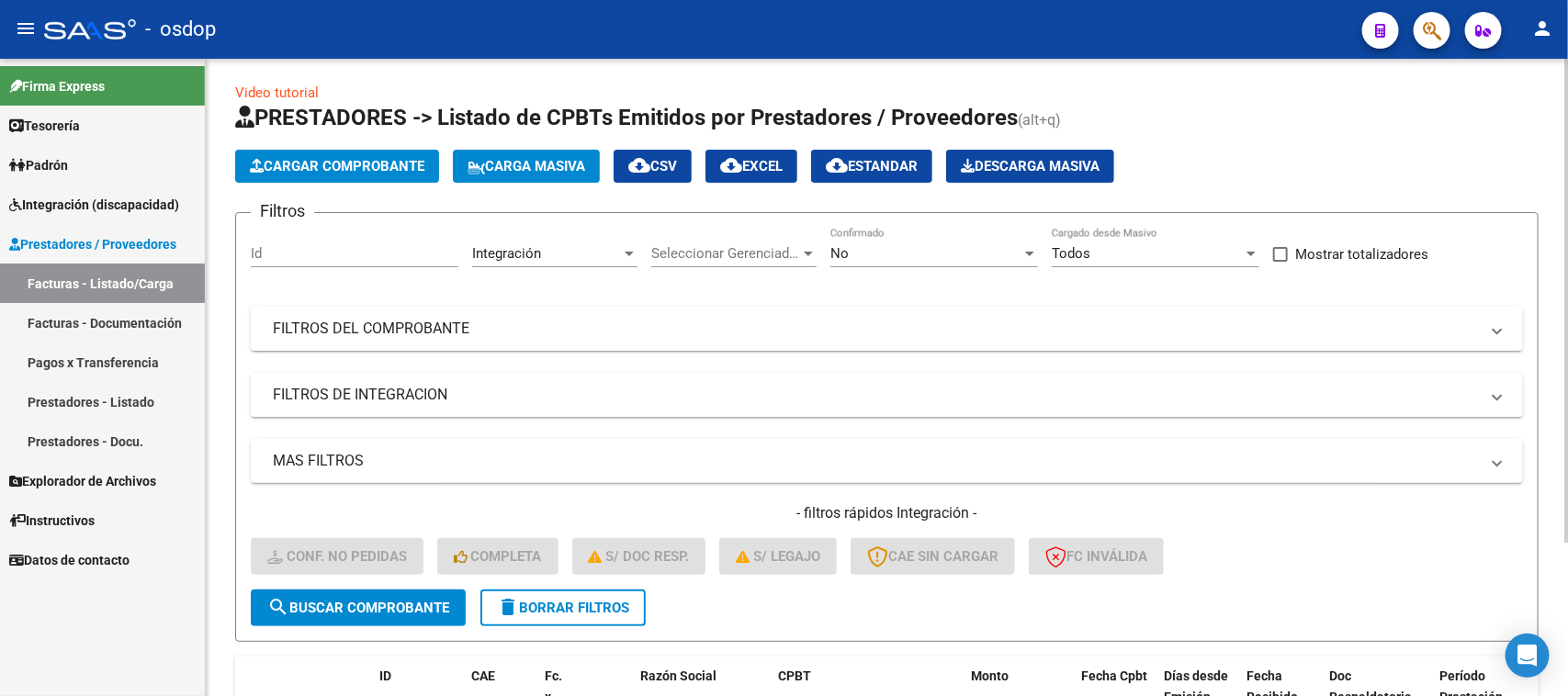 scroll, scrollTop: 0, scrollLeft: 0, axis: both 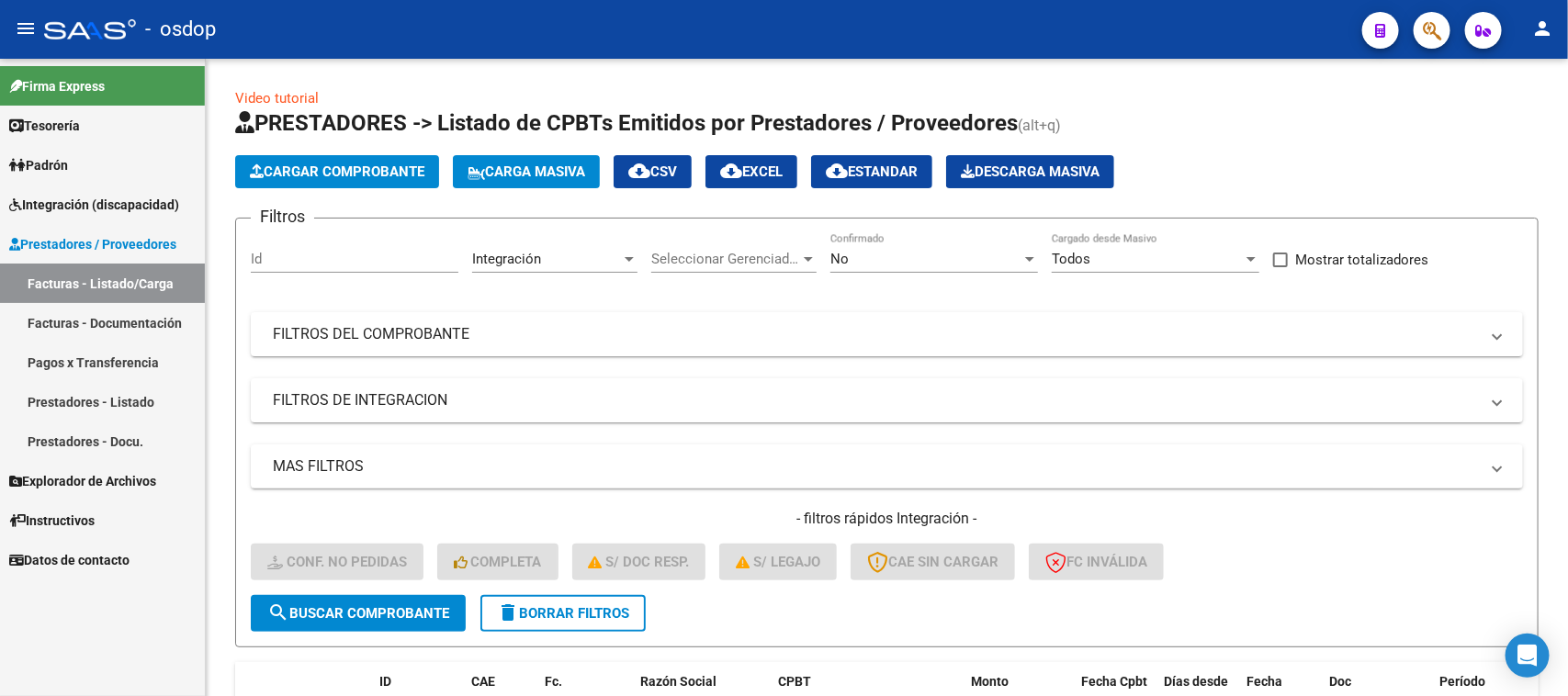 click on "Facturas - Listado/Carga" at bounding box center [102, 283] 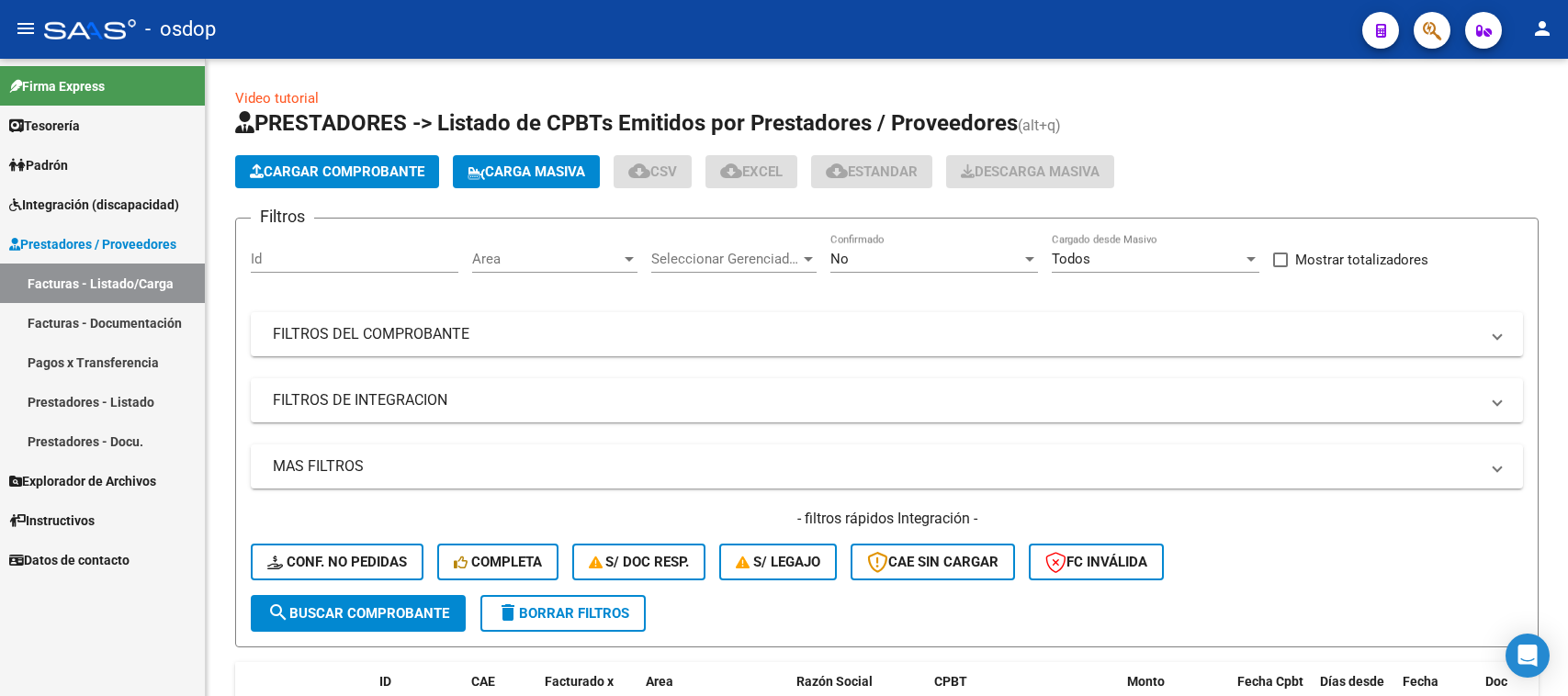 scroll, scrollTop: 0, scrollLeft: 0, axis: both 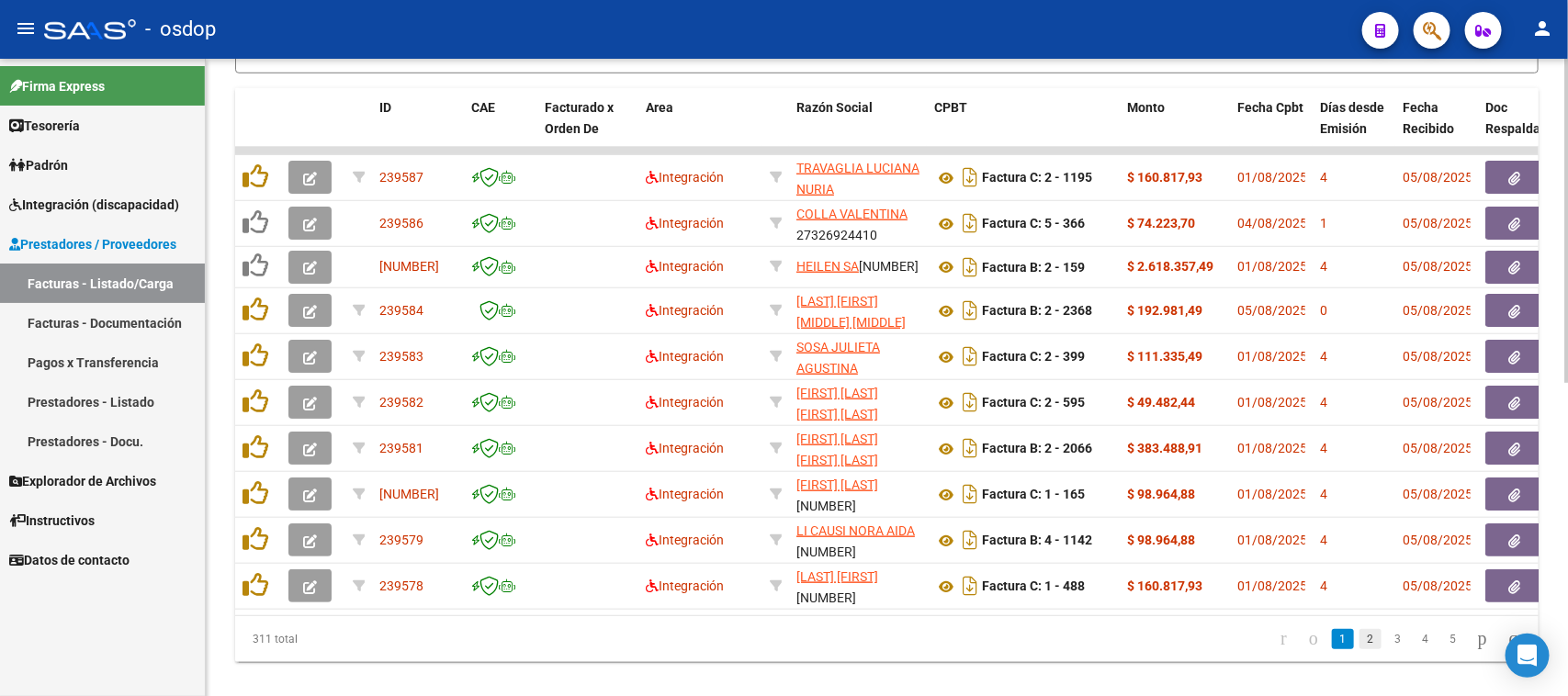 click on "2" 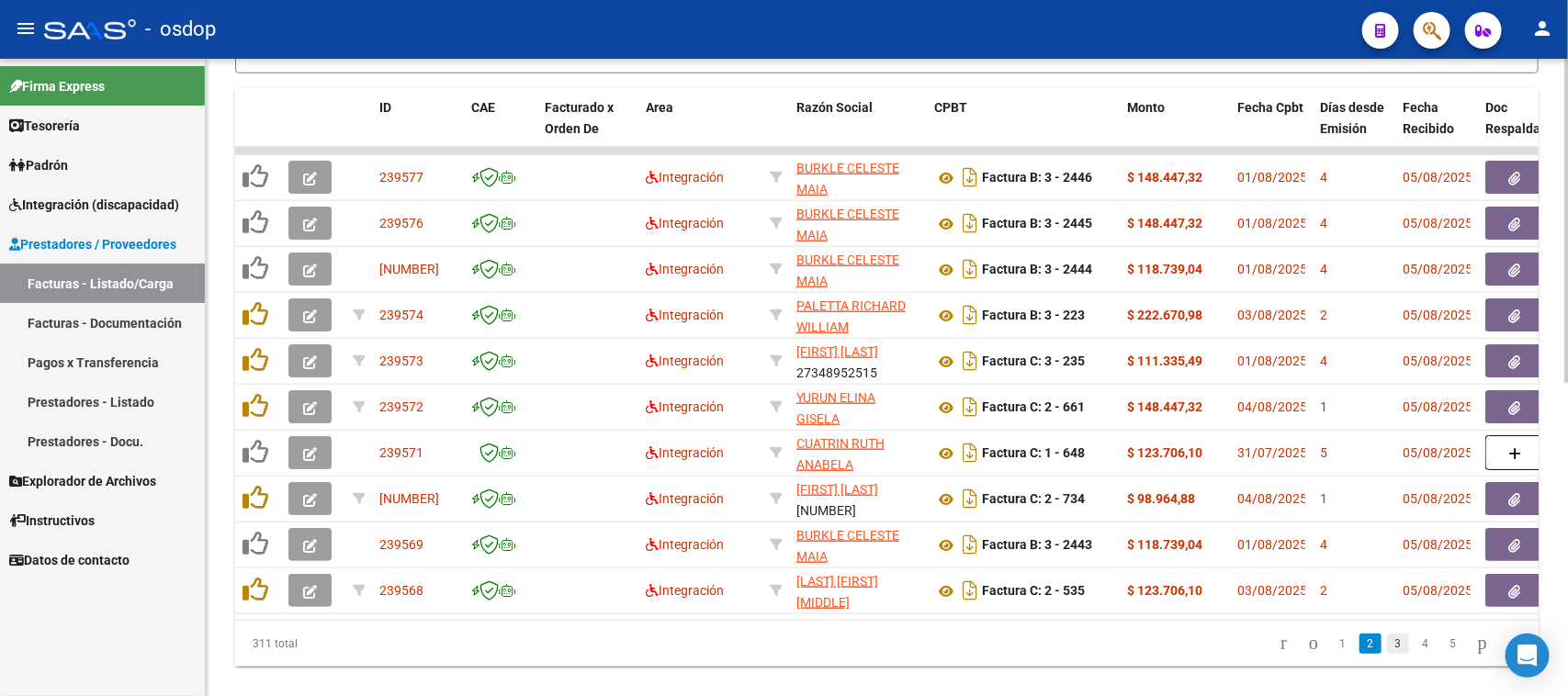 click on "3" 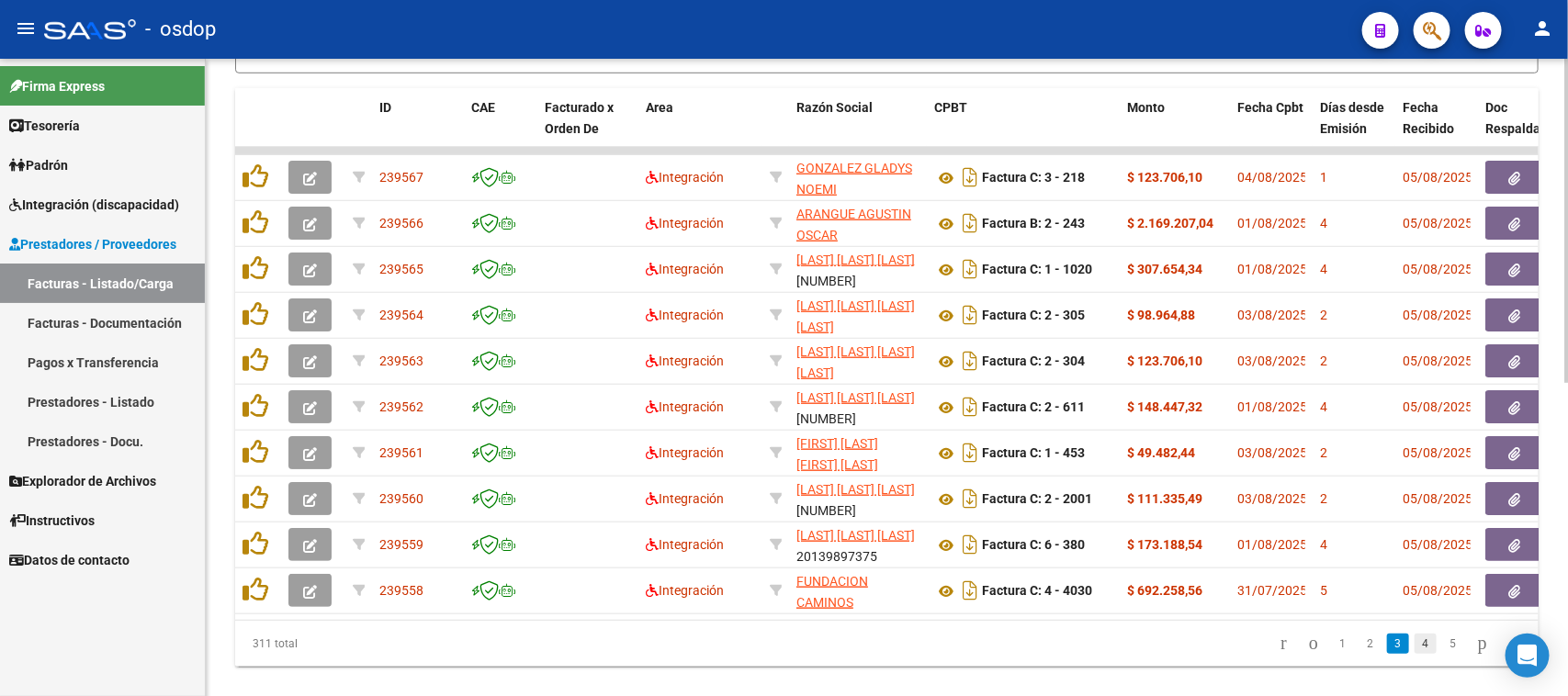 click on "4" 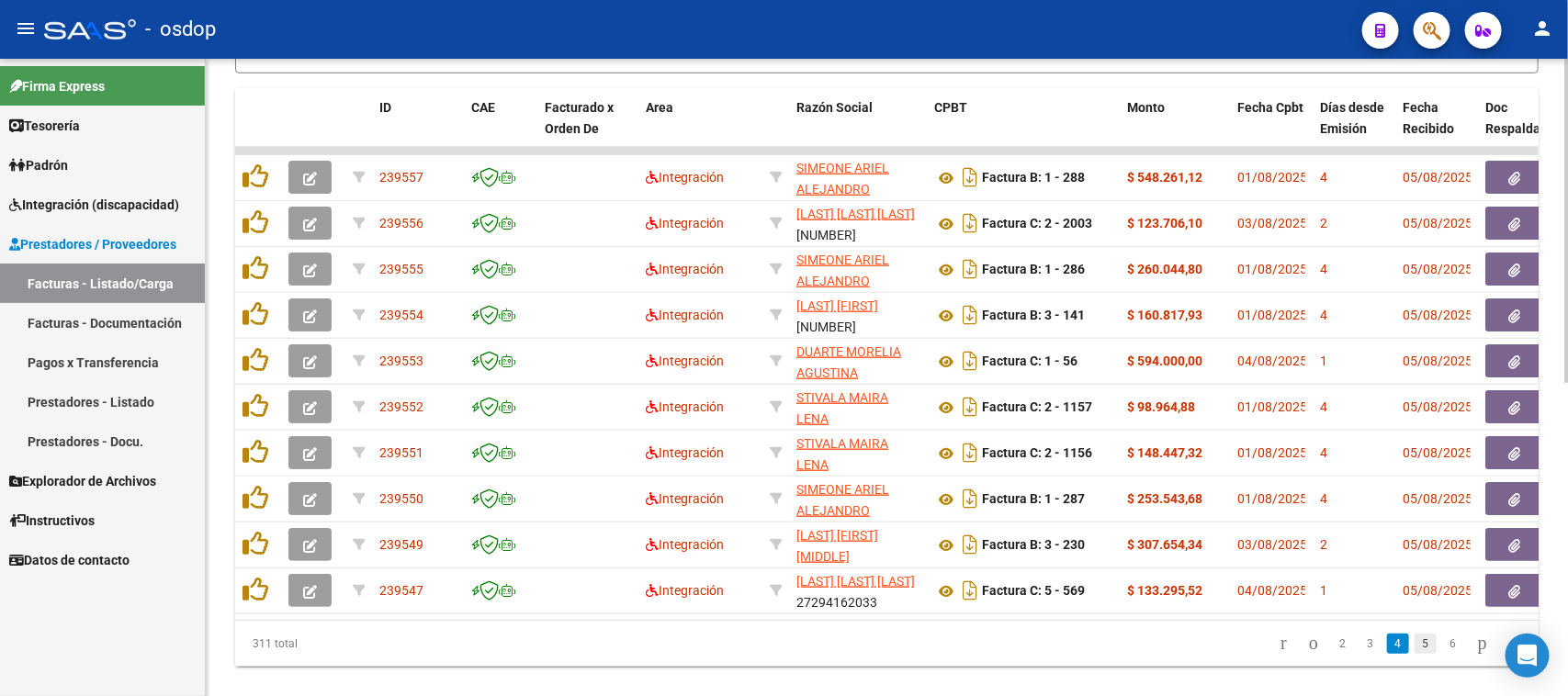 click on "5" 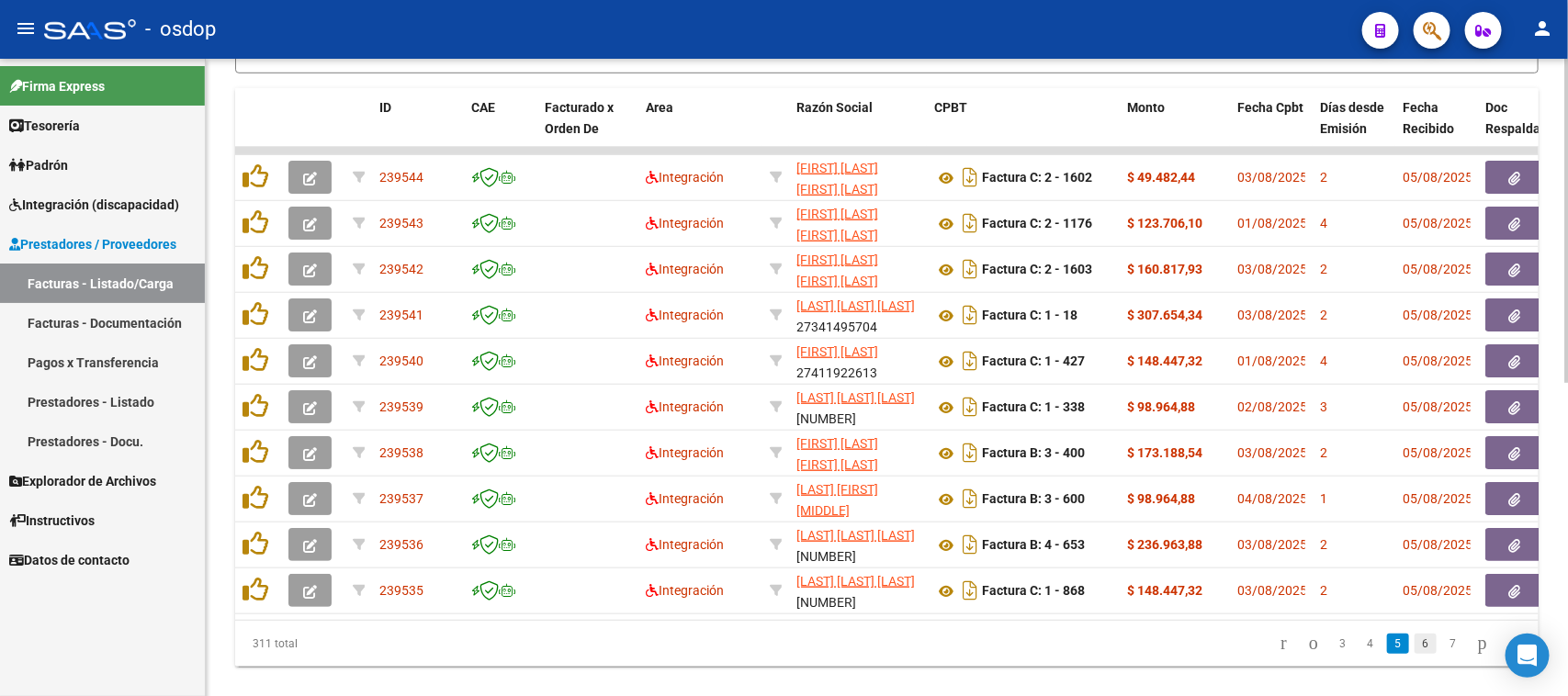 click on "6" 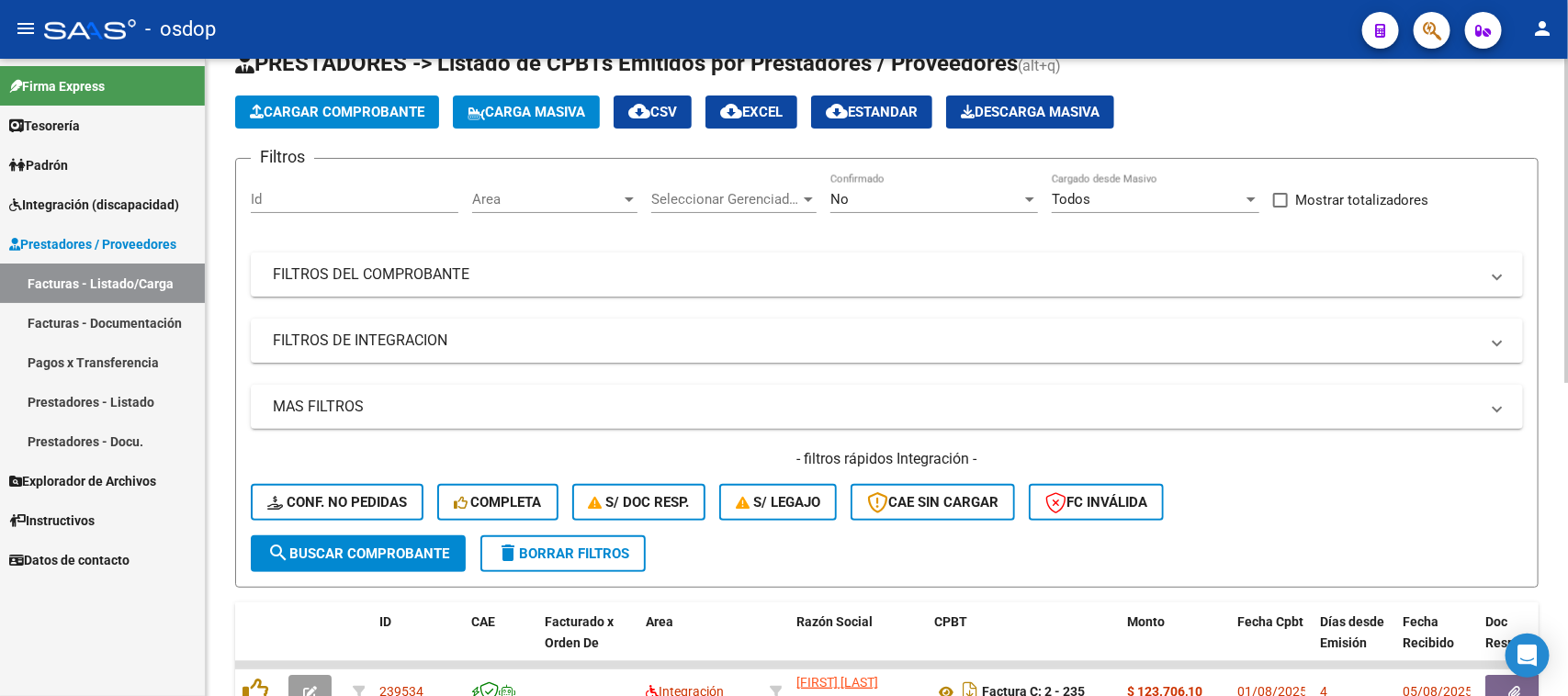 scroll, scrollTop: 0, scrollLeft: 0, axis: both 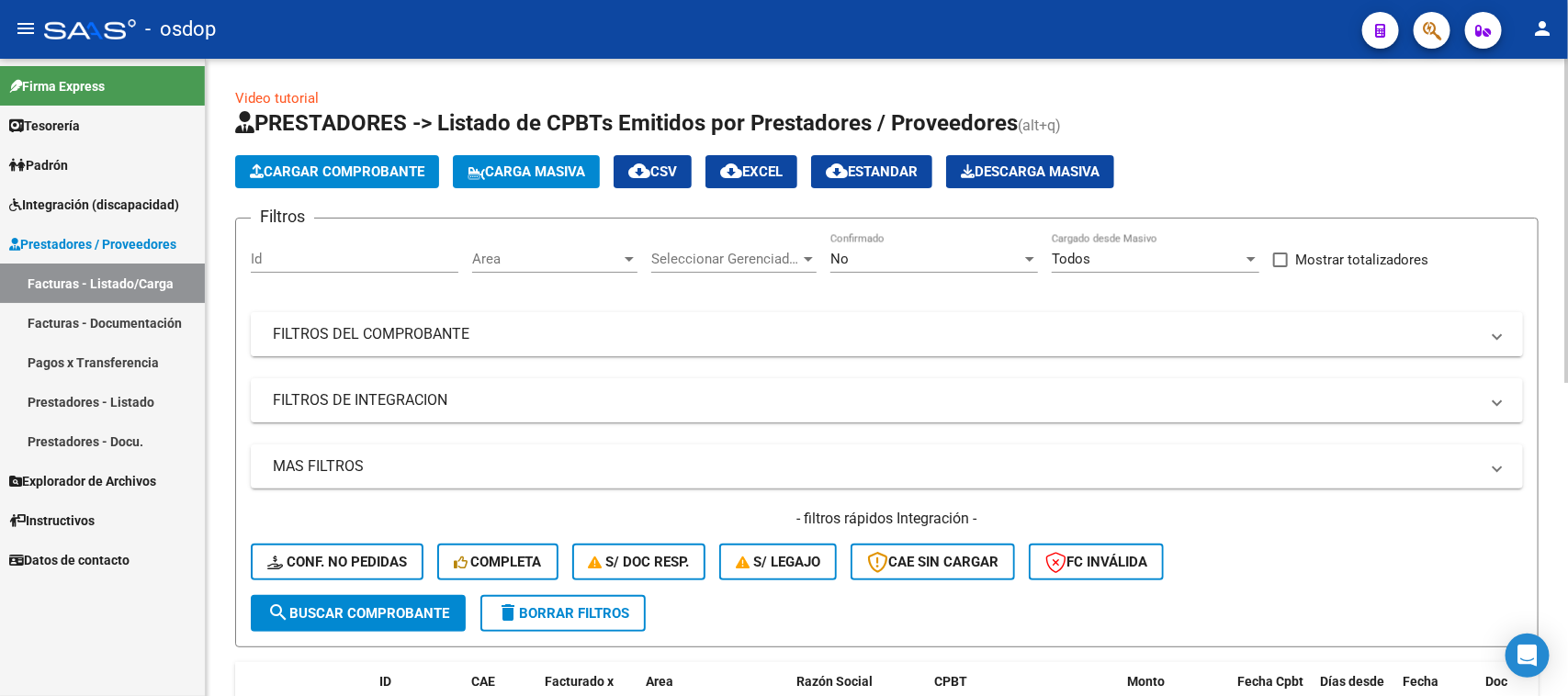 click on "FILTROS DEL COMPROBANTE" at bounding box center (886, 334) 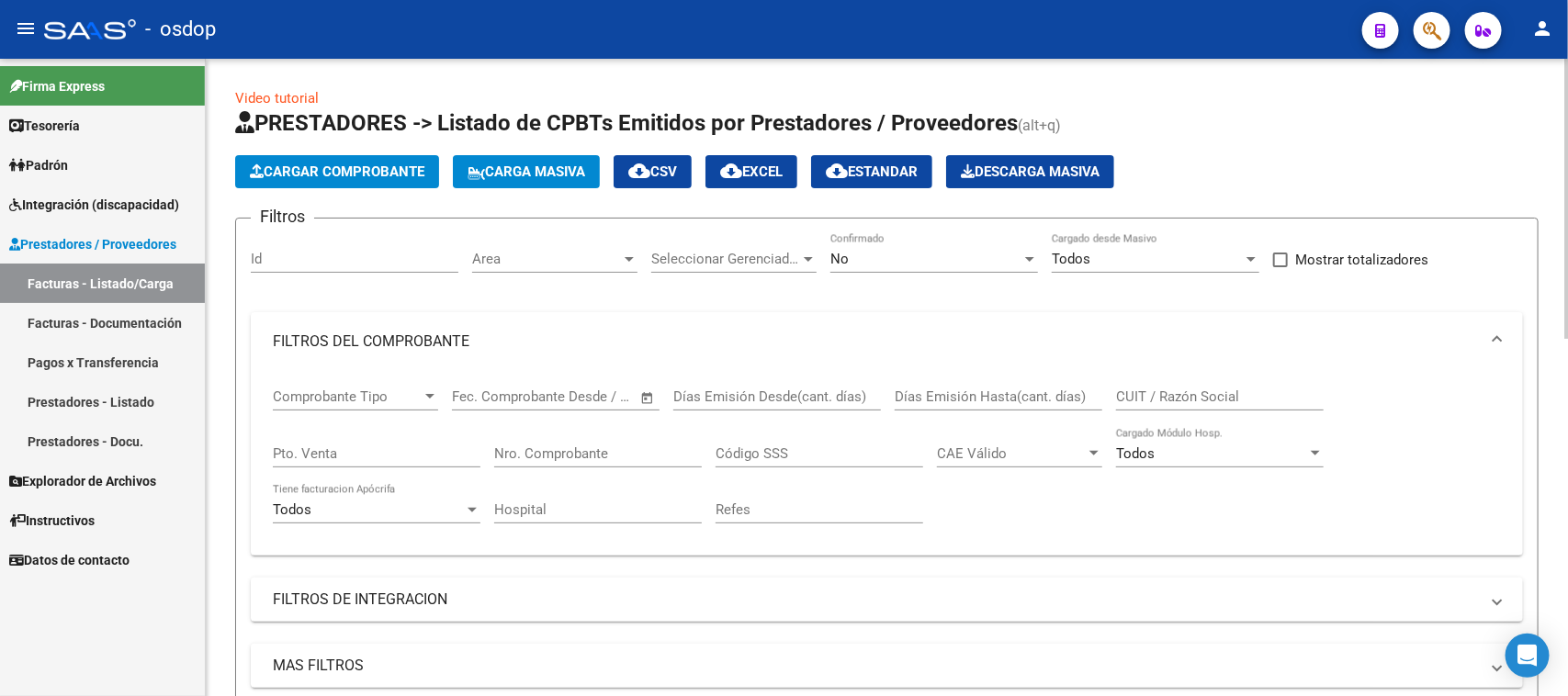 click on "CUIT / Razón Social" at bounding box center [1220, 397] 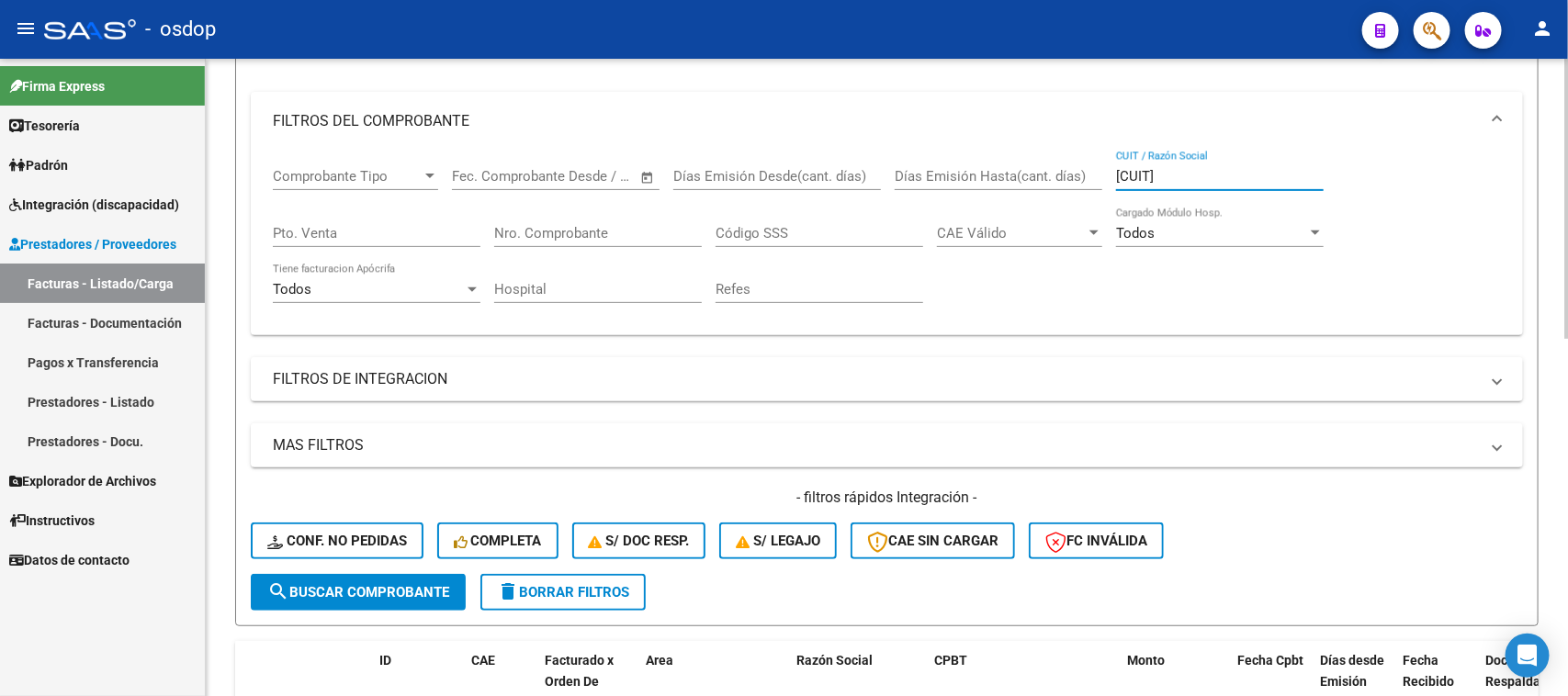 scroll, scrollTop: 230, scrollLeft: 0, axis: vertical 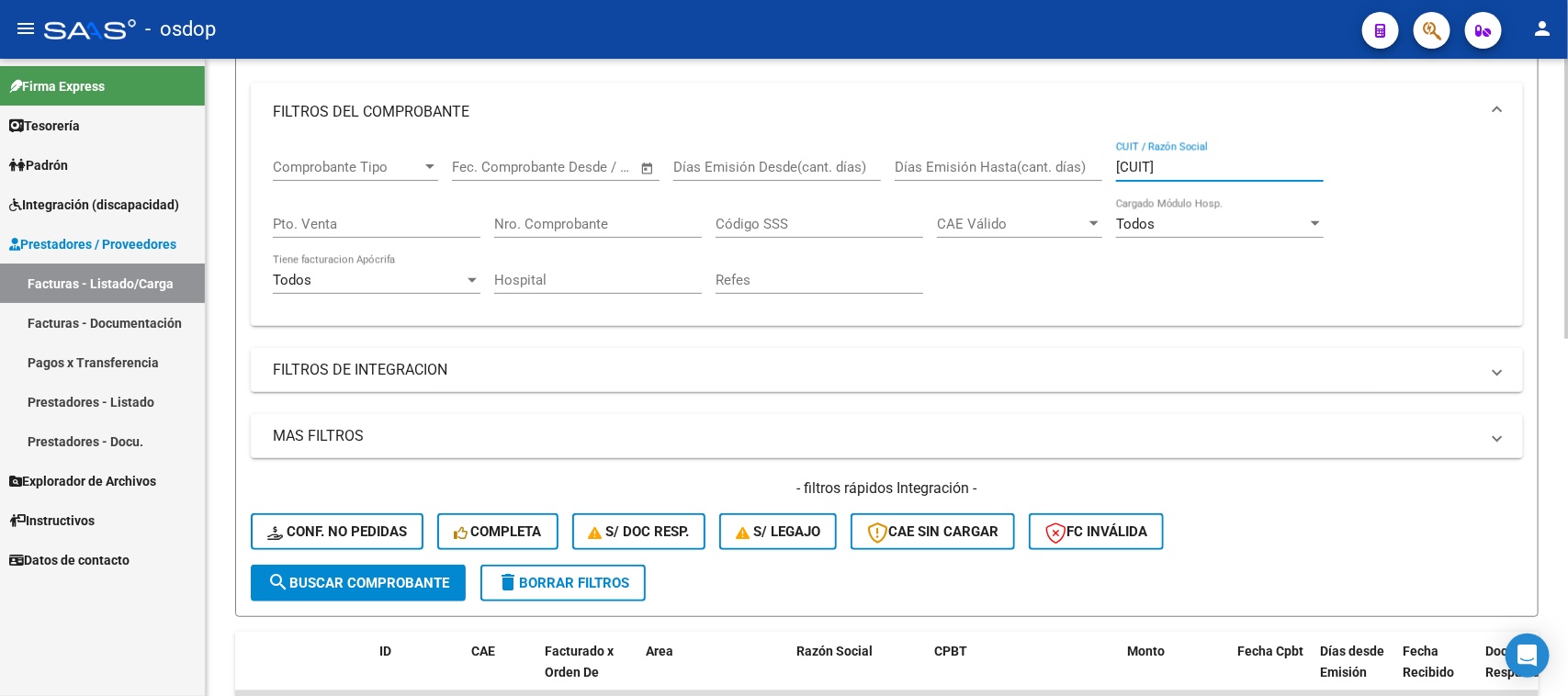 click on "[CUIT]" at bounding box center [1220, 167] 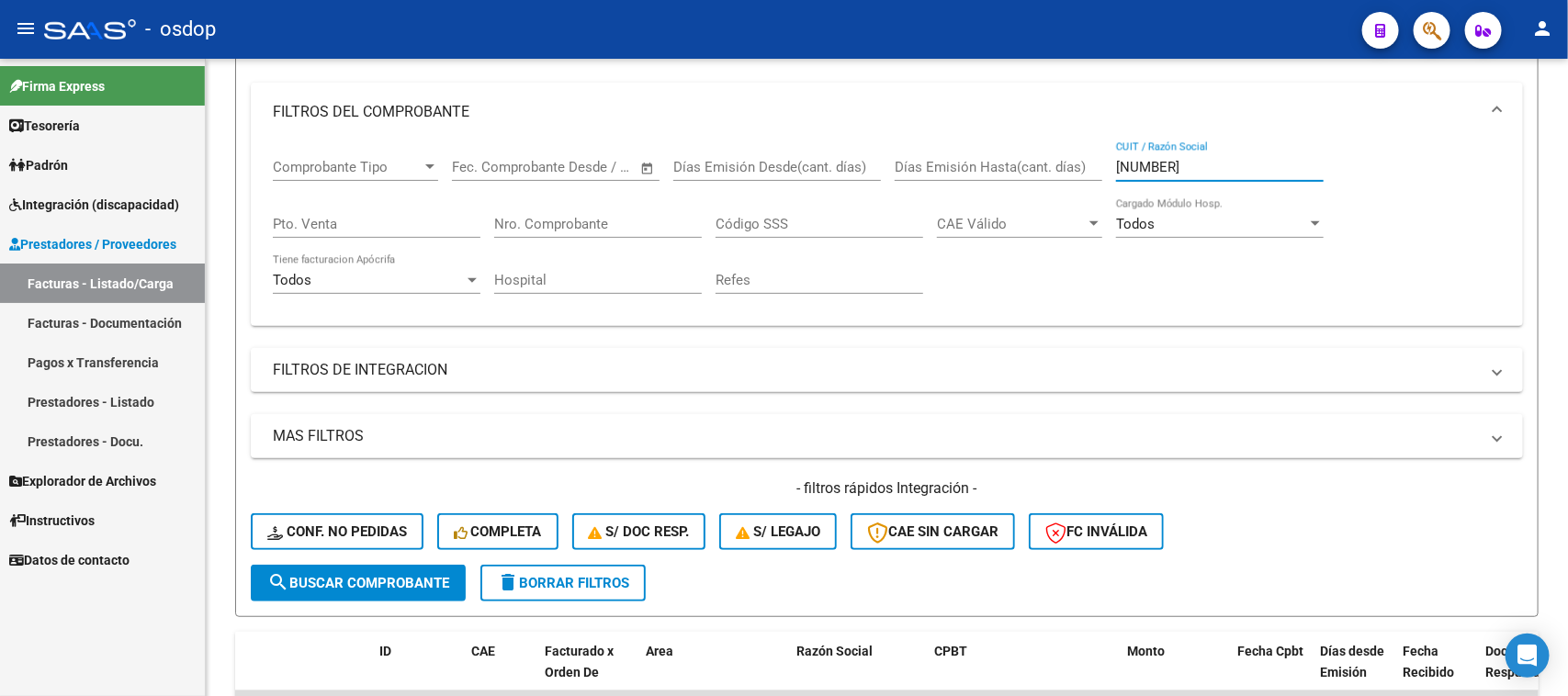 scroll, scrollTop: 459, scrollLeft: 0, axis: vertical 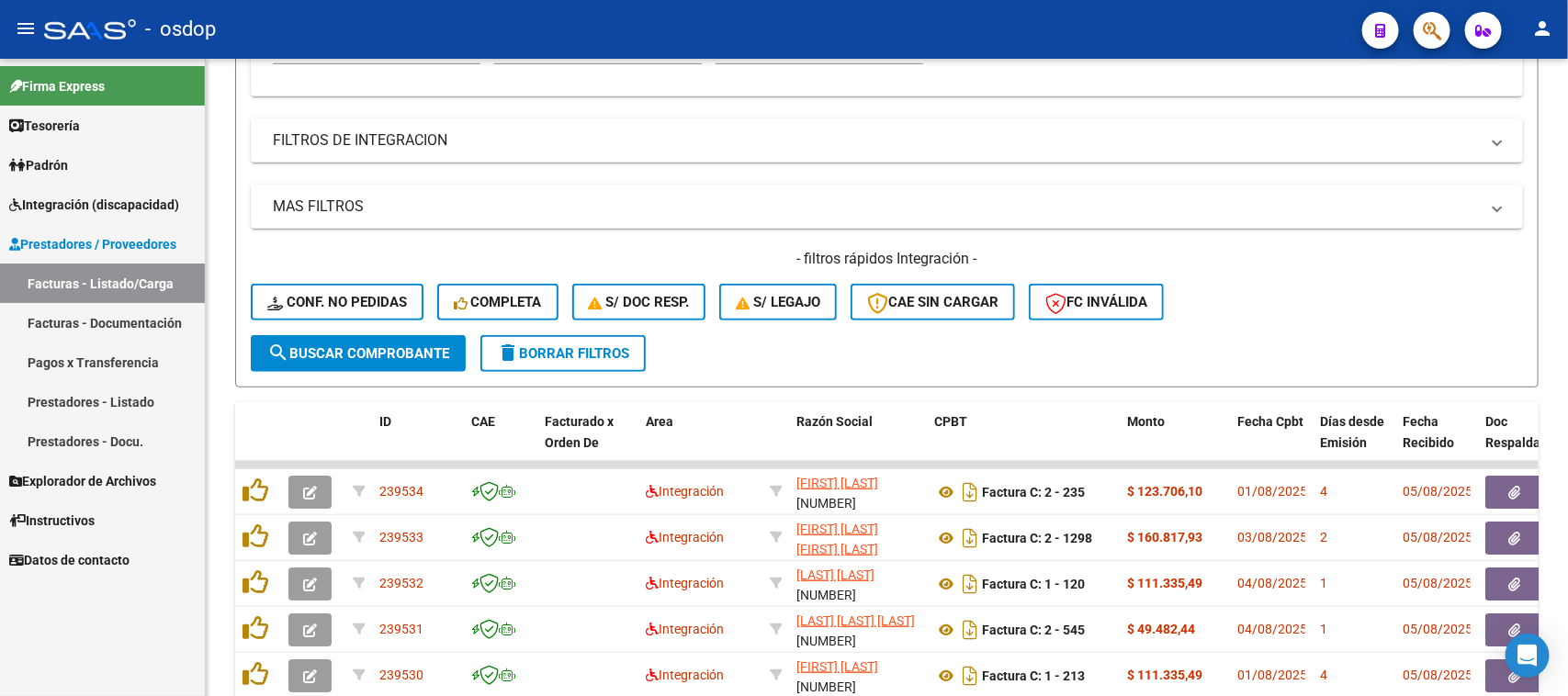 click on "search  Buscar Comprobante" 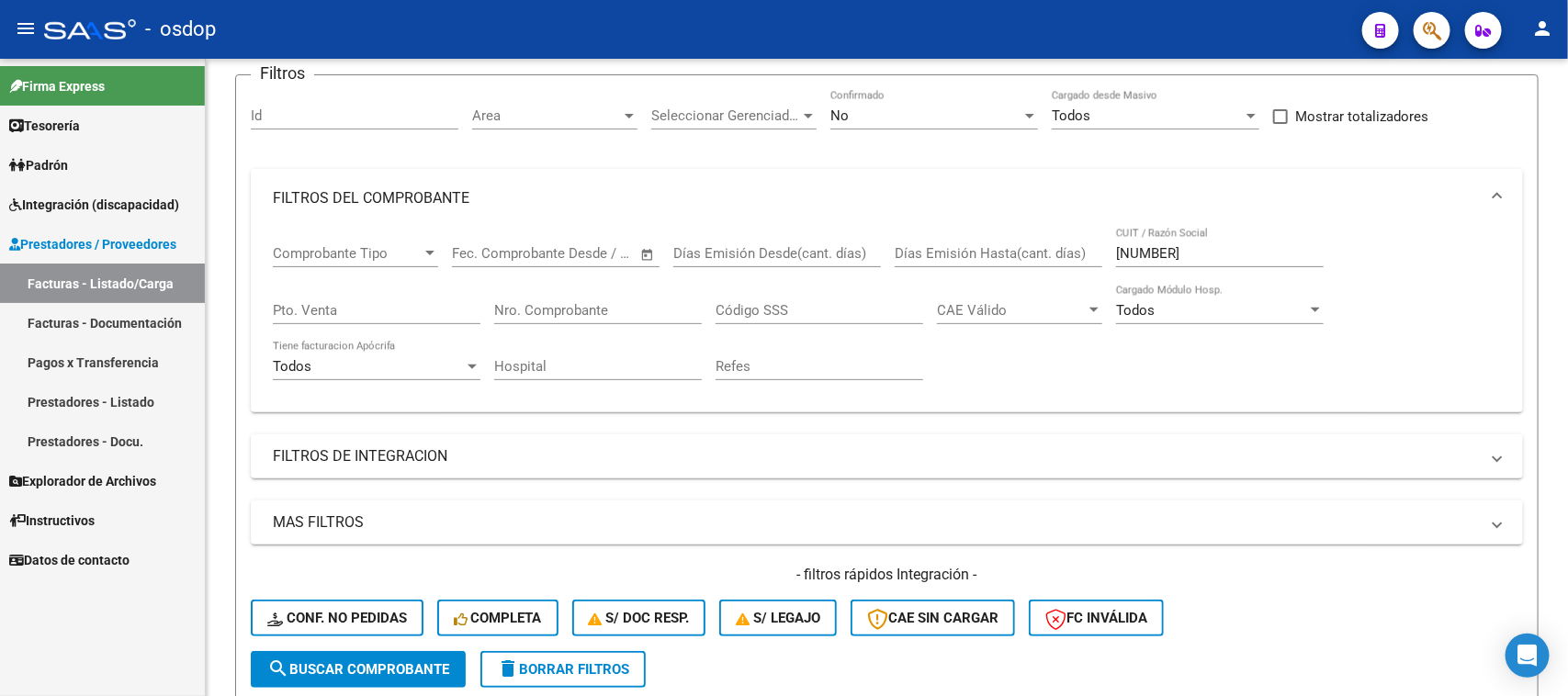scroll, scrollTop: 25, scrollLeft: 0, axis: vertical 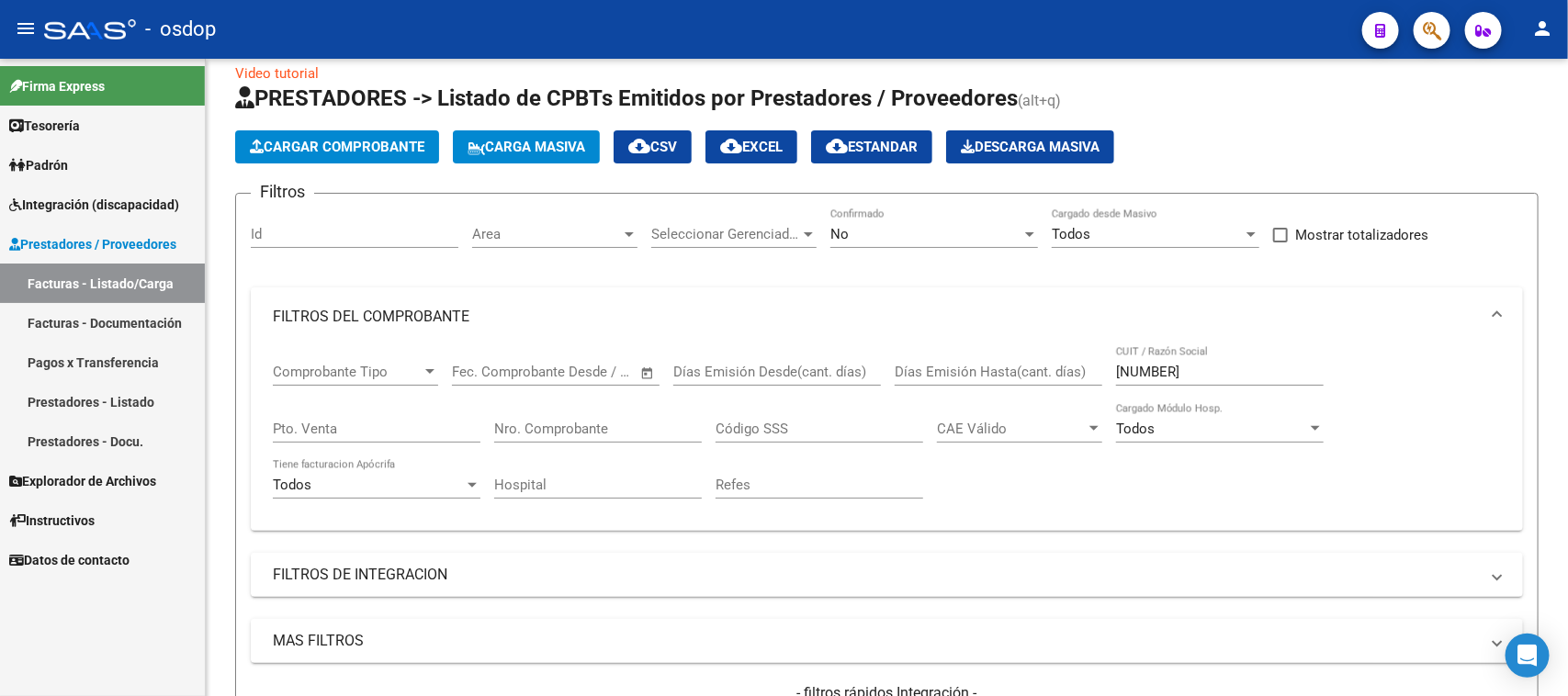 click on "[NUMBER]" at bounding box center (1220, 372) 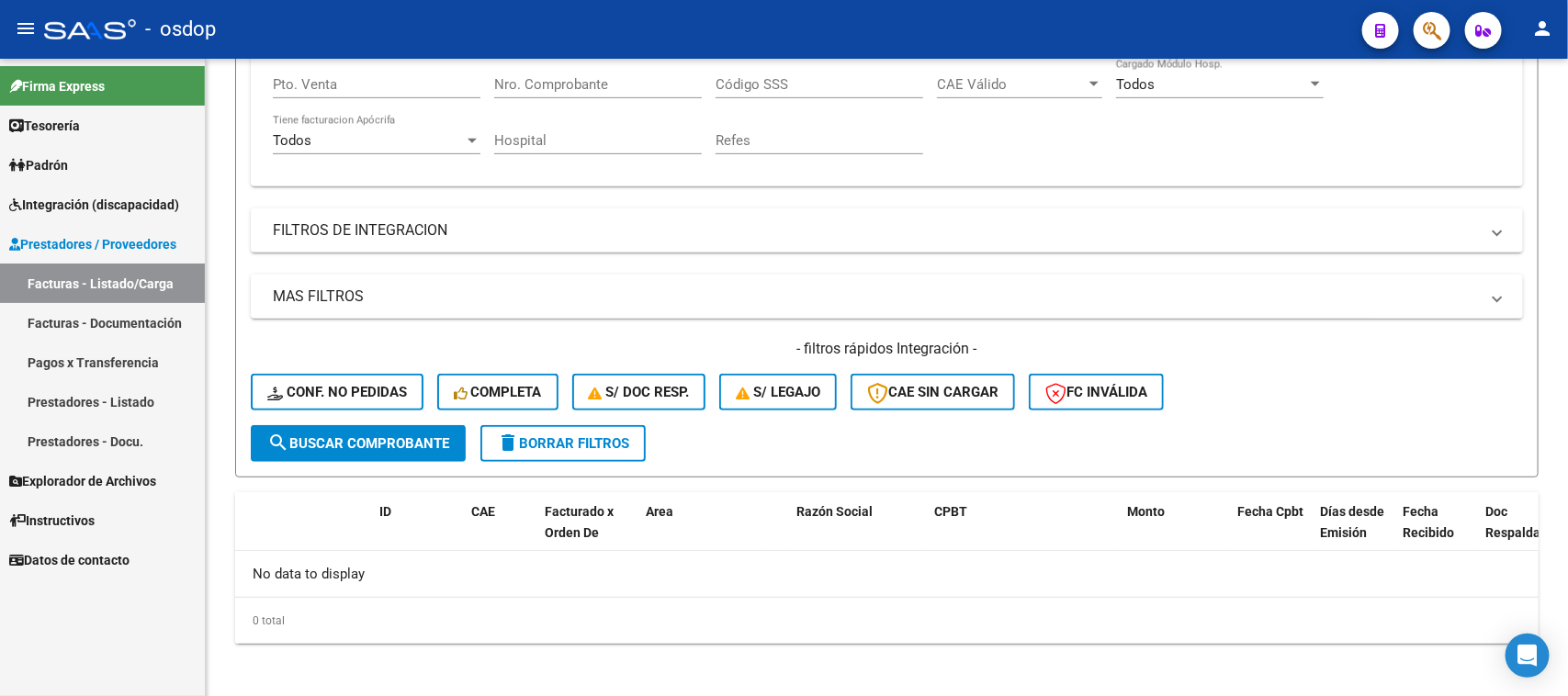 type on "[CUIT]" 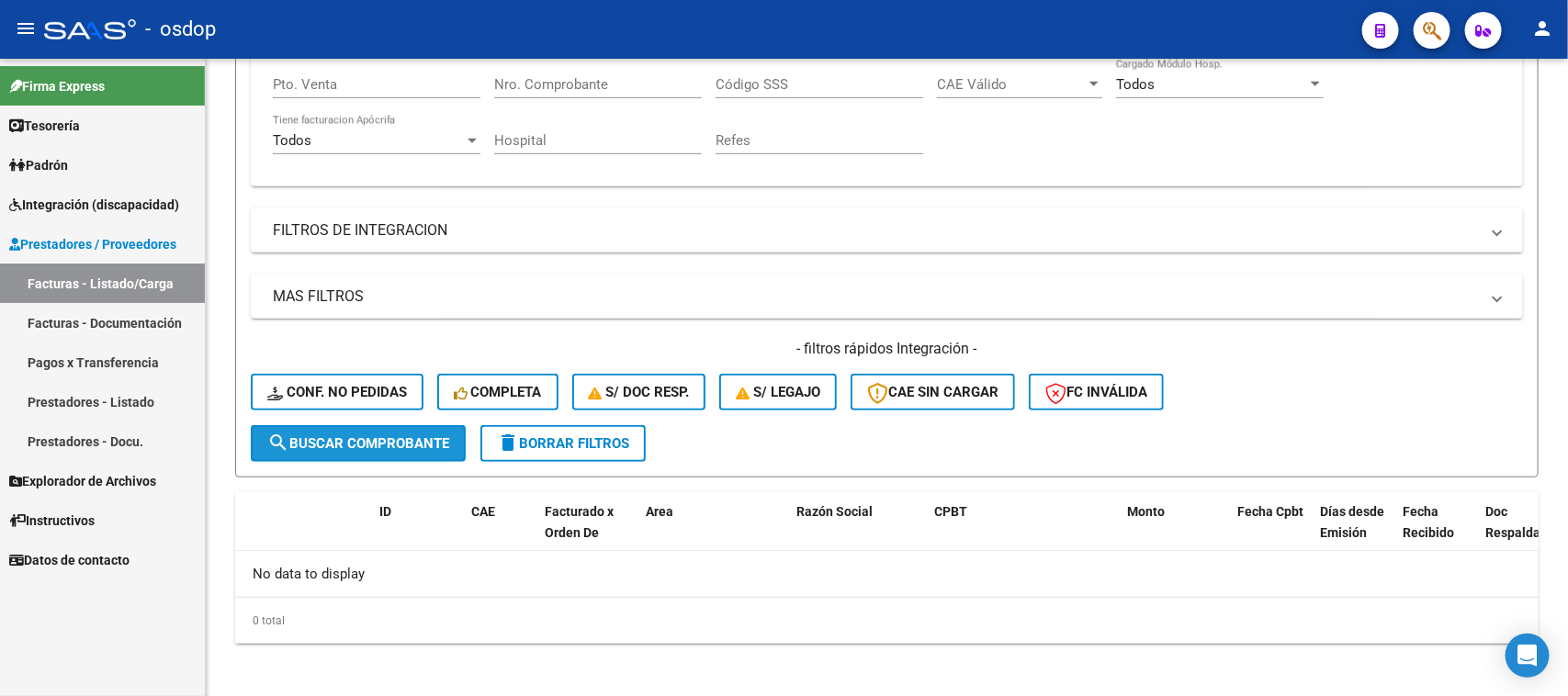 click on "search  Buscar Comprobante" 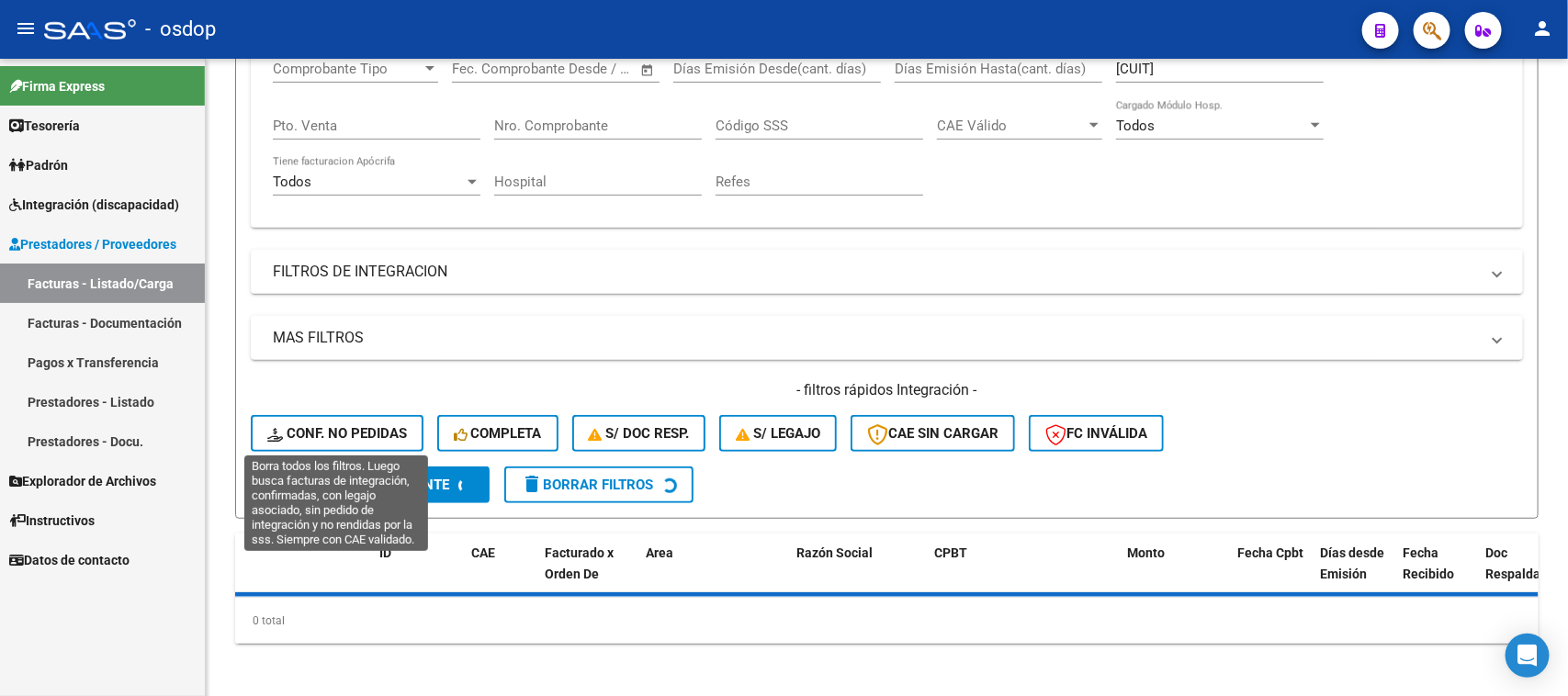 scroll, scrollTop: 369, scrollLeft: 0, axis: vertical 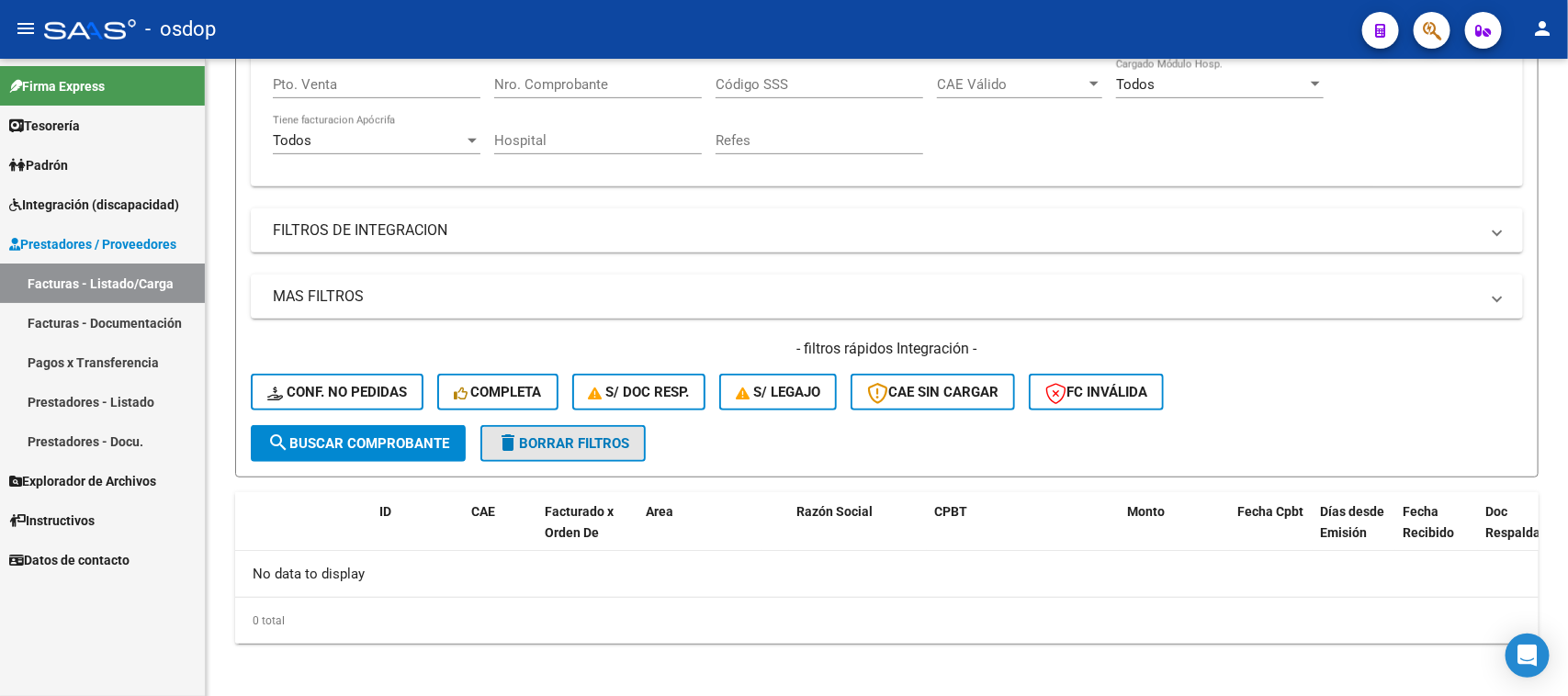 click on "delete  Borrar Filtros" 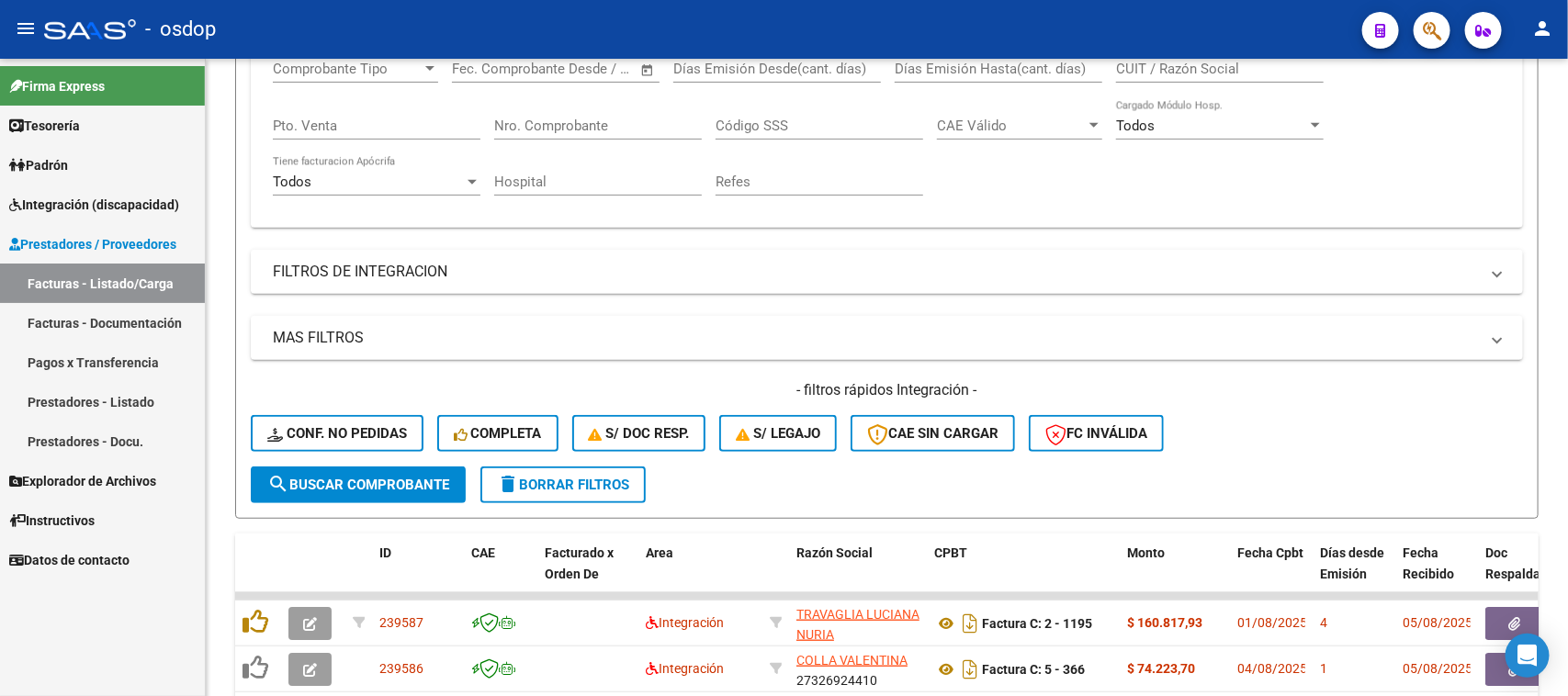 scroll, scrollTop: 369, scrollLeft: 0, axis: vertical 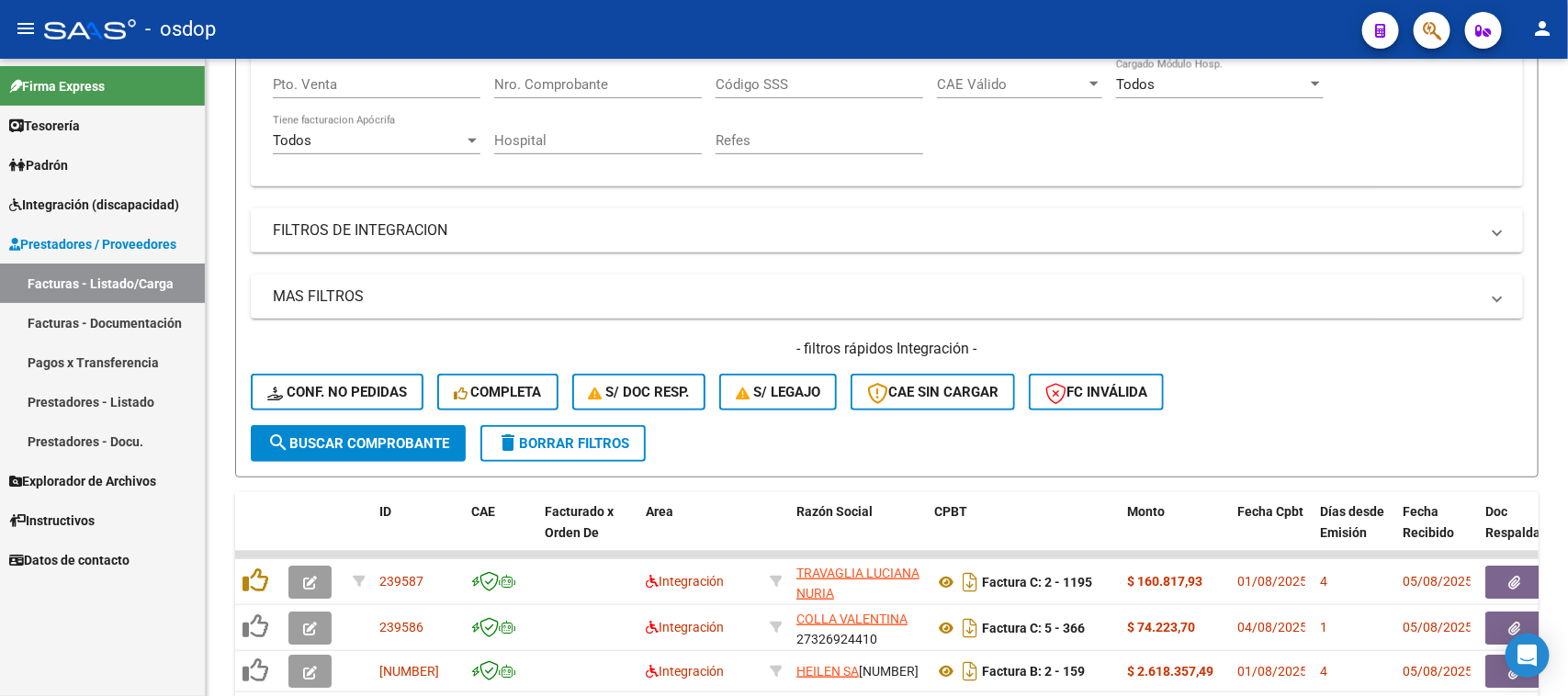 click on "search  Buscar Comprobante" 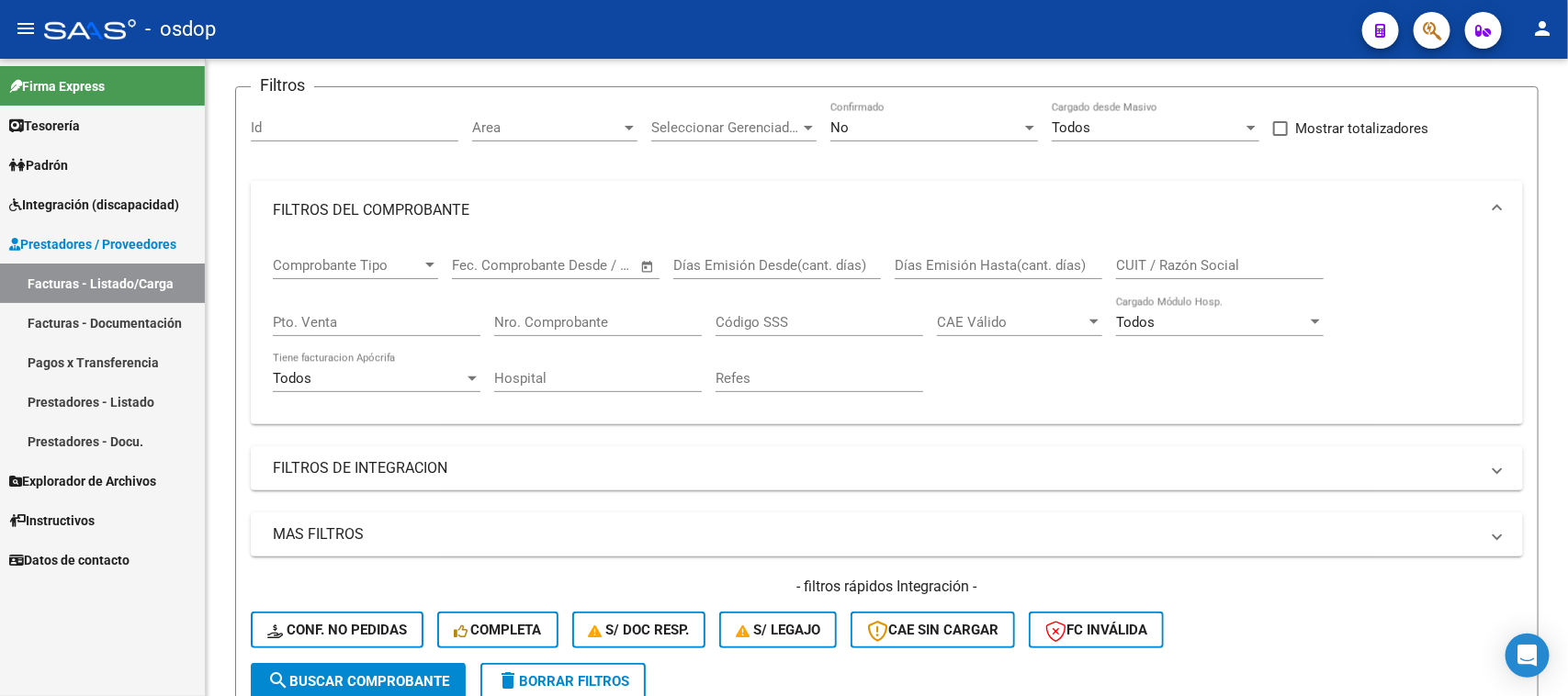 scroll, scrollTop: 25, scrollLeft: 0, axis: vertical 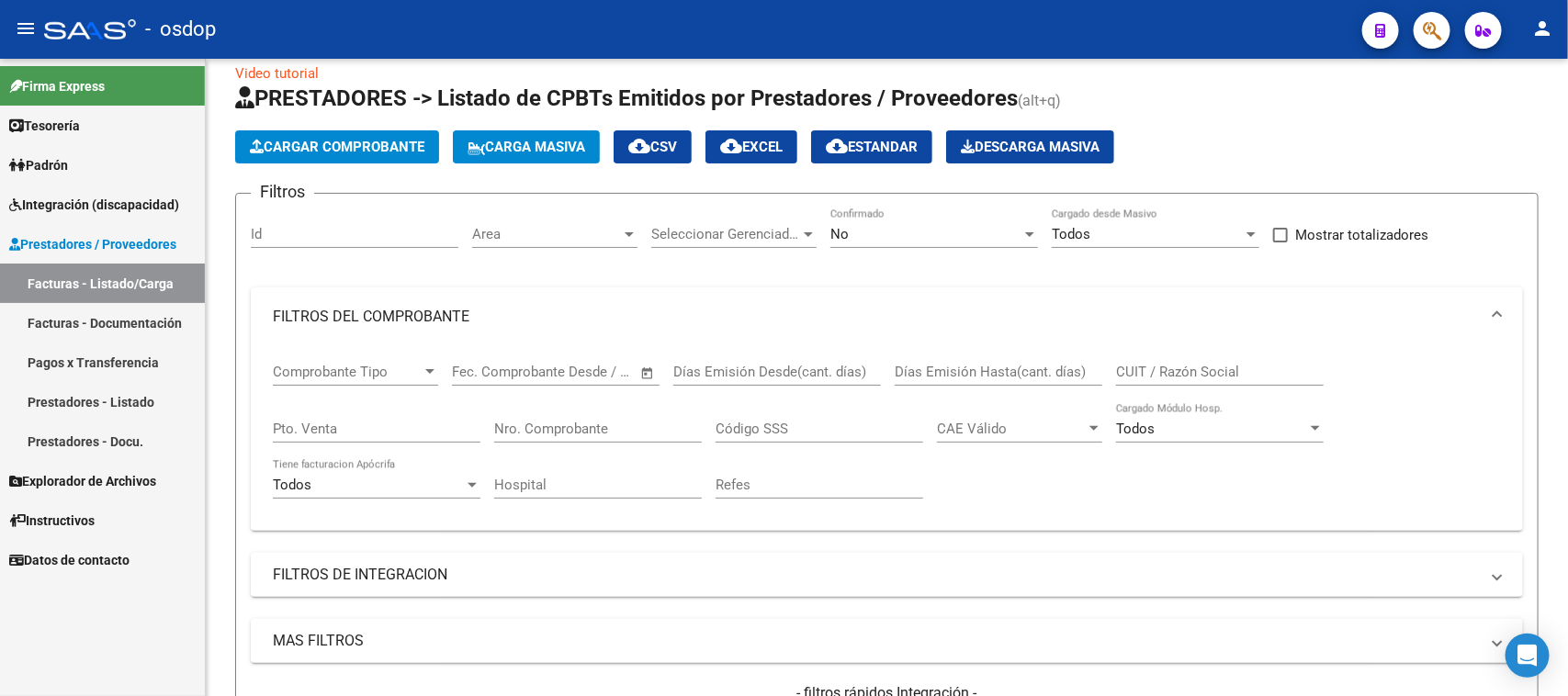 click on "CUIT / Razón Social" at bounding box center [1220, 372] 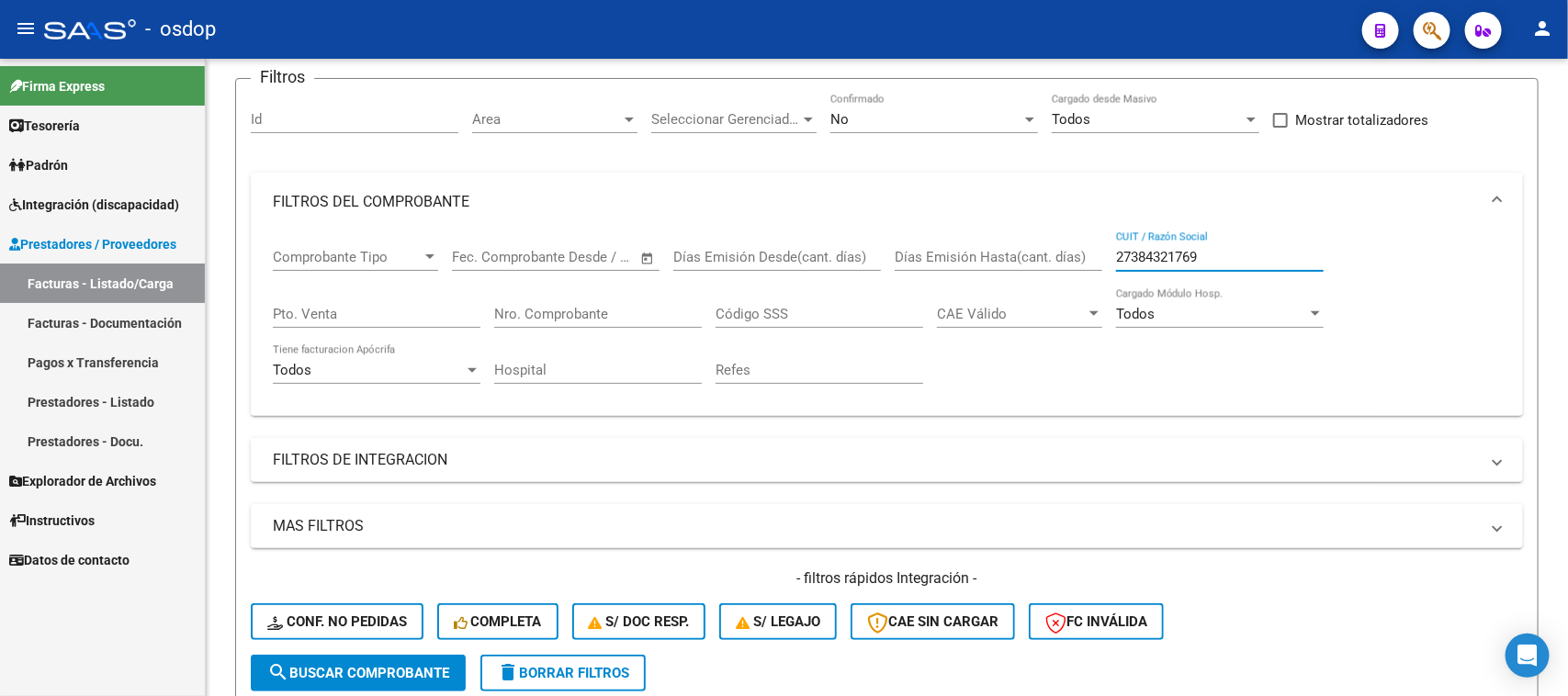 scroll, scrollTop: 369, scrollLeft: 0, axis: vertical 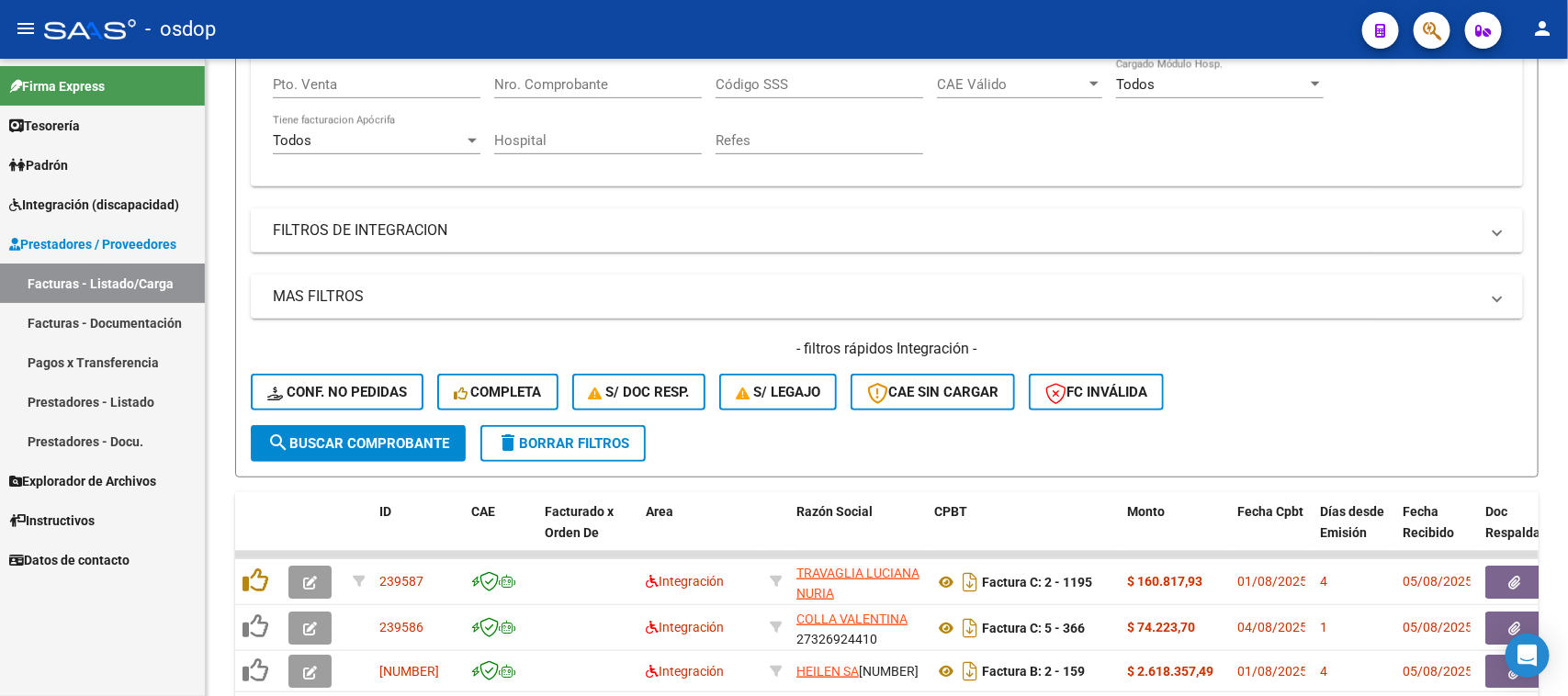 type on "27384321769" 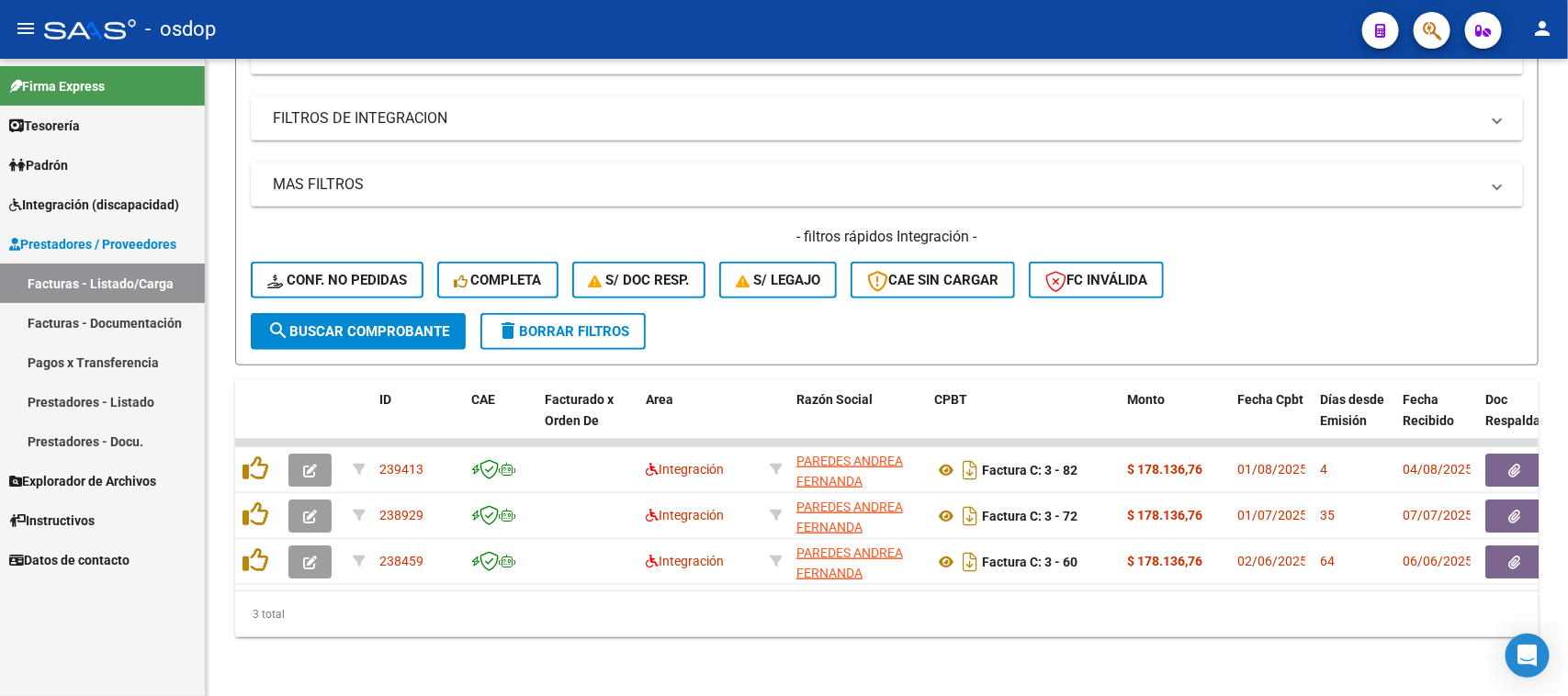 scroll, scrollTop: 493, scrollLeft: 0, axis: vertical 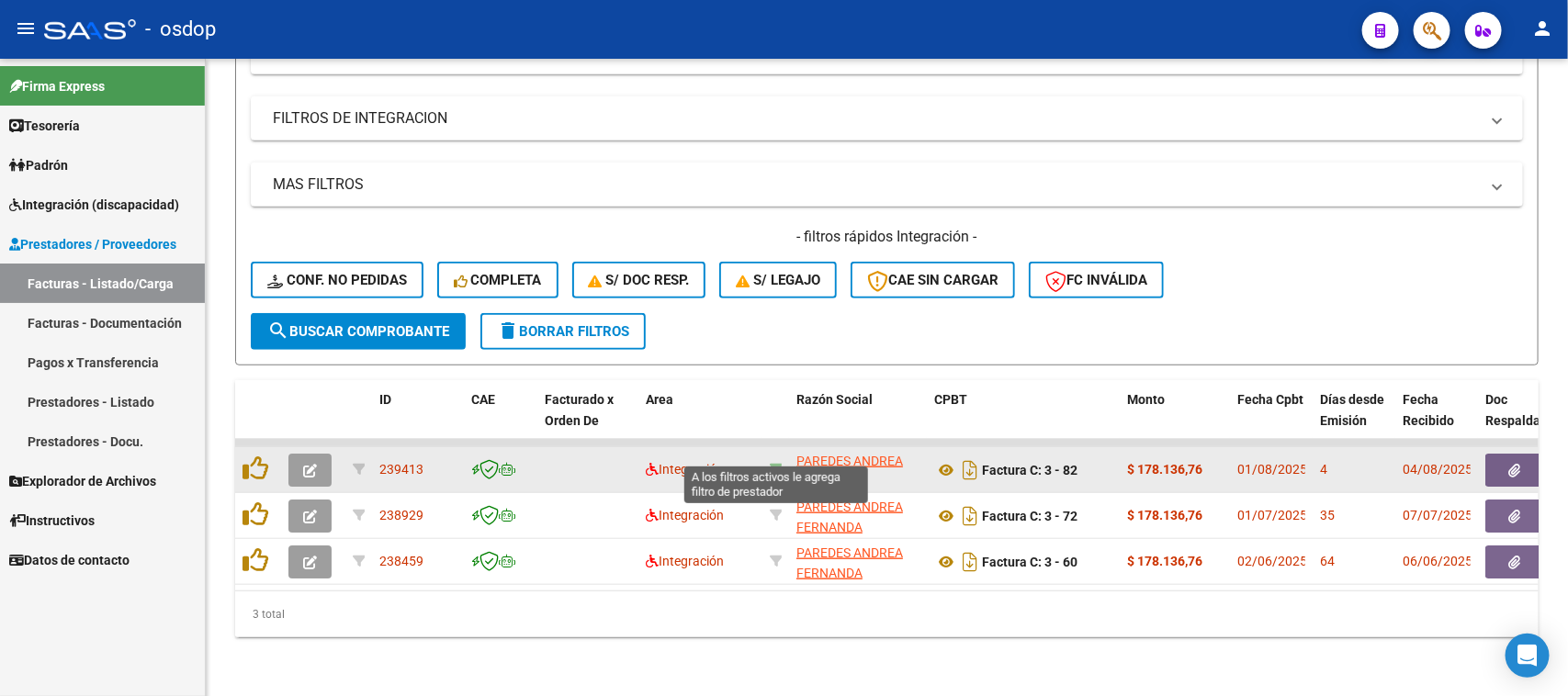 click 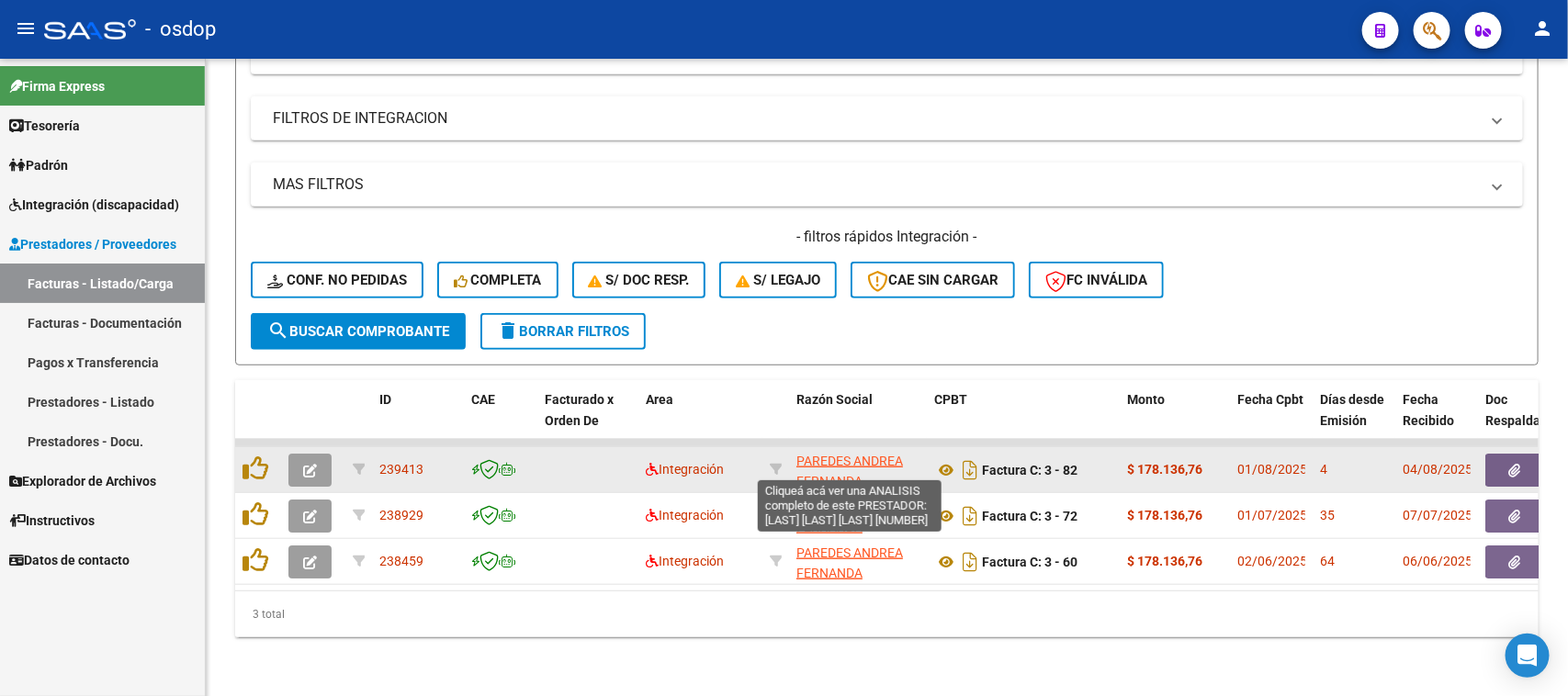 click on "PAREDES ANDREA FERNANDA" 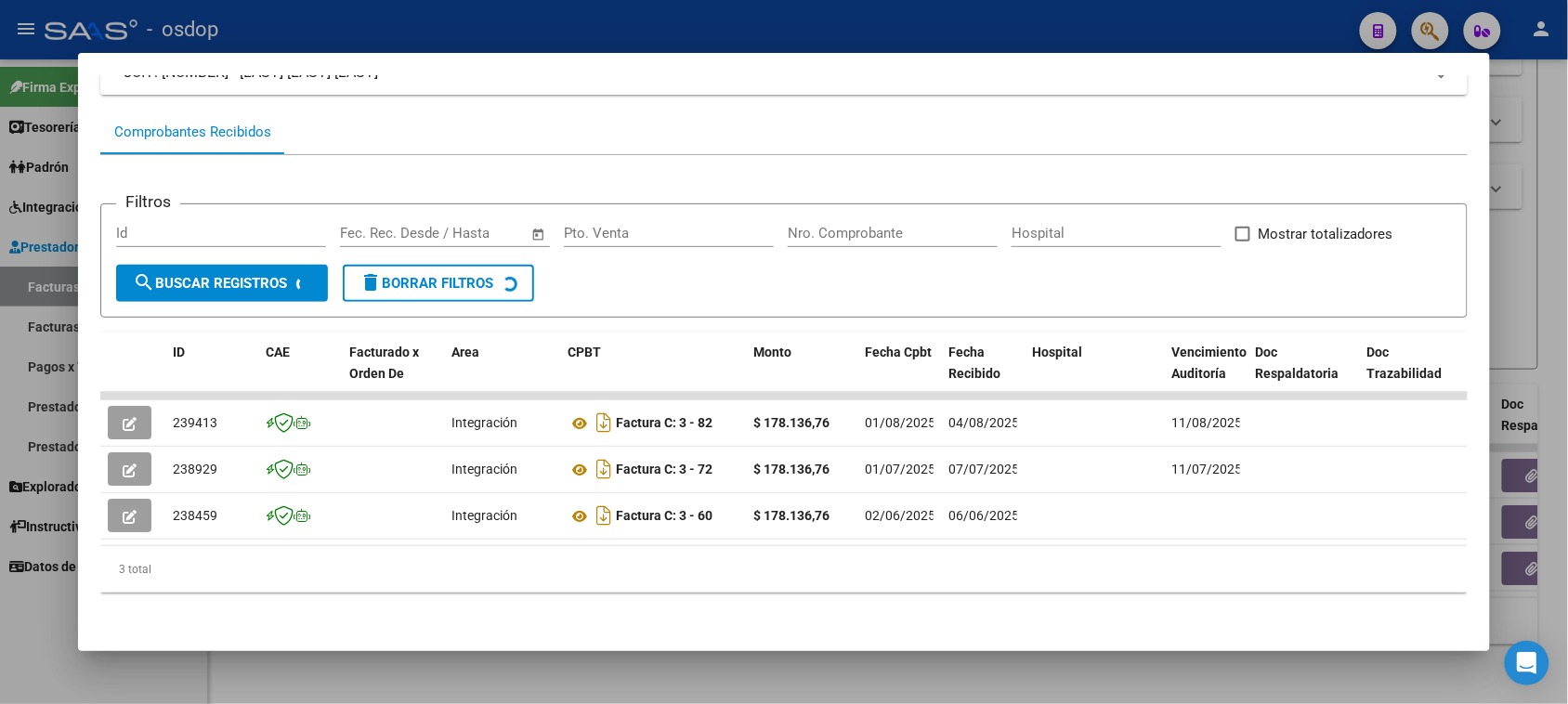 scroll, scrollTop: 163, scrollLeft: 0, axis: vertical 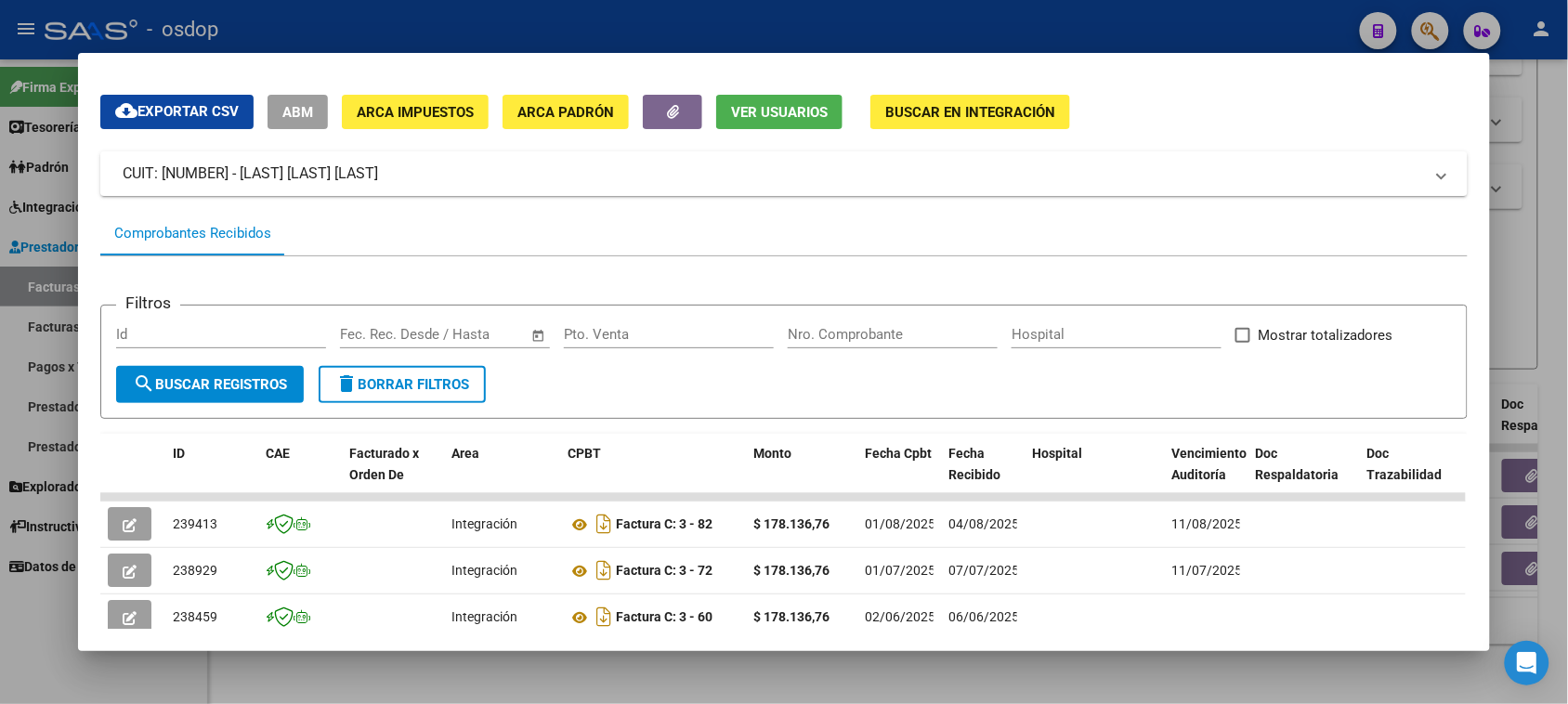 click at bounding box center (784, 352) 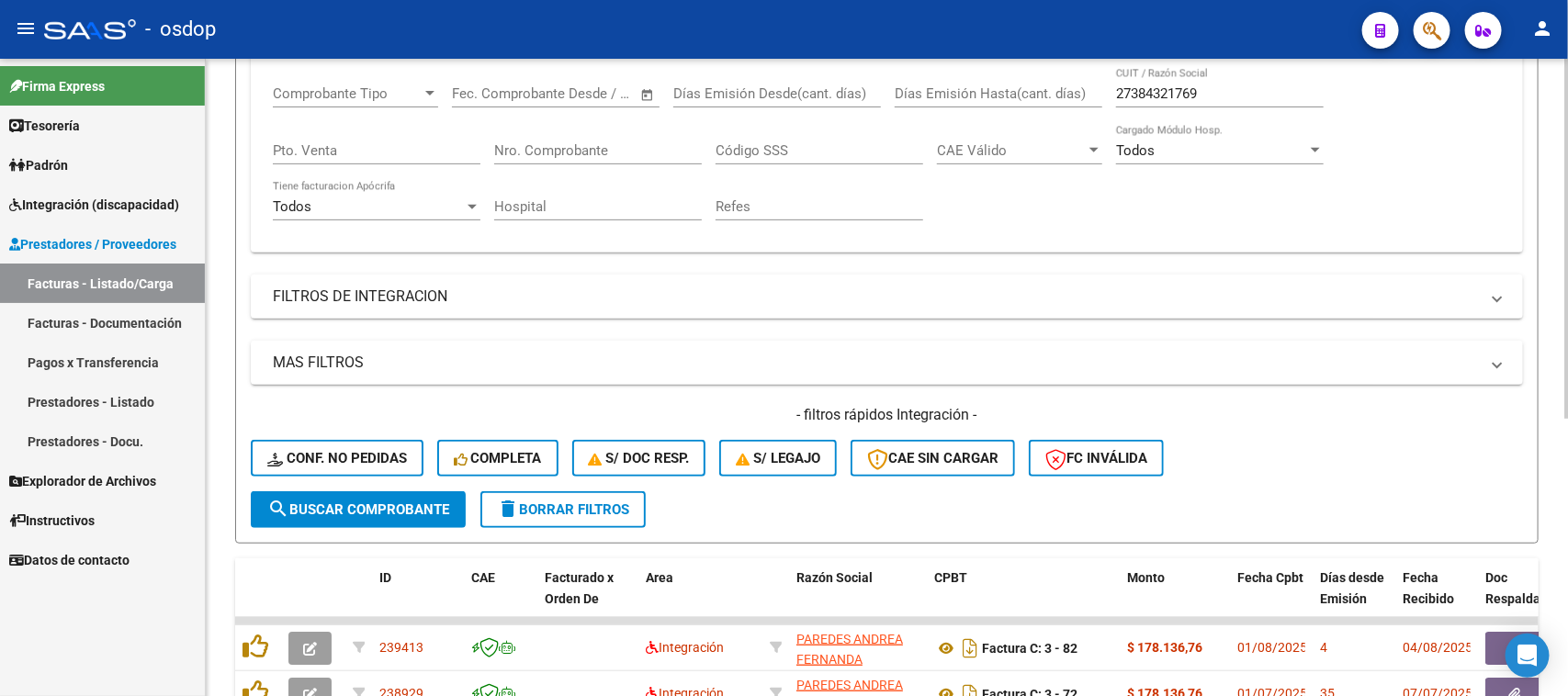 scroll, scrollTop: 264, scrollLeft: 0, axis: vertical 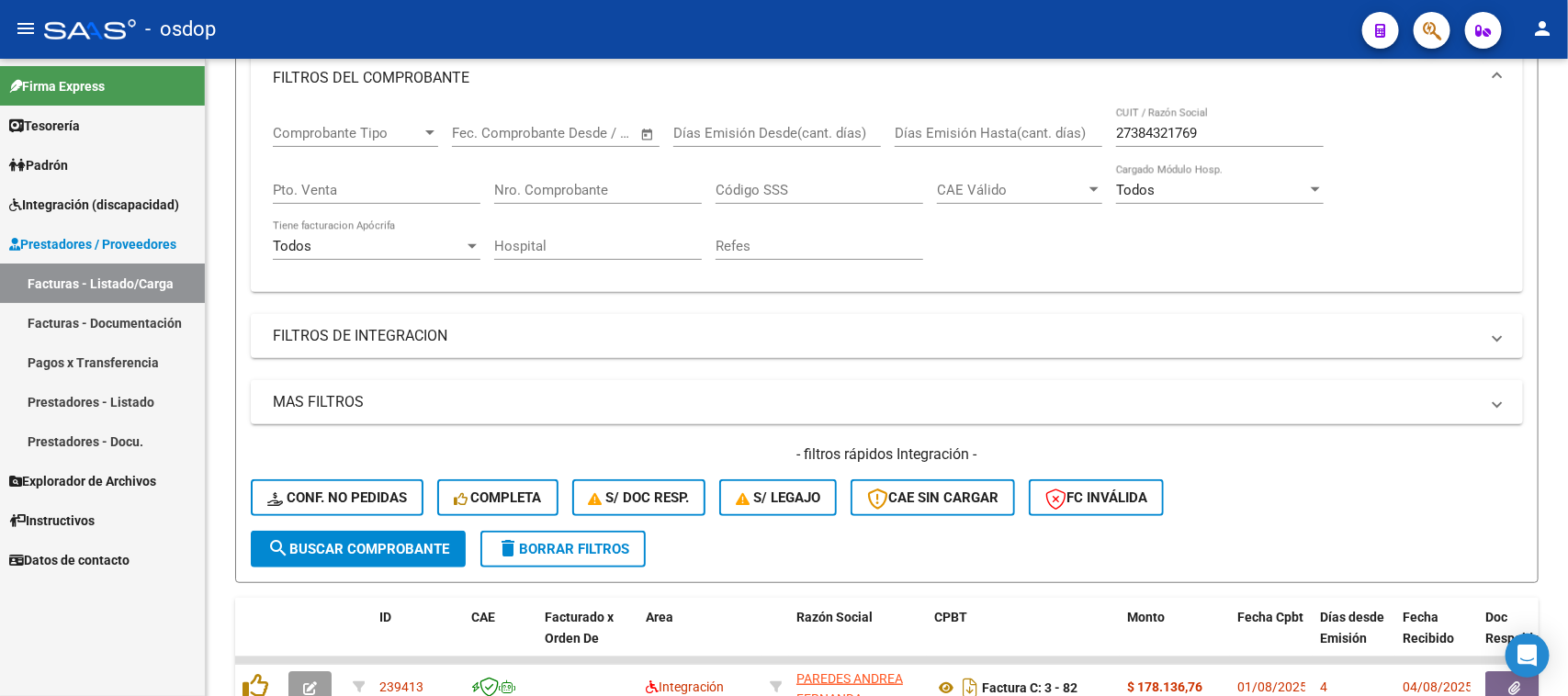 click on "Padrón" at bounding box center [39, 165] 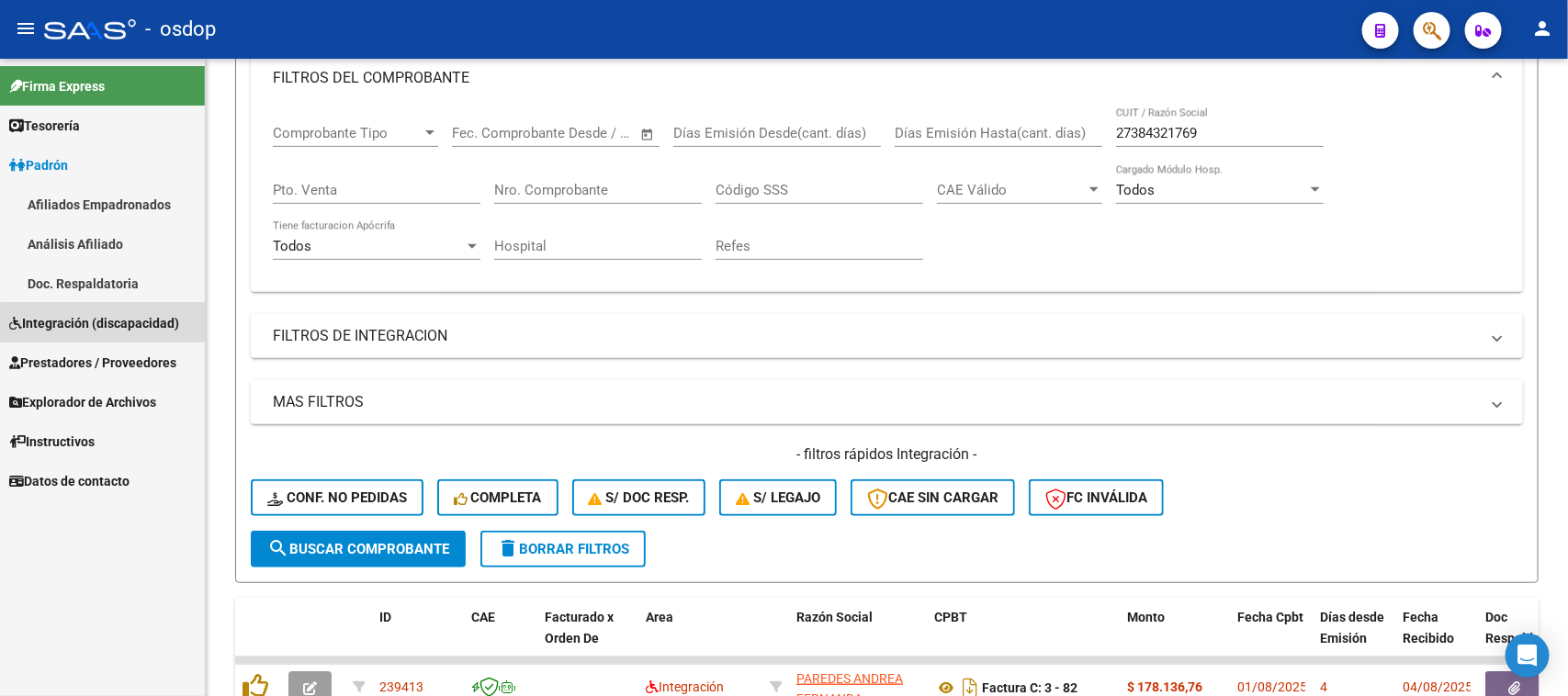 click on "Integración (discapacidad)" at bounding box center (94, 323) 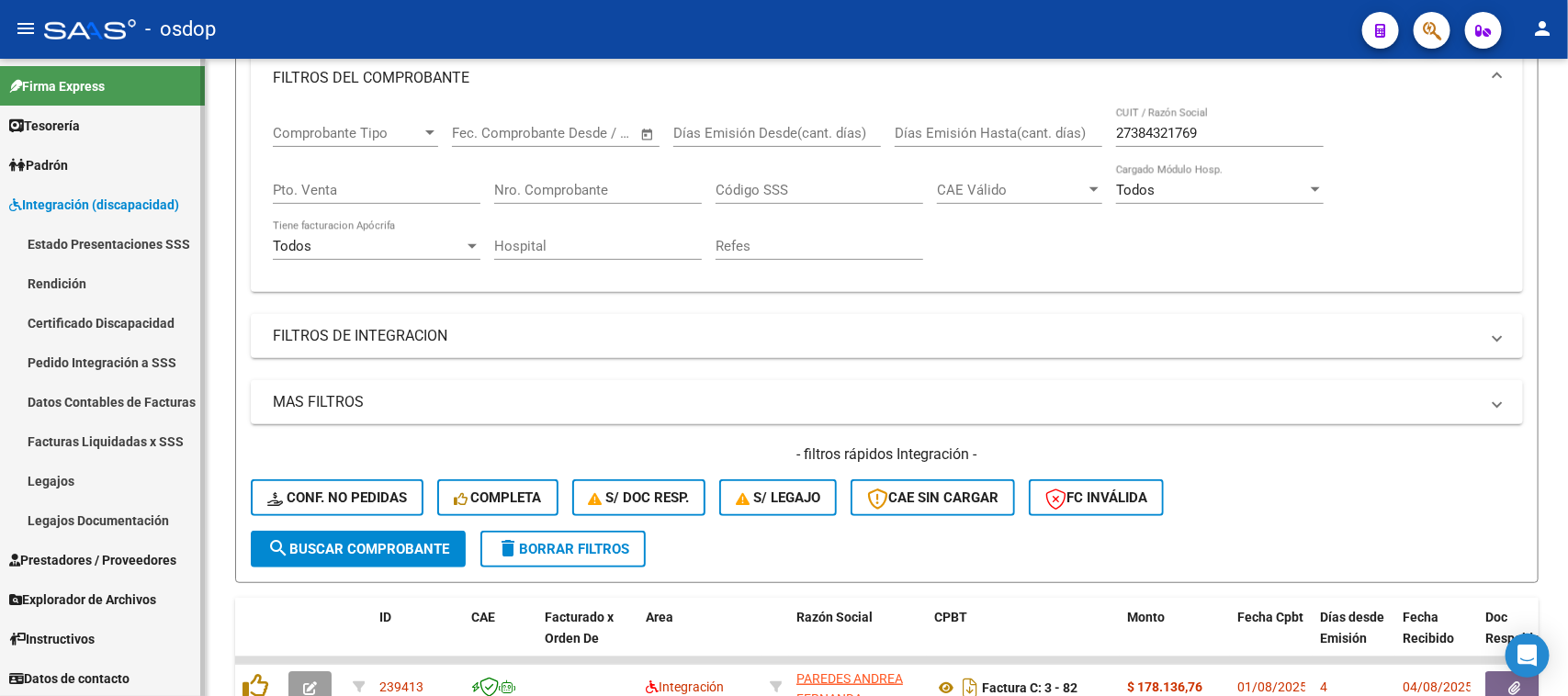 click on "Certificado Discapacidad" at bounding box center (102, 322) 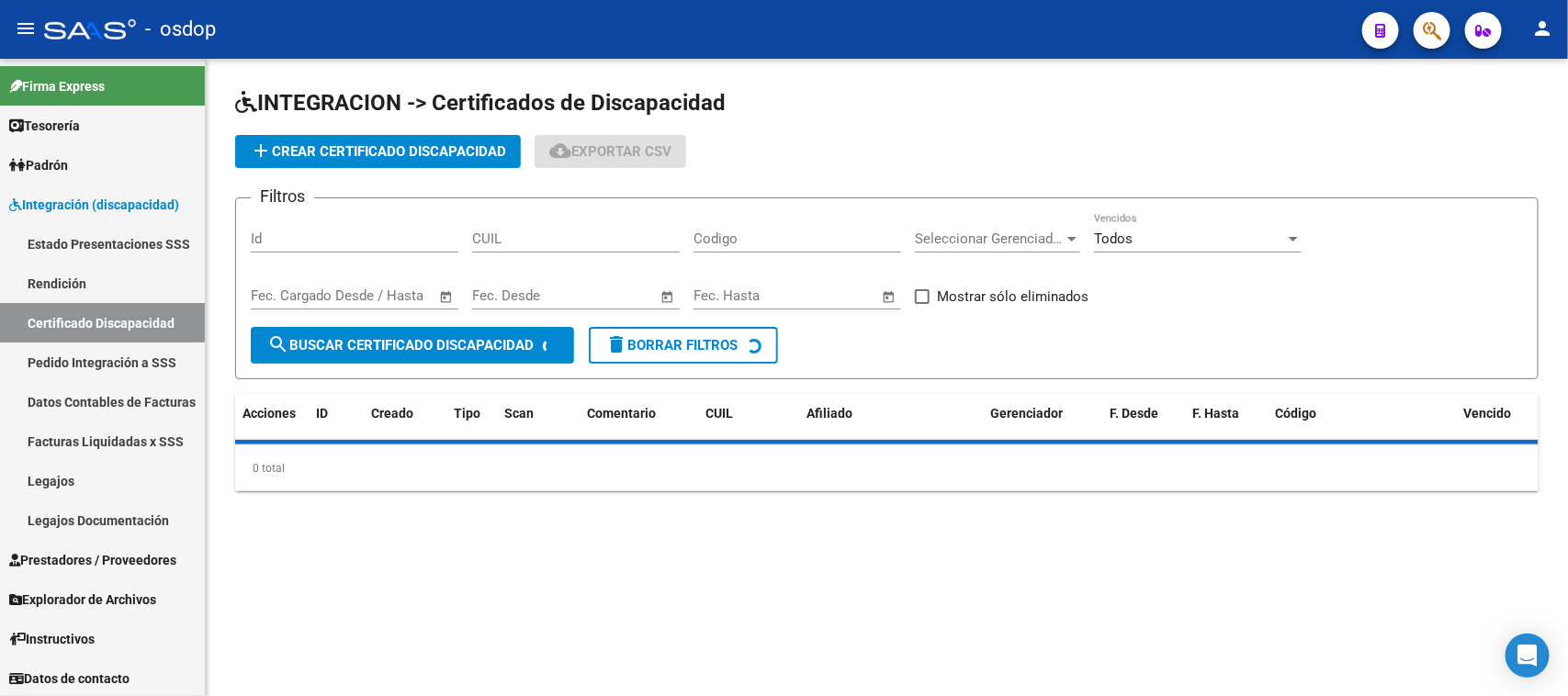 scroll, scrollTop: 0, scrollLeft: 0, axis: both 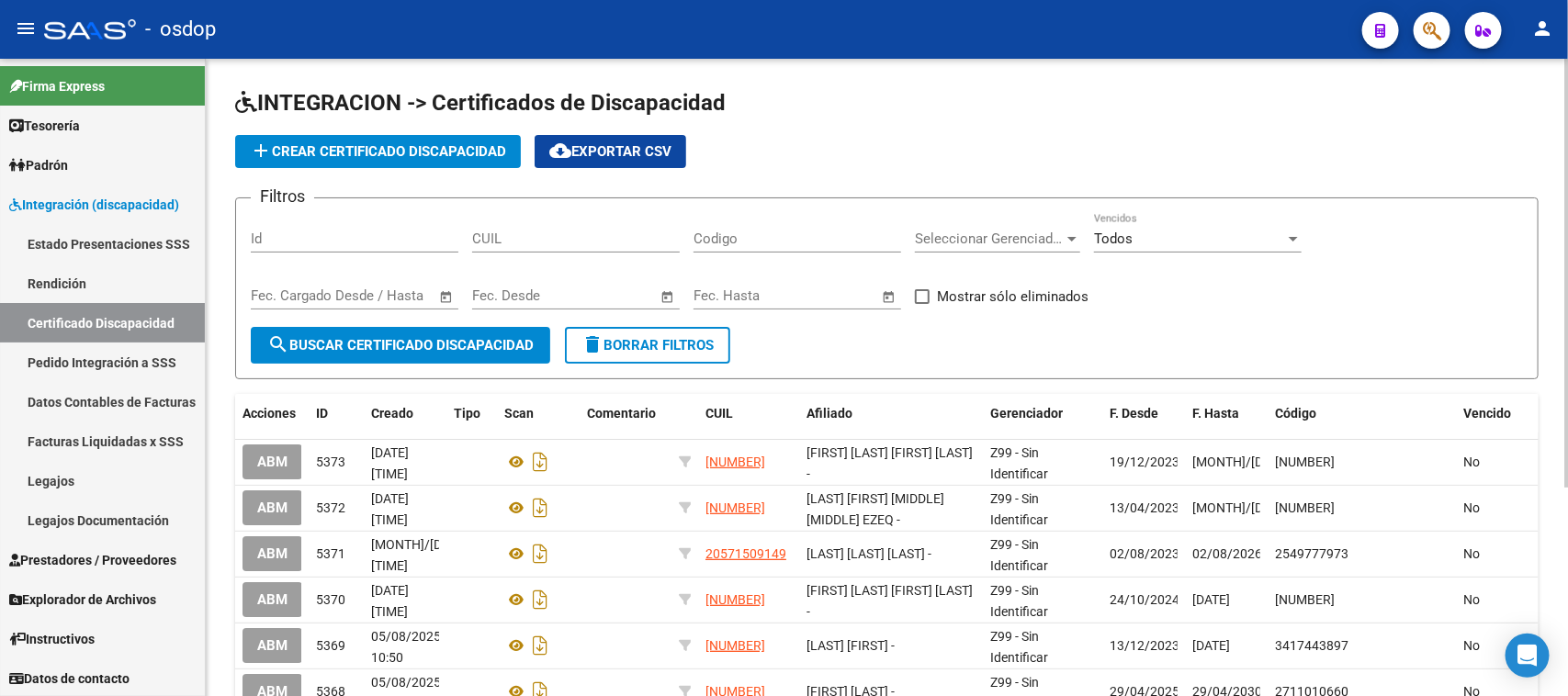 click on "CUIL" at bounding box center [576, 239] 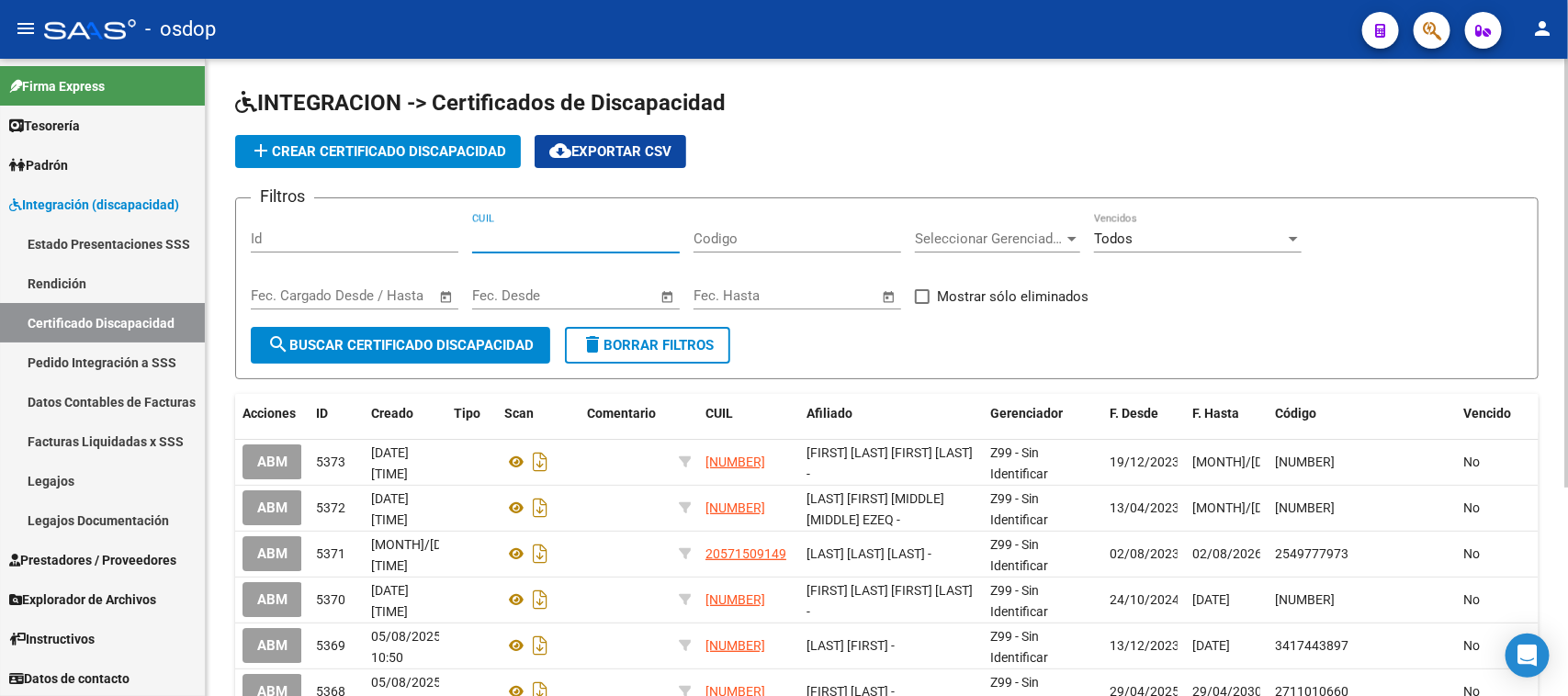 paste on "[CUIT]" 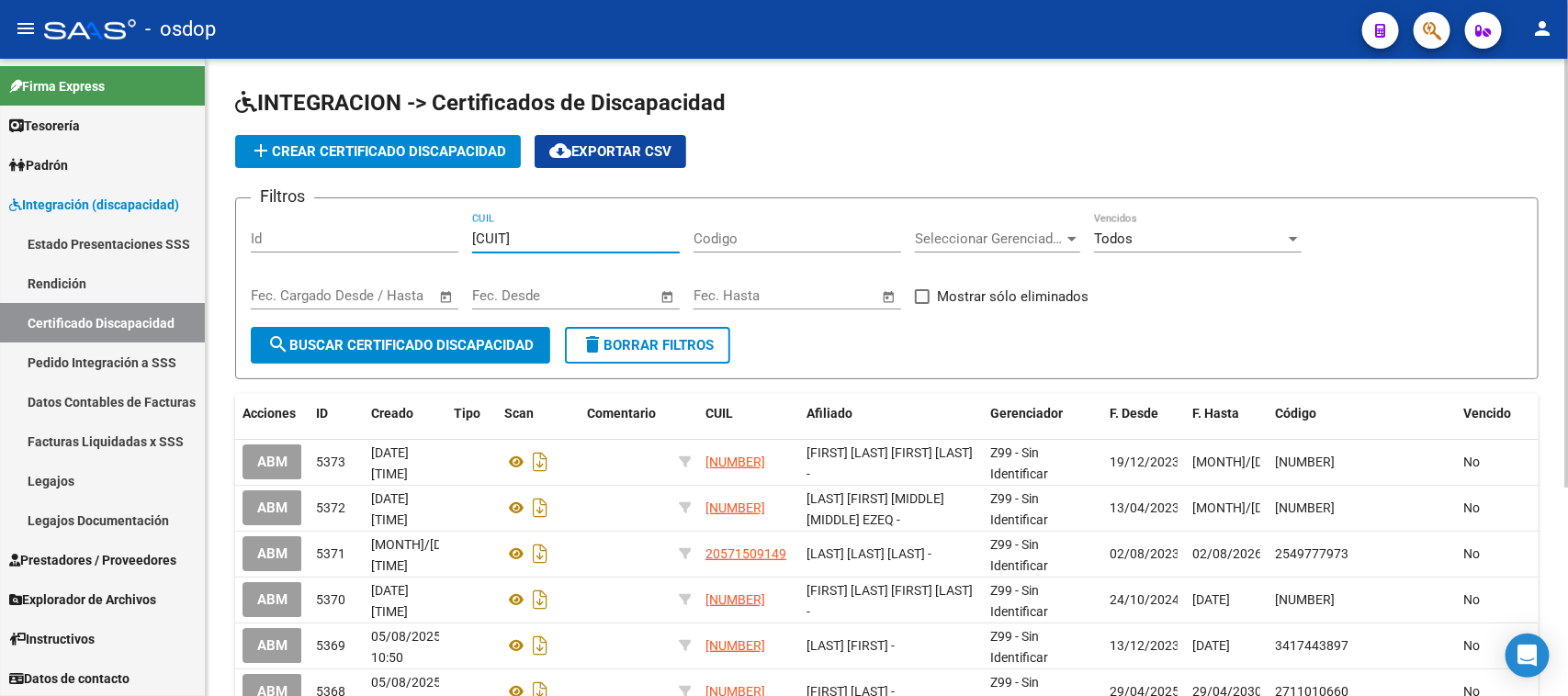 type on "[CUIT]" 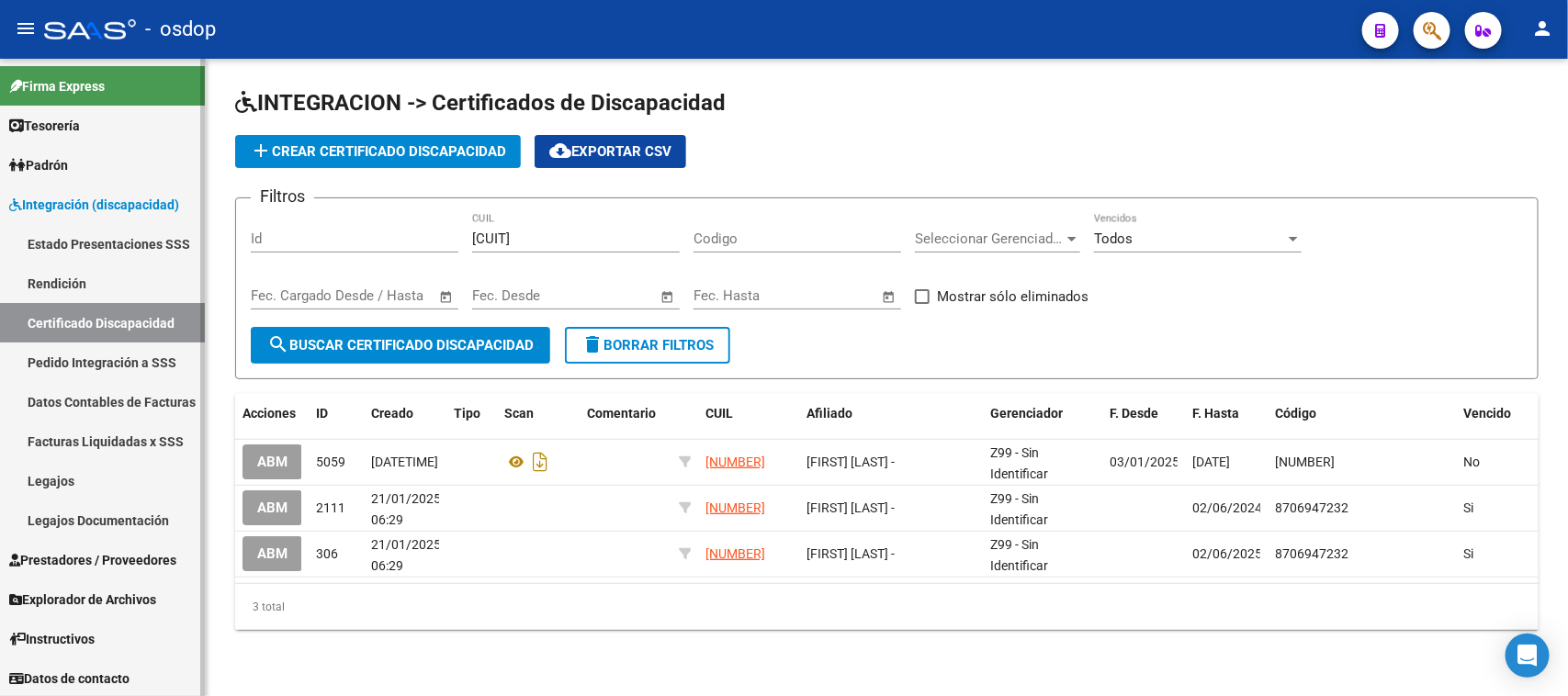 click on "Legajos" 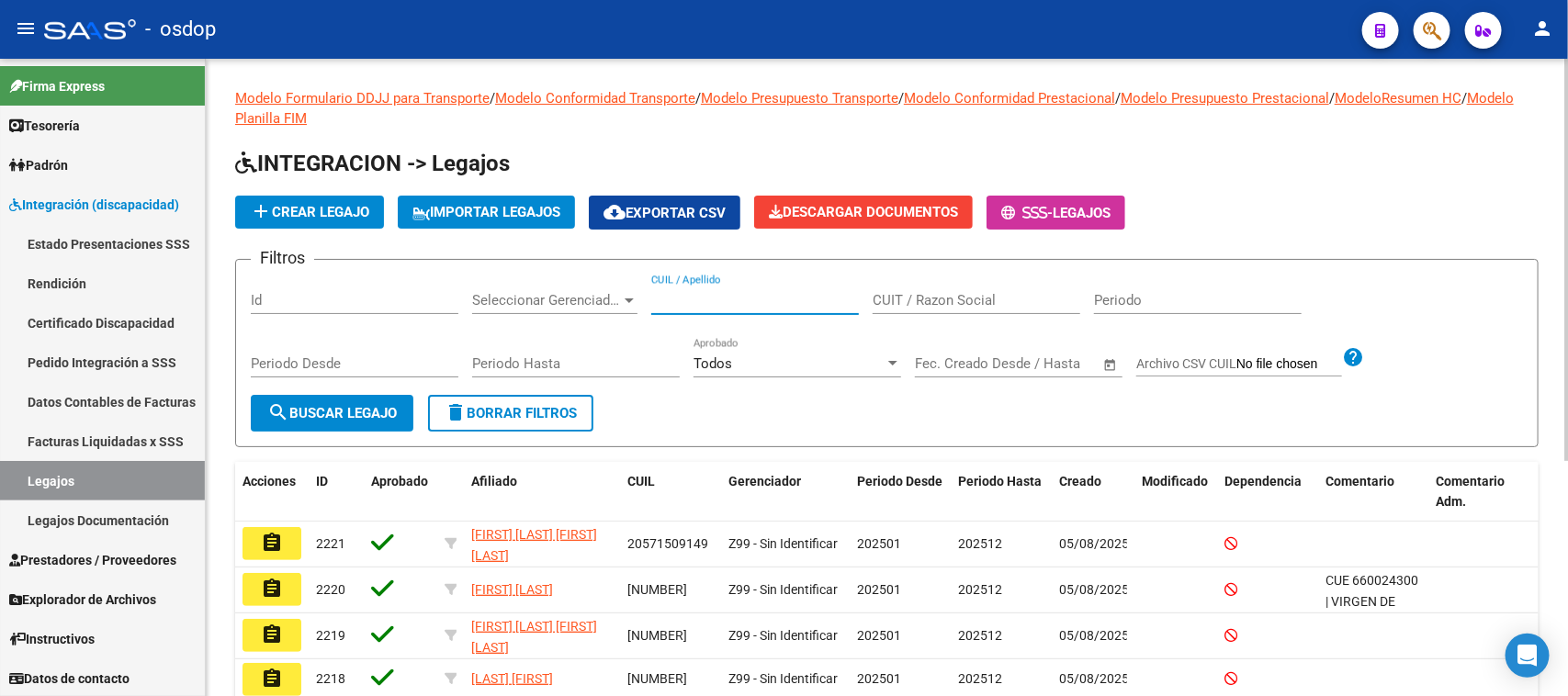 click on "CUIL / Apellido" at bounding box center [755, 300] 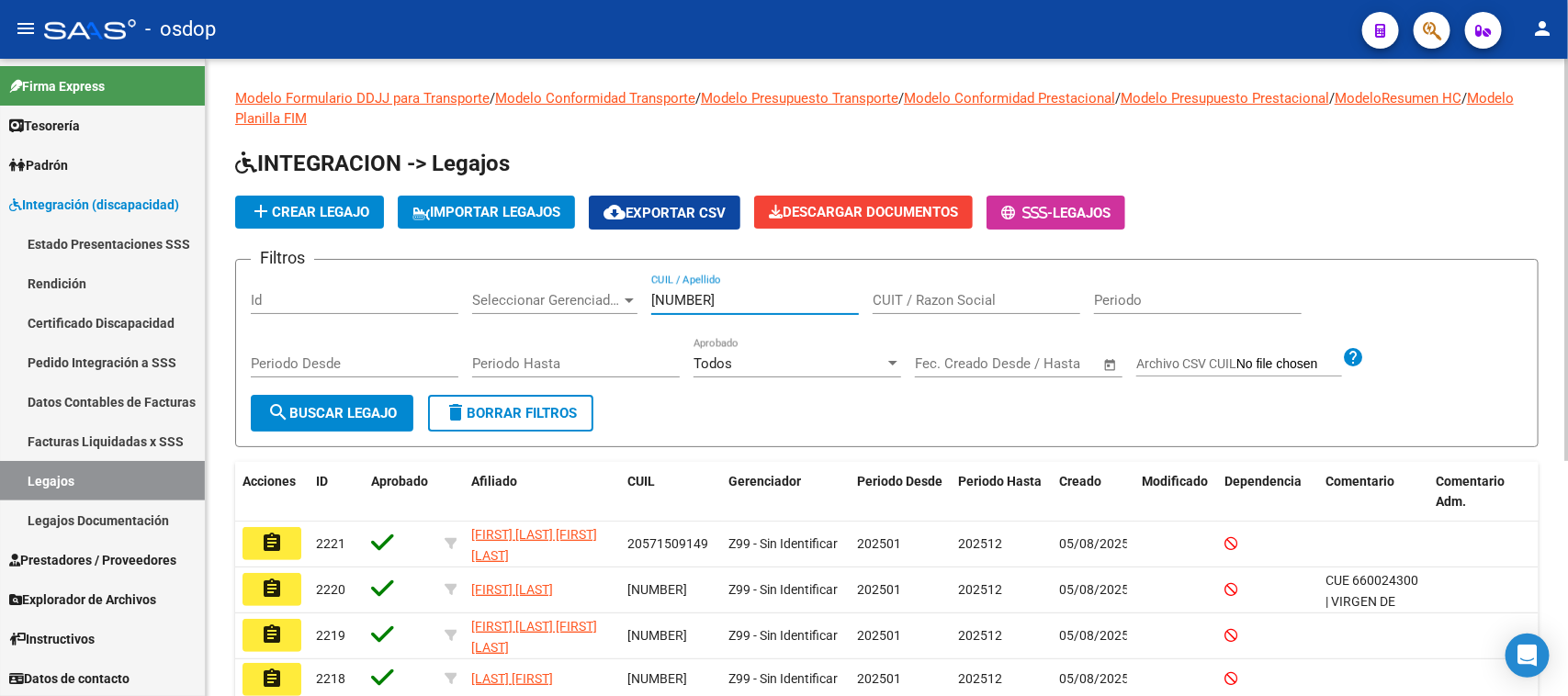 type on "[NUMBER]" 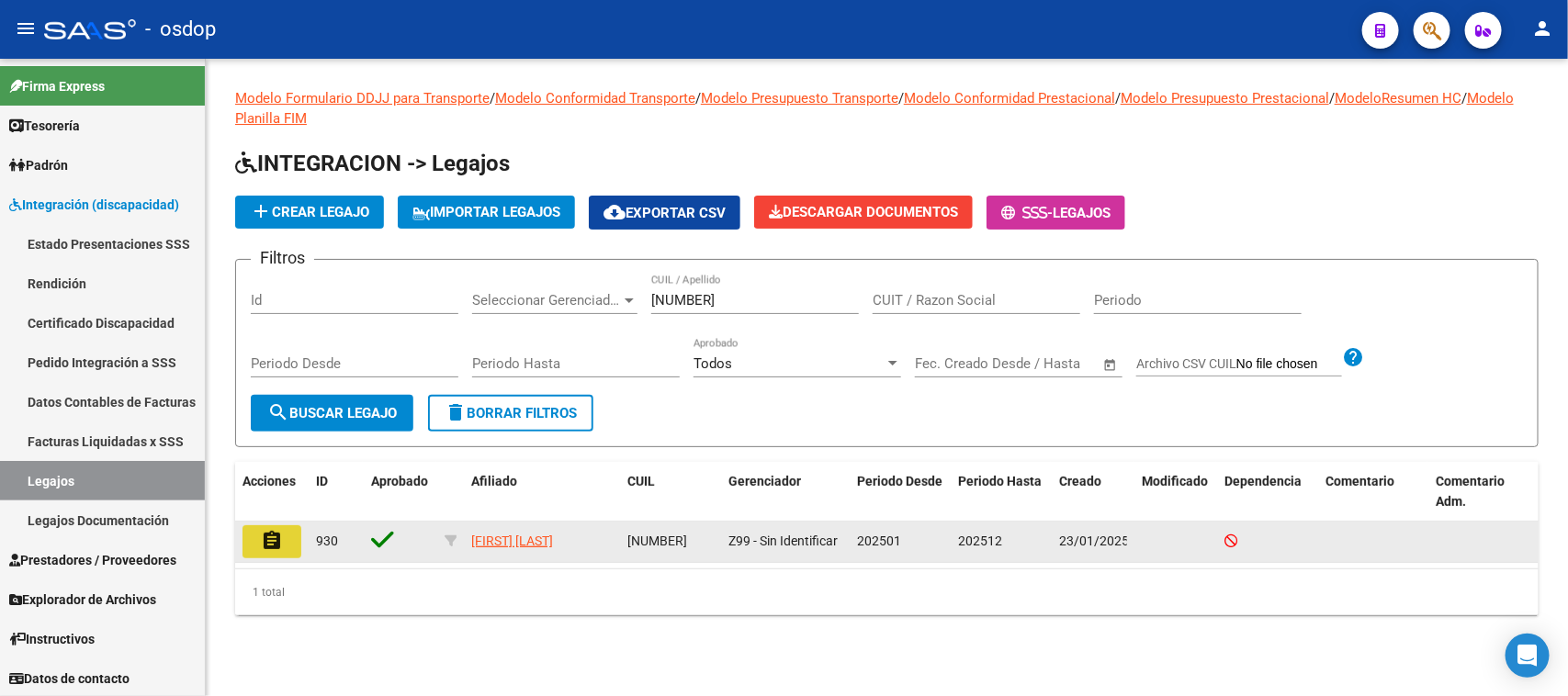 click on "assignment" 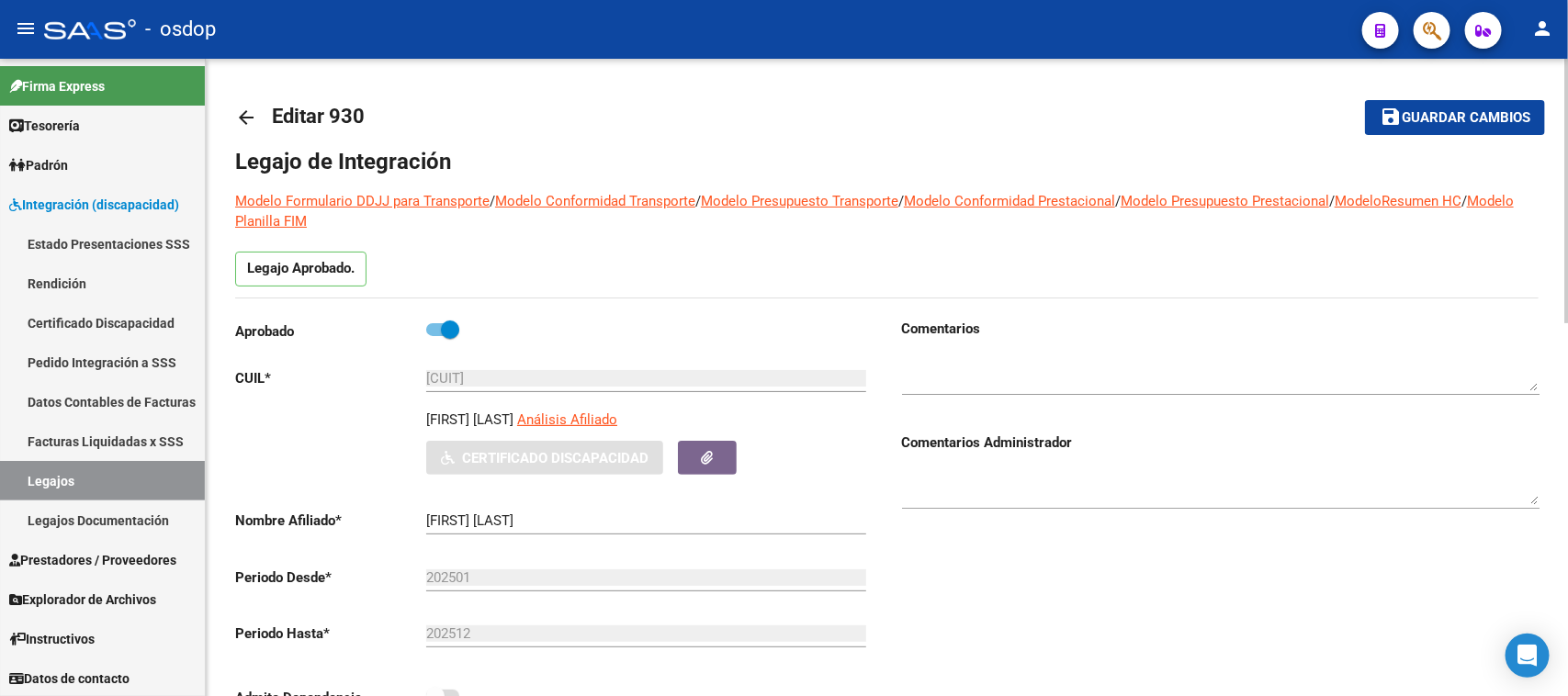 type on "[FIRST] [LAST]" 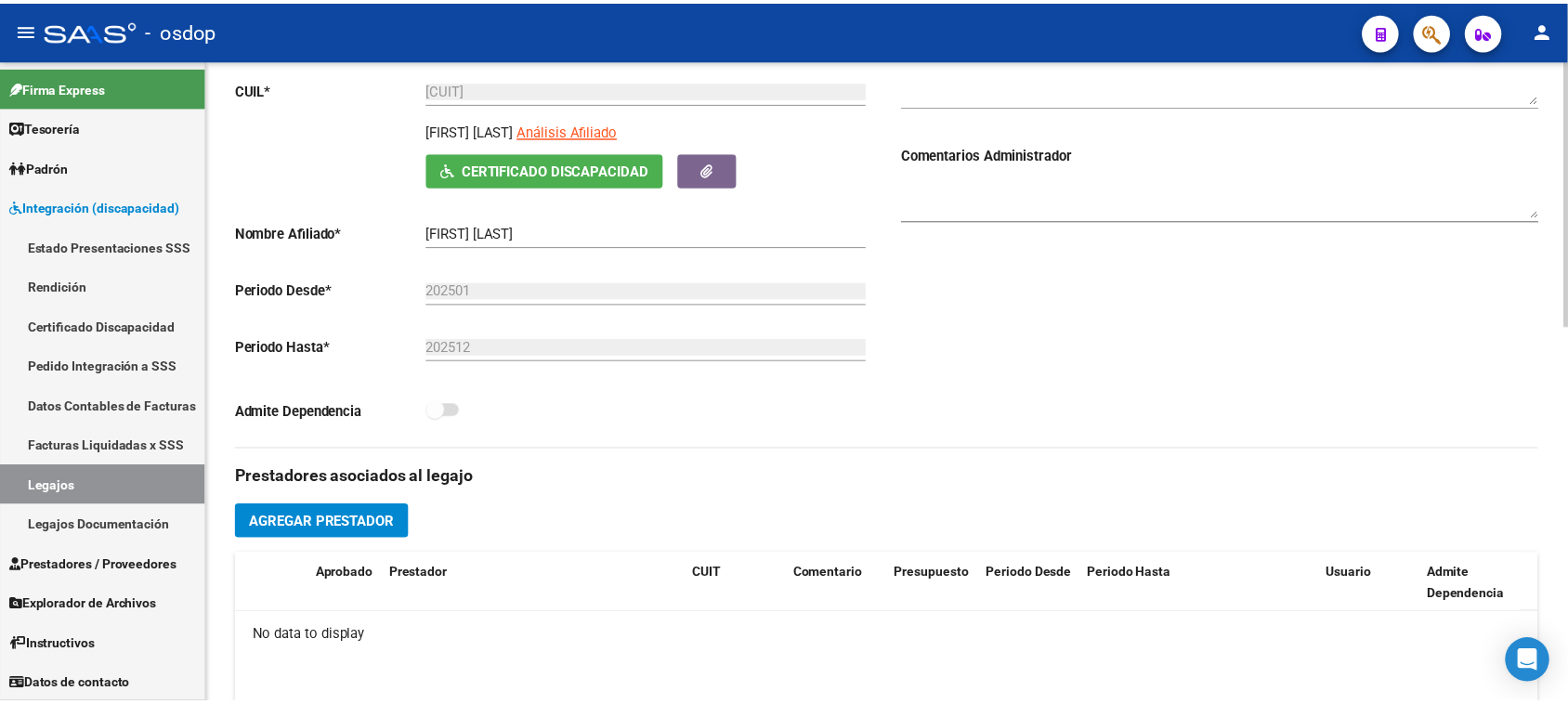 scroll, scrollTop: 348, scrollLeft: 0, axis: vertical 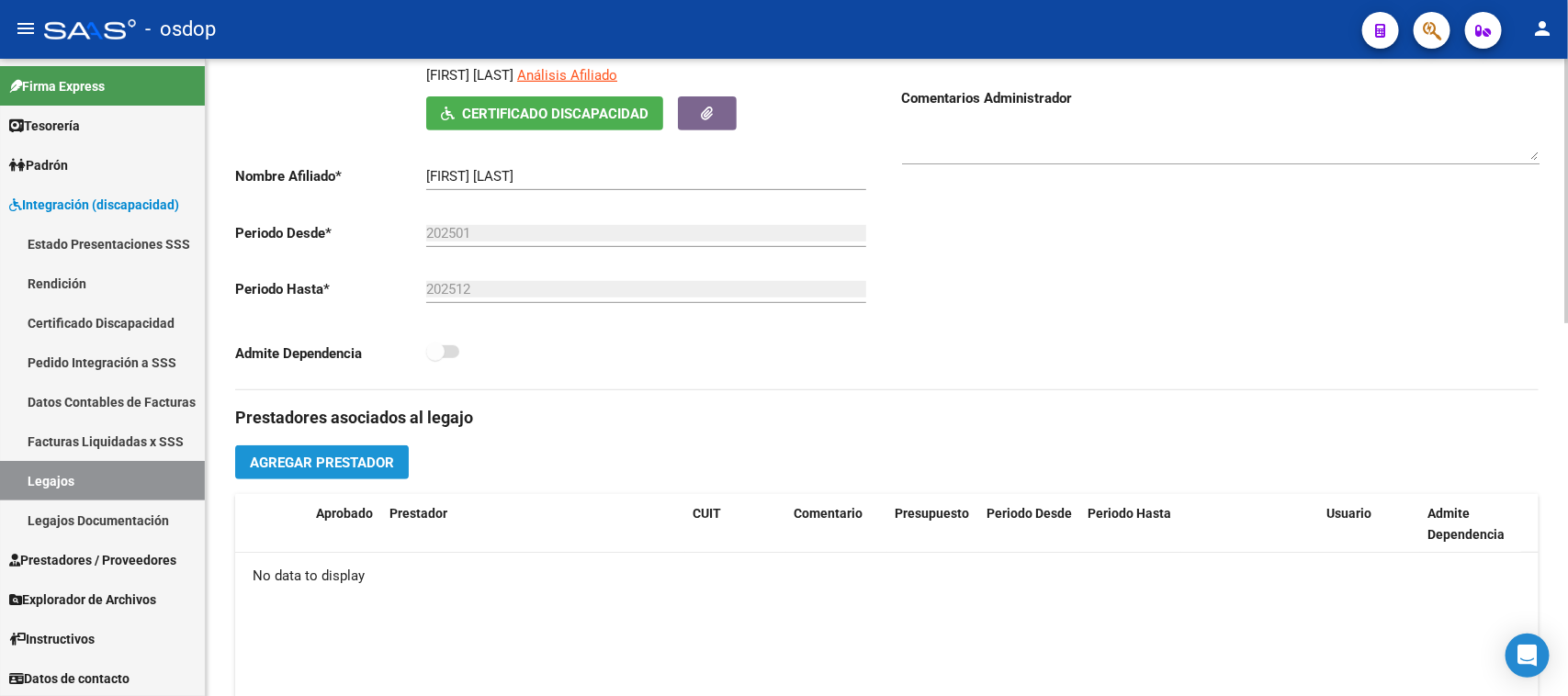 click on "Agregar Prestador" 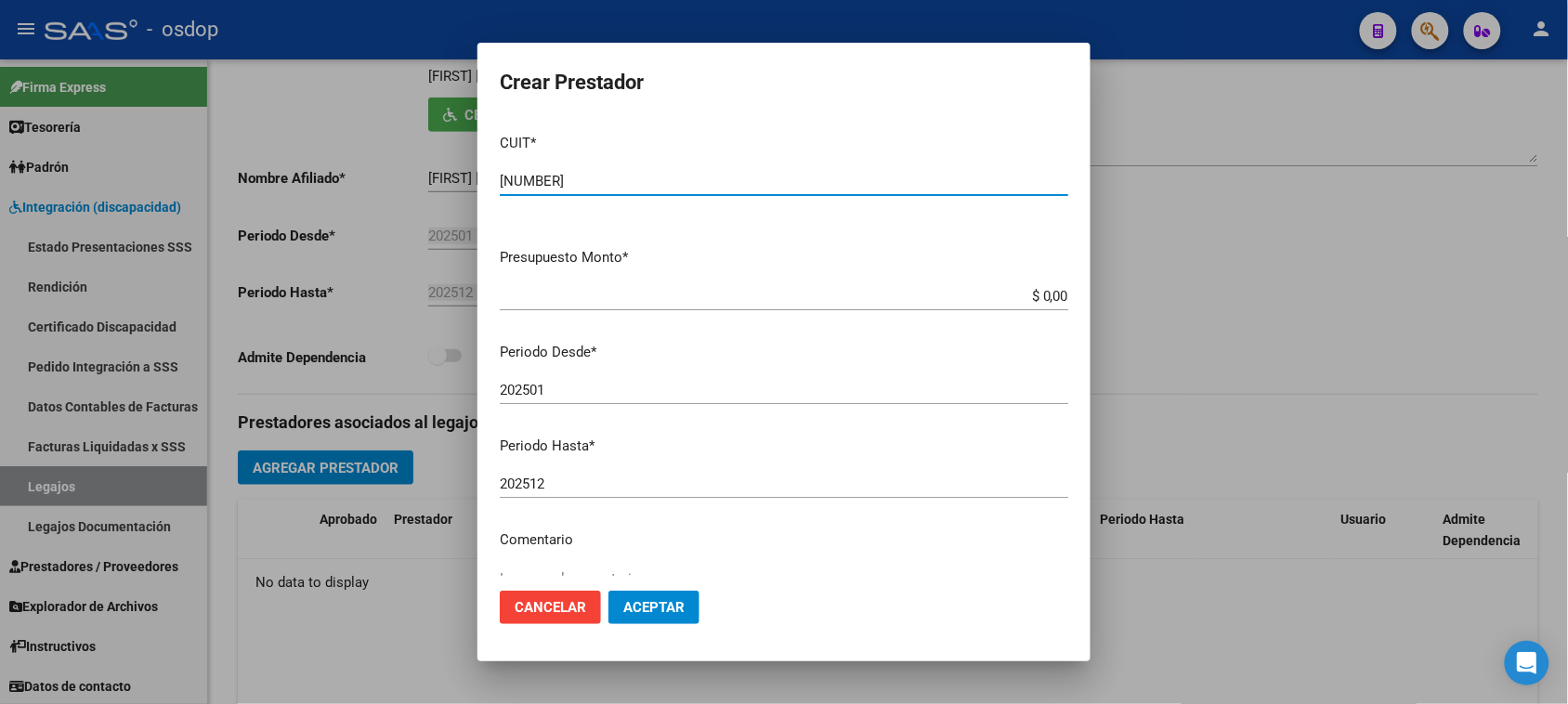 type on "[NUMBER]" 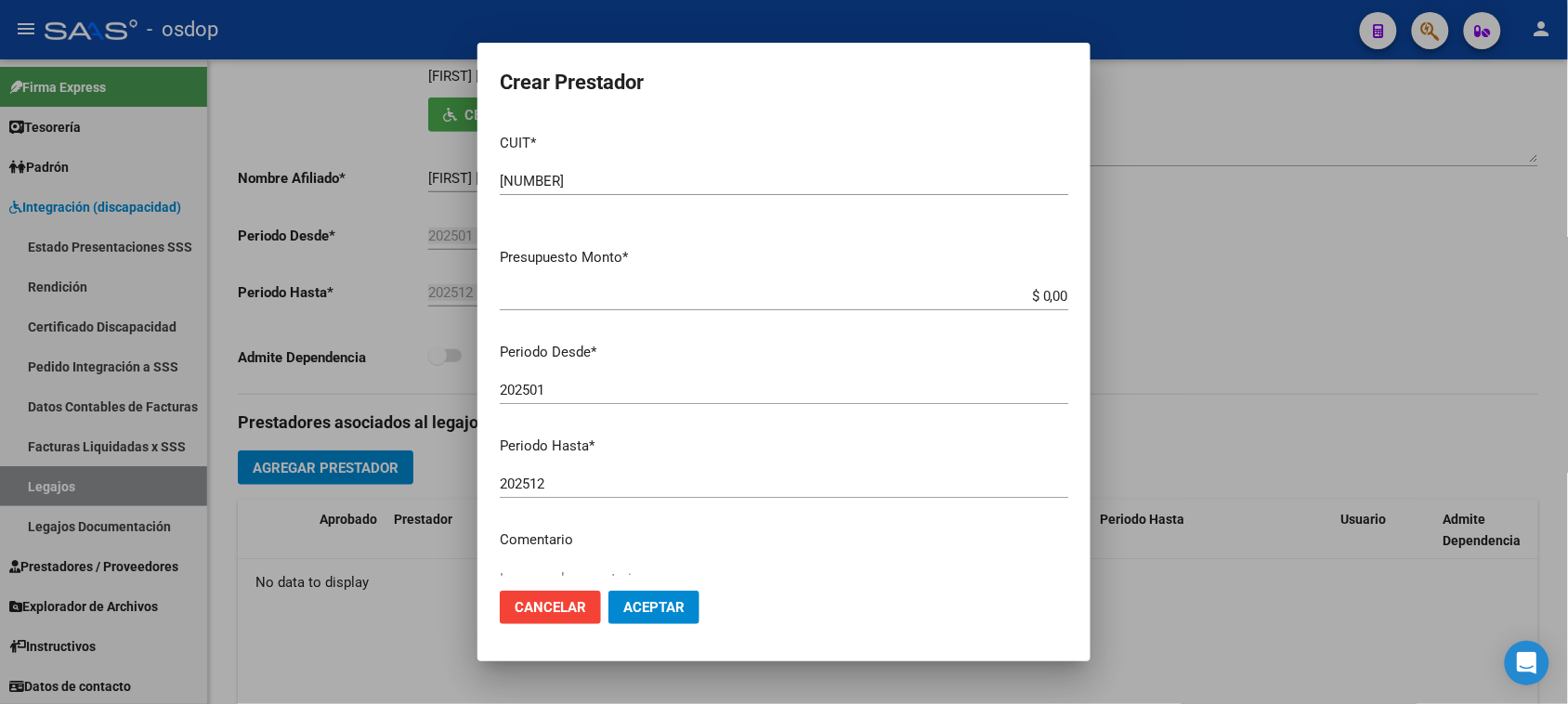 click on "$ 0,00 Ingresar el monto" at bounding box center (784, 296) 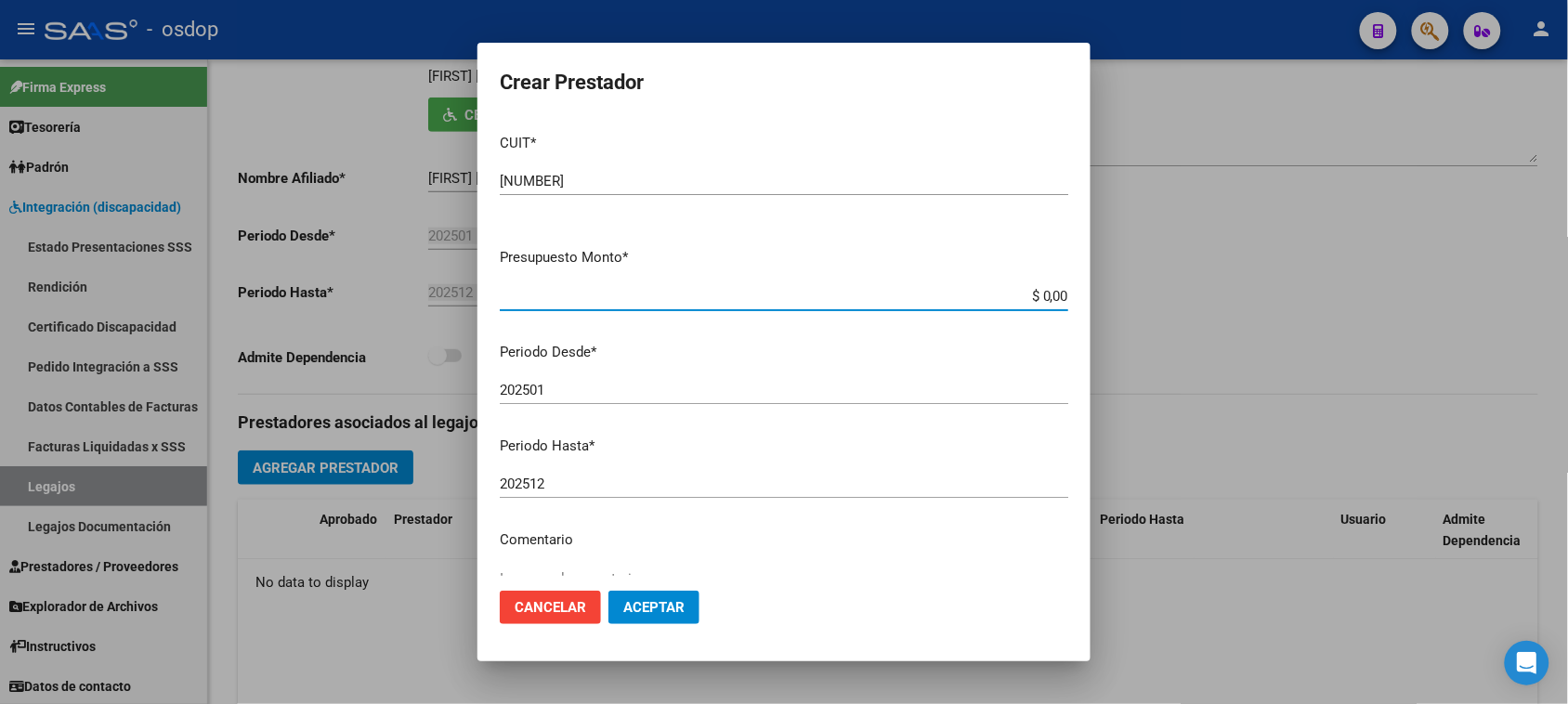 click on "$ 0,00 Ingresar el monto" at bounding box center (784, 296) 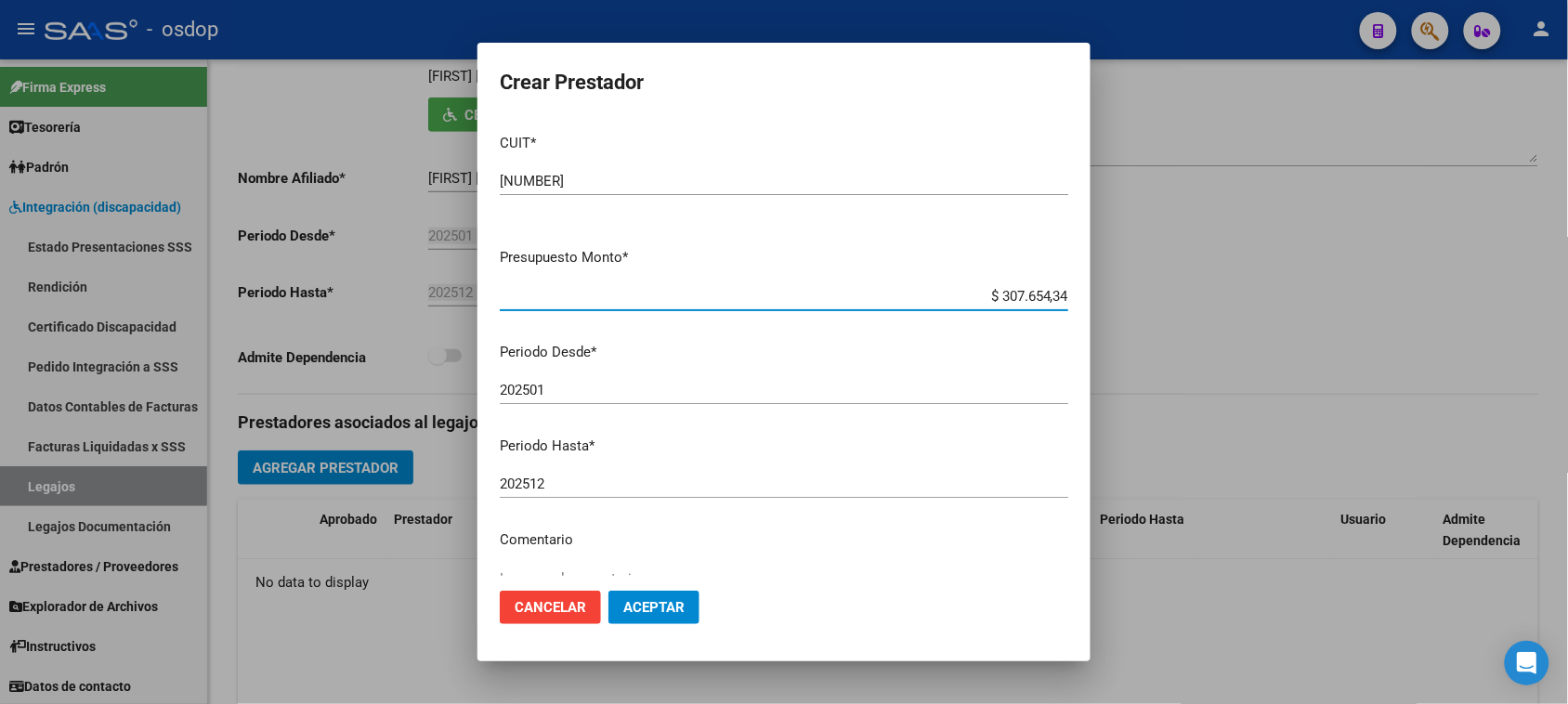 type on "$ 307.654,34" 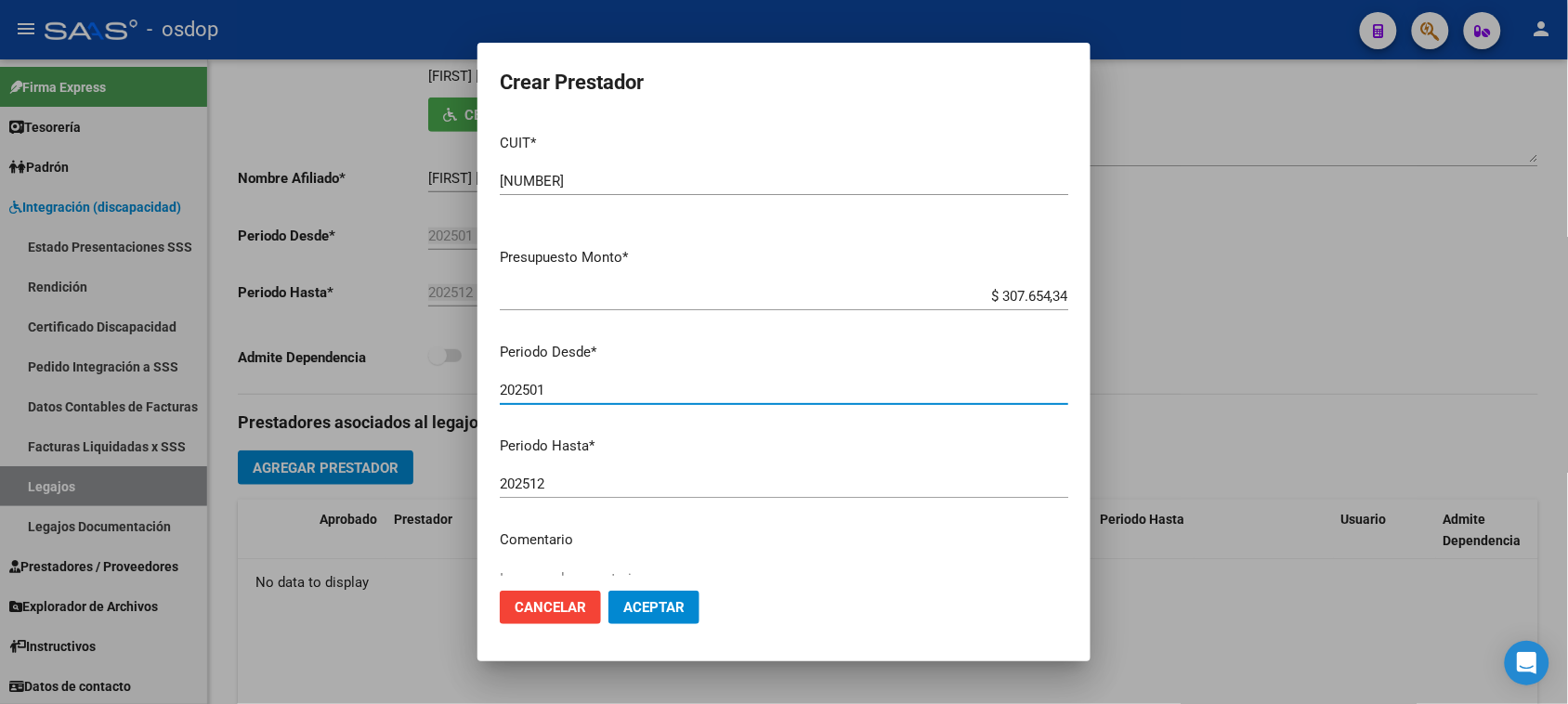 click on "202501" at bounding box center [784, 390] 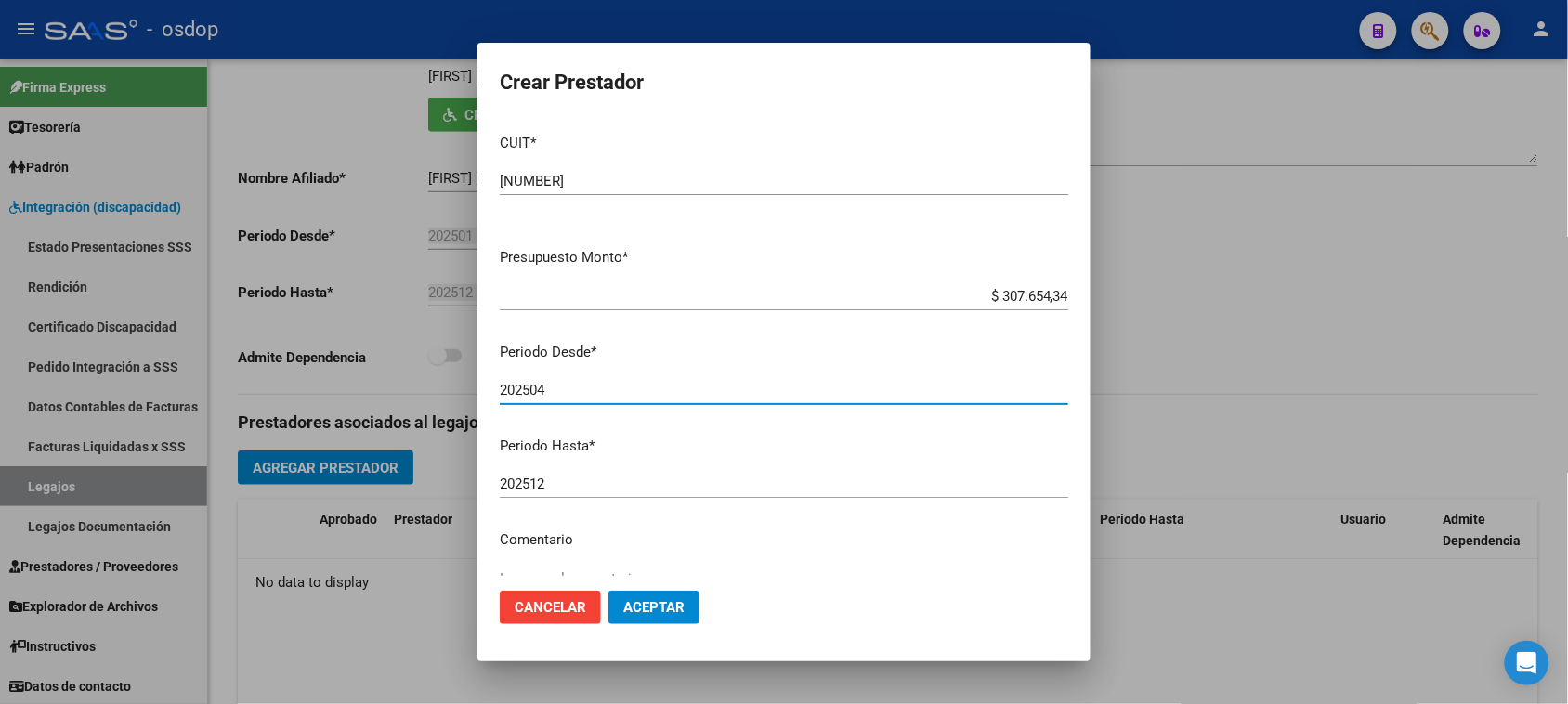 scroll, scrollTop: 116, scrollLeft: 0, axis: vertical 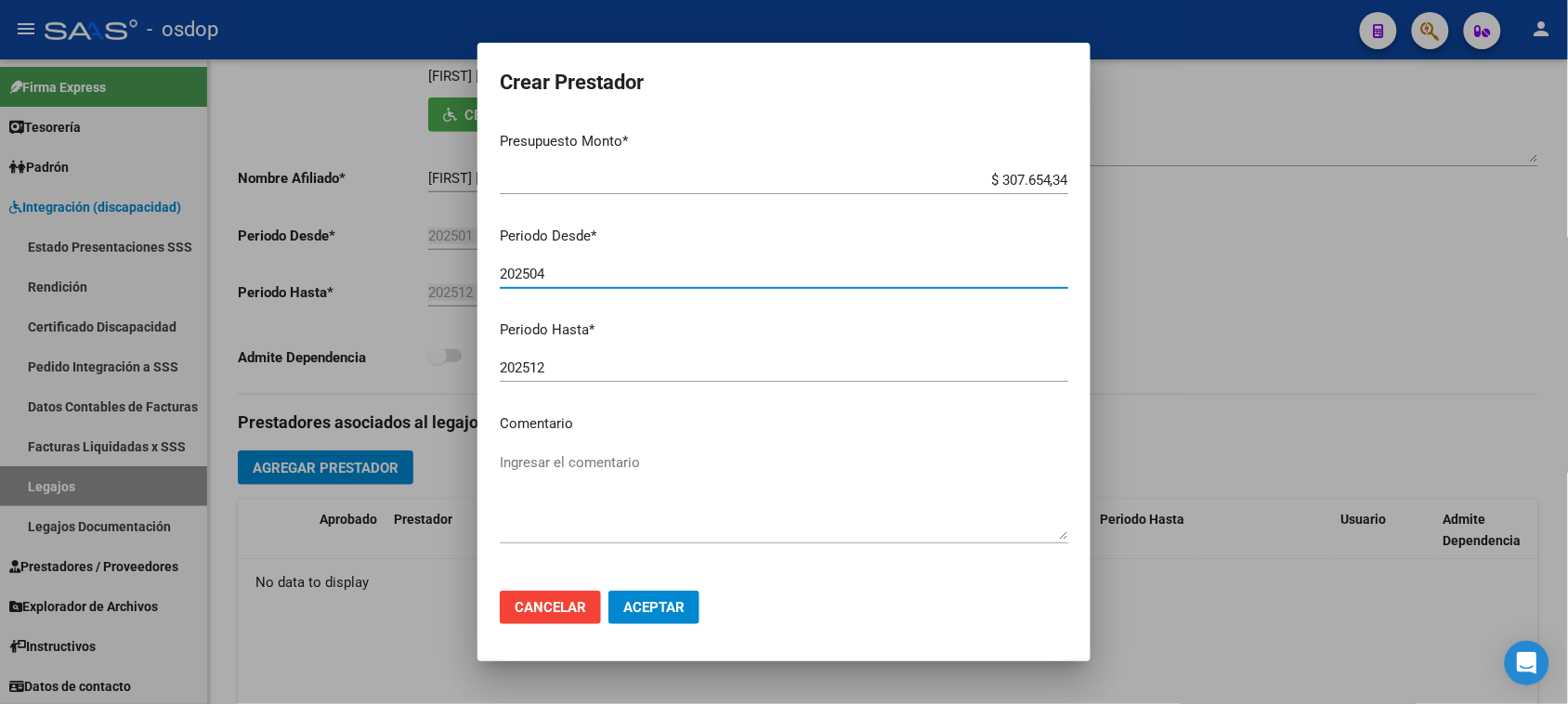 type on "202504" 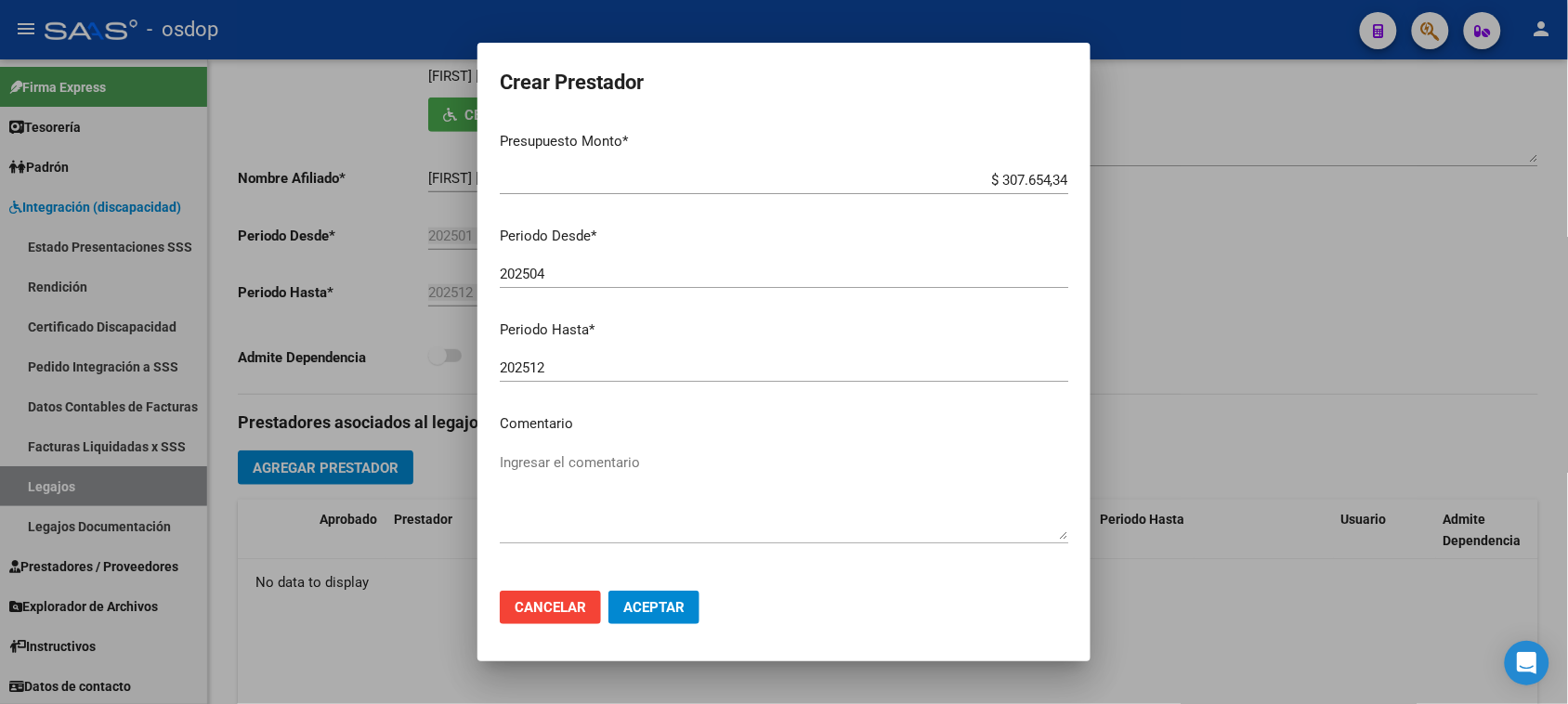 click on "Ingresar el comentario" at bounding box center [784, 496] 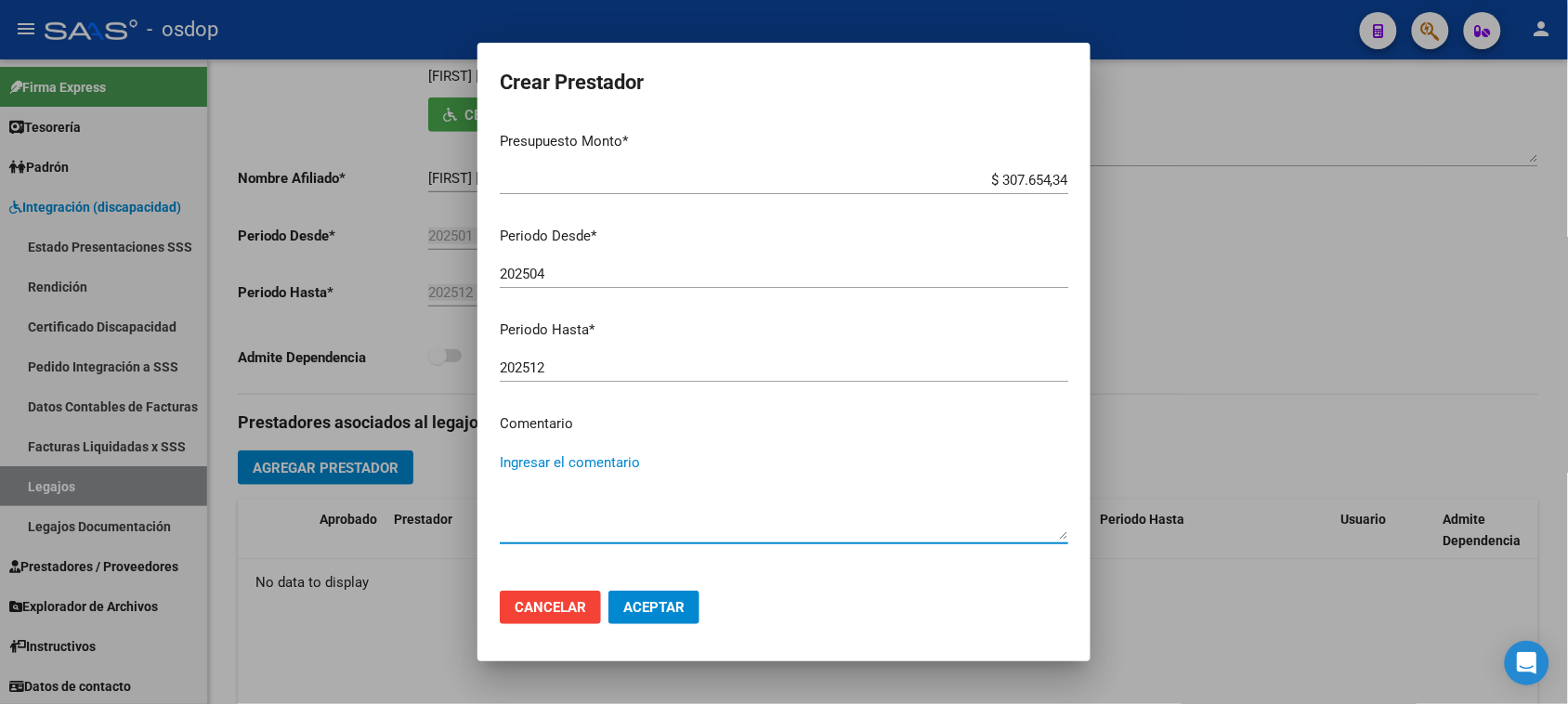 paste on "780087 - MÓDULO MAESTRO DE APOYO" 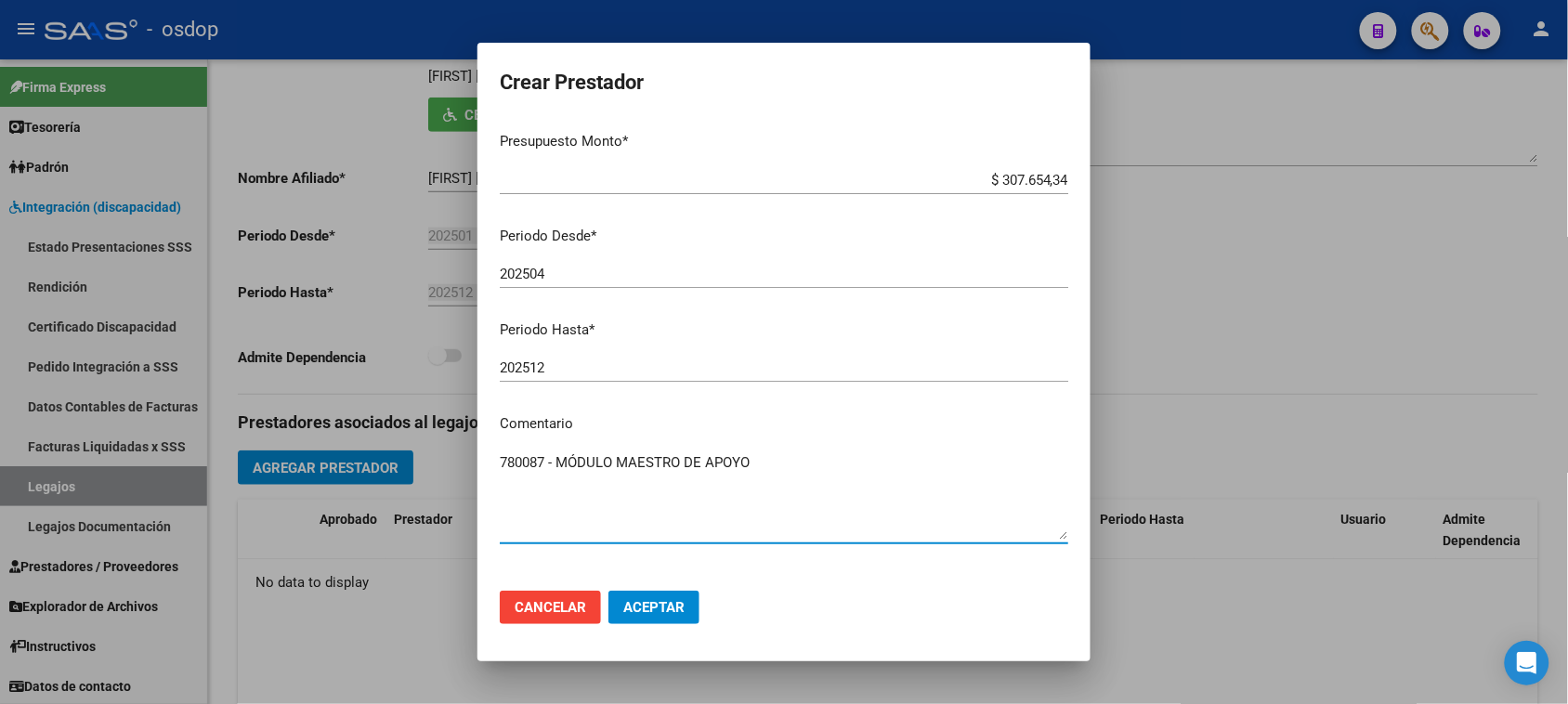 type on "780087 - MÓDULO MAESTRO DE APOYO" 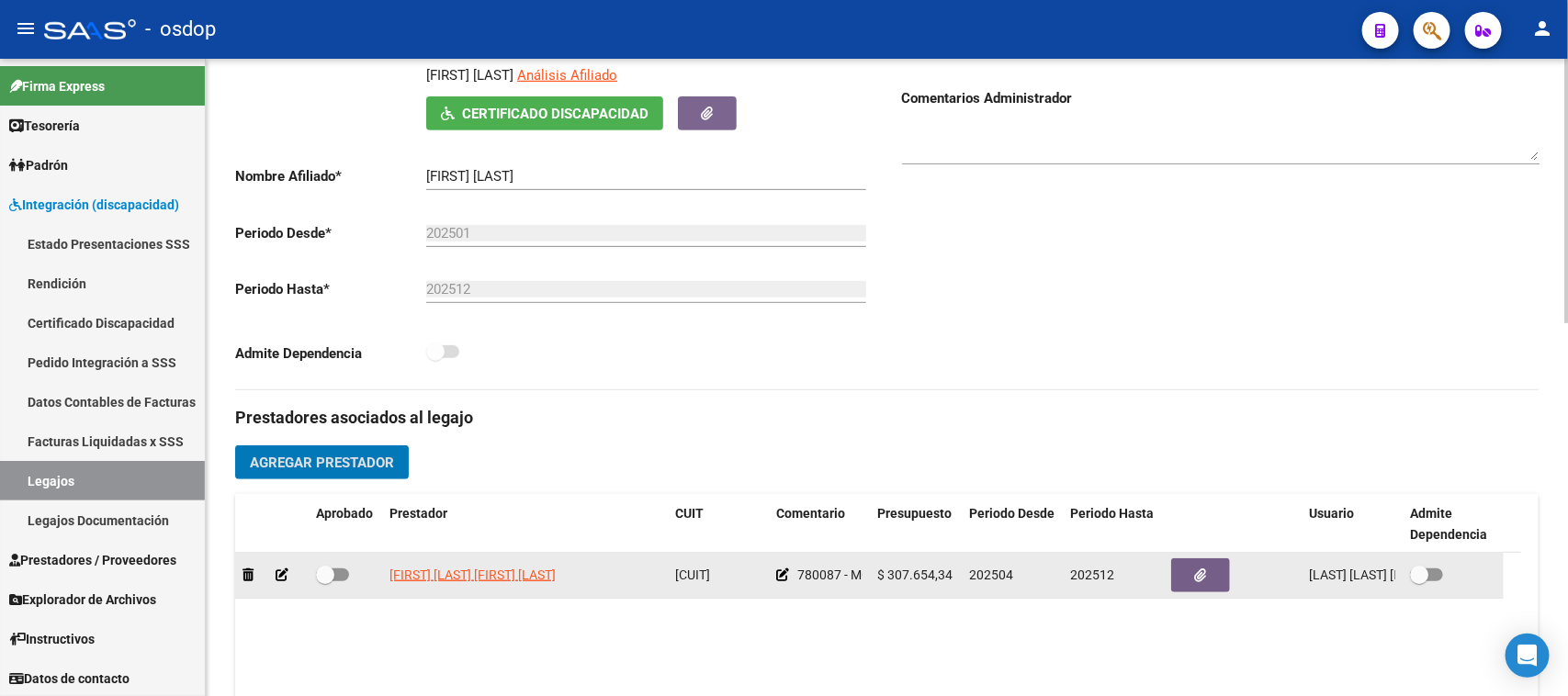 drag, startPoint x: 341, startPoint y: 580, endPoint x: 593, endPoint y: 578, distance: 252.00794 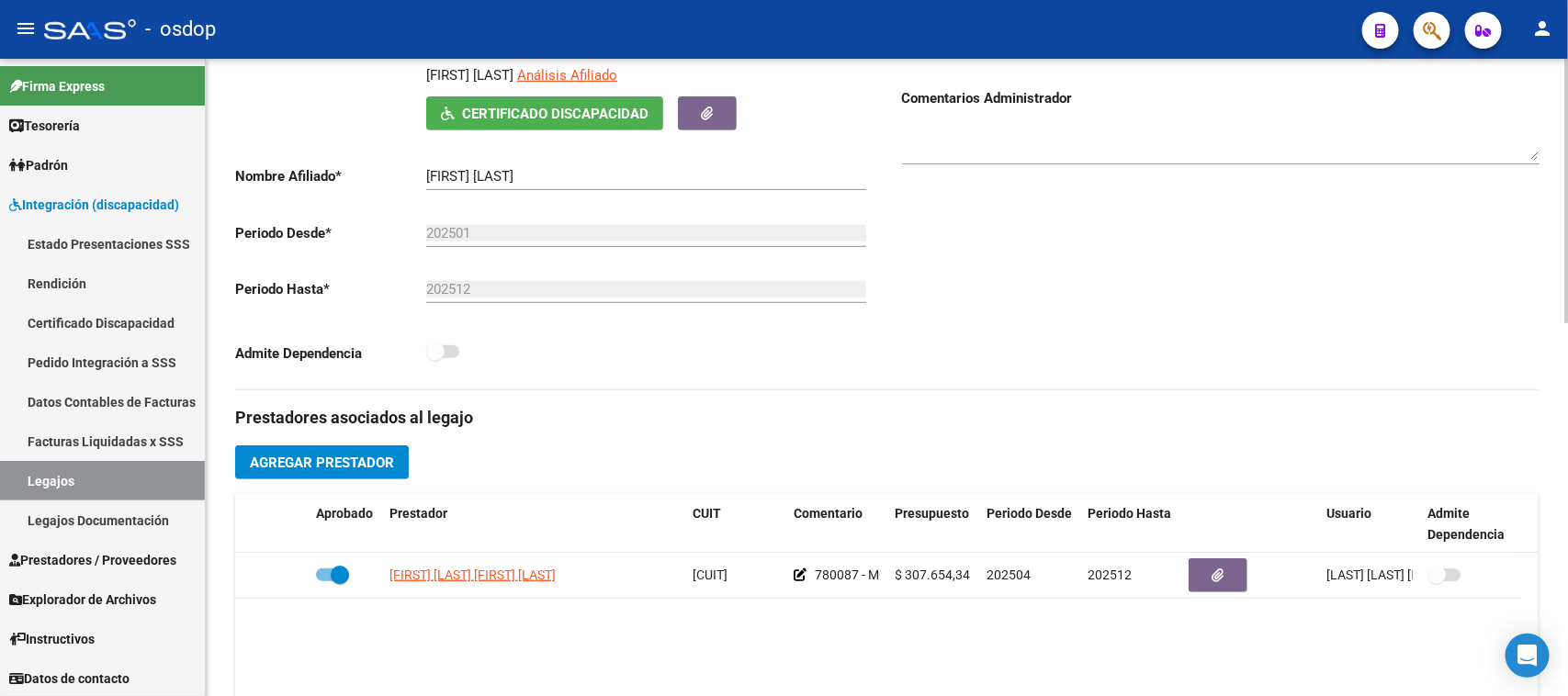 click on "Agregar Prestador" 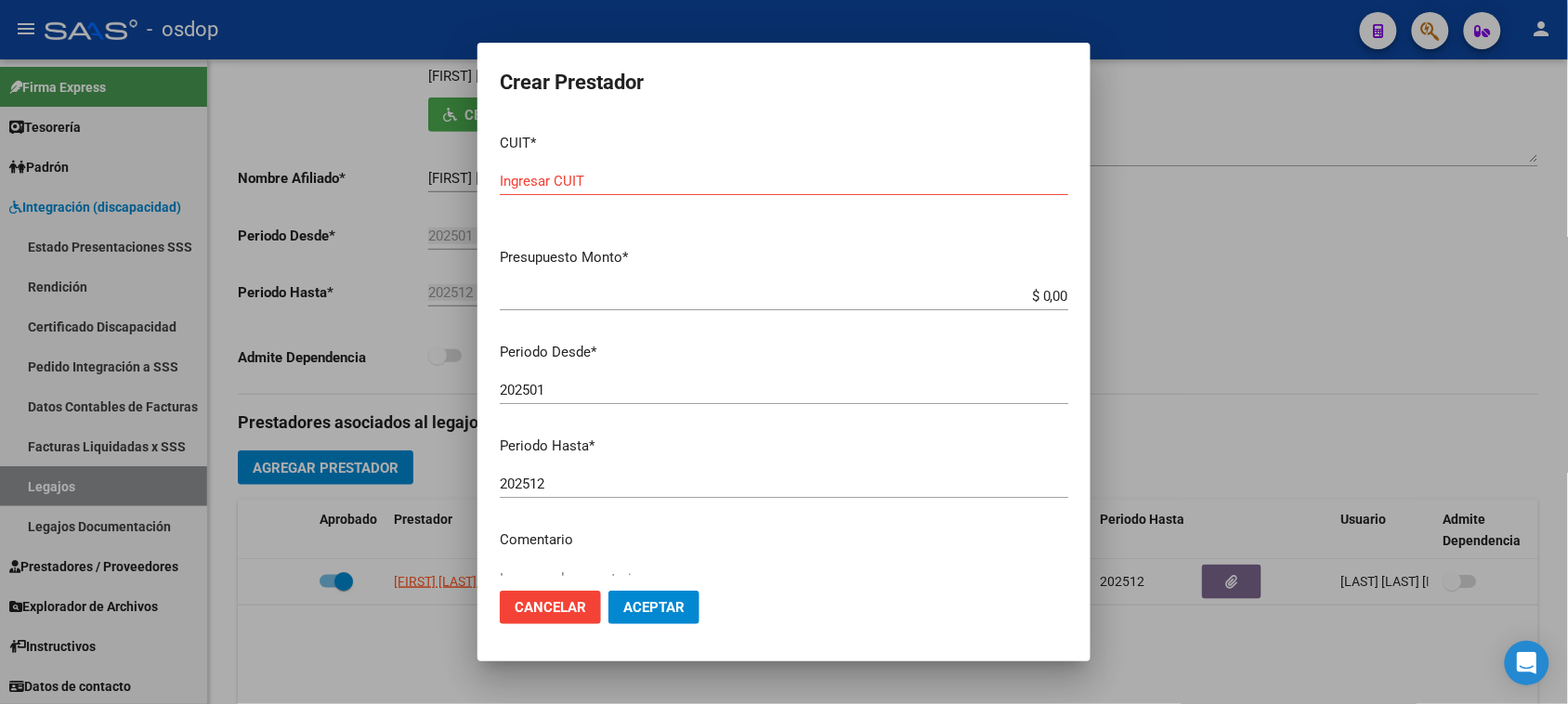 click on "Ingresar CUIT" at bounding box center (784, 181) 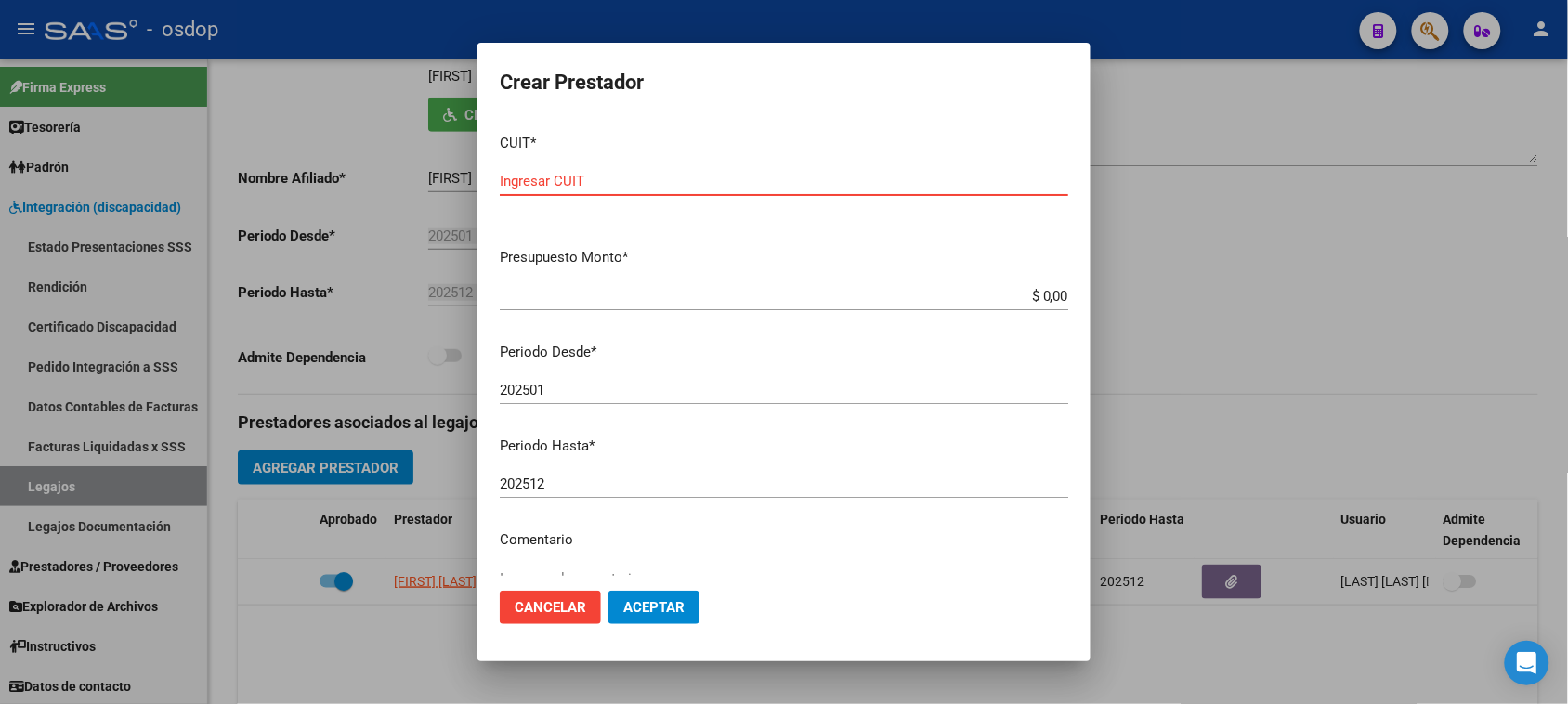 paste on "[NUMBER]" 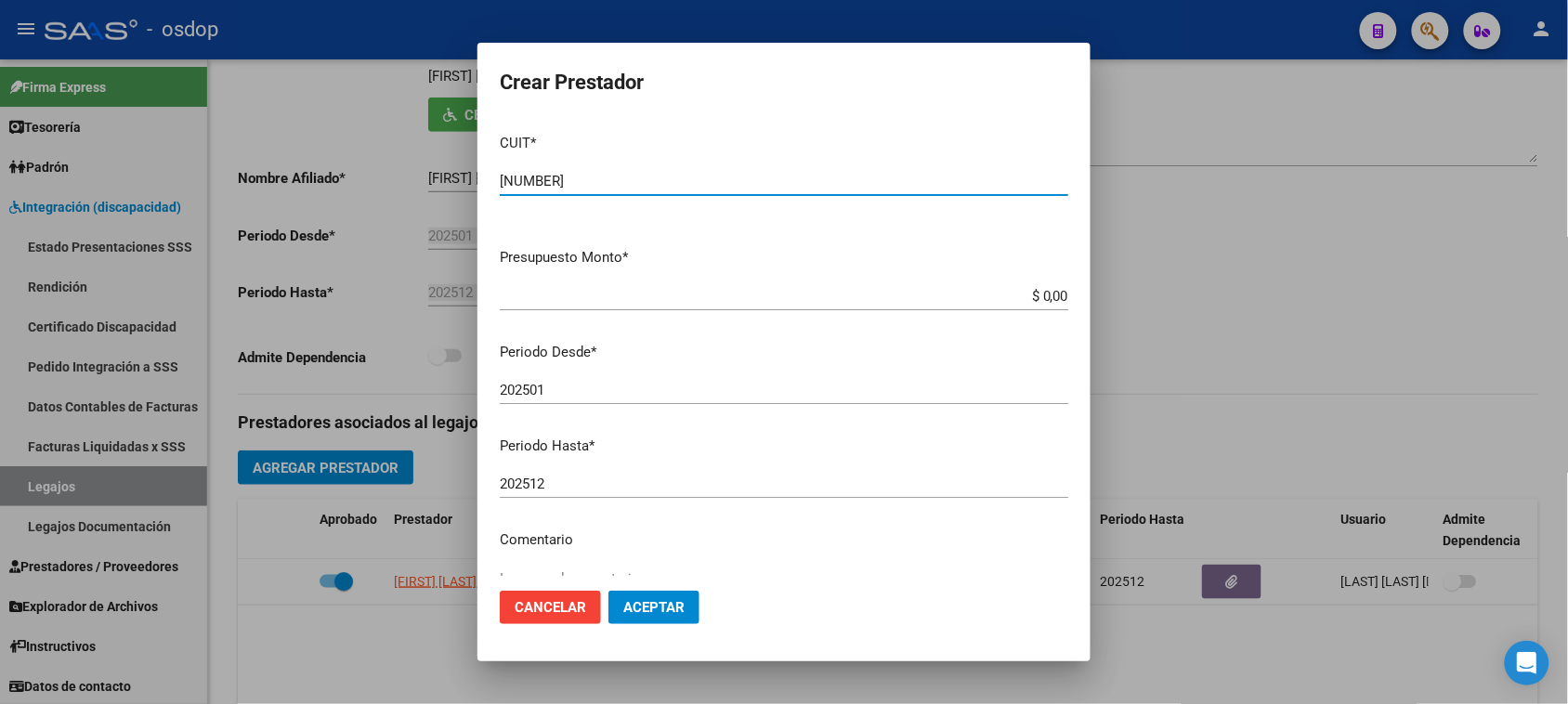 type on "[NUMBER]" 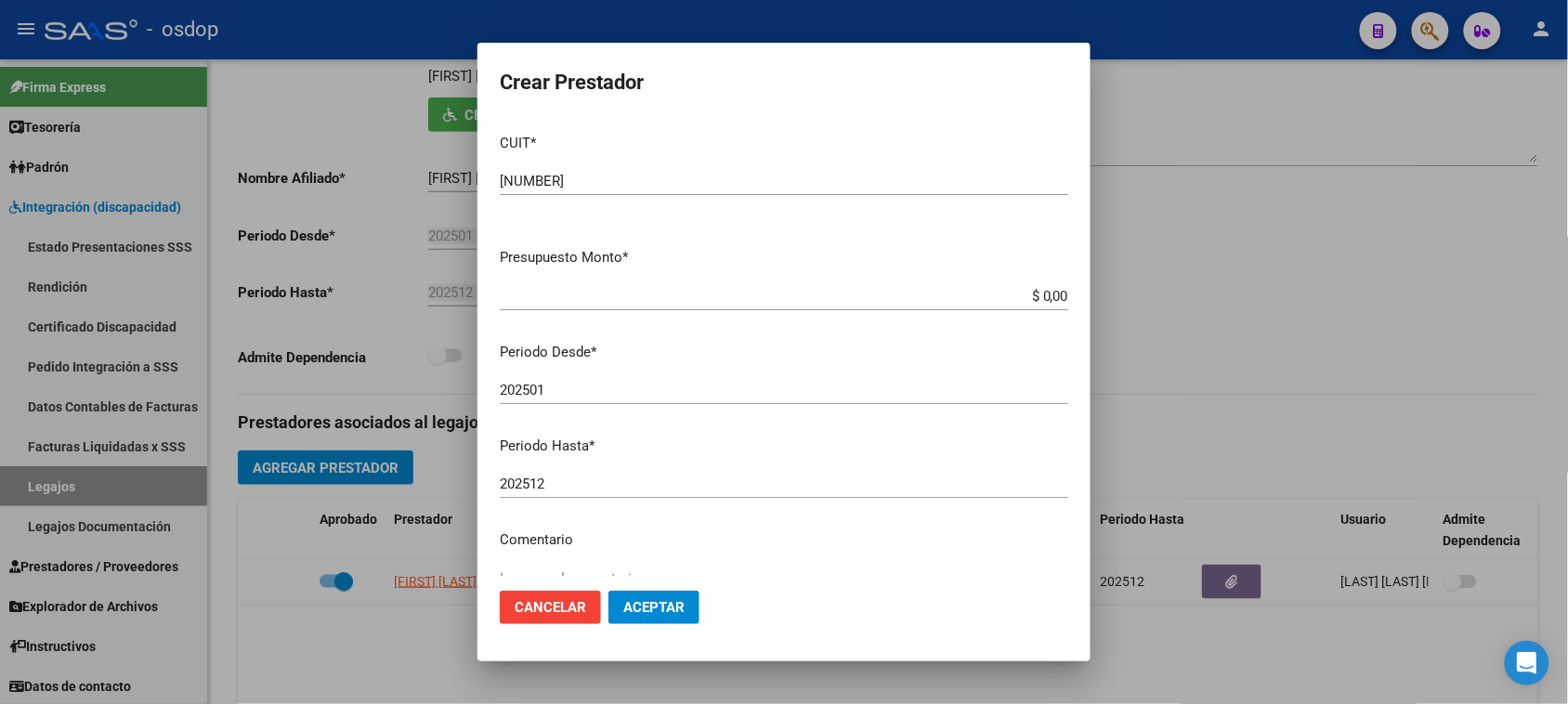 click on "$ 0,00" at bounding box center (784, 296) 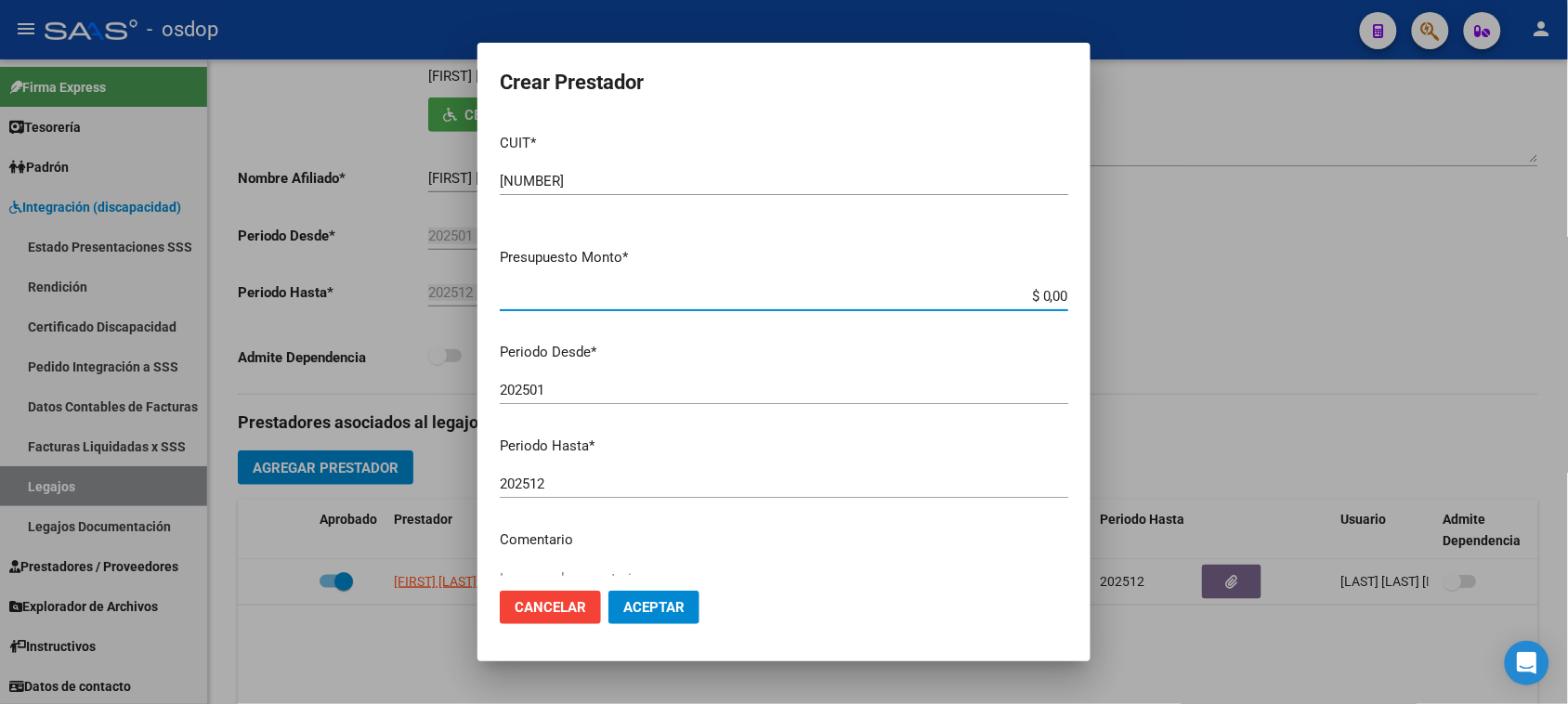 click on "$ 0,00" at bounding box center [784, 296] 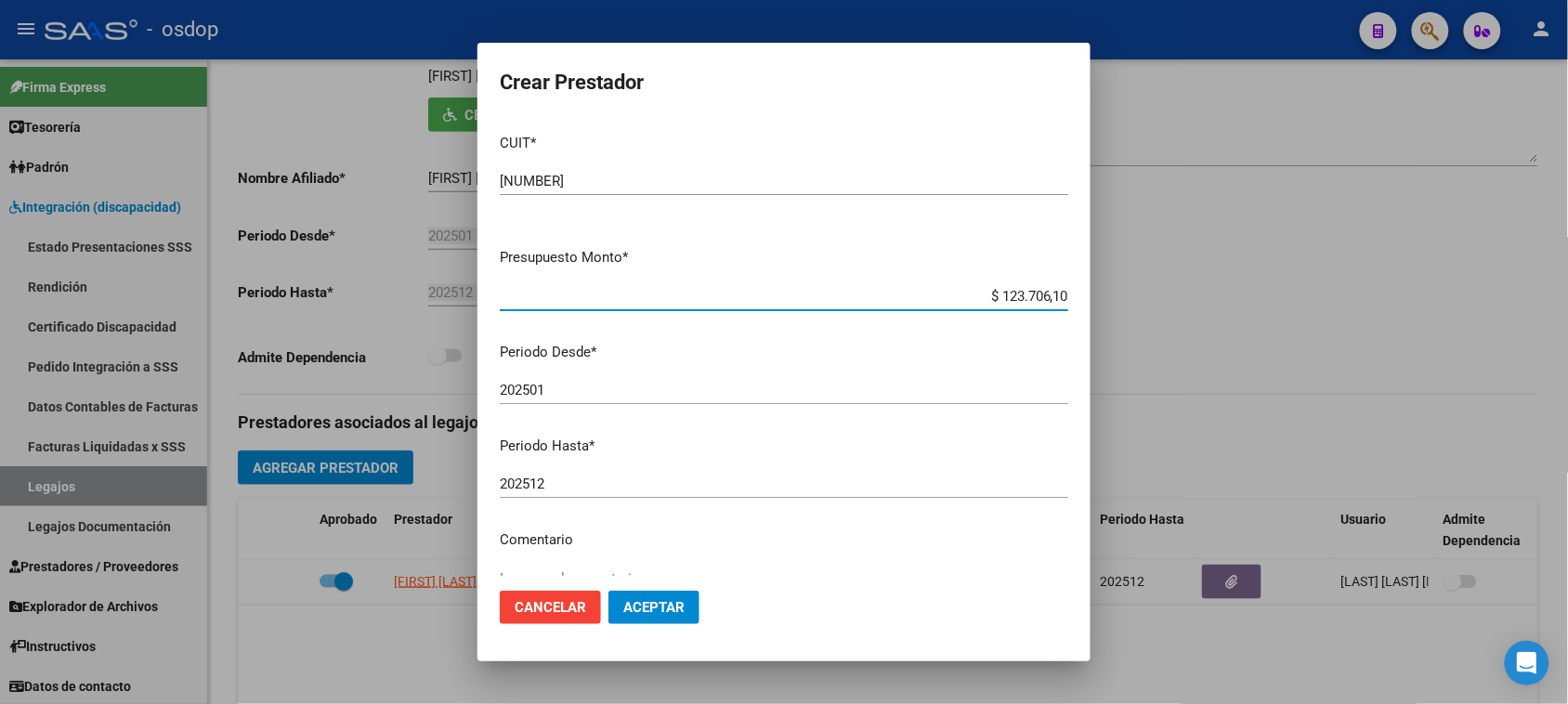 type on "$ 123.706,10" 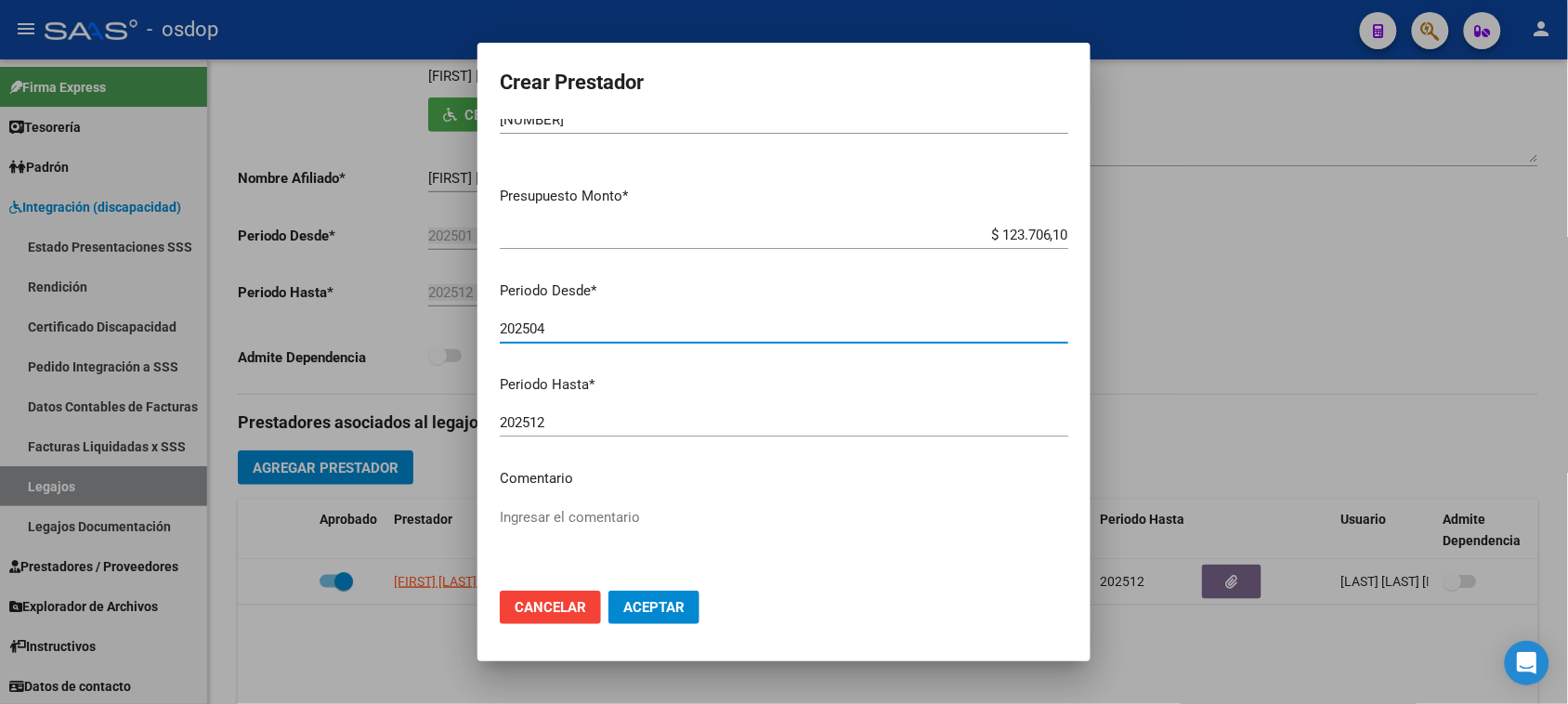 scroll, scrollTop: 177, scrollLeft: 0, axis: vertical 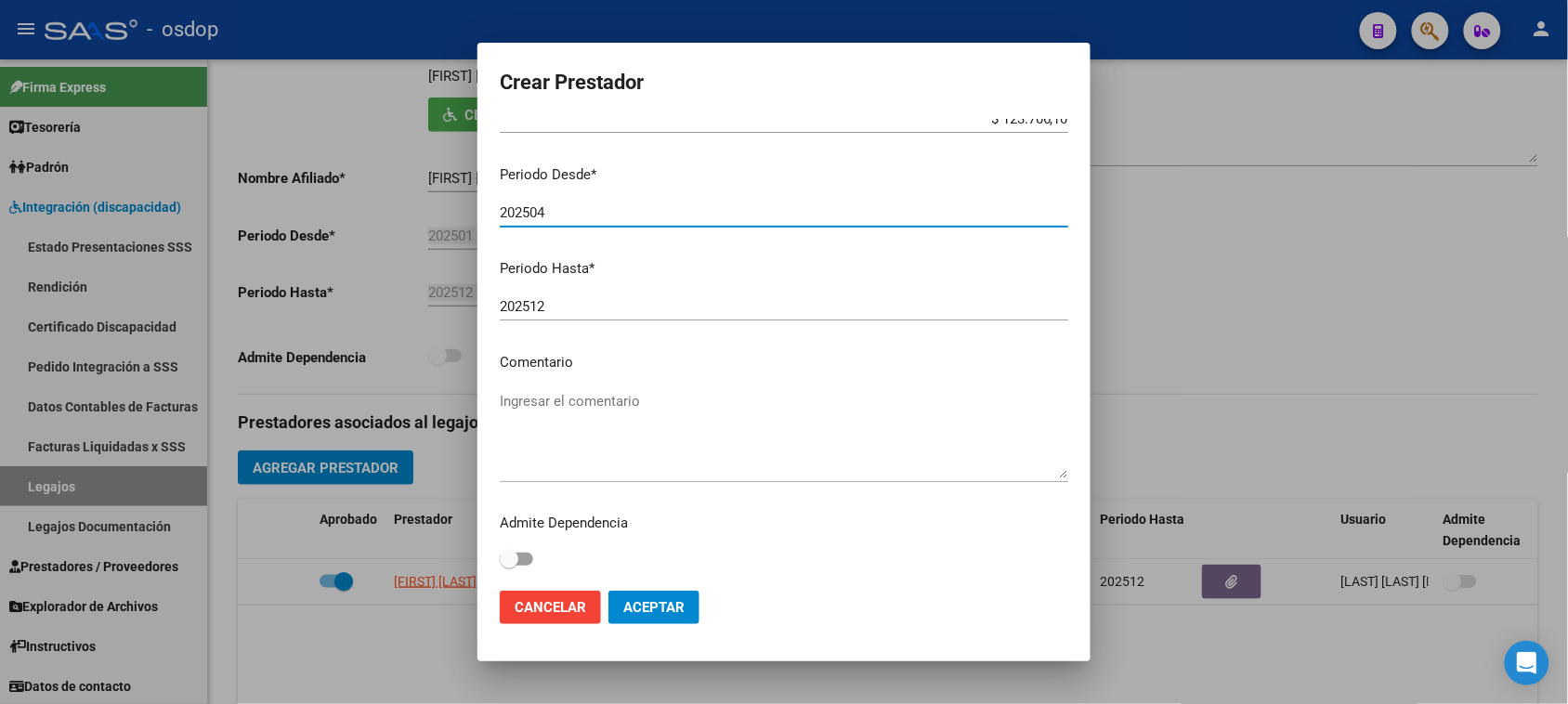 type on "202504" 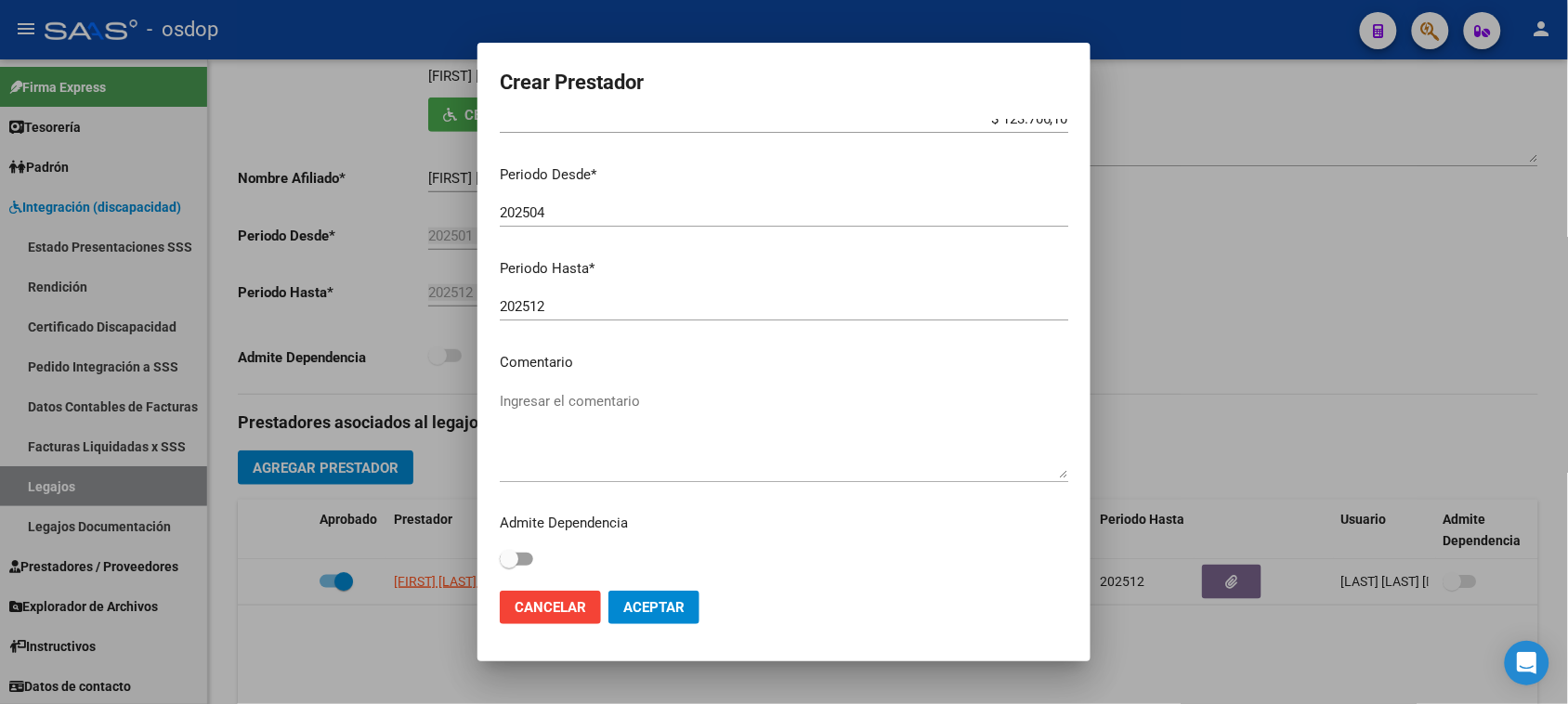 click on "Ingresar el comentario" at bounding box center (784, 435) 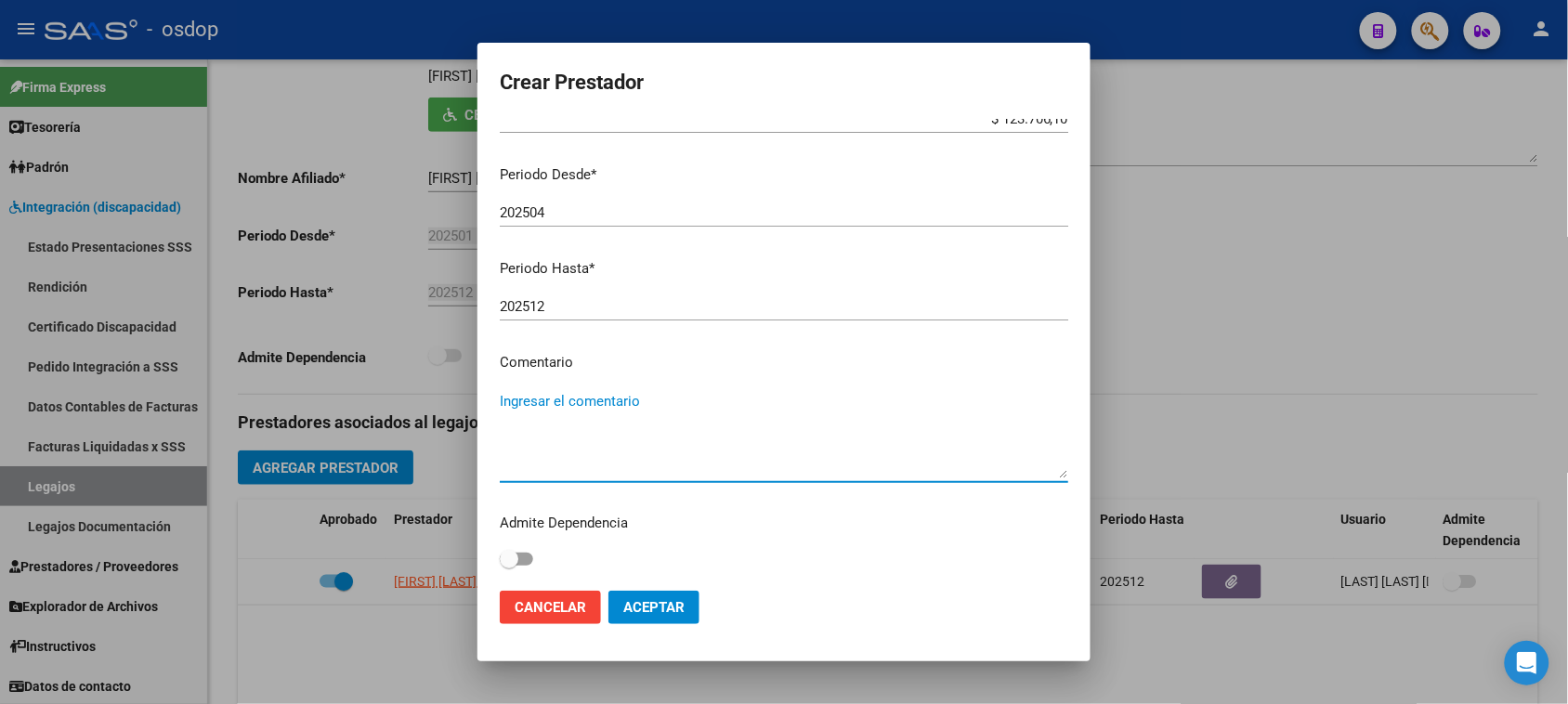 paste on "330101 - PSICOTERAPIAS INDIVIDUALES NIÑOS O ADULTOS" 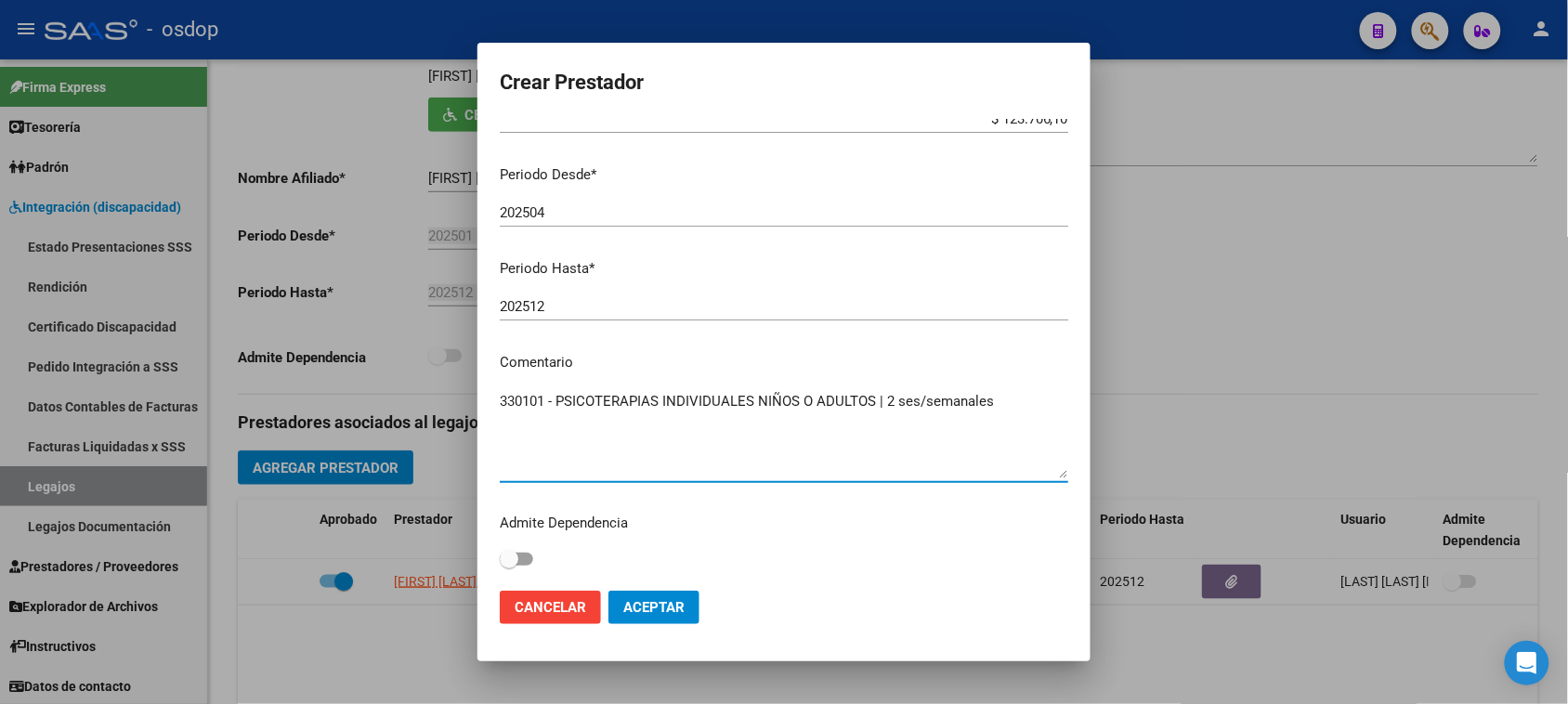 type on "330101 - PSICOTERAPIAS INDIVIDUALES NIÑOS O ADULTOS | 2 ses/semanales" 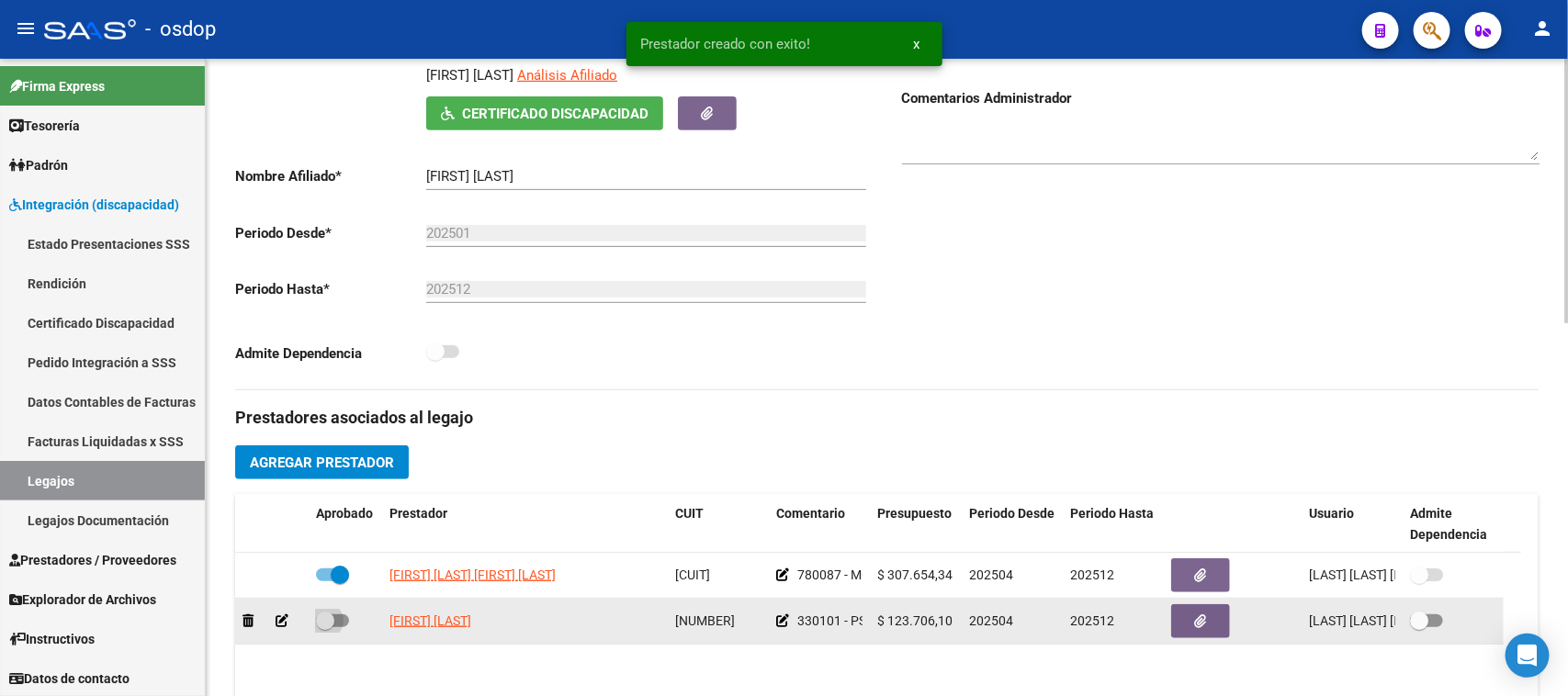 click at bounding box center [333, 621] 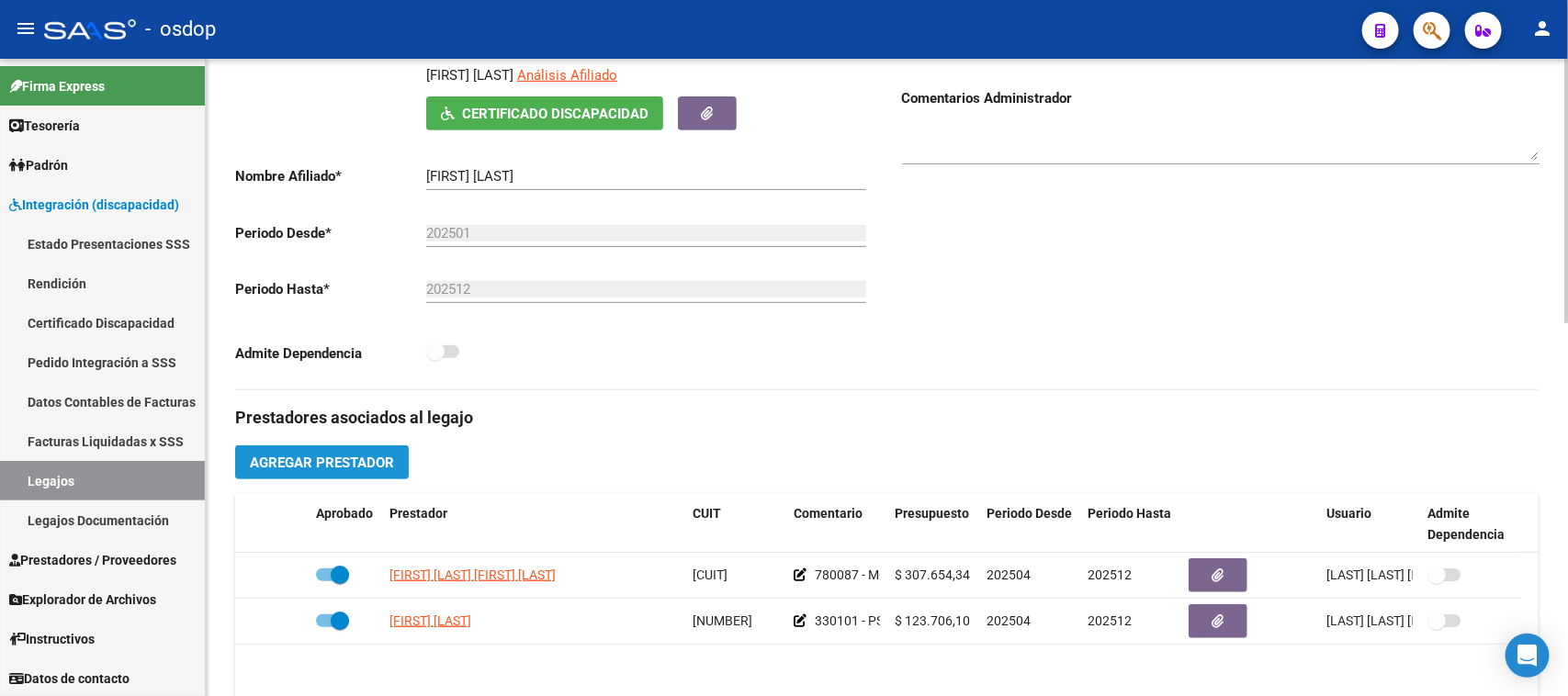 click on "Agregar Prestador" 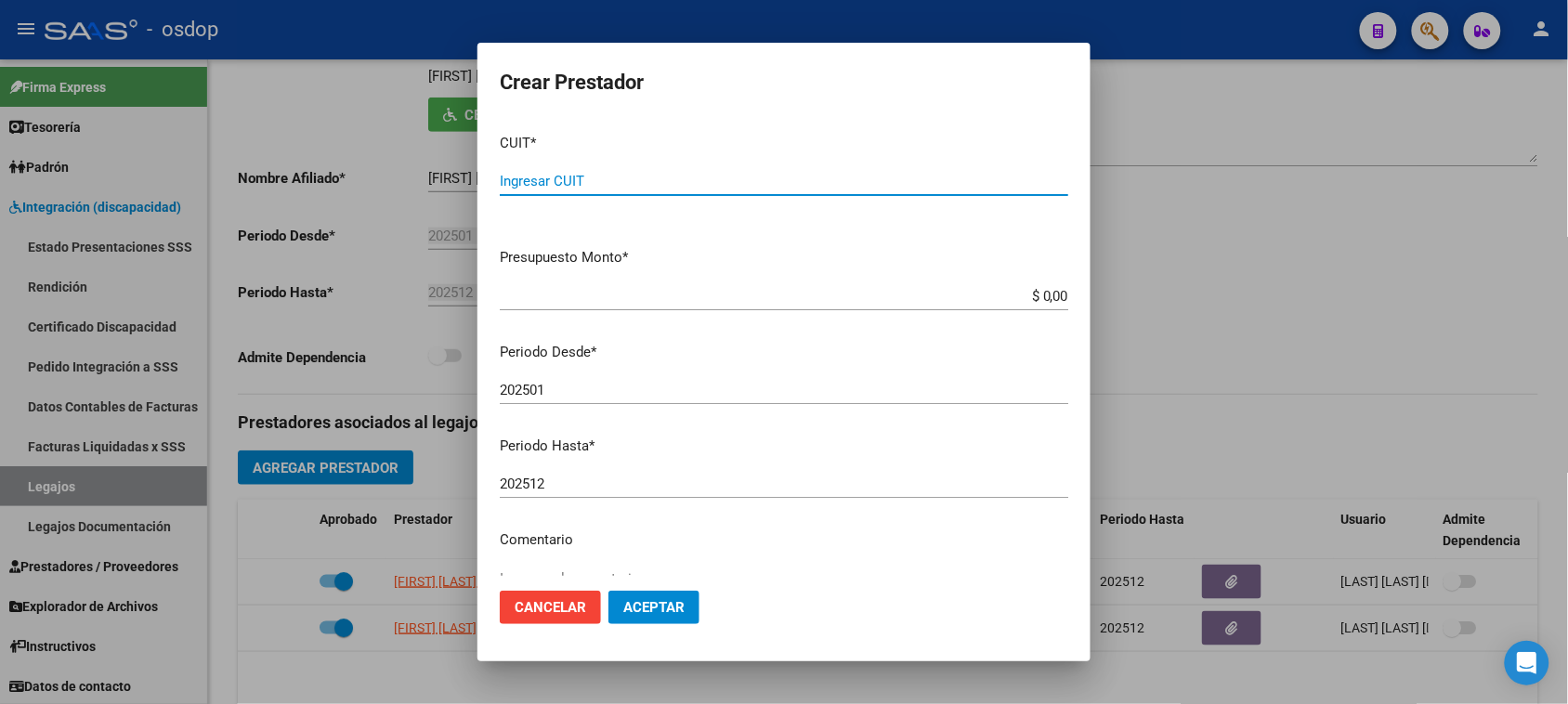 paste on "[CUIT]" 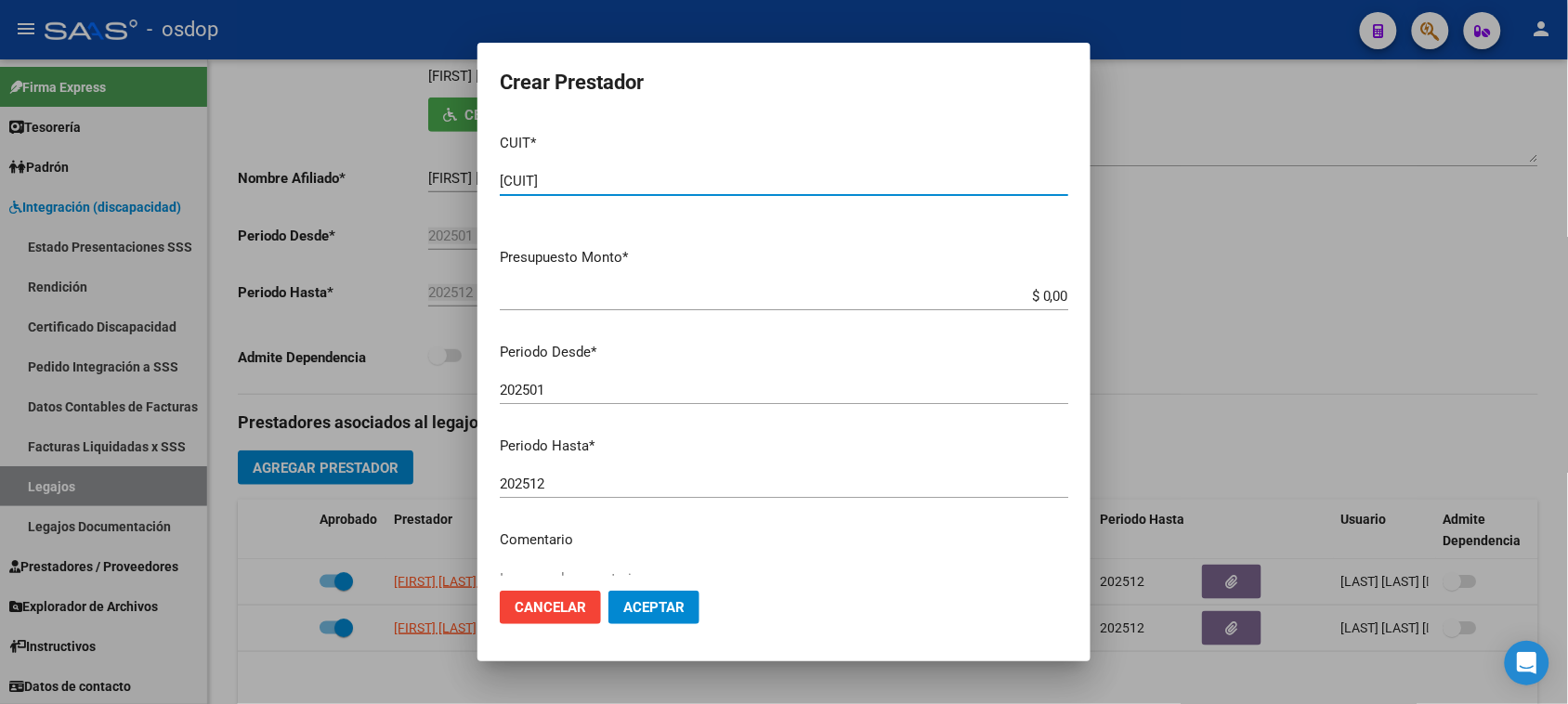 type on "[CUIT]" 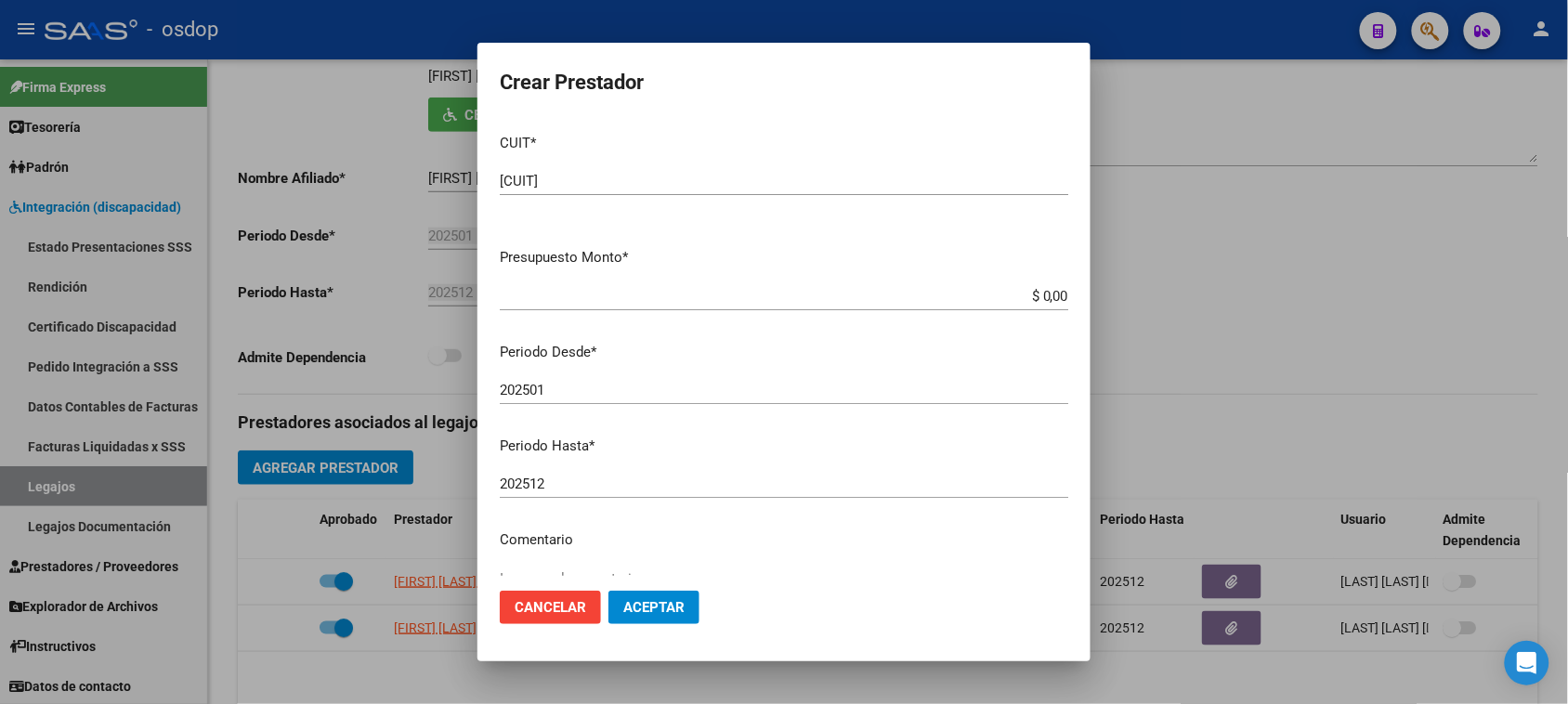 click on "$ 0,00" at bounding box center (784, 296) 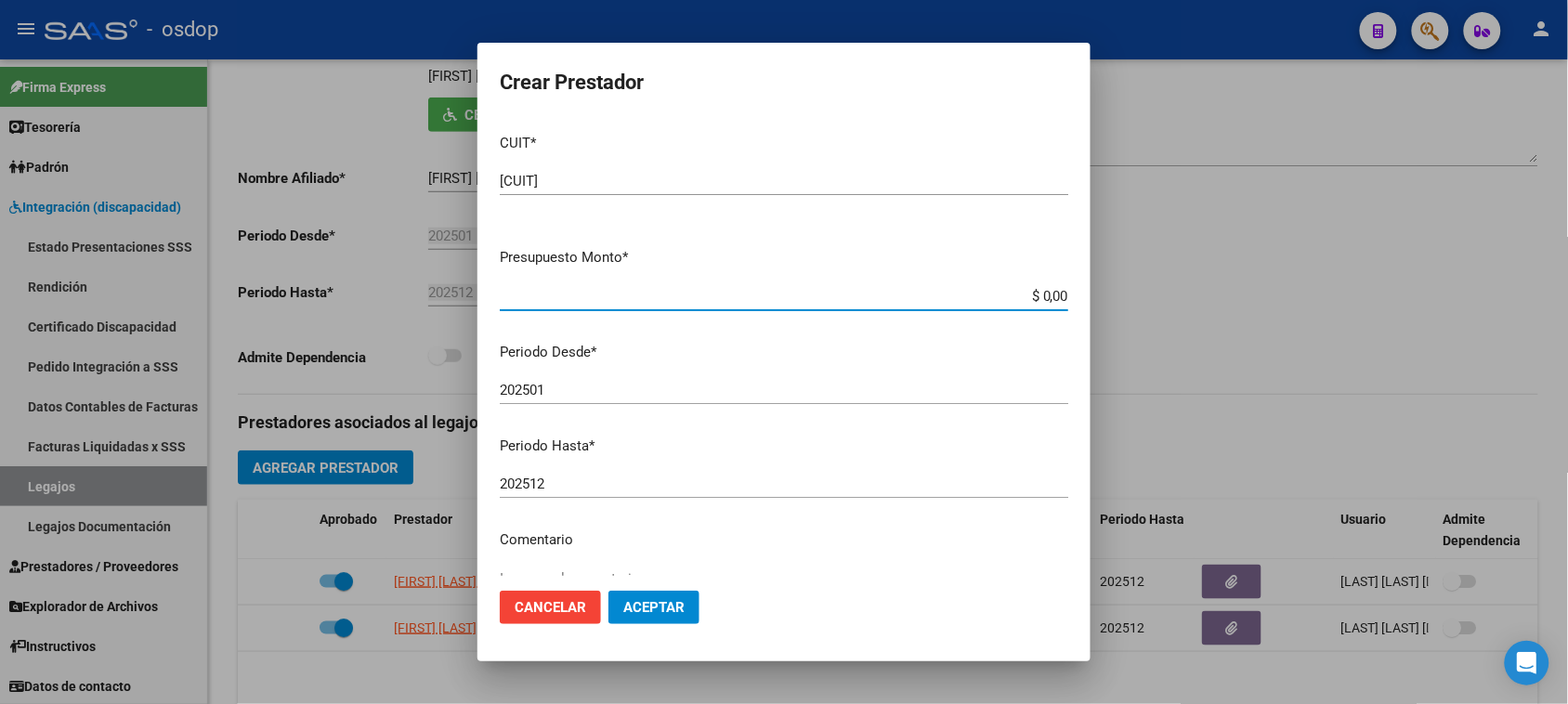 click on "$ 0,00" at bounding box center [784, 296] 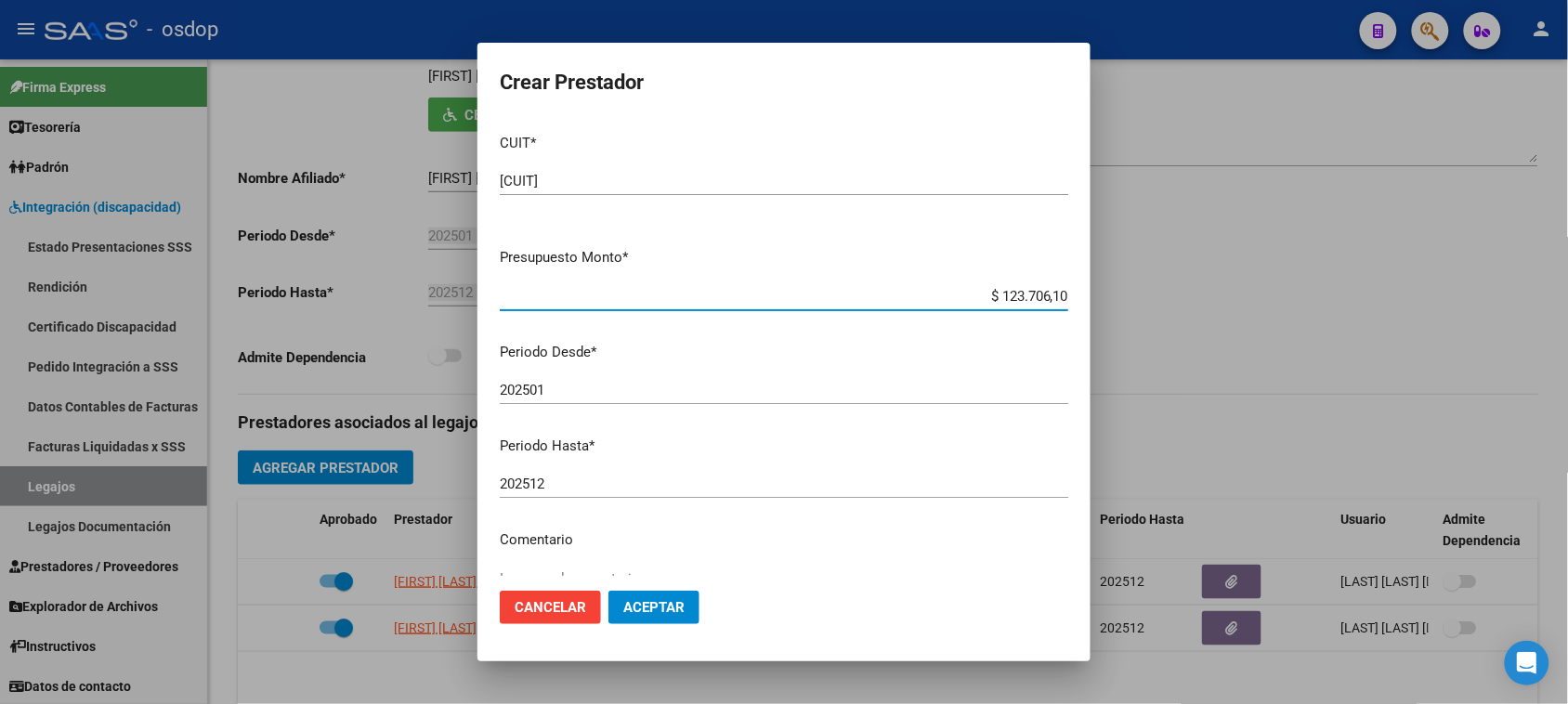 type on "$ 123.706,10" 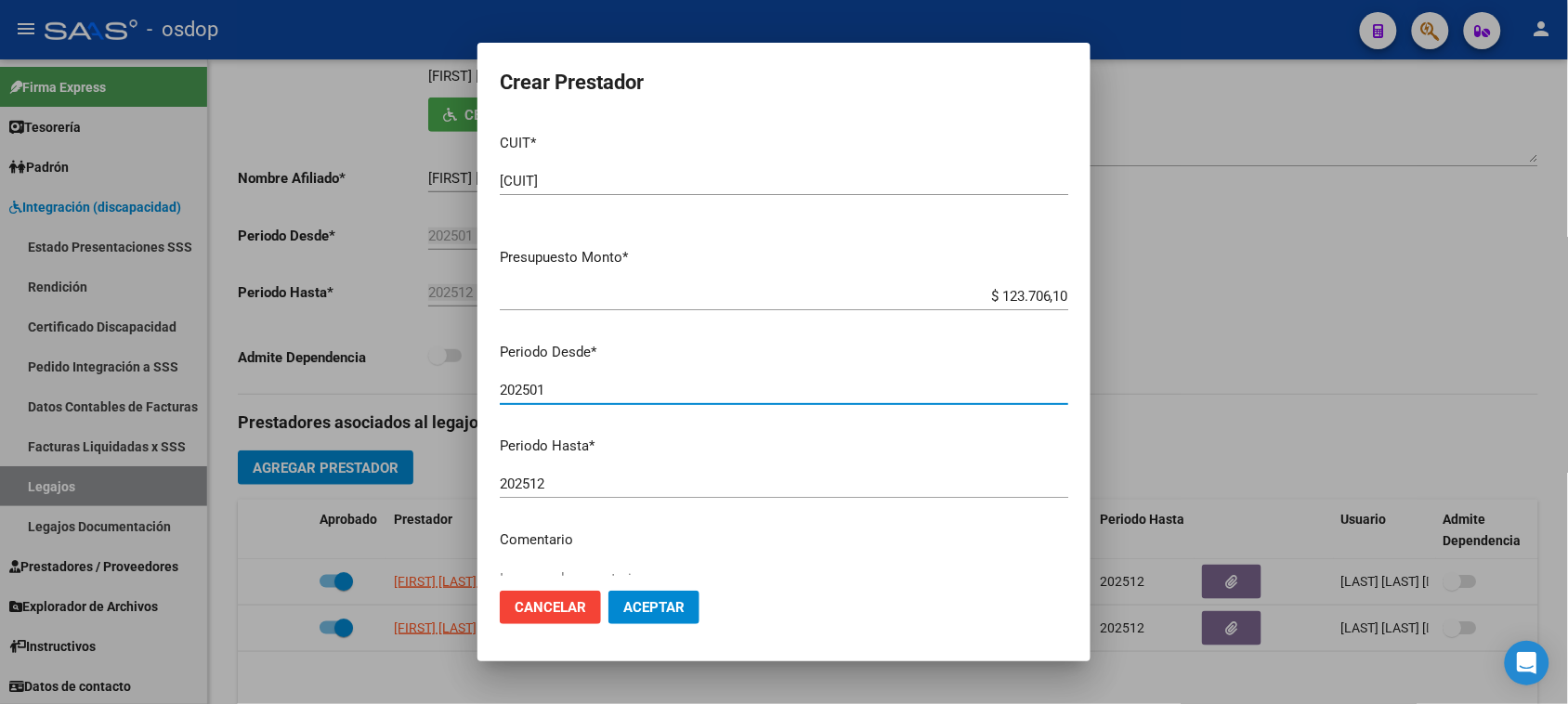 click on "202501" at bounding box center [784, 390] 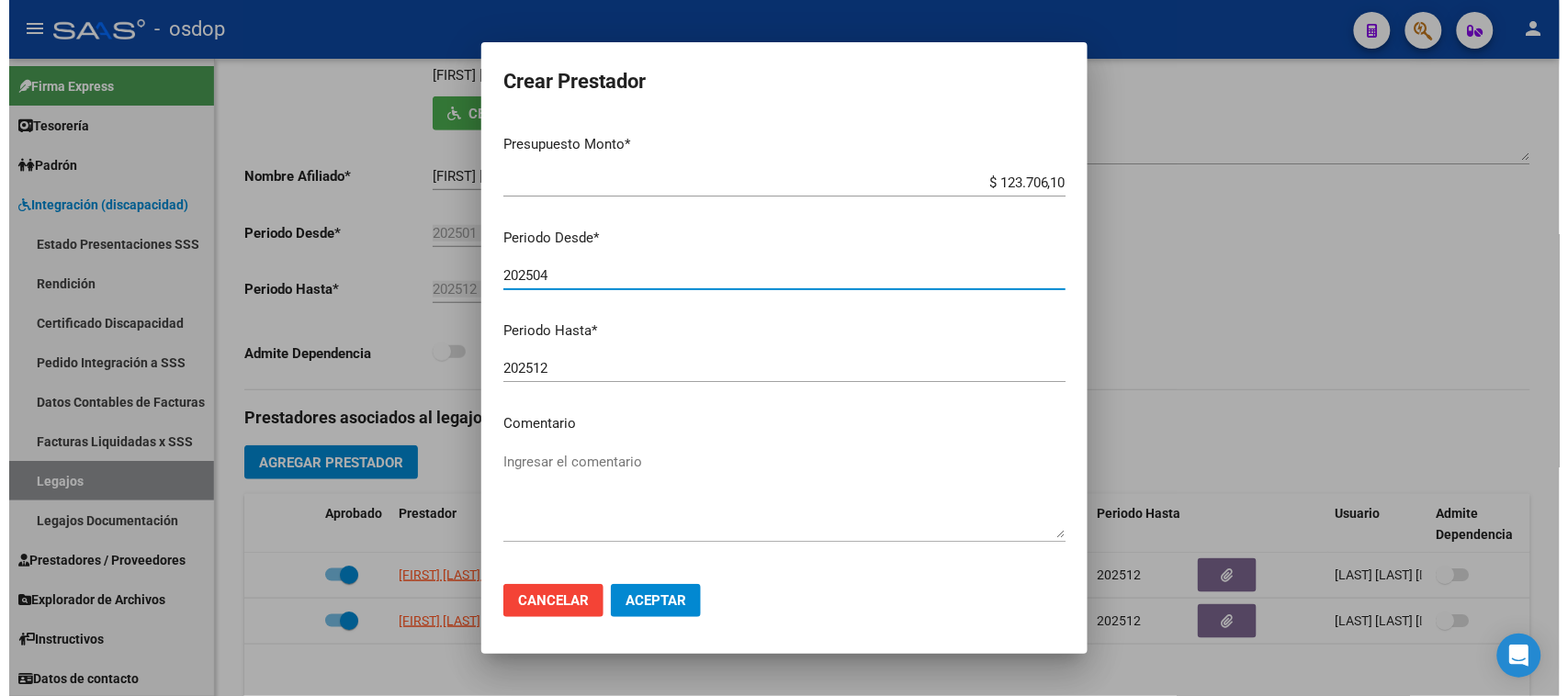 scroll, scrollTop: 115, scrollLeft: 0, axis: vertical 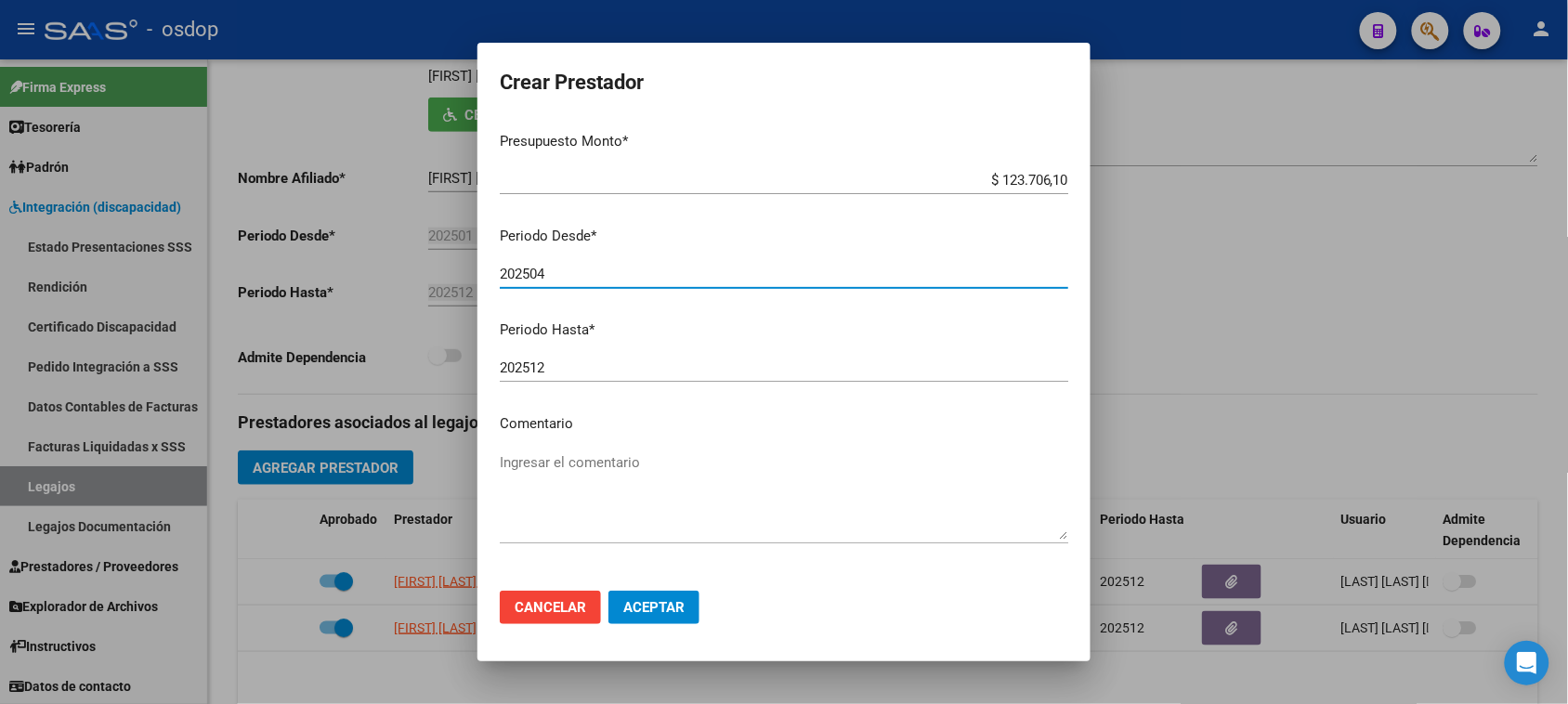 type on "202504" 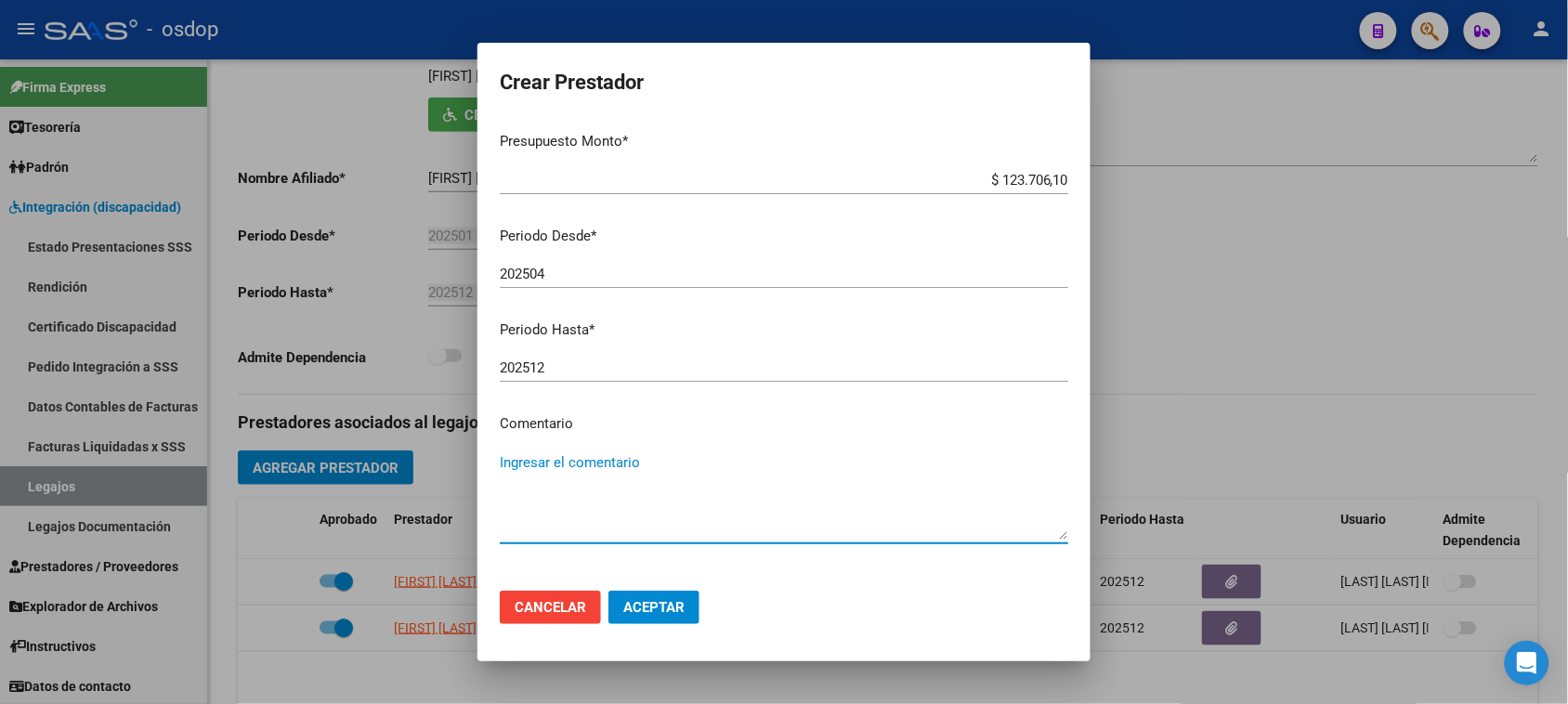 click on "Ingresar el comentario" at bounding box center [784, 496] 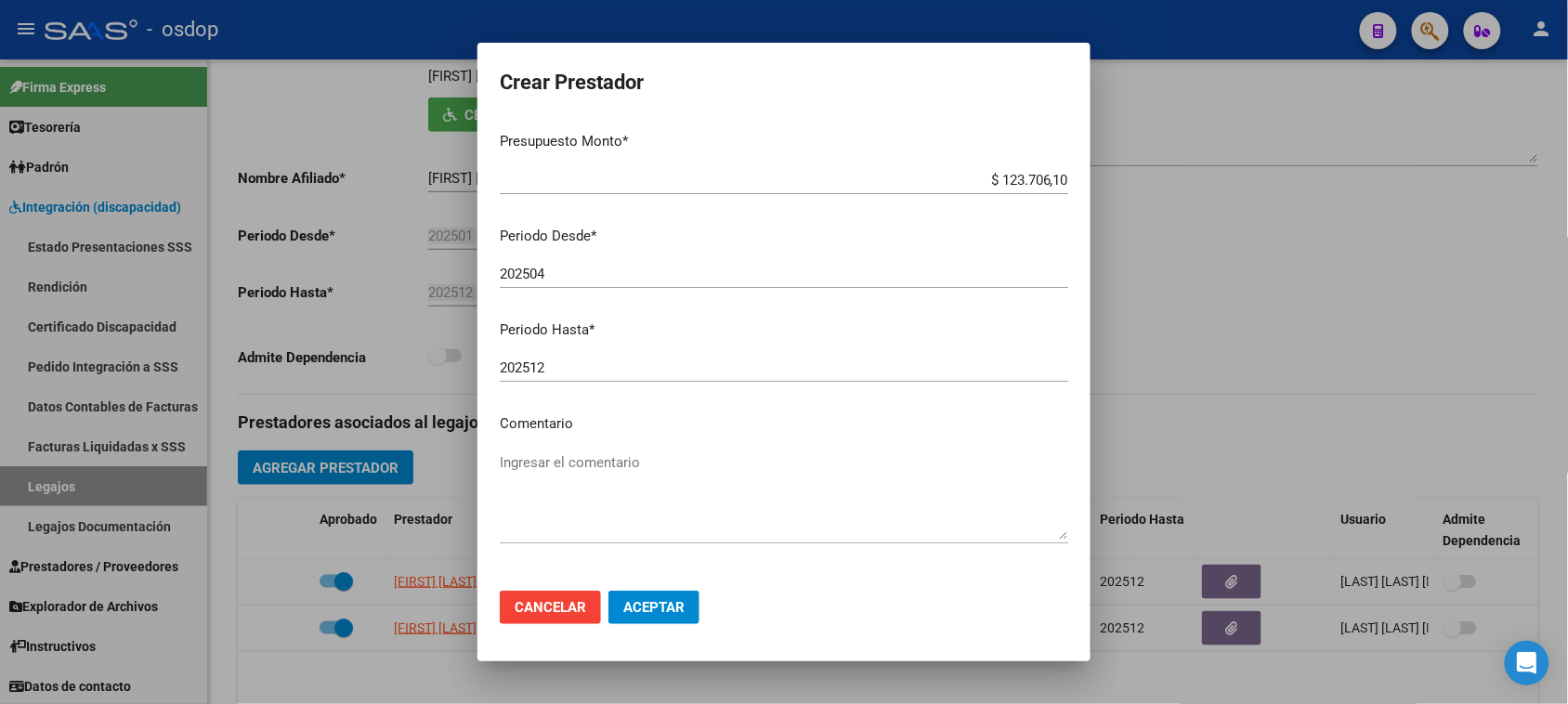 click on "Ingresar el comentario" at bounding box center (784, 496) 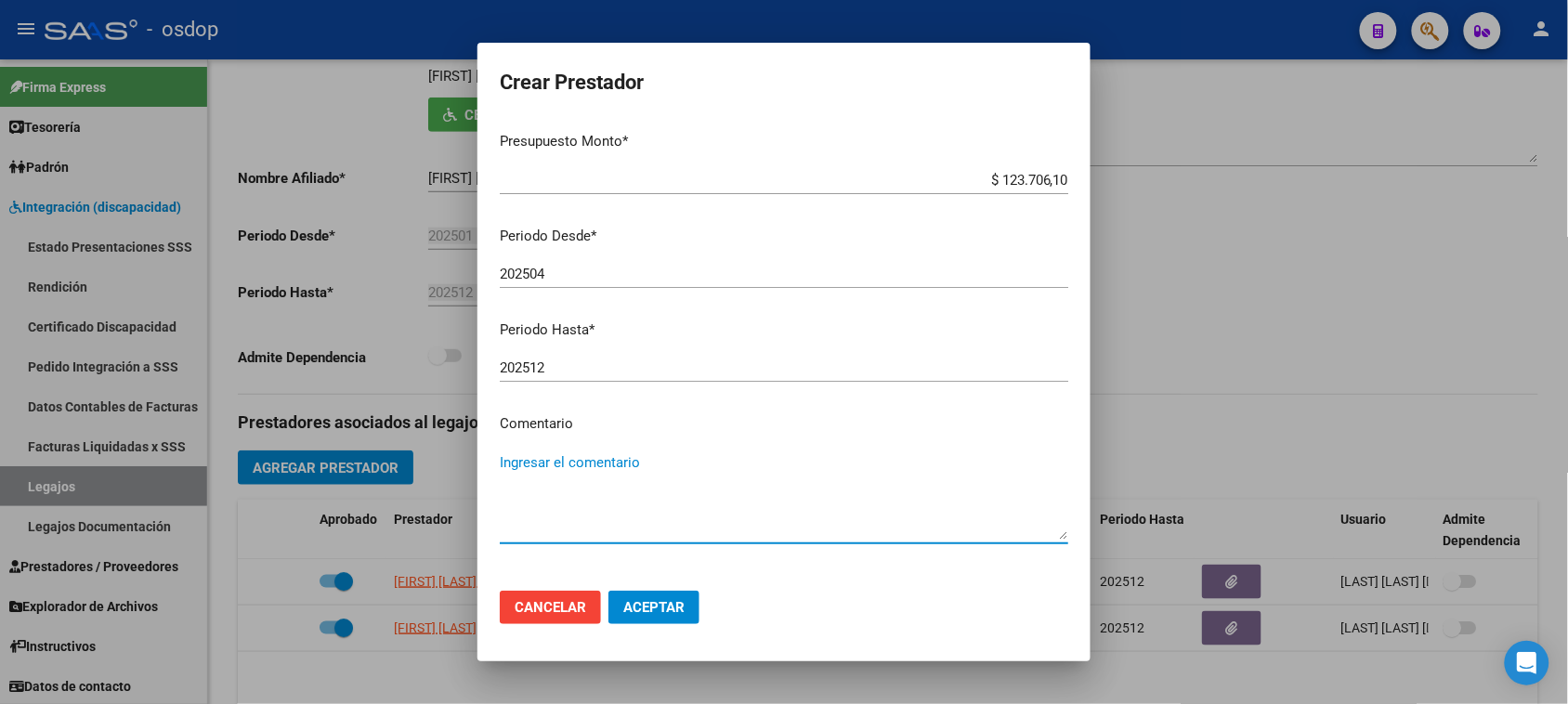paste on "330105 - PSICOPEDAGOGIA" 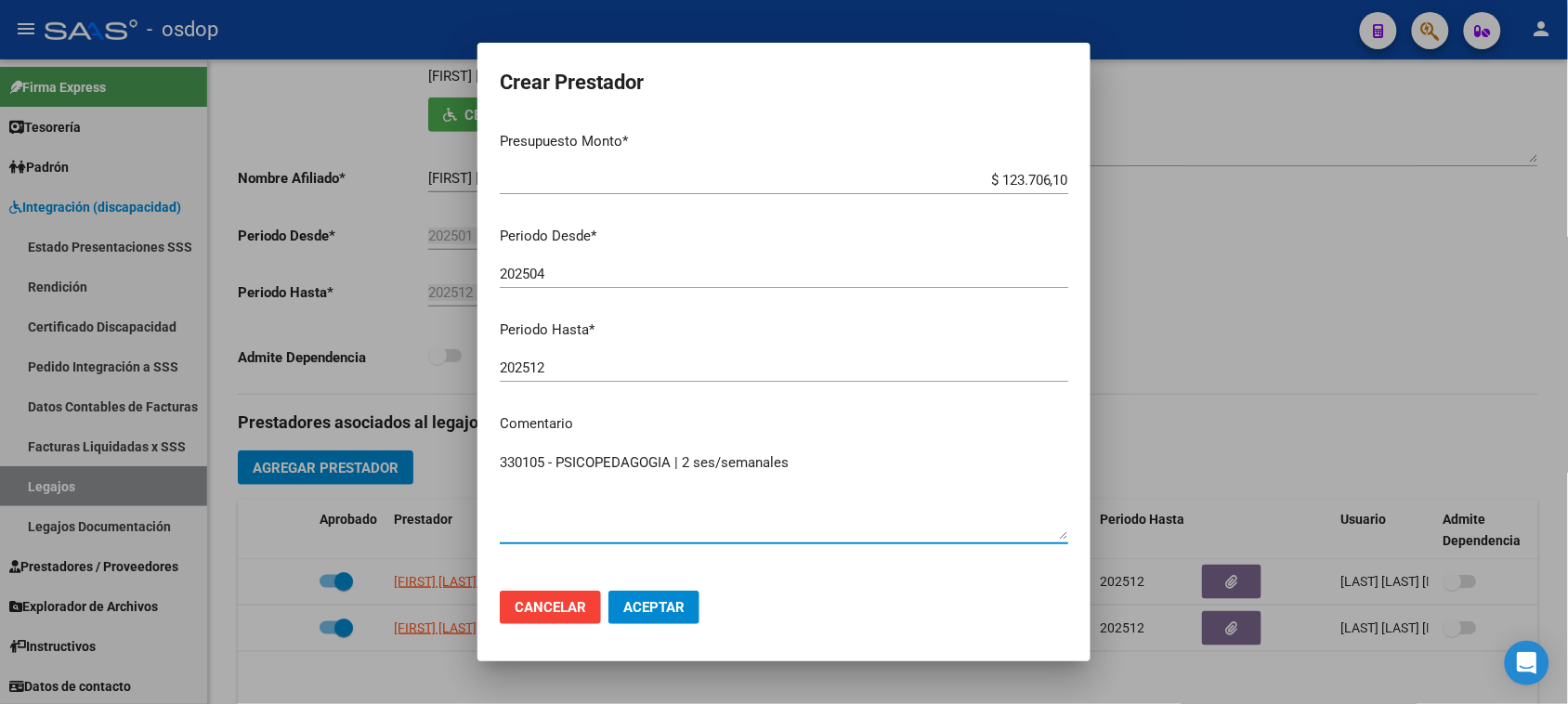 type on "330105 - PSICOPEDAGOGIA | 2 ses/semanales" 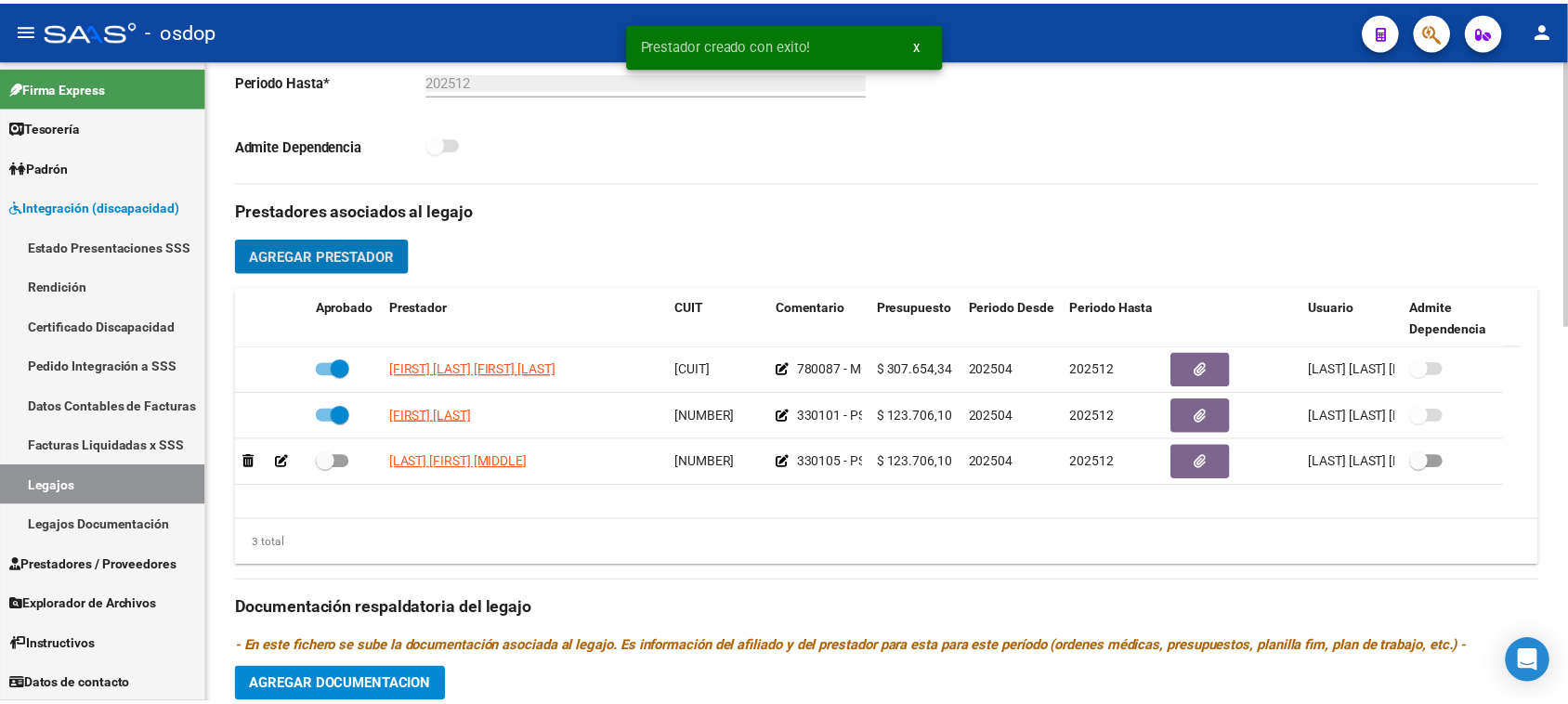 scroll, scrollTop: 580, scrollLeft: 0, axis: vertical 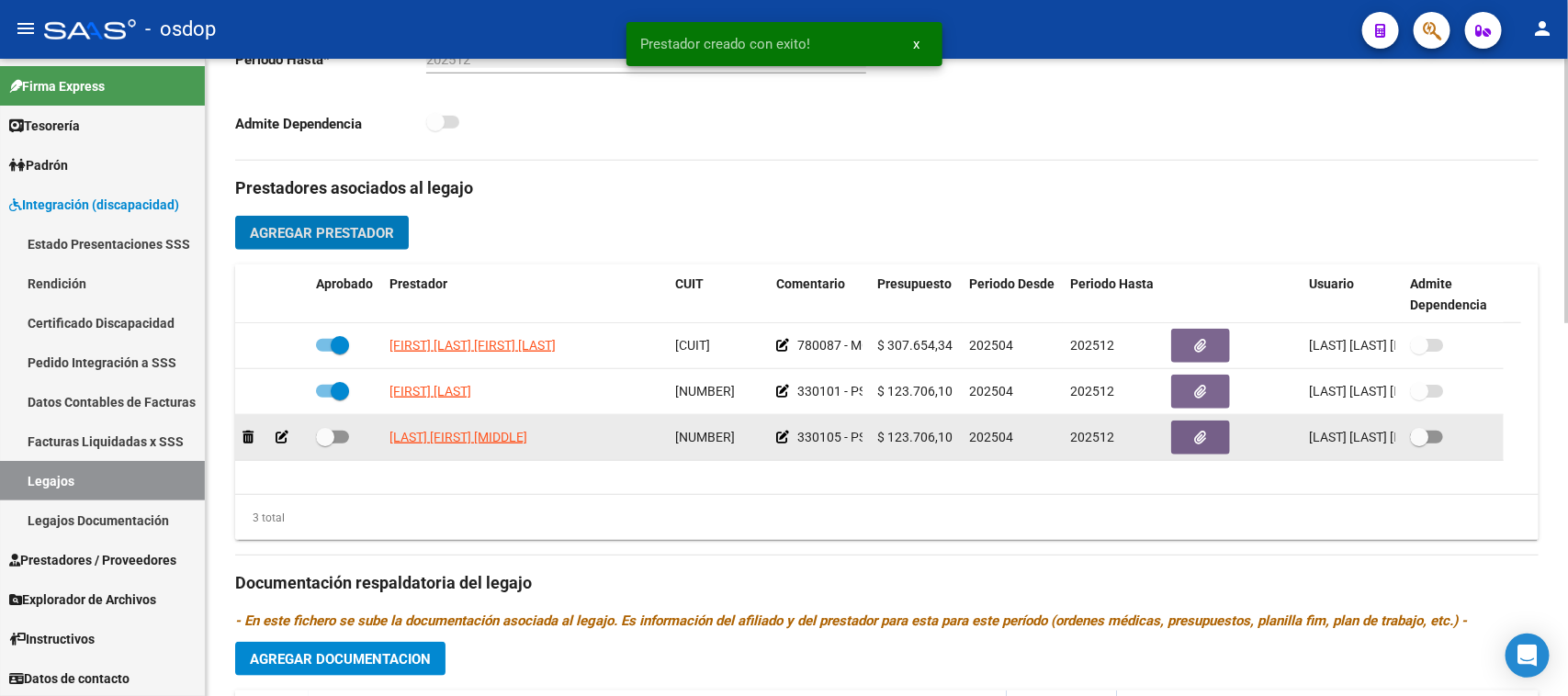 click at bounding box center [333, 437] 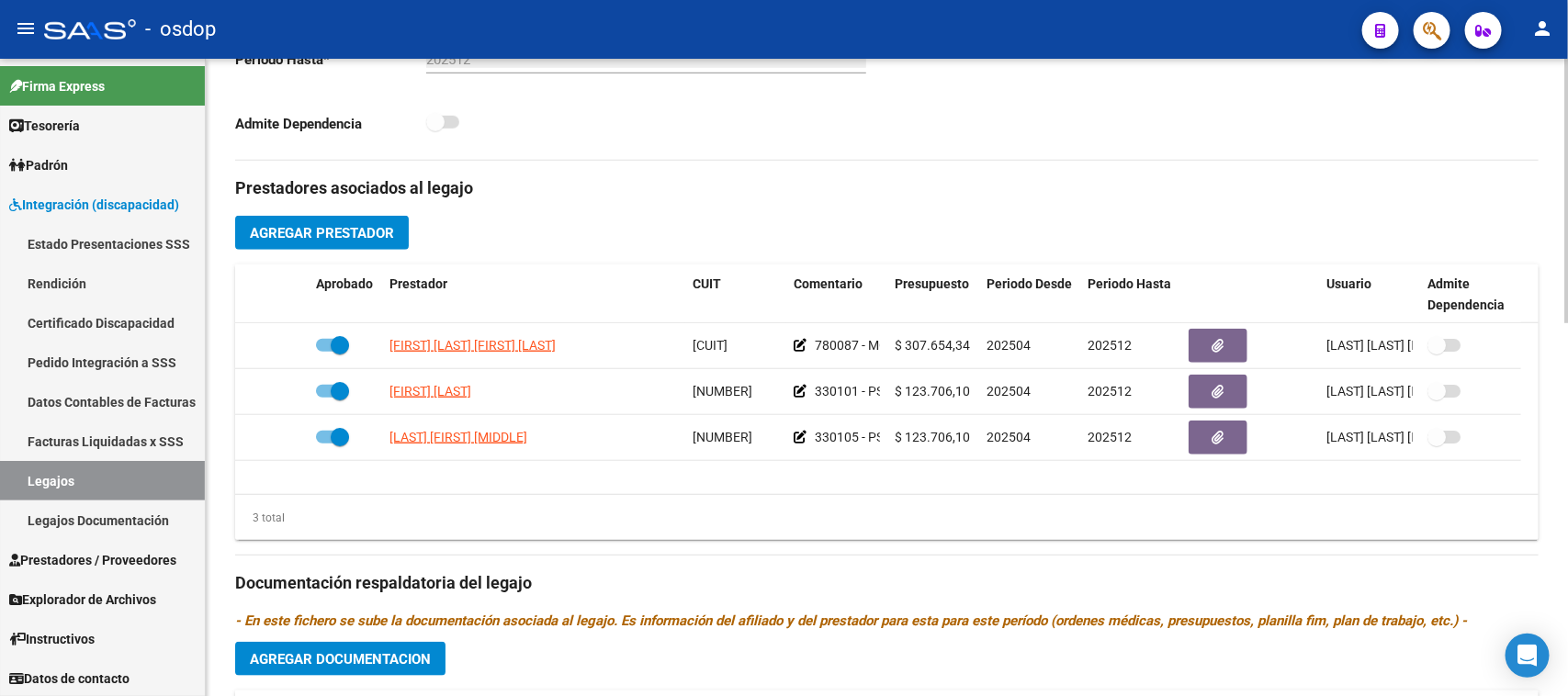 click on "Agregar Prestador" 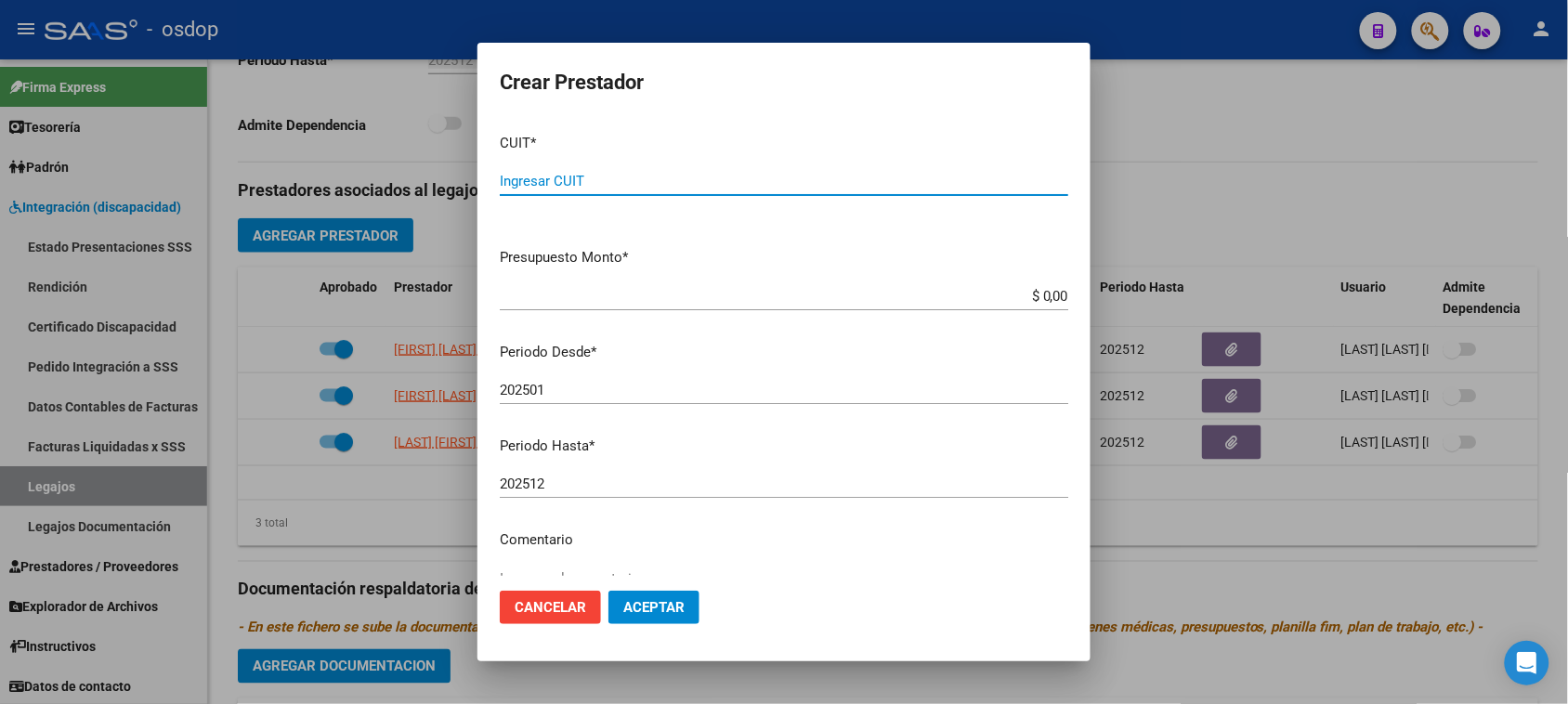 click on "Ingresar CUIT" at bounding box center [784, 181] 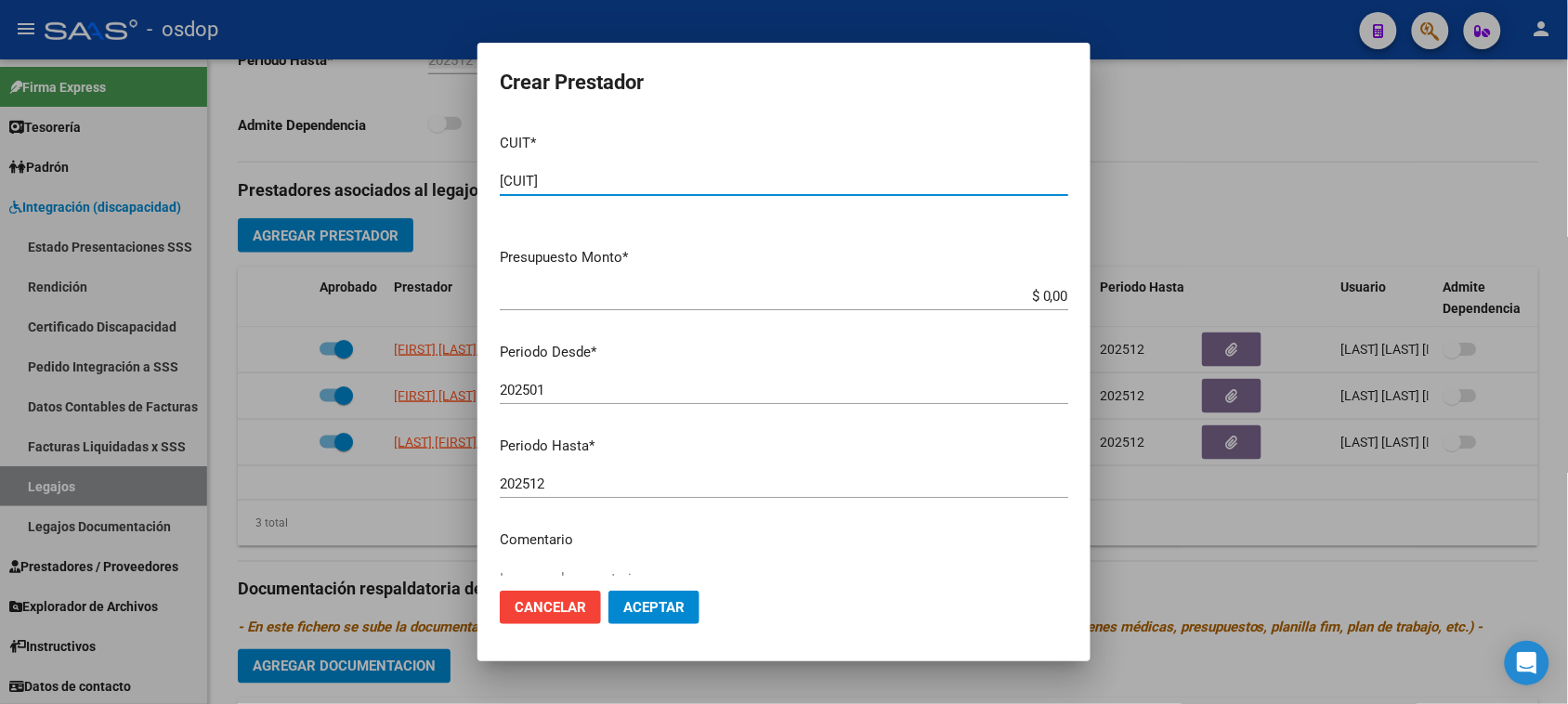 type on "[CUIT]" 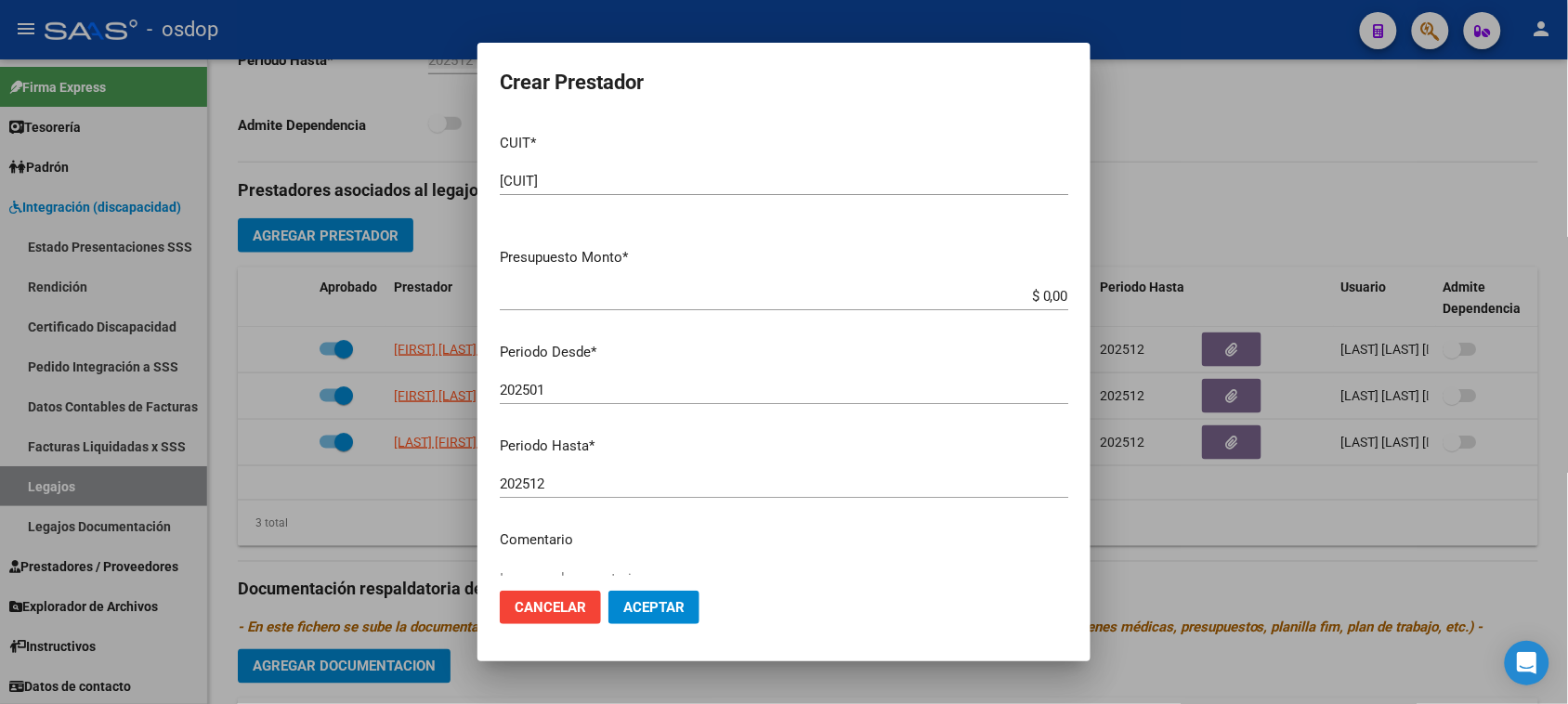 click on "$ 0,00" at bounding box center [784, 296] 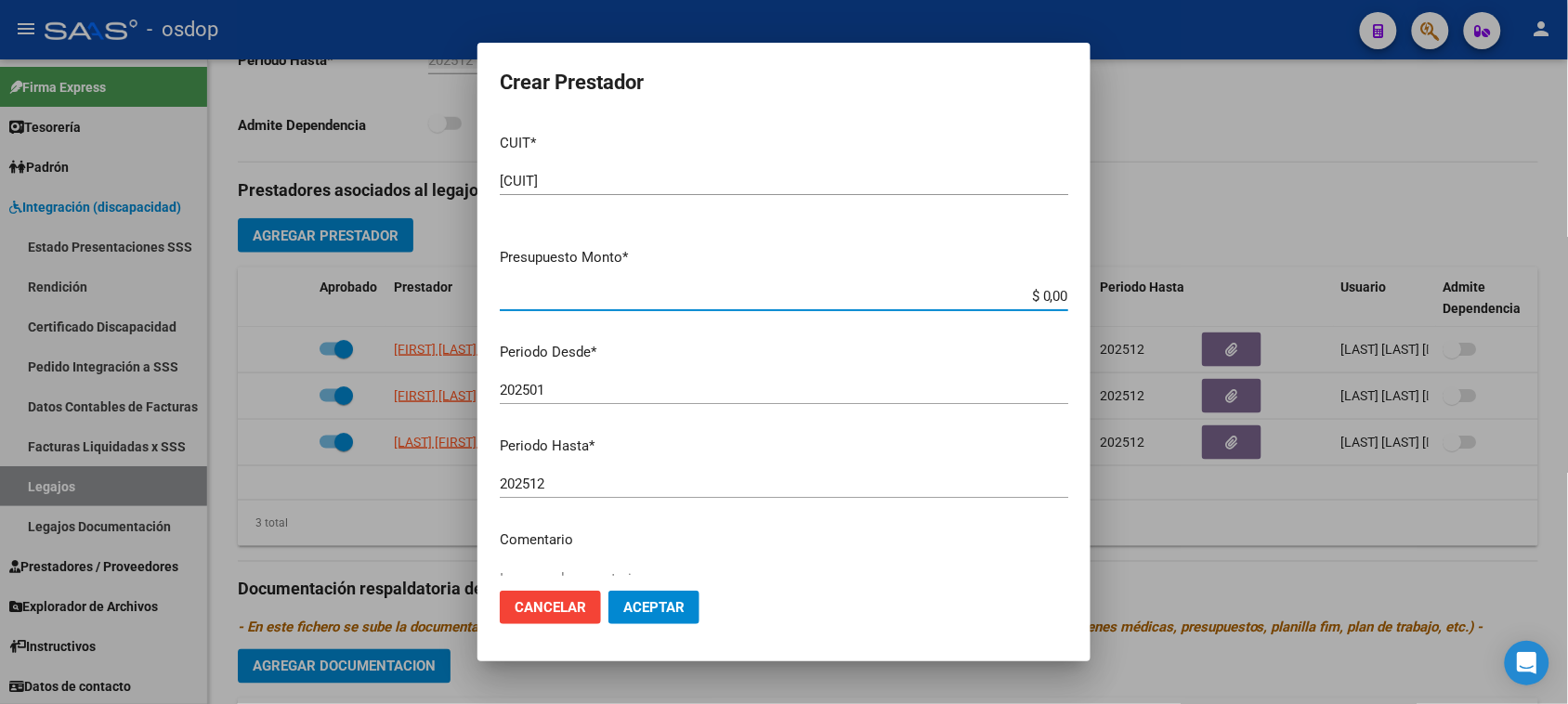 click on "$ 0,00" at bounding box center [784, 296] 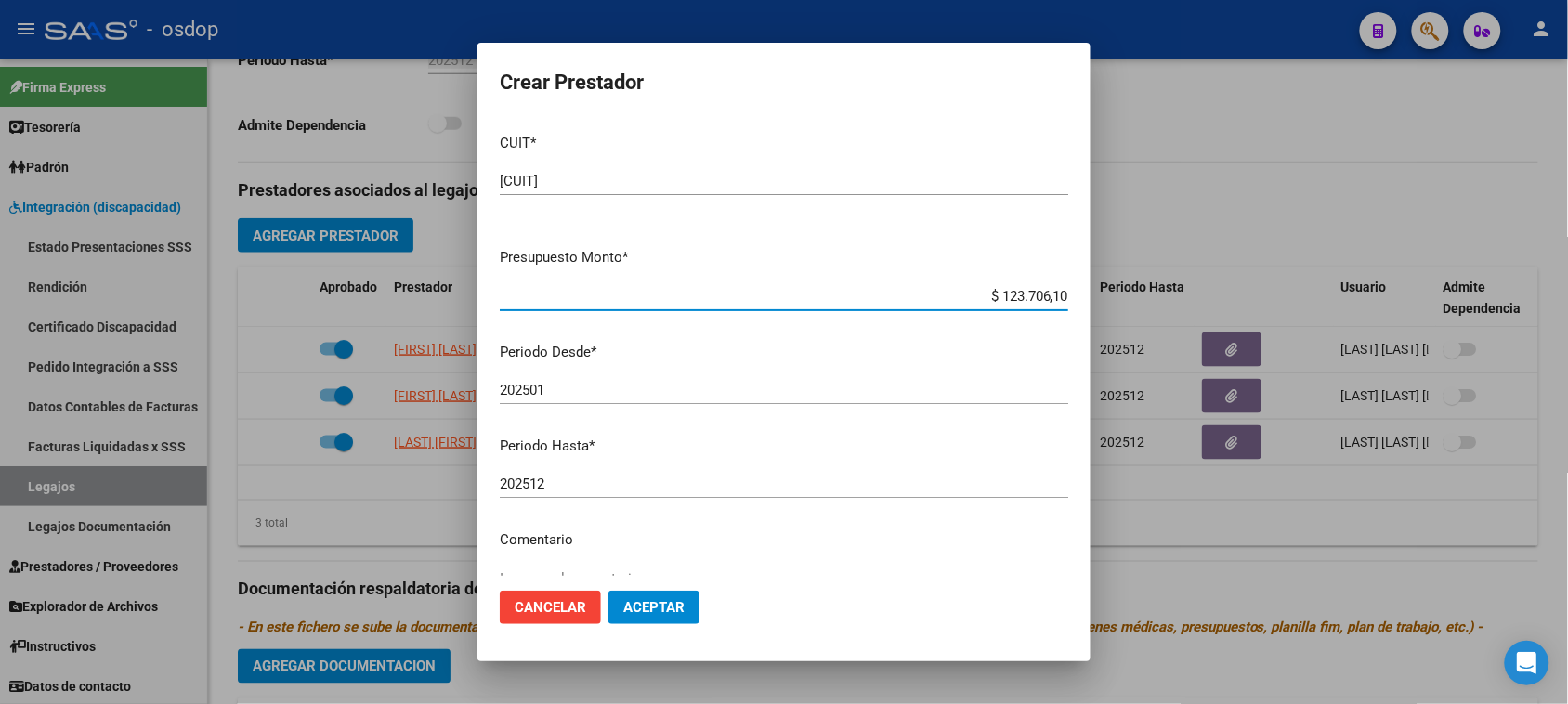 type on "$ 123.706,10" 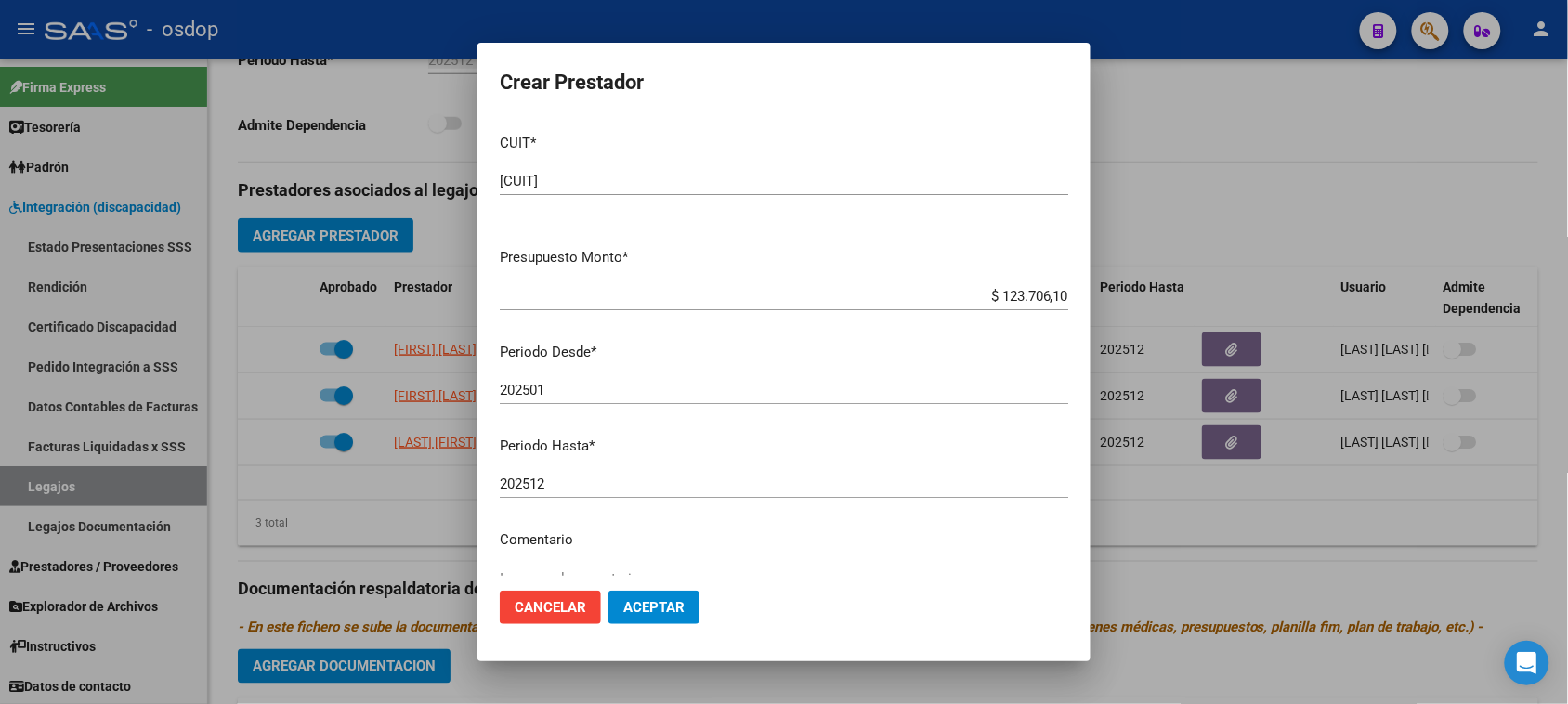 drag, startPoint x: 572, startPoint y: 400, endPoint x: 587, endPoint y: 395, distance: 15.811388 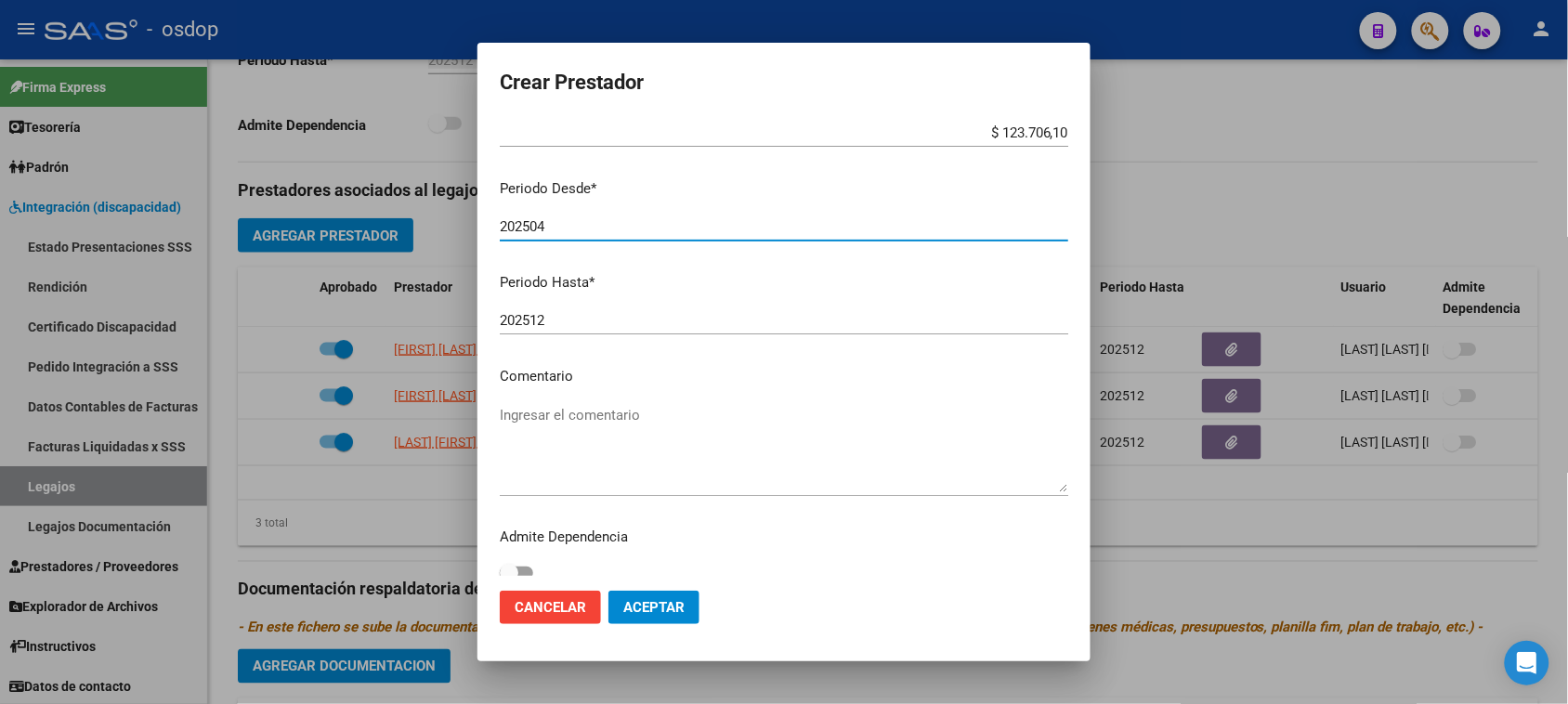 scroll, scrollTop: 177, scrollLeft: 0, axis: vertical 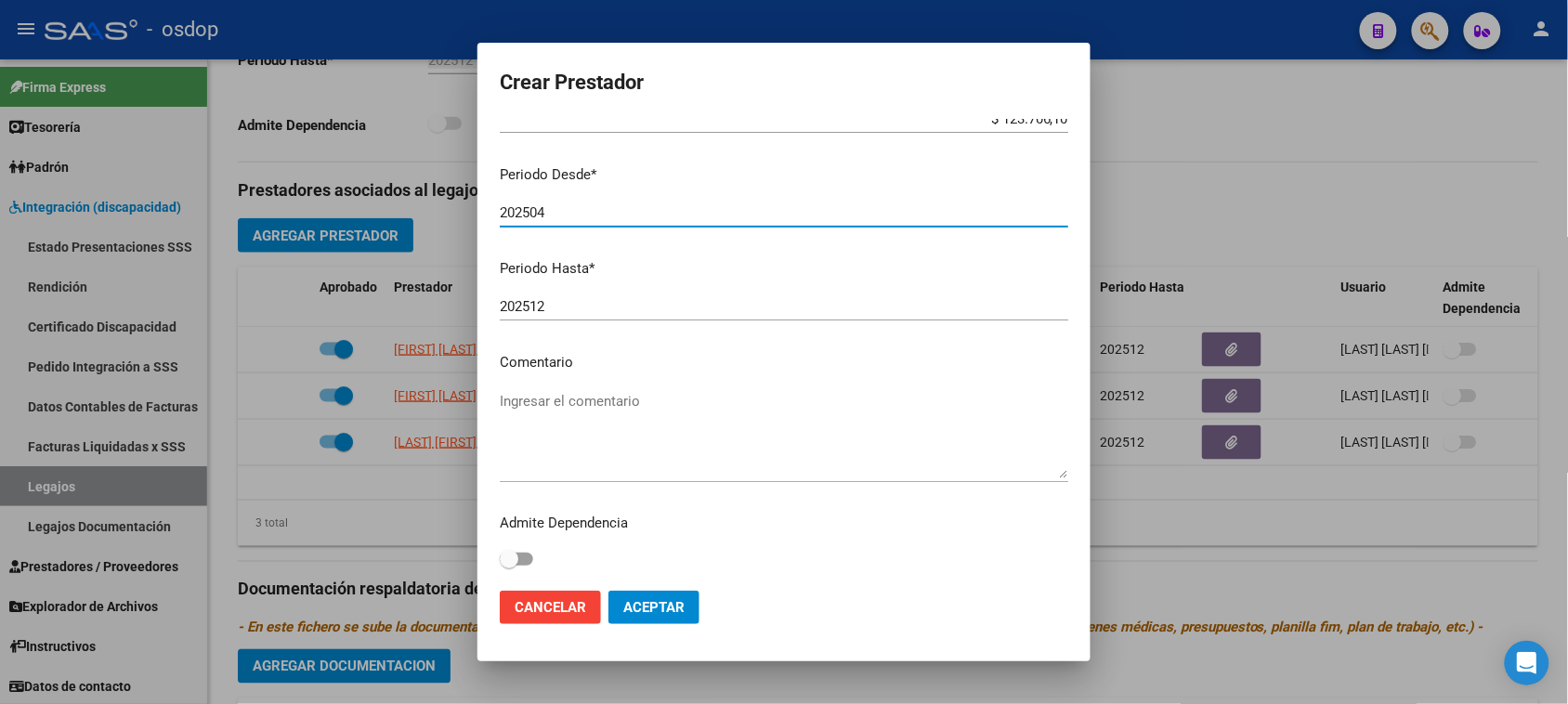 type on "202504" 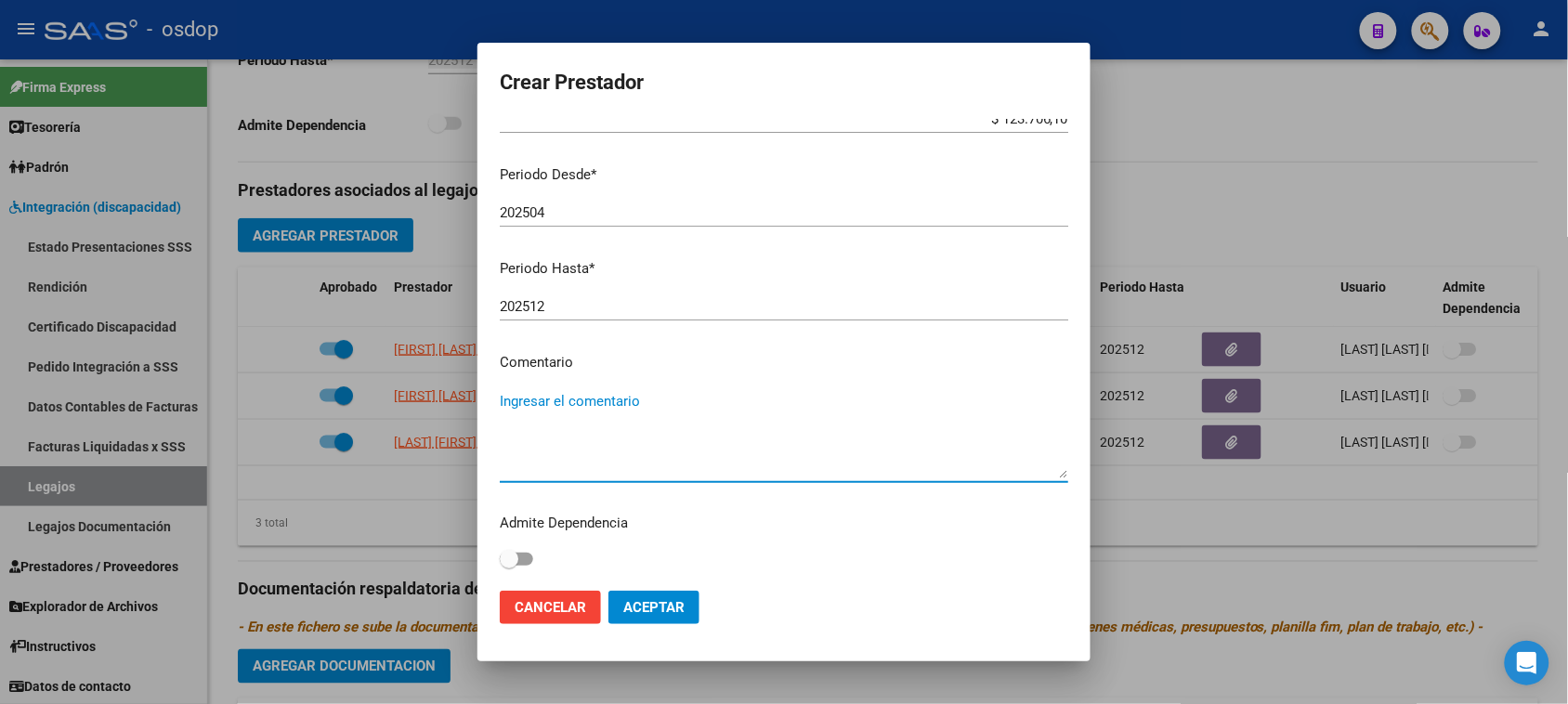click on "Ingresar el comentario" at bounding box center (784, 435) 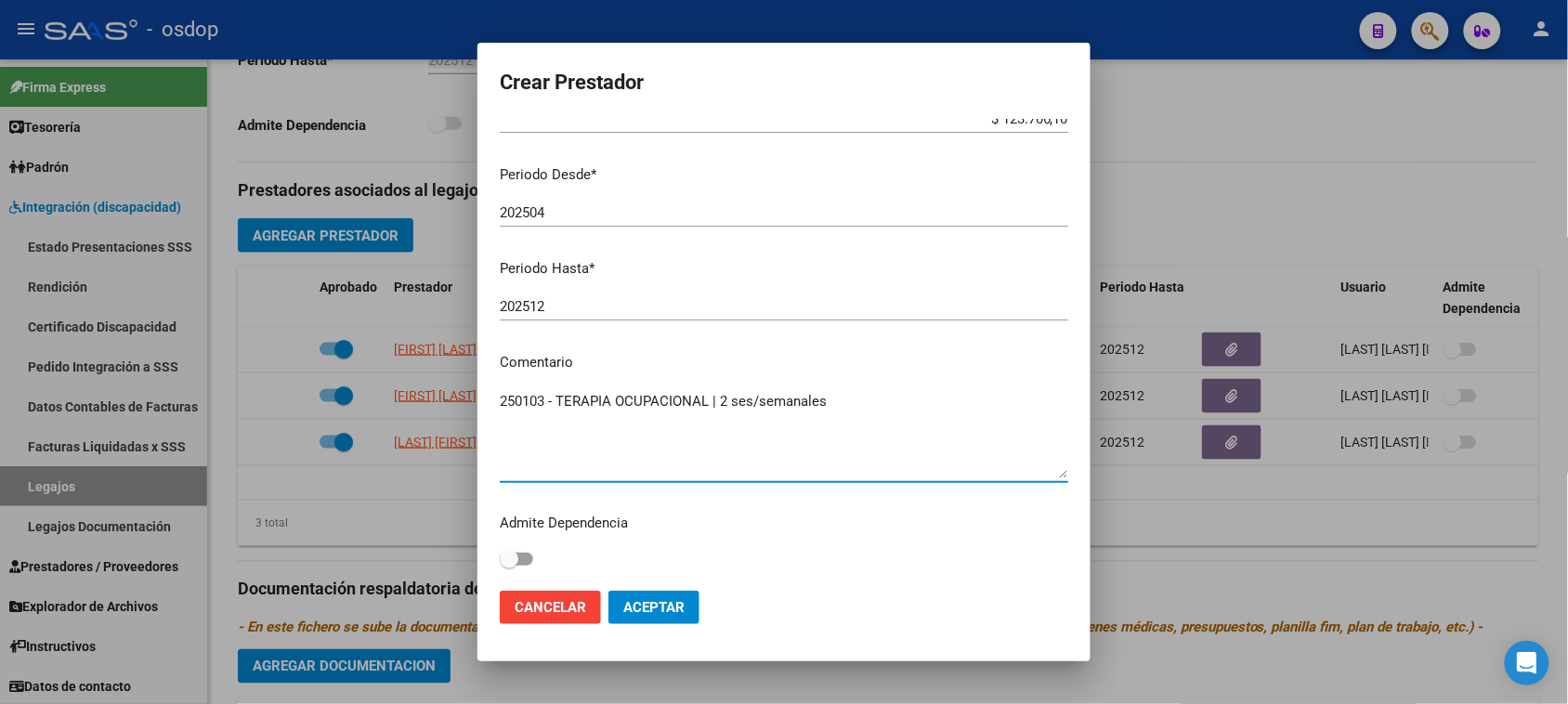 type on "250103 - TERAPIA OCUPACIONAL | 2 ses/semanales" 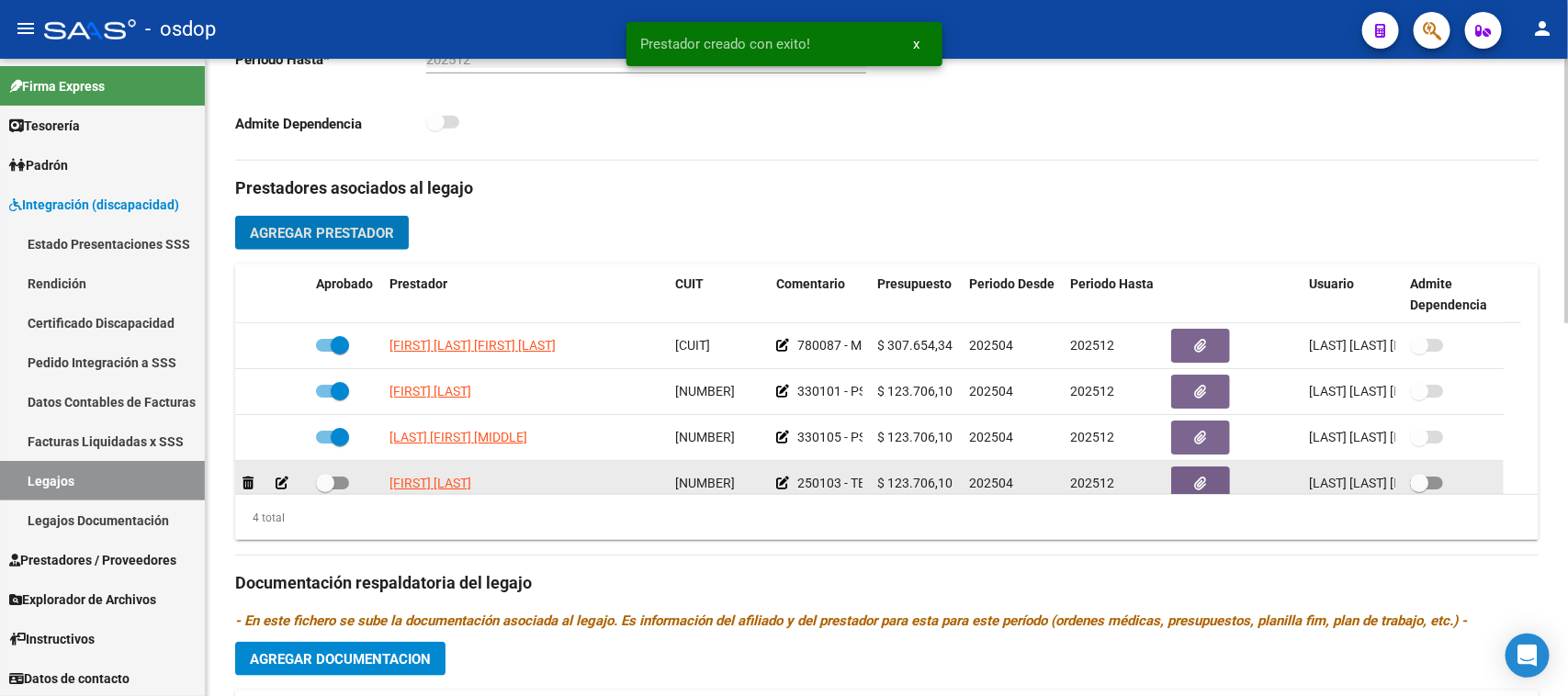 click at bounding box center (333, 483) 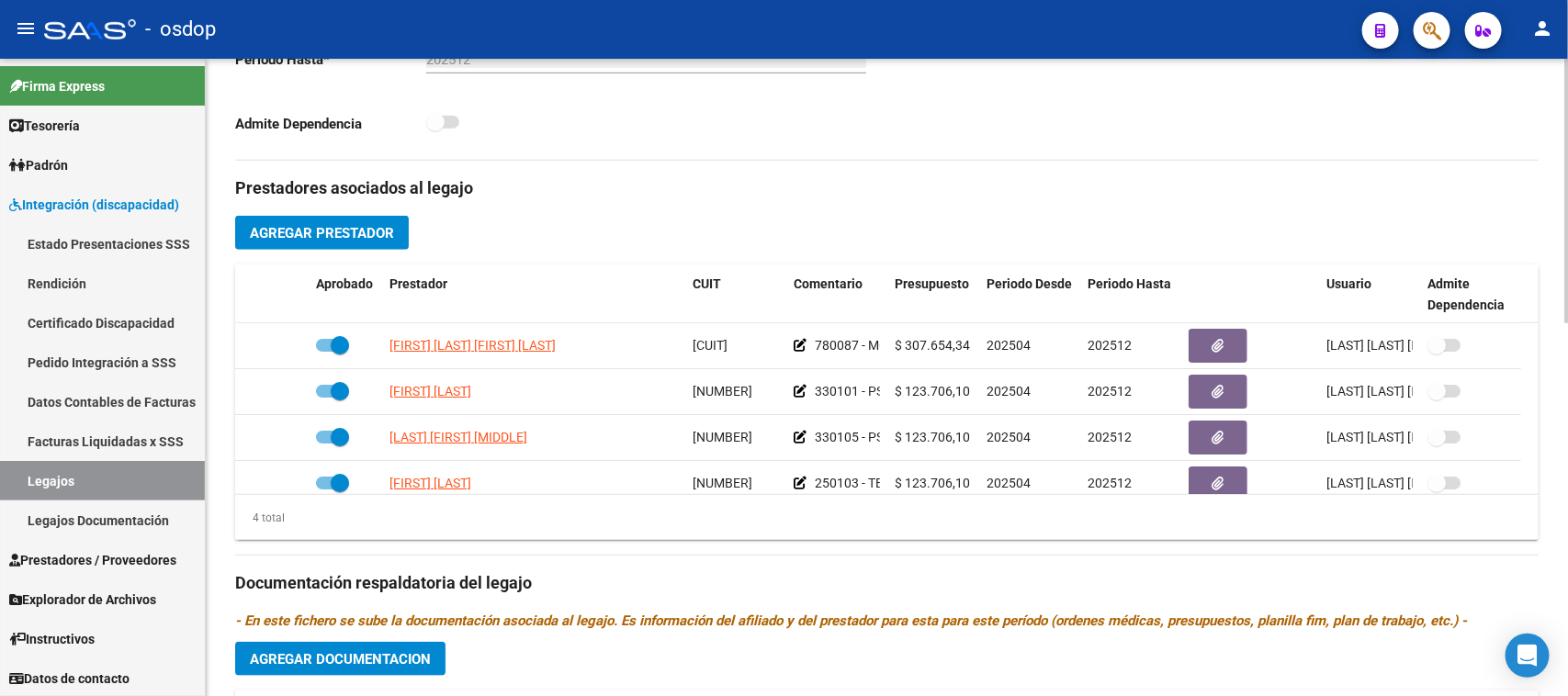 click on "Agregar Prestador" 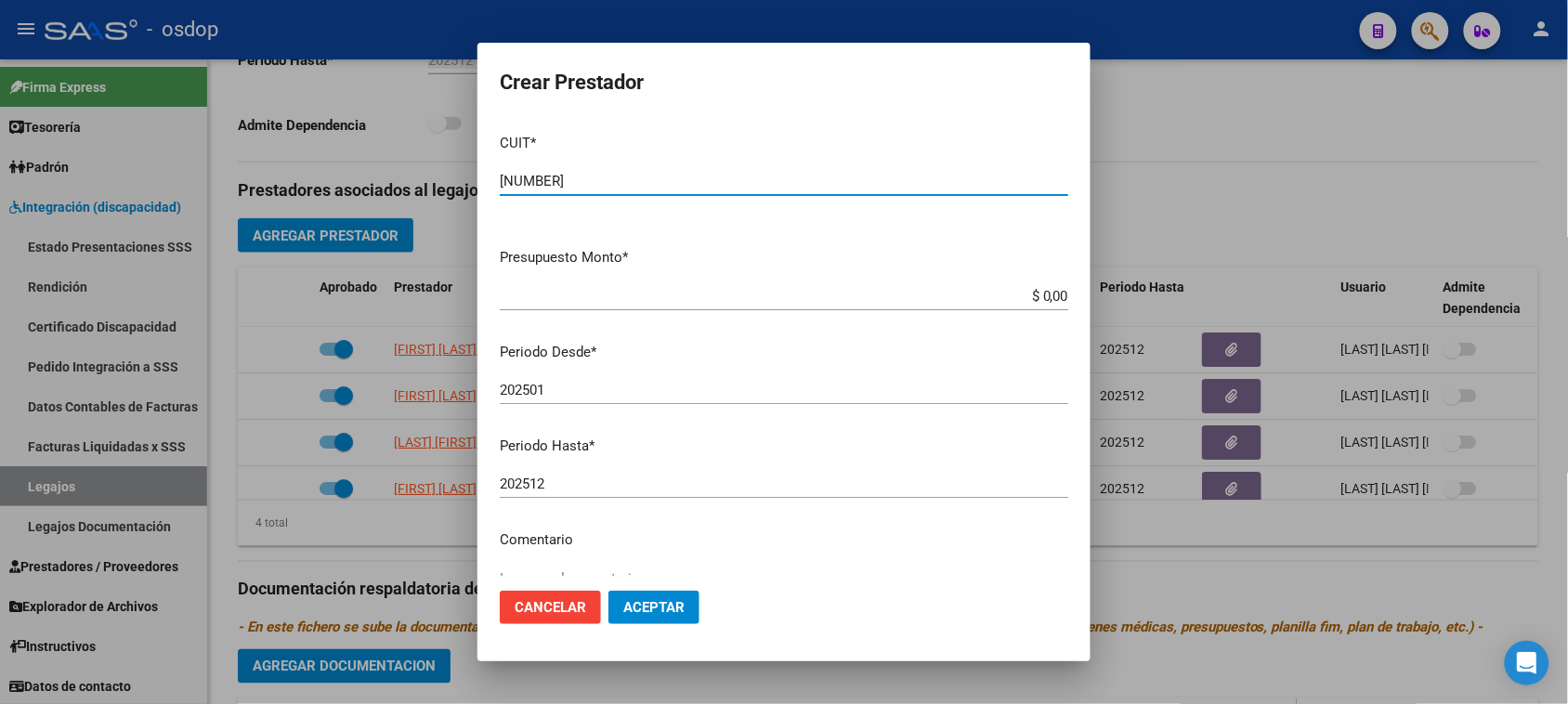 type on "[NUMBER]" 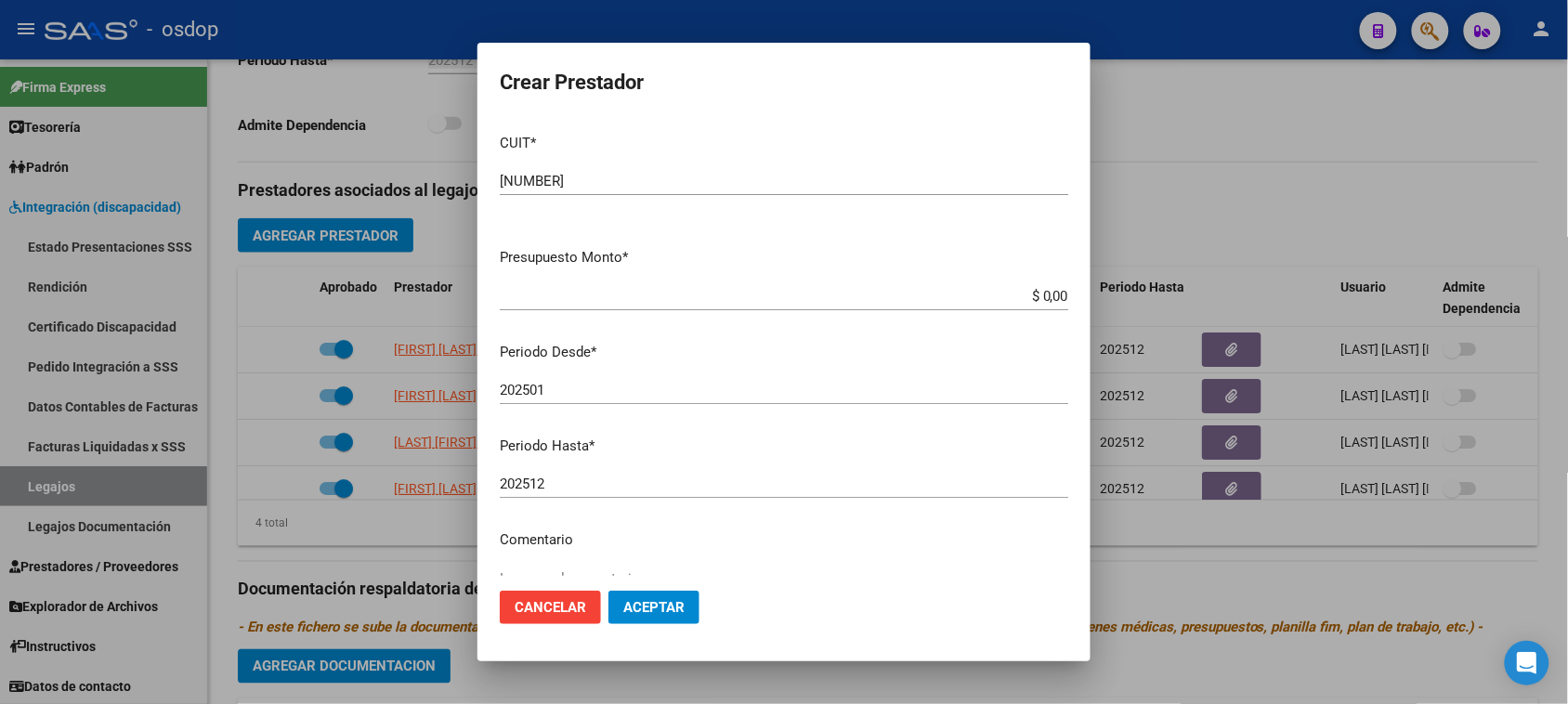 click on "$ 0,00" at bounding box center [784, 296] 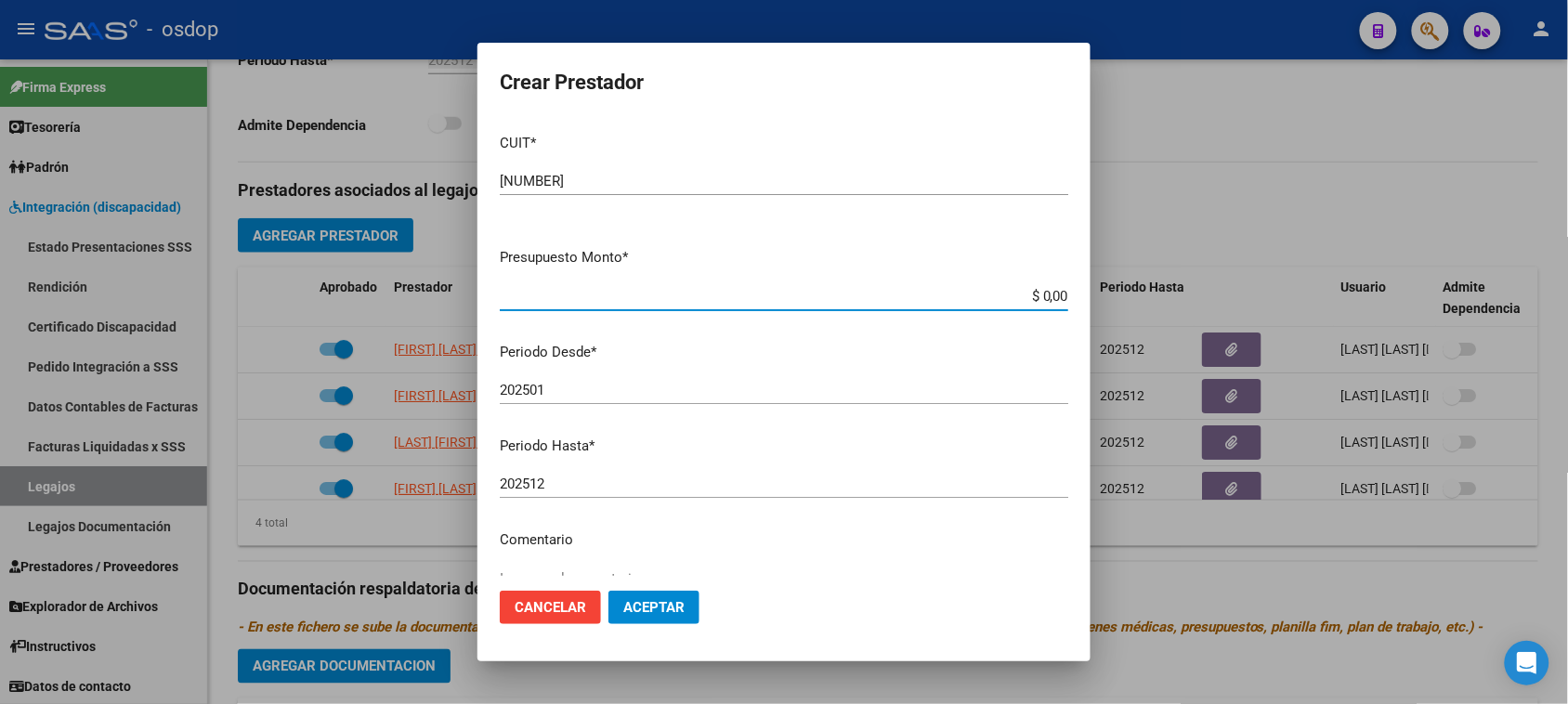 click on "$ 0,00" at bounding box center (784, 296) 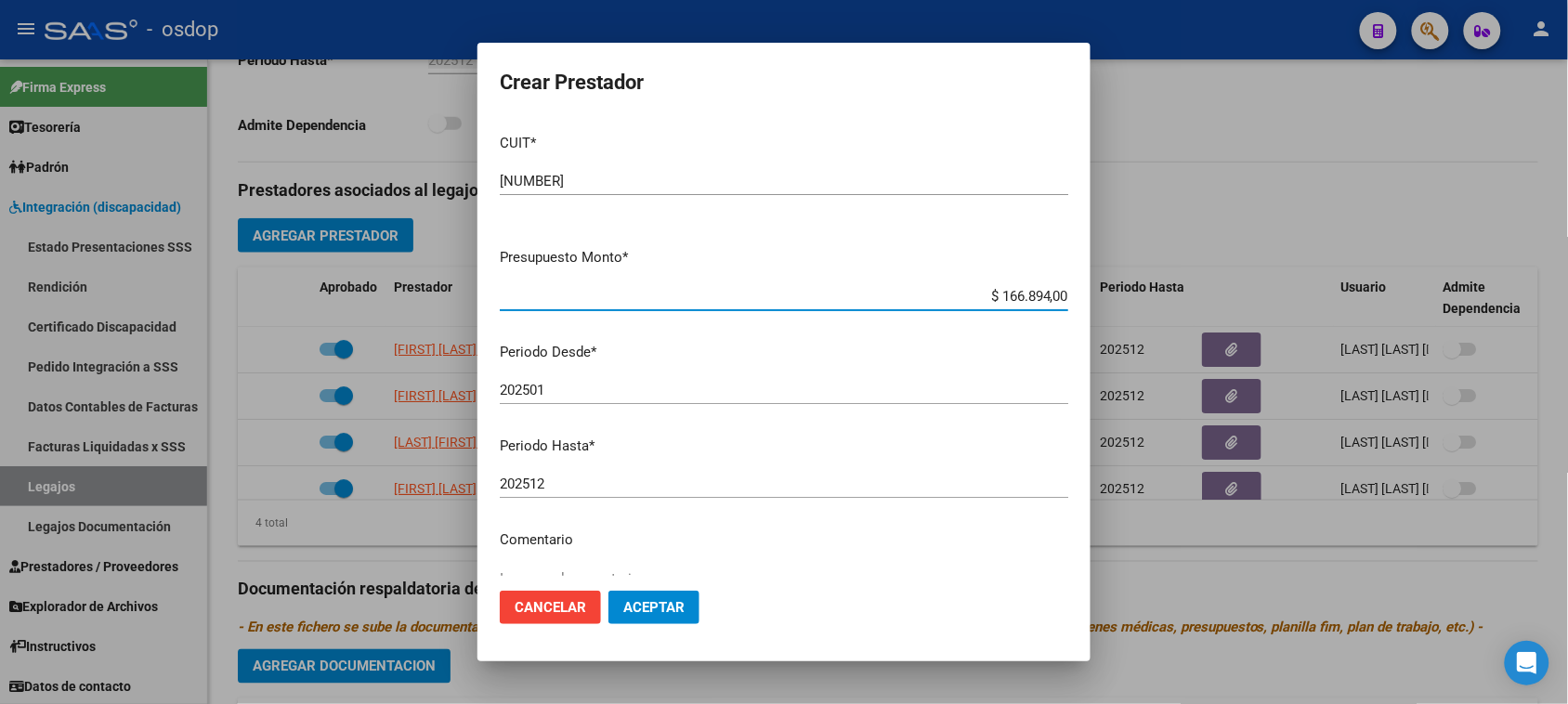 type on "$ 166.894,00" 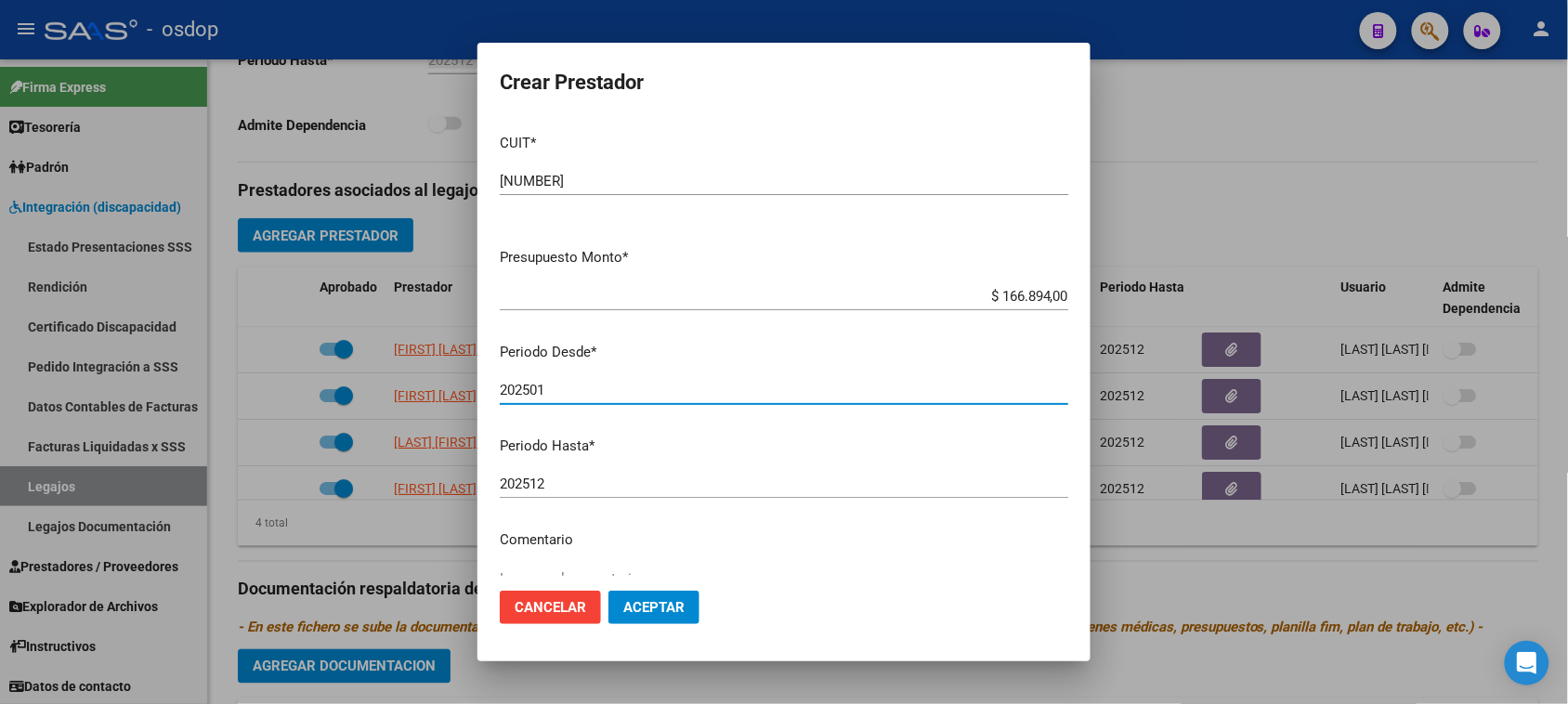click on "202501" at bounding box center [784, 390] 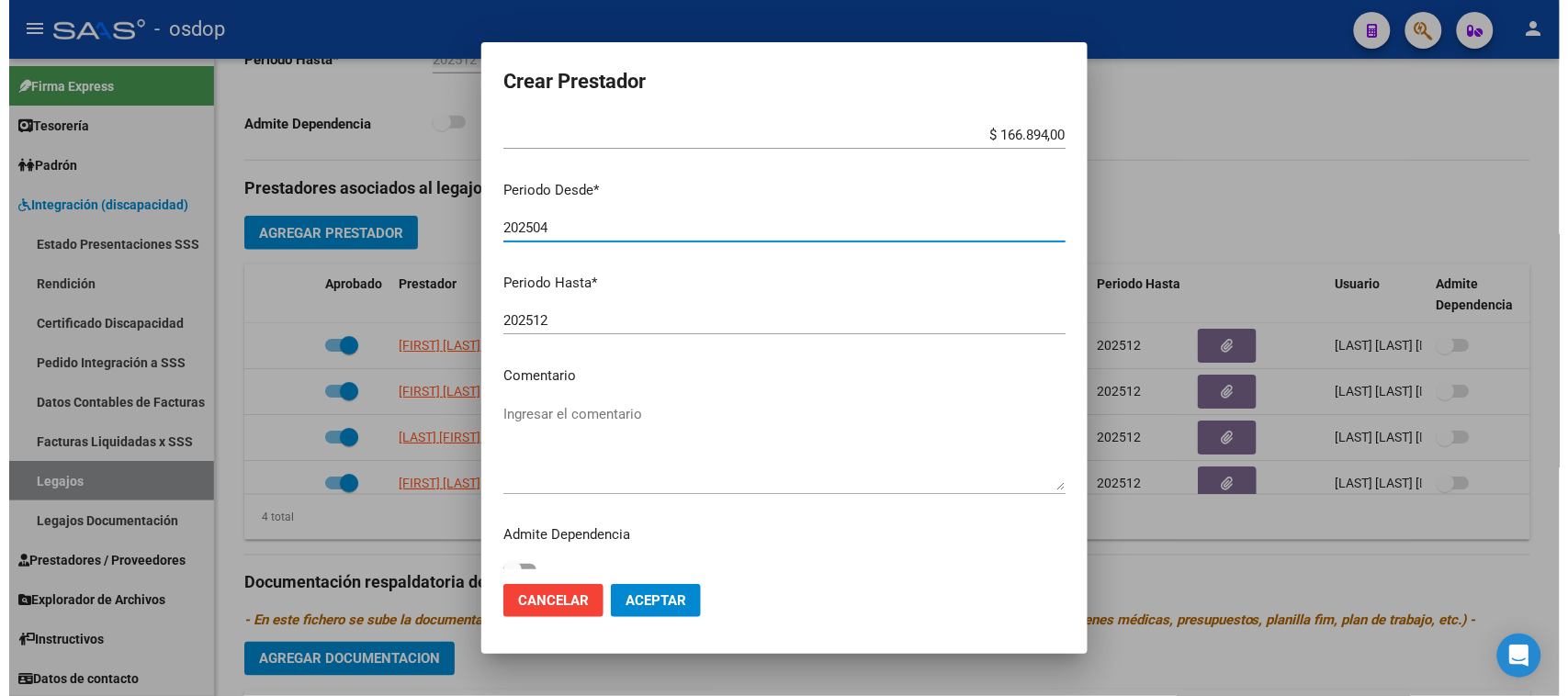 scroll, scrollTop: 175, scrollLeft: 0, axis: vertical 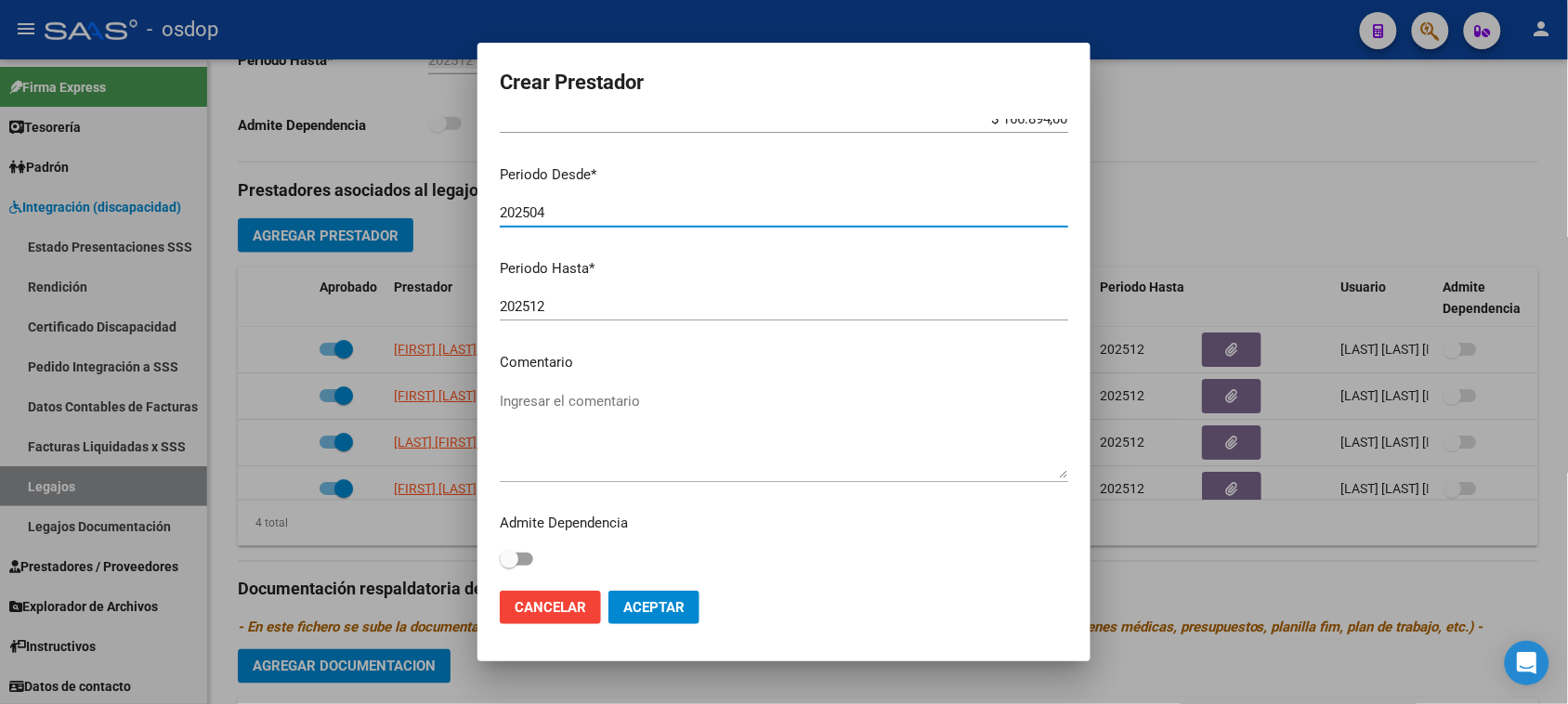 type on "202504" 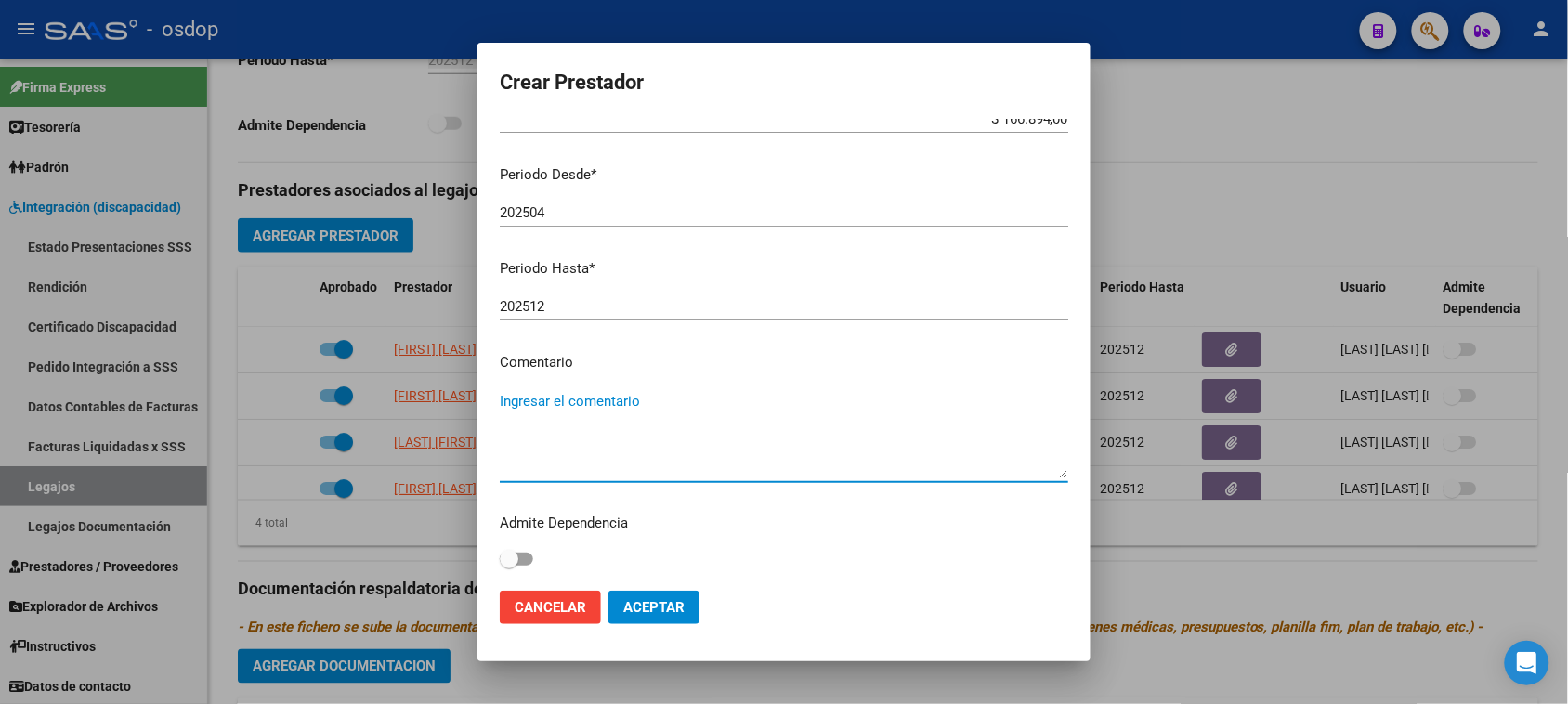 click on "Ingresar el comentario" at bounding box center [784, 435] 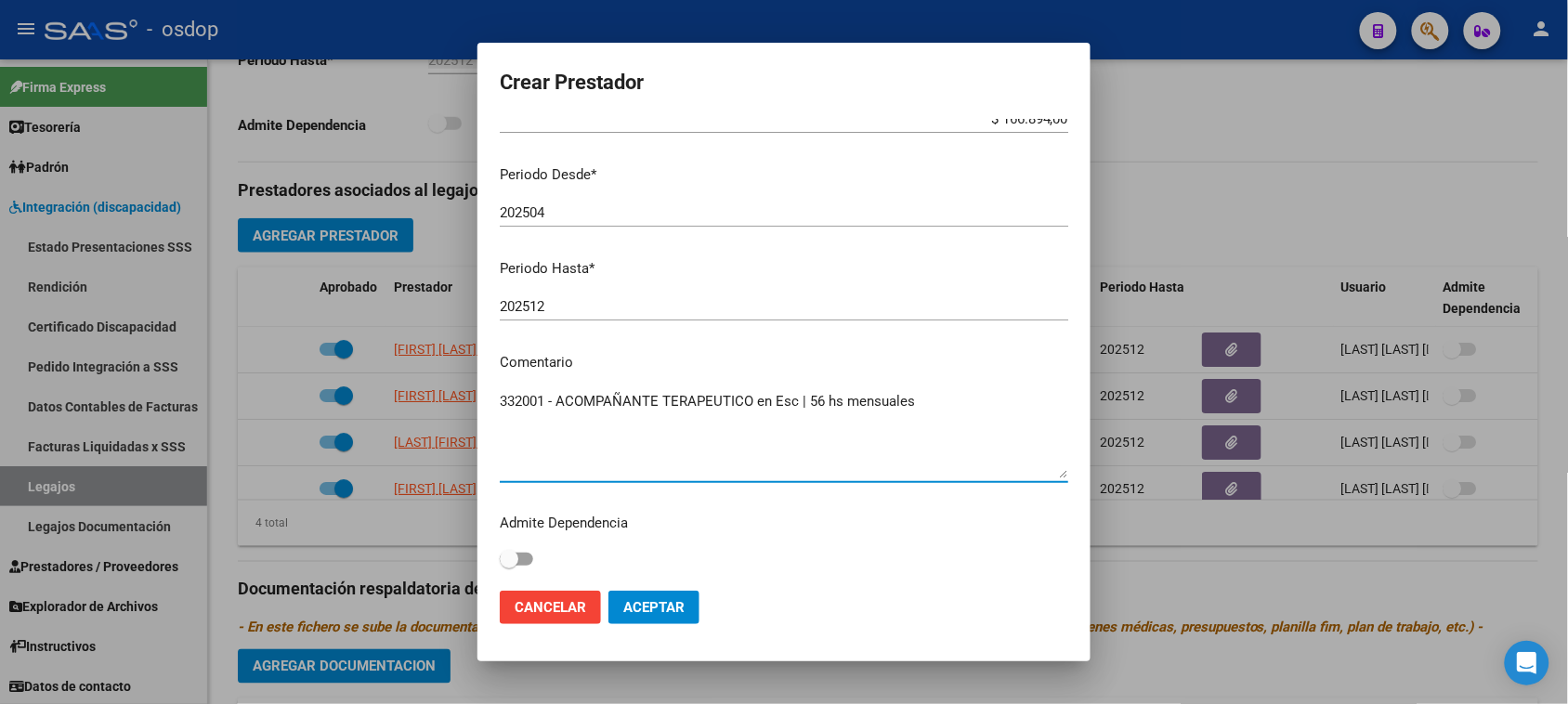 type on "332001 - ACOMPAÑANTE TERAPEUTICO en Esc | 56 hs mensuales" 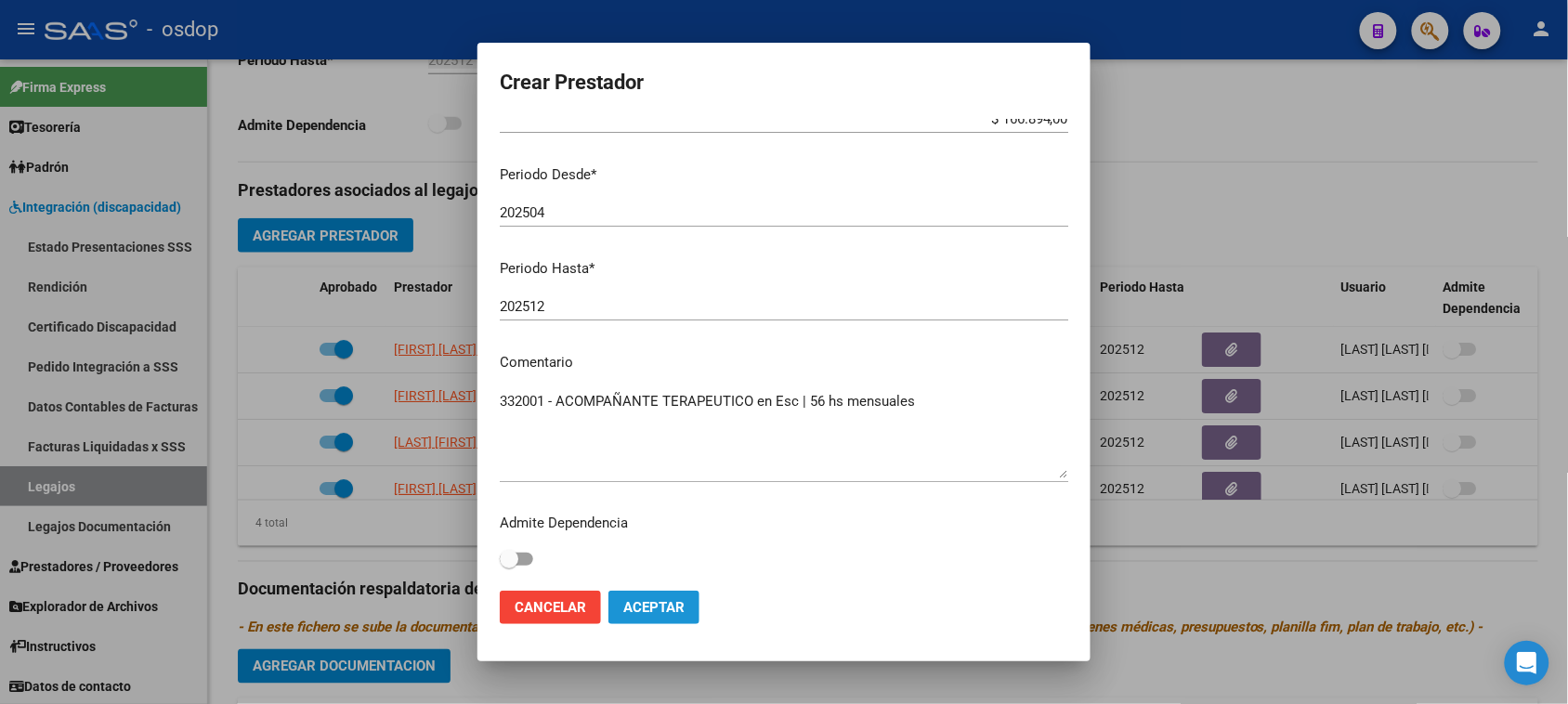 click on "Aceptar" 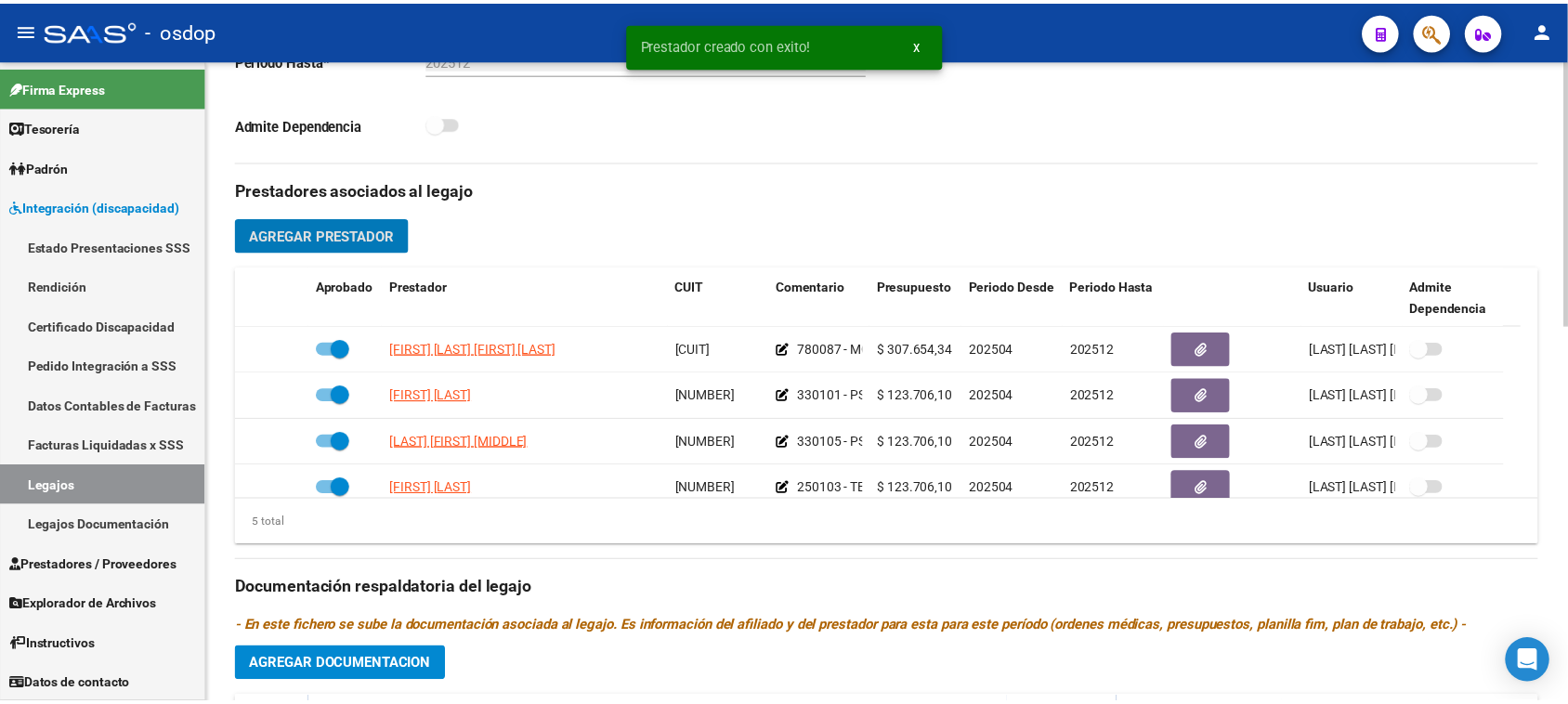 scroll, scrollTop: 66, scrollLeft: 0, axis: vertical 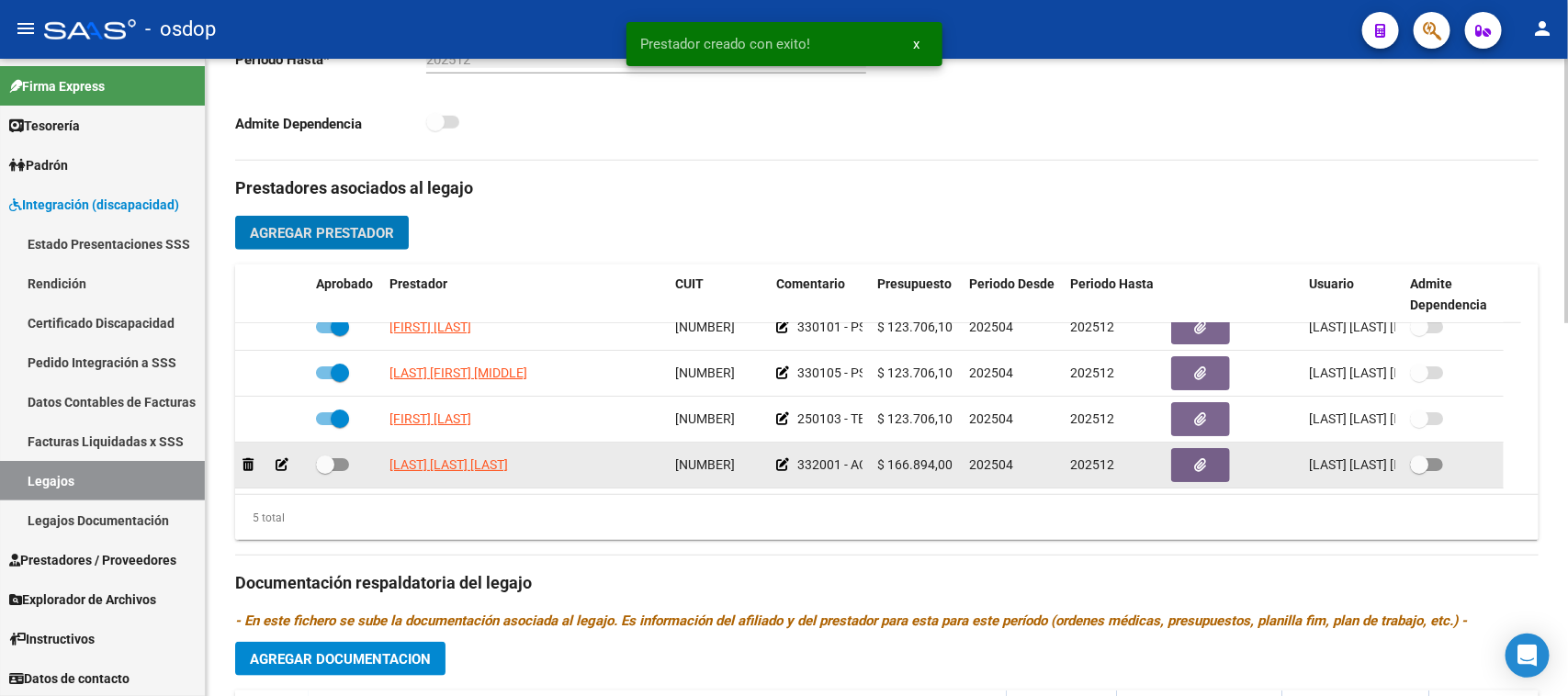 drag, startPoint x: 337, startPoint y: 459, endPoint x: 575, endPoint y: 459, distance: 238 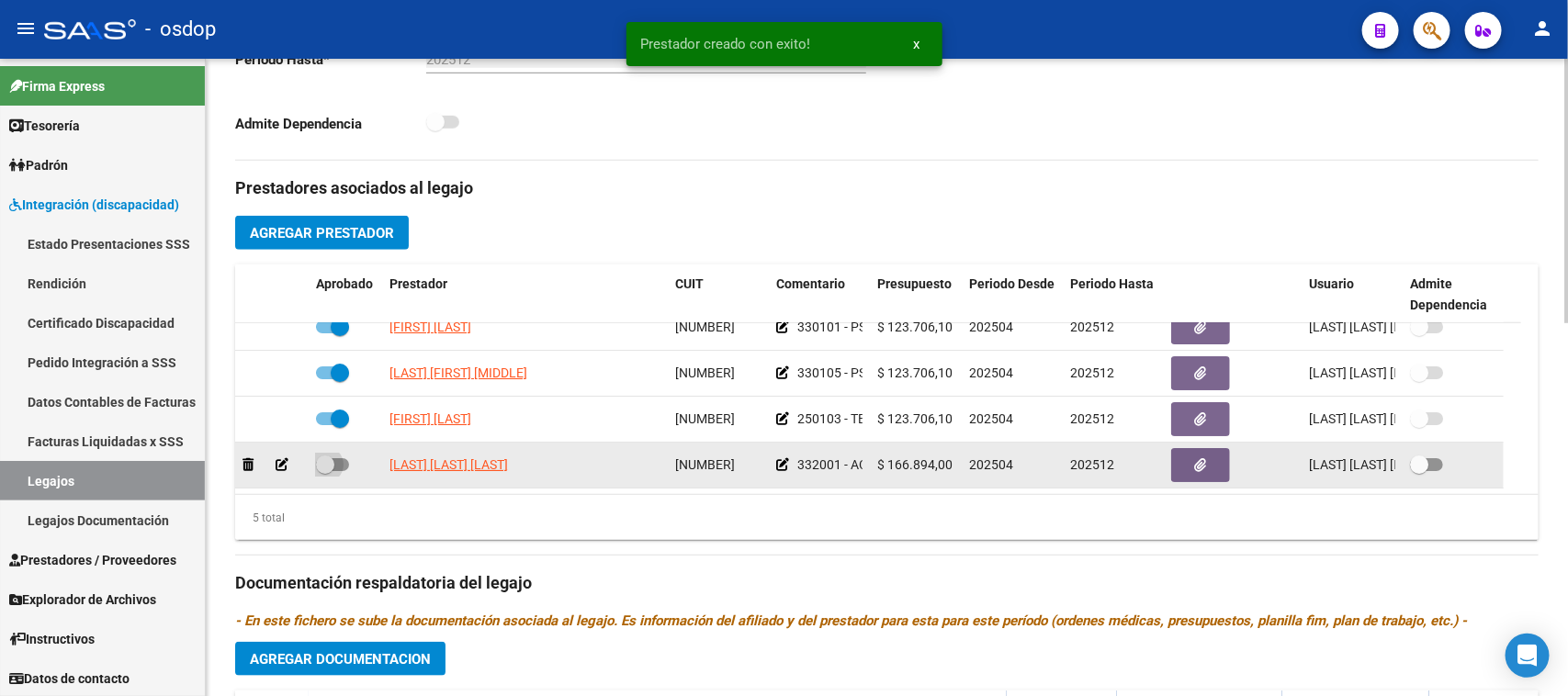 click at bounding box center [324, 471] 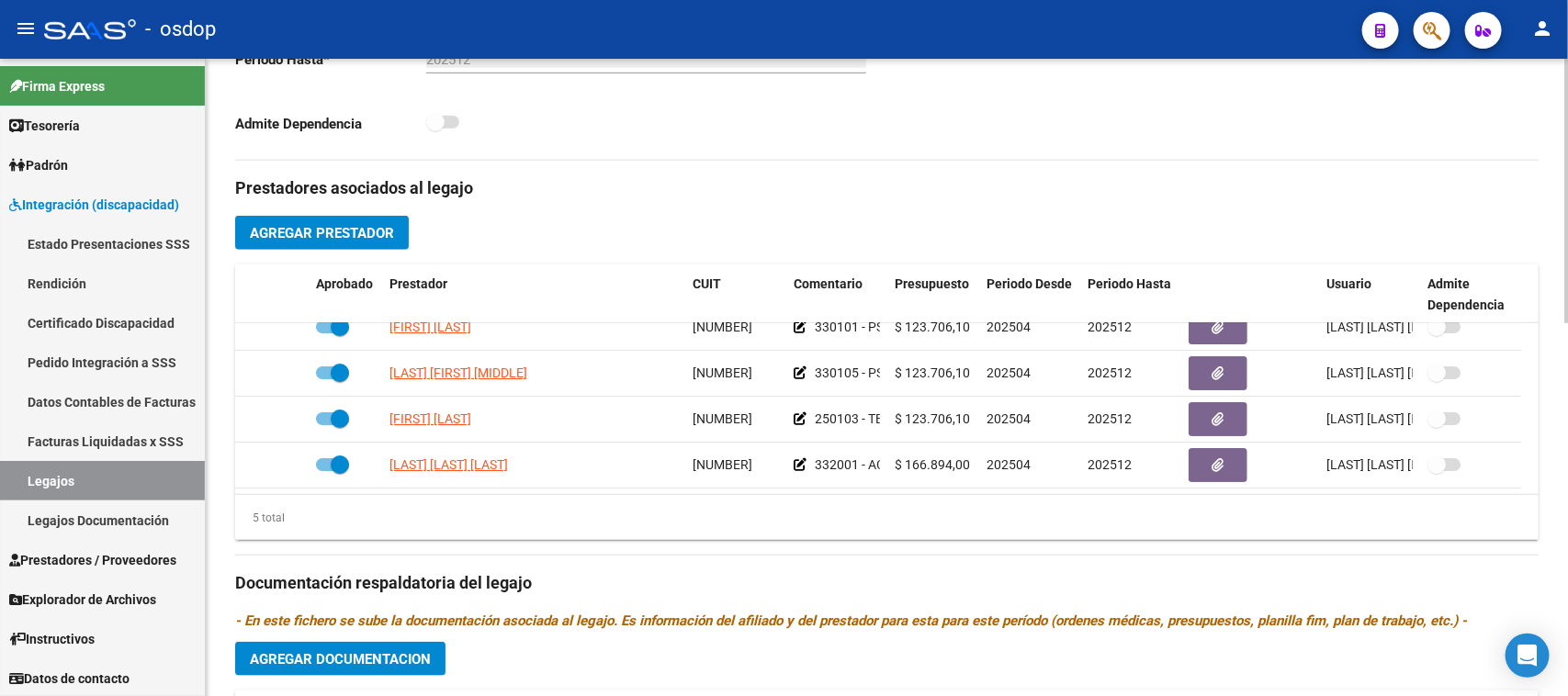 click on "Agregar Prestador" 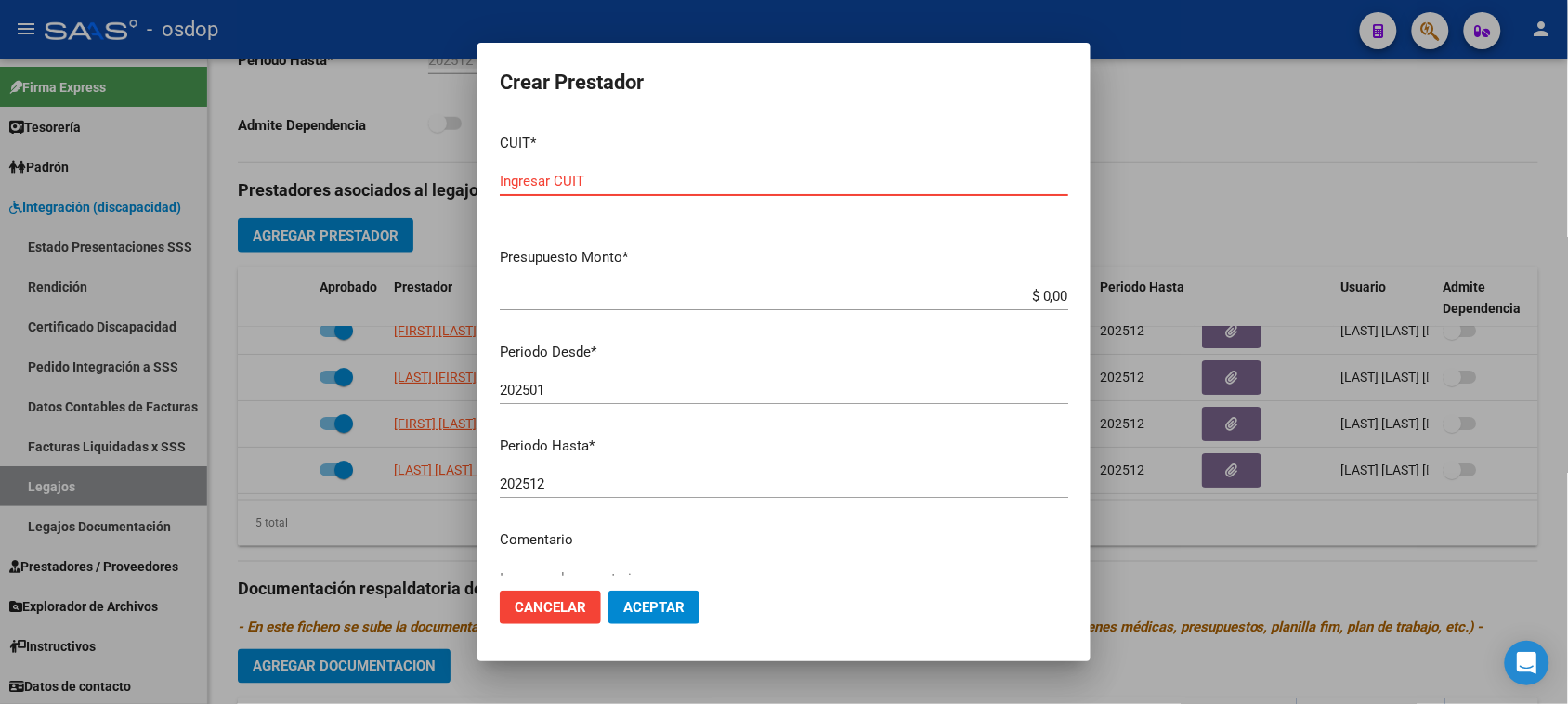 click on "Ingresar CUIT" at bounding box center [784, 181] 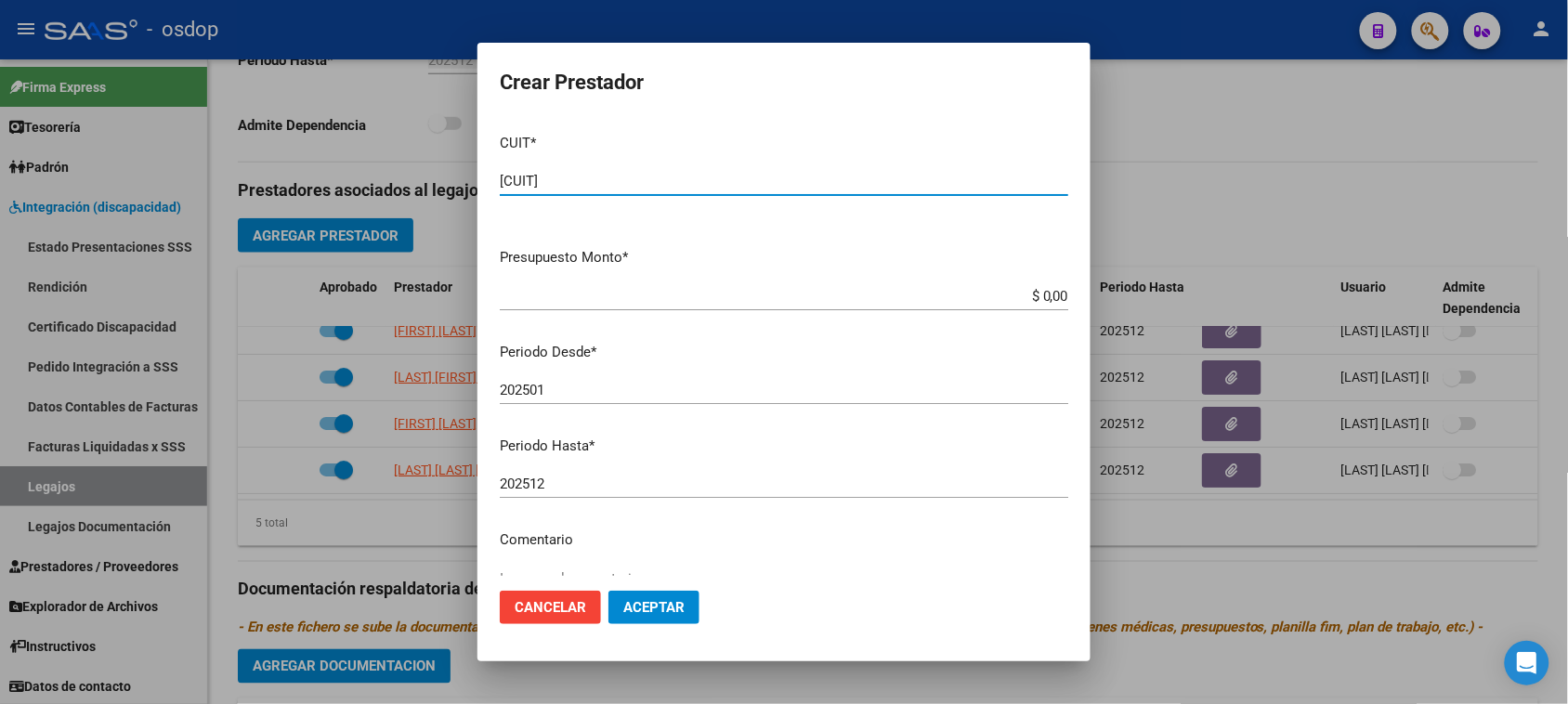 type on "[CUIT]" 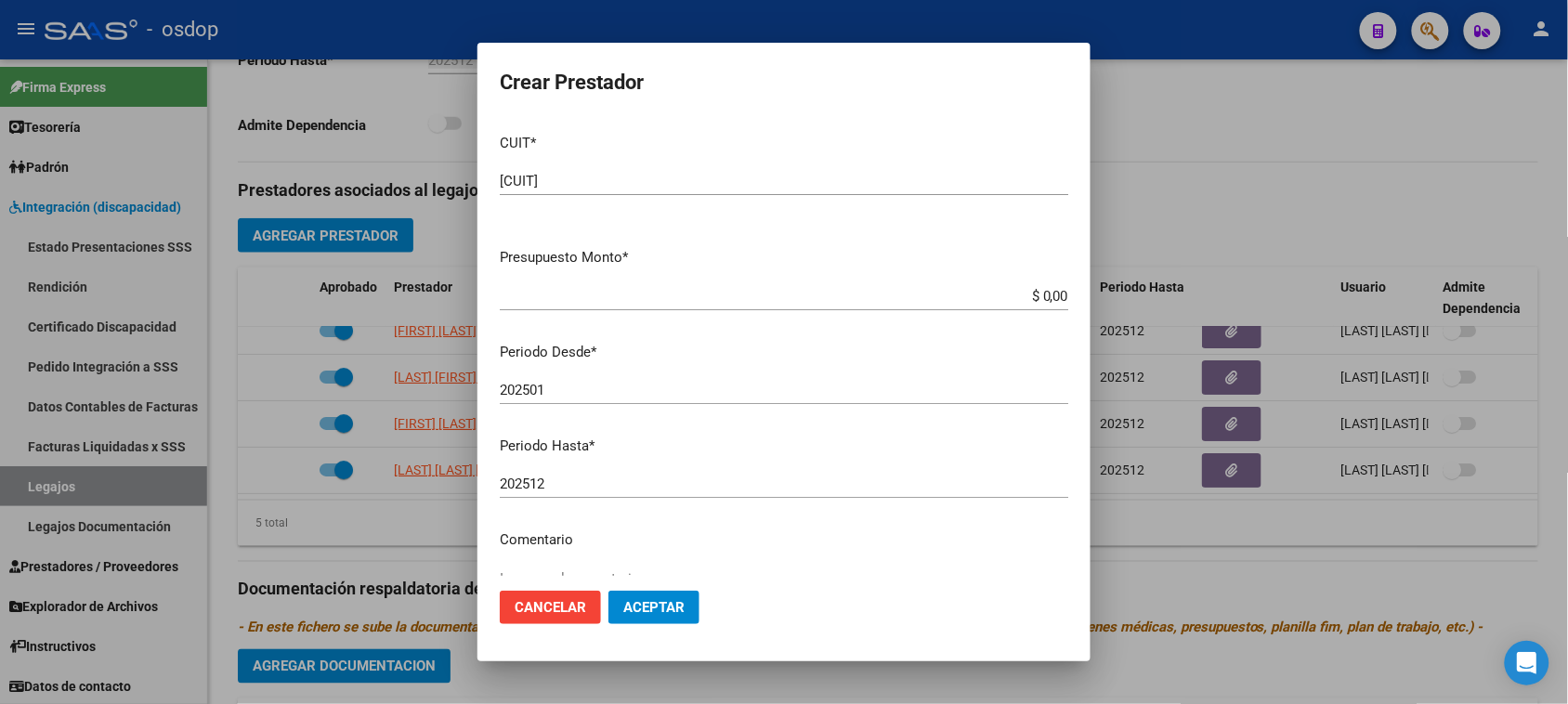click on "$ 0,00" at bounding box center [784, 296] 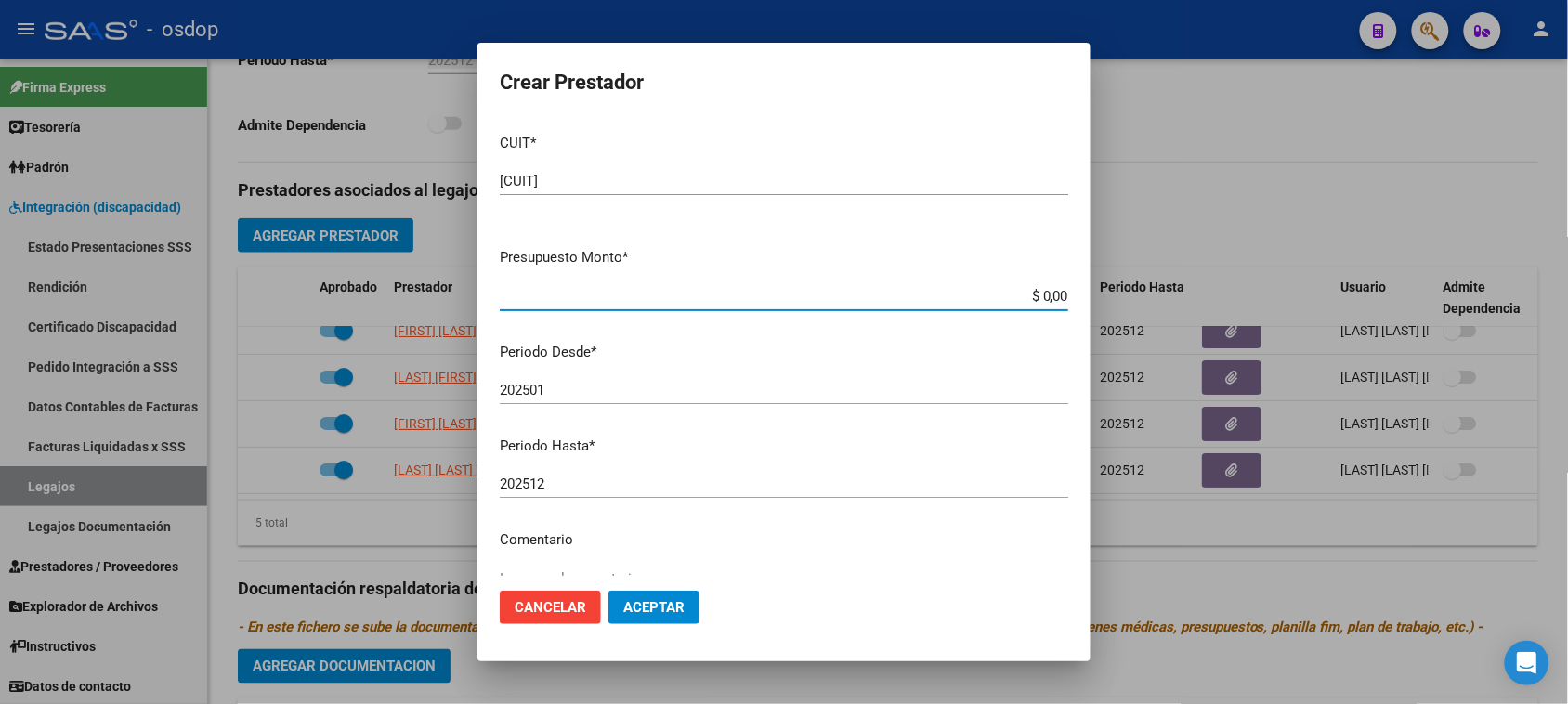 click on "$ 0,00" at bounding box center [784, 296] 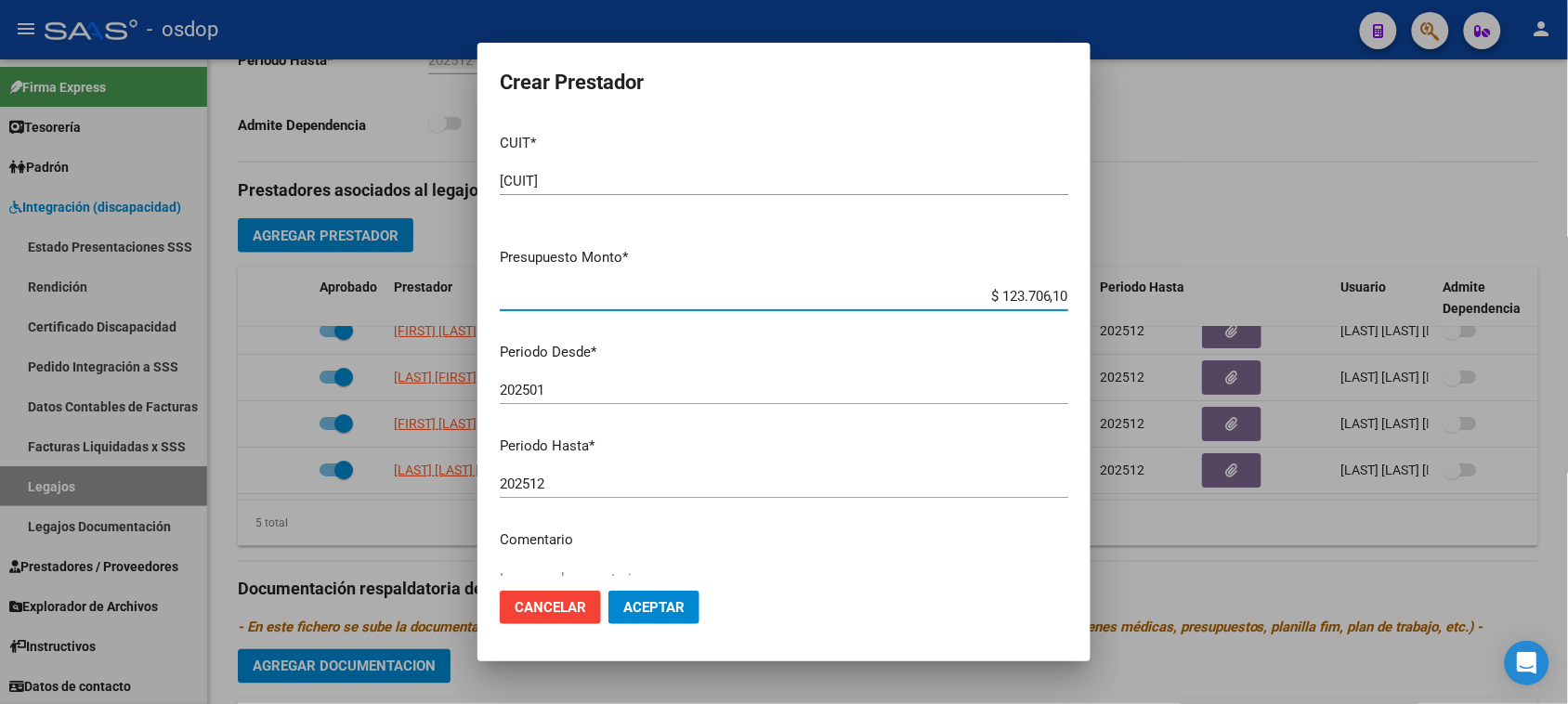 type on "$ 123.706,10" 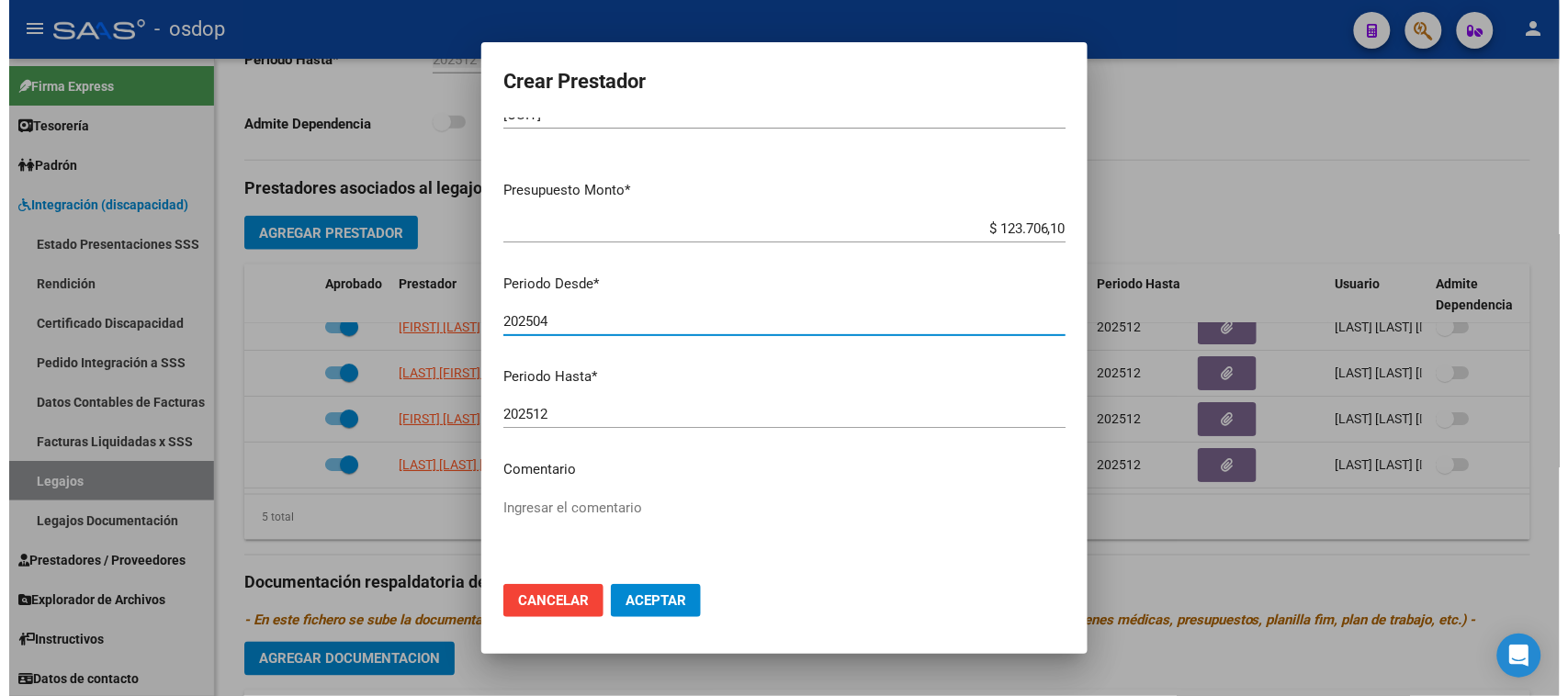 scroll, scrollTop: 175, scrollLeft: 0, axis: vertical 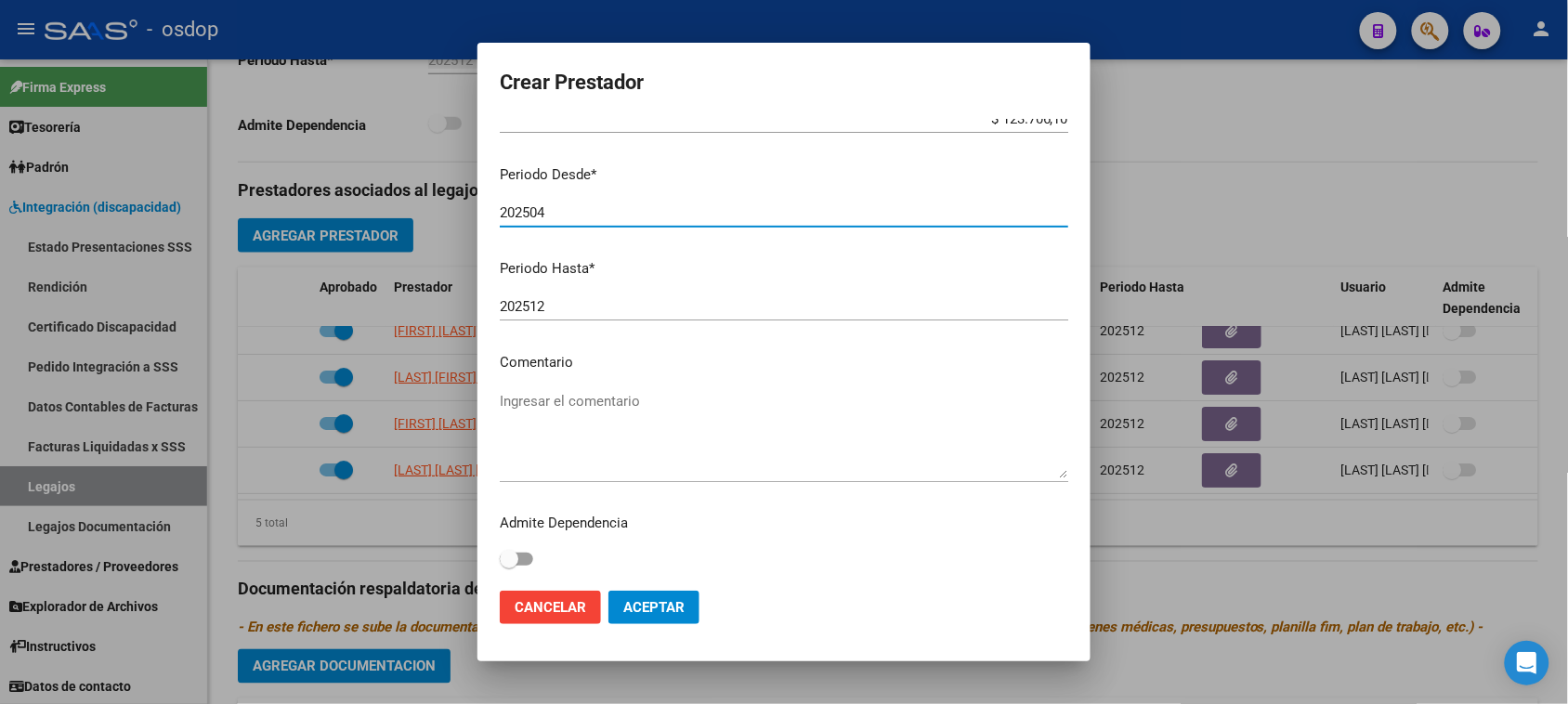 type on "202504" 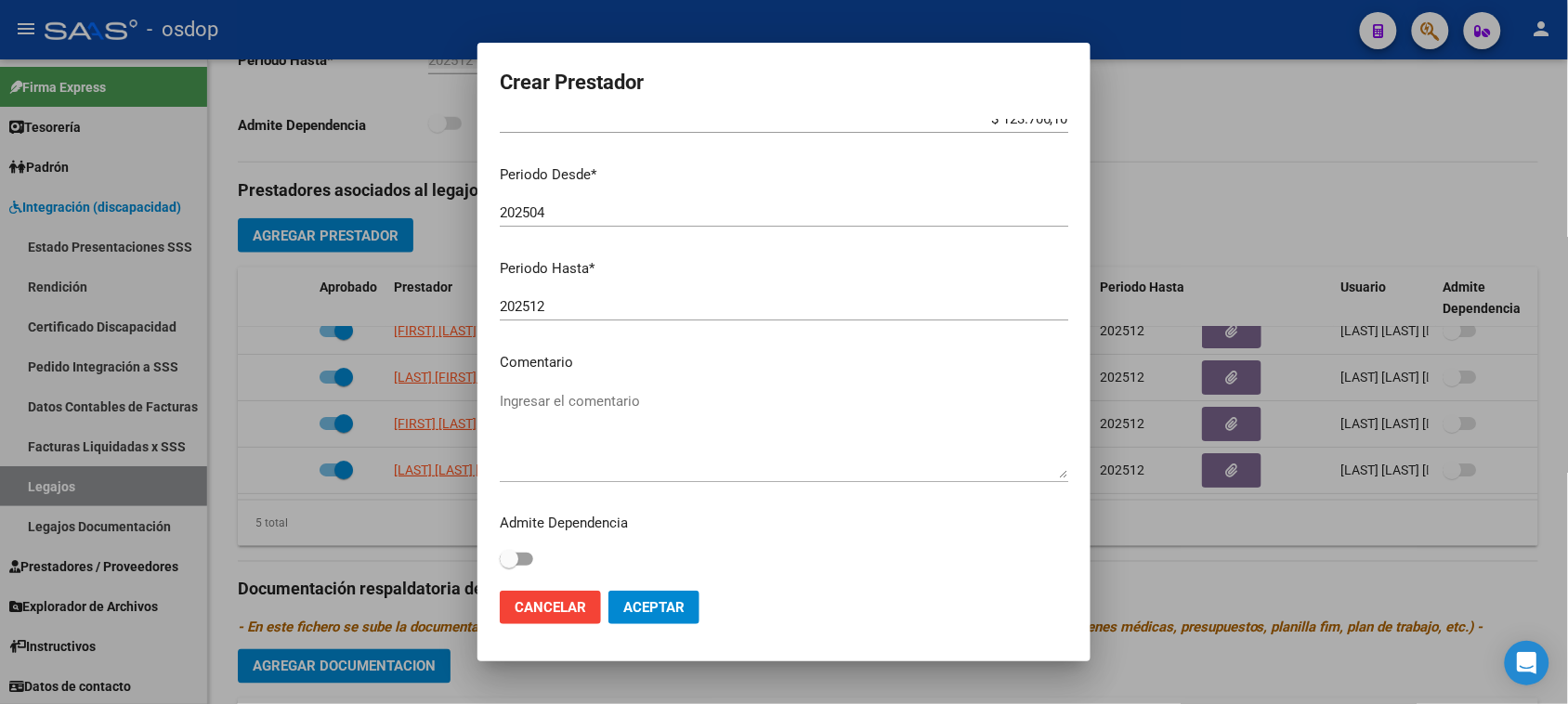 click on "Ingresar el comentario" at bounding box center (784, 435) 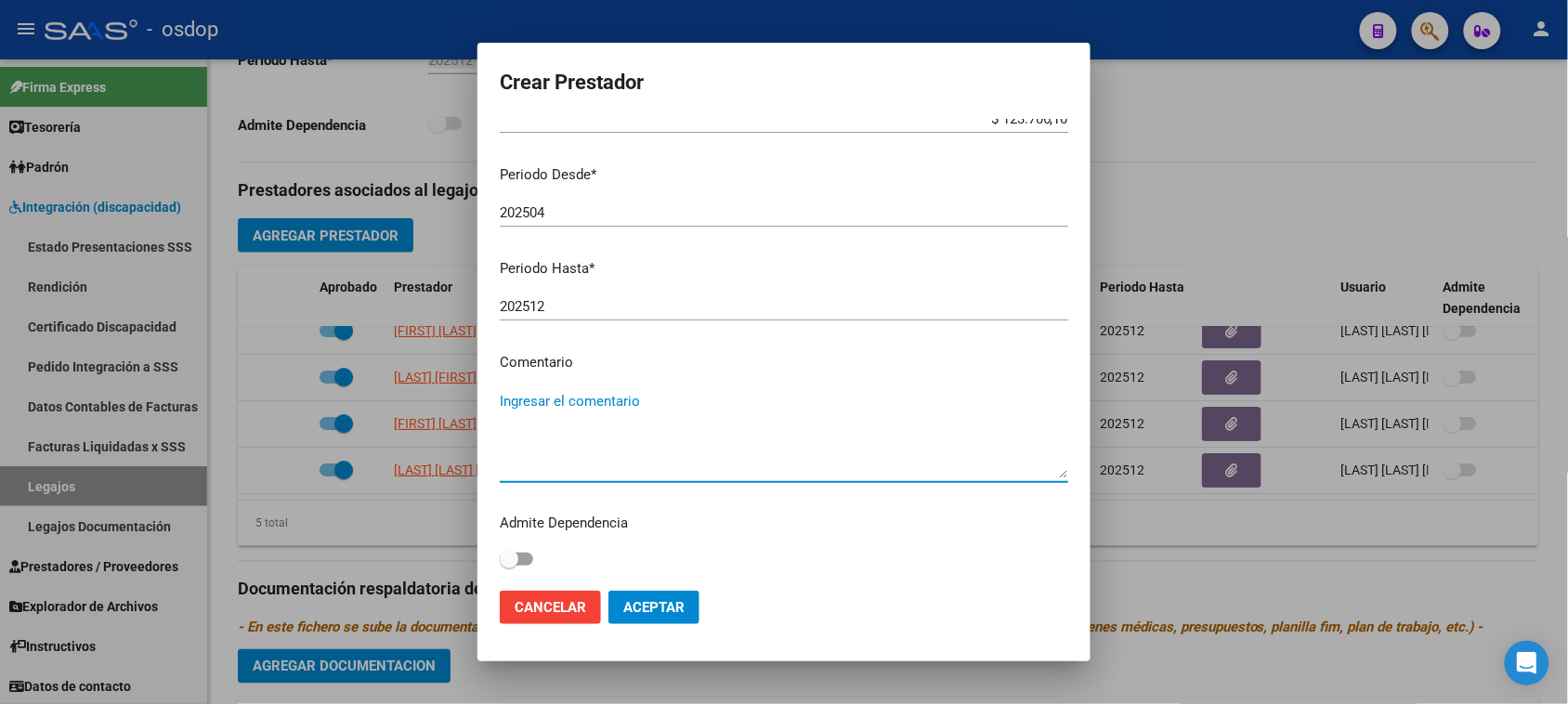 paste on "250104 - FONOAUDIOLOGIA" 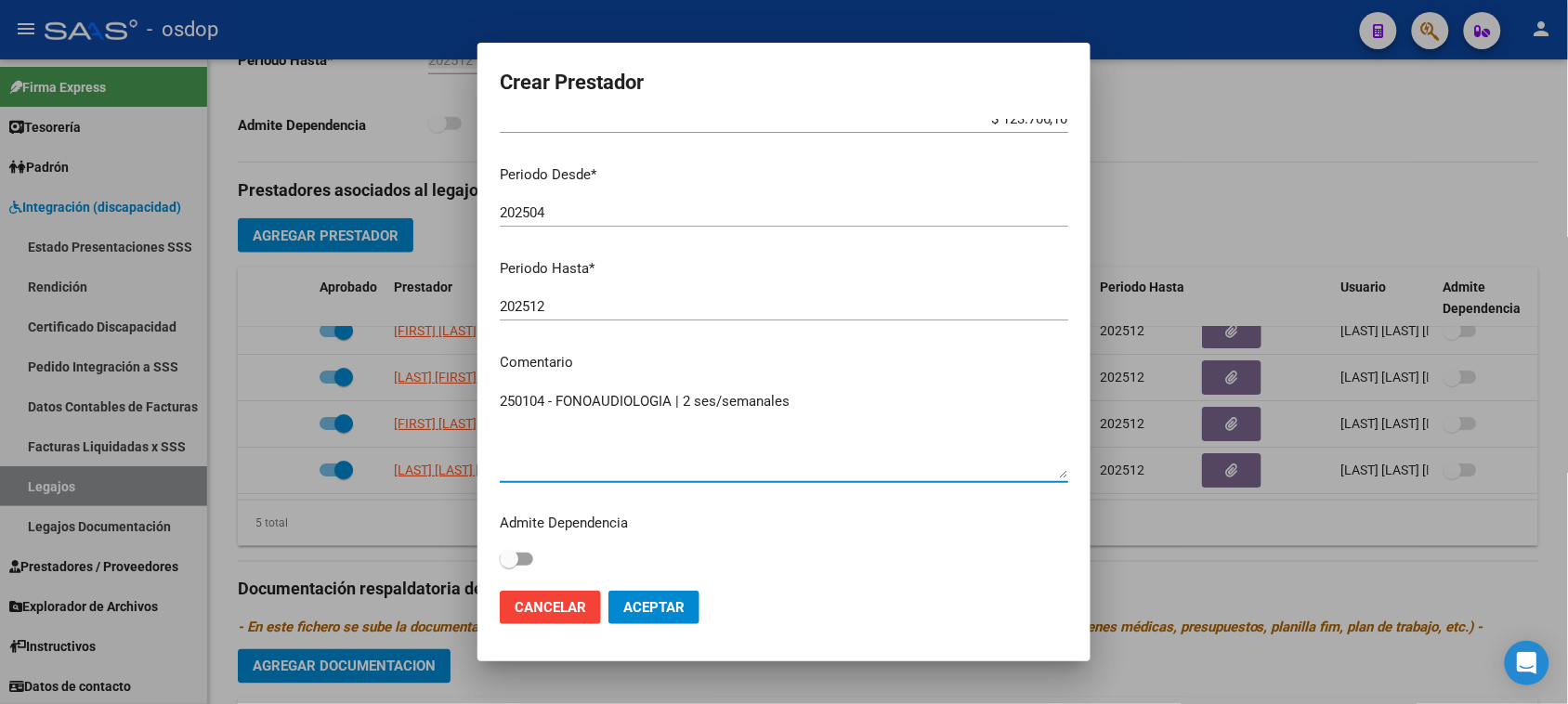 type on "250104 - FONOAUDIOLOGIA | 2 ses/semanales" 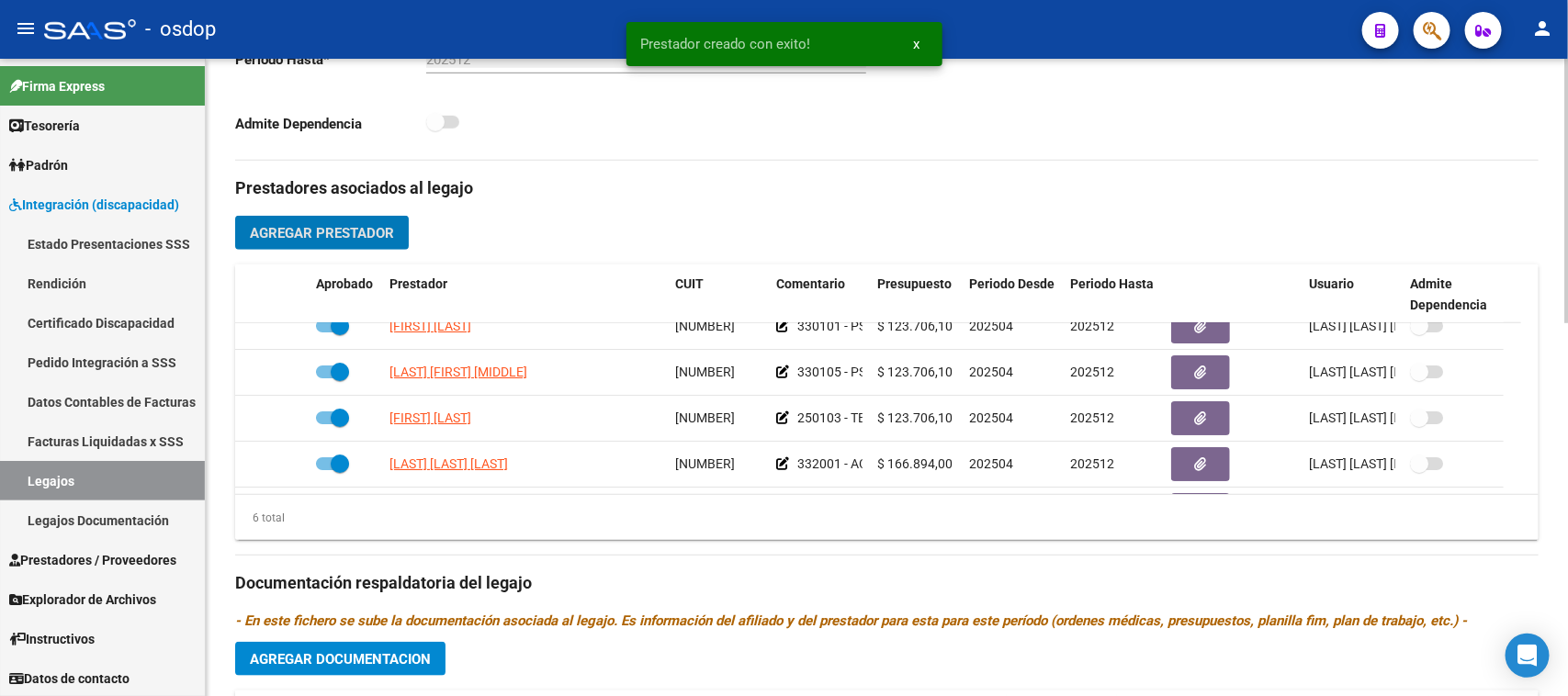 scroll, scrollTop: 111, scrollLeft: 0, axis: vertical 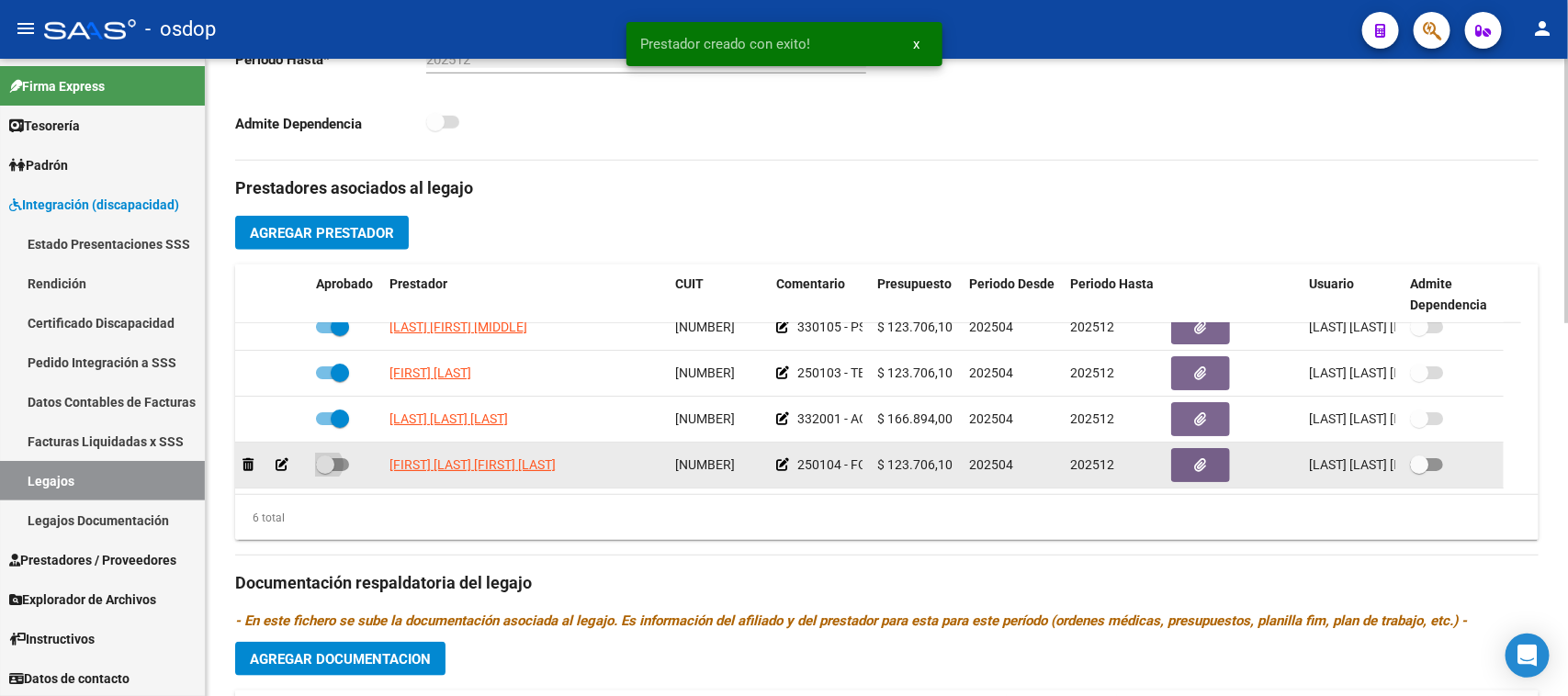 click at bounding box center (333, 465) 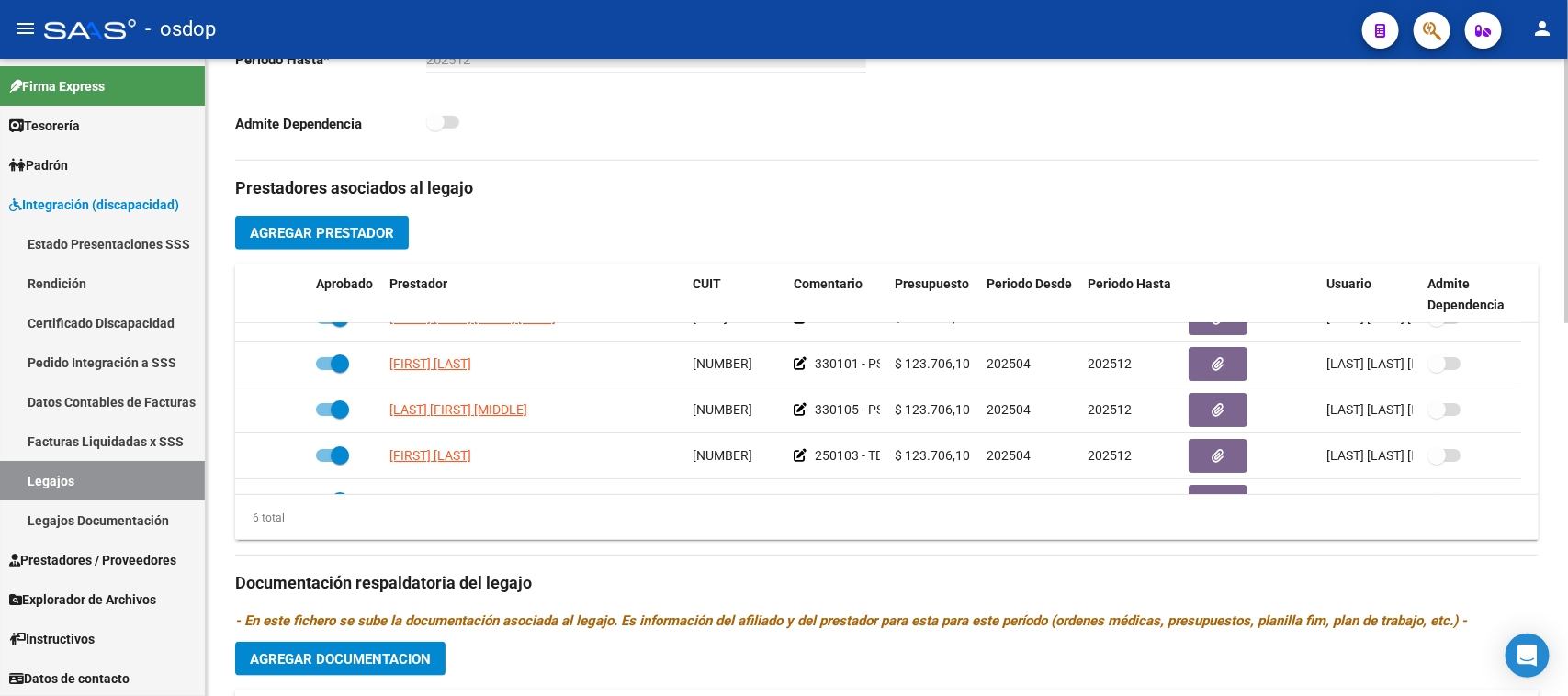 scroll, scrollTop: 0, scrollLeft: 0, axis: both 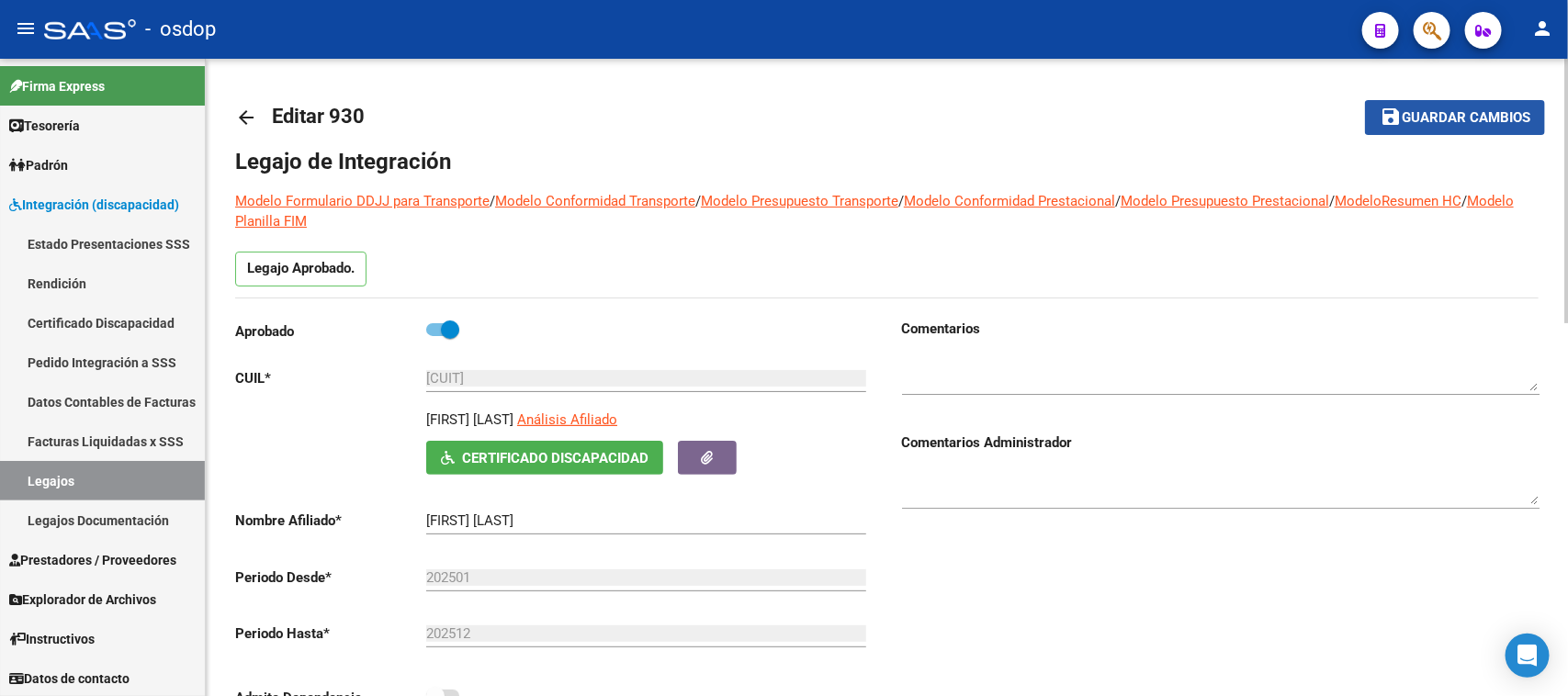 click on "save Guardar cambios" 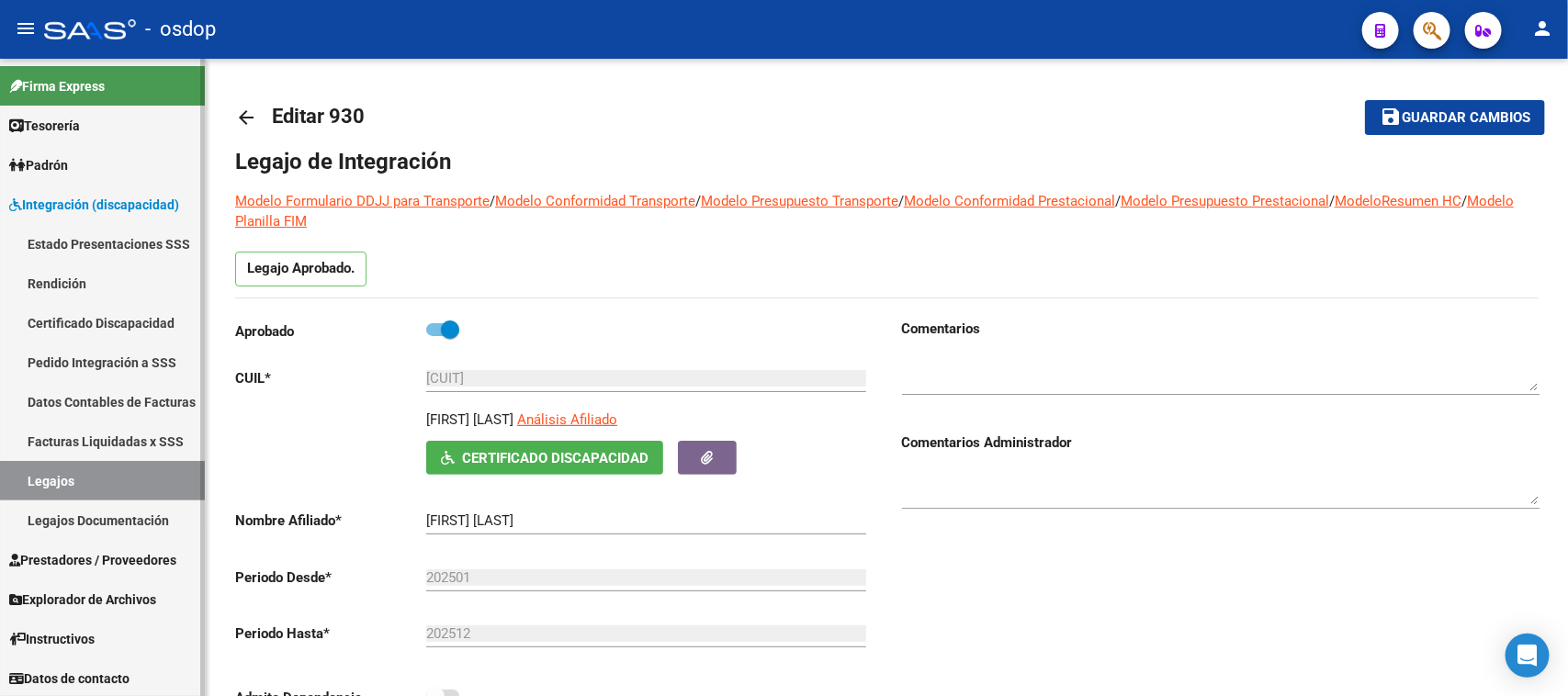 click on "Legajos" at bounding box center (102, 480) 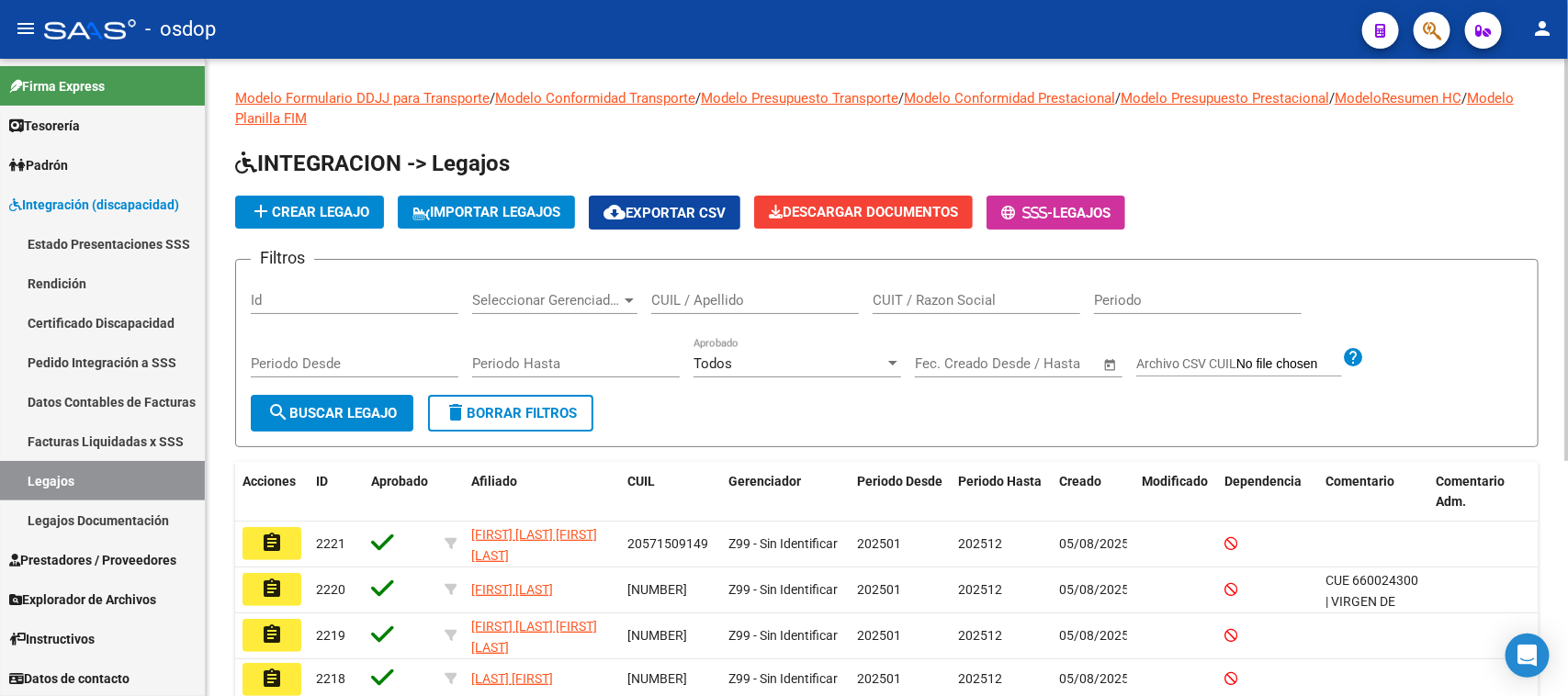 click on "CUIL / Apellido" at bounding box center [755, 300] 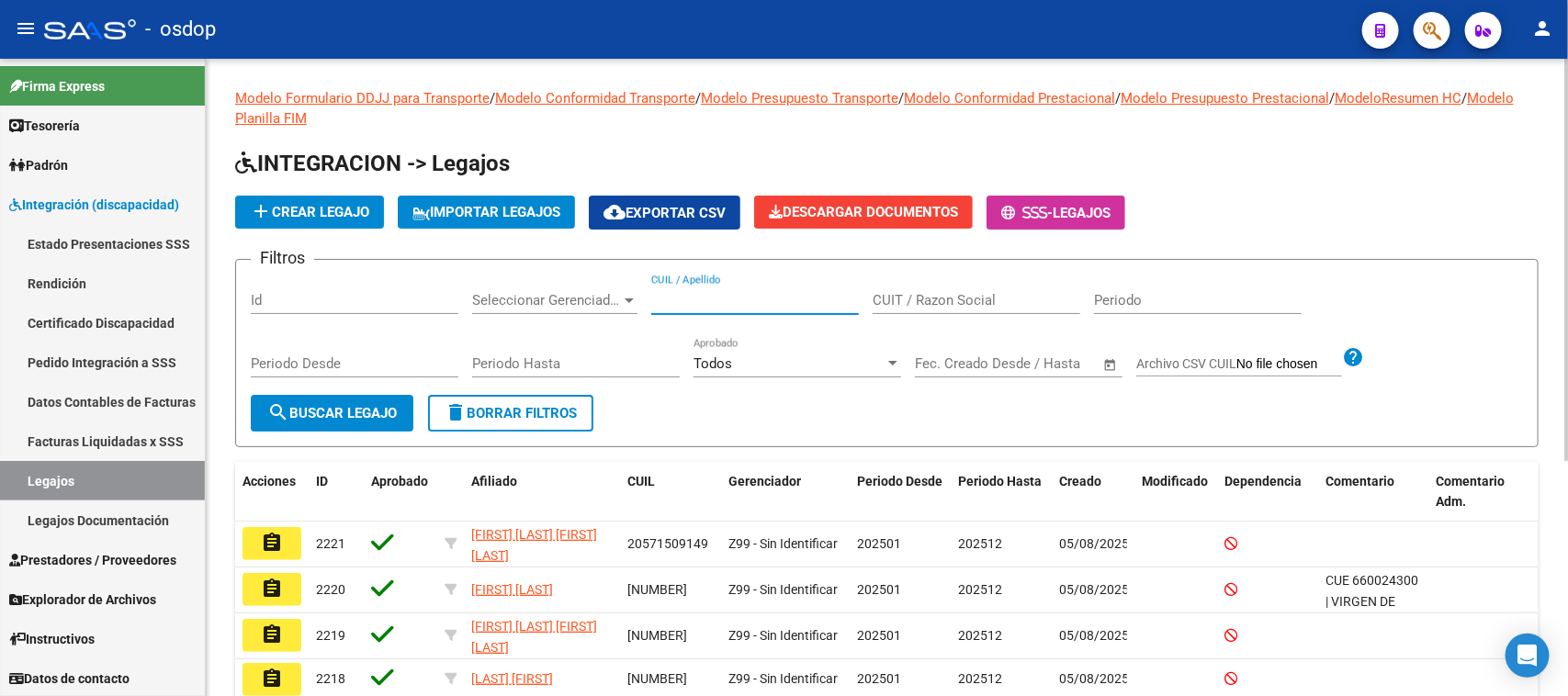 paste on "[NUMBER]" 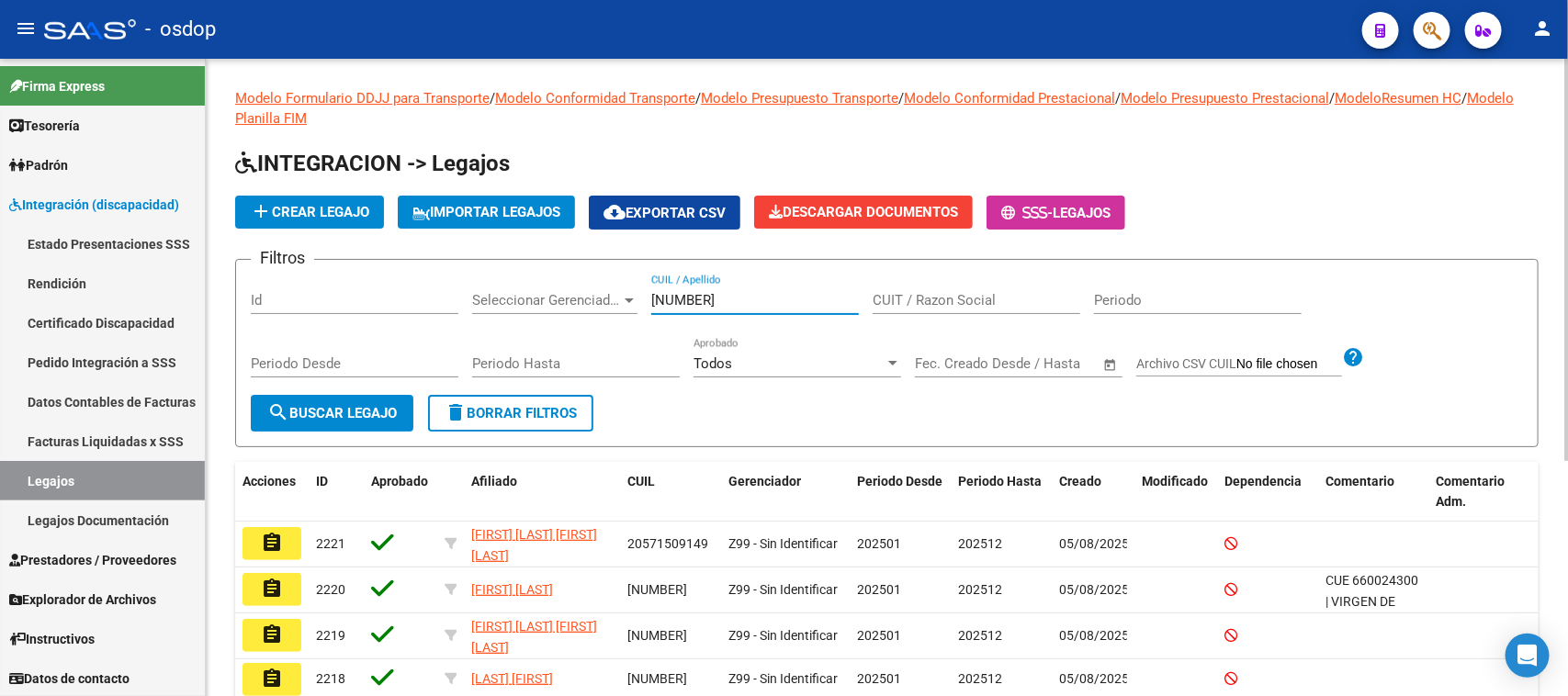 type on "[NUMBER]" 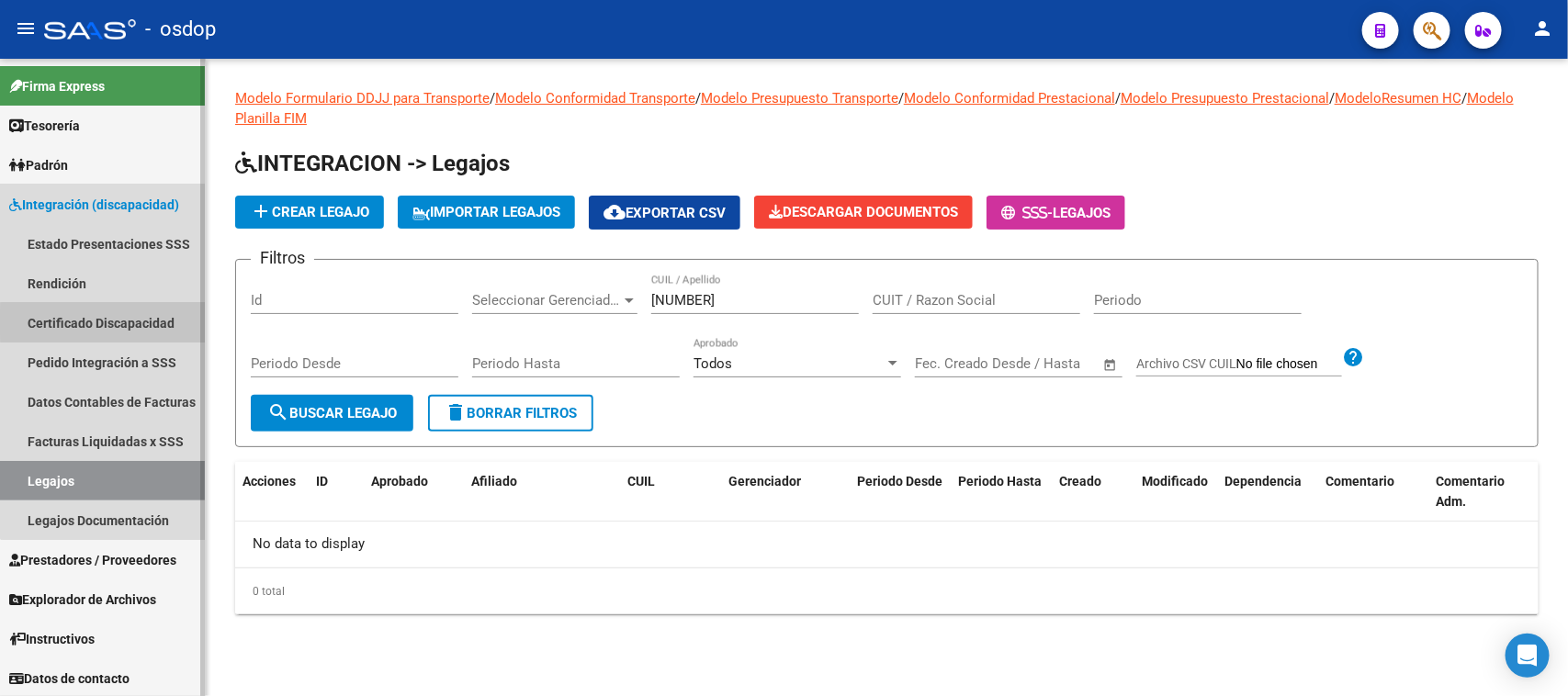 click on "Certificado Discapacidad" at bounding box center [102, 322] 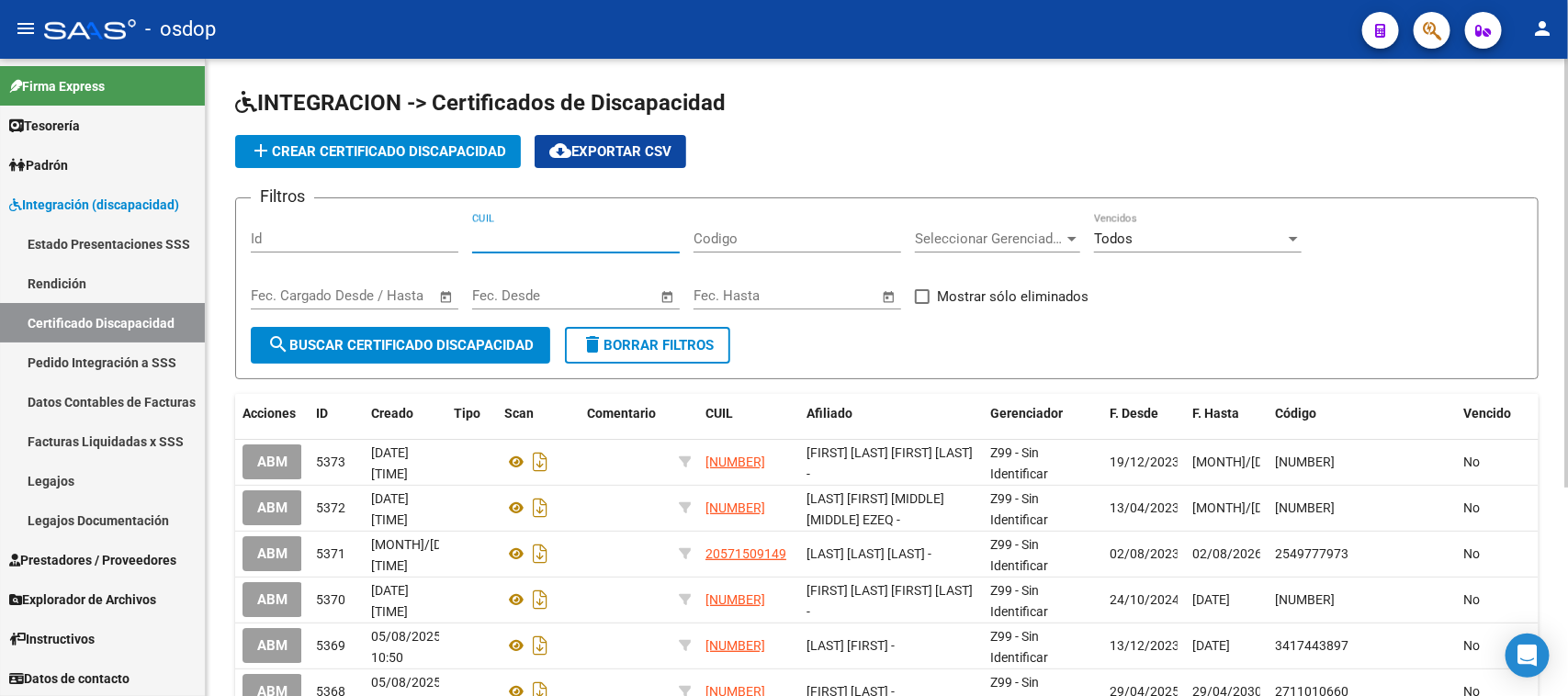 click on "CUIL" at bounding box center (576, 239) 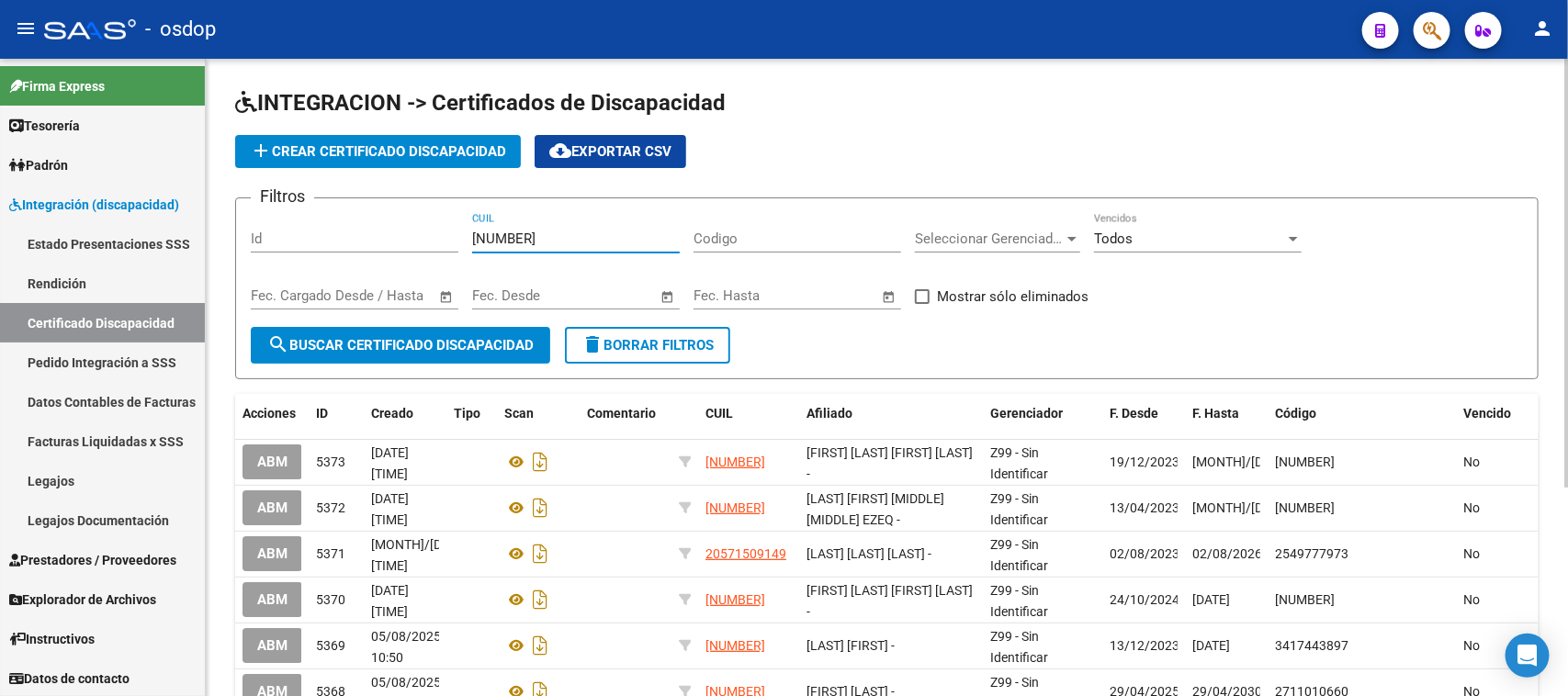 type on "[NUMBER]" 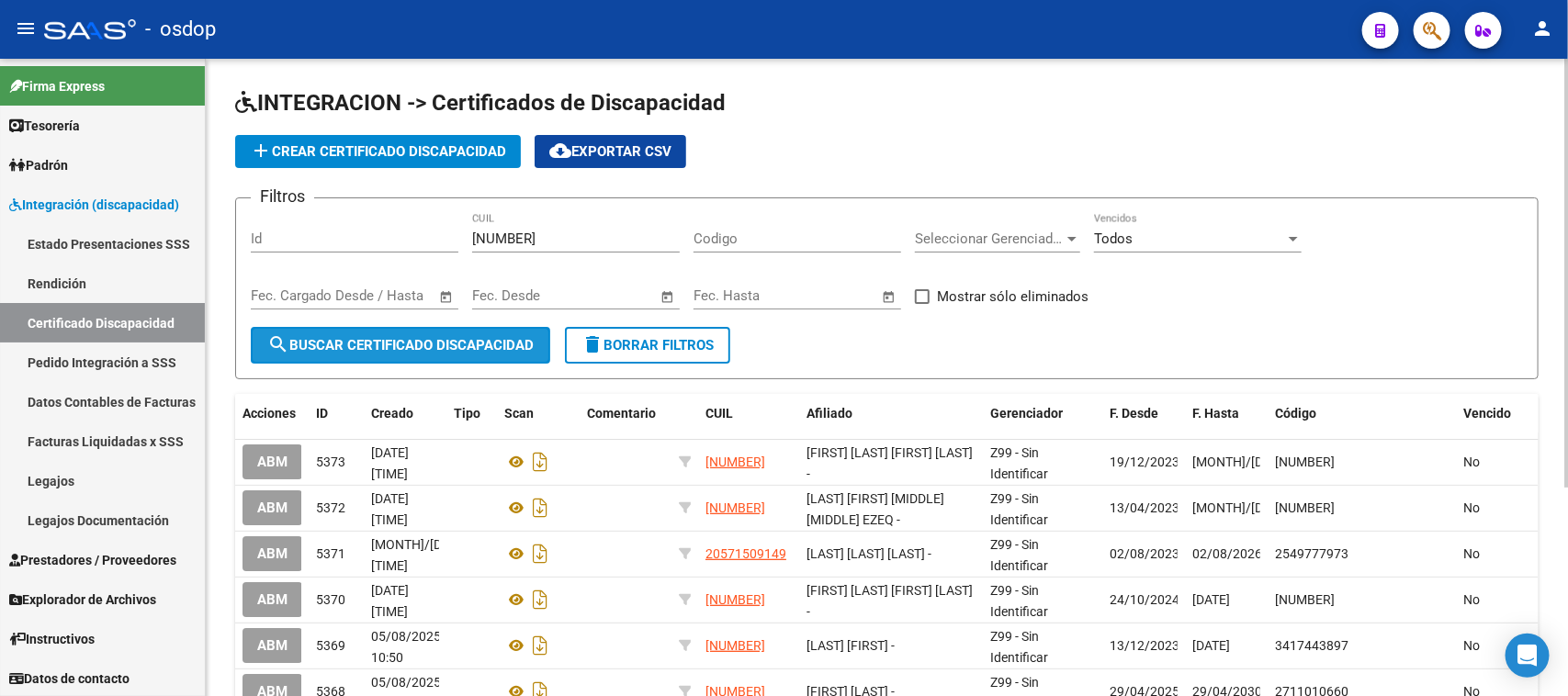 click on "search  Buscar Certificado Discapacidad" 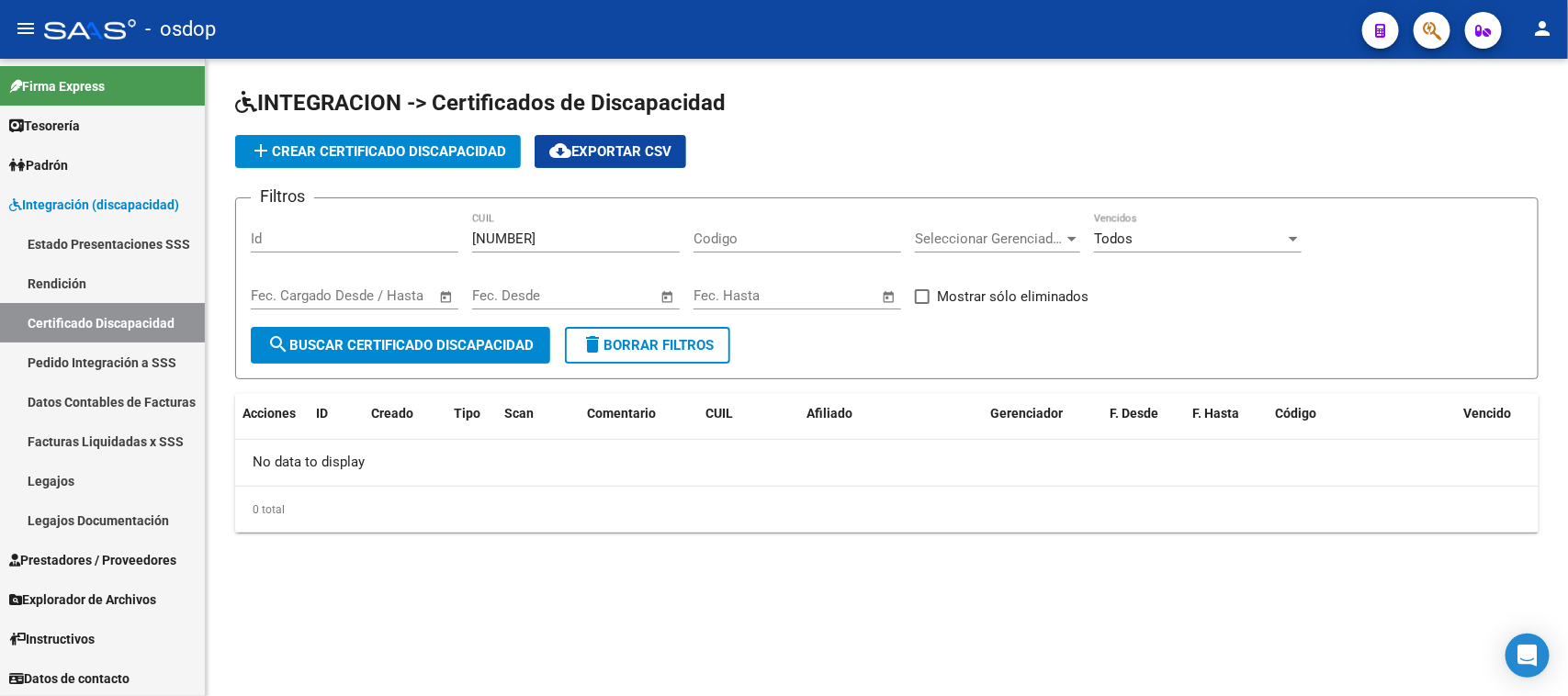 click on "add  Crear Certificado Discapacidad" 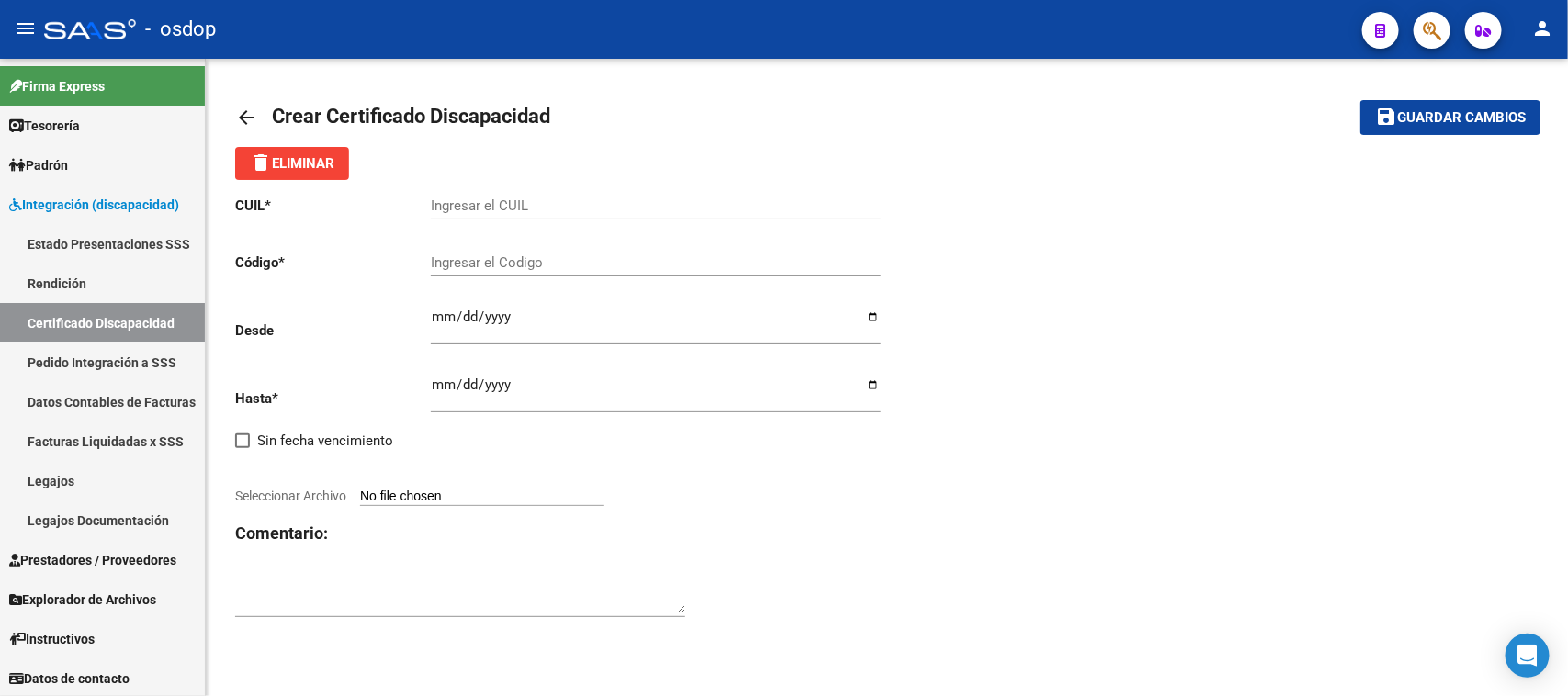 click on "Ingresar el CUIL" at bounding box center (656, 206) 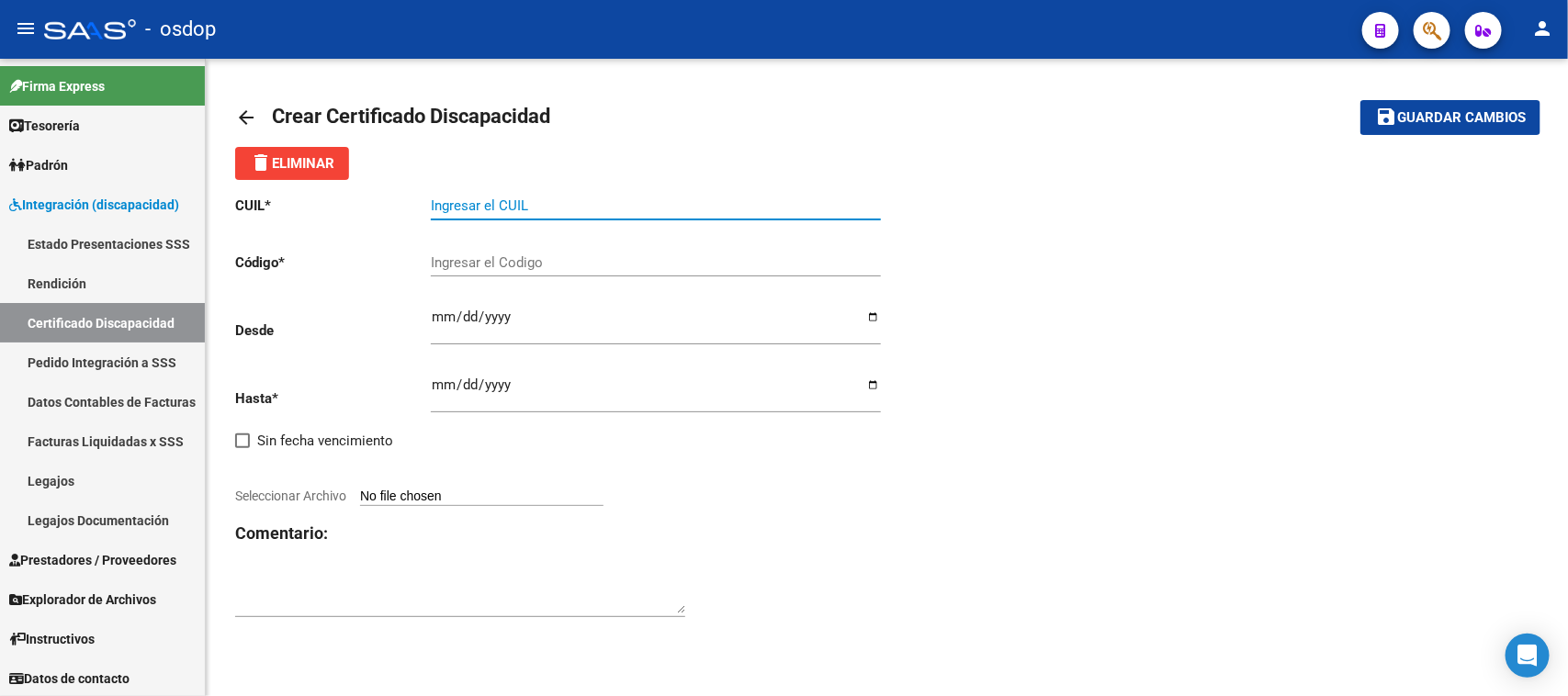 paste on "[NUMBER]" 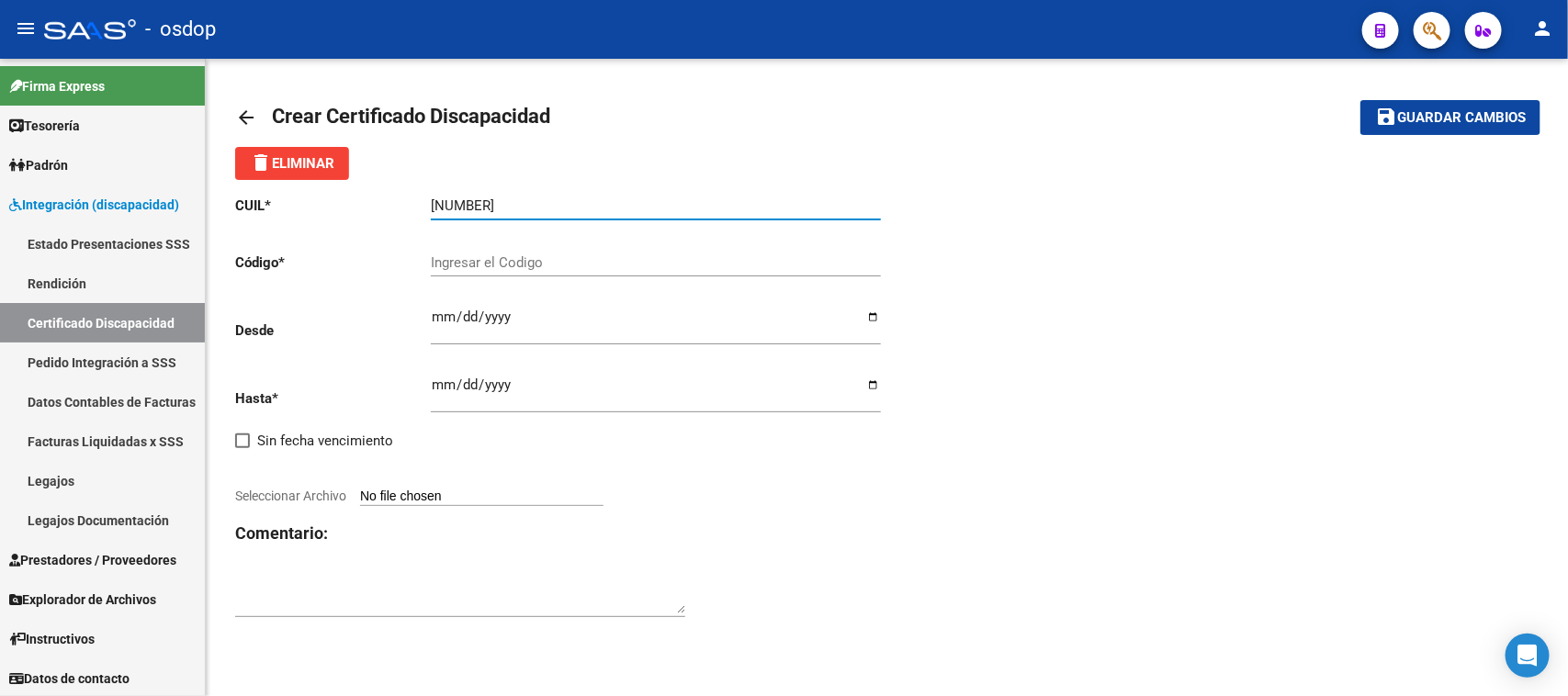 type on "[NUMBER]" 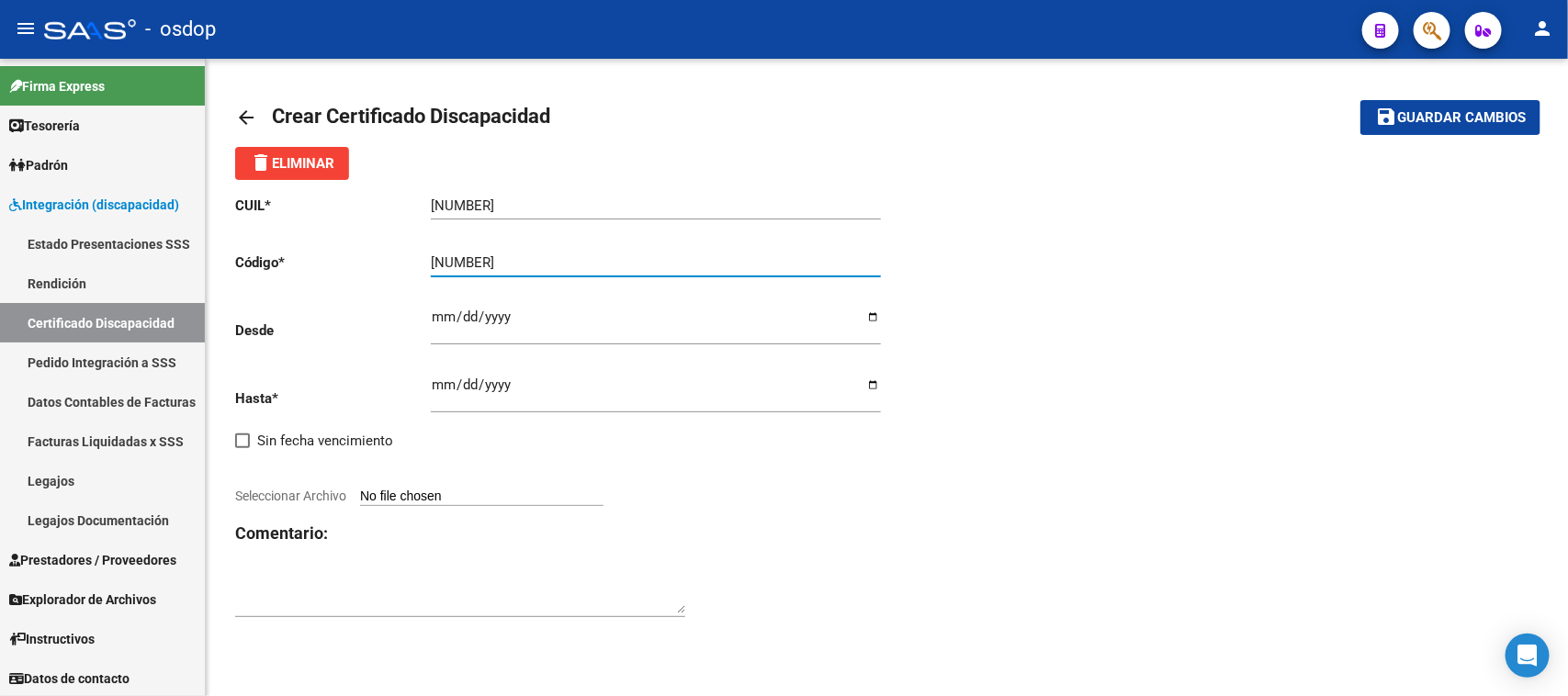 type on "[NUMBER]" 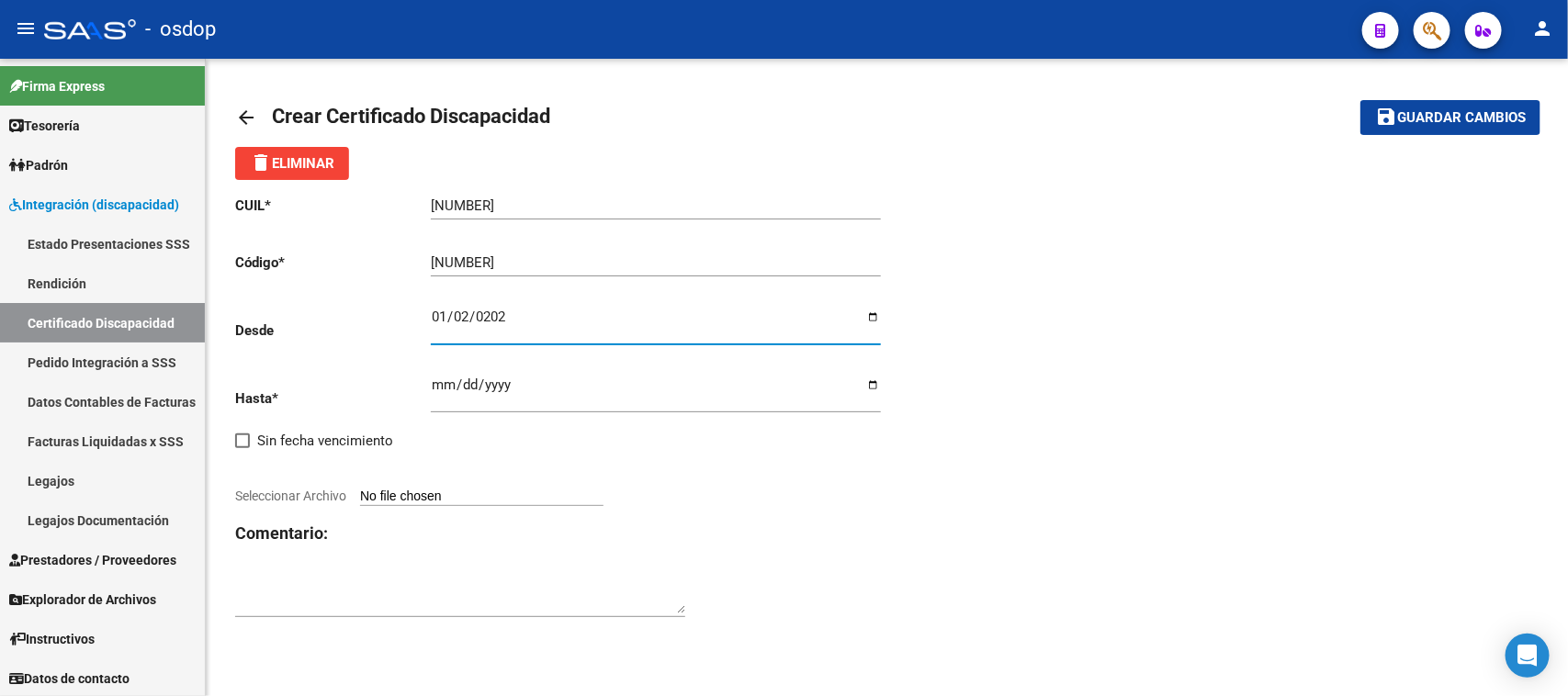 type on "[DATE]" 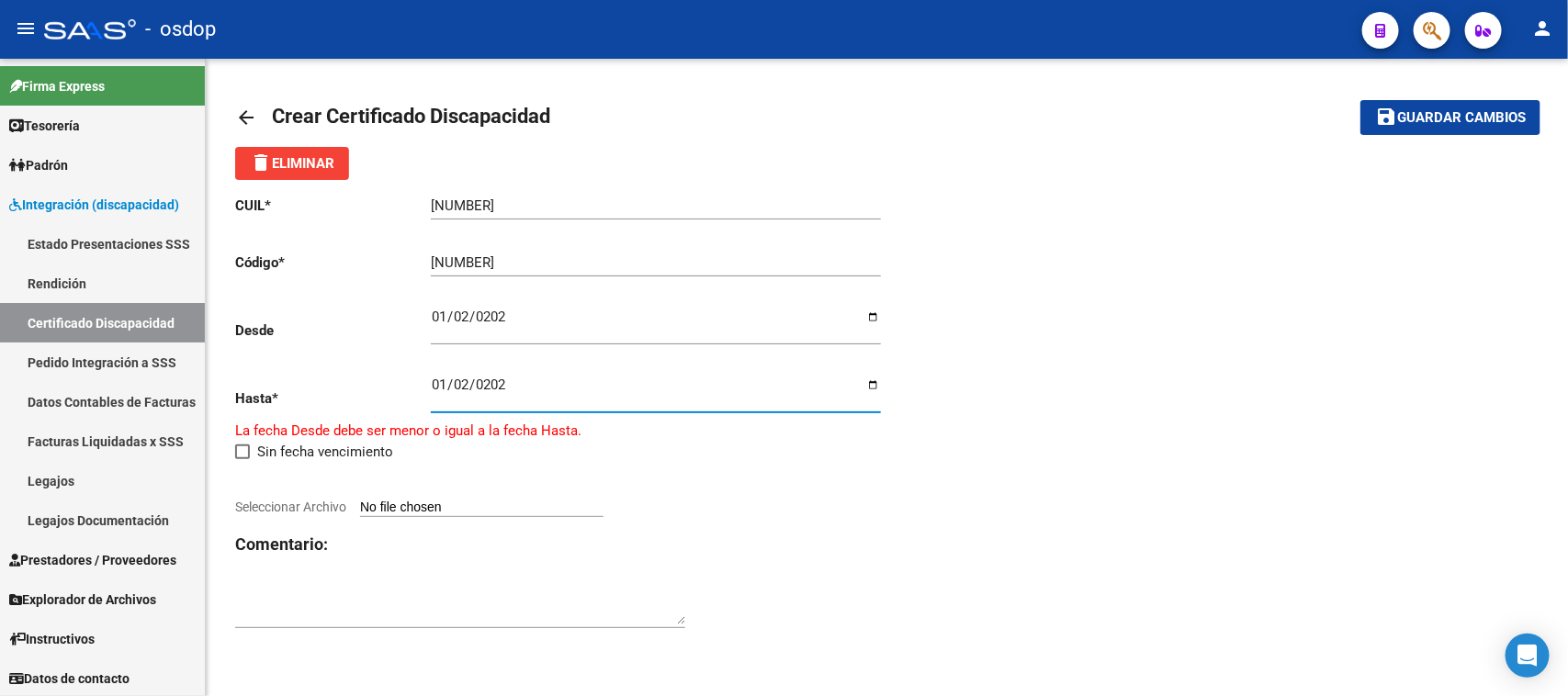 type on "[DATE]" 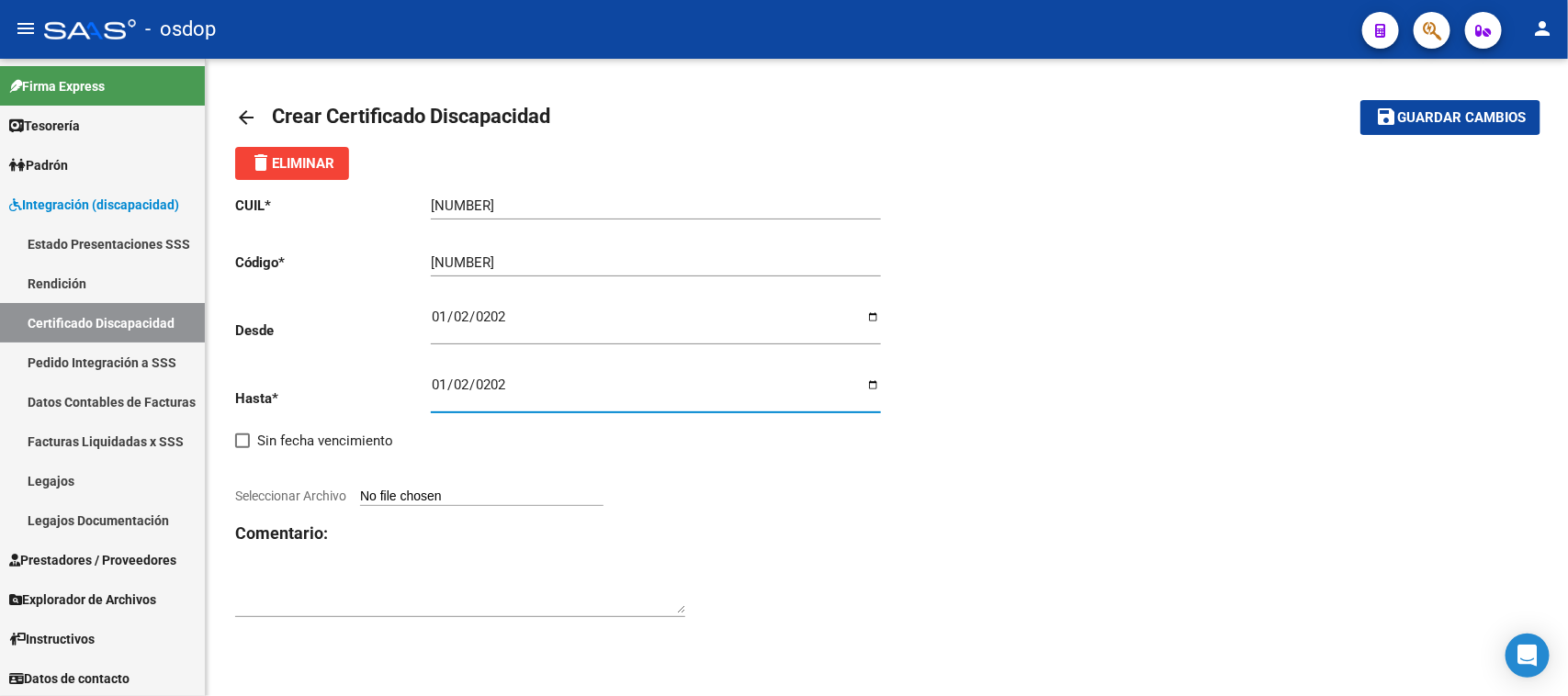 click on "Seleccionar Archivo" at bounding box center [481, 497] 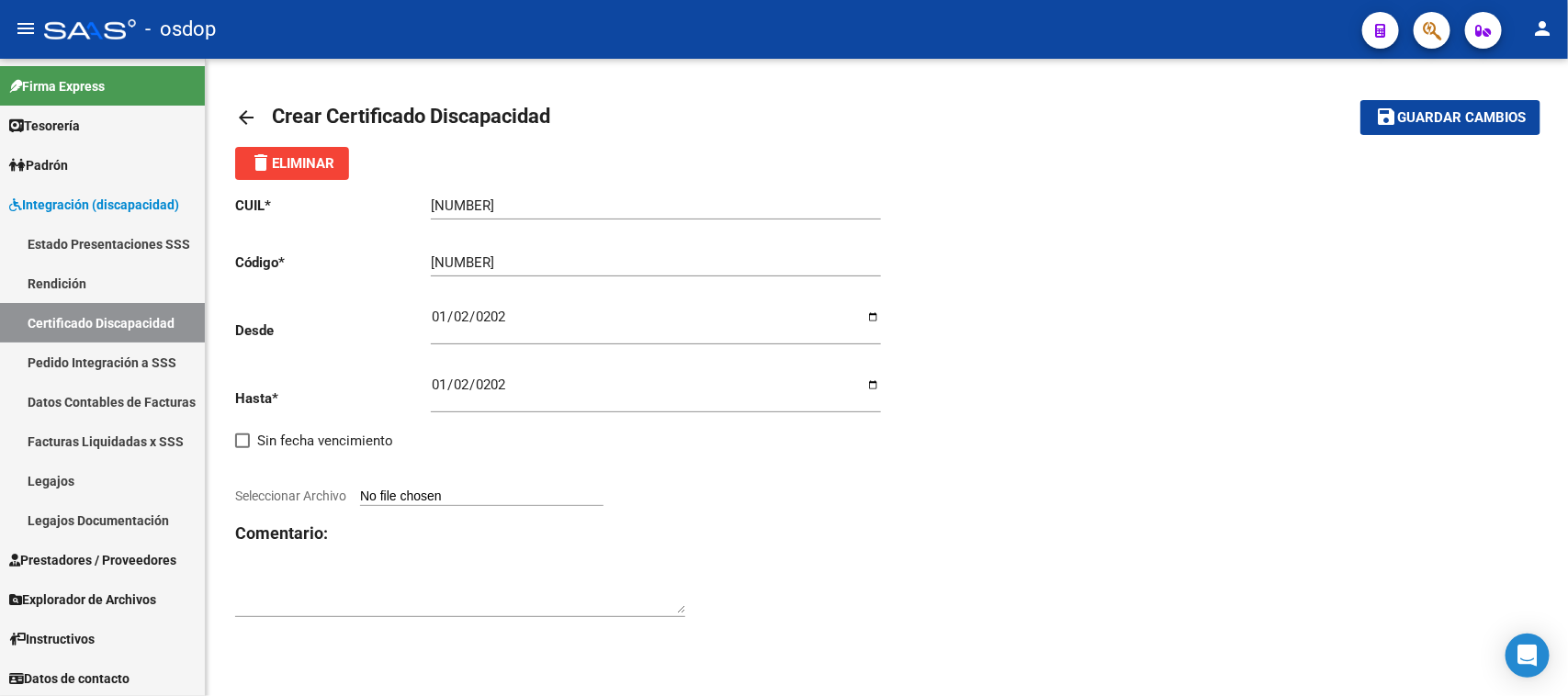 type on "C:\fakepath\[NUMBER].pdf" 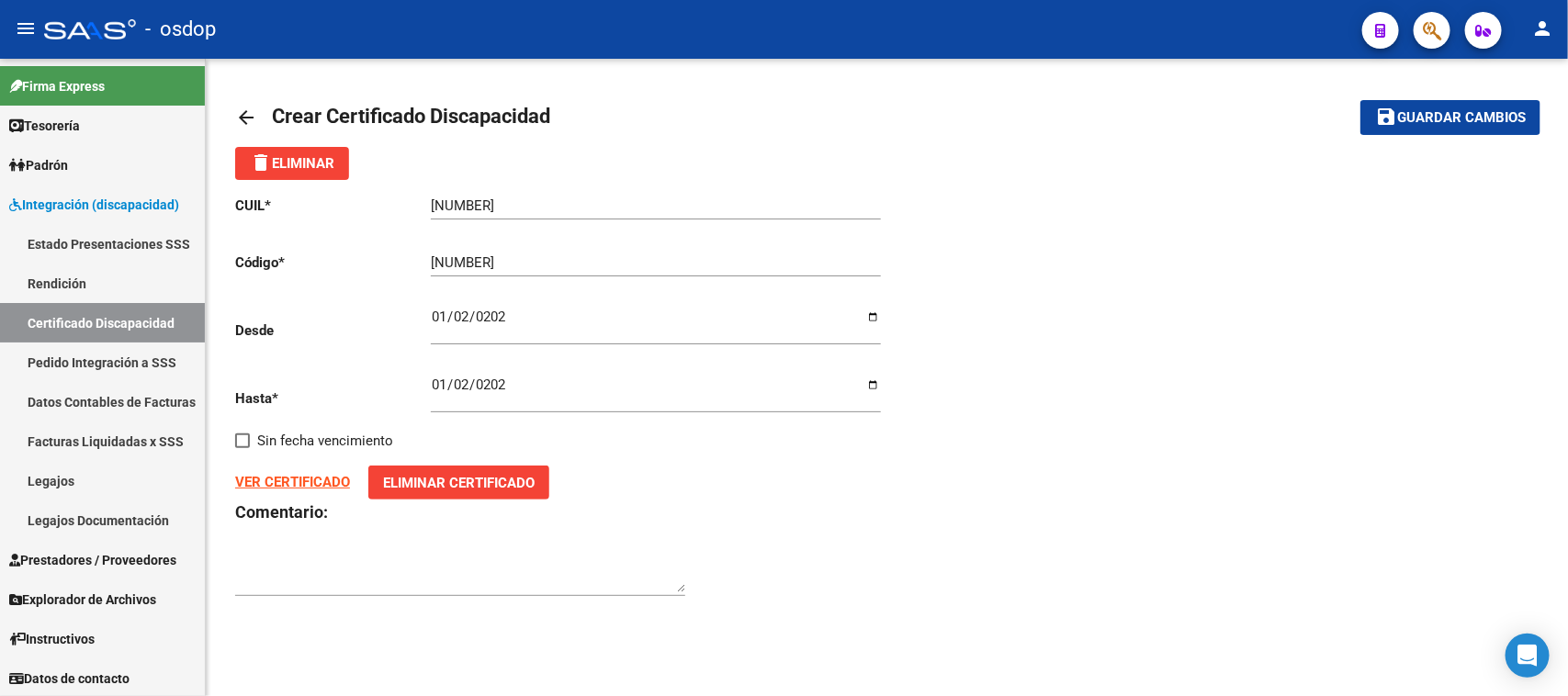 click on "save Guardar cambios" 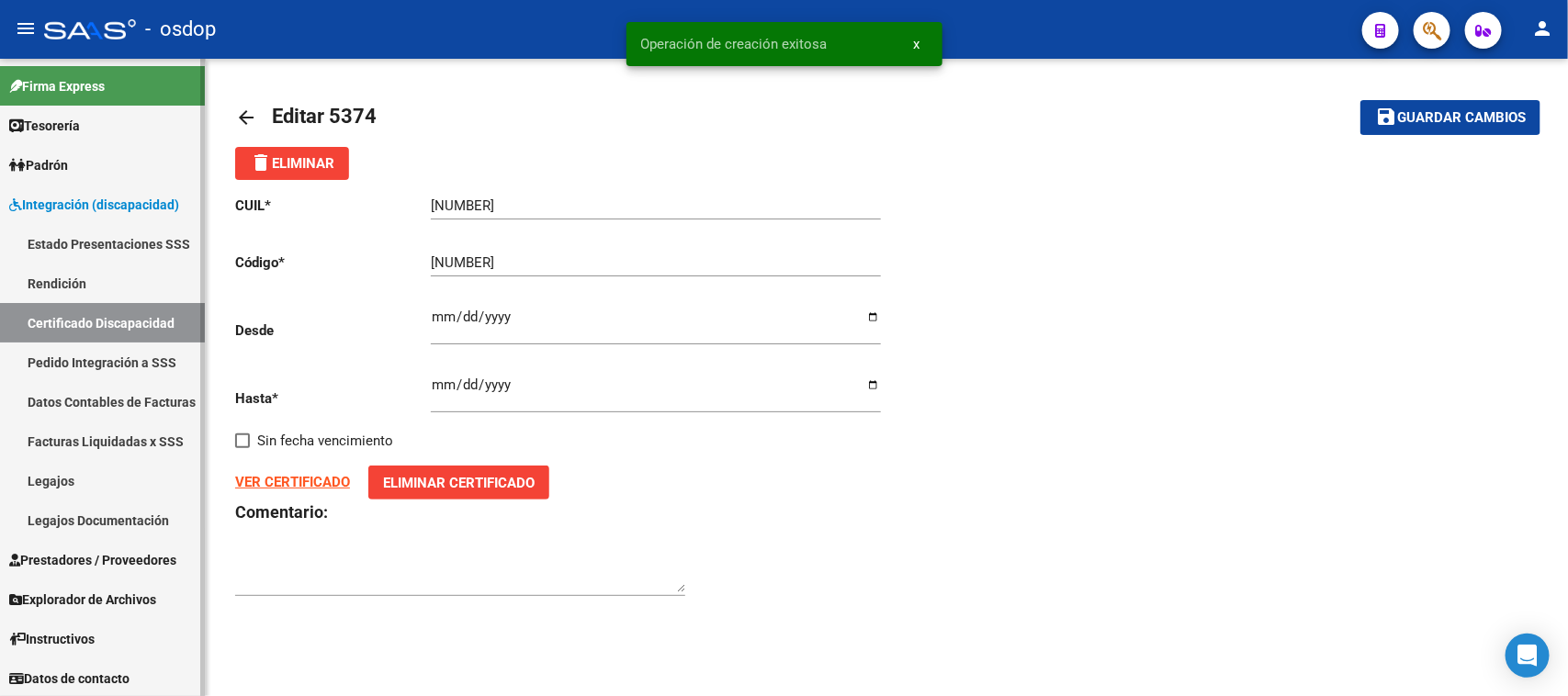 click on "Certificado Discapacidad" at bounding box center [102, 322] 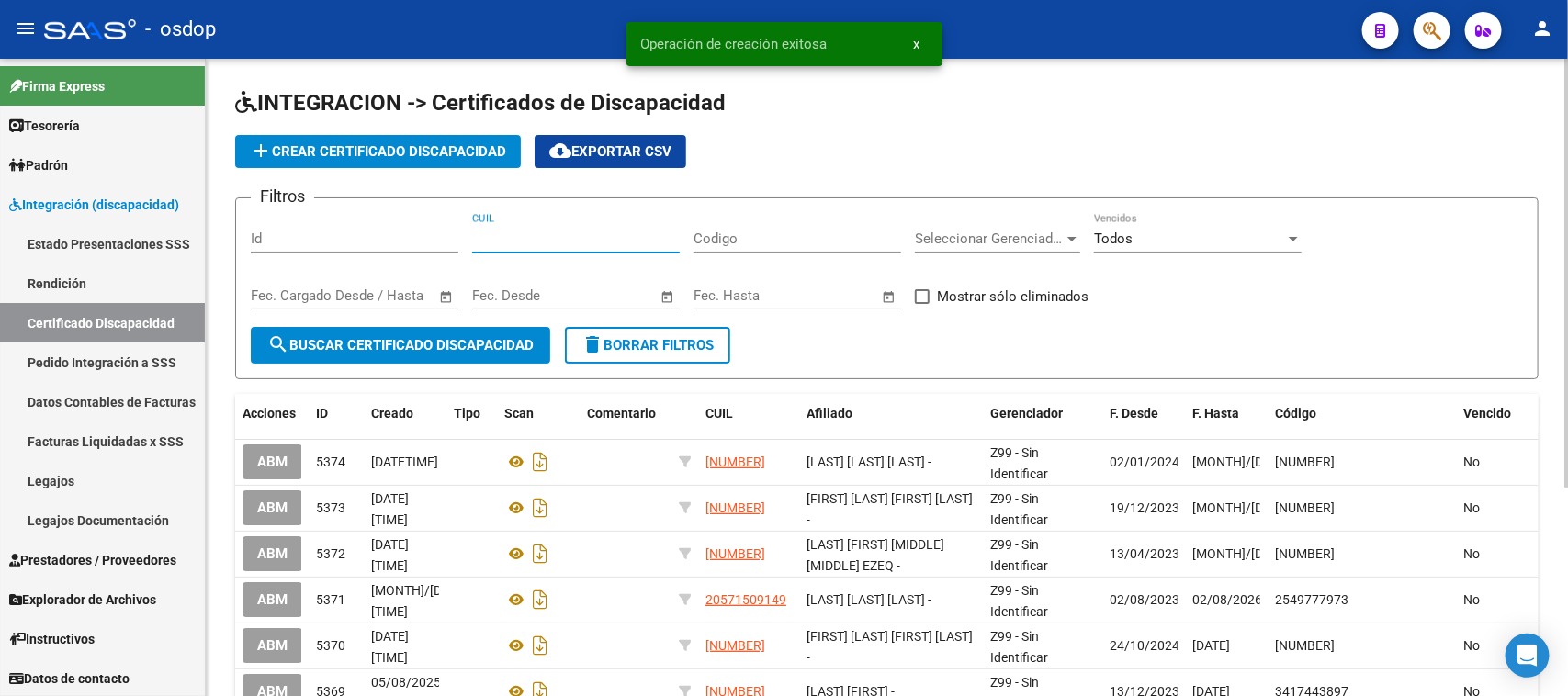 click on "CUIL" at bounding box center [576, 239] 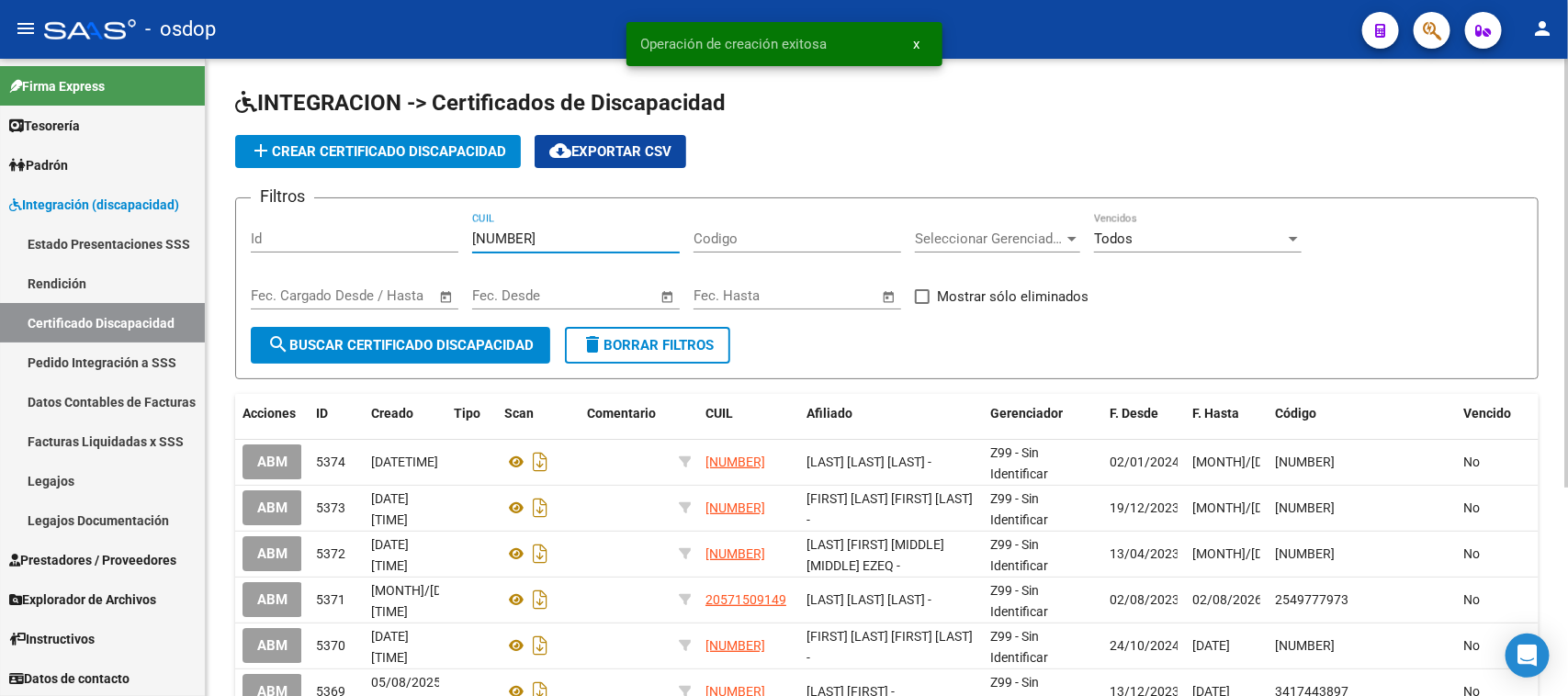 type on "[NUMBER]" 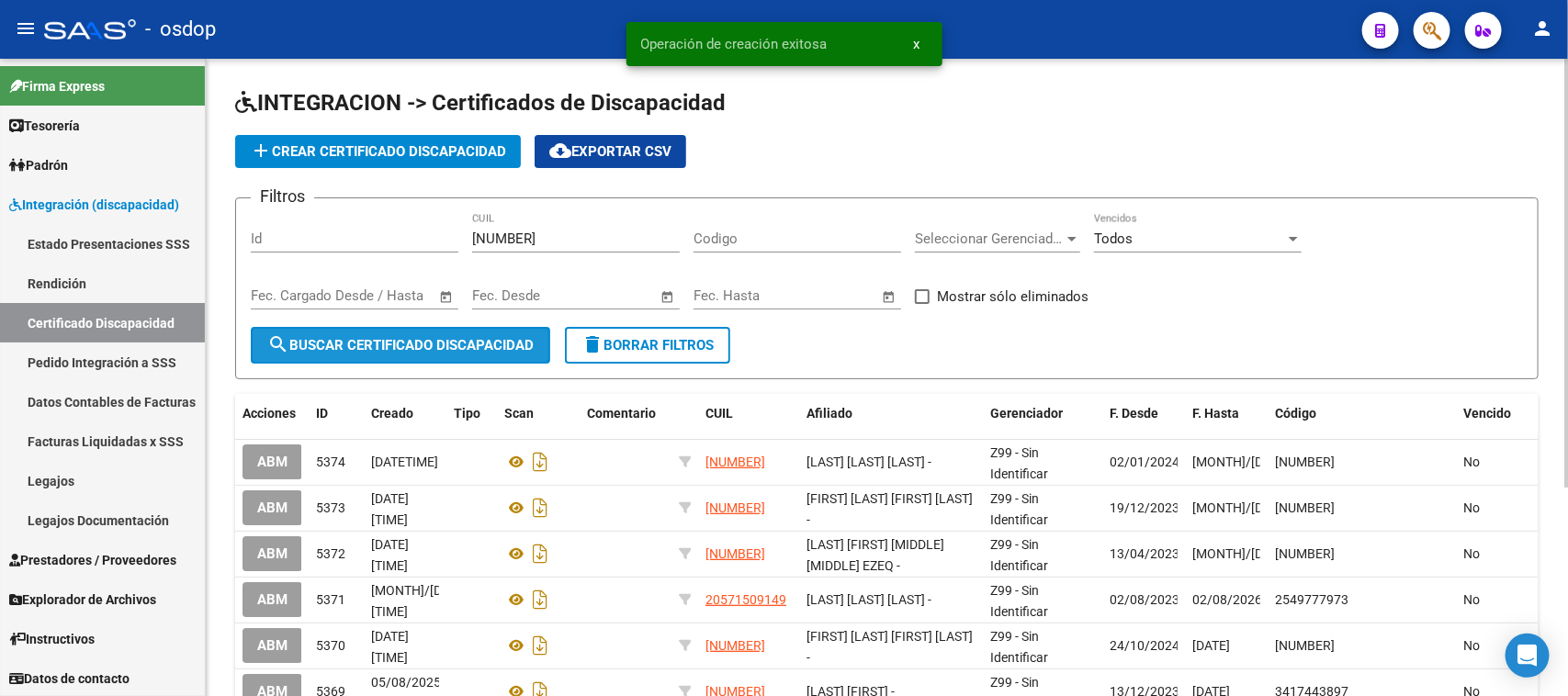 click on "search  Buscar Certificado Discapacidad" 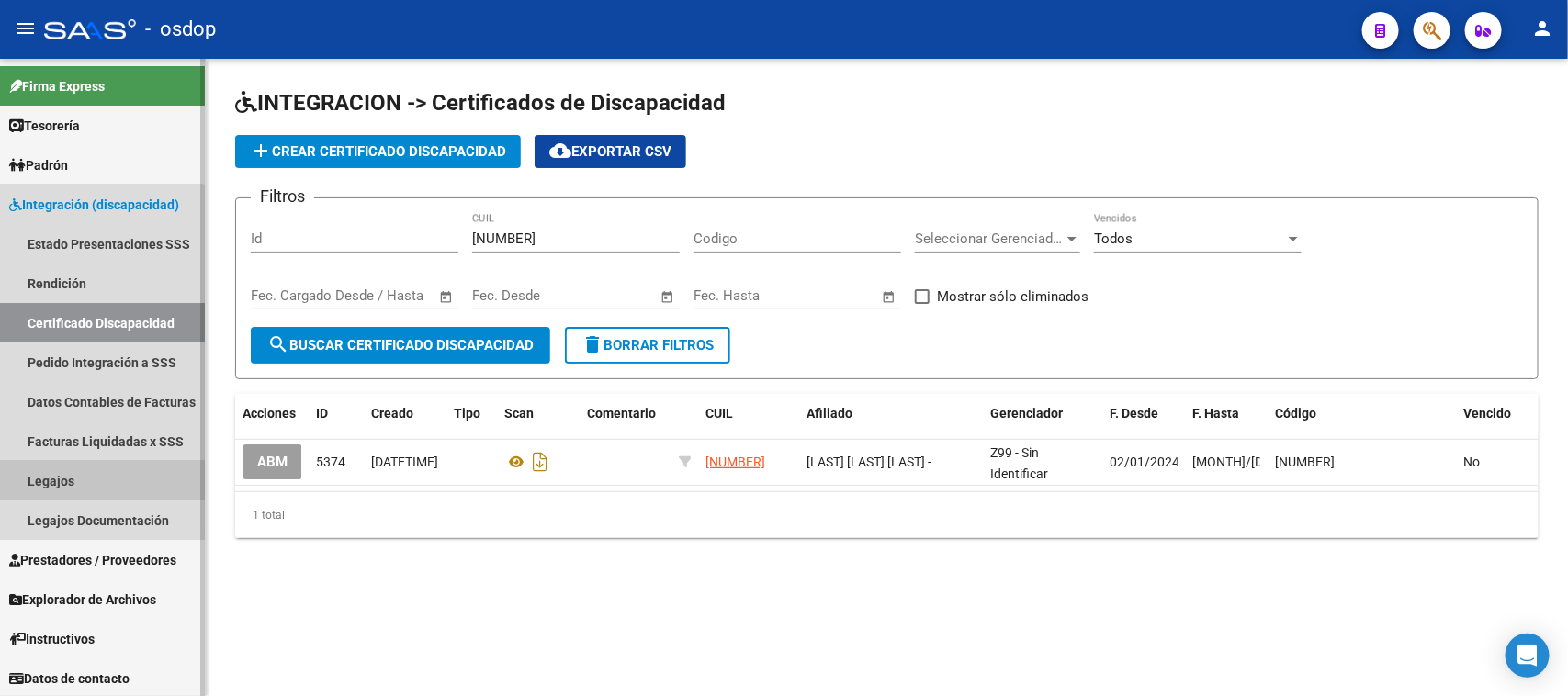 click on "Legajos" at bounding box center (102, 480) 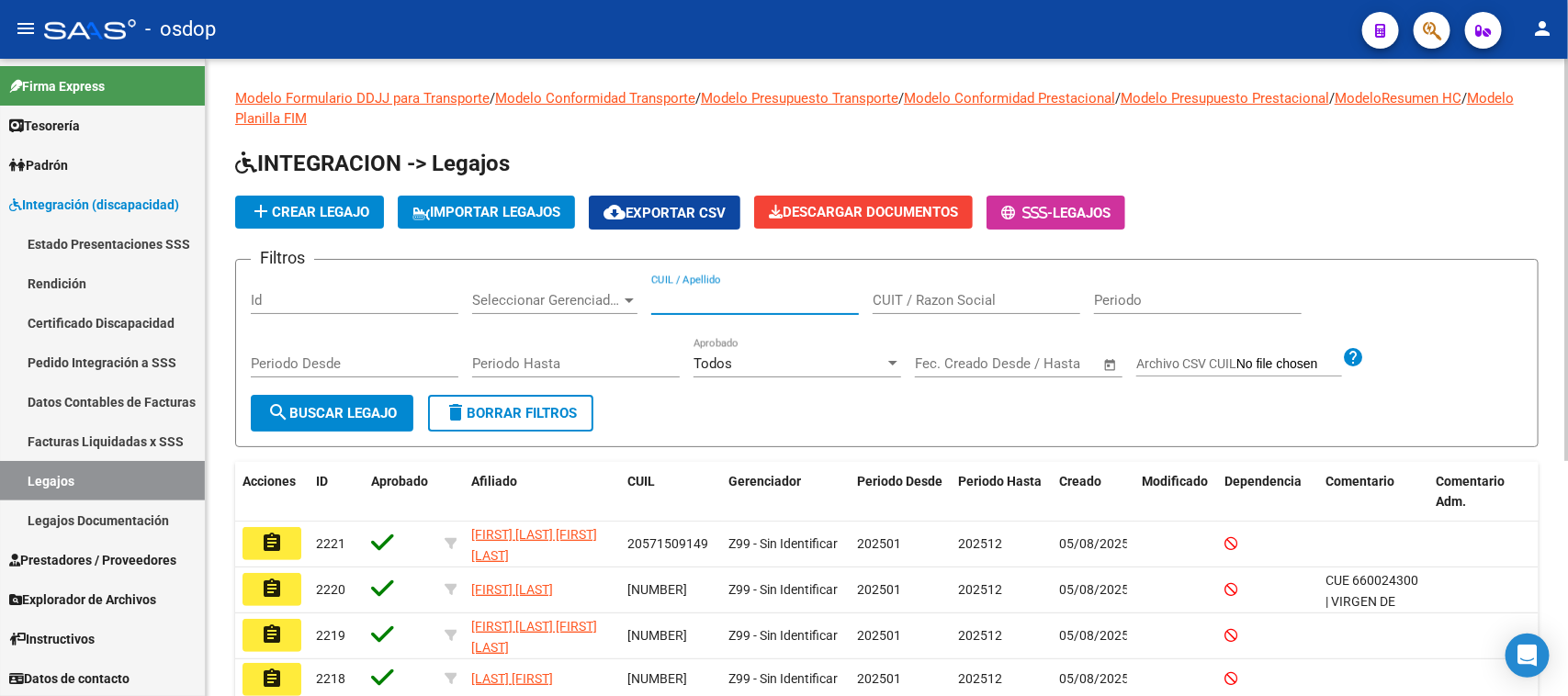 click on "CUIL / Apellido" at bounding box center (755, 300) 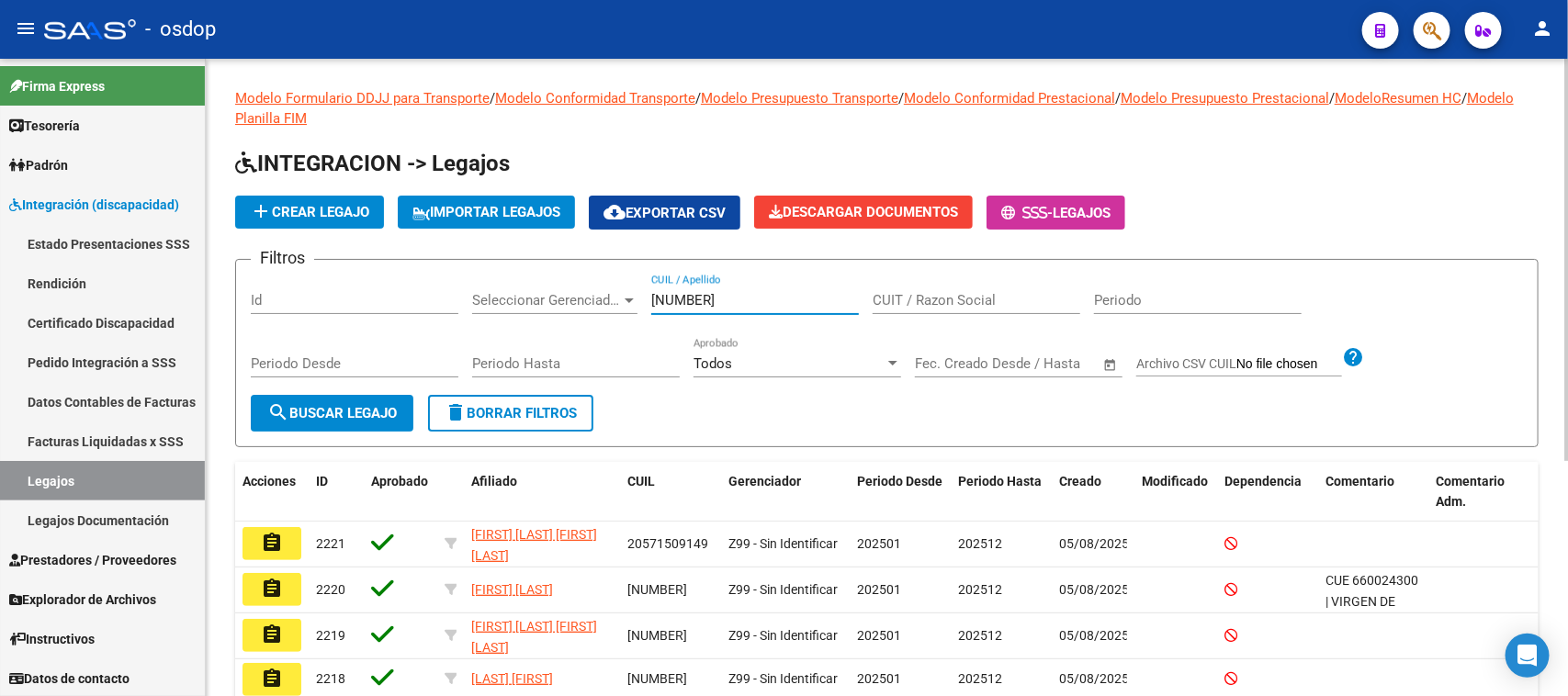 type on "[NUMBER]" 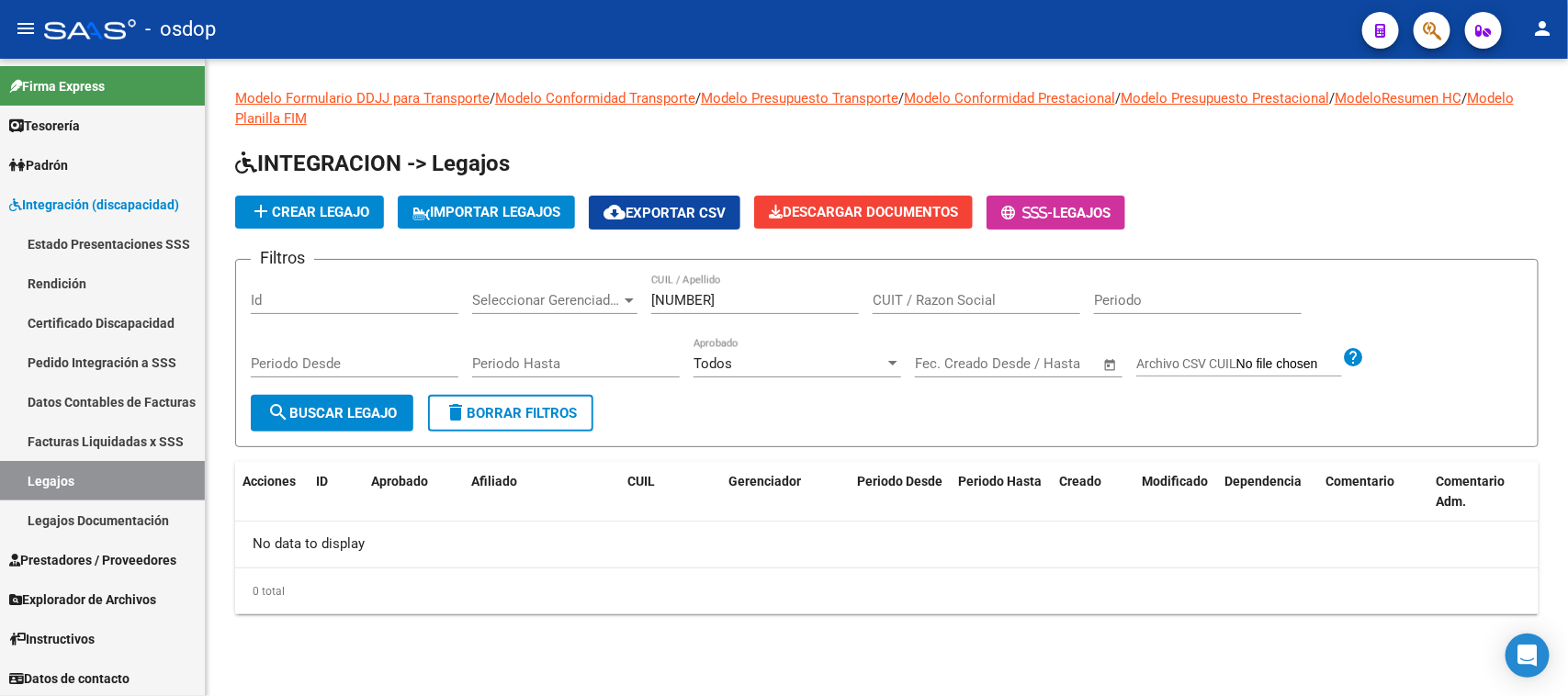 click on "add  Crear Legajo" 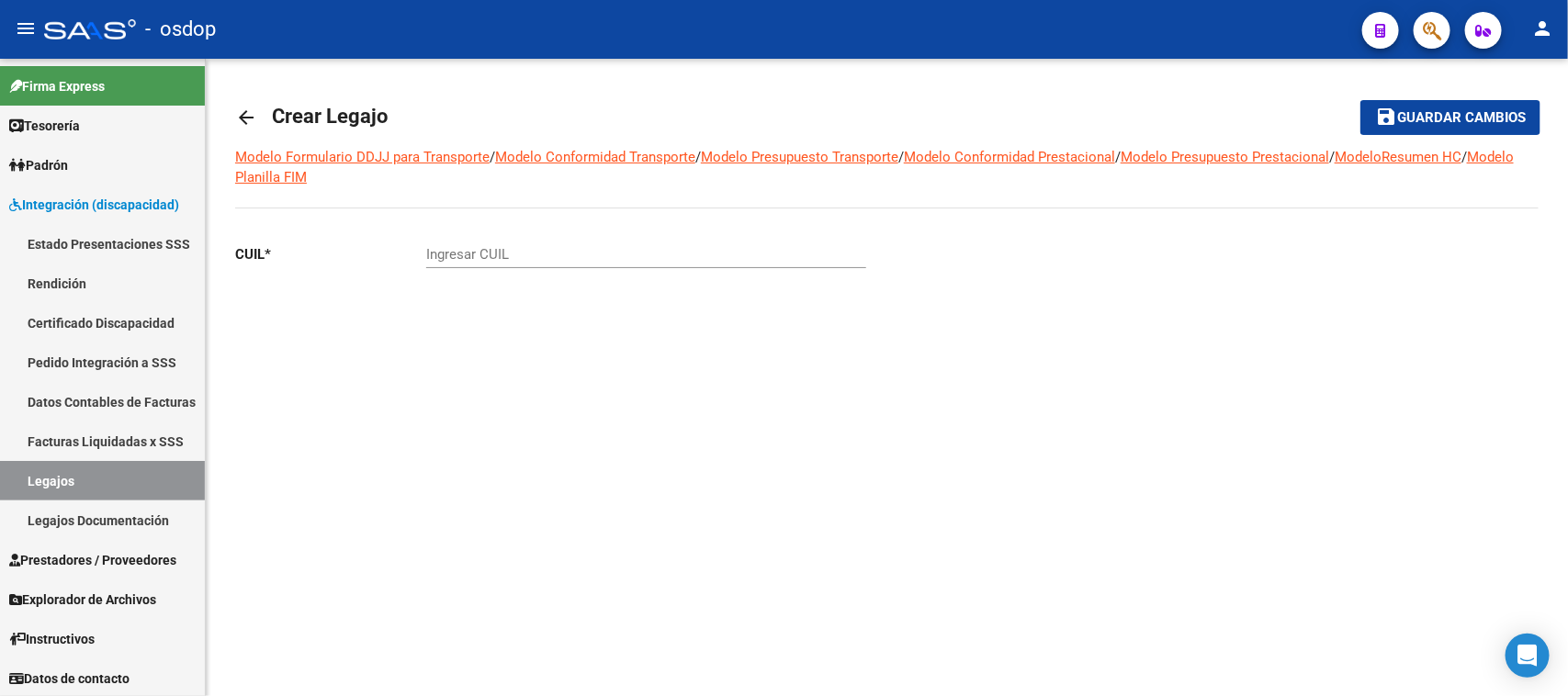 click on "Ingresar CUIL" at bounding box center (646, 254) 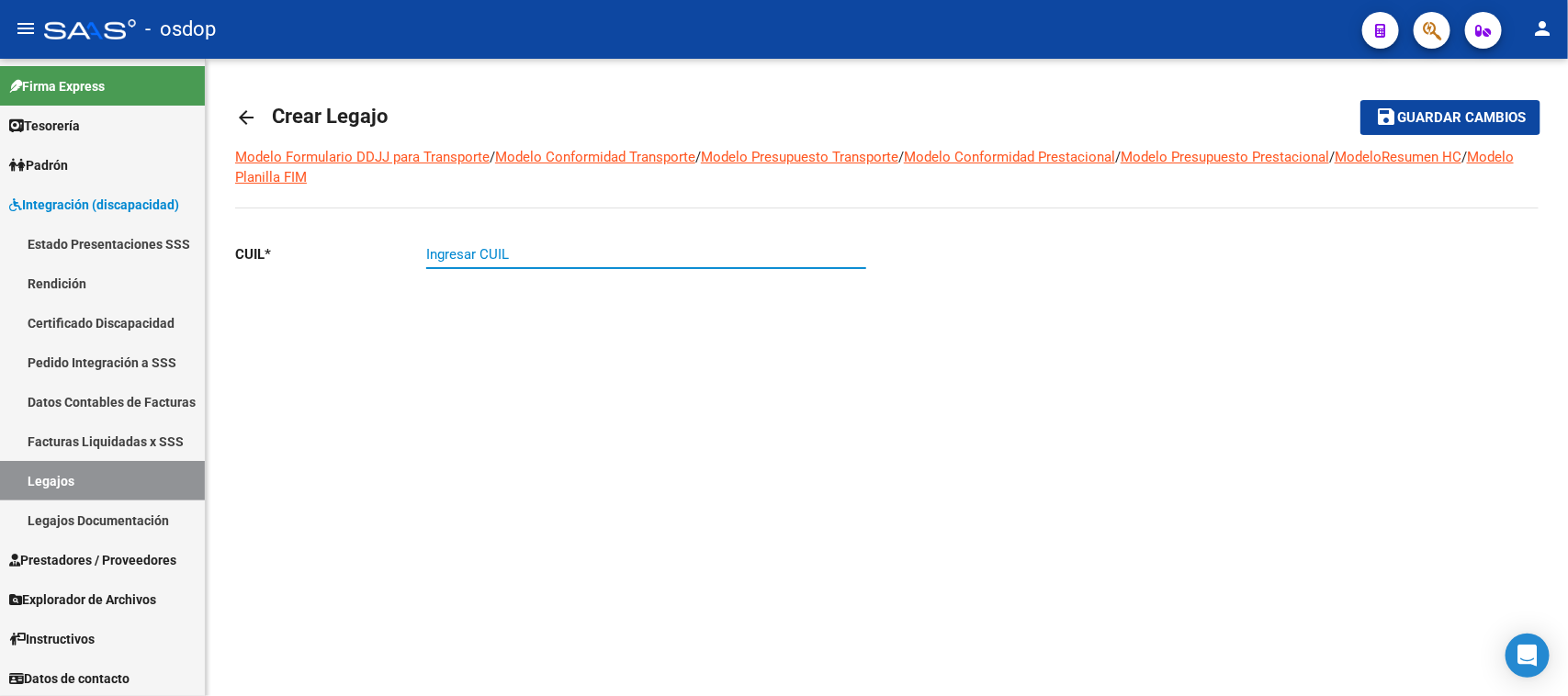 paste on "[NUMBER]" 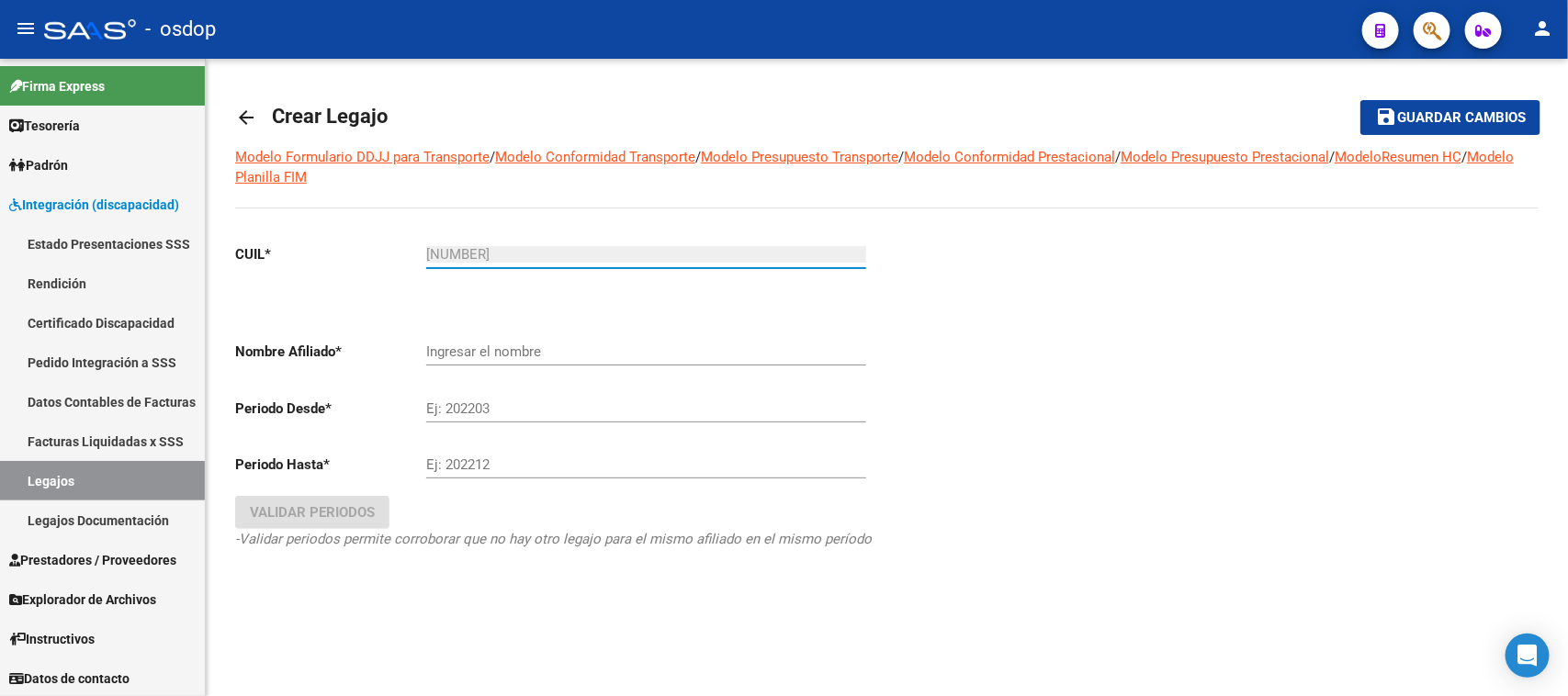 type on "[LAST] [LAST] [LAST] [LAST]" 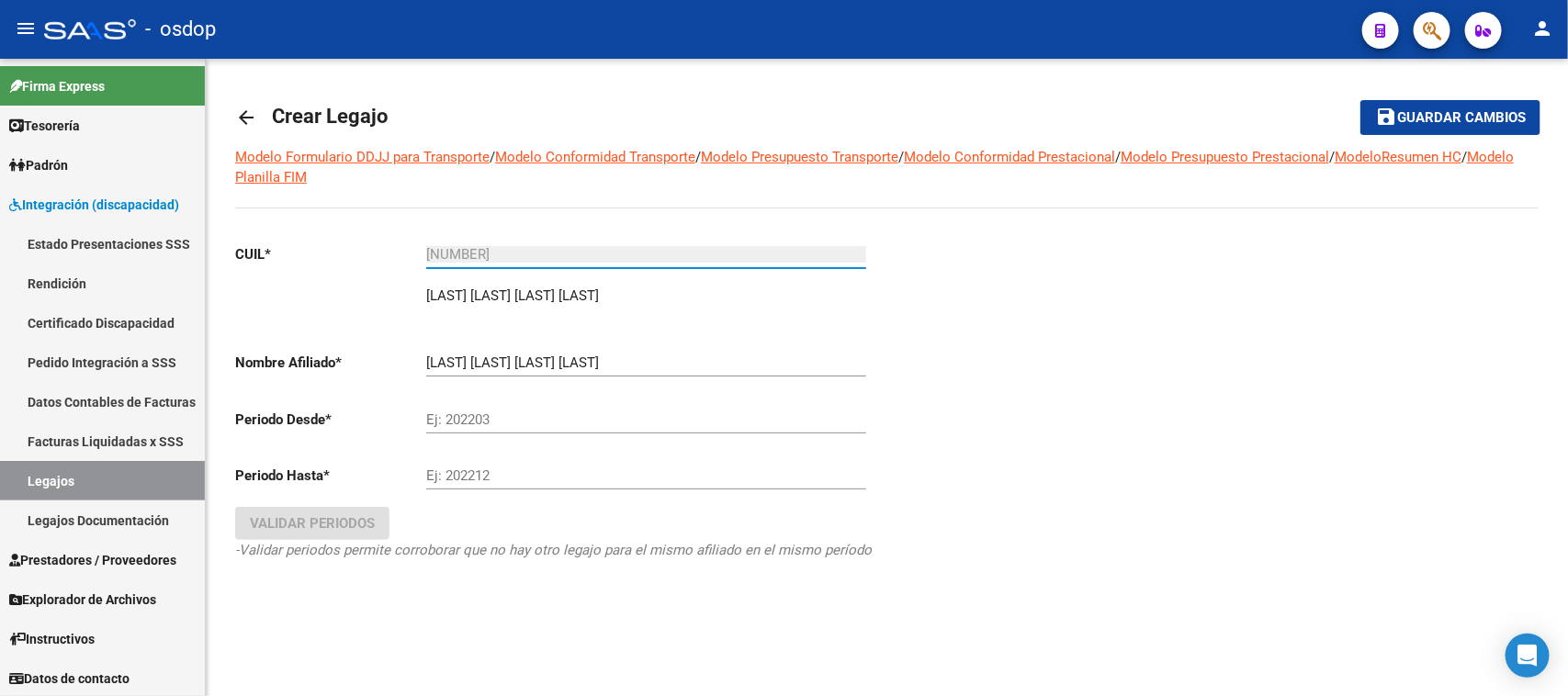 type on "[NUMBER]" 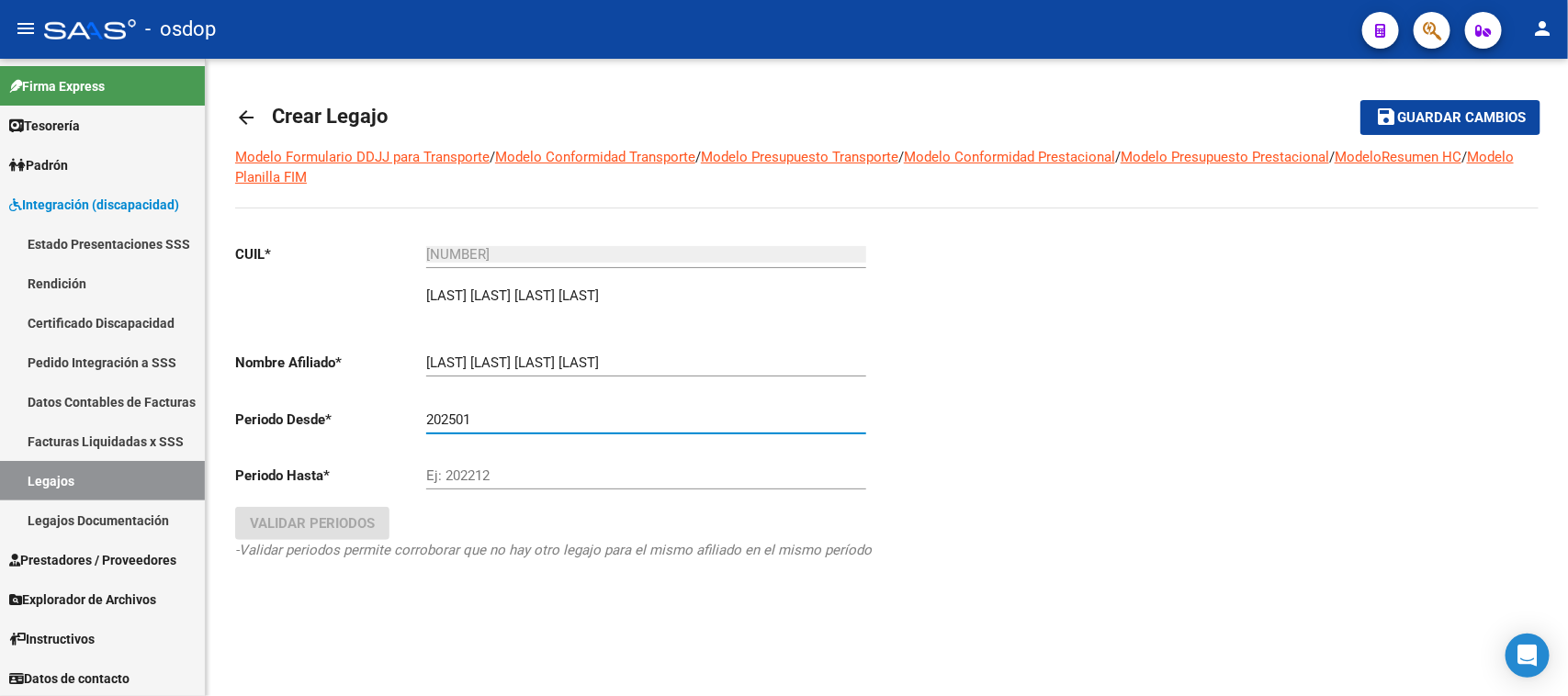 type on "202501" 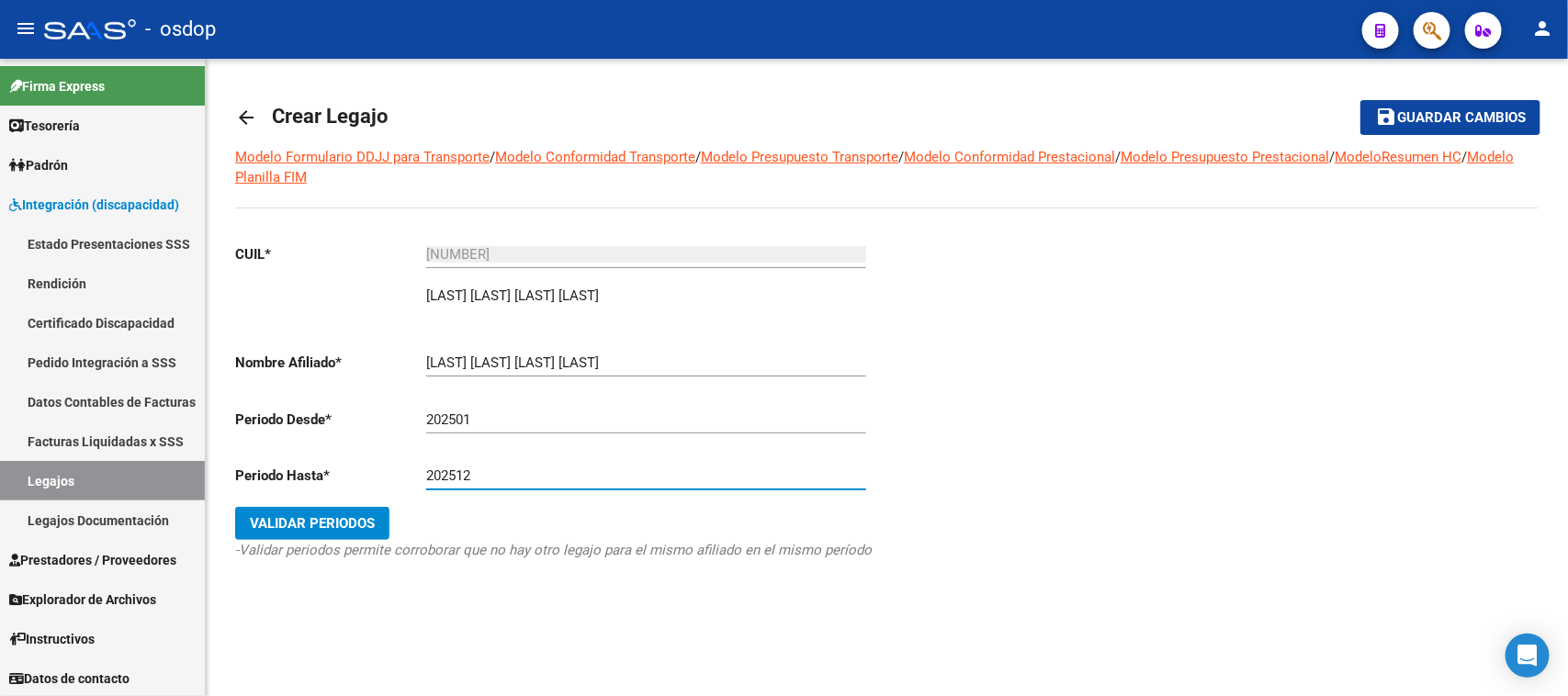 type on "202512" 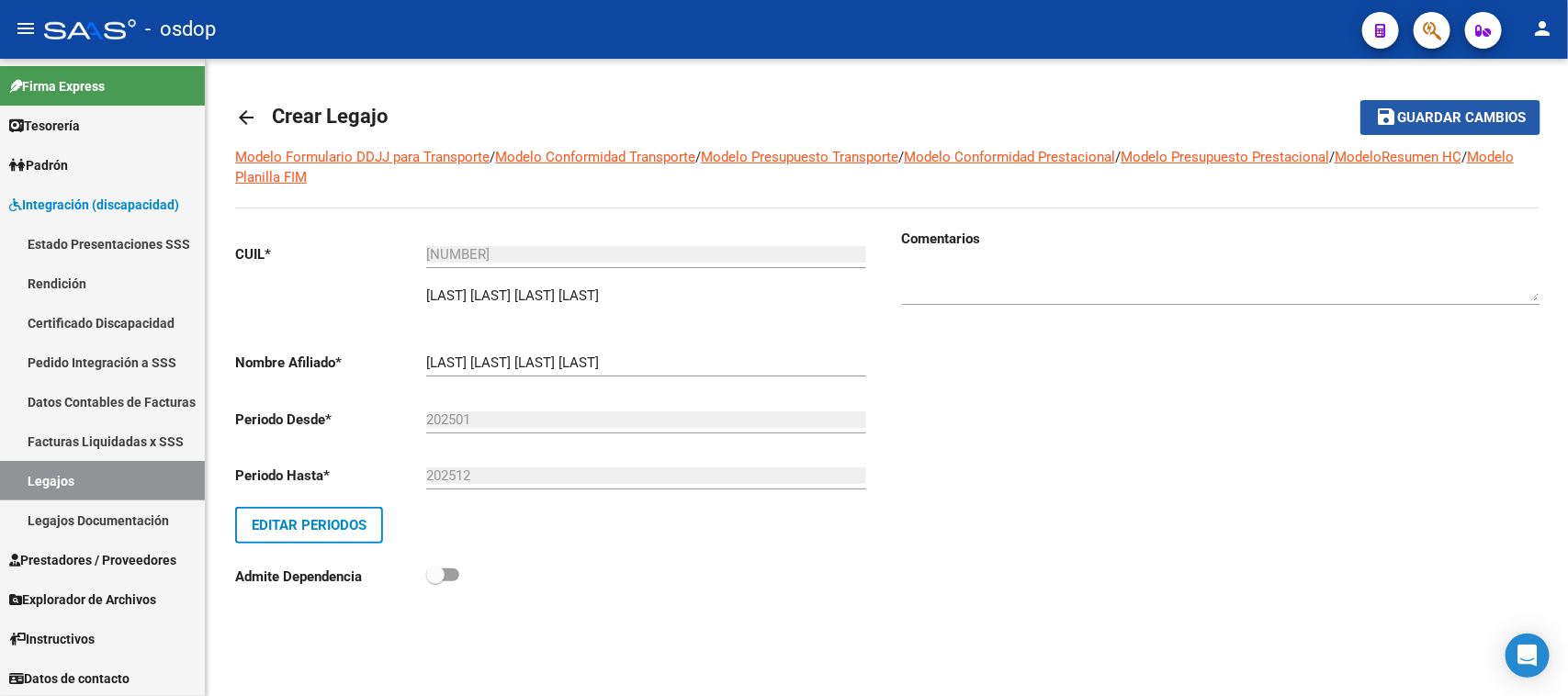click on "Guardar cambios" 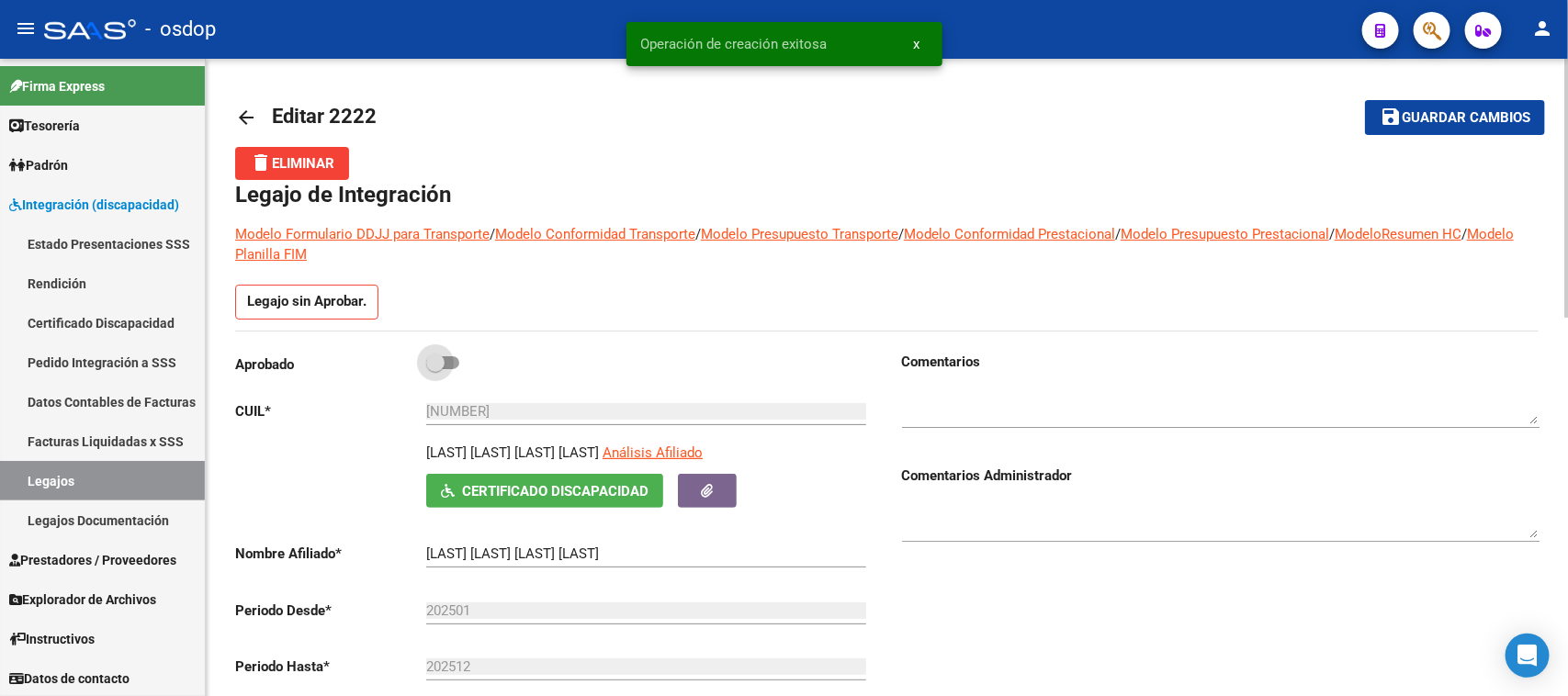 click at bounding box center [443, 363] 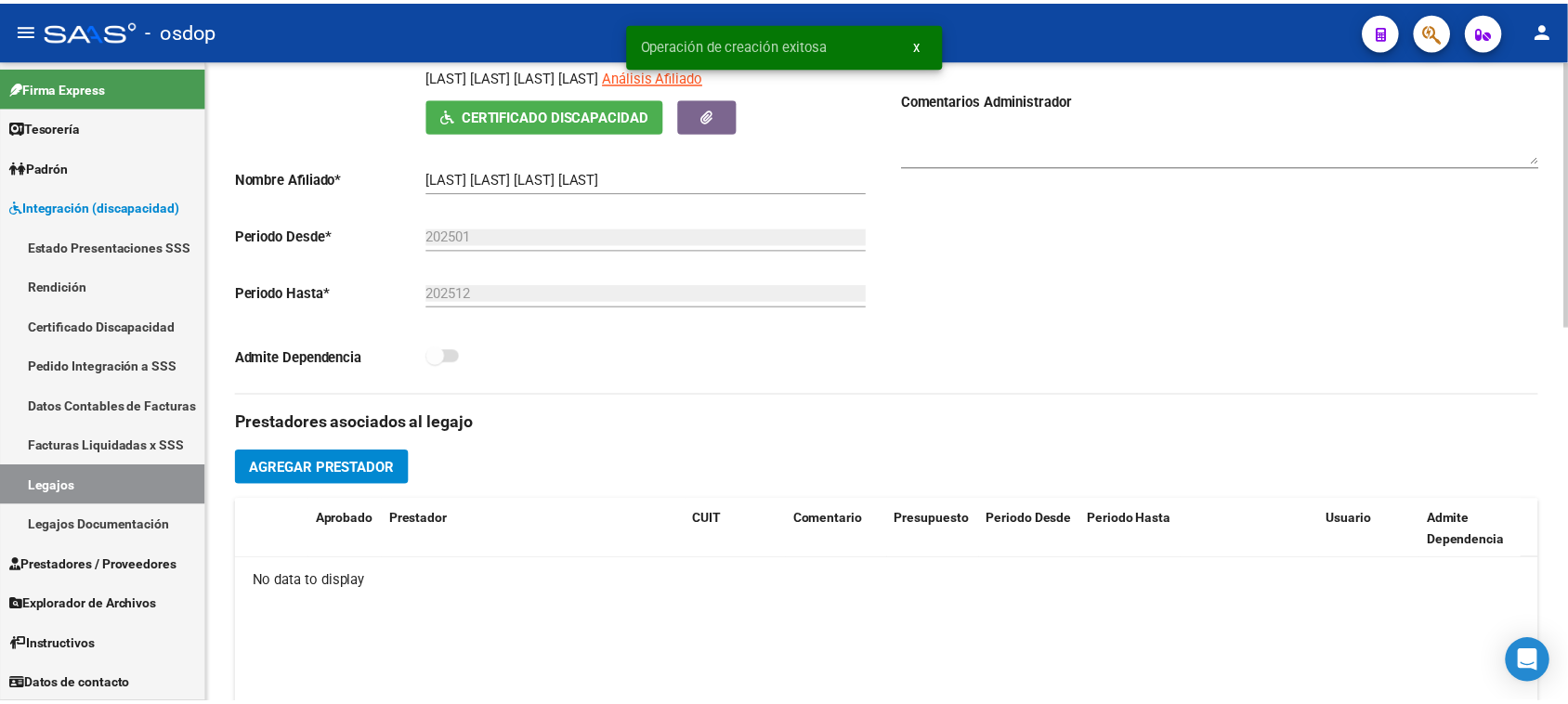 scroll, scrollTop: 464, scrollLeft: 0, axis: vertical 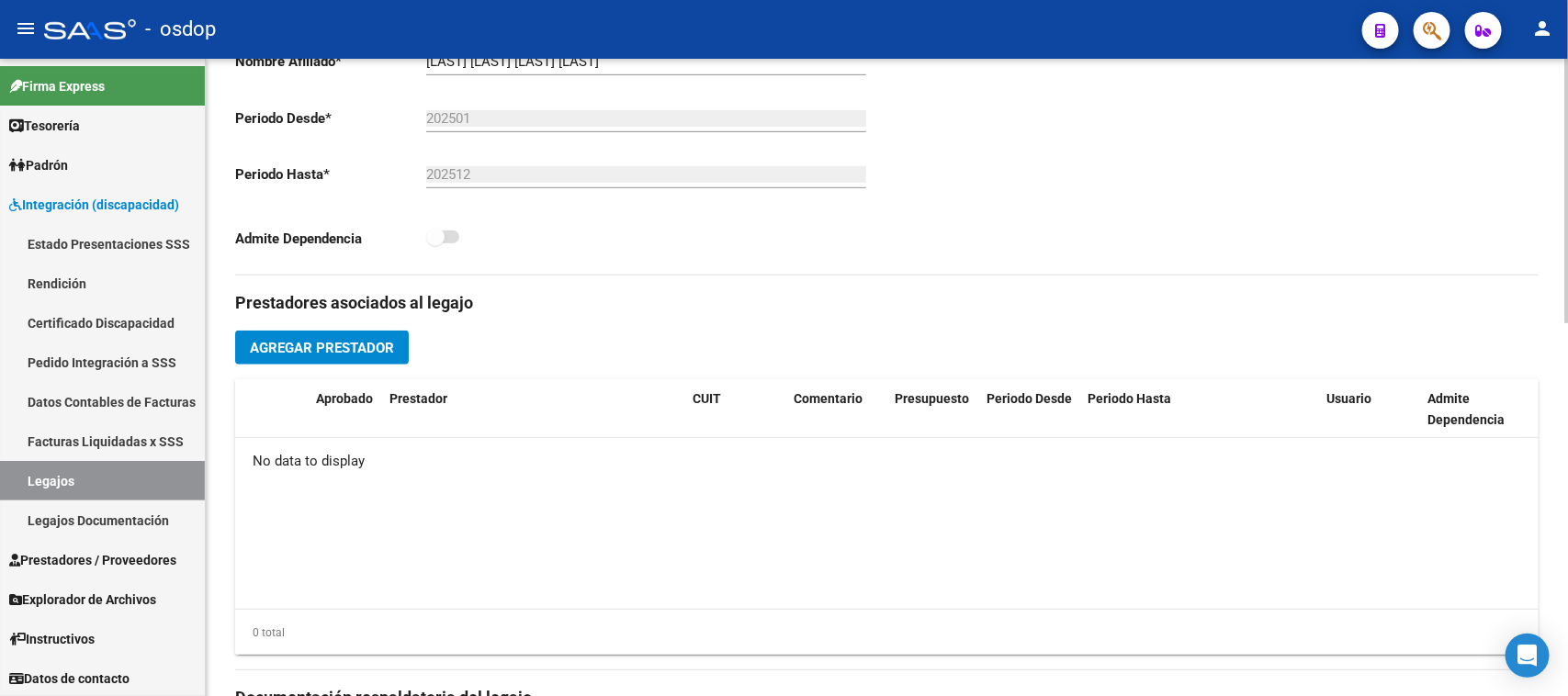 click on "Agregar Prestador" 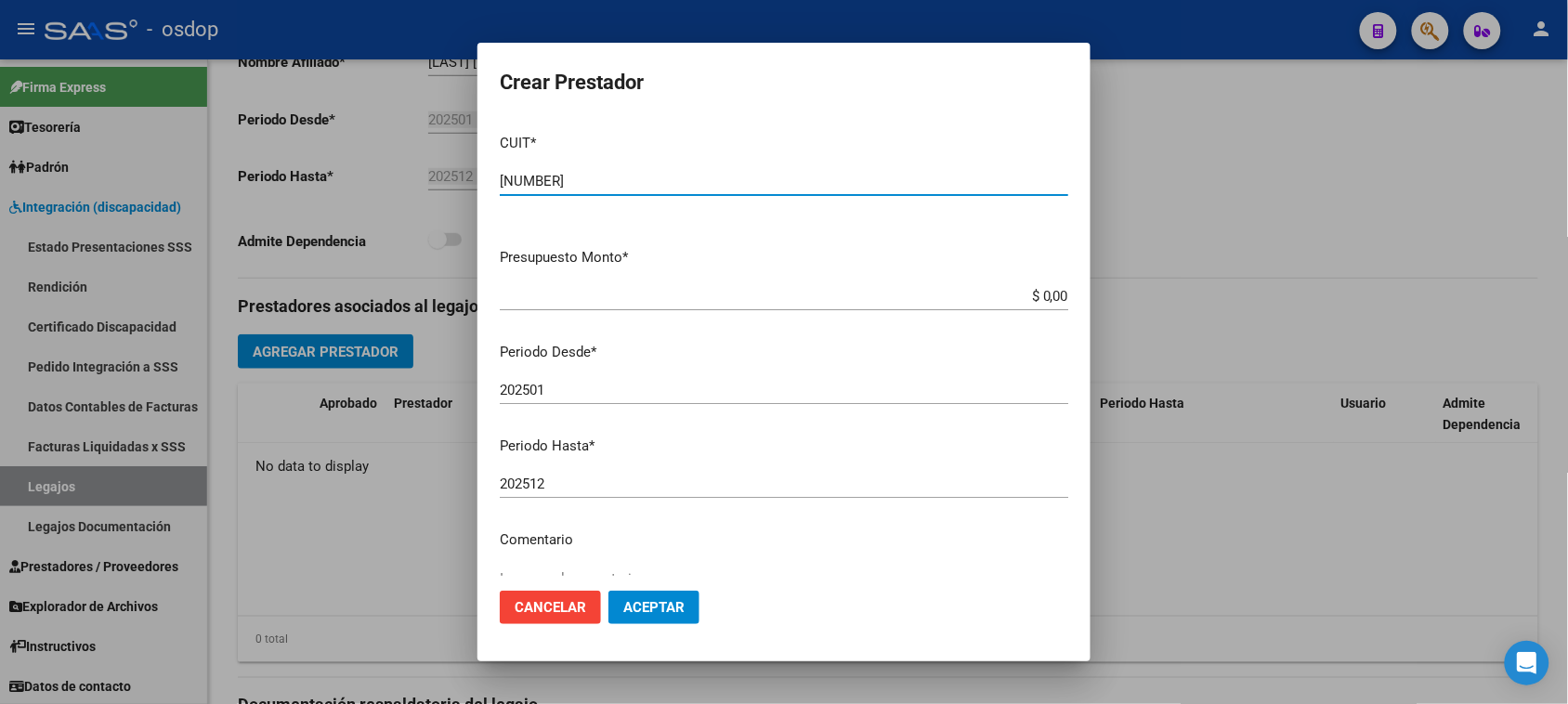 type on "[NUMBER]" 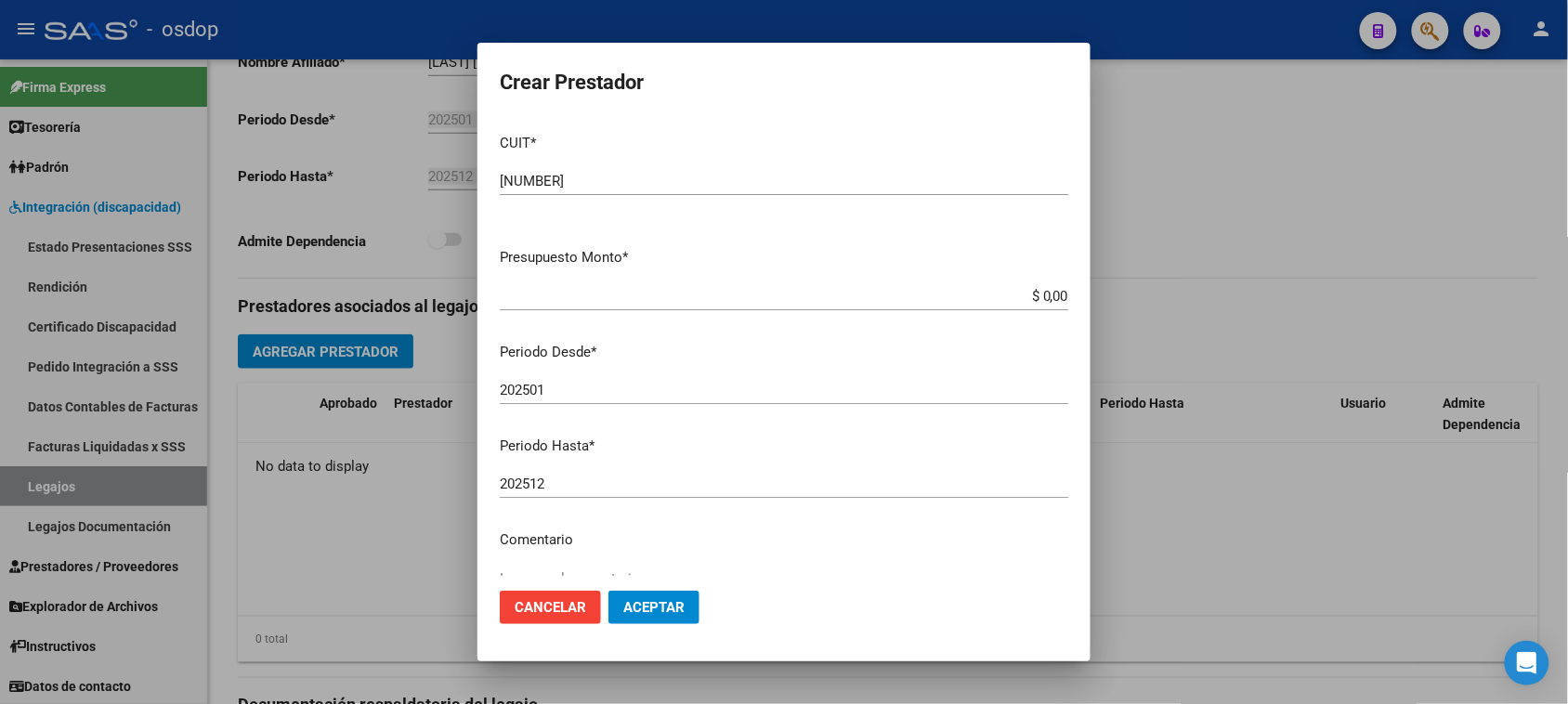 click on "$ 0,00" at bounding box center (784, 296) 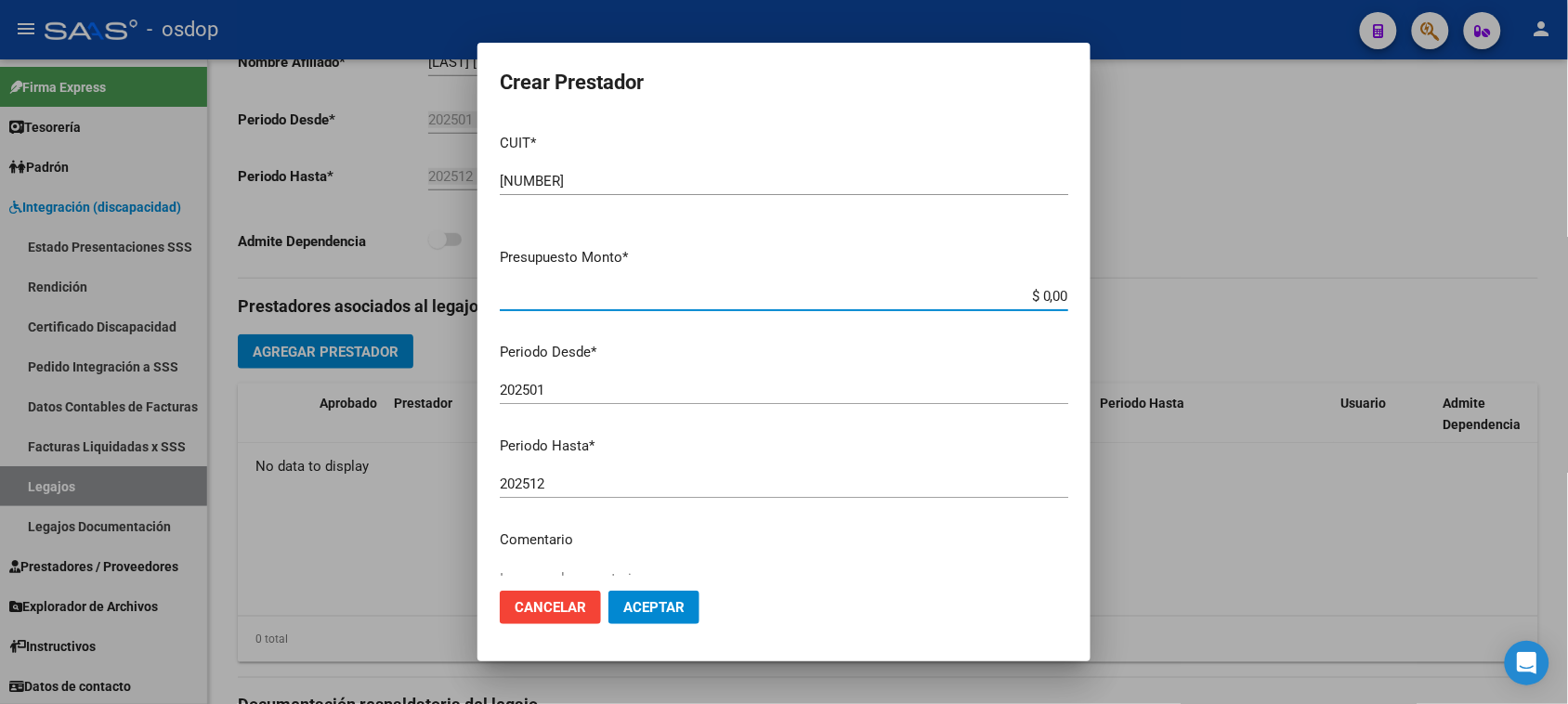 click on "$ 0,00" at bounding box center [784, 296] 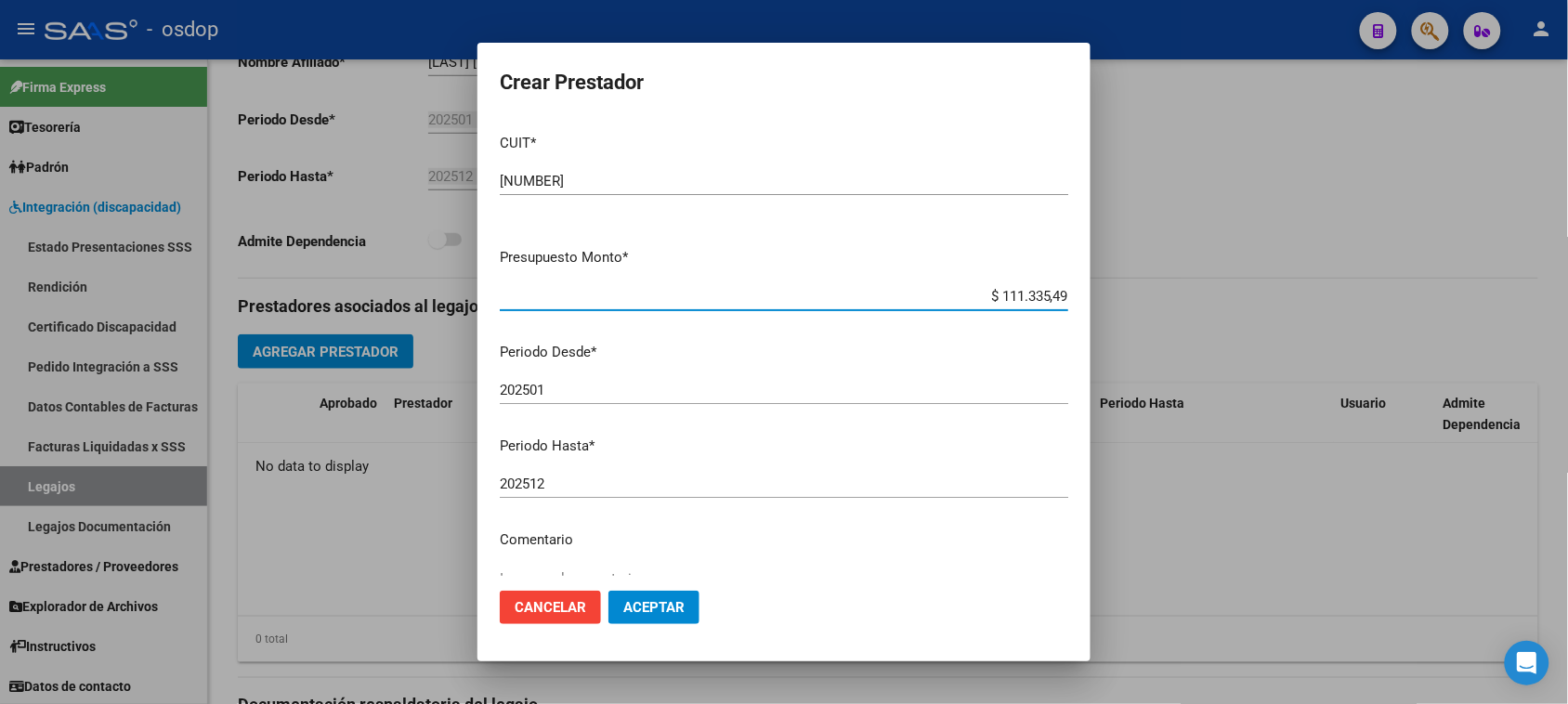 type on "$ 111.335,49" 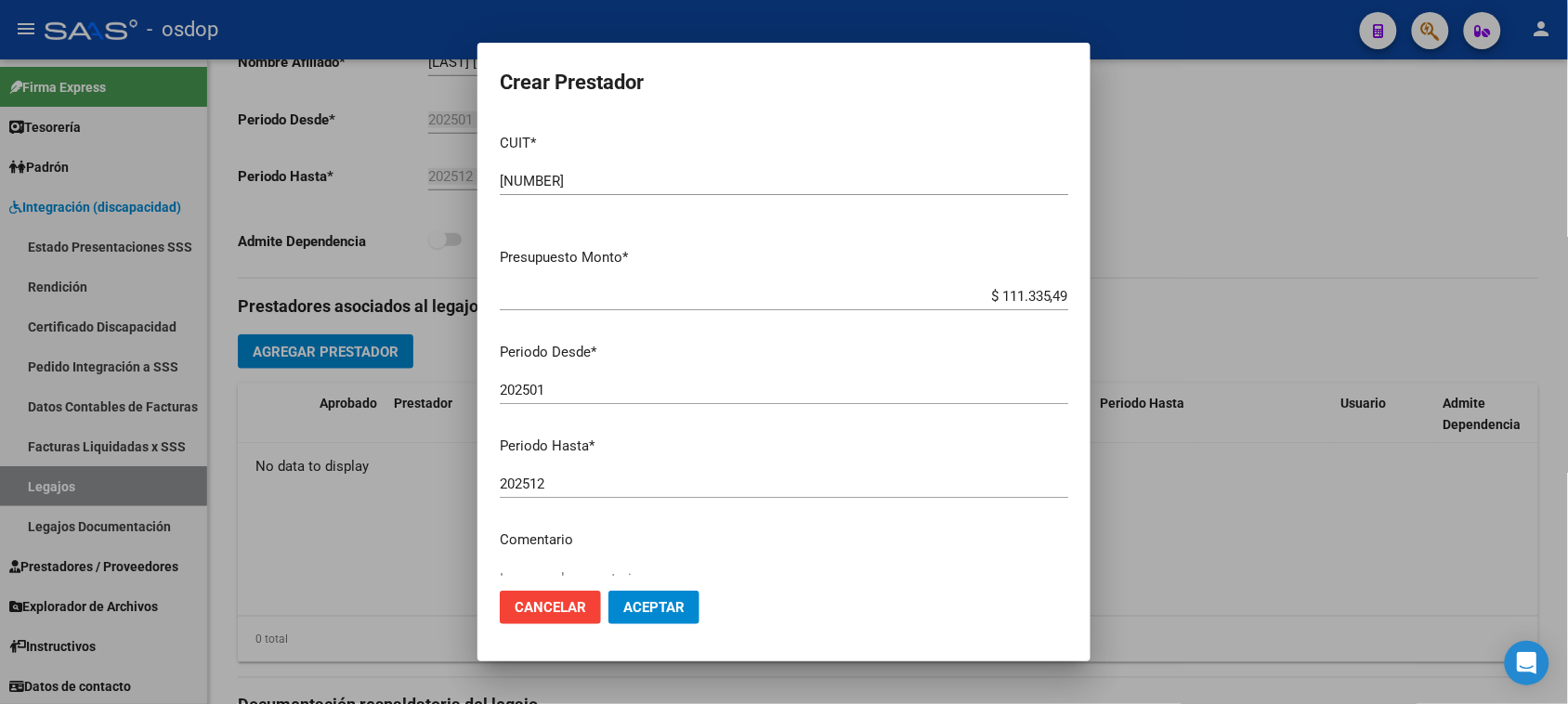 click on "202501 Ingresar el periodo" at bounding box center [784, 390] 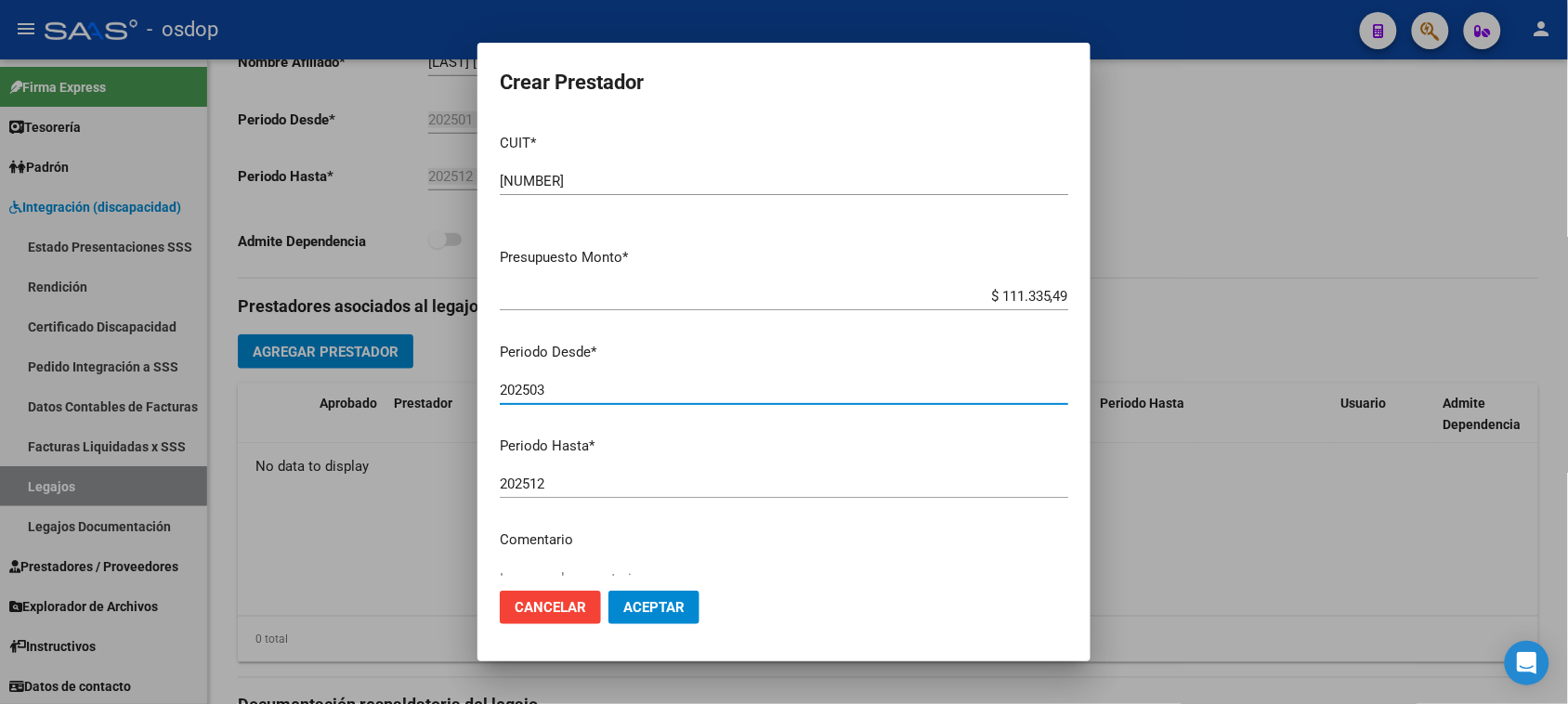 type on "202503" 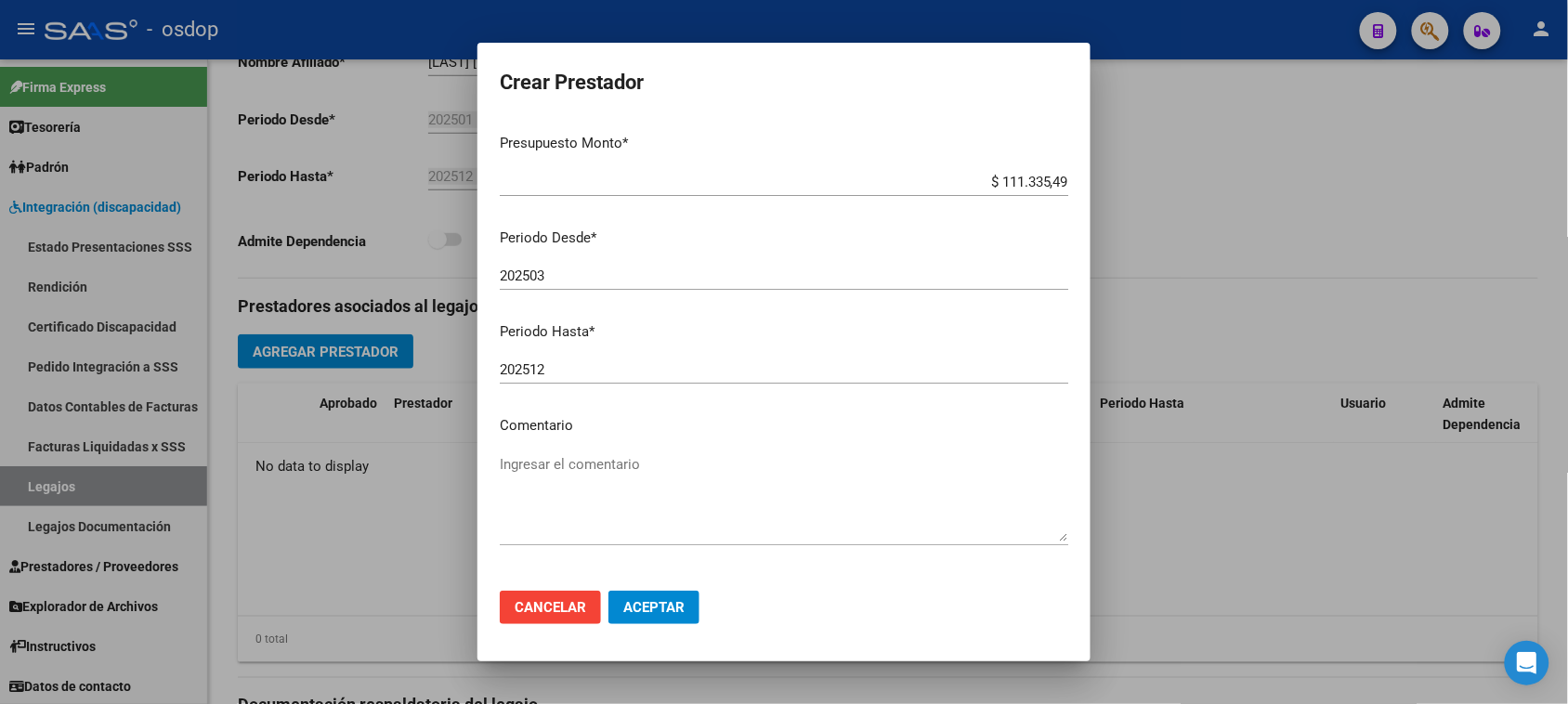 scroll, scrollTop: 116, scrollLeft: 0, axis: vertical 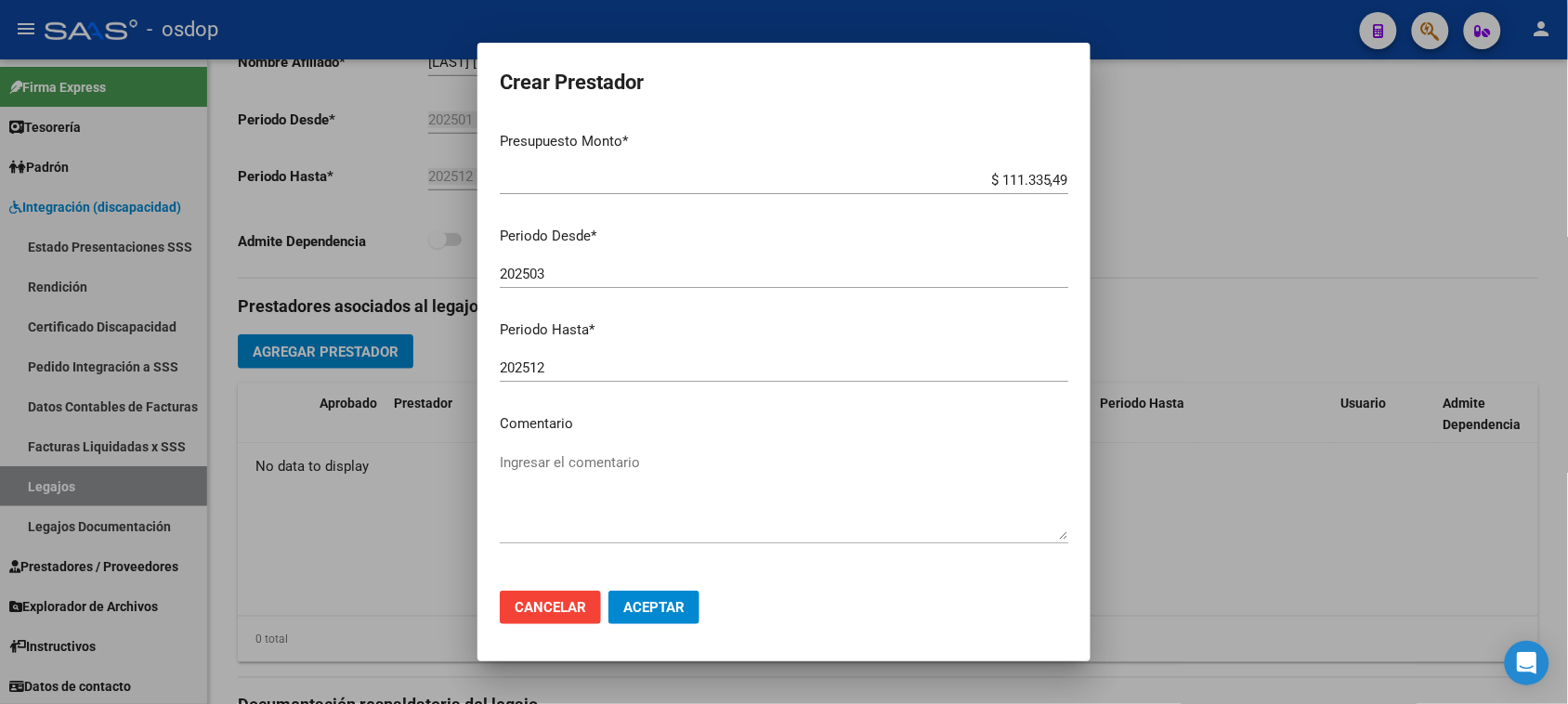 click on "Ingresar el comentario" at bounding box center [784, 496] 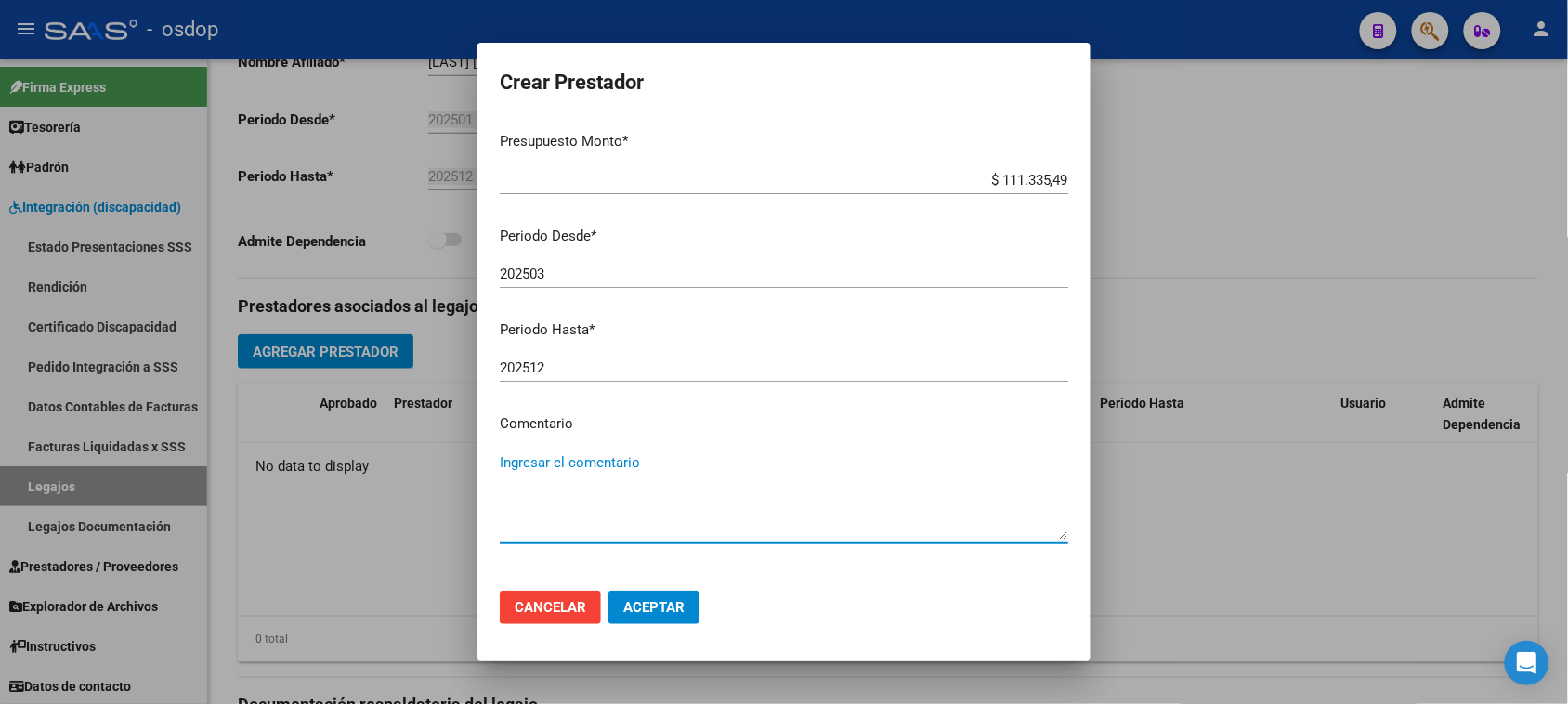 paste on "330105 - PSICOPEDAGOGIA" 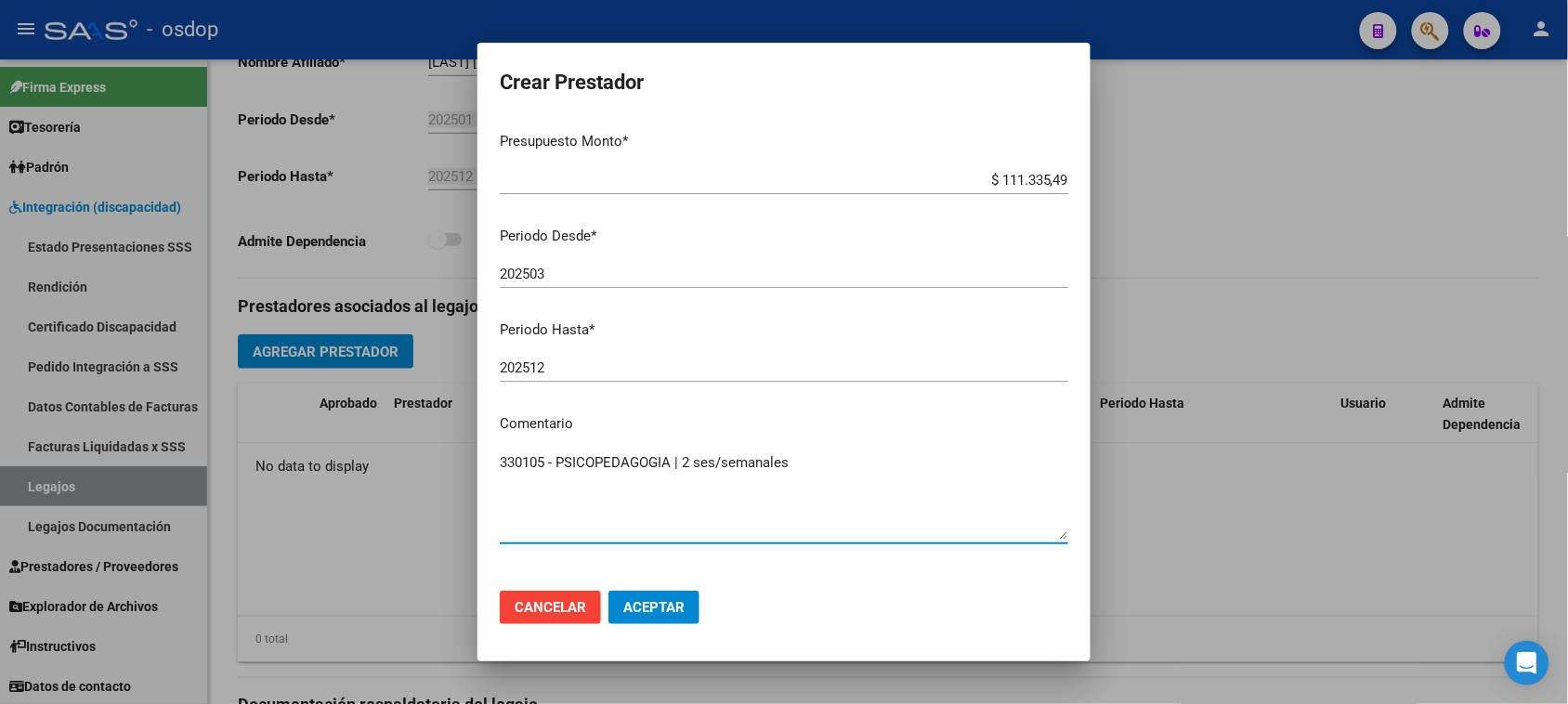 type on "330105 - PSICOPEDAGOGIA | 2 ses/semanales" 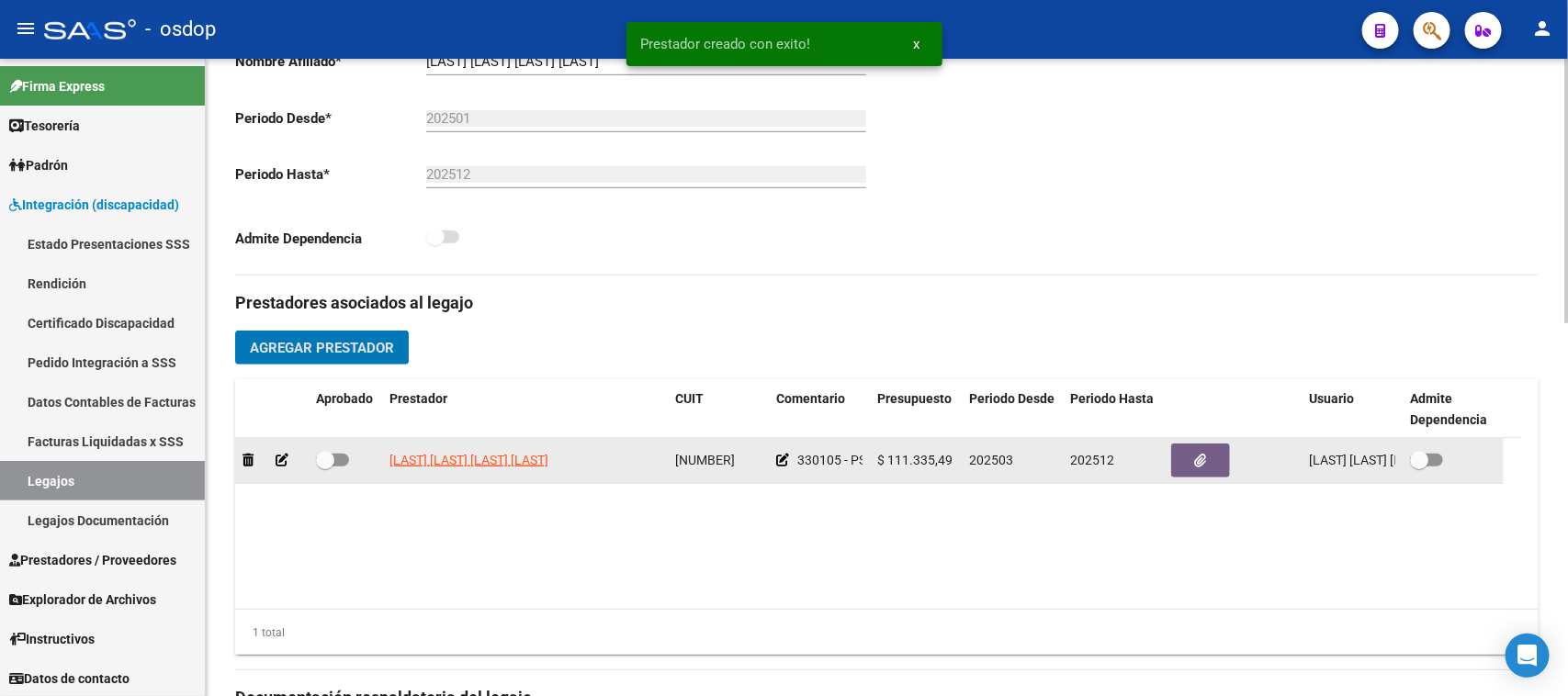 click at bounding box center [333, 460] 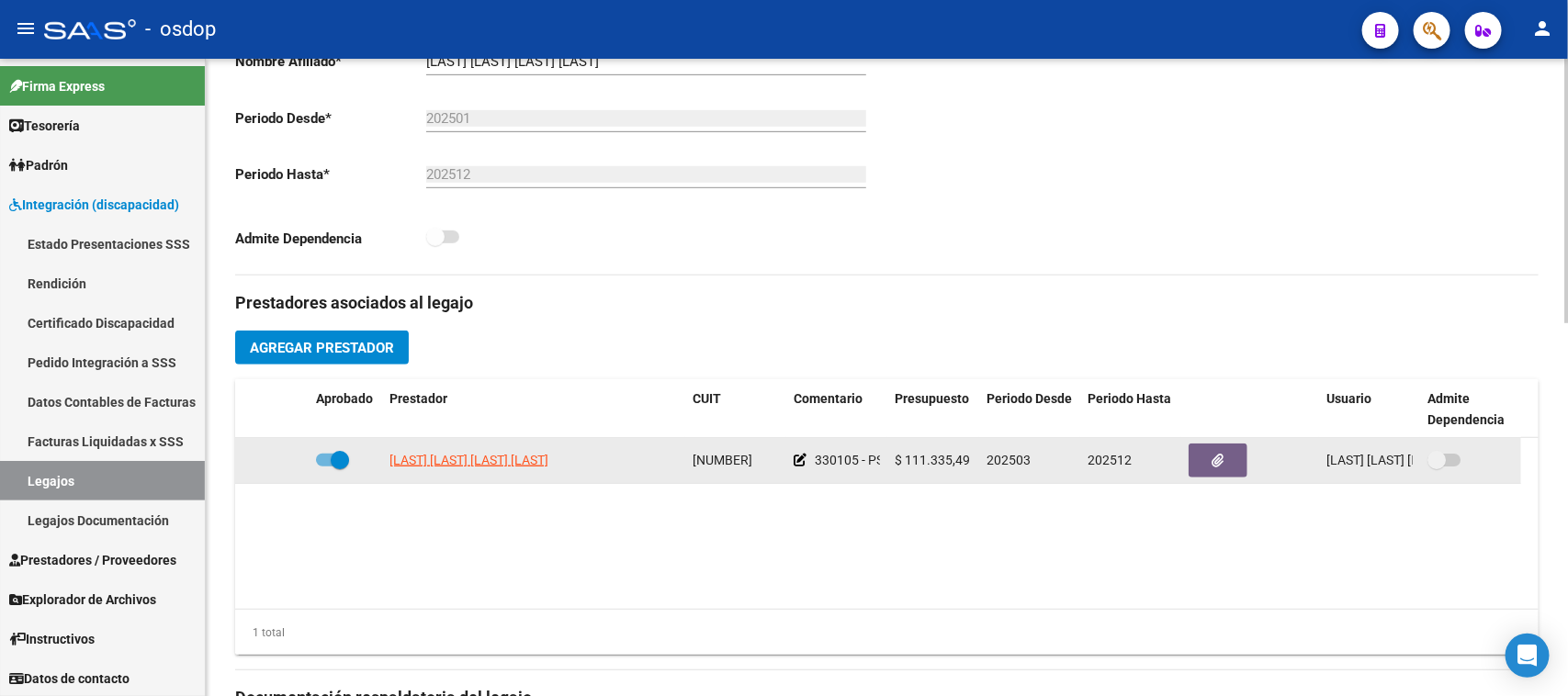 click at bounding box center (1444, 460) 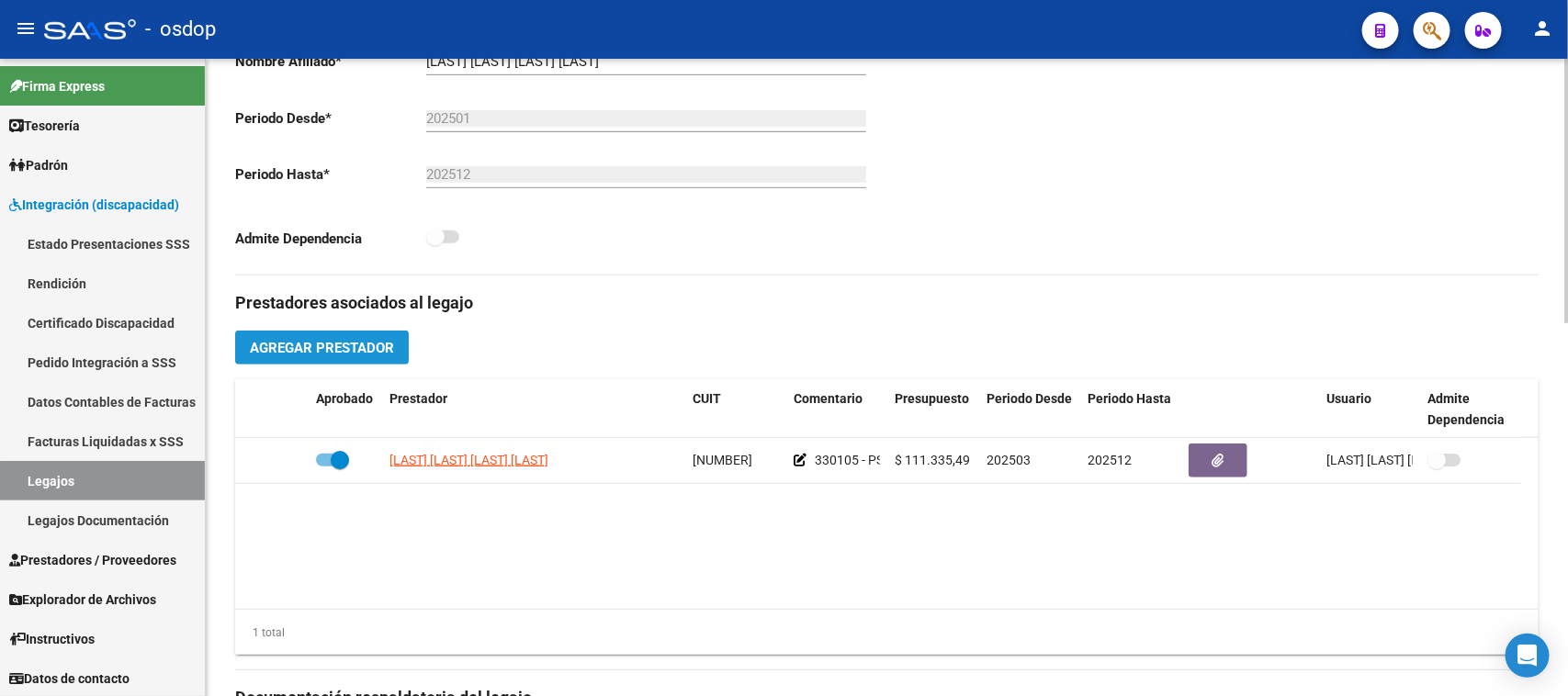 click on "Agregar Prestador" 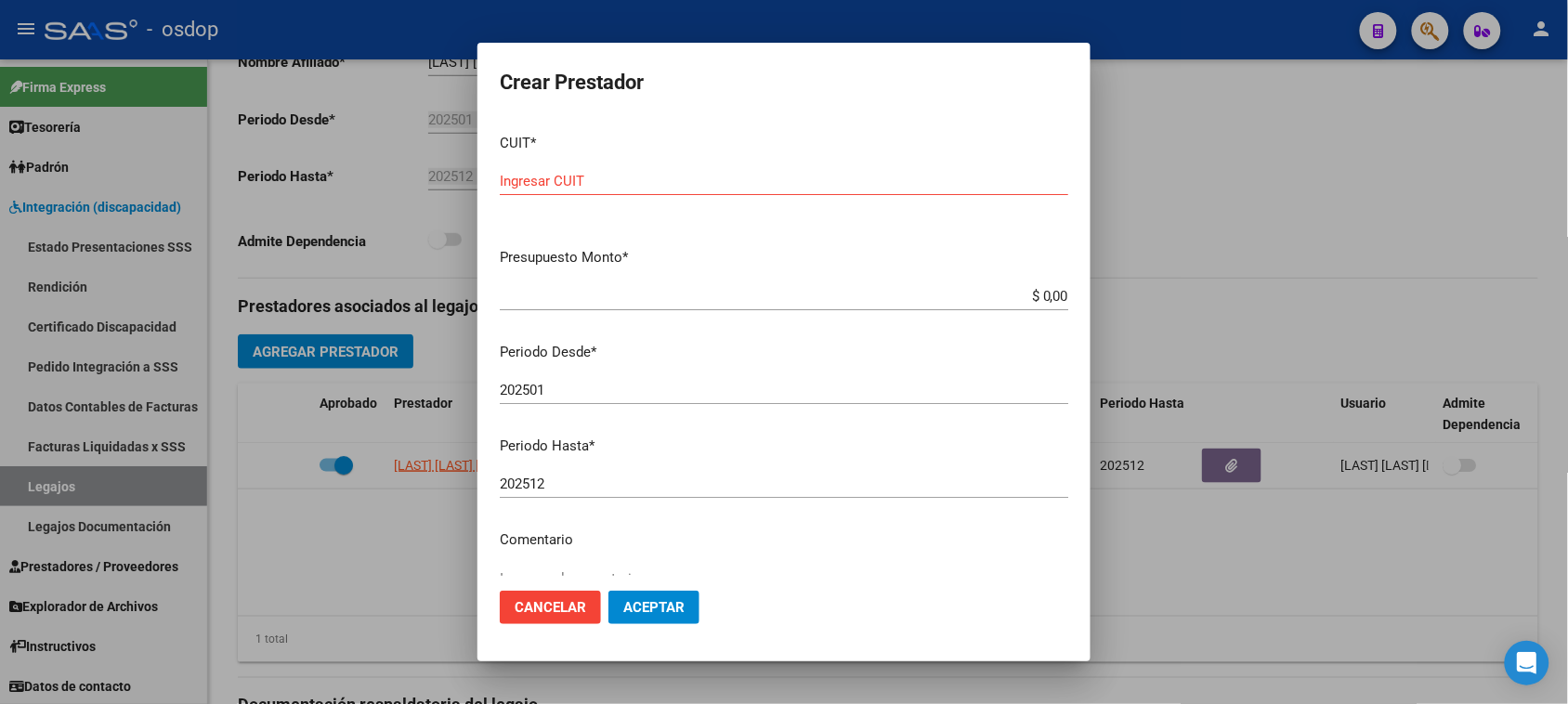 click on "Ingresar CUIT" at bounding box center [784, 181] 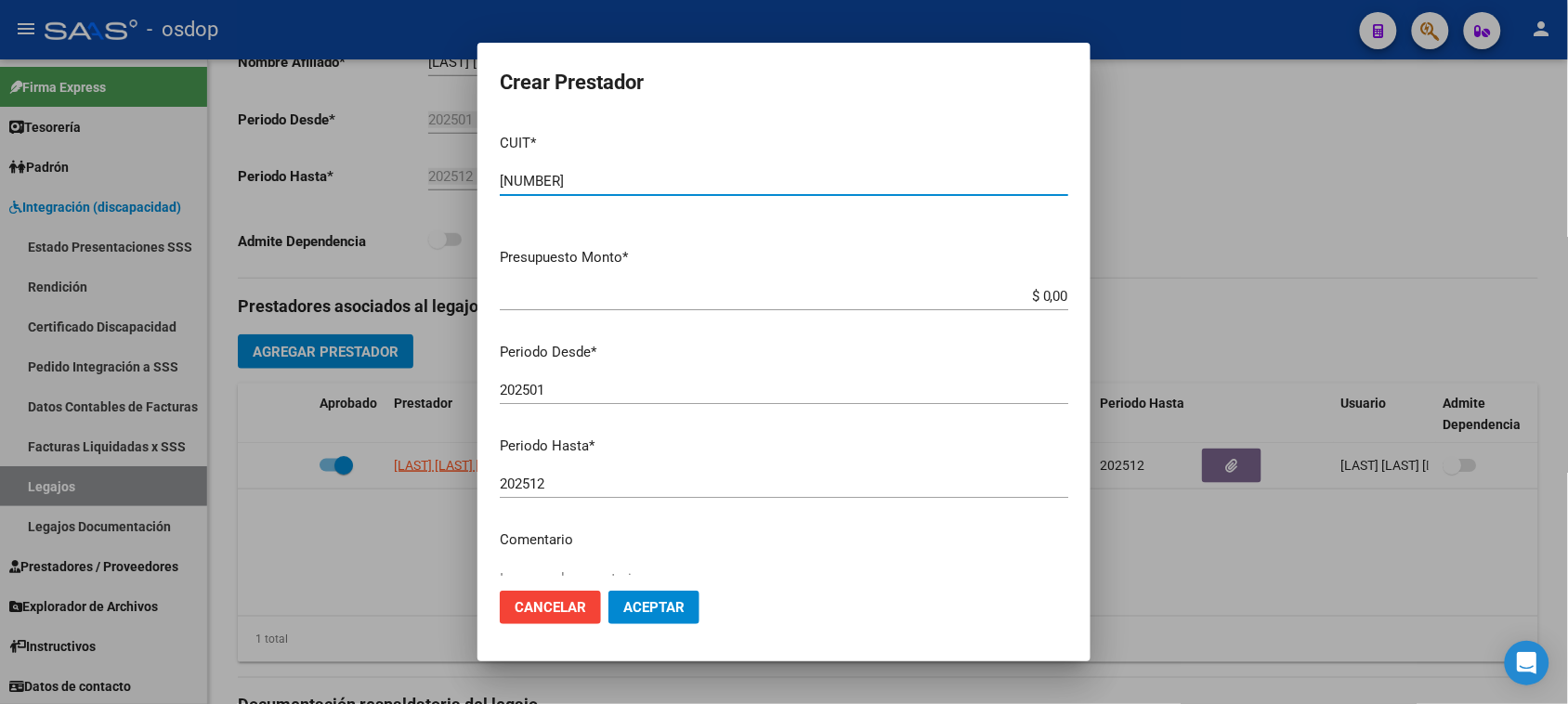 type on "[NUMBER]" 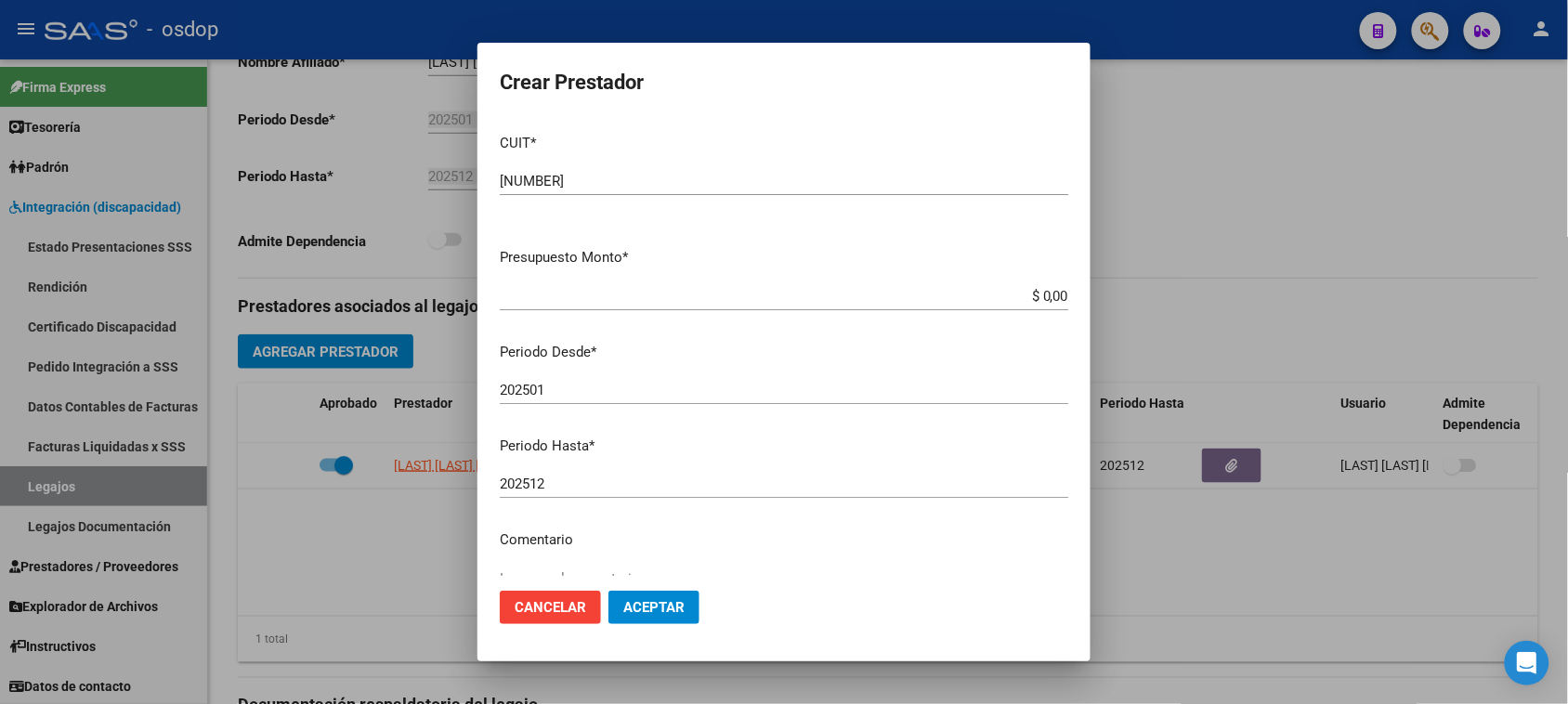 click on "$ 0,00" at bounding box center [784, 296] 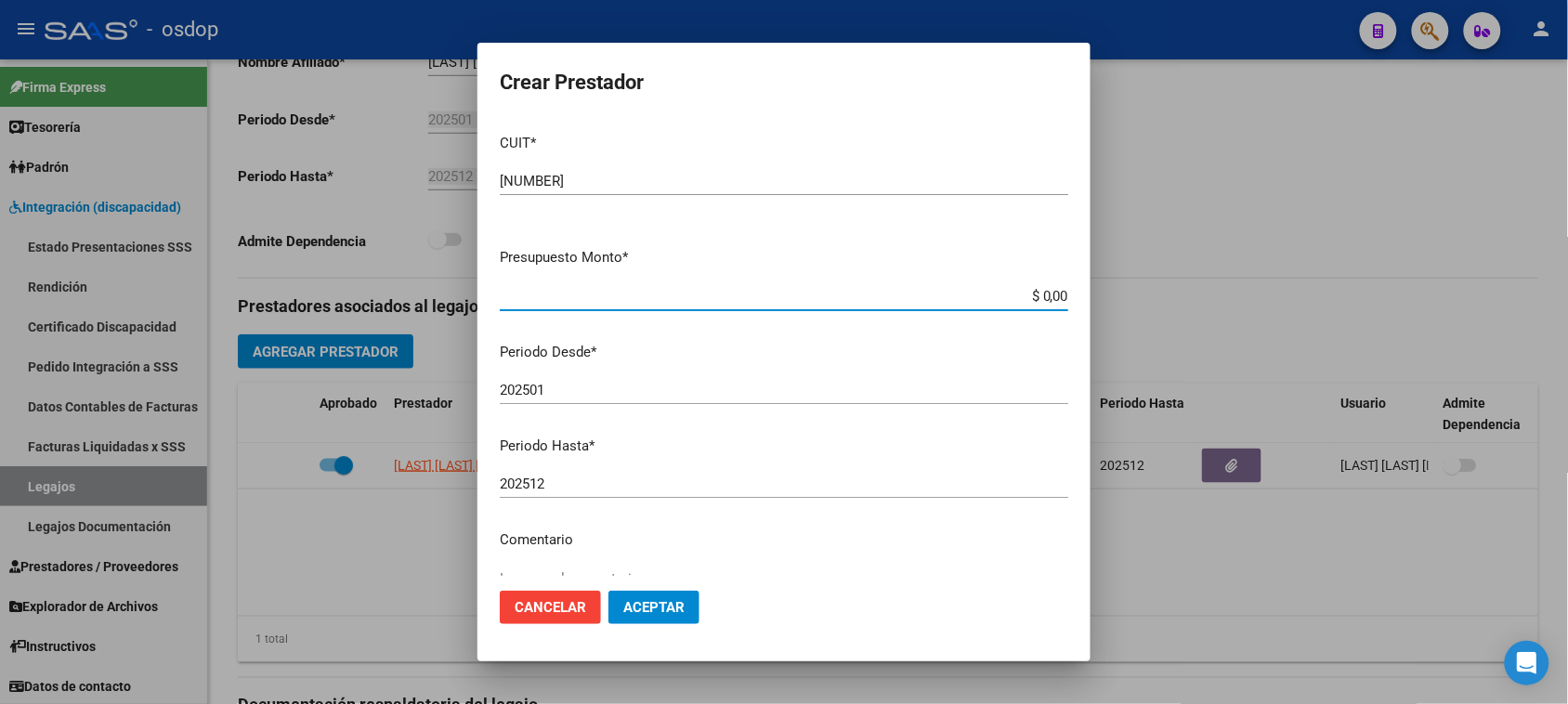 click on "$ 0,00" at bounding box center [784, 296] 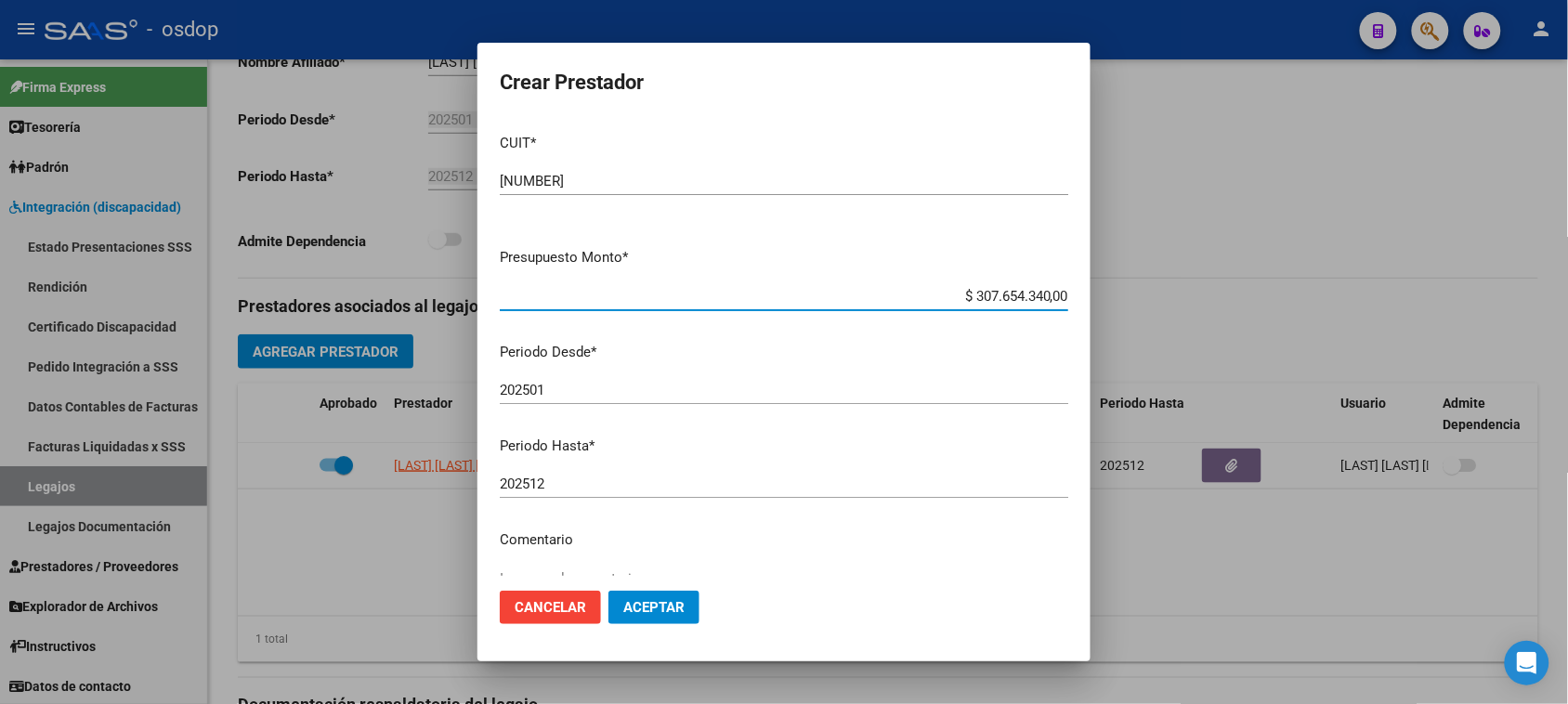 click on "$ 307.654.340,00" at bounding box center (784, 296) 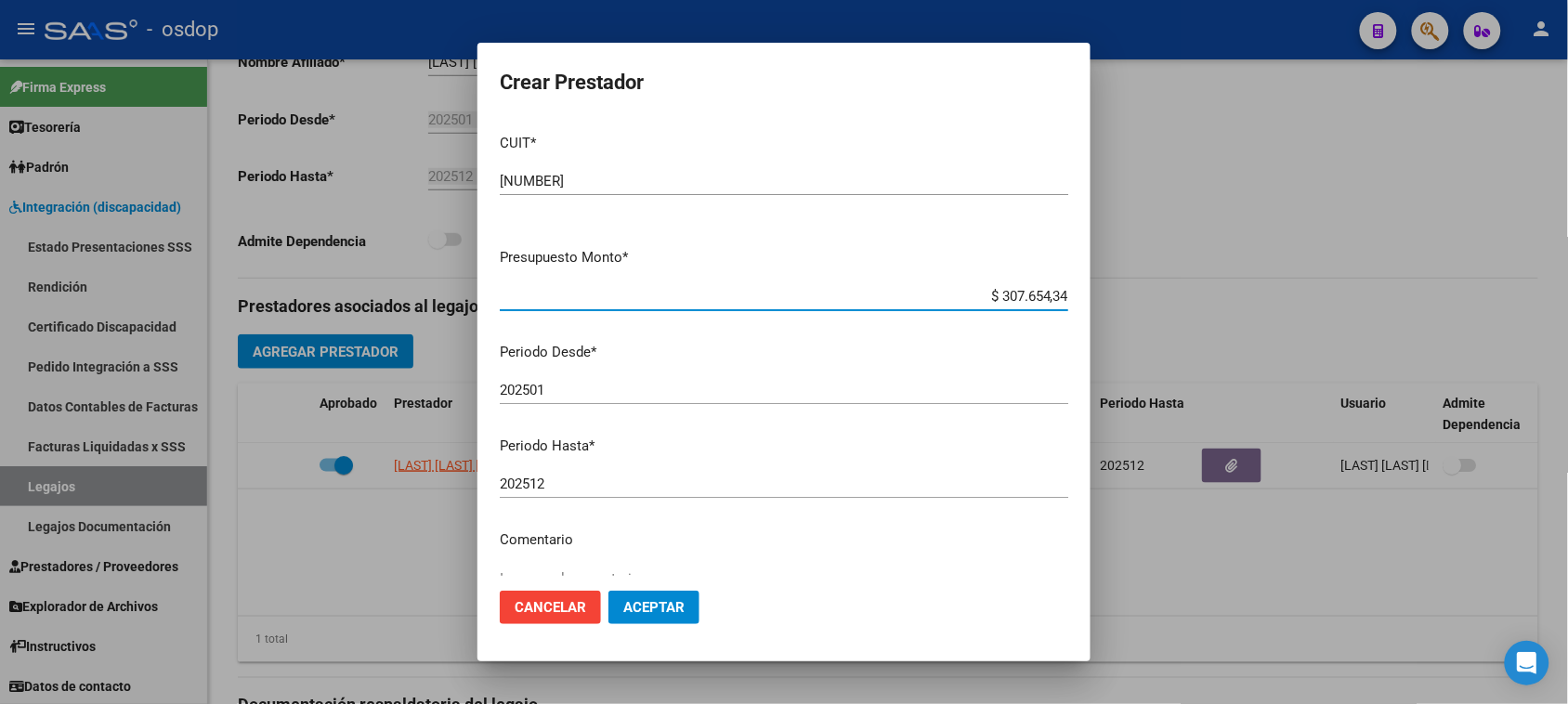 type on "$ 307.654,34" 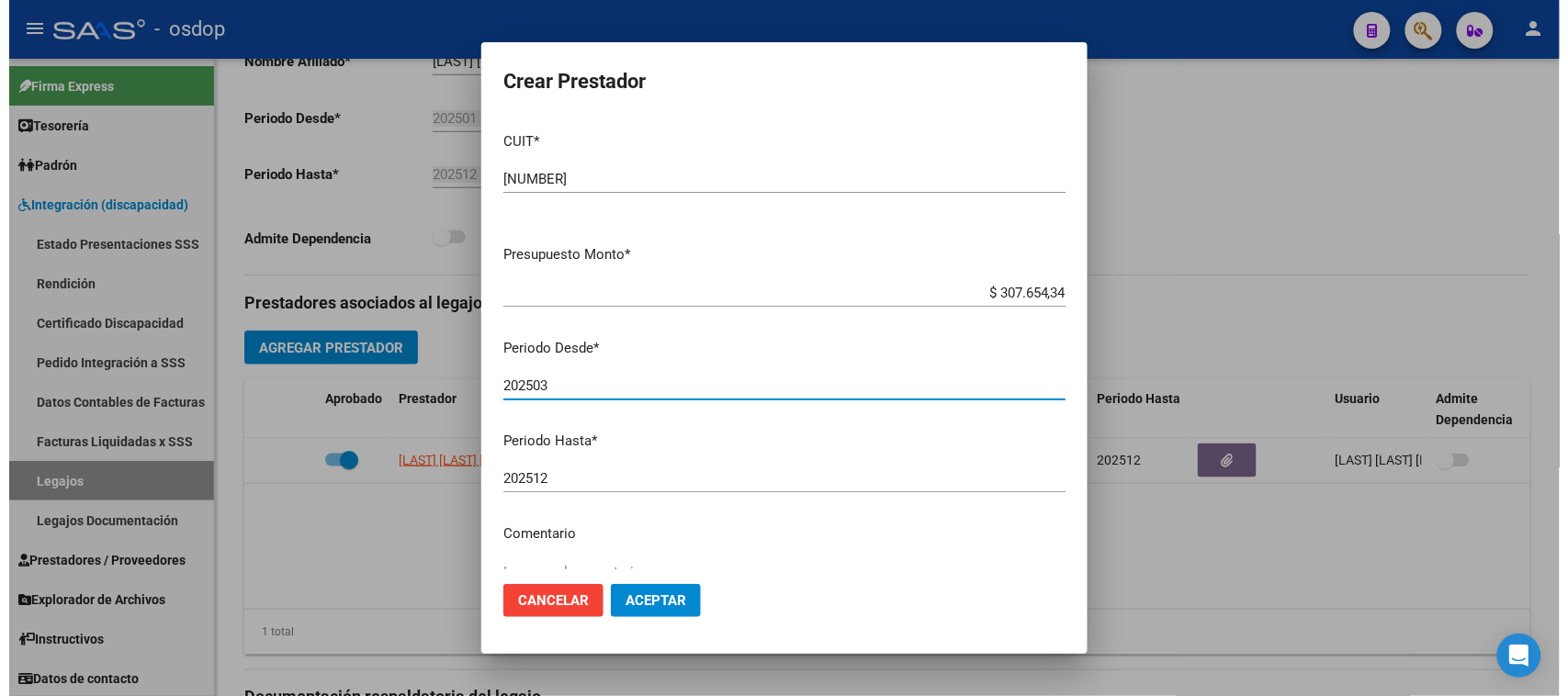 scroll, scrollTop: 115, scrollLeft: 0, axis: vertical 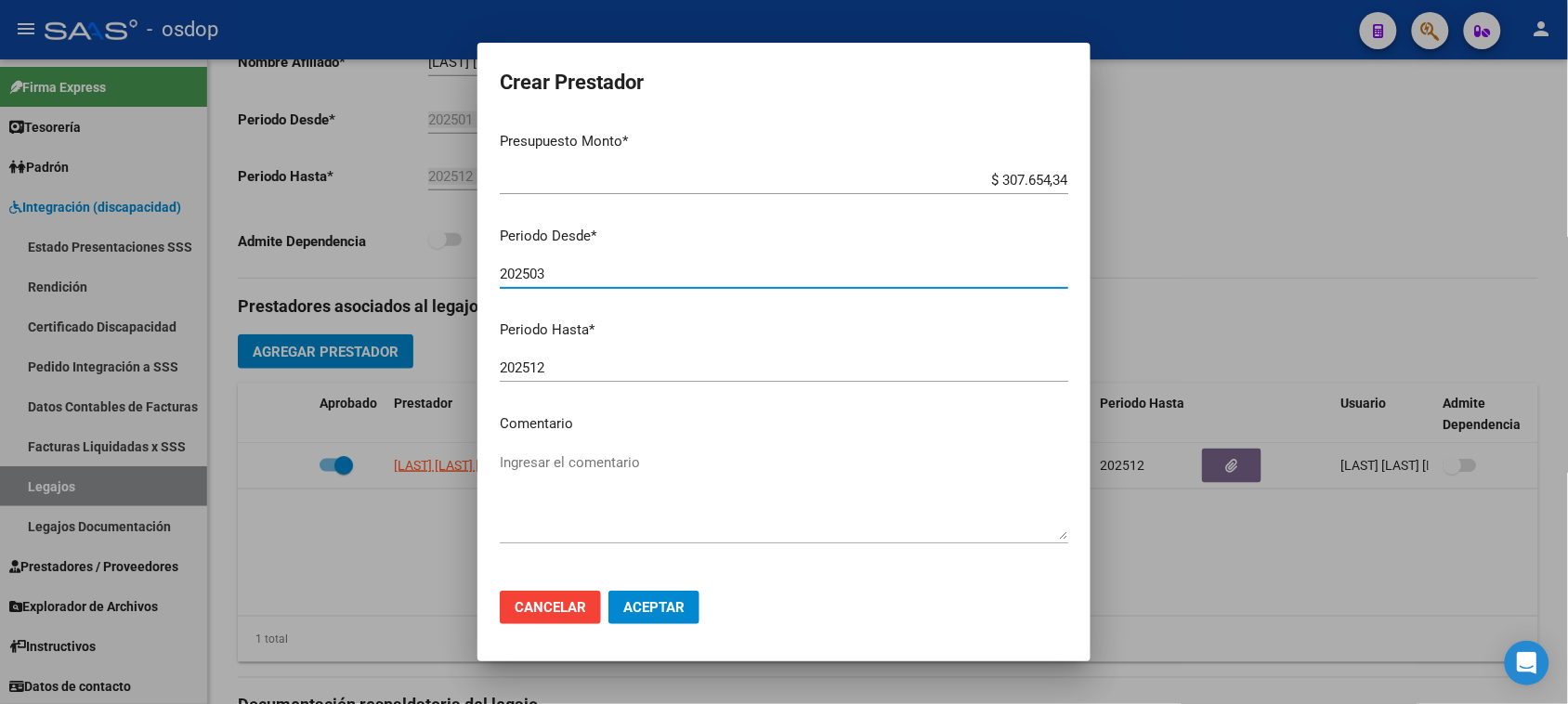 type on "202503" 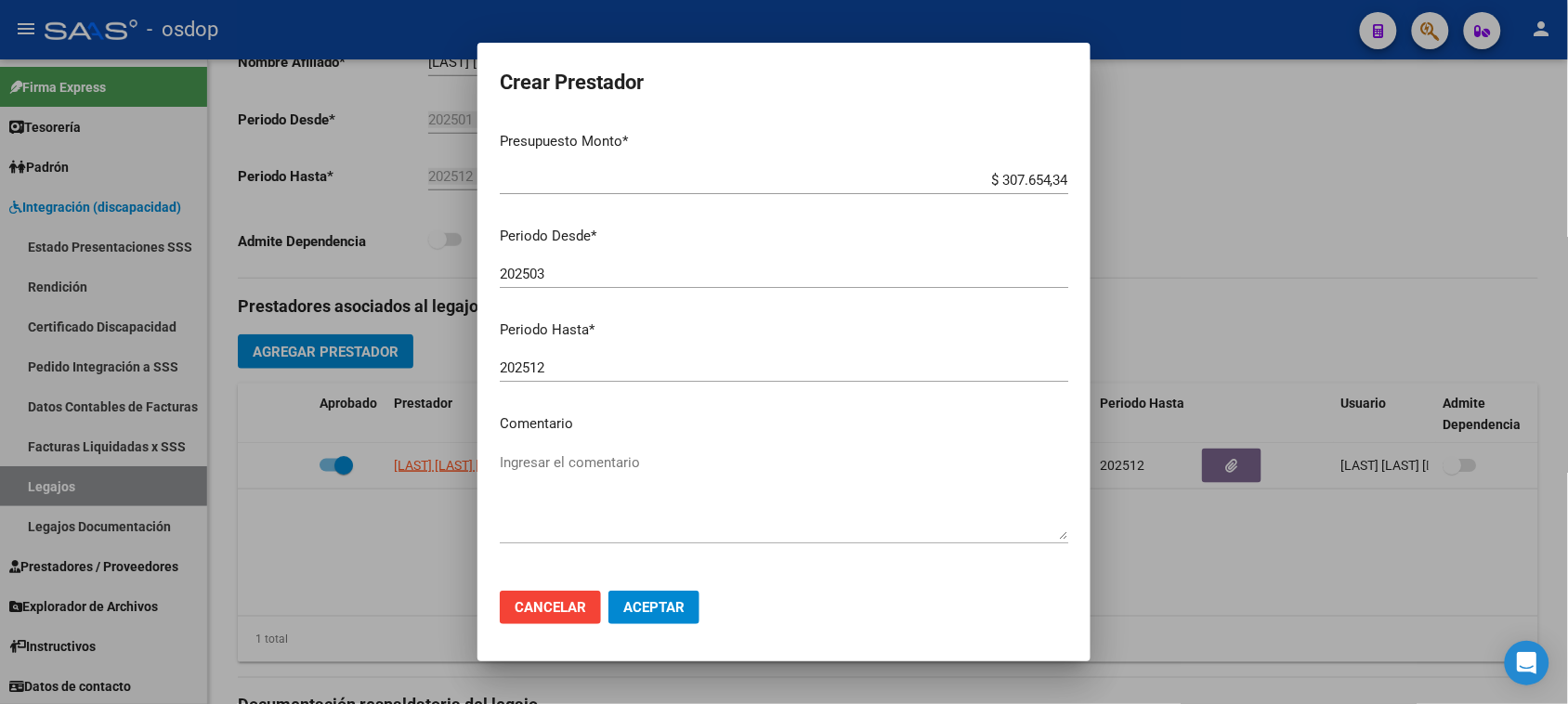click on "Ingresar el comentario" at bounding box center [784, 496] 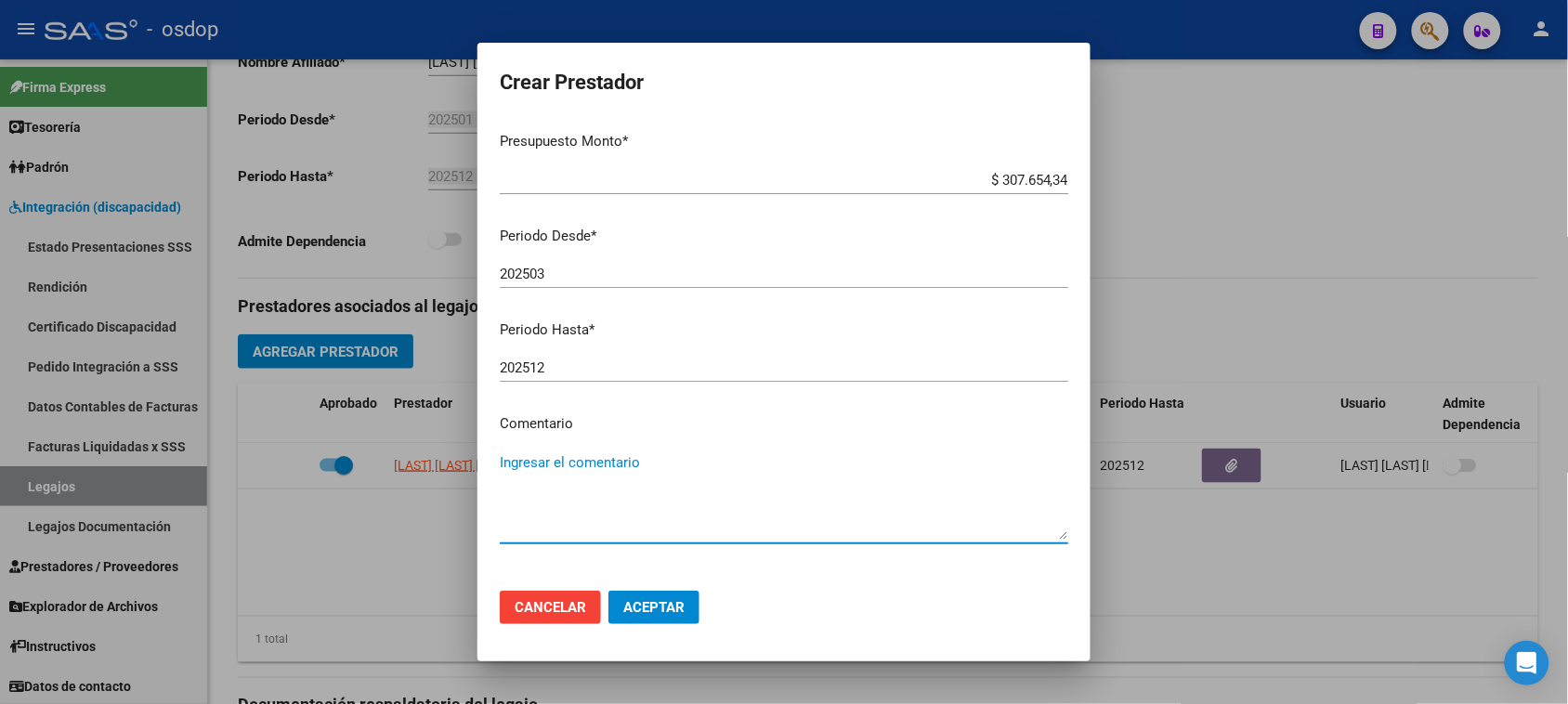 paste on "780087 - MÓDULO MAESTRO DE APOYO" 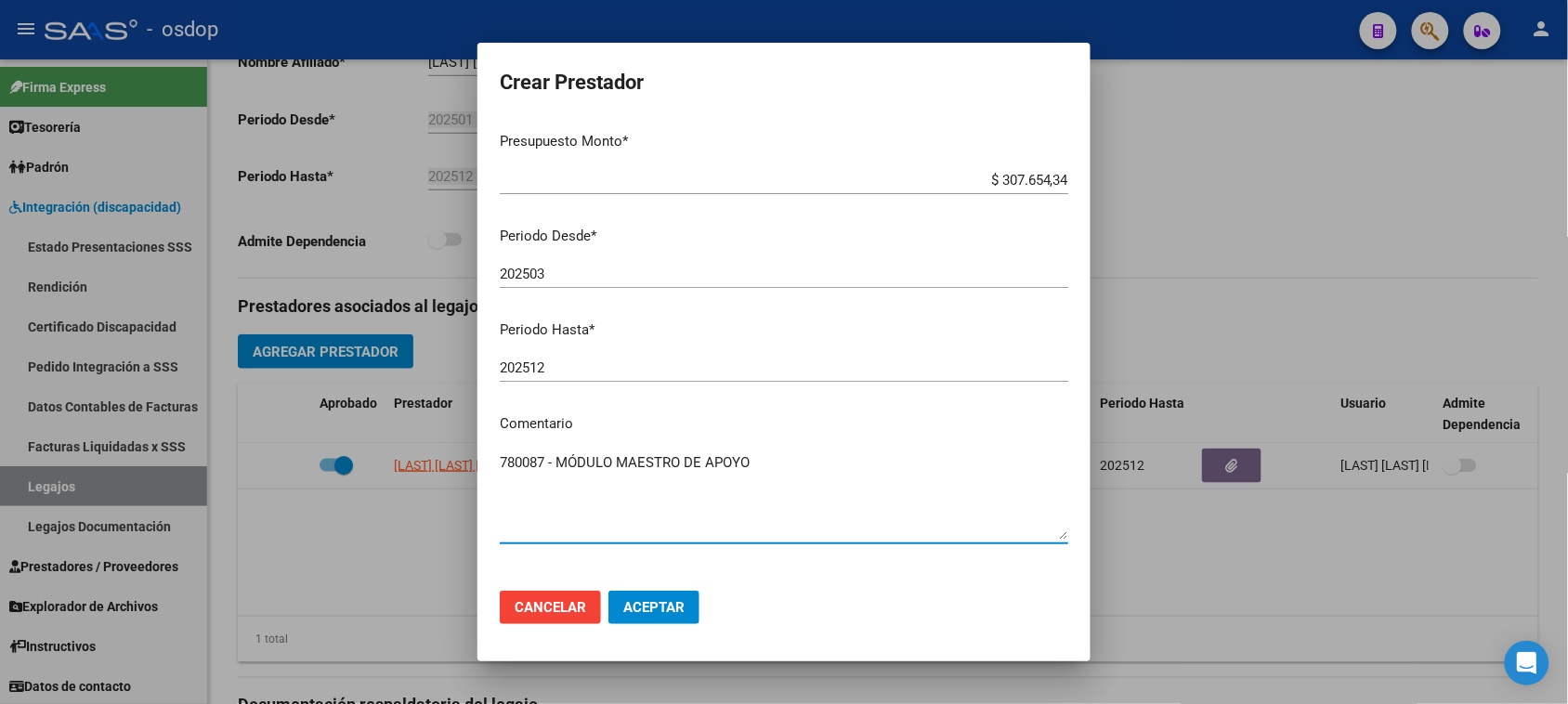 type on "780087 - MÓDULO MAESTRO DE APOYO" 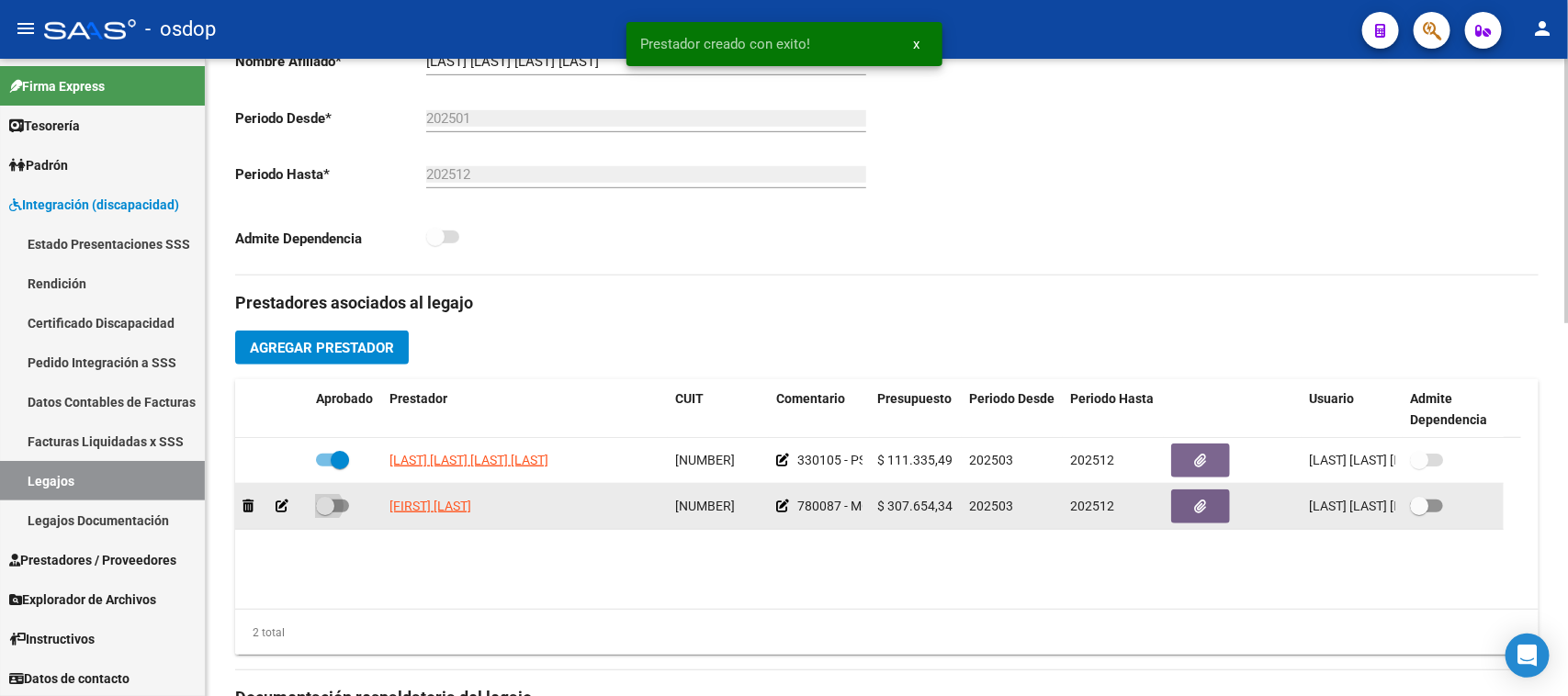 click at bounding box center [333, 506] 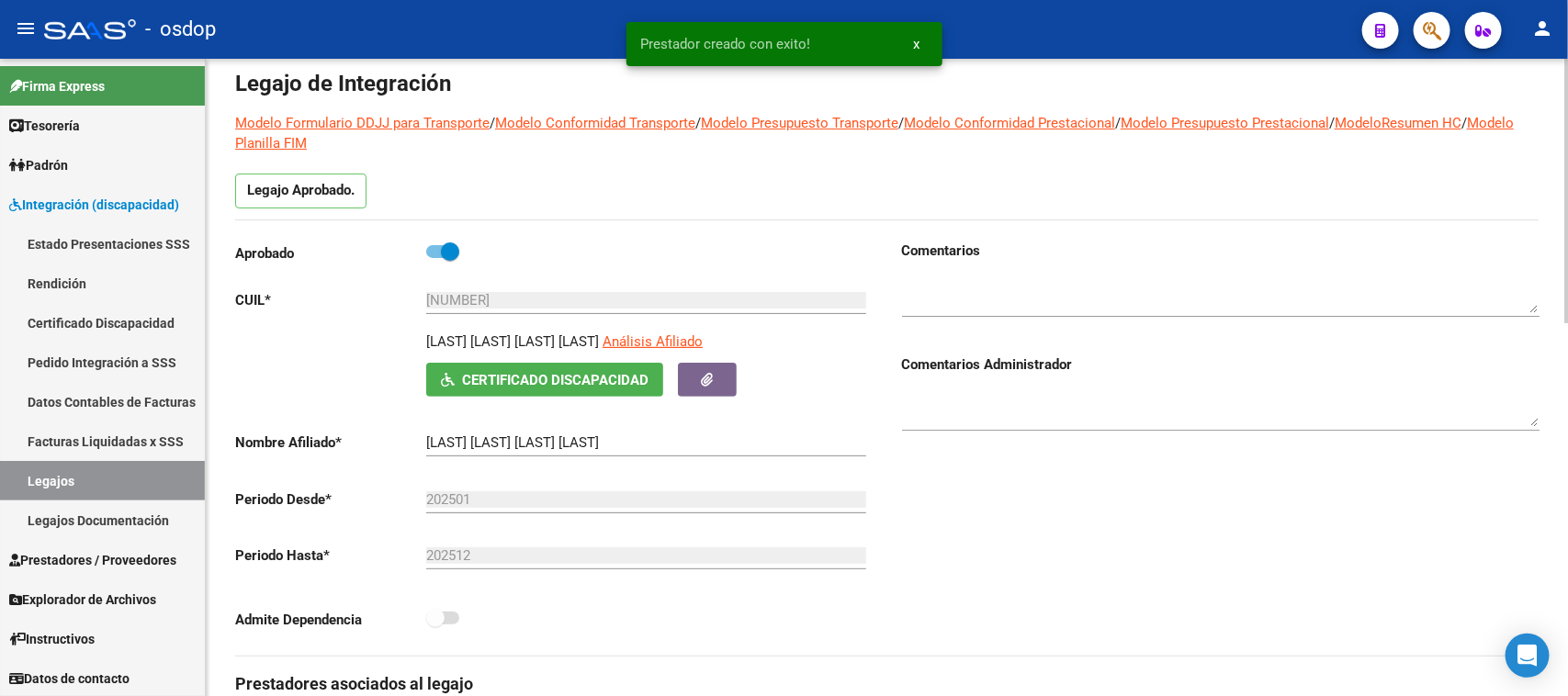 scroll, scrollTop: 0, scrollLeft: 0, axis: both 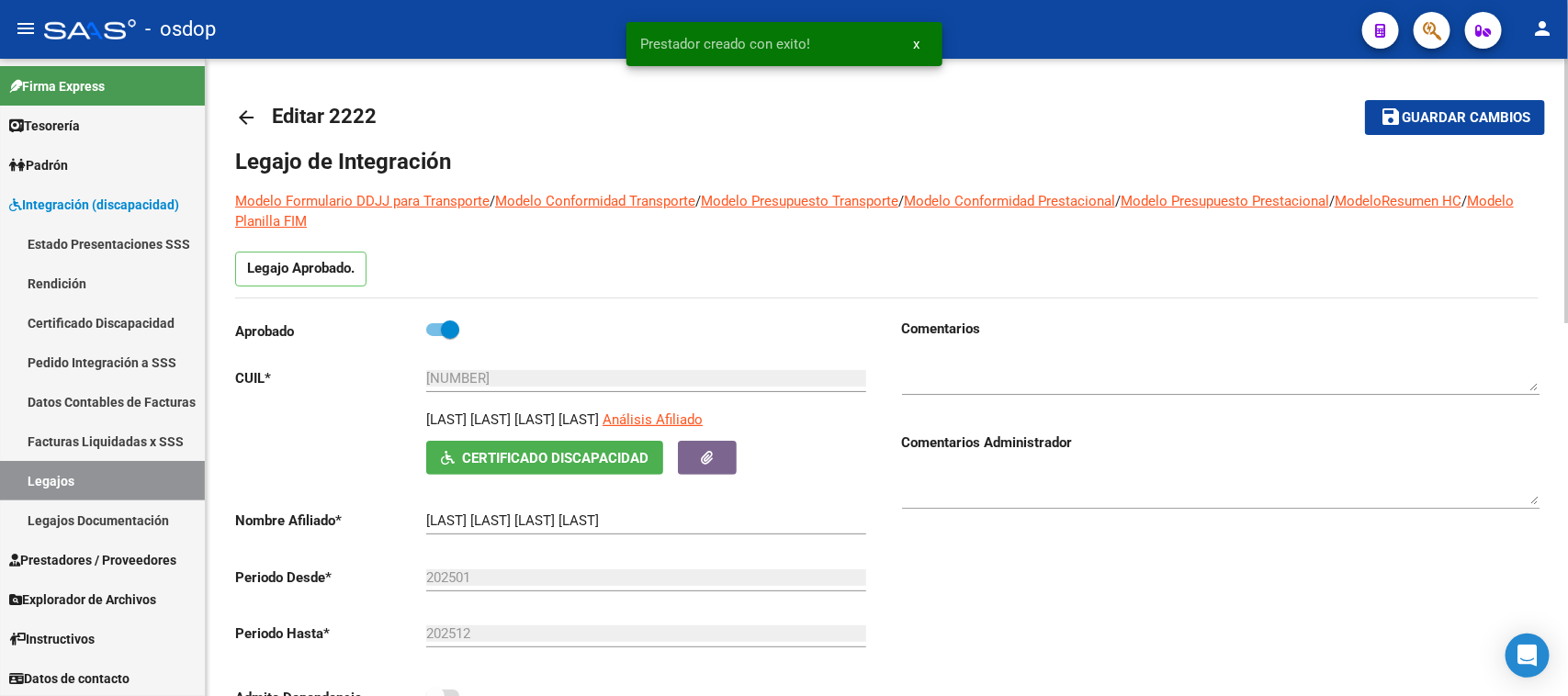 click on "Guardar cambios" 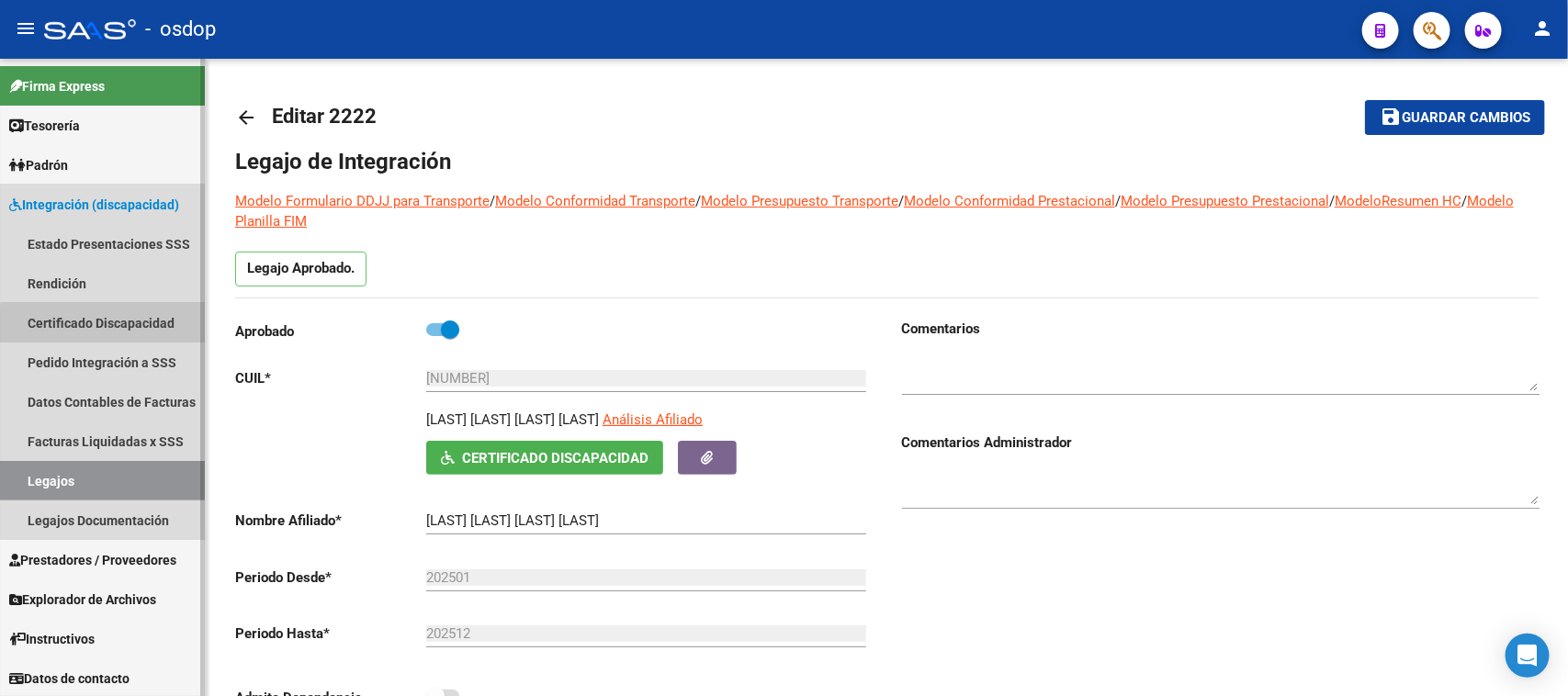 click on "Certificado Discapacidad" at bounding box center (102, 322) 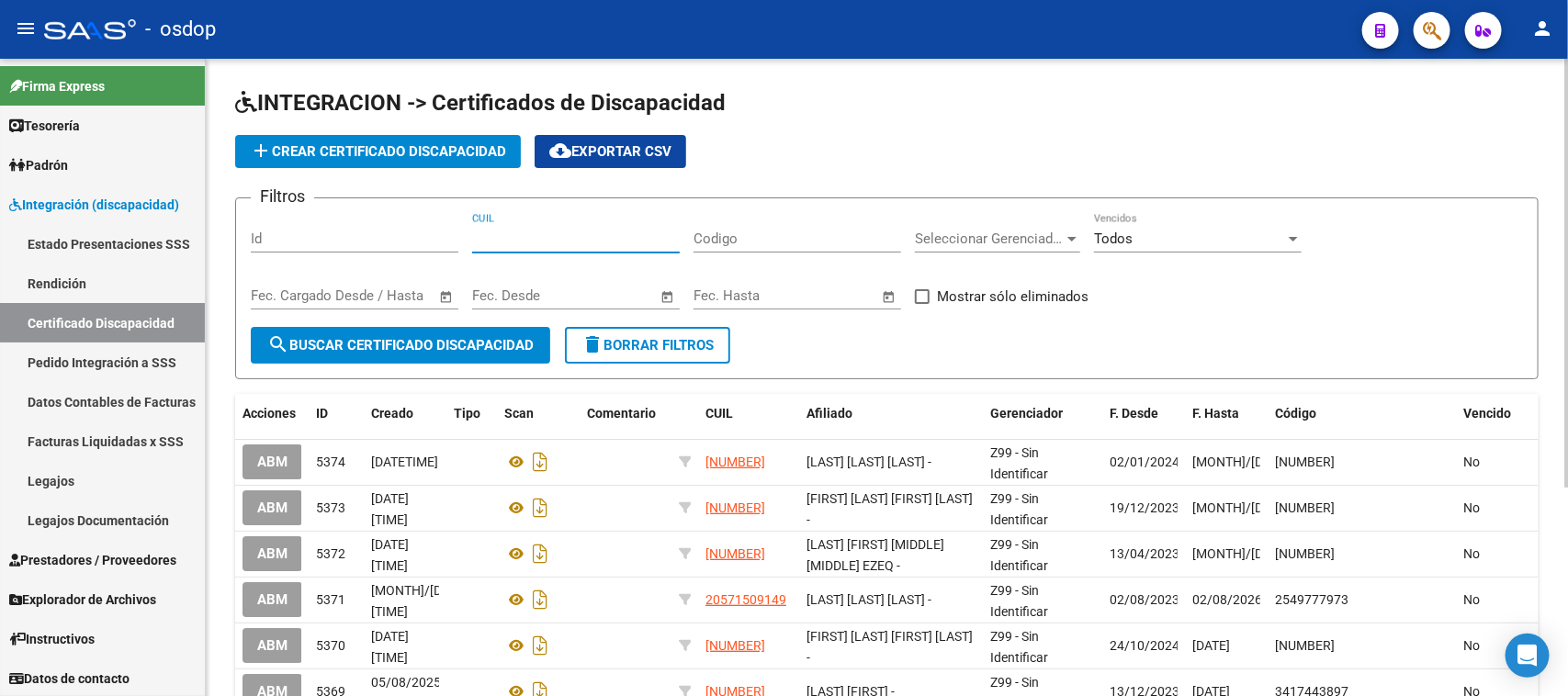 click on "CUIL" at bounding box center (576, 239) 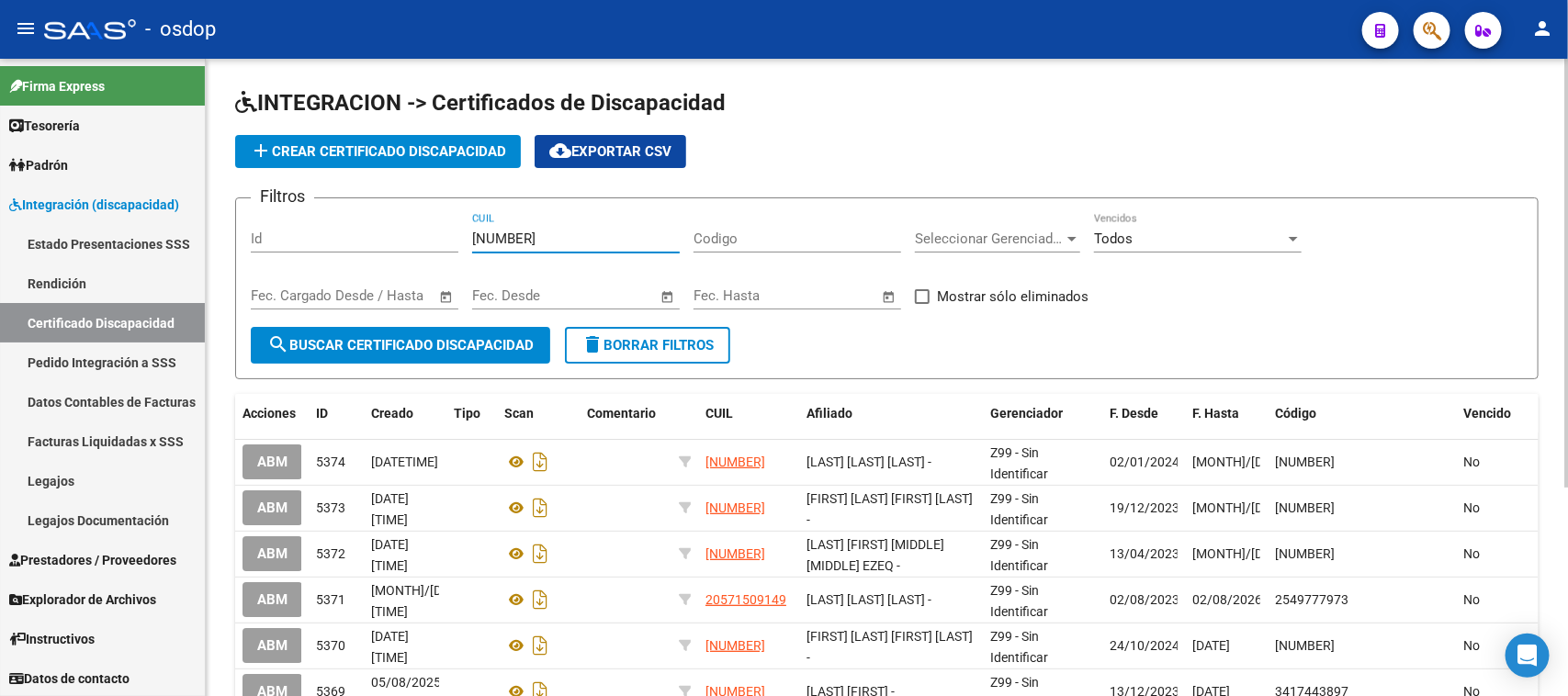 type on "[NUMBER]" 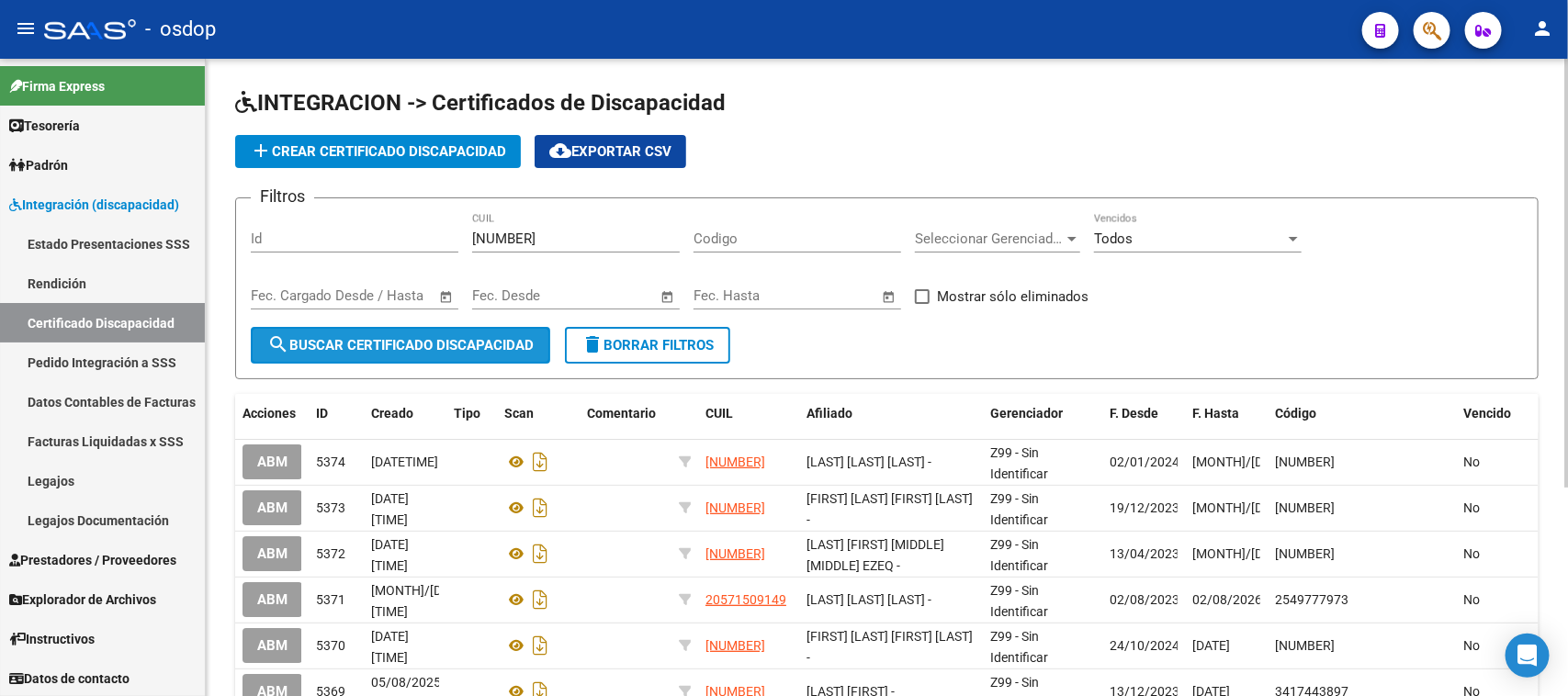 click on "search  Buscar Certificado Discapacidad" 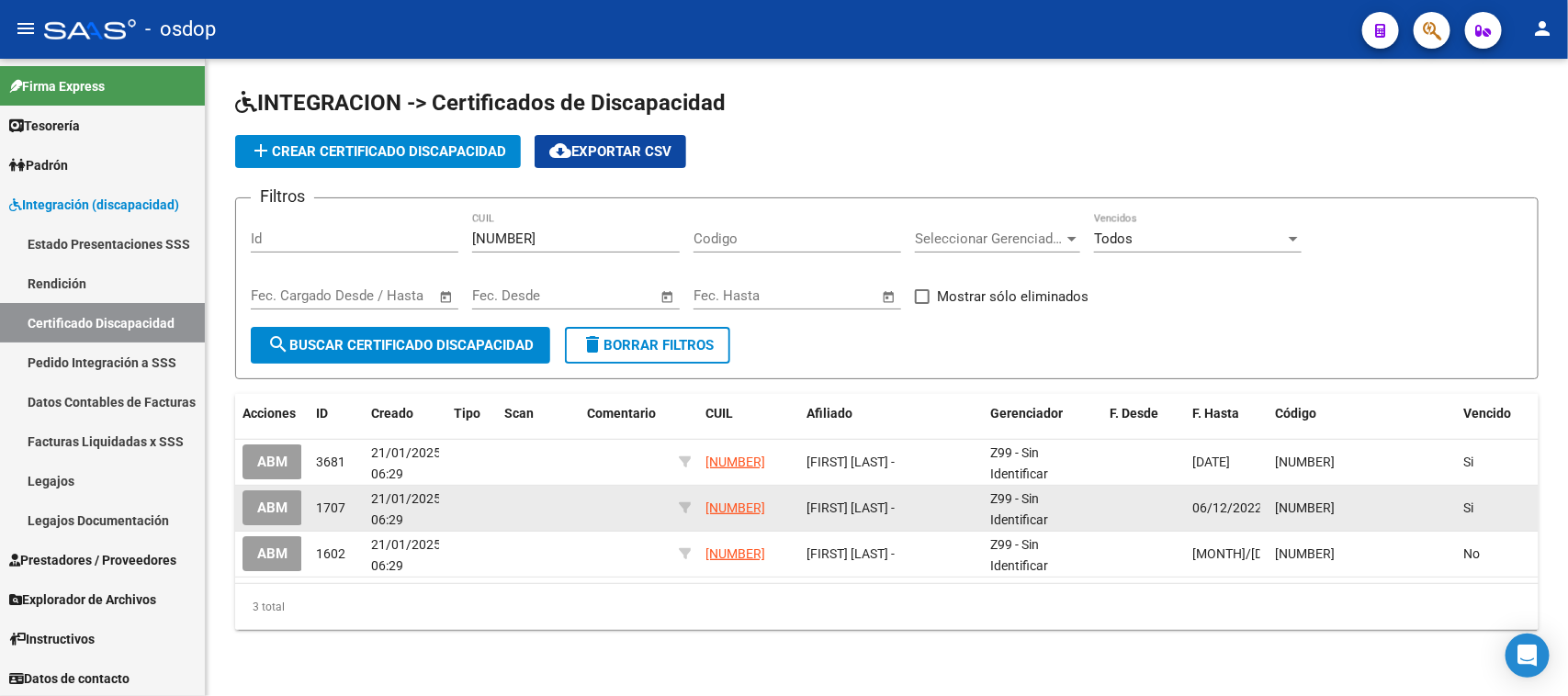 click on "ABM" 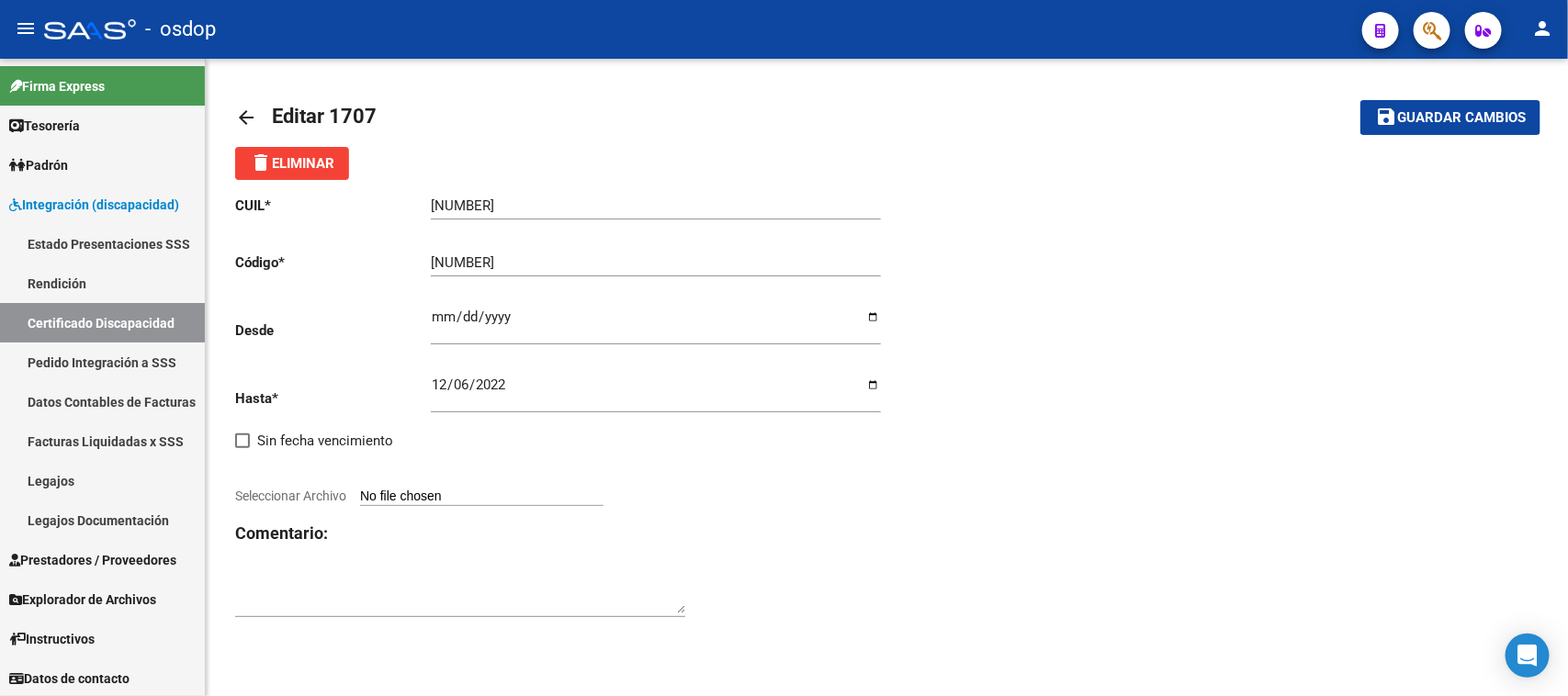 click on "delete  Eliminar" 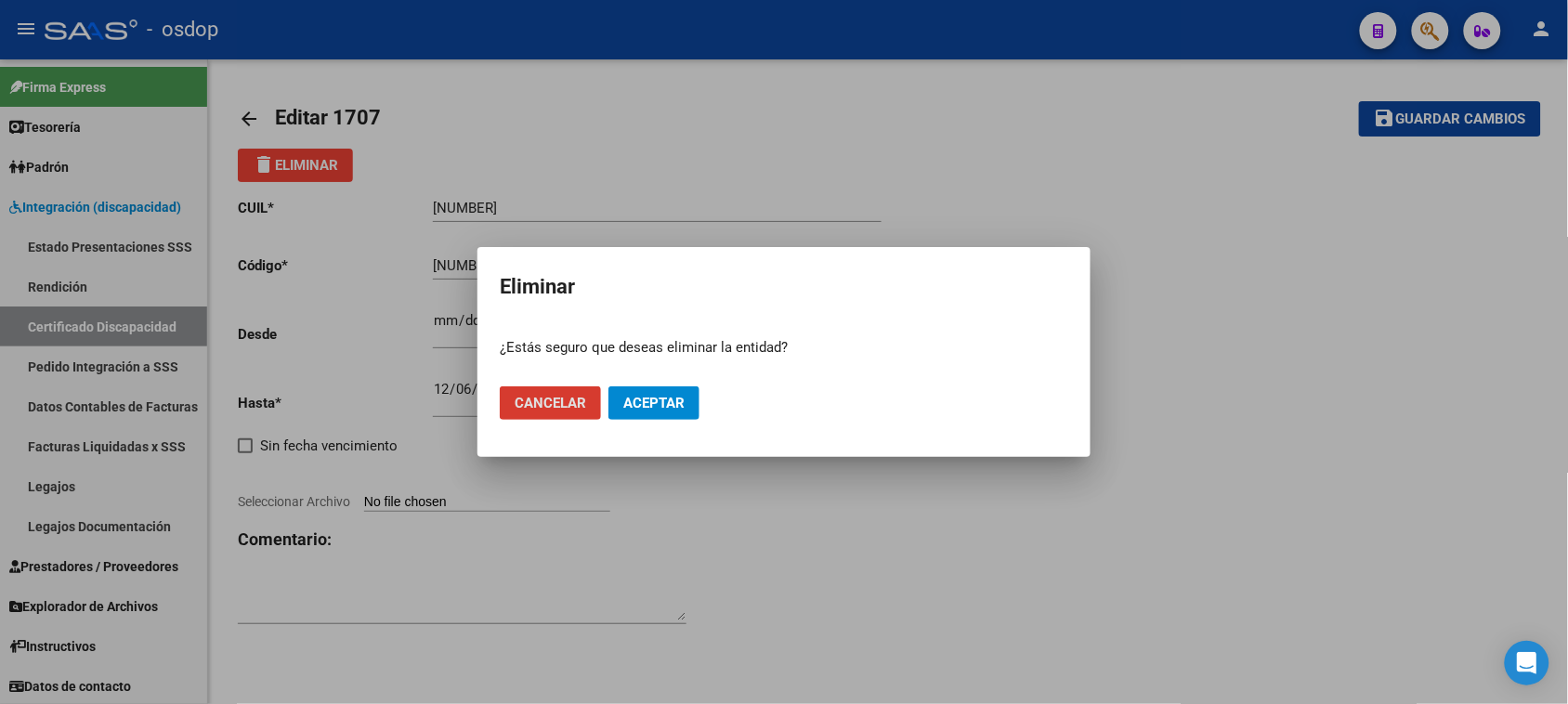 click on "Aceptar" 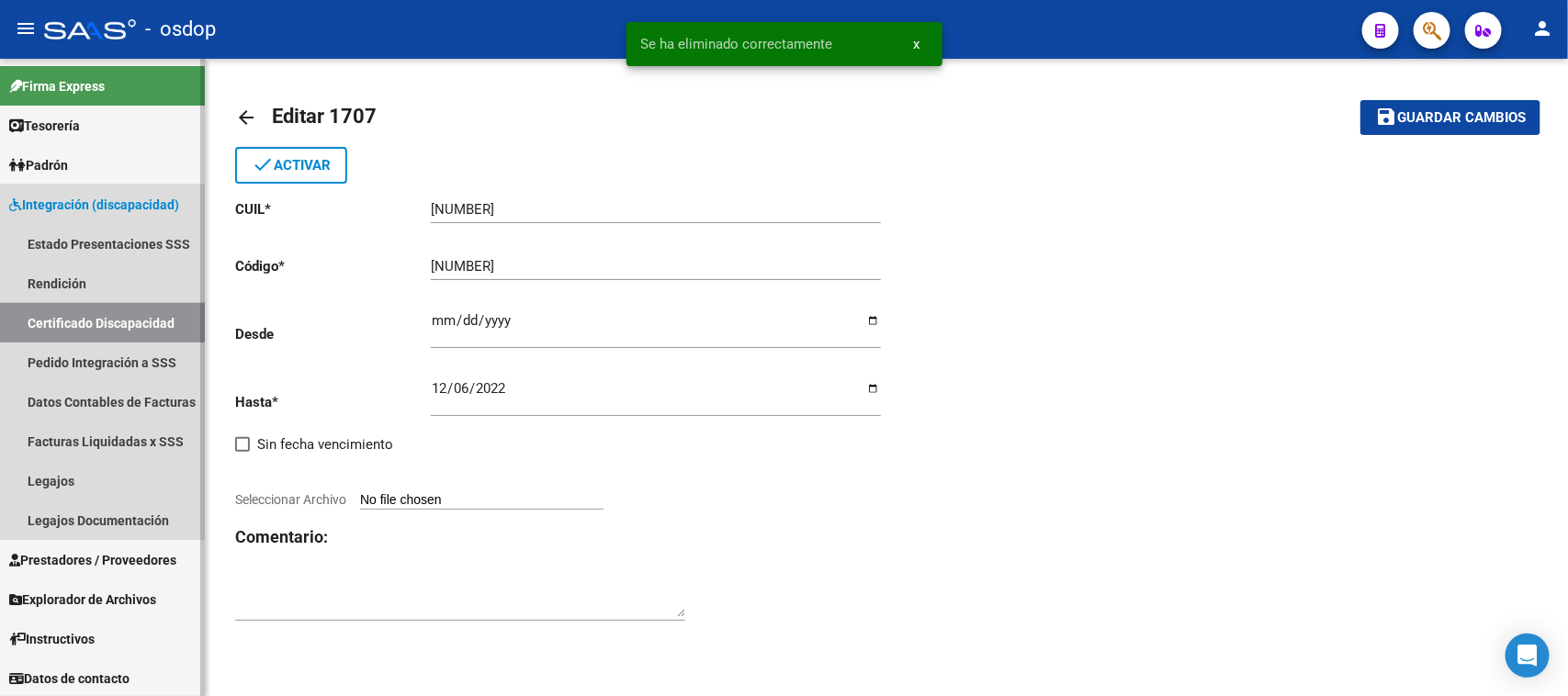 click on "Certificado Discapacidad" at bounding box center (102, 322) 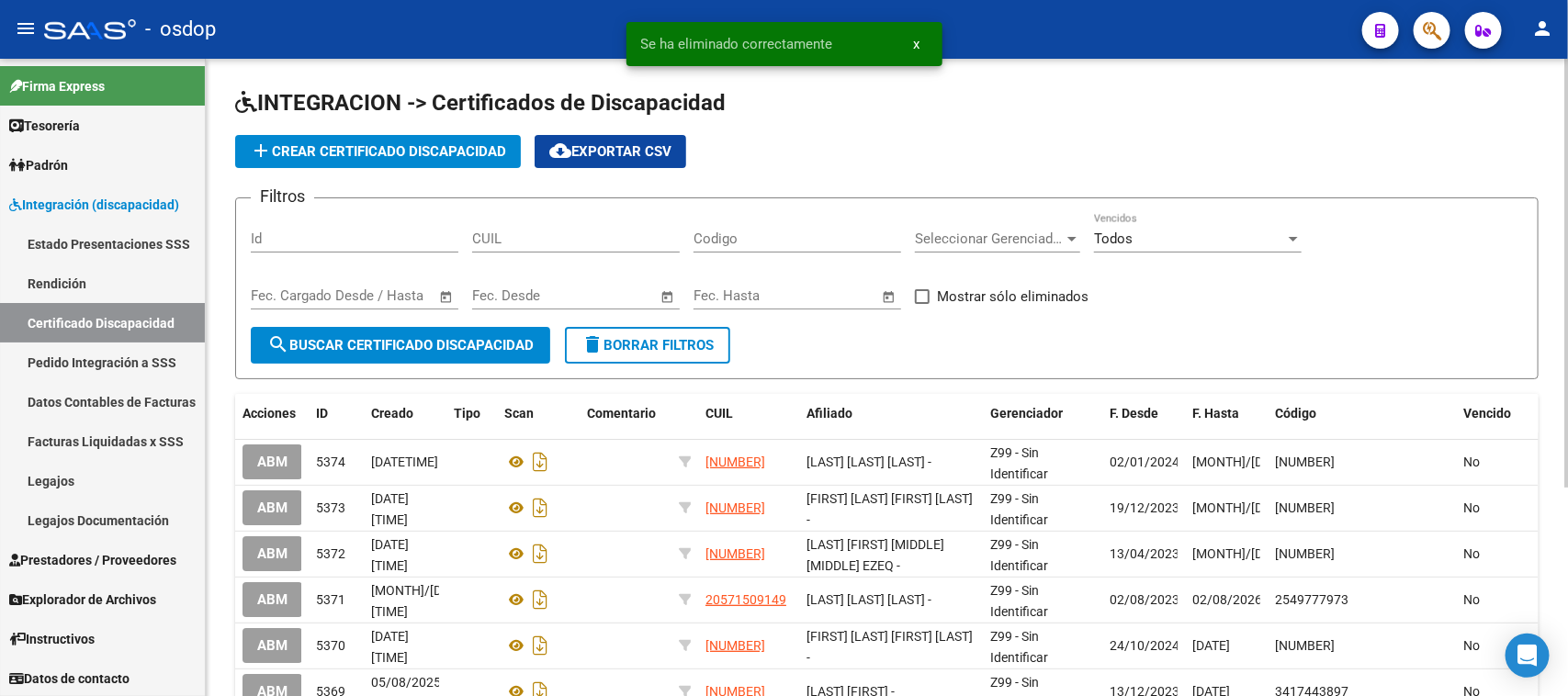 click on "CUIL" at bounding box center [576, 239] 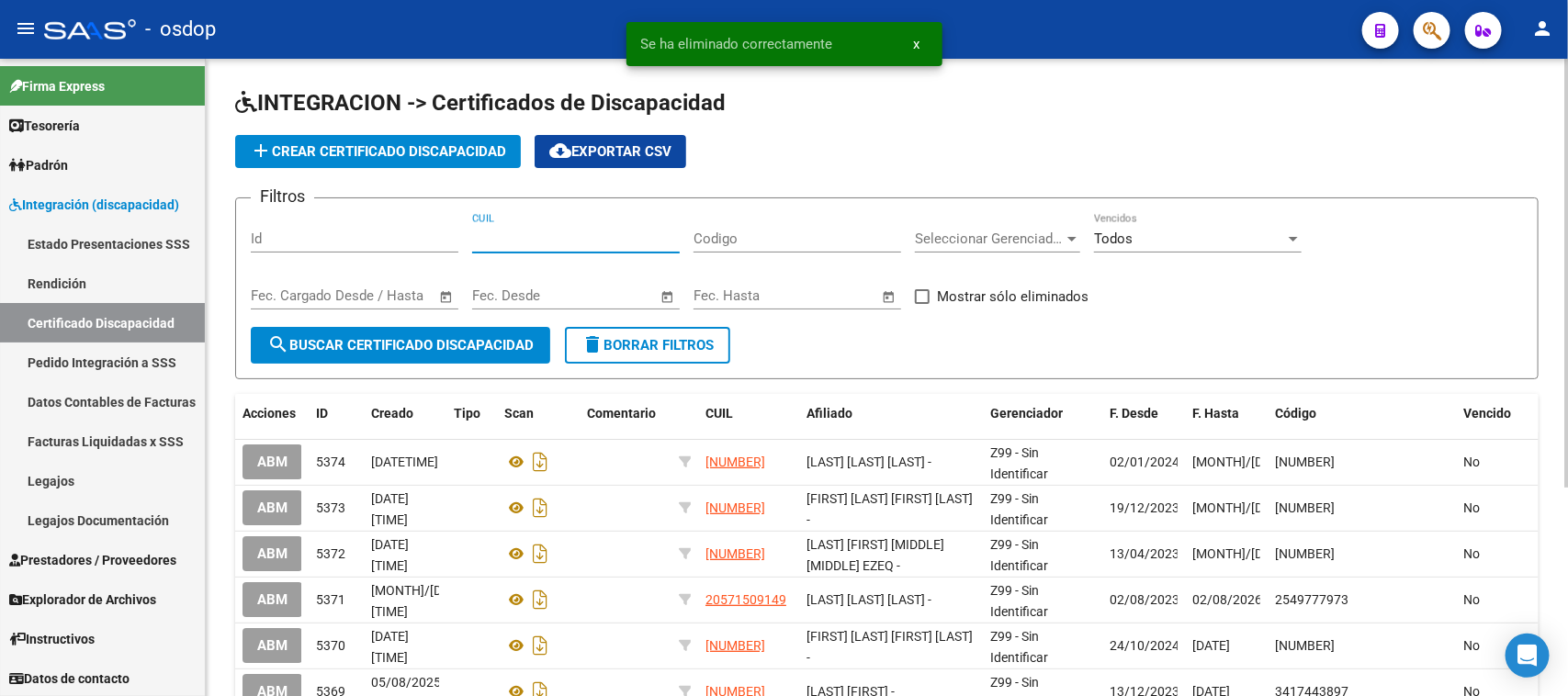 paste on "[NUMBER]" 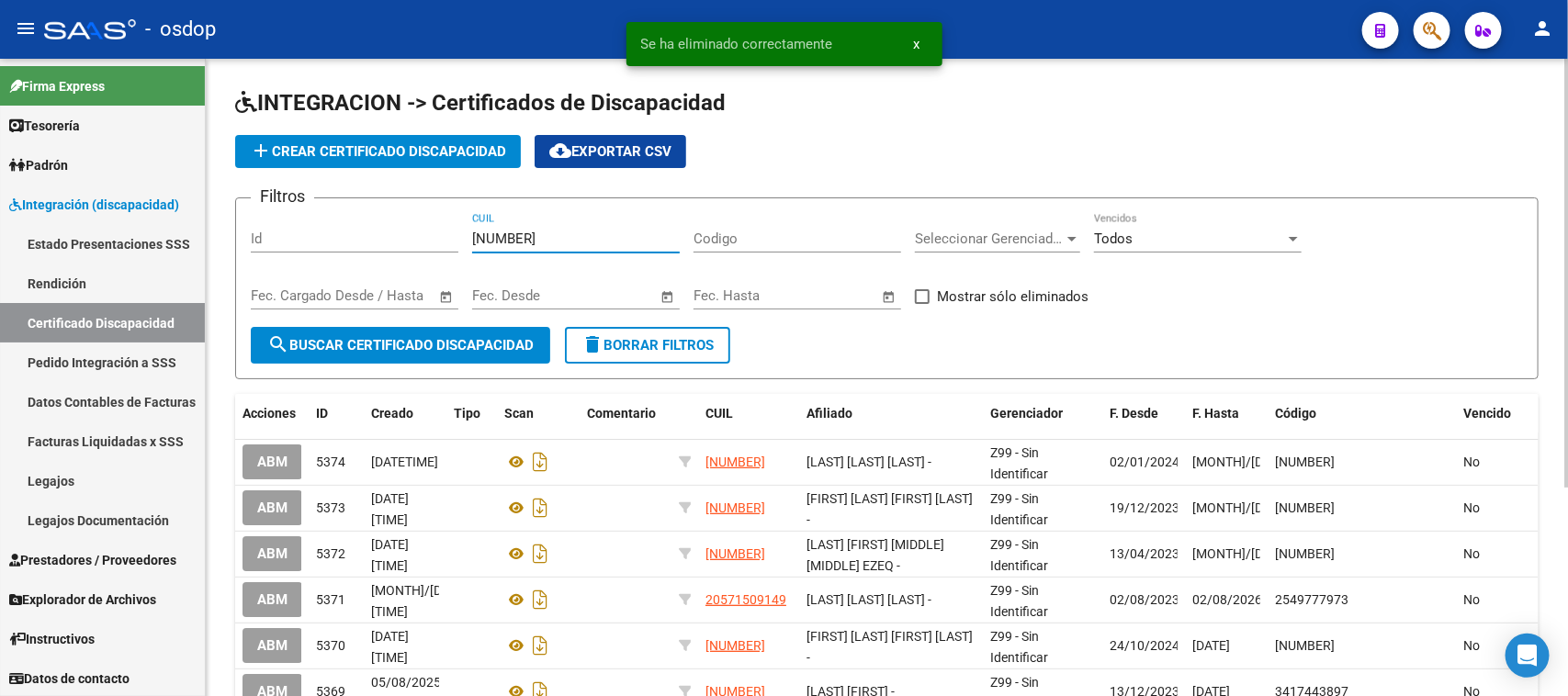 type on "[NUMBER]" 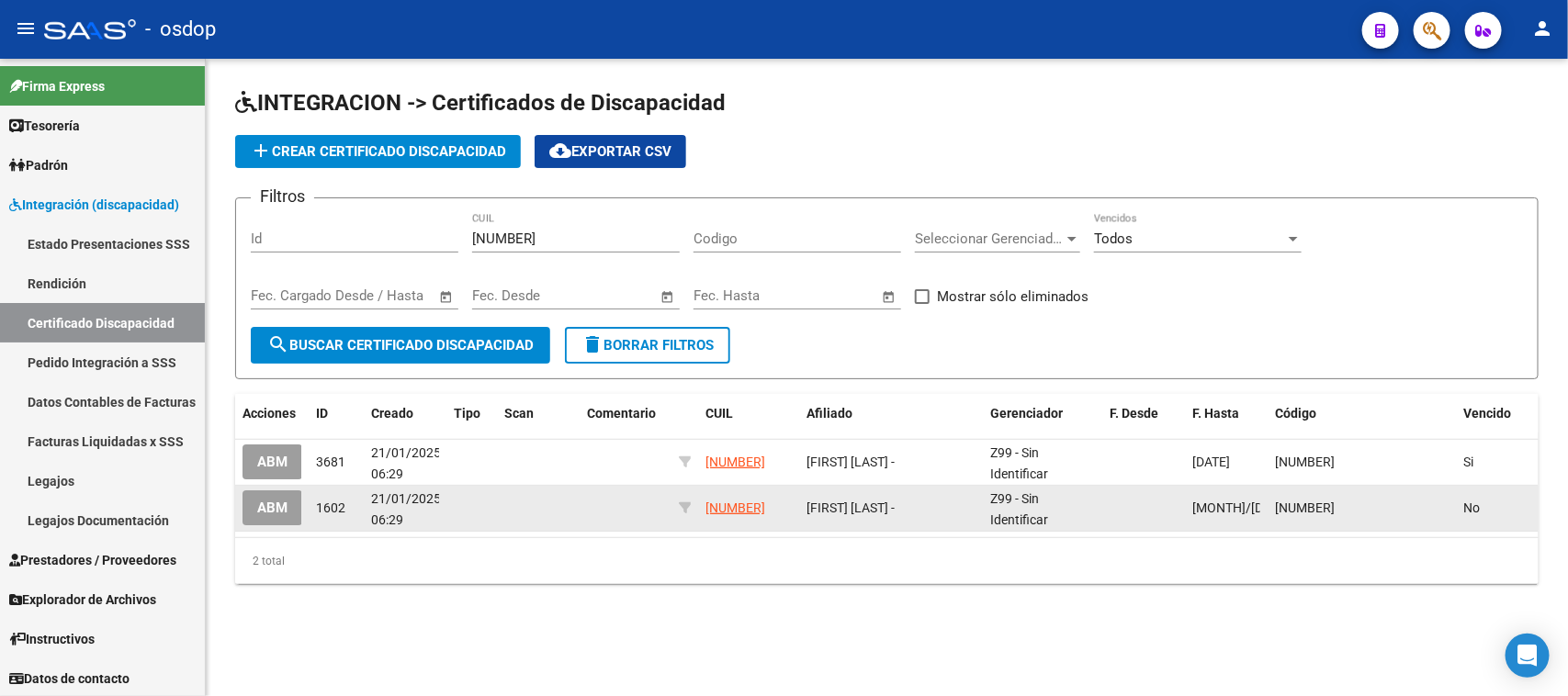 click on "ABM" 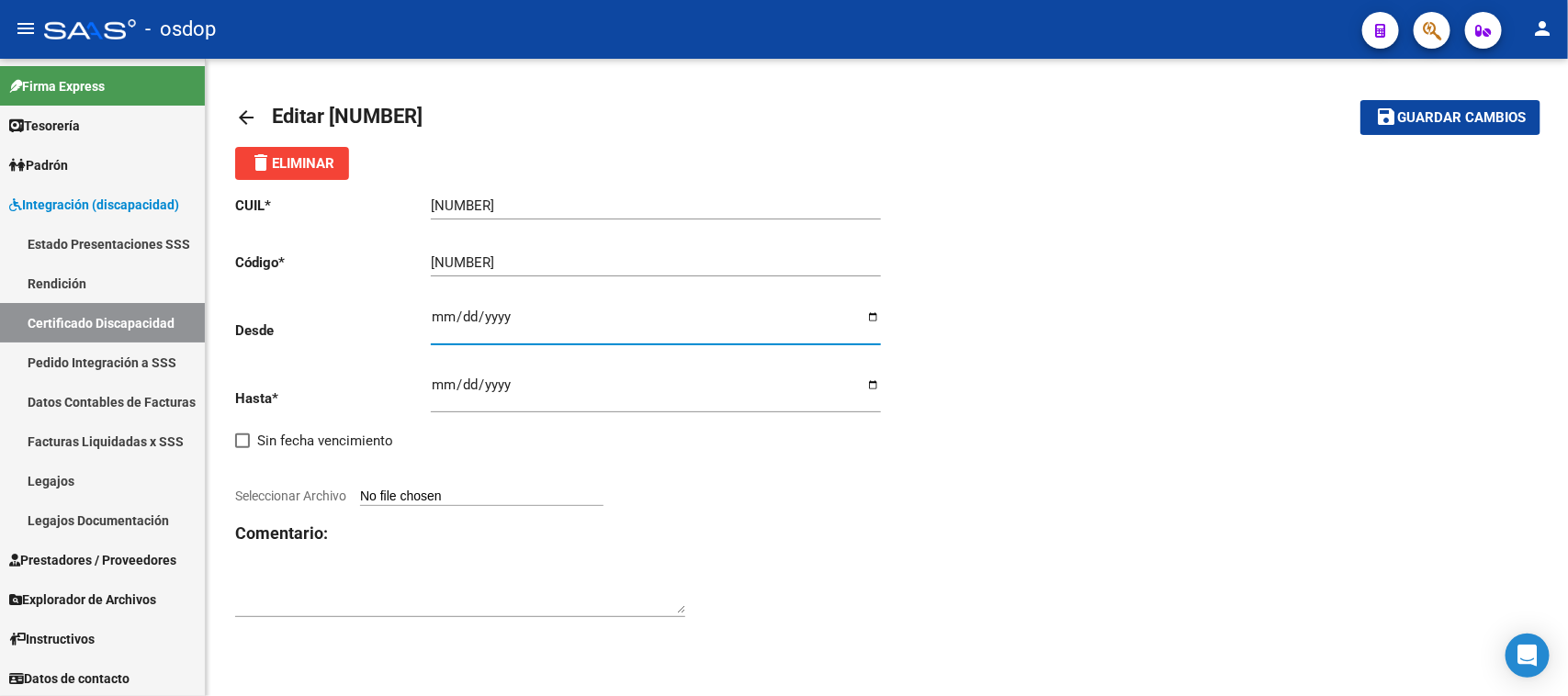 click on "Ingresar fec. Desde" at bounding box center [656, 324] 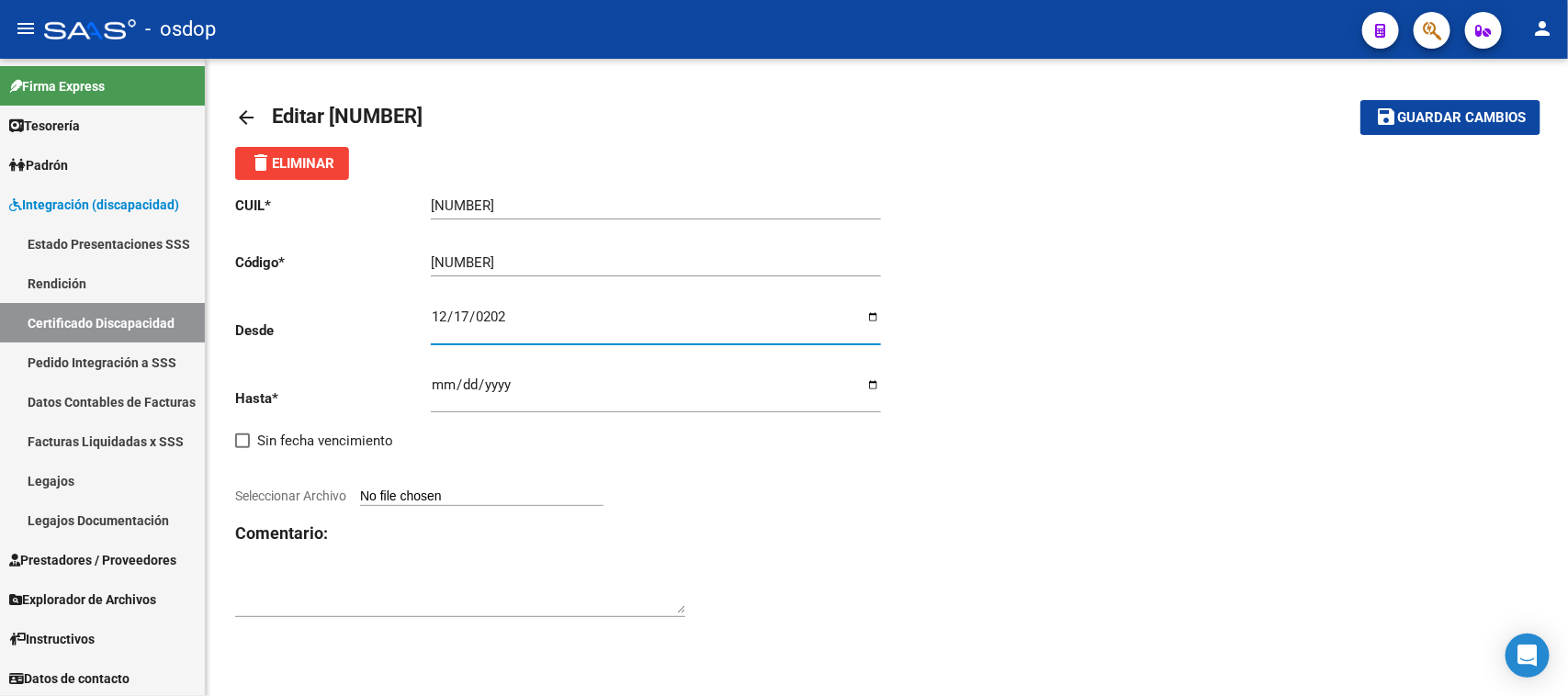 type on "[DATE]" 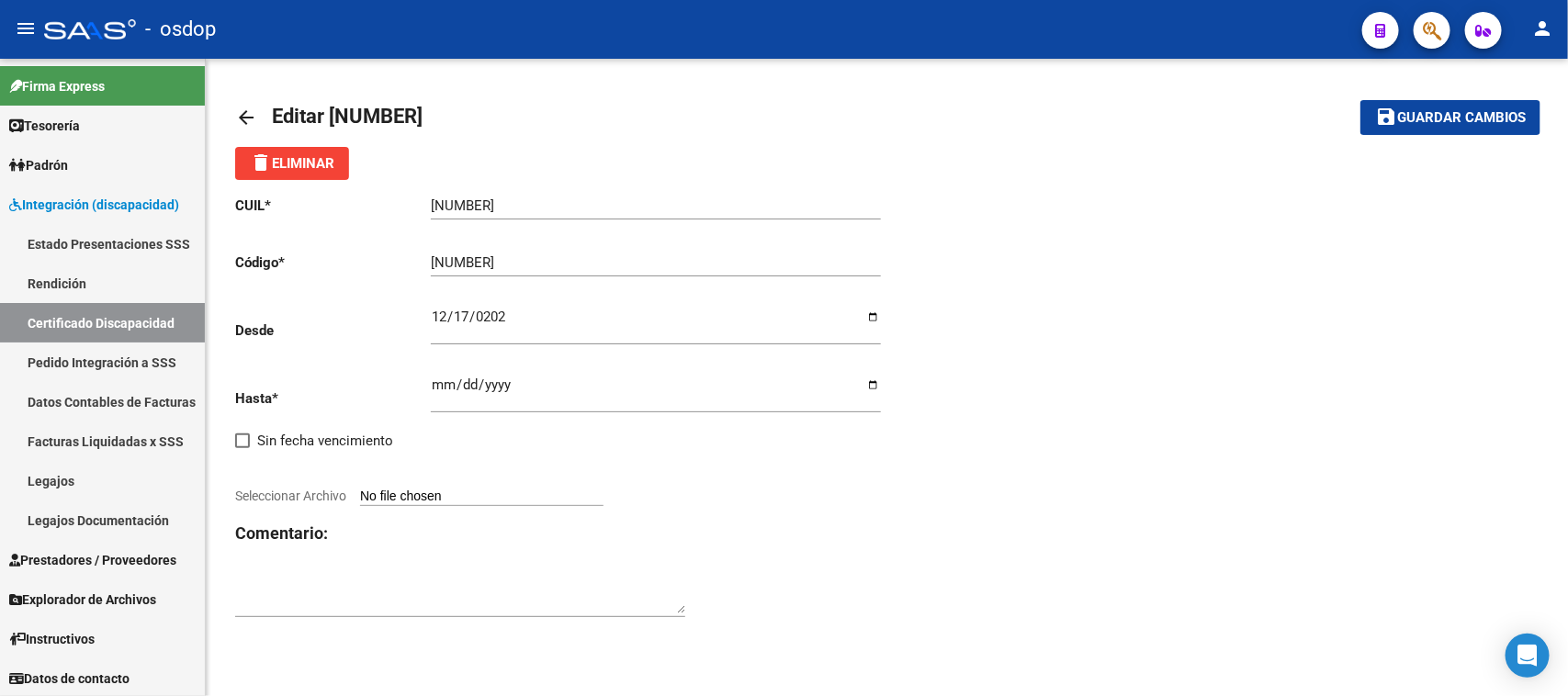type on "C:\fakepath\[PHONE].pdf" 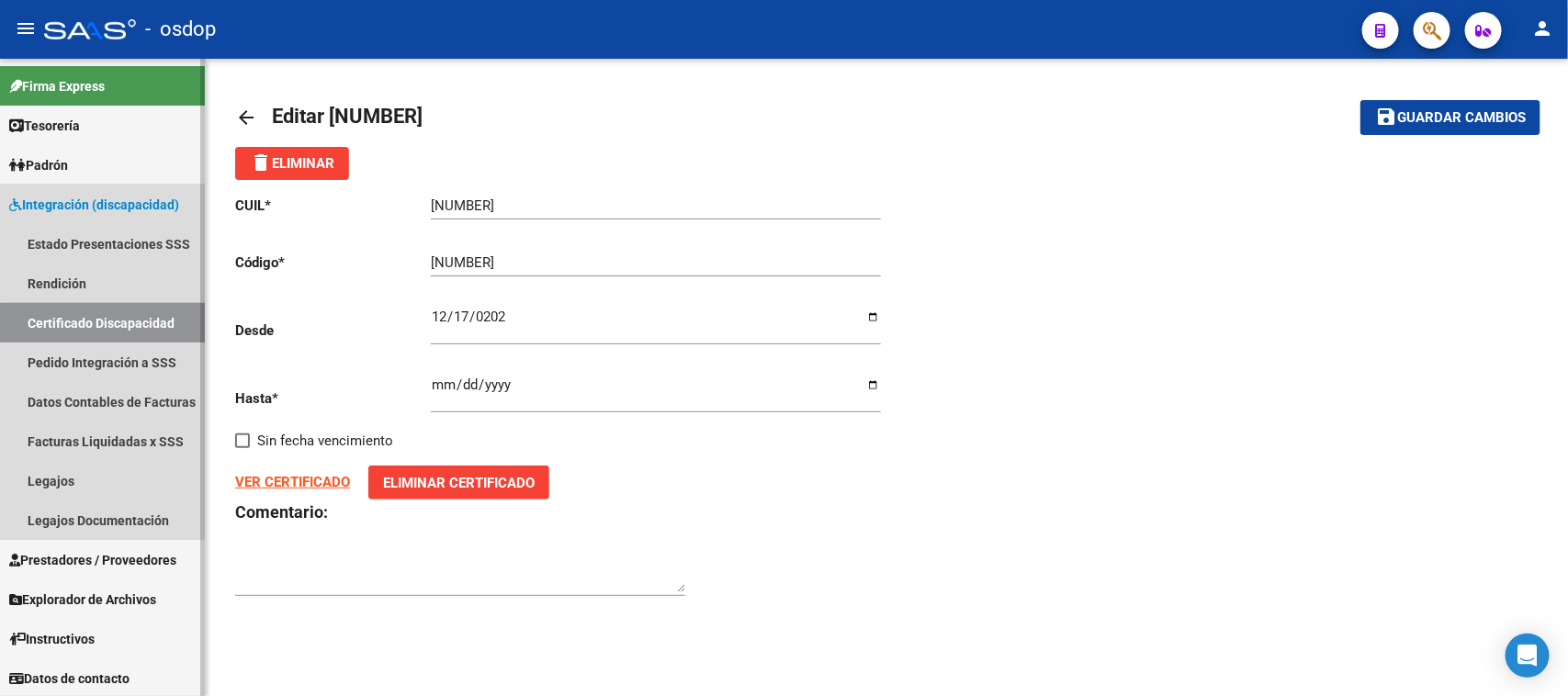 click on "Certificado Discapacidad" at bounding box center (102, 322) 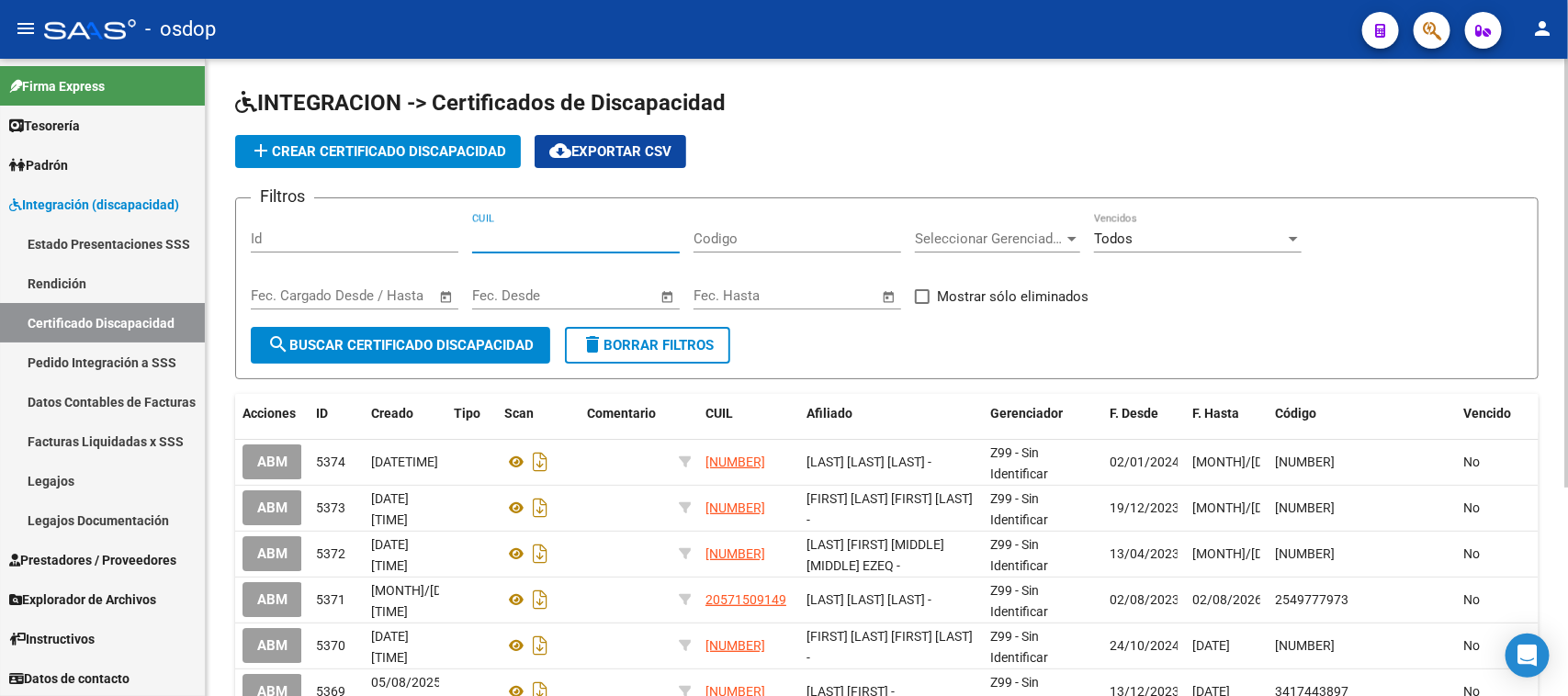 click on "CUIL" at bounding box center (576, 239) 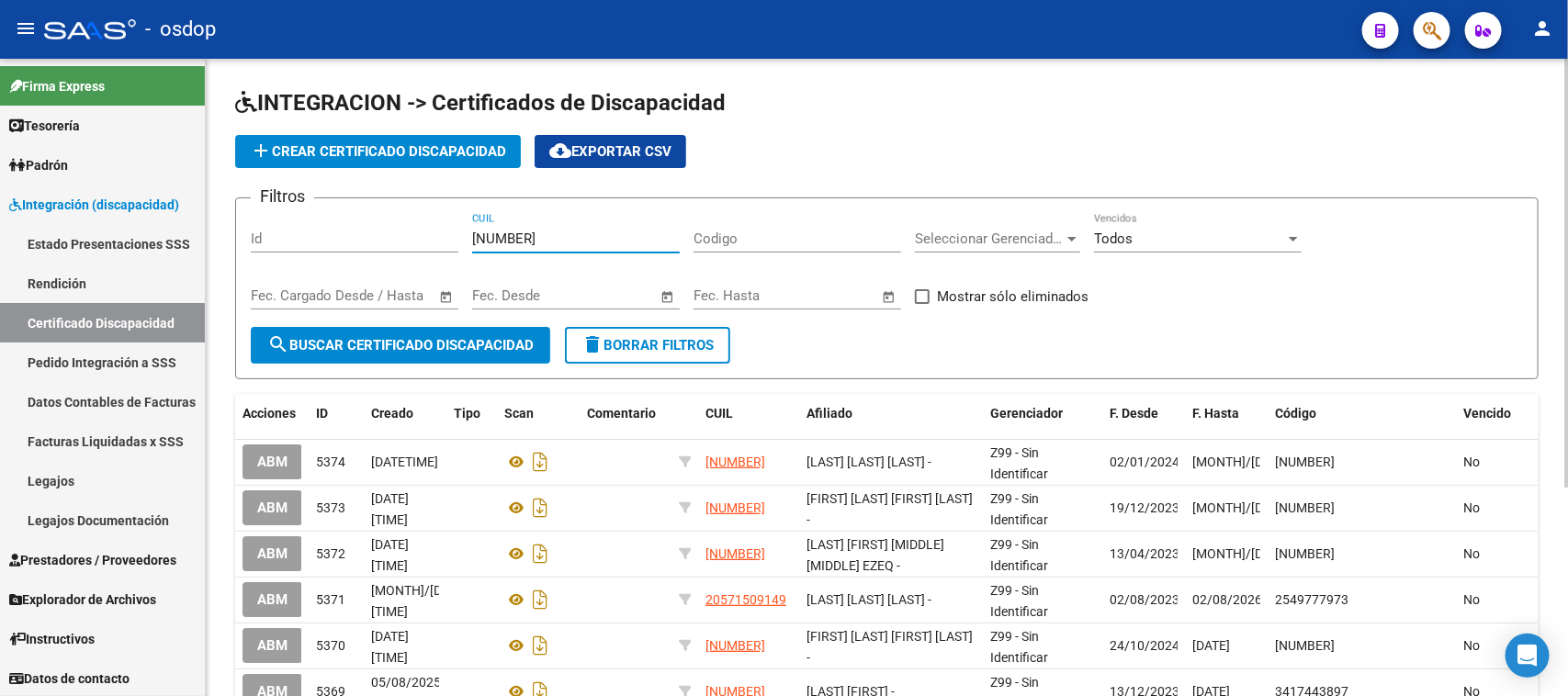 type on "[NUMBER]" 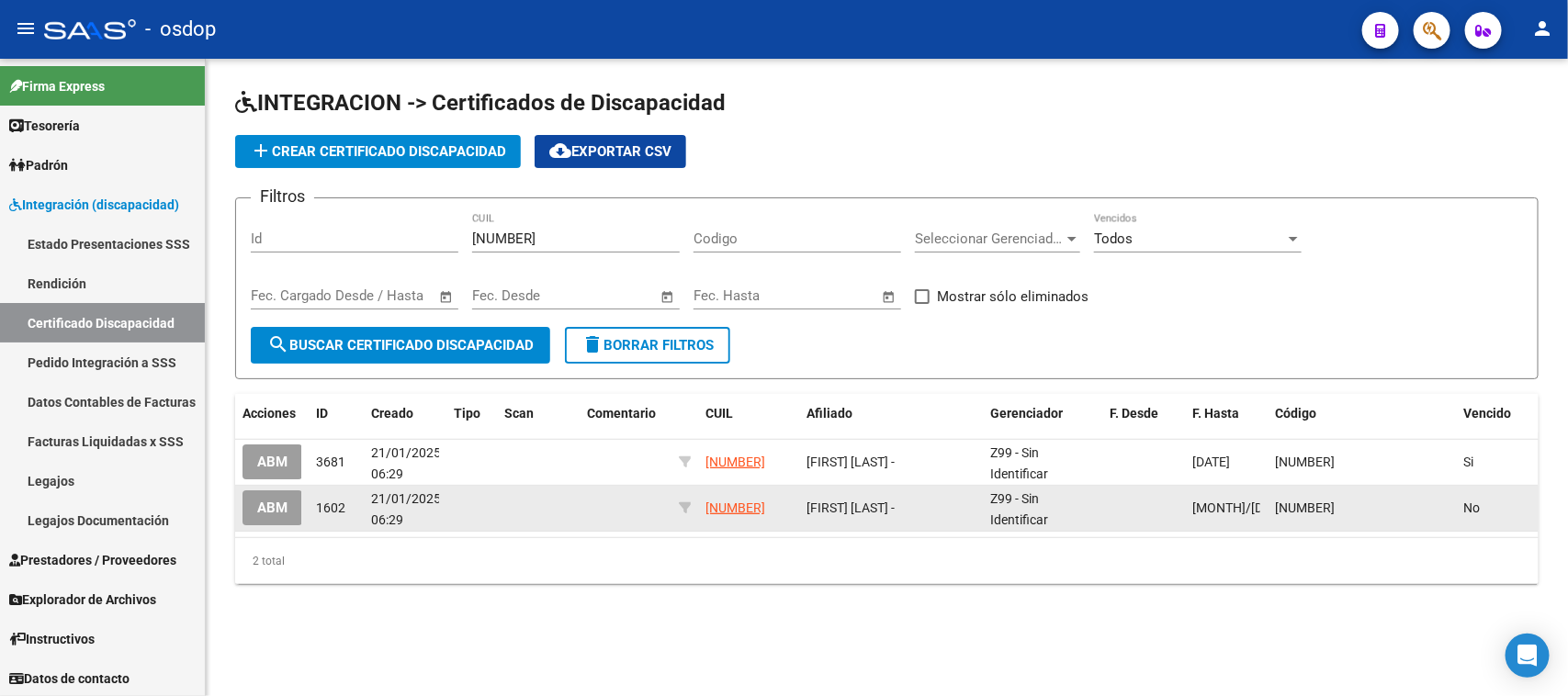 click on "ABM" 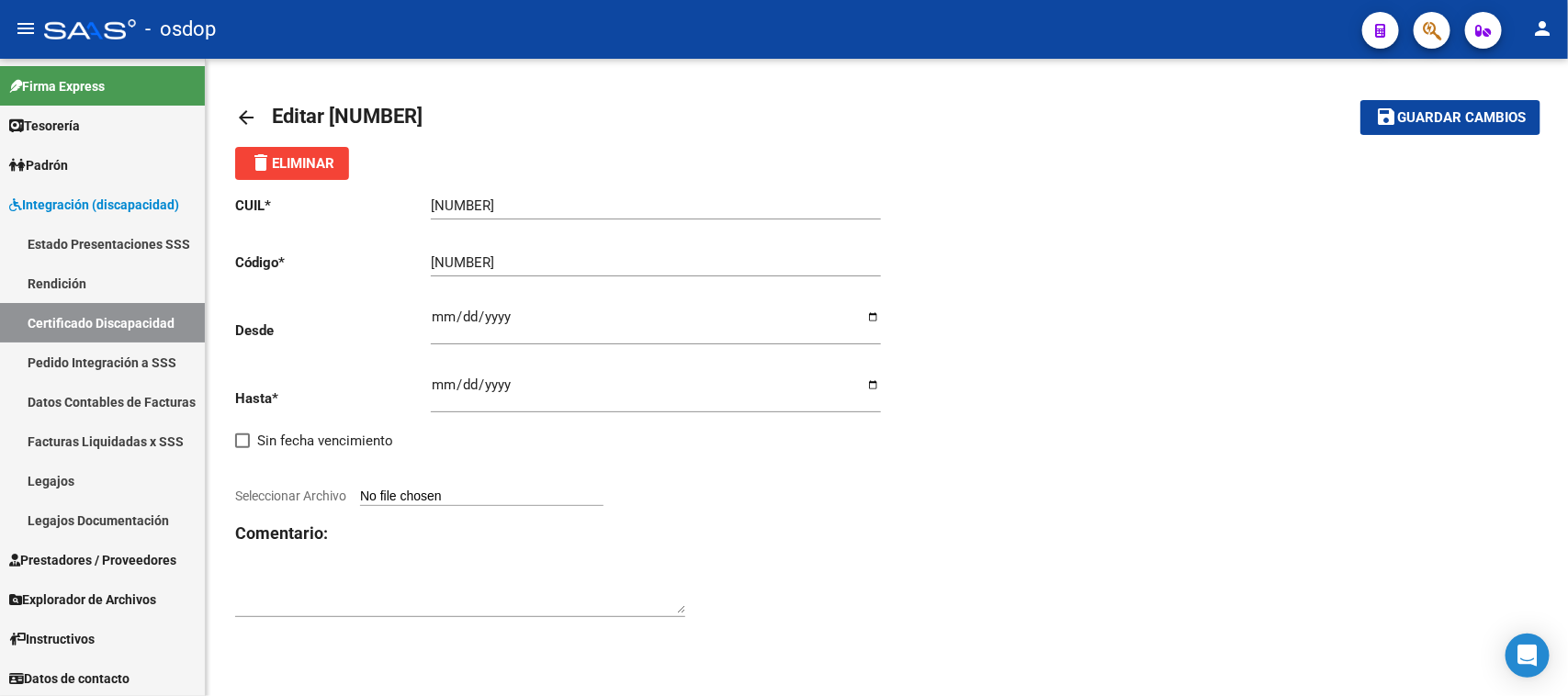 click on "Ingresar fec. Desde" at bounding box center [656, 324] 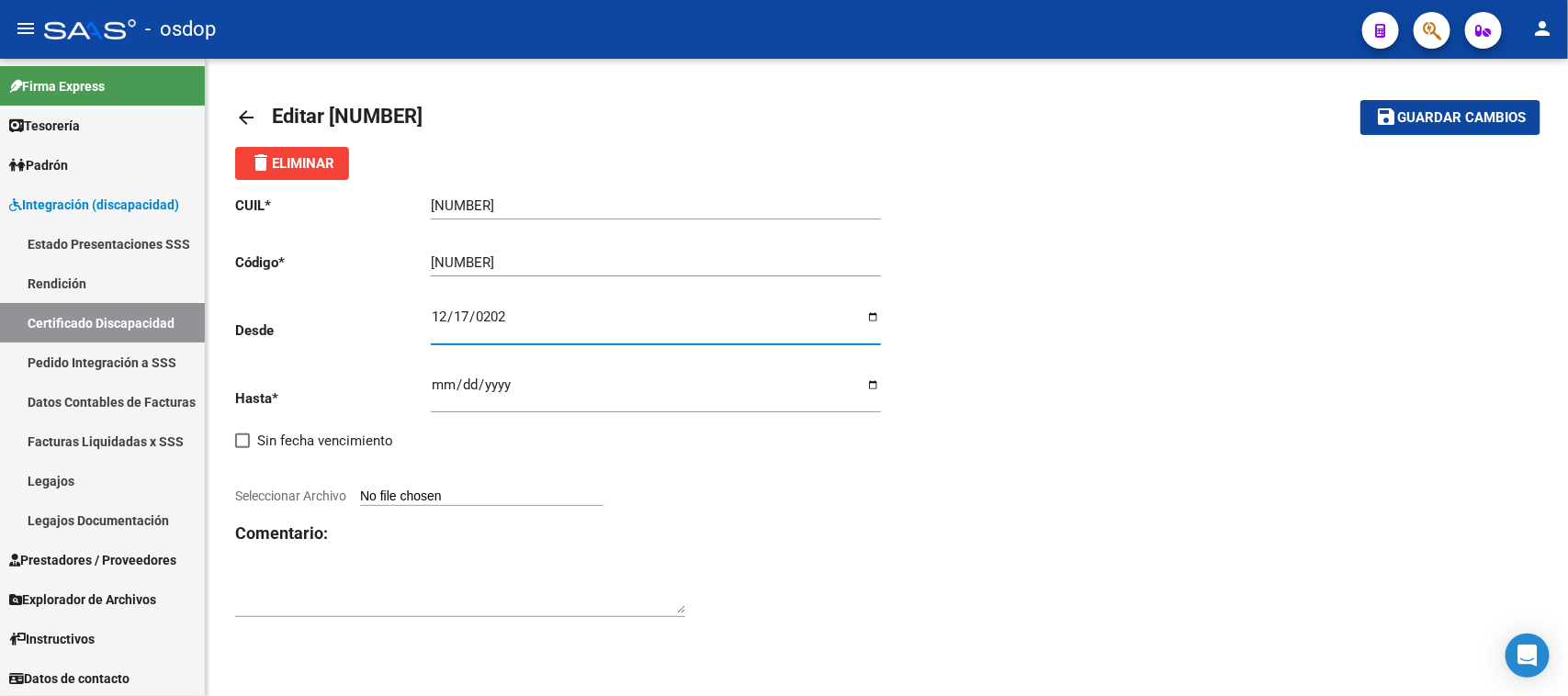 type on "[DATE]" 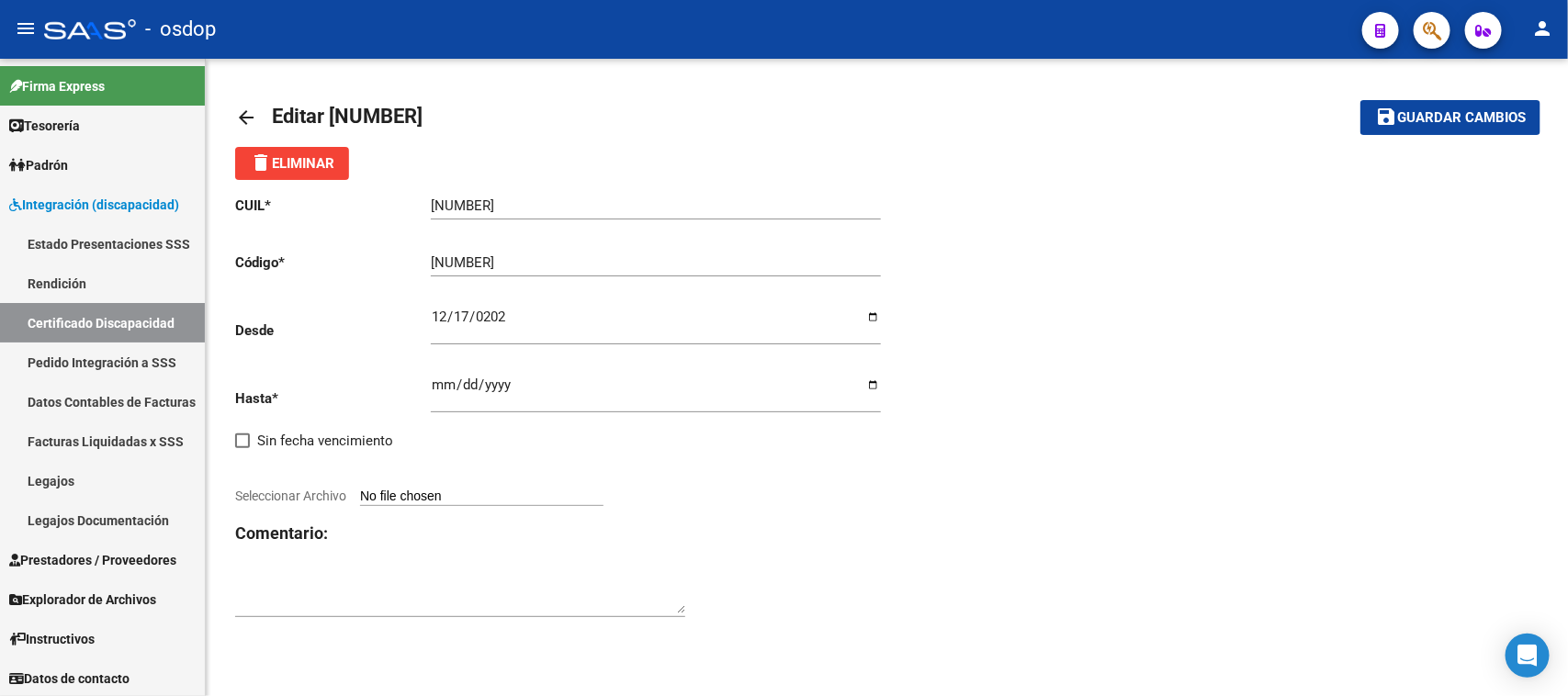 click on "Seleccionar Archivo" at bounding box center (481, 497) 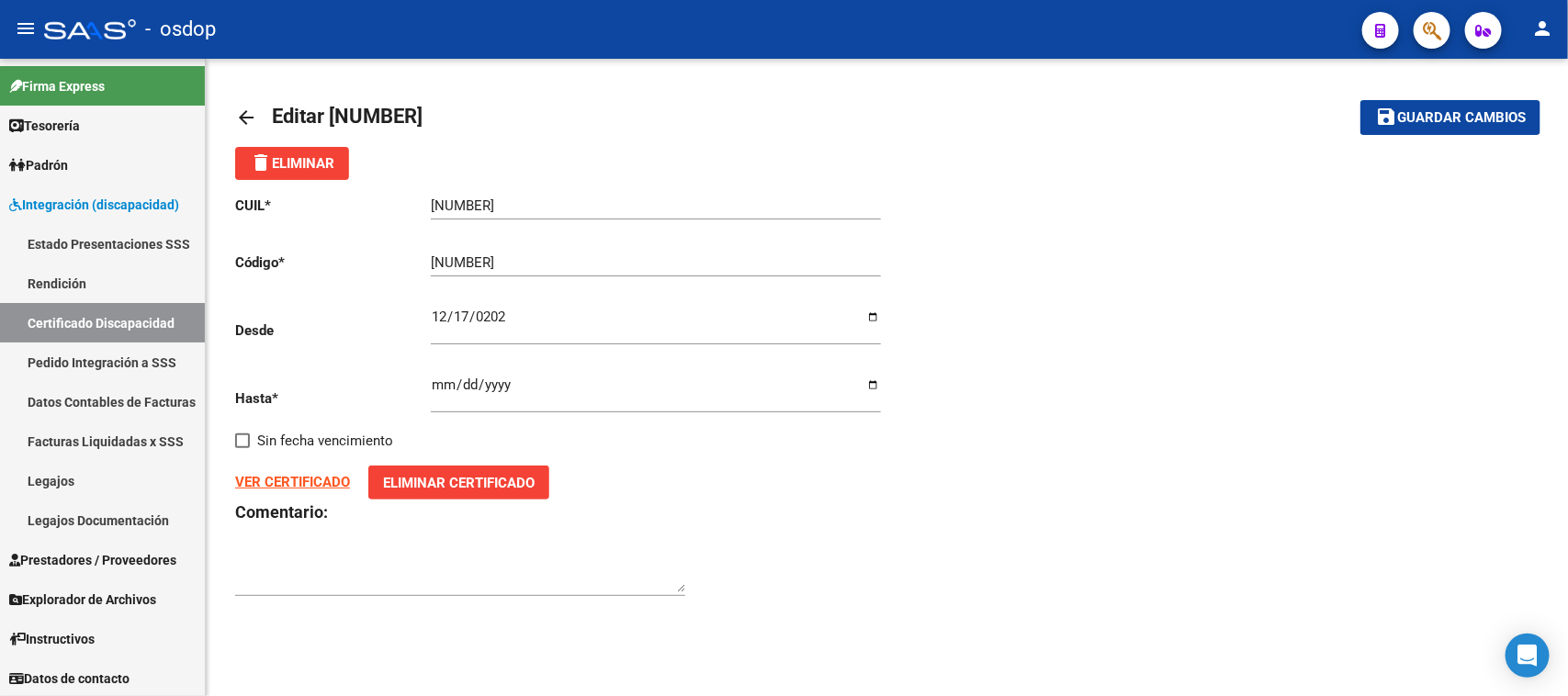 click on "Guardar cambios" 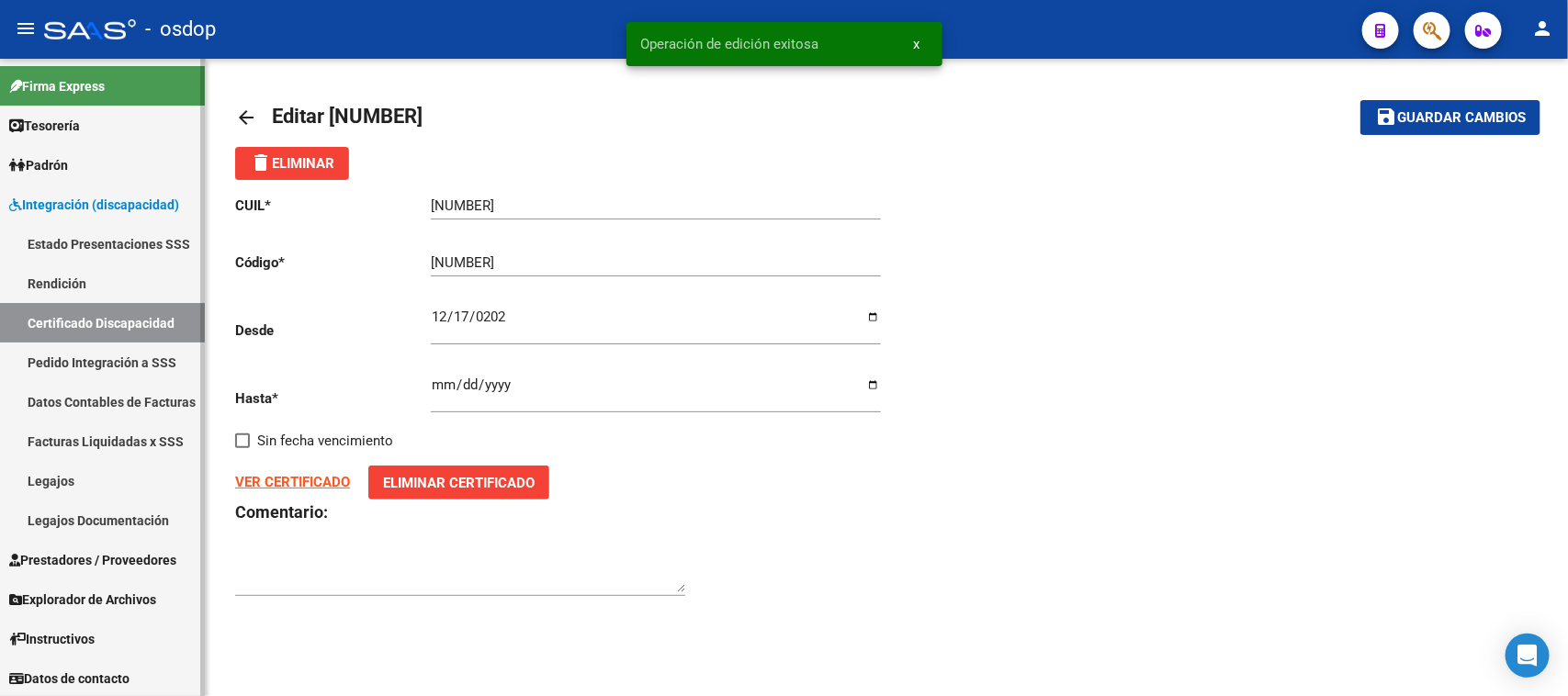 click on "Certificado Discapacidad" at bounding box center [102, 322] 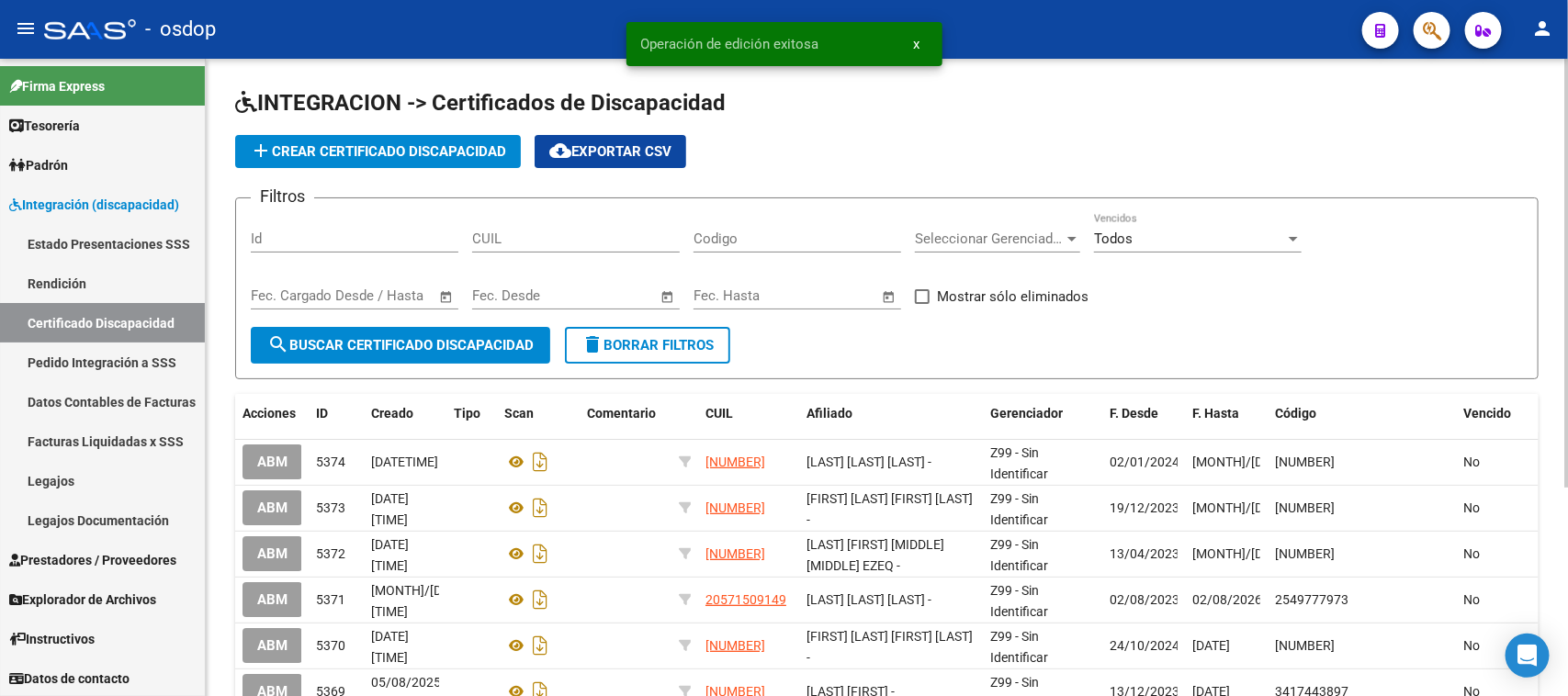 click on "CUIL" 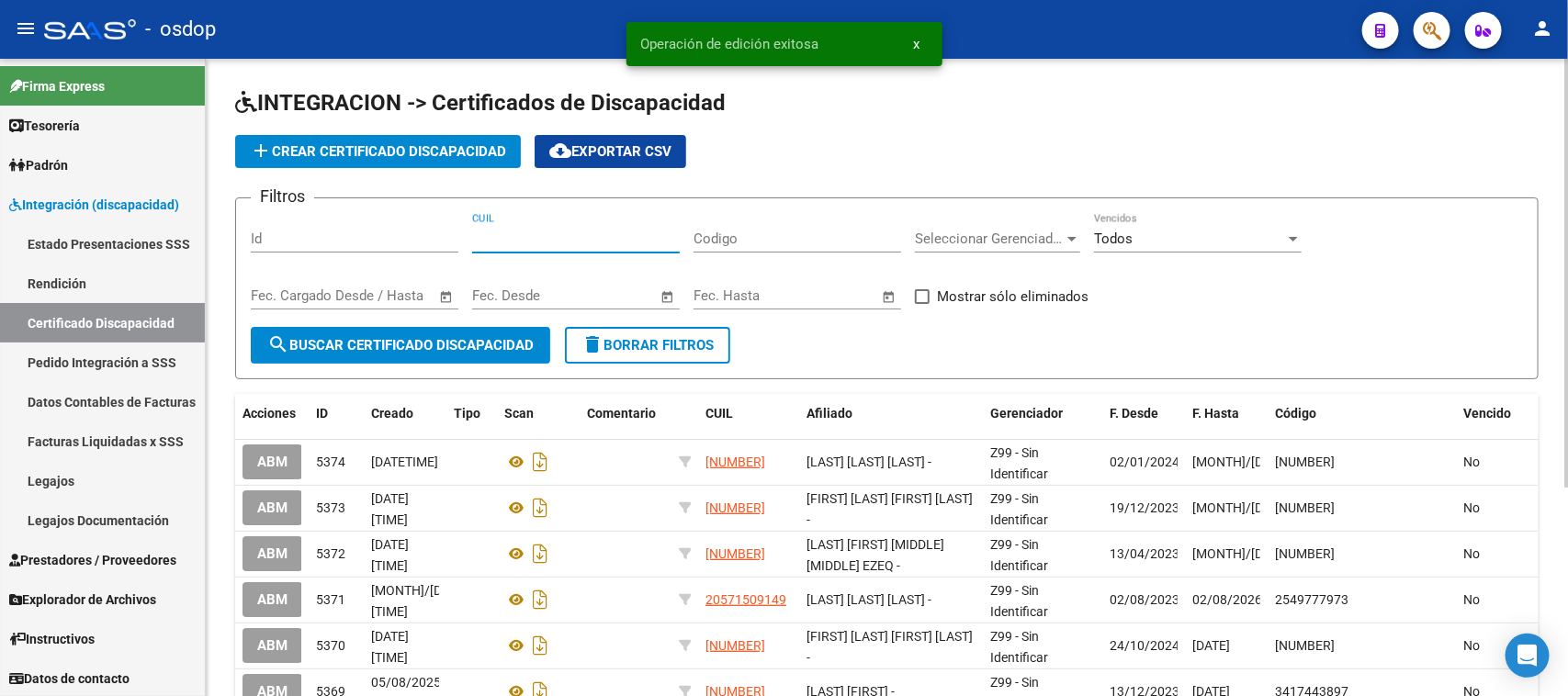 paste on "[NUMBER]" 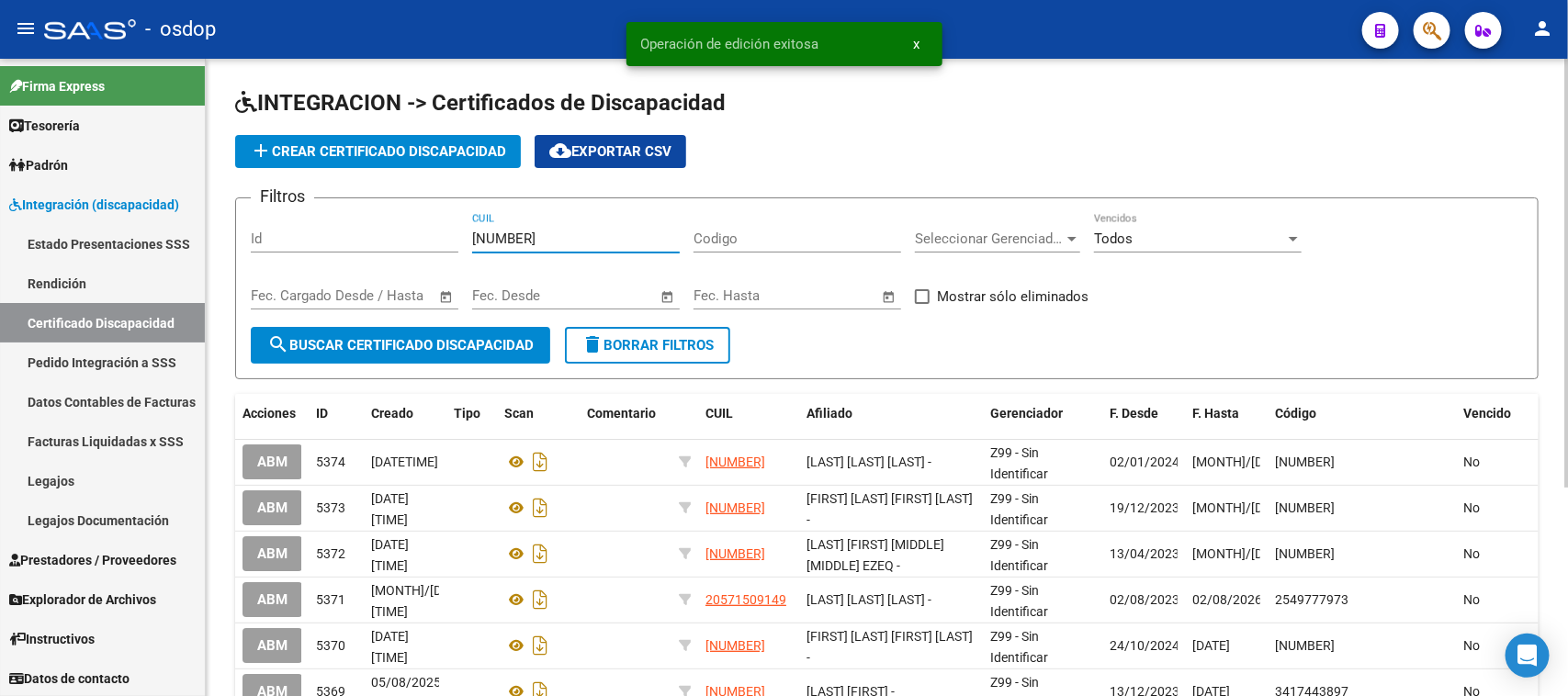 type on "[NUMBER]" 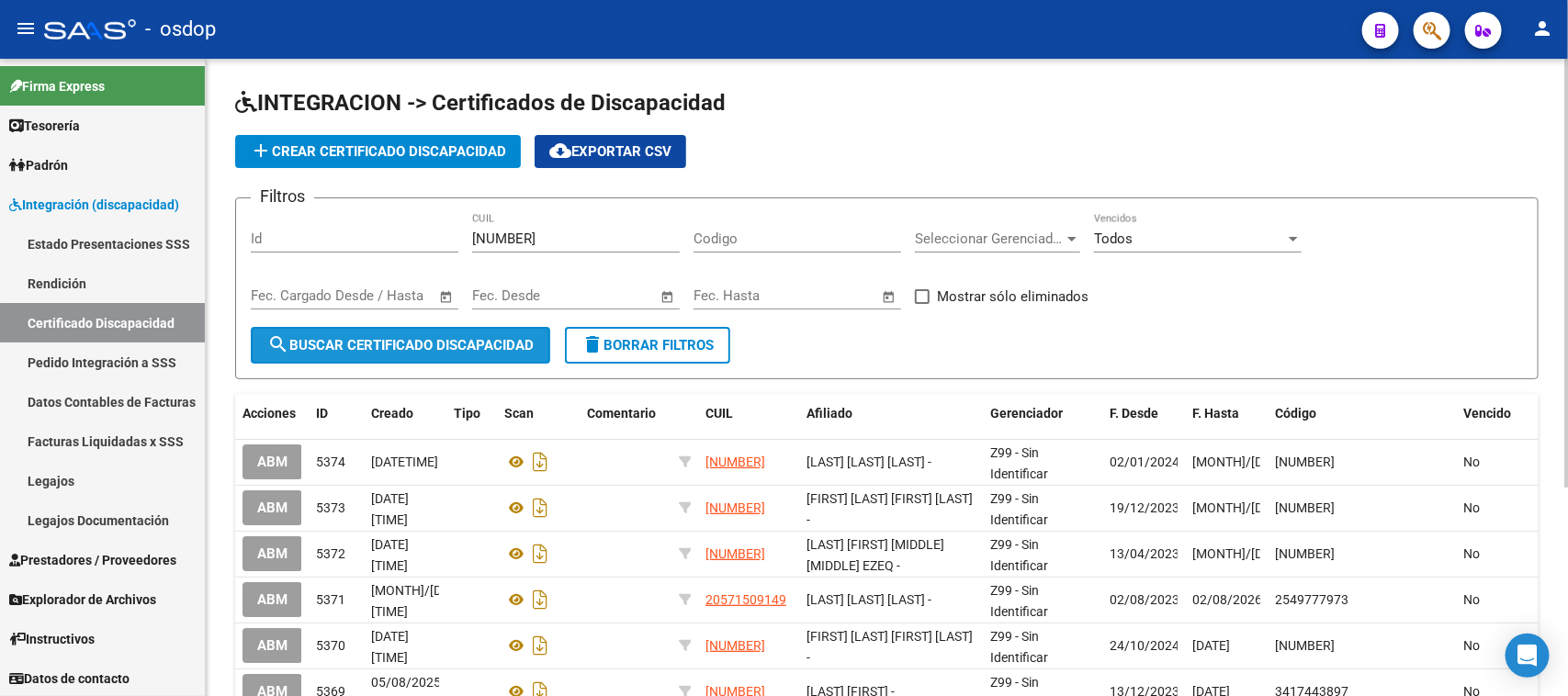 click on "search  Buscar Certificado Discapacidad" 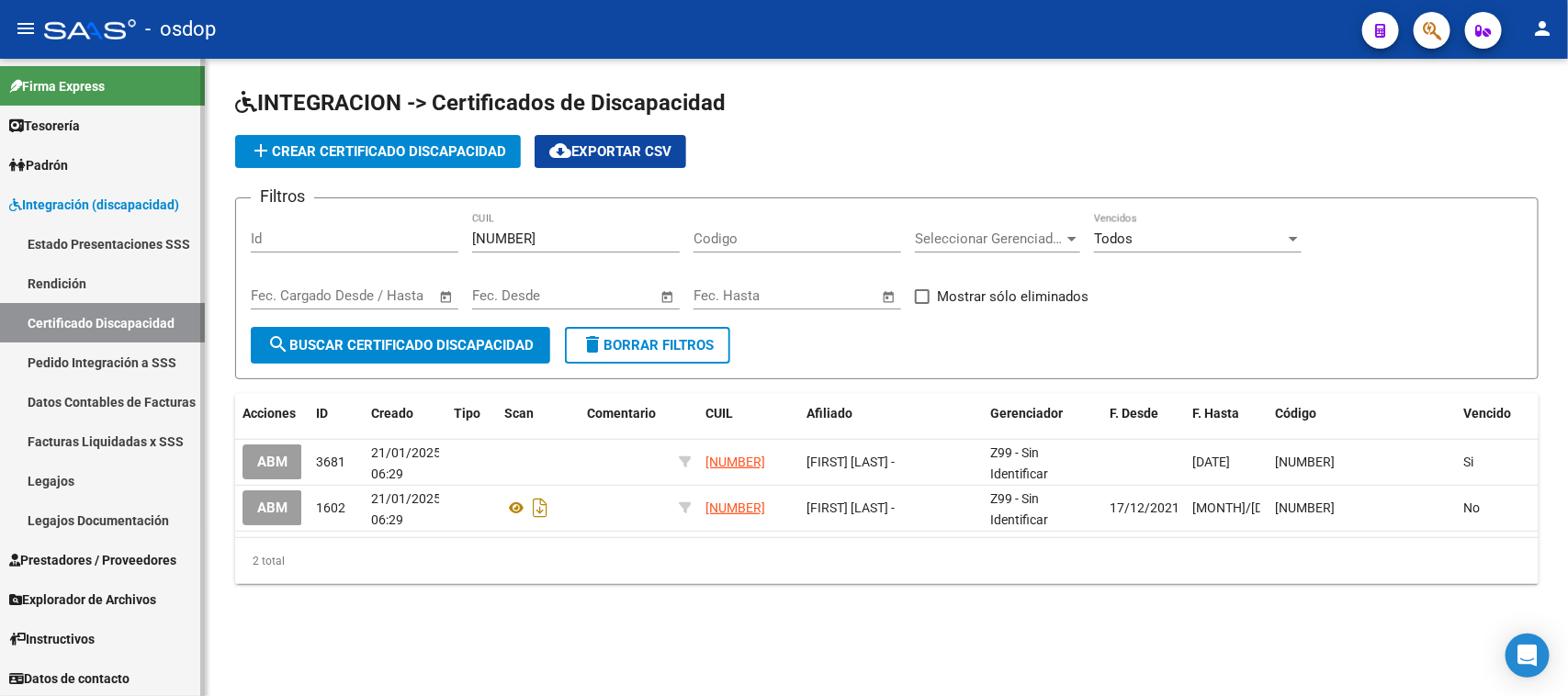 click on "Legajos" at bounding box center [102, 480] 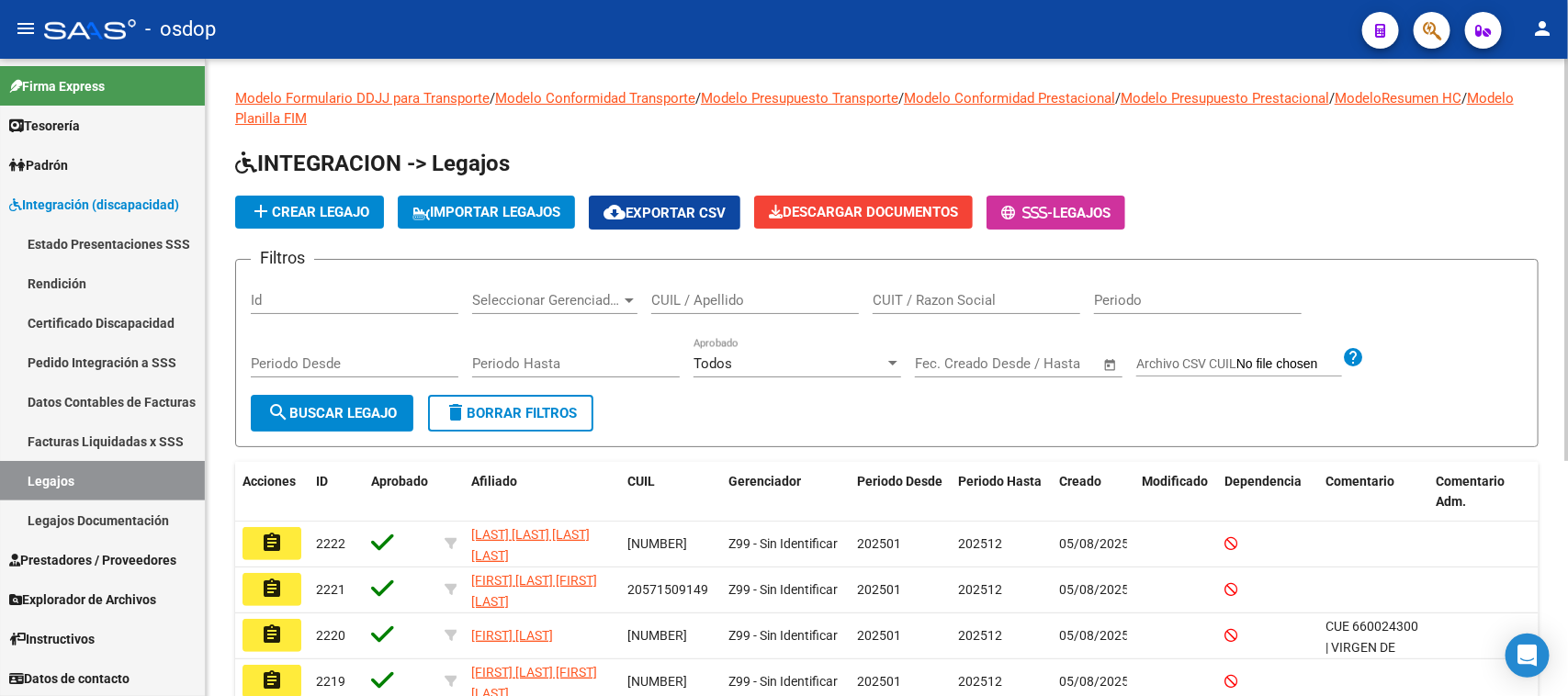 click on "CUIL / Apellido" at bounding box center (755, 300) 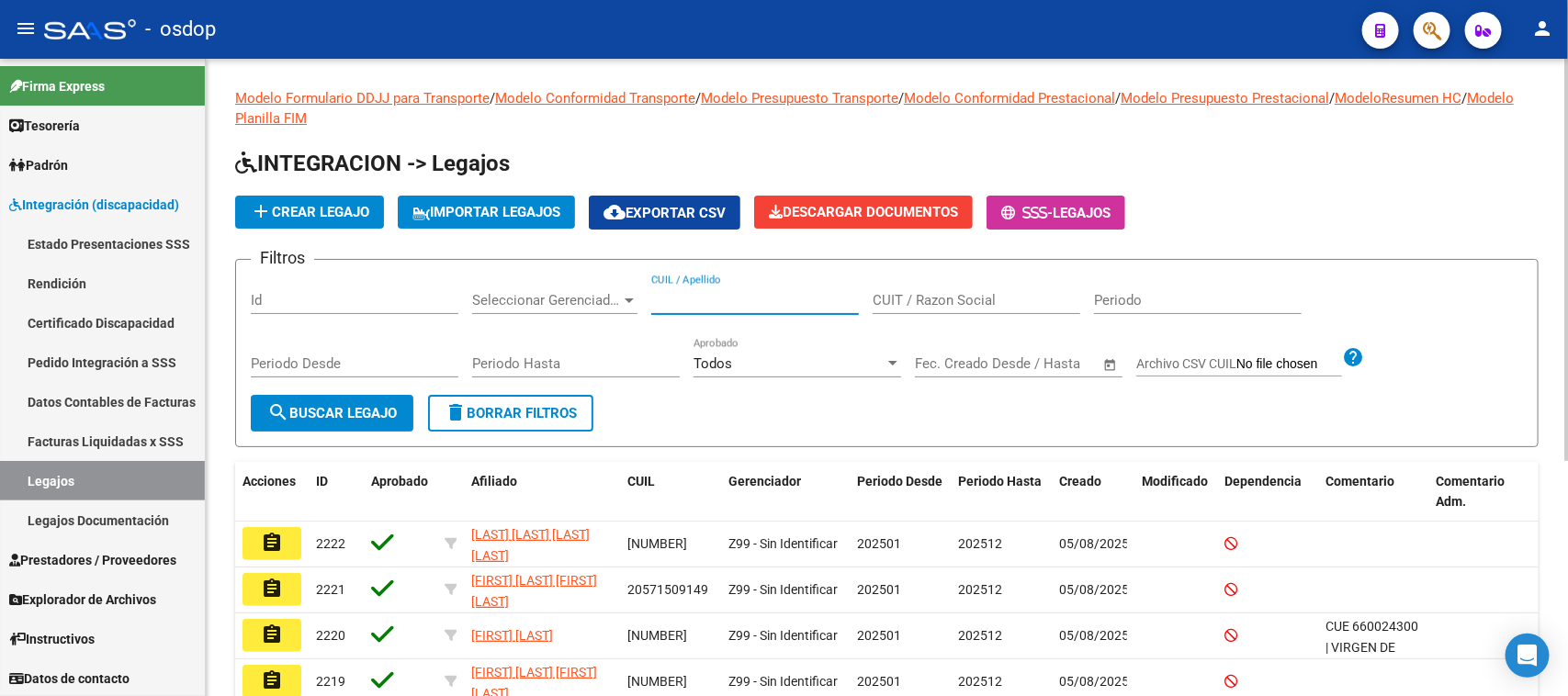 paste on "[NUMBER]" 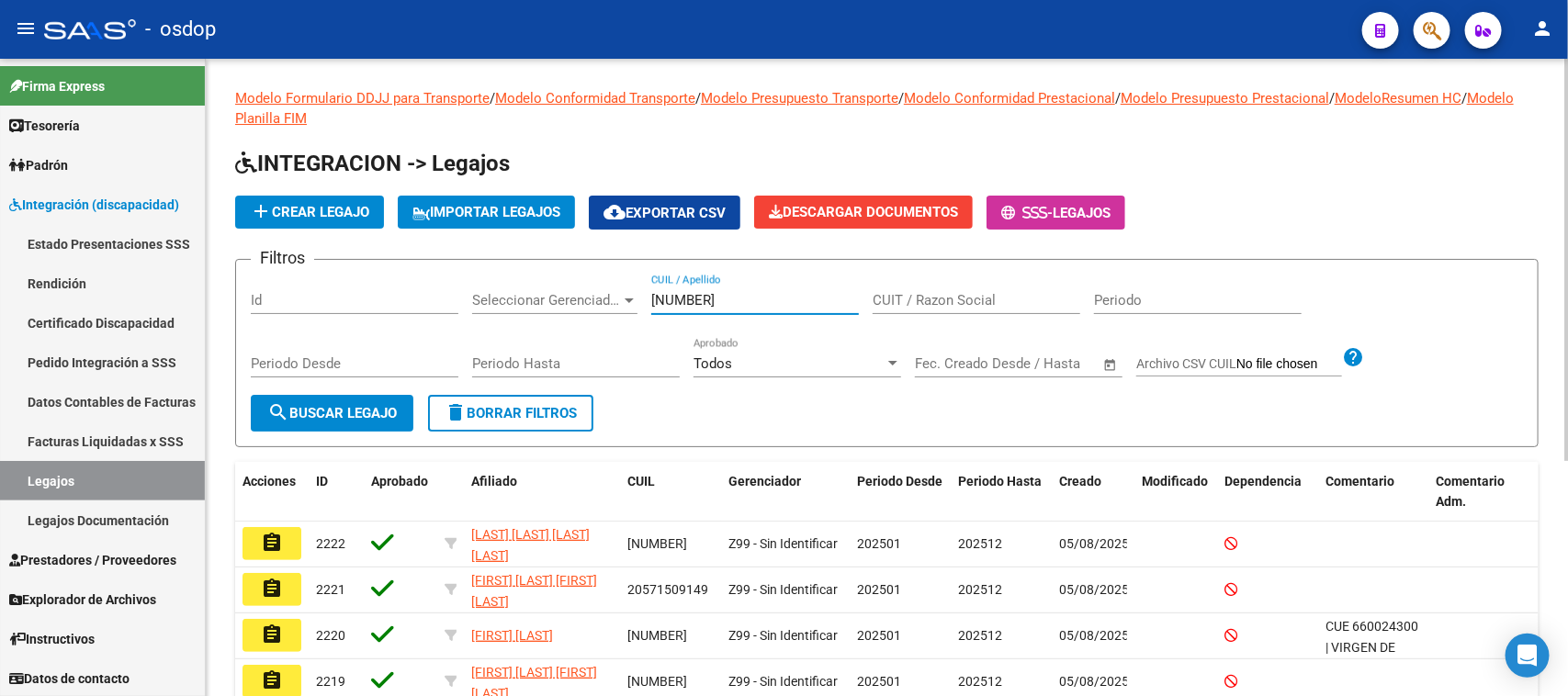type on "[NUMBER]" 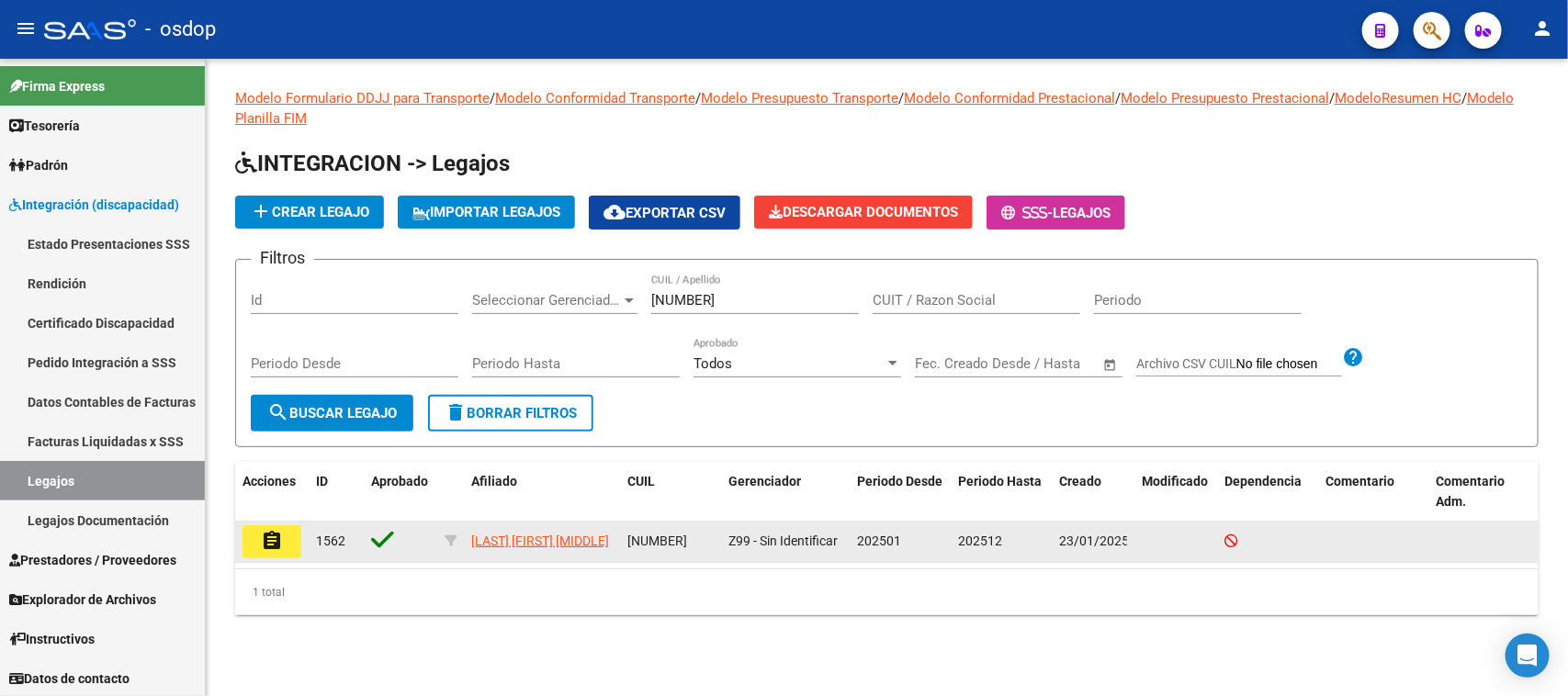 click on "assignment" 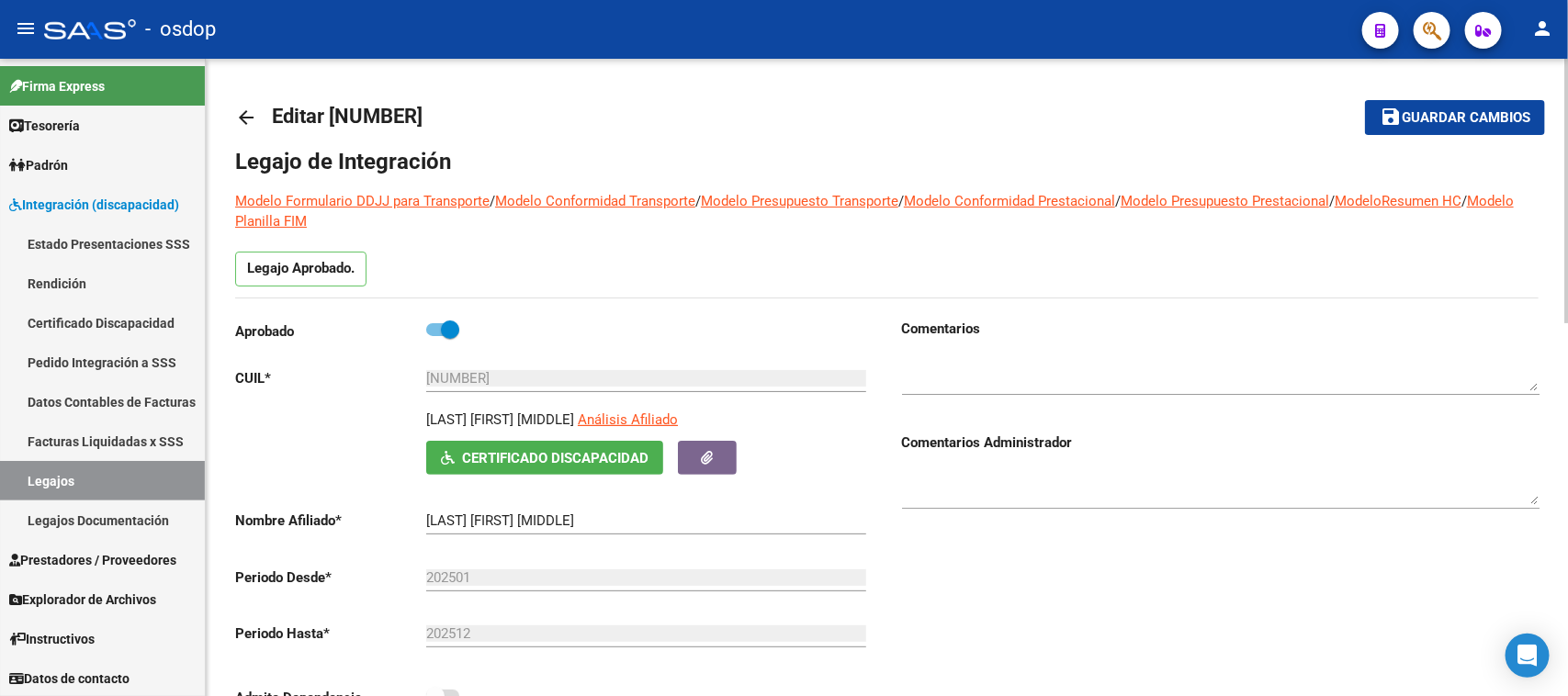 type on "[LAST] [FIRST] [MIDDLE] [MIDDLE]" 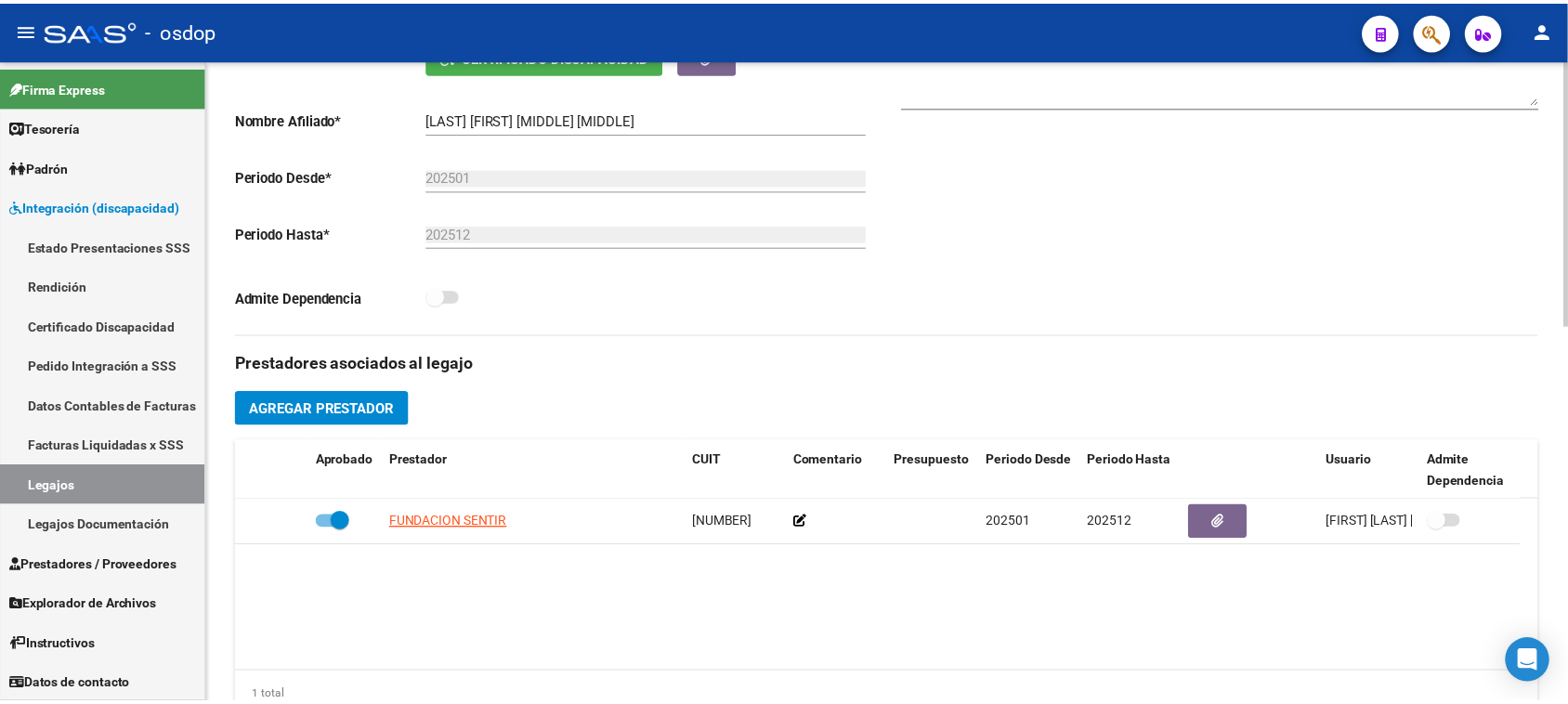 scroll, scrollTop: 464, scrollLeft: 0, axis: vertical 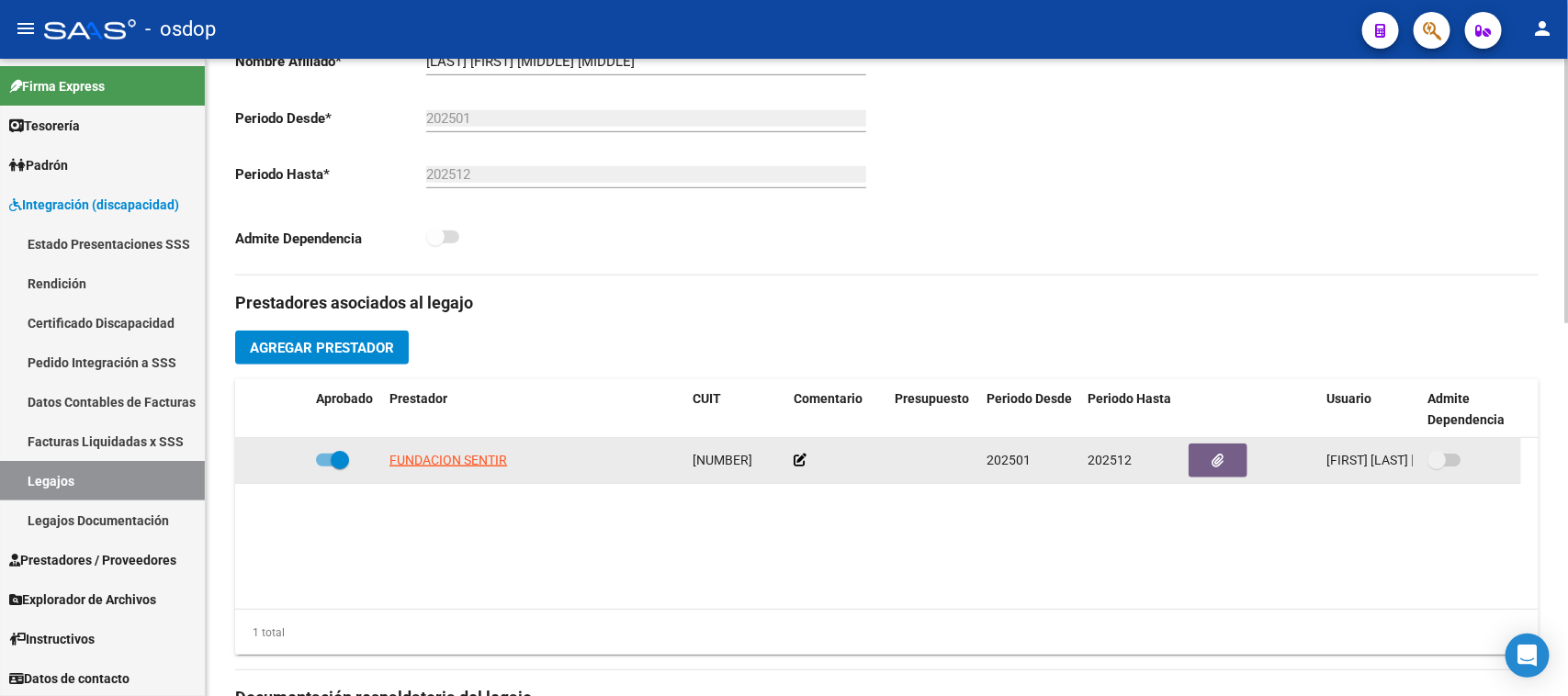 click at bounding box center (333, 460) 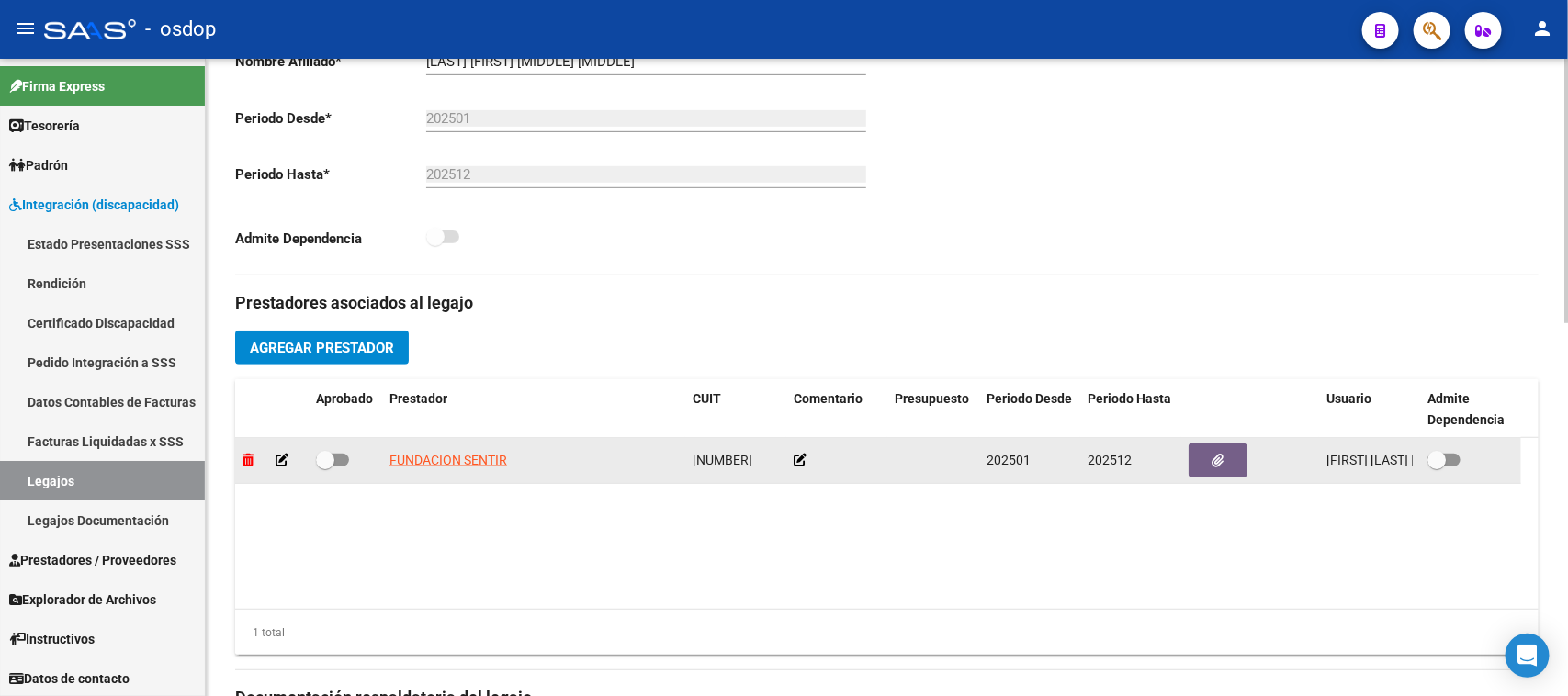 click 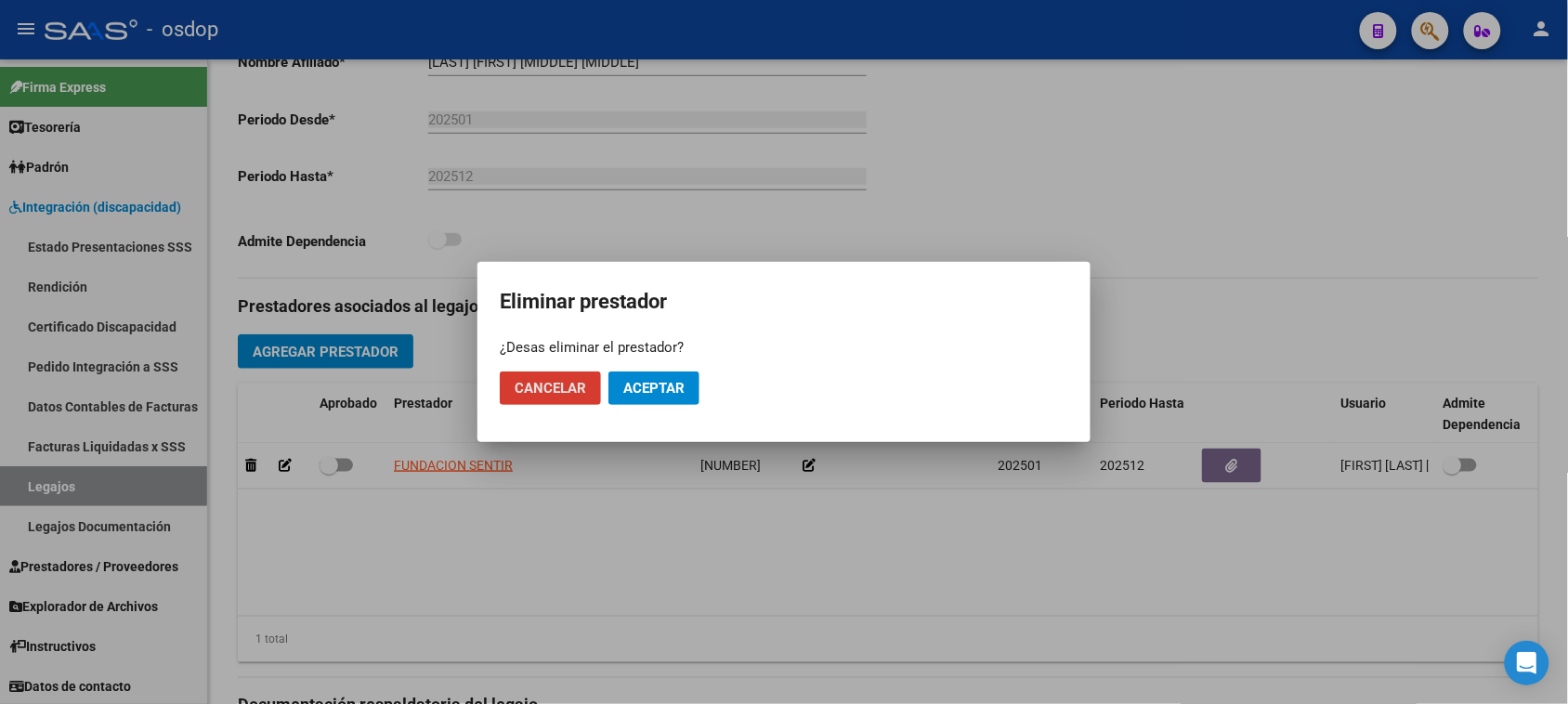 click on "Aceptar" 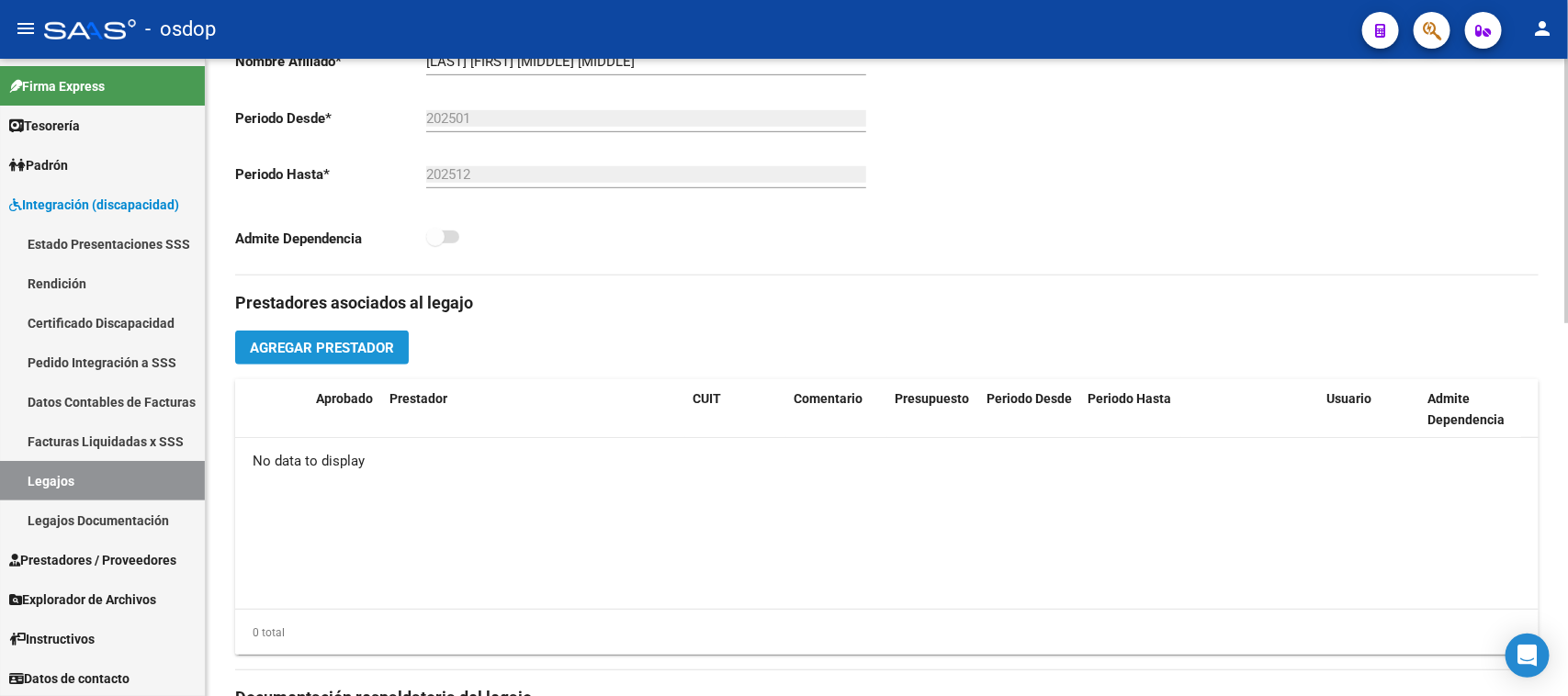 click on "Agregar Prestador" 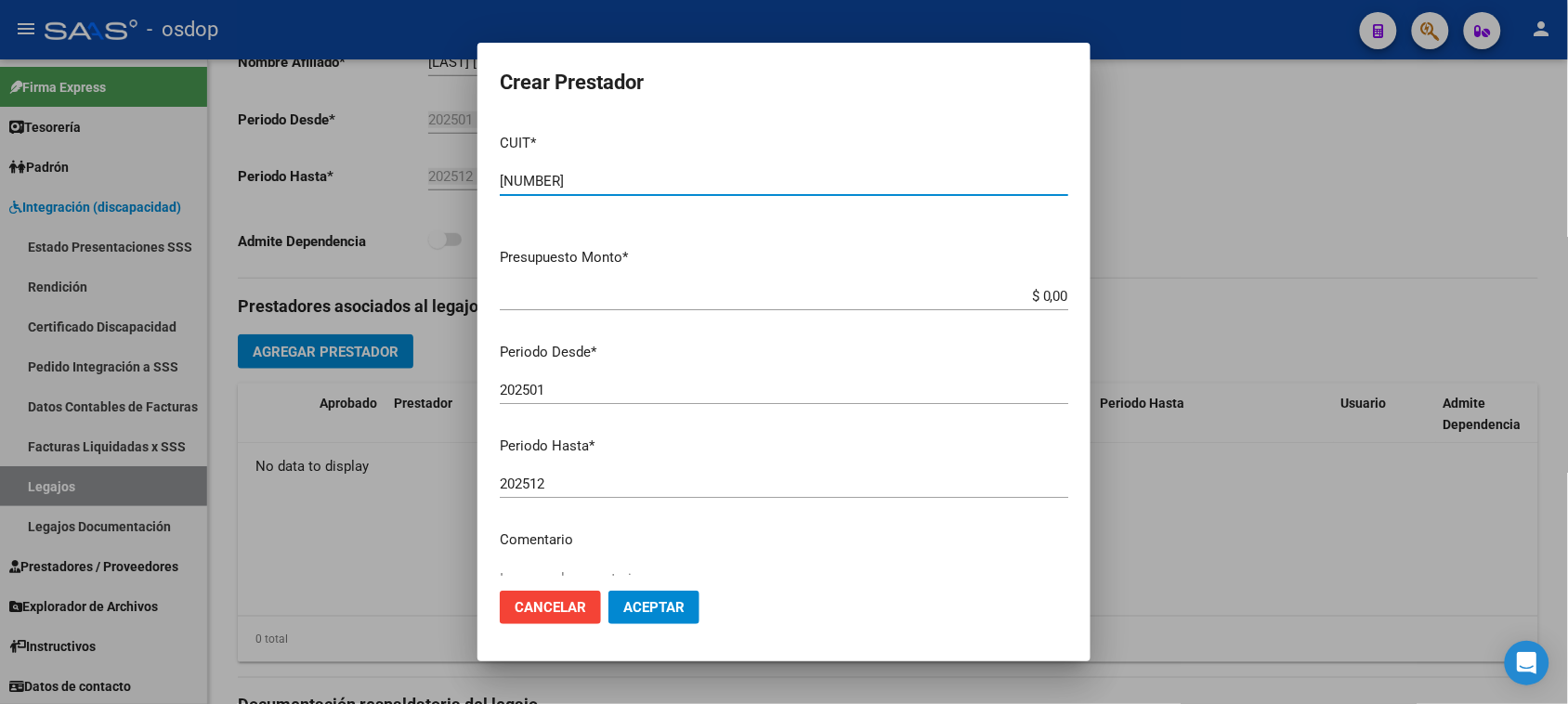 type on "[NUMBER]" 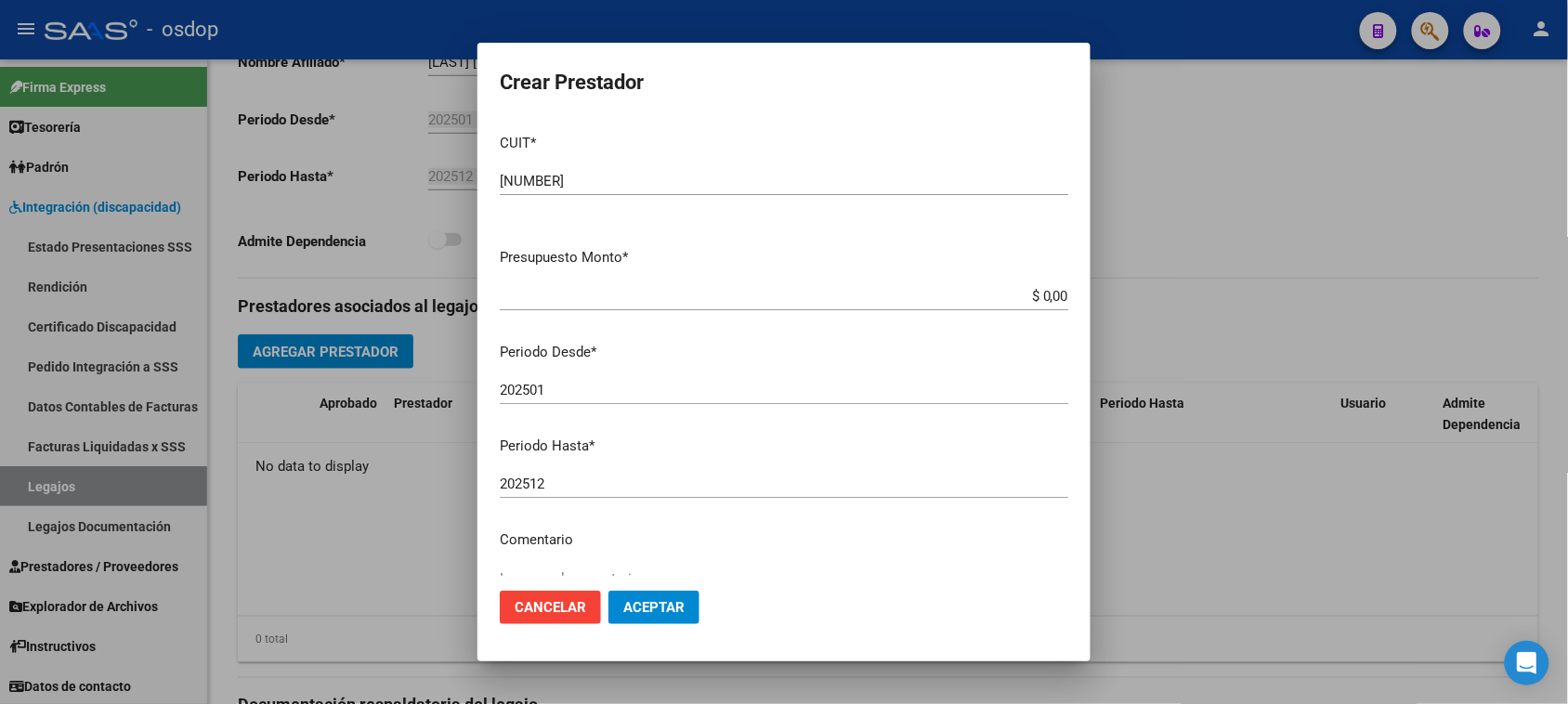 click on "$ 0,00" at bounding box center [784, 296] 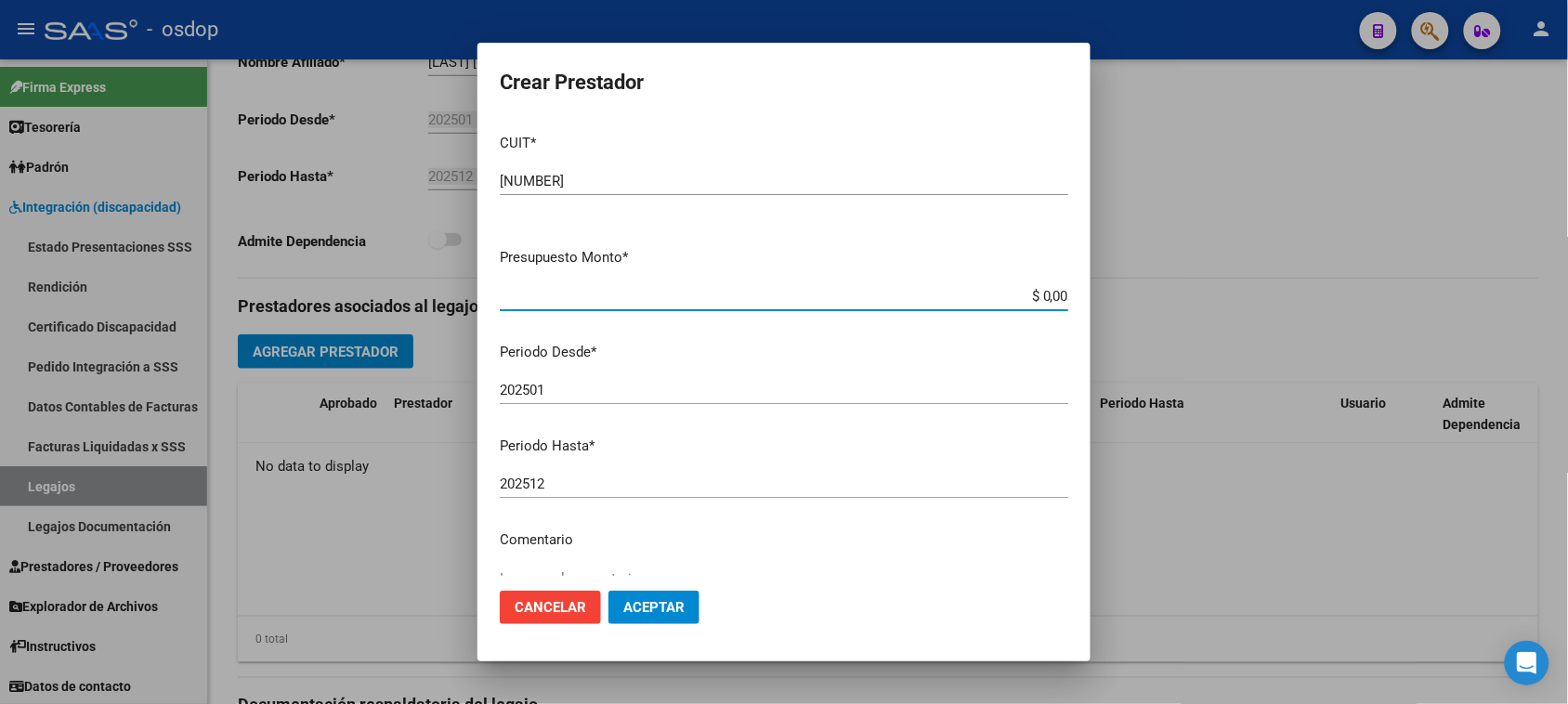 click on "$ 0,00" at bounding box center [784, 296] 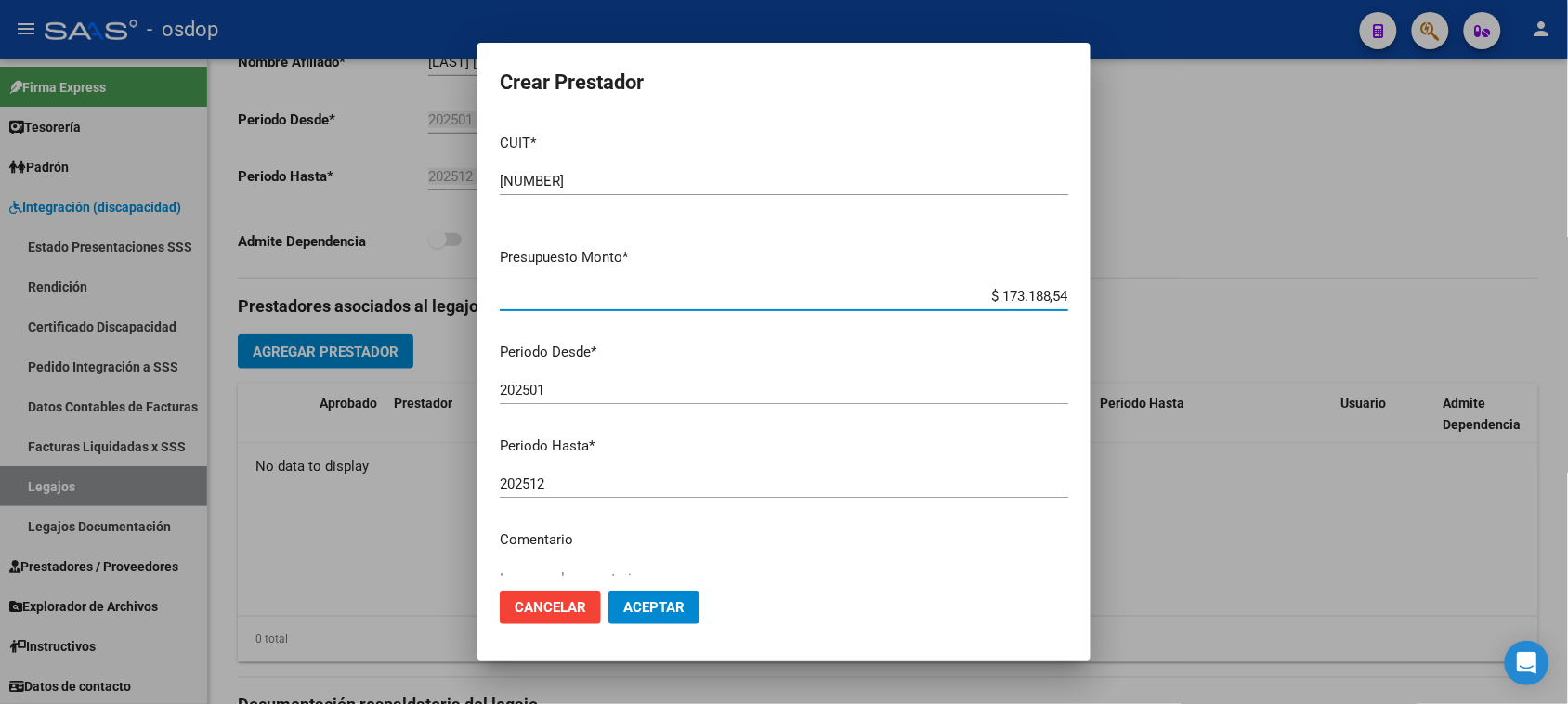 type on "$ 173.188,54" 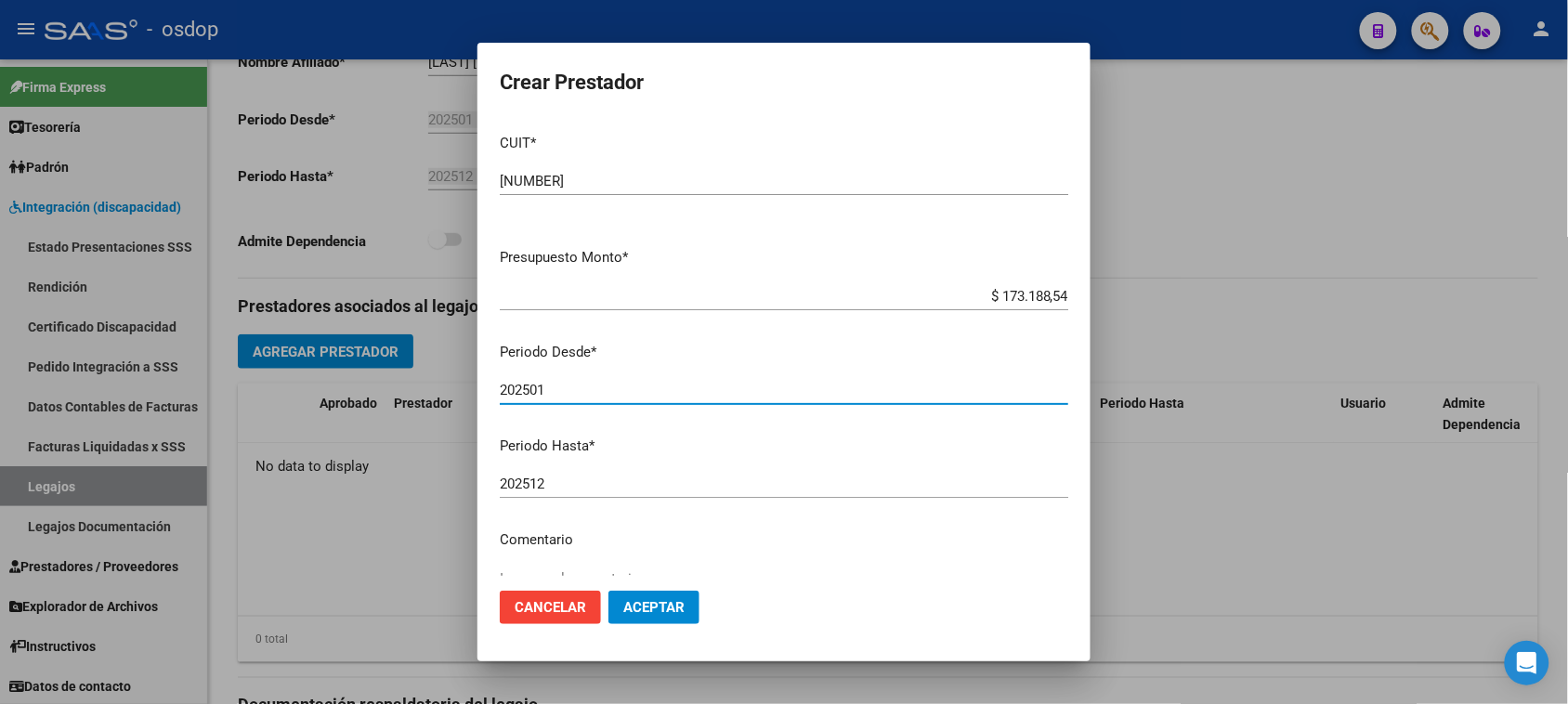 click on "202501" at bounding box center (784, 390) 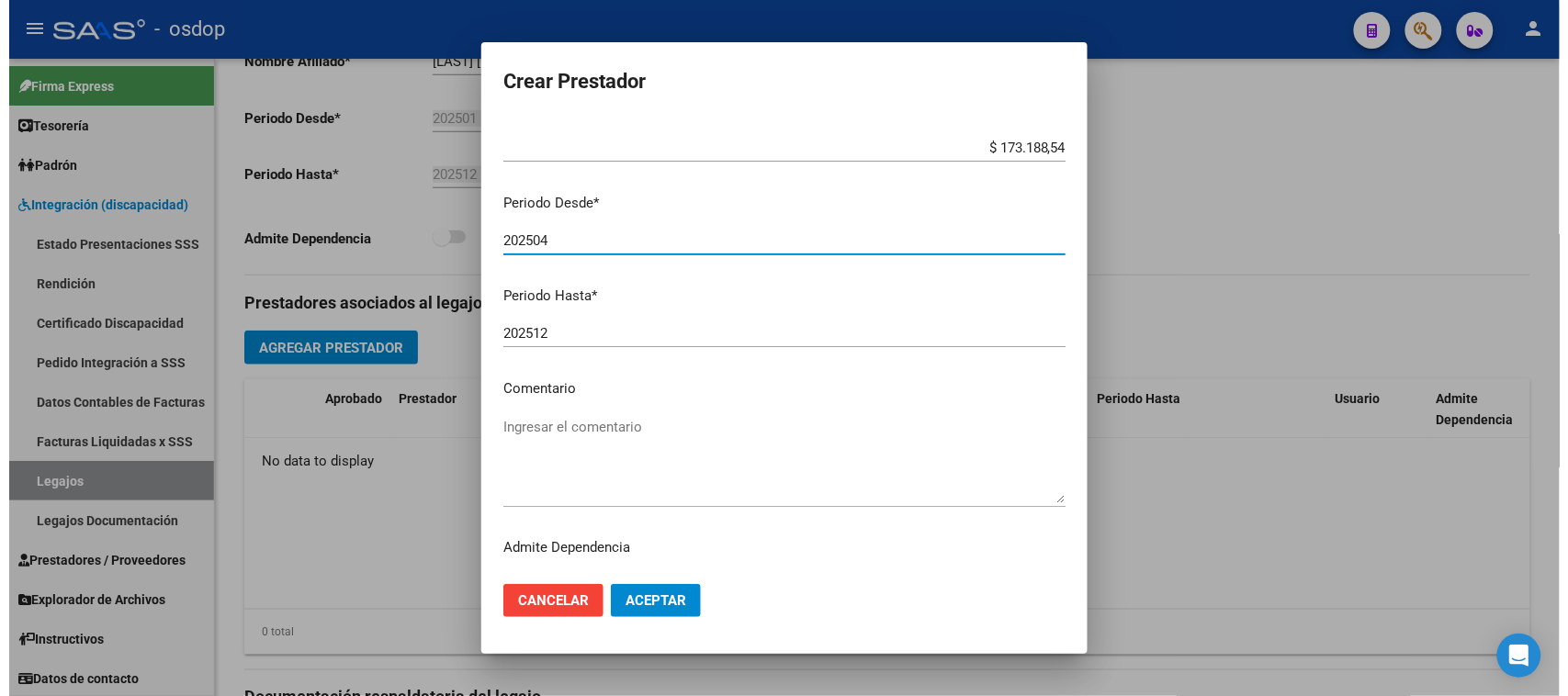 scroll, scrollTop: 175, scrollLeft: 0, axis: vertical 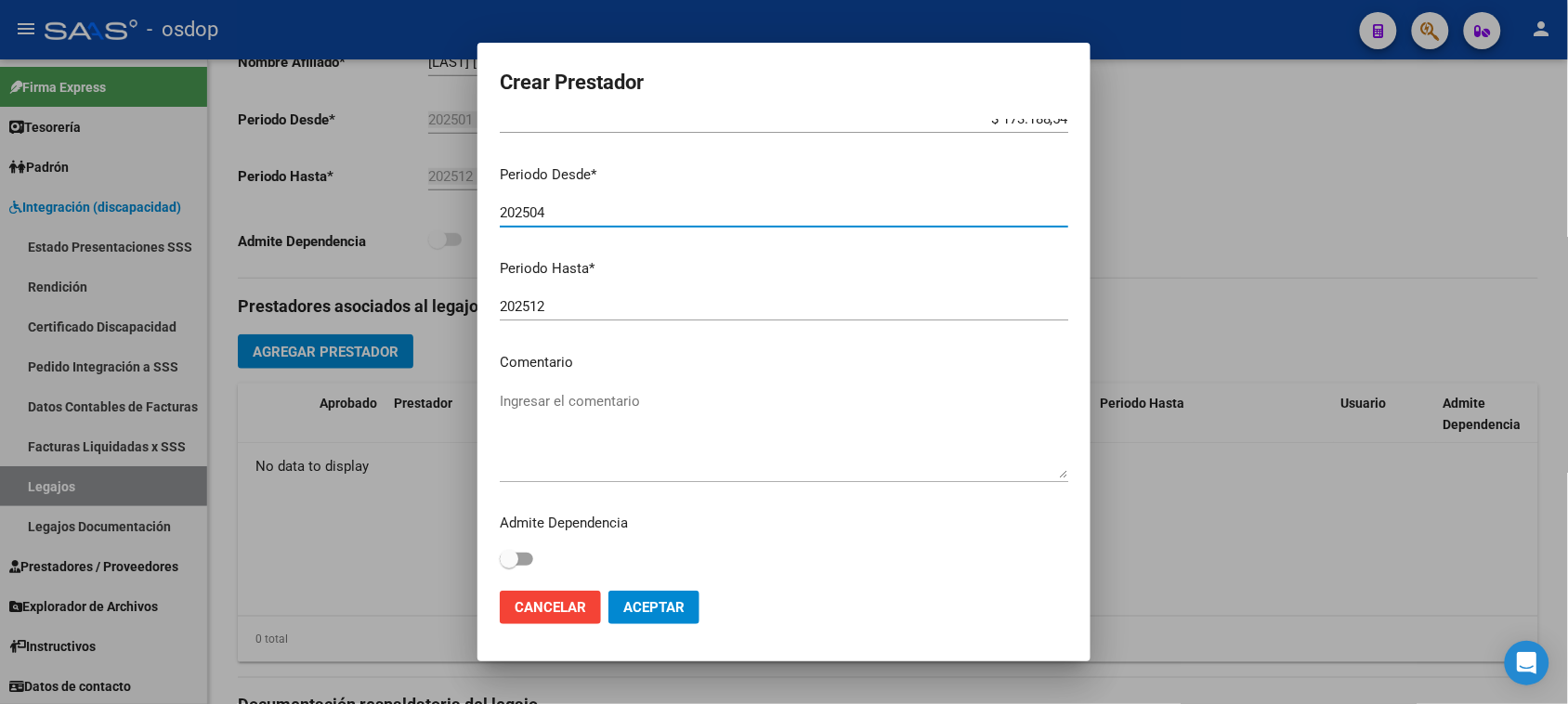 type on "202504" 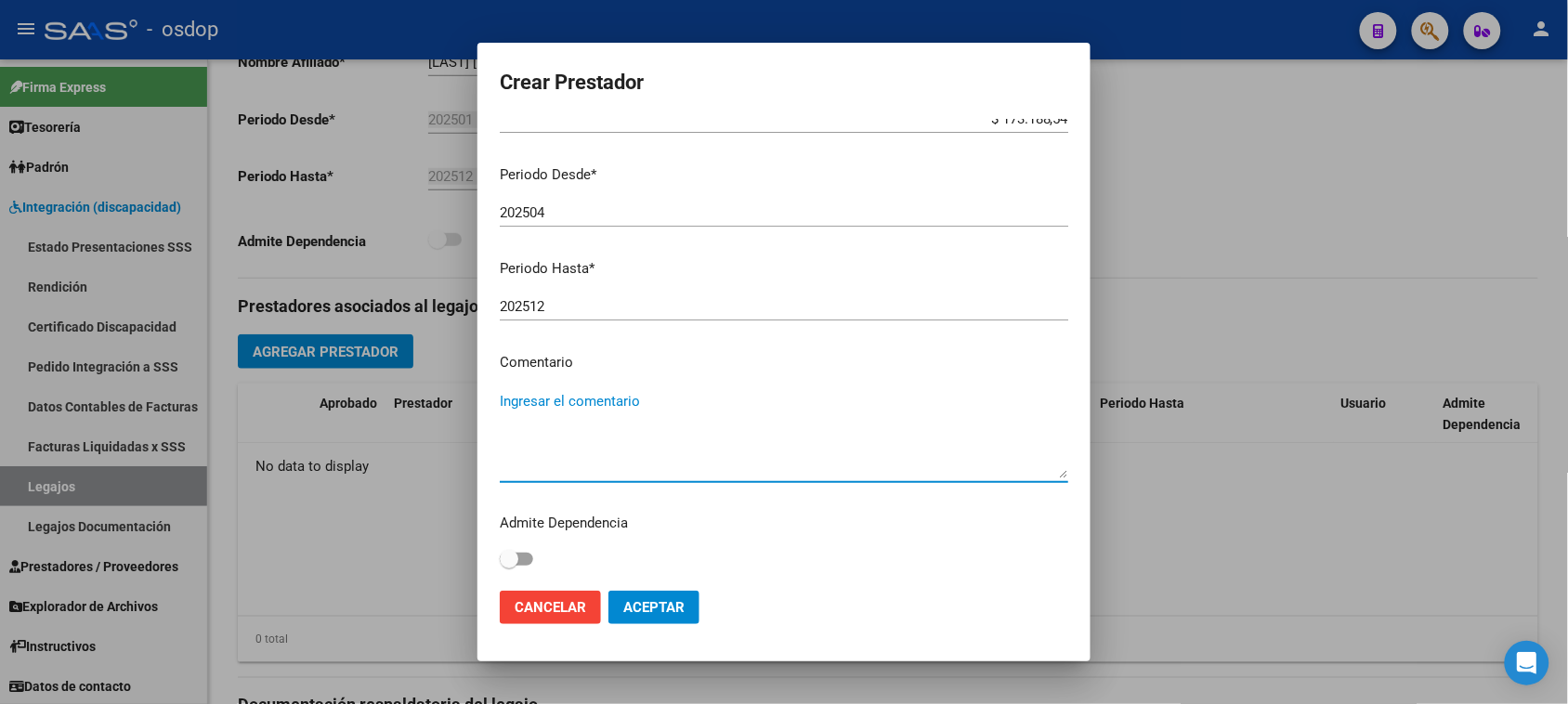 click on "Ingresar el comentario" at bounding box center [784, 435] 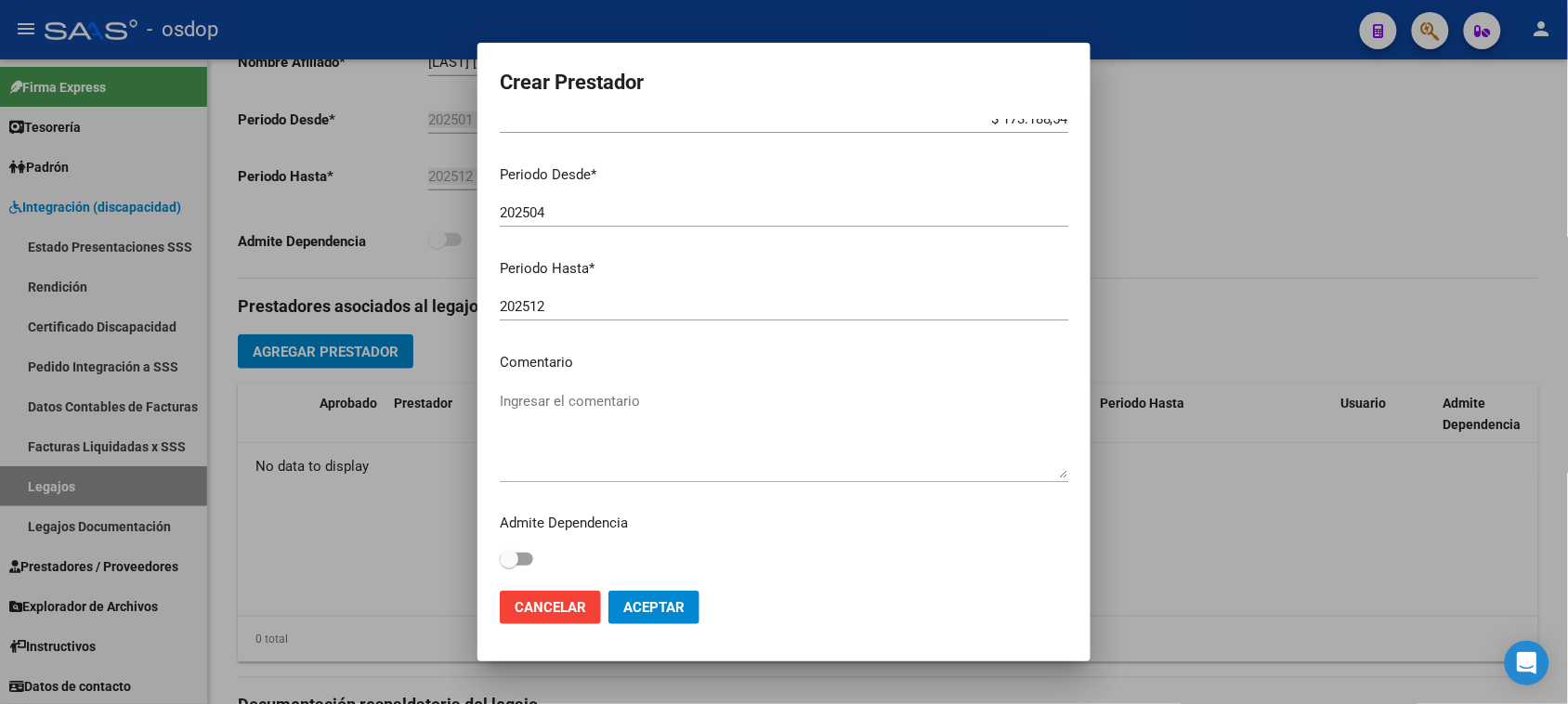 click on "Ingresar el comentario" at bounding box center (784, 435) 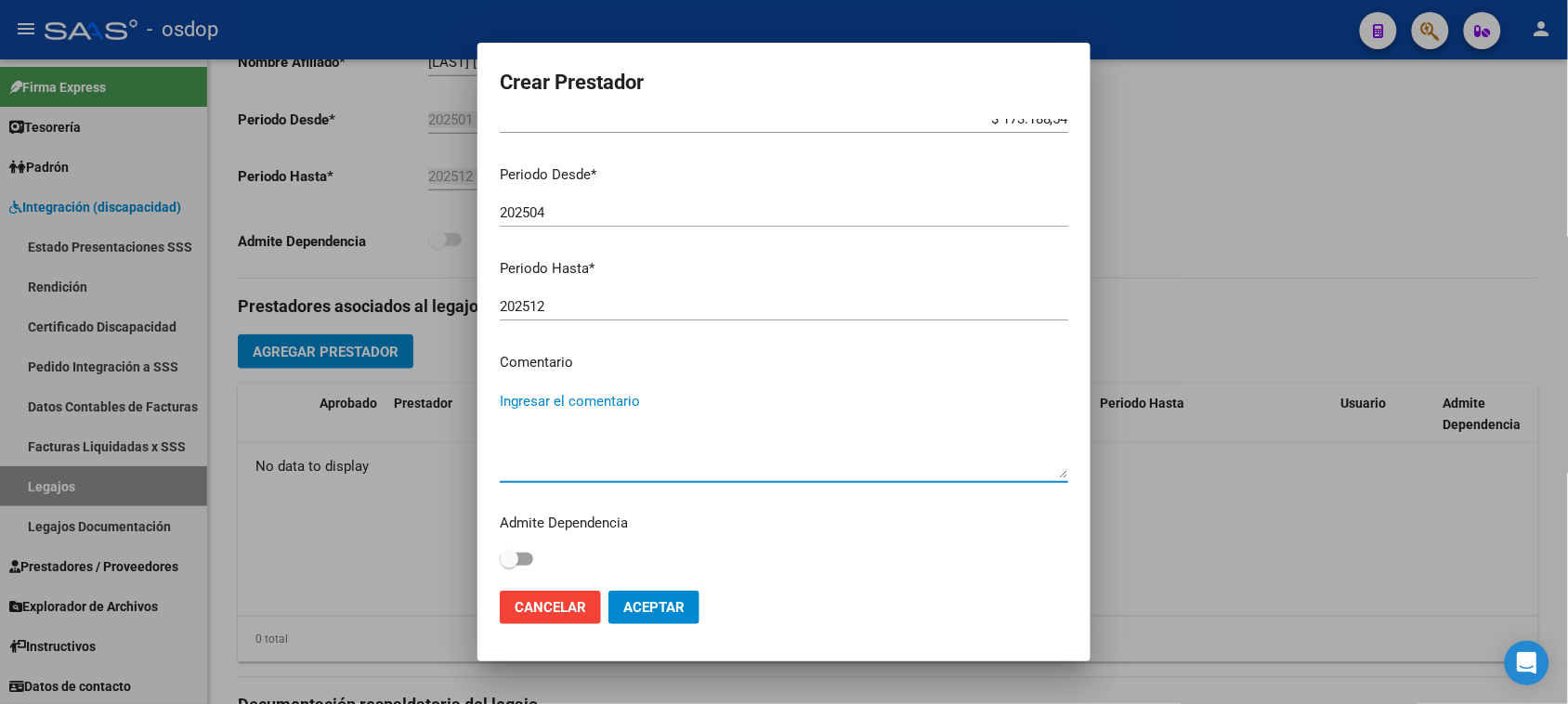 paste on "250103 - TERAPIA OCUPACIONAL" 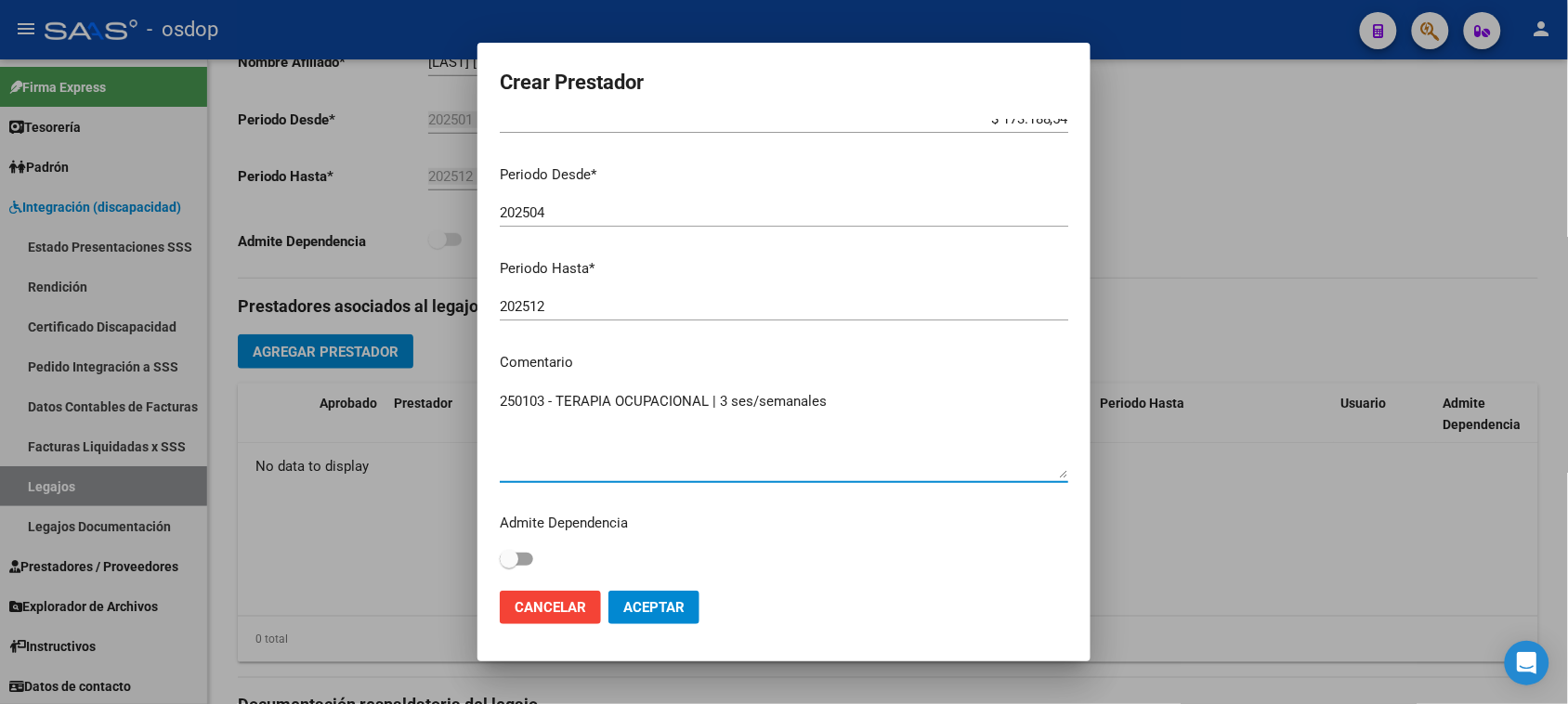 type on "250103 - TERAPIA OCUPACIONAL | 3 ses/semanales" 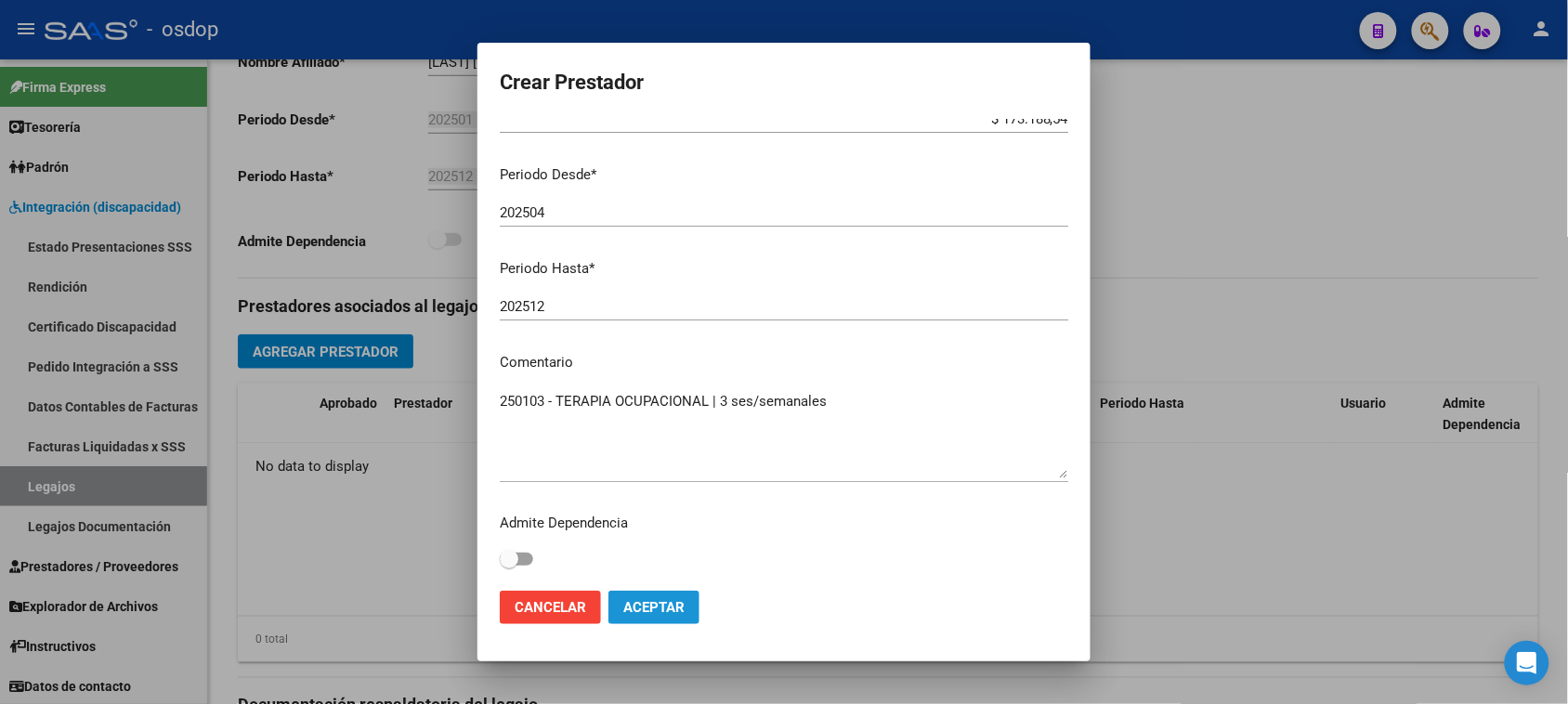 click on "Aceptar" 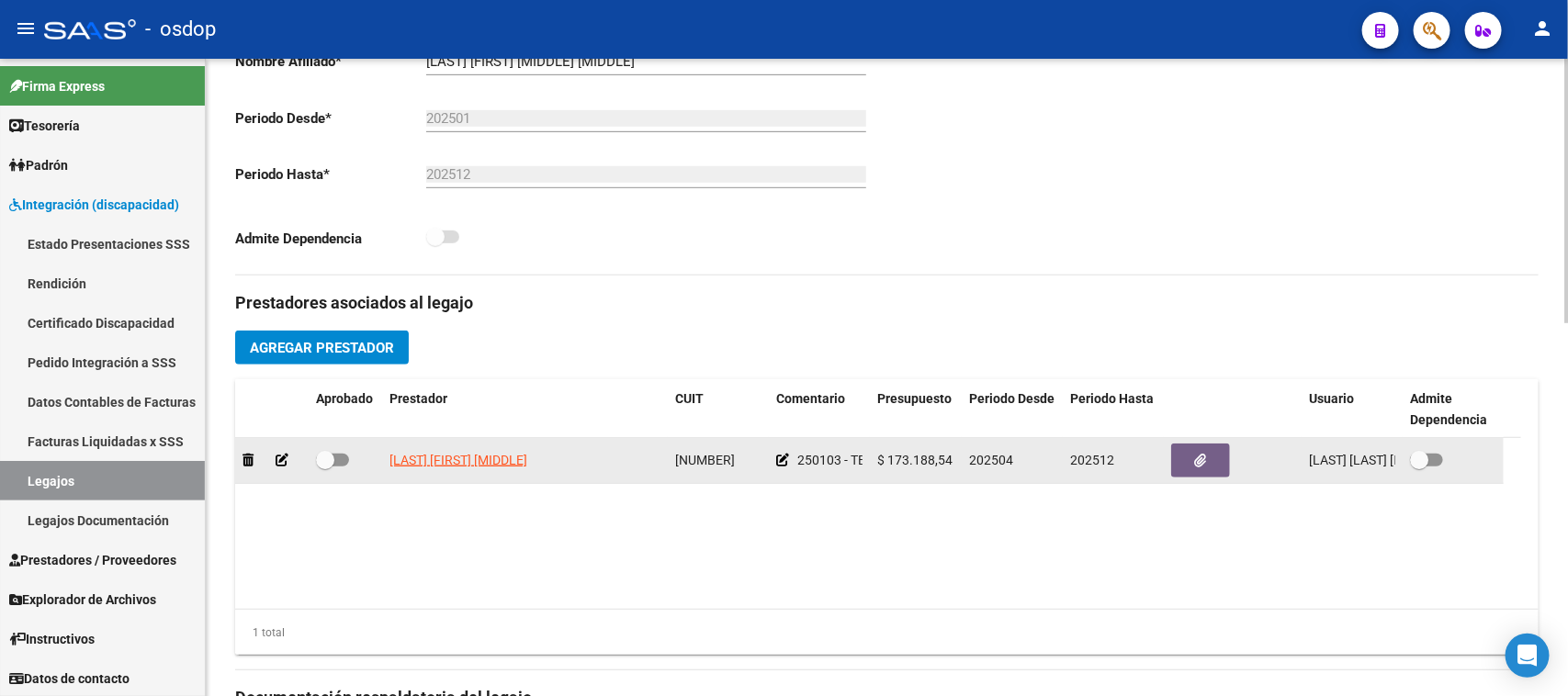 click at bounding box center [333, 460] 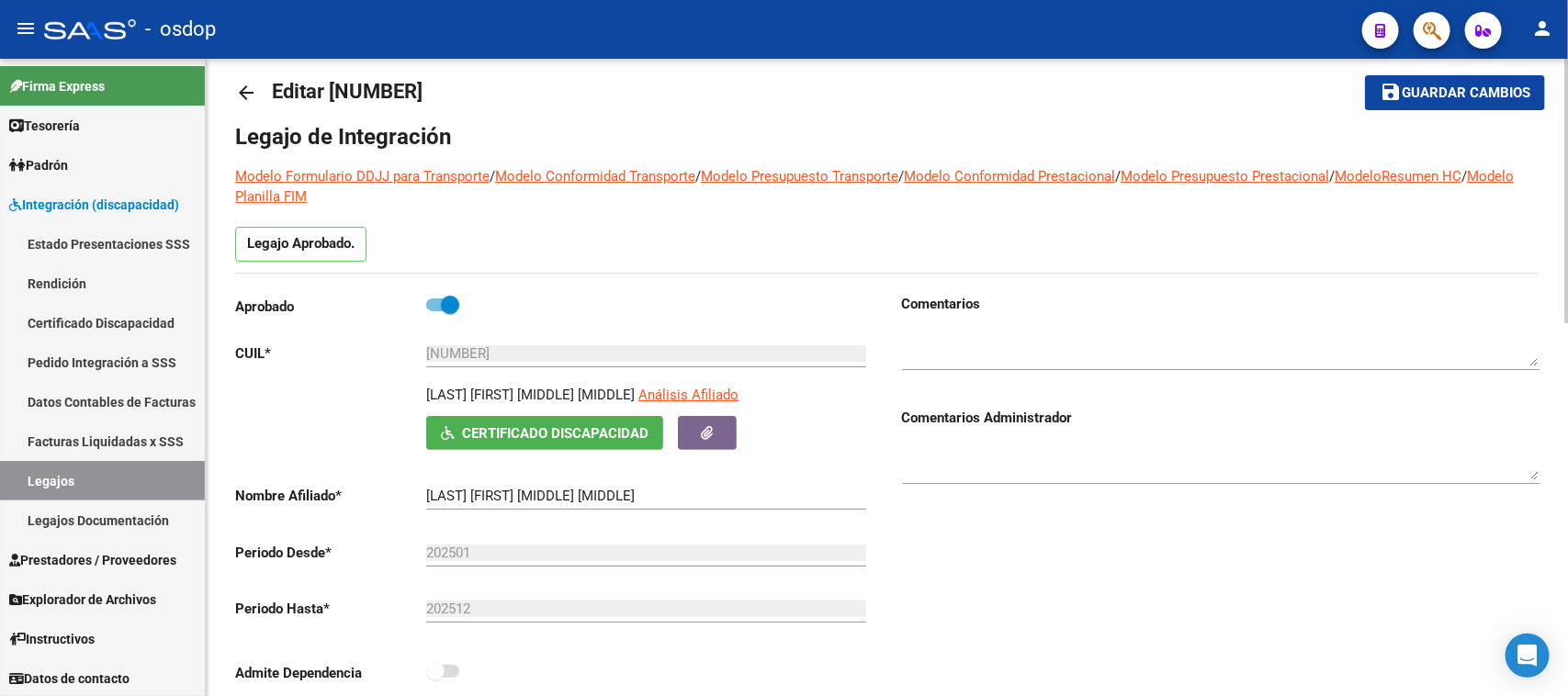 scroll, scrollTop: 0, scrollLeft: 0, axis: both 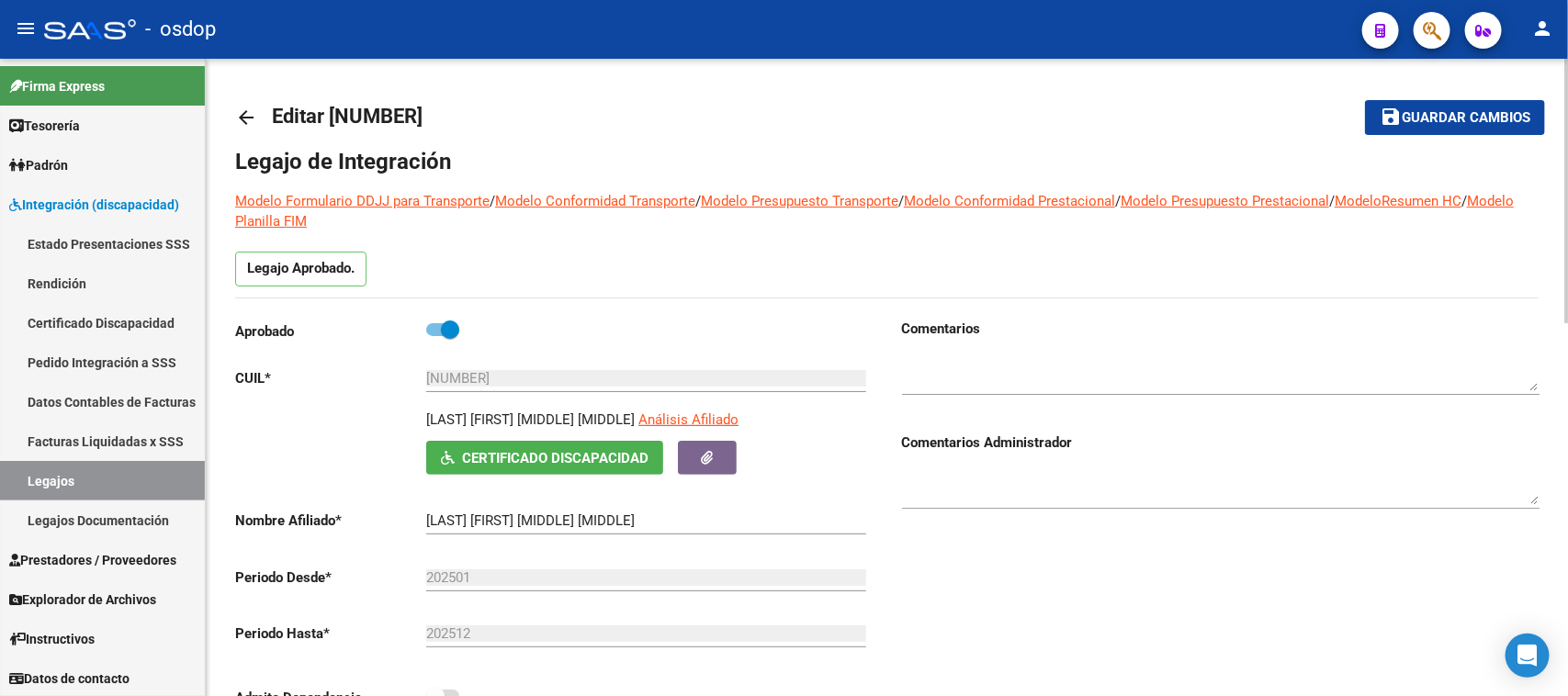 click on "Guardar cambios" 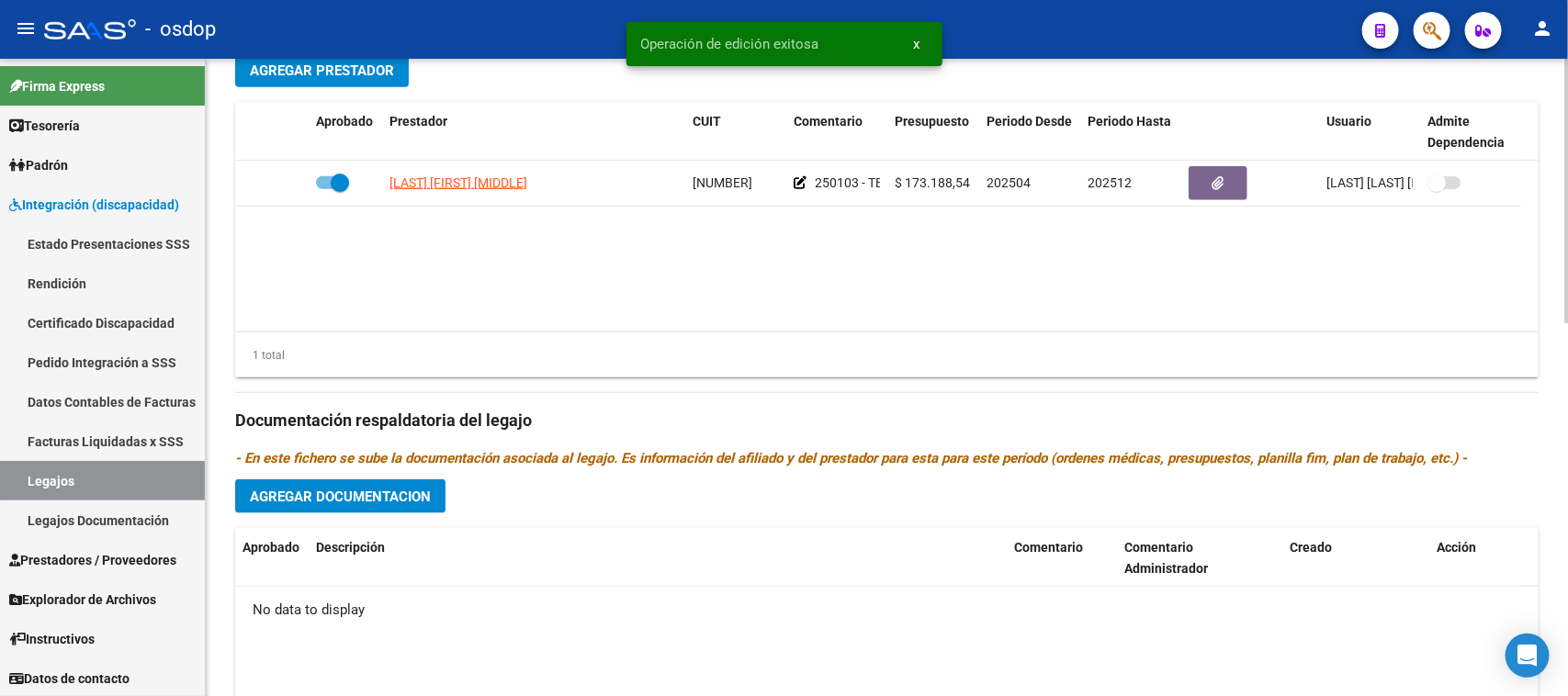 scroll, scrollTop: 803, scrollLeft: 0, axis: vertical 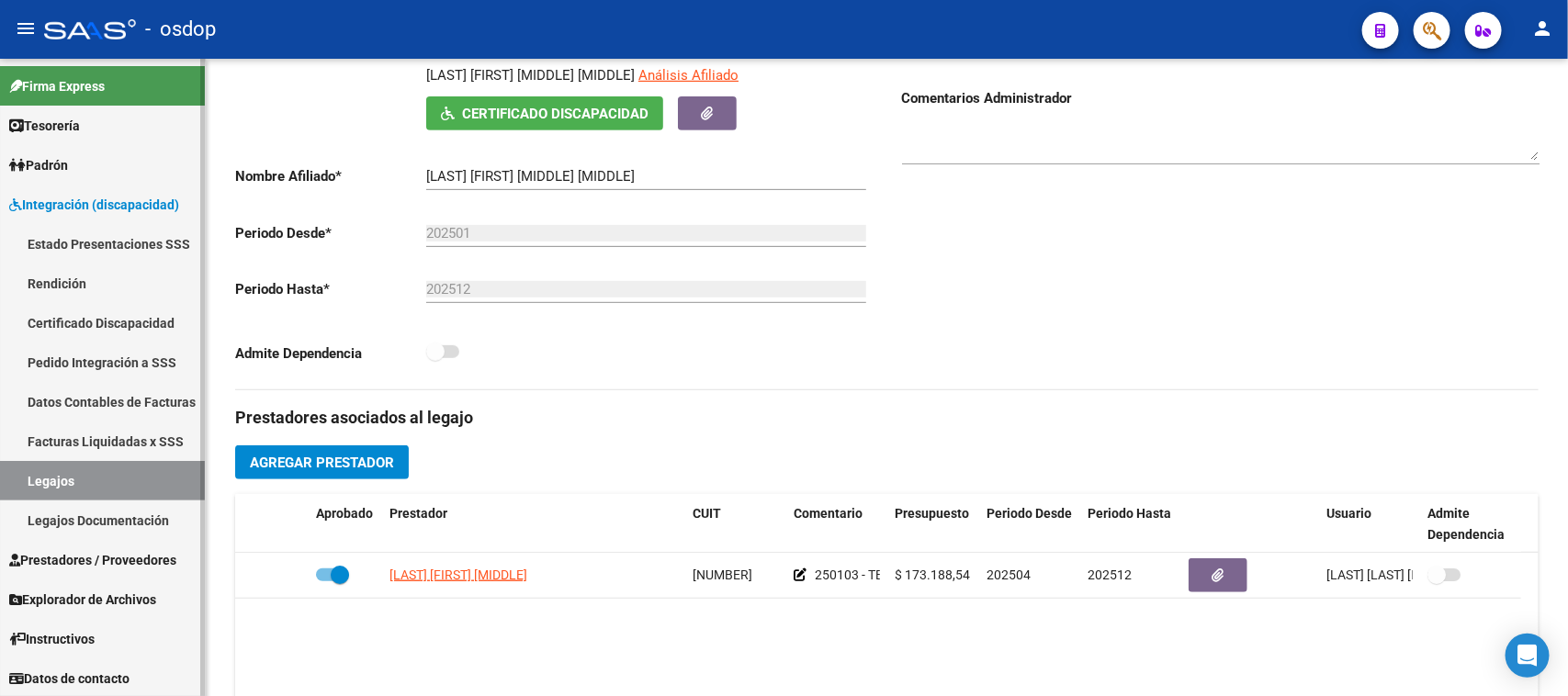 click on "Certificado Discapacidad" at bounding box center [102, 322] 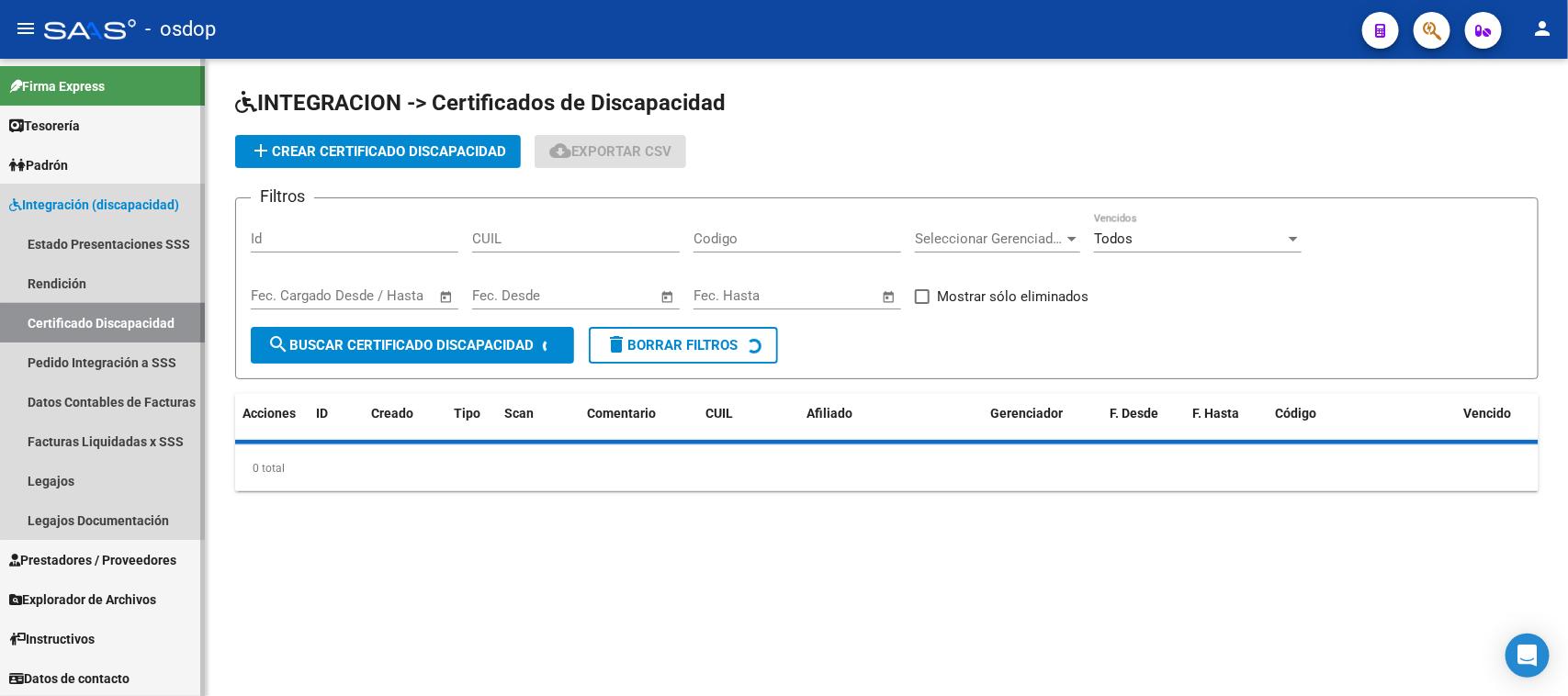 scroll, scrollTop: 0, scrollLeft: 0, axis: both 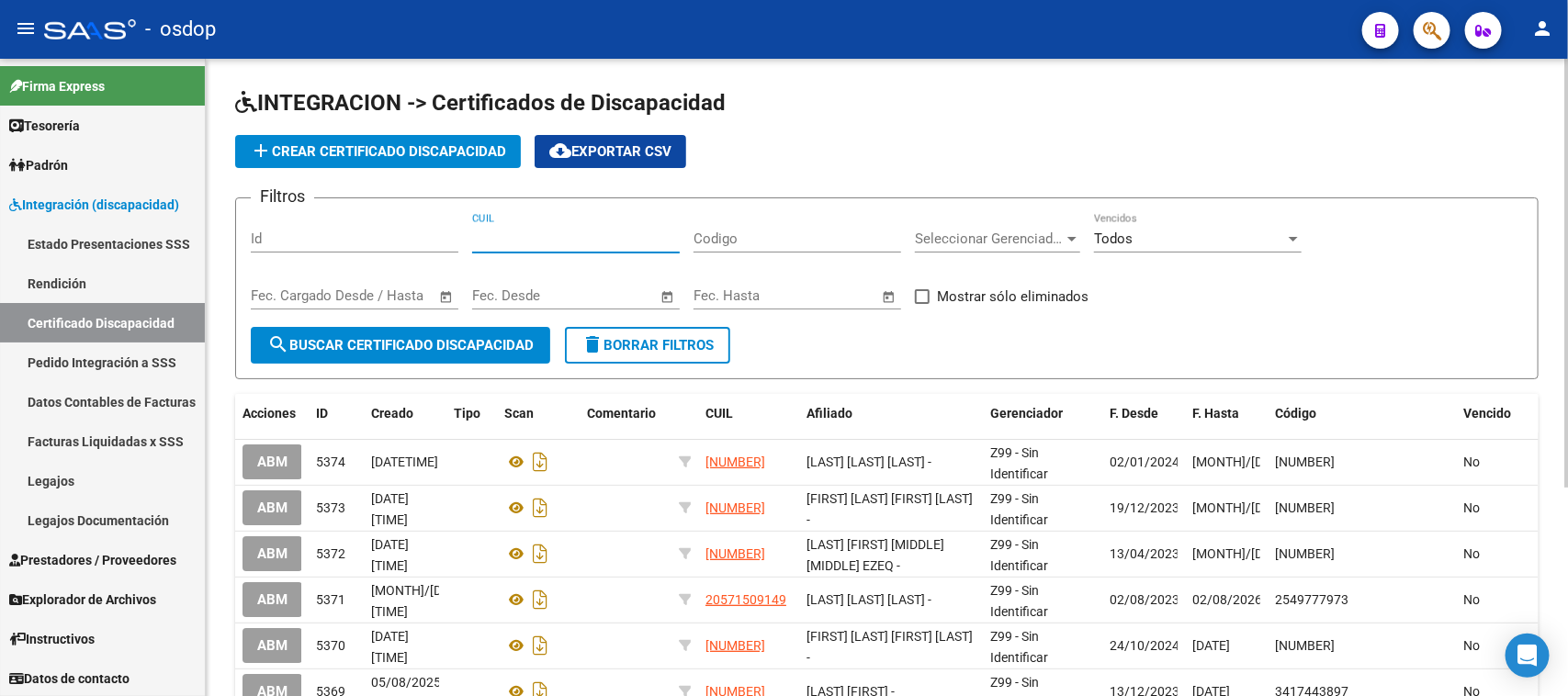 click on "CUIL" at bounding box center [576, 239] 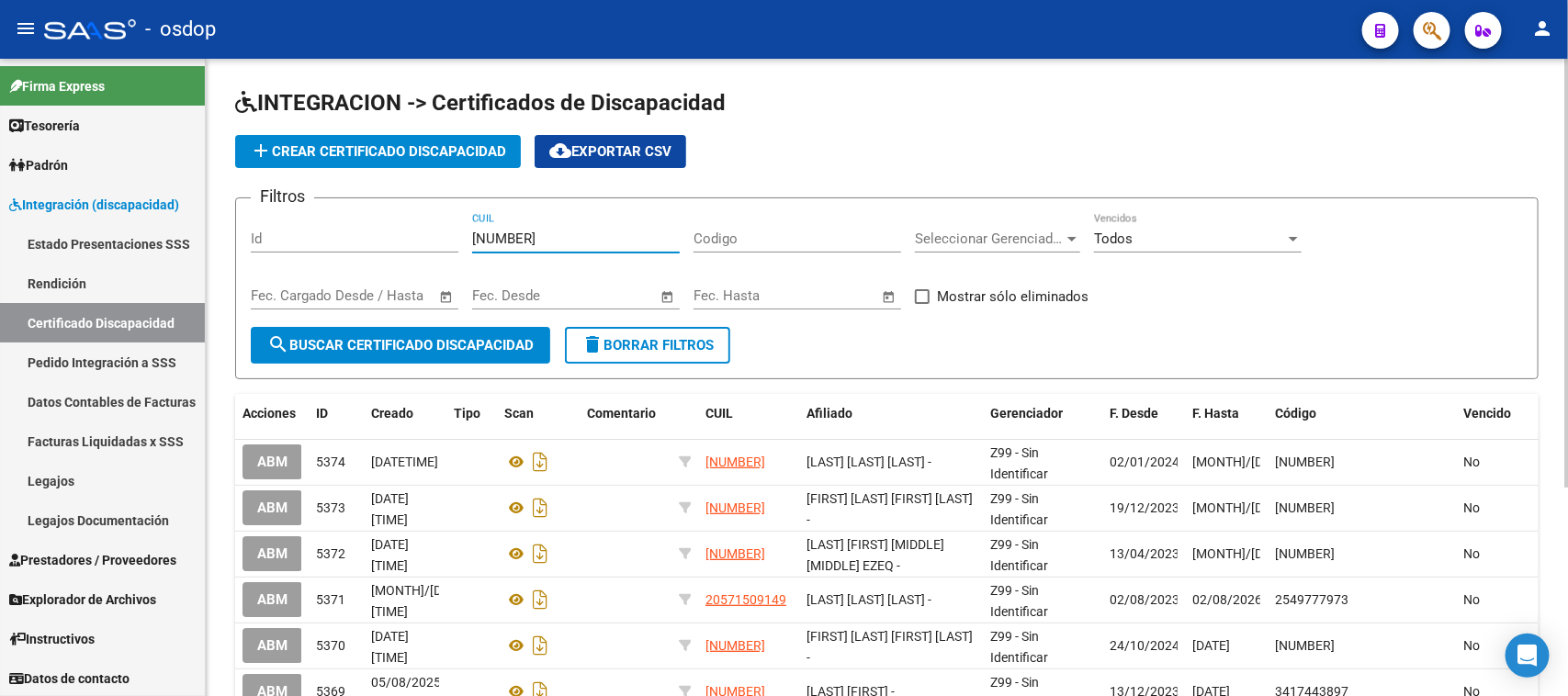 type on "[NUMBER]" 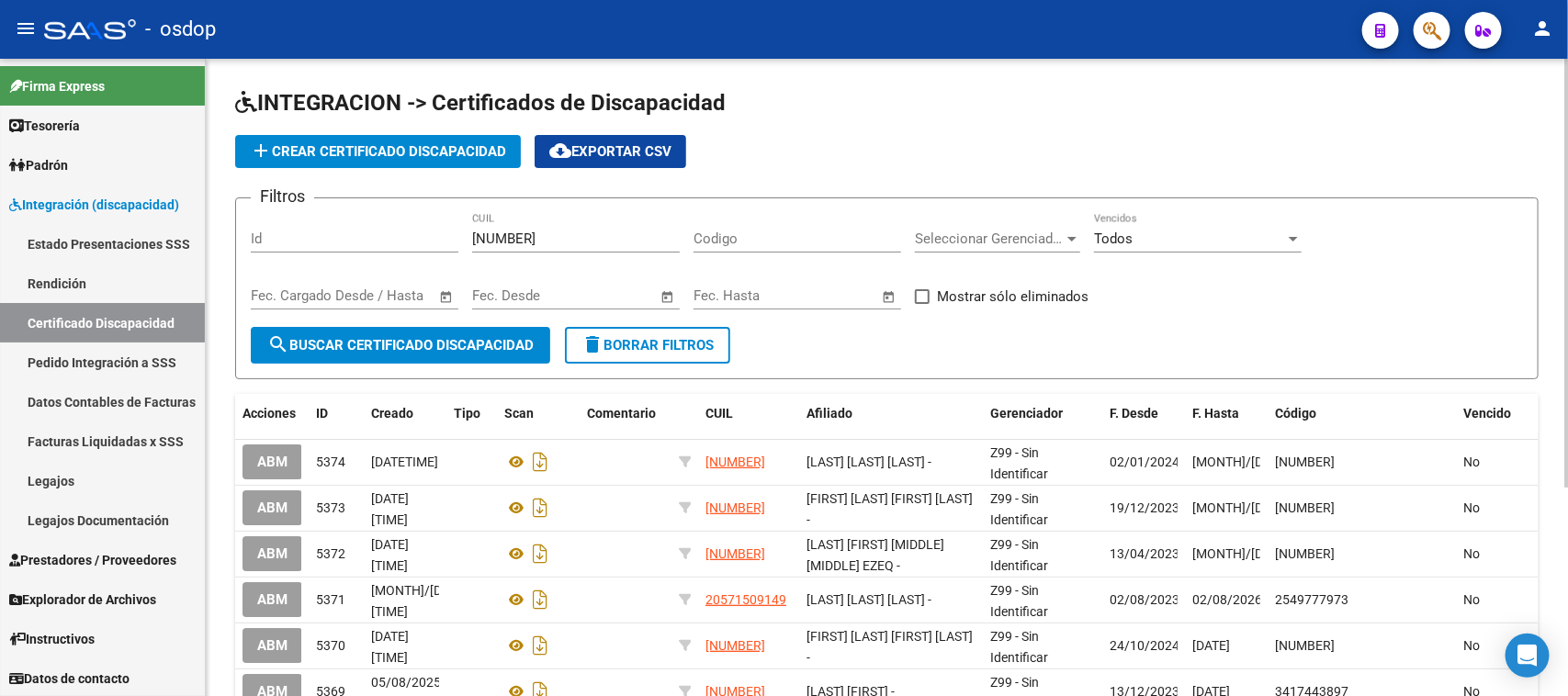 click on "search  Buscar Certificado Discapacidad" 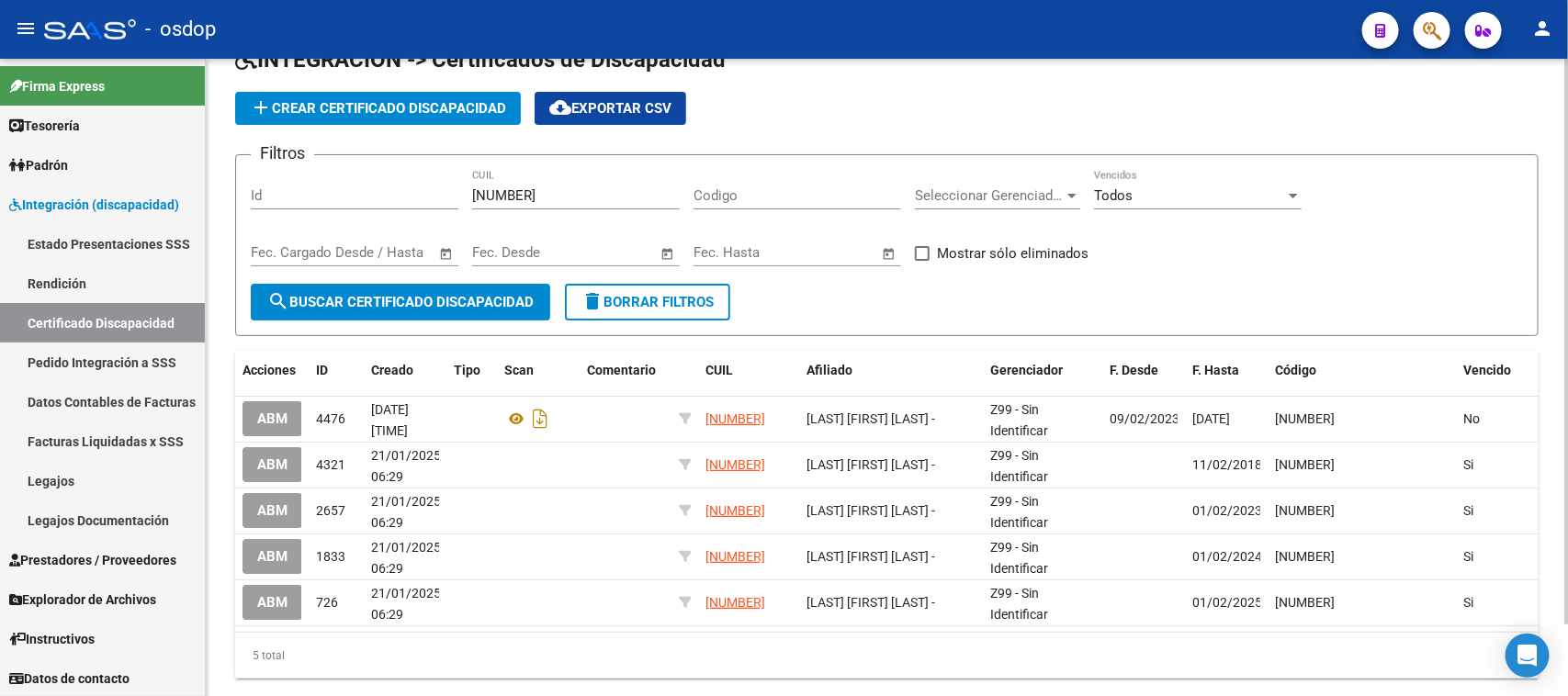 scroll, scrollTop: 81, scrollLeft: 0, axis: vertical 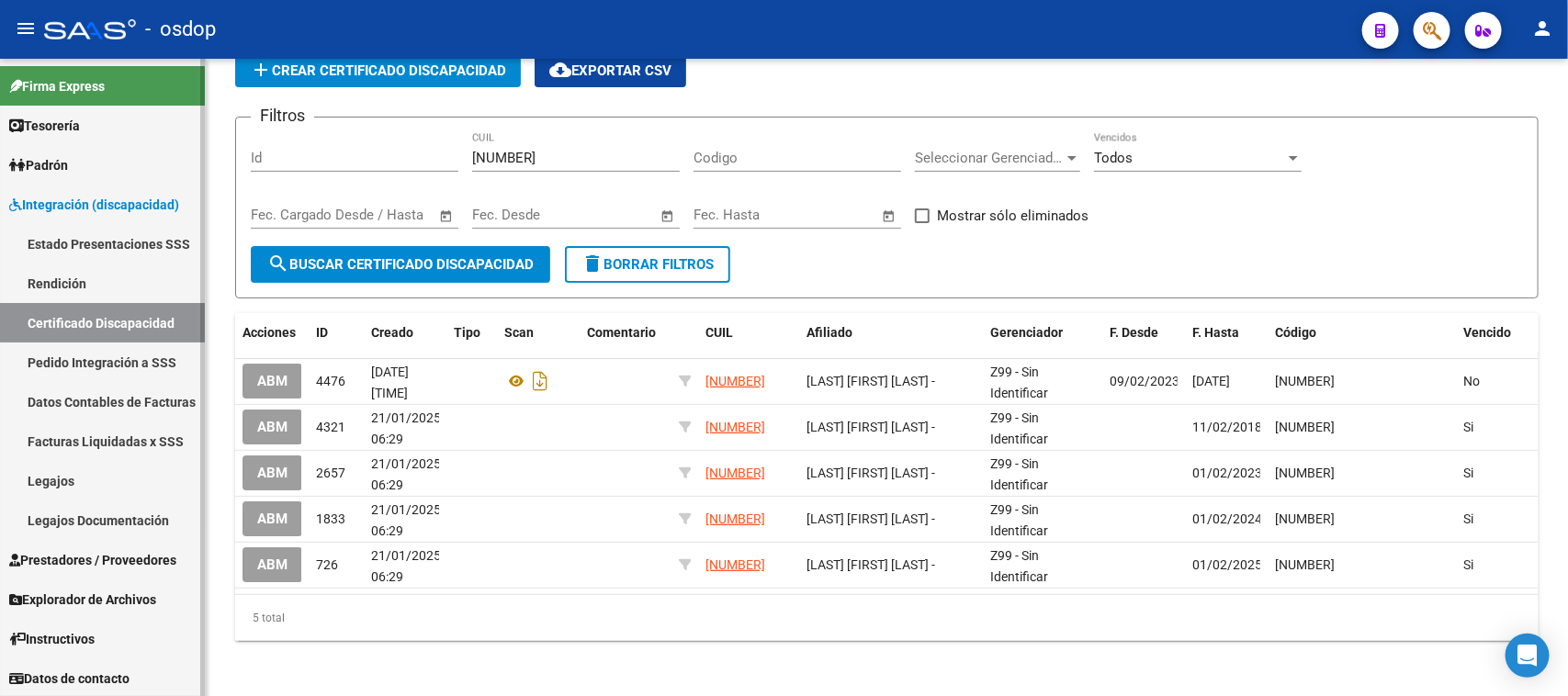 click on "Legajos" at bounding box center (102, 480) 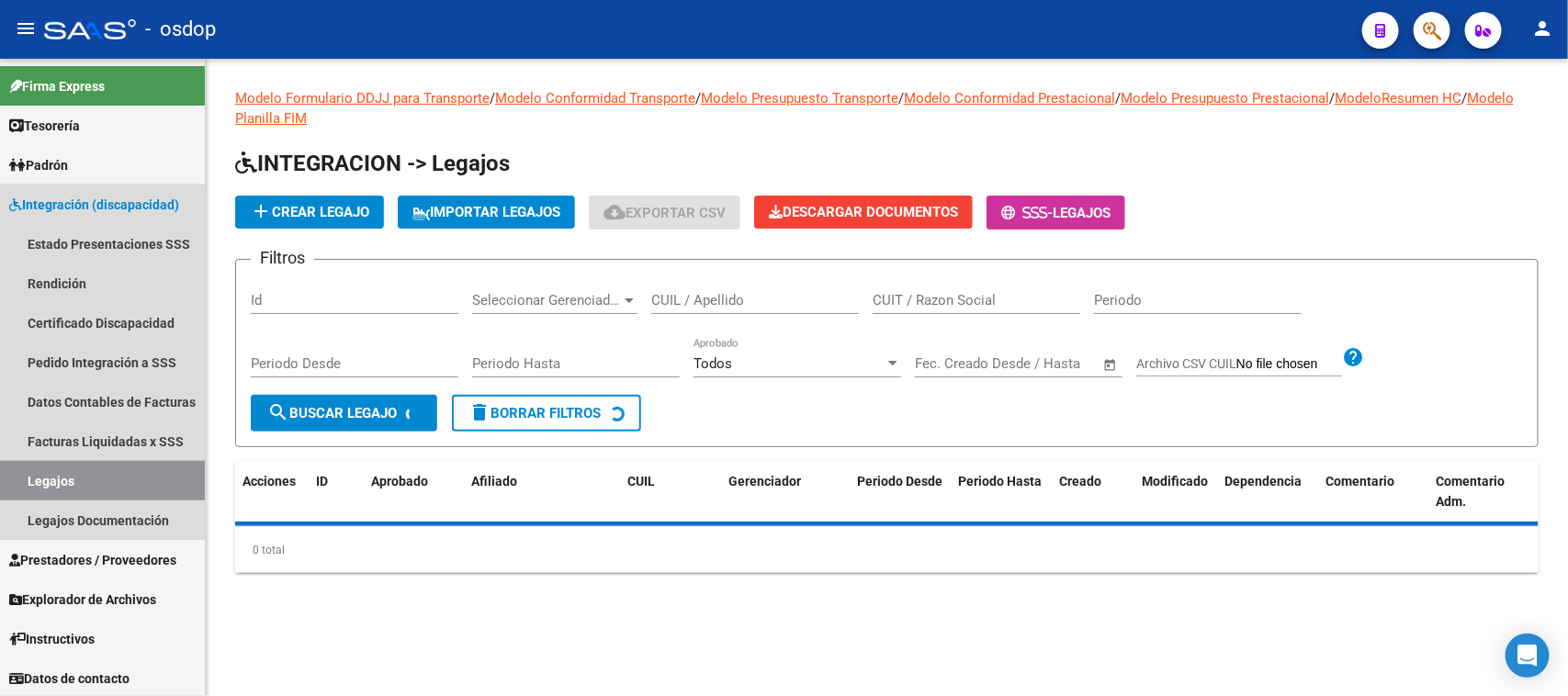 scroll, scrollTop: 0, scrollLeft: 0, axis: both 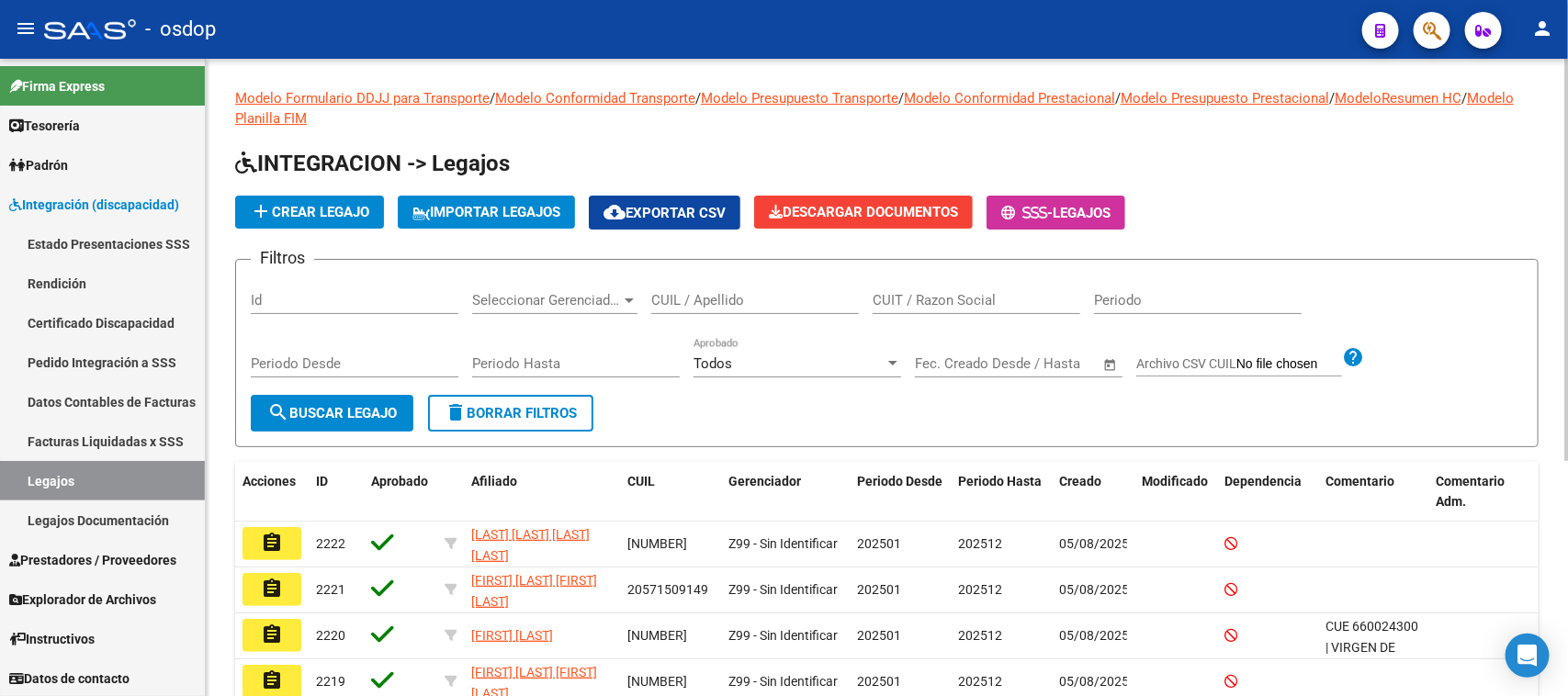 click on "CUIL / Apellido" at bounding box center [755, 300] 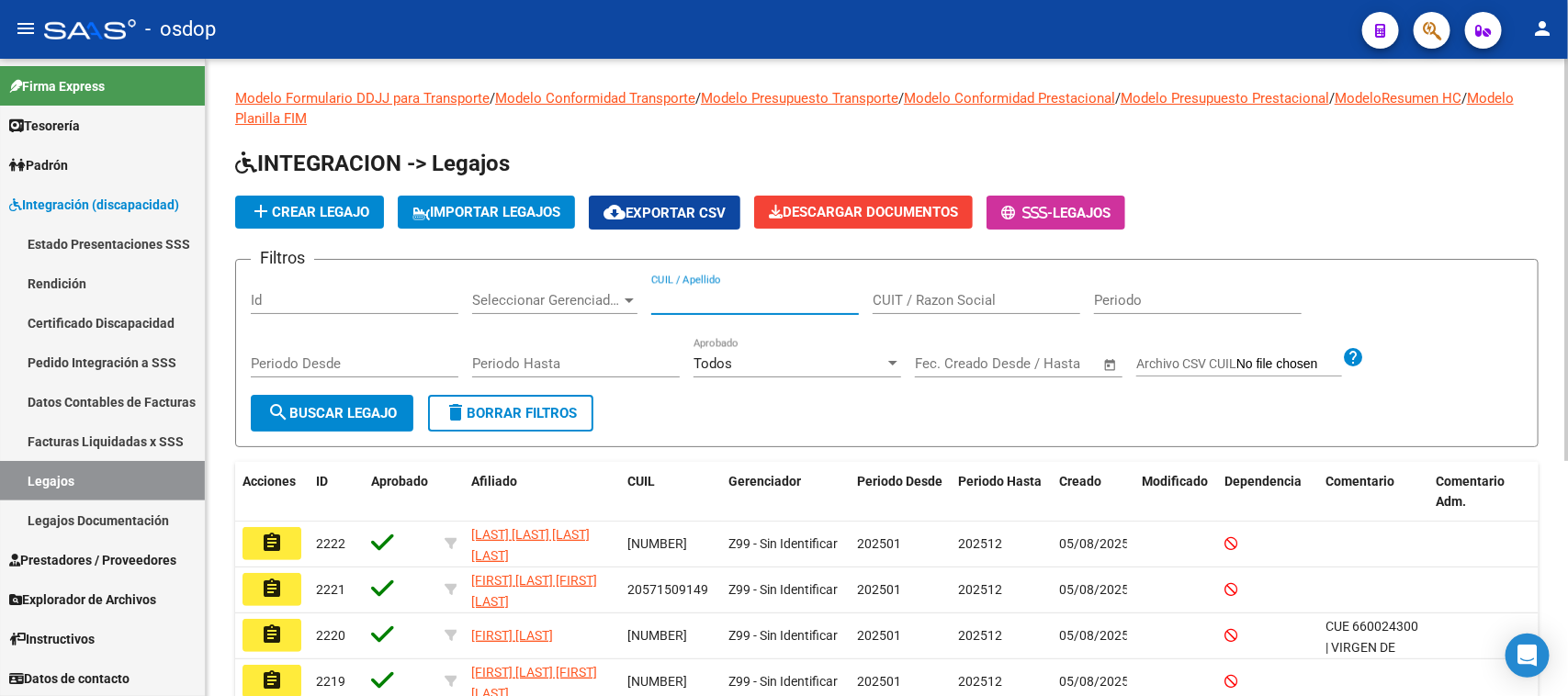 paste on "[NUMBER]" 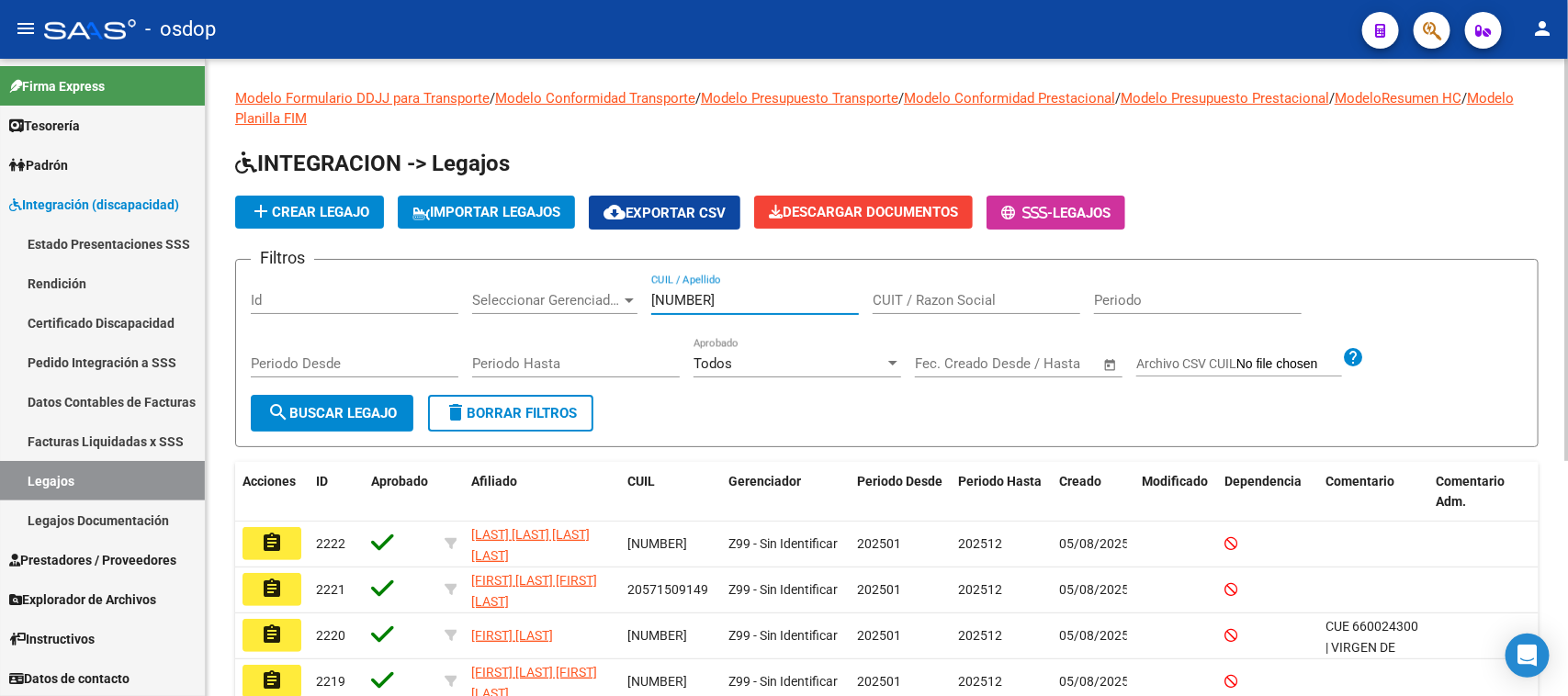 type on "[NUMBER]" 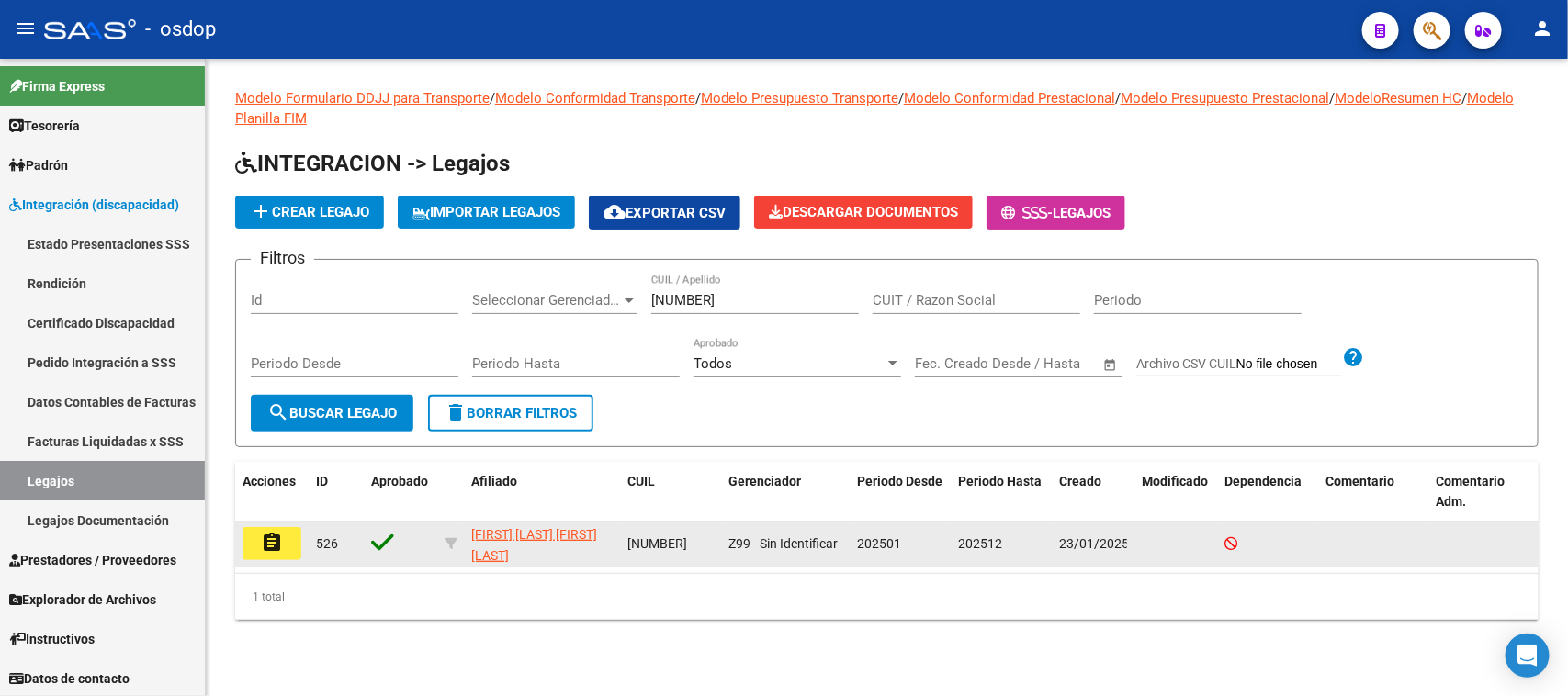 click on "assignment" 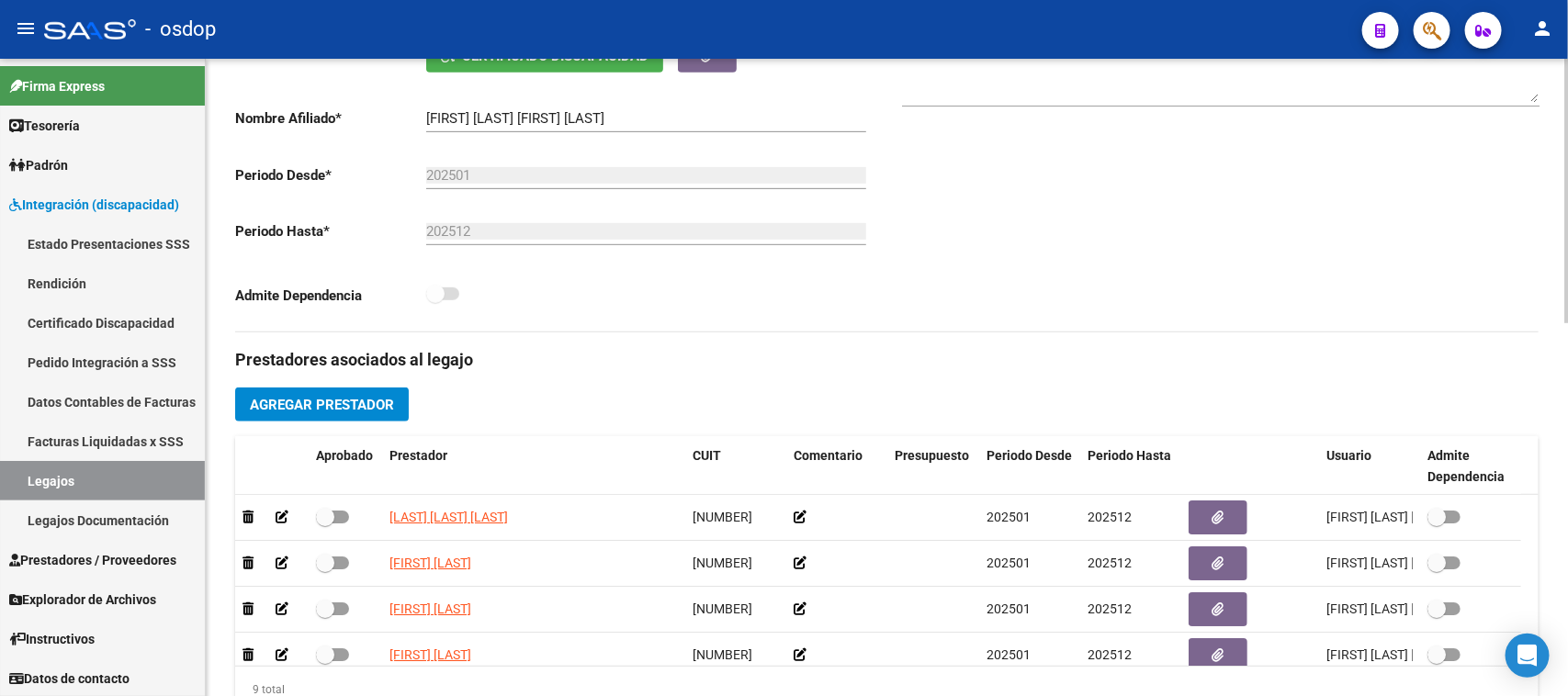scroll, scrollTop: 459, scrollLeft: 0, axis: vertical 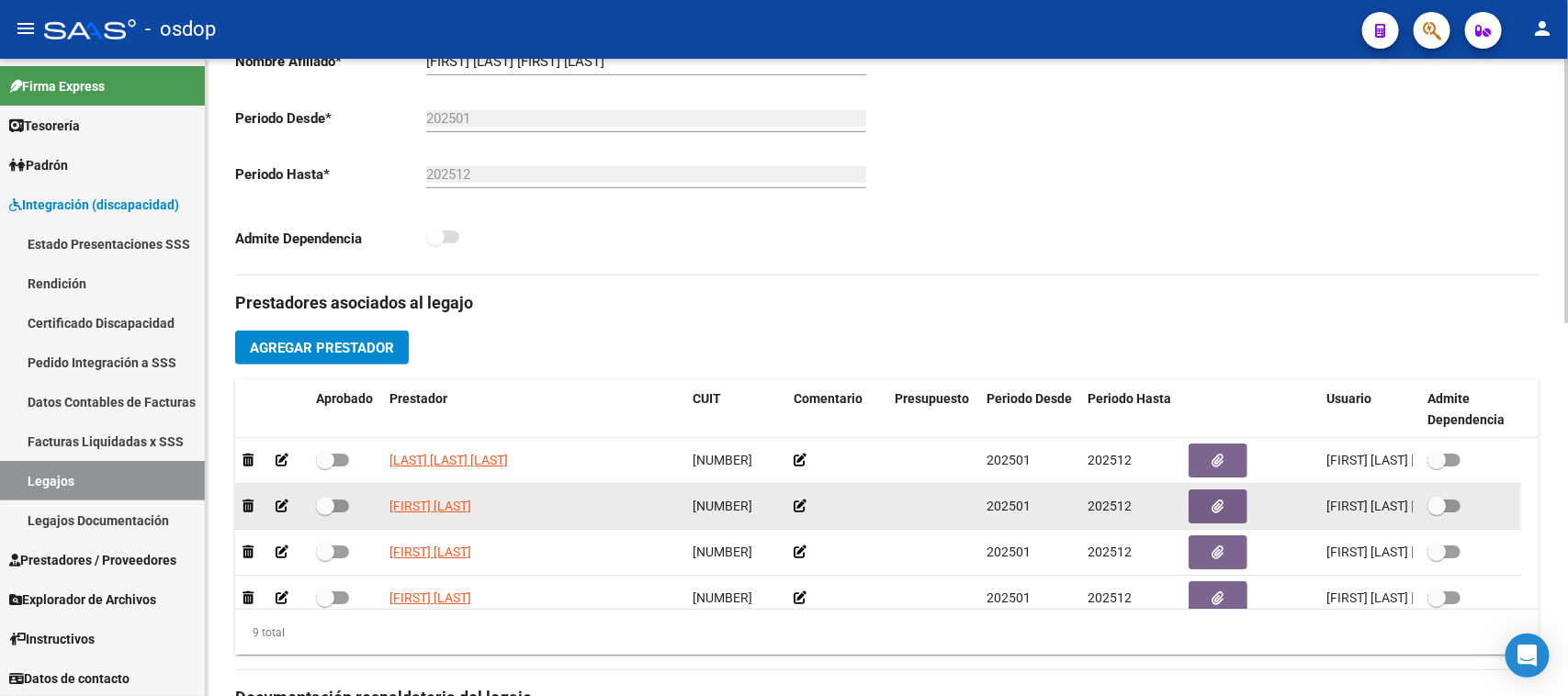 click at bounding box center (333, 506) 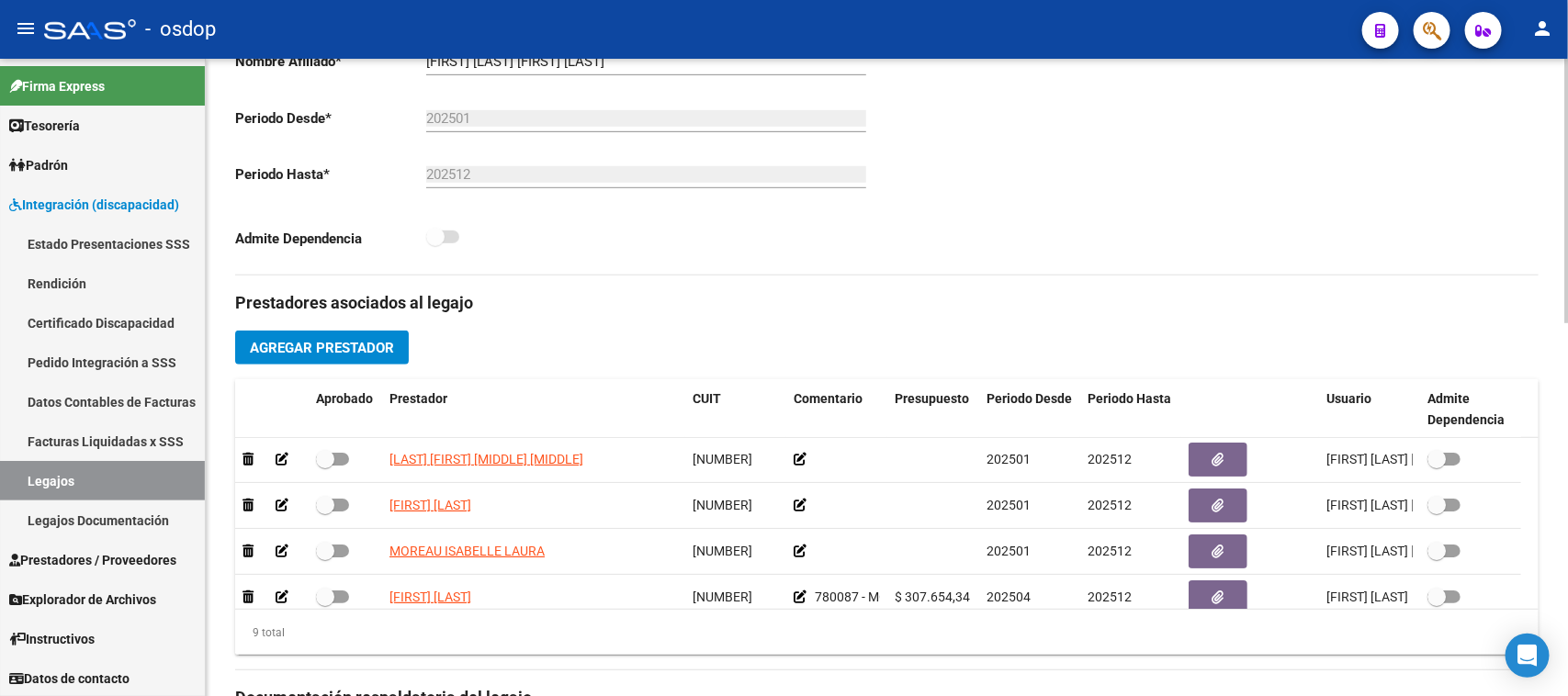 scroll, scrollTop: 249, scrollLeft: 0, axis: vertical 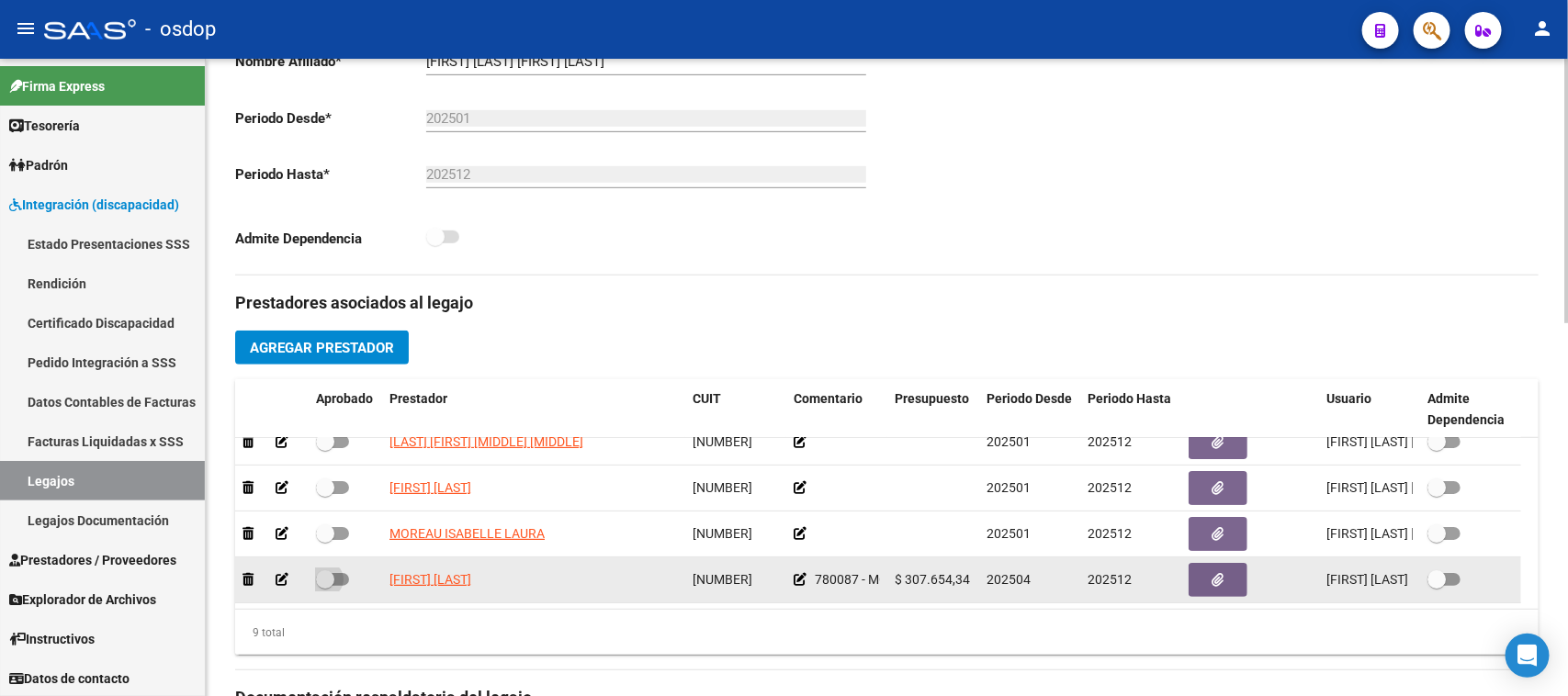 click at bounding box center [333, 579] 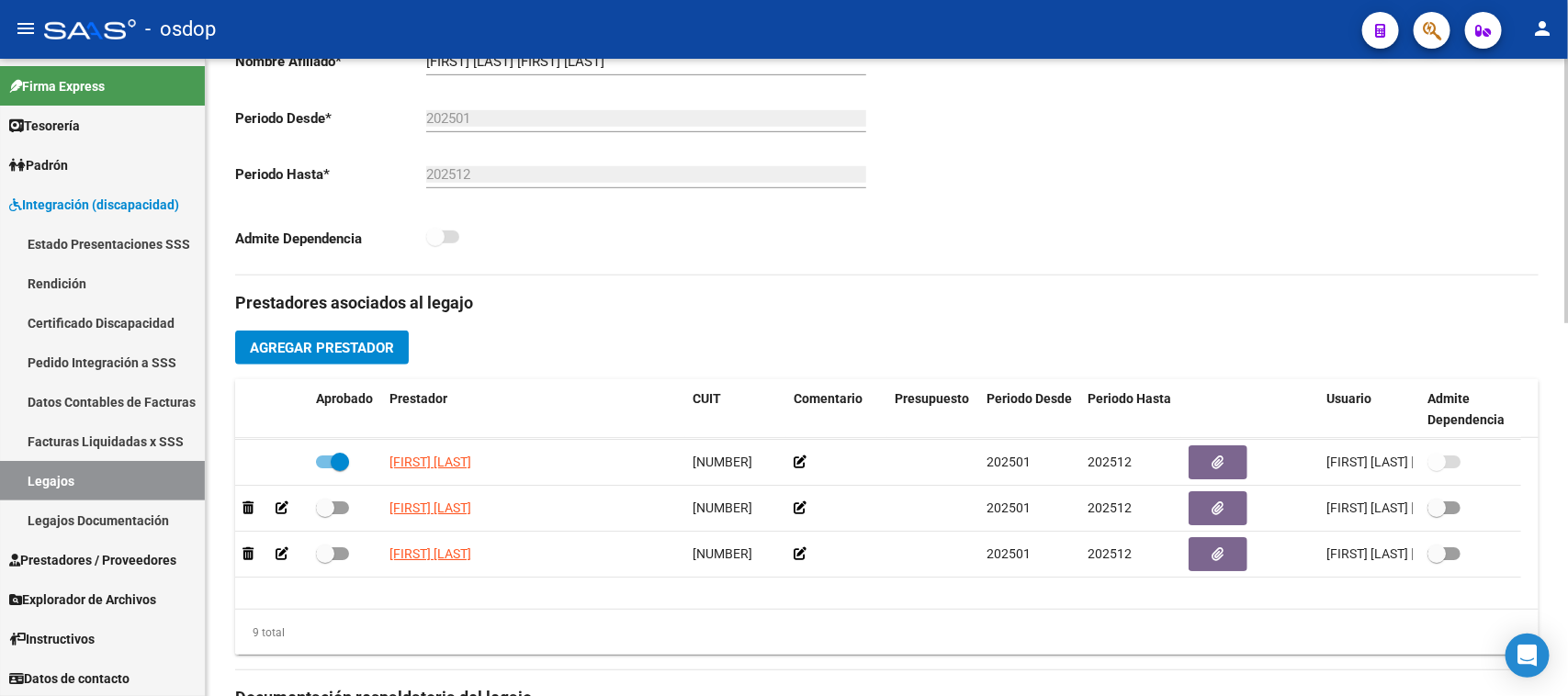 scroll, scrollTop: 0, scrollLeft: 0, axis: both 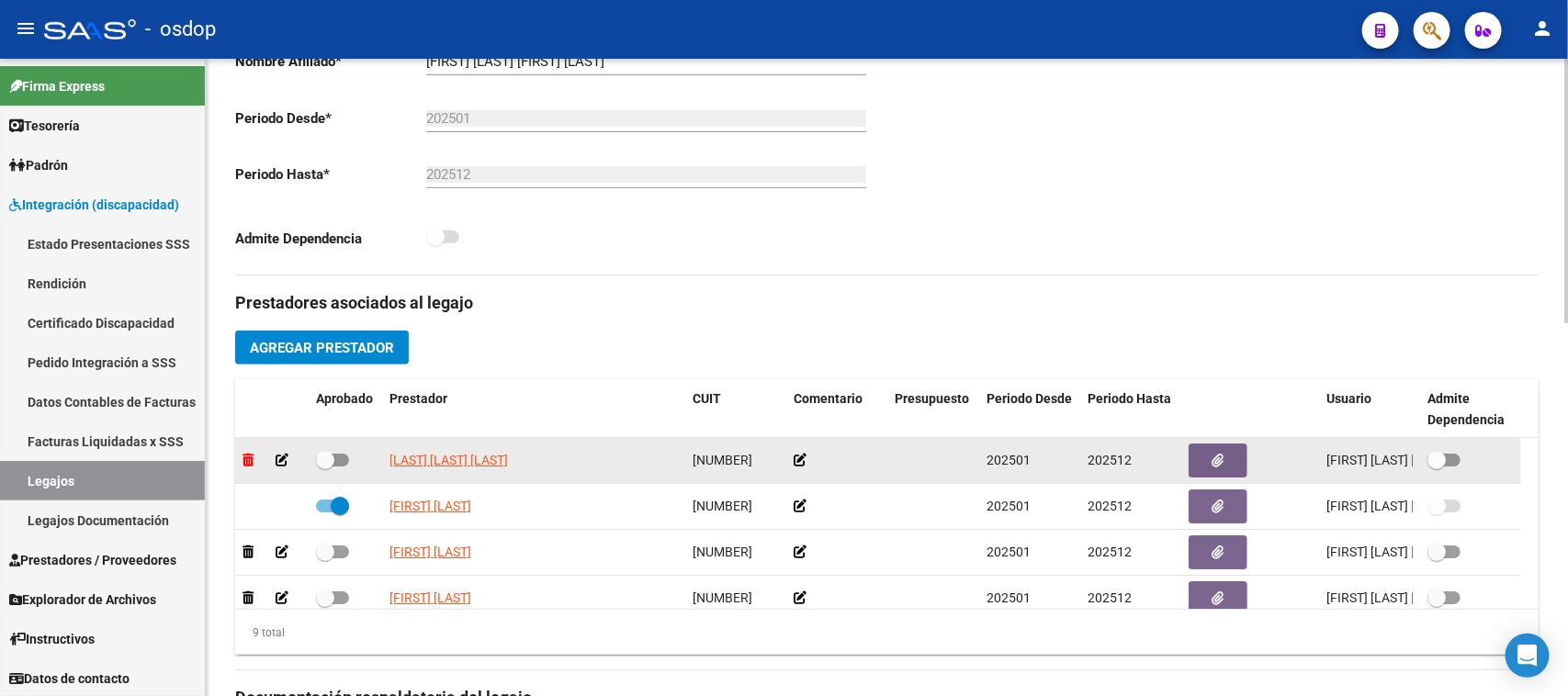 click 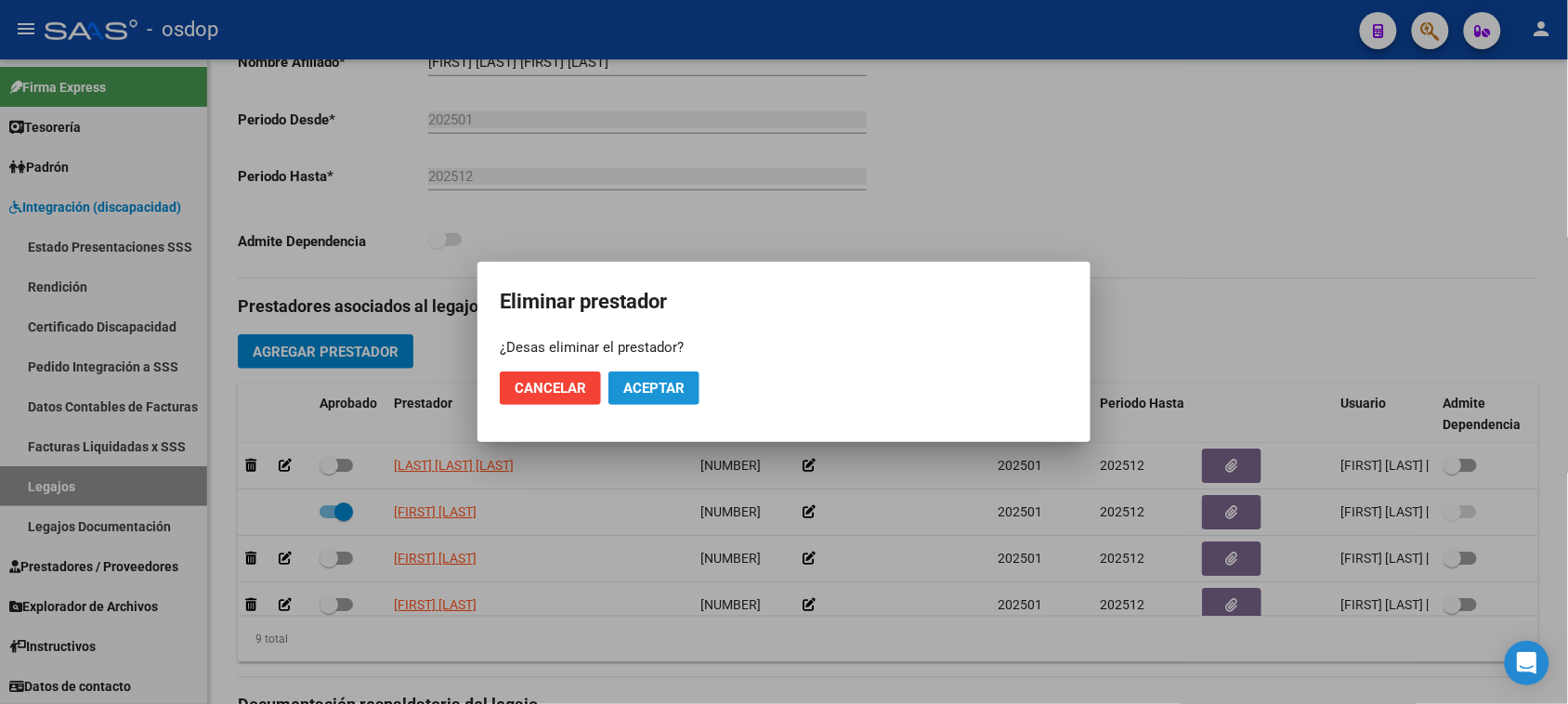 click on "Aceptar" 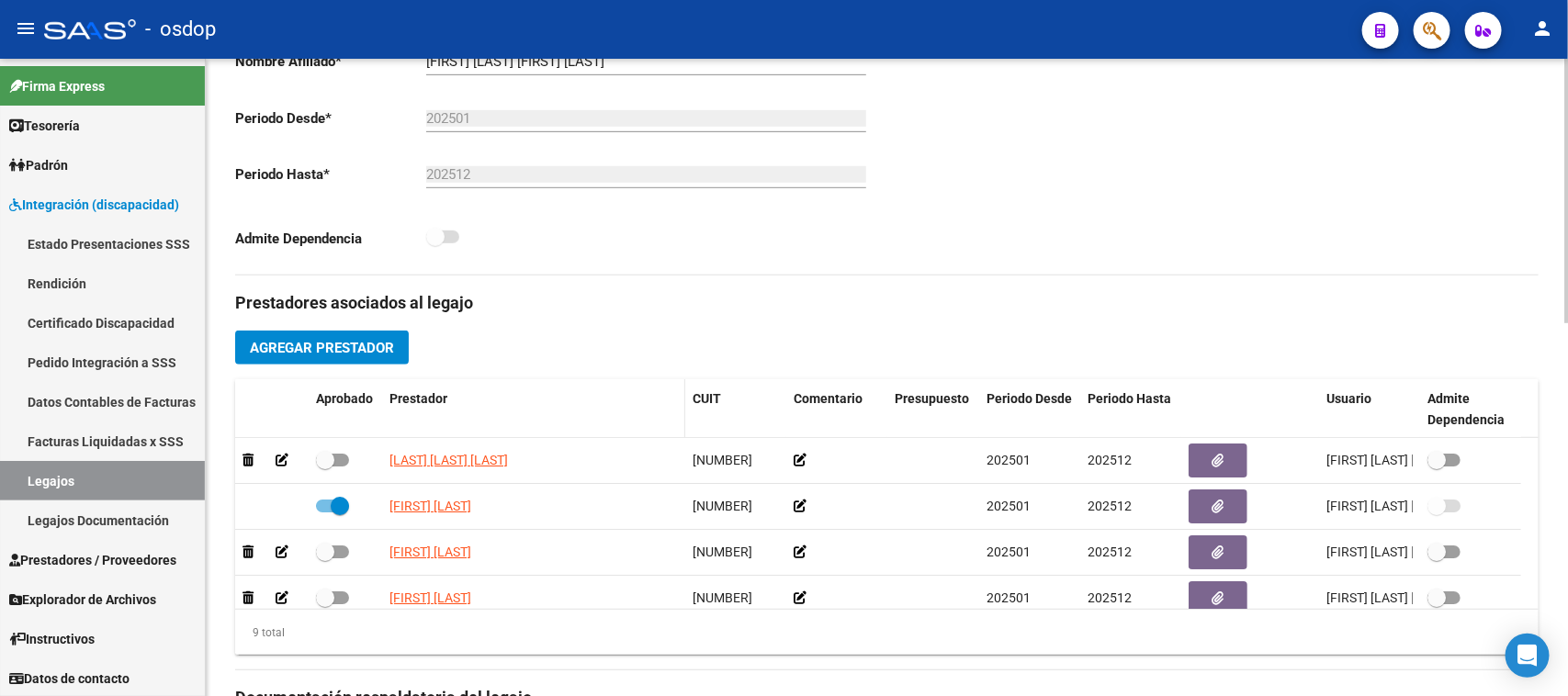 checkbox on "false" 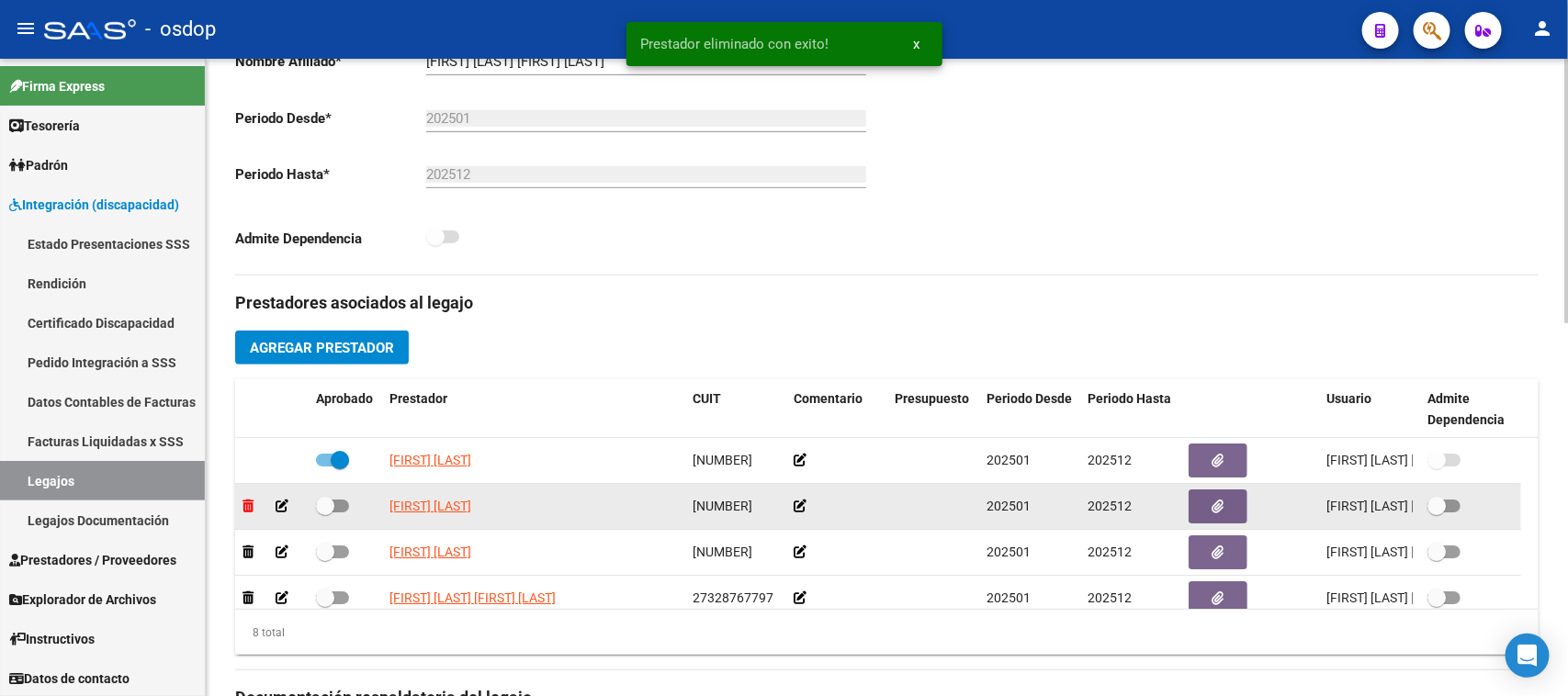 click 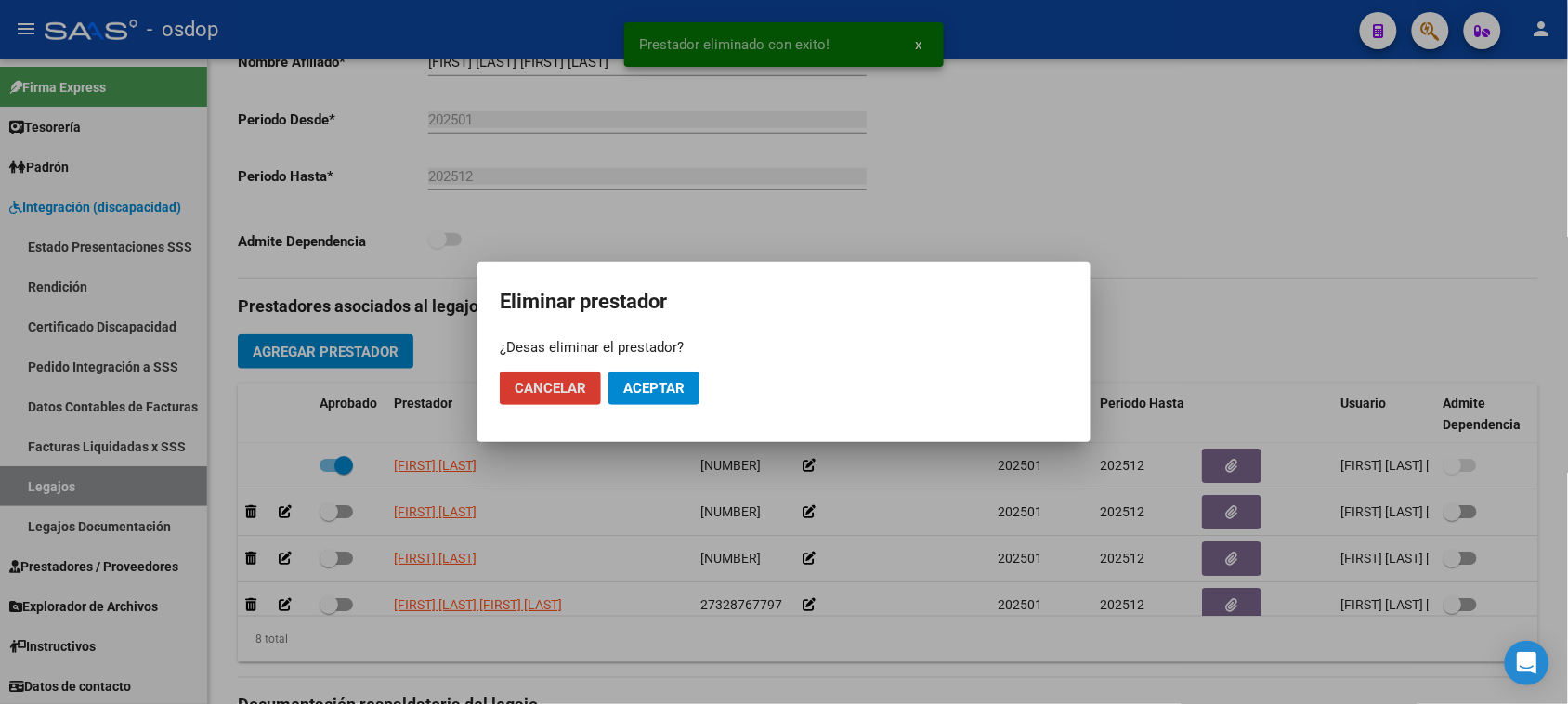 click on "Aceptar" 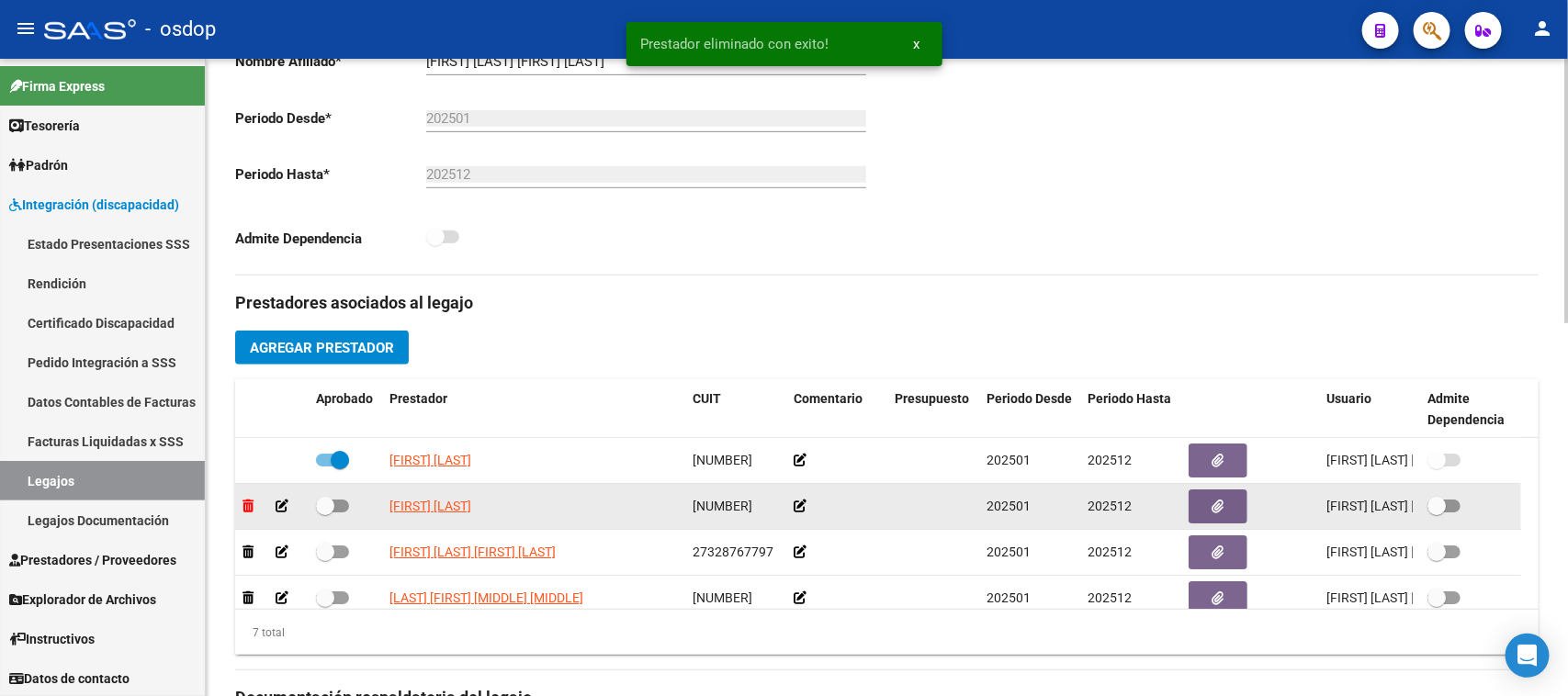 click 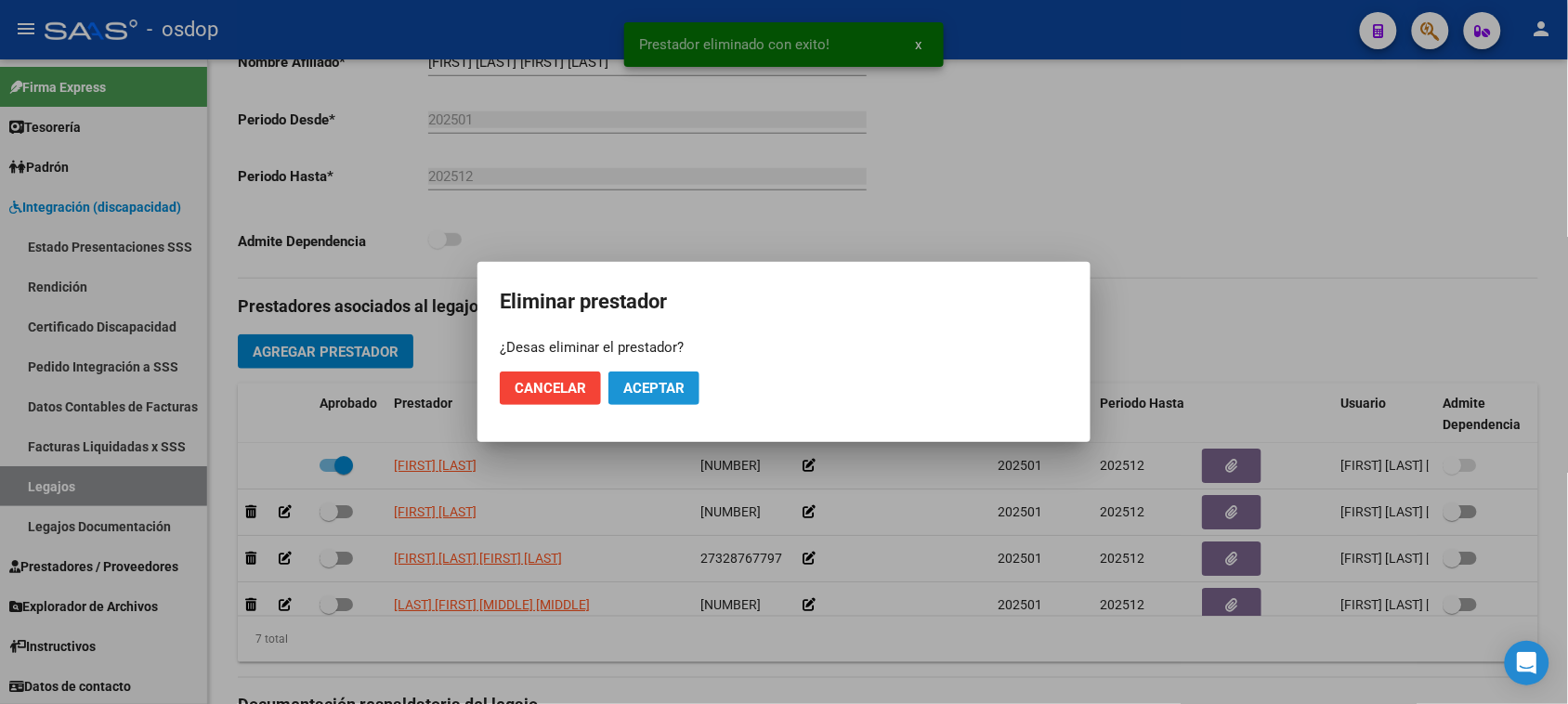 click on "Aceptar" 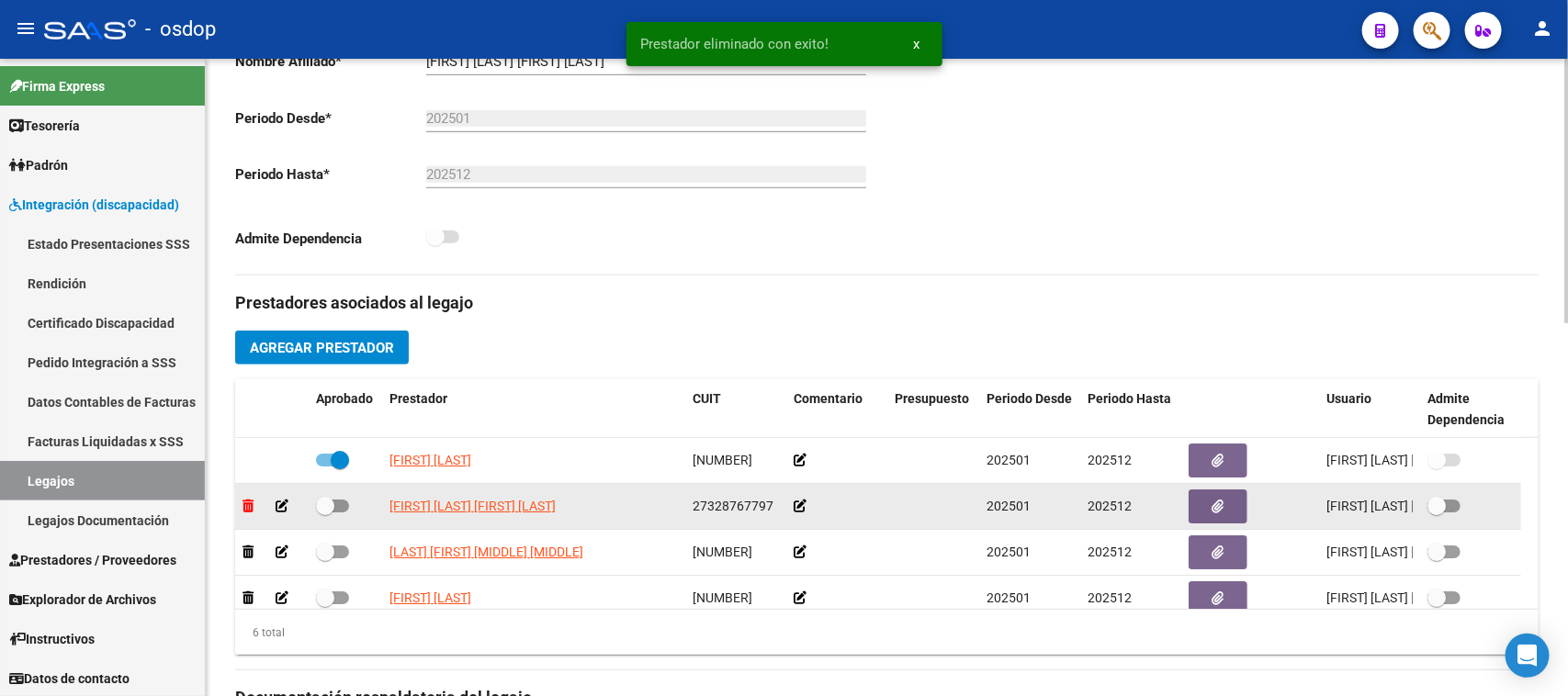 click 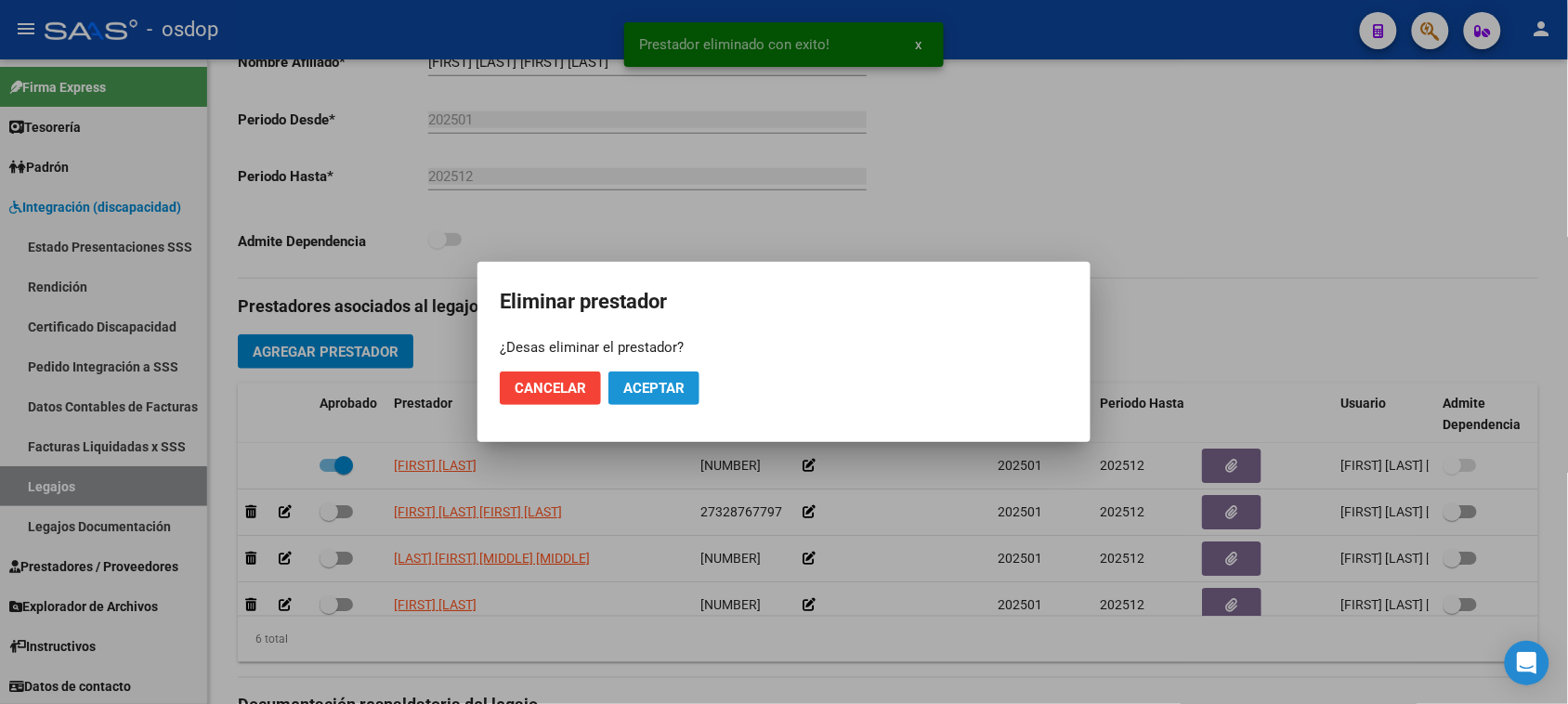 click on "Aceptar" 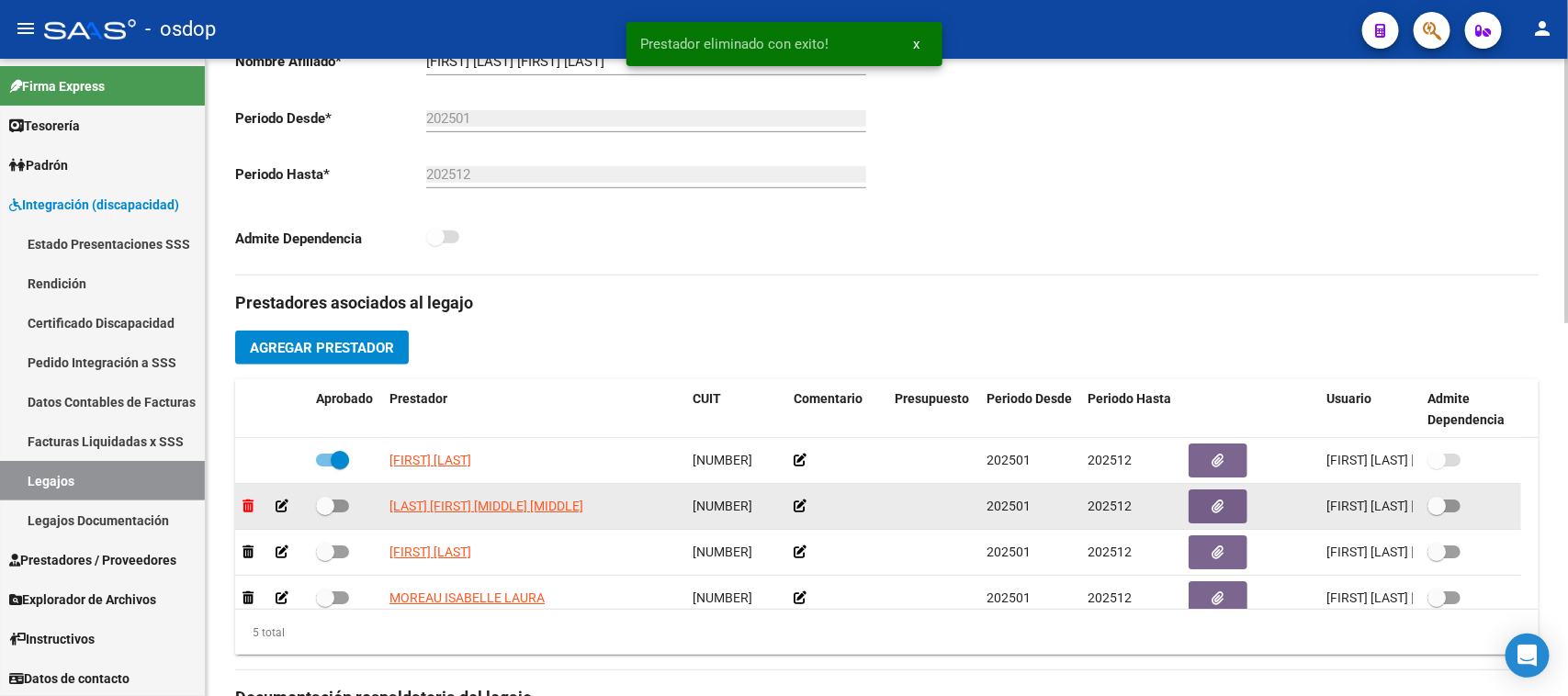 click 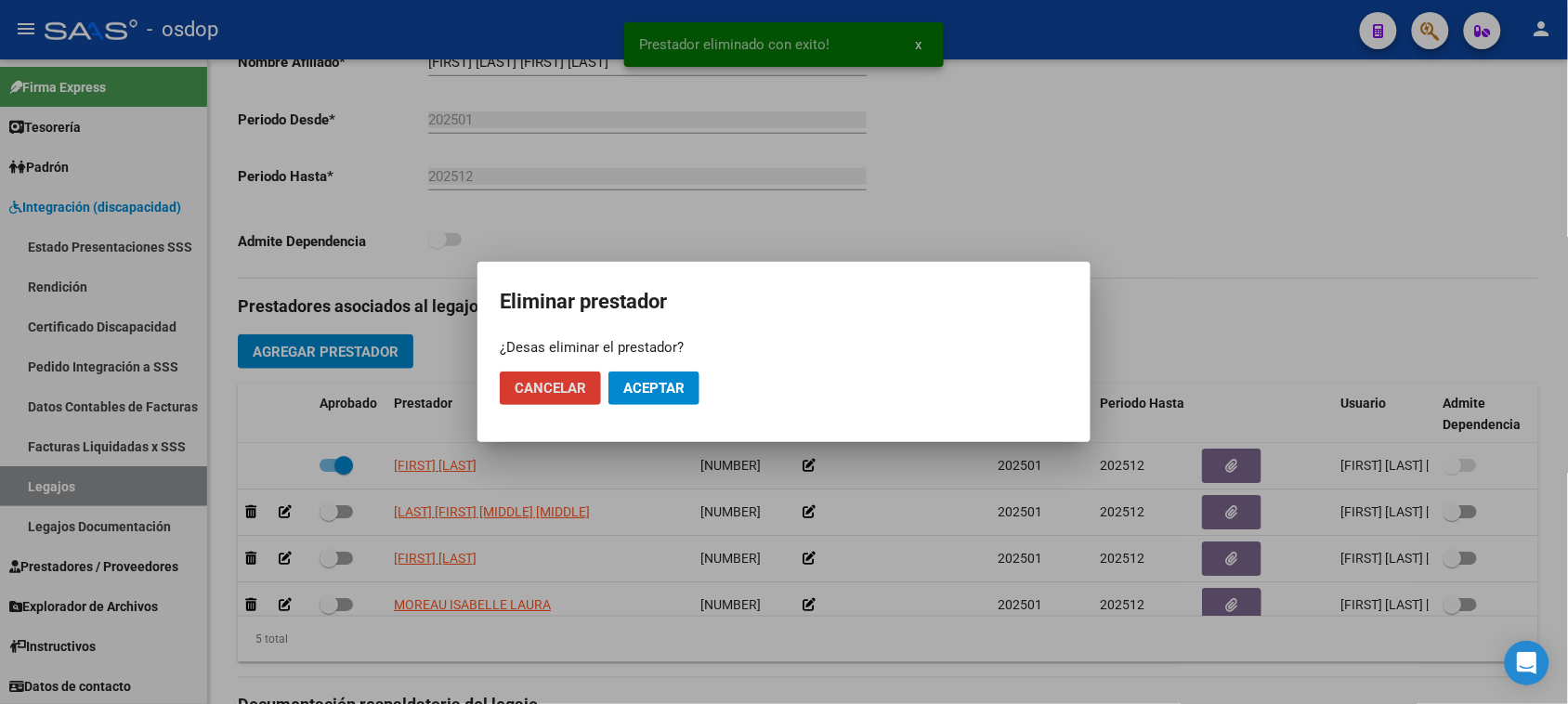 click on "Aceptar" 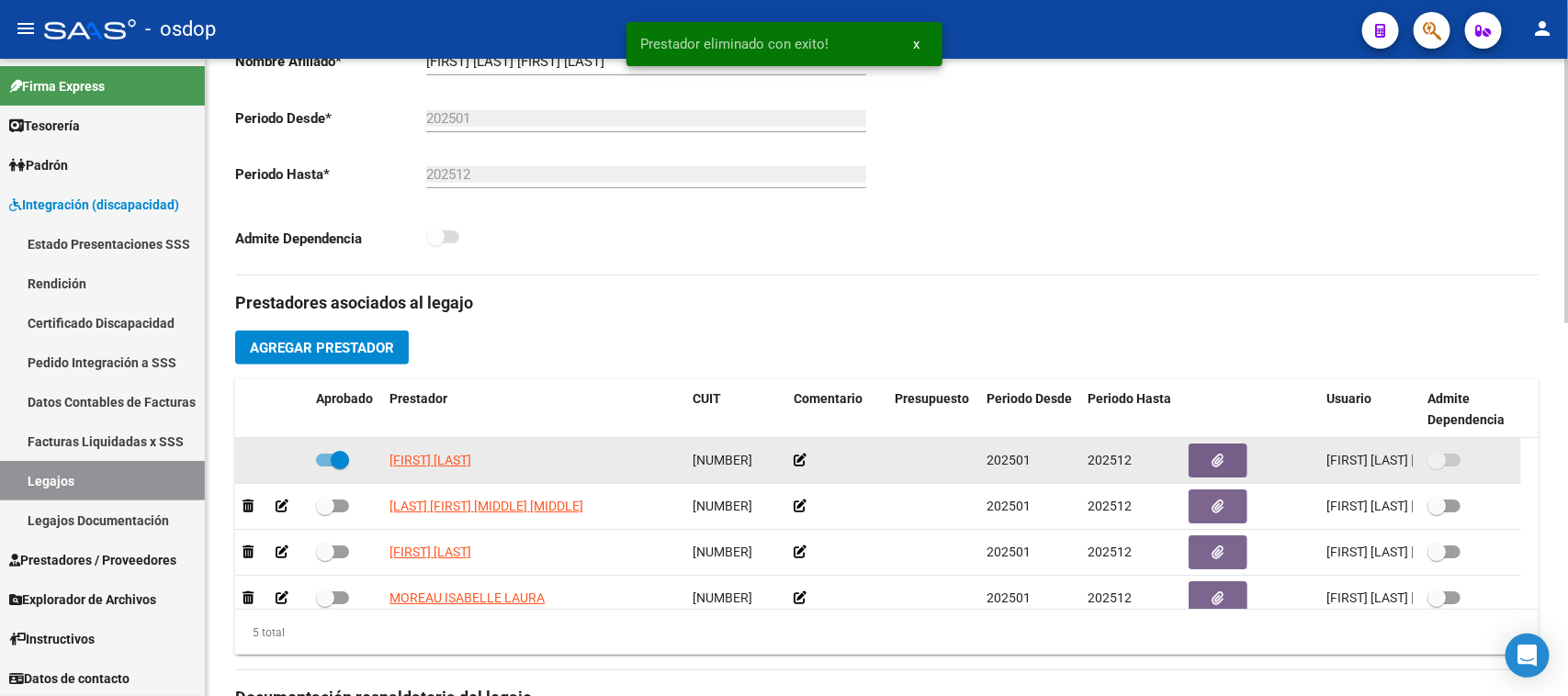 checkbox on "true" 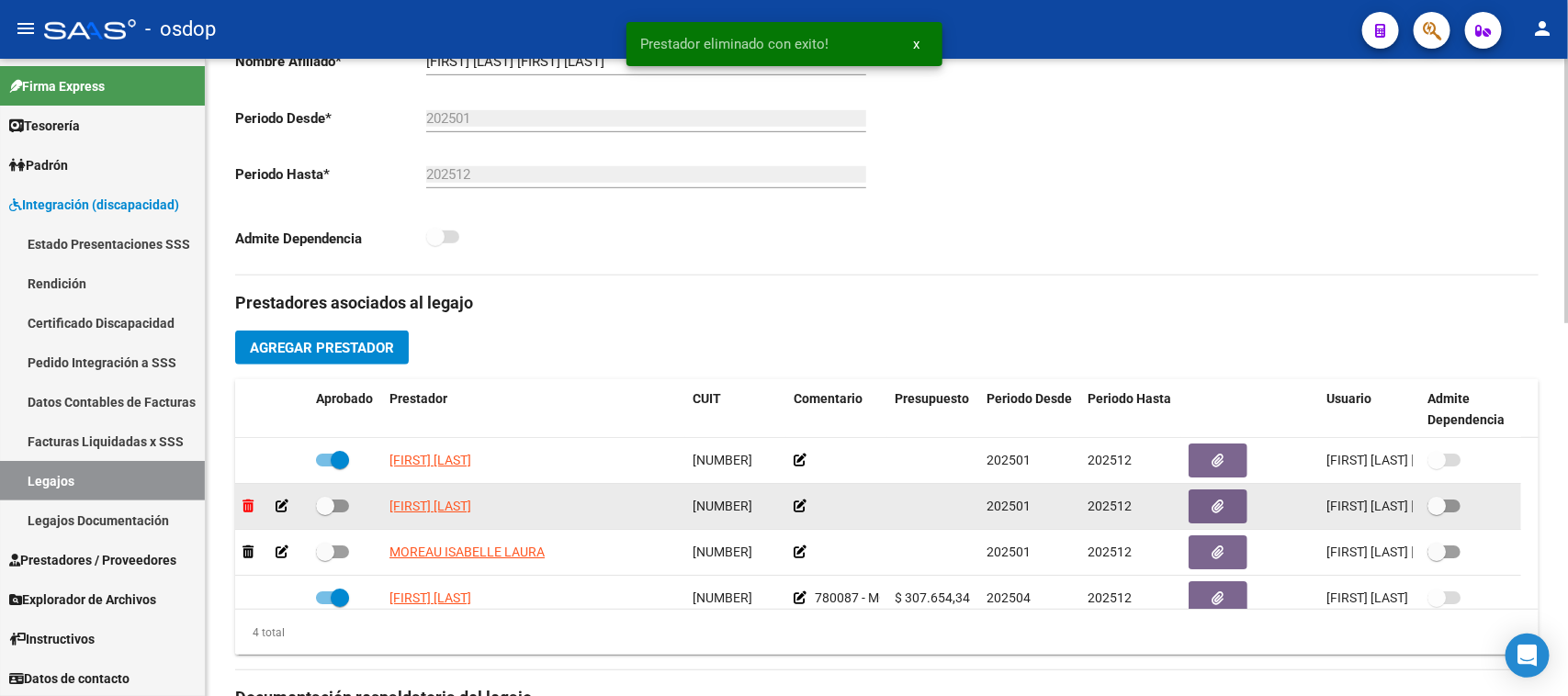 click 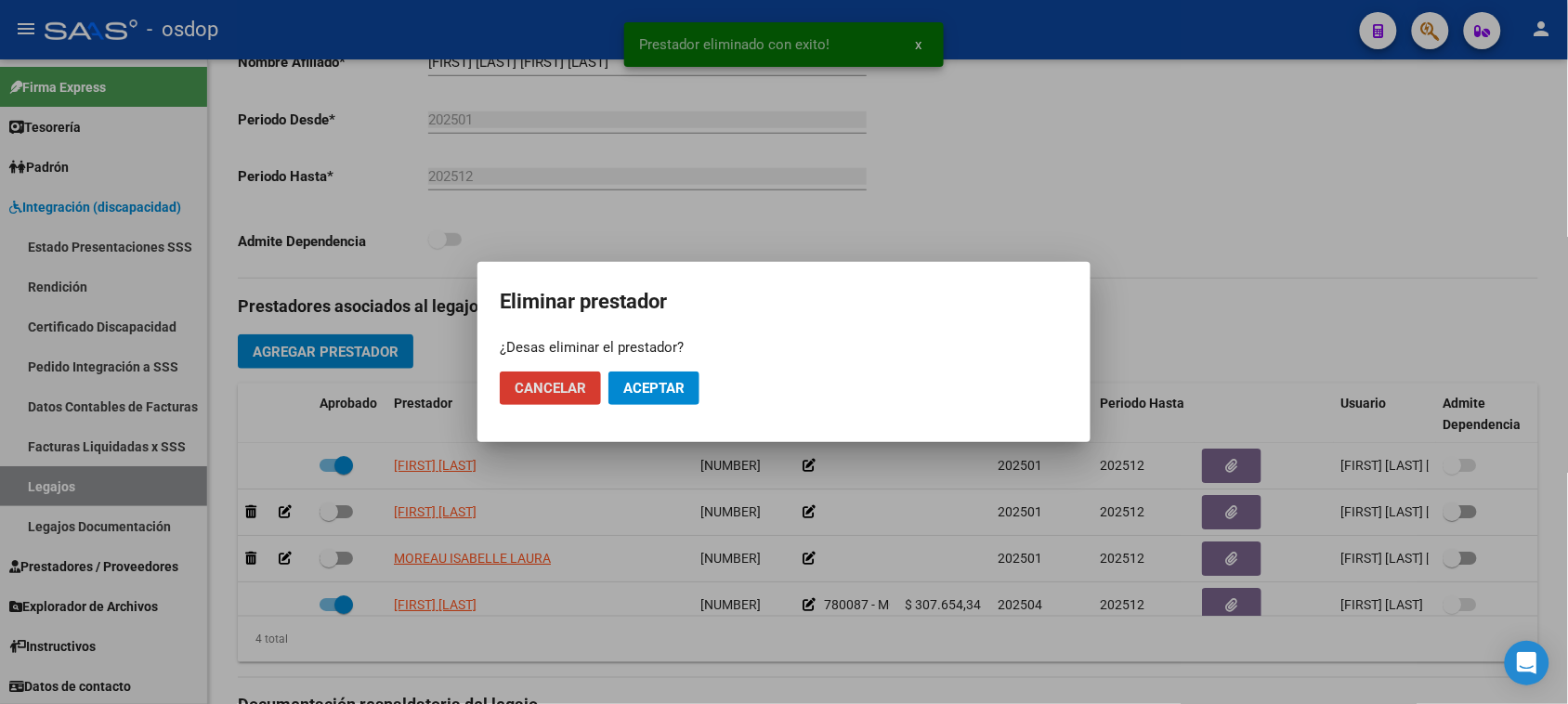 click on "Aceptar" 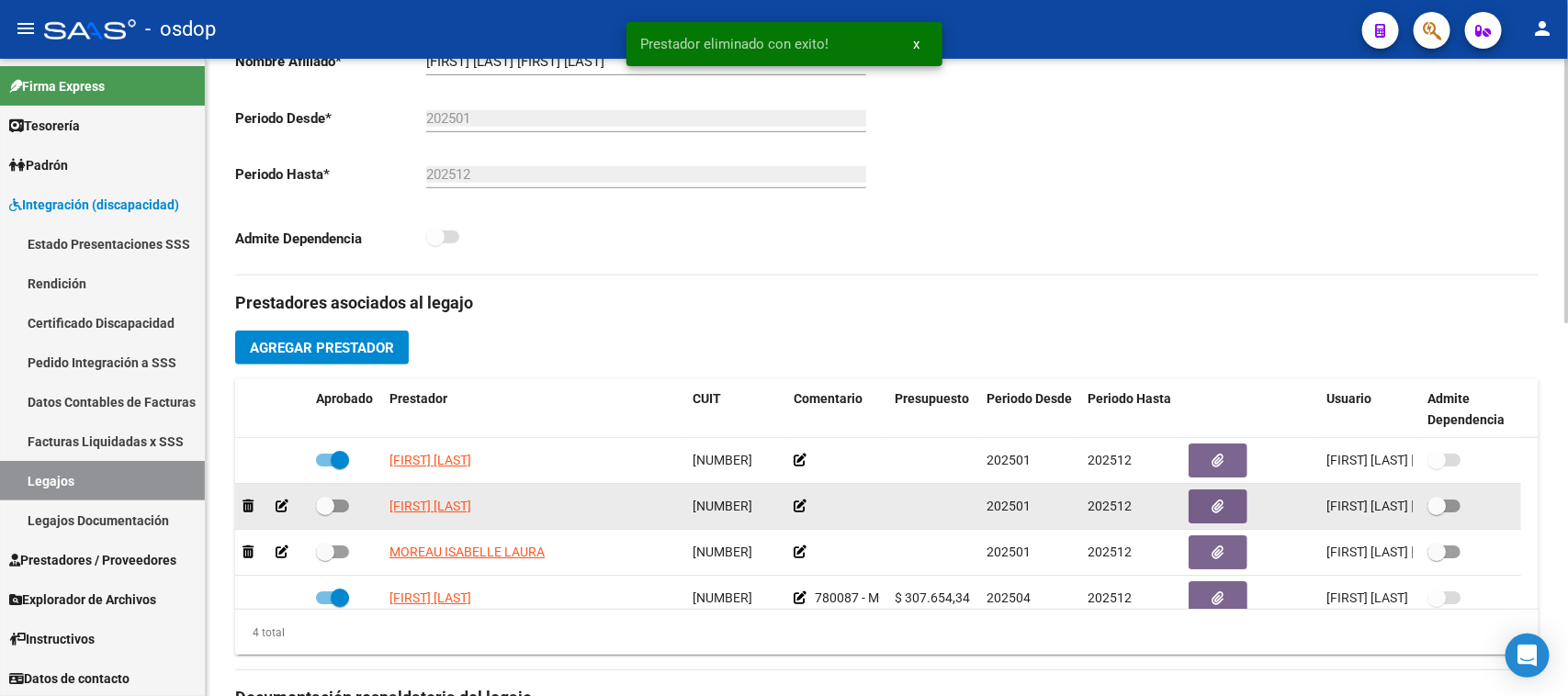 checkbox on "true" 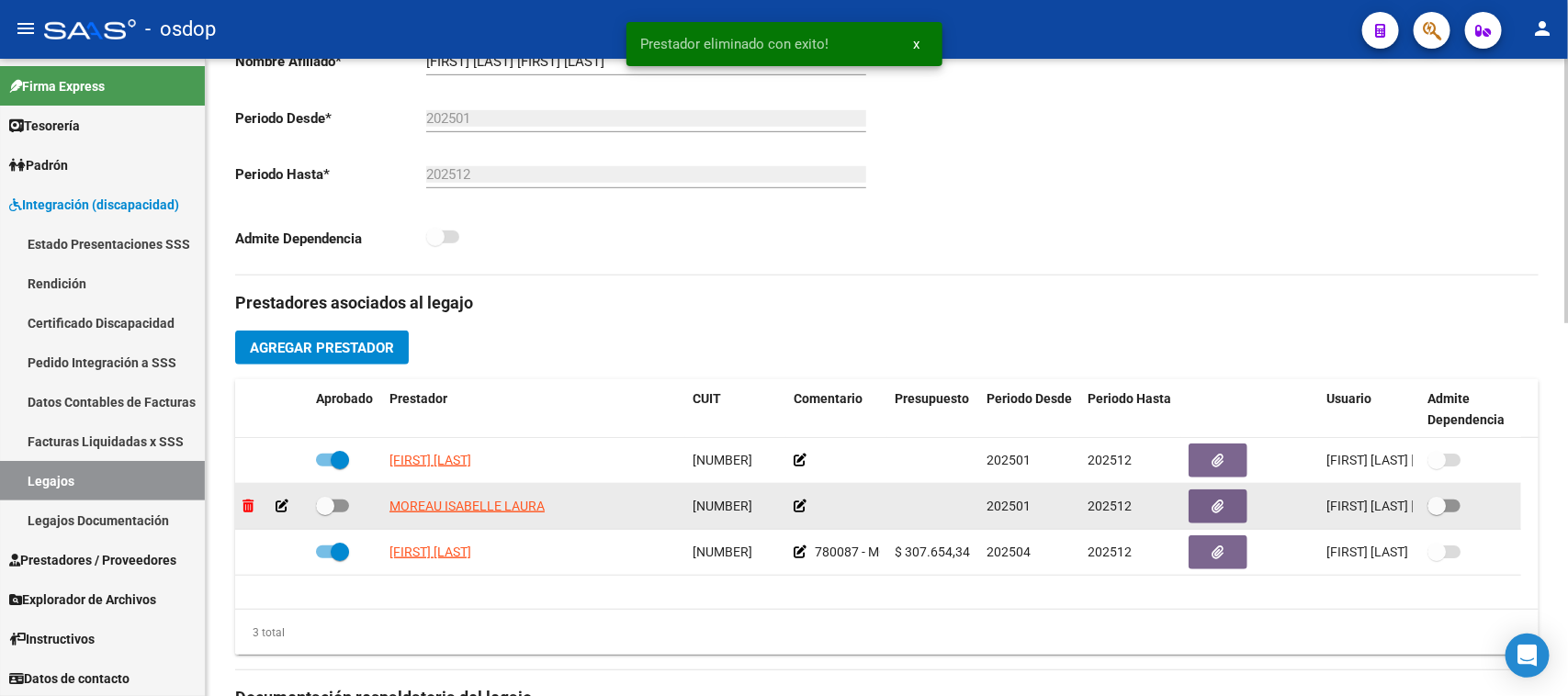 click 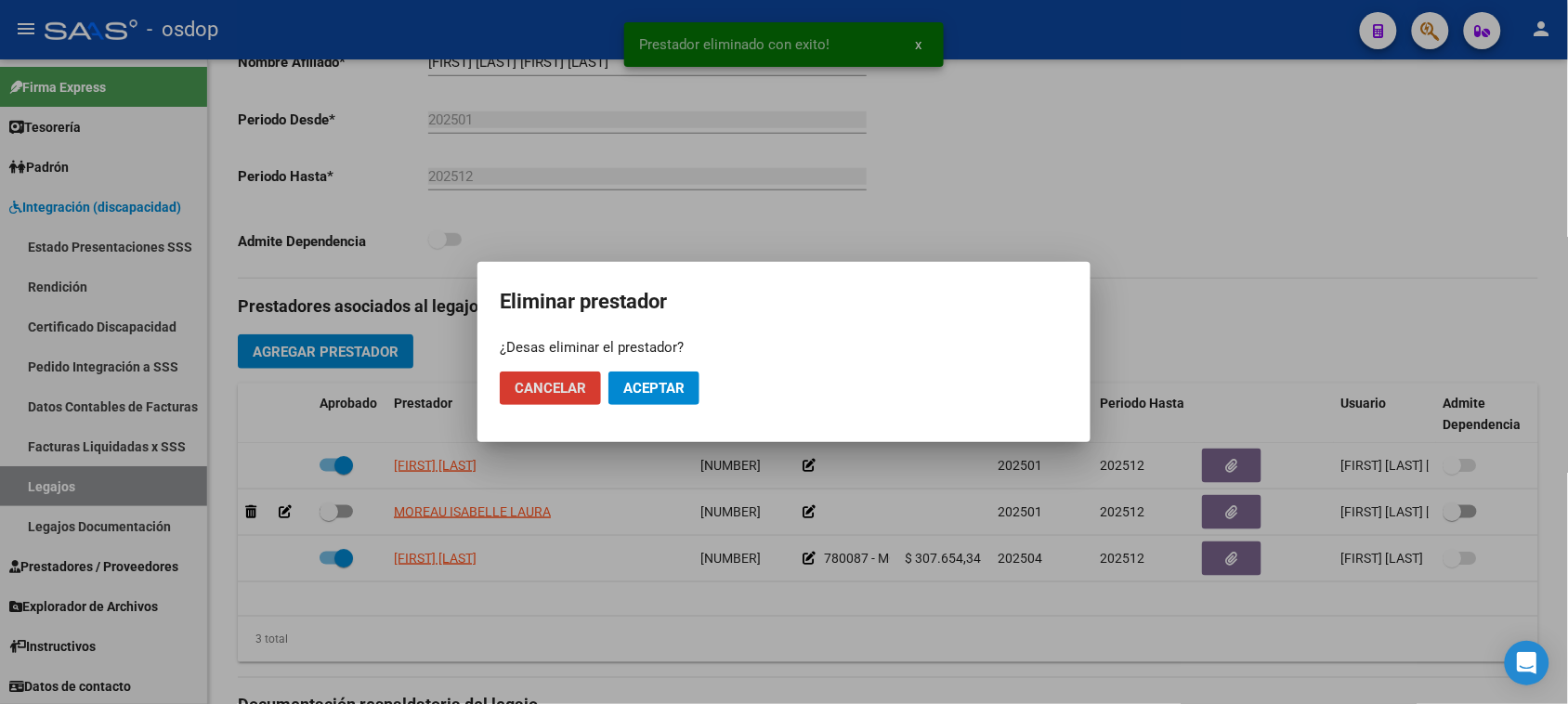 click on "Aceptar" 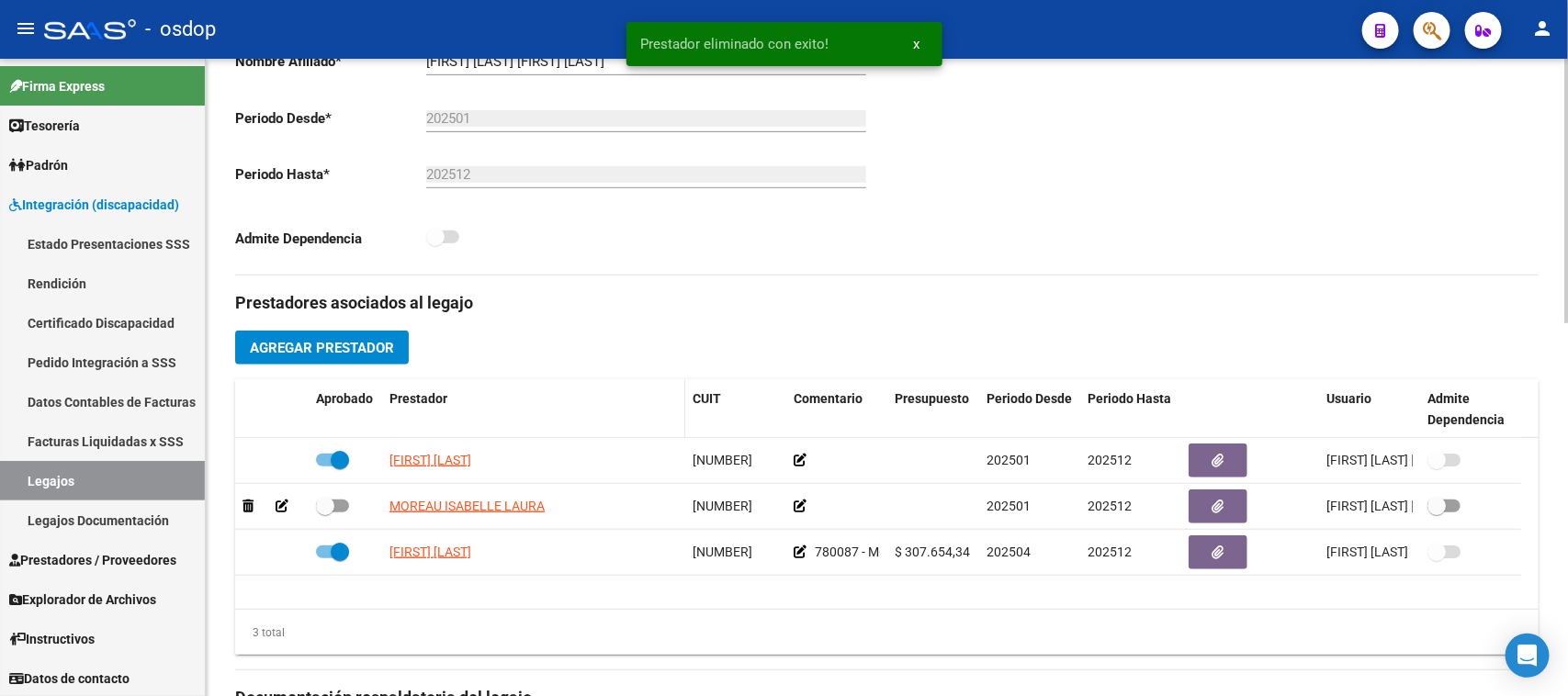checkbox on "true" 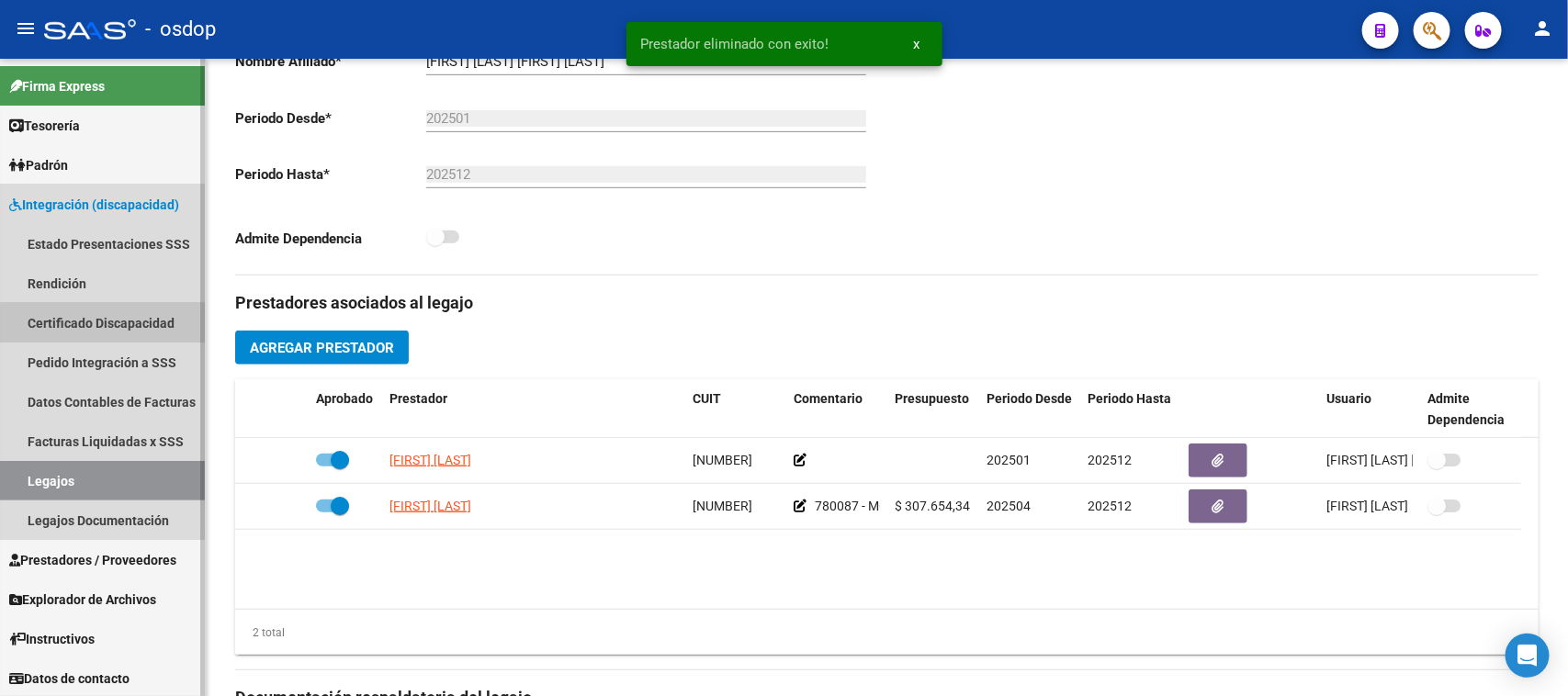 click on "Certificado Discapacidad" at bounding box center [102, 322] 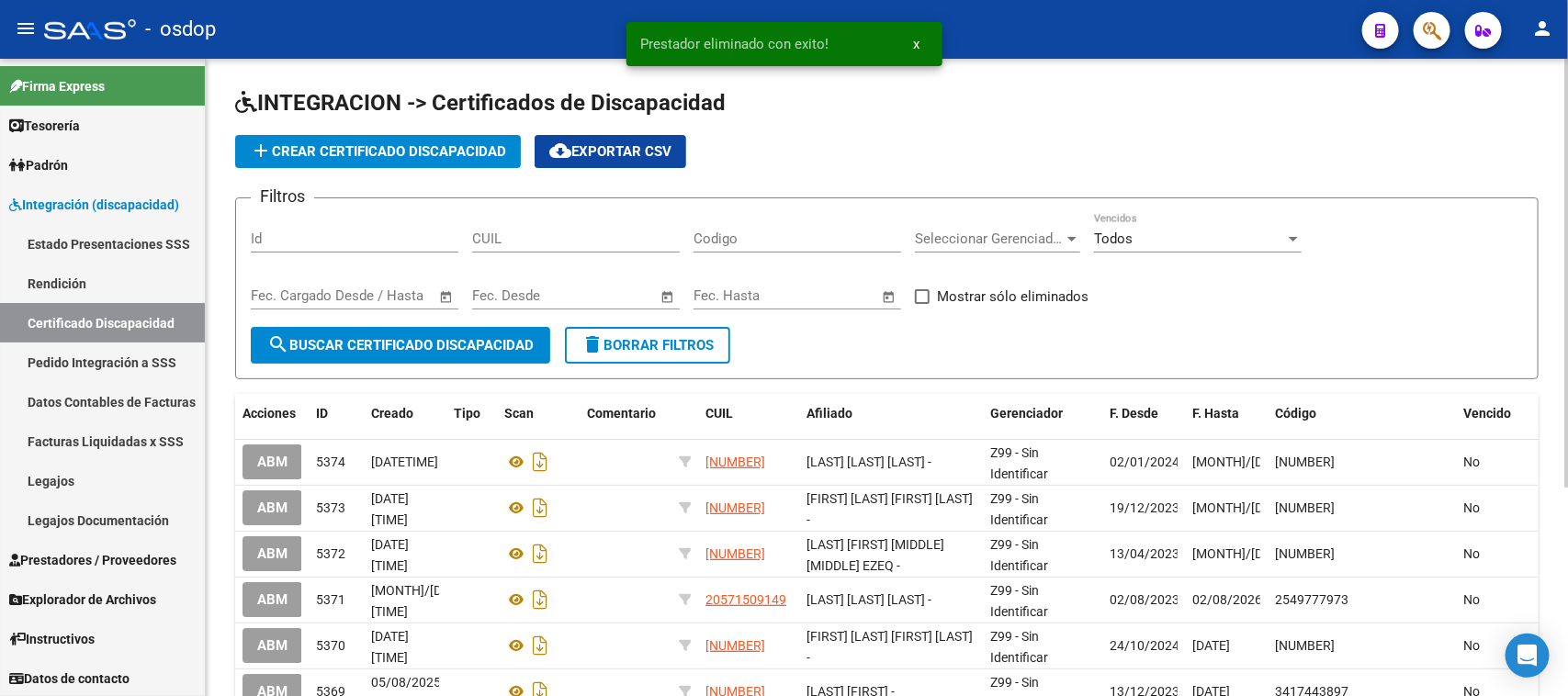 click on "CUIL" at bounding box center [576, 239] 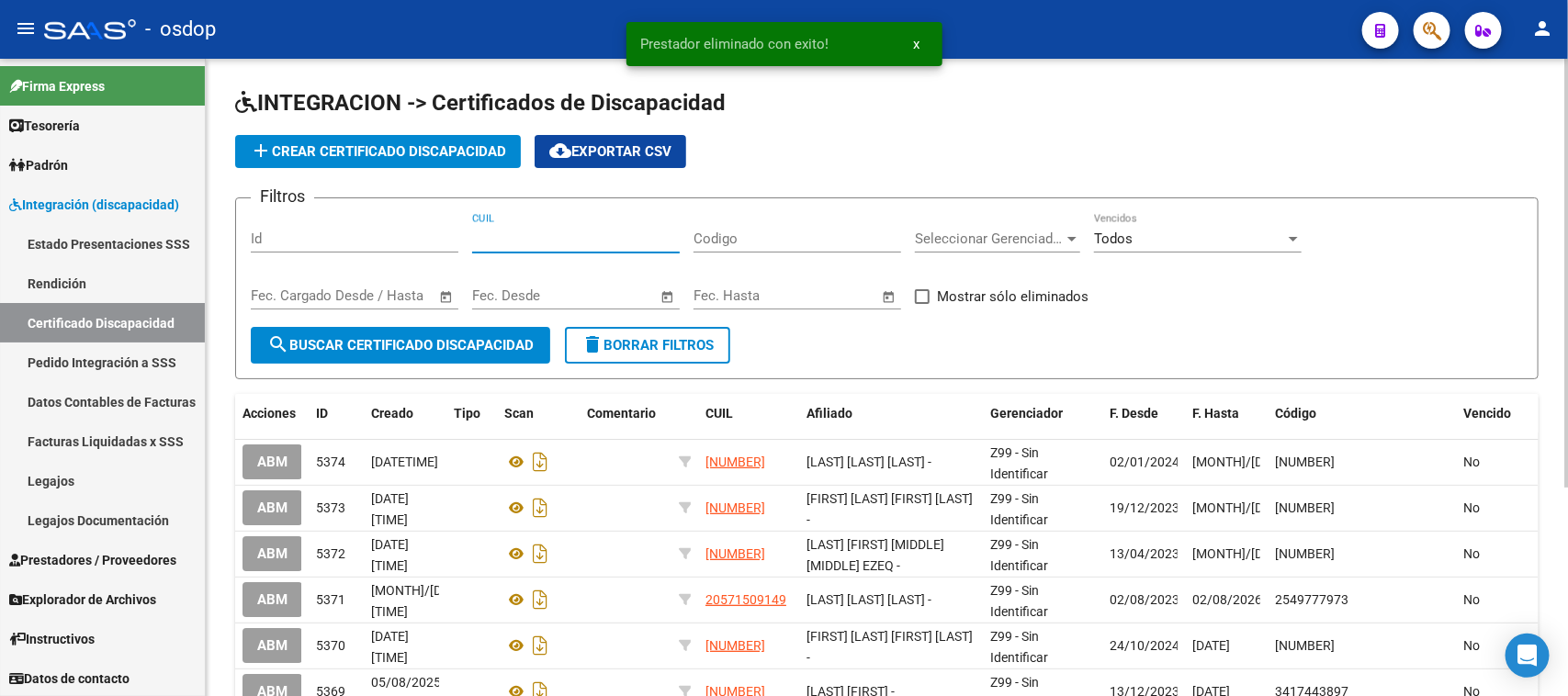 paste on "[NUMBER]" 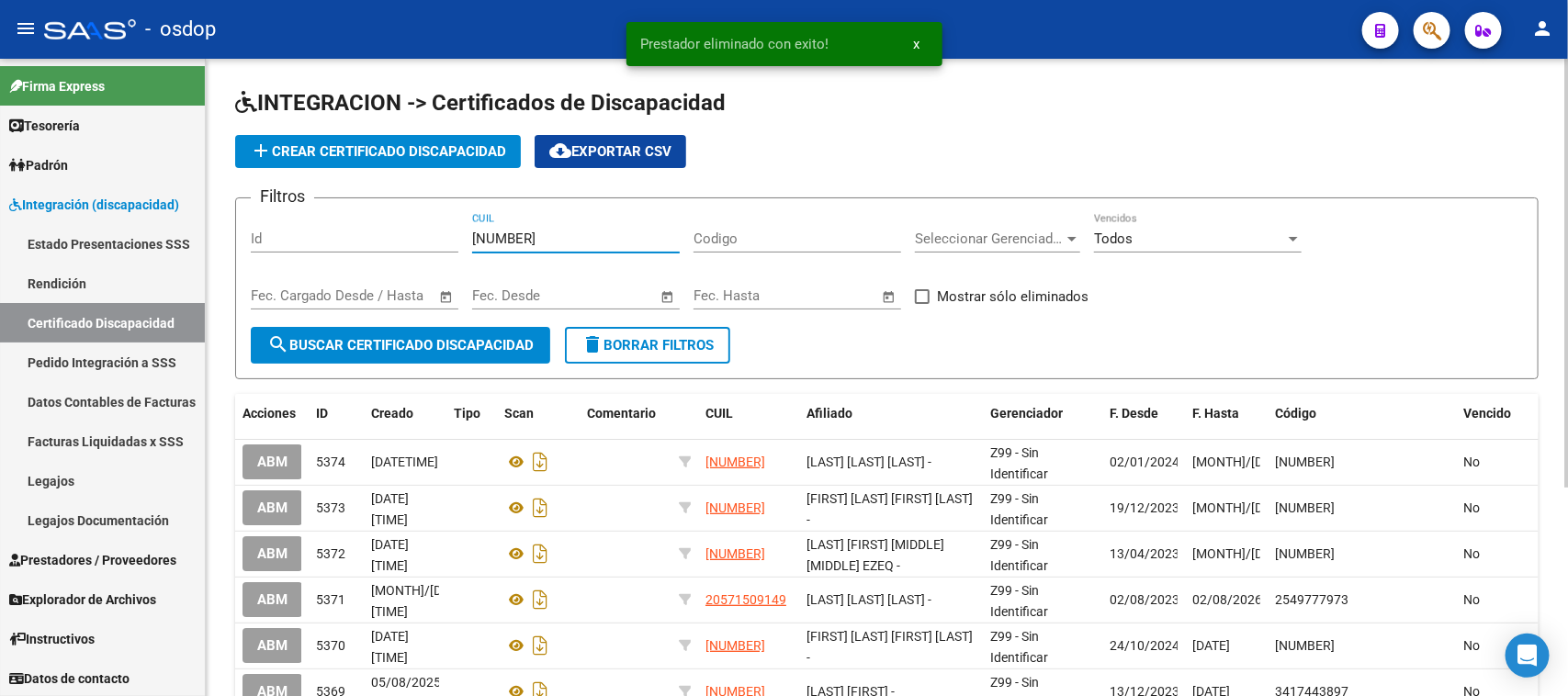 type on "[NUMBER]" 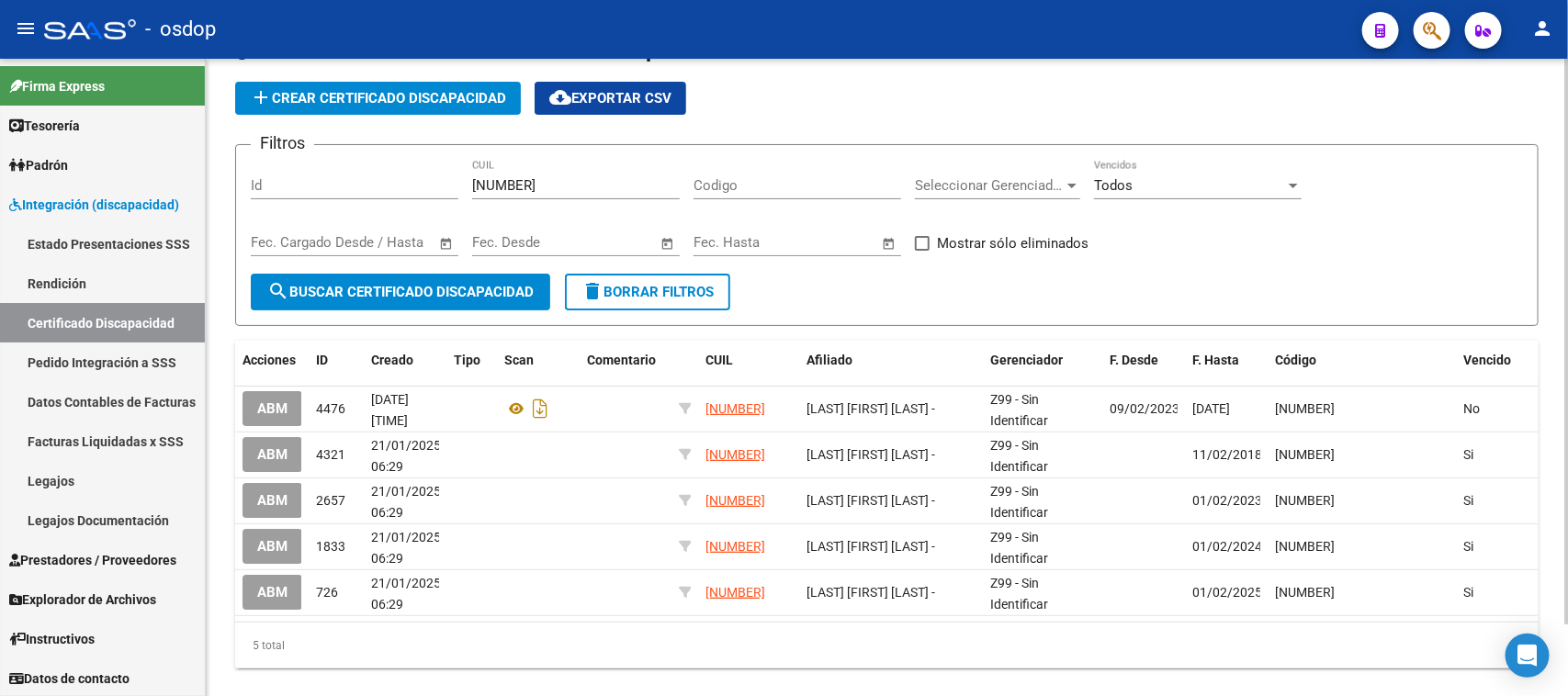 scroll, scrollTop: 81, scrollLeft: 0, axis: vertical 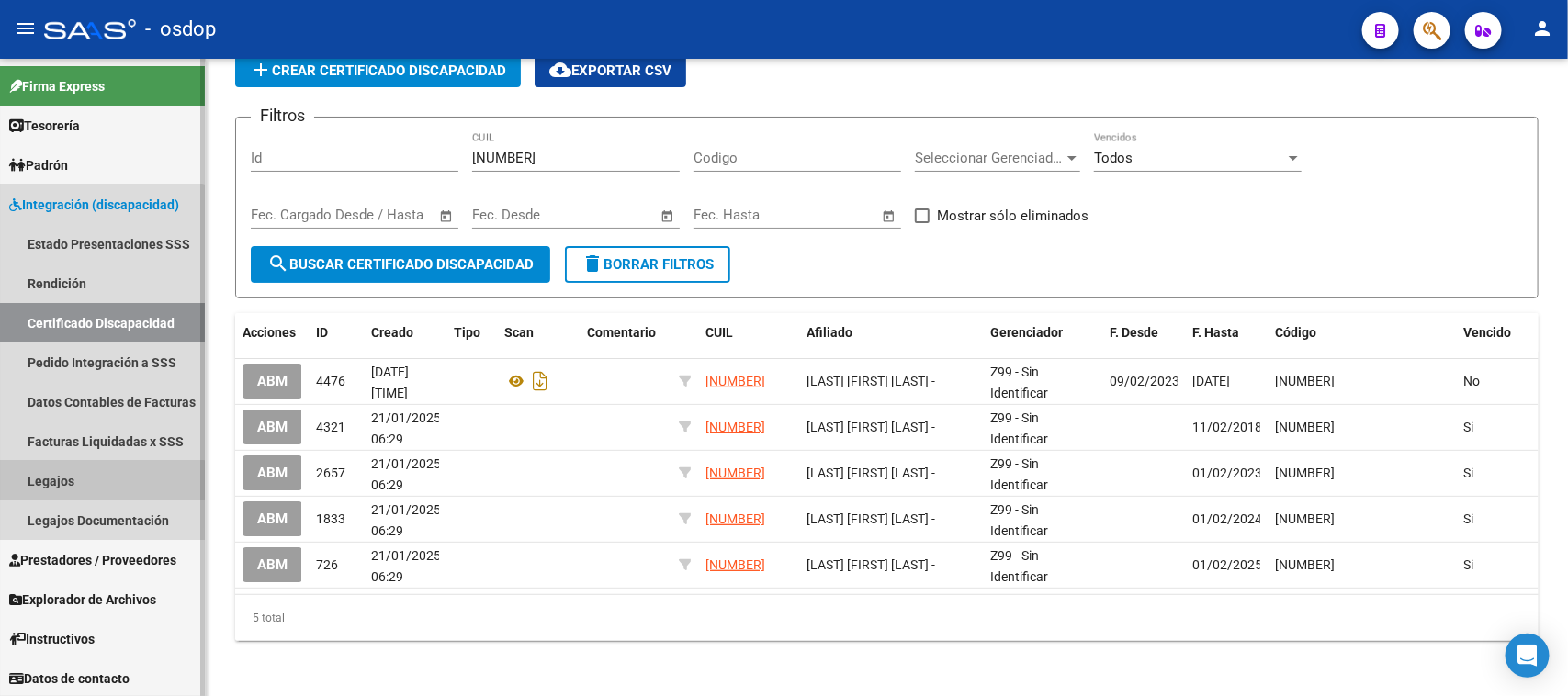 click on "Legajos" at bounding box center (102, 480) 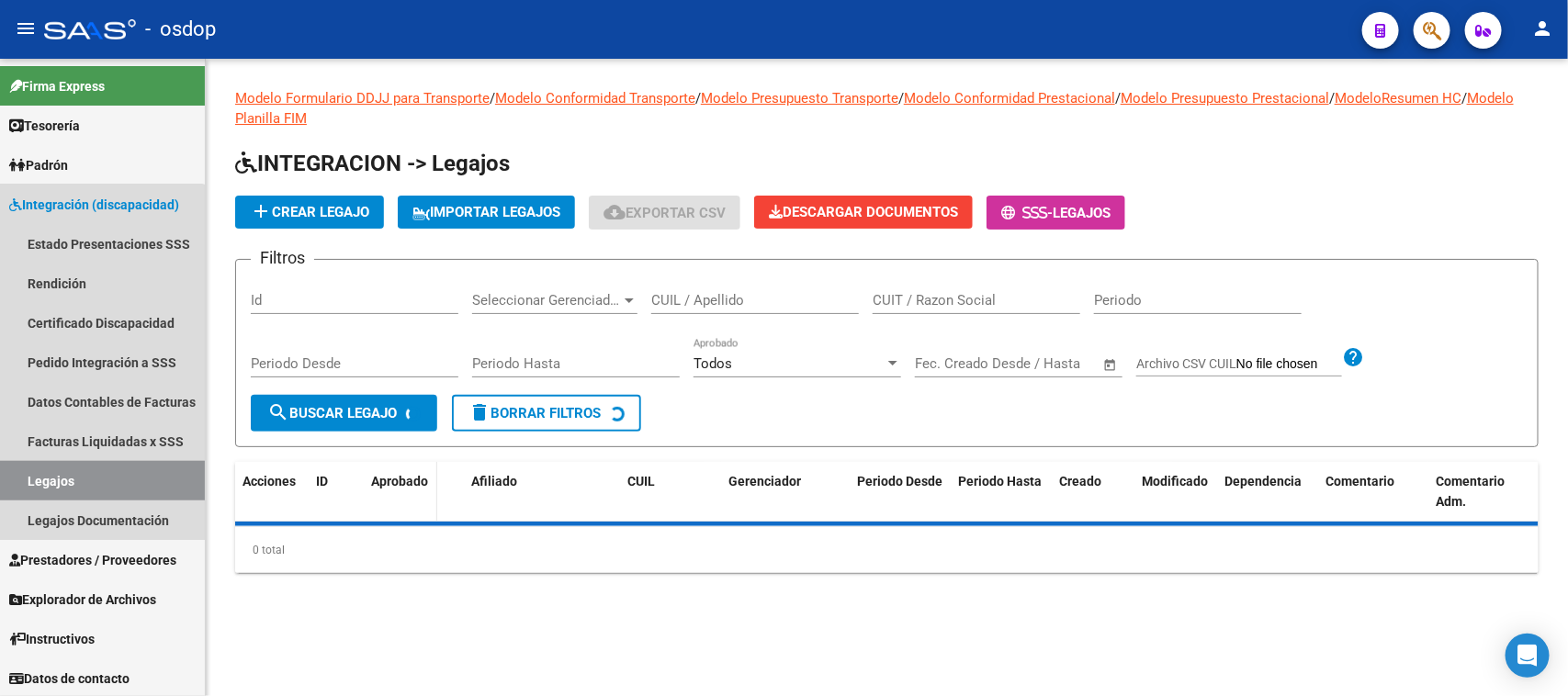 scroll, scrollTop: 0, scrollLeft: 0, axis: both 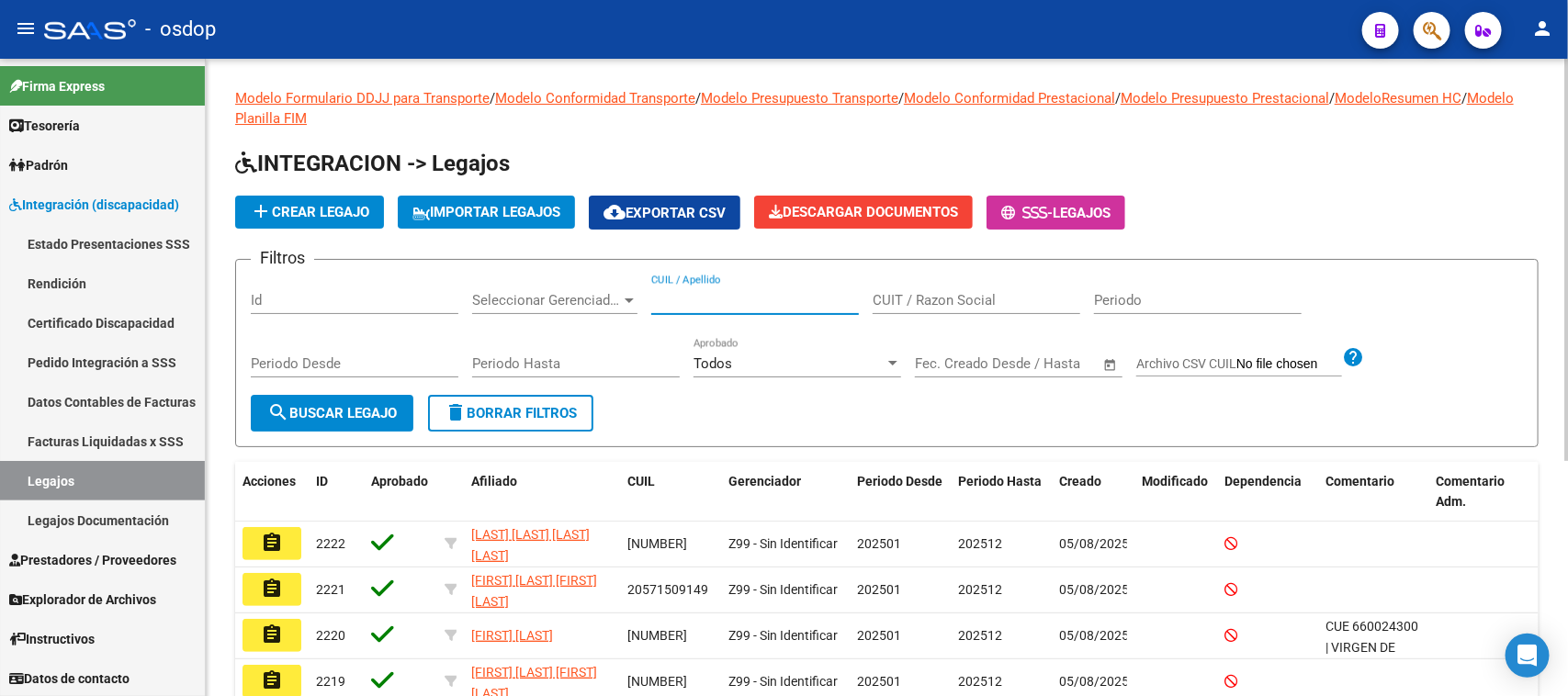 click on "CUIL / Apellido" at bounding box center [755, 300] 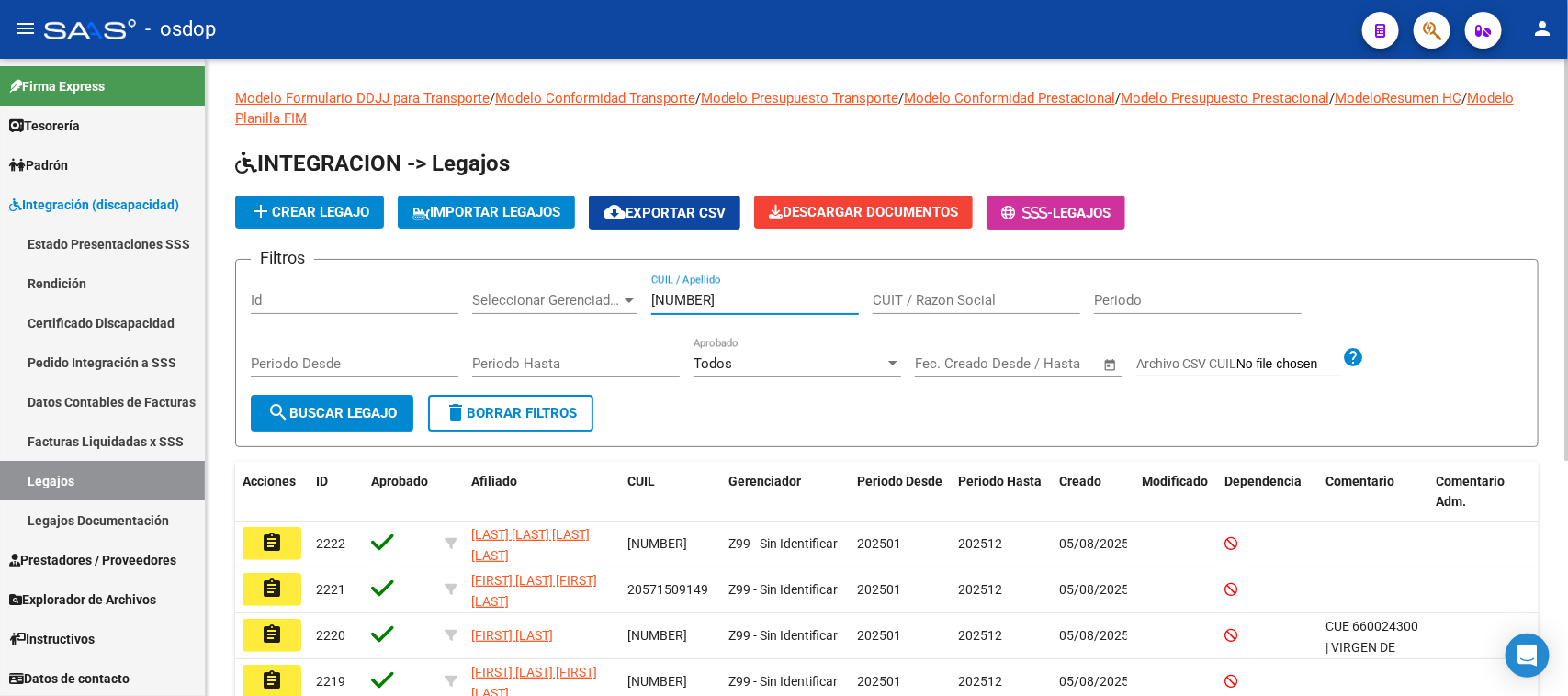 type on "[NUMBER]" 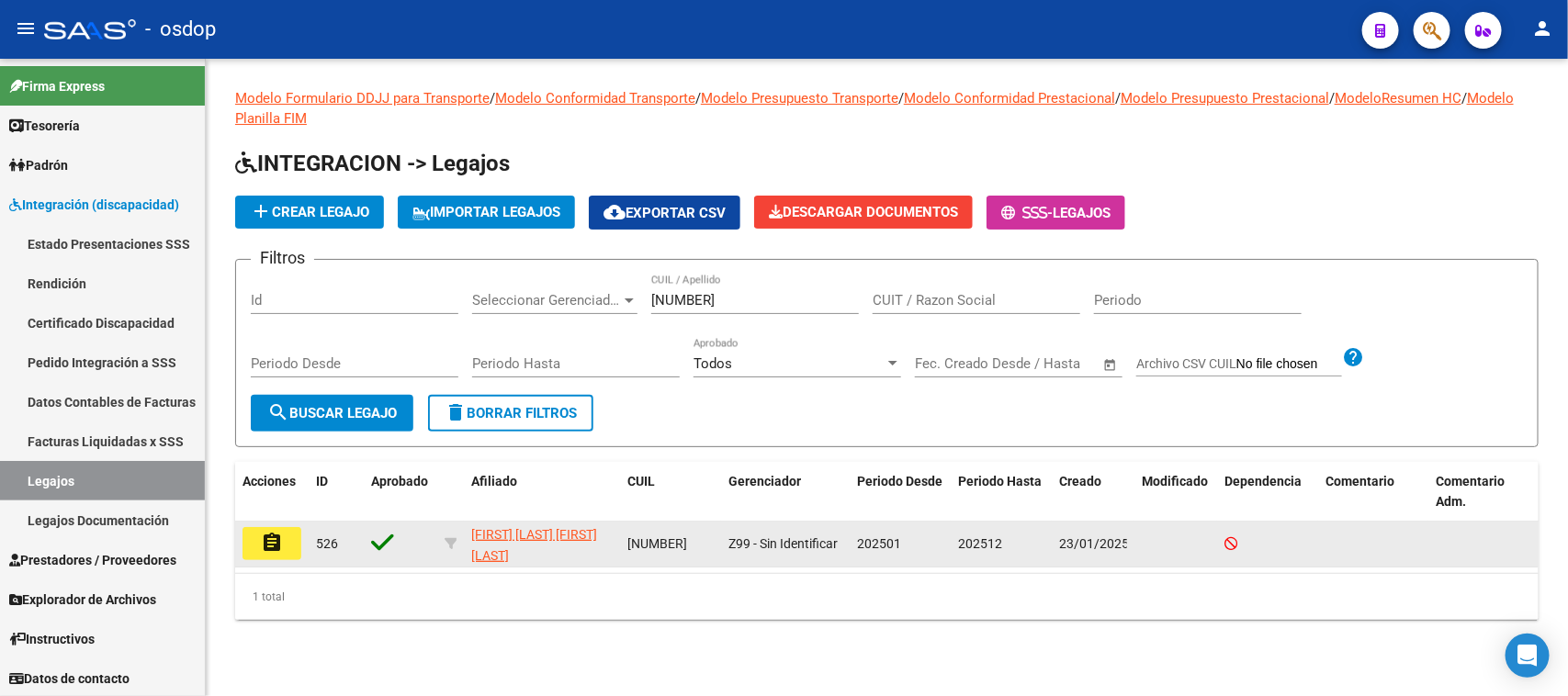 click on "assignment" 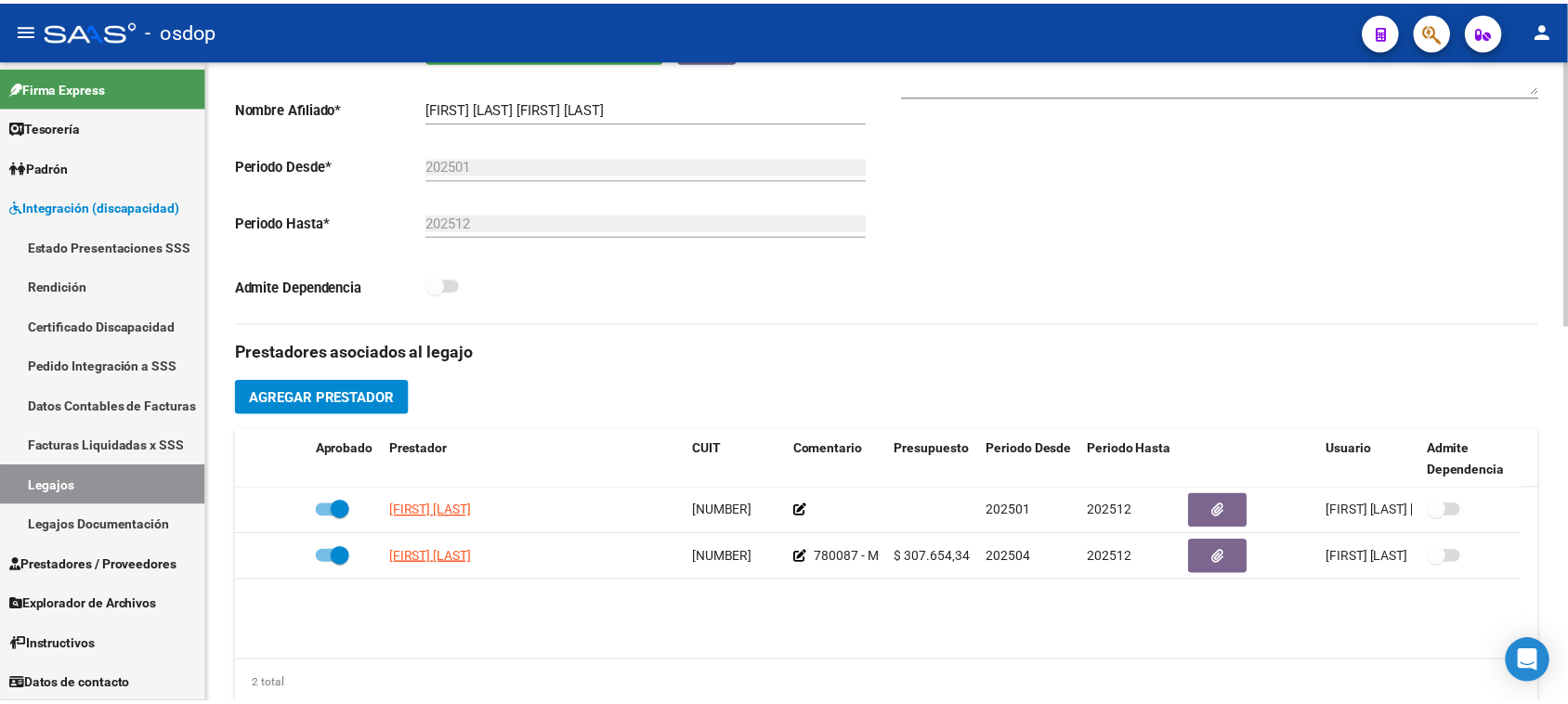 scroll, scrollTop: 464, scrollLeft: 0, axis: vertical 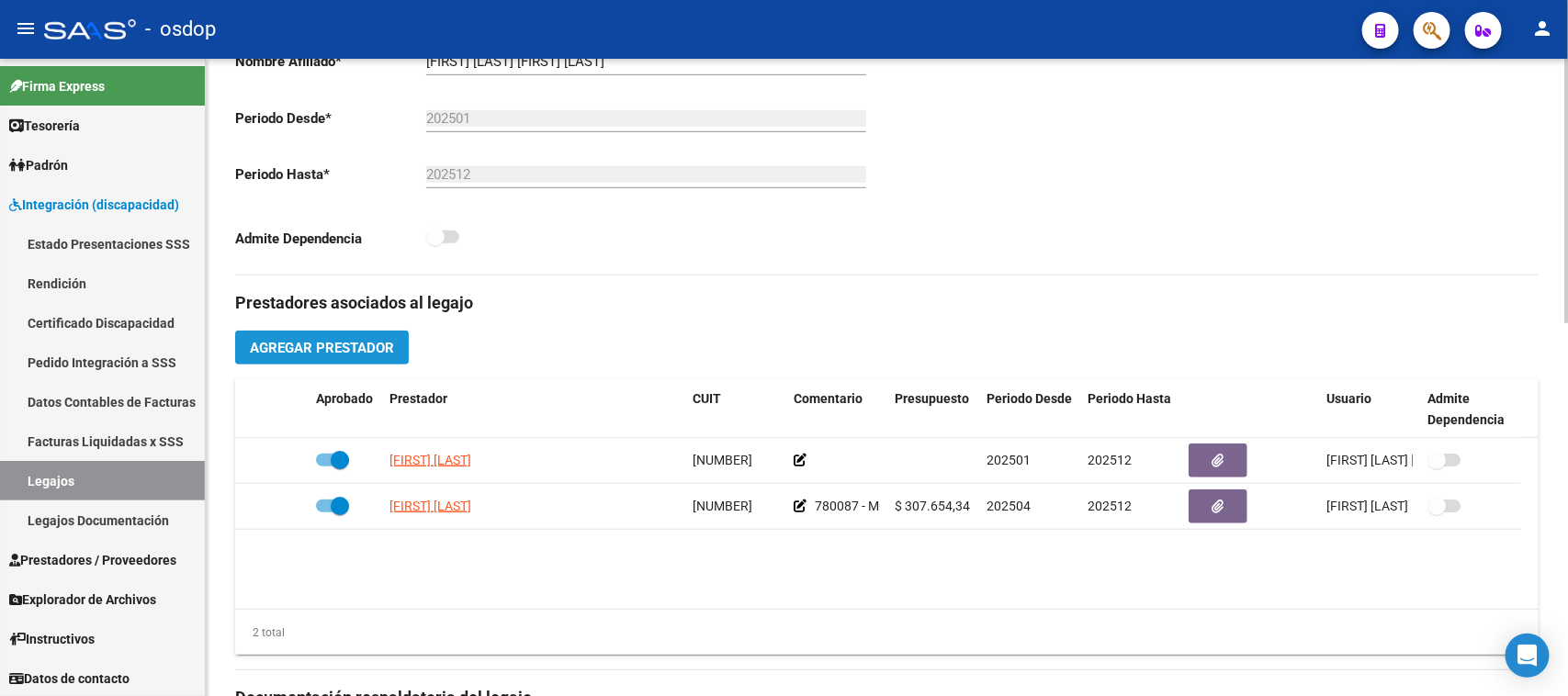 click on "Agregar Prestador" 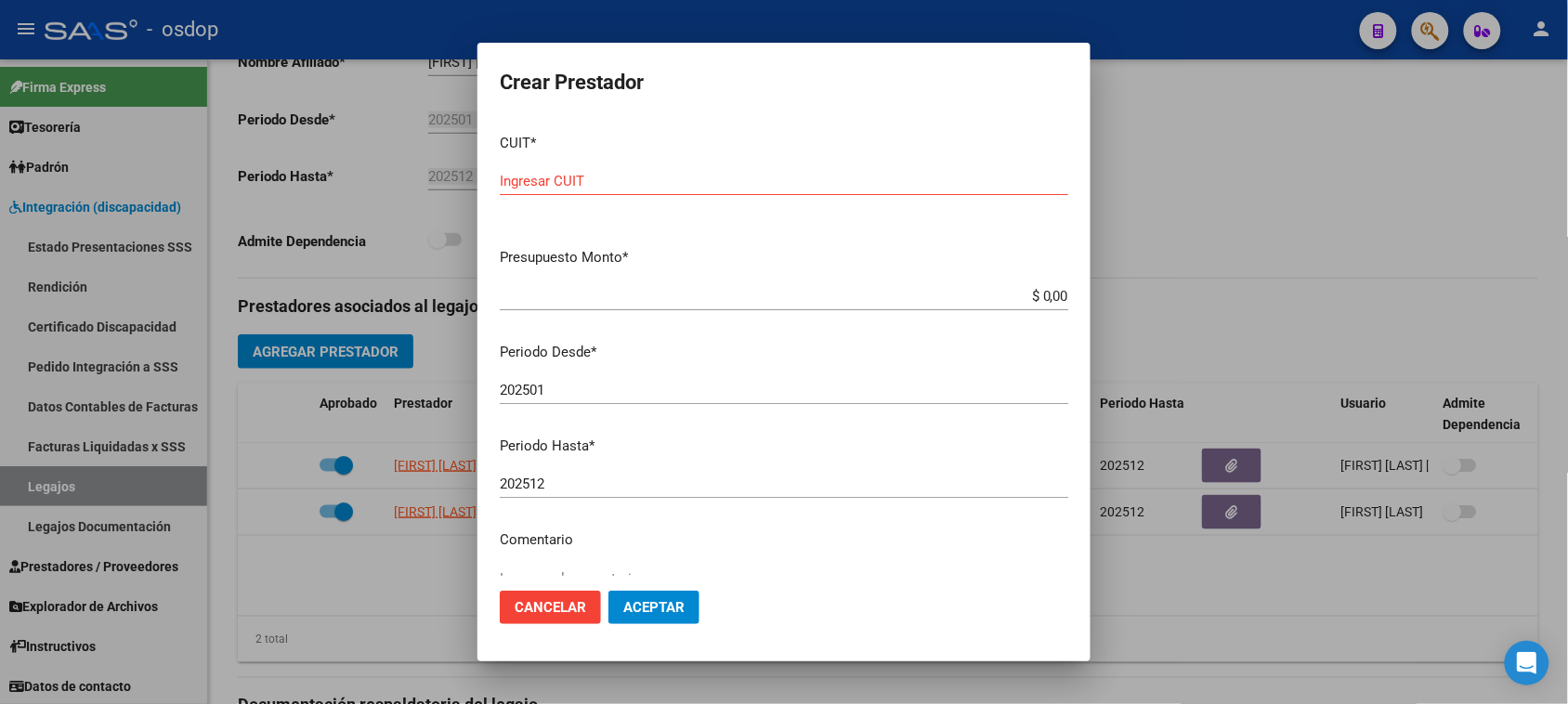 click on "Ingresar CUIT" at bounding box center [784, 181] 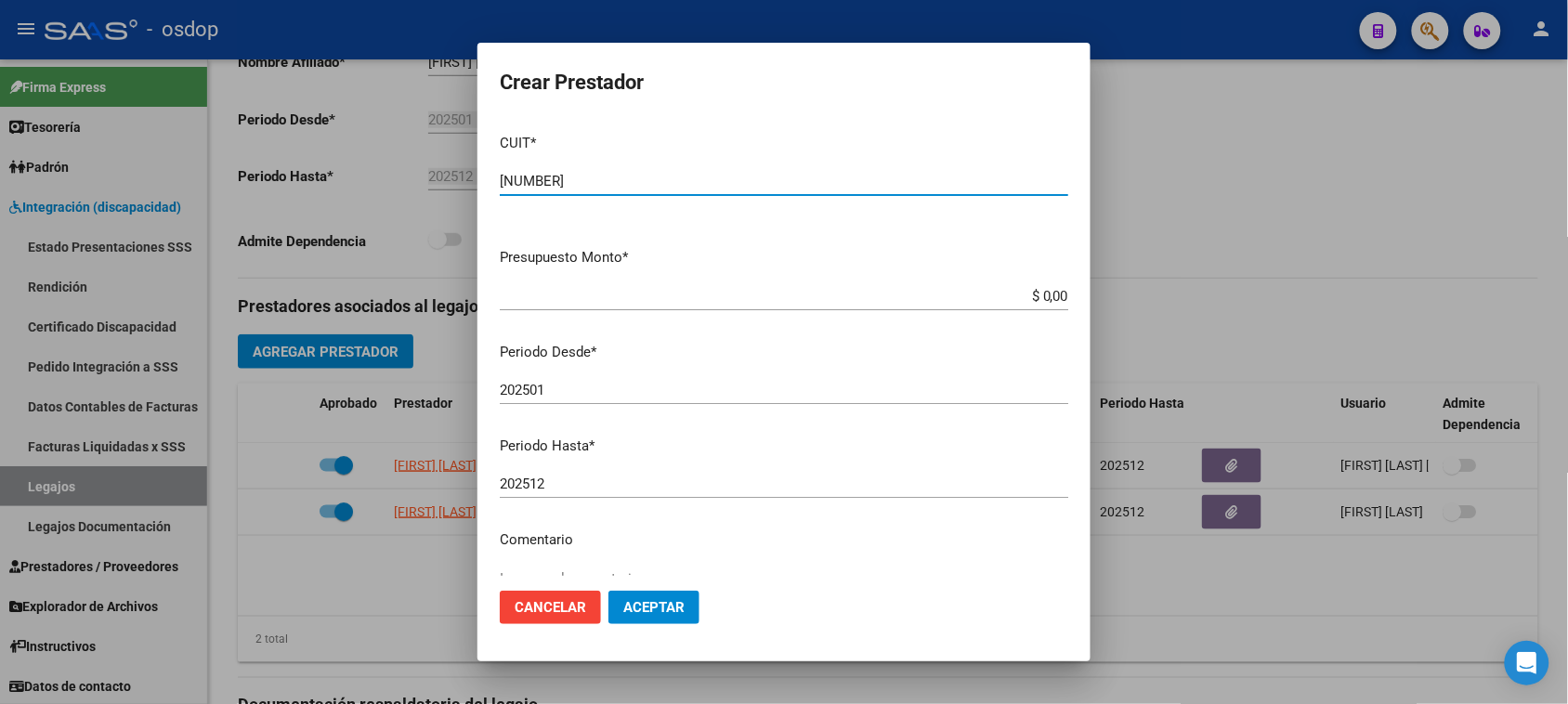 type on "[NUMBER]" 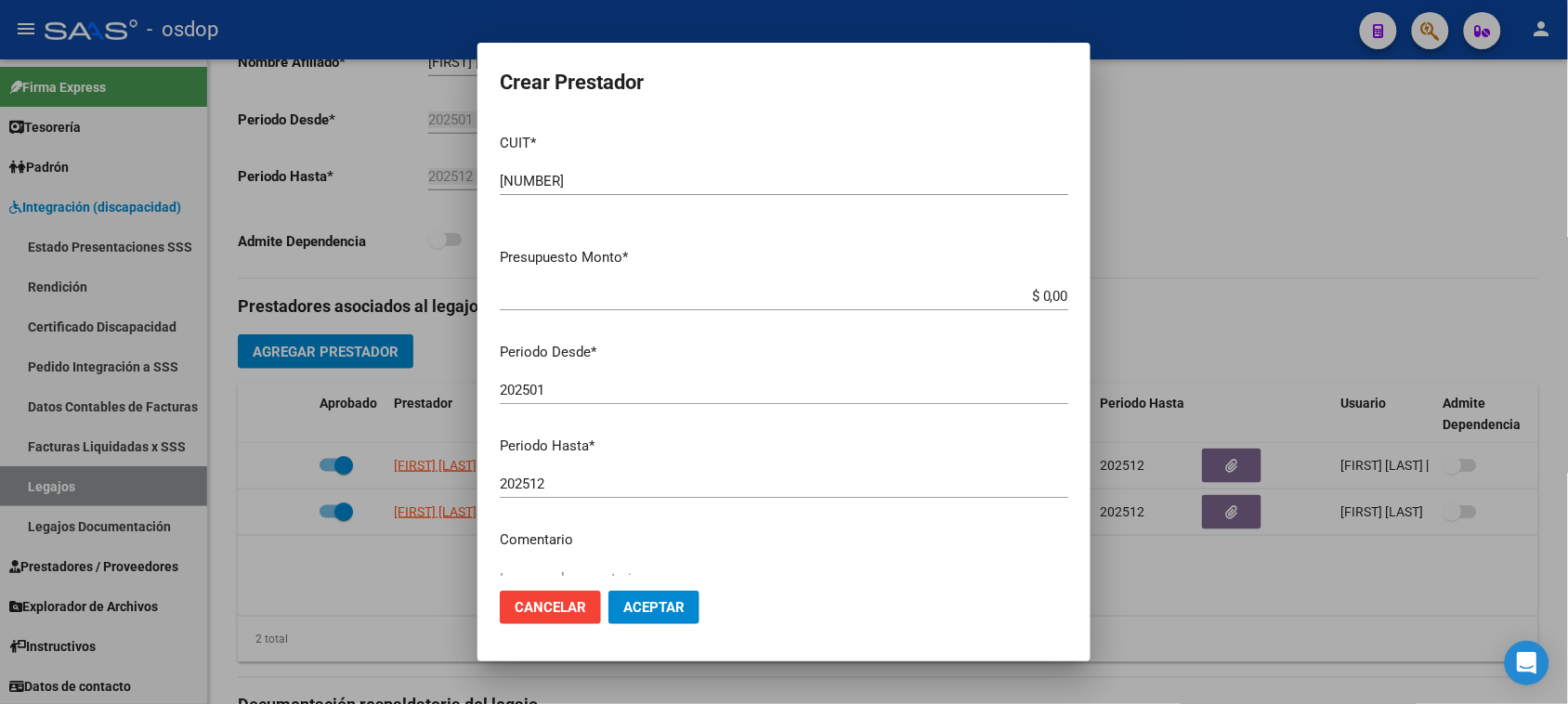 click on "$ 0,00" at bounding box center [784, 296] 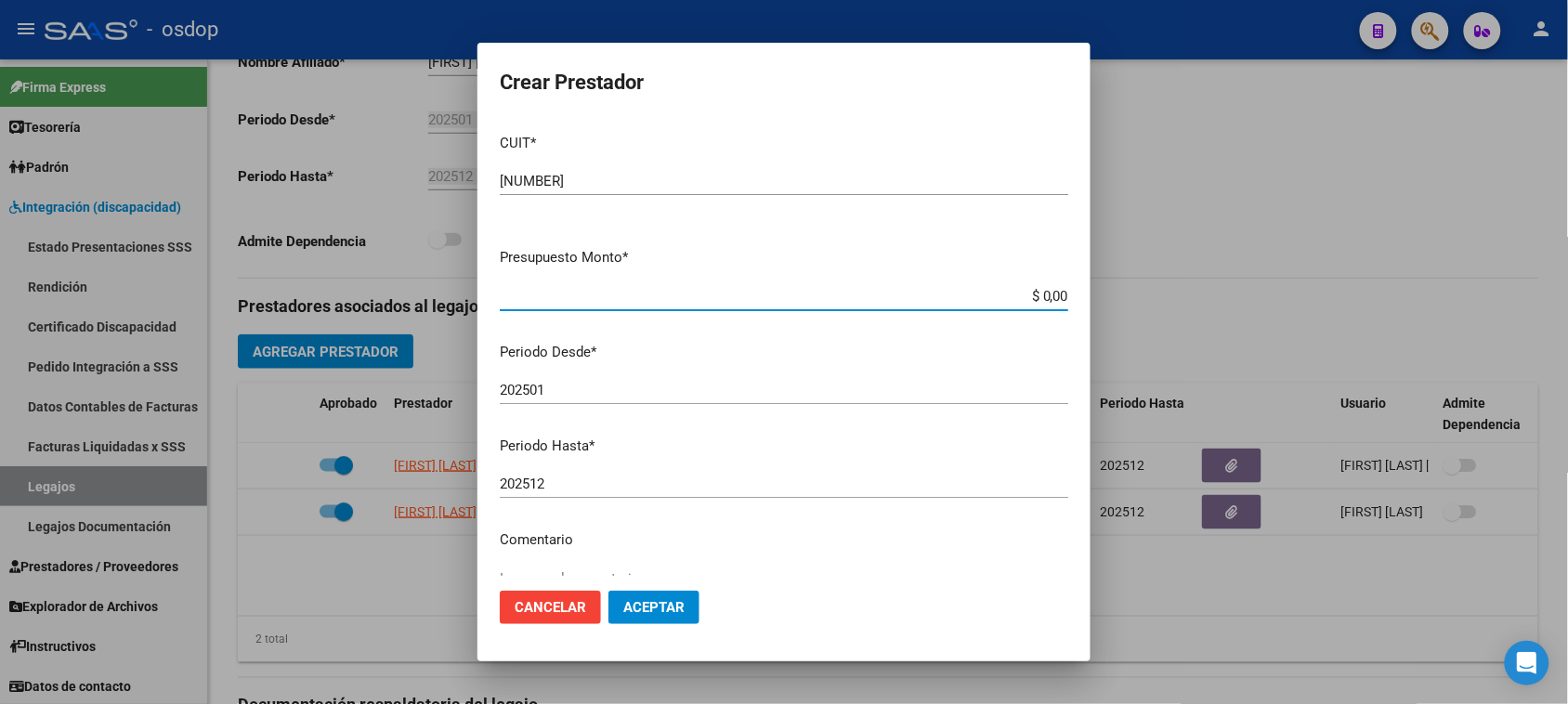 click on "$ 0,00" at bounding box center (784, 296) 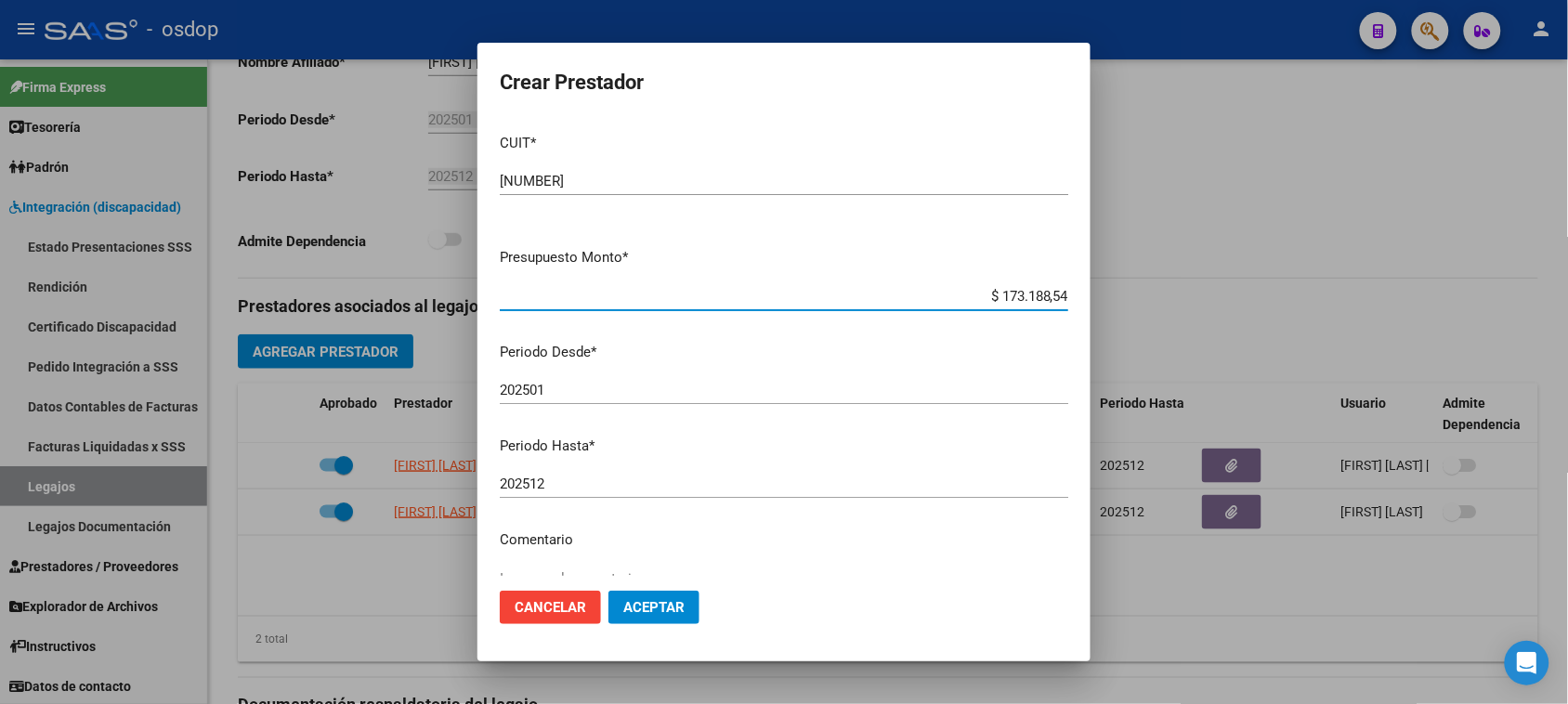 type on "$ 173.188,54" 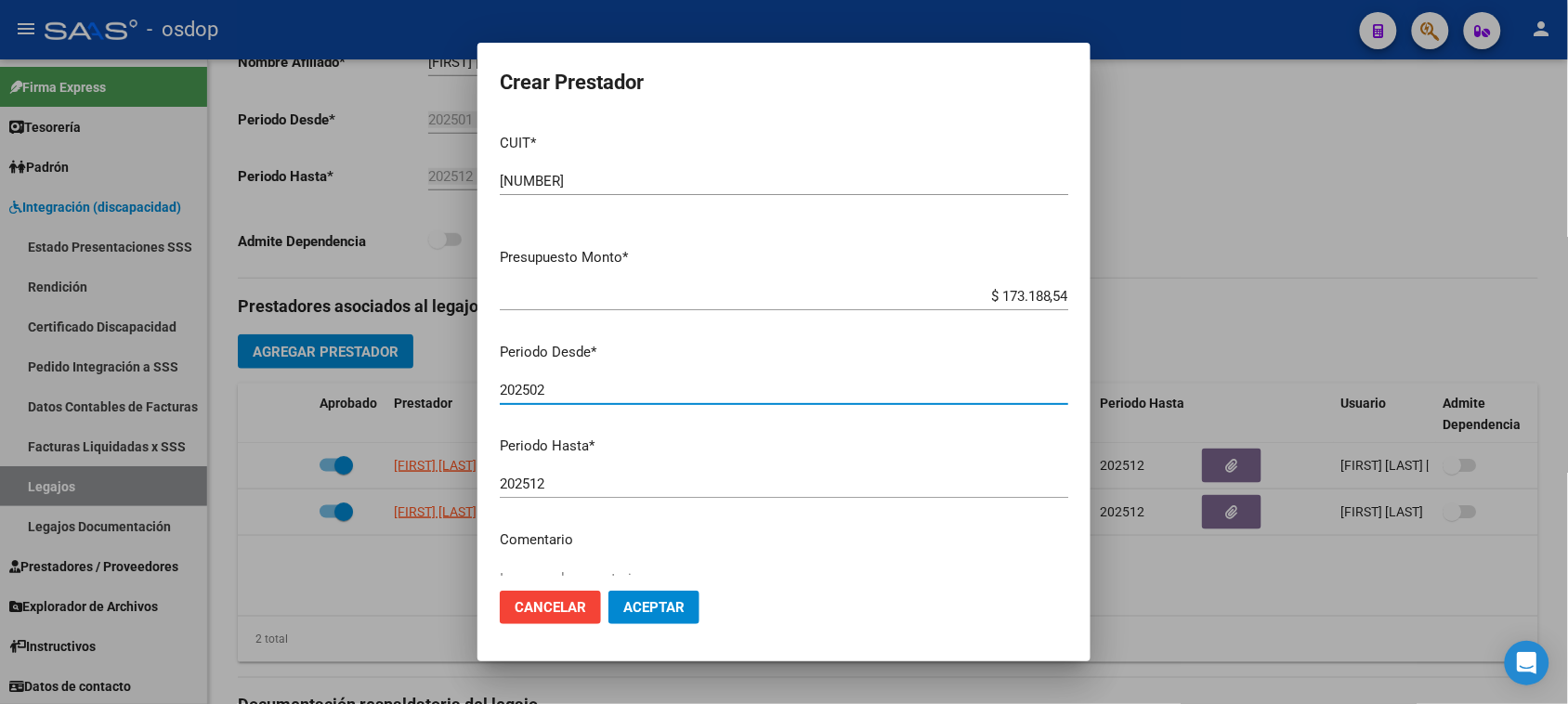 type on "202502" 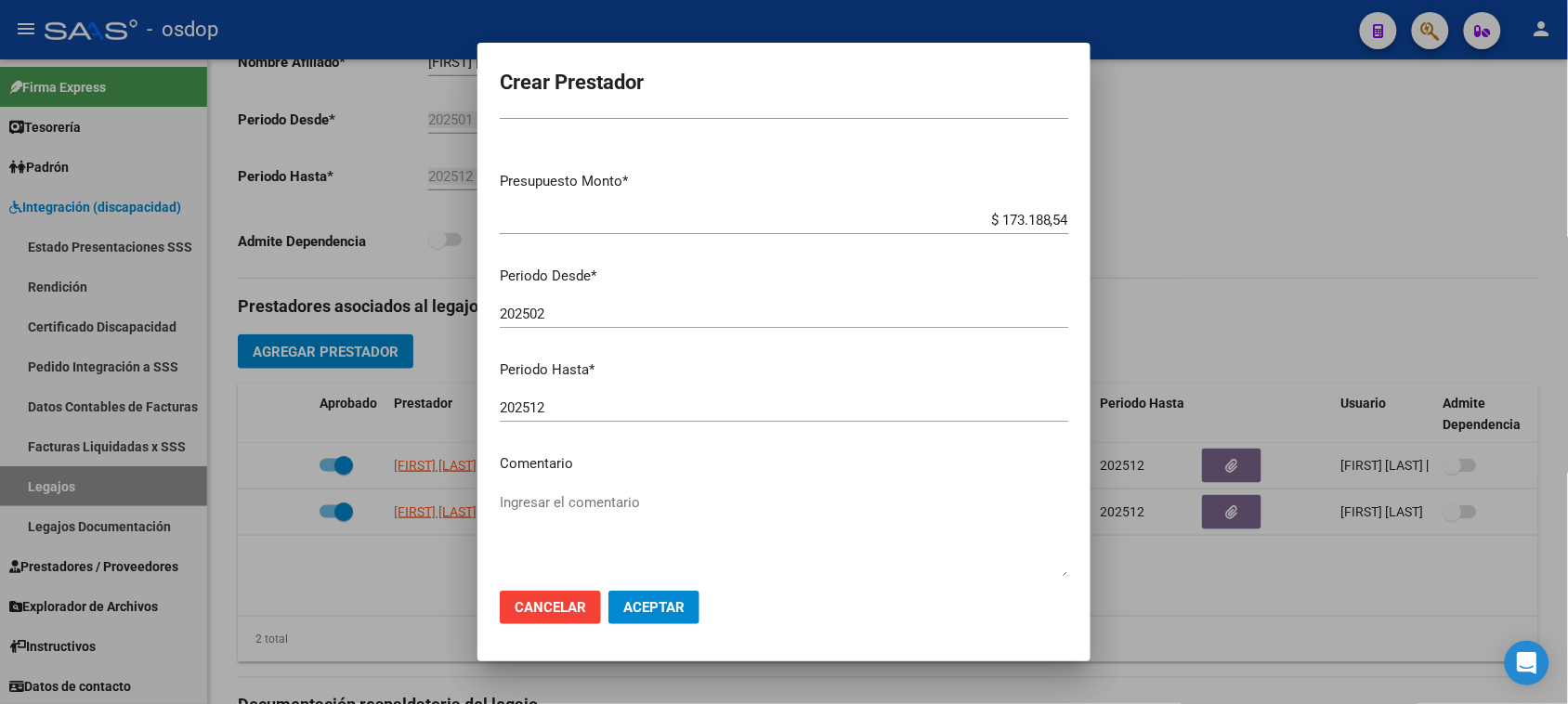 scroll, scrollTop: 116, scrollLeft: 0, axis: vertical 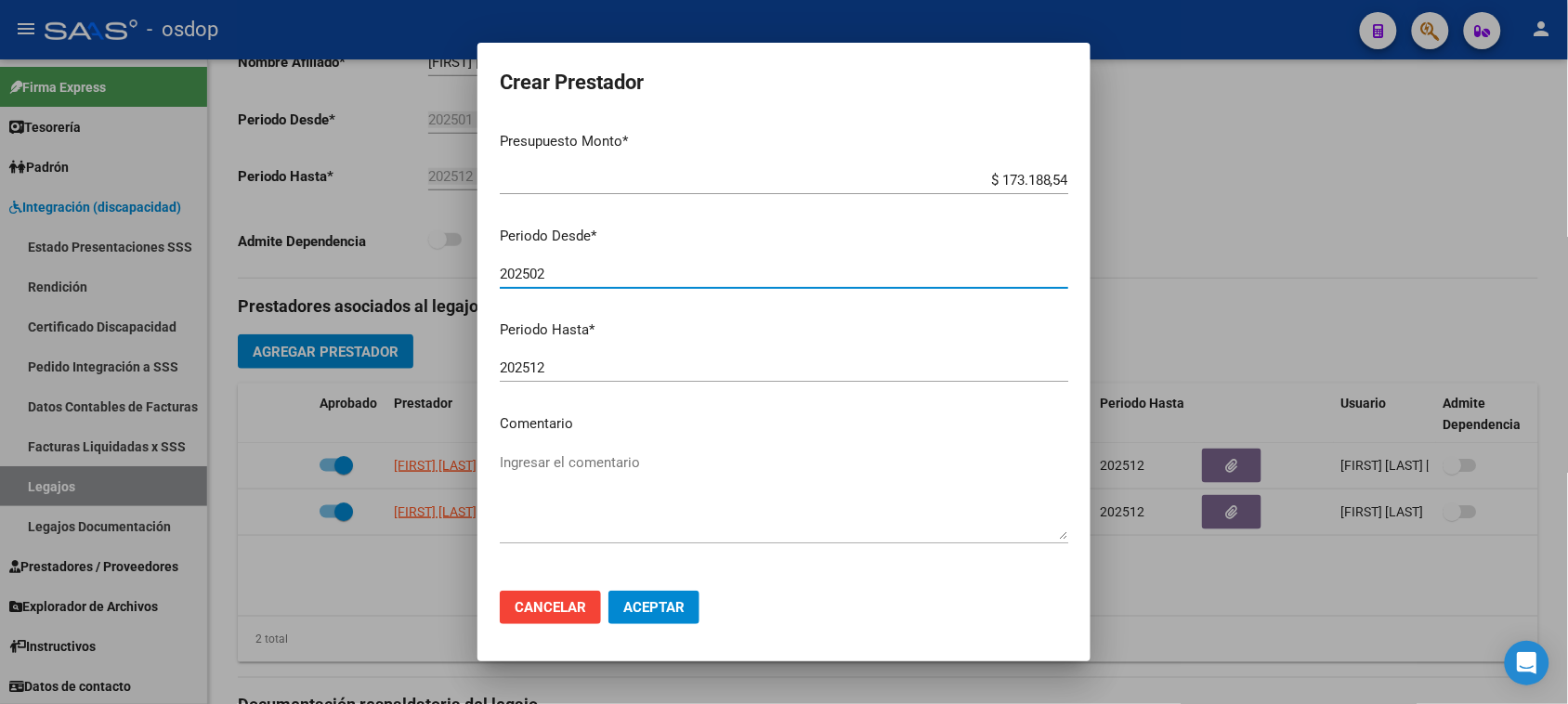 click on "Ingresar el comentario" at bounding box center (784, 496) 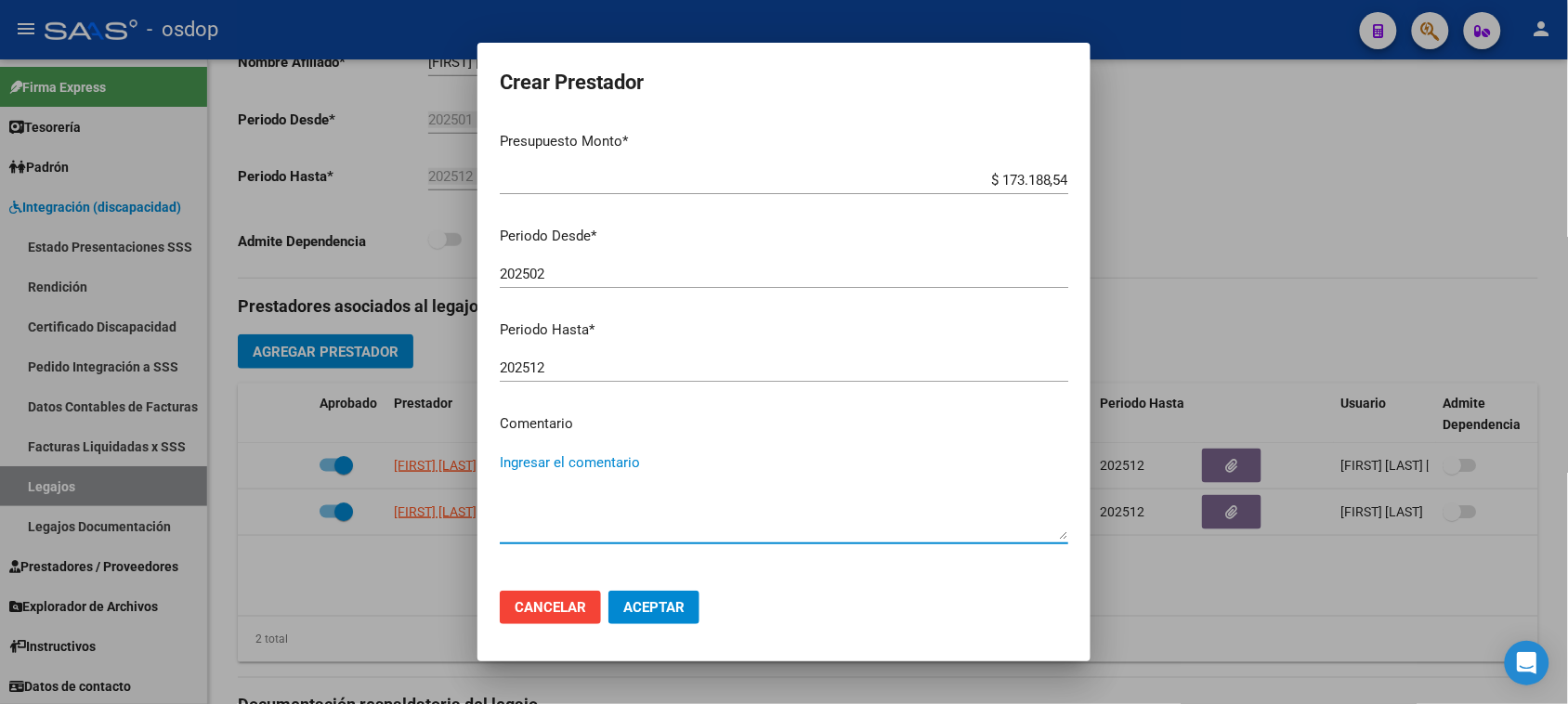 paste on "250103 - TERAPIA OCUPACIONAL" 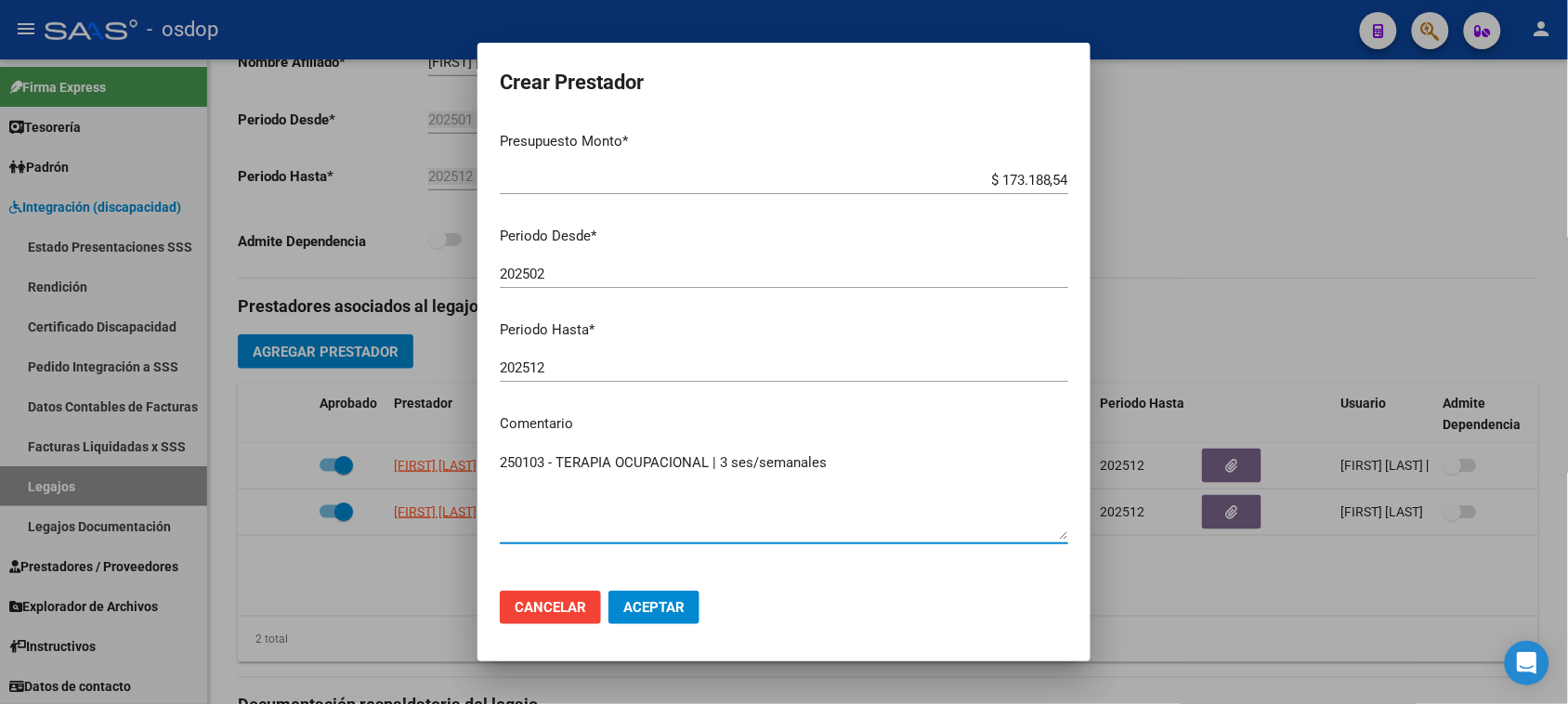 type on "250103 - TERAPIA OCUPACIONAL | 3 ses/semanales" 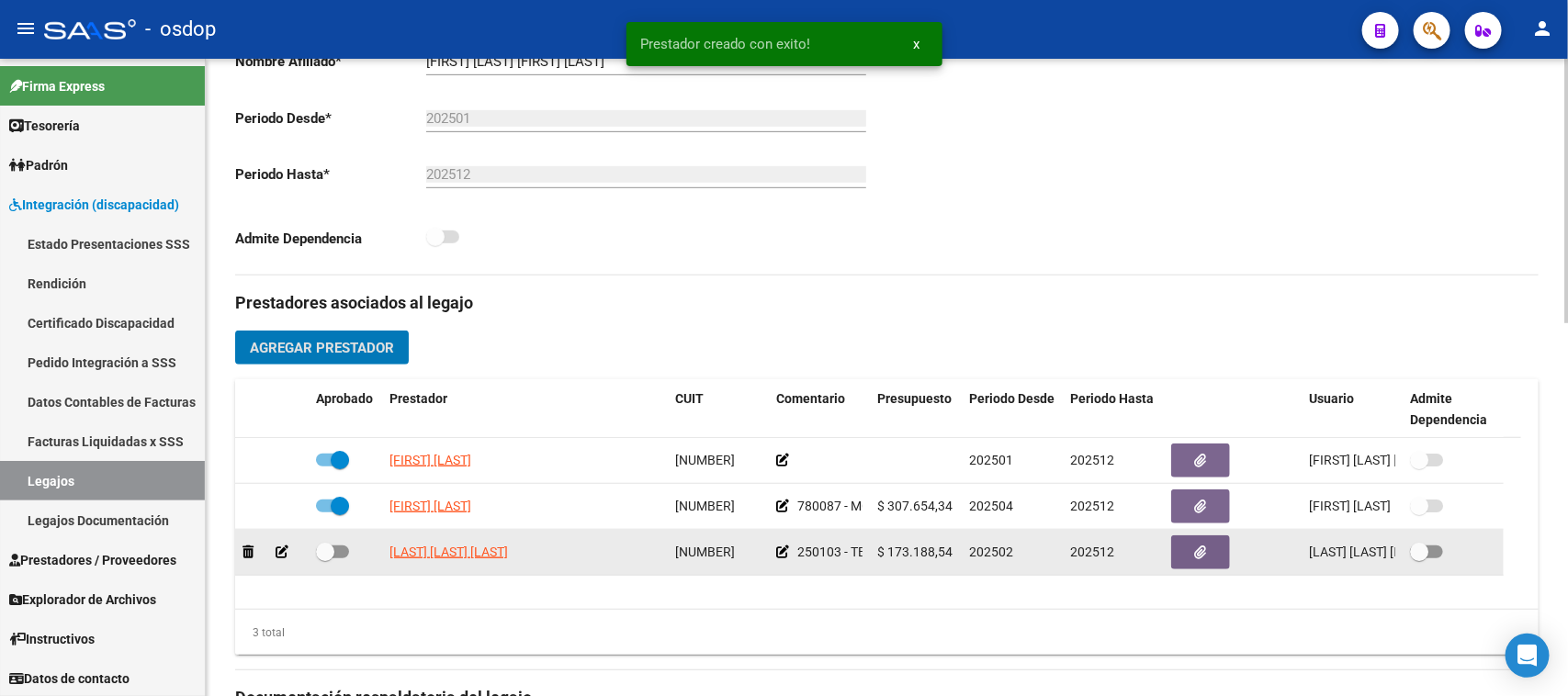 click at bounding box center [333, 552] 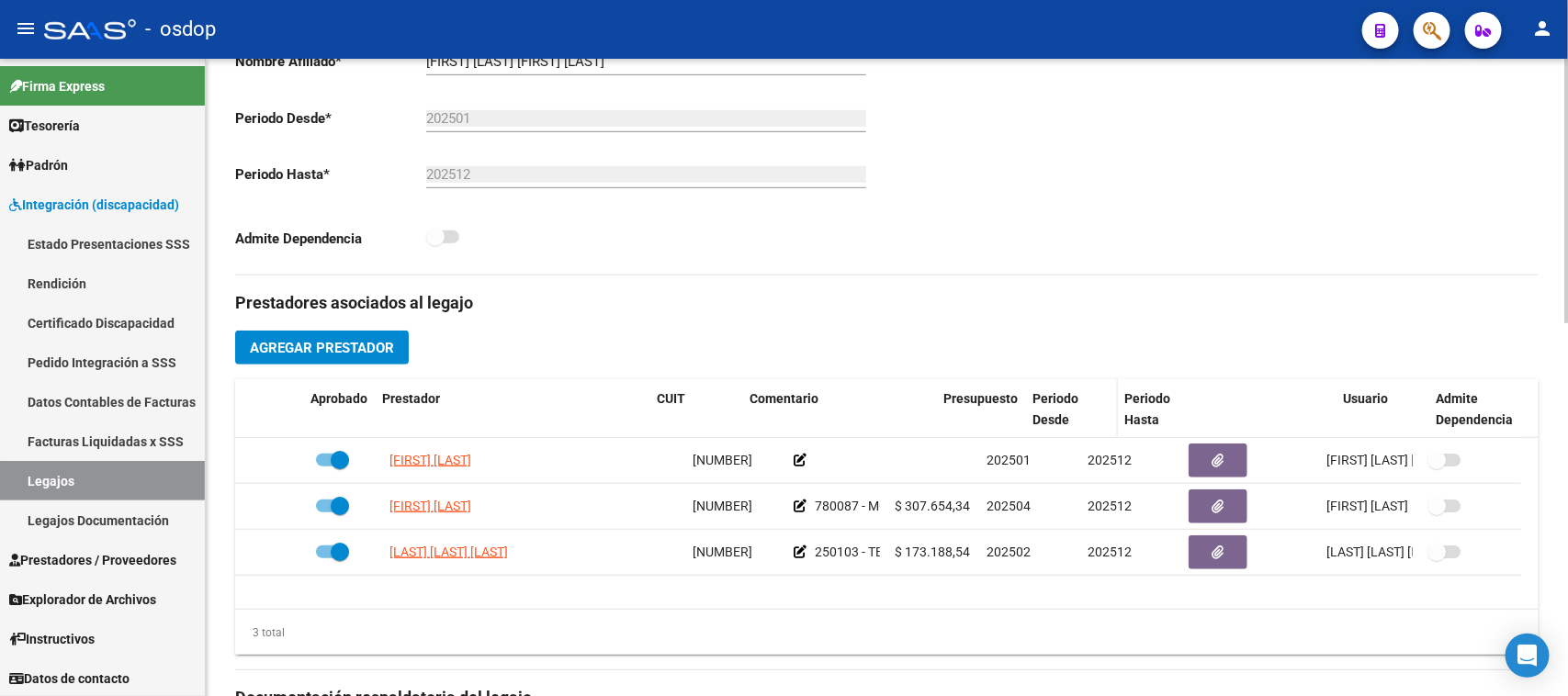 drag, startPoint x: 883, startPoint y: 410, endPoint x: 1022, endPoint y: 401, distance: 139.2911 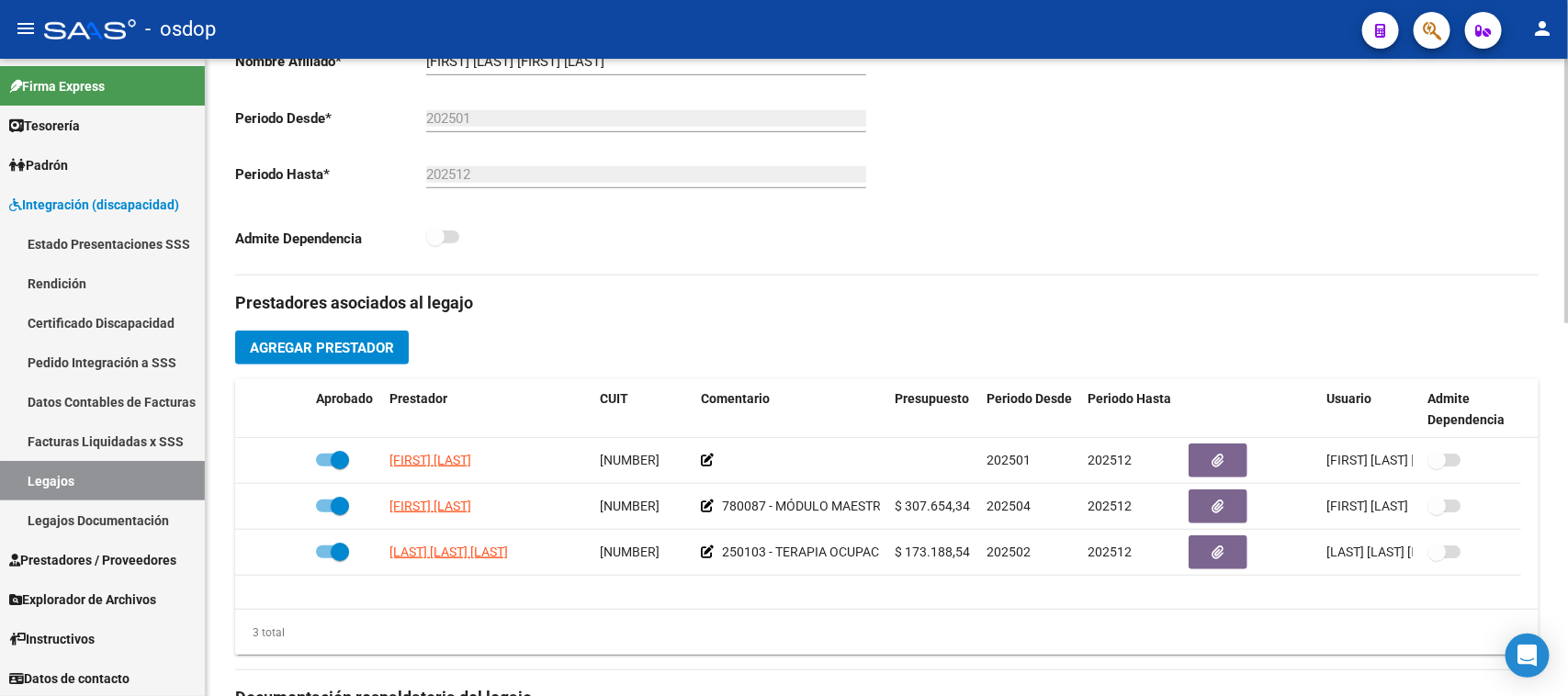 click on "Agregar Prestador" 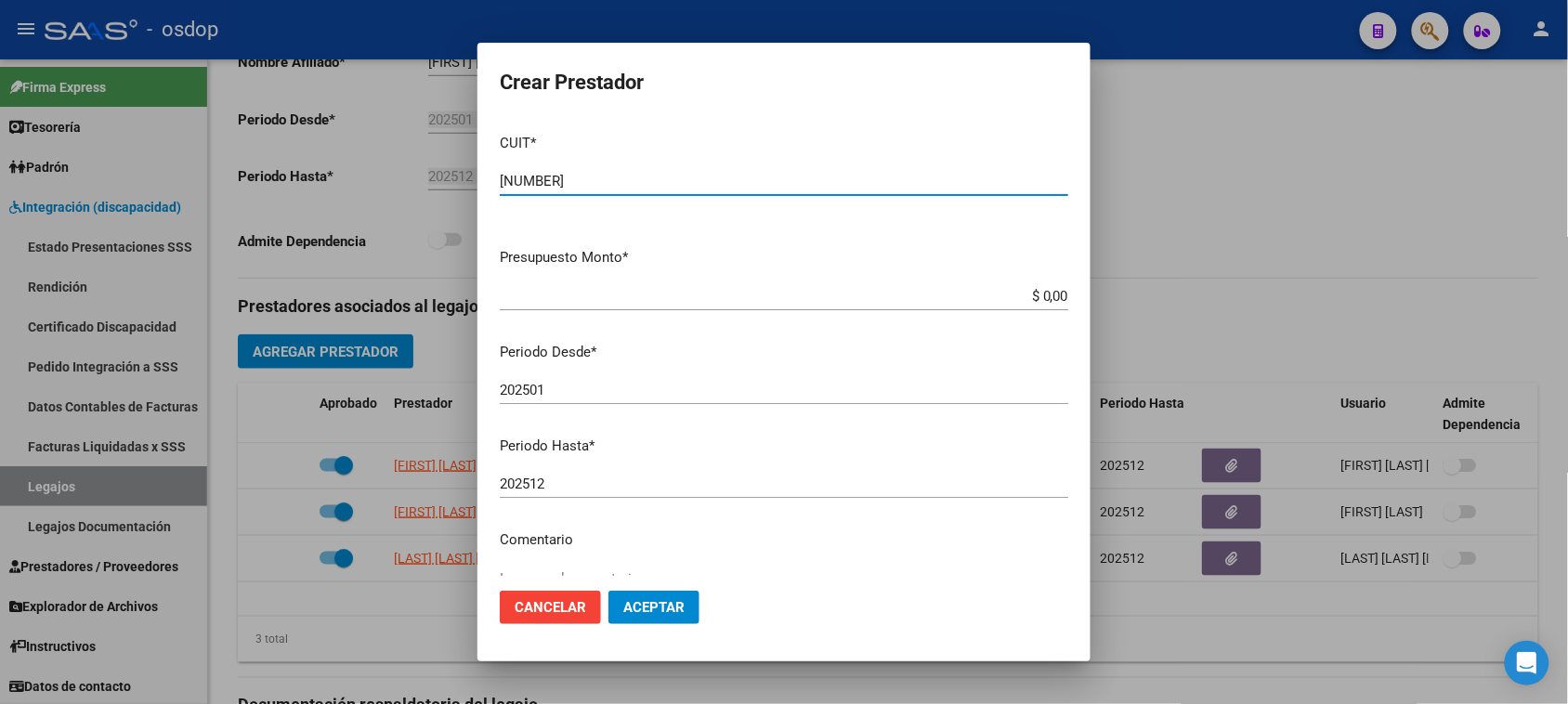 type on "[NUMBER]" 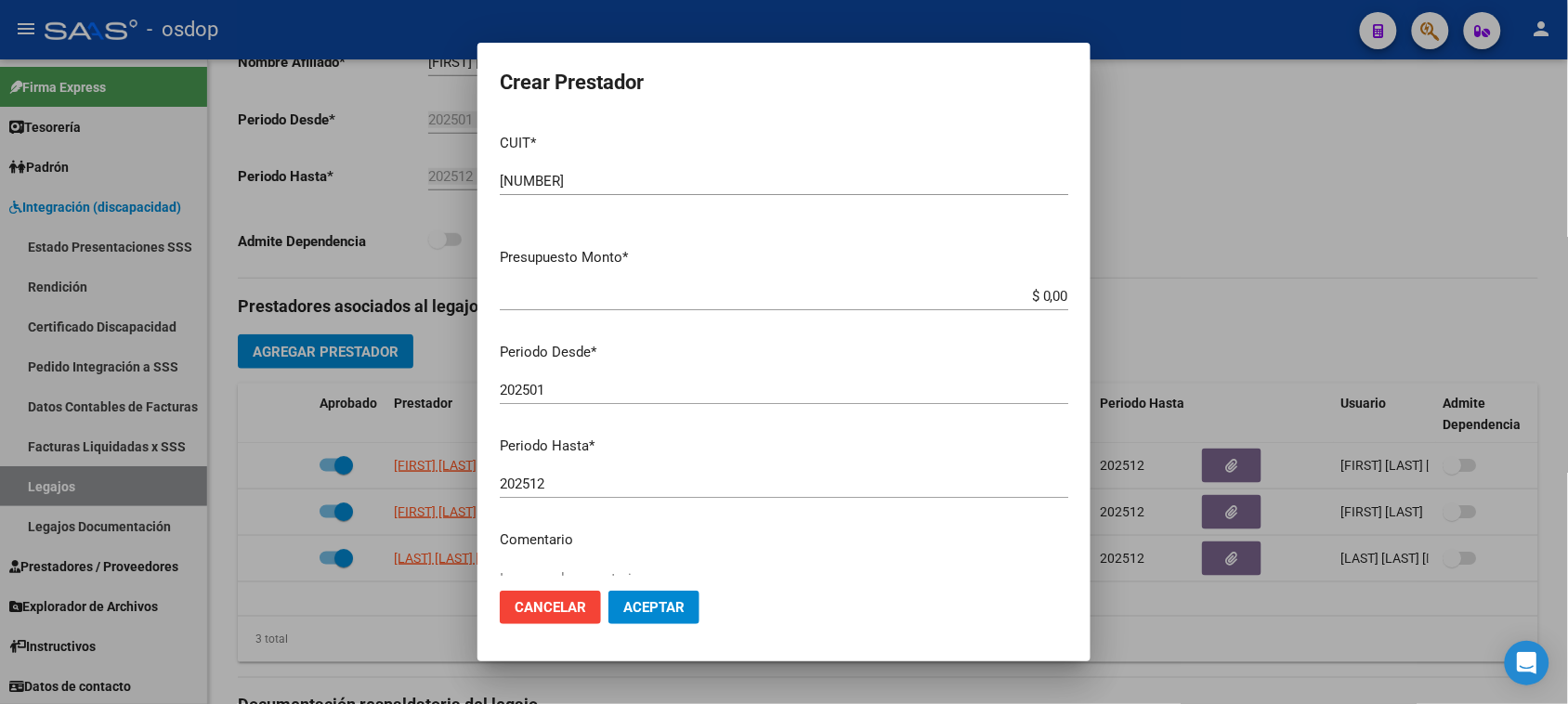 click on "$ 0,00" at bounding box center (784, 296) 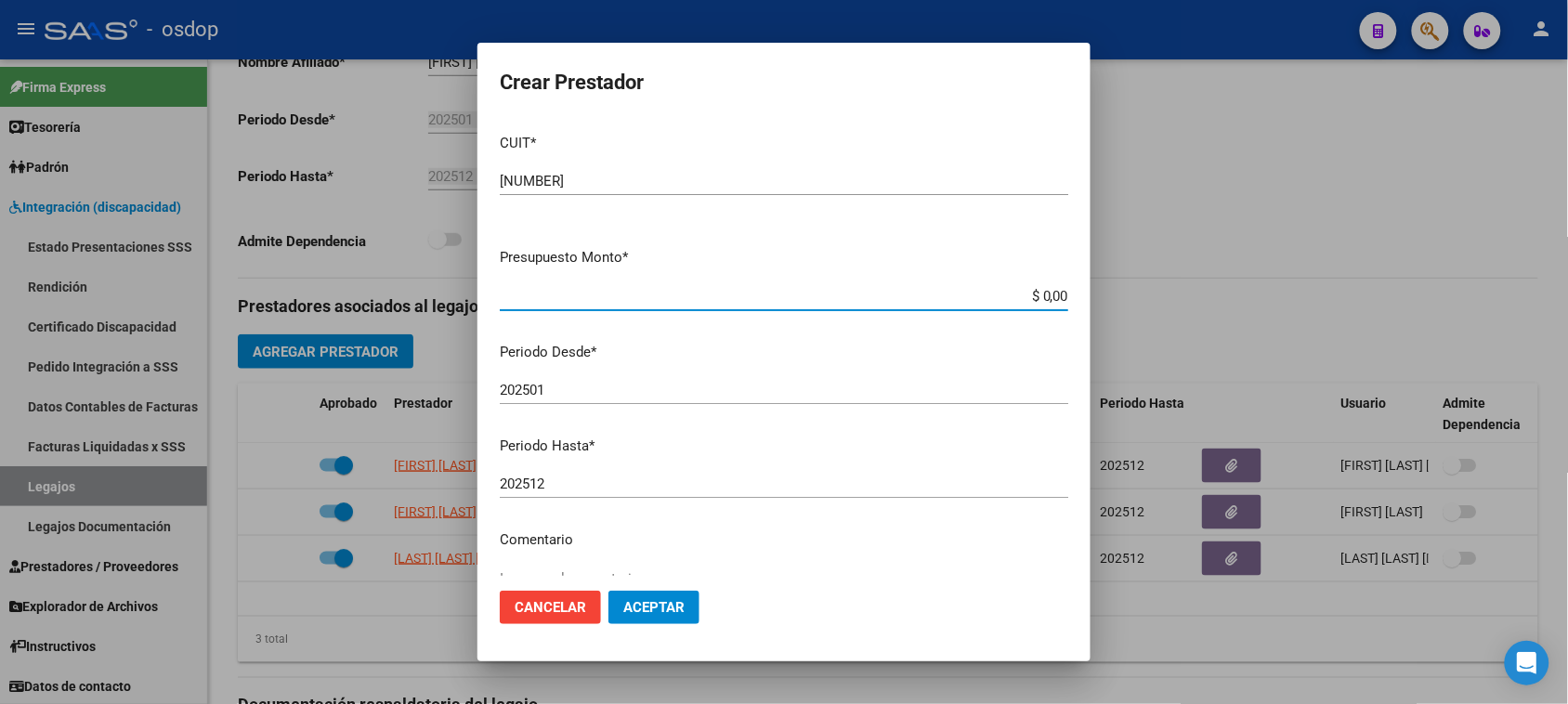 click on "$ 0,00" at bounding box center [784, 296] 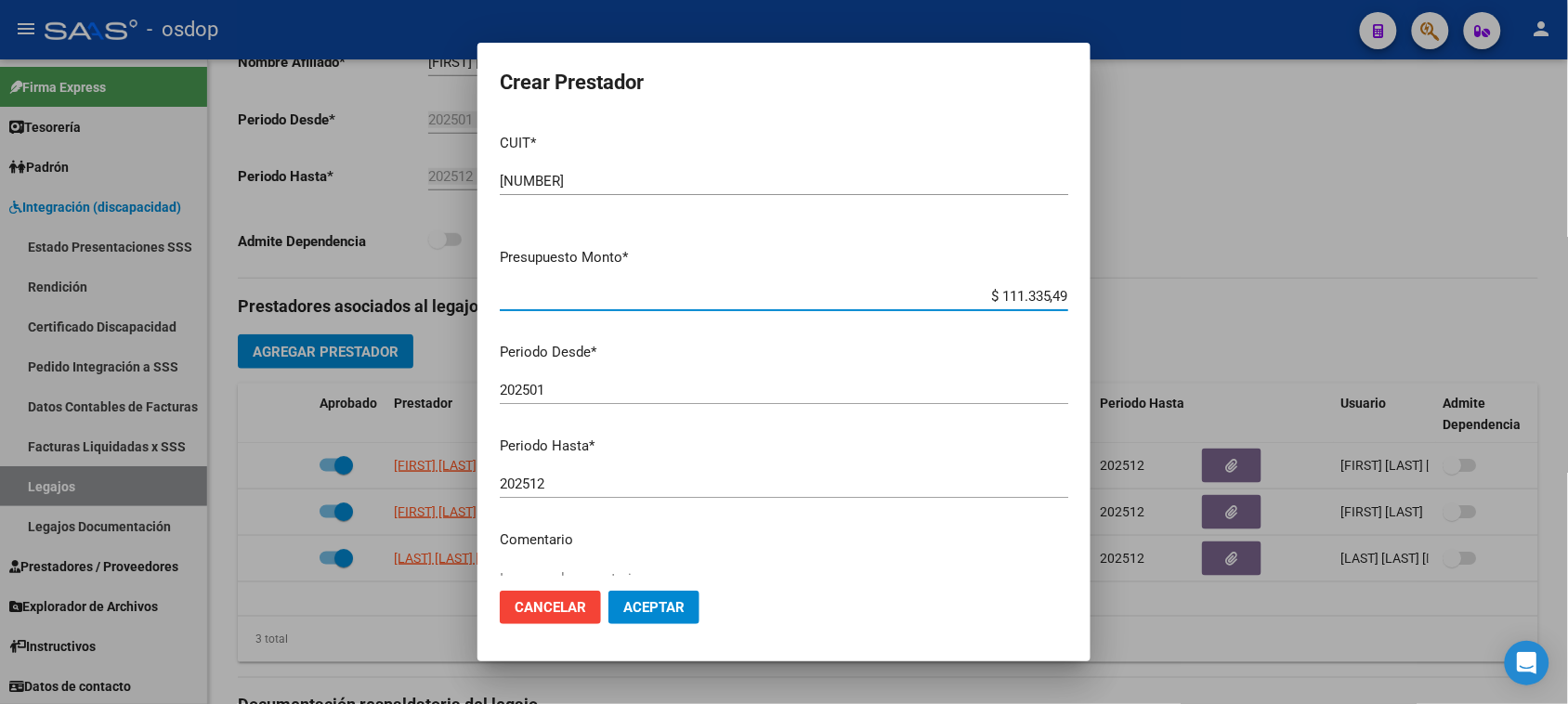 type on "$ 111.335,49" 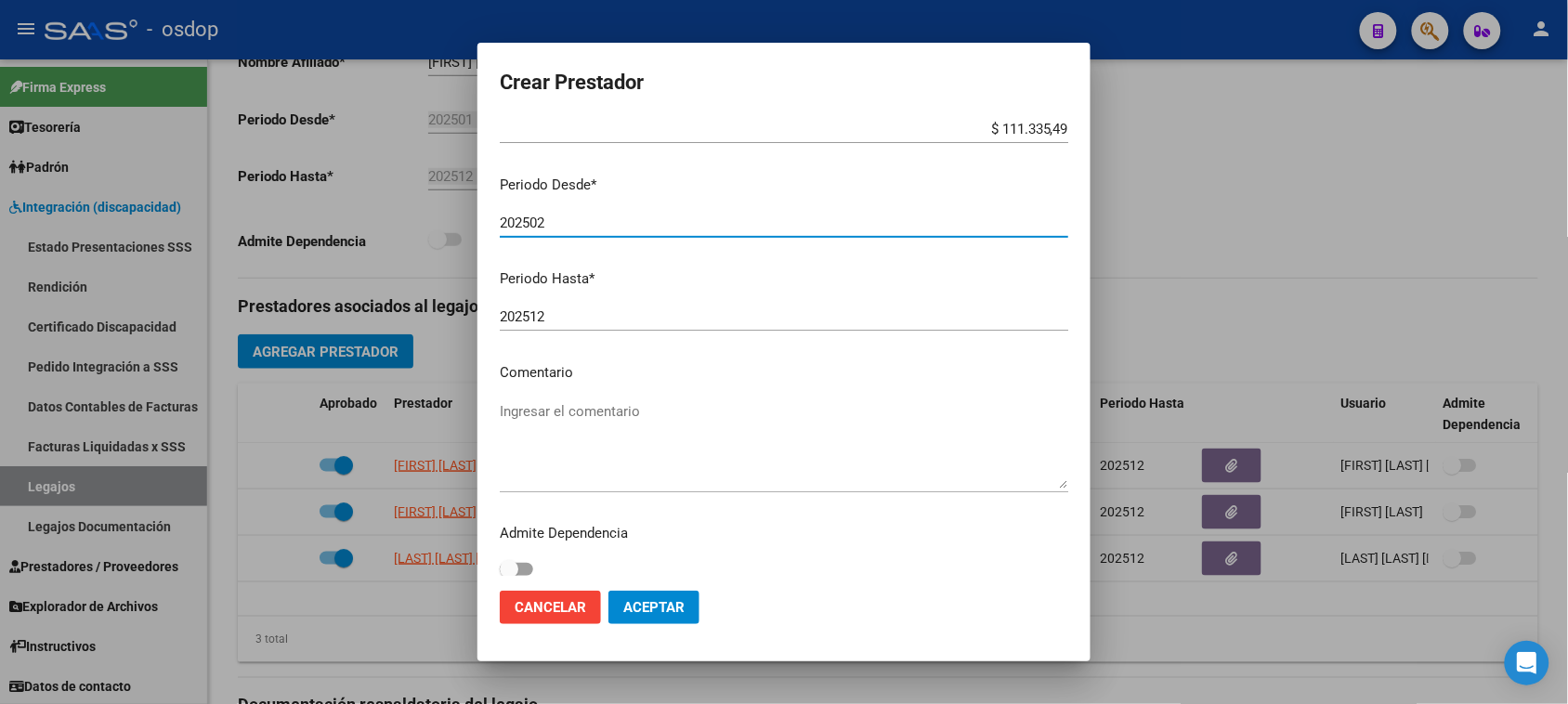 scroll, scrollTop: 177, scrollLeft: 0, axis: vertical 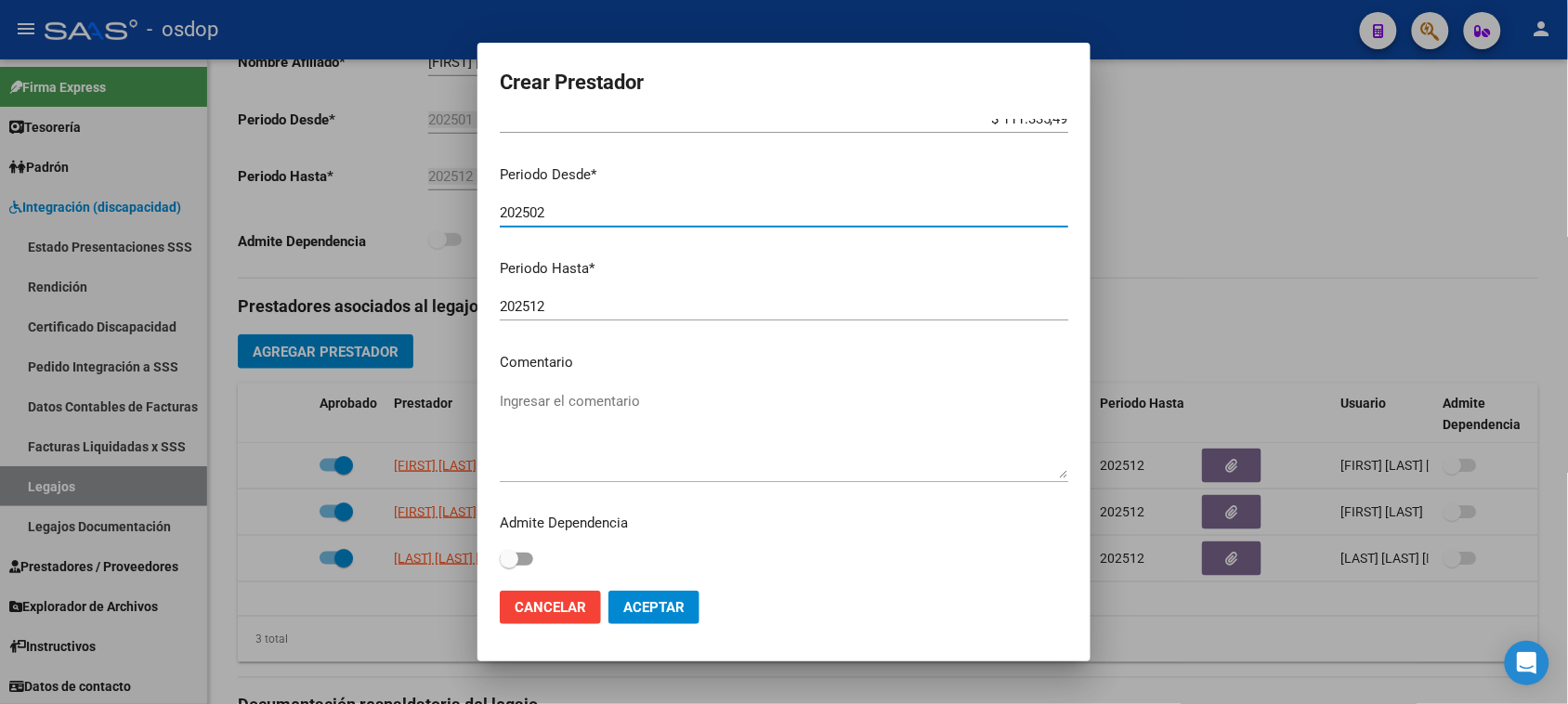 type on "202502" 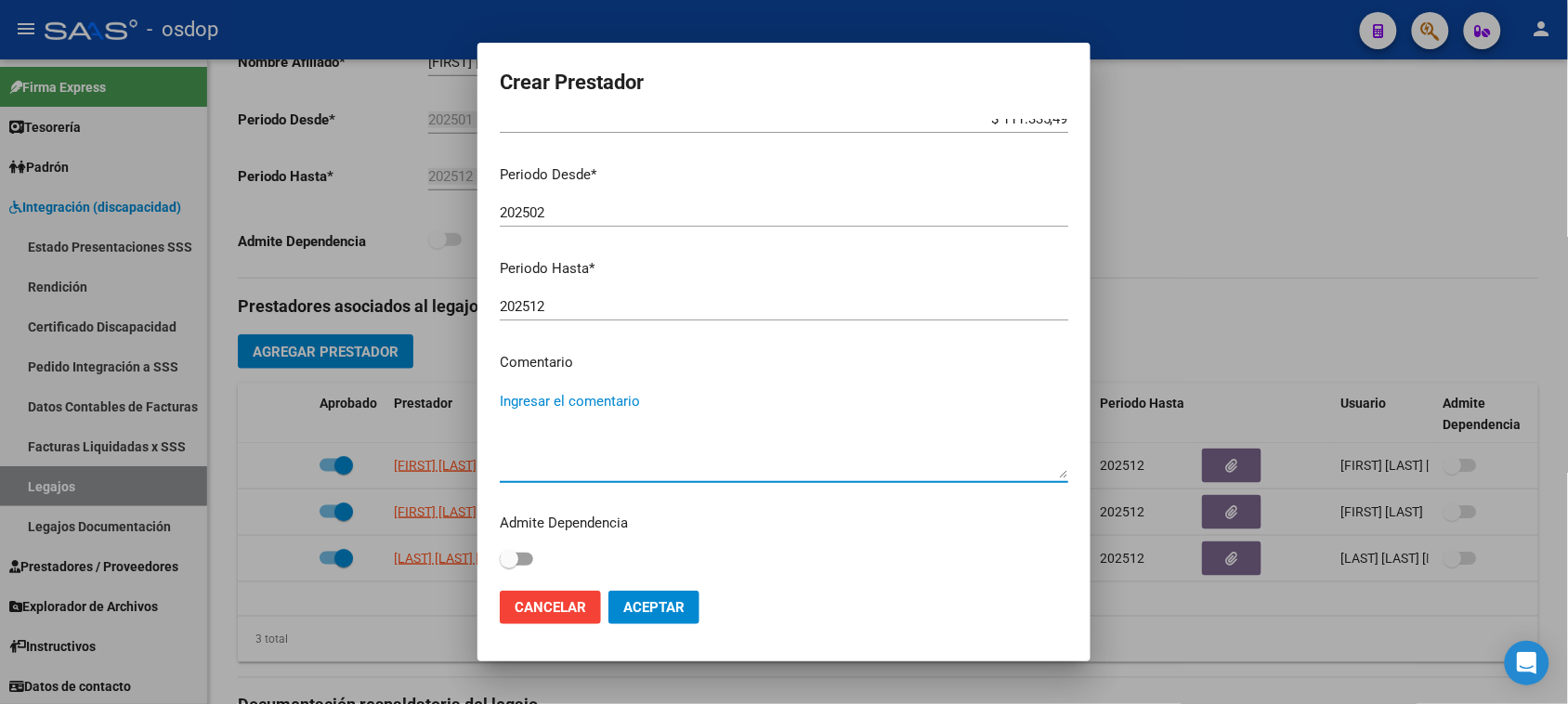 click on "Ingresar el comentario" at bounding box center (784, 435) 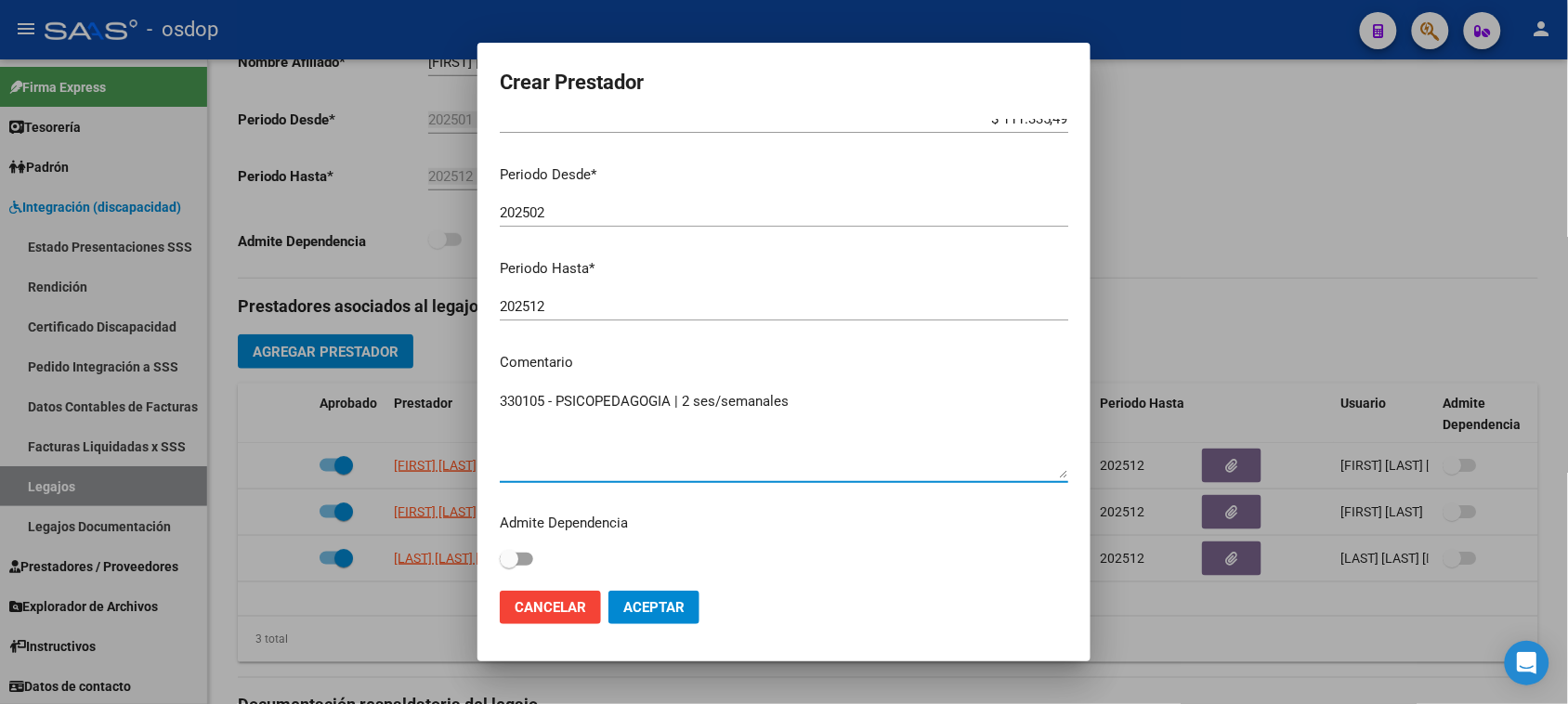 type on "330105 - PSICOPEDAGOGIA | 2 ses/semanales" 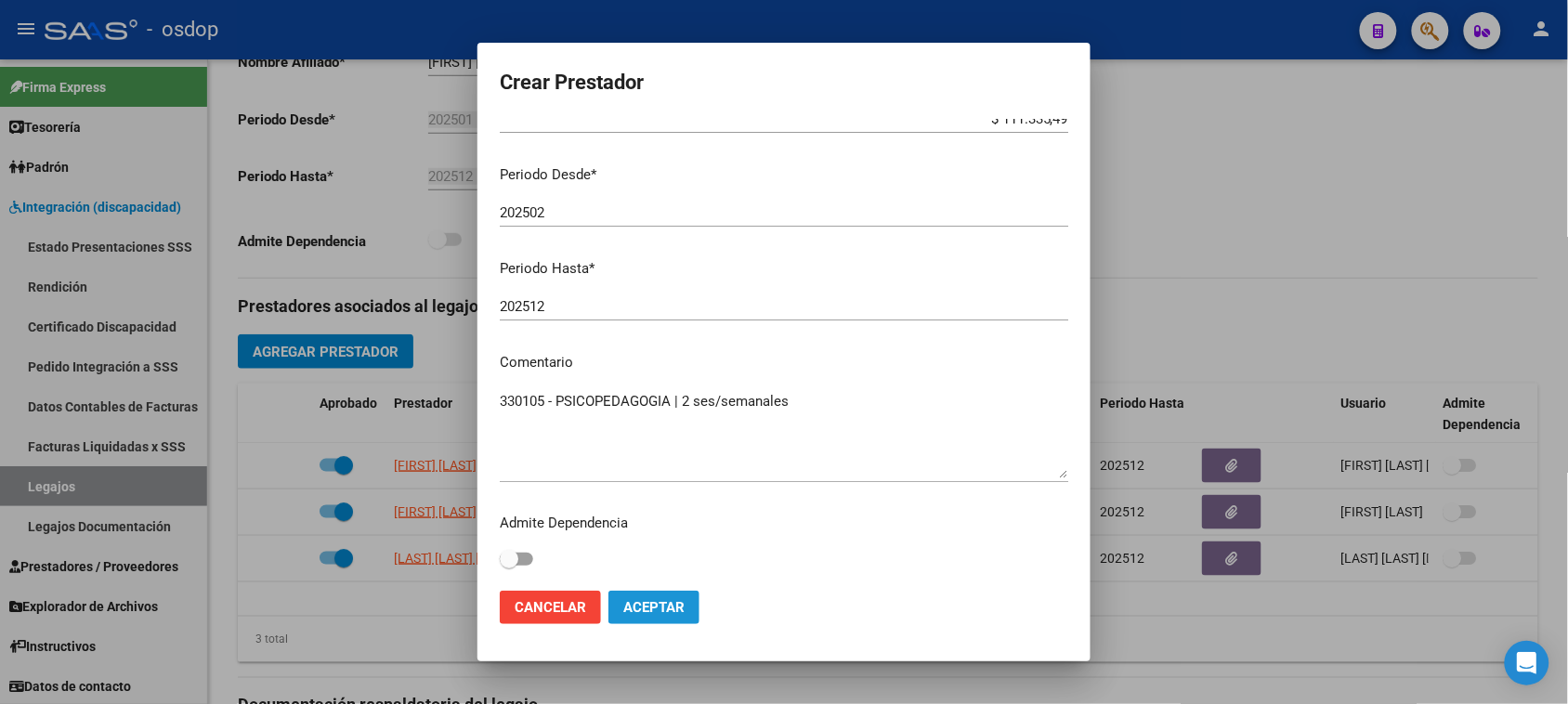 click on "Aceptar" 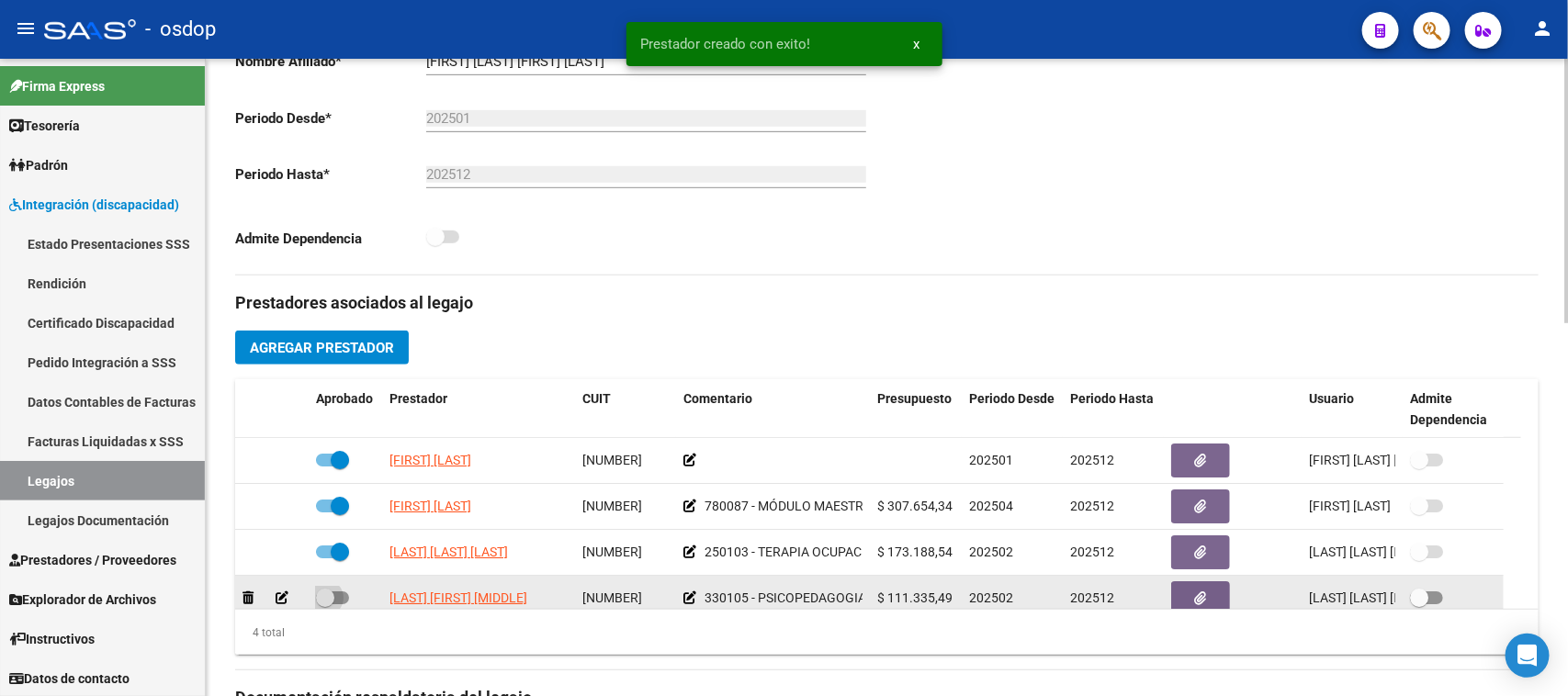 click at bounding box center [333, 598] 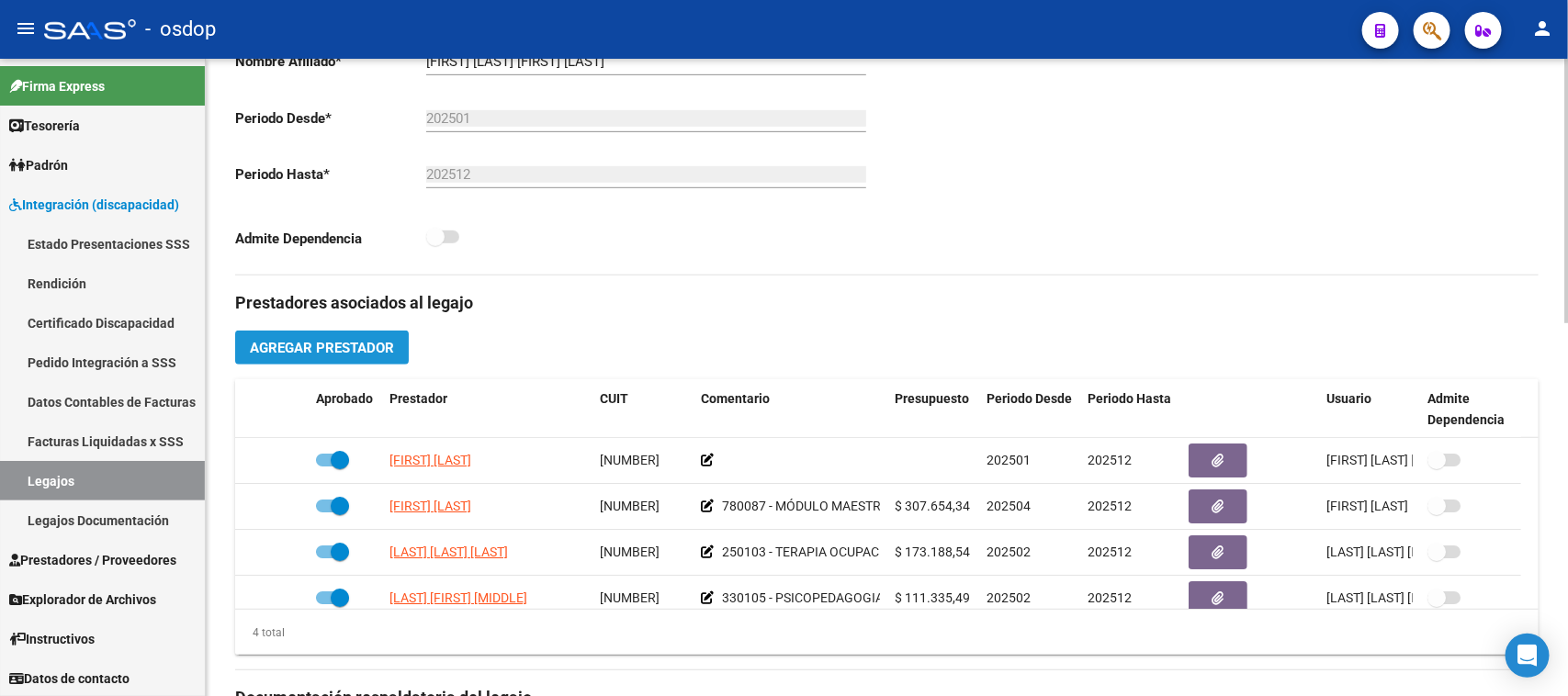 click on "Agregar Prestador" 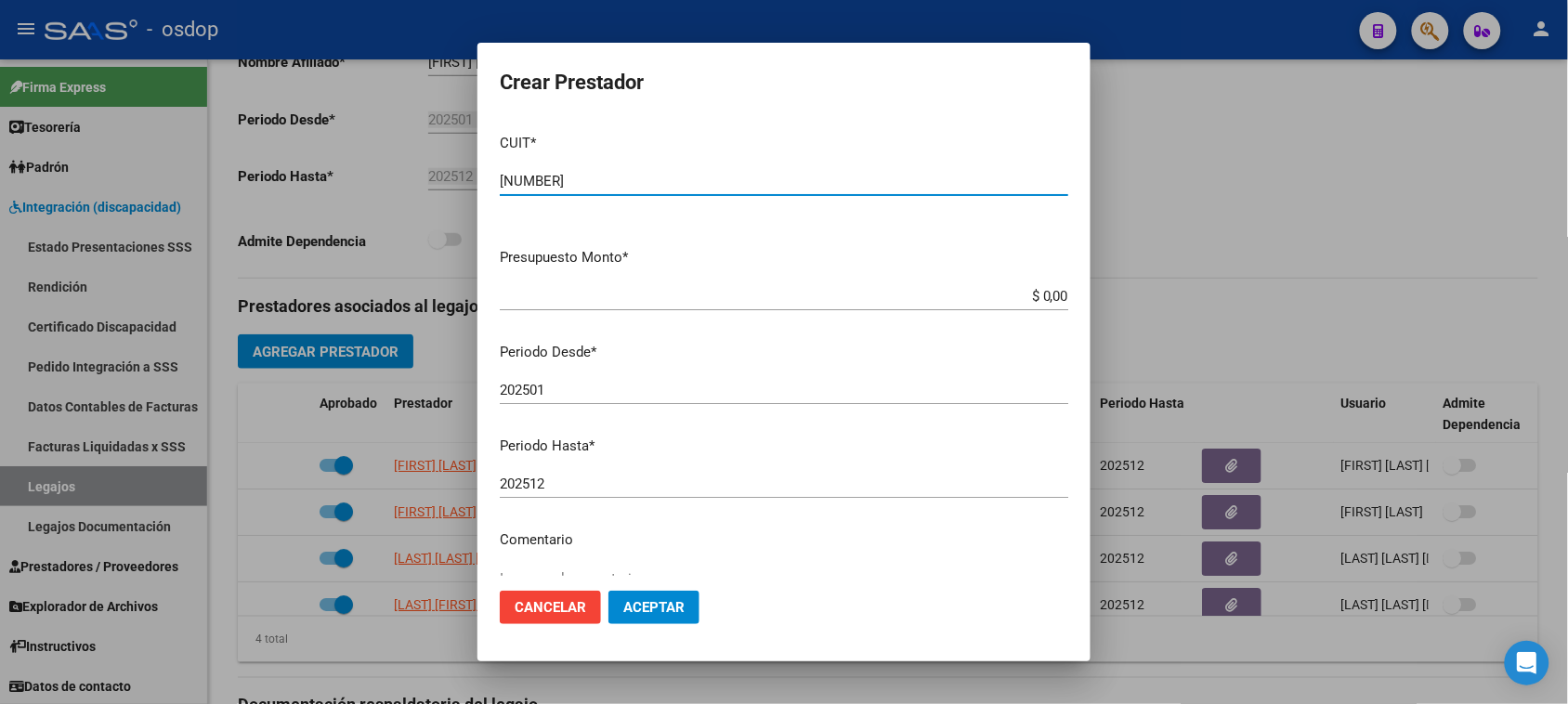 type on "[NUMBER]" 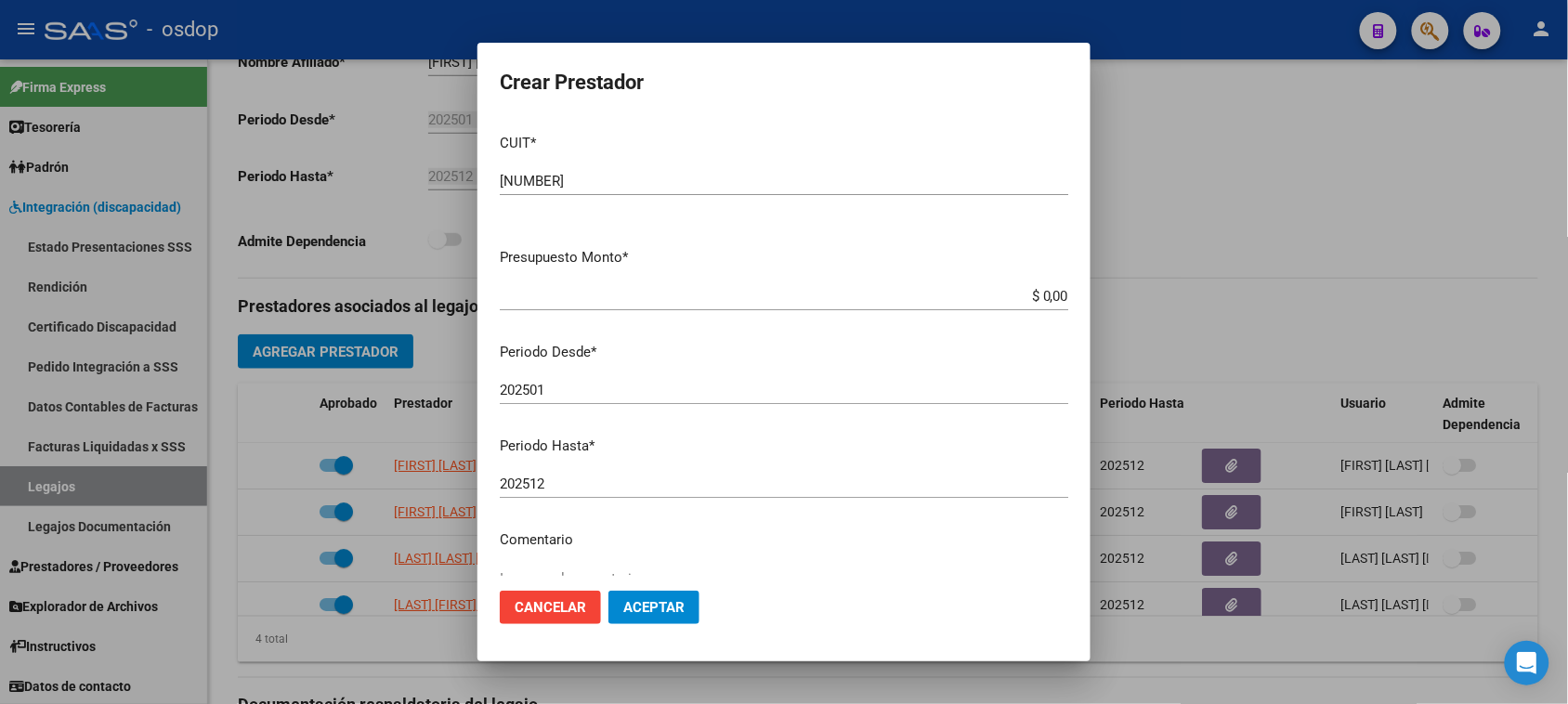 click on "$ 0,00" at bounding box center [784, 296] 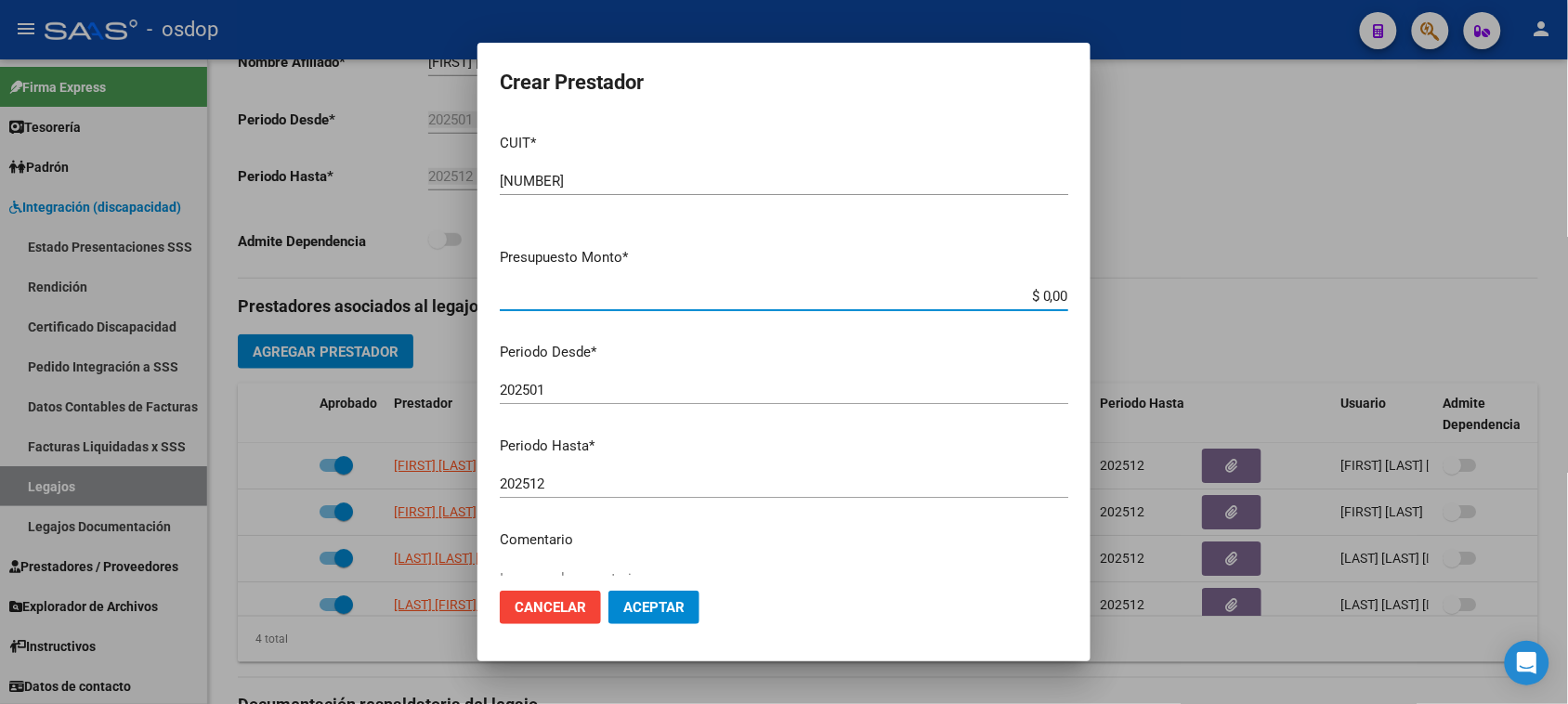 click on "$ 0,00" at bounding box center (784, 296) 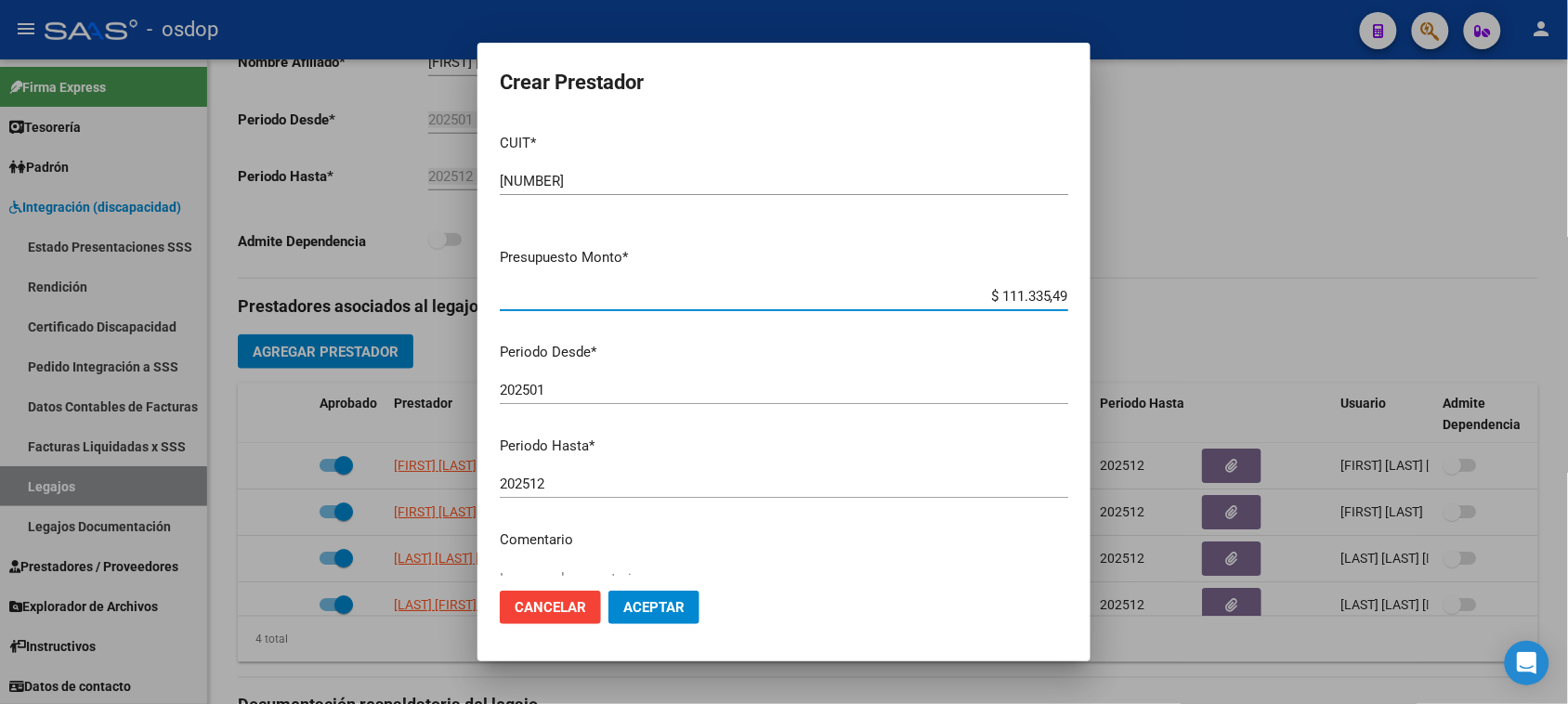 type on "$ 111.335,49" 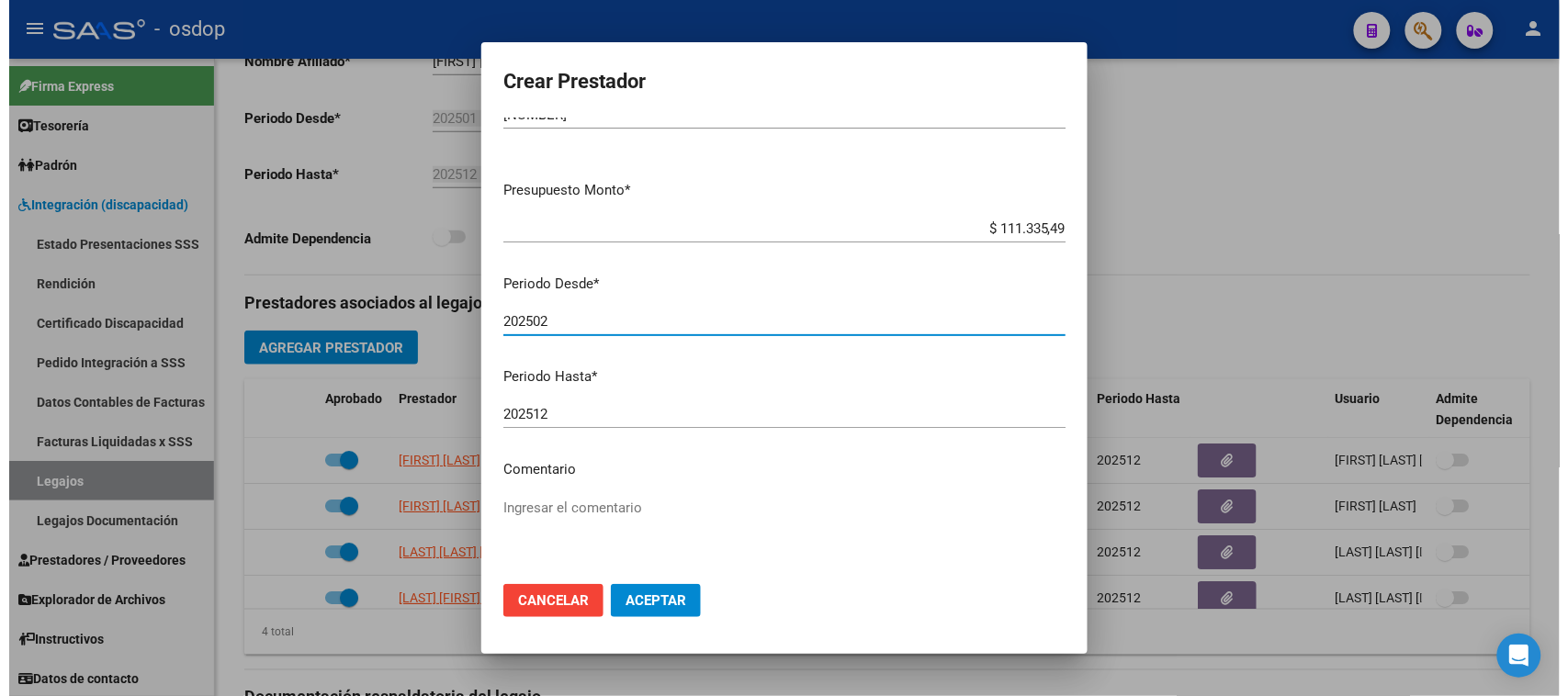 scroll, scrollTop: 115, scrollLeft: 0, axis: vertical 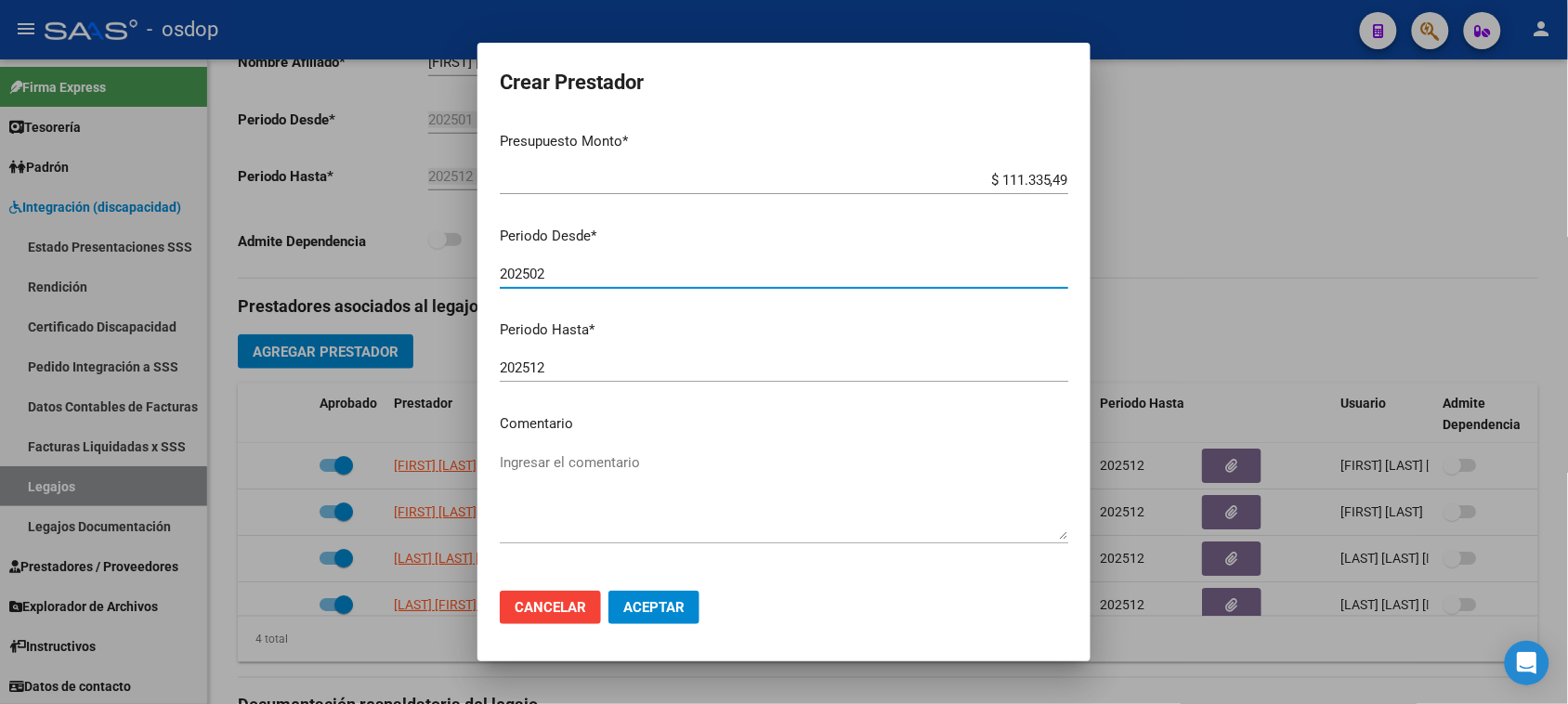 type on "202502" 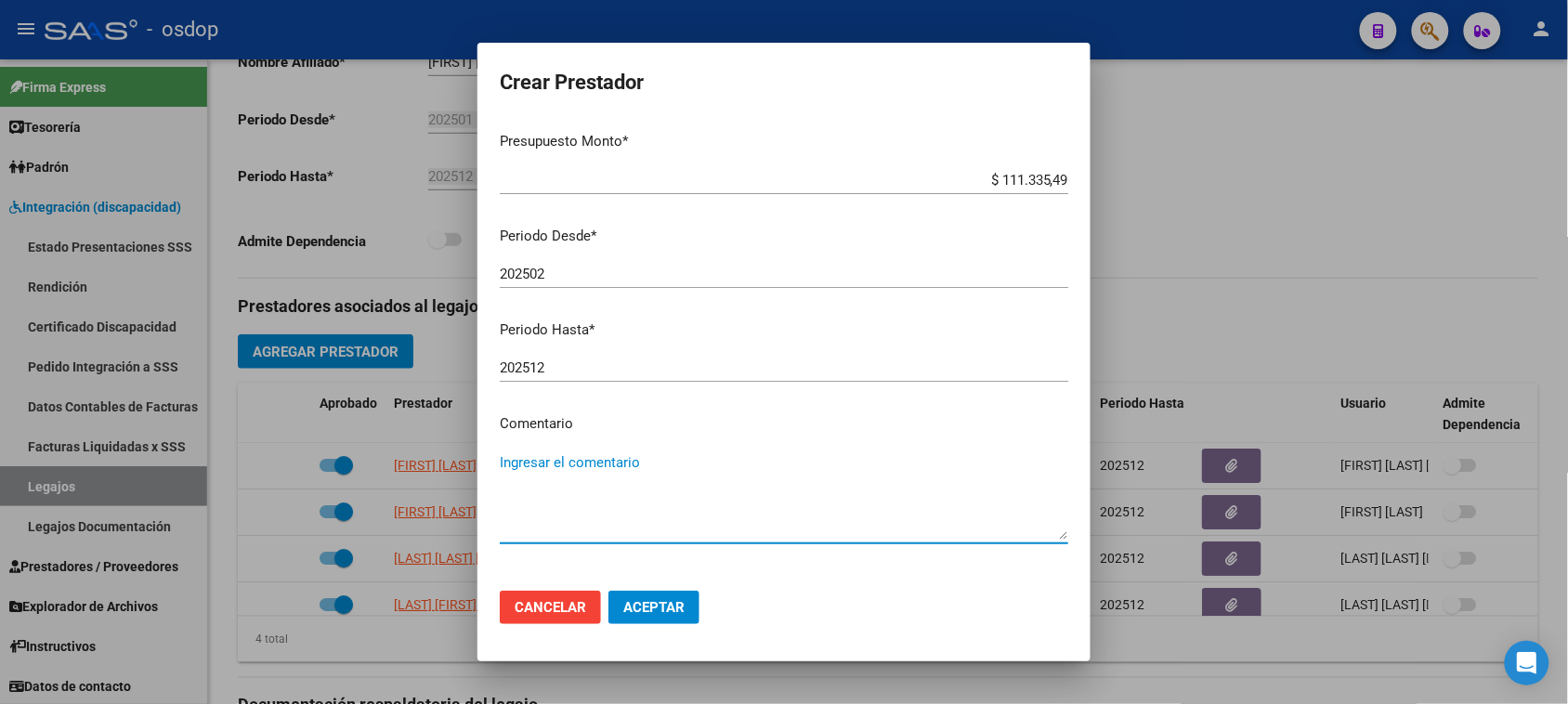 click on "Ingresar el comentario" at bounding box center (784, 496) 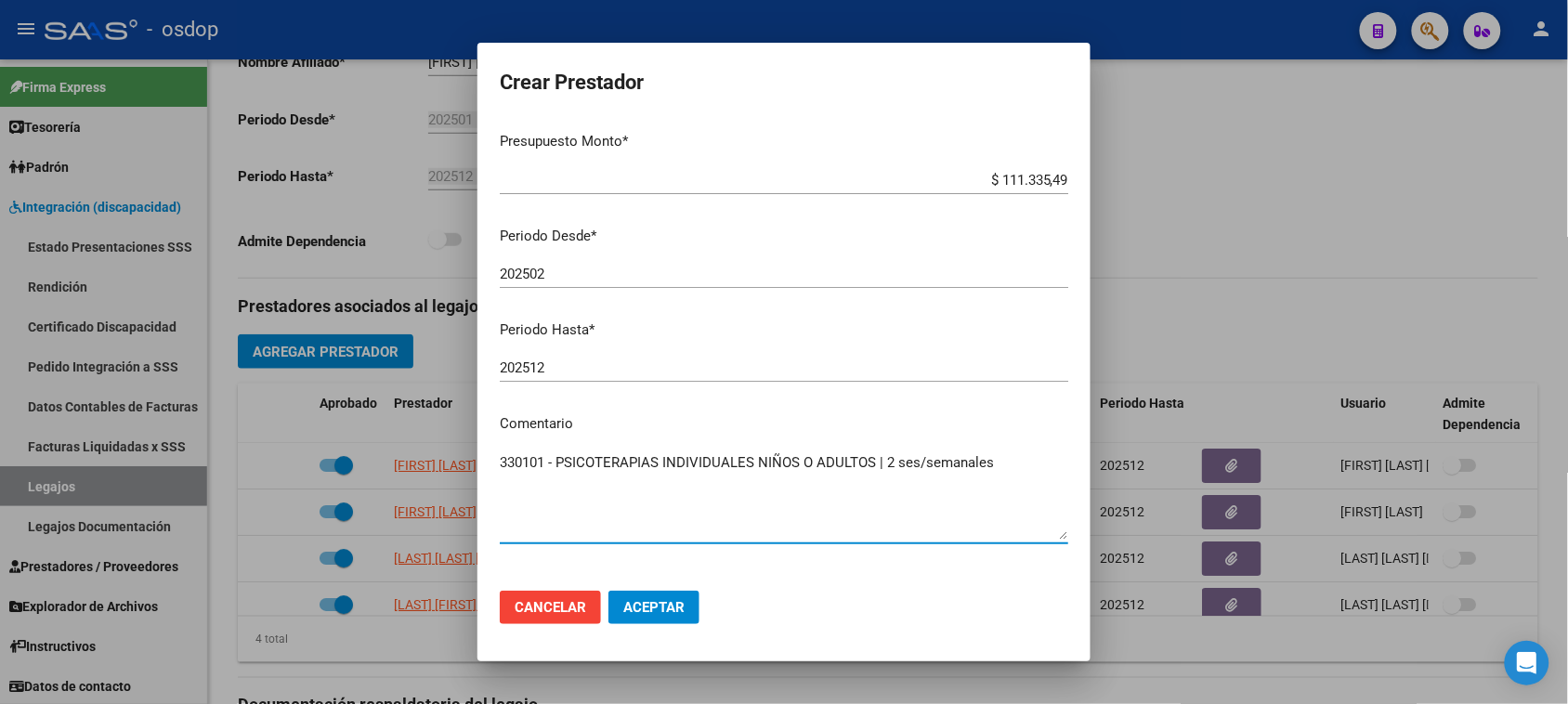type on "330101 - PSICOTERAPIAS INDIVIDUALES NIÑOS O ADULTOS | 2 ses/semanales" 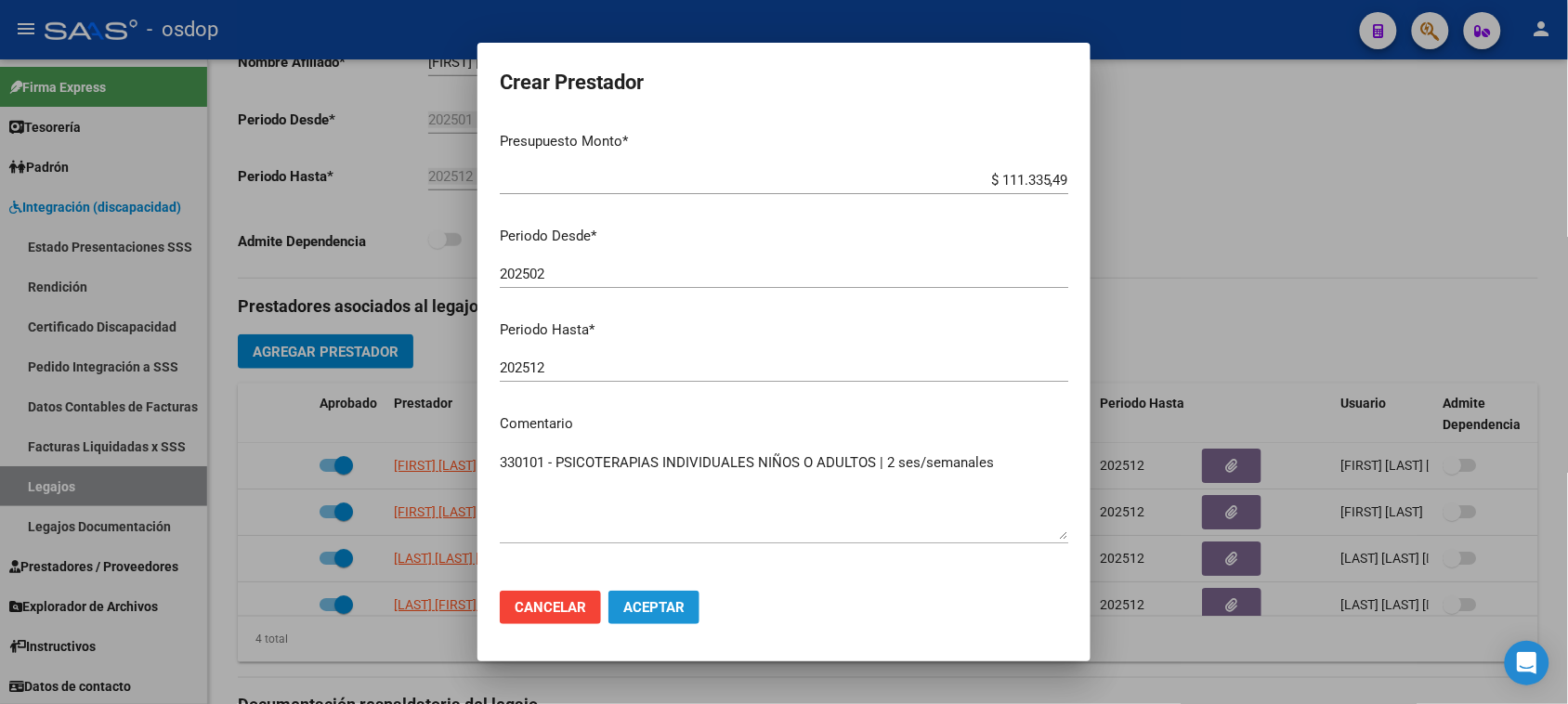 click on "Aceptar" 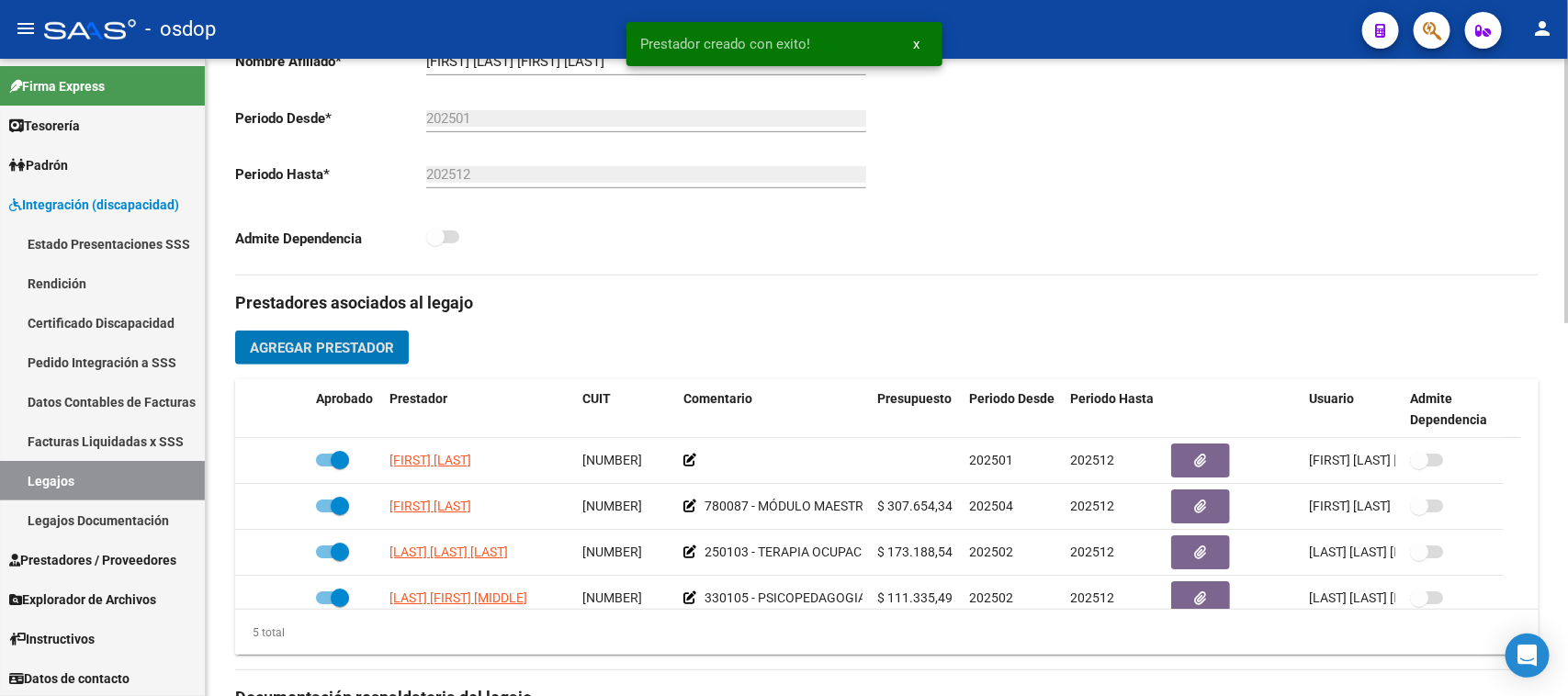 scroll, scrollTop: 65, scrollLeft: 0, axis: vertical 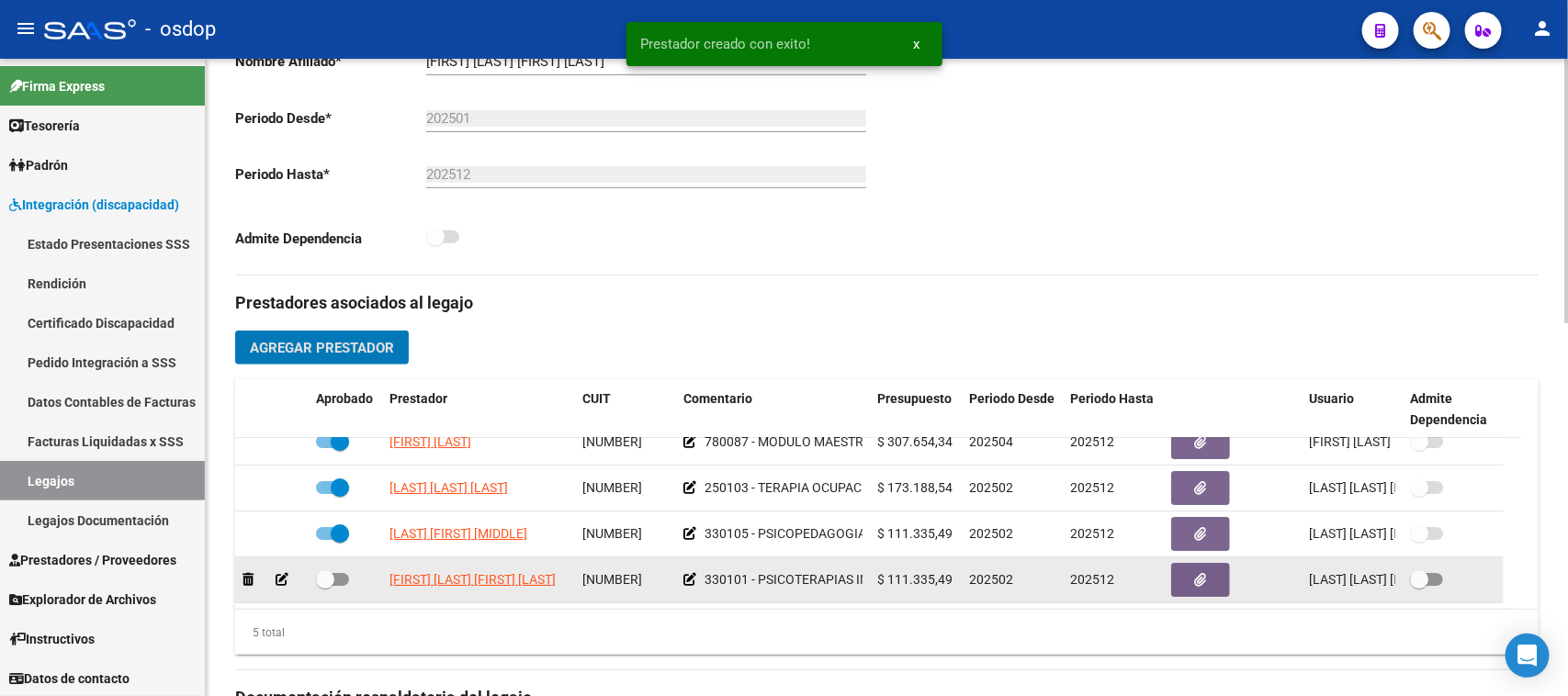 click at bounding box center (333, 579) 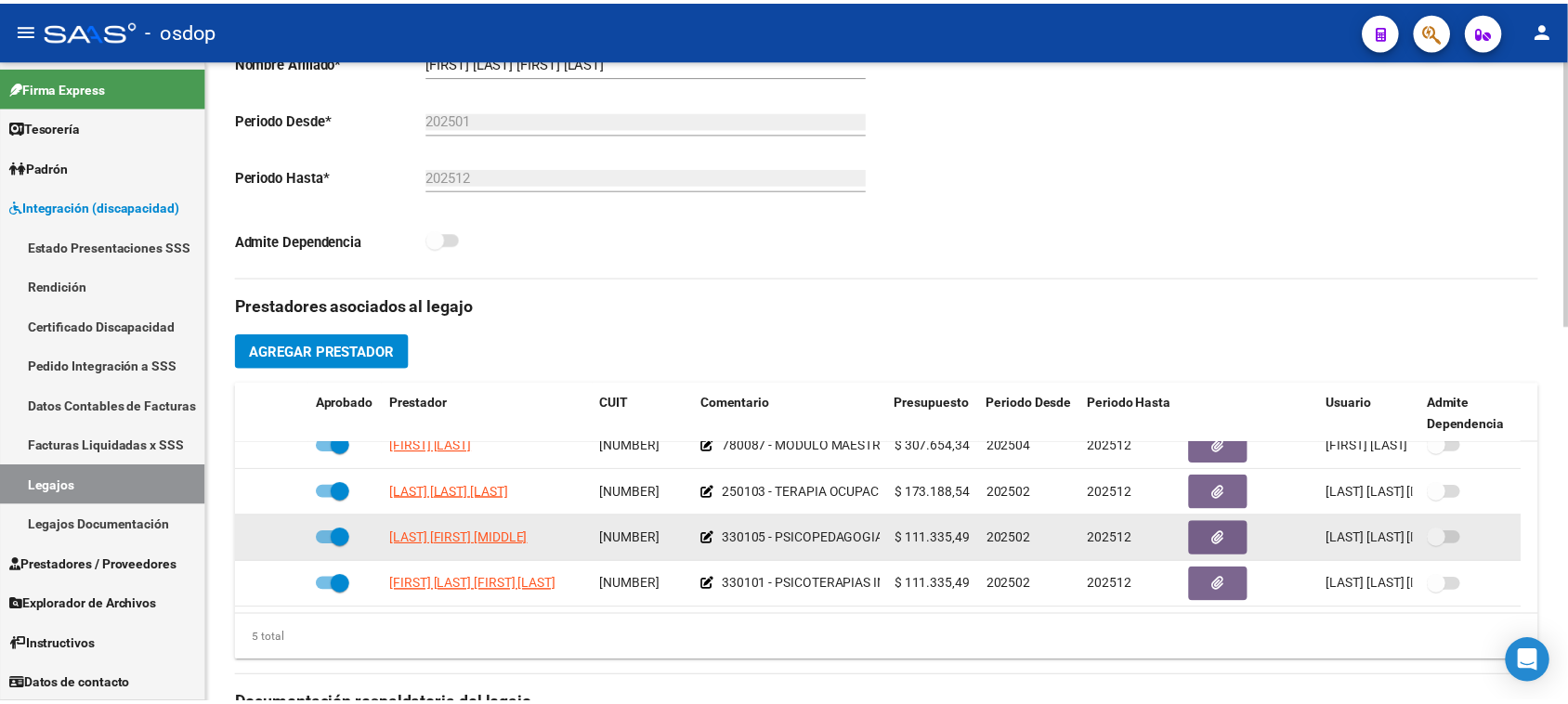 scroll, scrollTop: 0, scrollLeft: 0, axis: both 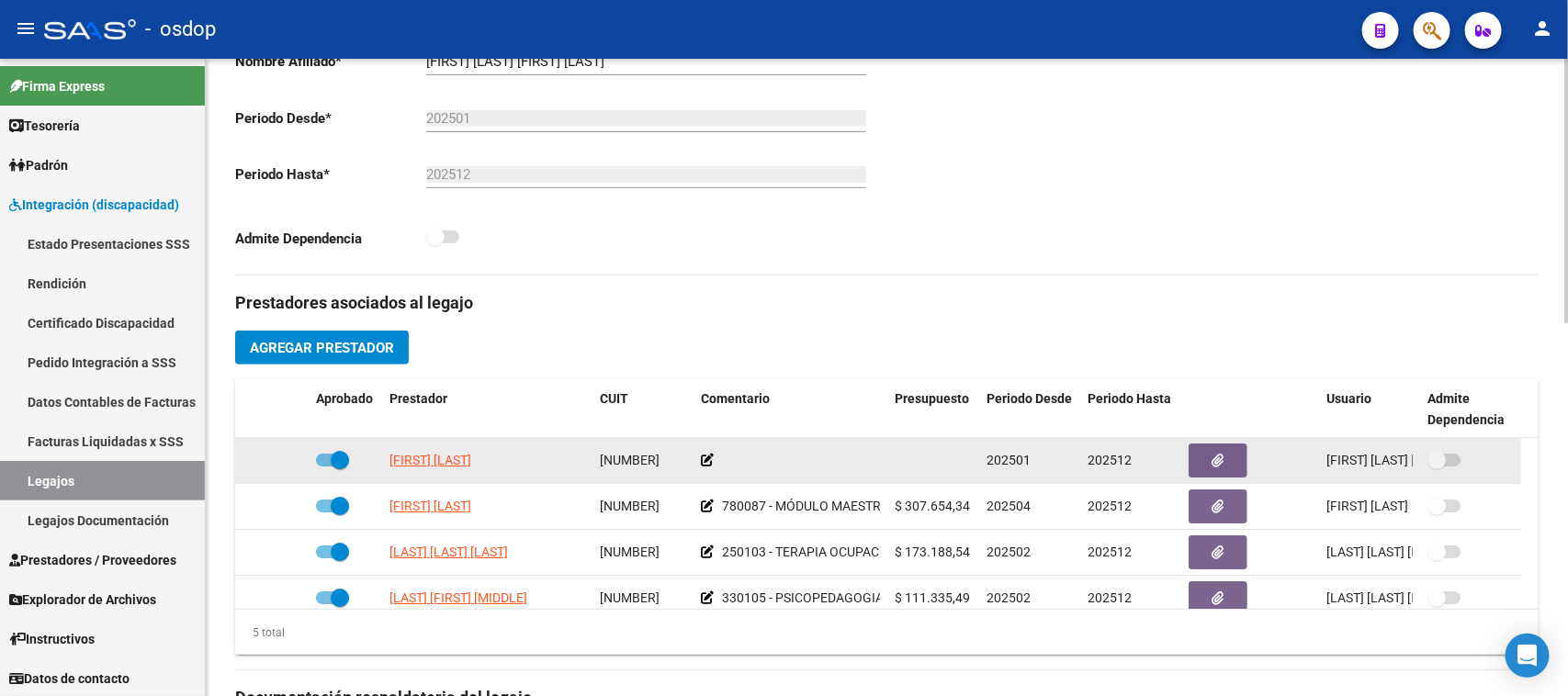 click at bounding box center [333, 460] 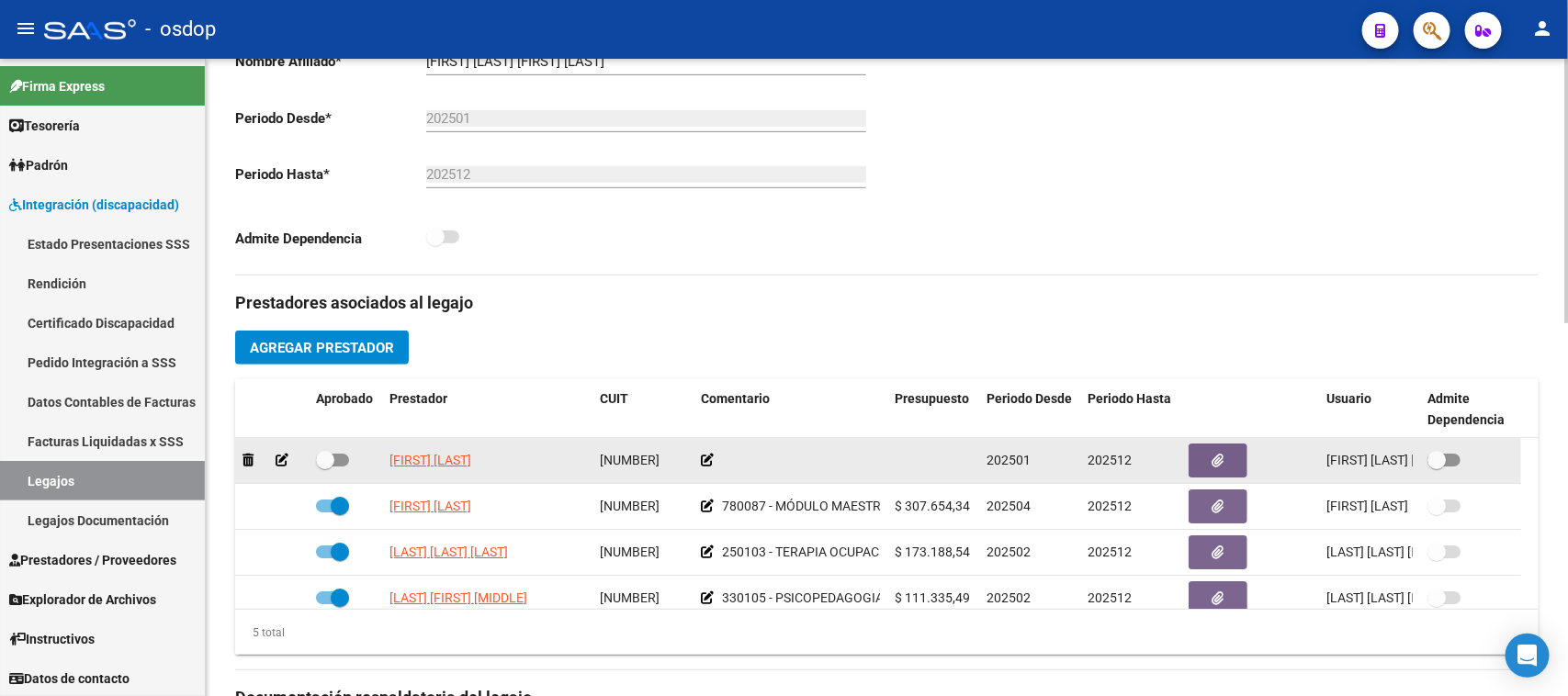 click 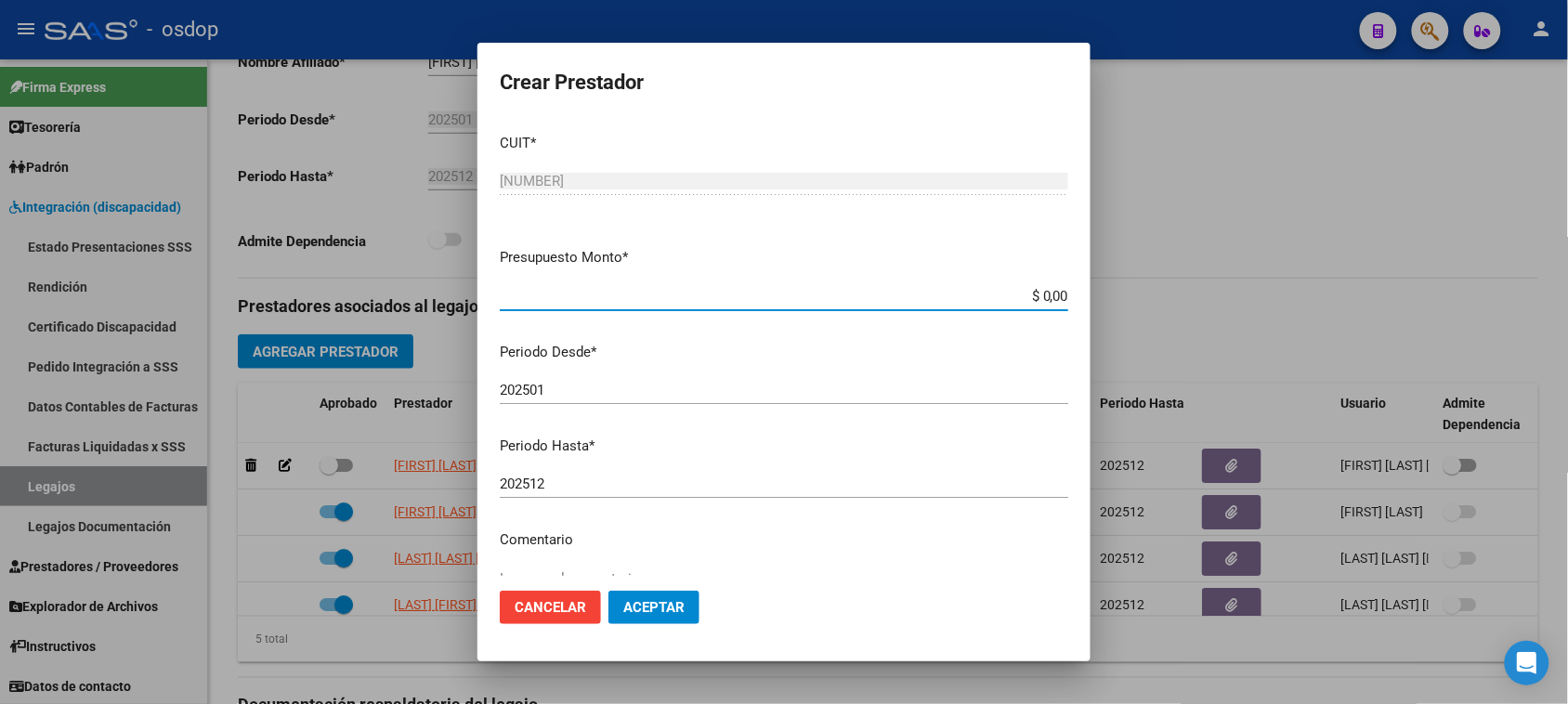 click on "$ 0,00" at bounding box center [784, 296] 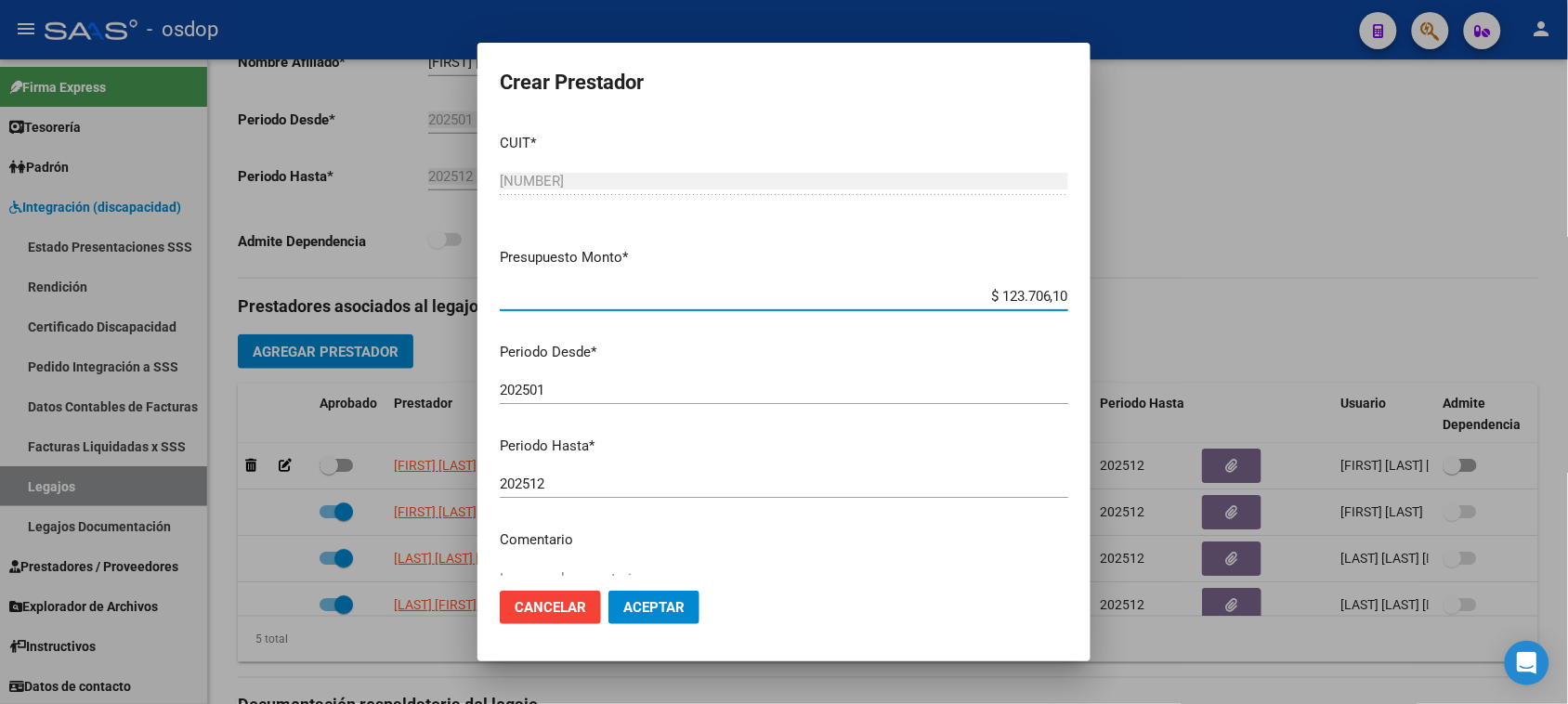 type on "$ 123.706,10" 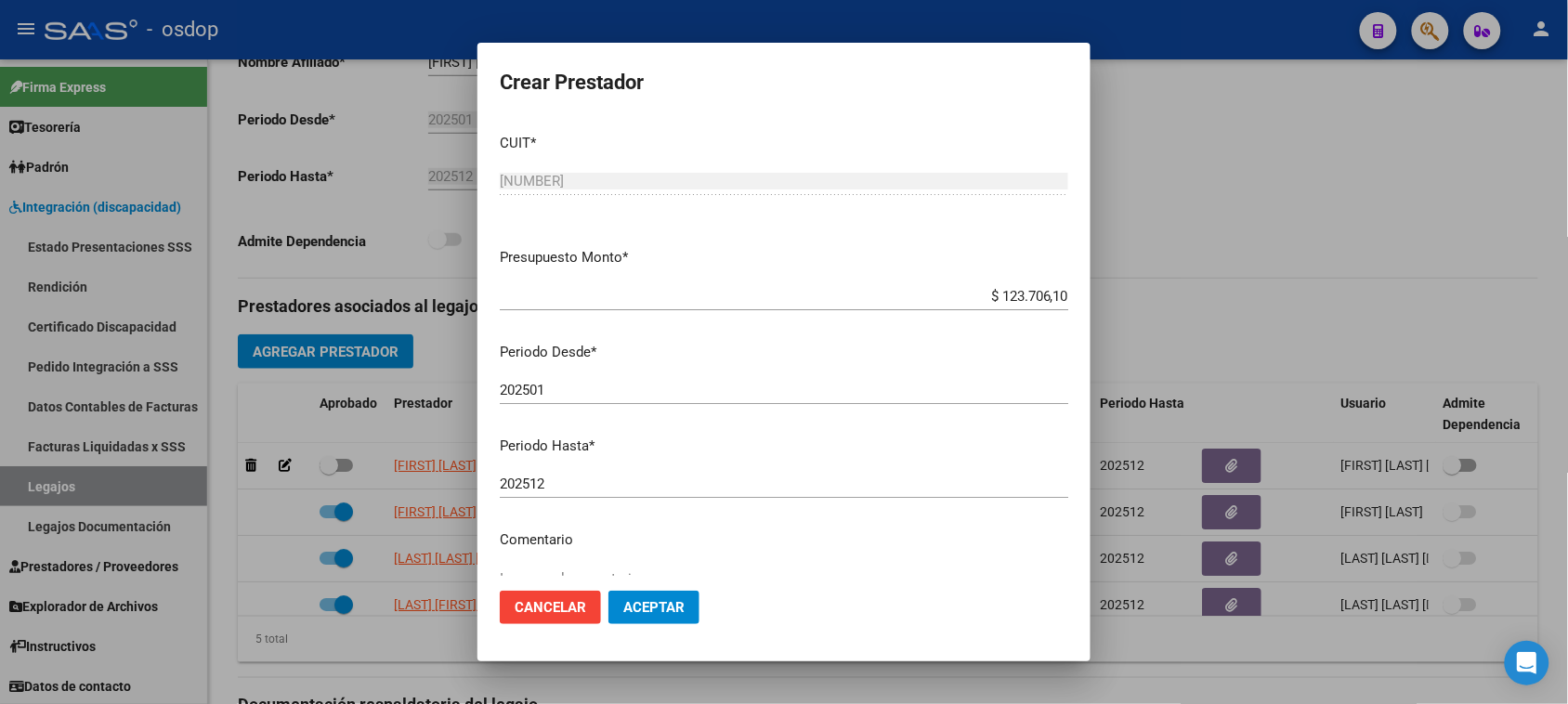 click on "202501 Ingresar el periodo" at bounding box center (784, 390) 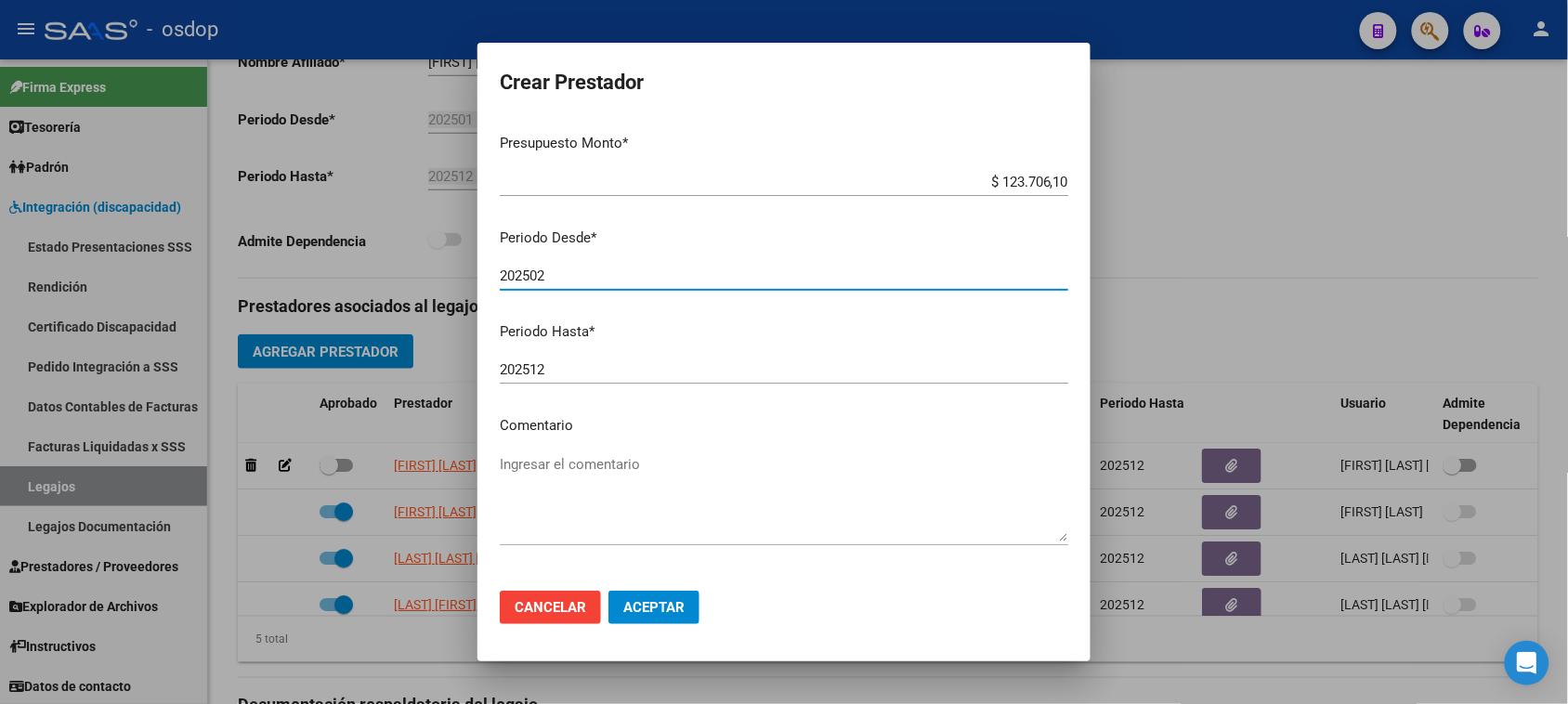 scroll, scrollTop: 116, scrollLeft: 0, axis: vertical 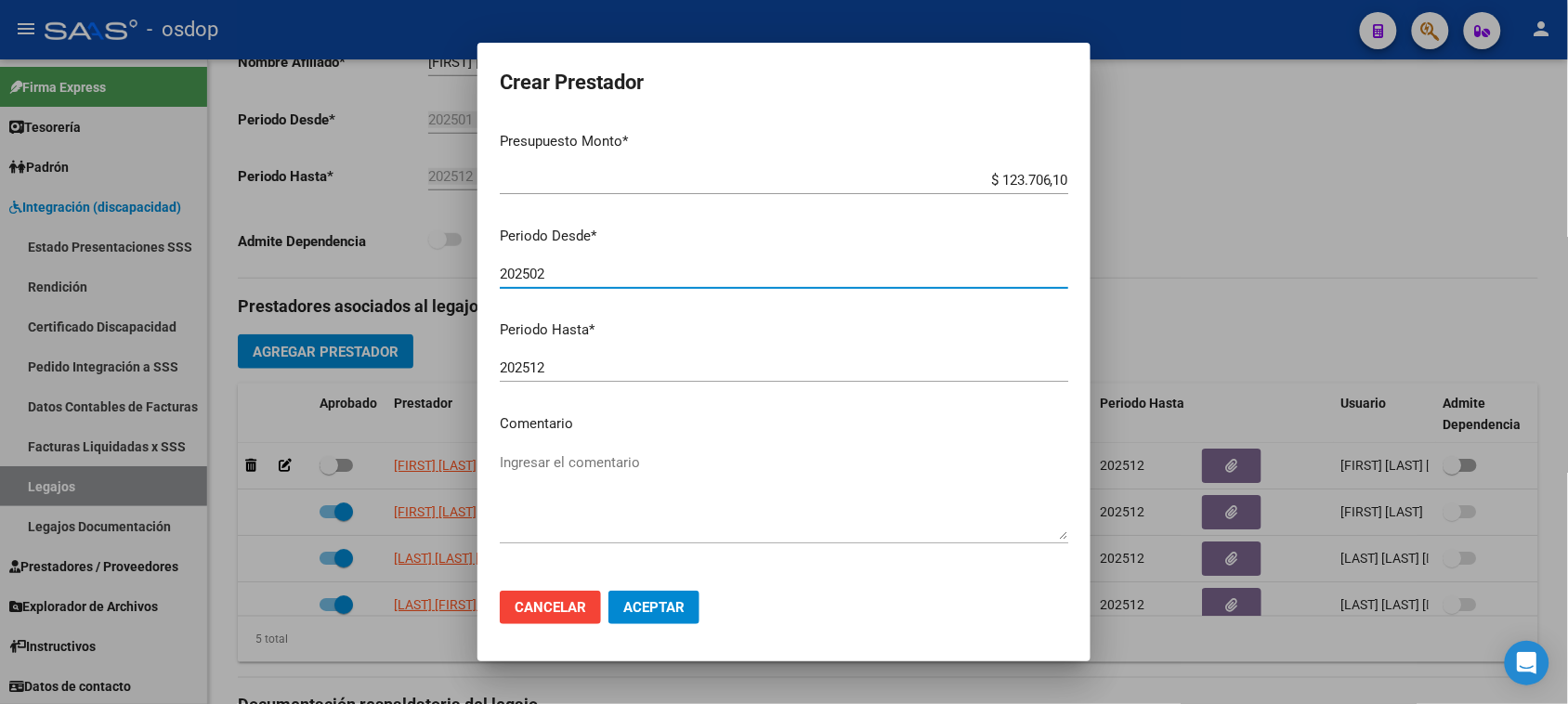 type on "202502" 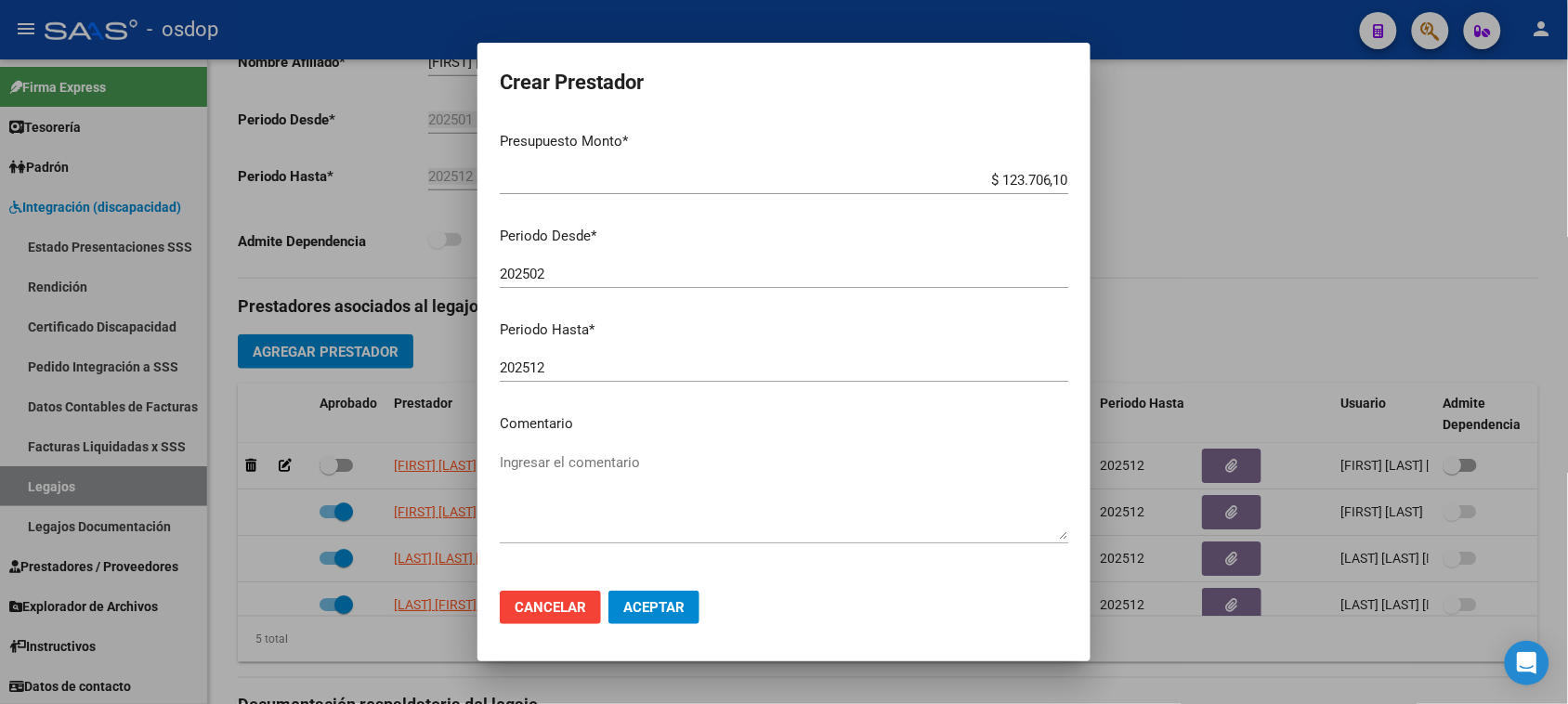 click on "Ingresar el comentario" at bounding box center (784, 496) 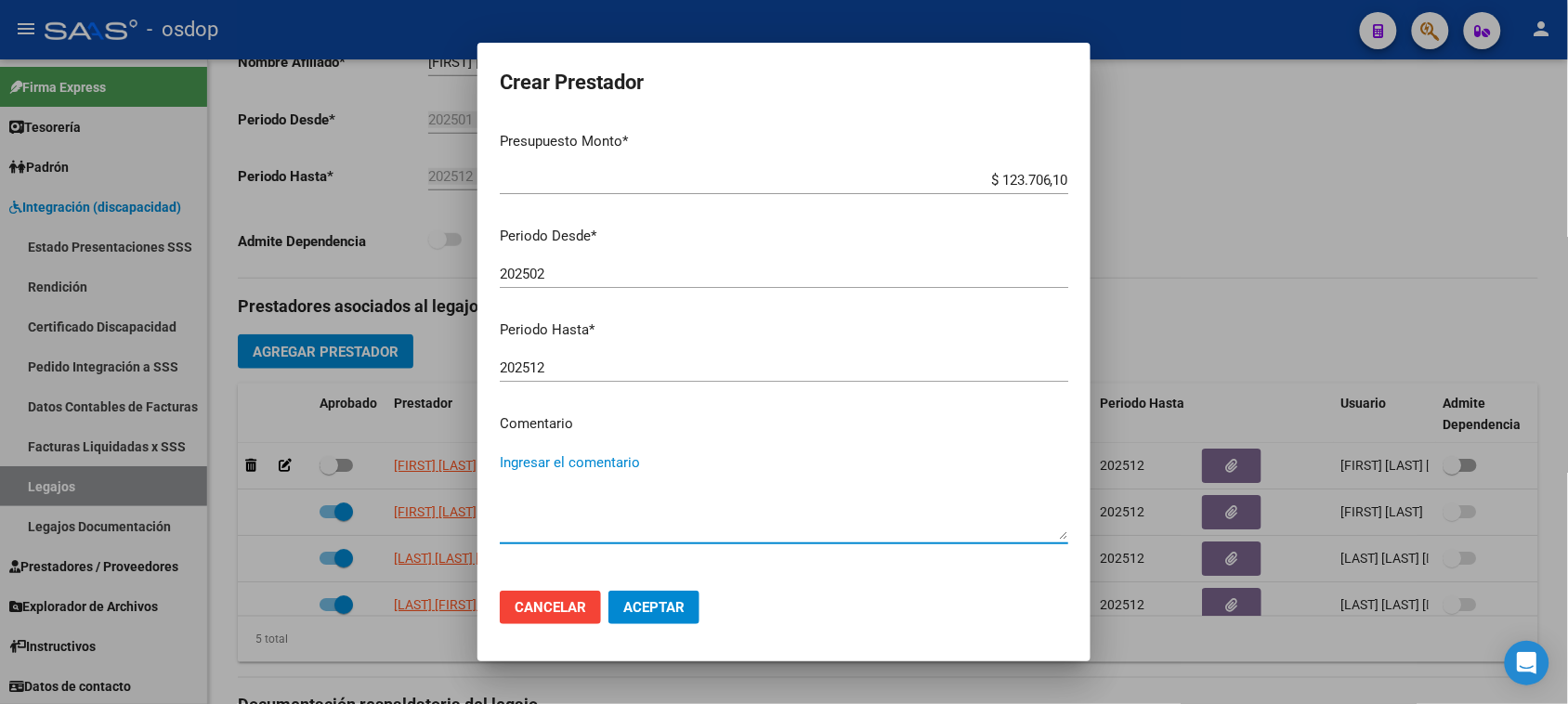paste on "250102 - KINESIOTERAPIA" 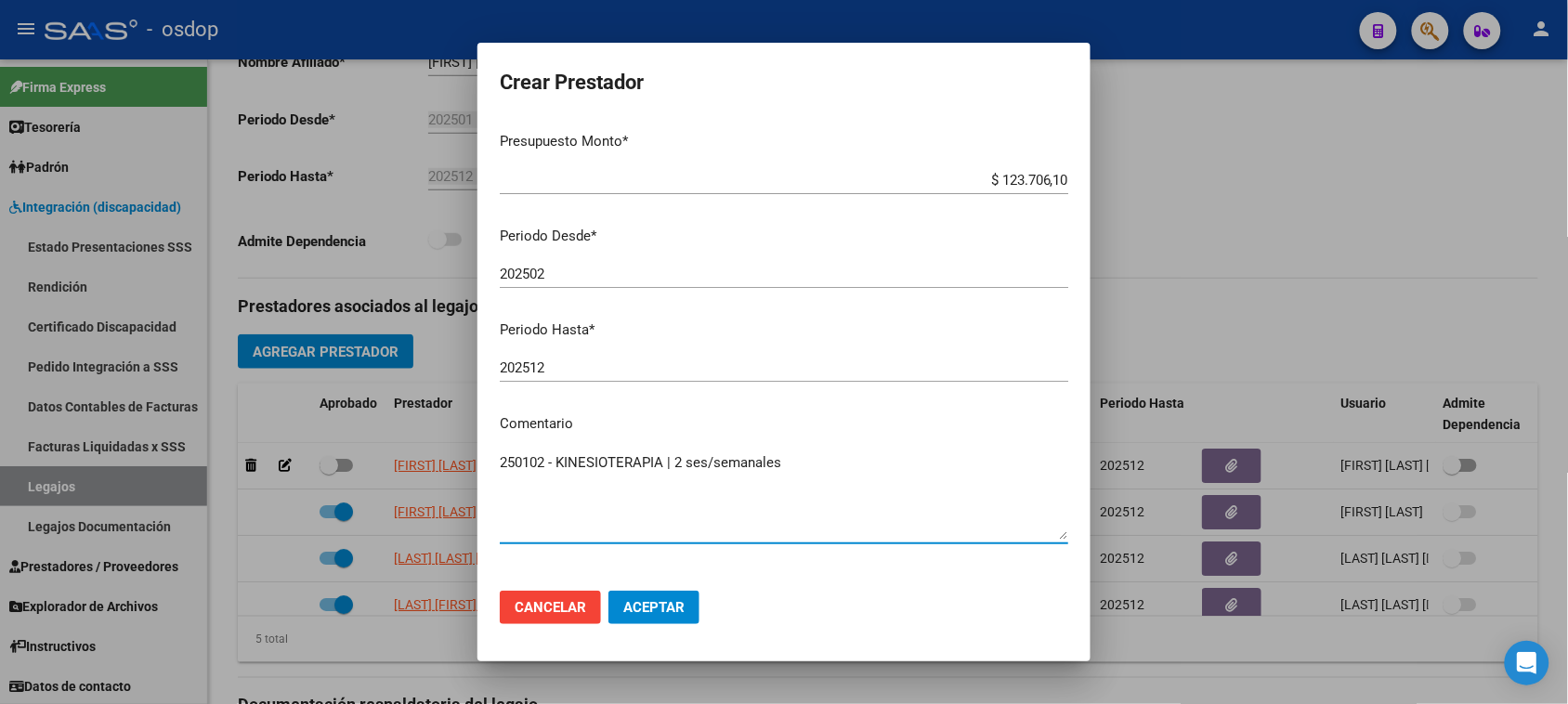 type on "250102 - KINESIOTERAPIA | 2 ses/semanales" 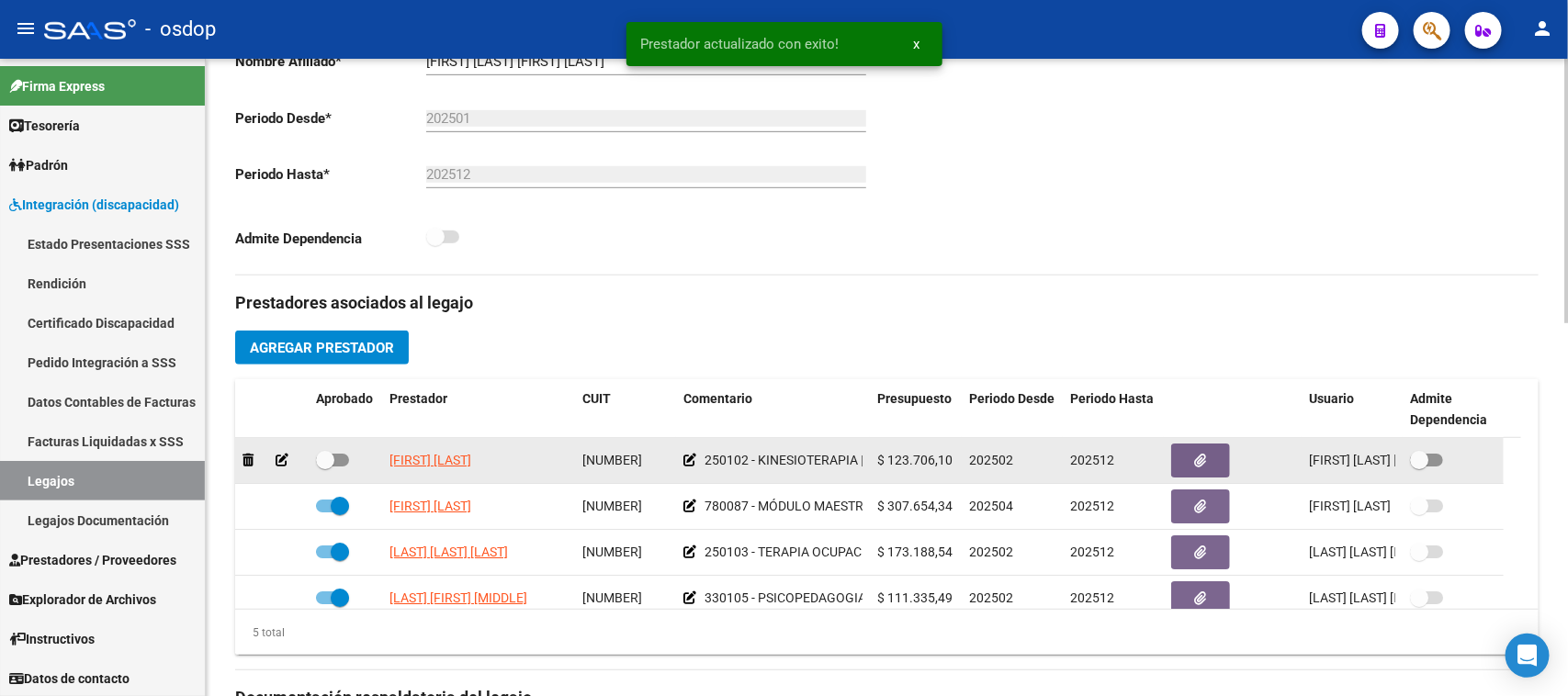 click at bounding box center (333, 460) 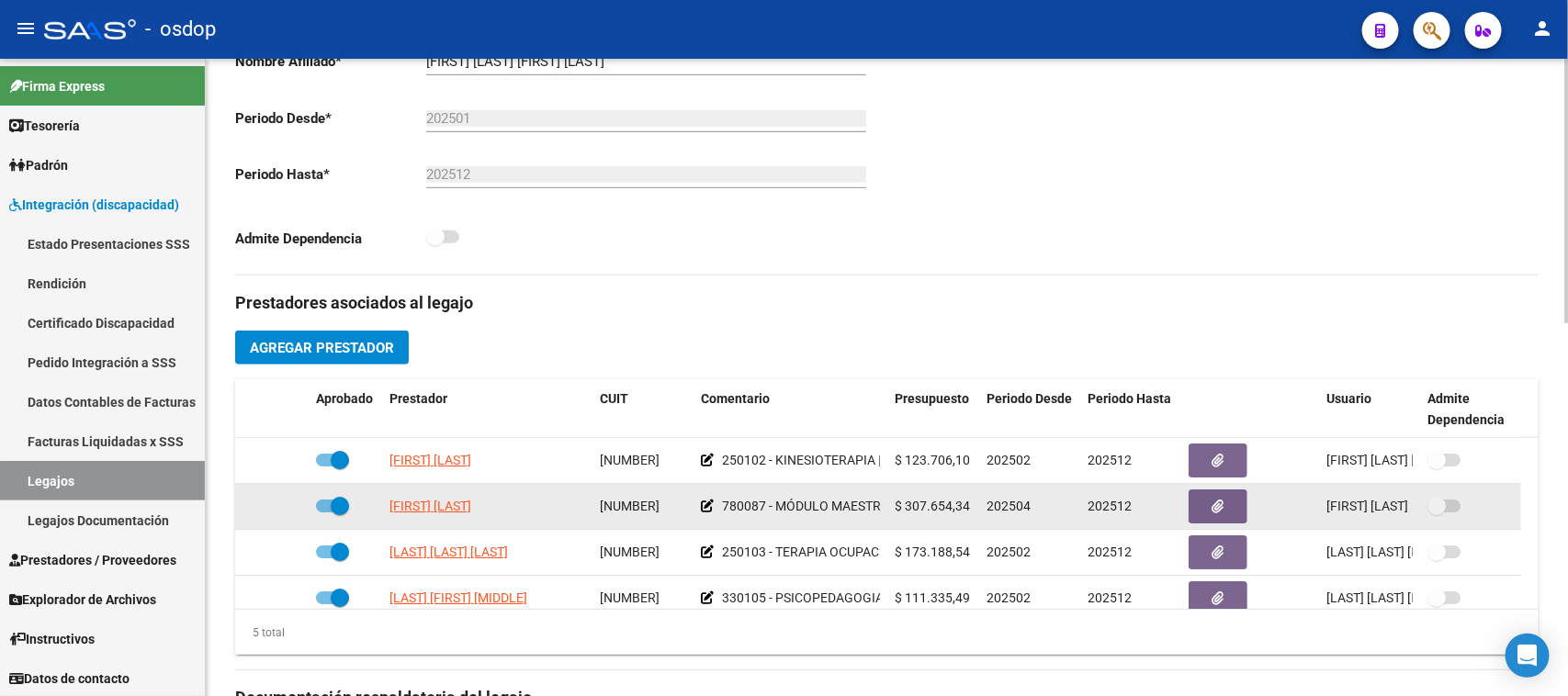 click at bounding box center (340, 506) 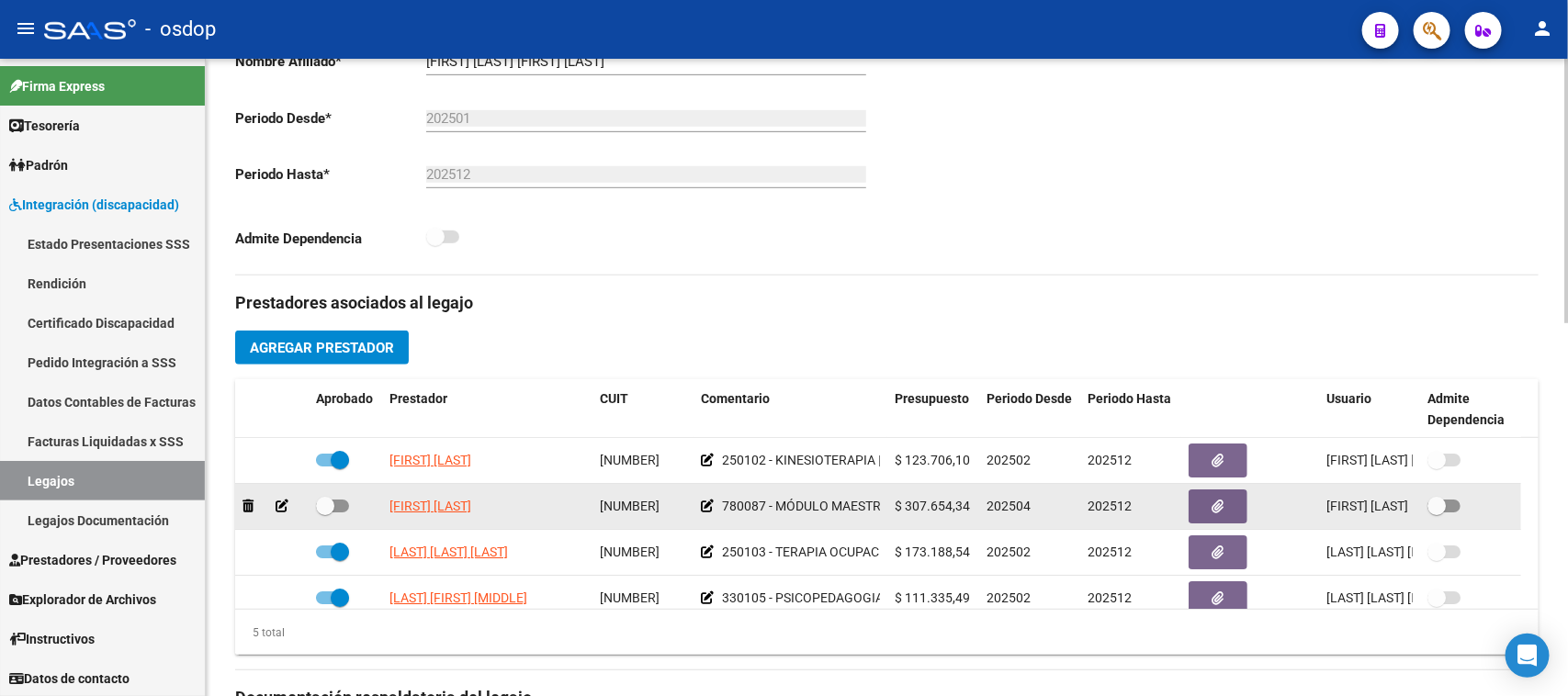 click 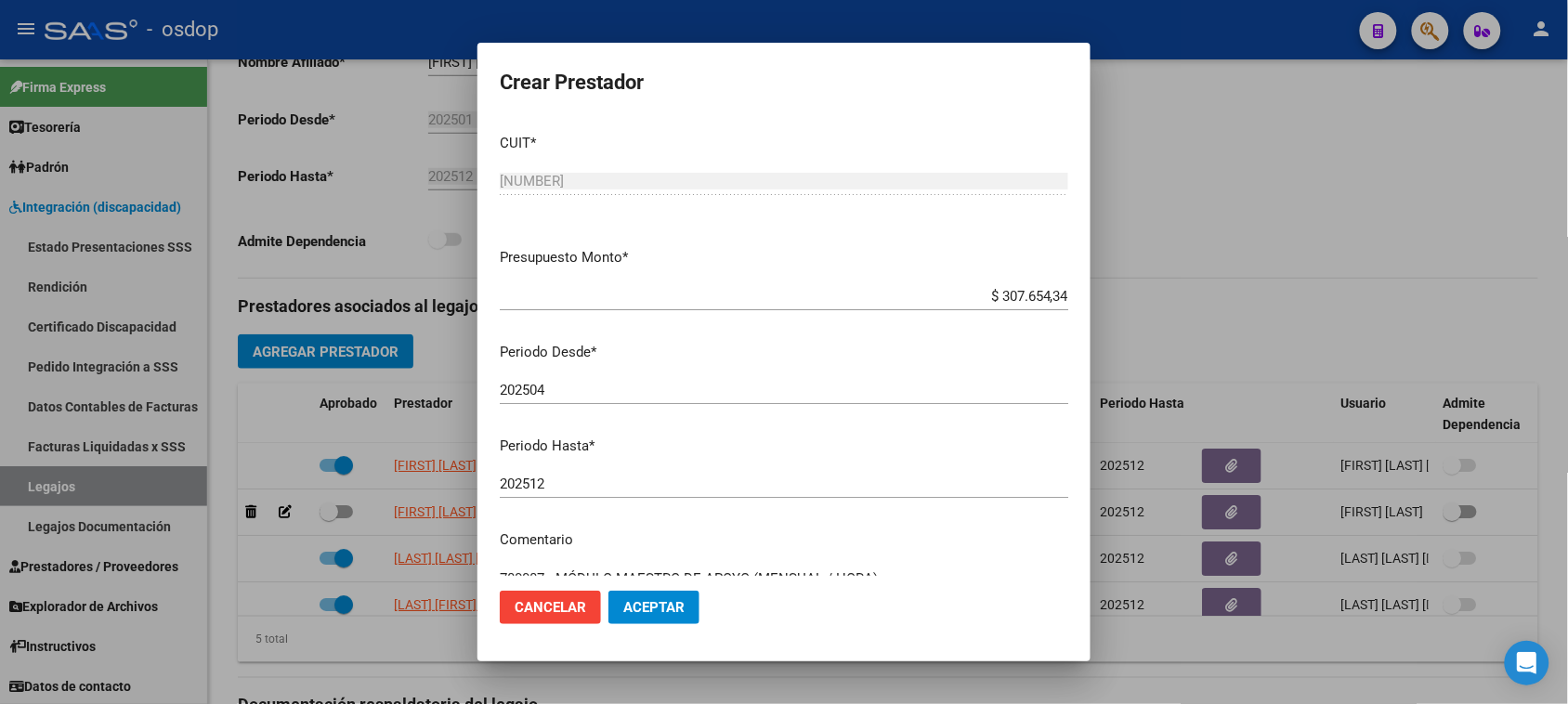 click on "[DATE] Ingresar el periodo" at bounding box center (784, 390) 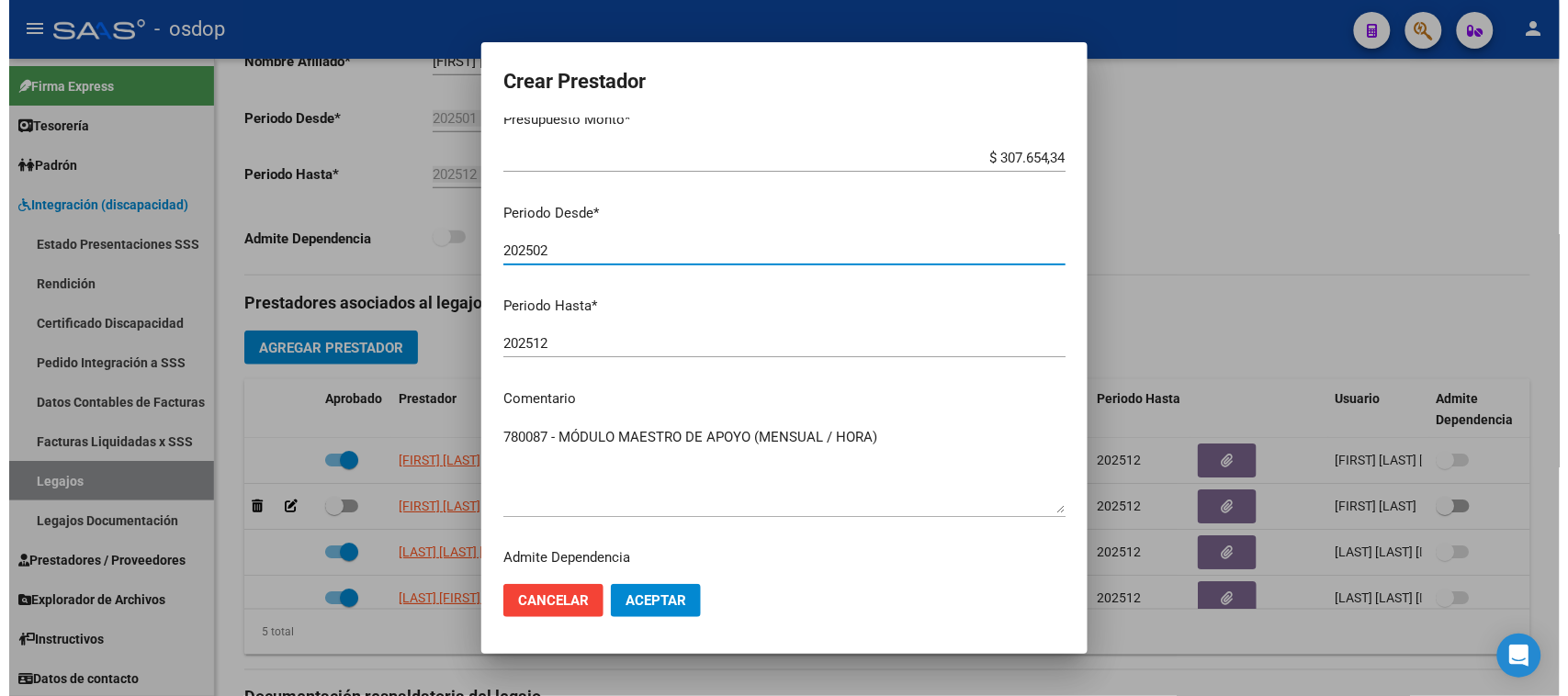 scroll, scrollTop: 175, scrollLeft: 0, axis: vertical 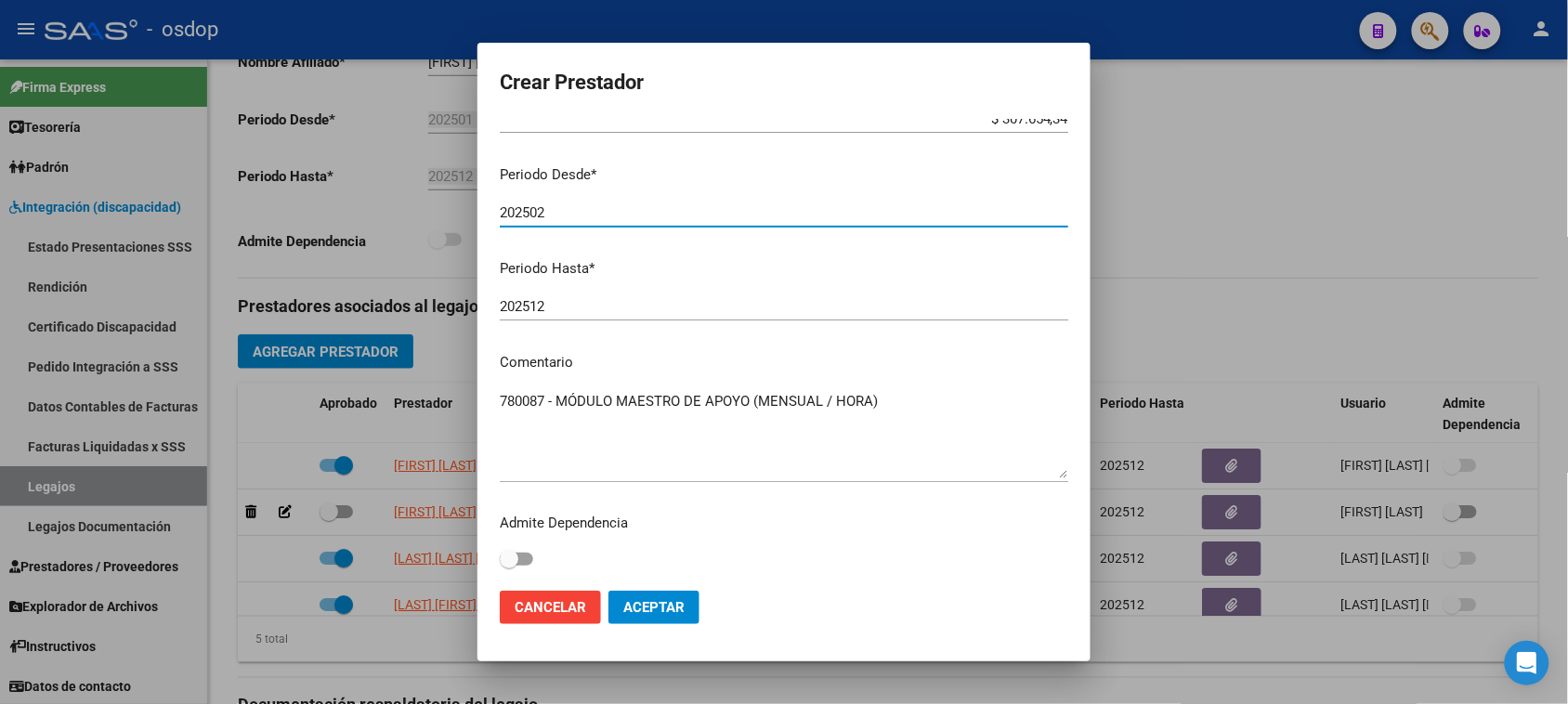 type on "202502" 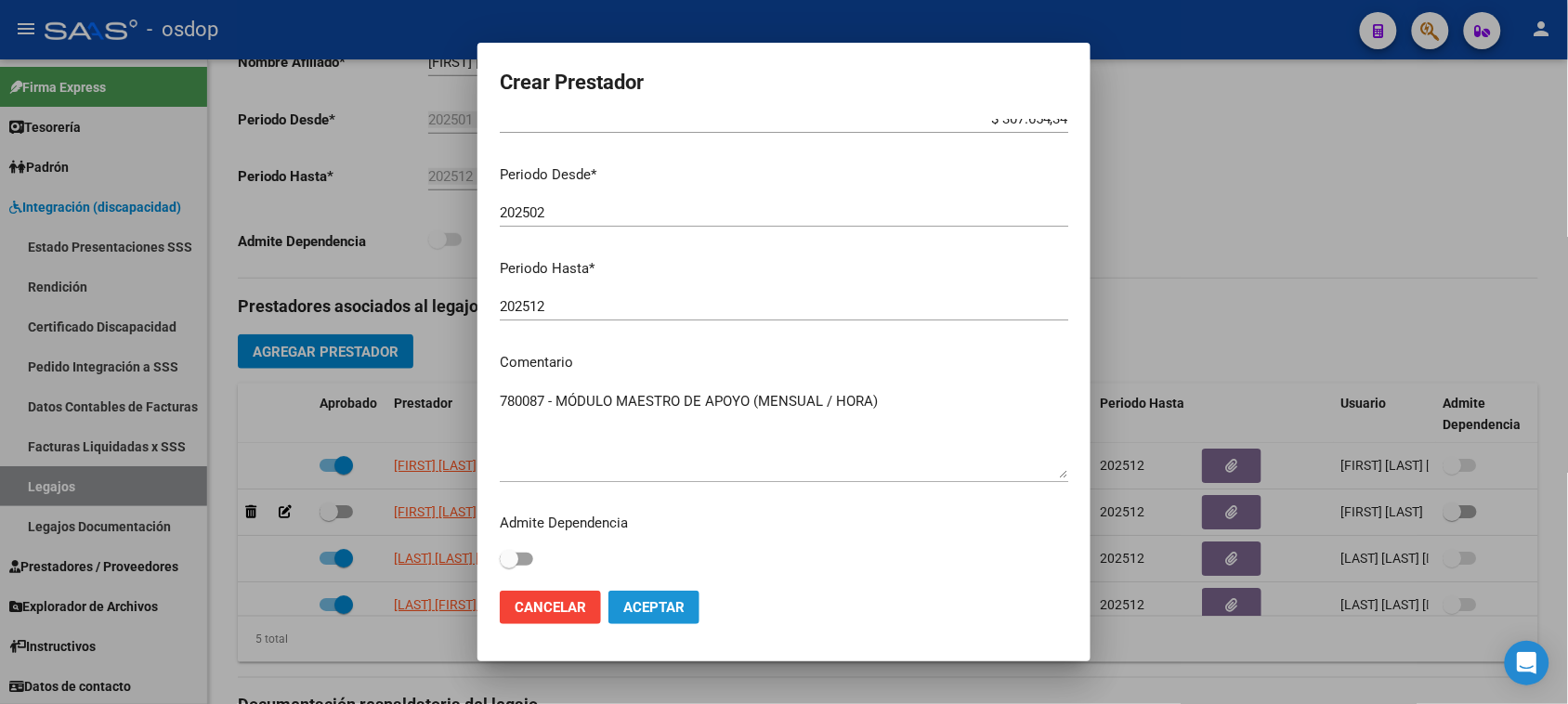 click on "Aceptar" 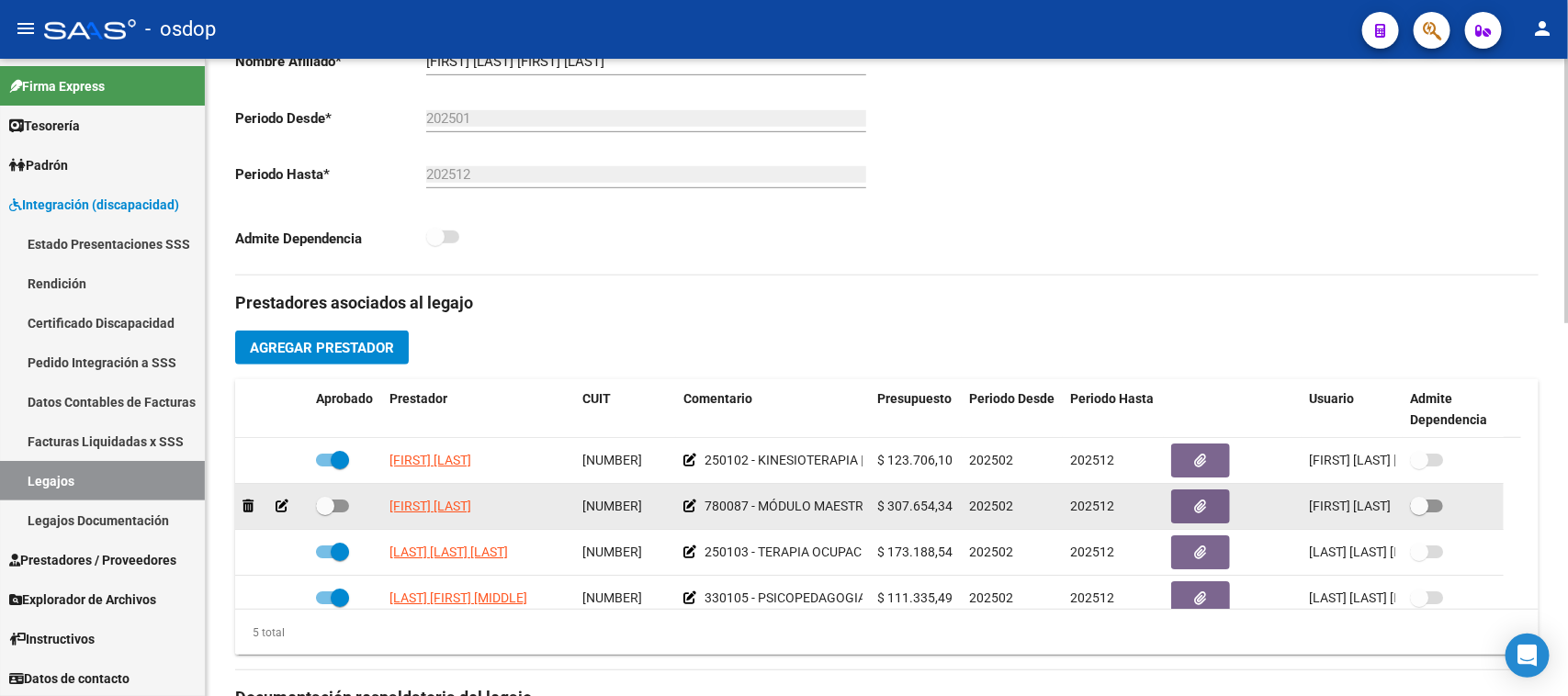 click at bounding box center [333, 506] 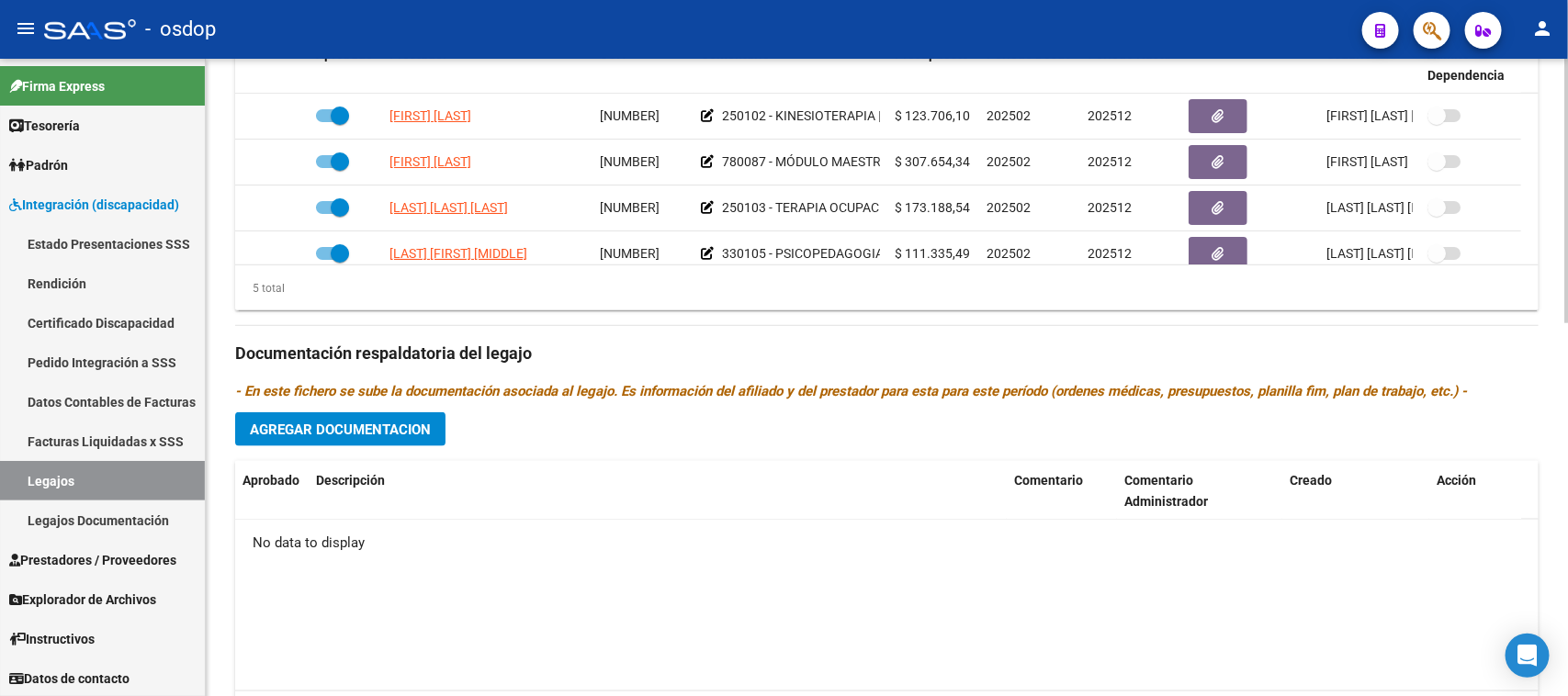 scroll, scrollTop: 574, scrollLeft: 0, axis: vertical 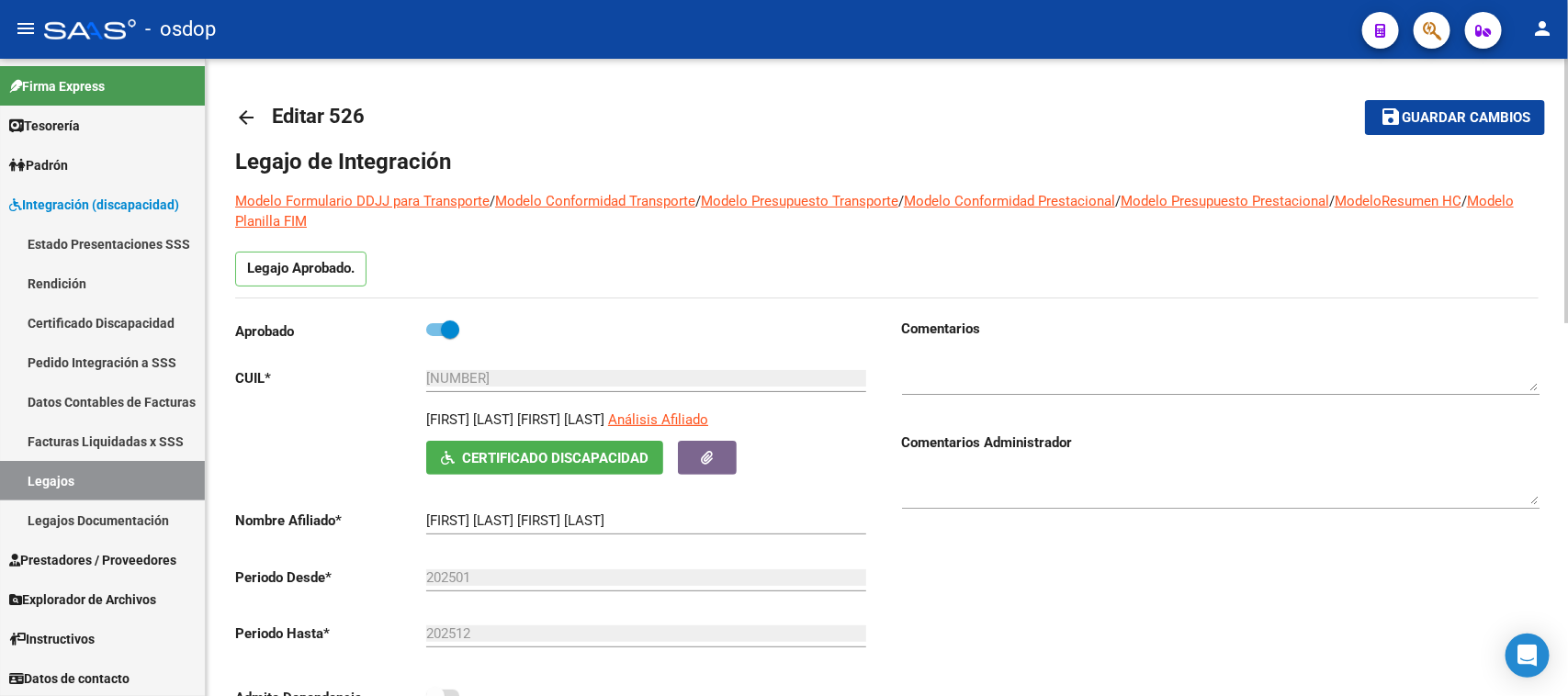 click on "Guardar cambios" 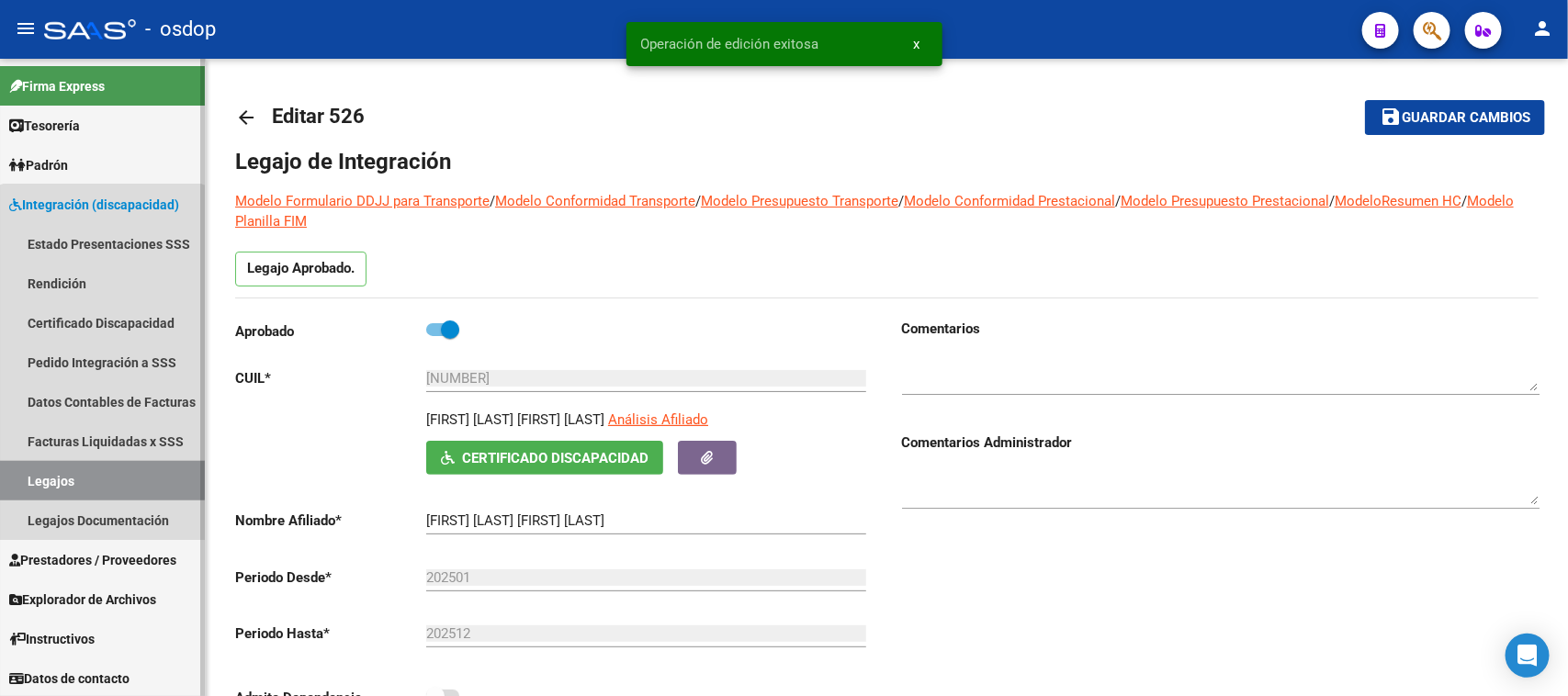 click on "Legajos" at bounding box center (102, 480) 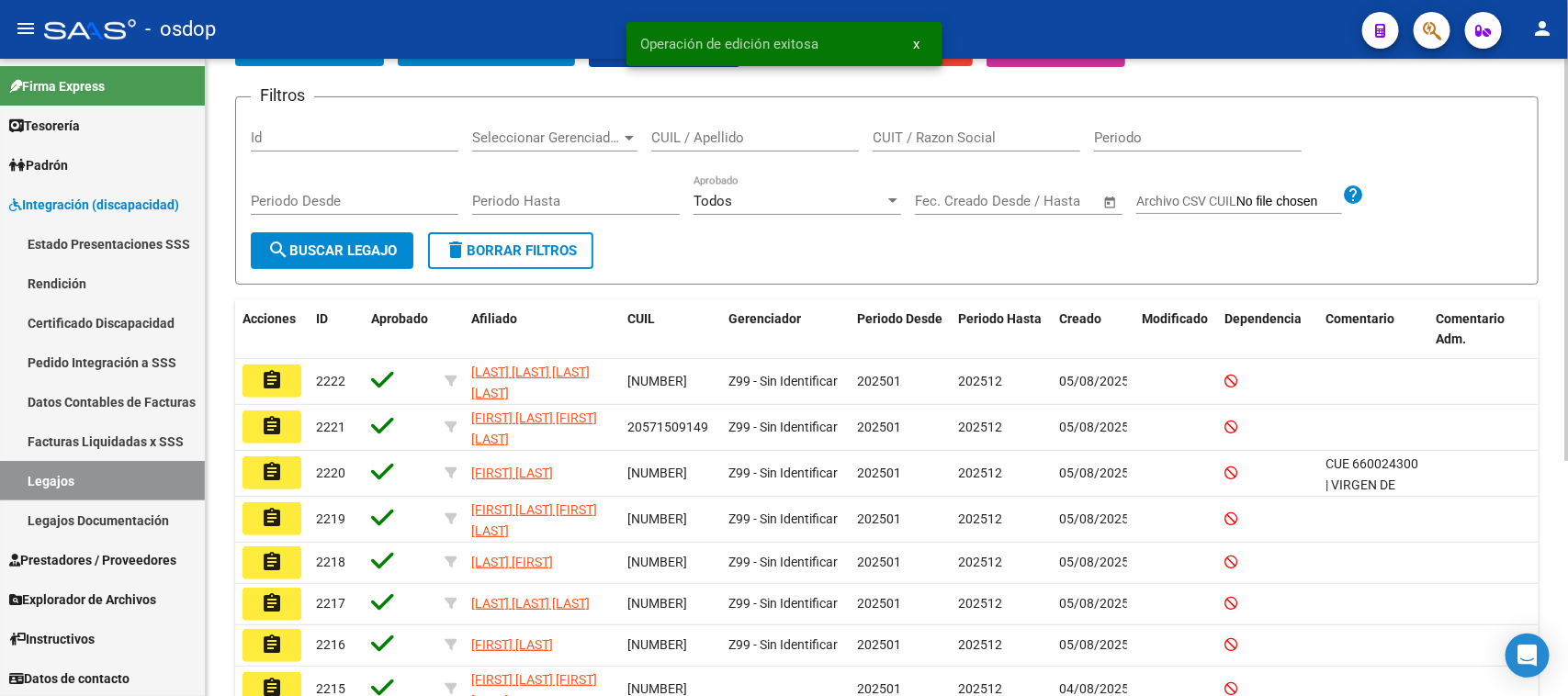 scroll, scrollTop: 230, scrollLeft: 0, axis: vertical 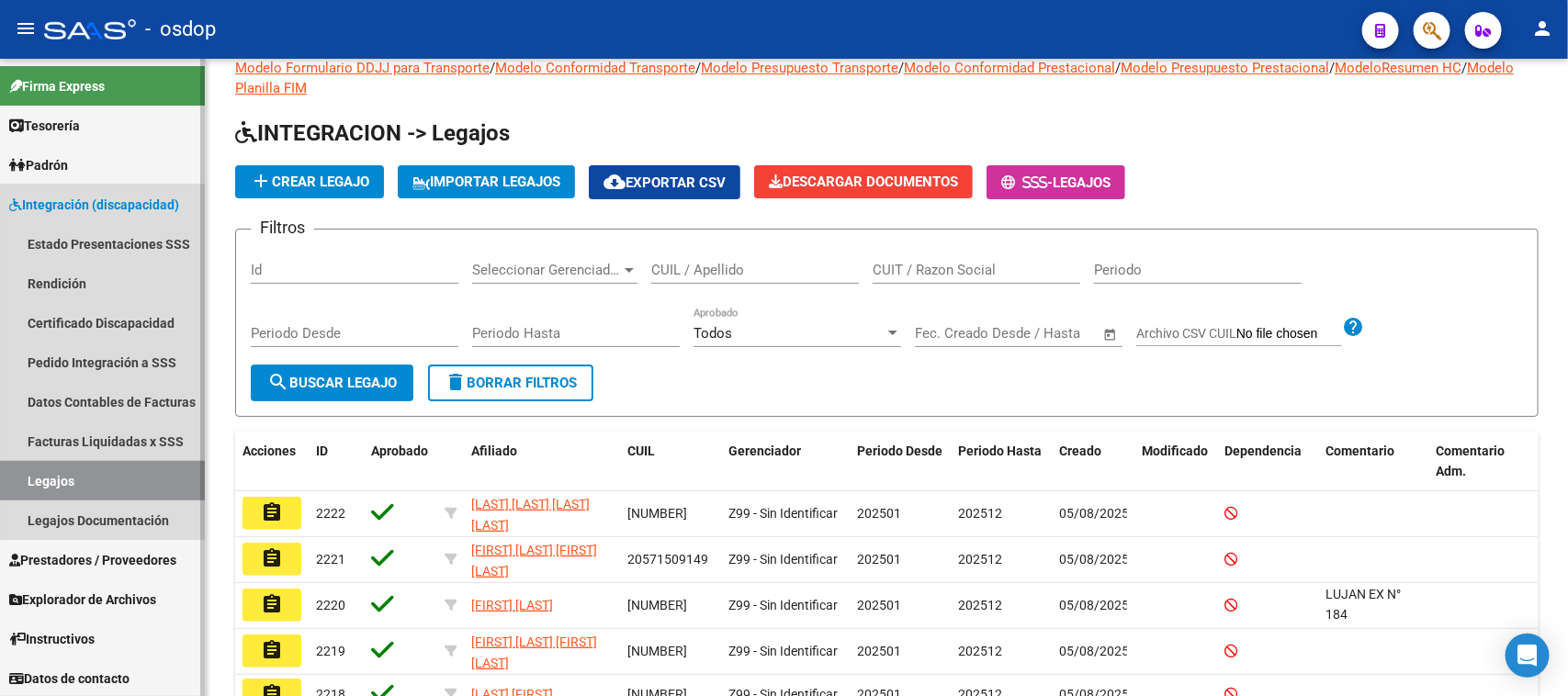 click on "Legajos" at bounding box center [102, 480] 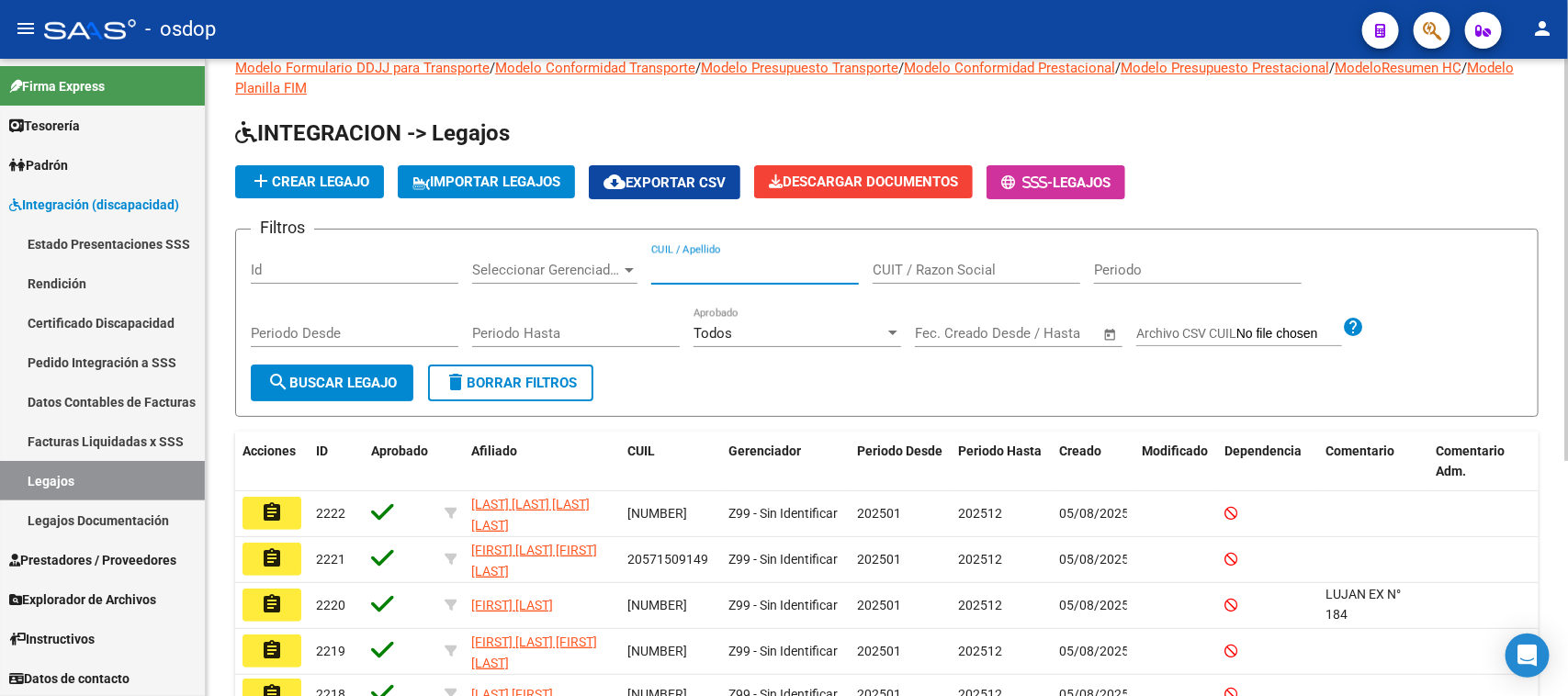 click on "CUIL / Apellido" at bounding box center [755, 270] 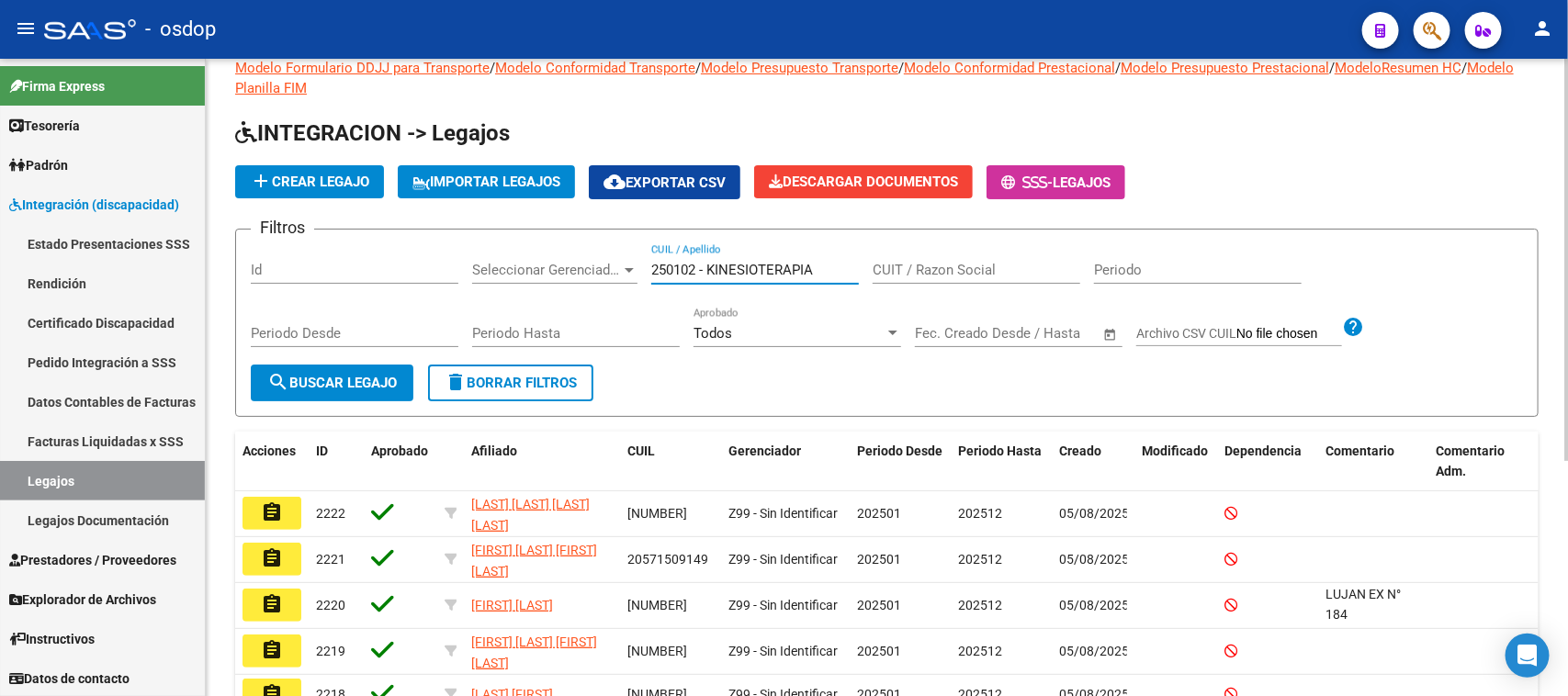 drag, startPoint x: 829, startPoint y: 263, endPoint x: 389, endPoint y: 263, distance: 440 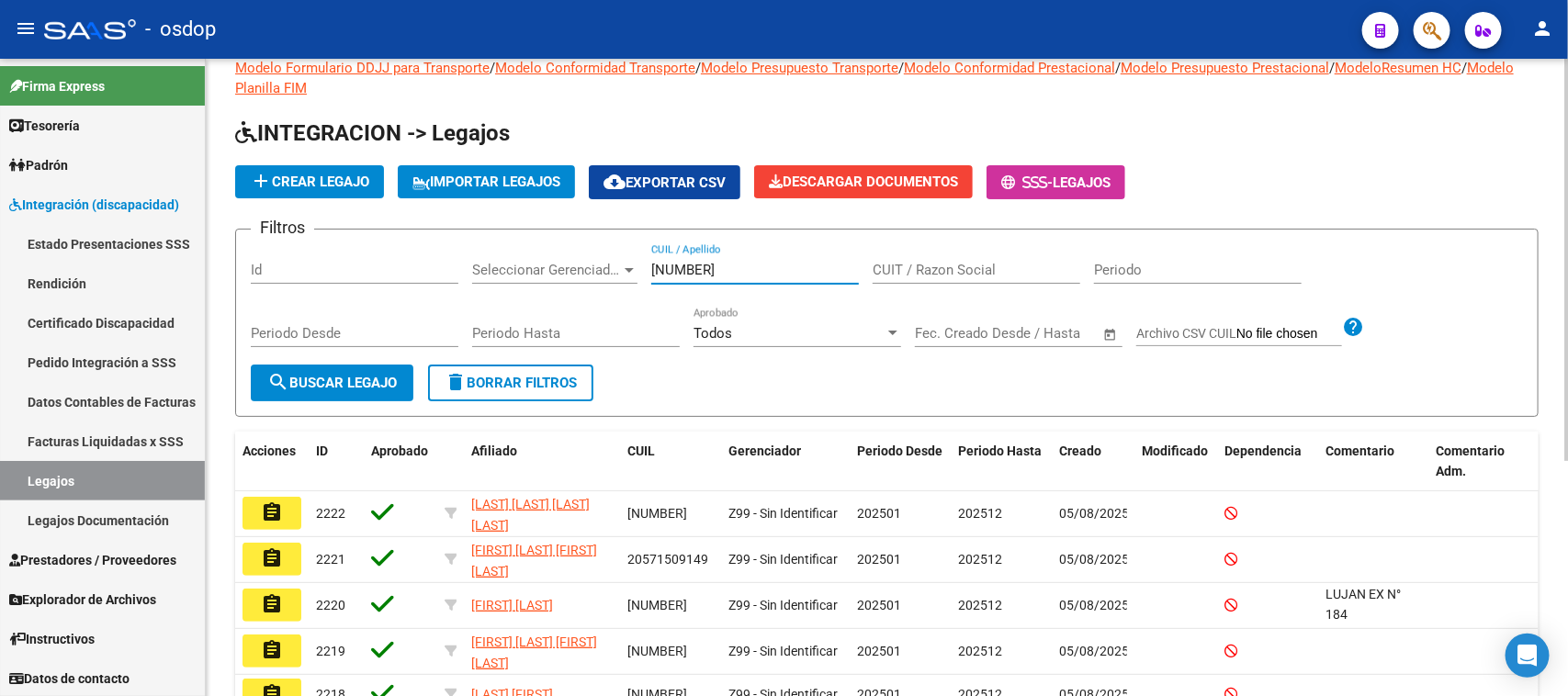 type on "[NUMBER]" 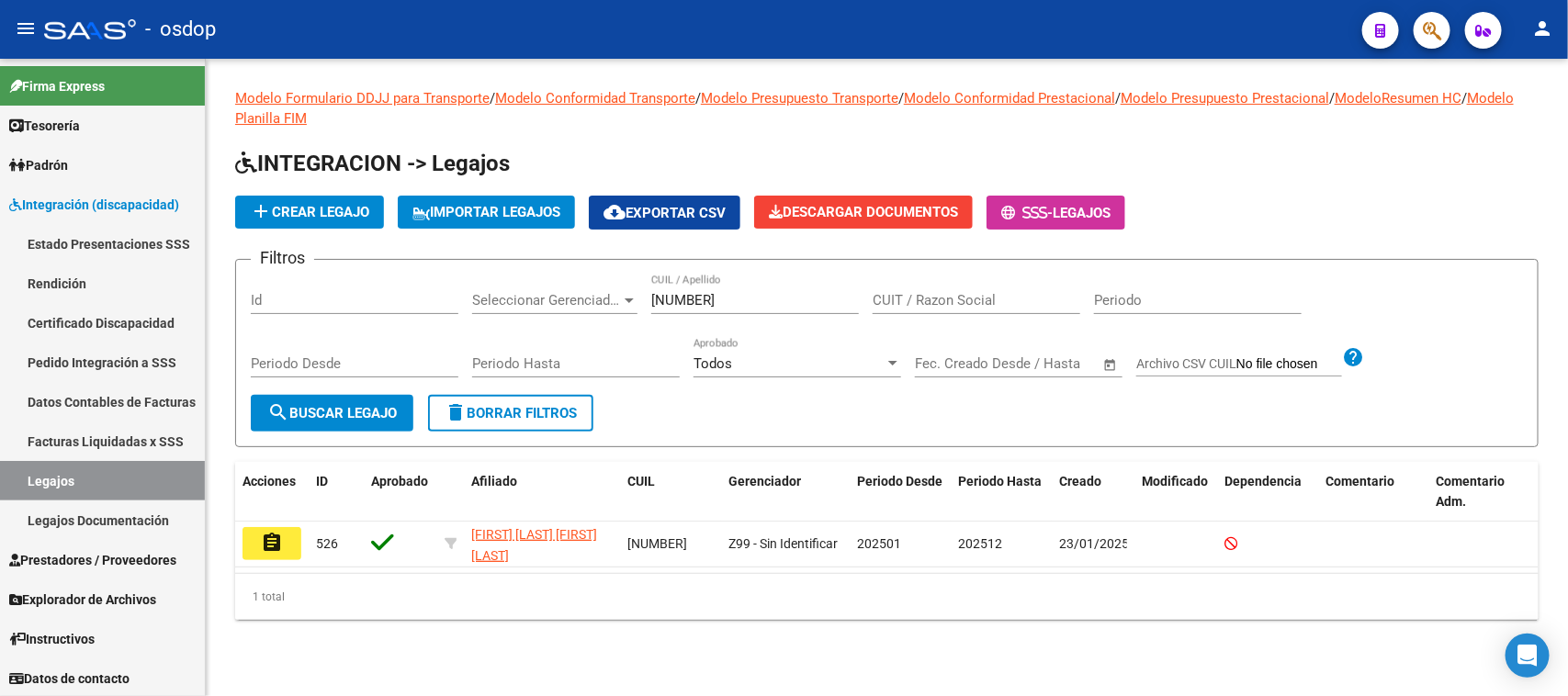scroll, scrollTop: 0, scrollLeft: 0, axis: both 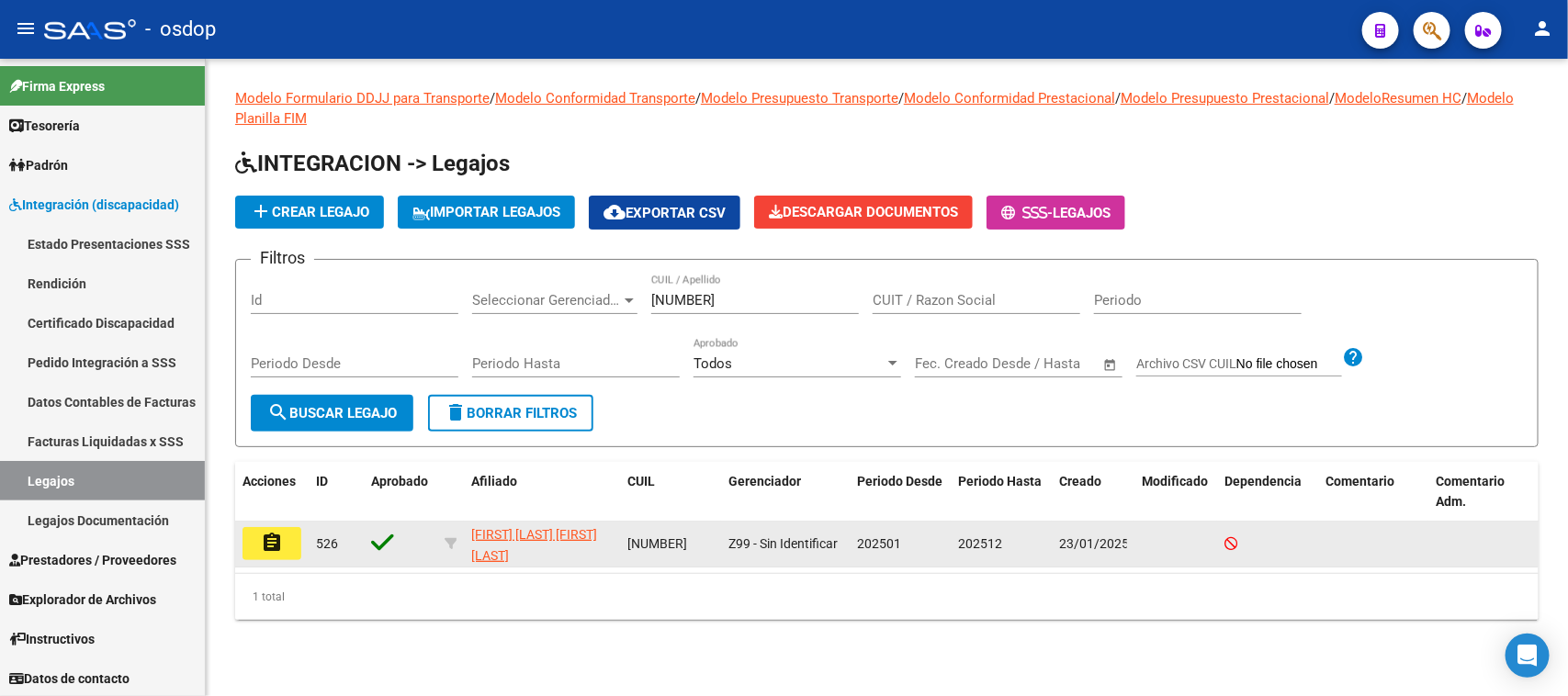 click on "assignment" 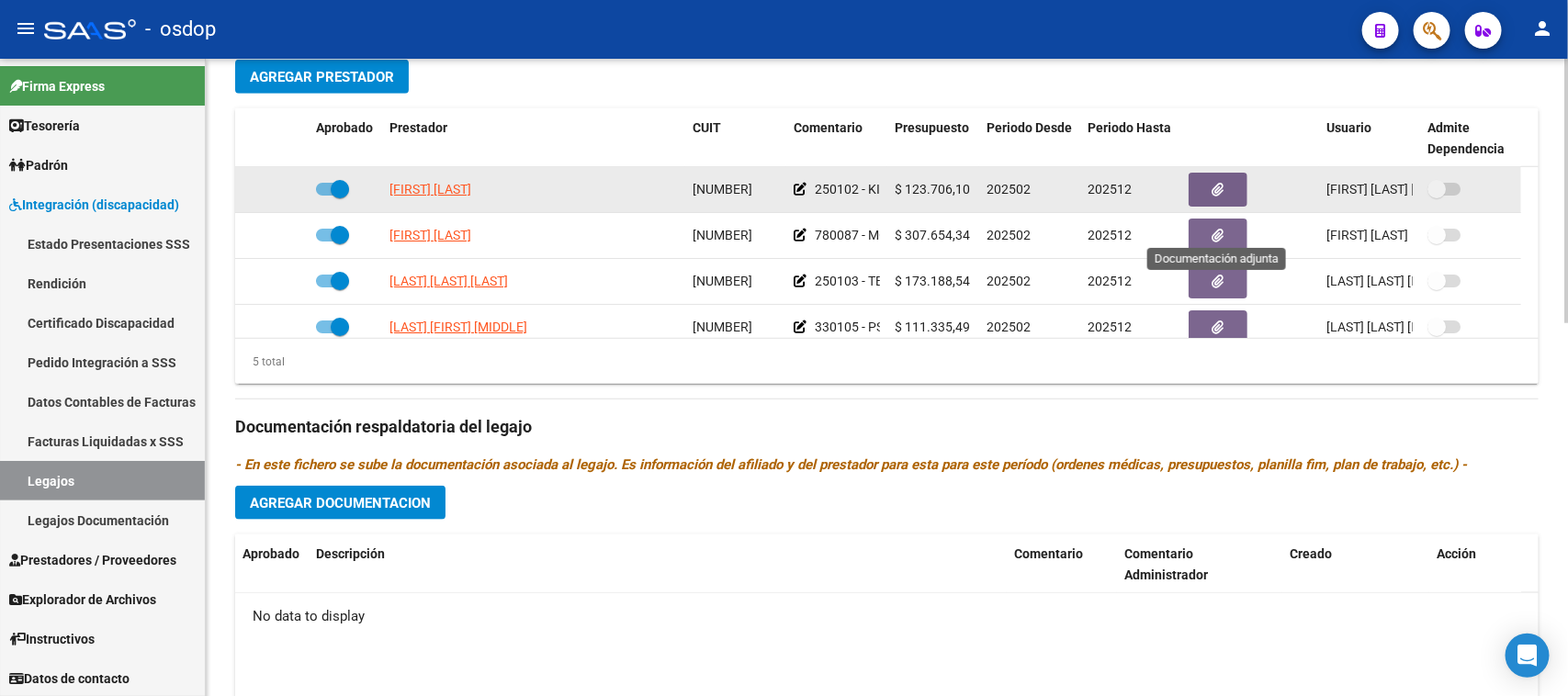 scroll, scrollTop: 689, scrollLeft: 0, axis: vertical 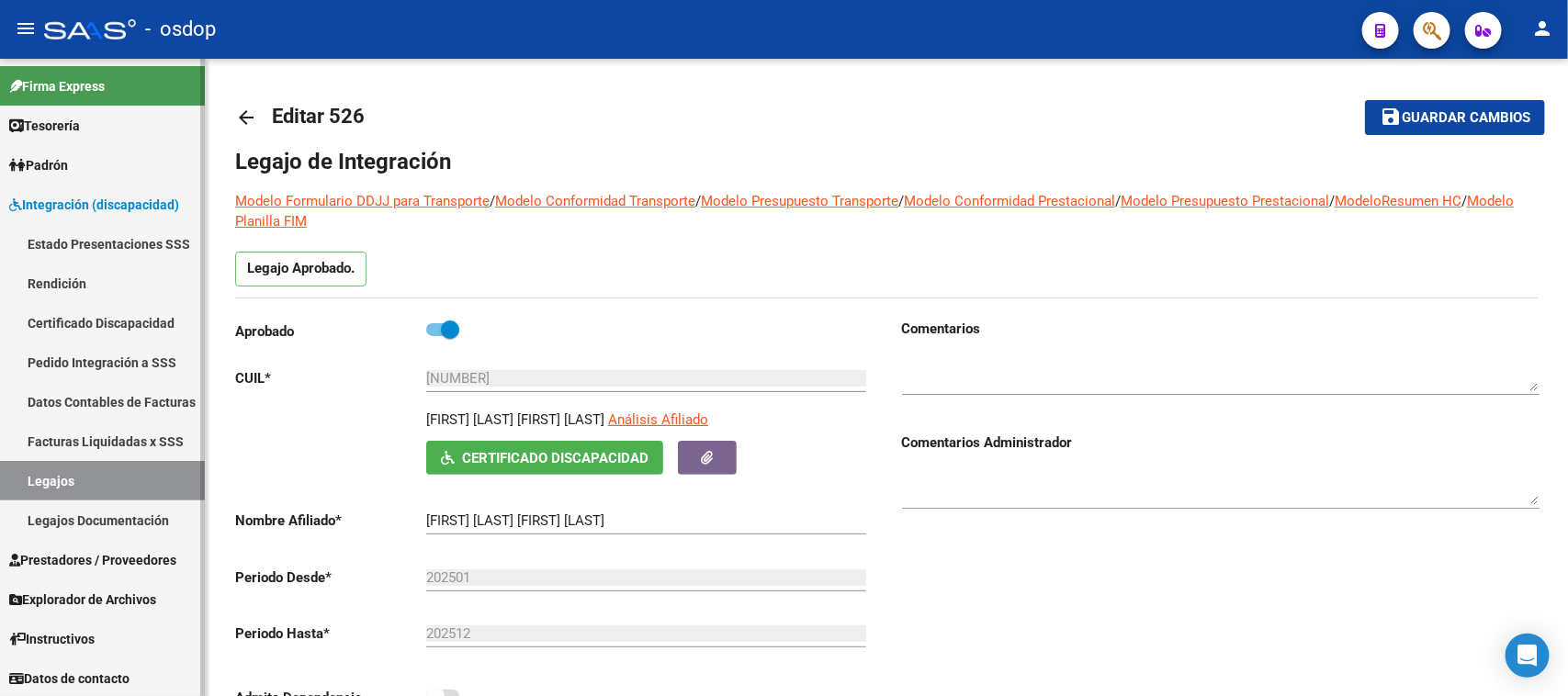 click on "Integración (discapacidad)" at bounding box center [94, 205] 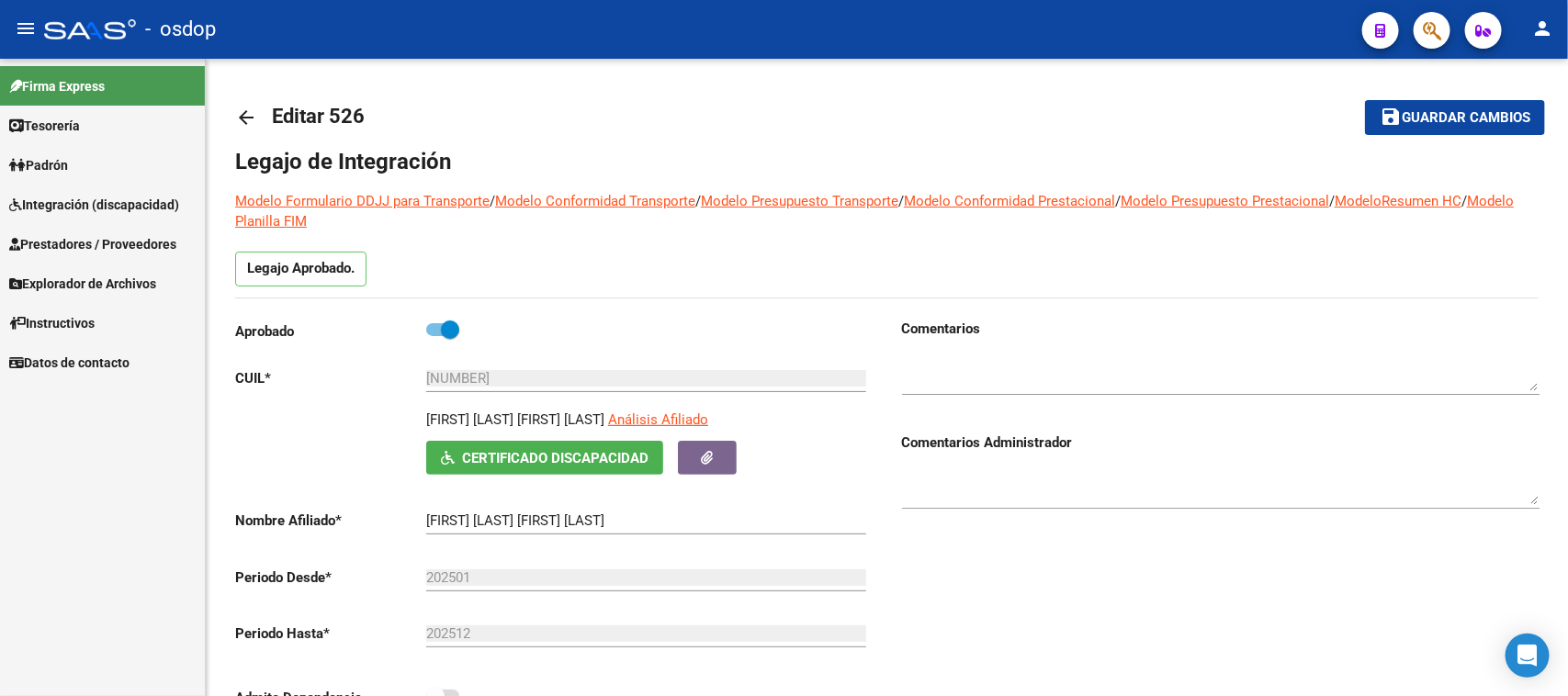 click on "Integración (discapacidad)" at bounding box center [94, 205] 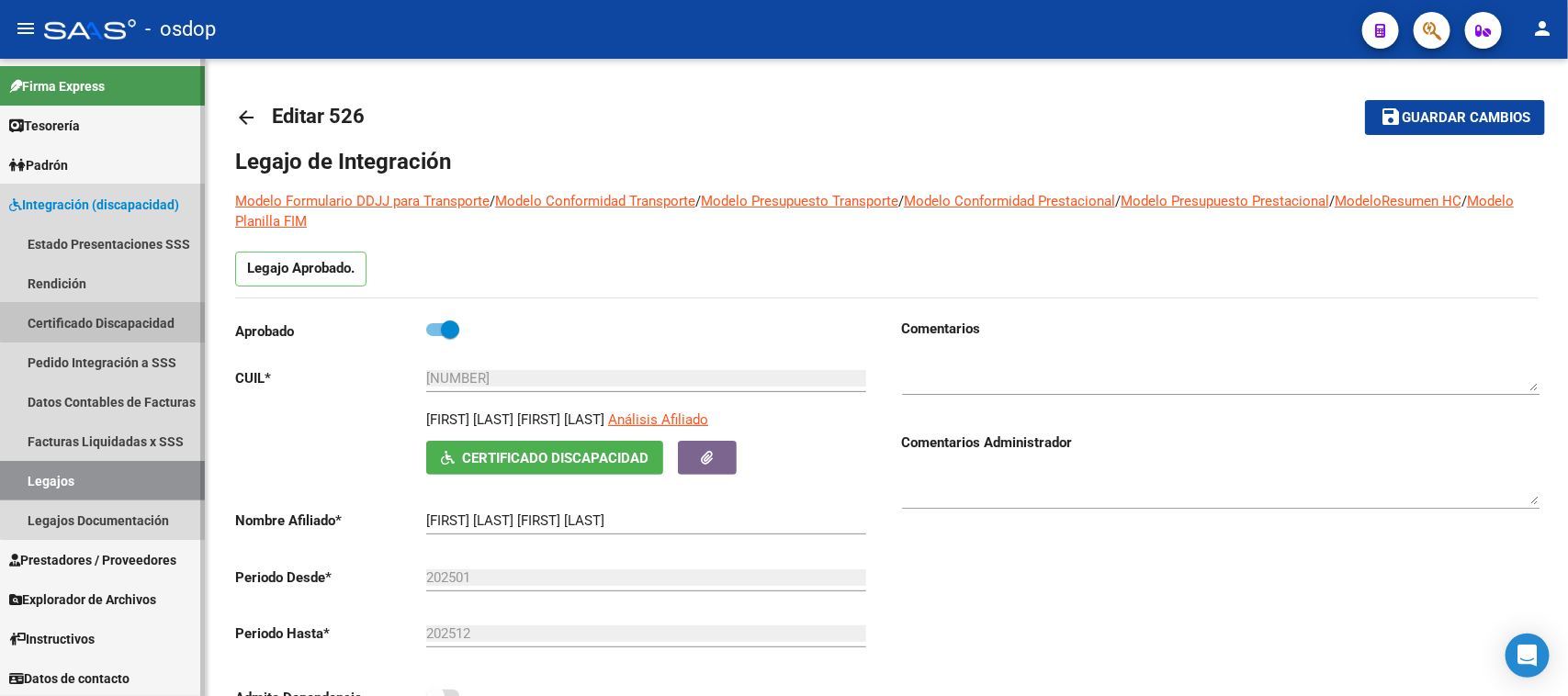 click on "Certificado Discapacidad" at bounding box center [102, 322] 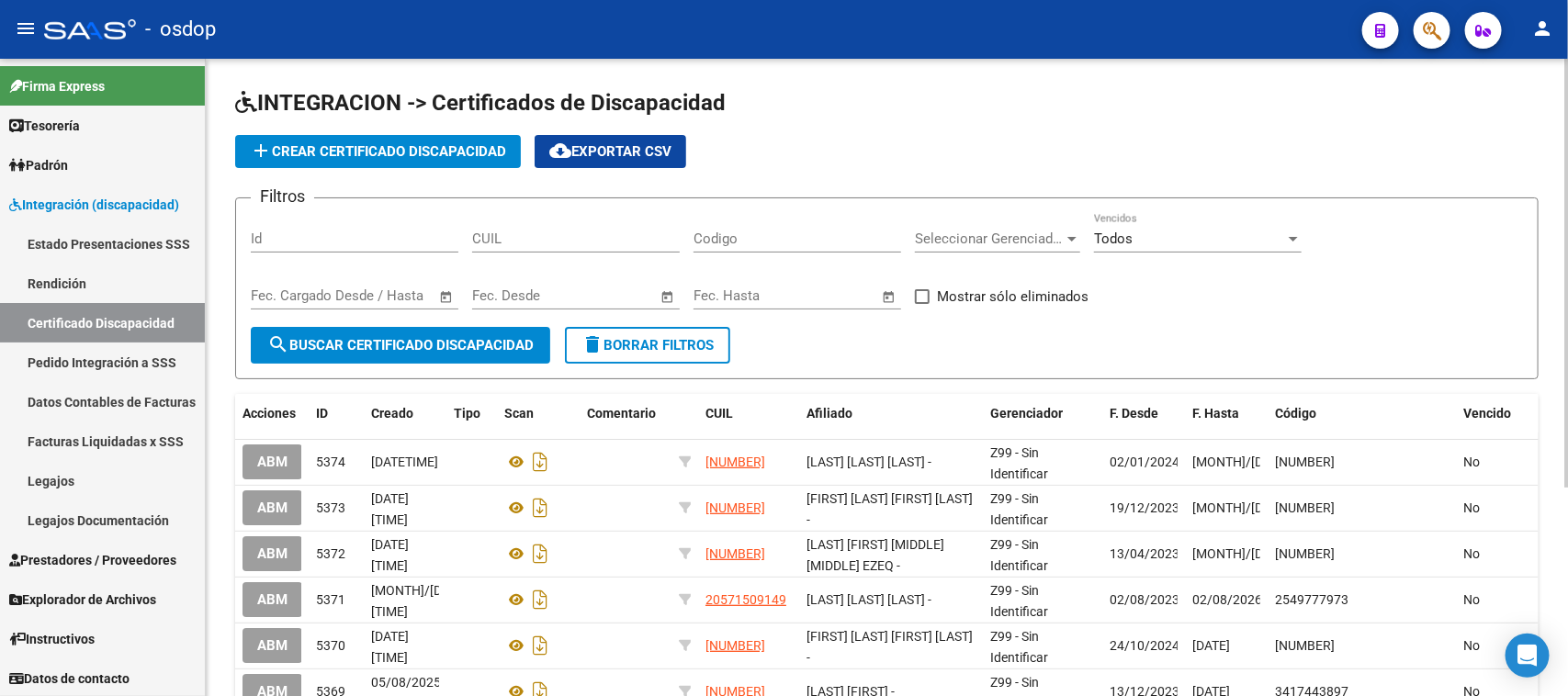 click on "CUIL" at bounding box center [576, 239] 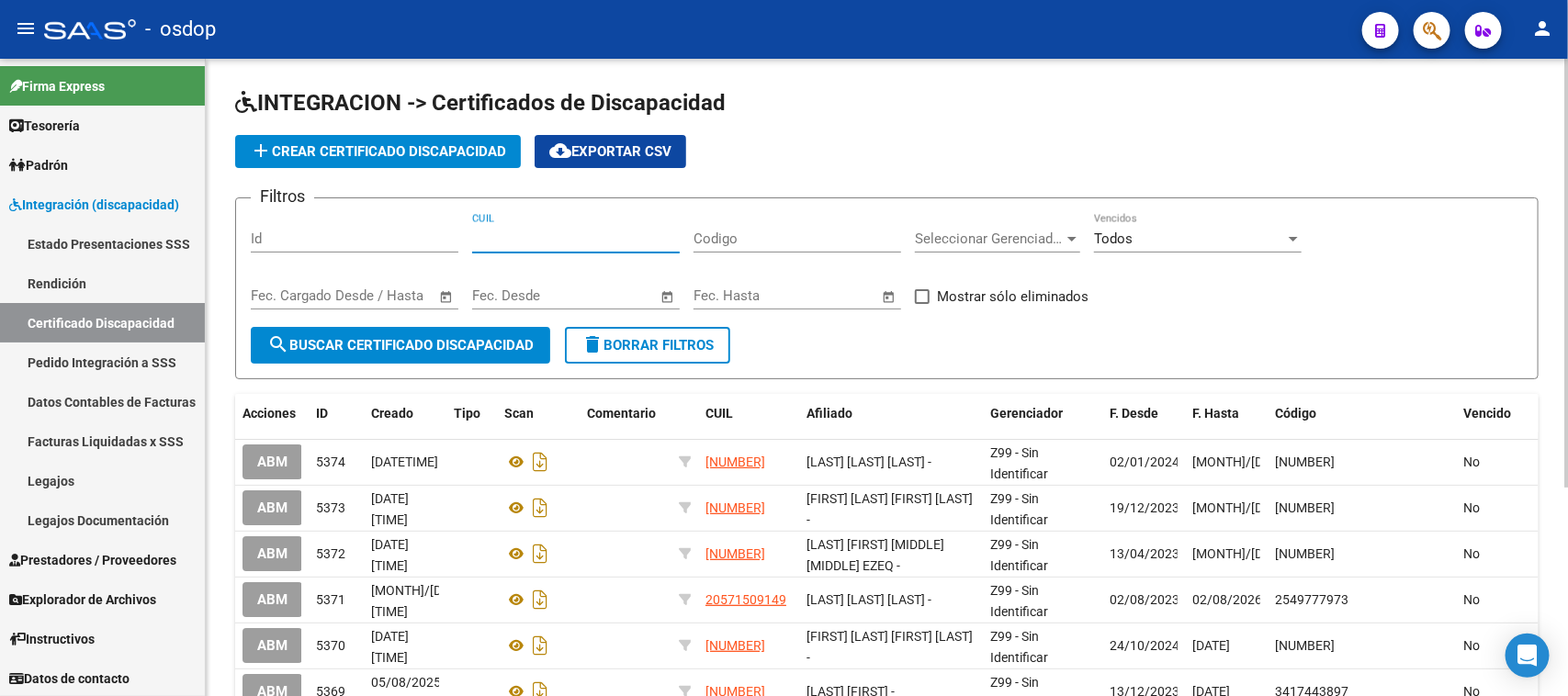paste on "[NUMBER]" 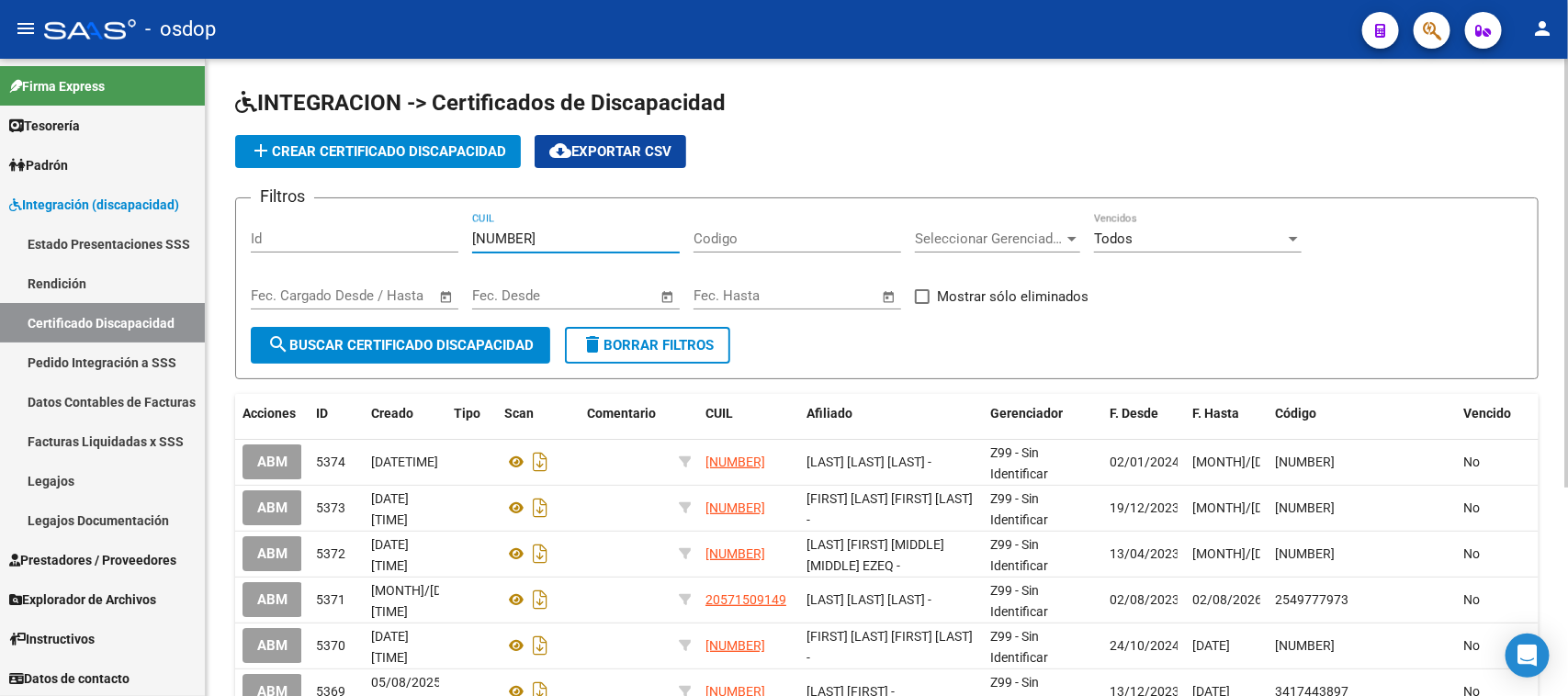 type on "[NUMBER]" 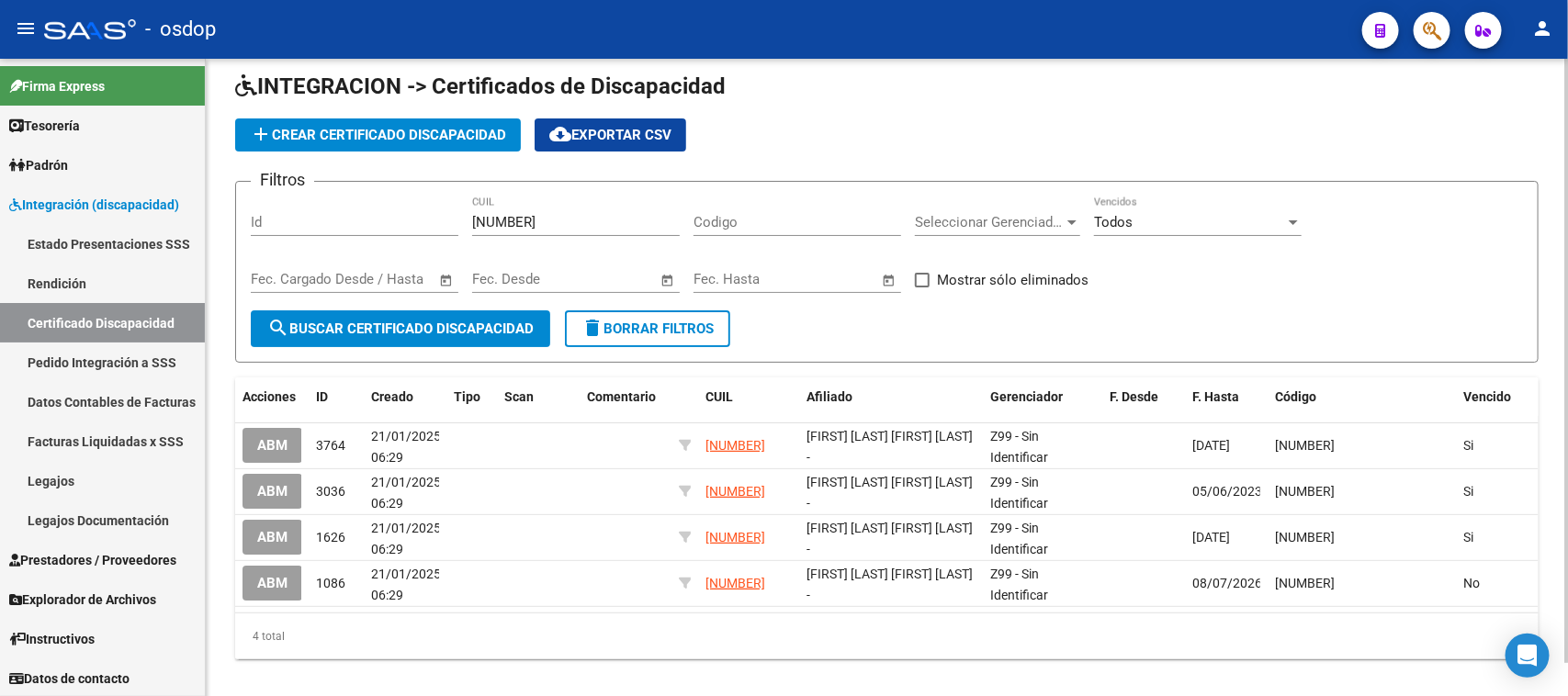 scroll, scrollTop: 35, scrollLeft: 0, axis: vertical 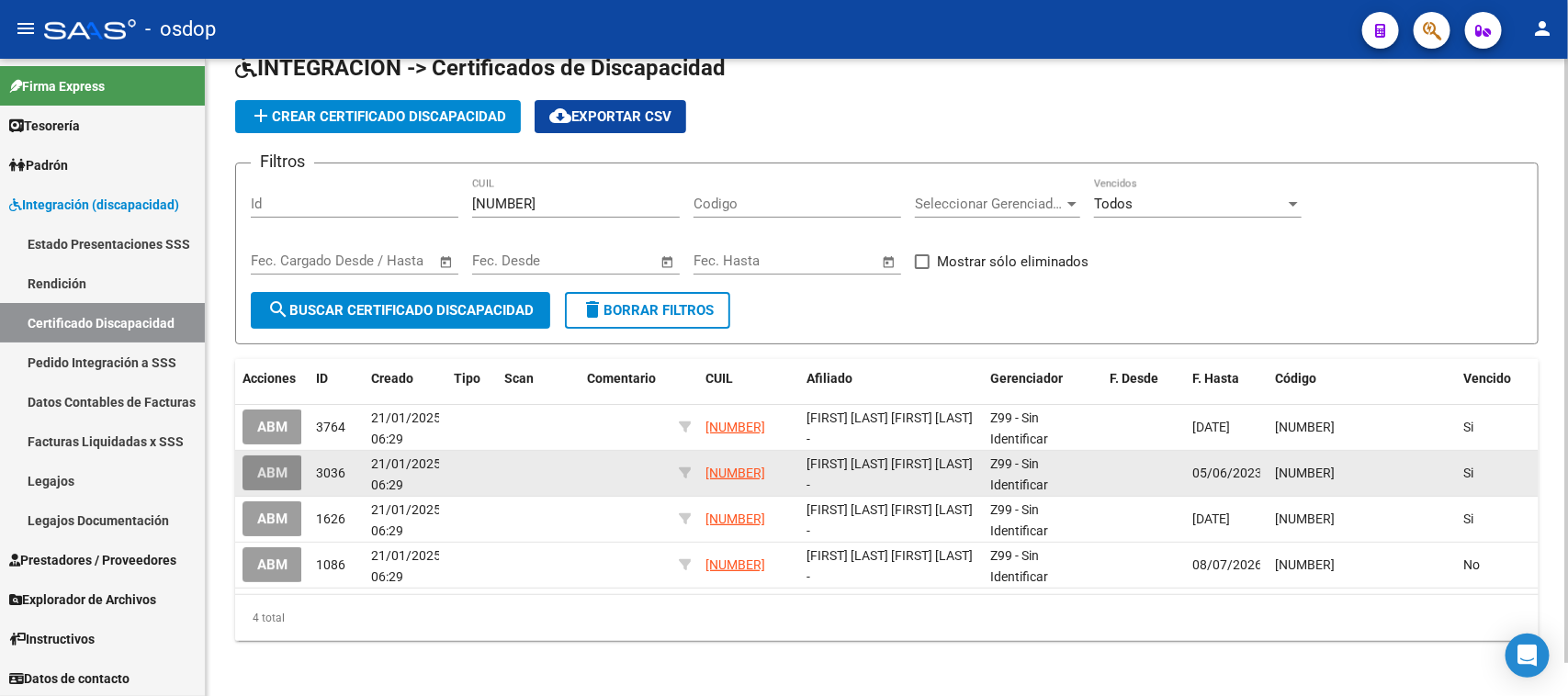 click on "ABM" 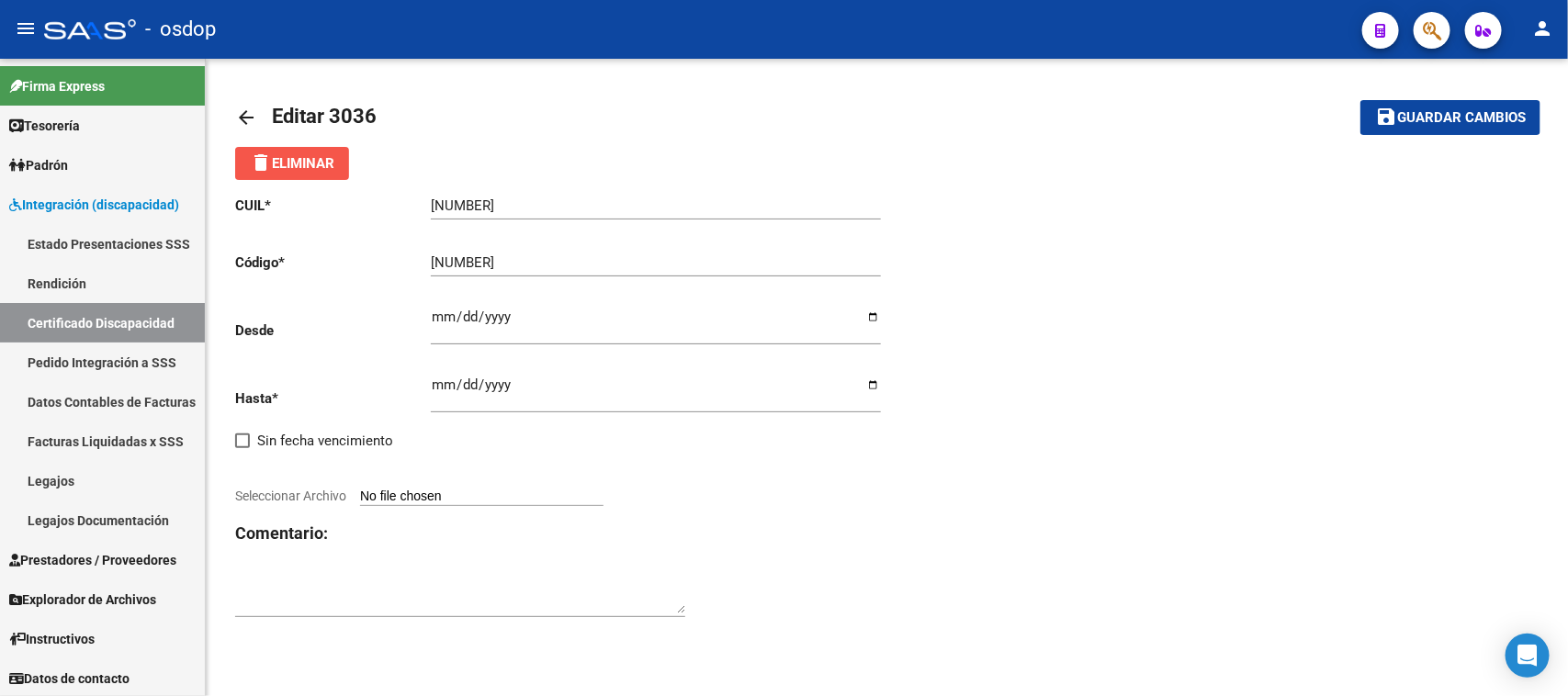 click on "delete  Eliminar" 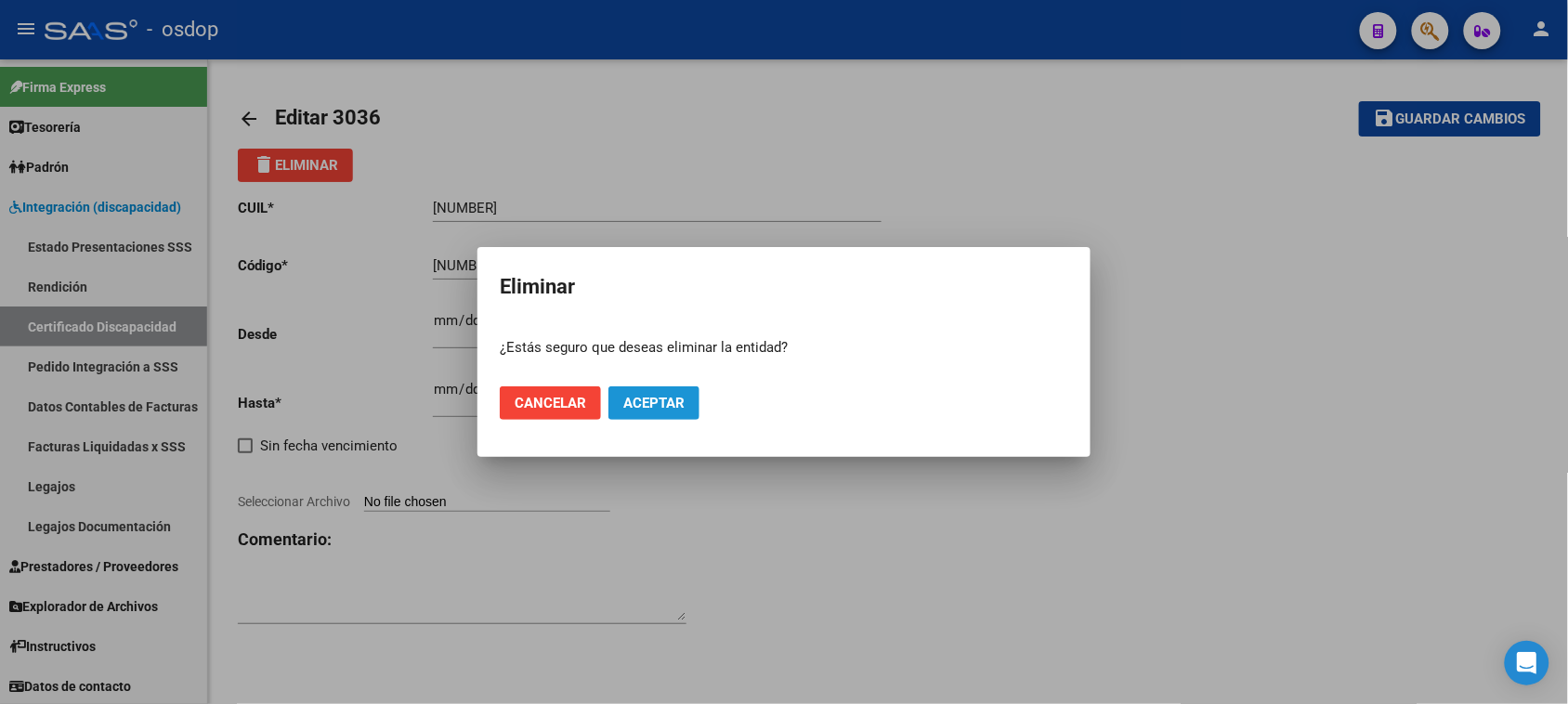 click on "Aceptar" 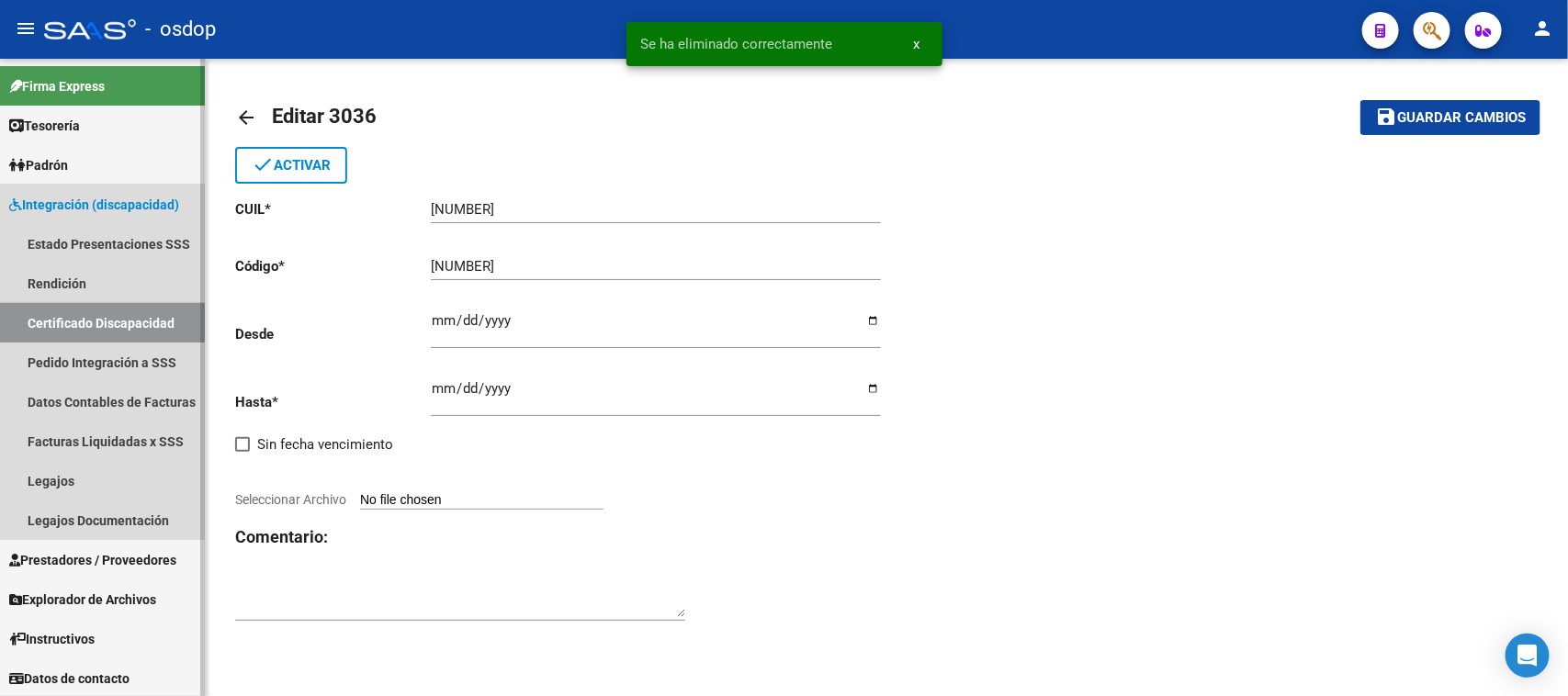 click on "Certificado Discapacidad" at bounding box center [102, 322] 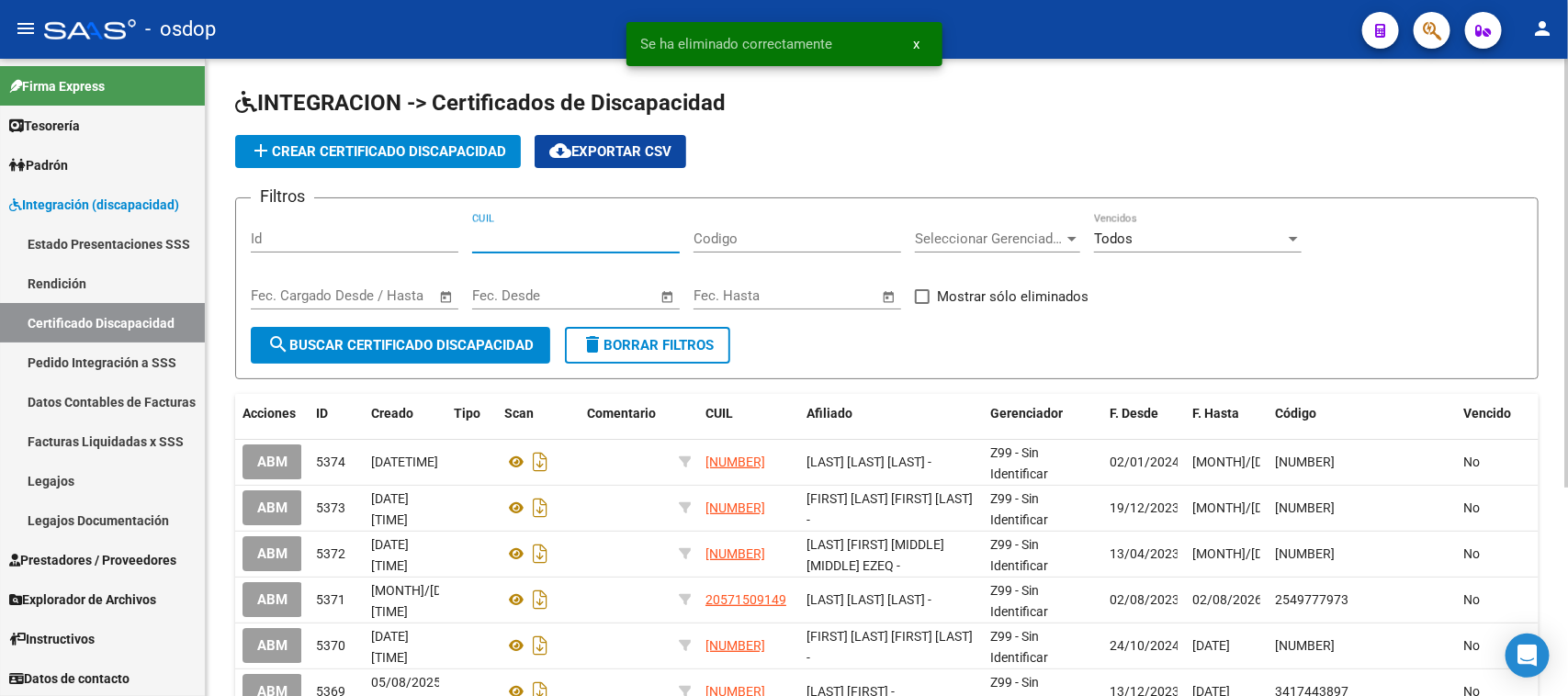 click on "CUIL" at bounding box center [576, 239] 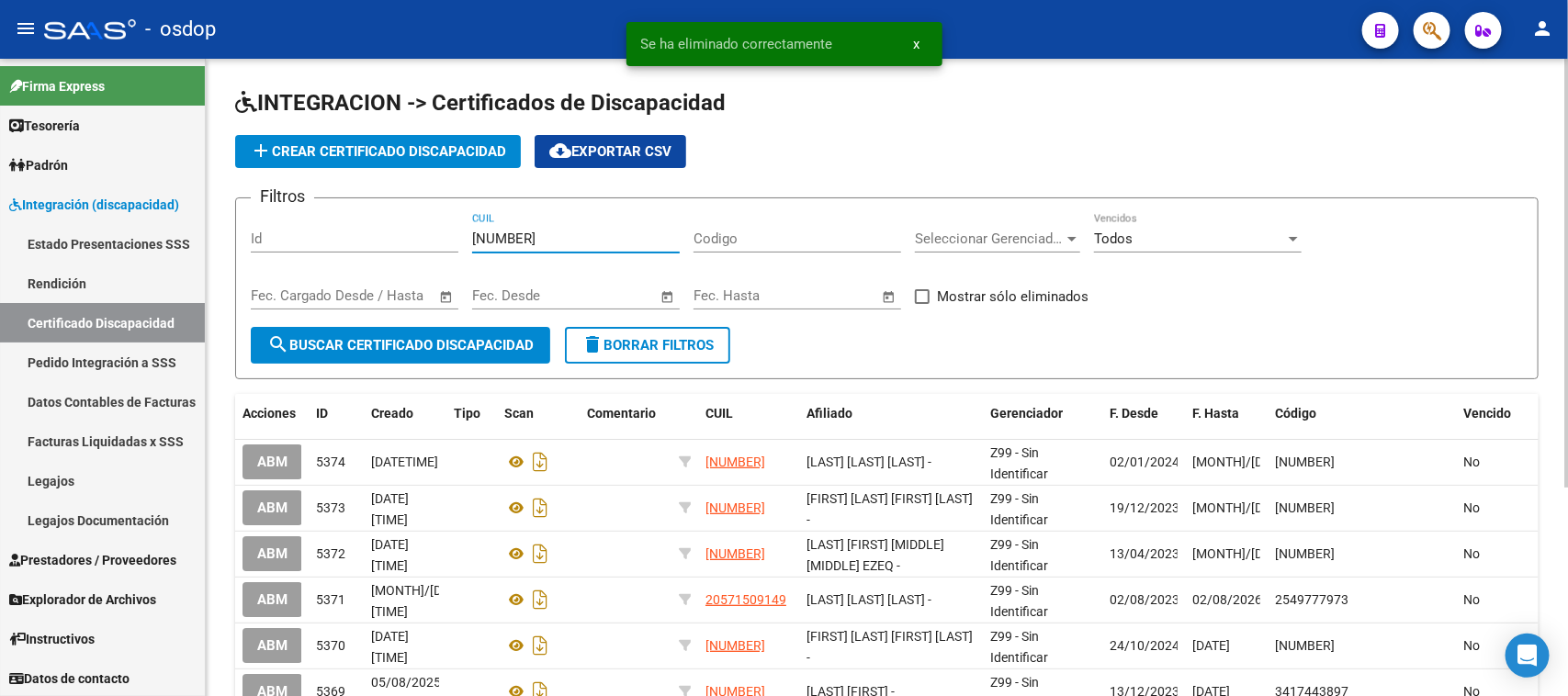 type on "[NUMBER]" 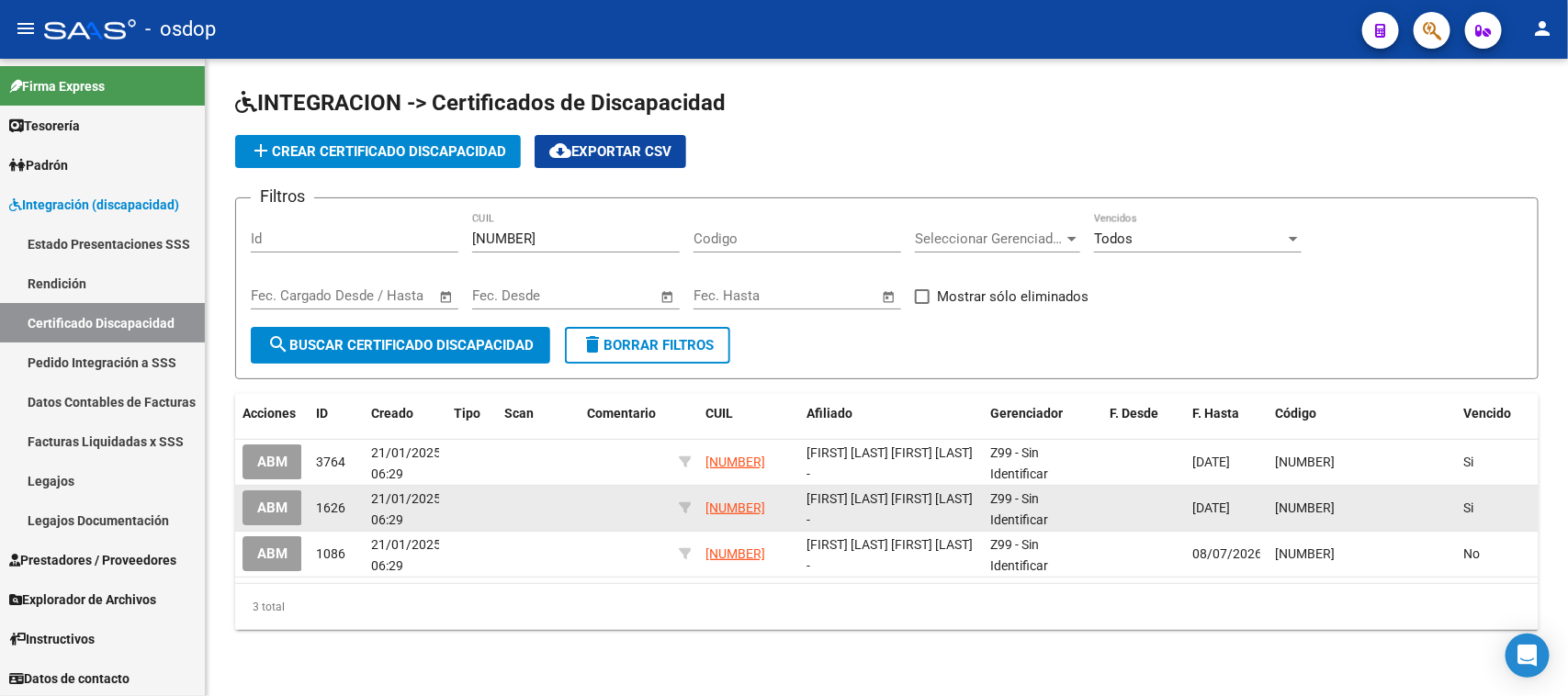 click on "ABM" 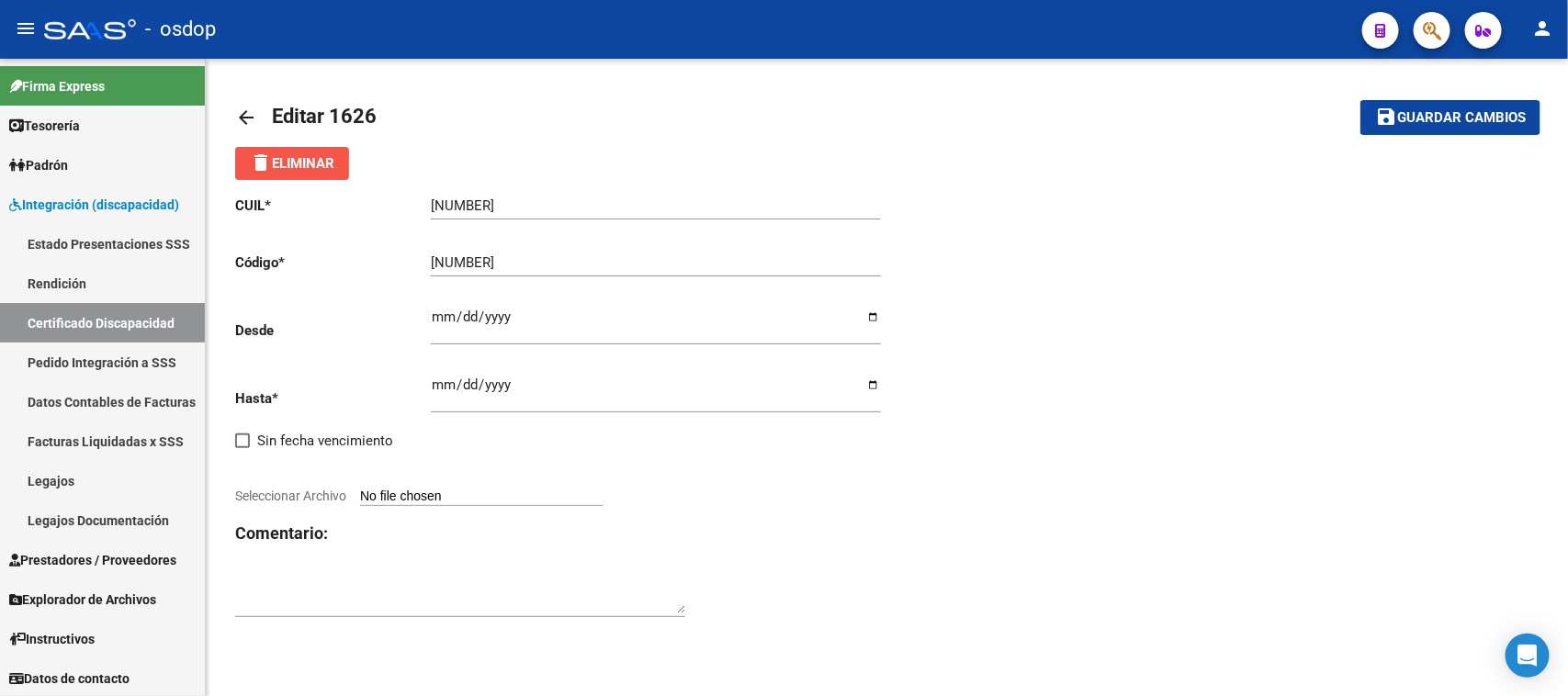click on "delete  Eliminar" 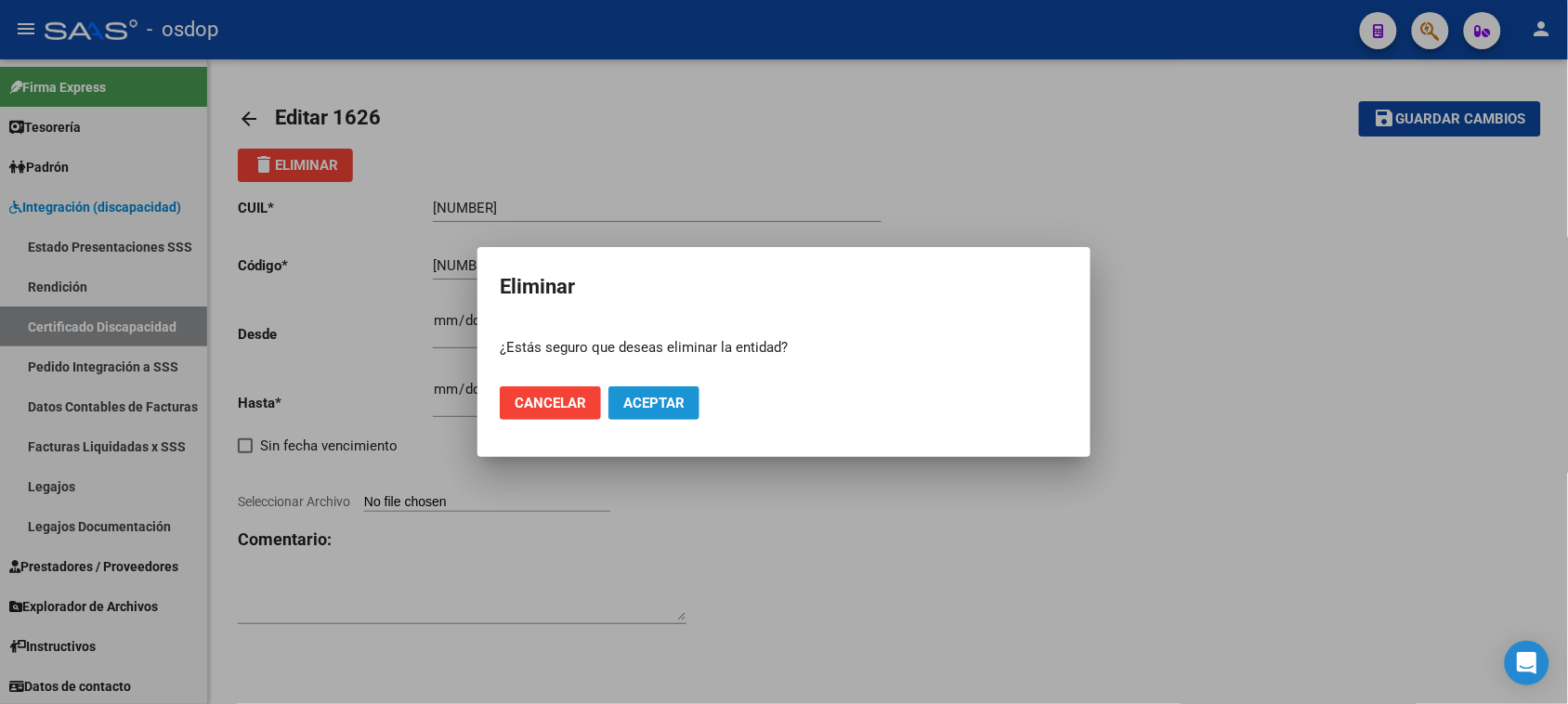 click on "Aceptar" 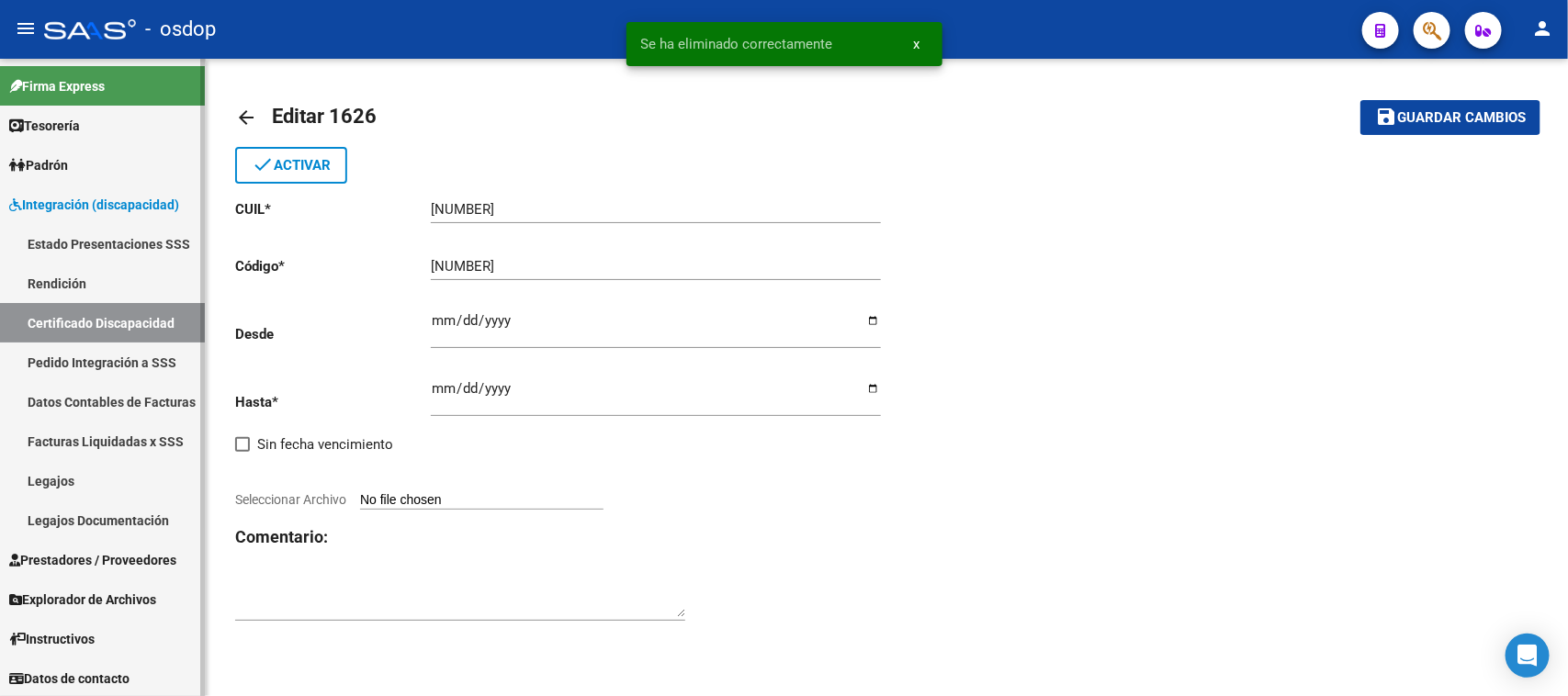 click on "Certificado Discapacidad" at bounding box center (102, 322) 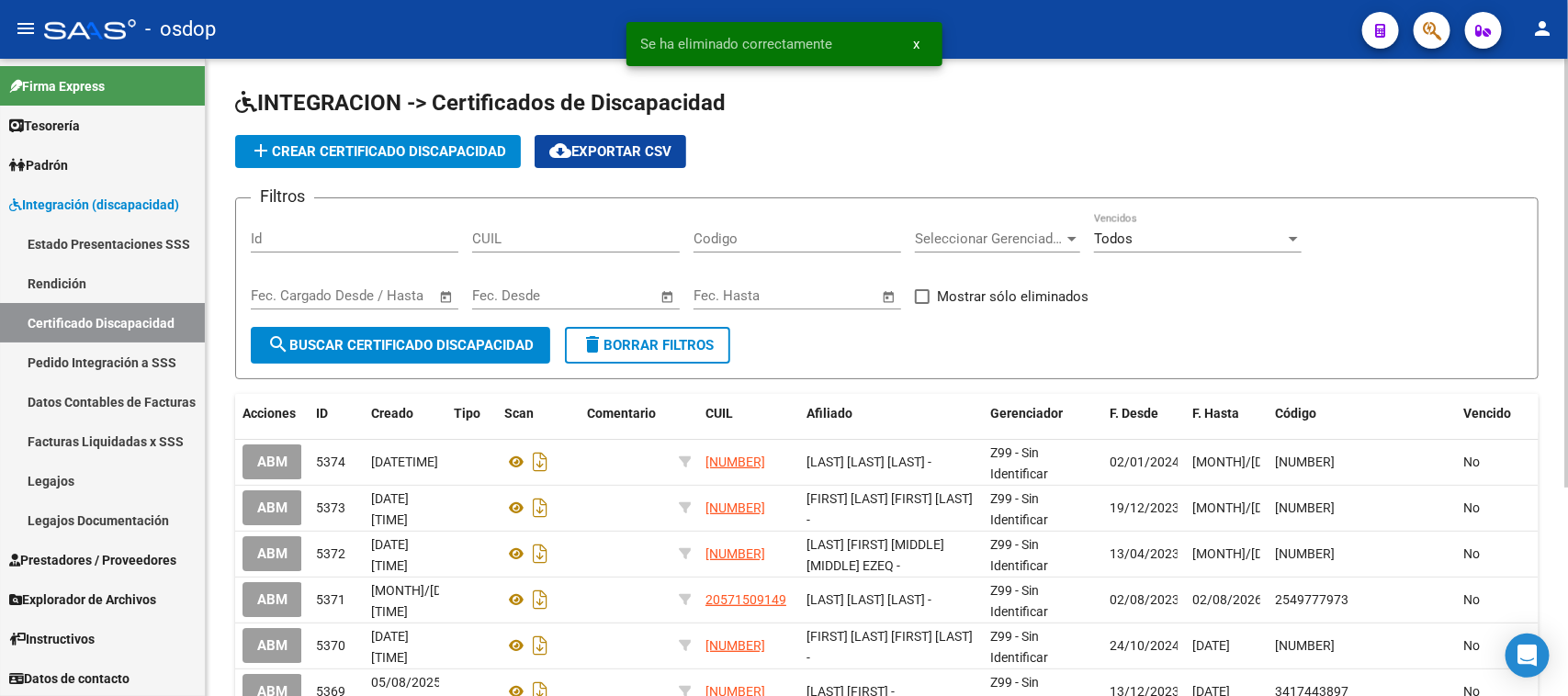 click on "CUIL" at bounding box center [576, 239] 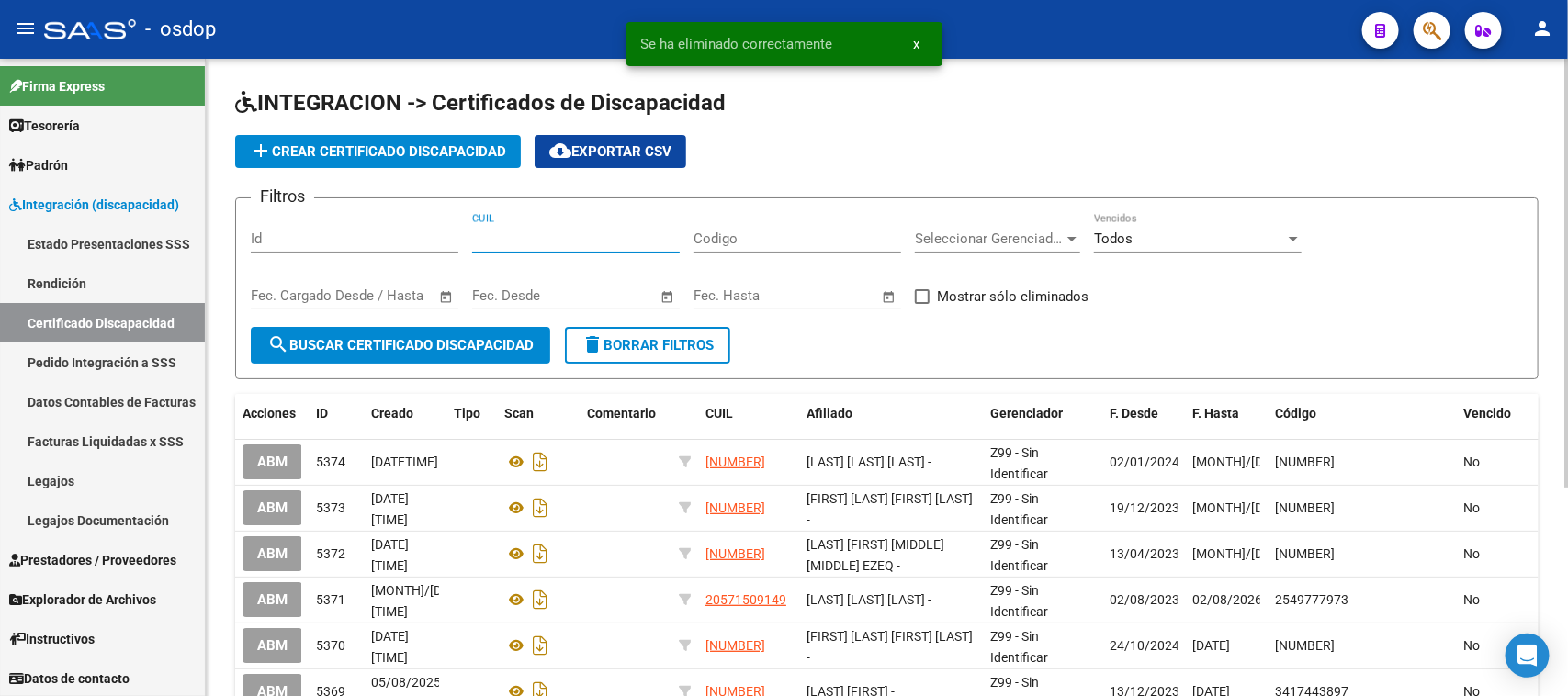 paste on "[NUMBER]" 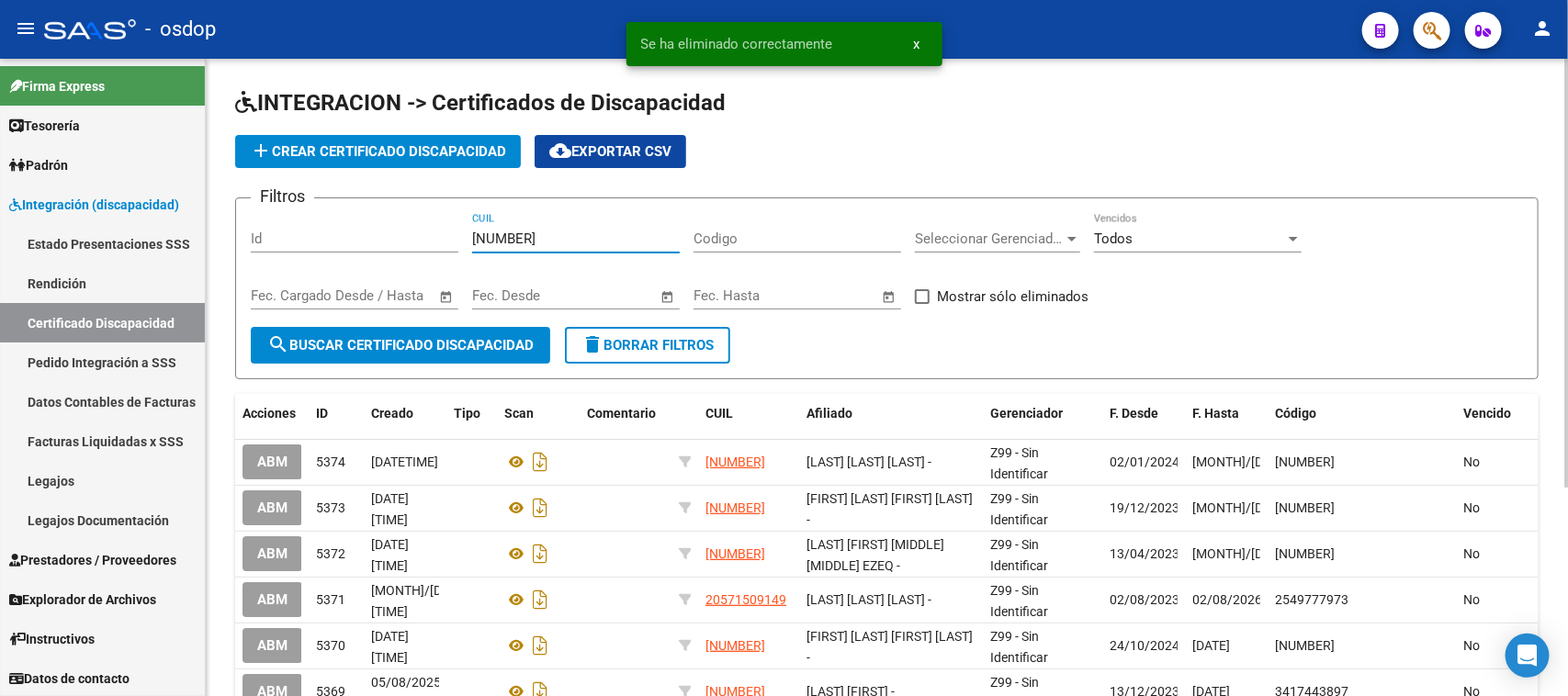 type on "[NUMBER]" 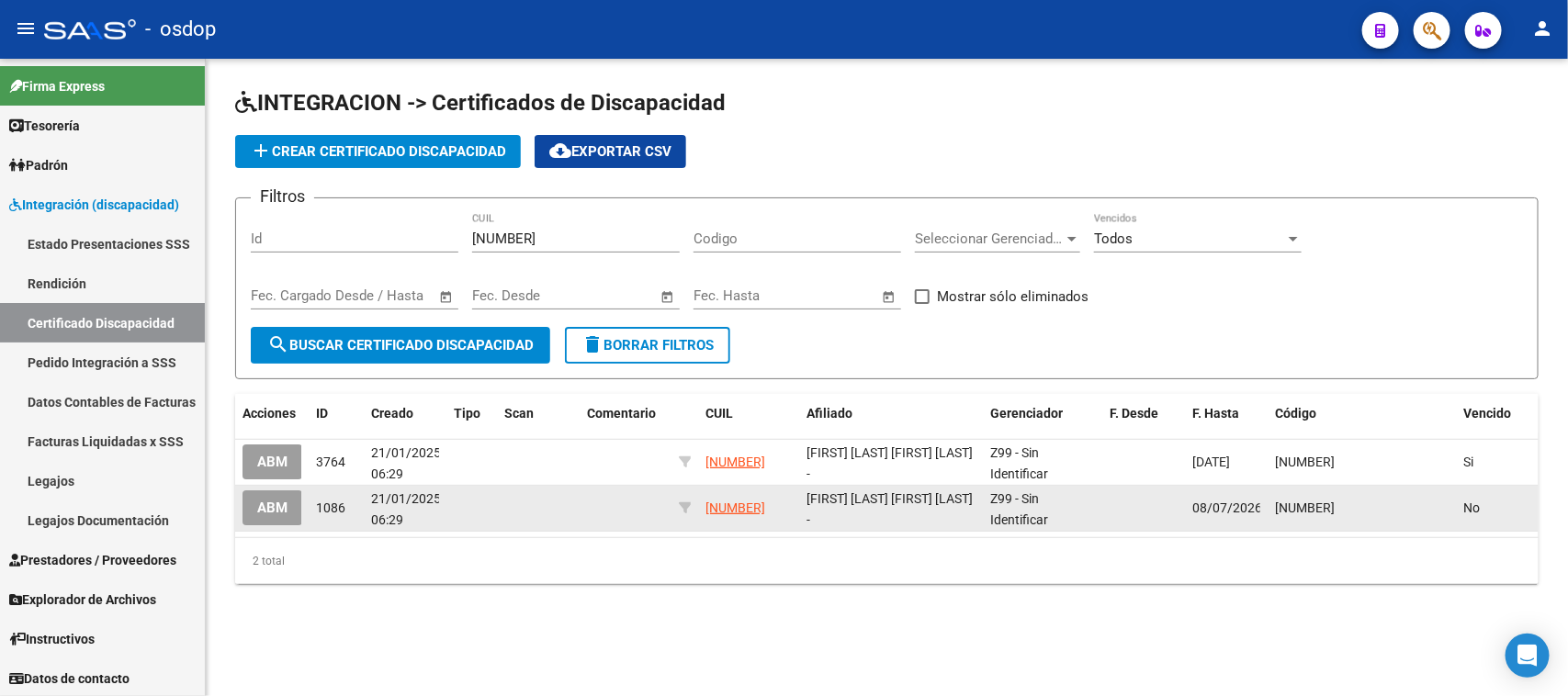 click on "ABM" 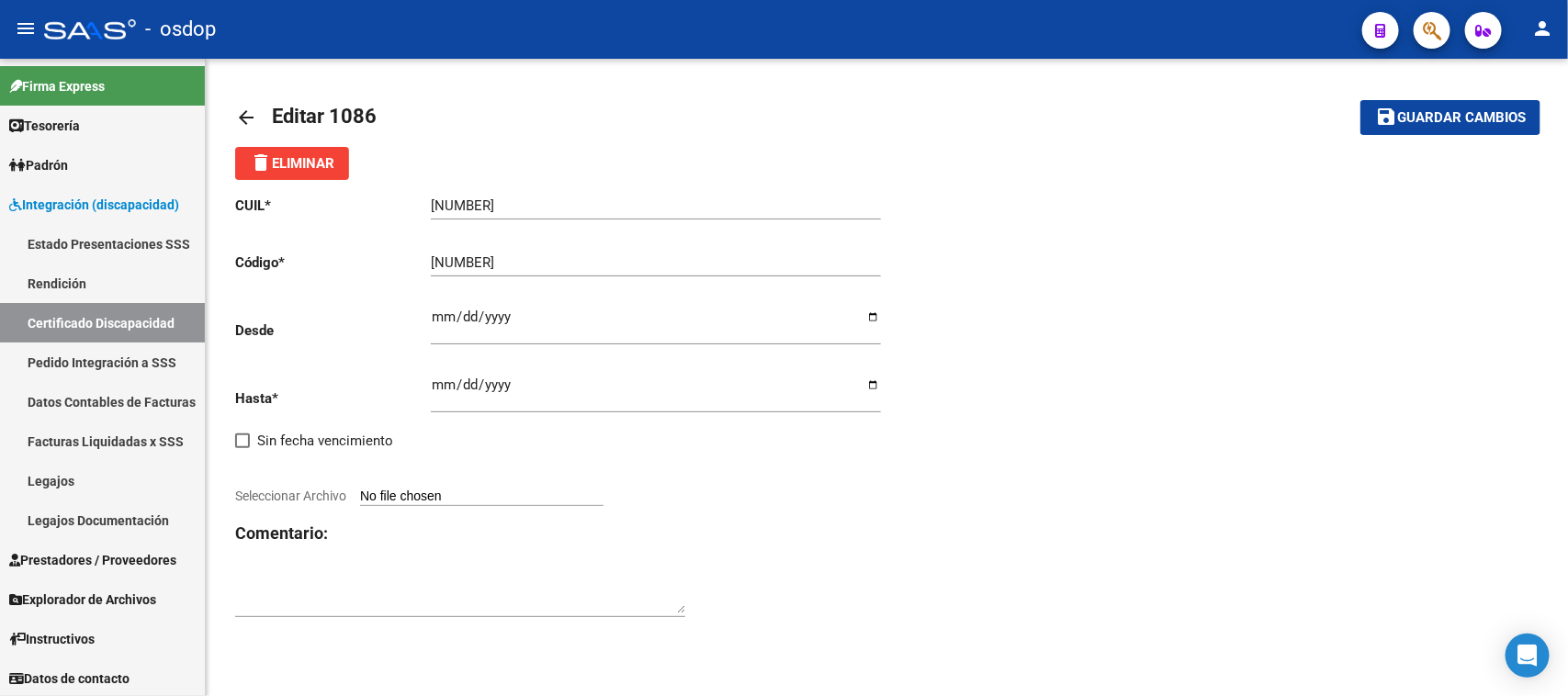 click on "Ingresar fec. Desde" at bounding box center (656, 324) 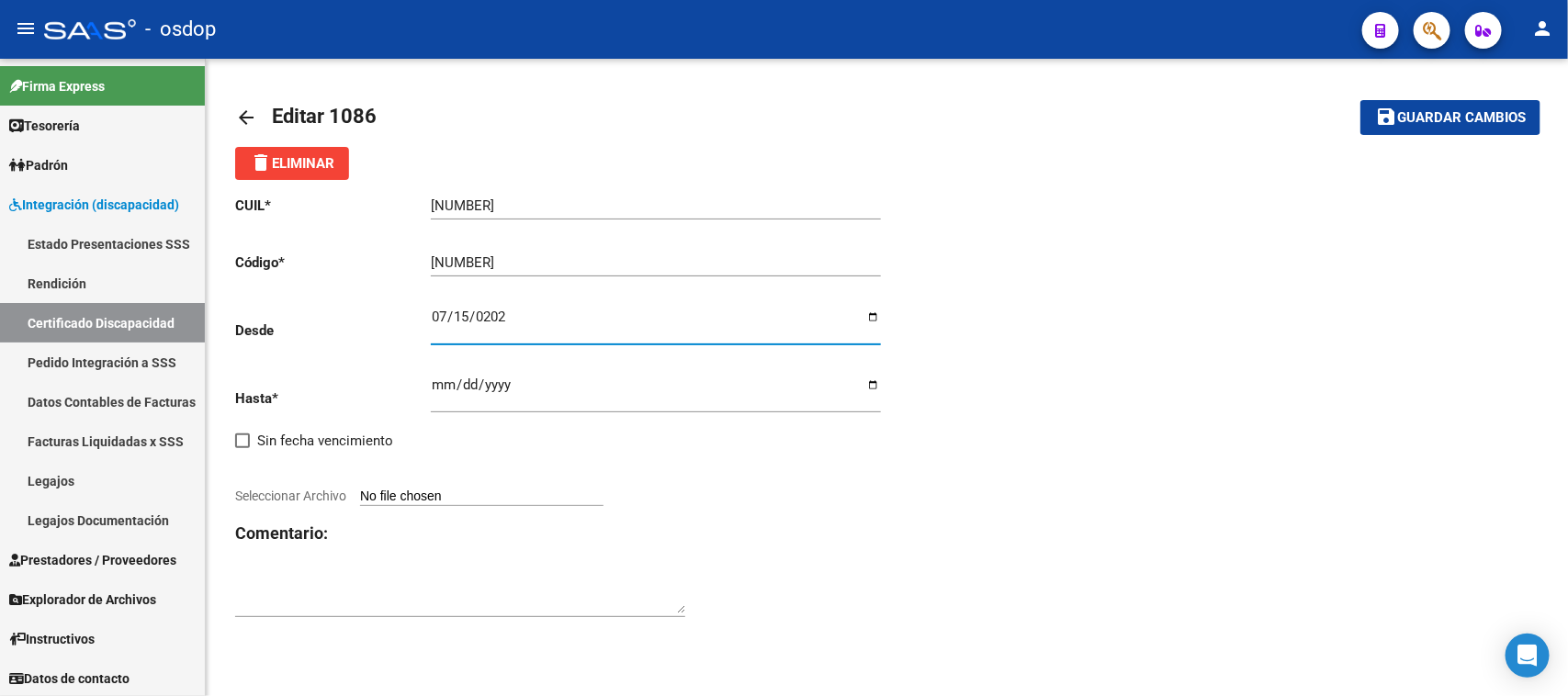 type on "2021-07-15" 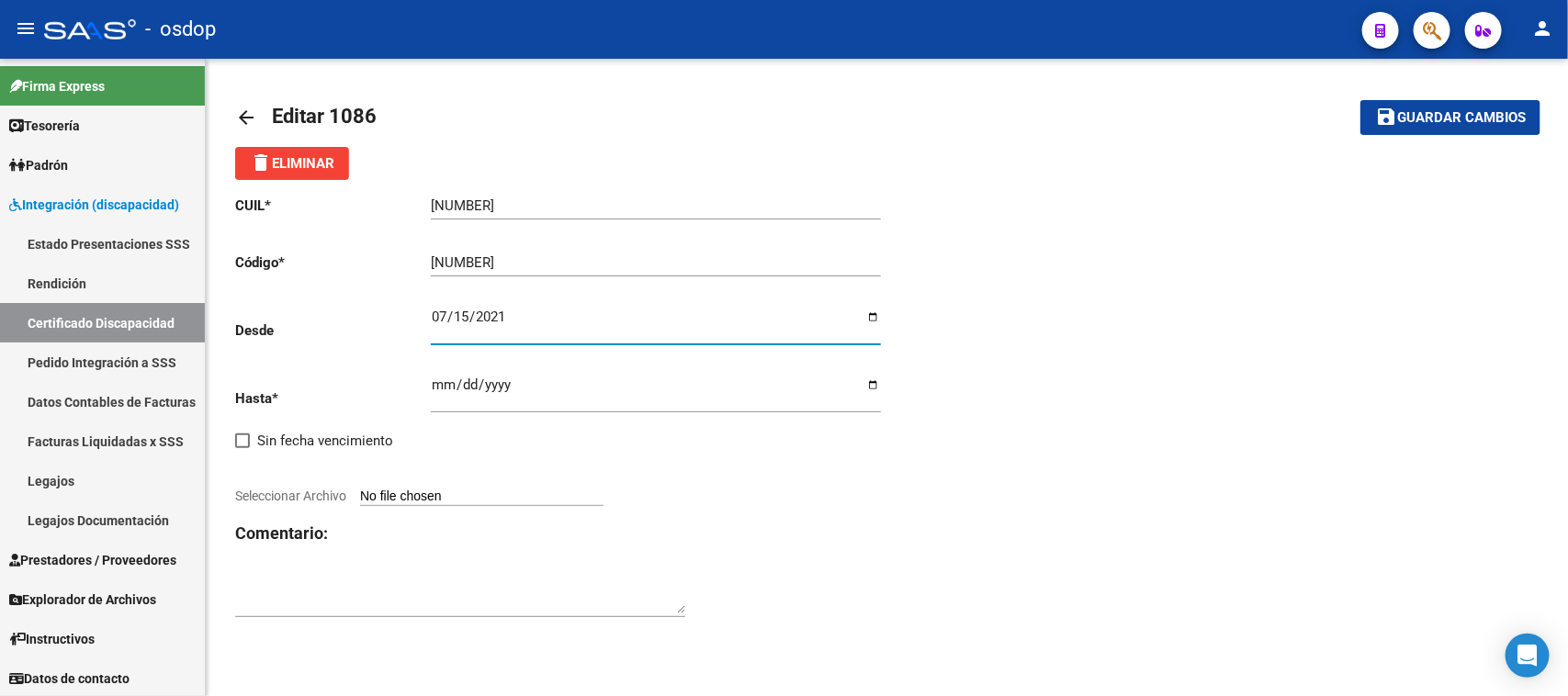 click on "[YEAR]-[MONTH]-[DAY]" at bounding box center [656, 392] 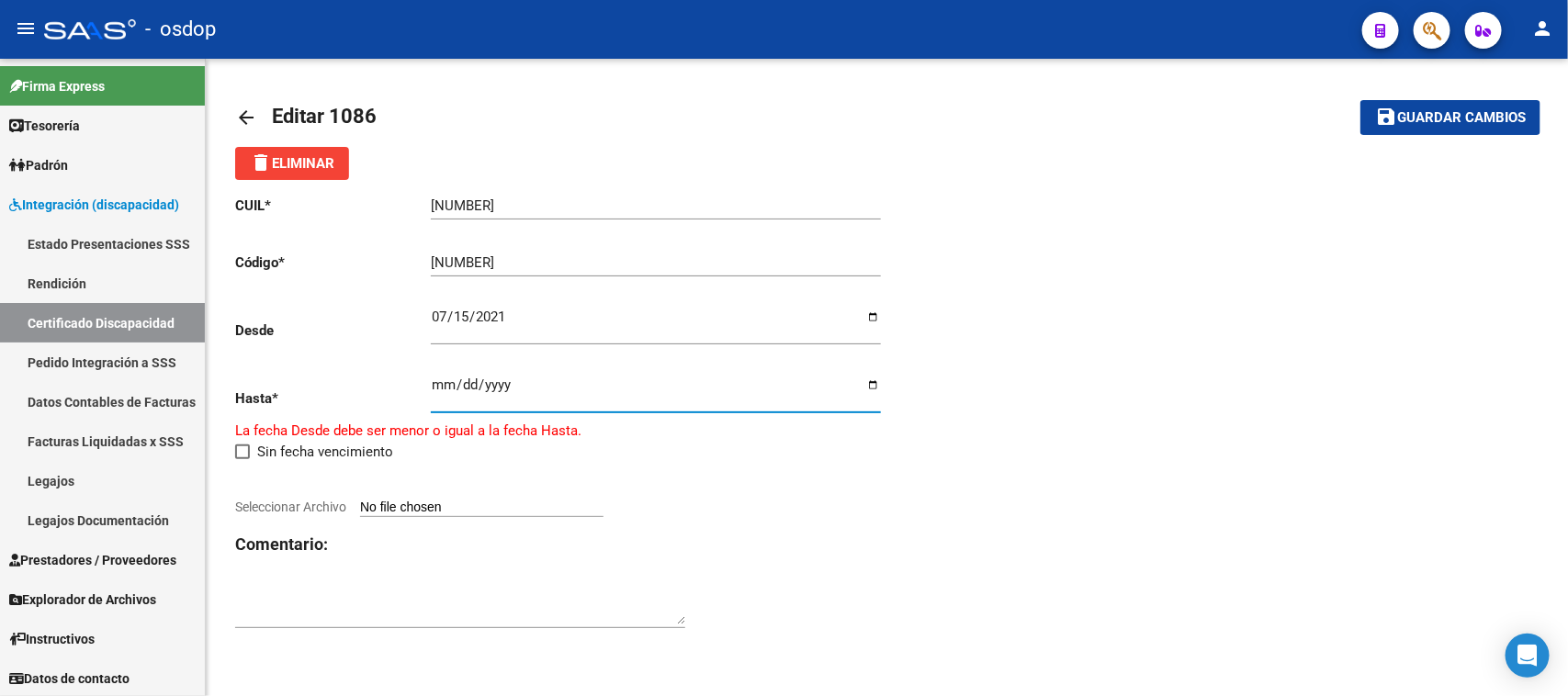 type on "[YEAR]-[MONTH]-[DAY]" 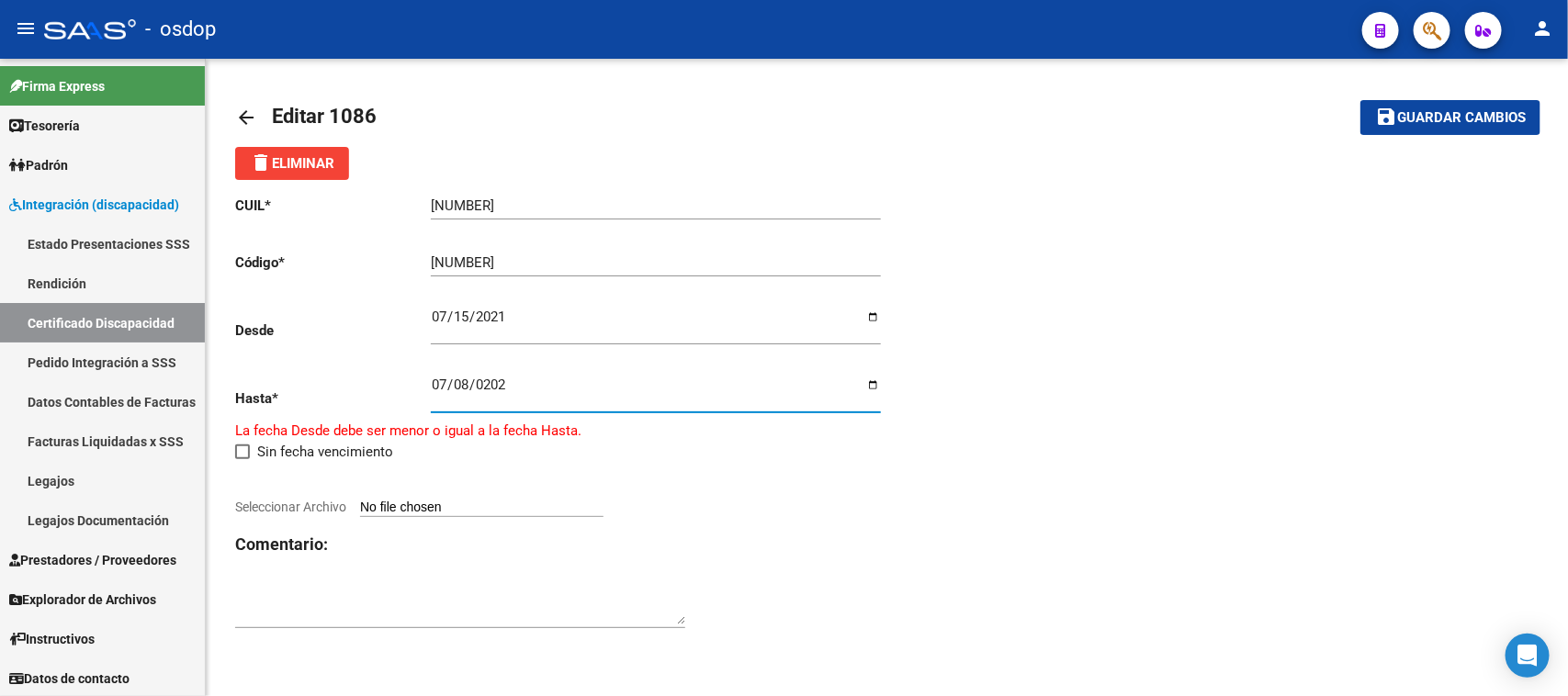 type on "[YEAR]-[MONTH]-[DAY]" 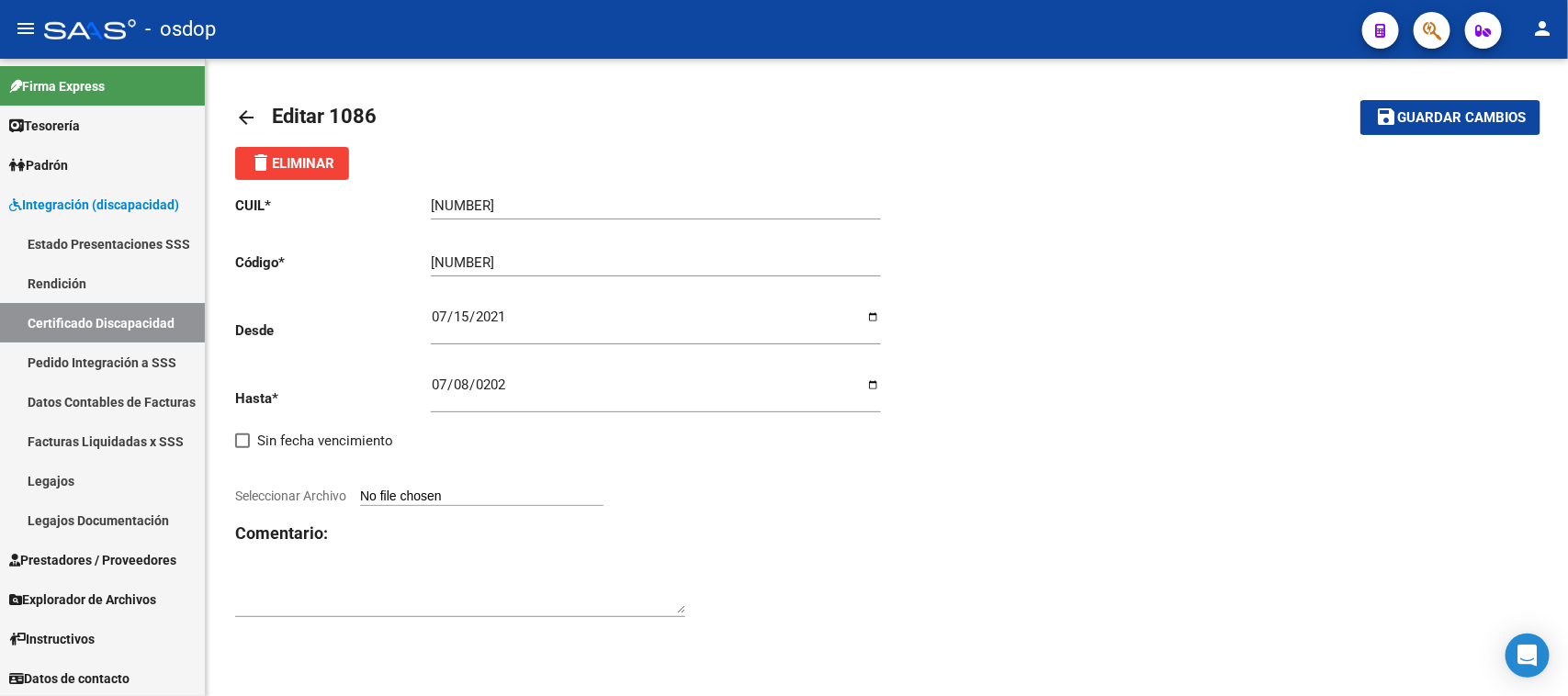 click on "Seleccionar Archivo" at bounding box center [481, 497] 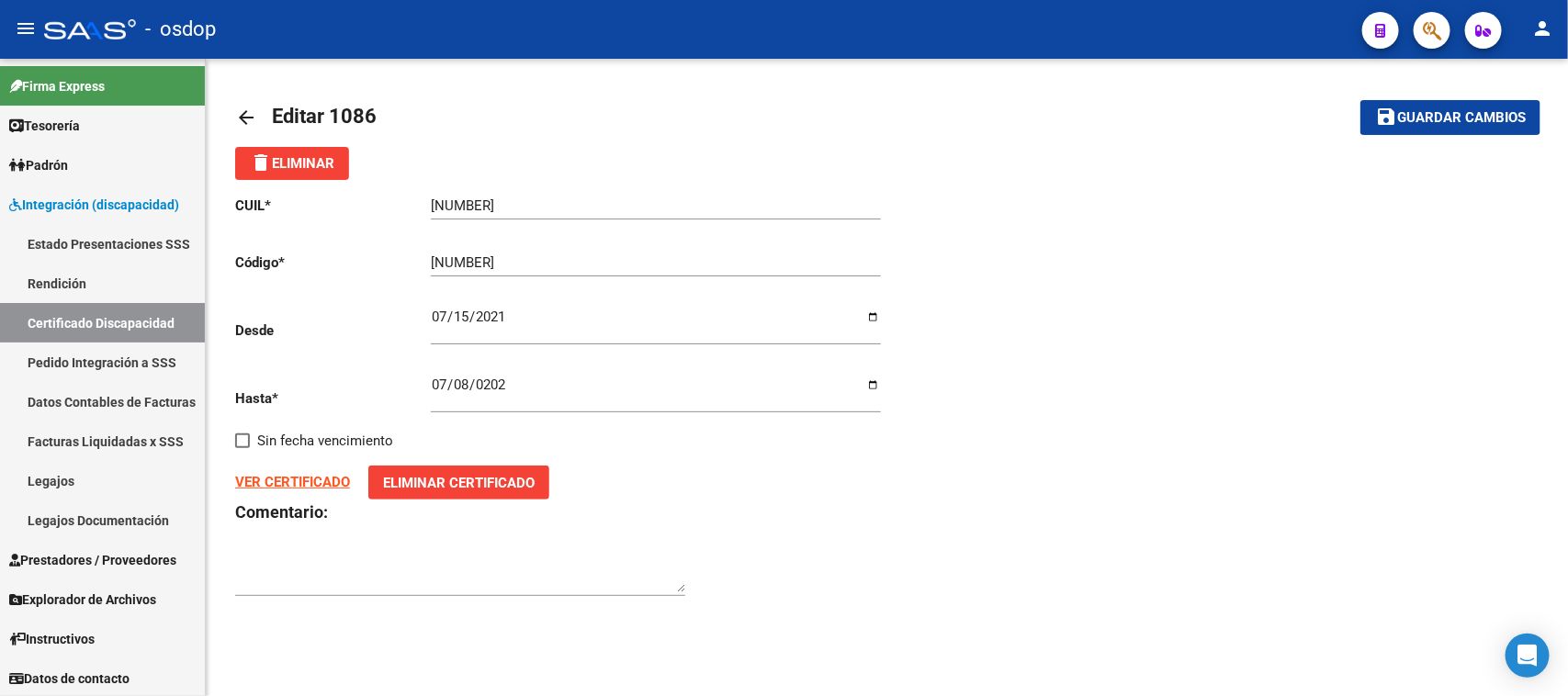 click on "Guardar cambios" 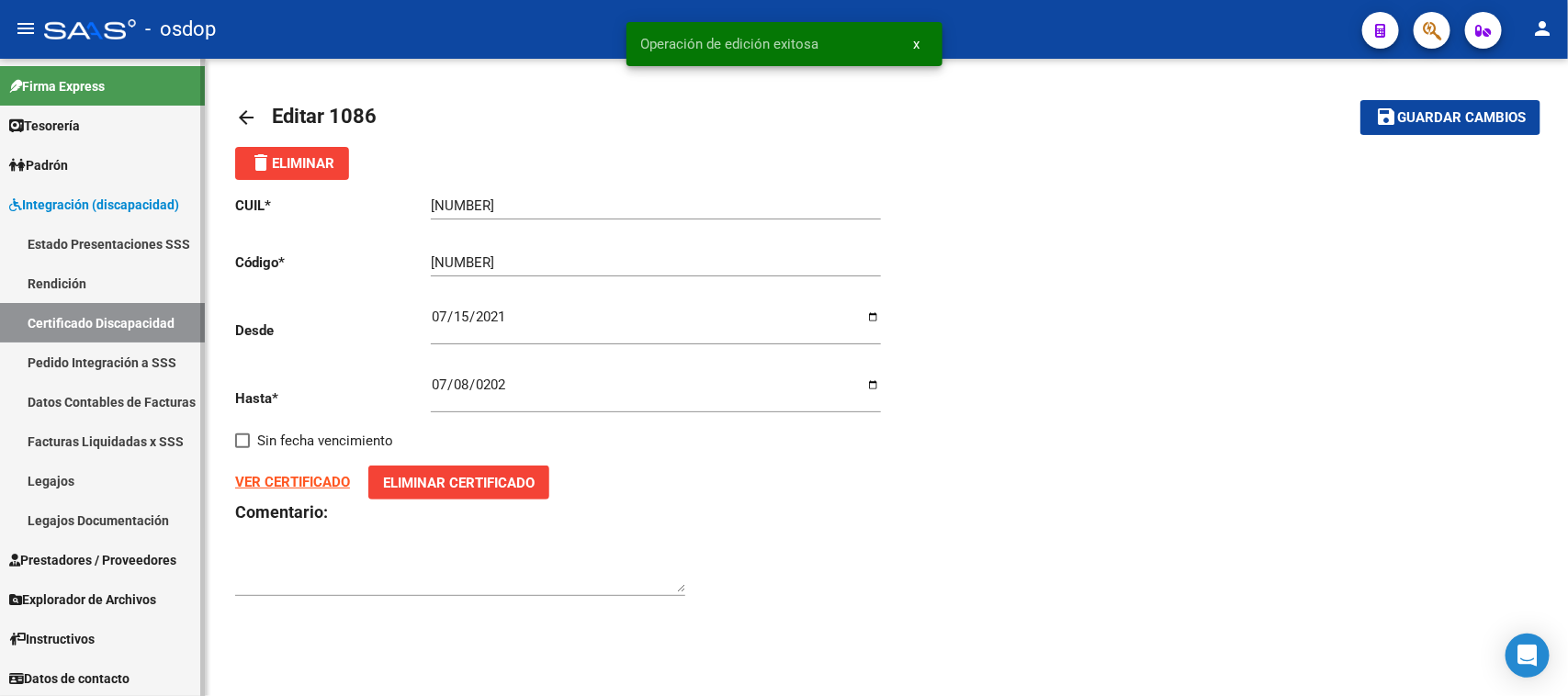 click on "Certificado Discapacidad" at bounding box center [102, 322] 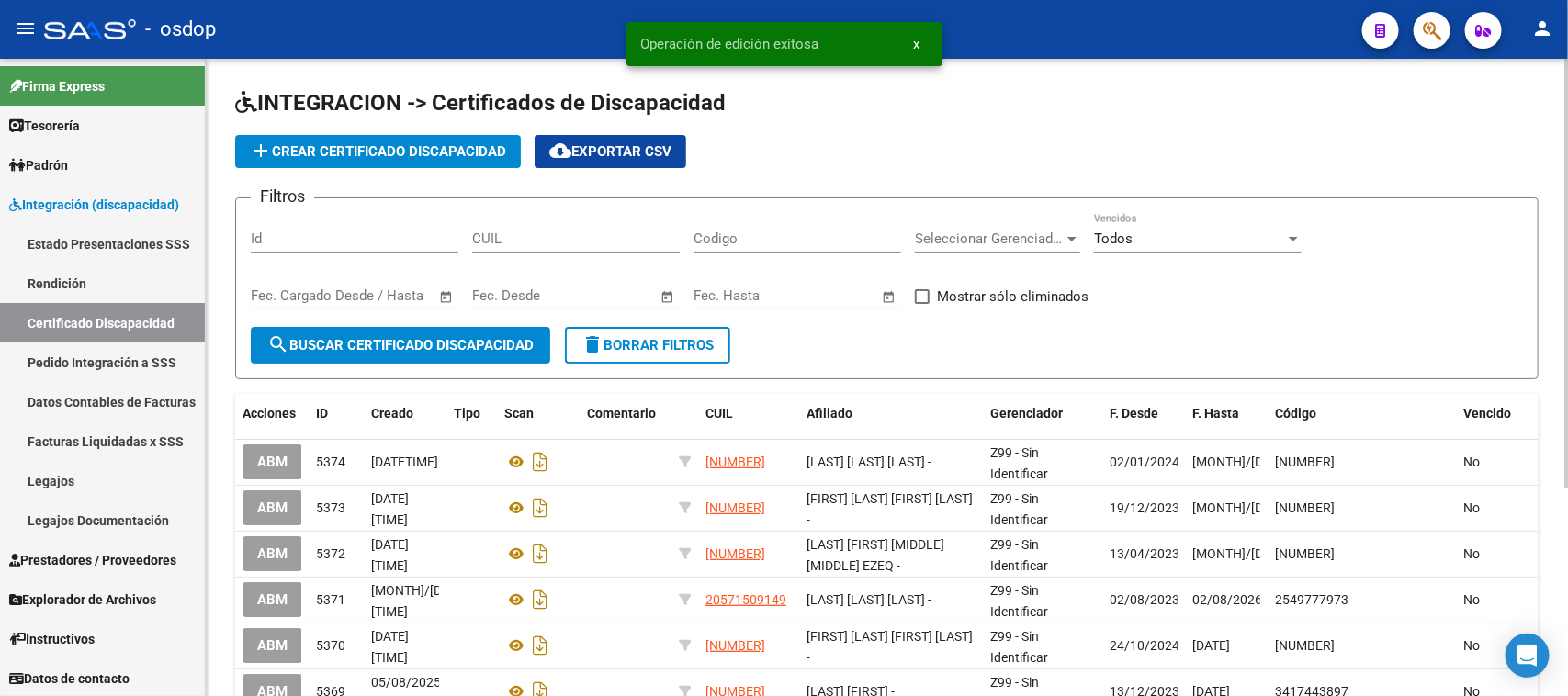click on "CUIL" 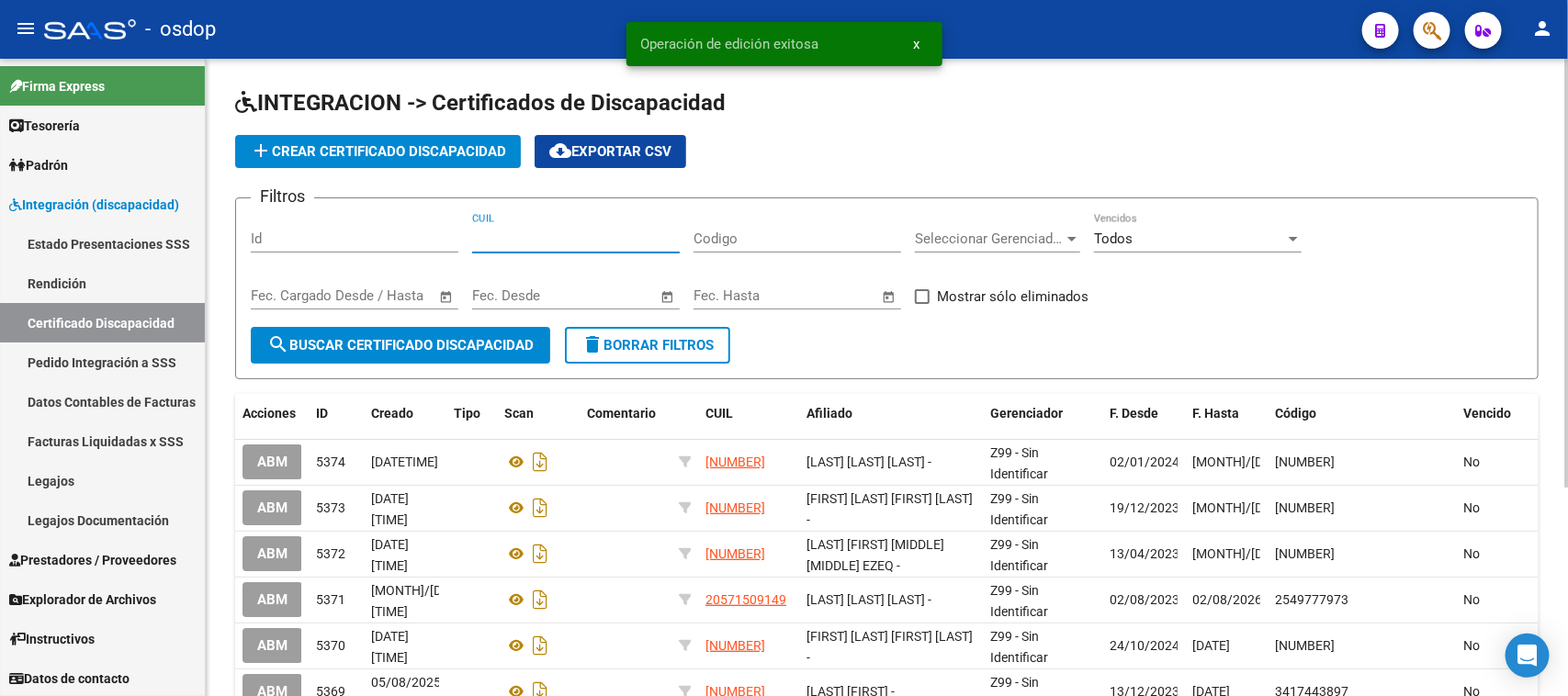paste on "[NUMBER]" 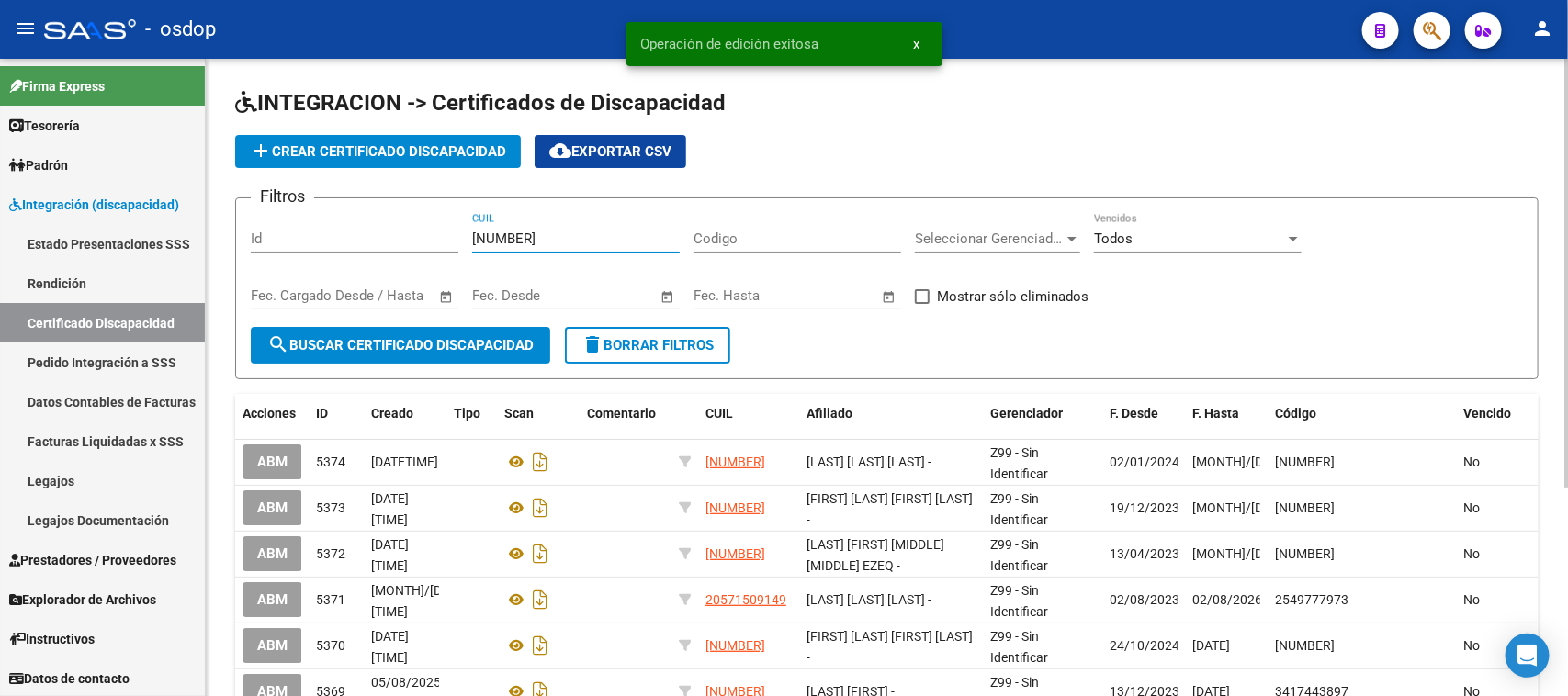 type on "[NUMBER]" 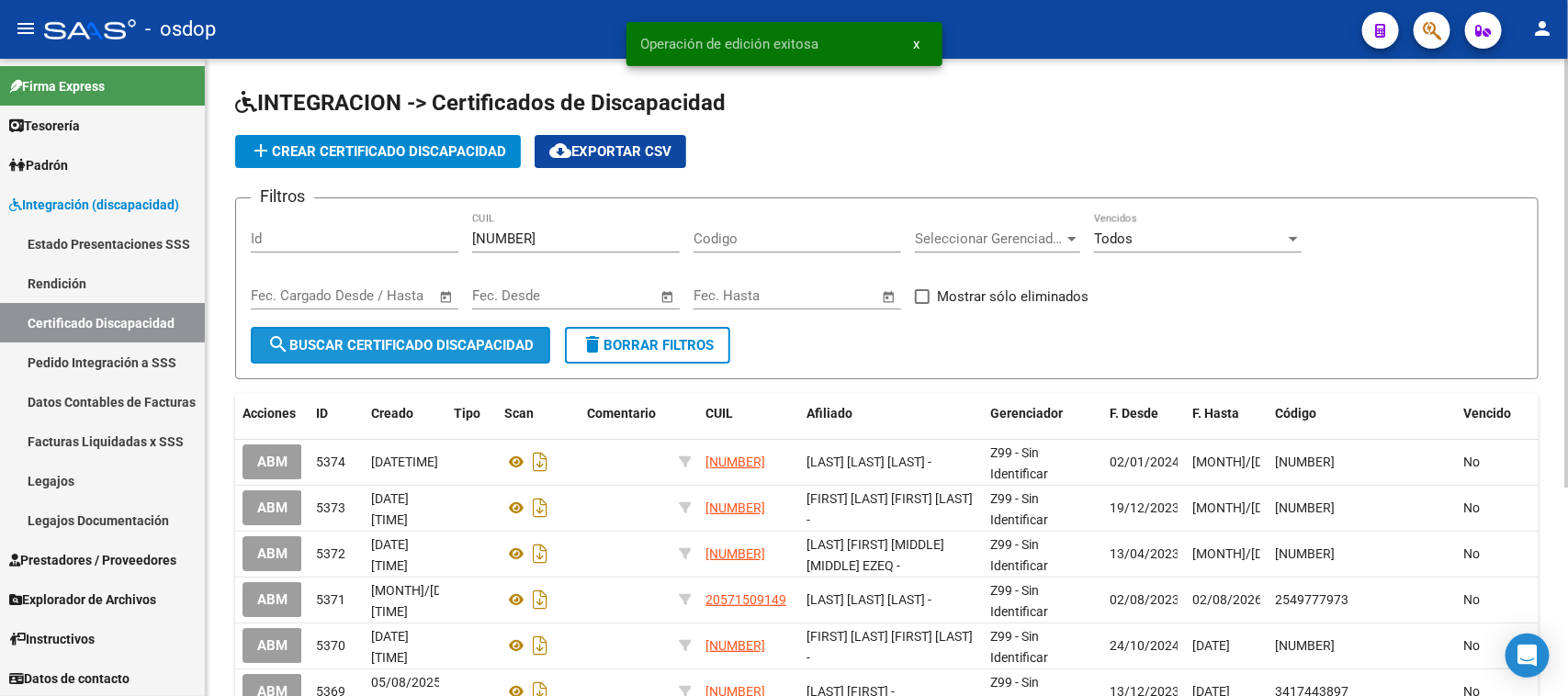 click on "search  Buscar Certificado Discapacidad" 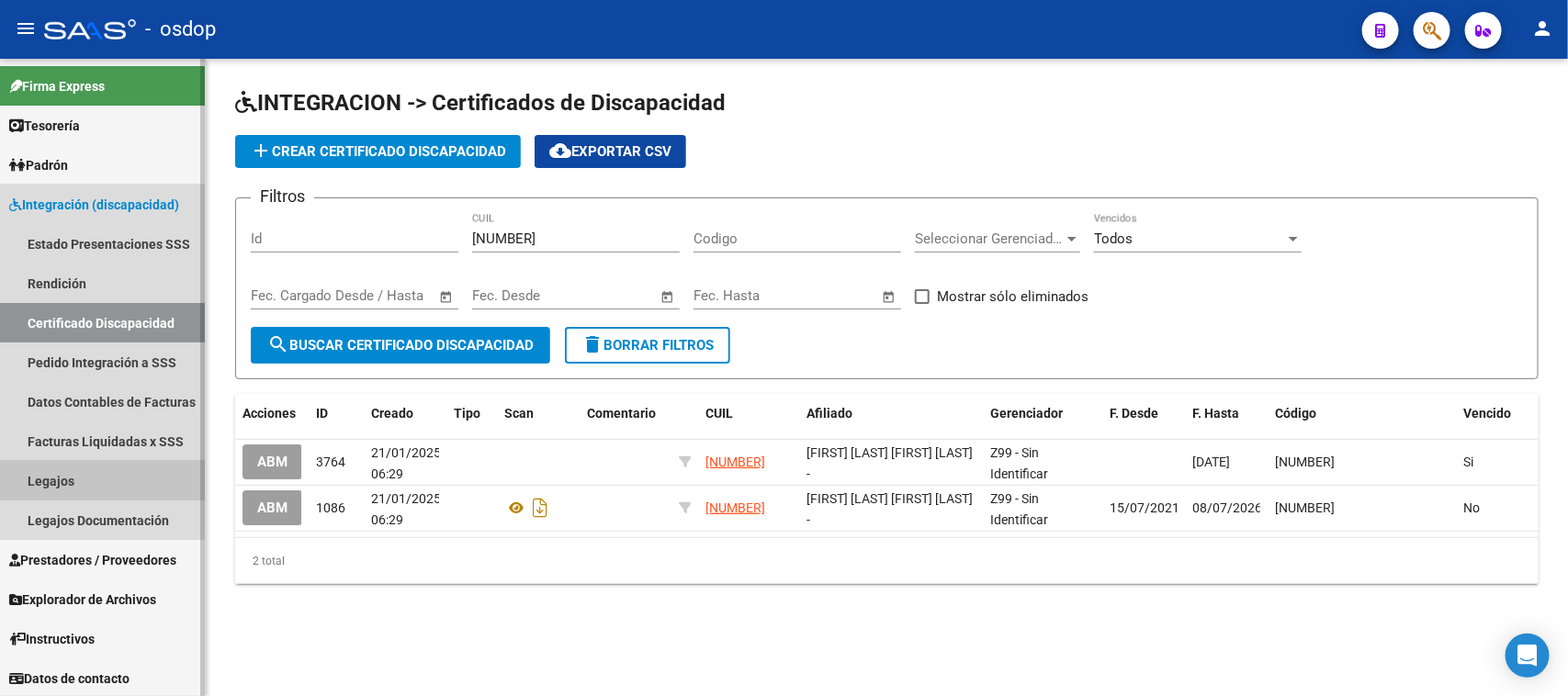 click on "Legajos" at bounding box center (102, 480) 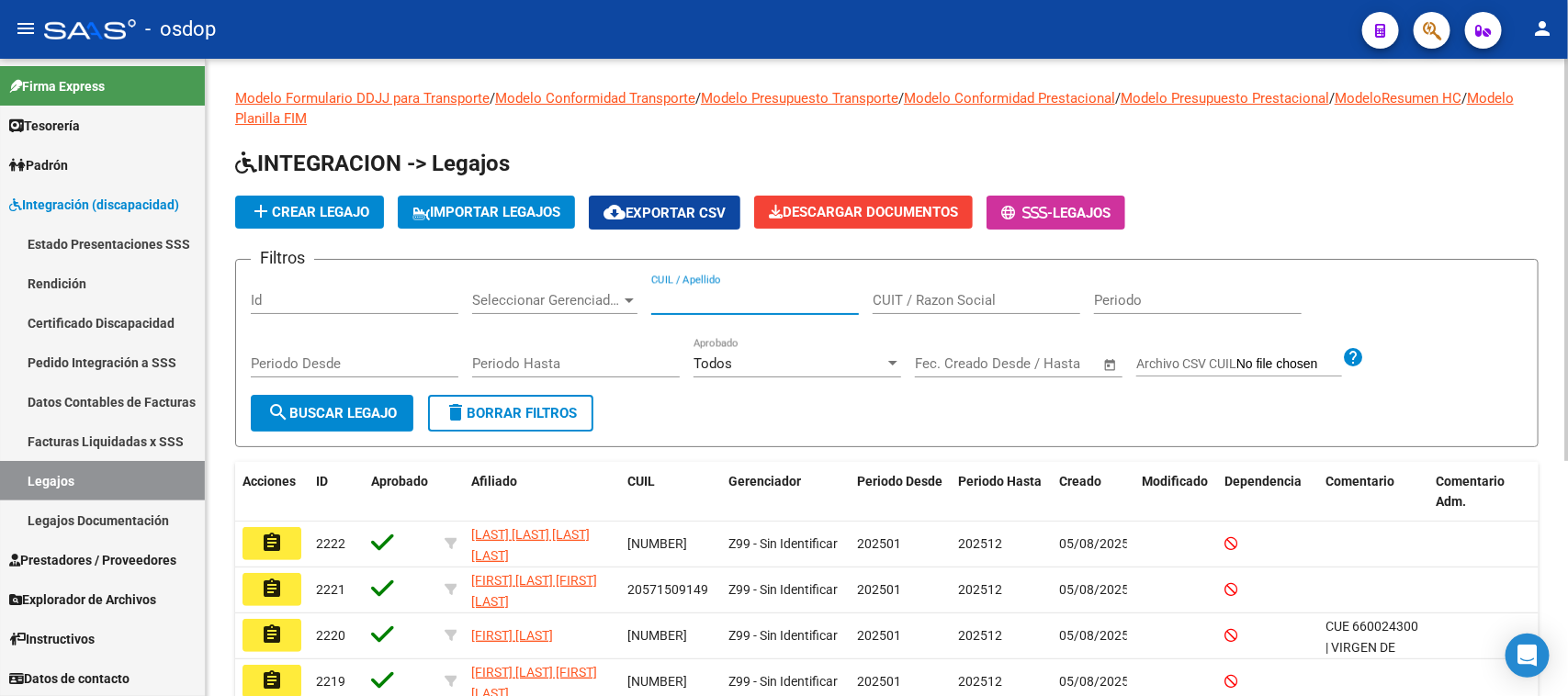 click on "CUIL / Apellido" at bounding box center [755, 300] 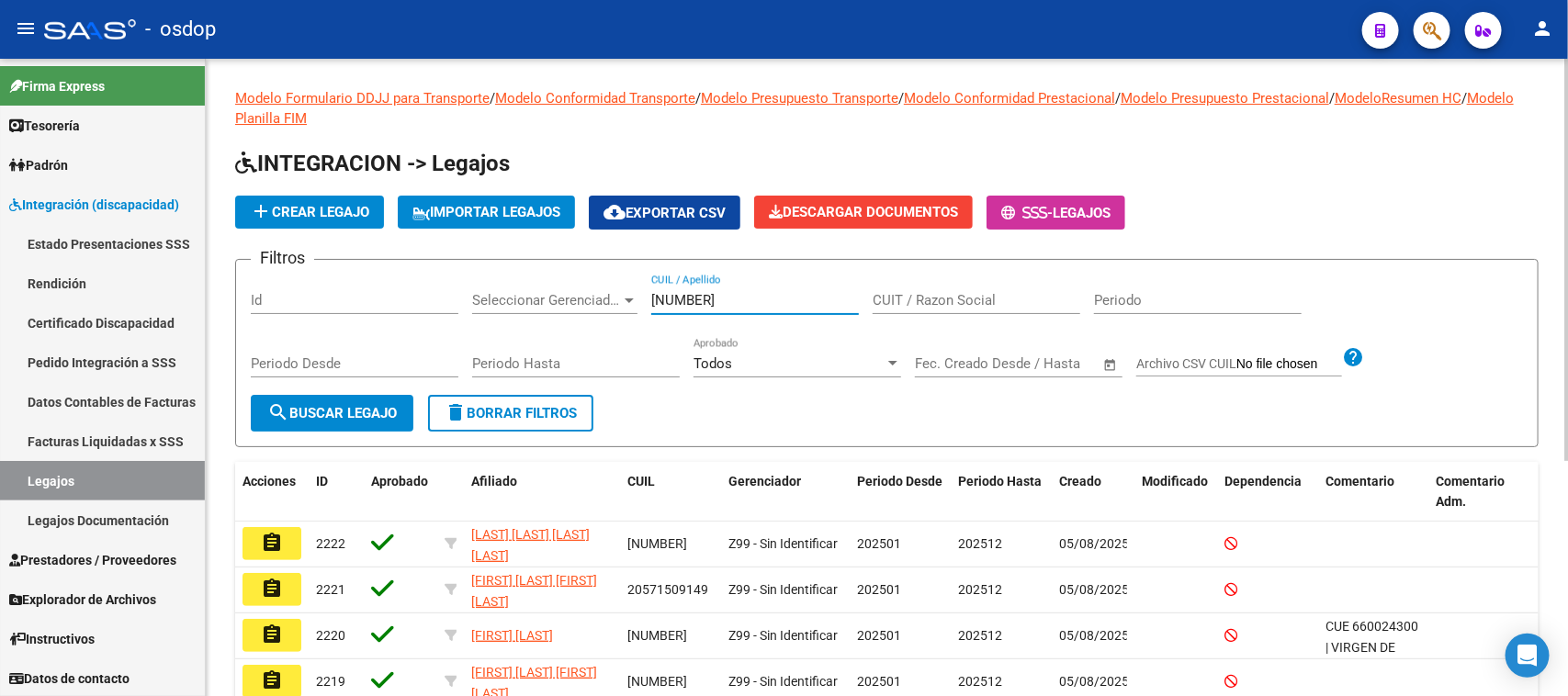 type on "[NUMBER]" 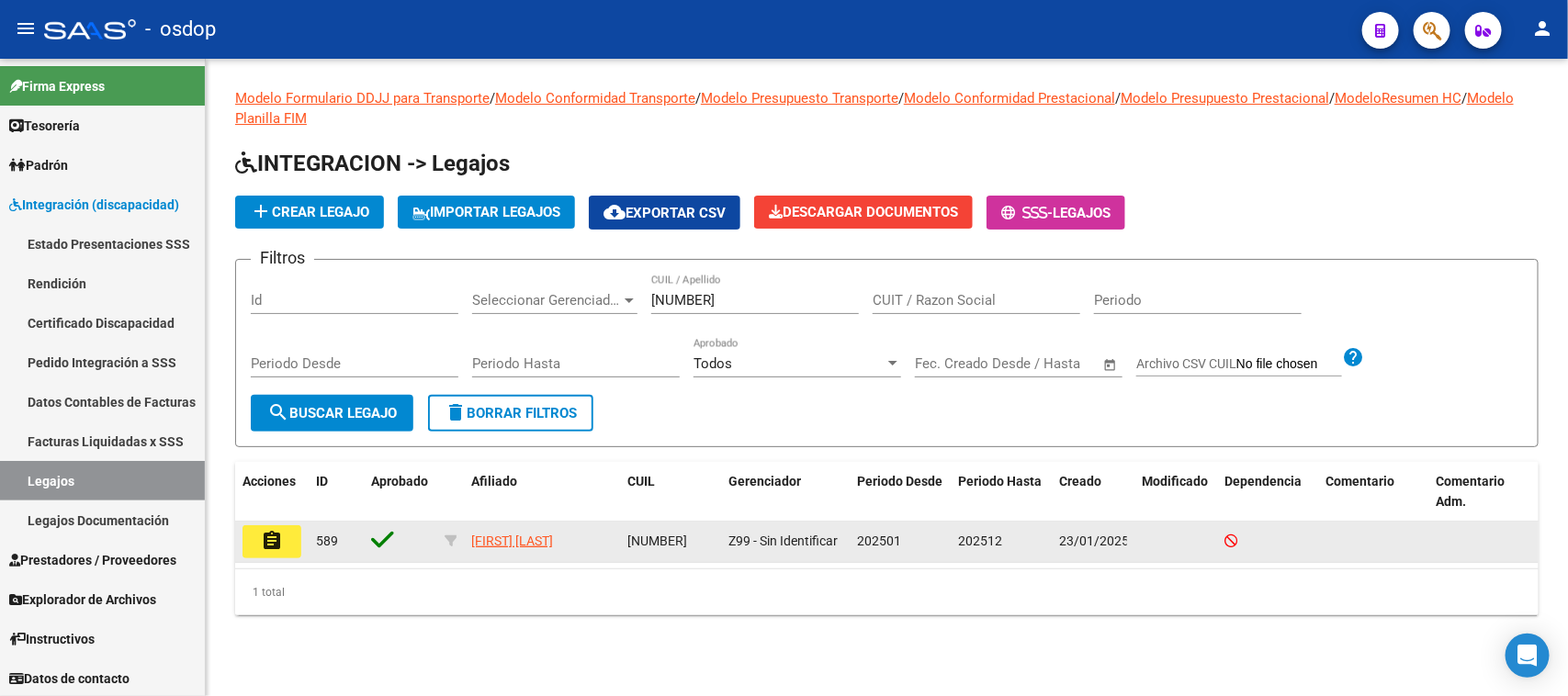 click on "assignment" 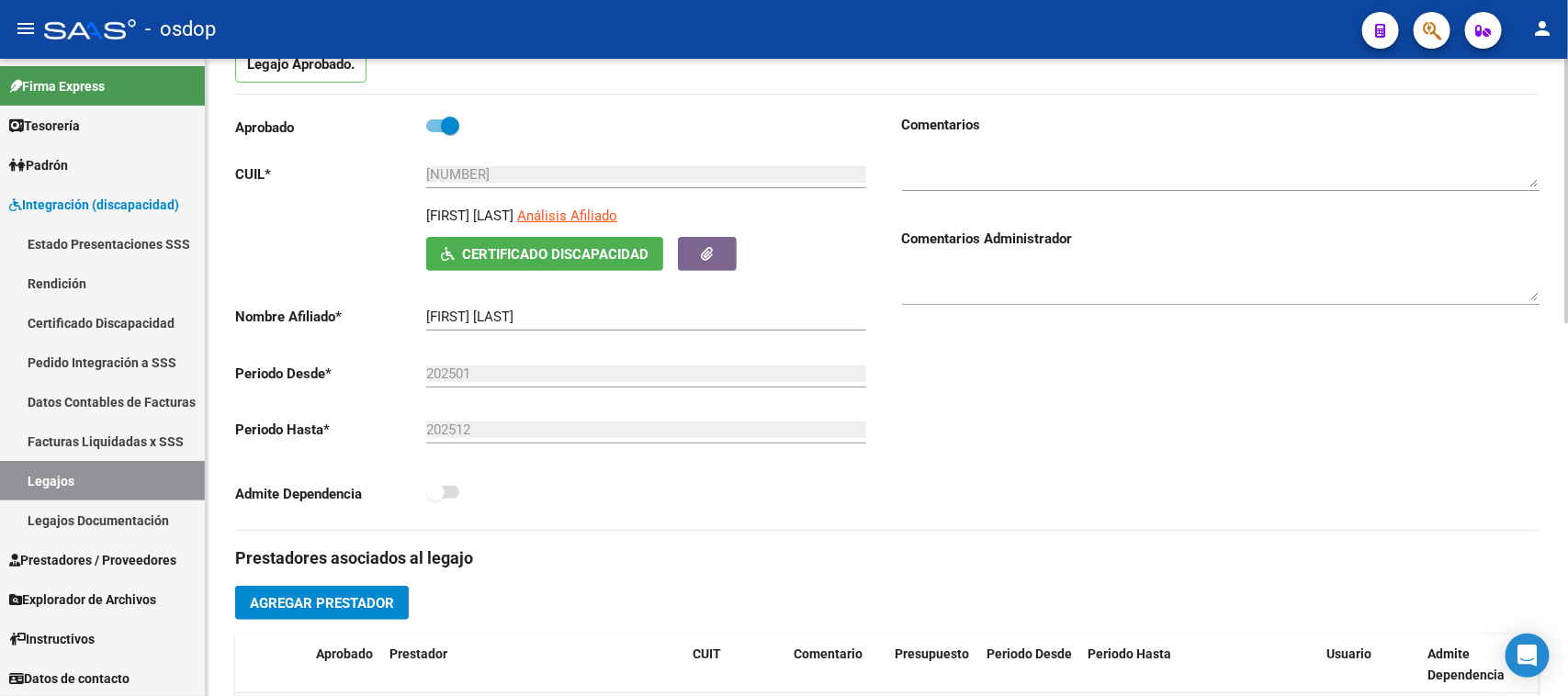 type on "[FIRST] [LAST]" 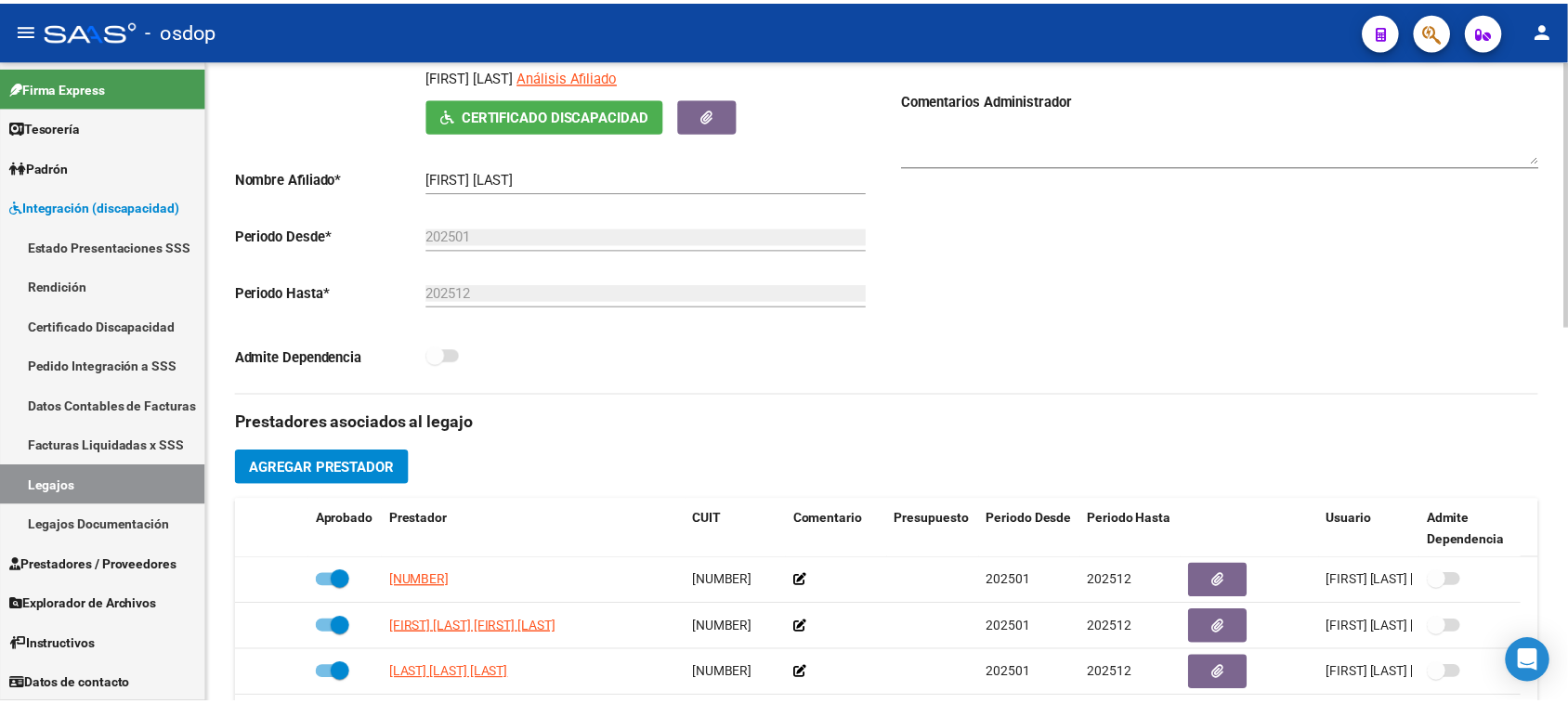 scroll, scrollTop: 464, scrollLeft: 0, axis: vertical 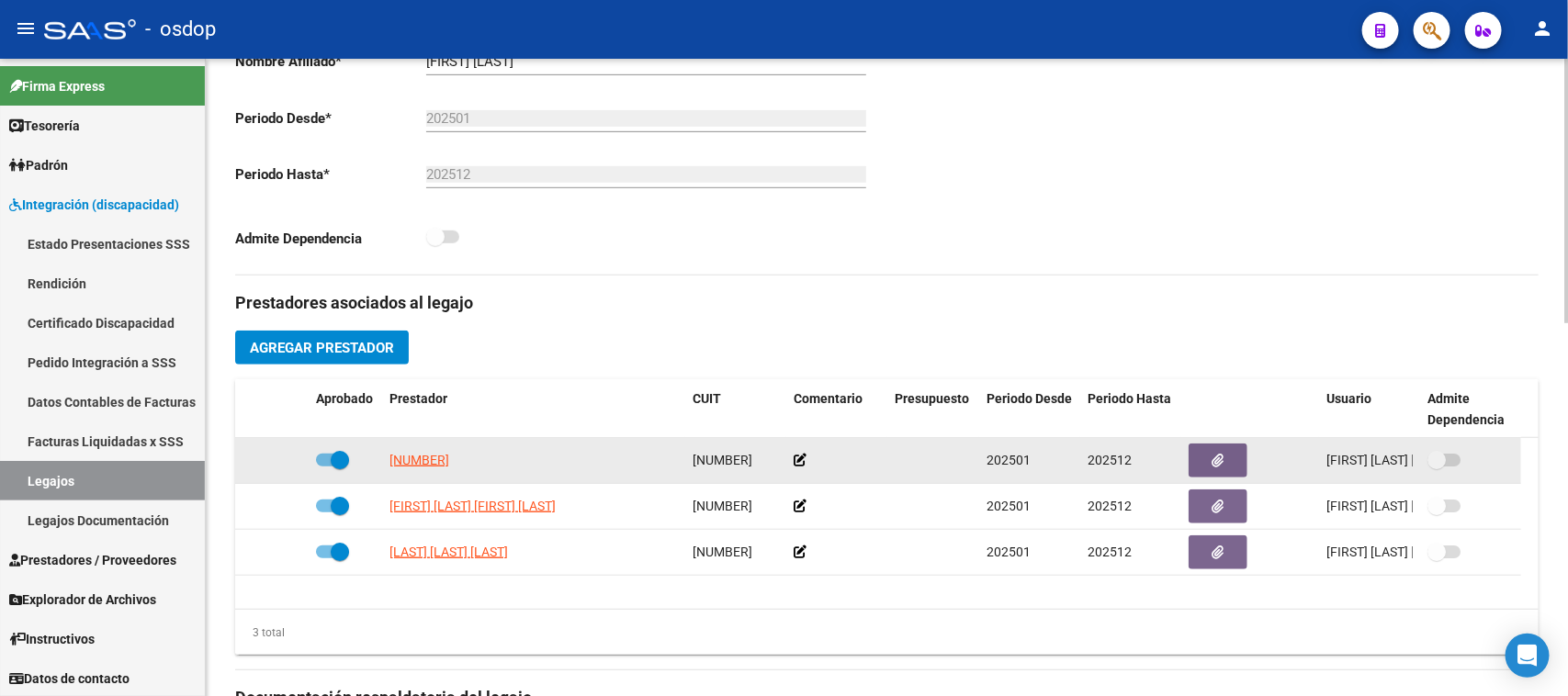 click 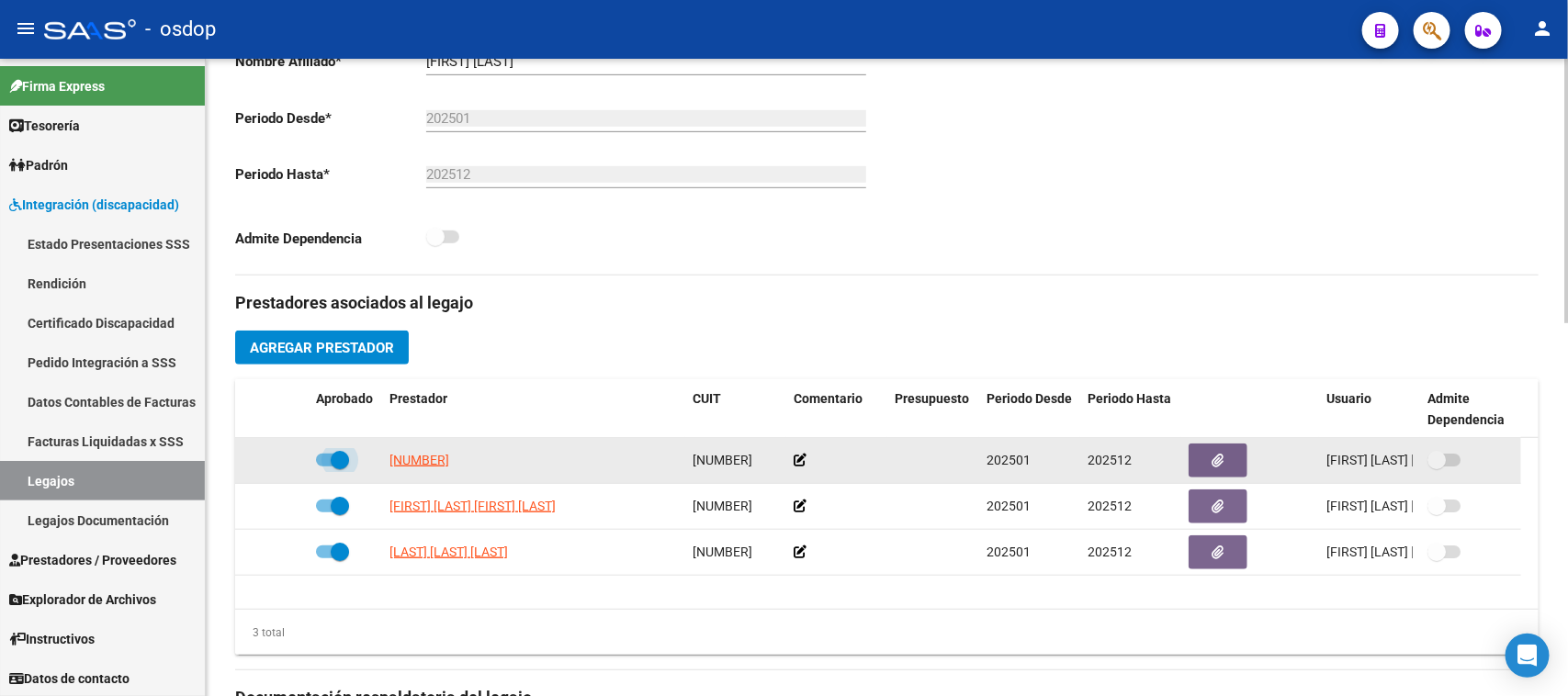 click at bounding box center [324, 466] 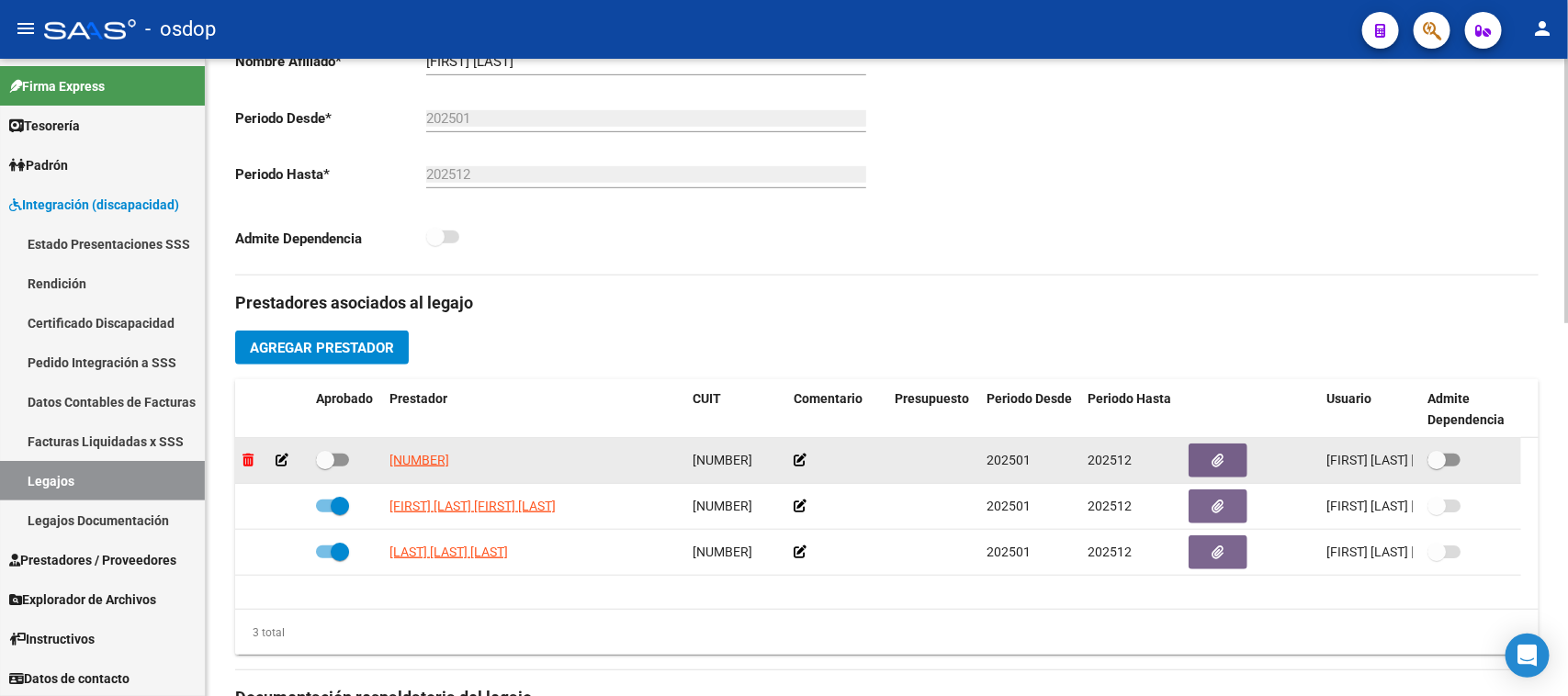 click 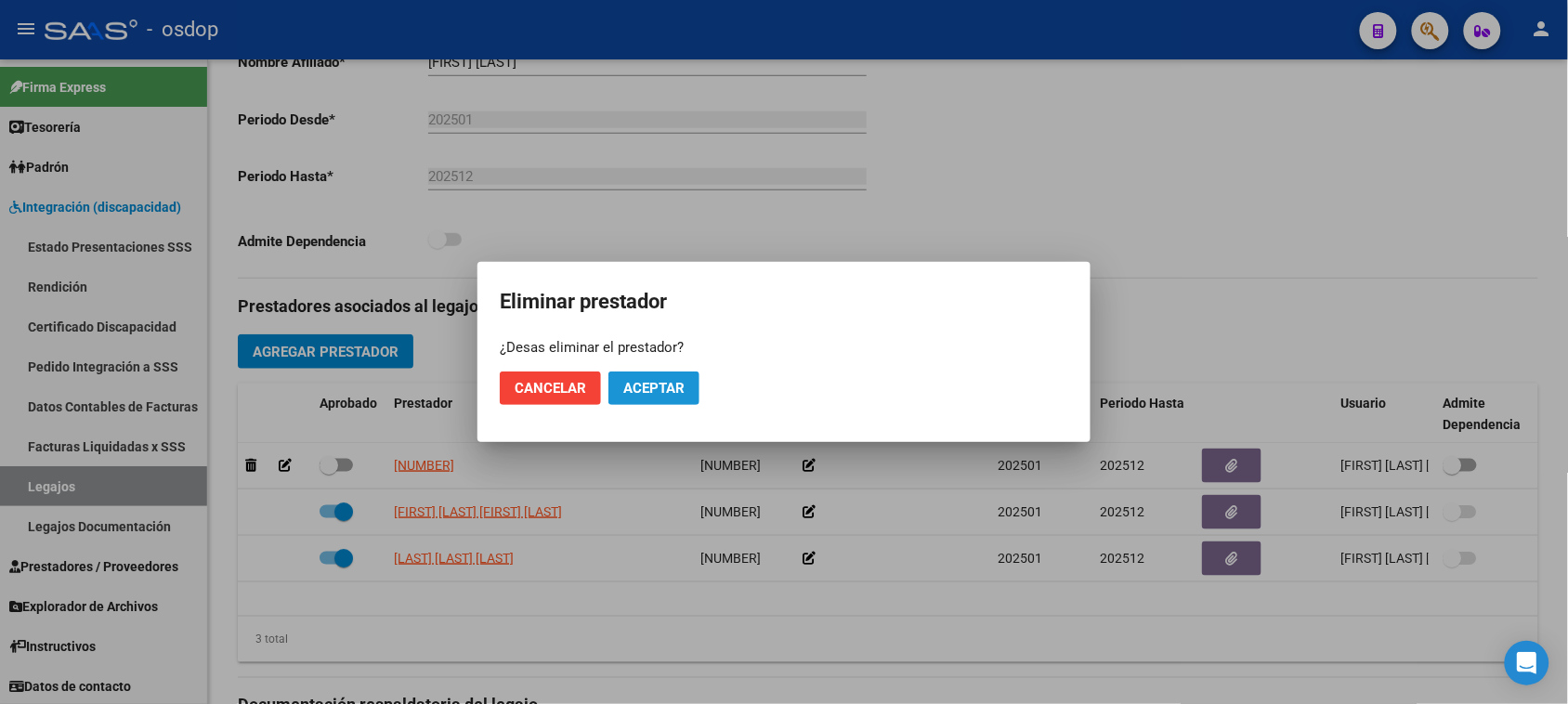 click on "Aceptar" 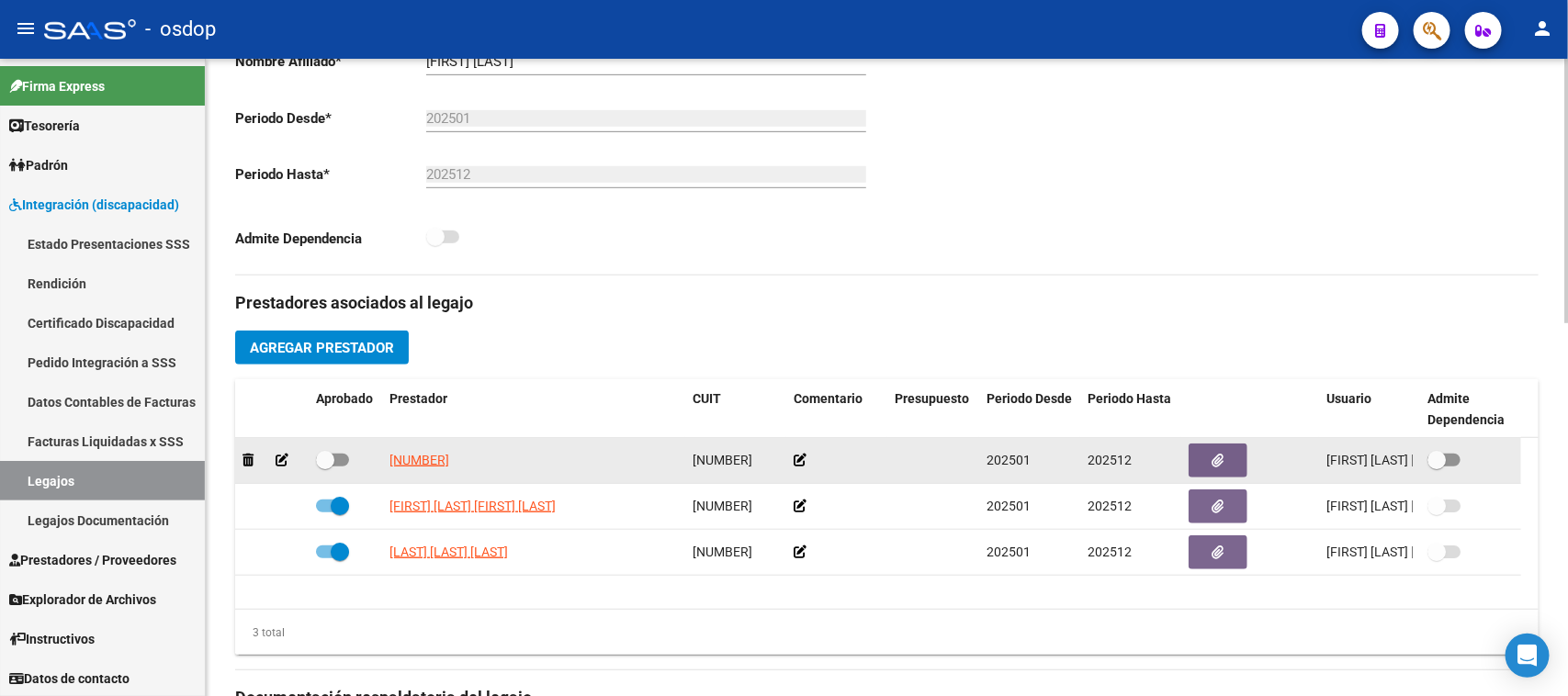 checkbox on "true" 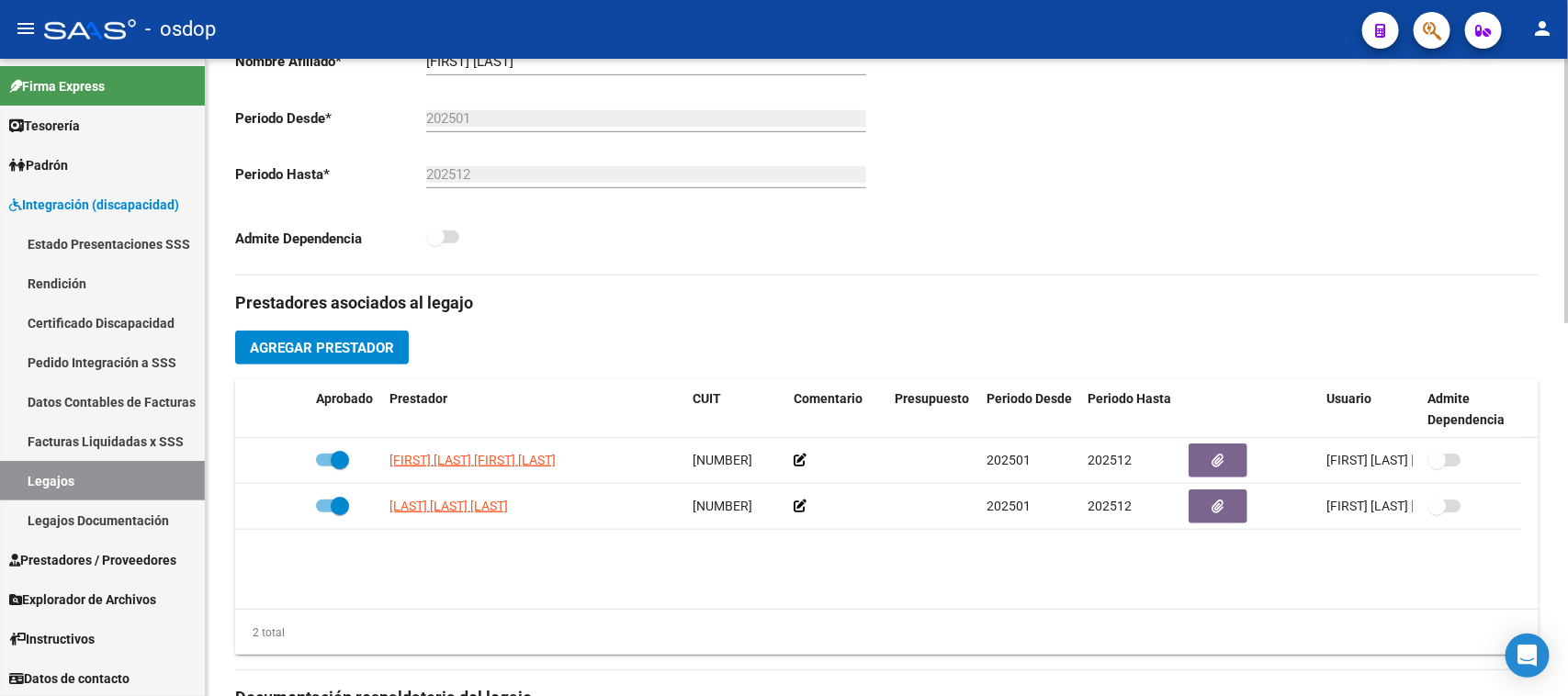 click on "Agregar Prestador" 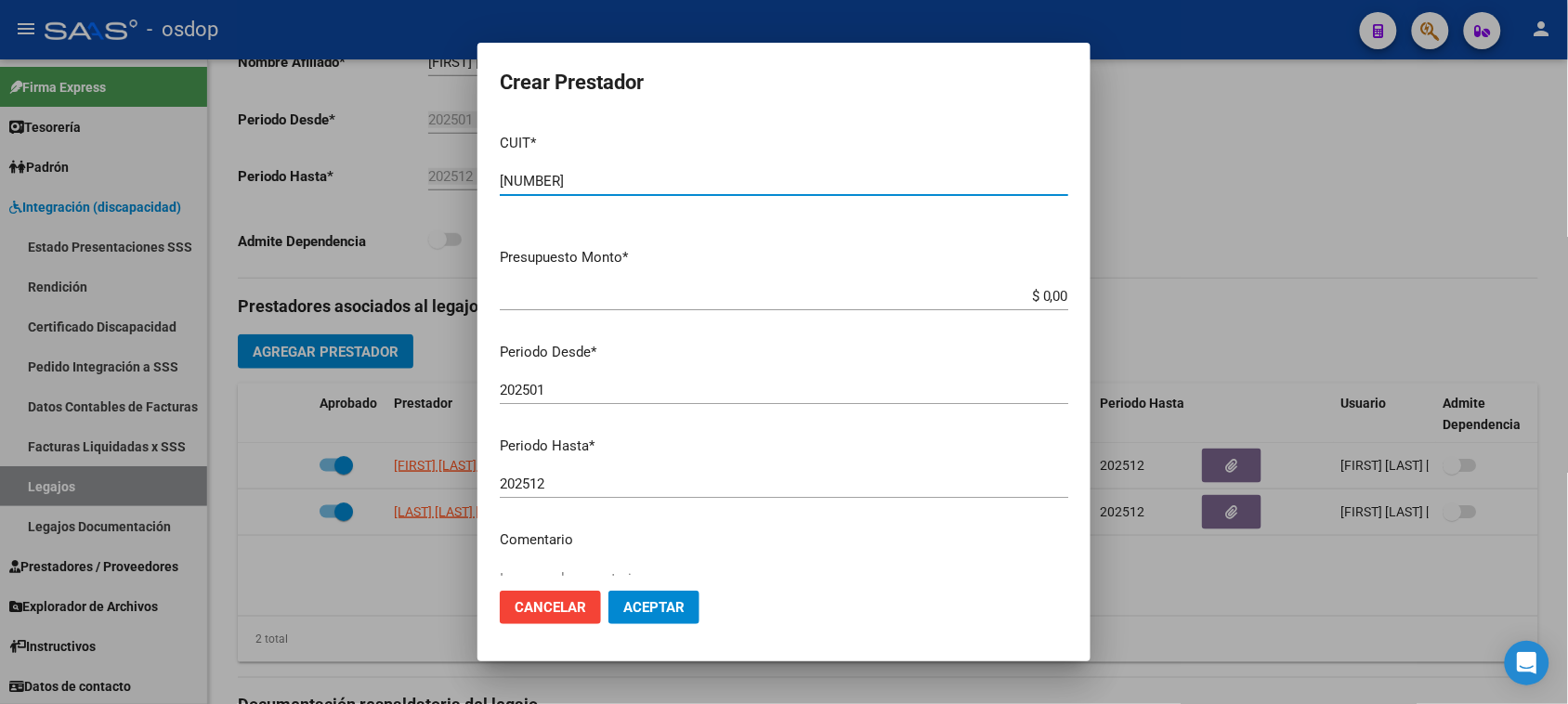 type on "[NUMBER]" 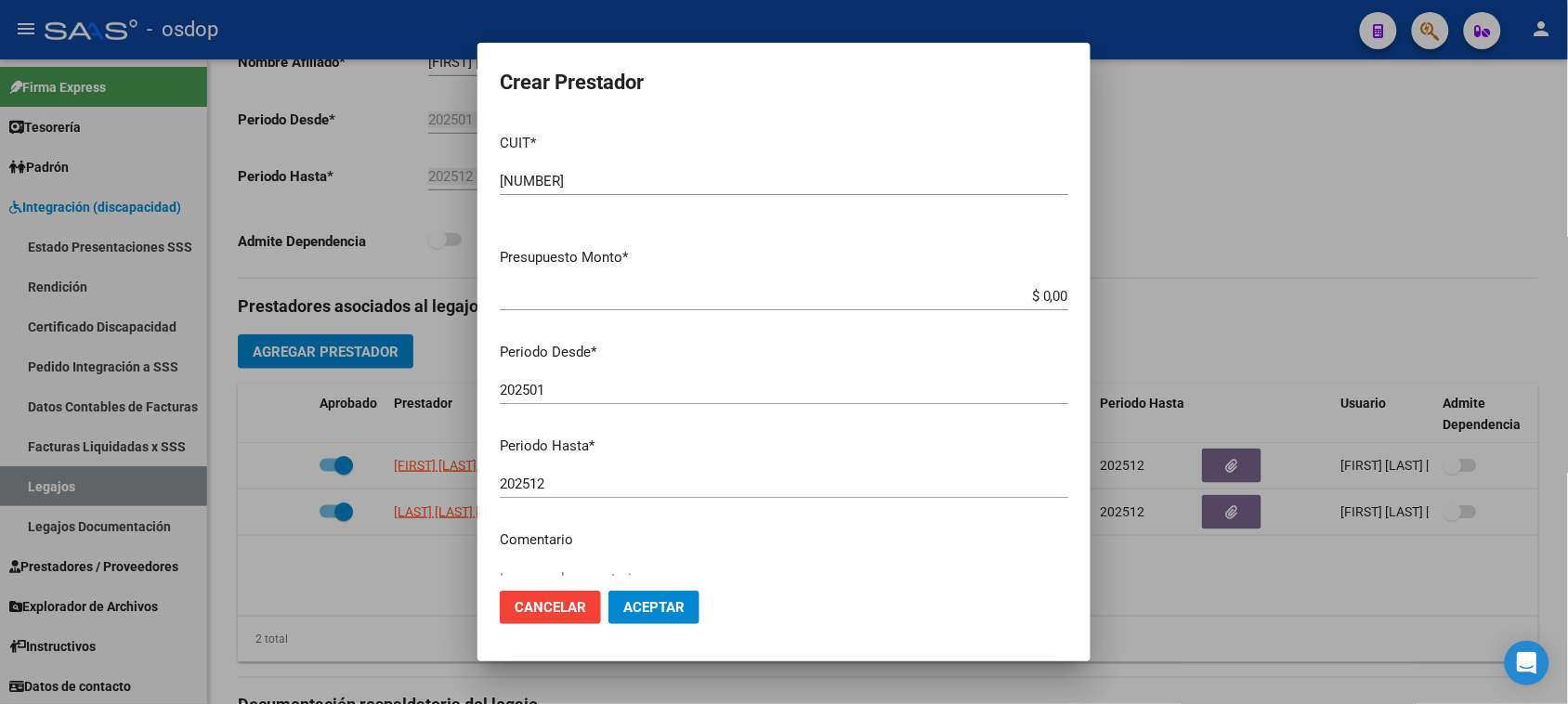 click on "$ 0,00" at bounding box center (784, 296) 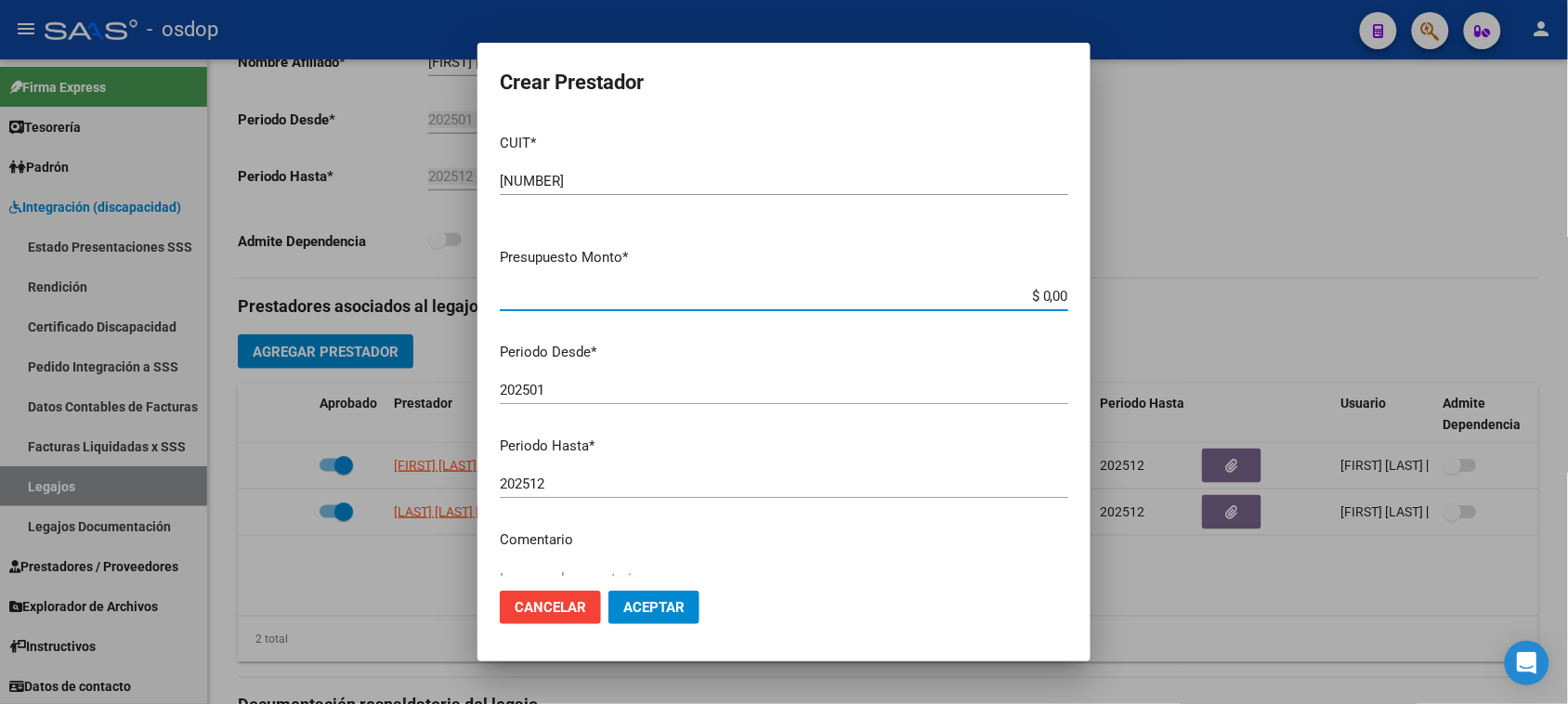 click on "$ 0,00" at bounding box center [784, 296] 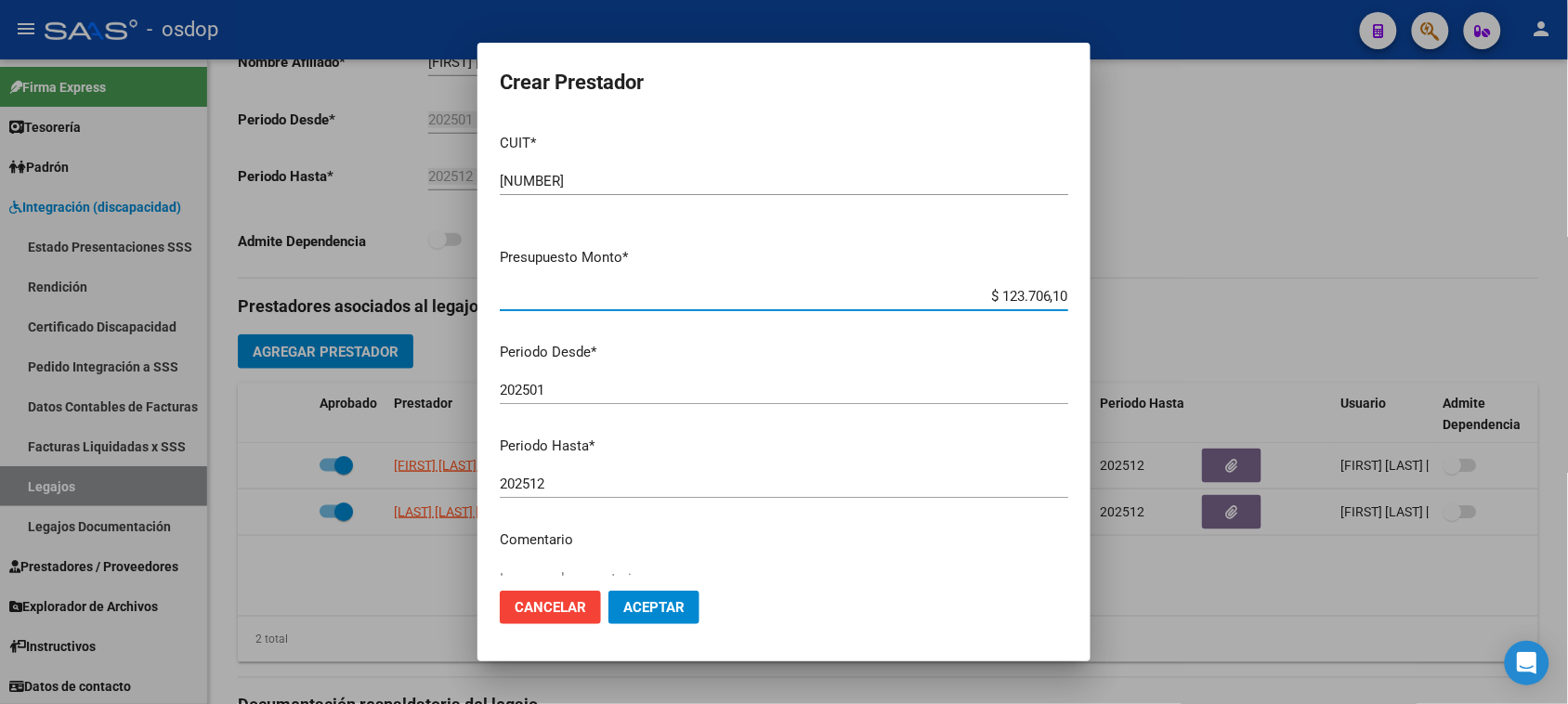 type on "$ 123.706,10" 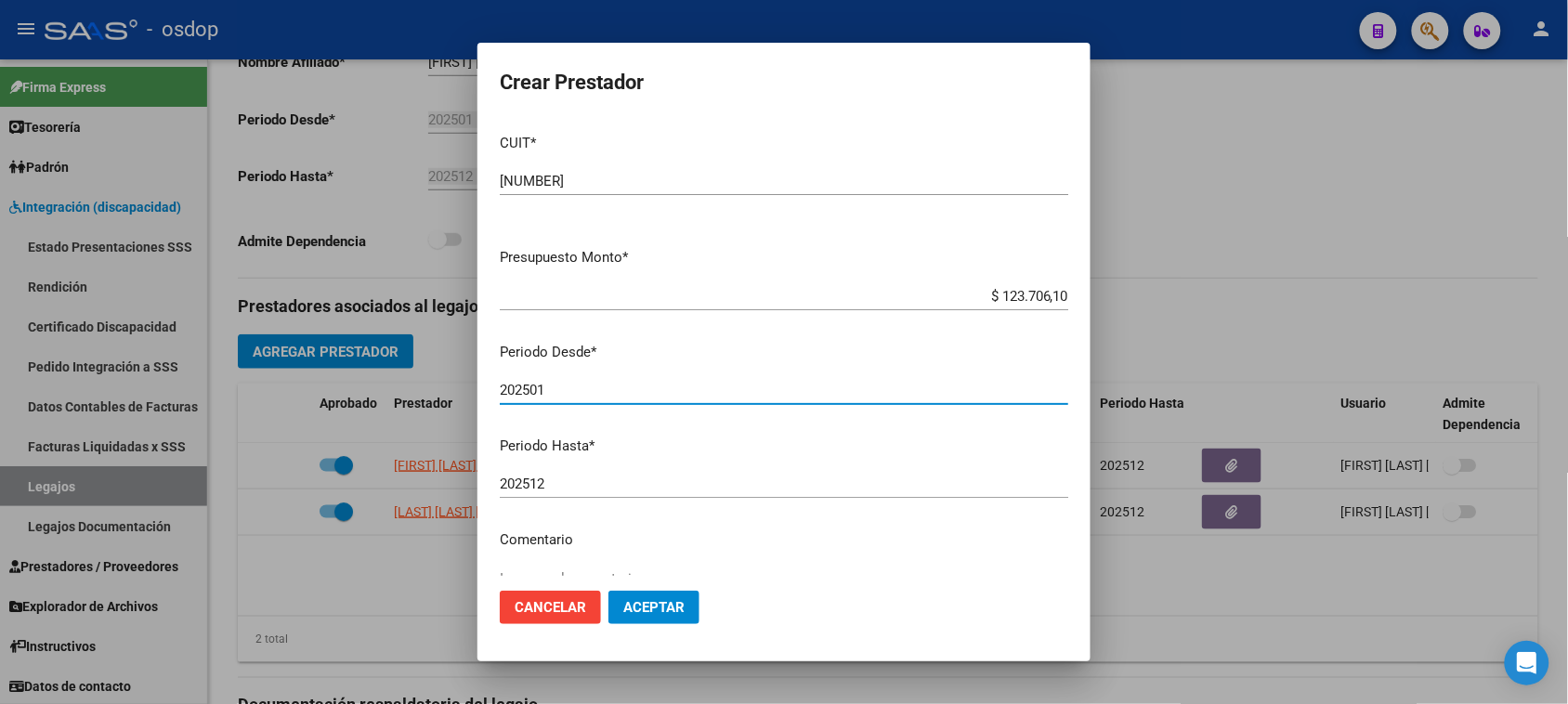 click on "202501" at bounding box center (784, 390) 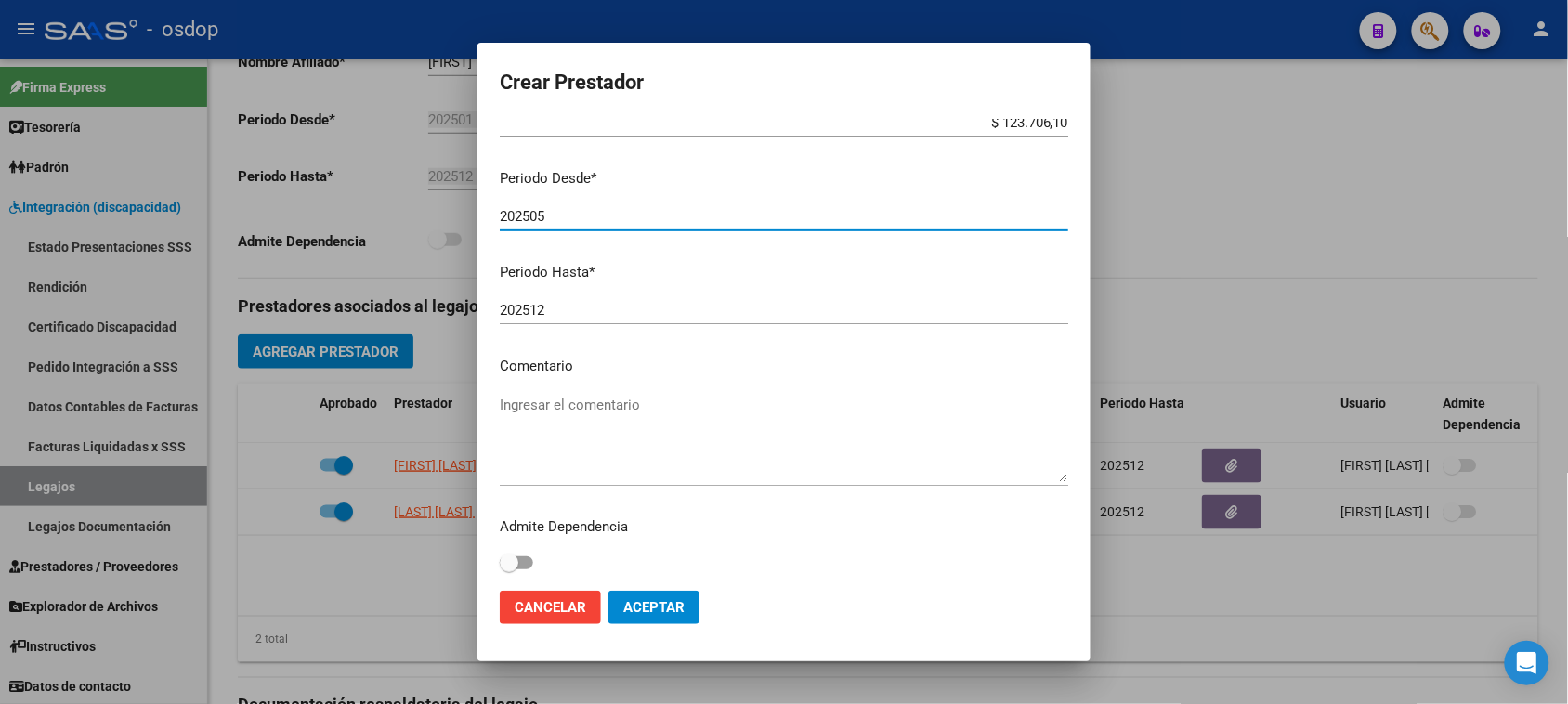 scroll, scrollTop: 177, scrollLeft: 0, axis: vertical 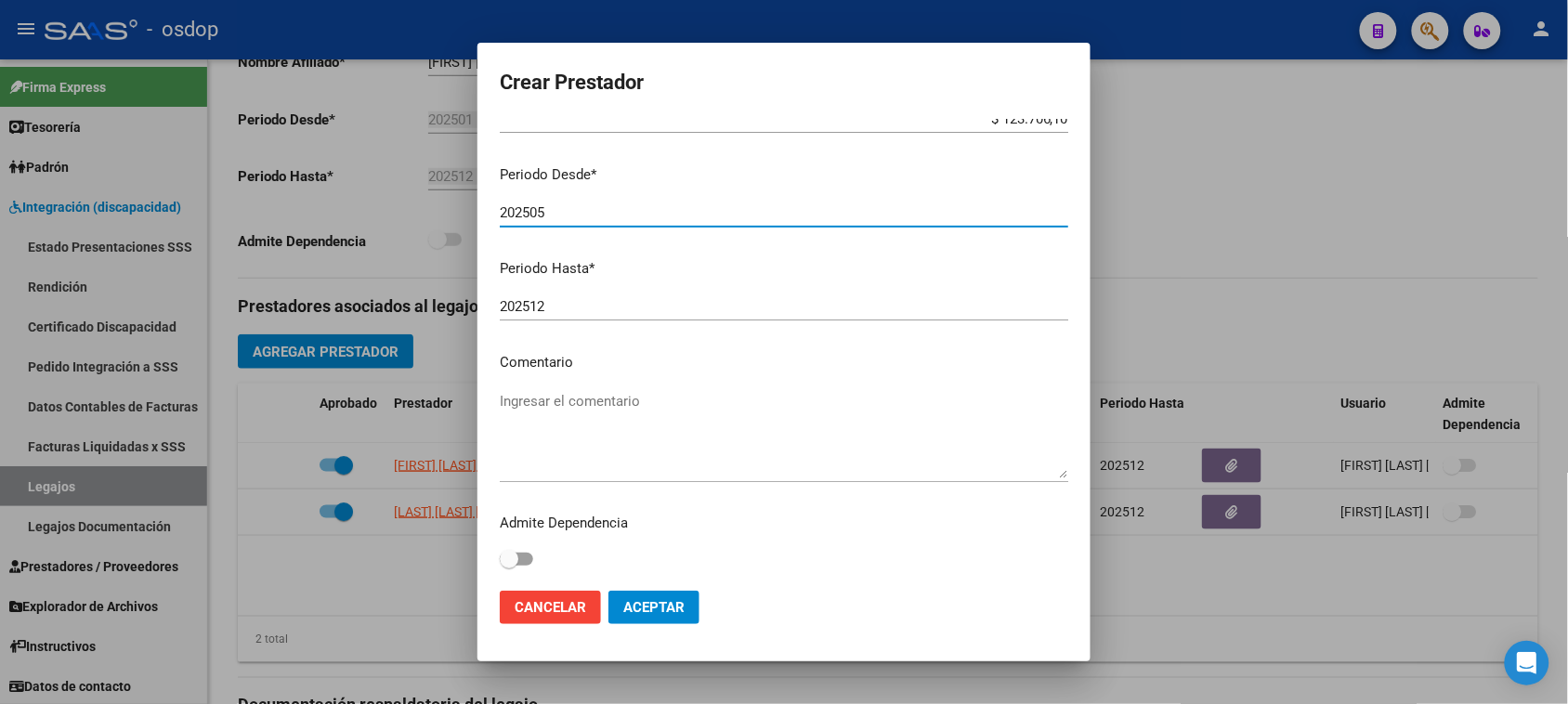 type on "202505" 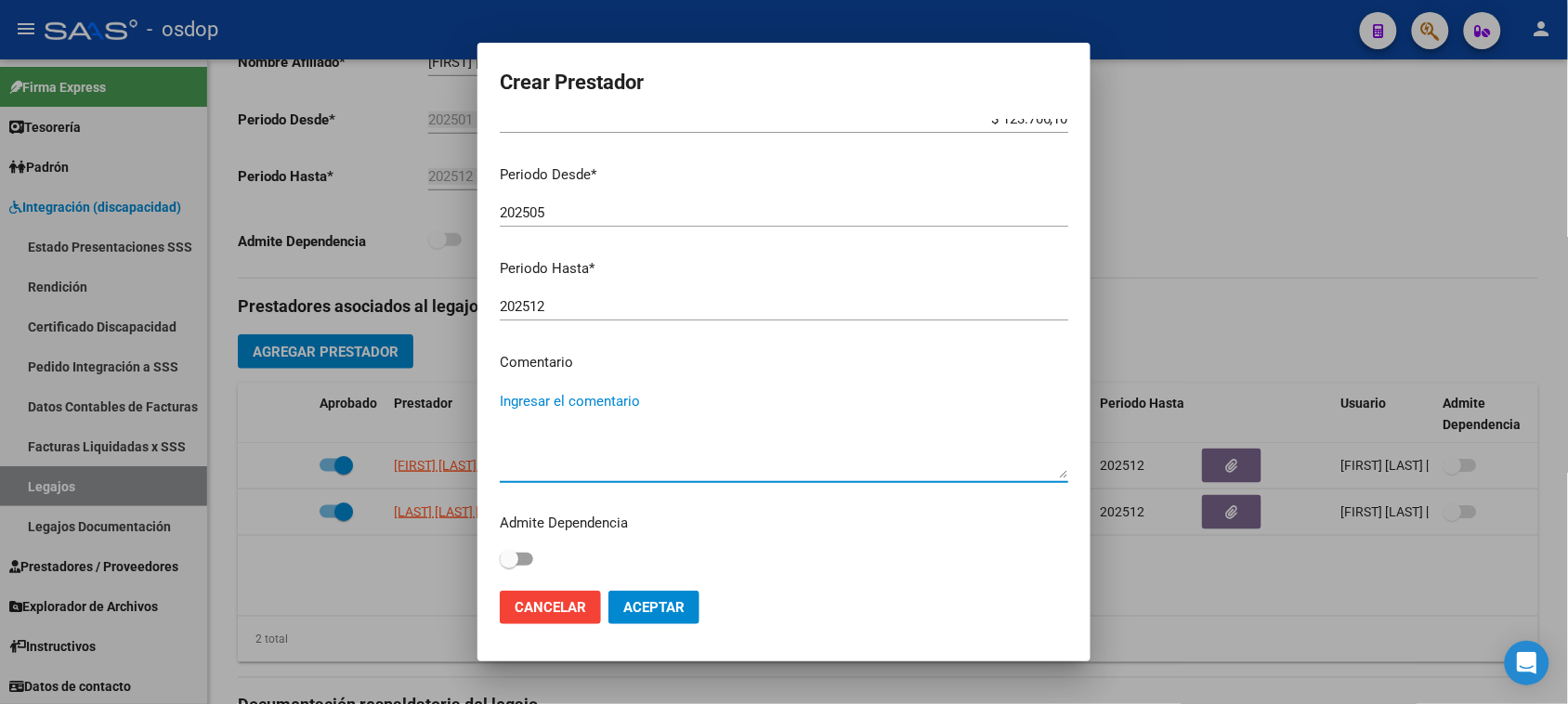 click on "Ingresar el comentario" at bounding box center (784, 435) 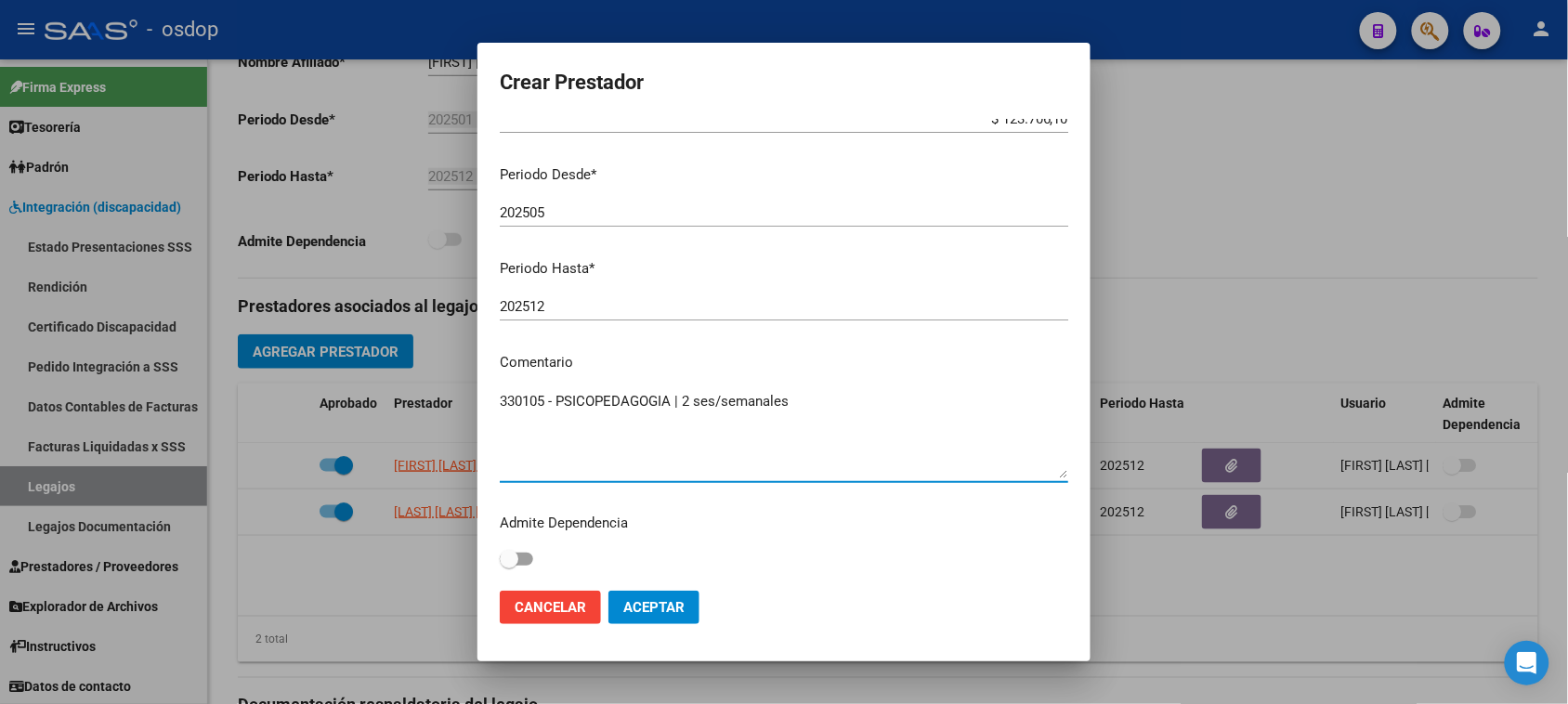 type on "330105 - PSICOPEDAGOGIA | 2 ses/semanales" 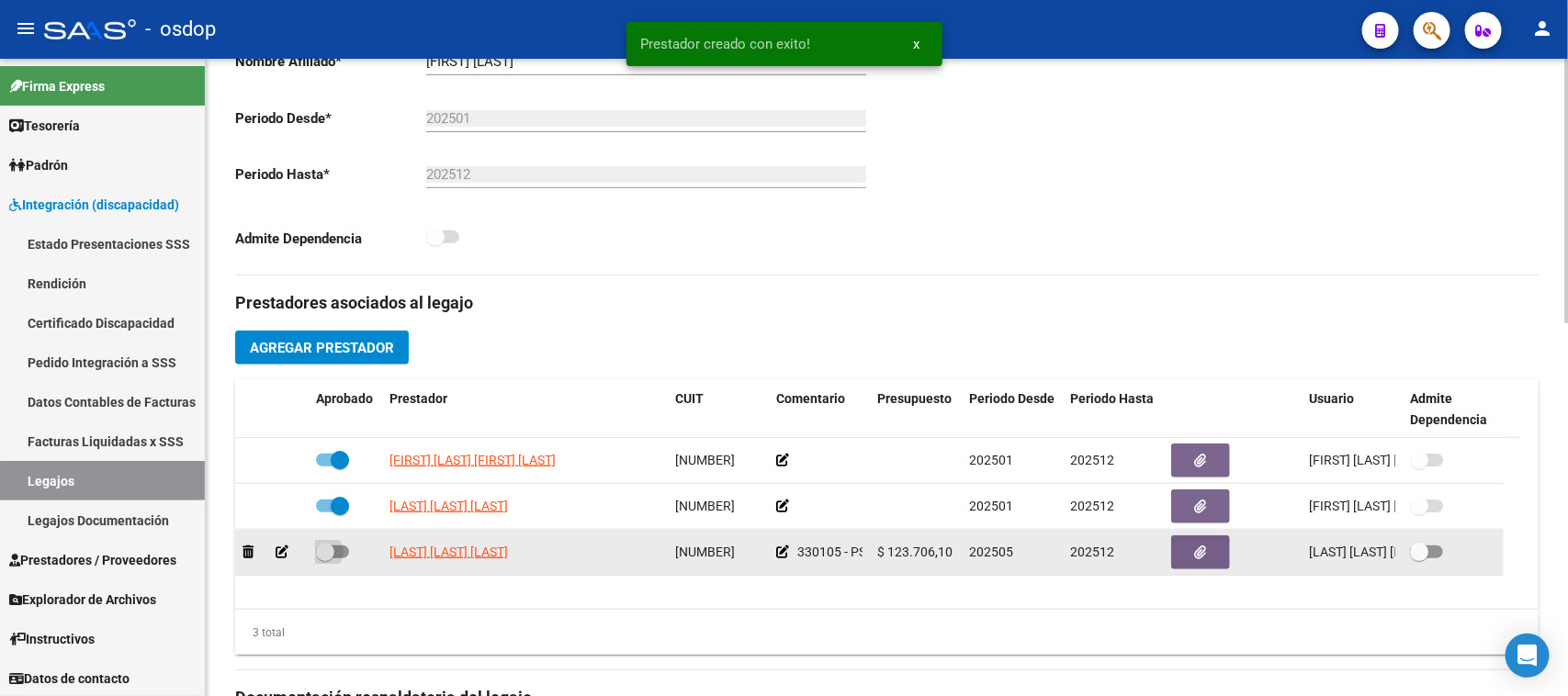 click at bounding box center [333, 552] 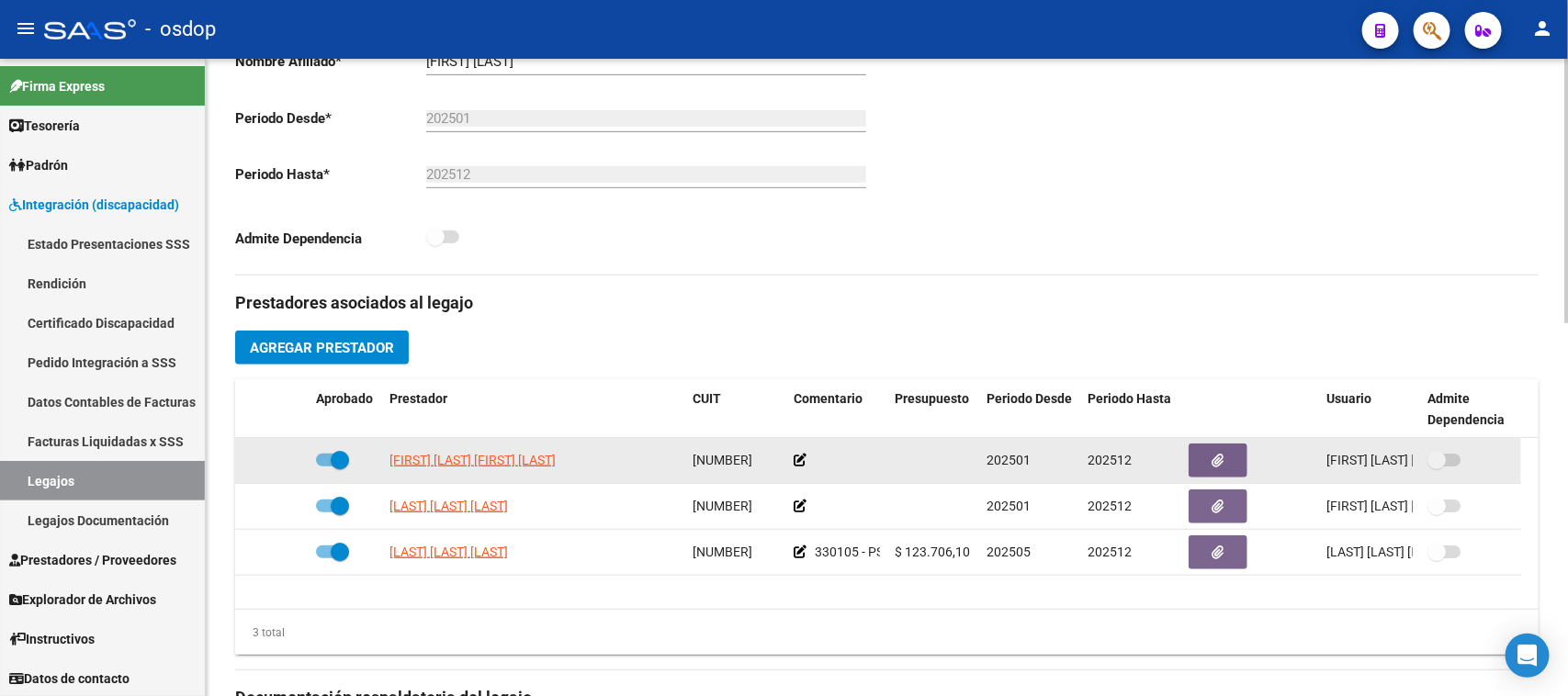 click at bounding box center (333, 460) 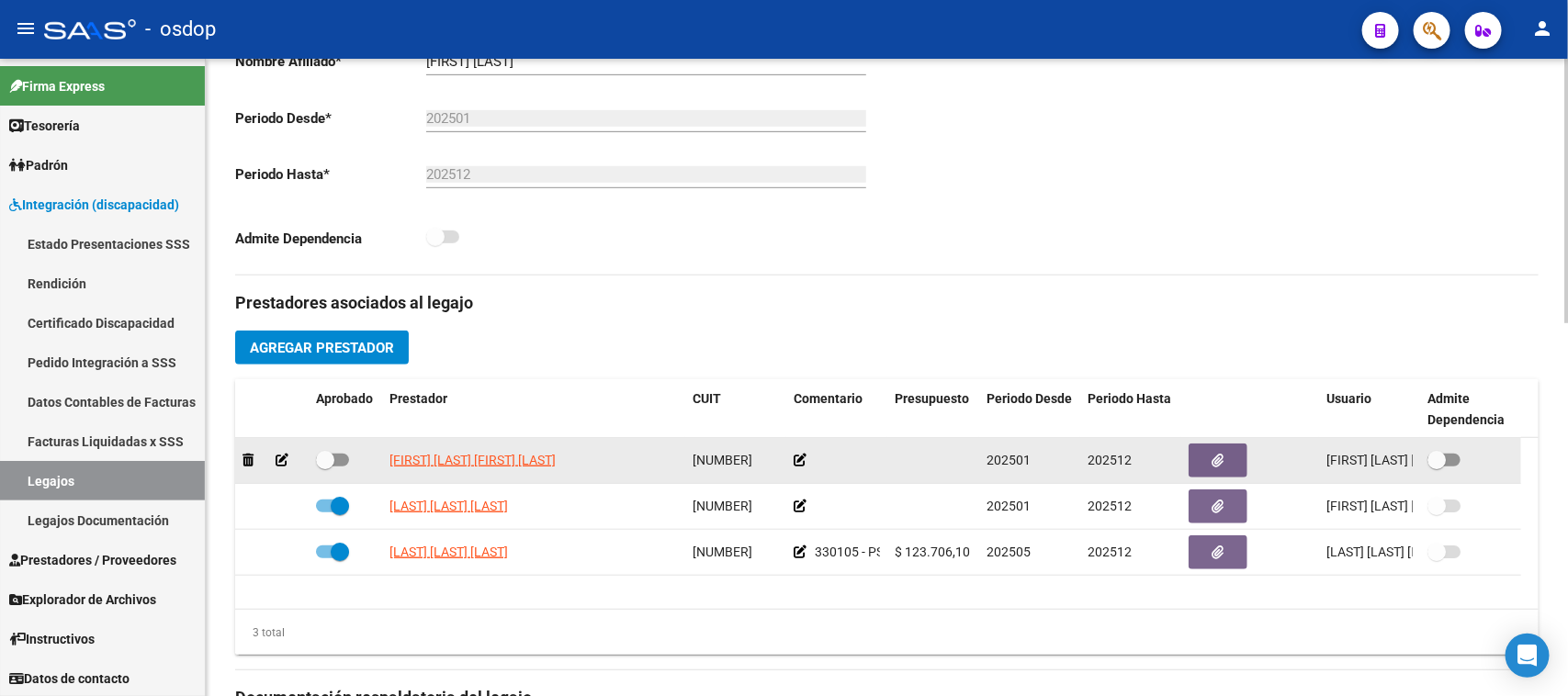 click 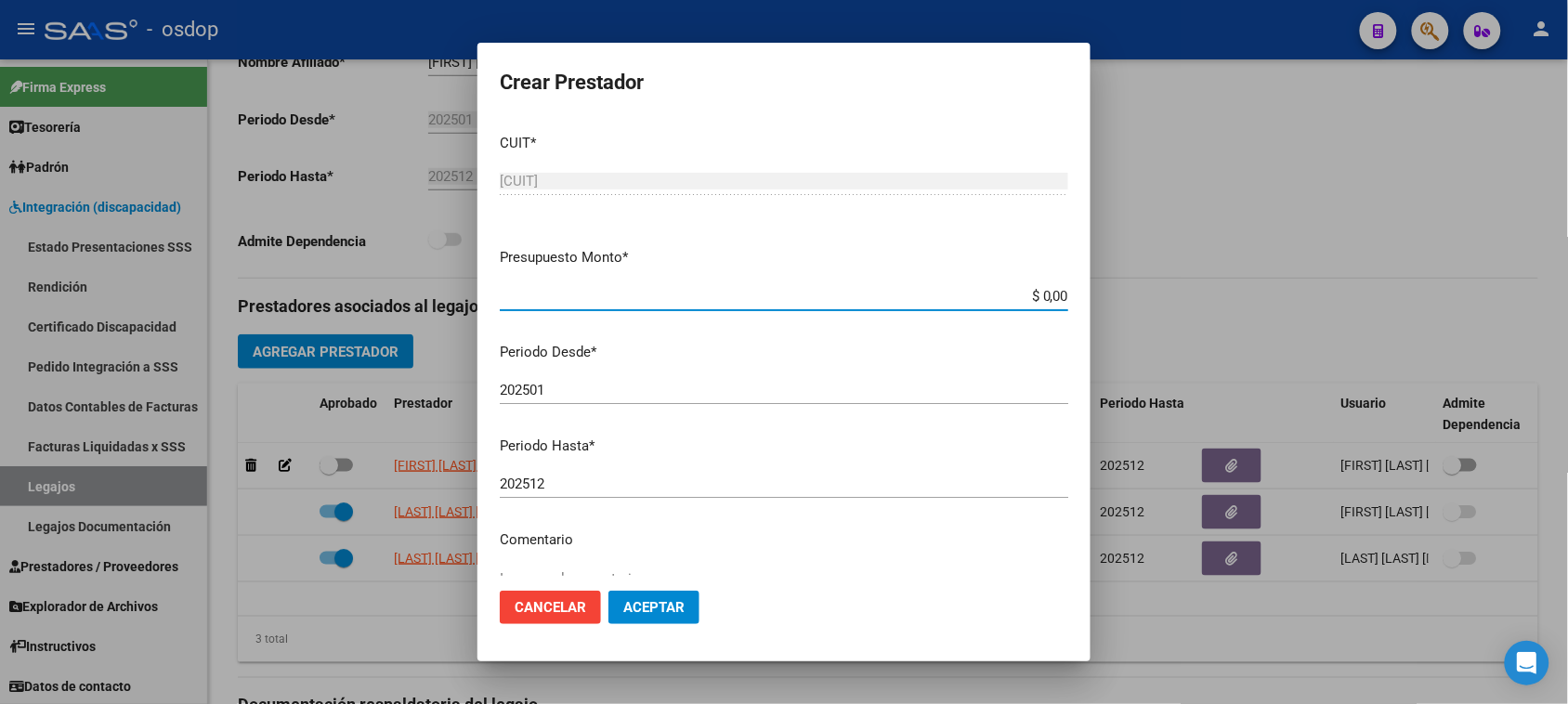 paste on "74.223,66" 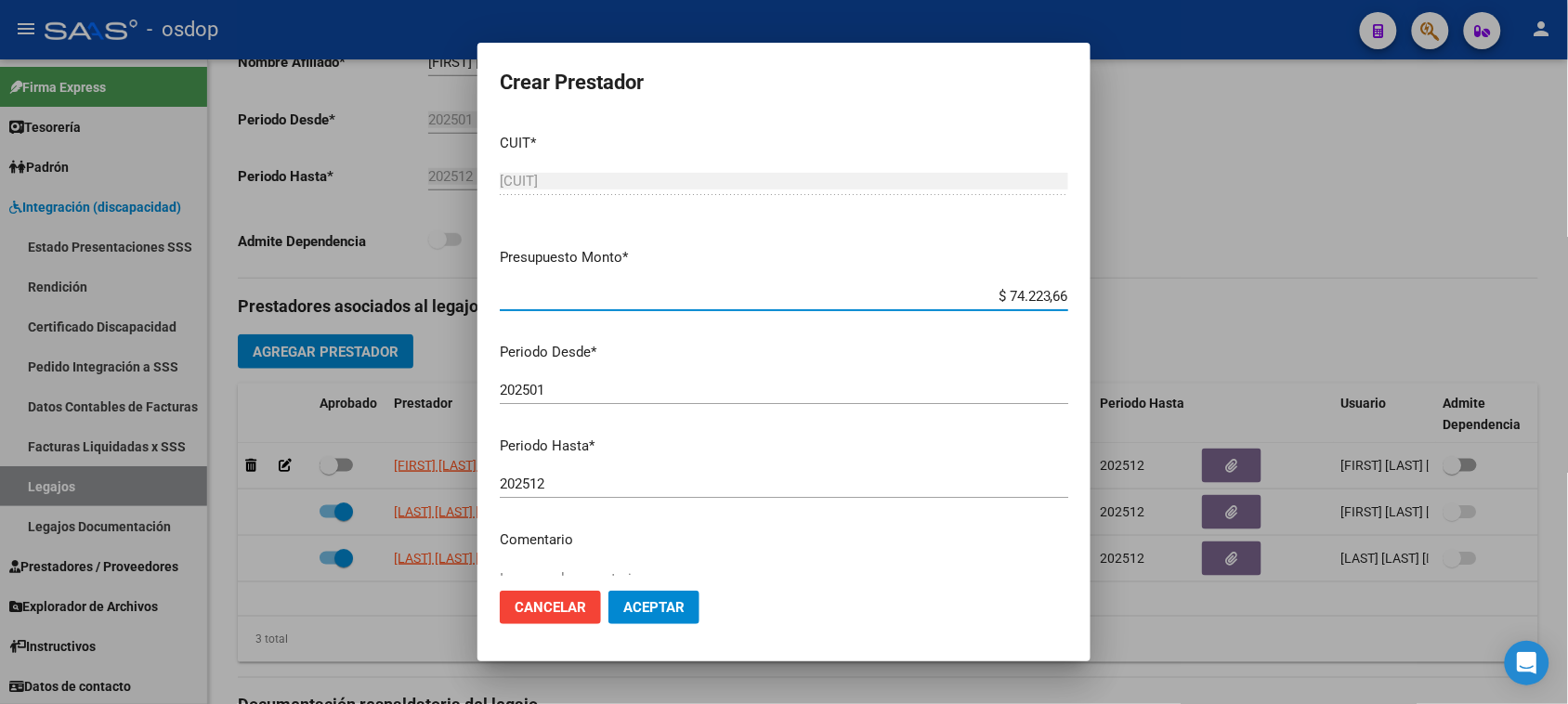 type on "$ 74.223,66" 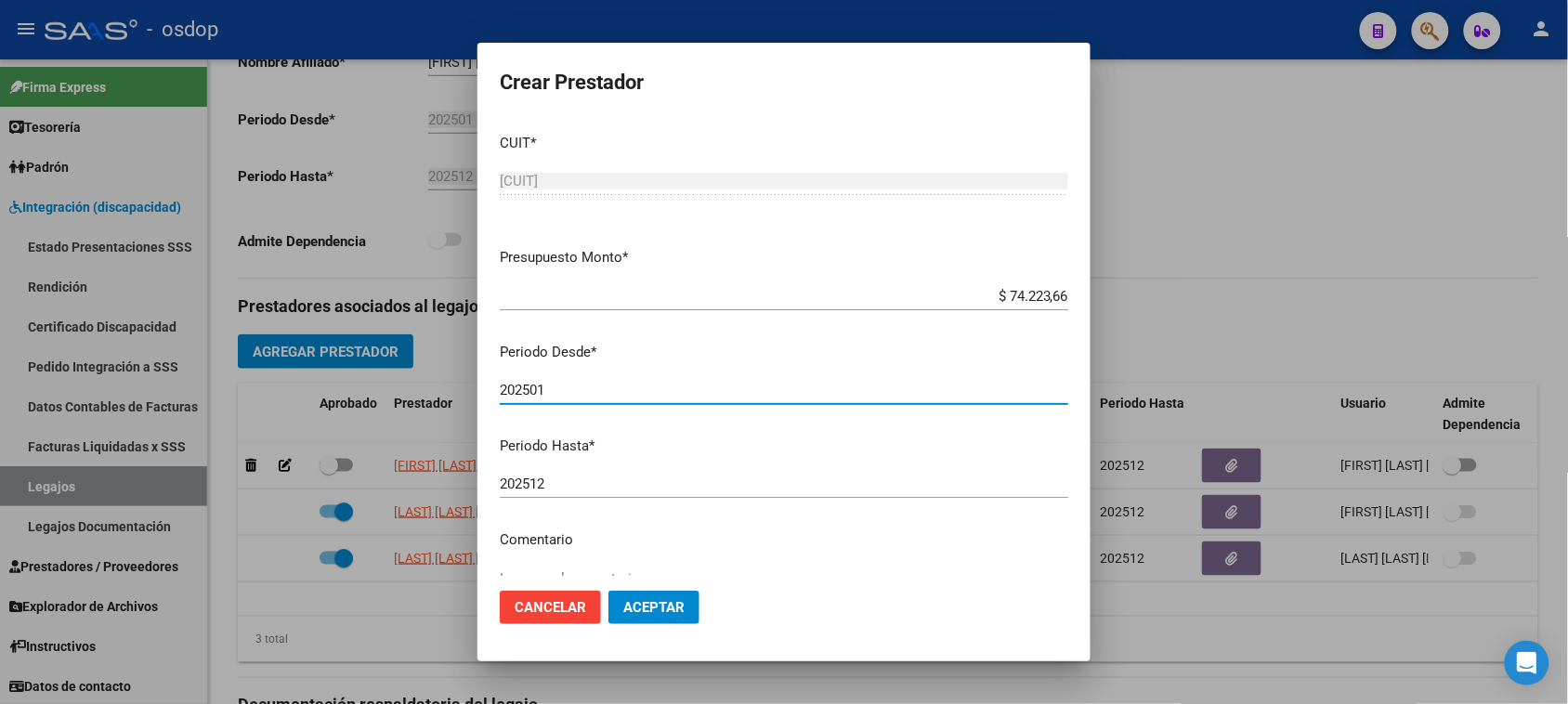 click on "202501" at bounding box center (784, 390) 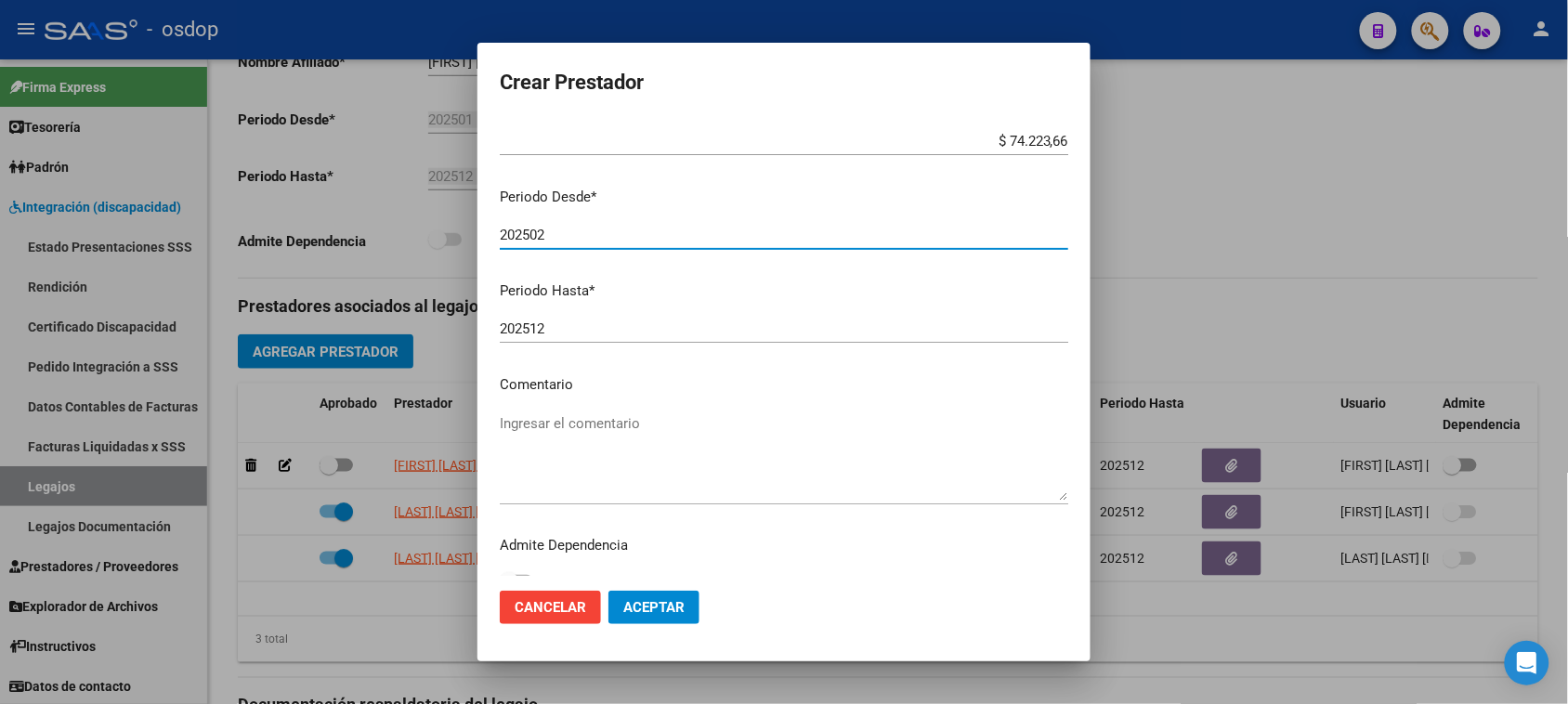 scroll, scrollTop: 177, scrollLeft: 0, axis: vertical 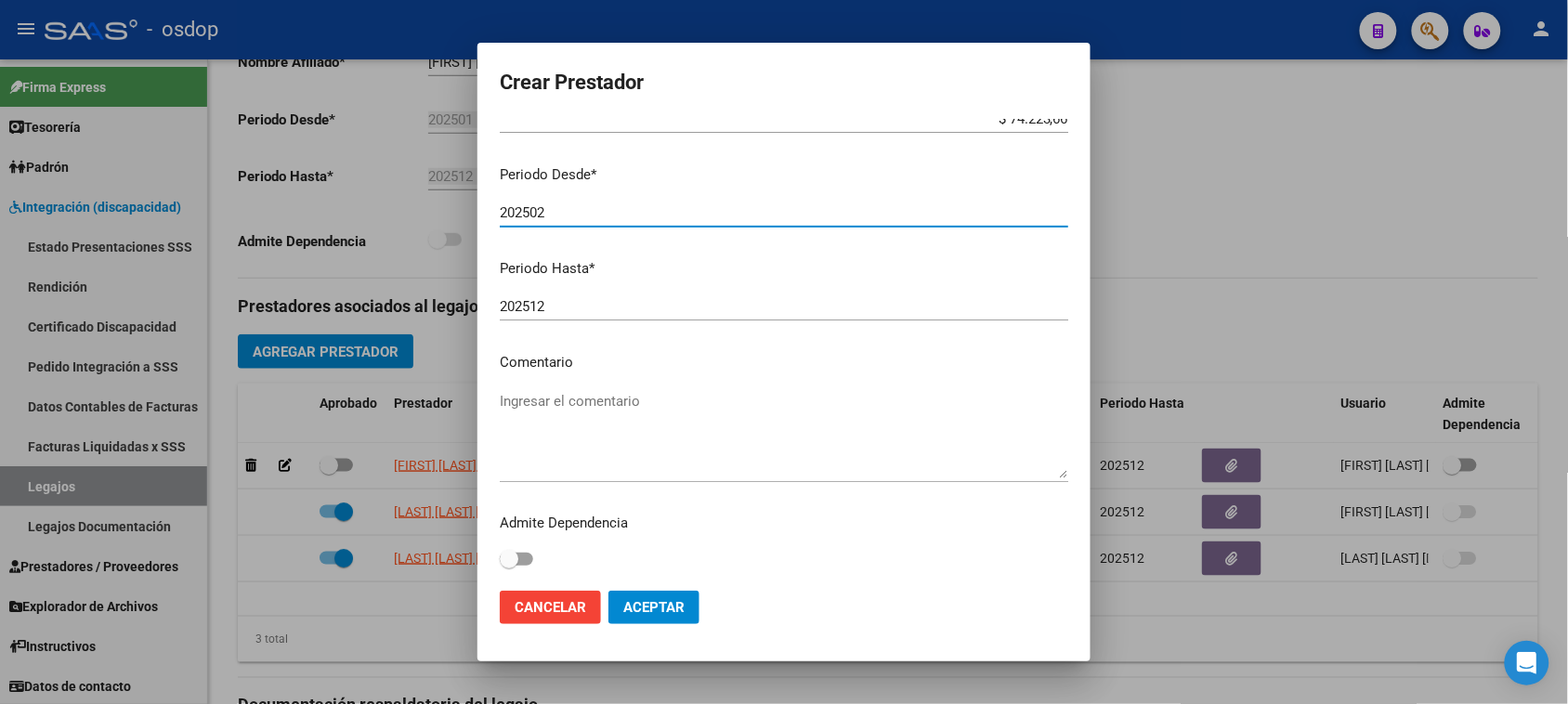 type on "202502" 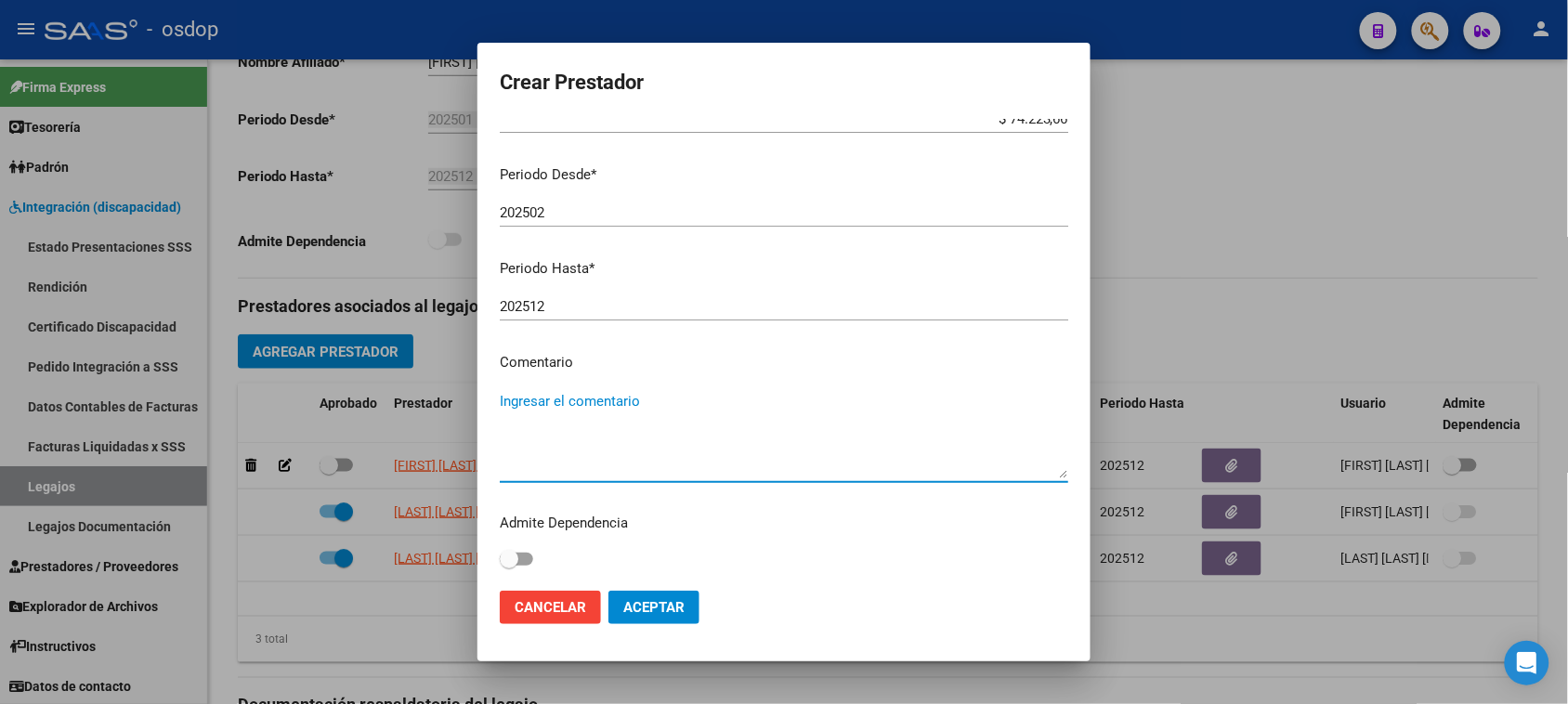 click on "Ingresar el comentario" at bounding box center [784, 435] 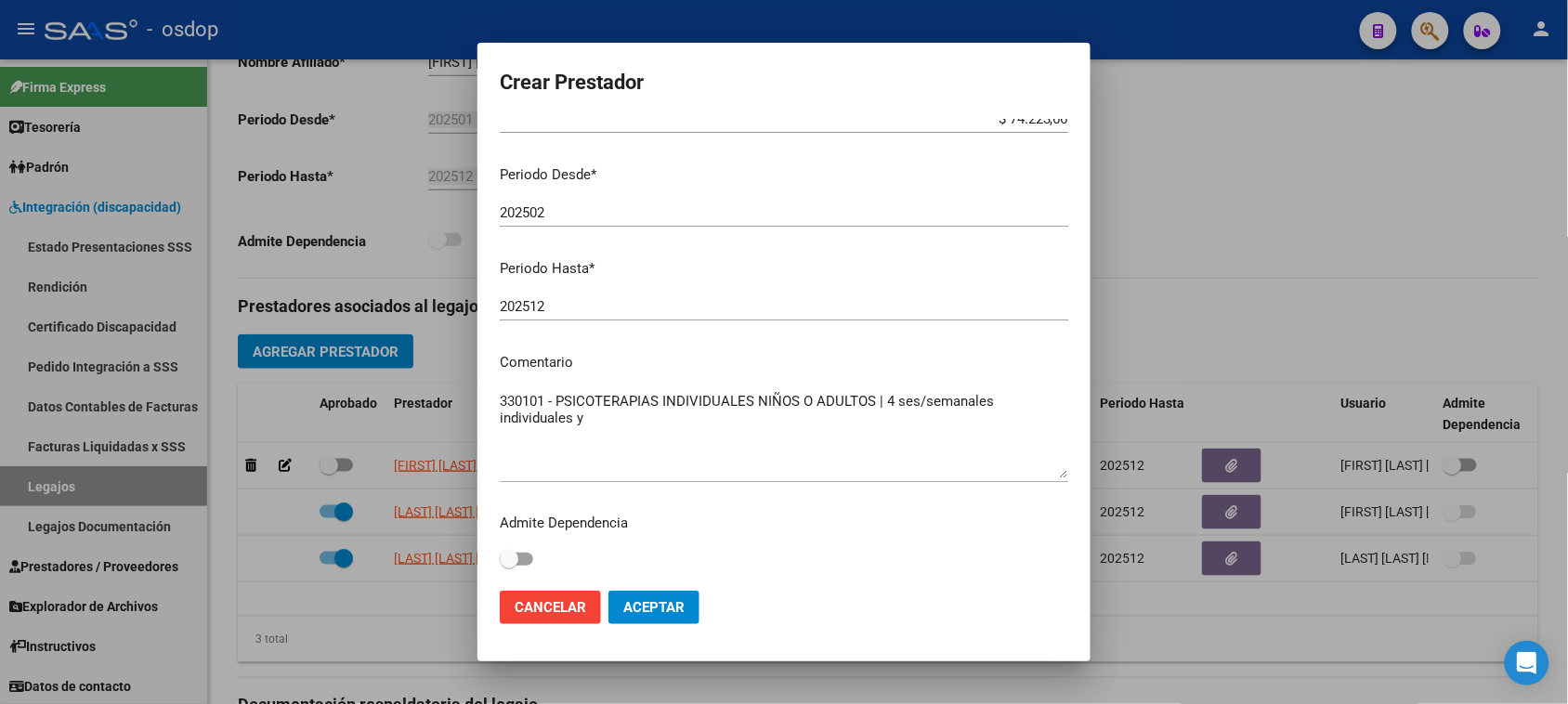 click on "330101 - PSICOTERAPIAS INDIVIDUALES NIÑOS O ADULTOS | 4 ses/semanales individuales y" at bounding box center (784, 435) 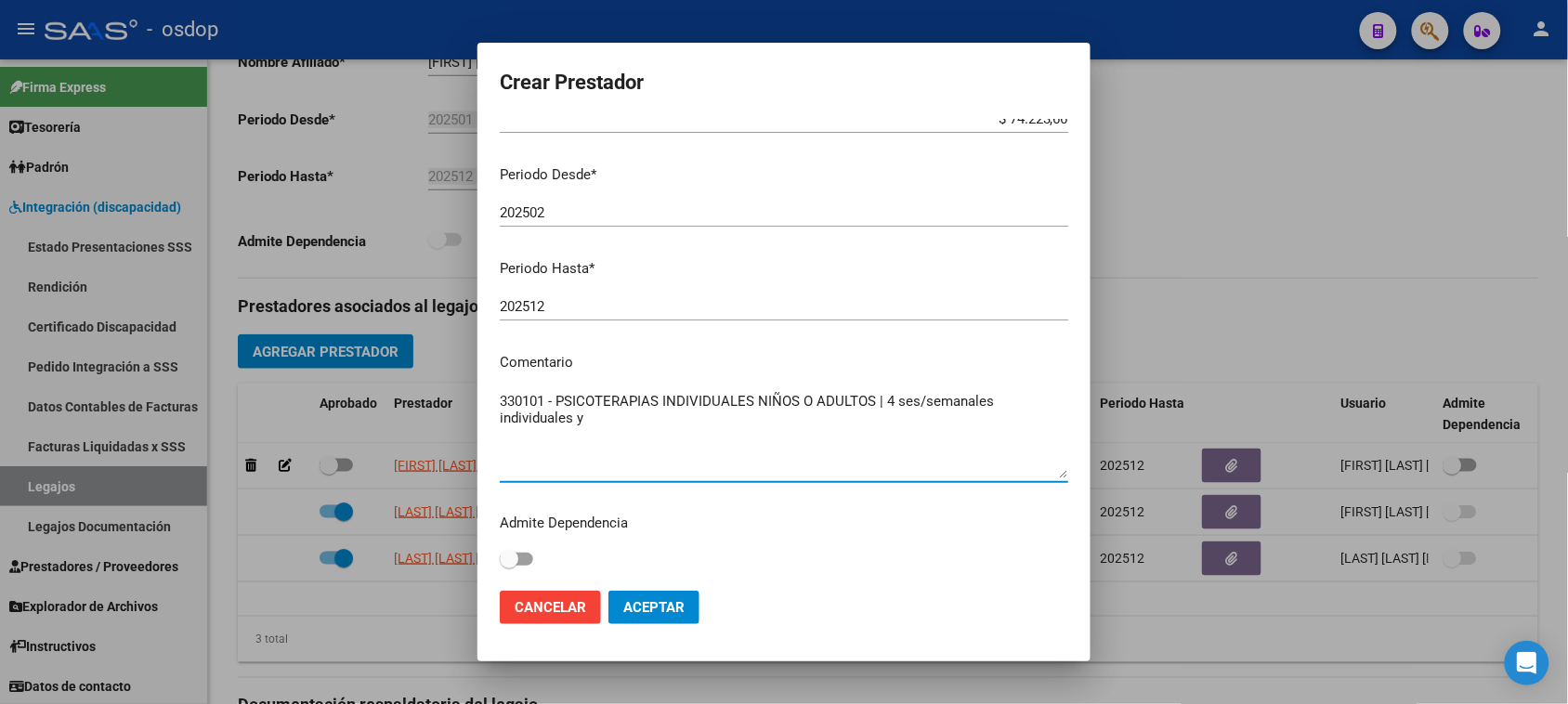 paste on "Un miércoles al mes Psi Fliar" 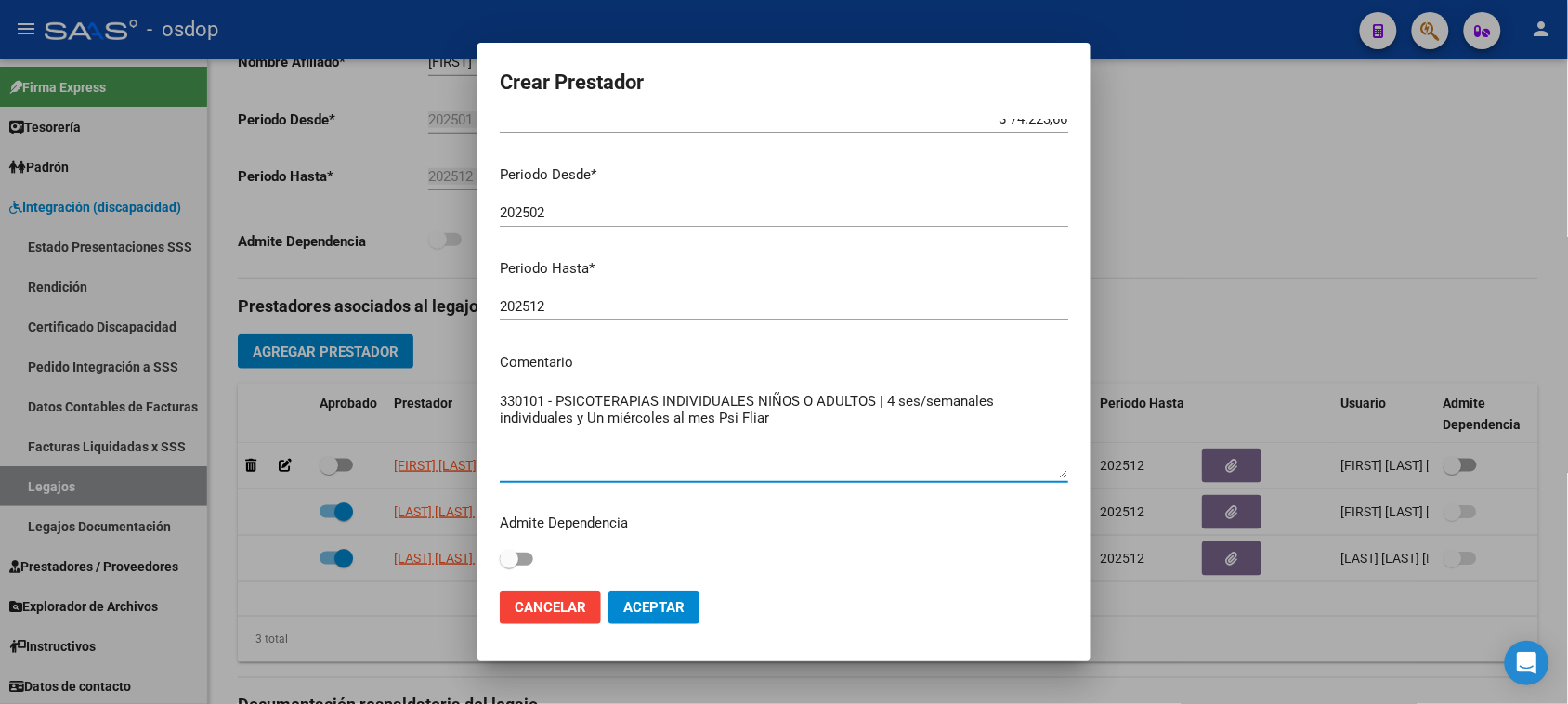 click on "330101 - PSICOTERAPIAS INDIVIDUALES NIÑOS O ADULTOS | 4 ses/semanales individuales y Un miércoles al mes Psi Fliar" at bounding box center (784, 435) 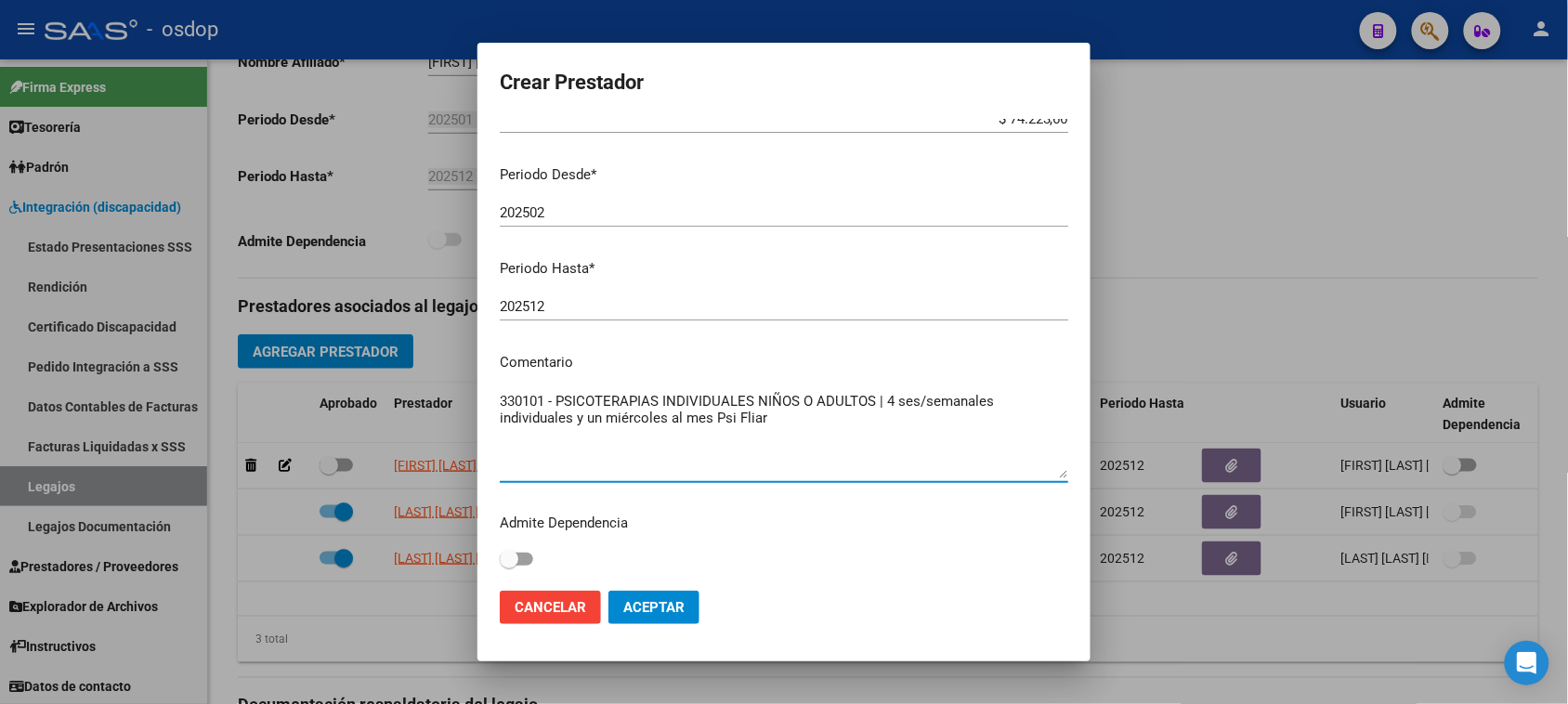 click on "330101 - PSICOTERAPIAS INDIVIDUALES NIÑOS O ADULTOS | 4 ses/semanales individuales y un miércoles al mes Psi Fliar" at bounding box center [784, 435] 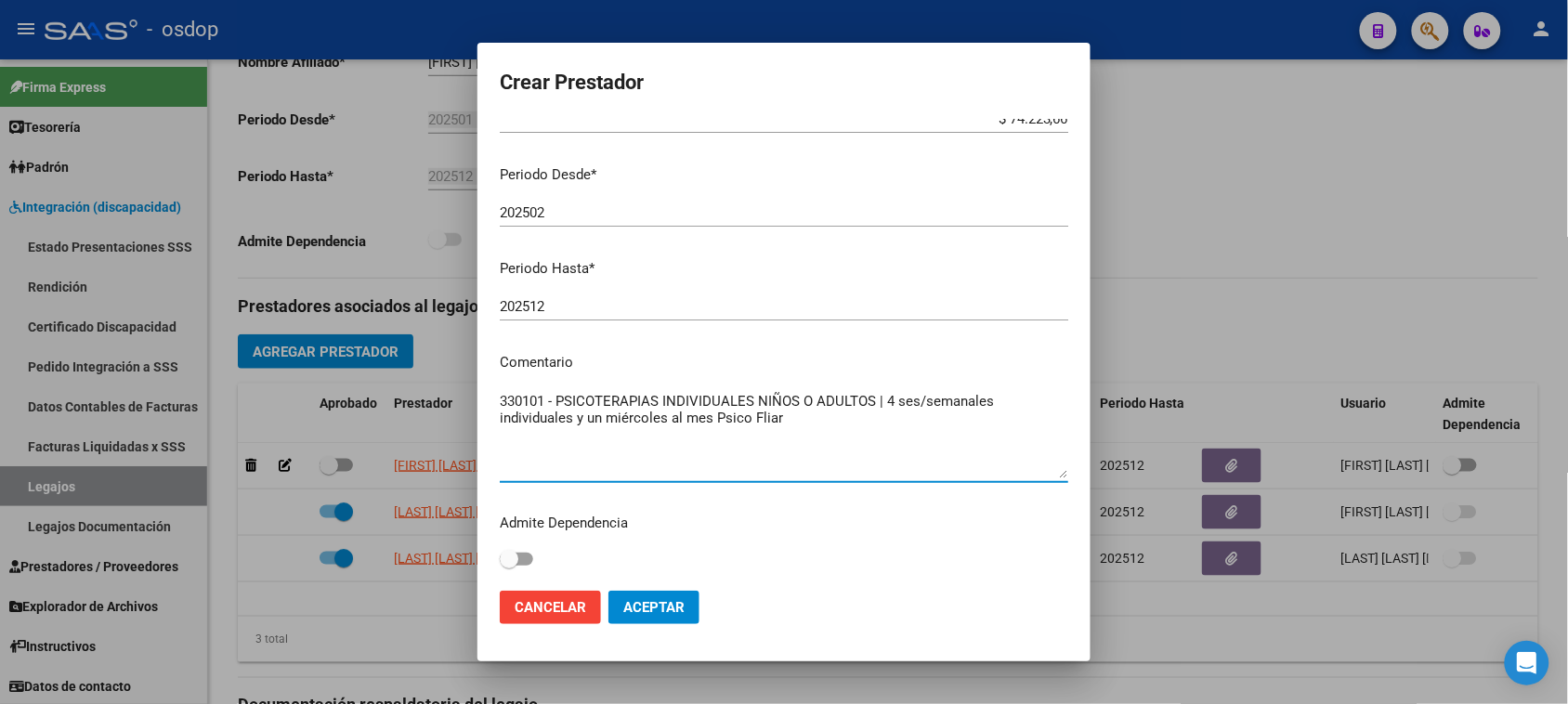 click on "330101 - PSICOTERAPIAS INDIVIDUALES NIÑOS O ADULTOS | 4 ses/semanales individuales y un miércoles al mes Psico Fliar" at bounding box center (784, 435) 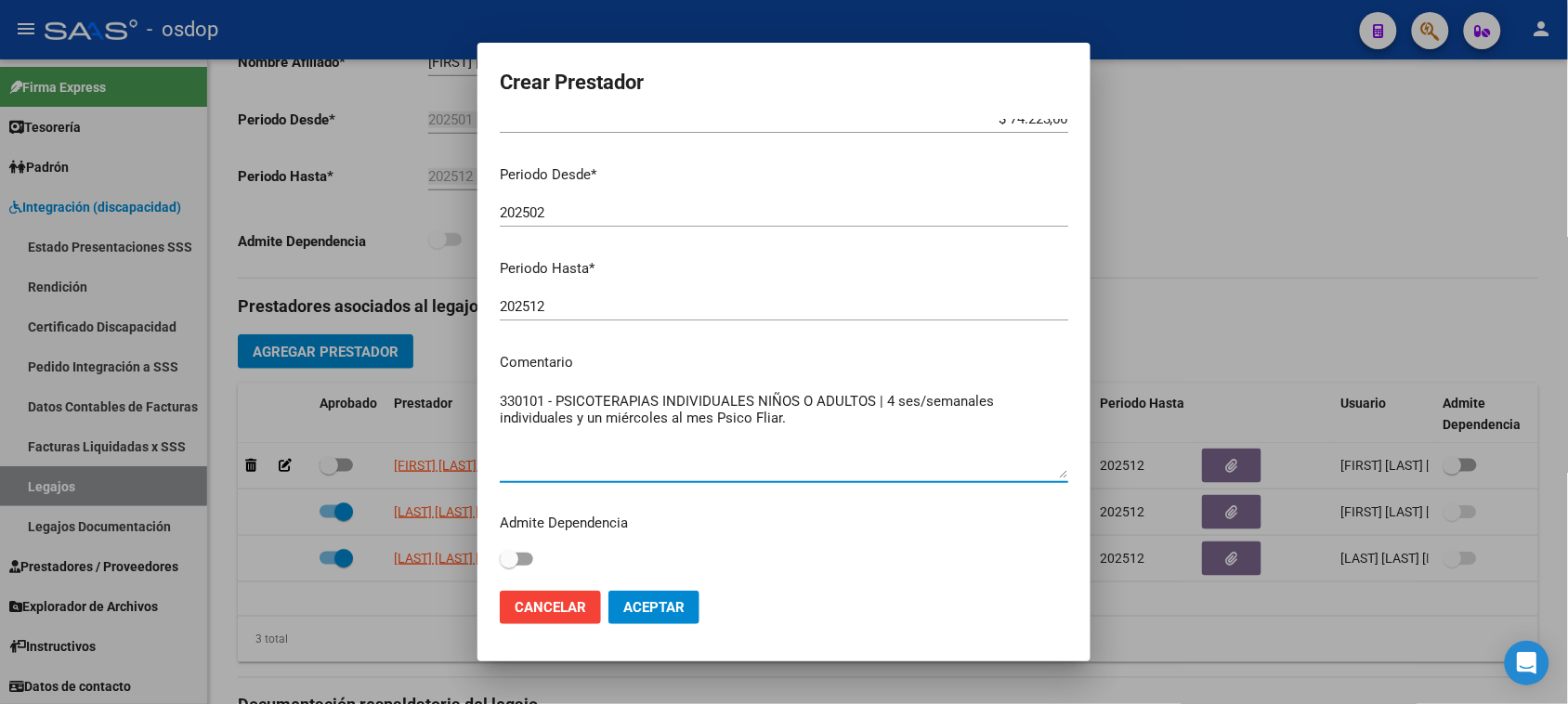 click on "330101 - PSICOTERAPIAS INDIVIDUALES NIÑOS O ADULTOS | 4 ses/semanales individuales y un miércoles al mes Psico Fliar." at bounding box center (784, 435) 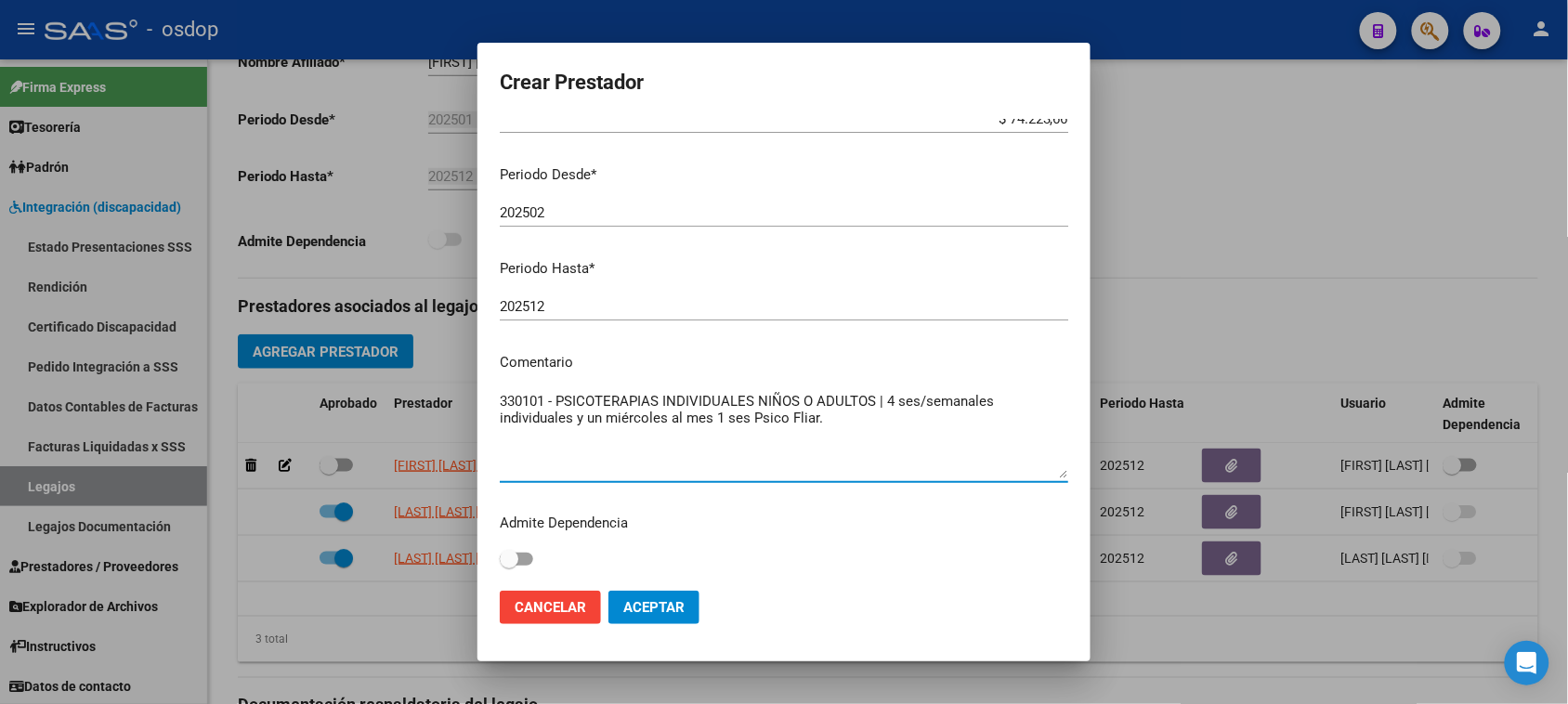 type on "330101 - PSICOTERAPIAS INDIVIDUALES NIÑOS O ADULTOS | 4 ses/semanales individuales y un miércoles al mes 1 ses Psico Fliar." 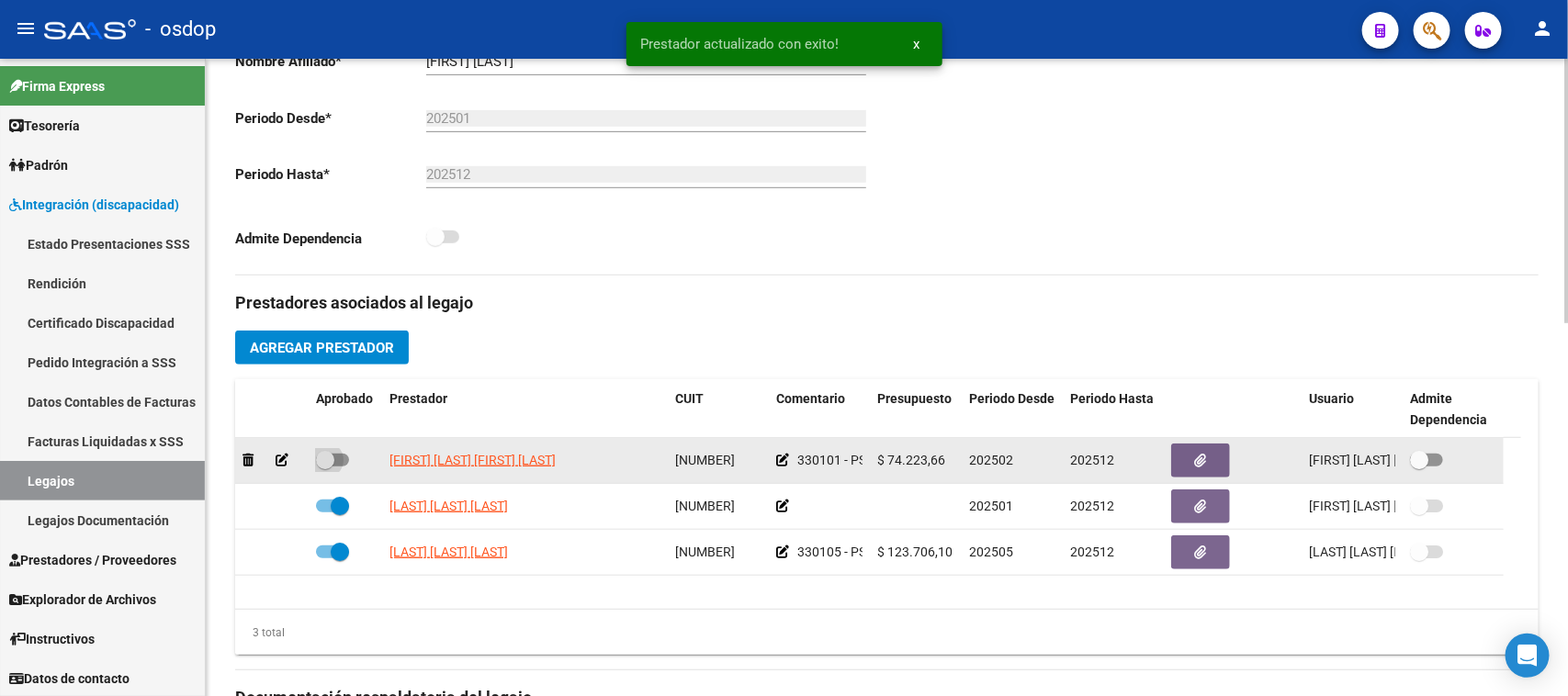 click at bounding box center (333, 460) 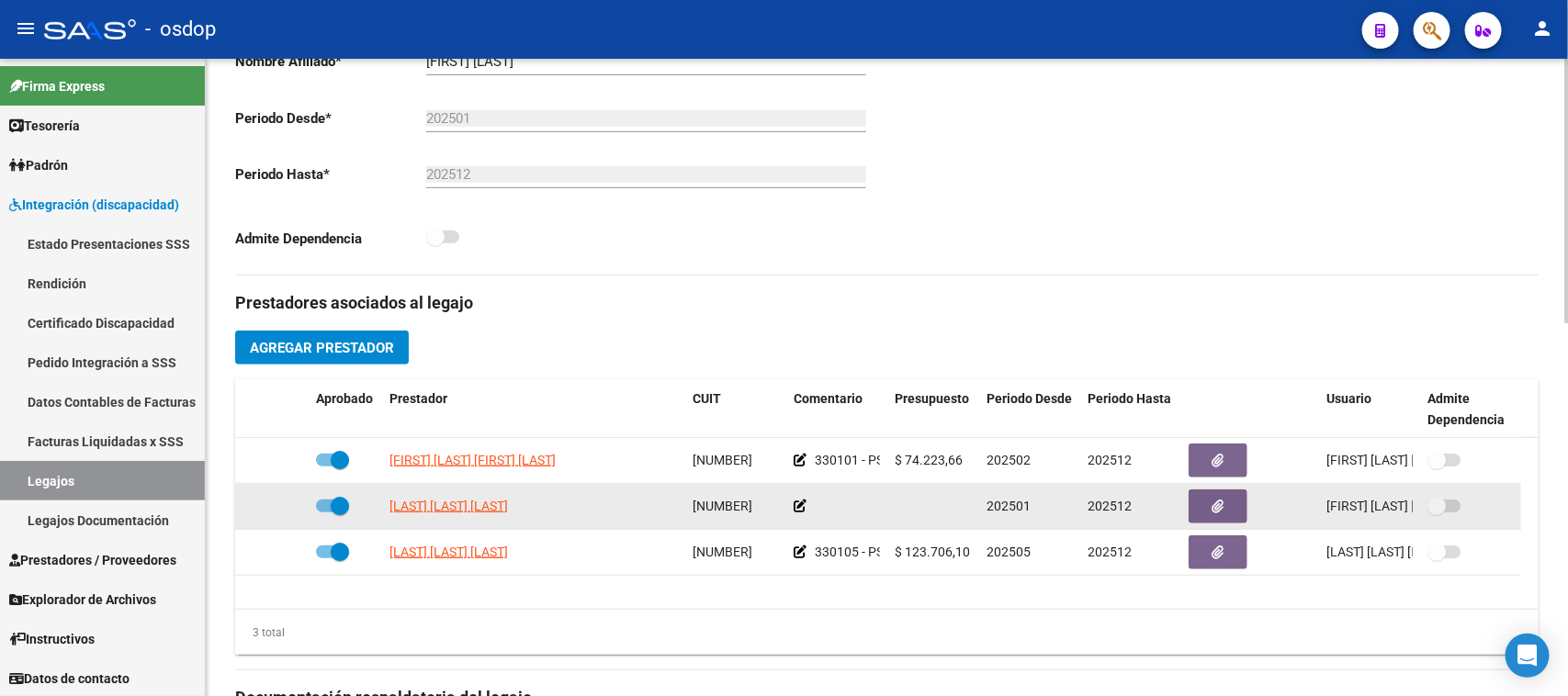 click at bounding box center [333, 506] 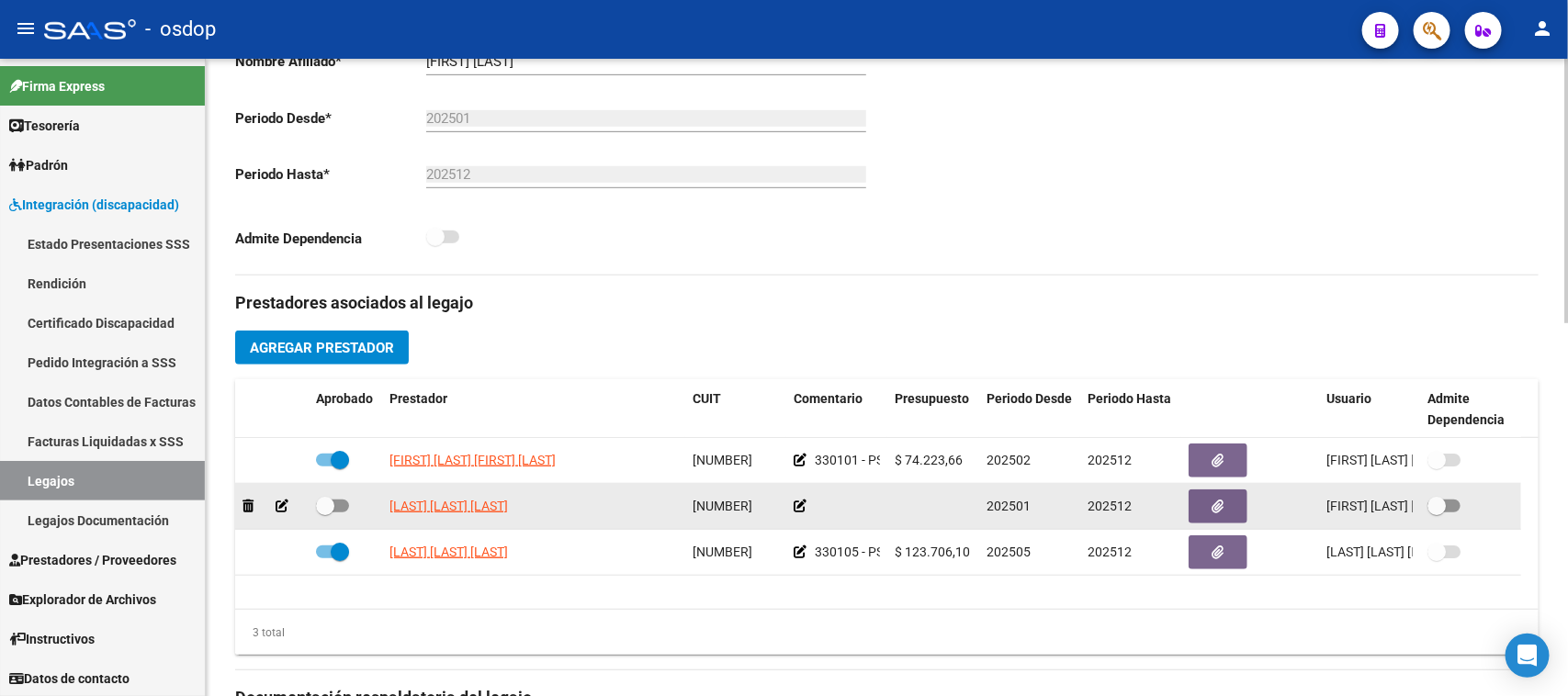 click 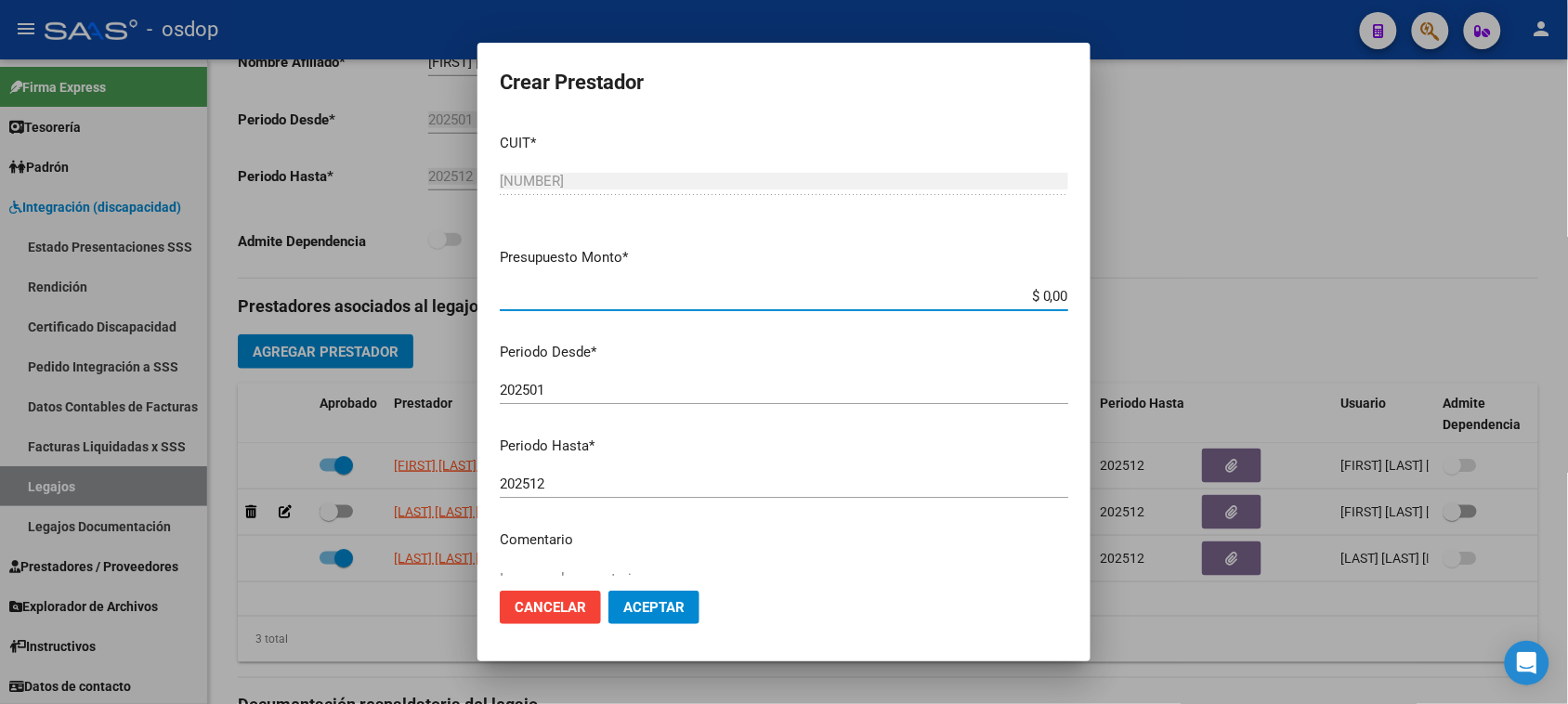 click on "$ 0,00" at bounding box center [784, 296] 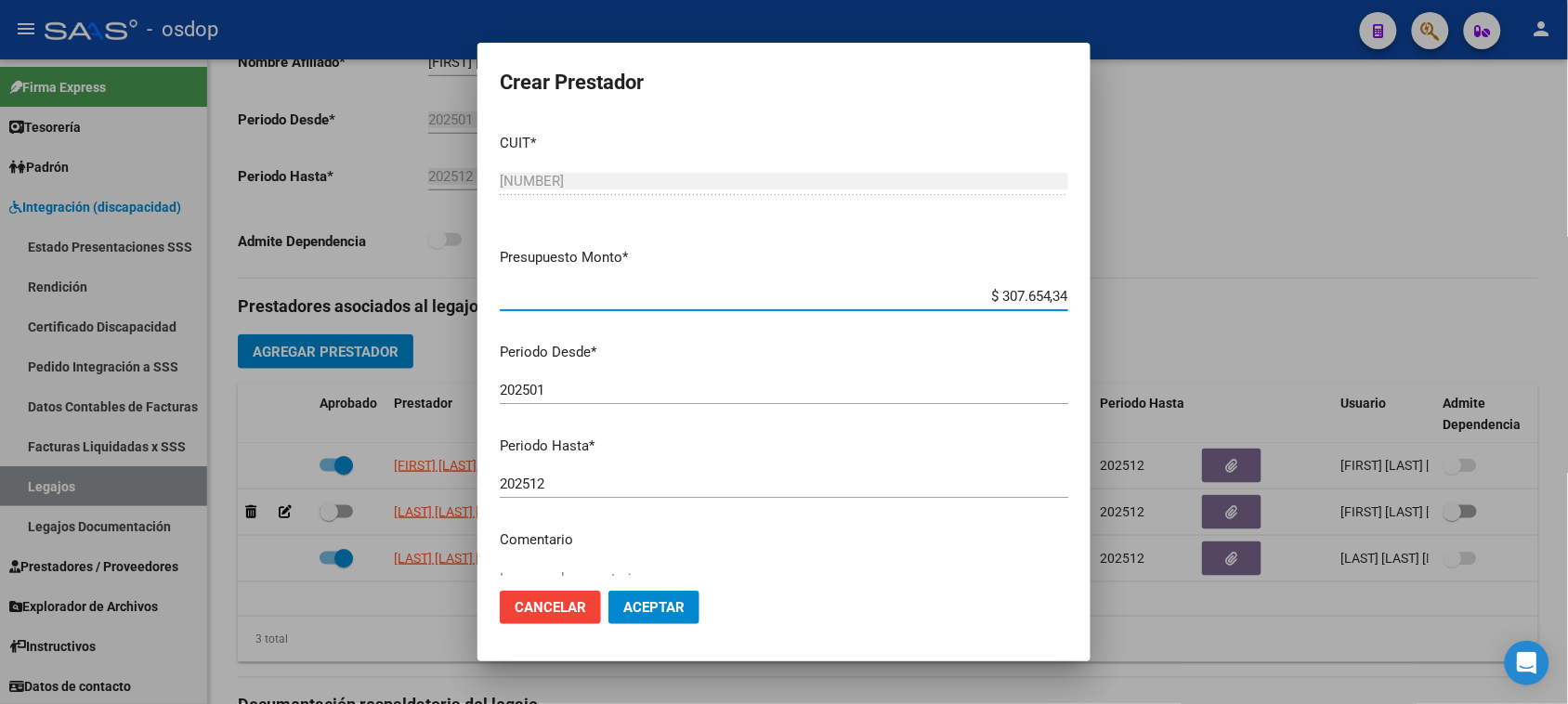 type on "$ 307.654,34" 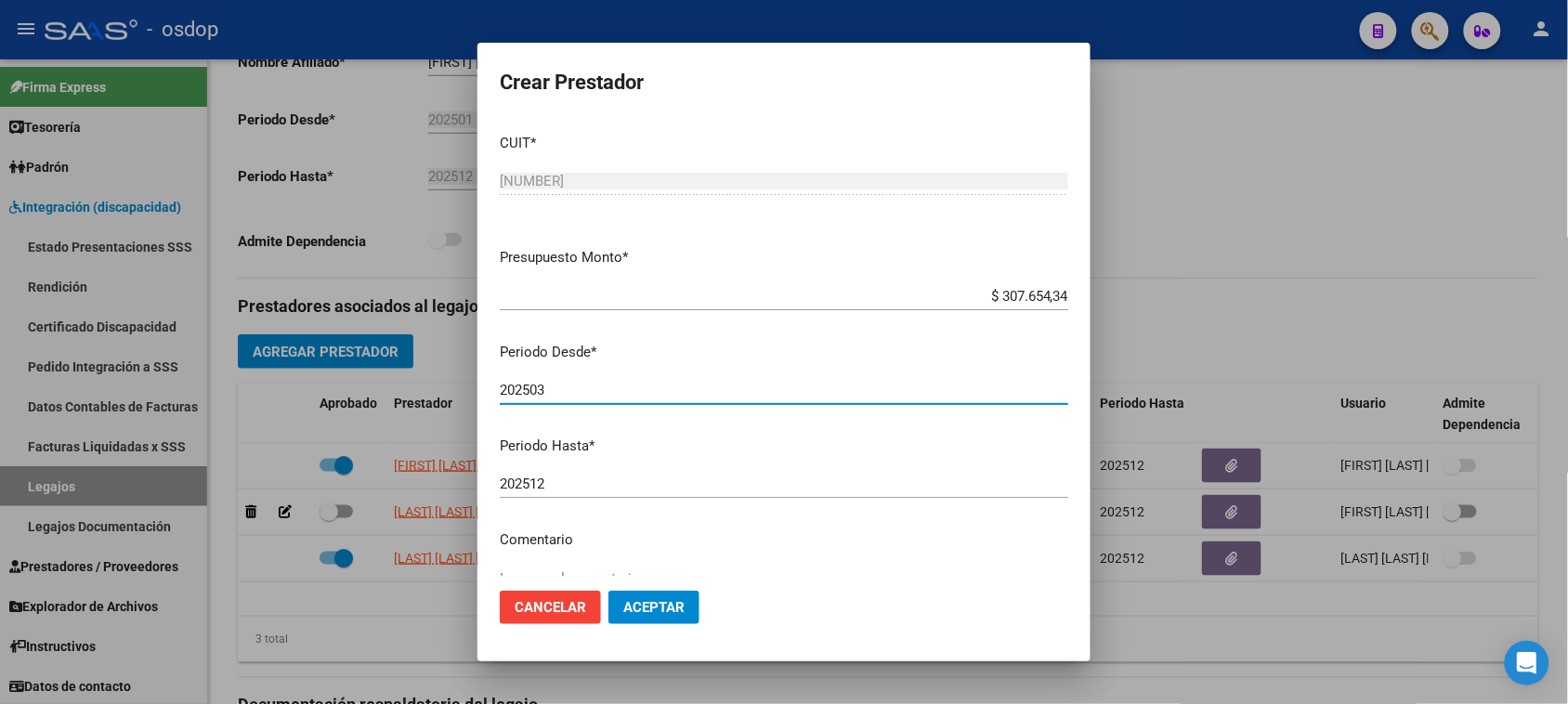 type on "202503" 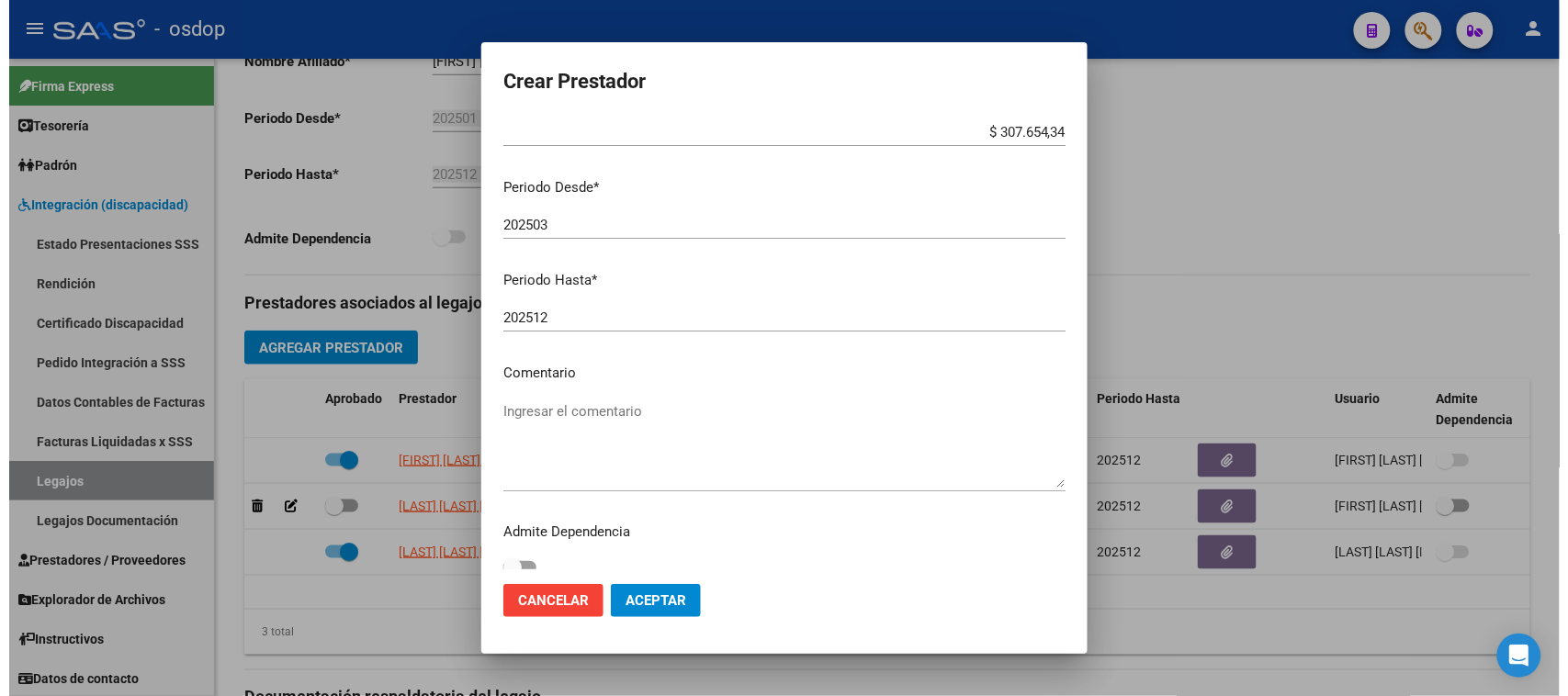 scroll, scrollTop: 175, scrollLeft: 0, axis: vertical 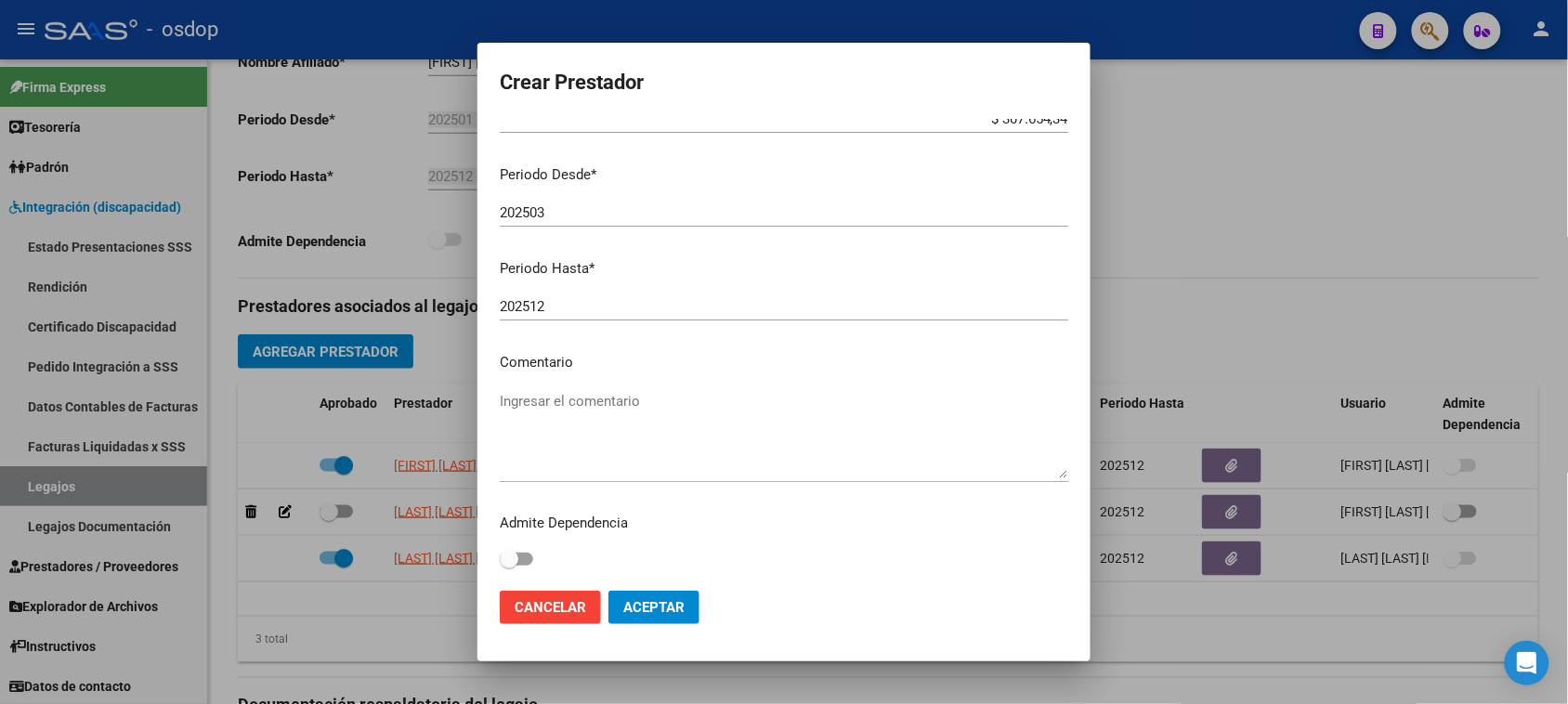 click on "Ingresar el comentario" at bounding box center (784, 435) 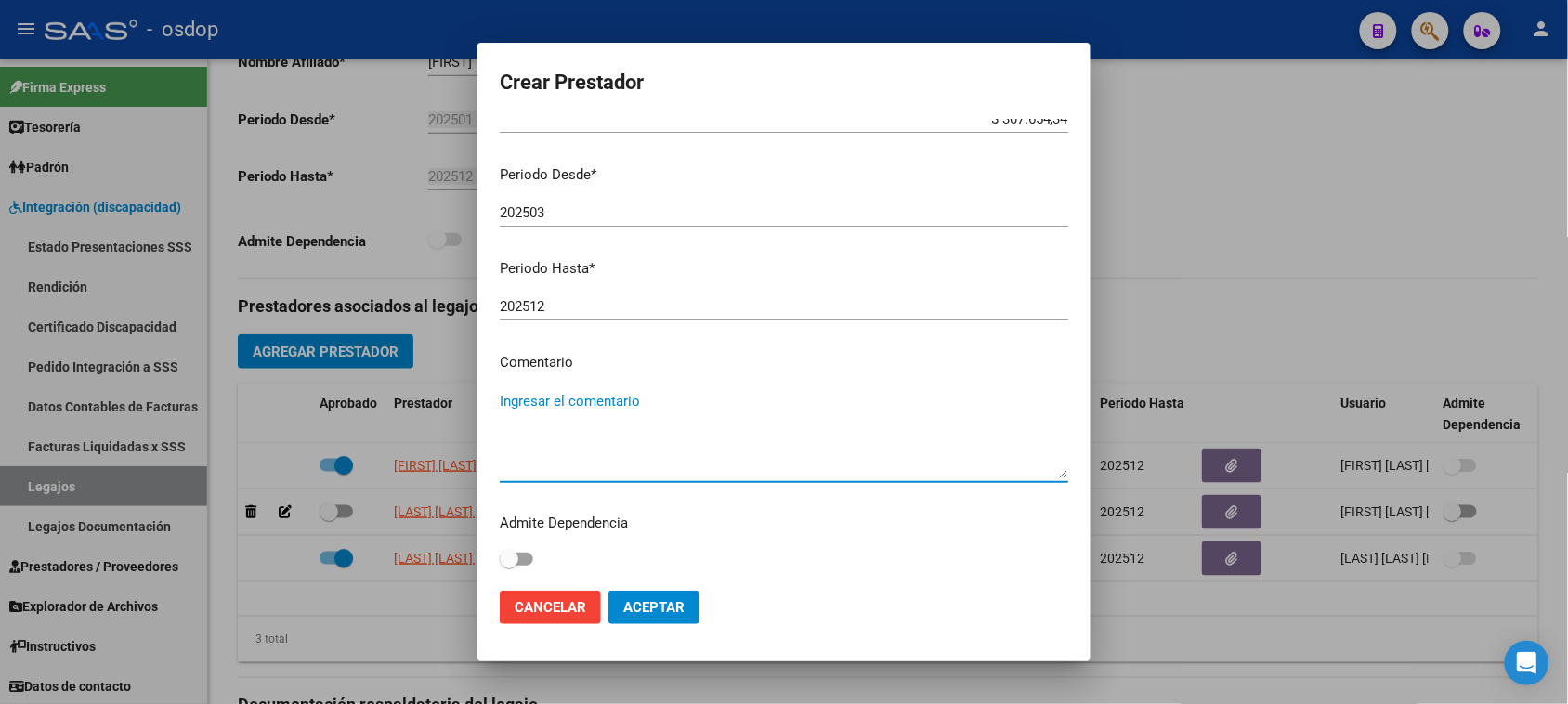 click on "Ingresar el comentario" at bounding box center (784, 435) 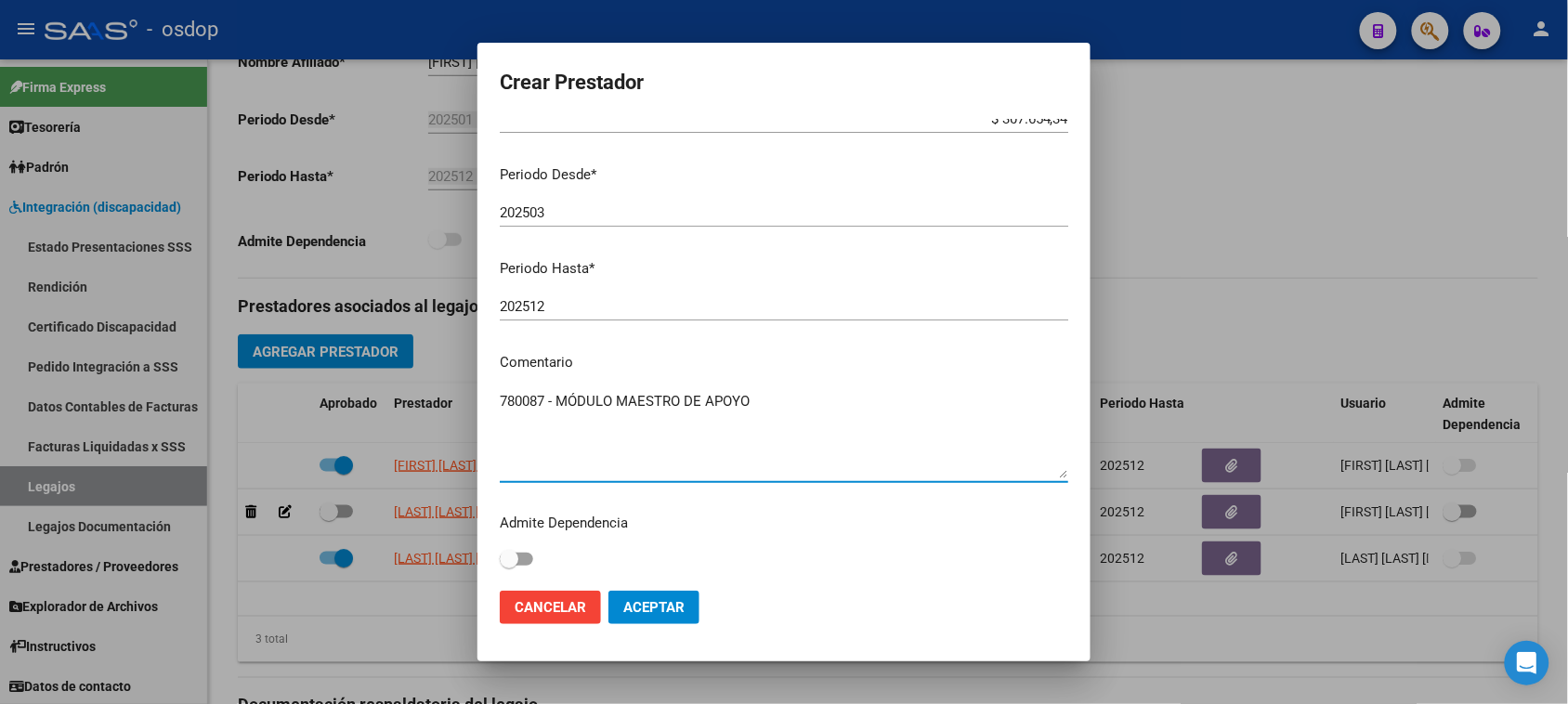 type on "780087 - MÓDULO MAESTRO DE APOYO" 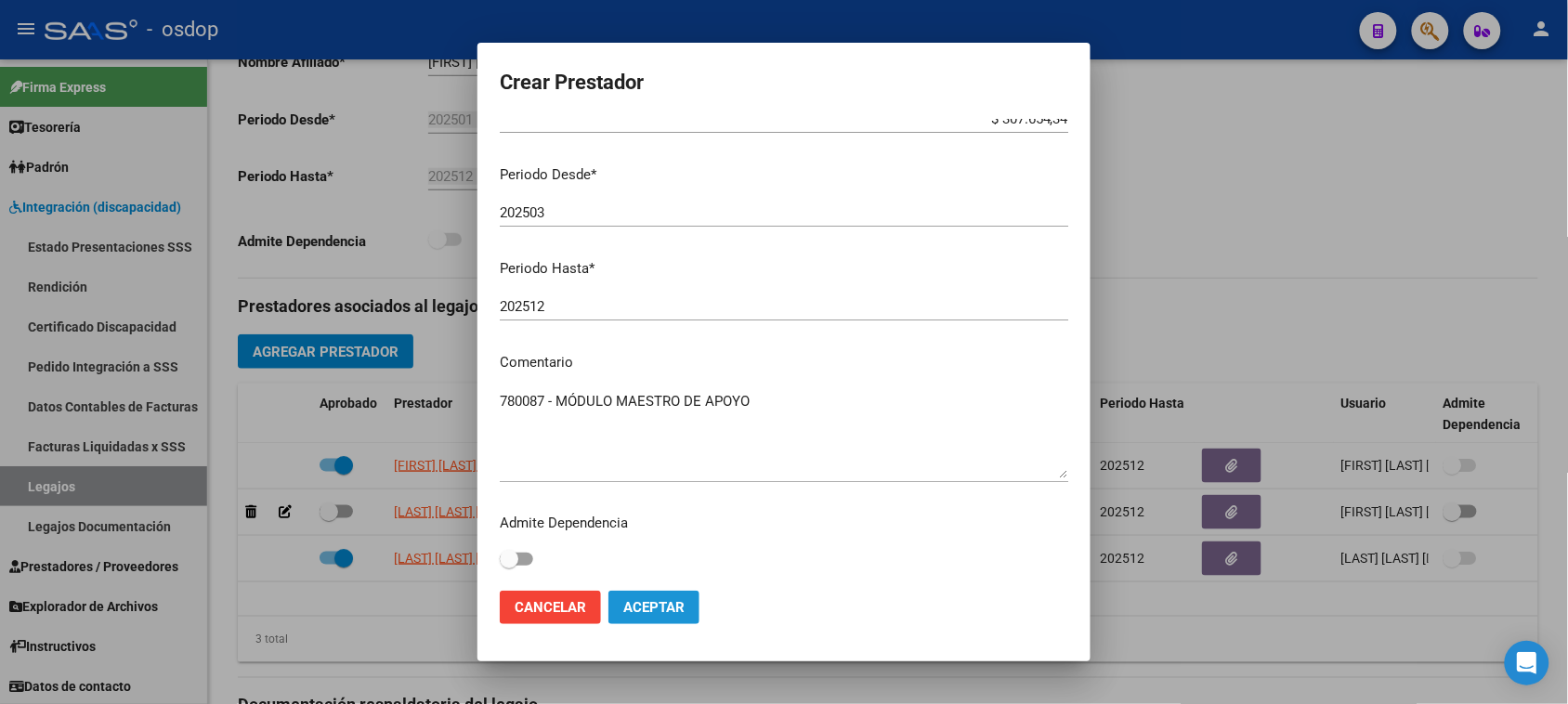 click on "Aceptar" 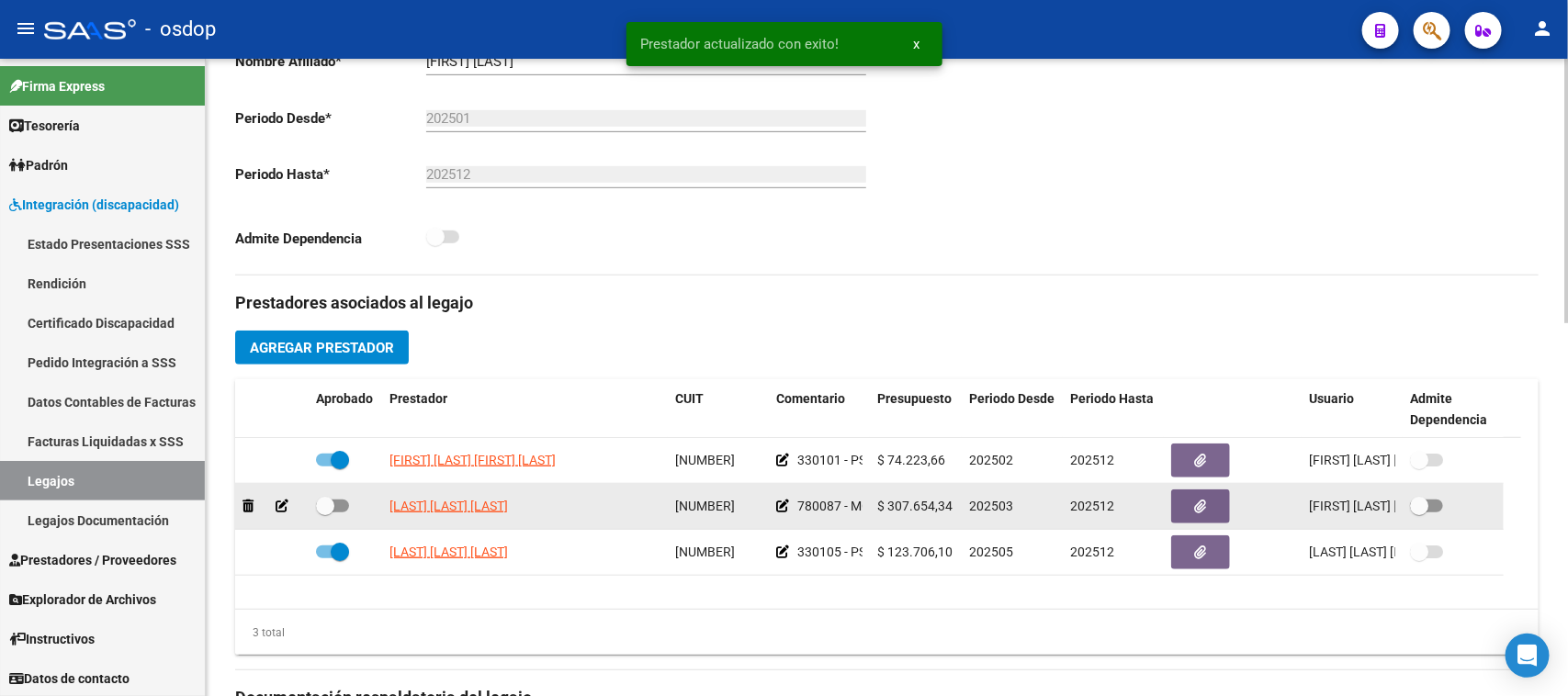 click at bounding box center (333, 506) 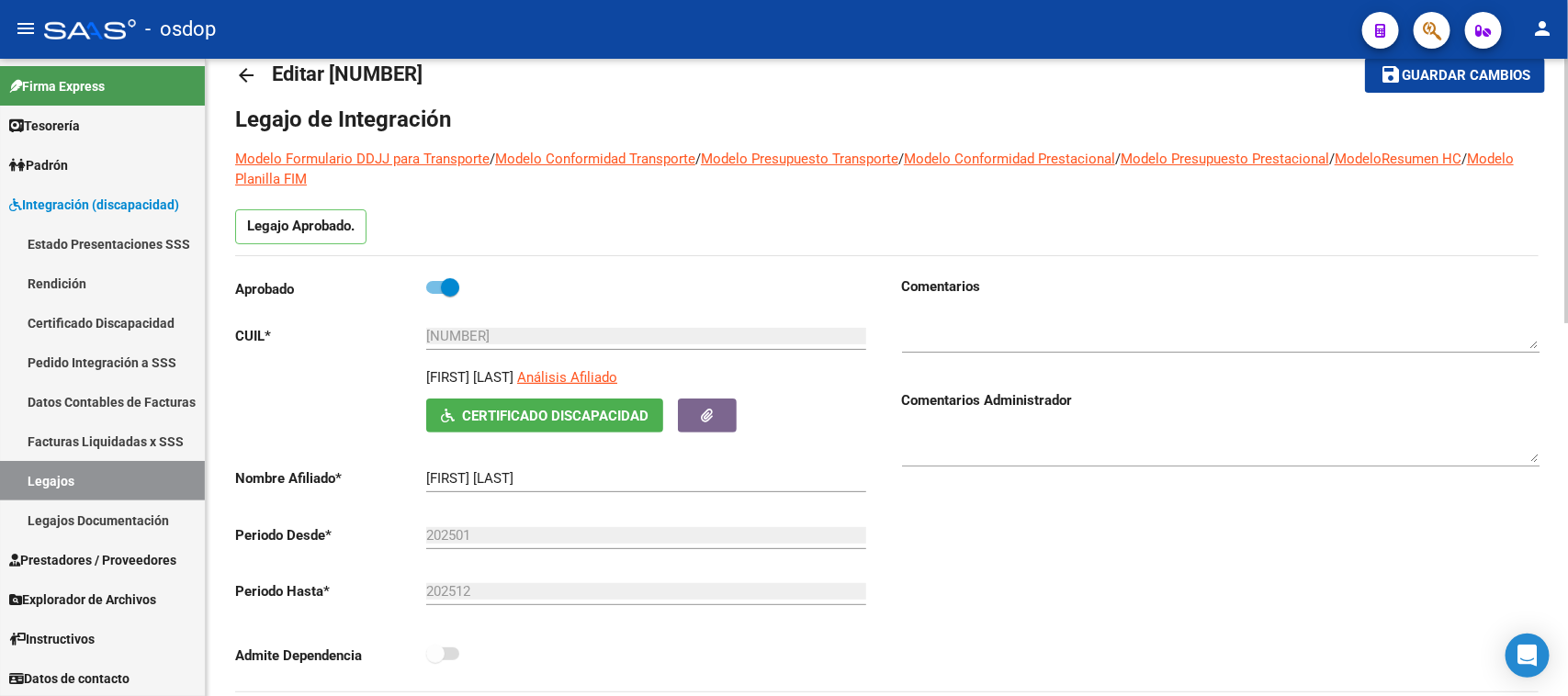 scroll, scrollTop: 0, scrollLeft: 0, axis: both 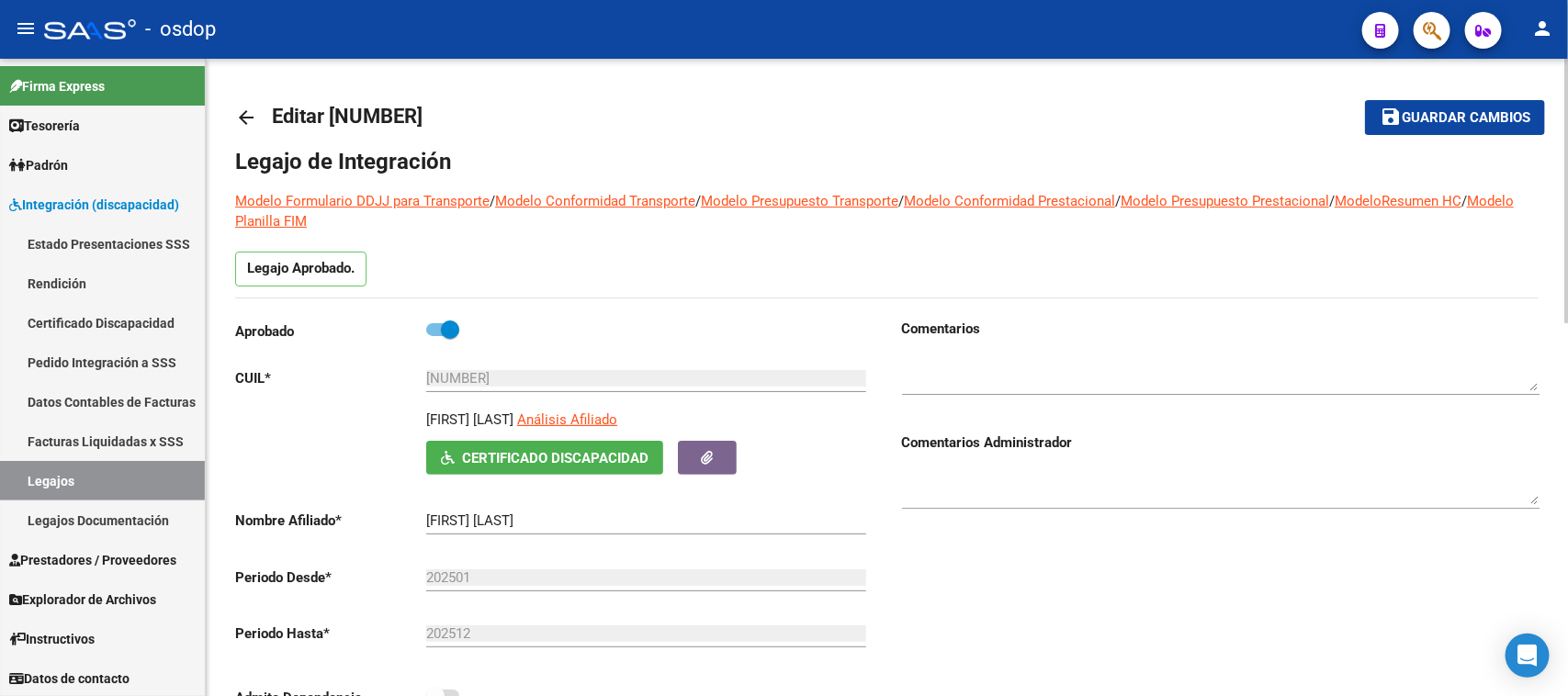 click on "Guardar cambios" 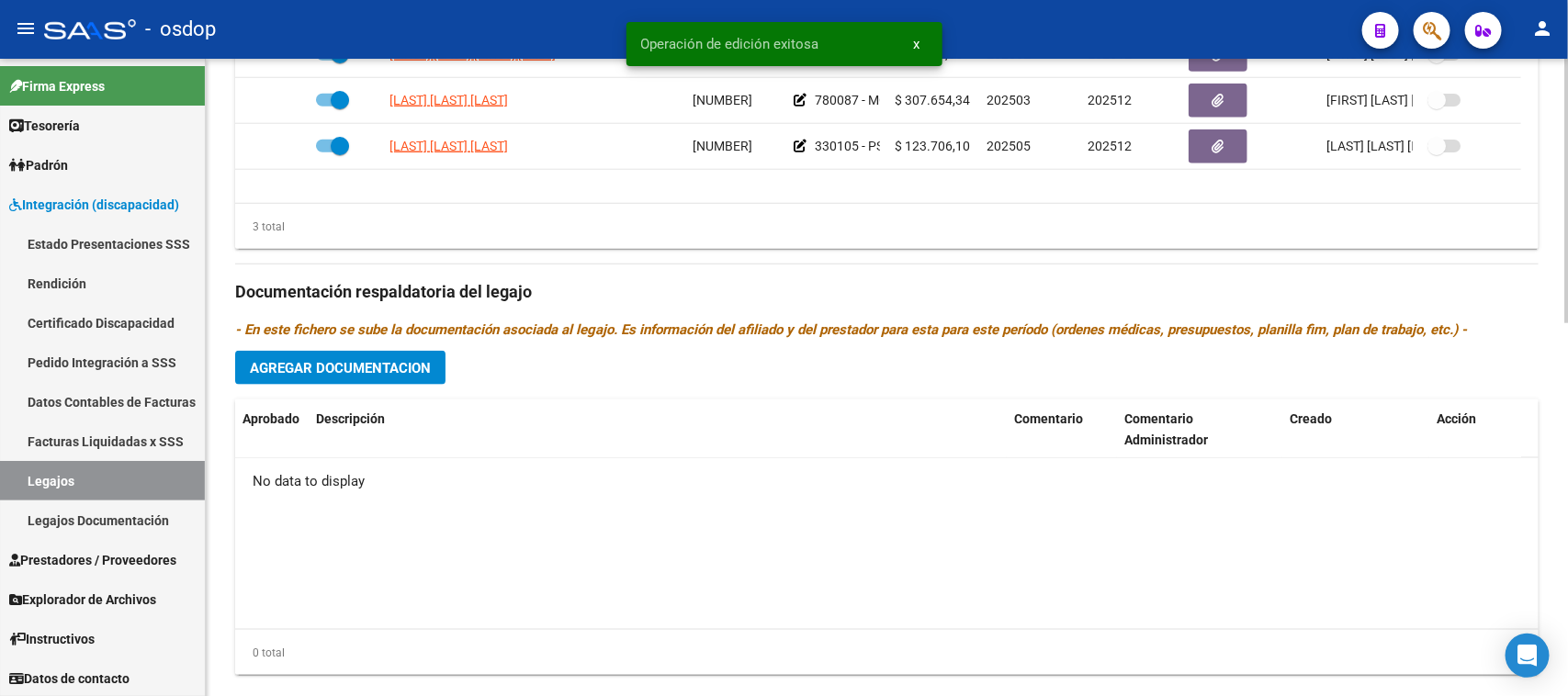 scroll, scrollTop: 901, scrollLeft: 0, axis: vertical 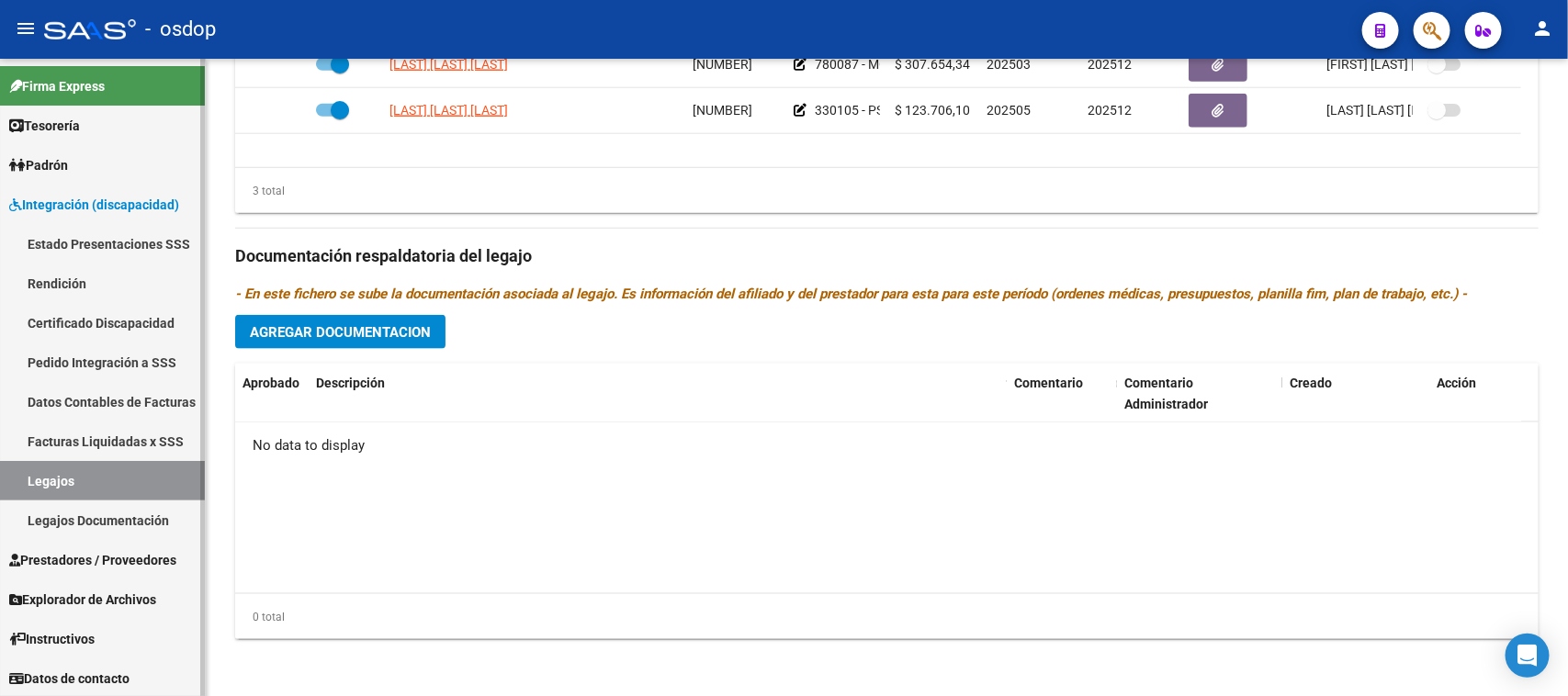 click on "Certificado Discapacidad" at bounding box center (102, 322) 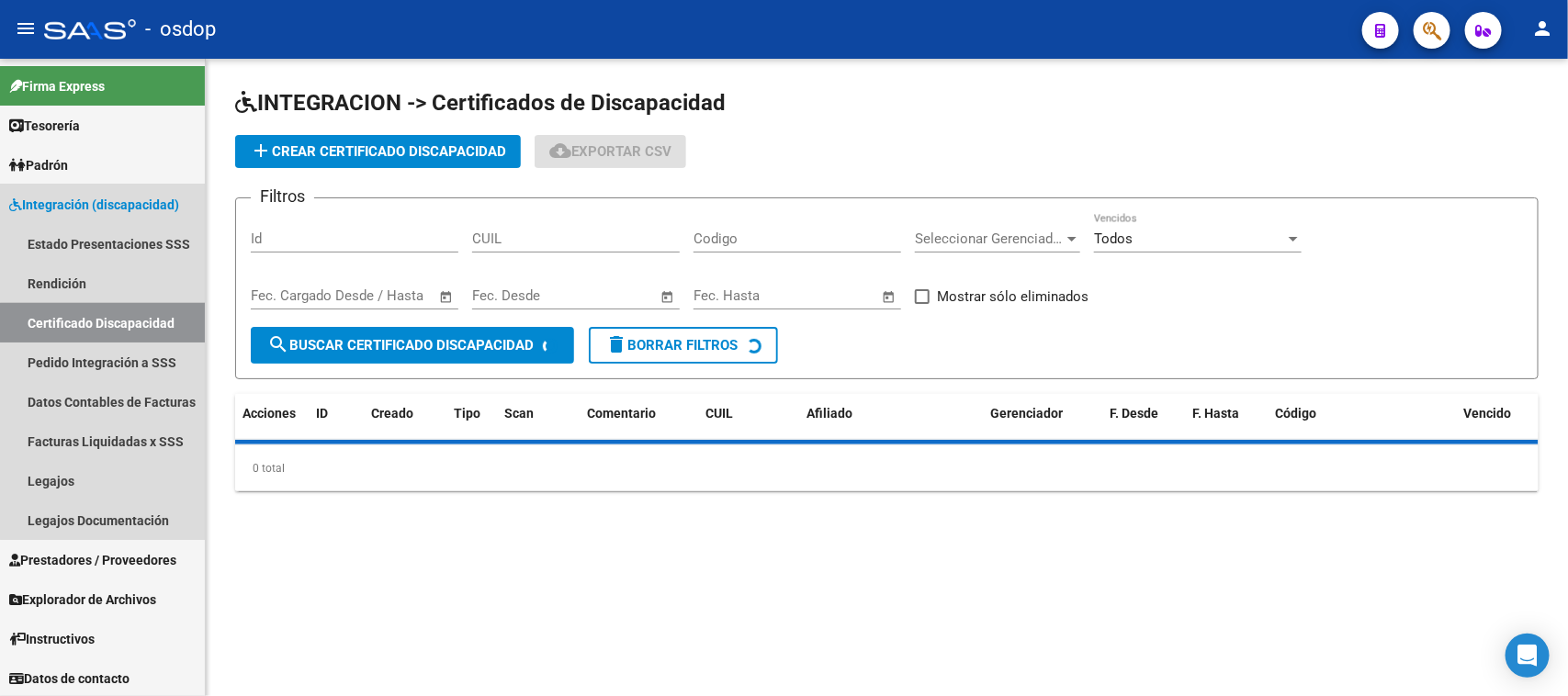 scroll, scrollTop: 0, scrollLeft: 0, axis: both 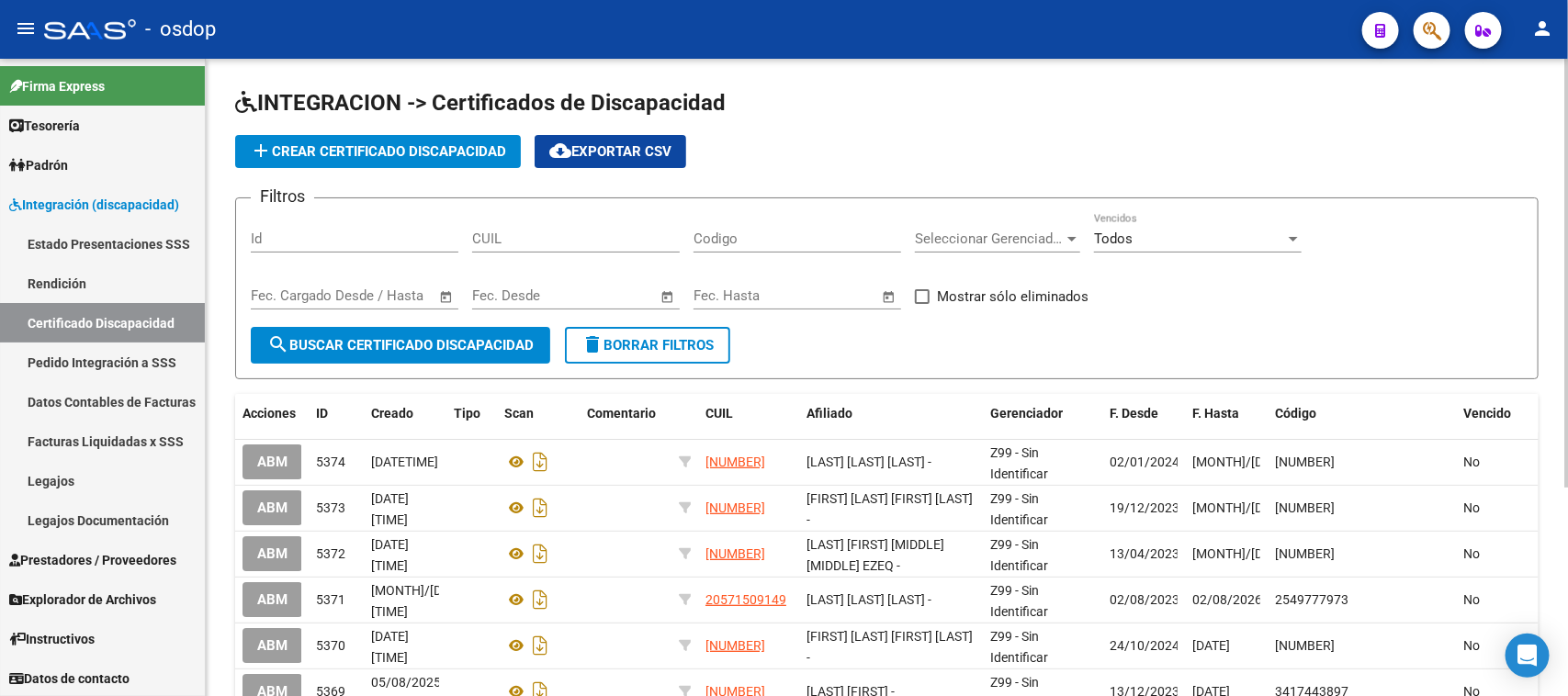 click on "CUIL" at bounding box center [576, 239] 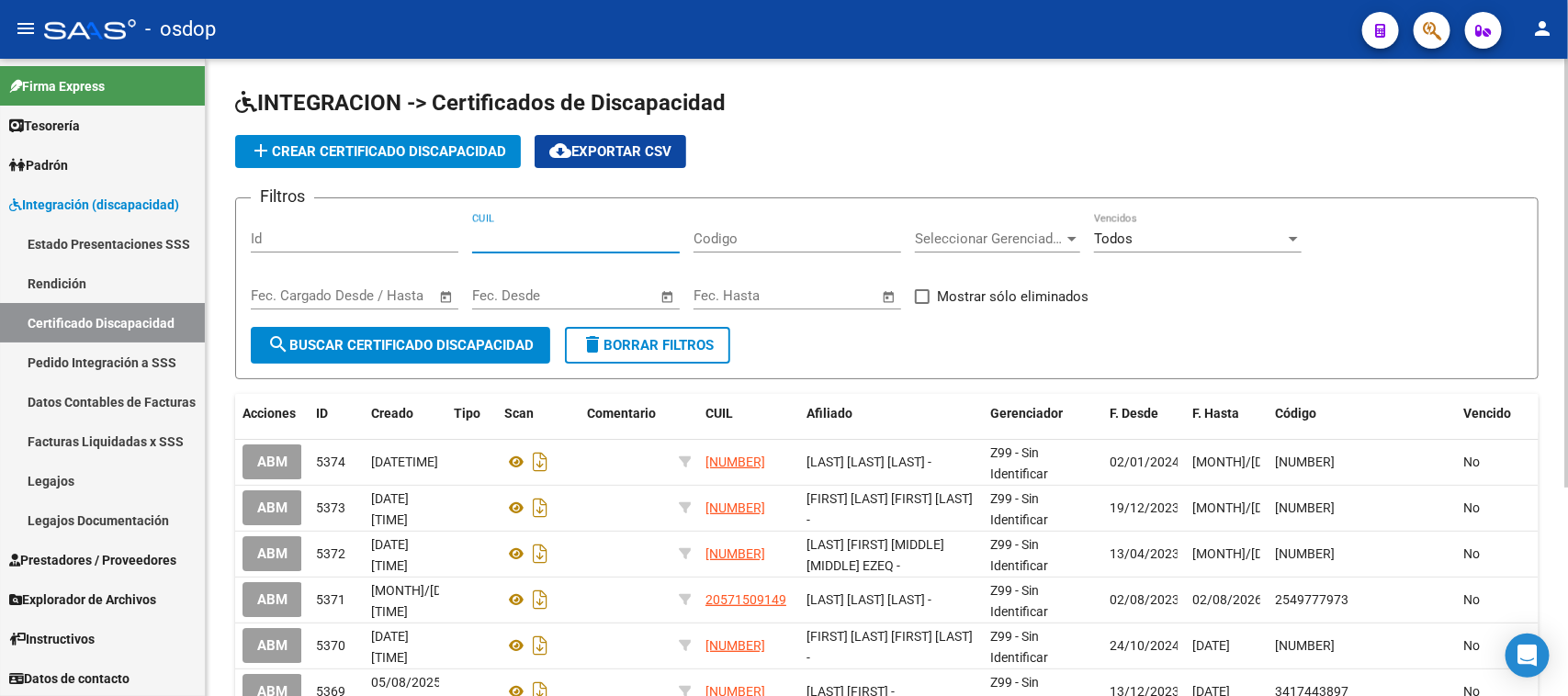 paste on "[NUMBER]" 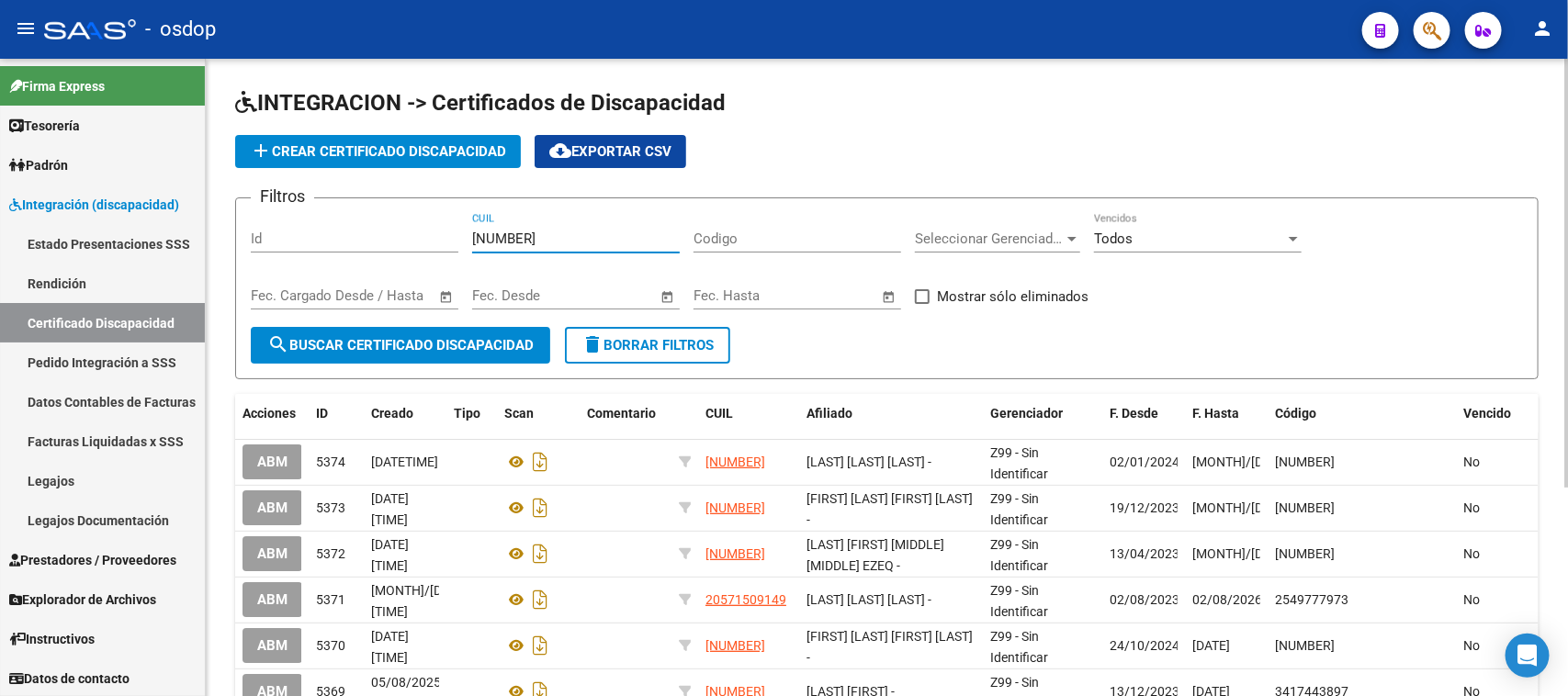 type on "[NUMBER]" 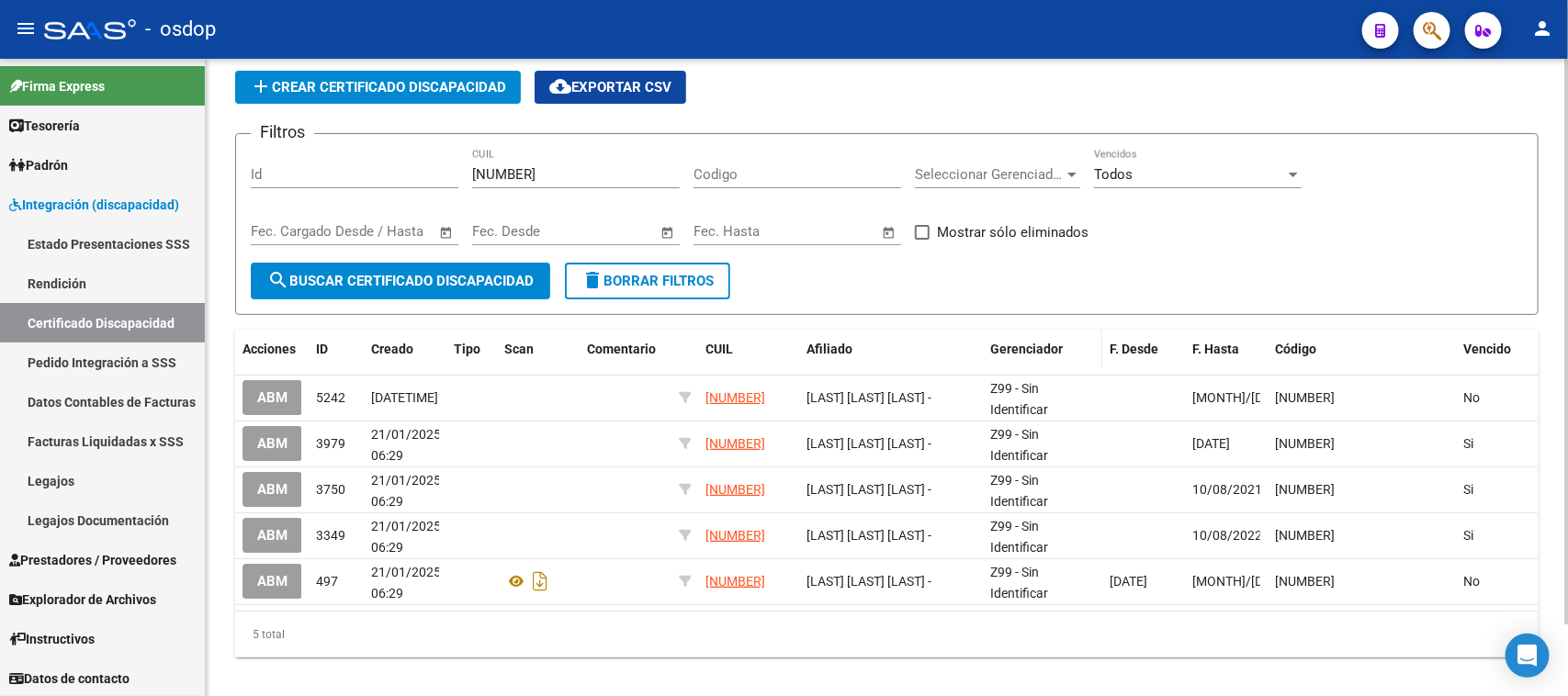 scroll, scrollTop: 81, scrollLeft: 0, axis: vertical 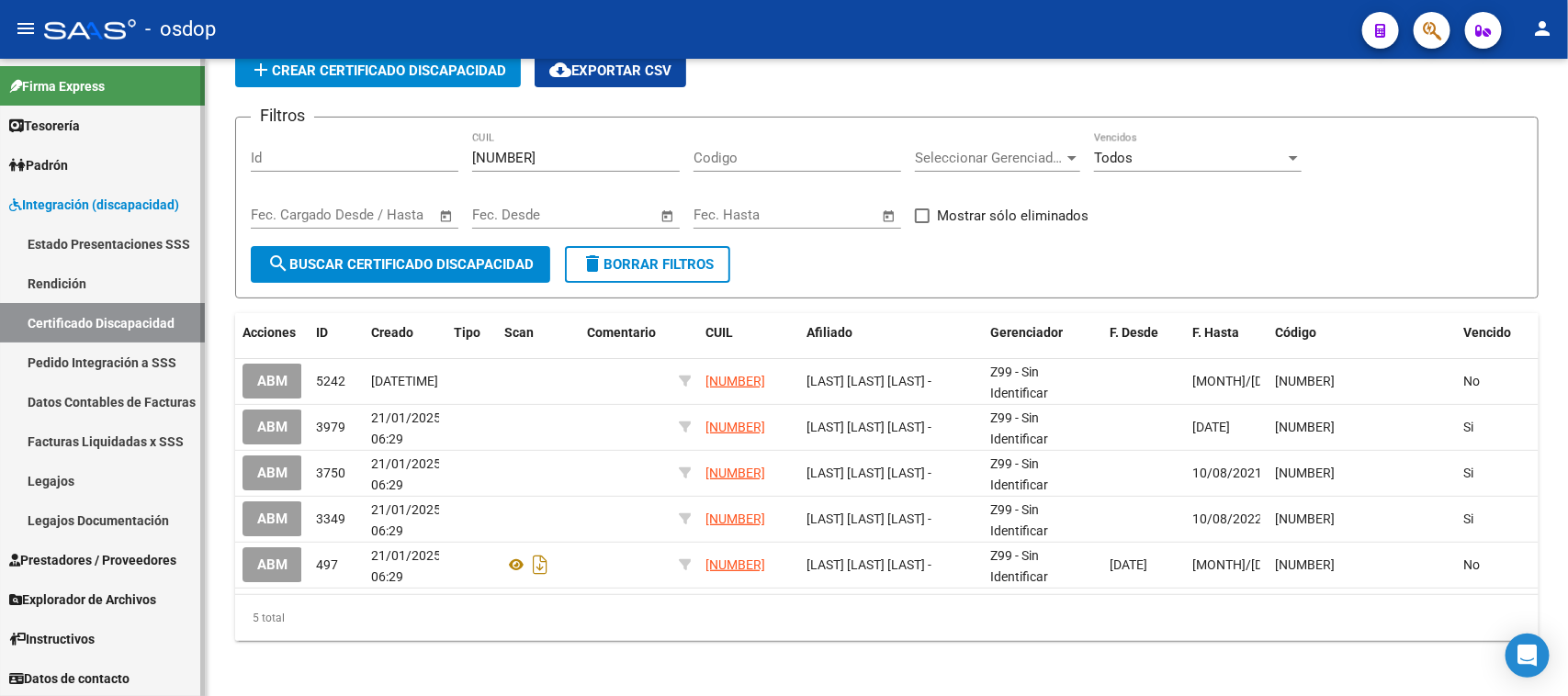 click on "Legajos" at bounding box center (102, 480) 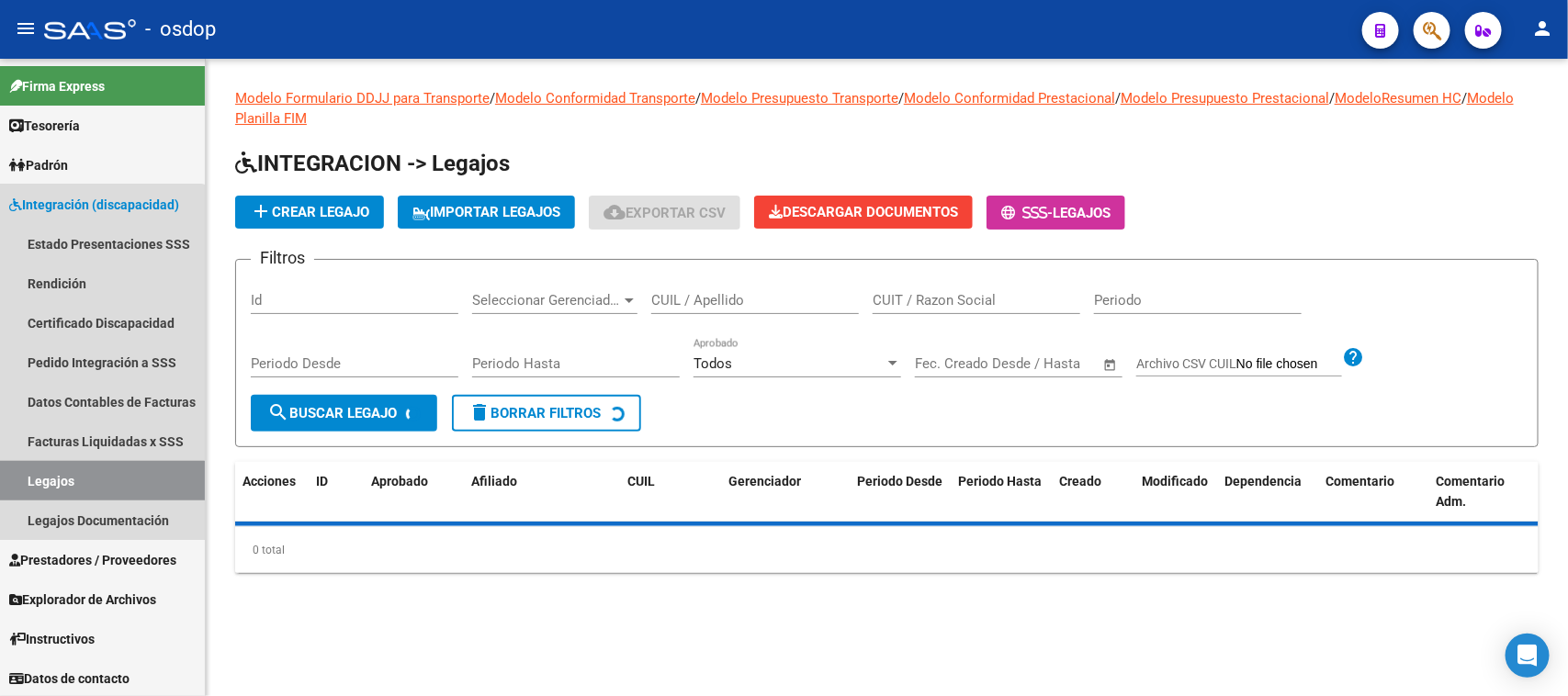 scroll, scrollTop: 0, scrollLeft: 0, axis: both 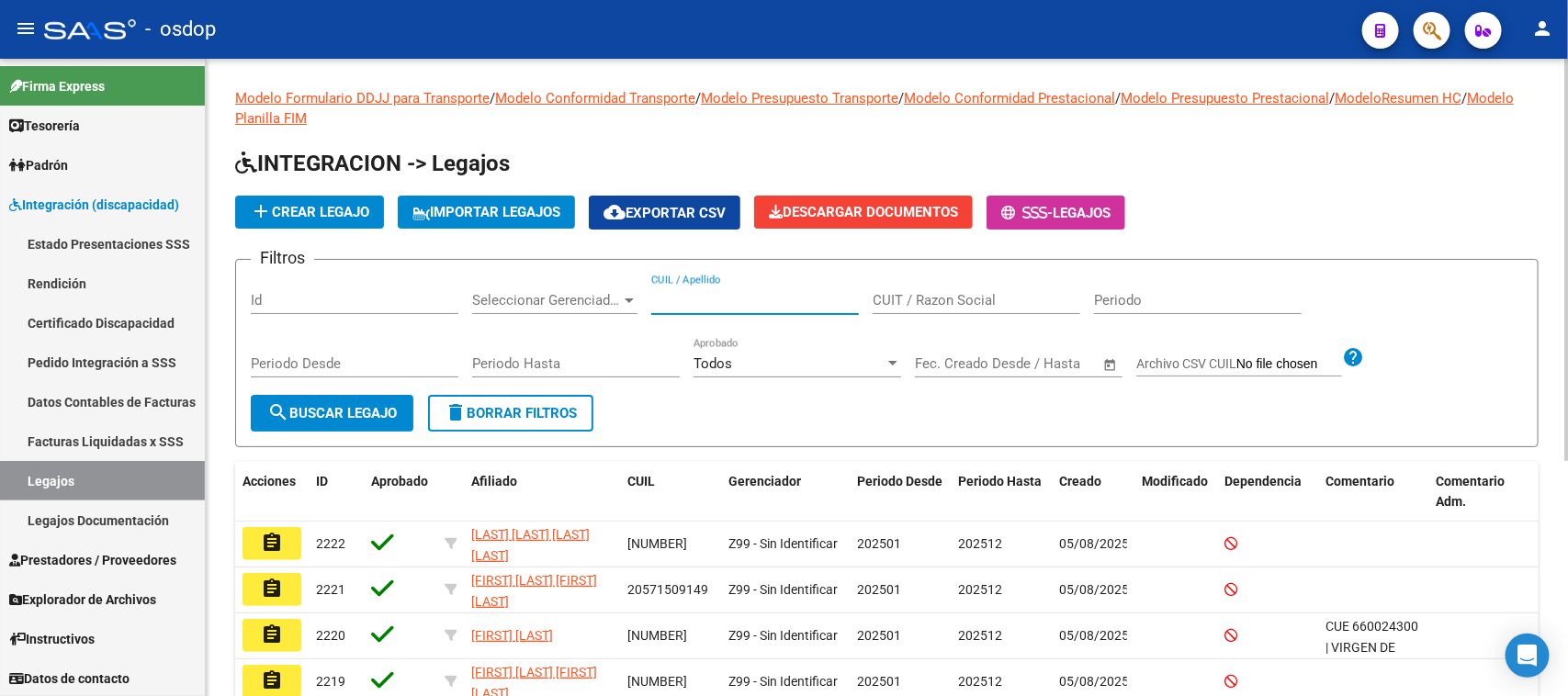 click on "CUIL / Apellido" at bounding box center (755, 300) 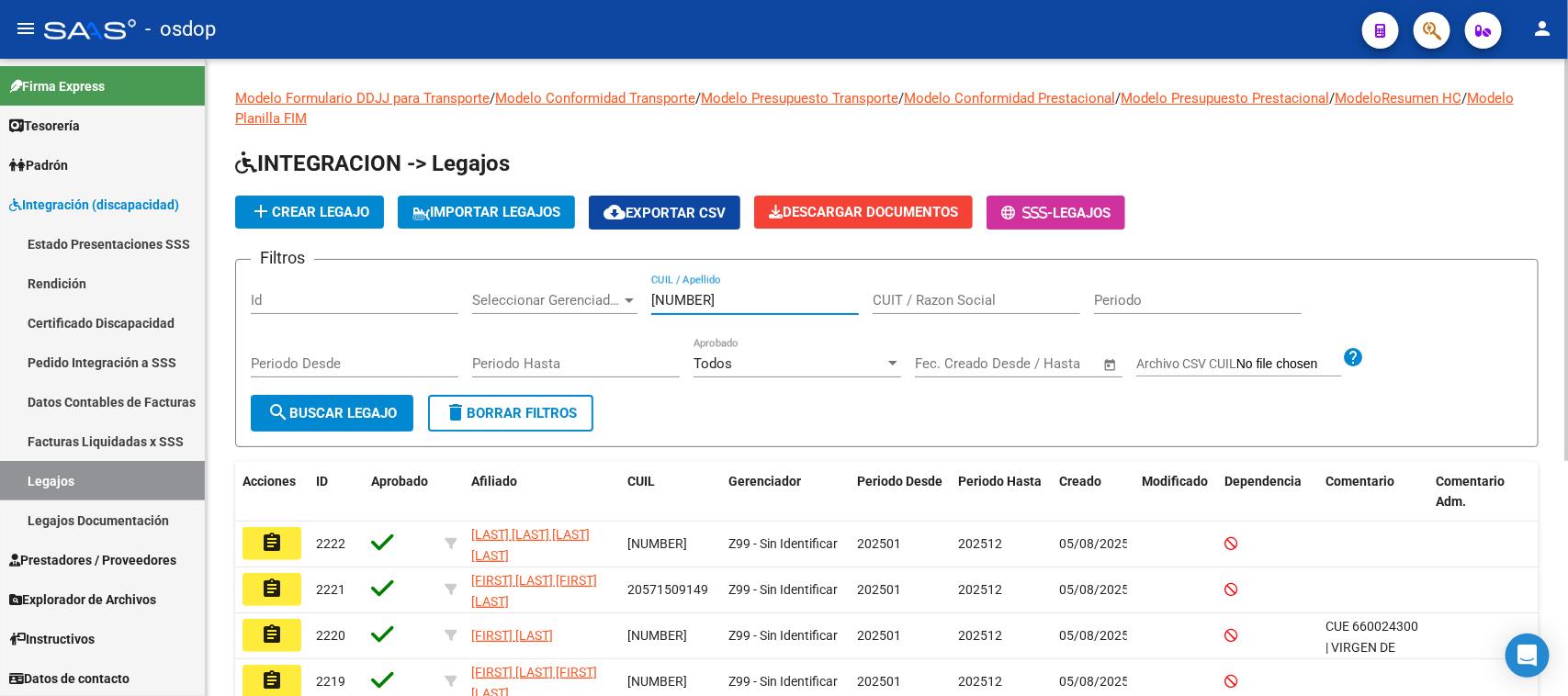 type on "[NUMBER]" 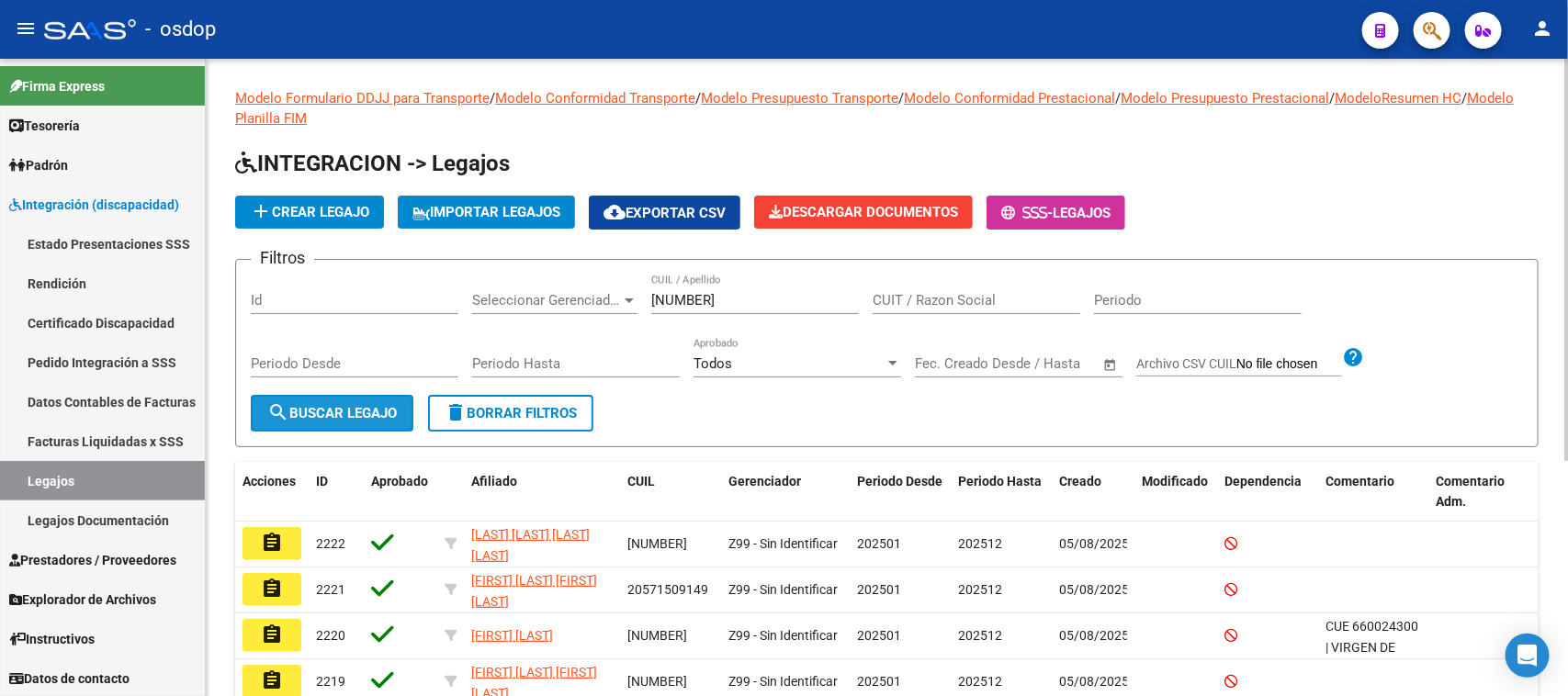 click on "search  Buscar Legajo" 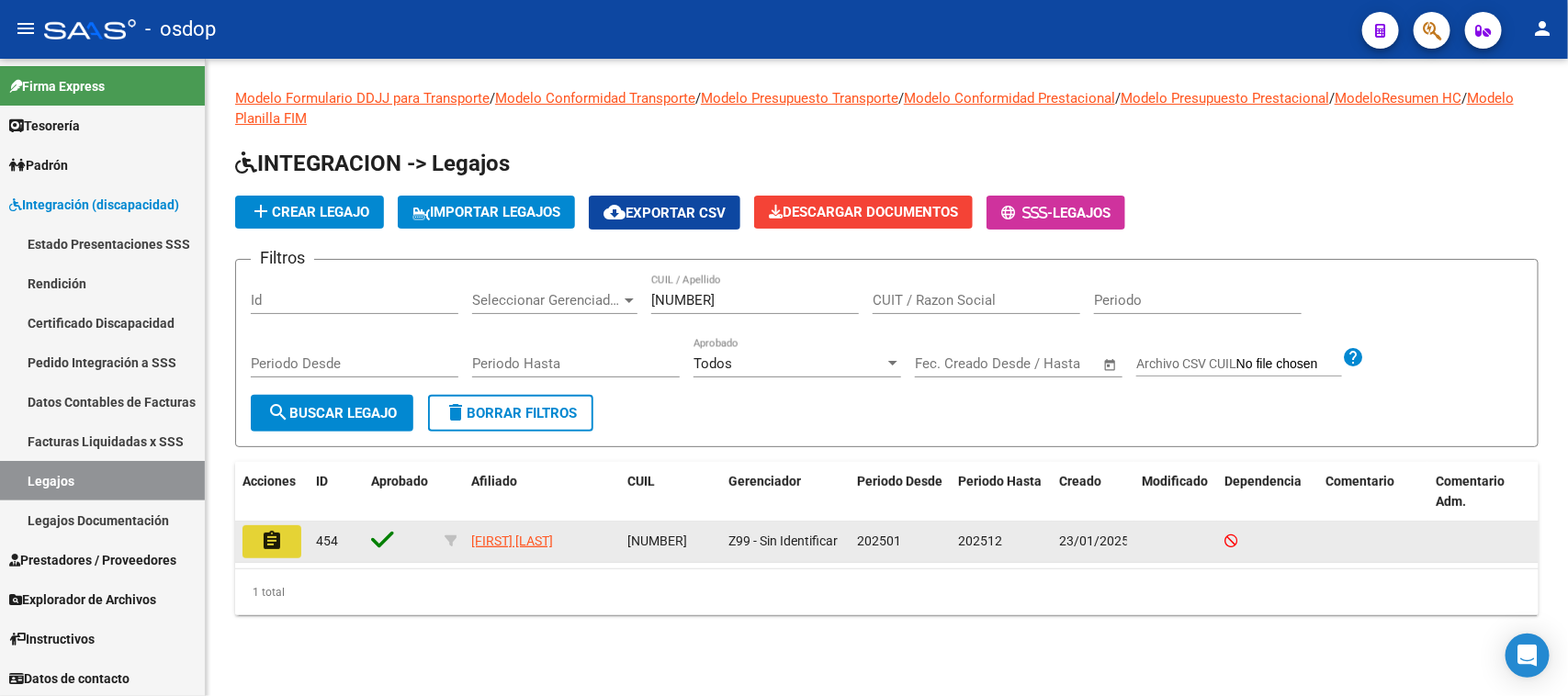 click on "assignment" 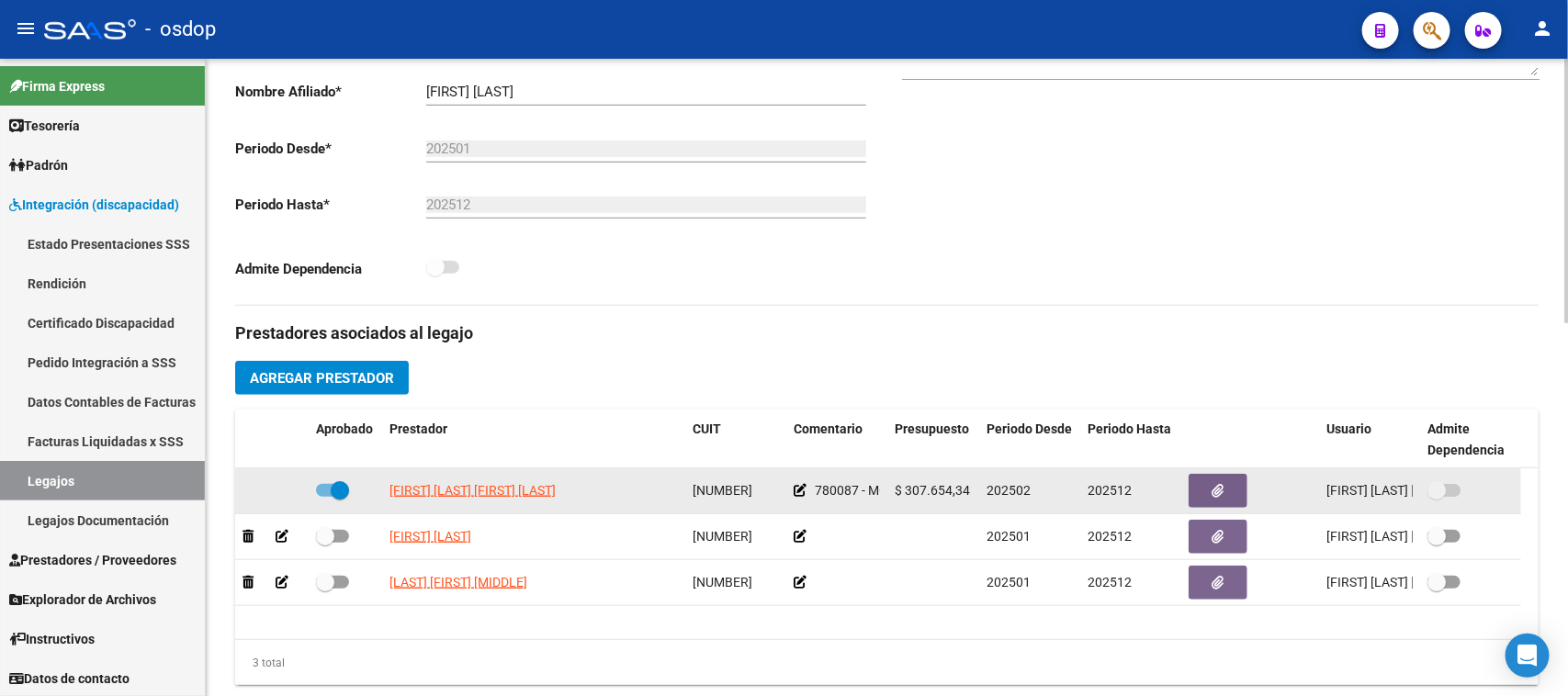 scroll, scrollTop: 459, scrollLeft: 0, axis: vertical 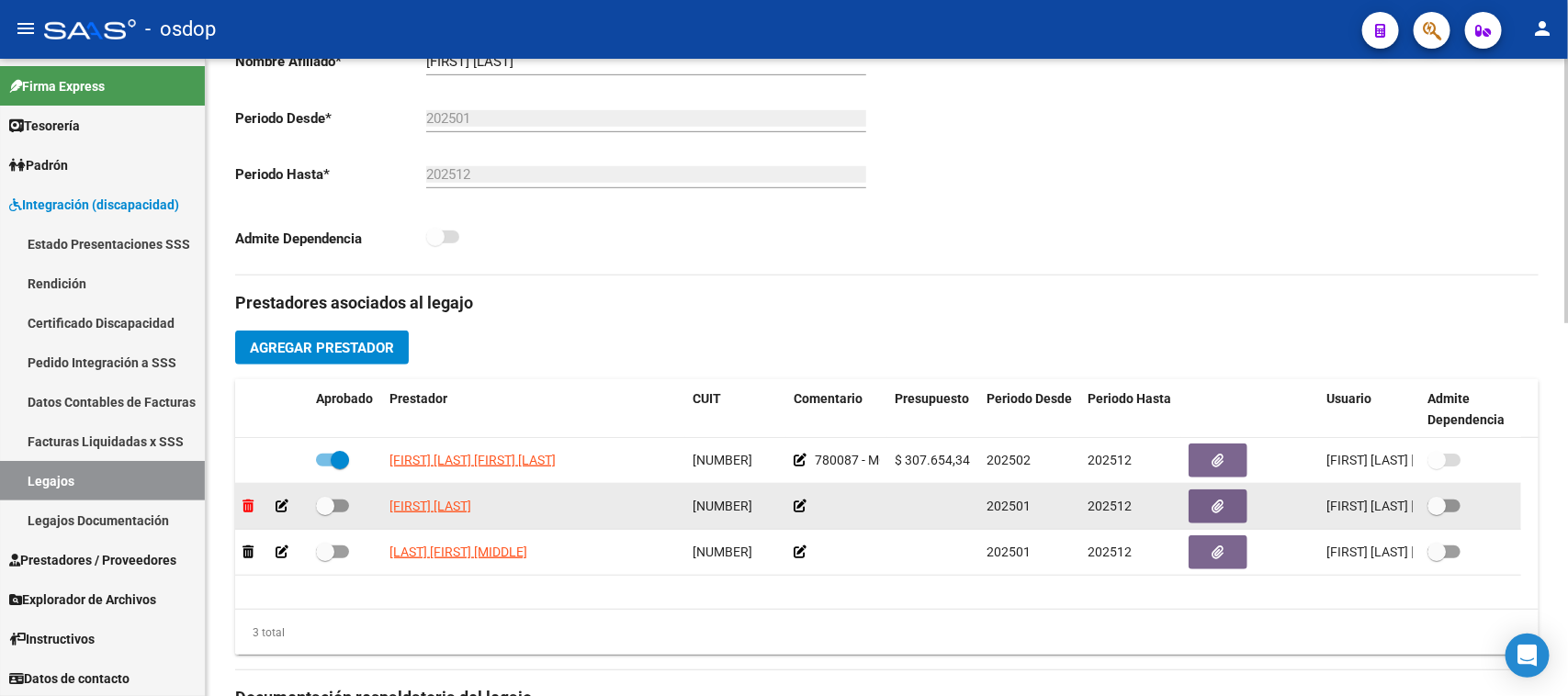 click 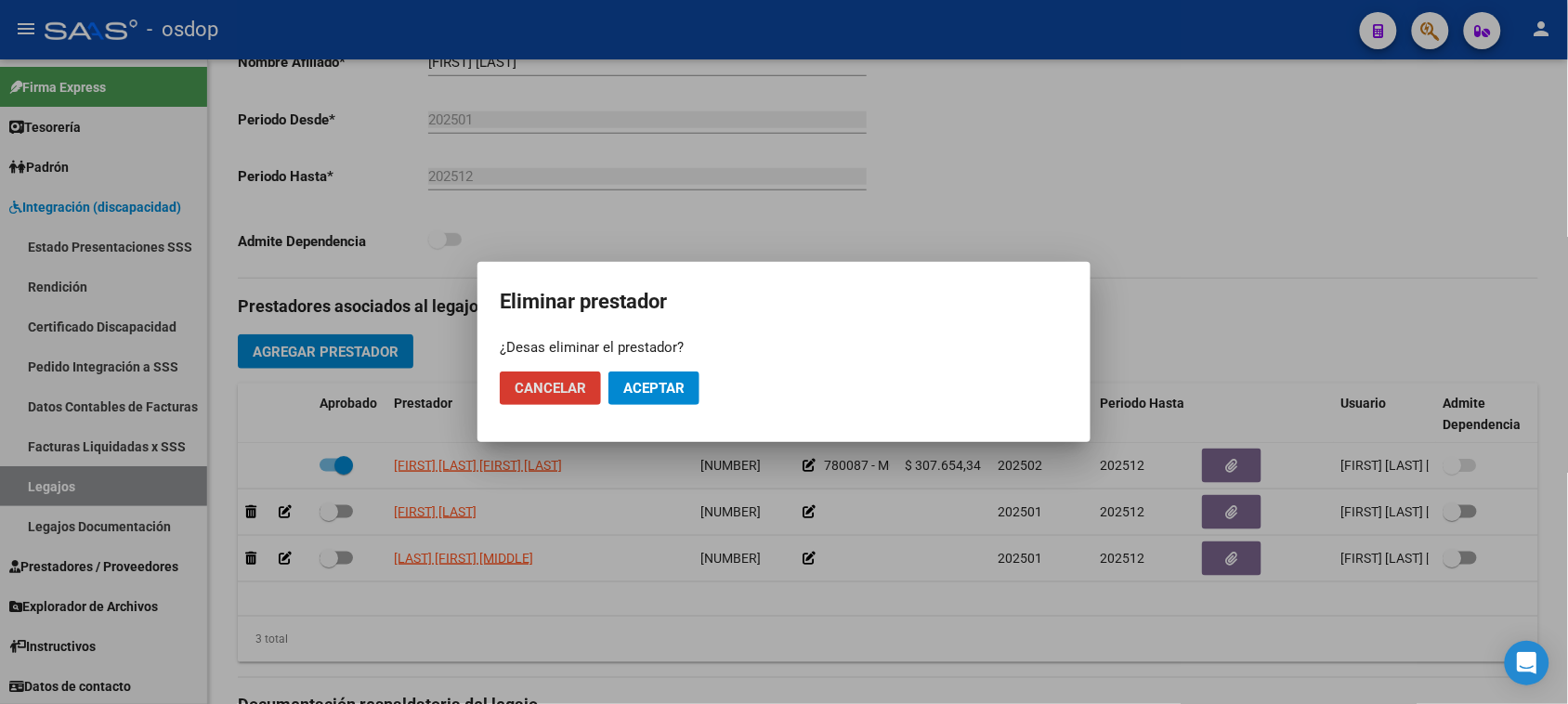 click on "Aceptar" 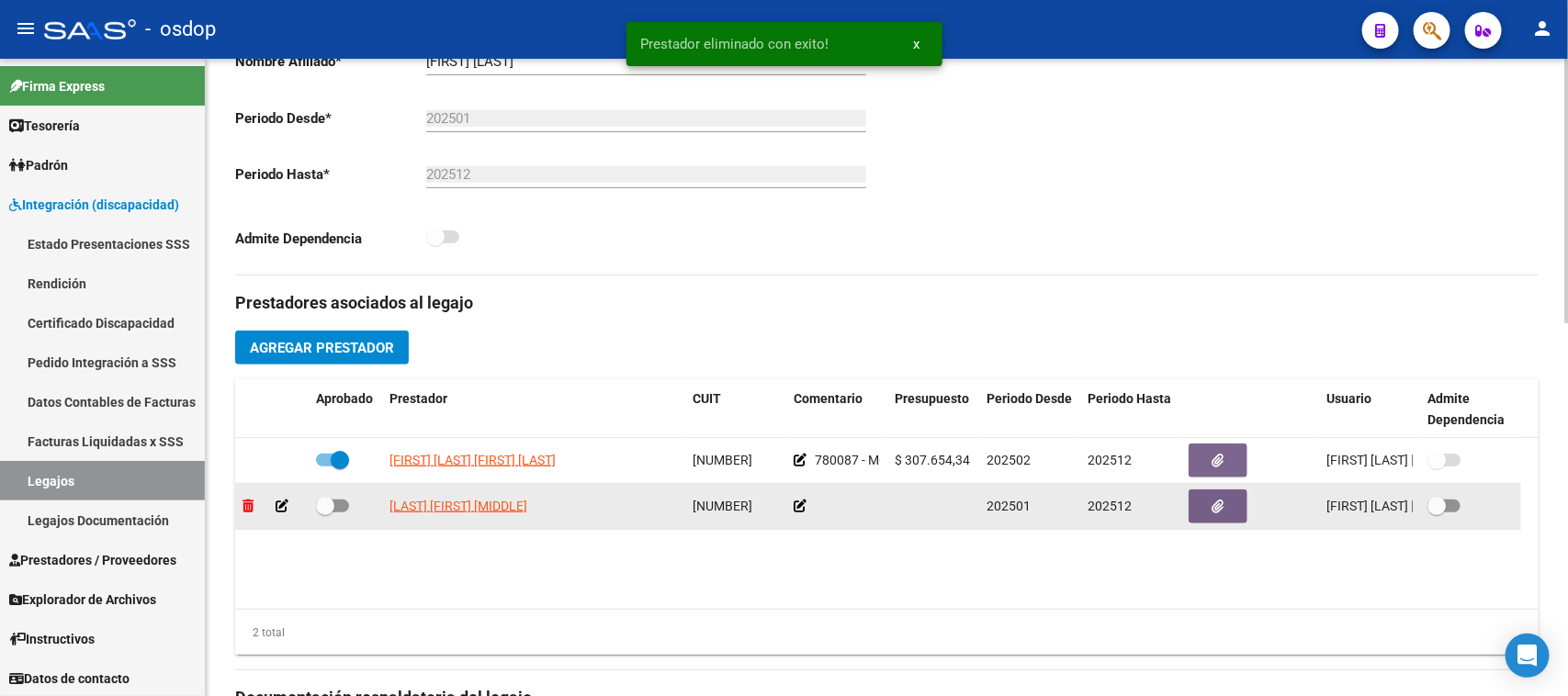 click 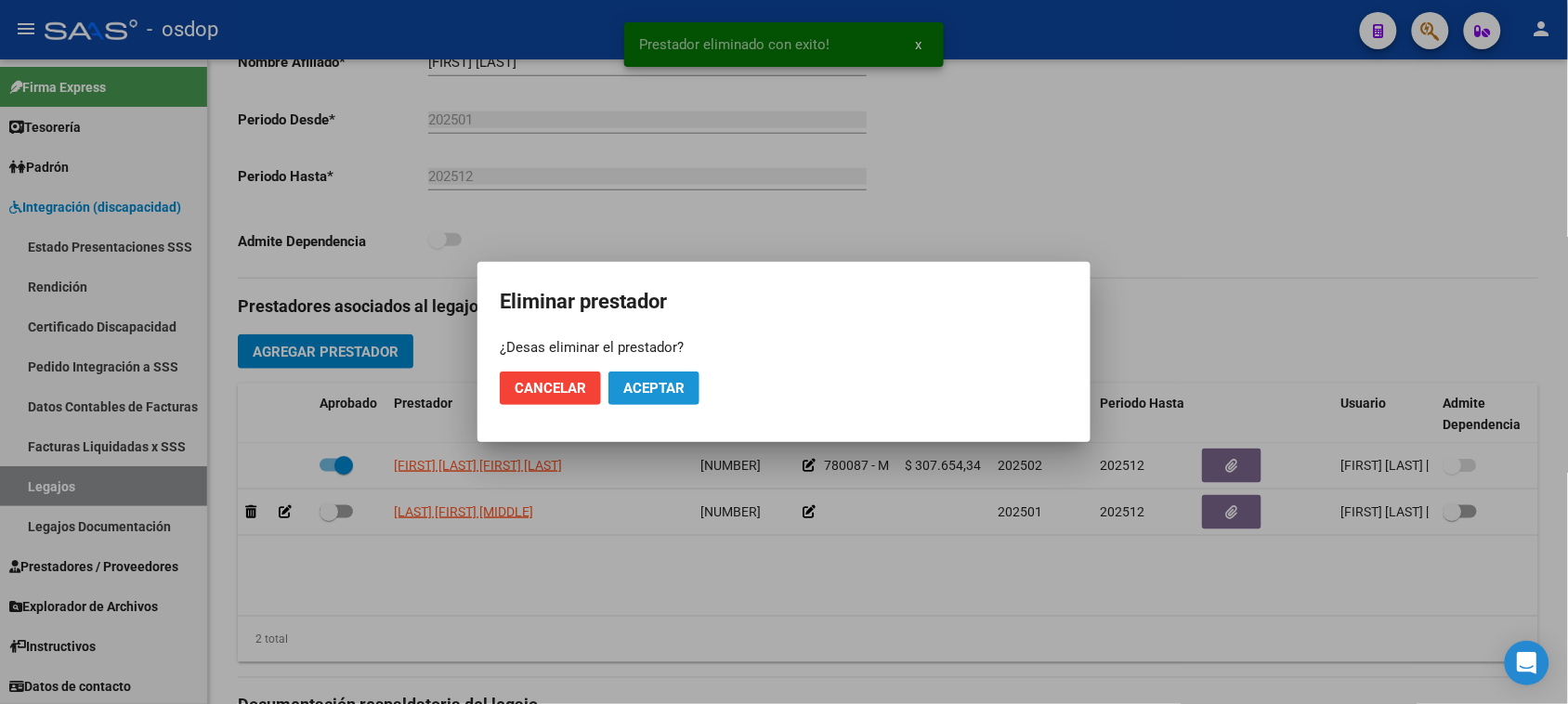 click on "Aceptar" 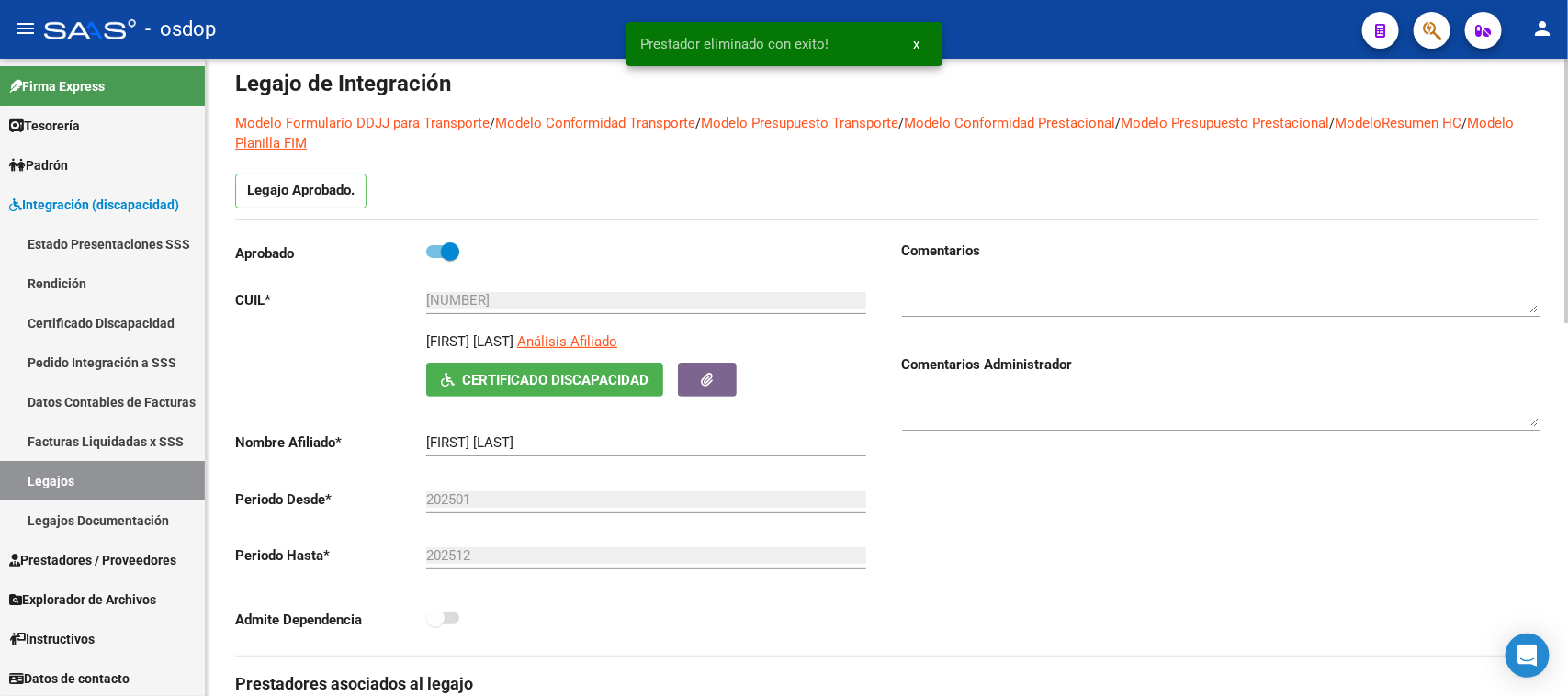 scroll, scrollTop: 0, scrollLeft: 0, axis: both 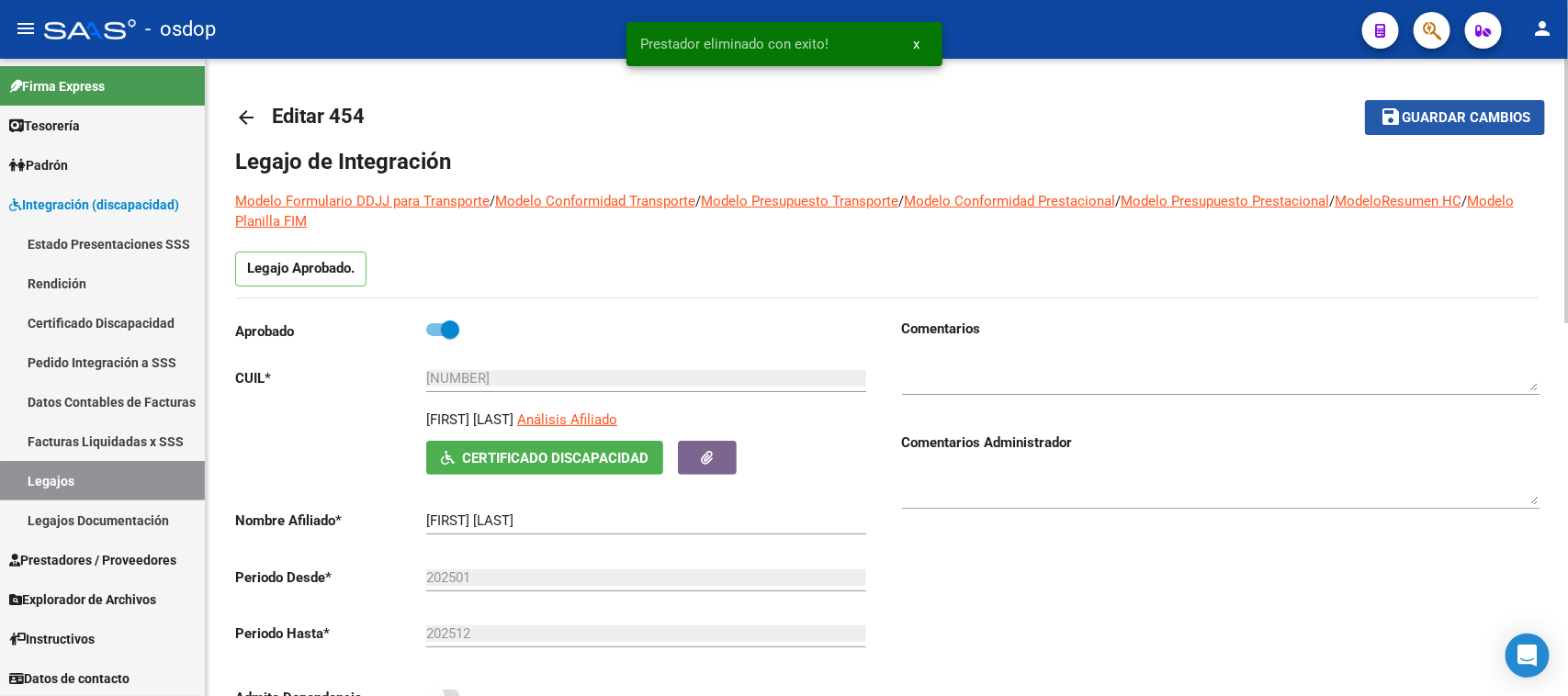 click on "Guardar cambios" 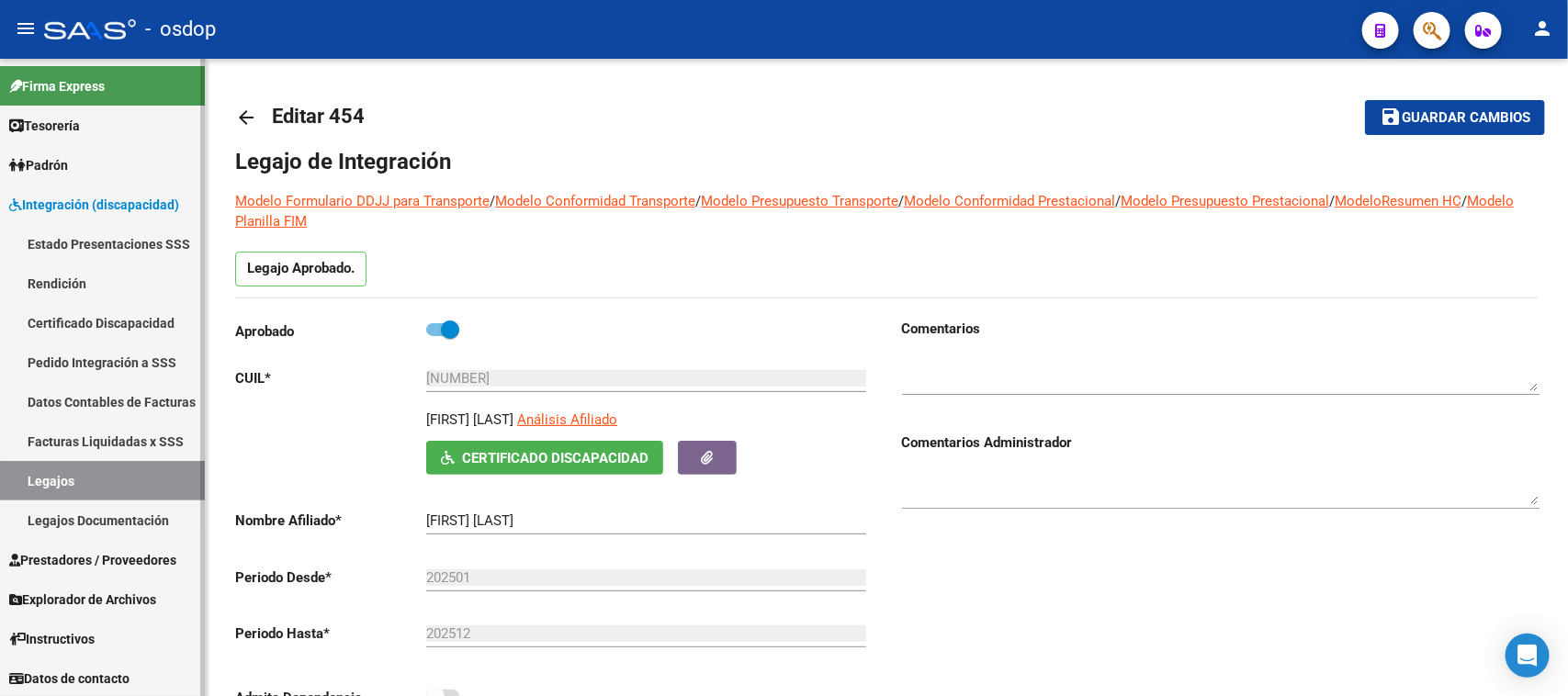 click on "Certificado Discapacidad" at bounding box center [102, 322] 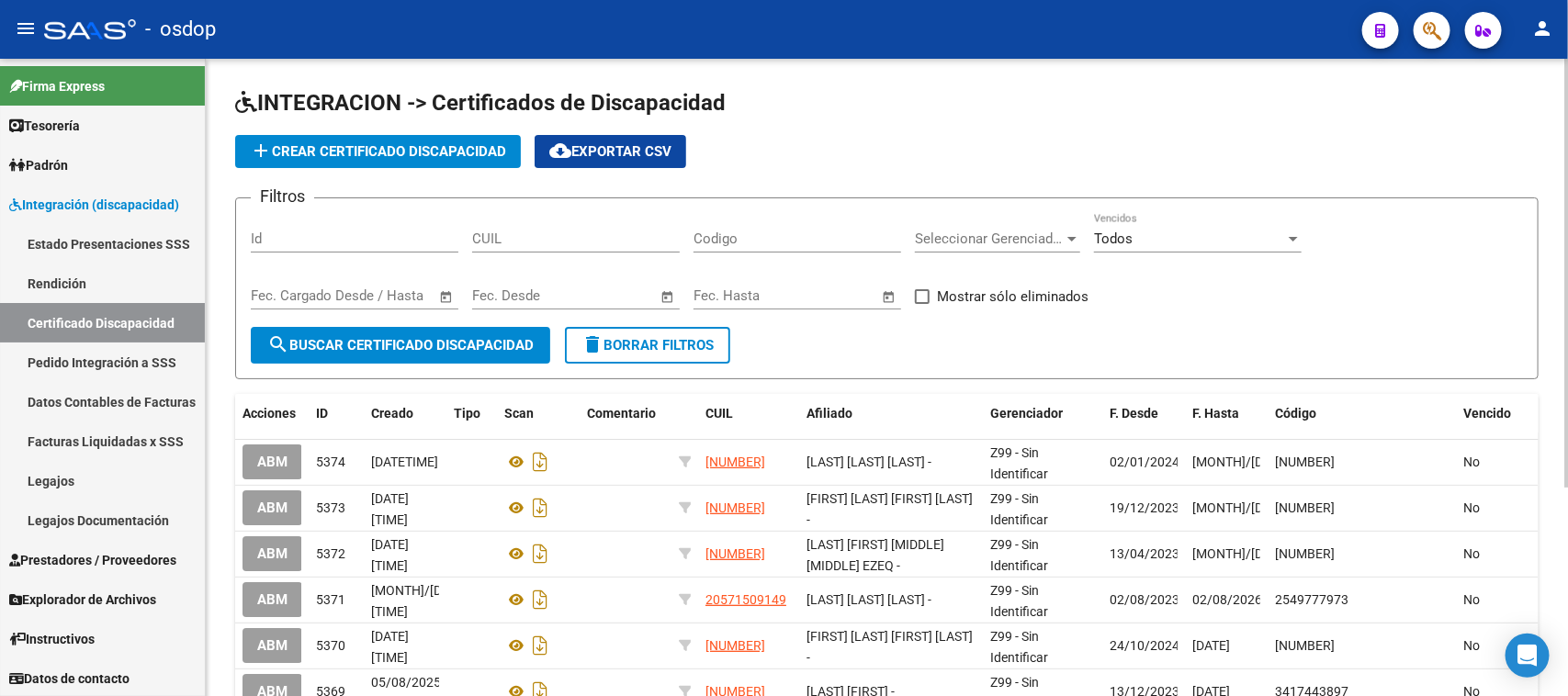 click on "CUIL" at bounding box center (576, 239) 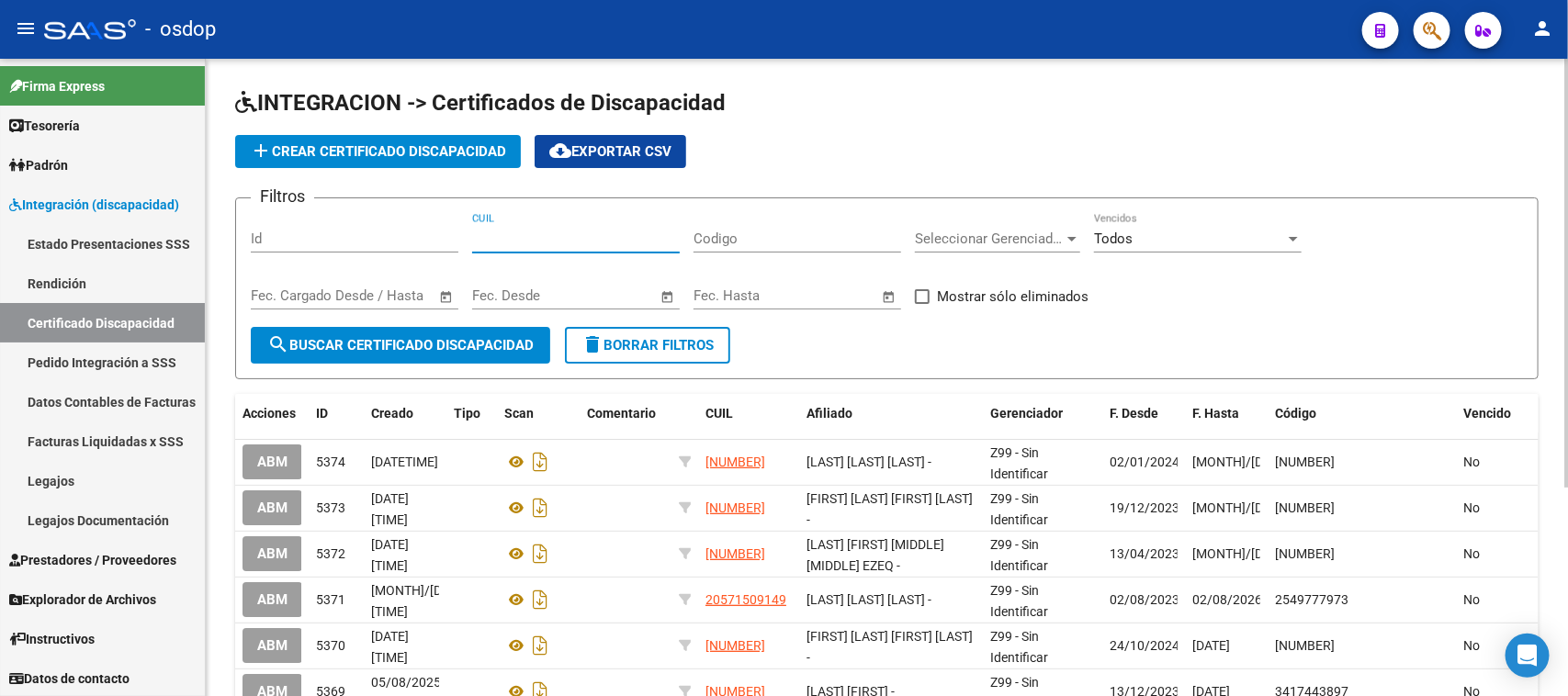 paste on "[NUMBER]" 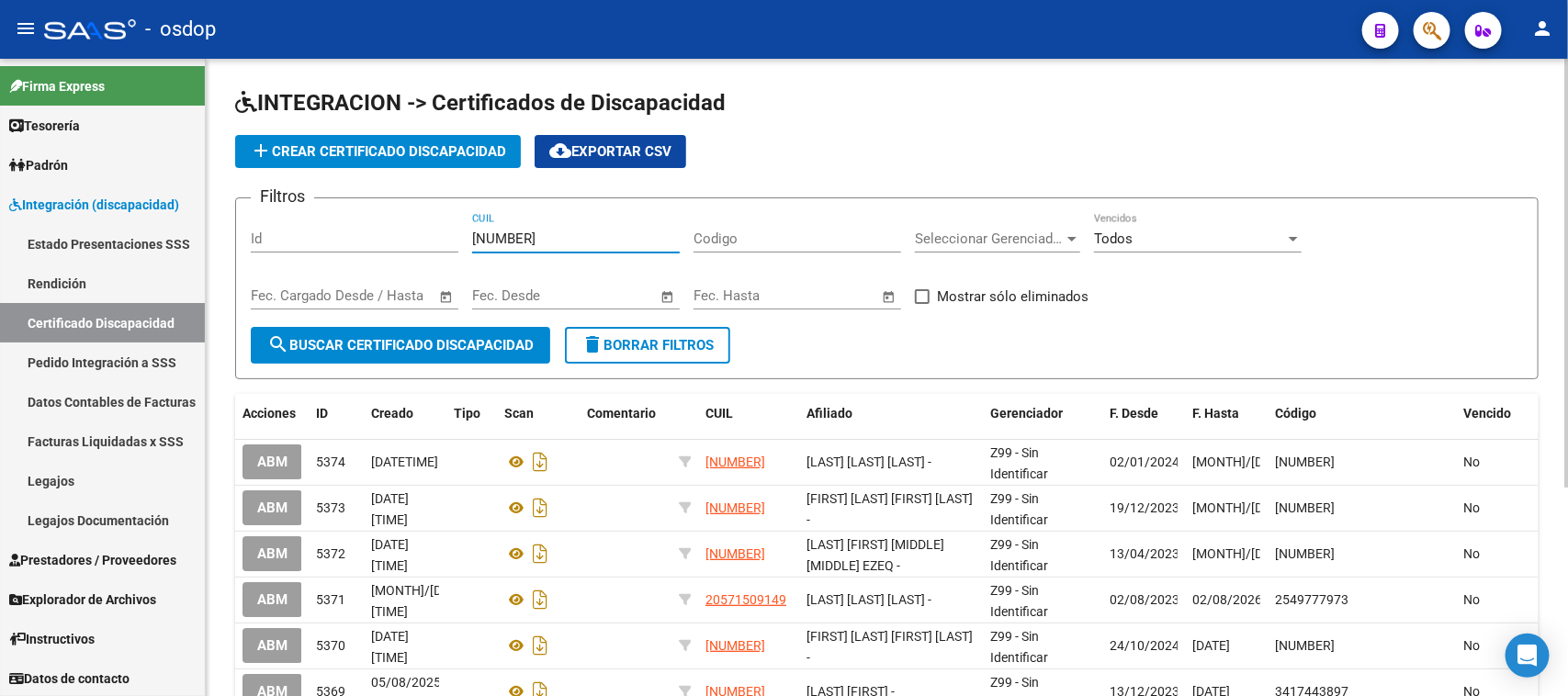 type on "[NUMBER]" 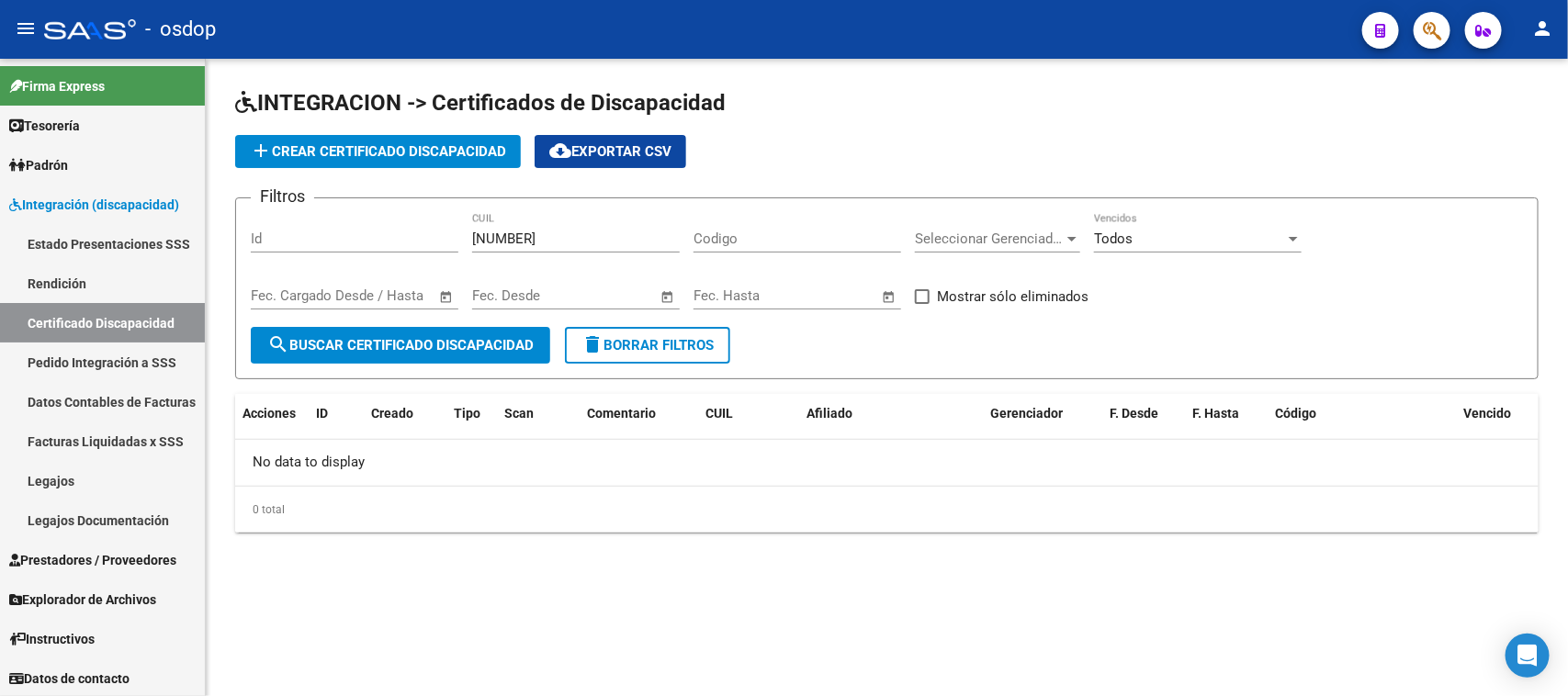 click on "search  Buscar Certificado Discapacidad" 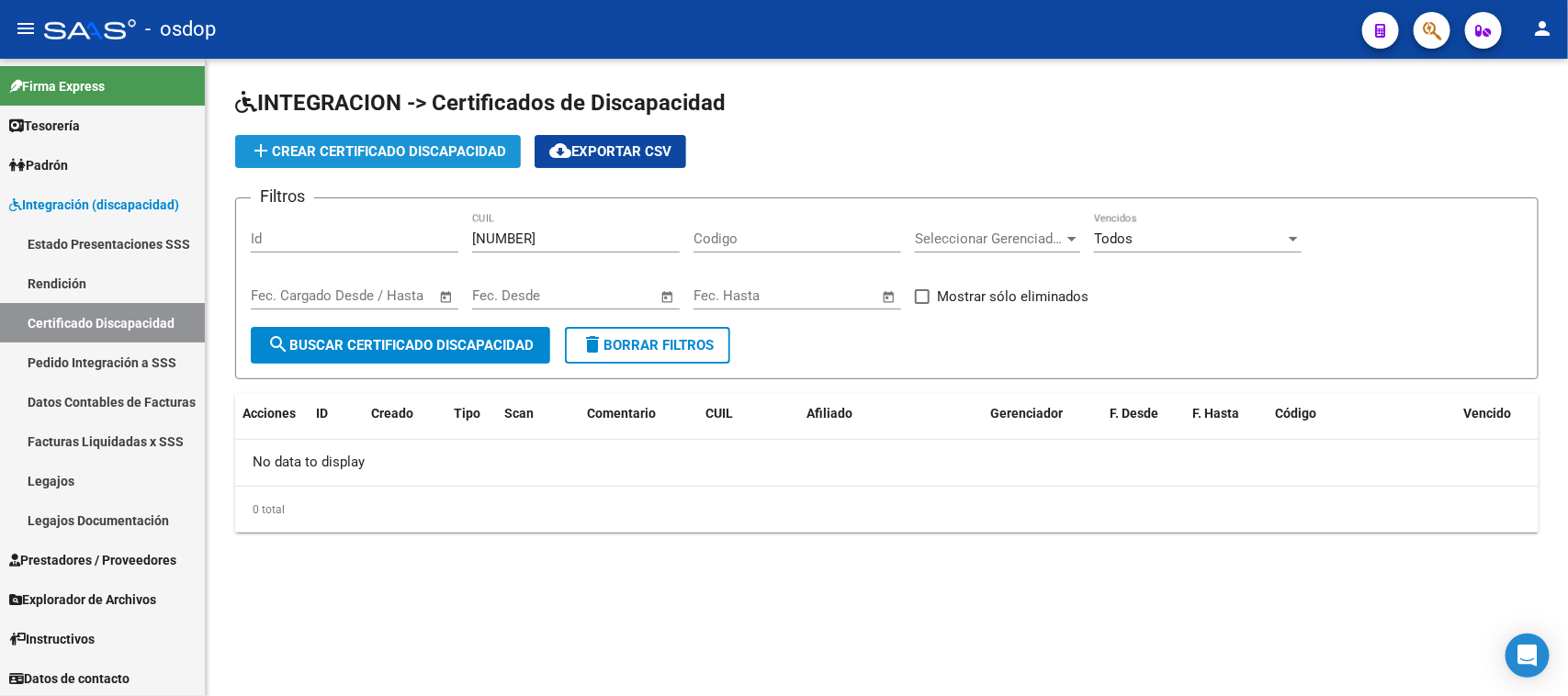 click on "add  Crear Certificado Discapacidad" 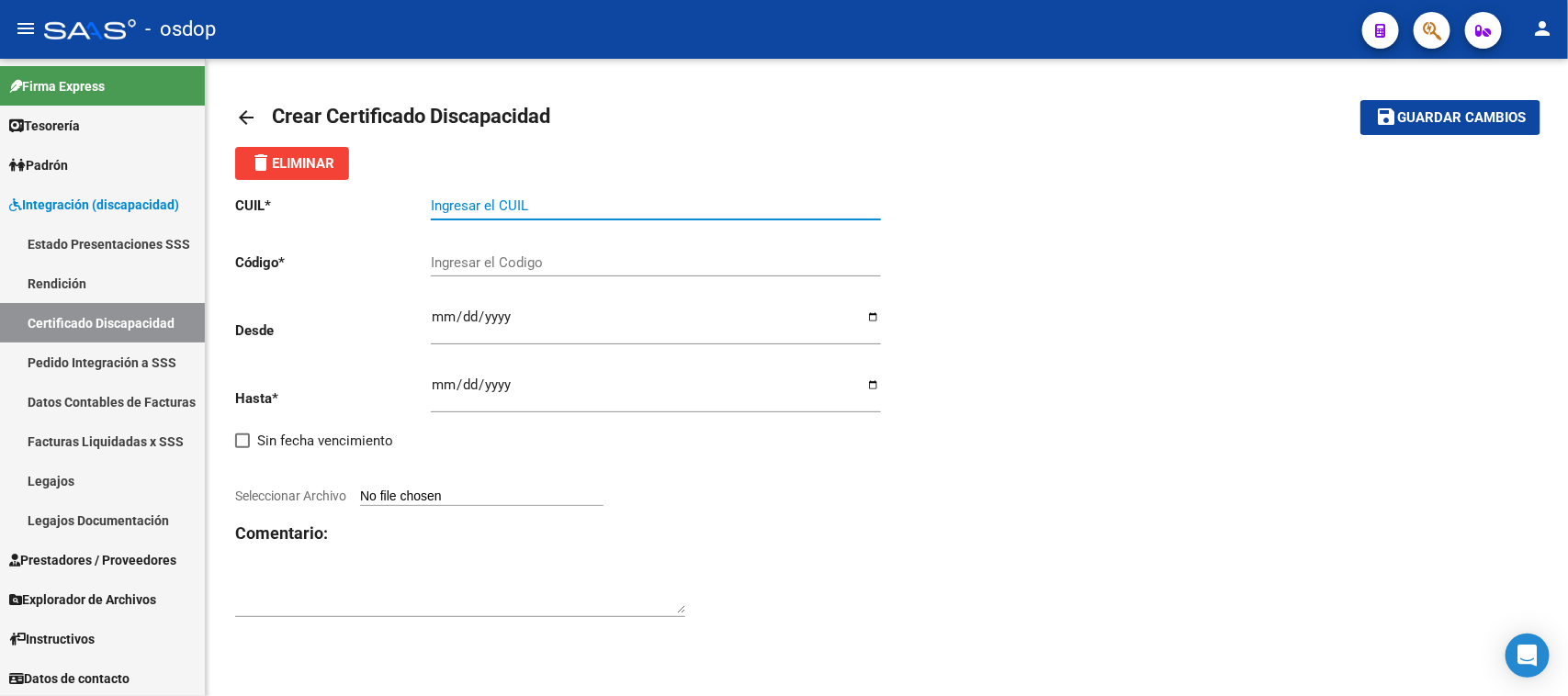 click on "Ingresar el CUIL" at bounding box center (656, 206) 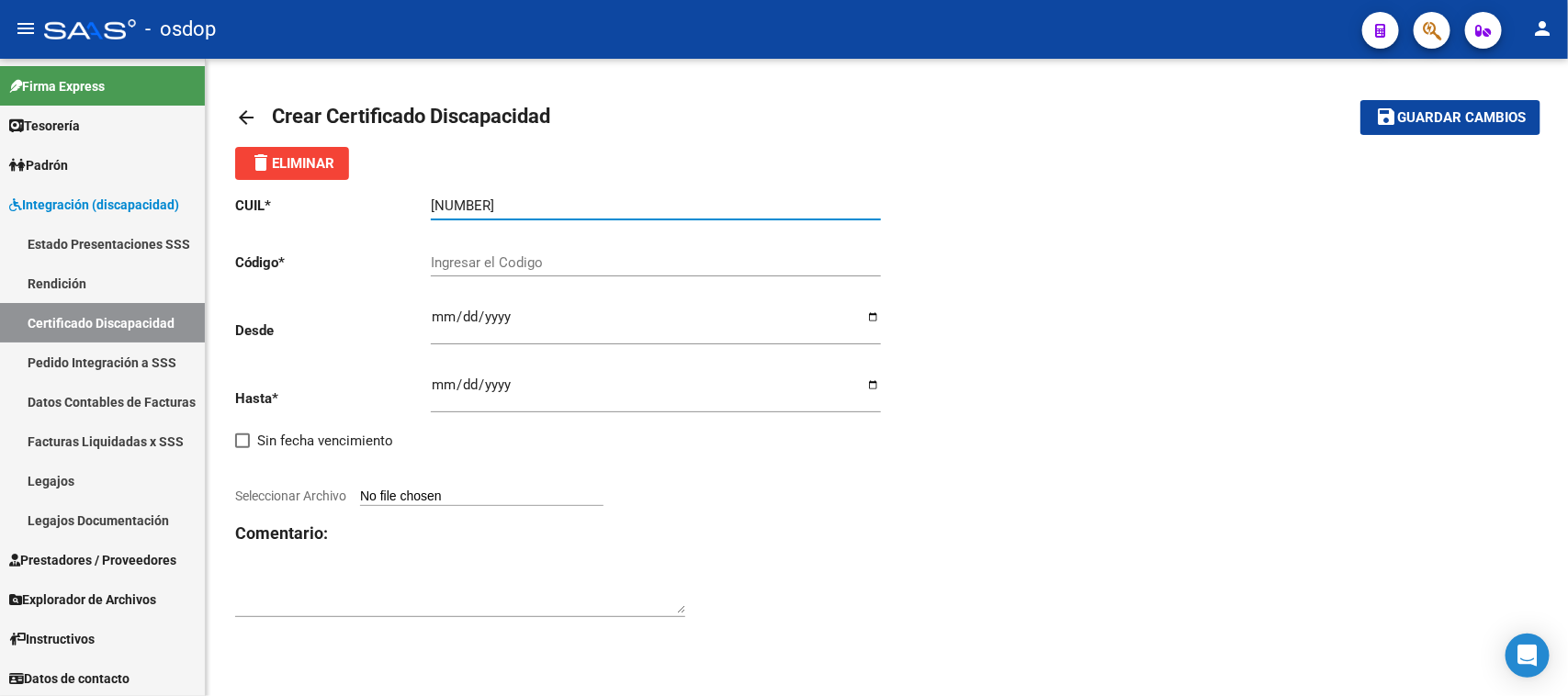type on "[NUMBER]" 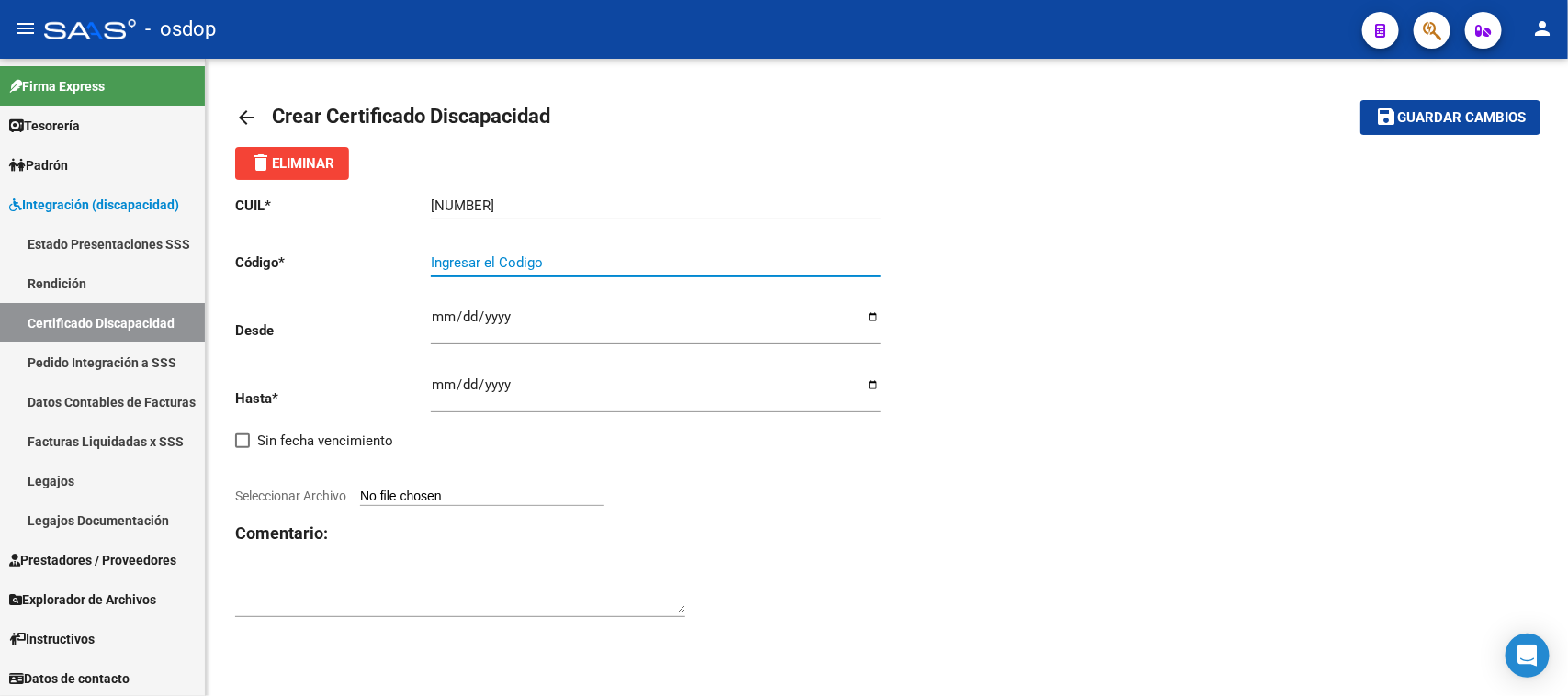 click on "Ingresar el Codigo" at bounding box center [656, 263] 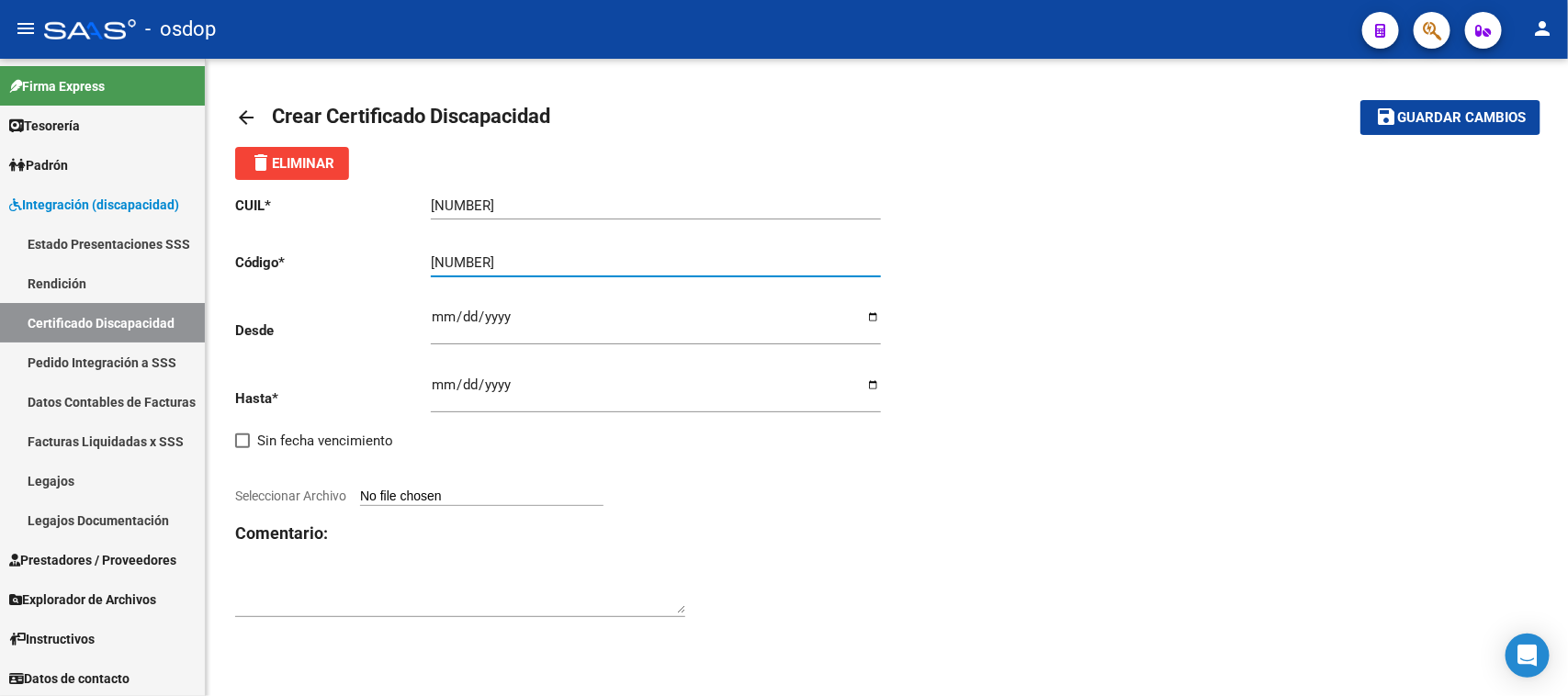 type on "[NUMBER]" 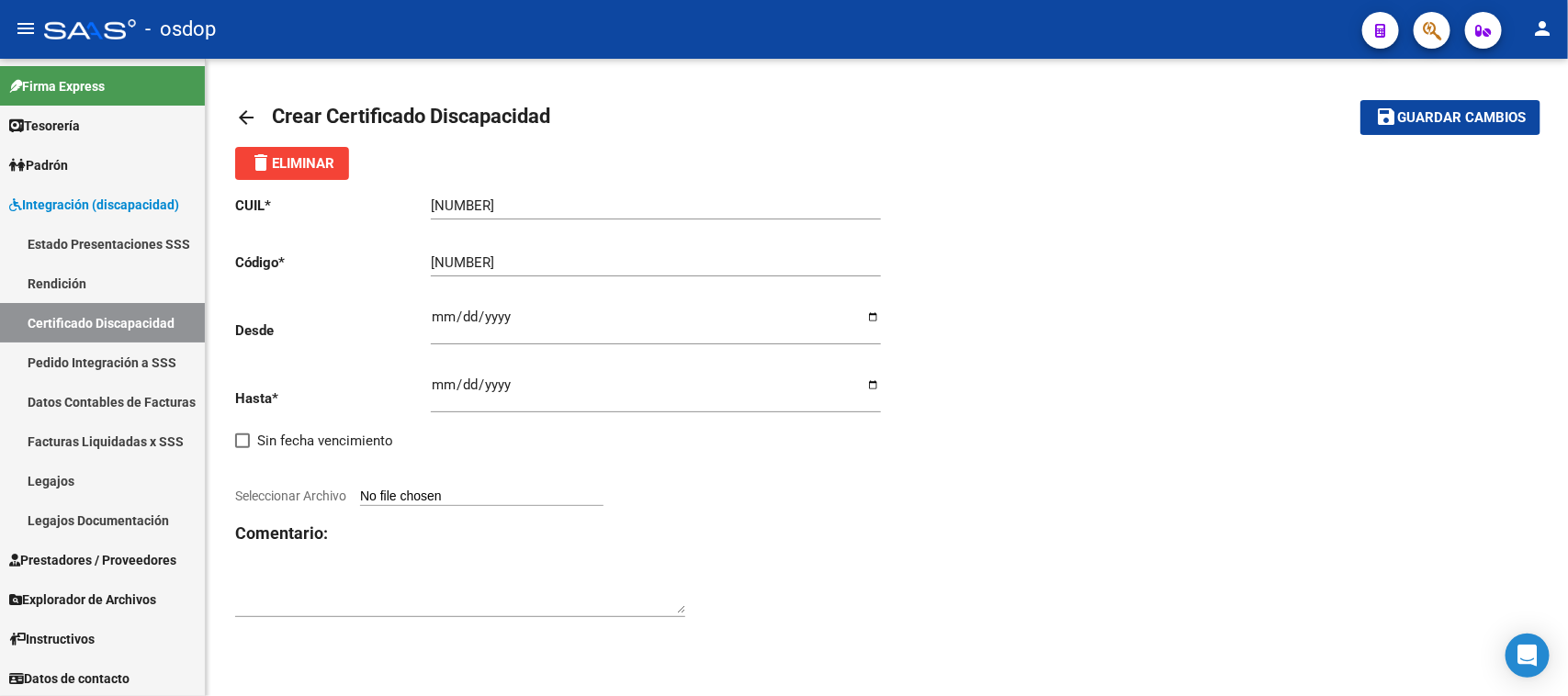 click on "Ingresar fec. Desde" at bounding box center (656, 324) 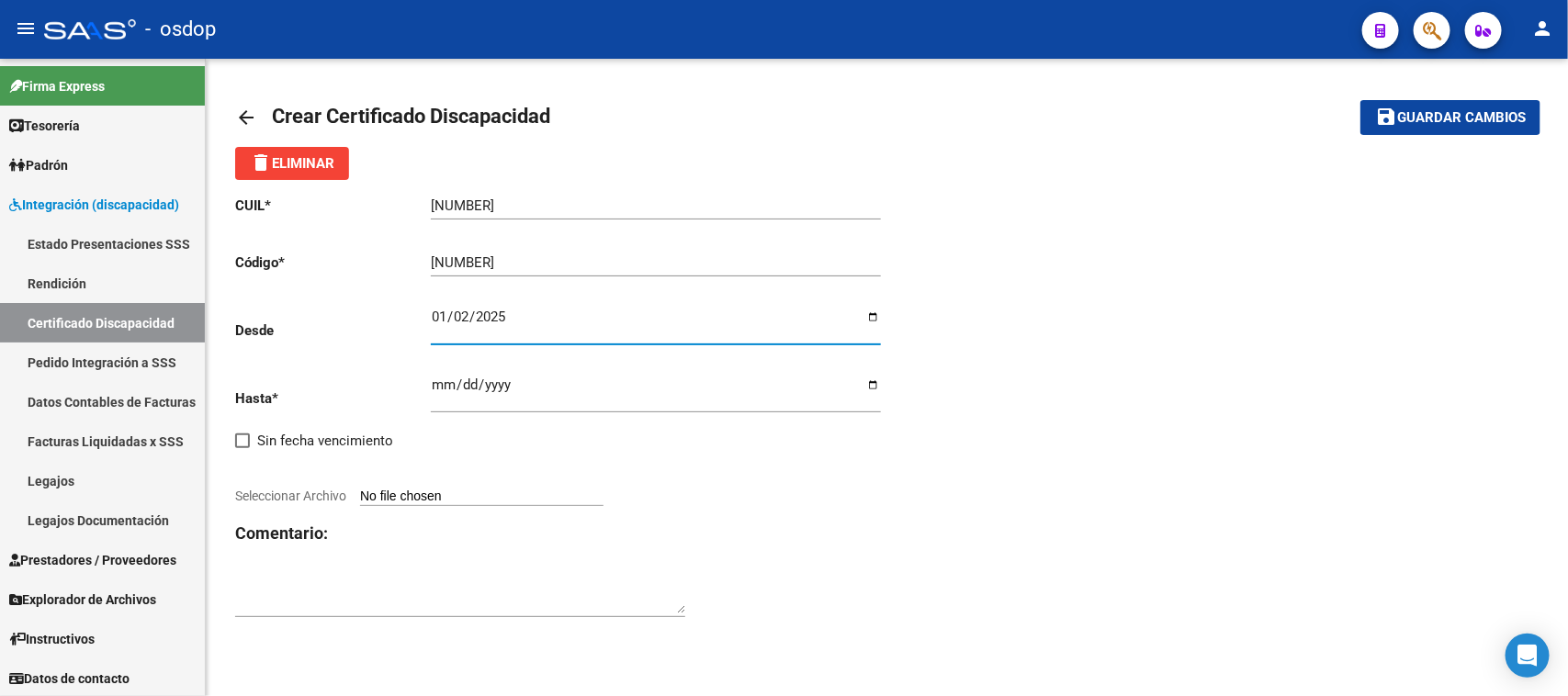 click on "2025-01-02" at bounding box center [656, 324] 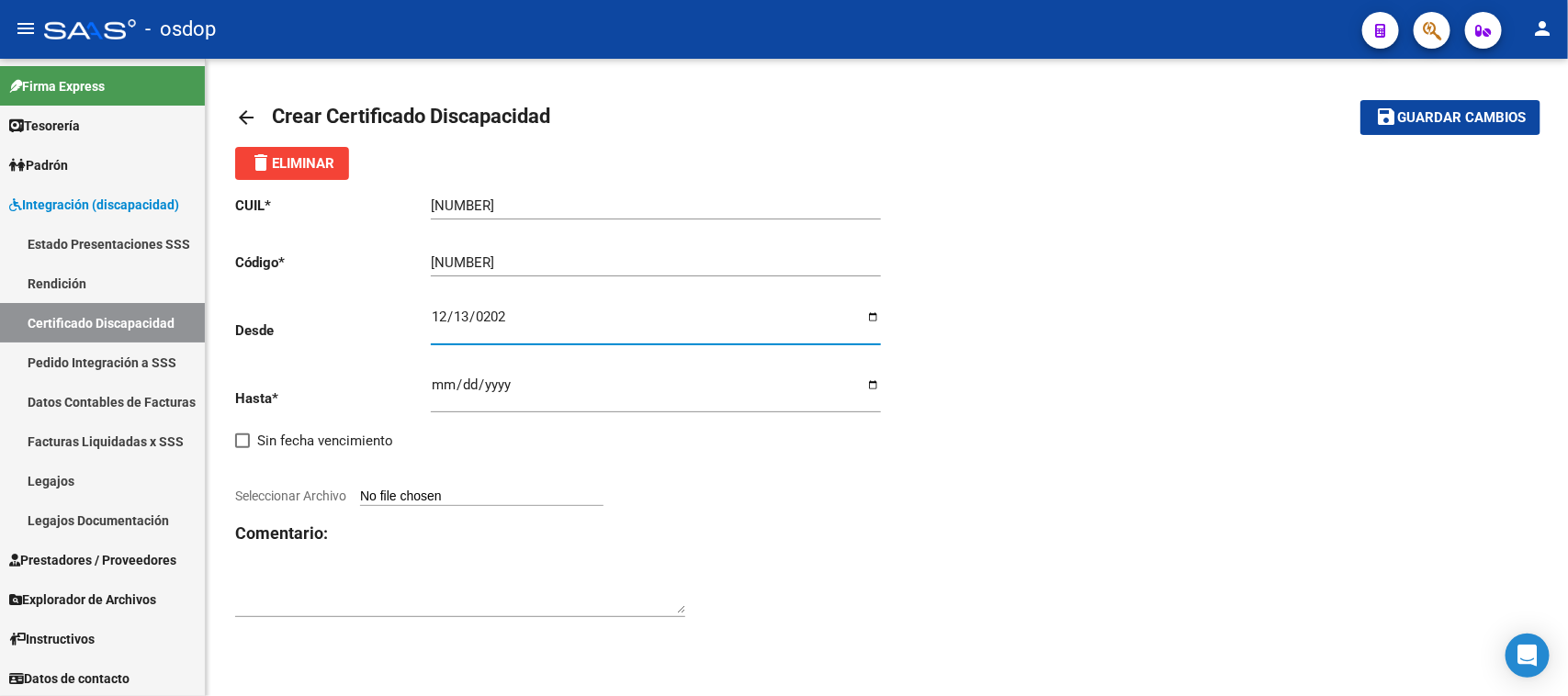 type on "[YEAR]-[MONTH]-[DAY]" 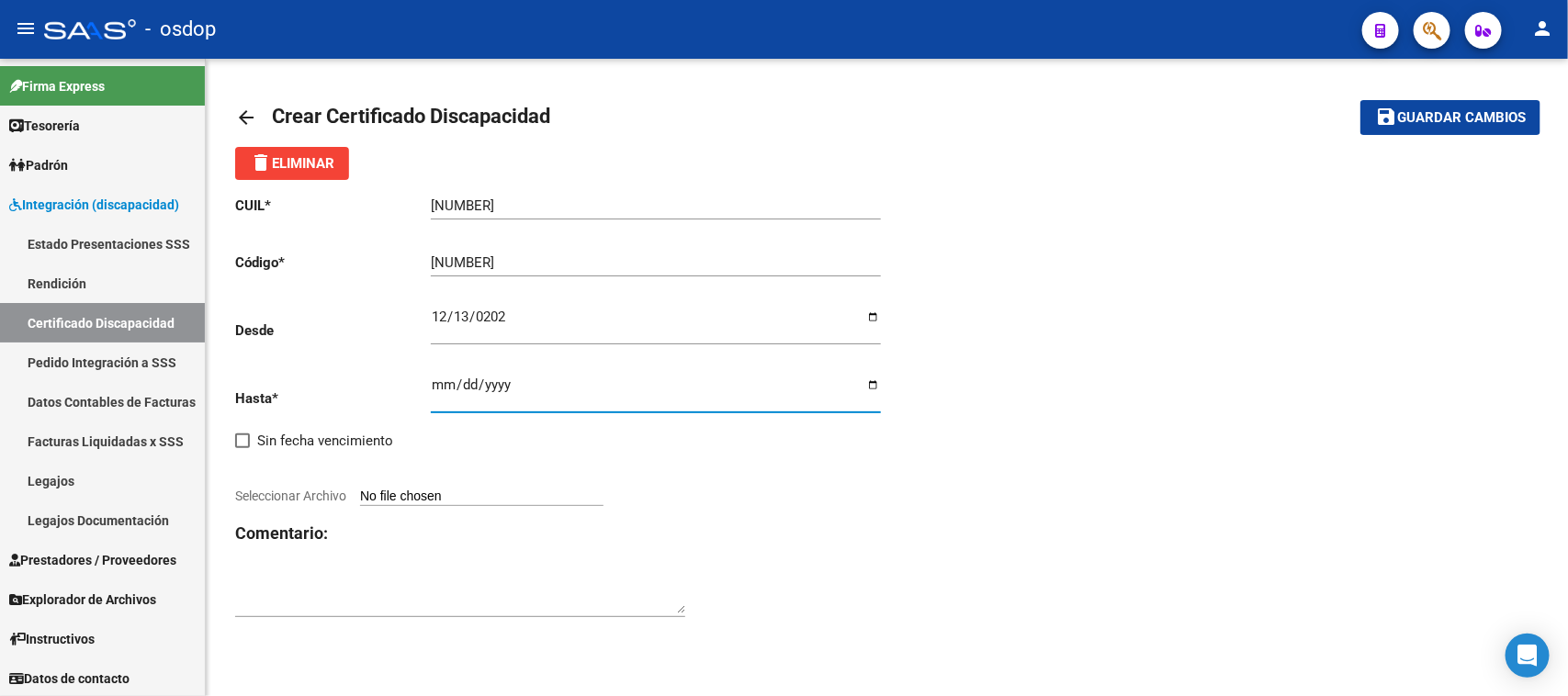 click on "Ingresar fec. Hasta" at bounding box center (656, 392) 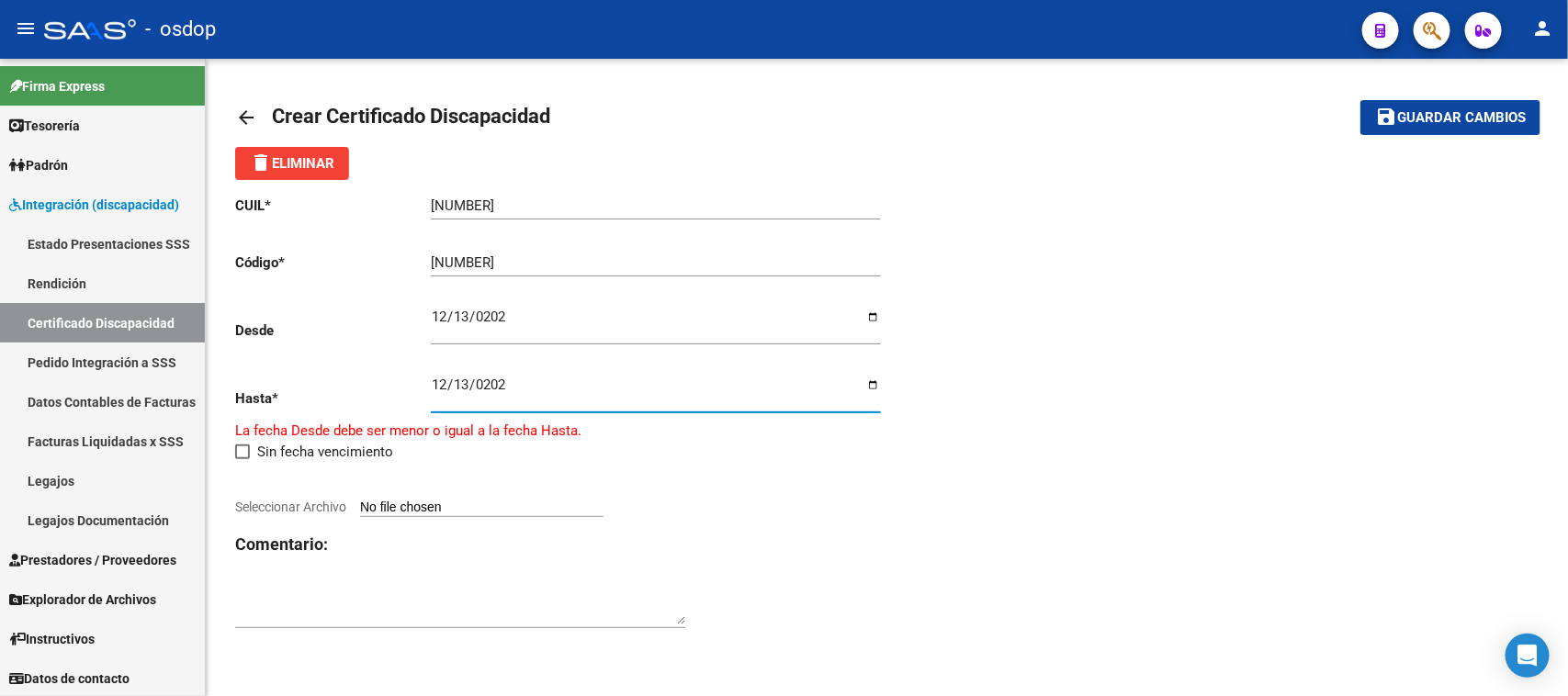 type on "[DATE]" 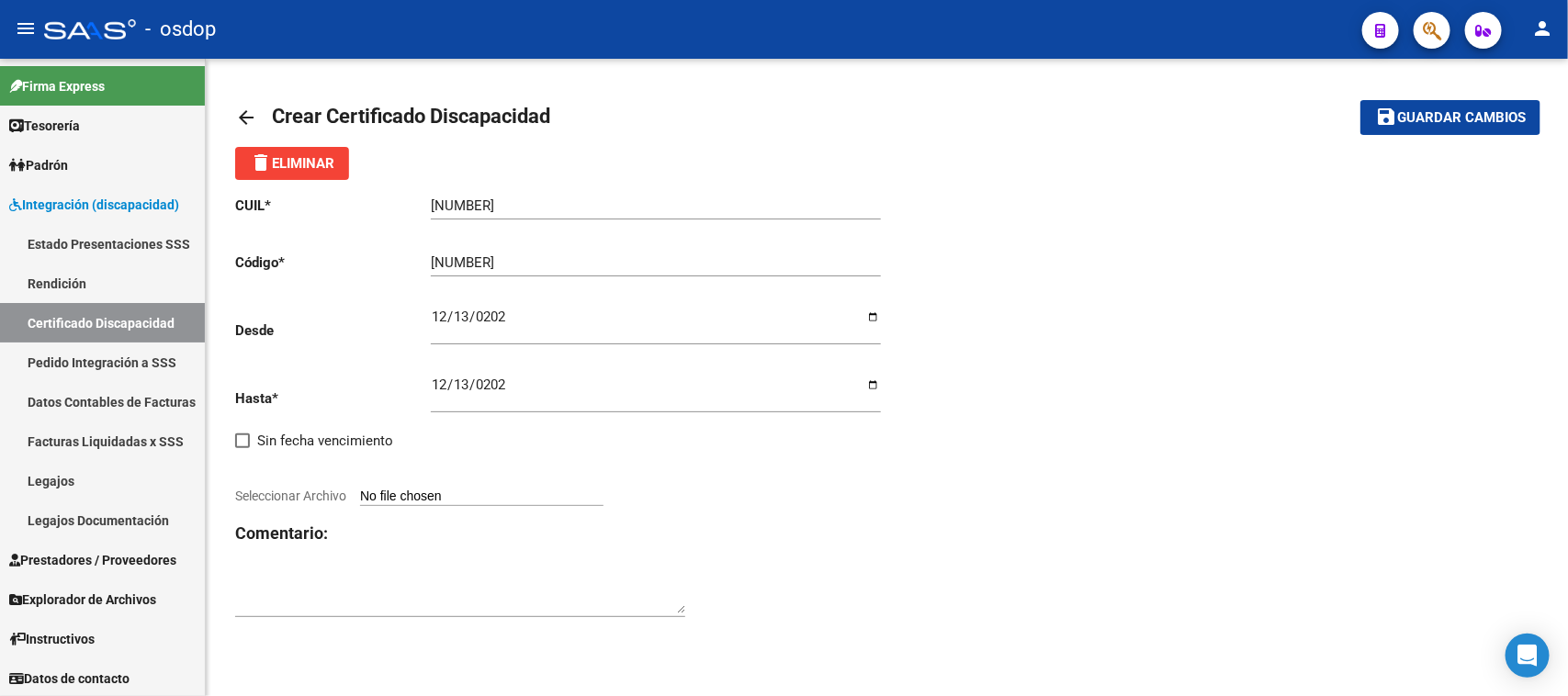 click on "Seleccionar Archivo" at bounding box center (481, 497) 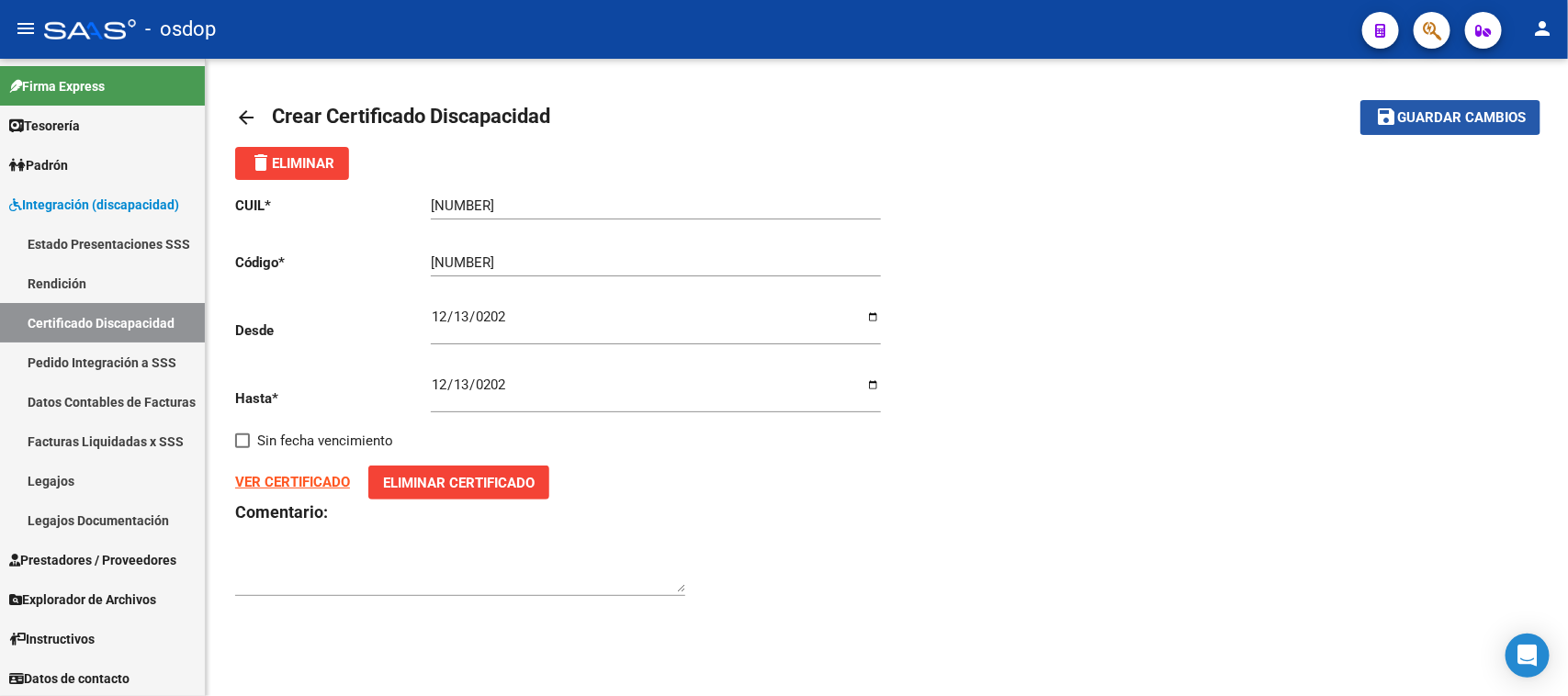 click on "Guardar cambios" 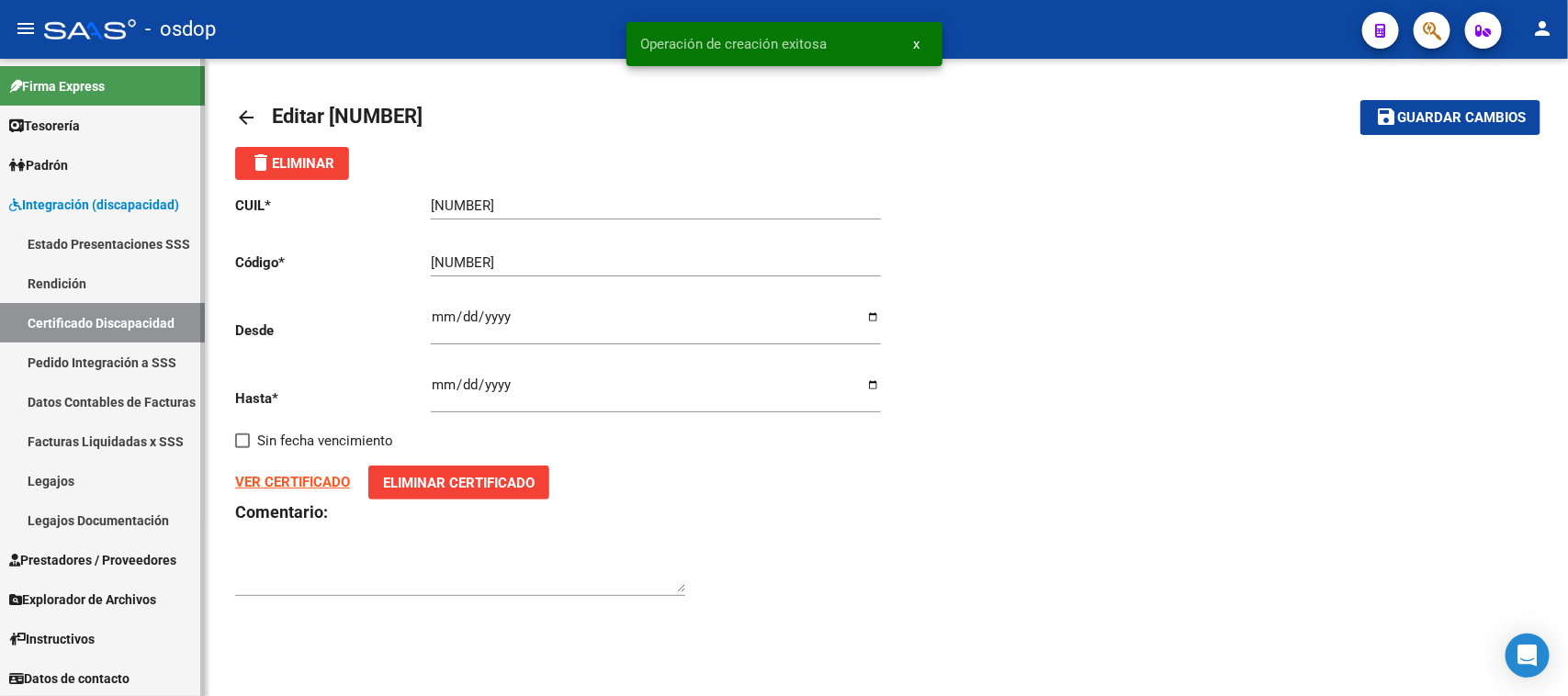 click on "Certificado Discapacidad" at bounding box center [102, 322] 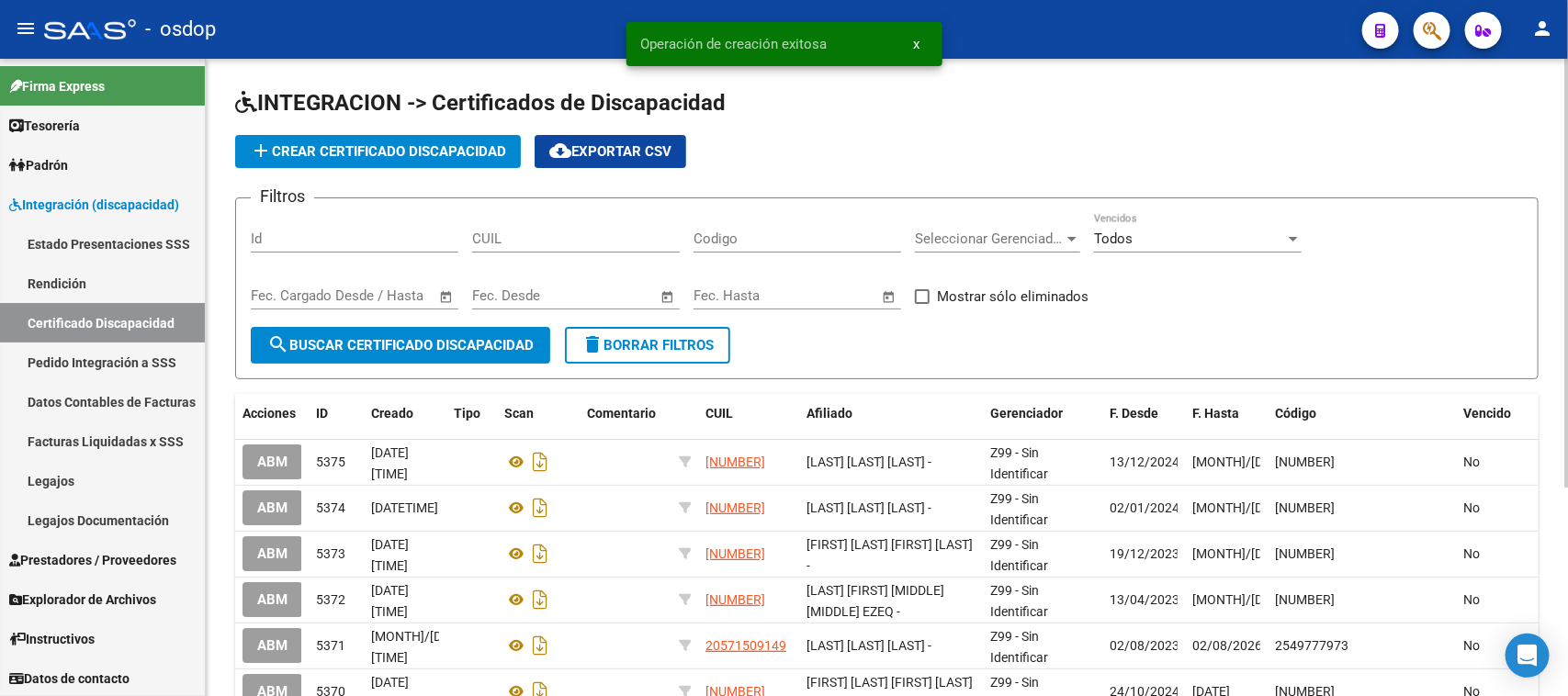 click on "CUIL" at bounding box center [576, 239] 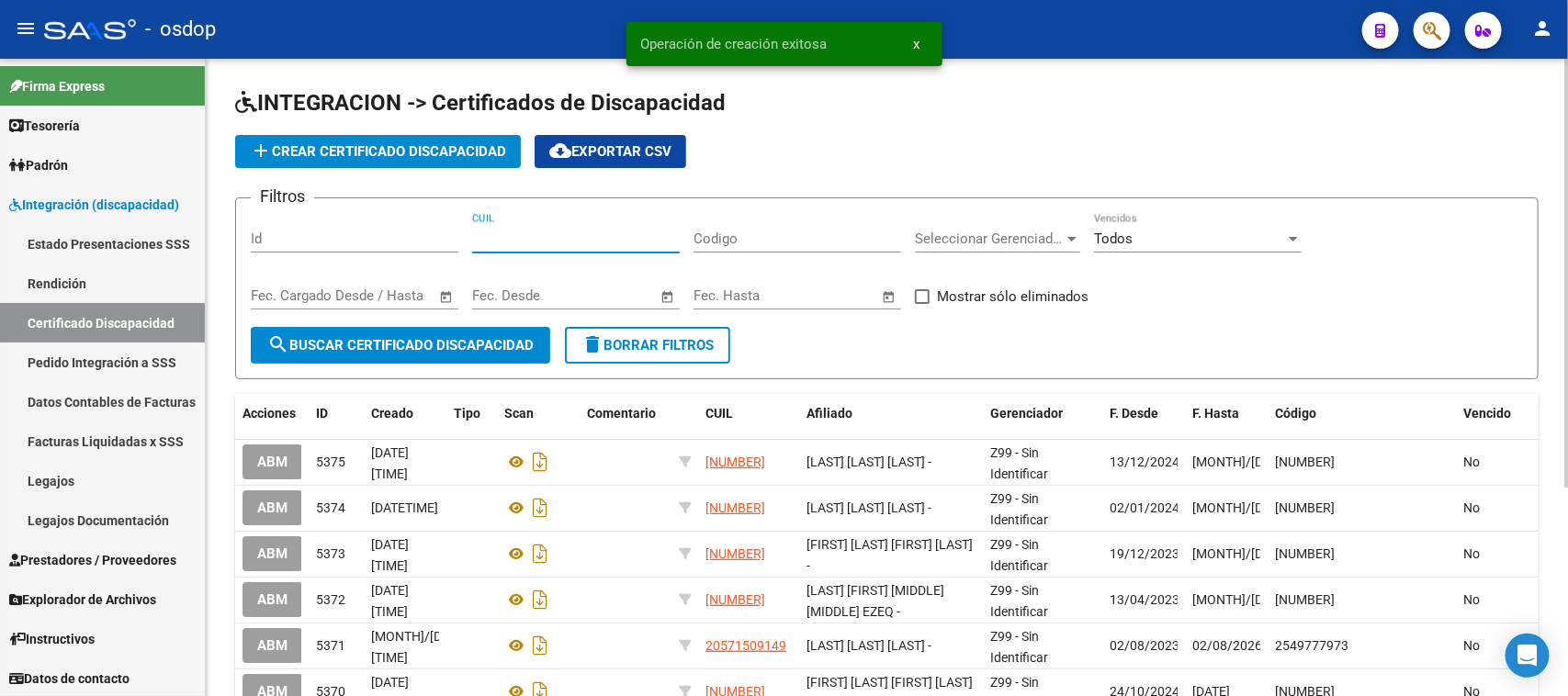 paste on "[NUMBER]" 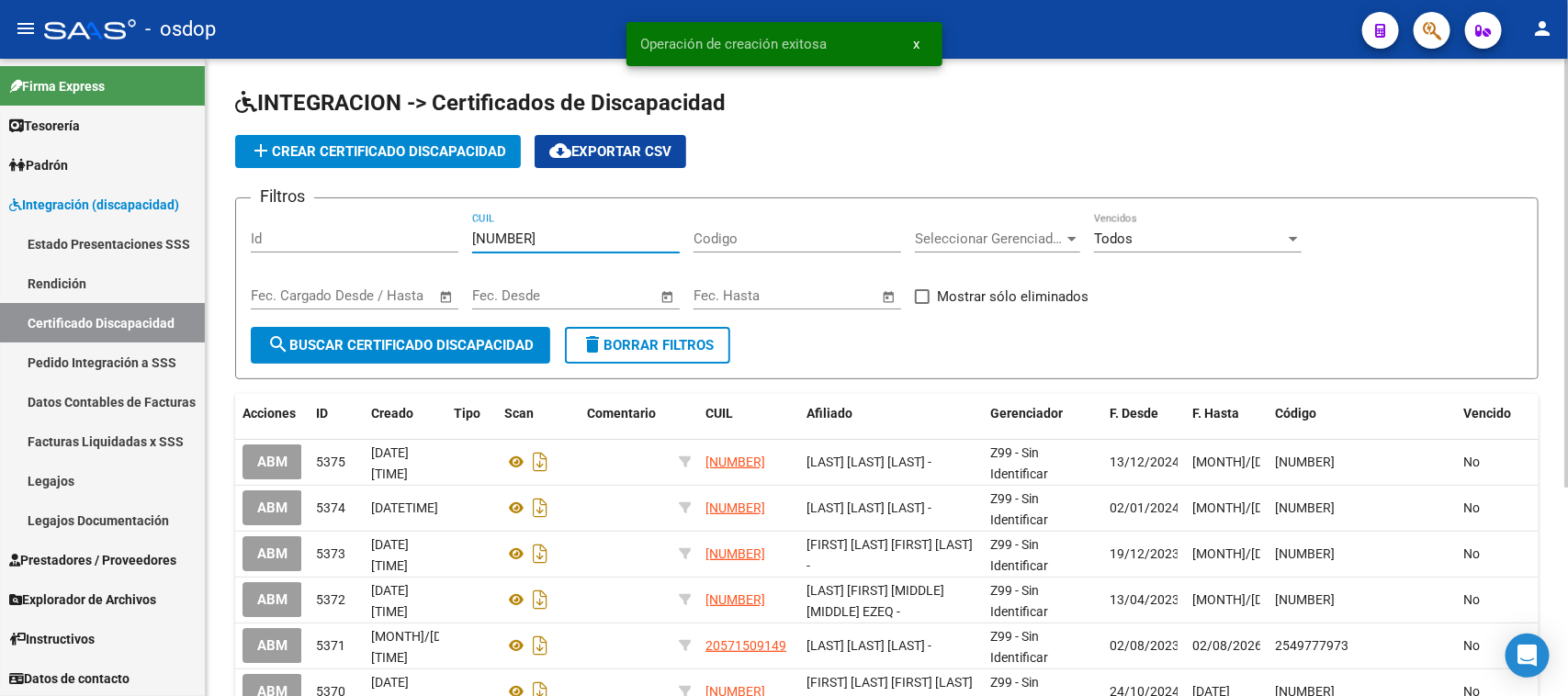 type on "[NUMBER]" 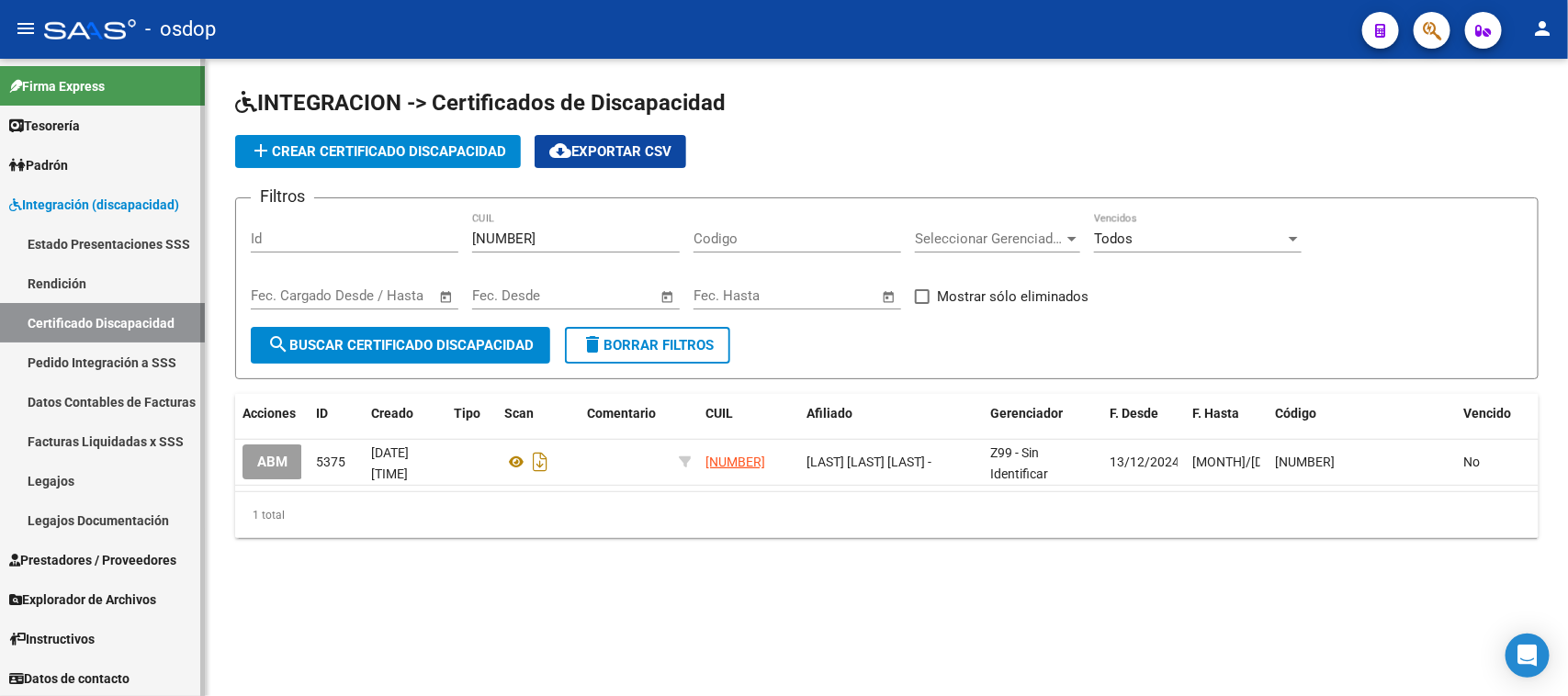 click on "Legajos" at bounding box center (102, 480) 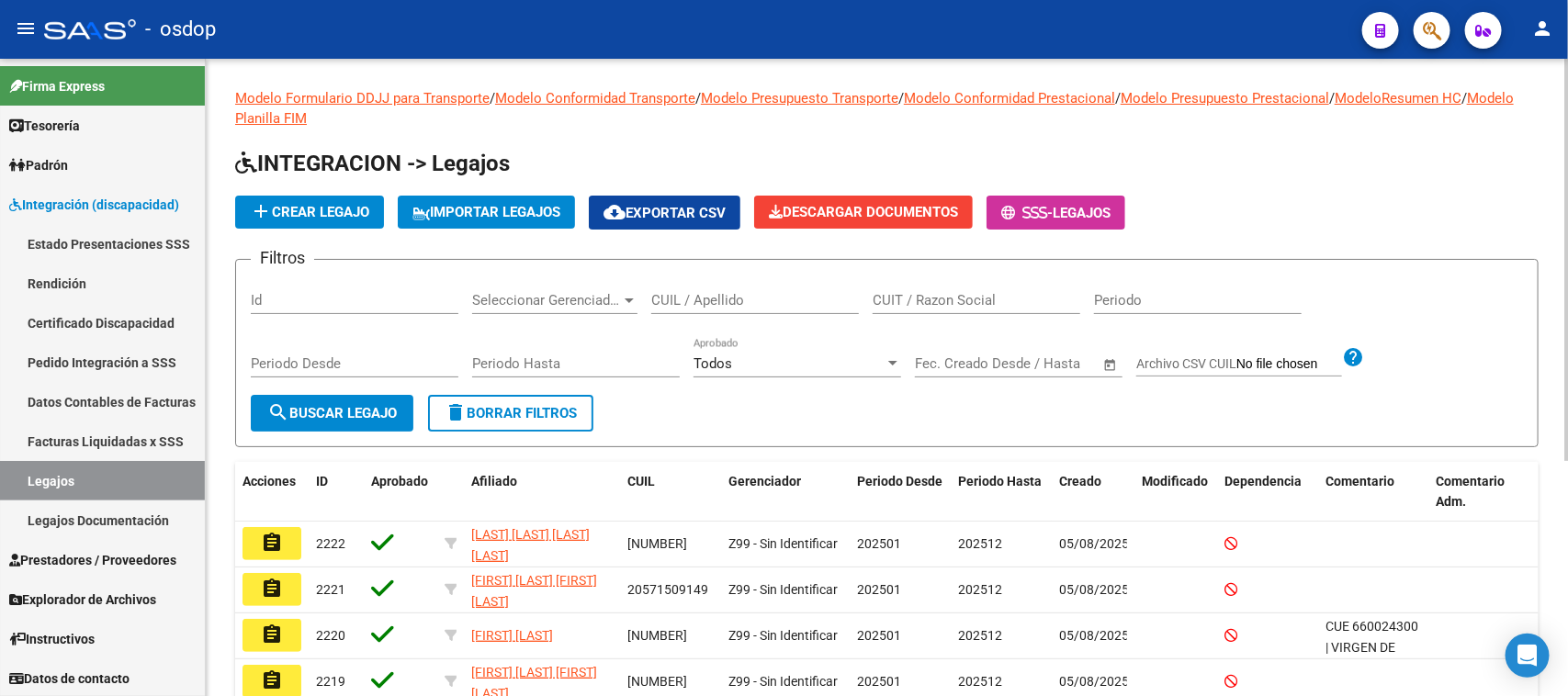 click on "CUIL / Apellido" at bounding box center (755, 300) 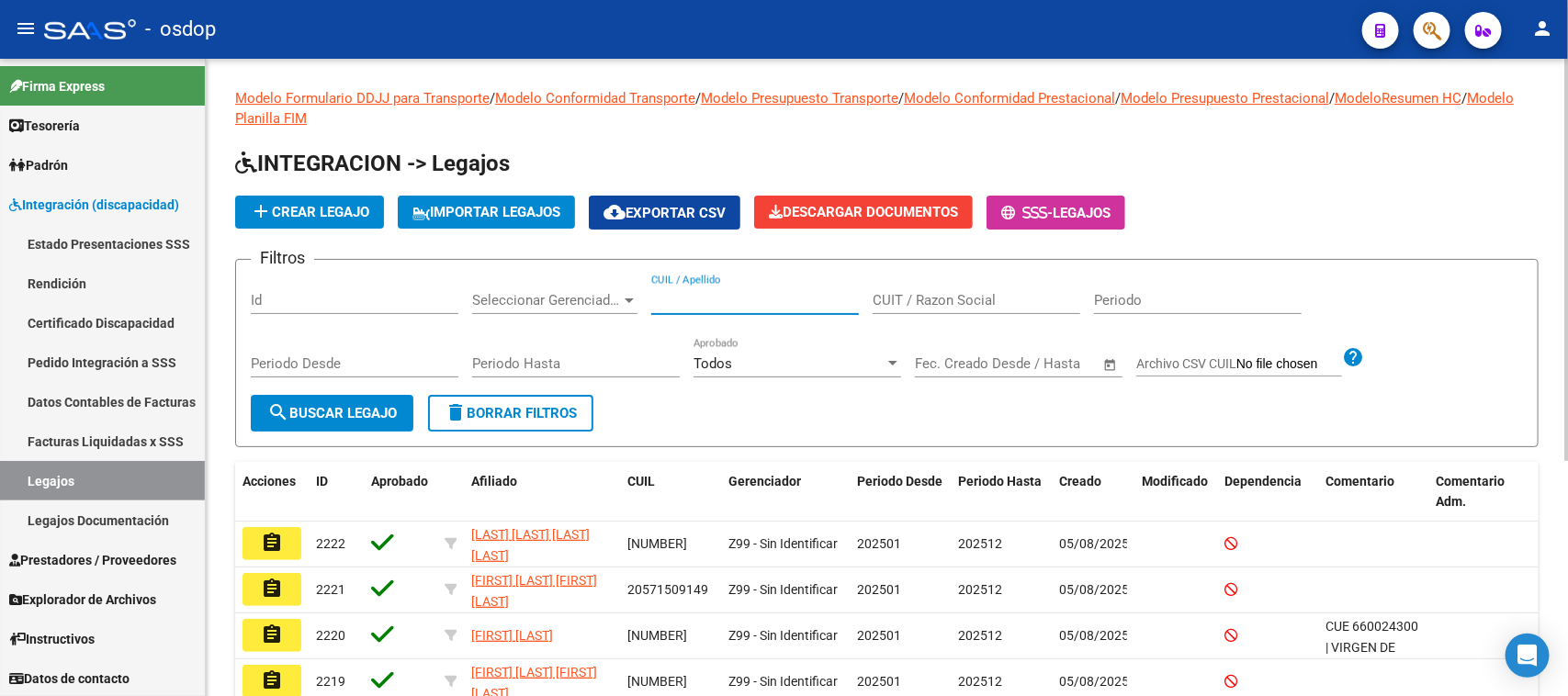 paste on "[NUMBER]" 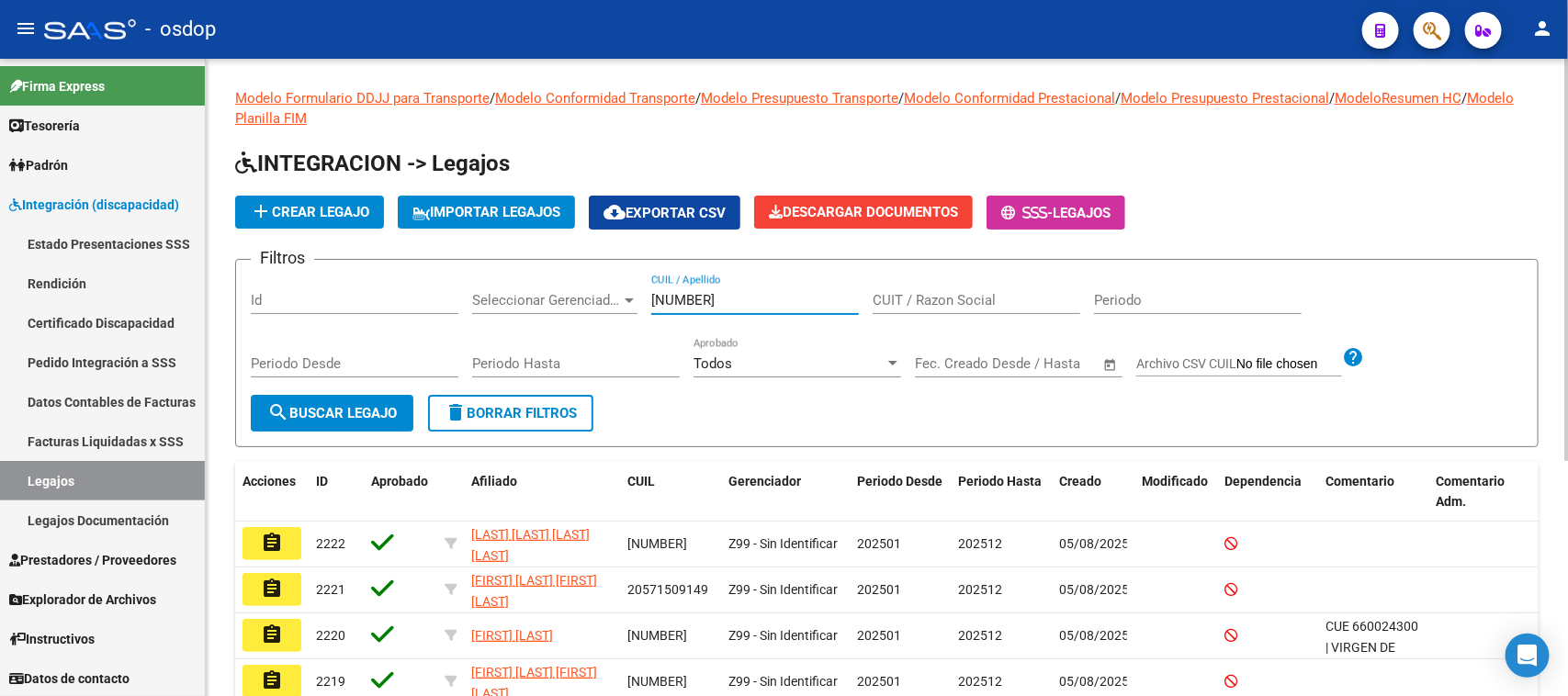 type on "[NUMBER]" 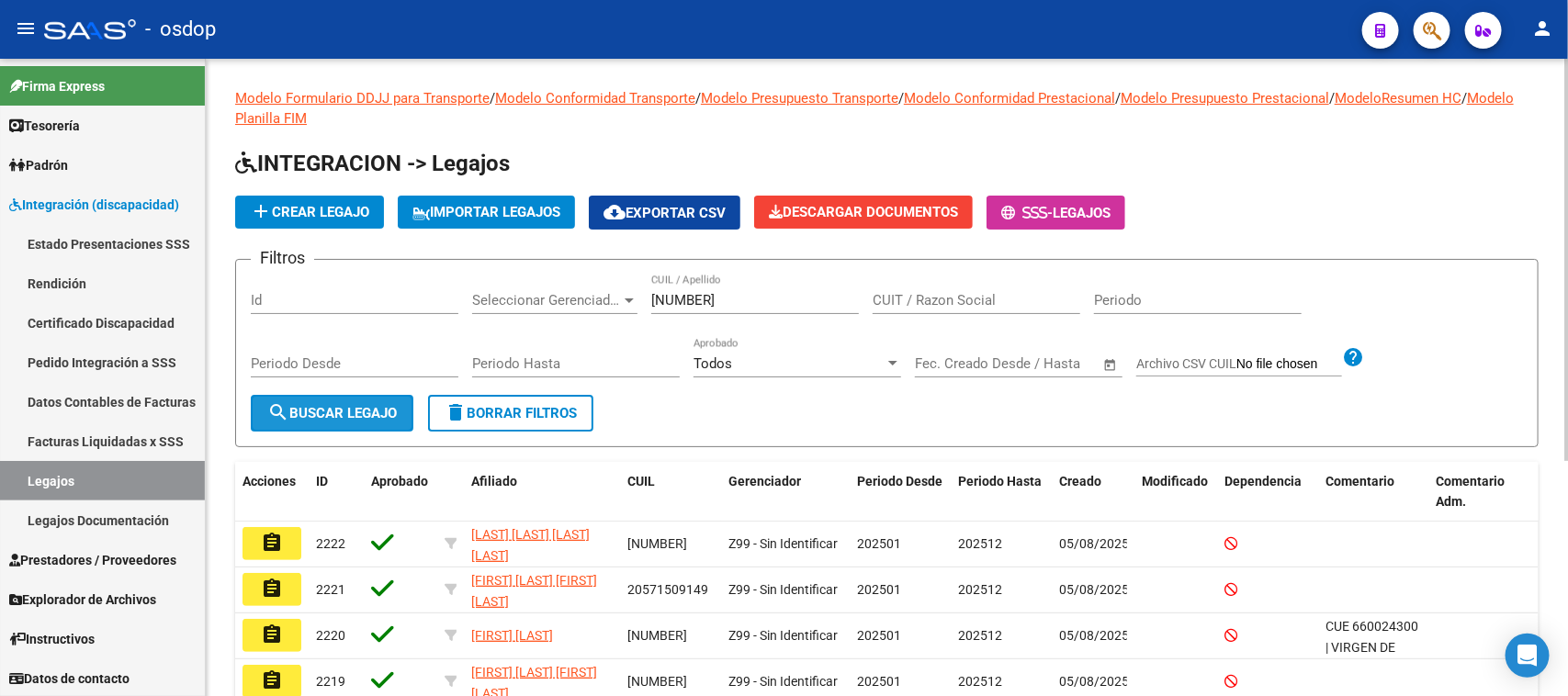 click on "search  Buscar Legajo" 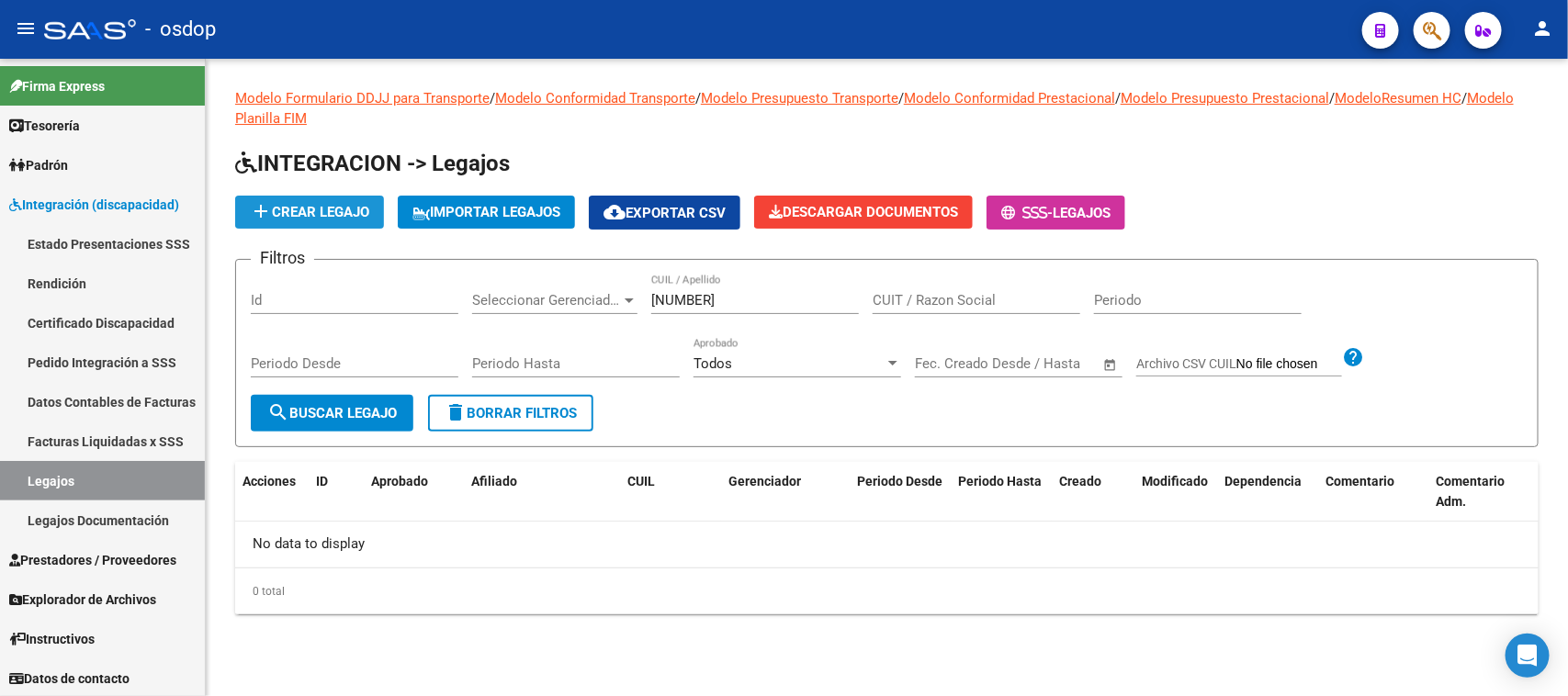 click on "add  Crear Legajo" 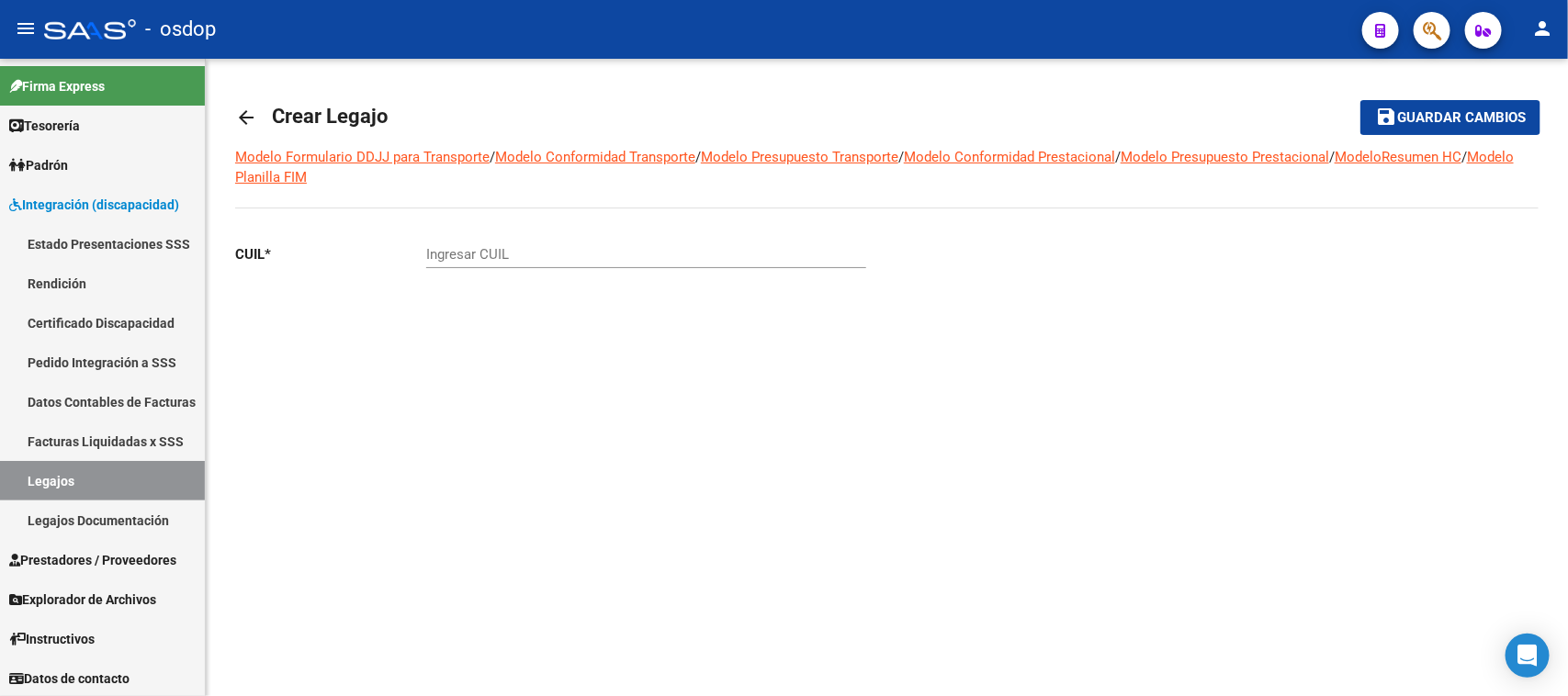 click on "Ingresar CUIL" at bounding box center [646, 254] 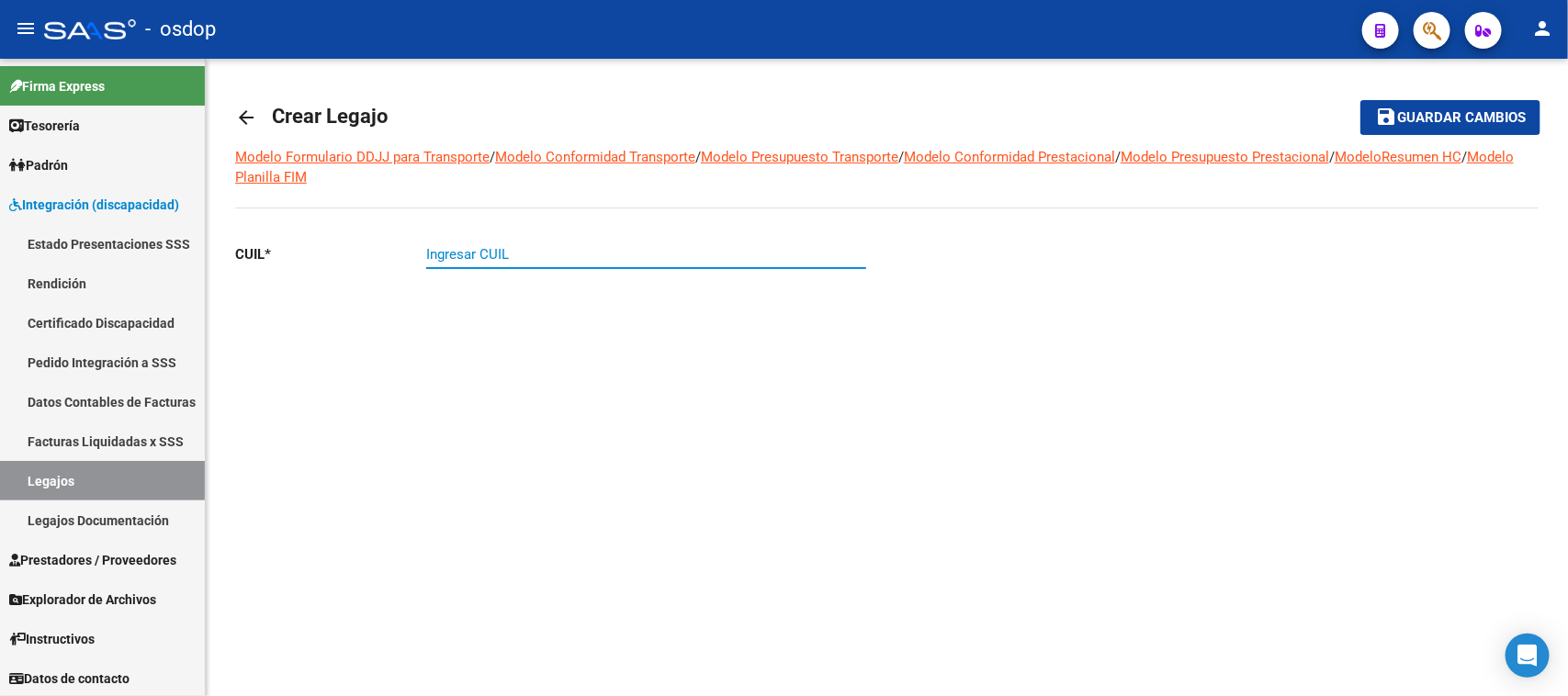 paste on "[NUMBER]" 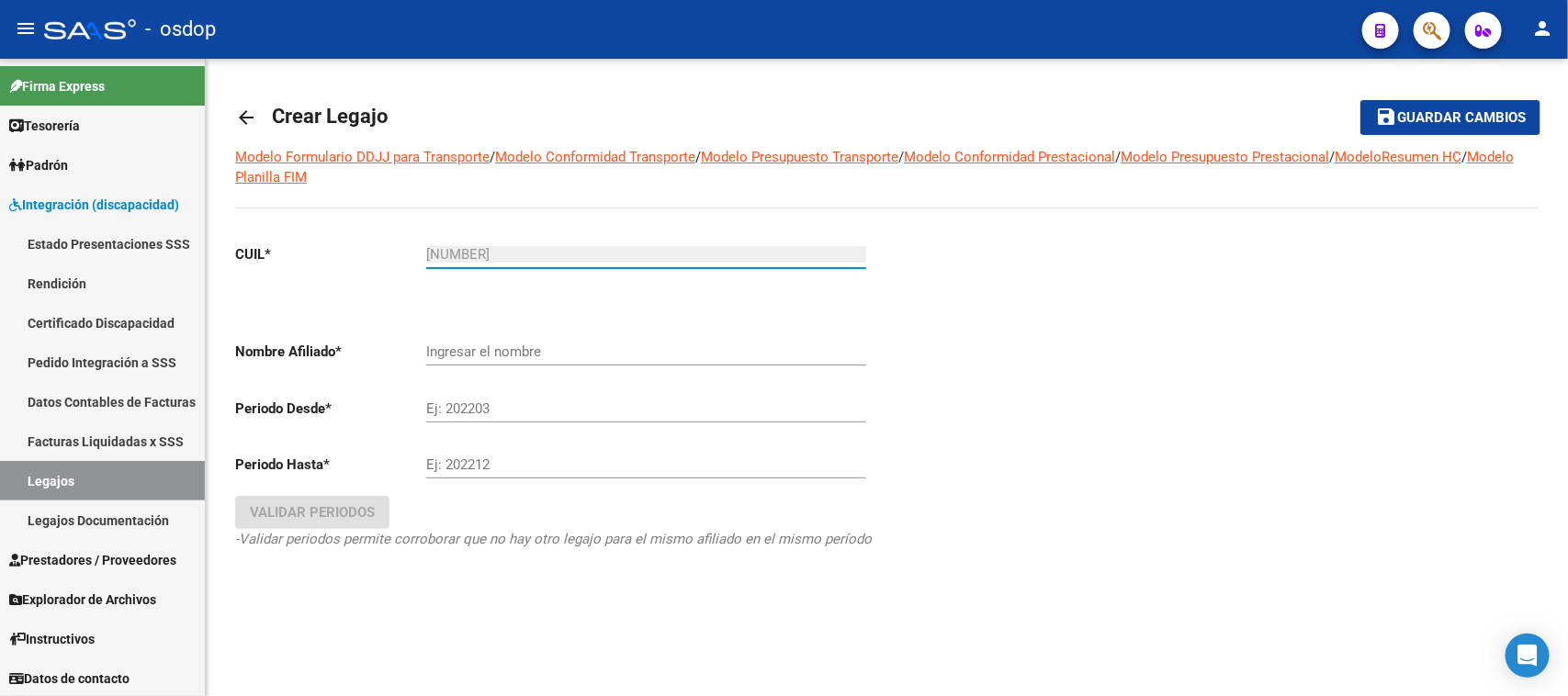 type on "[NUMBER]" 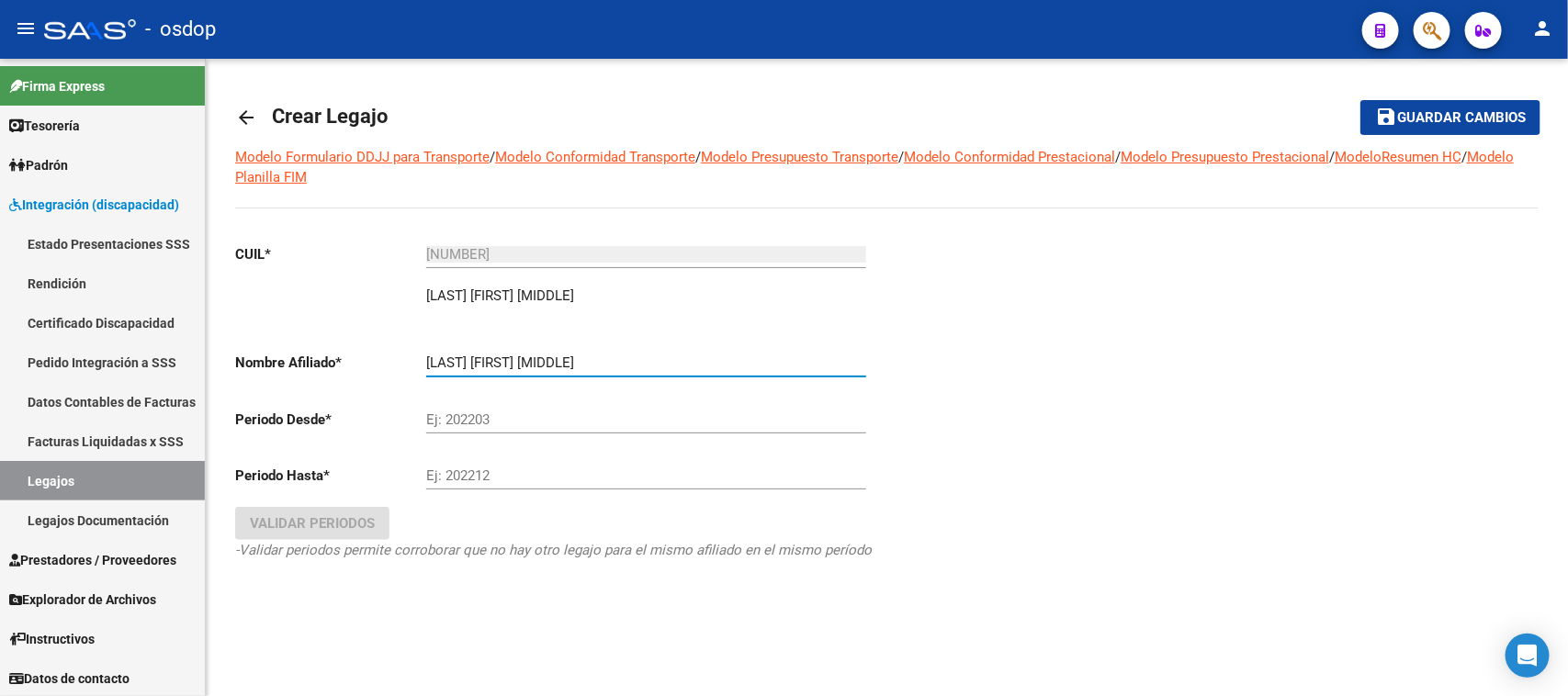 click on "Ej: 202203" at bounding box center (646, 420) 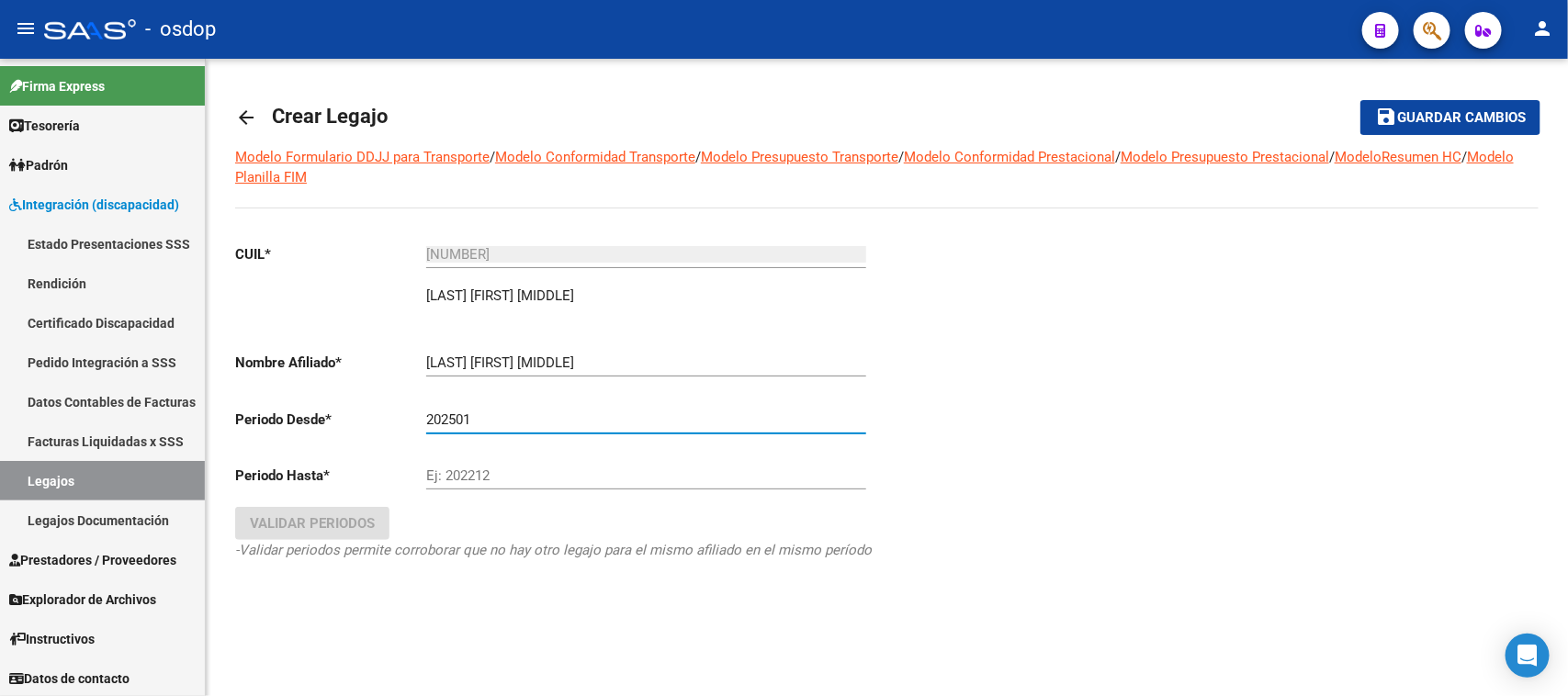 type on "202501" 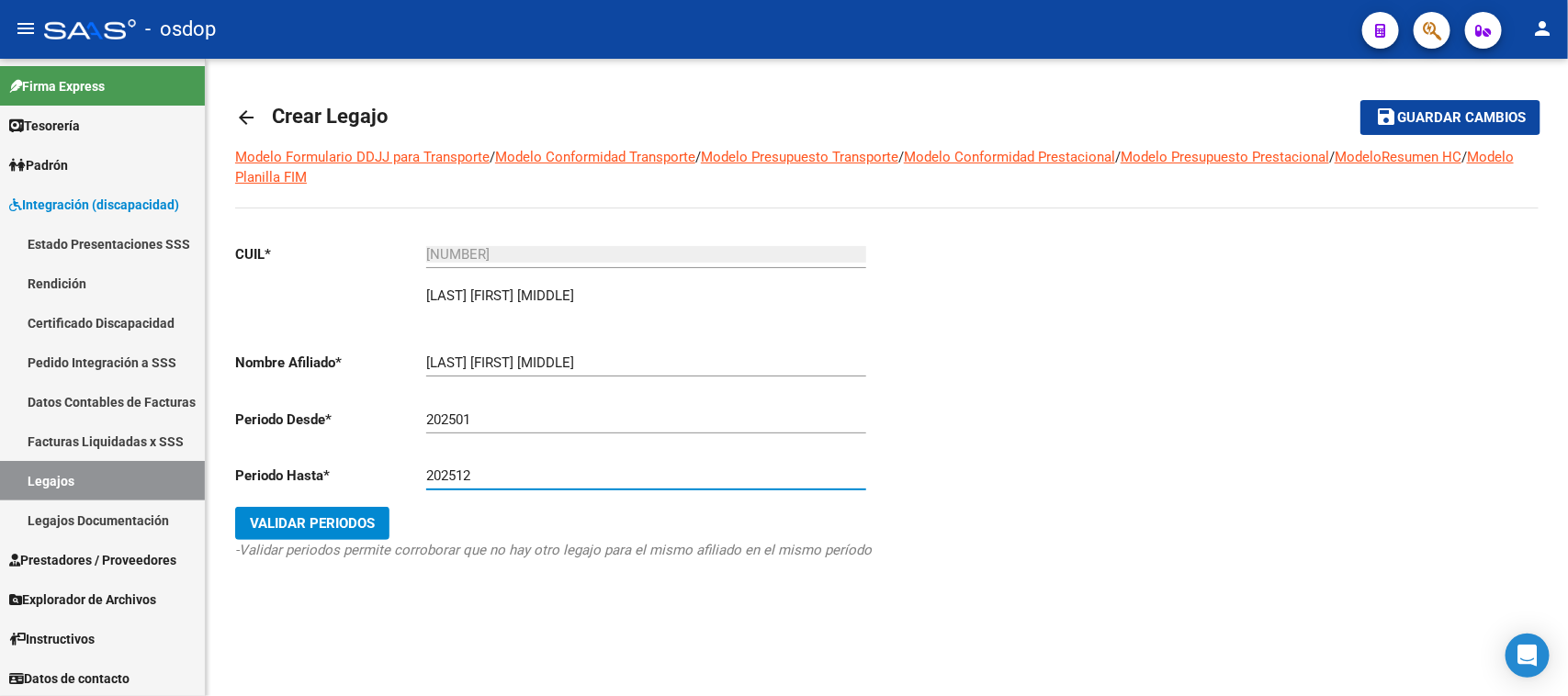 type on "202512" 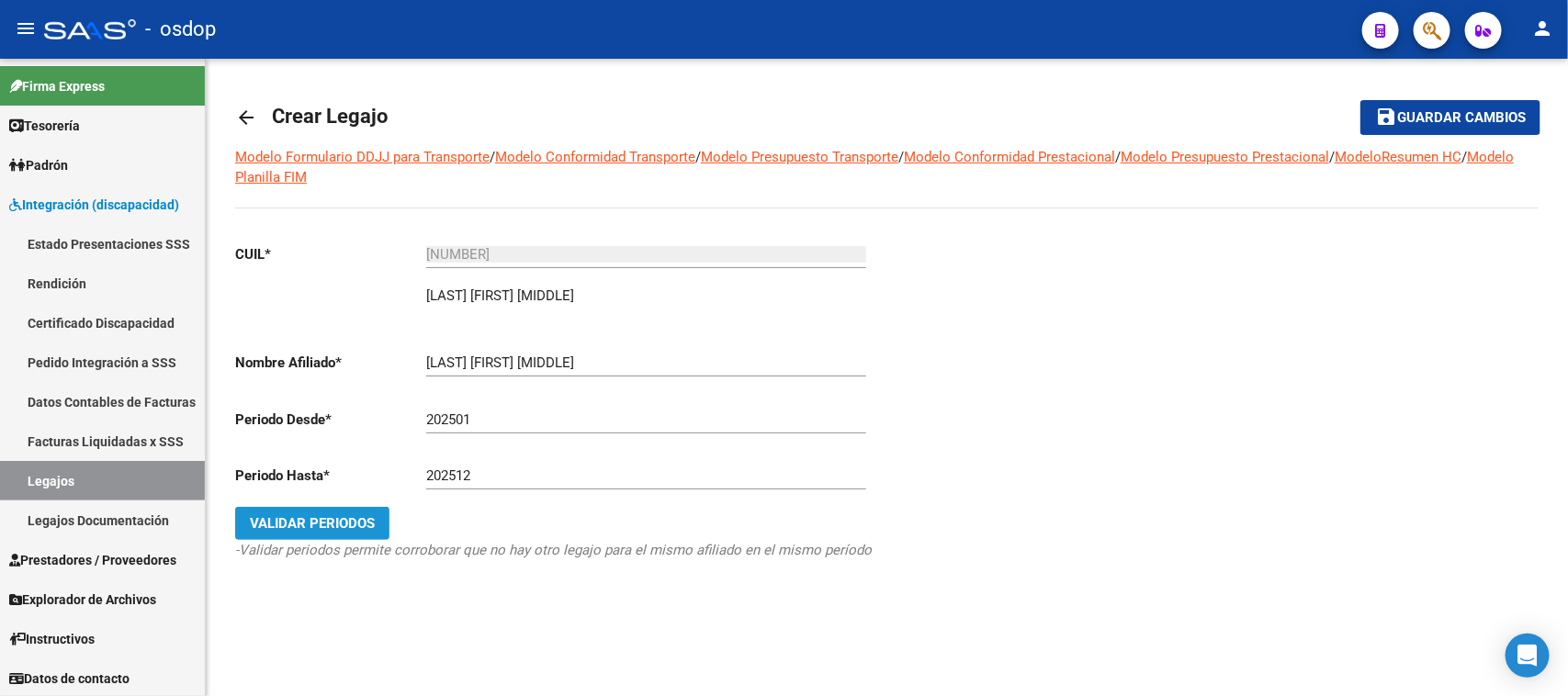 click on "Validar Periodos" 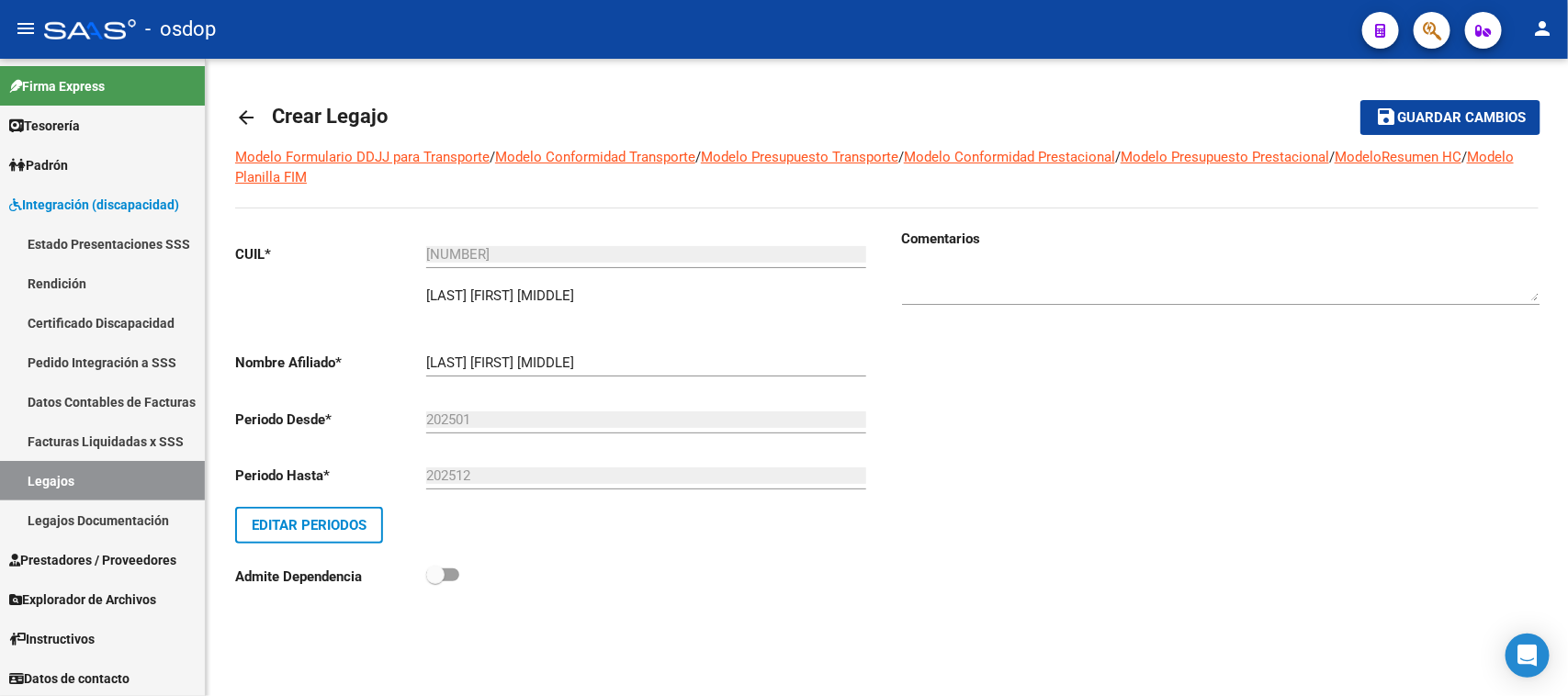 click on "Guardar cambios" 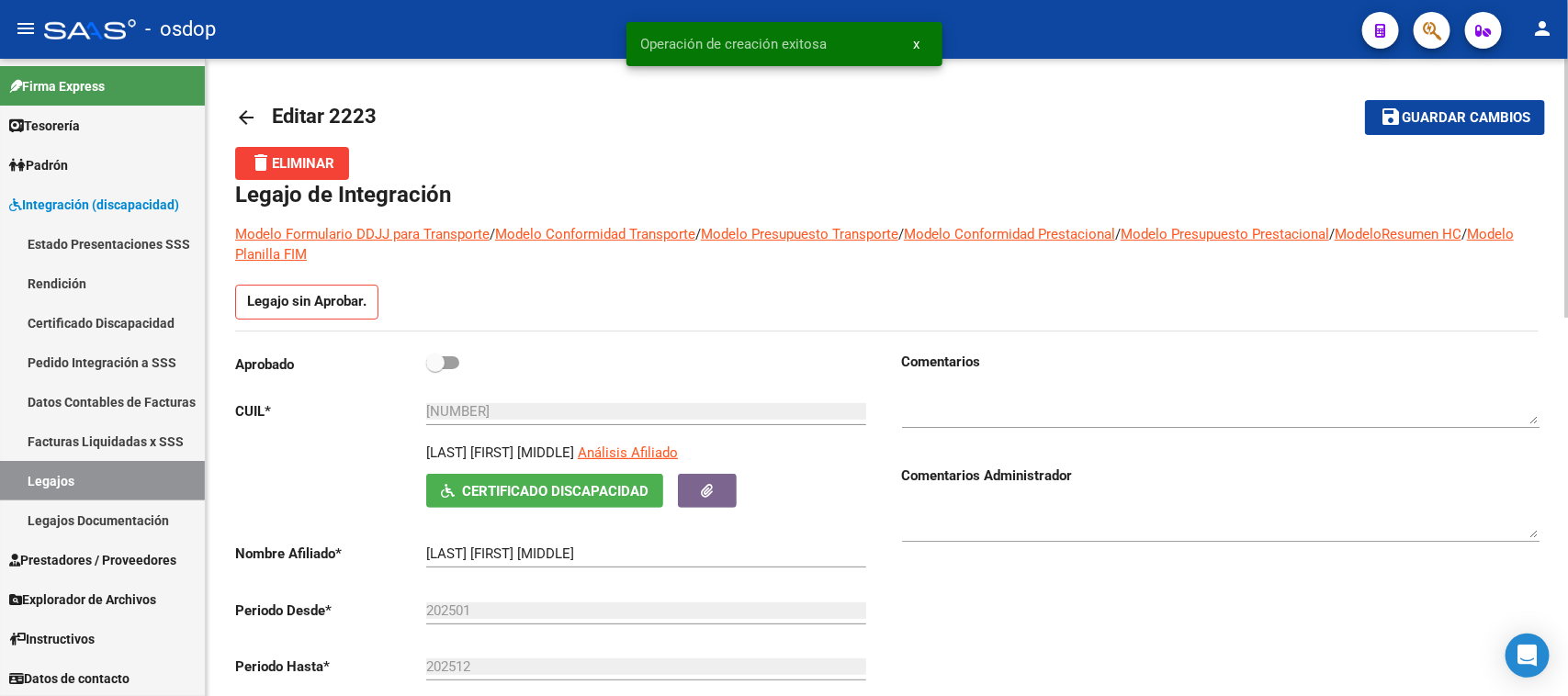 click at bounding box center [443, 363] 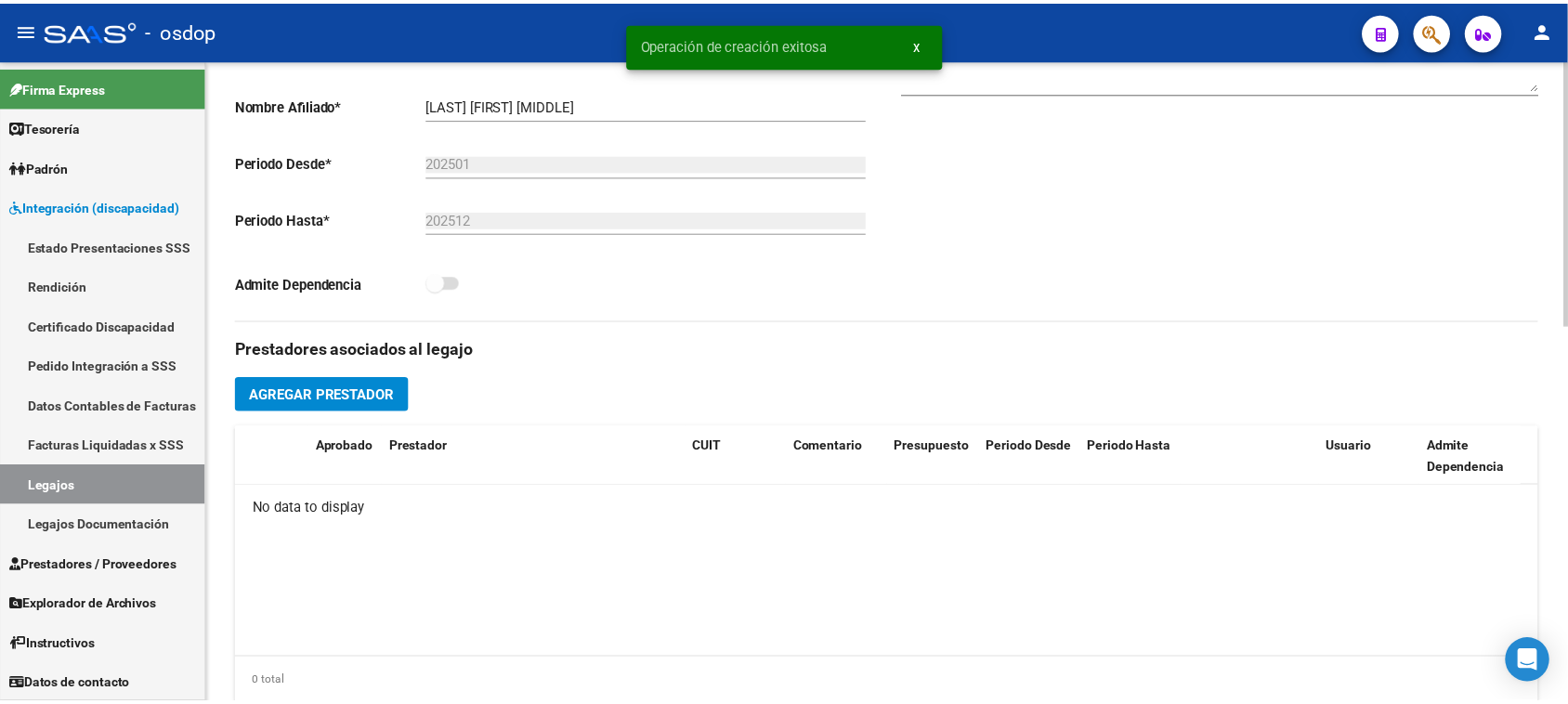 scroll, scrollTop: 464, scrollLeft: 0, axis: vertical 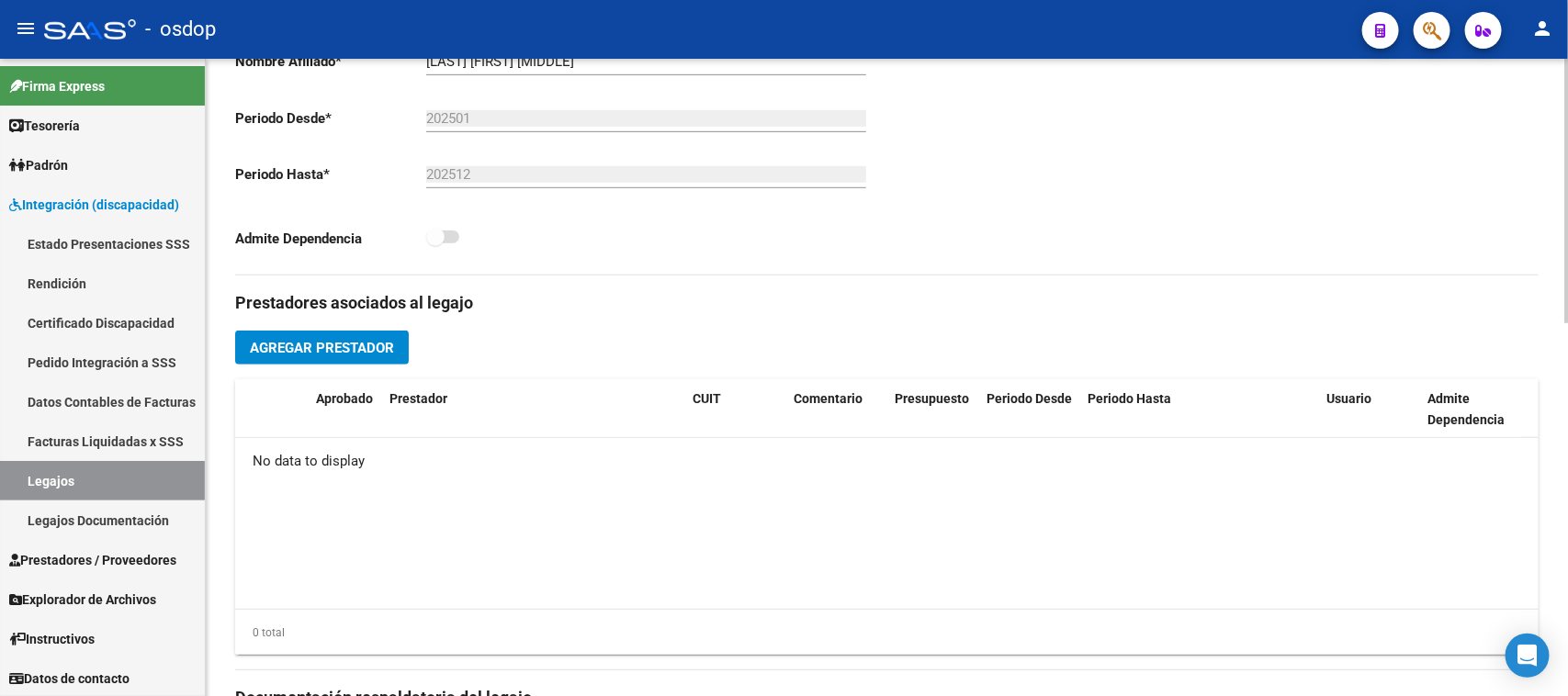 click on "Agregar Prestador" 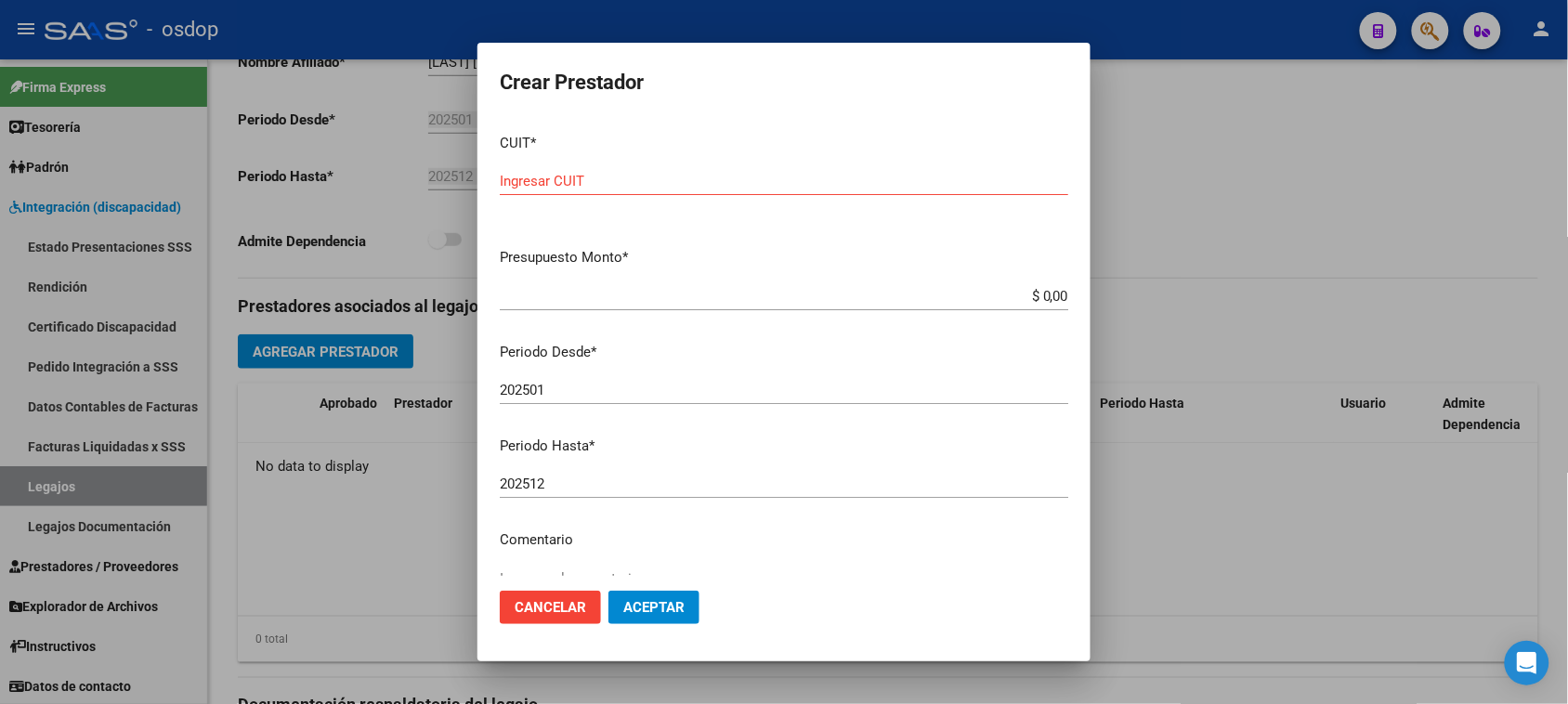 click on "Ingresar CUIT" at bounding box center (784, 181) 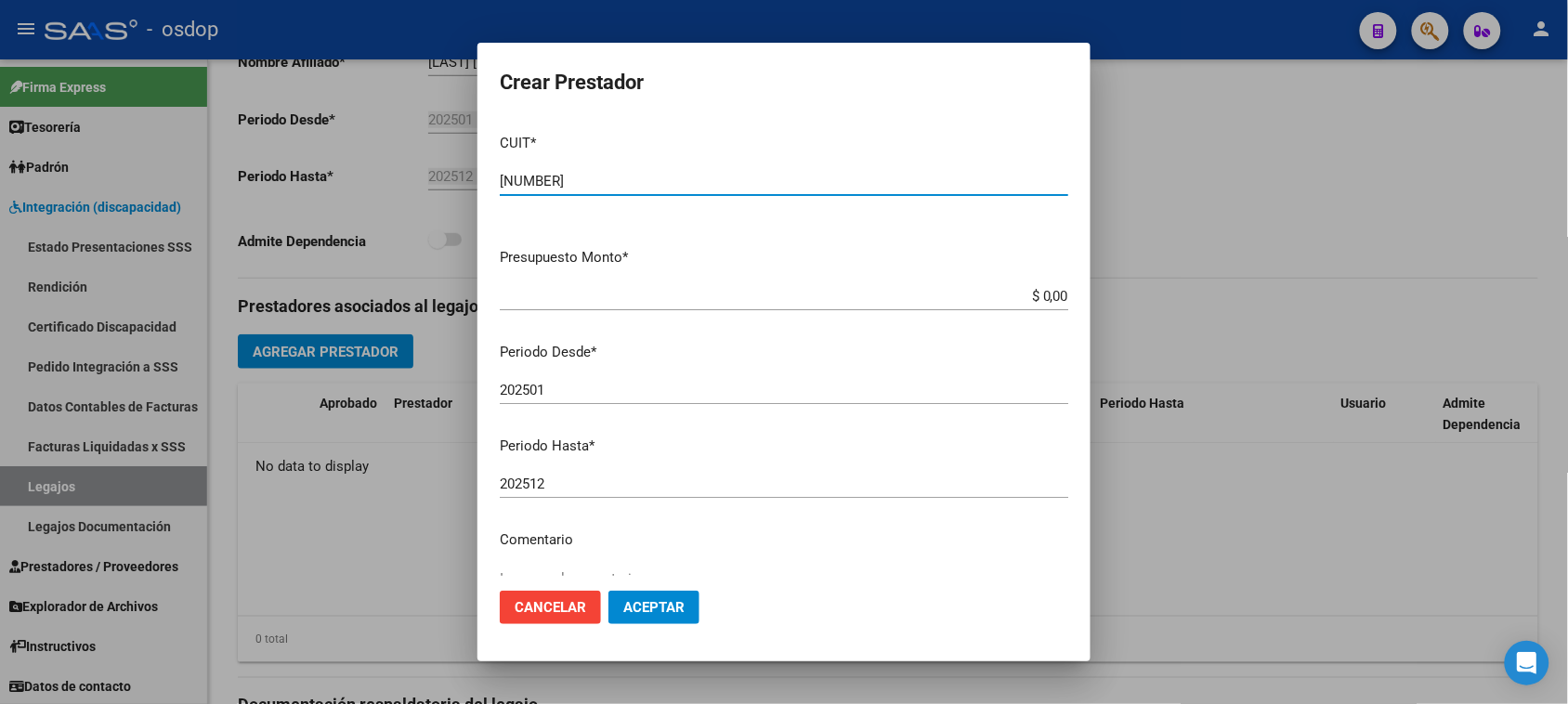 type on "[NUMBER]" 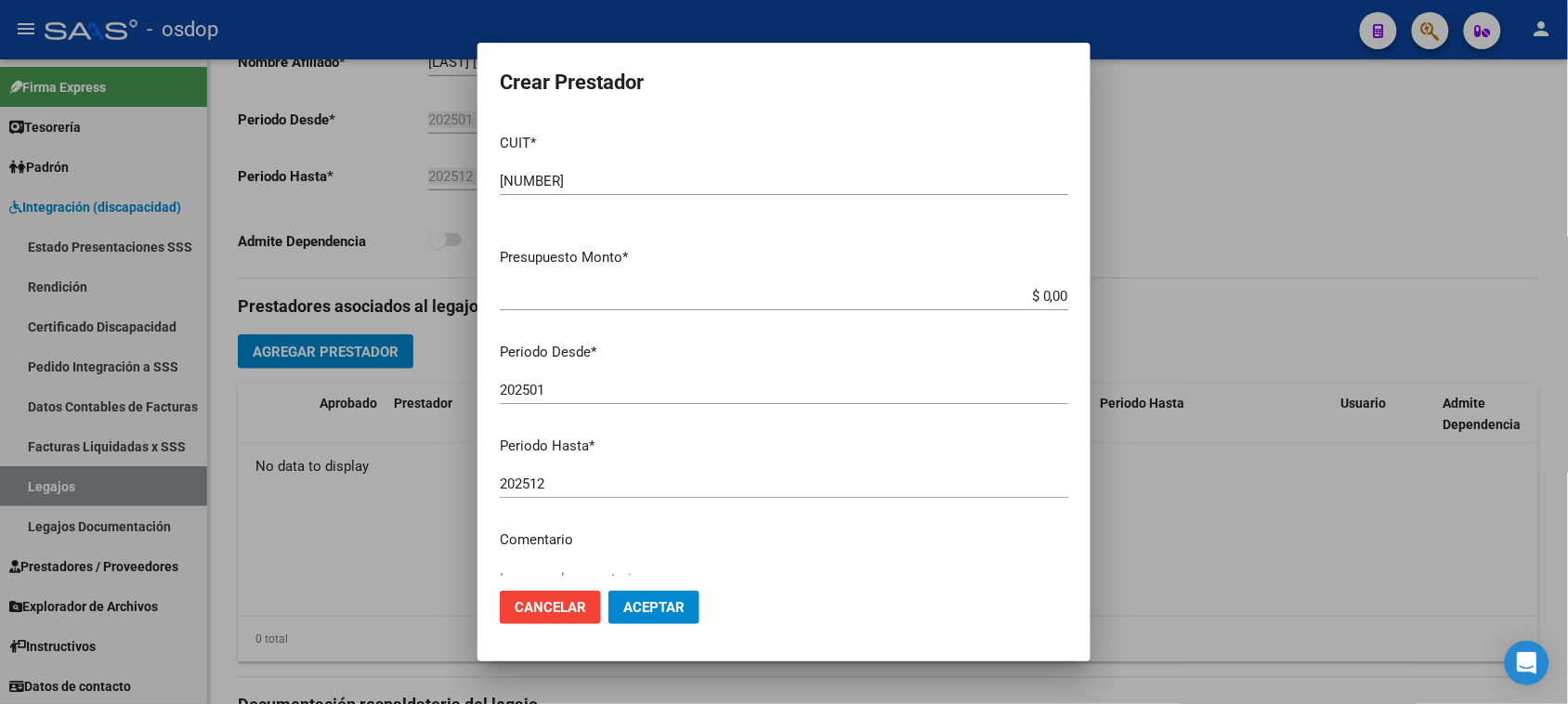 click on "$ 0,00" at bounding box center (784, 296) 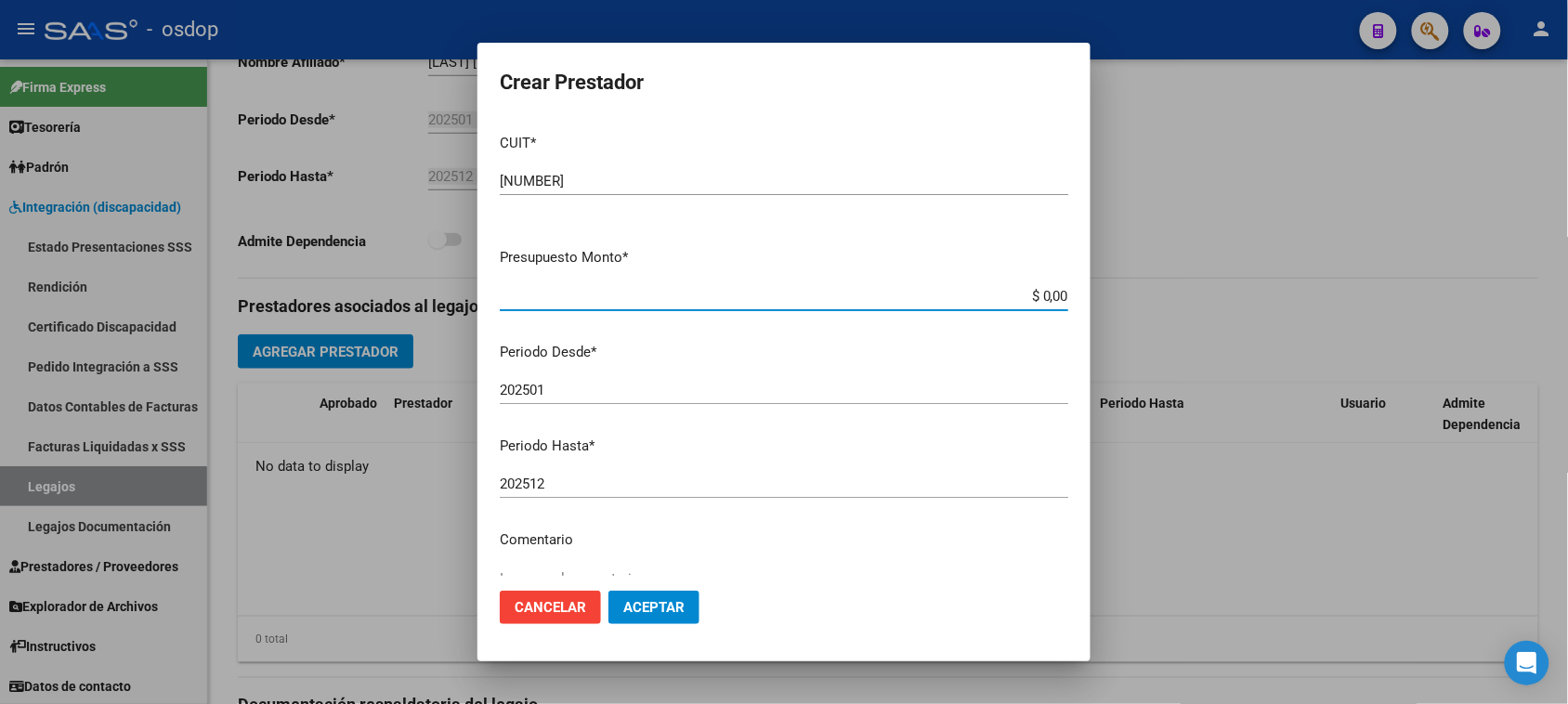 click on "$ 0,00" at bounding box center [784, 296] 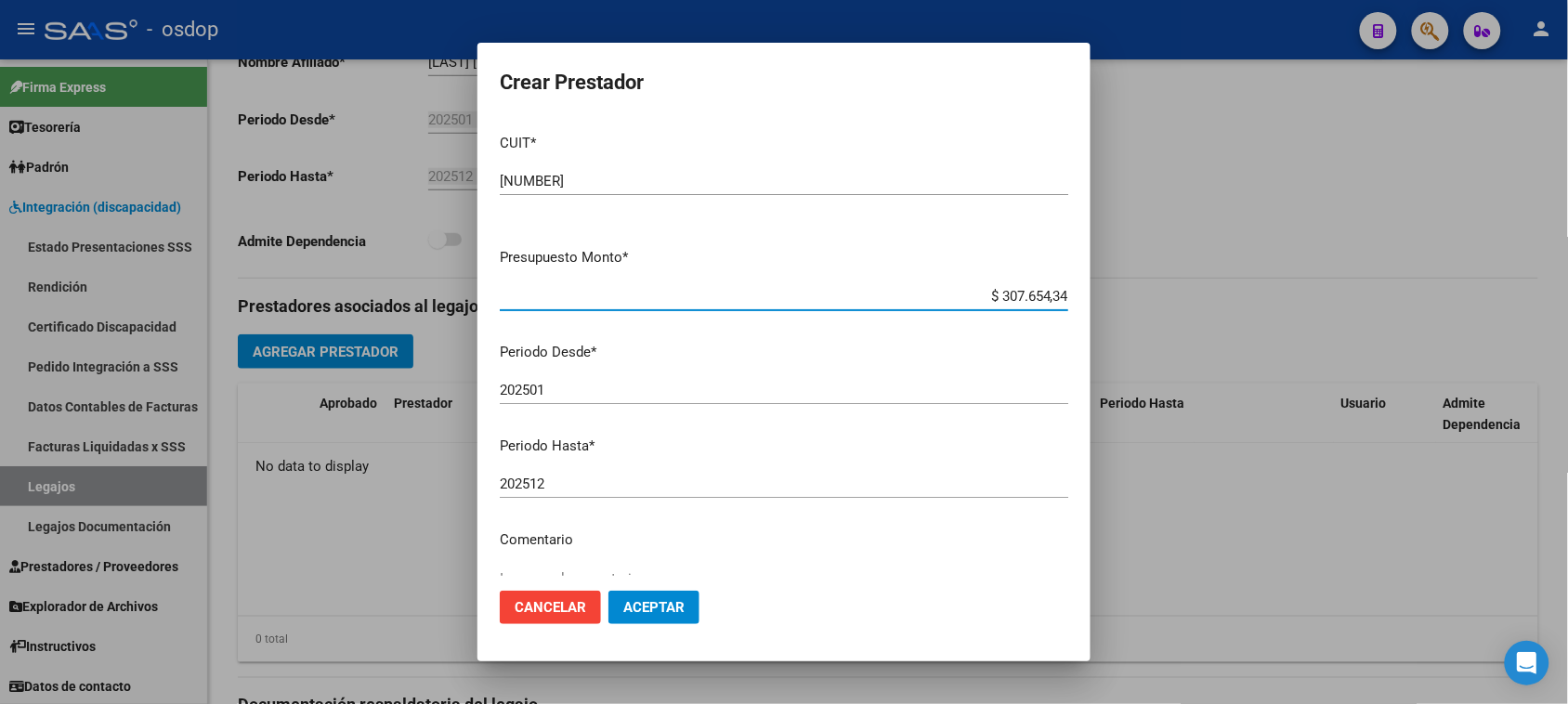 type on "$ 307.654,34" 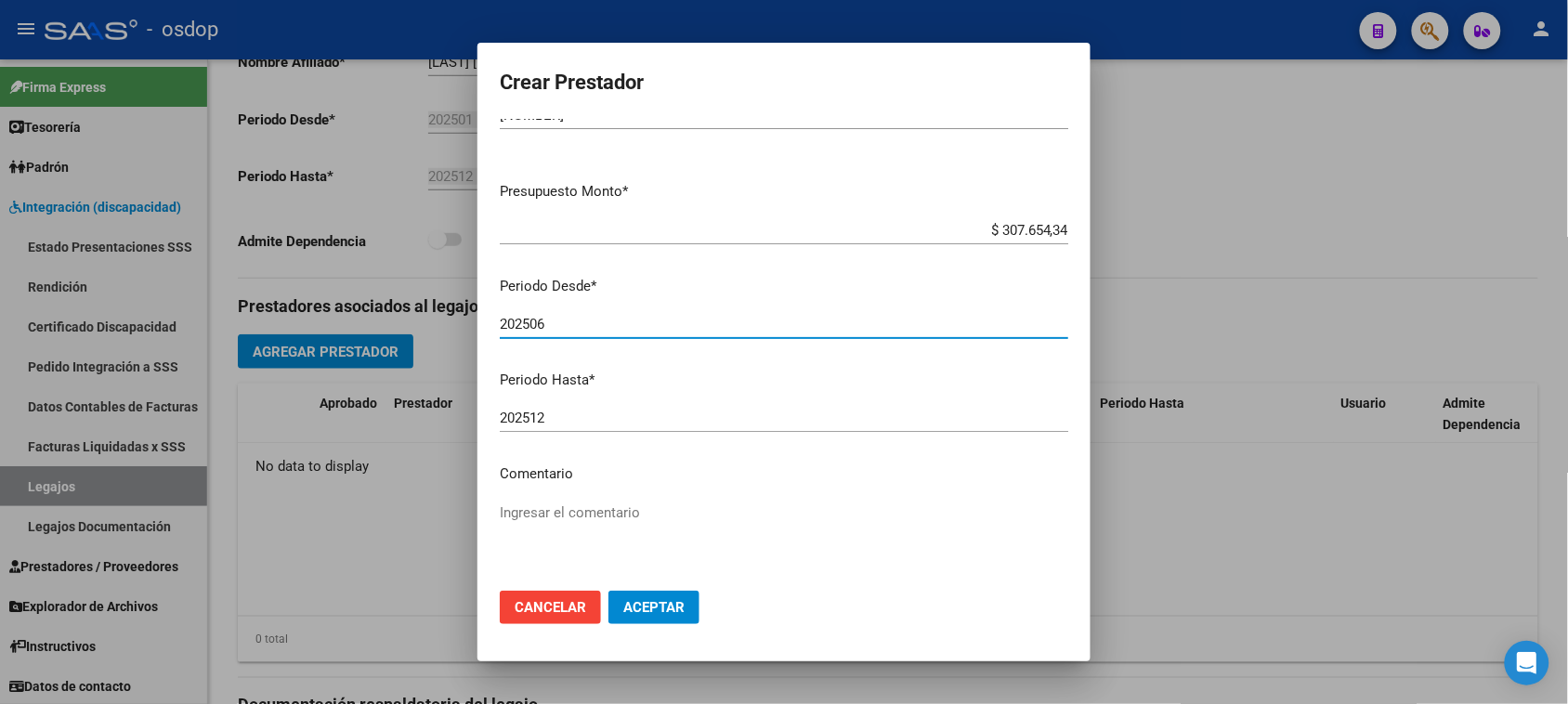 scroll, scrollTop: 116, scrollLeft: 0, axis: vertical 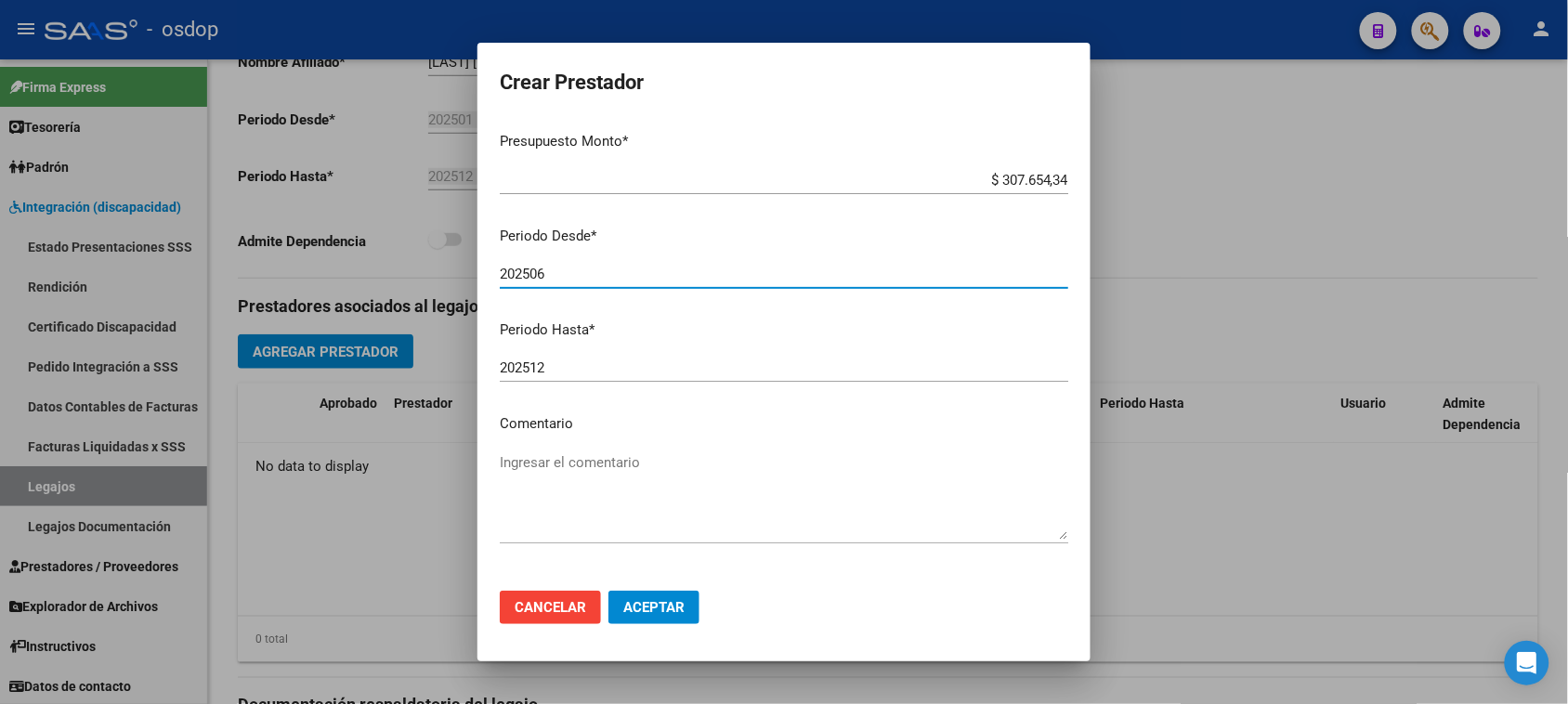 type on "202506" 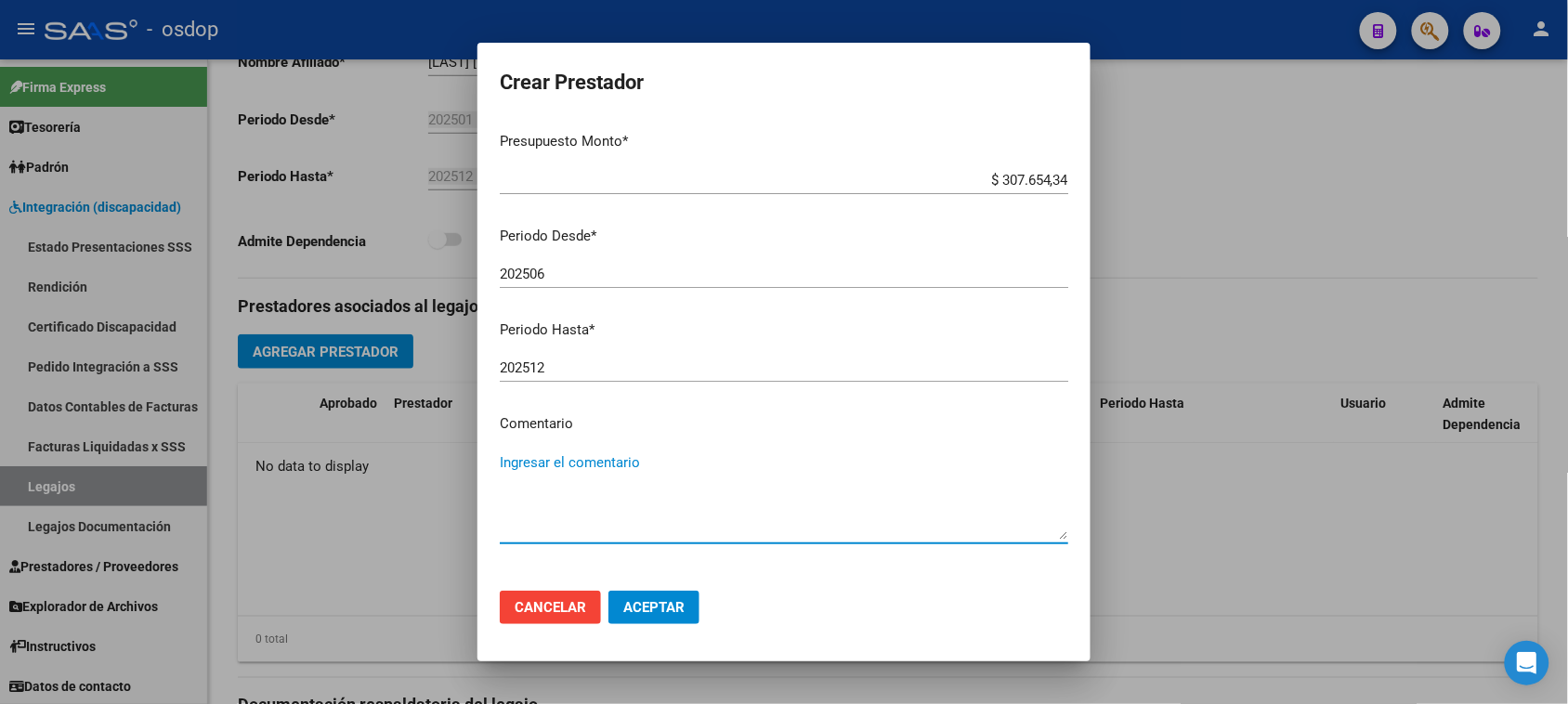 click on "Ingresar el comentario" at bounding box center [784, 496] 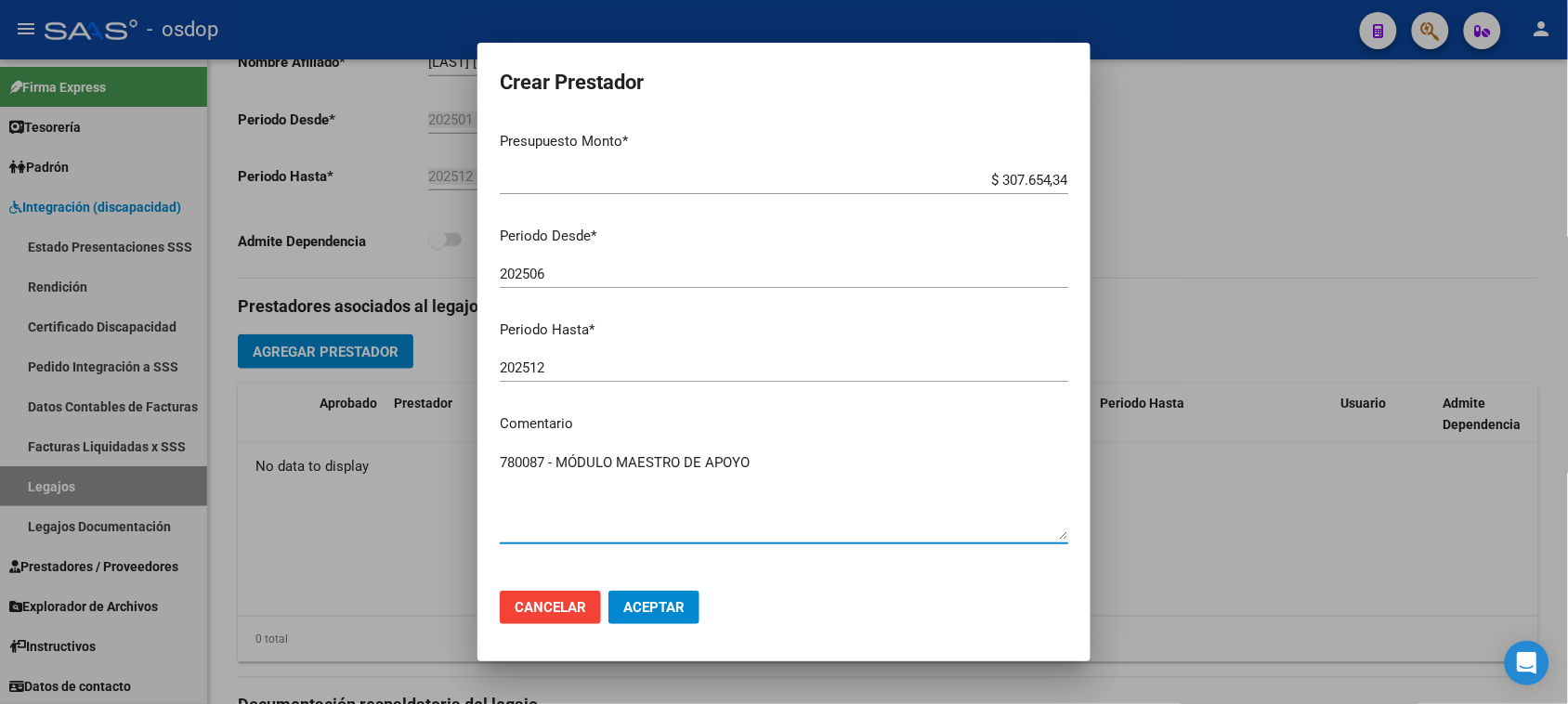 type on "780087 - MÓDULO MAESTRO DE APOYO" 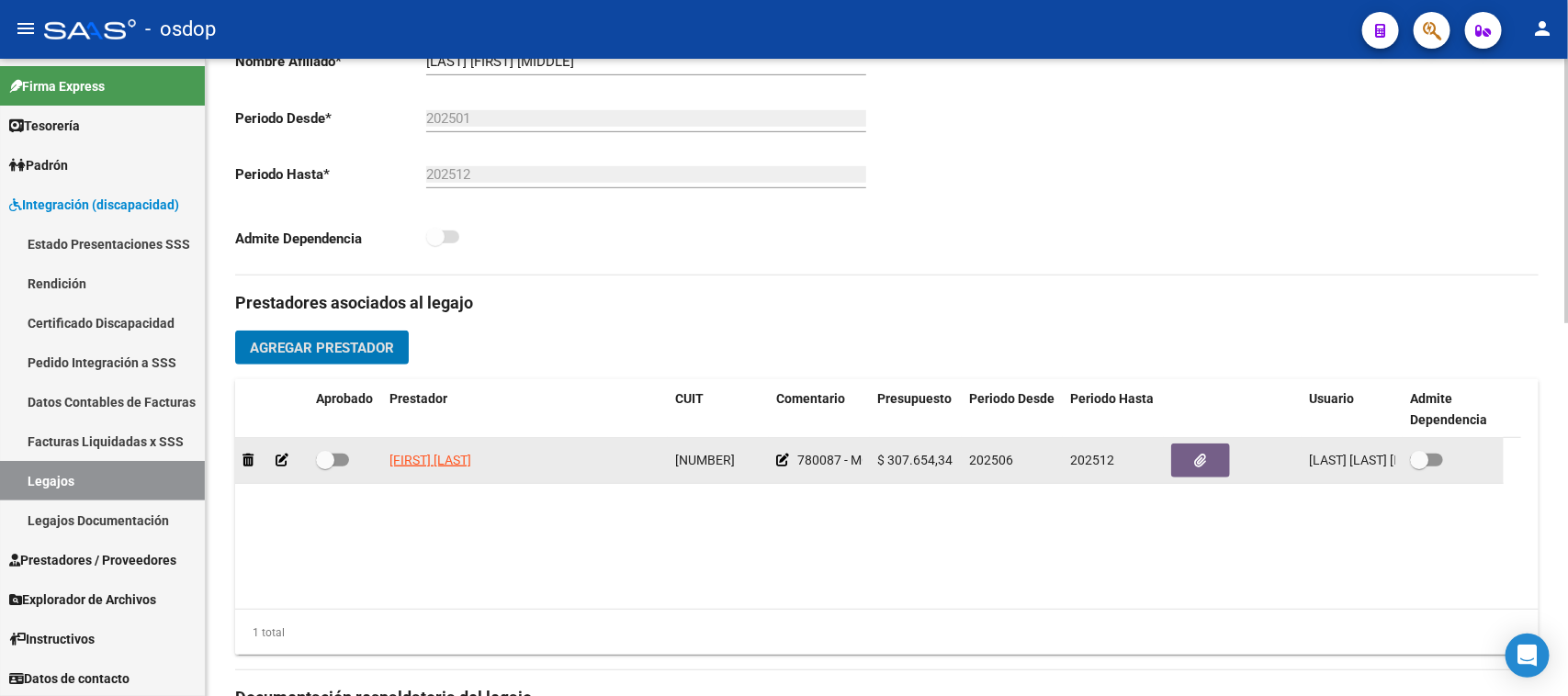 click at bounding box center [333, 460] 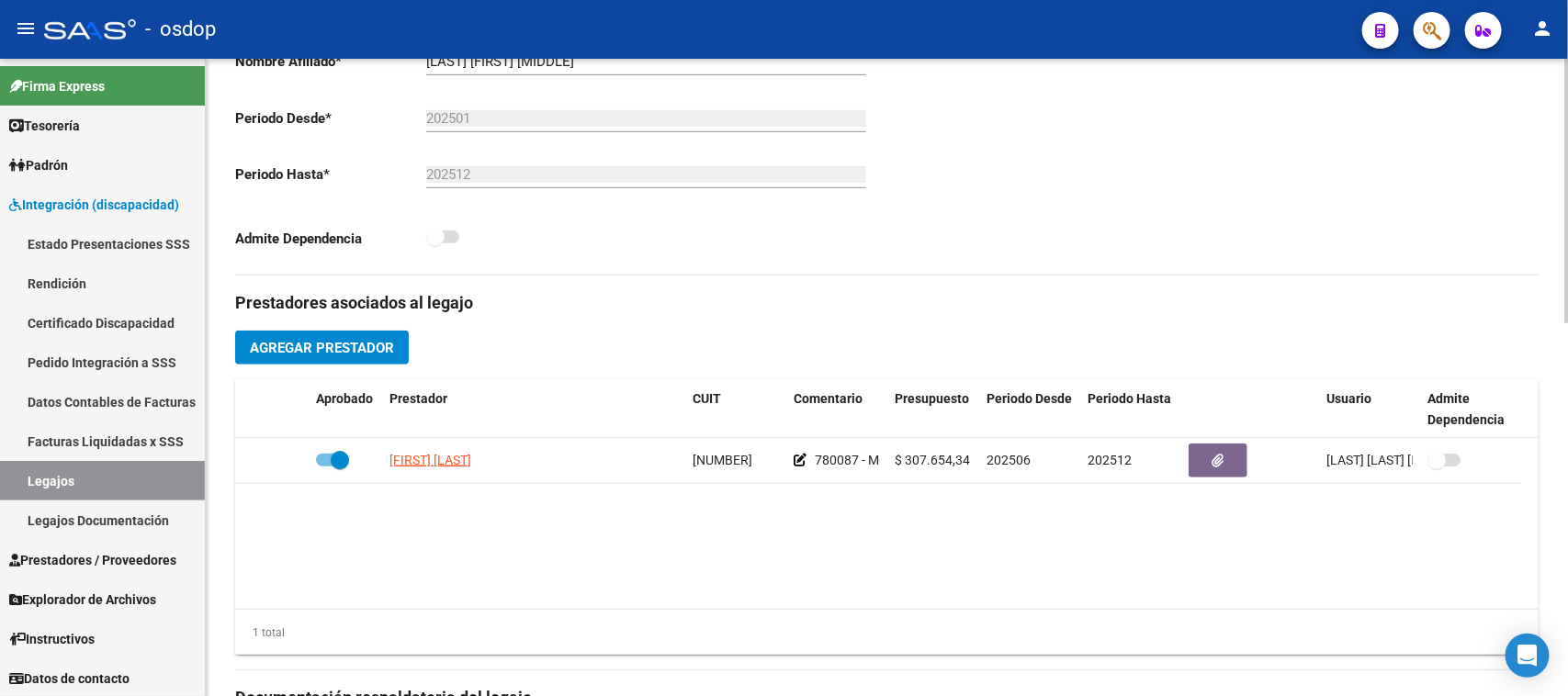 click on "Agregar Prestador" 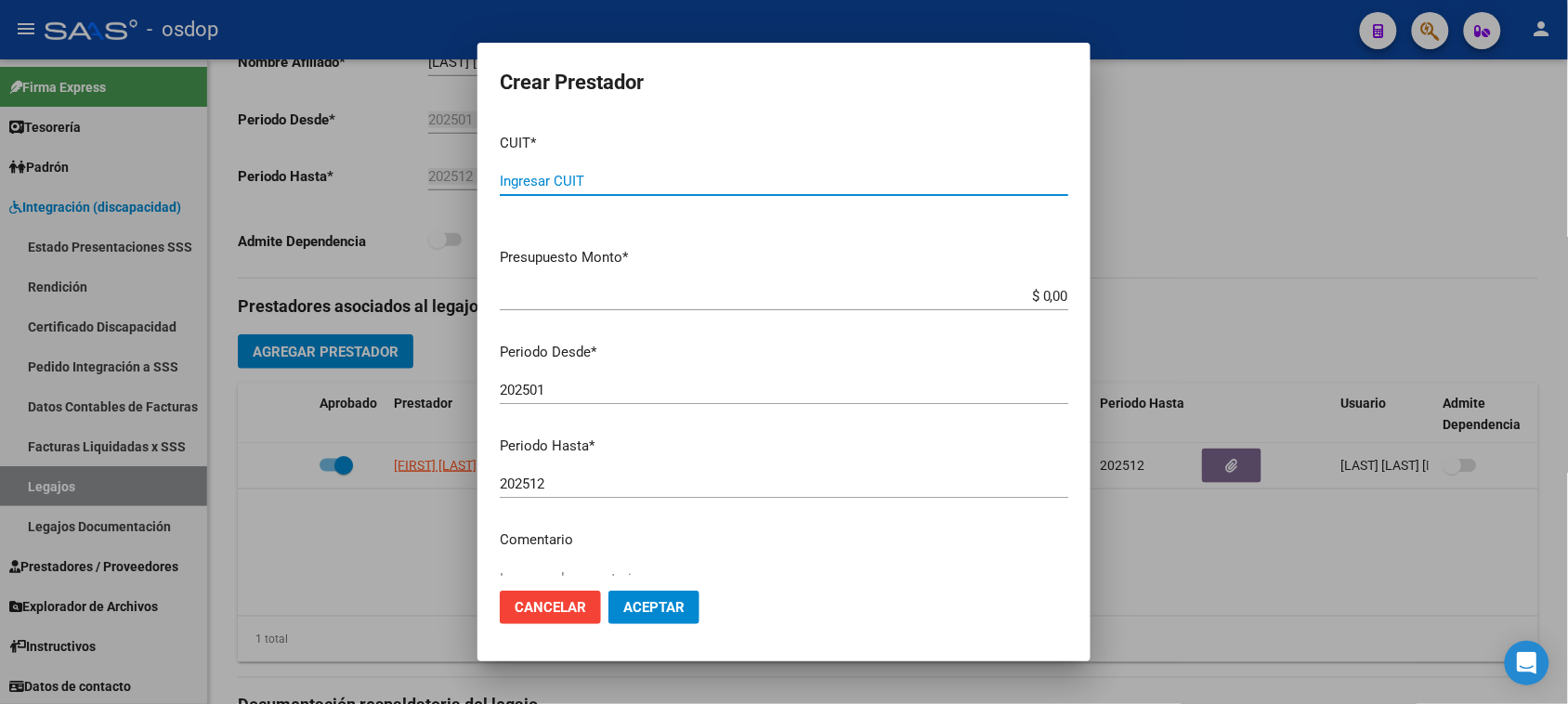click on "Ingresar CUIT" at bounding box center (784, 181) 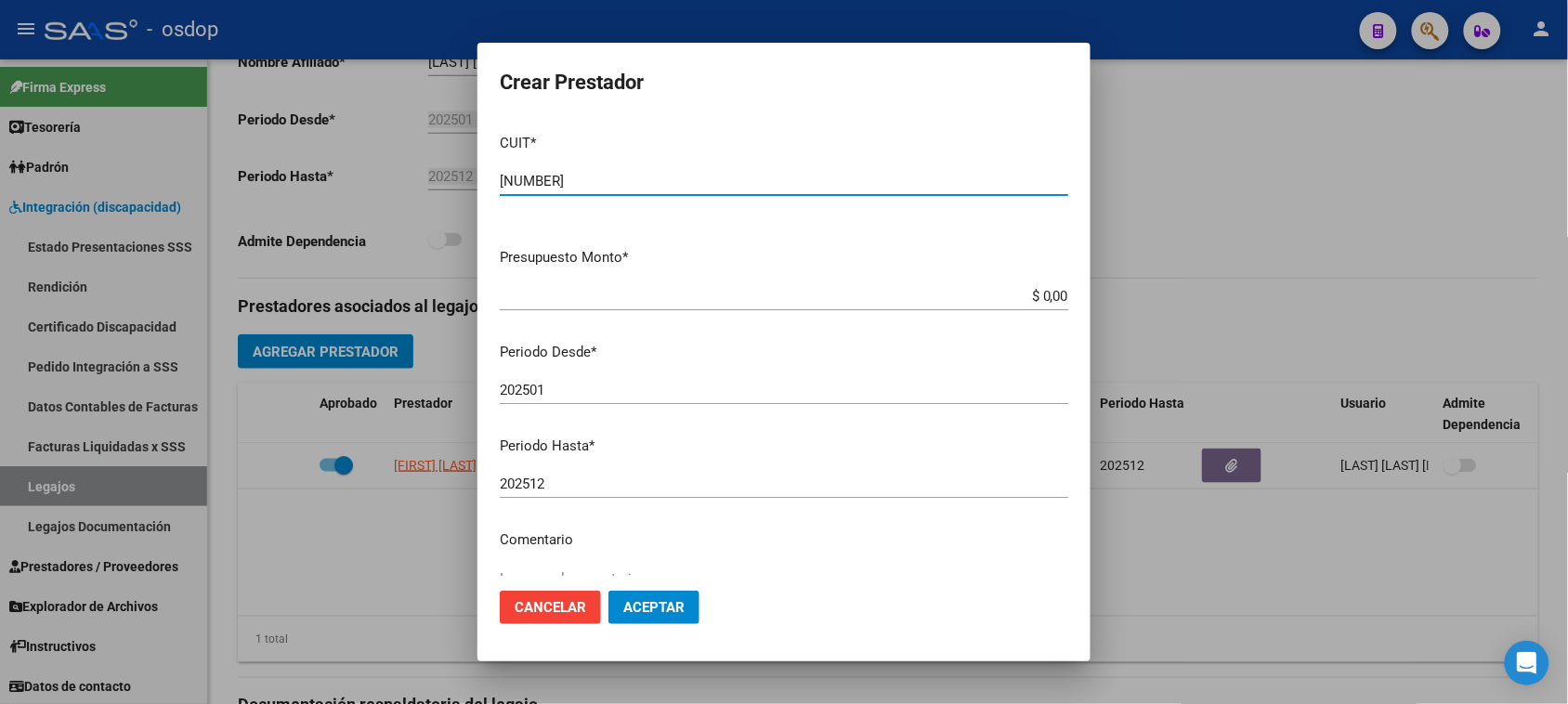 type on "[NUMBER]" 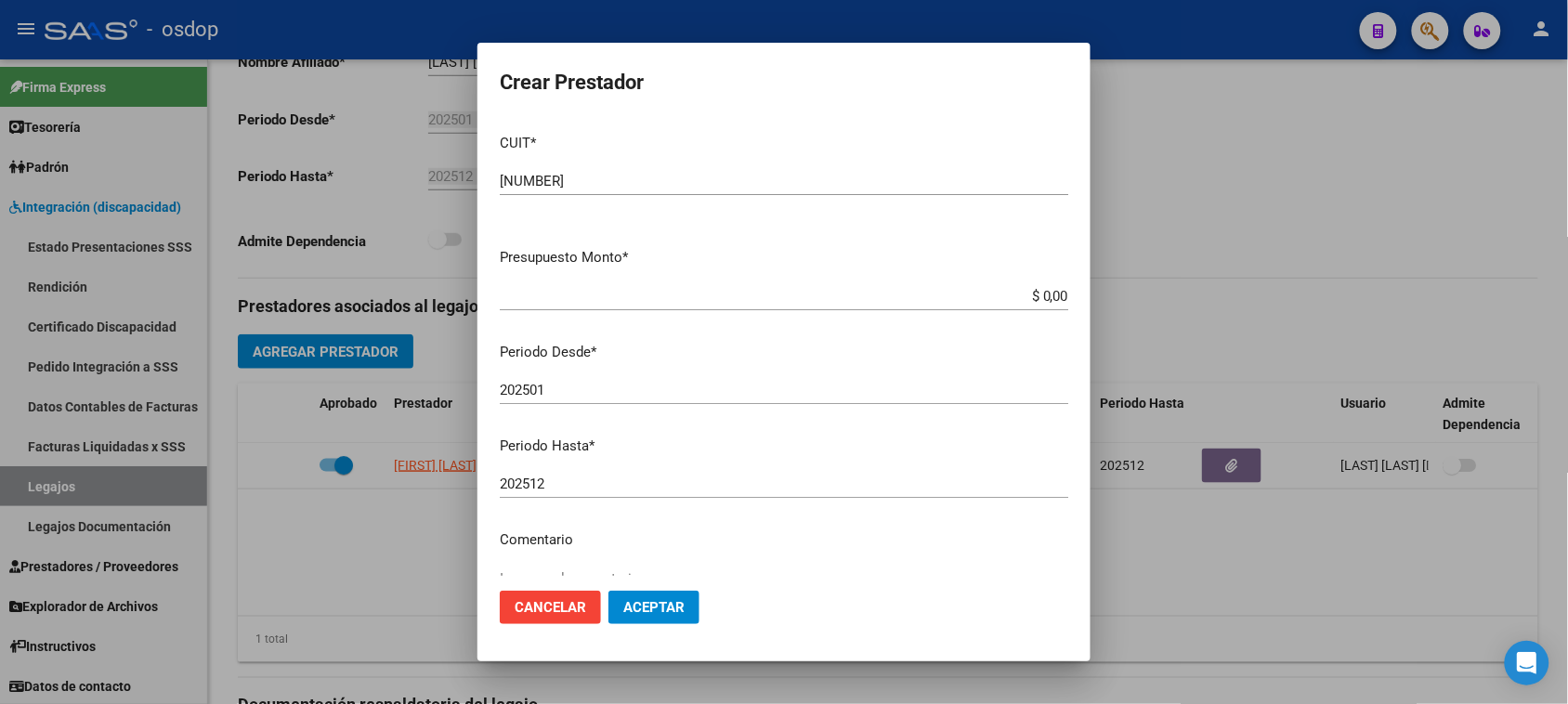 click on "$ 0,00" at bounding box center (784, 296) 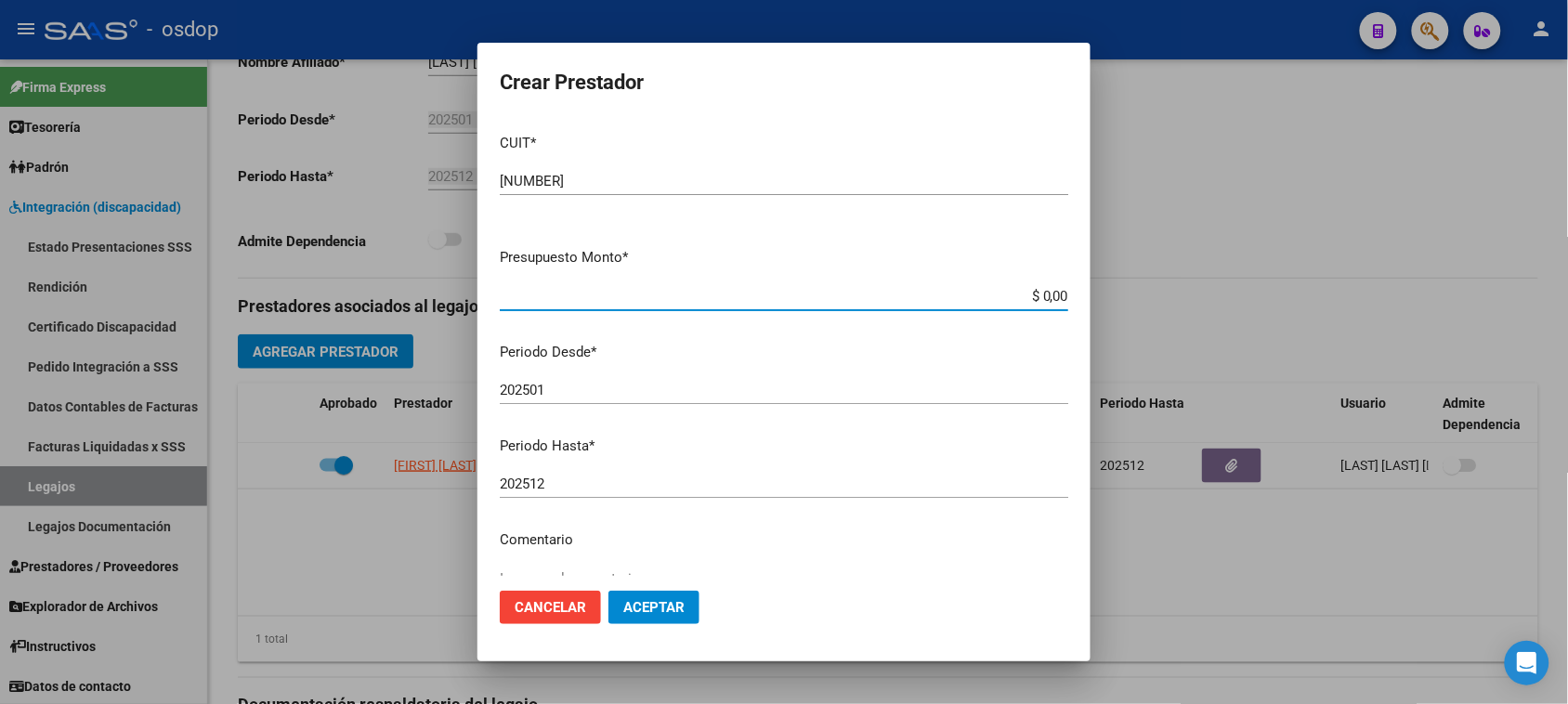 click on "$ 0,00" at bounding box center [784, 296] 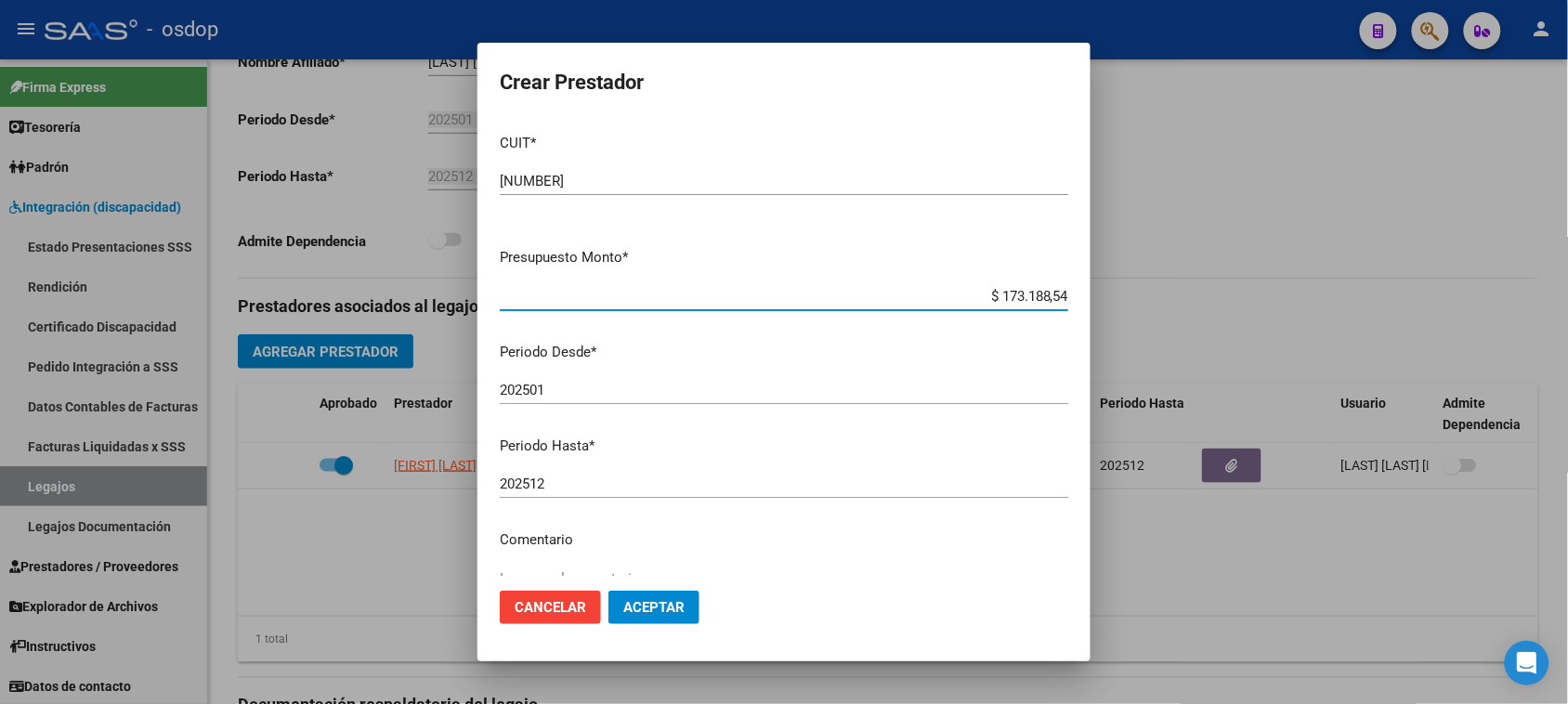 type on "$ 173.188,54" 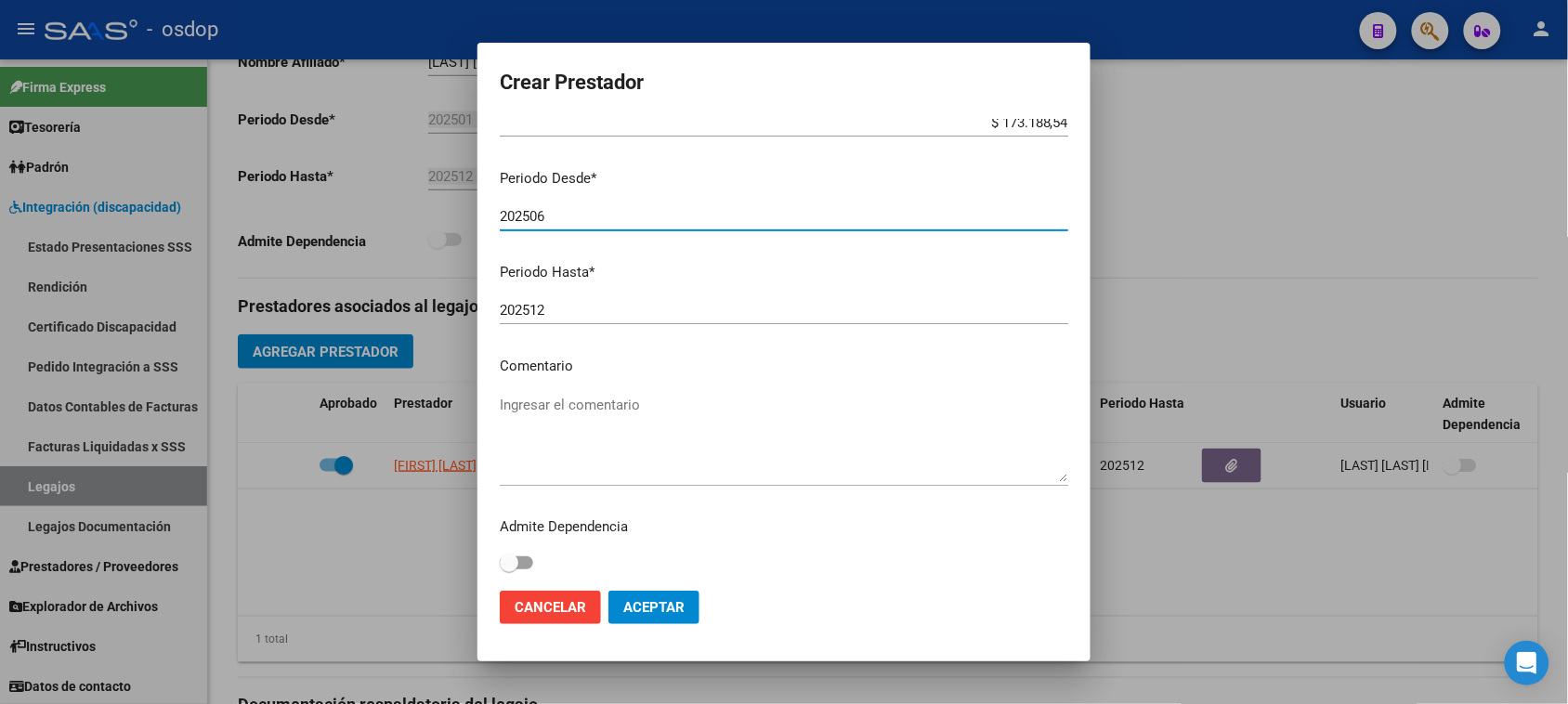 scroll, scrollTop: 177, scrollLeft: 0, axis: vertical 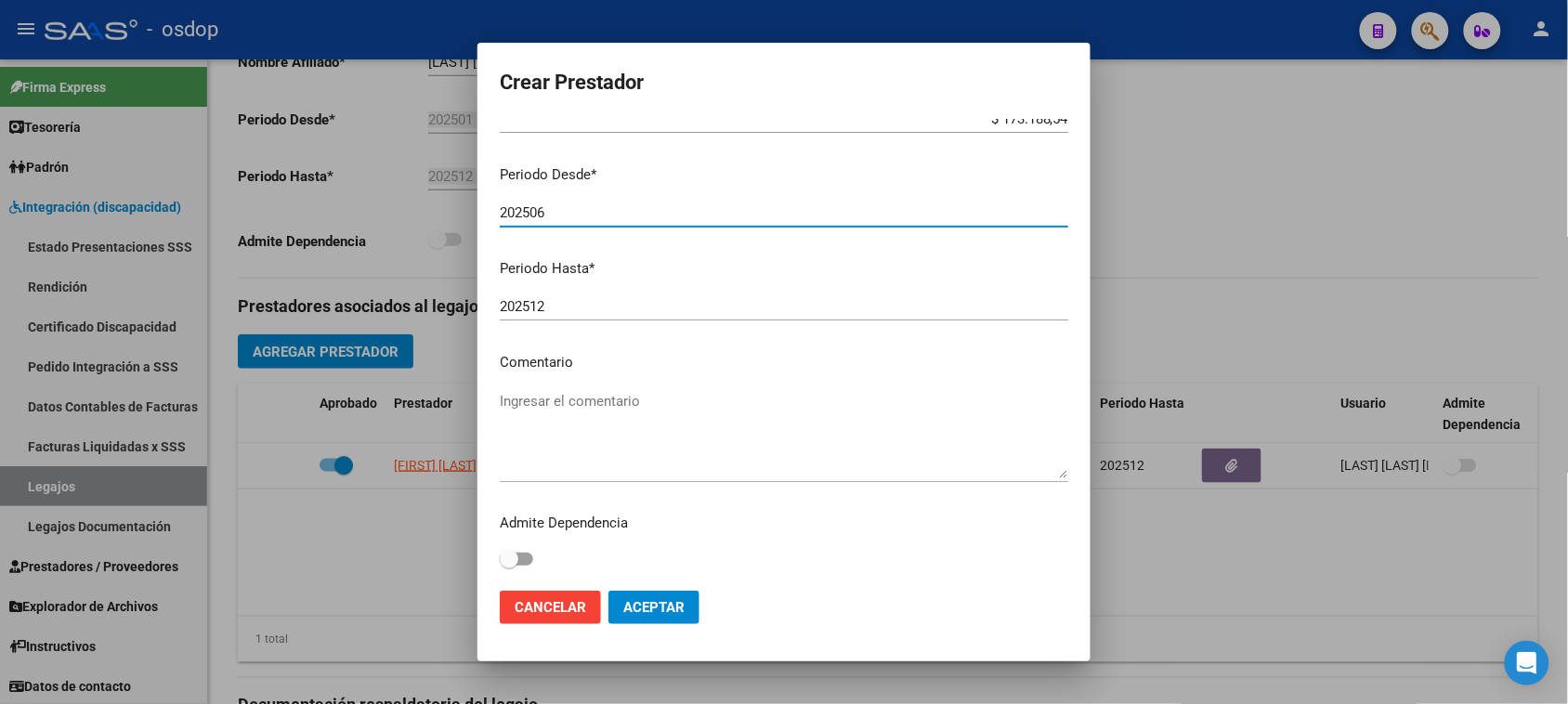 type on "202506" 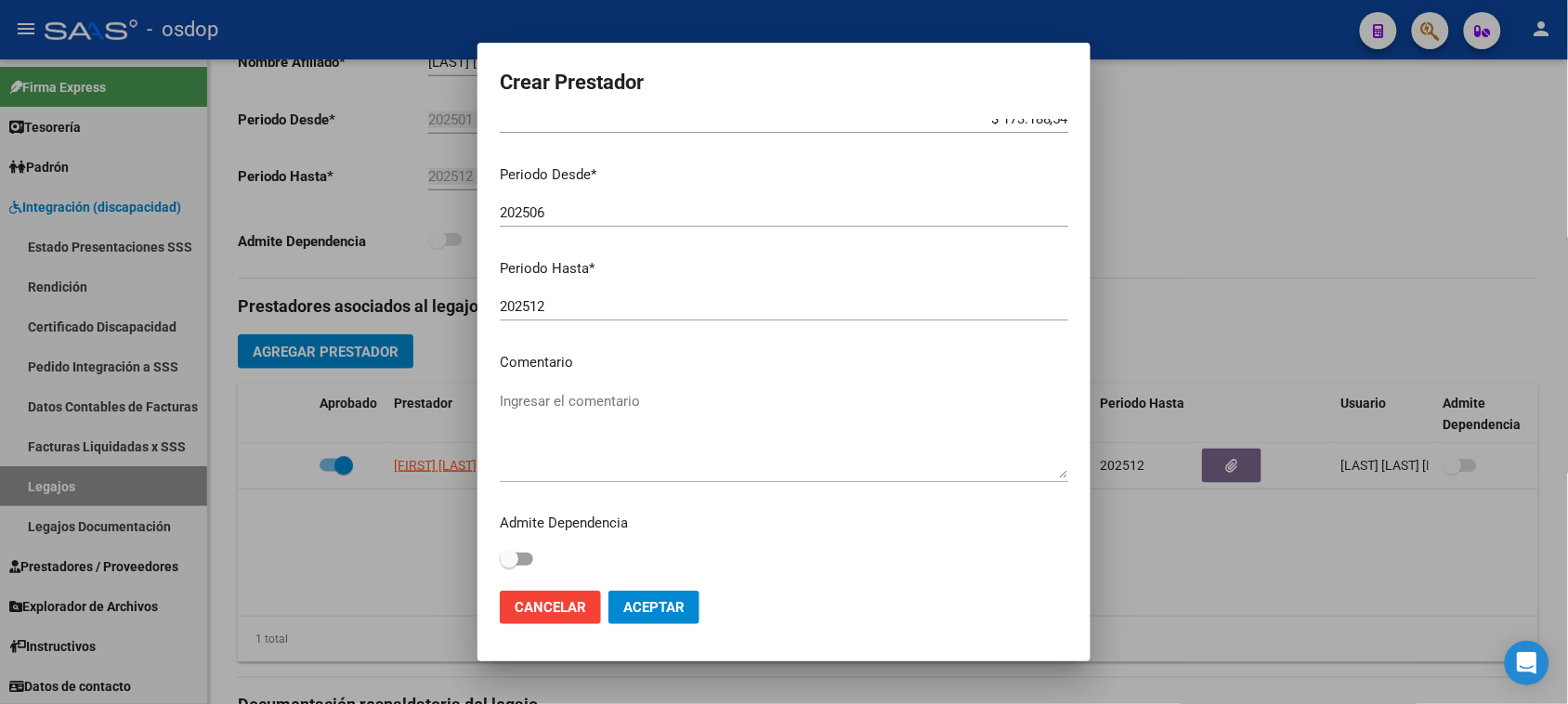 click on "Ingresar el comentario" at bounding box center (784, 435) 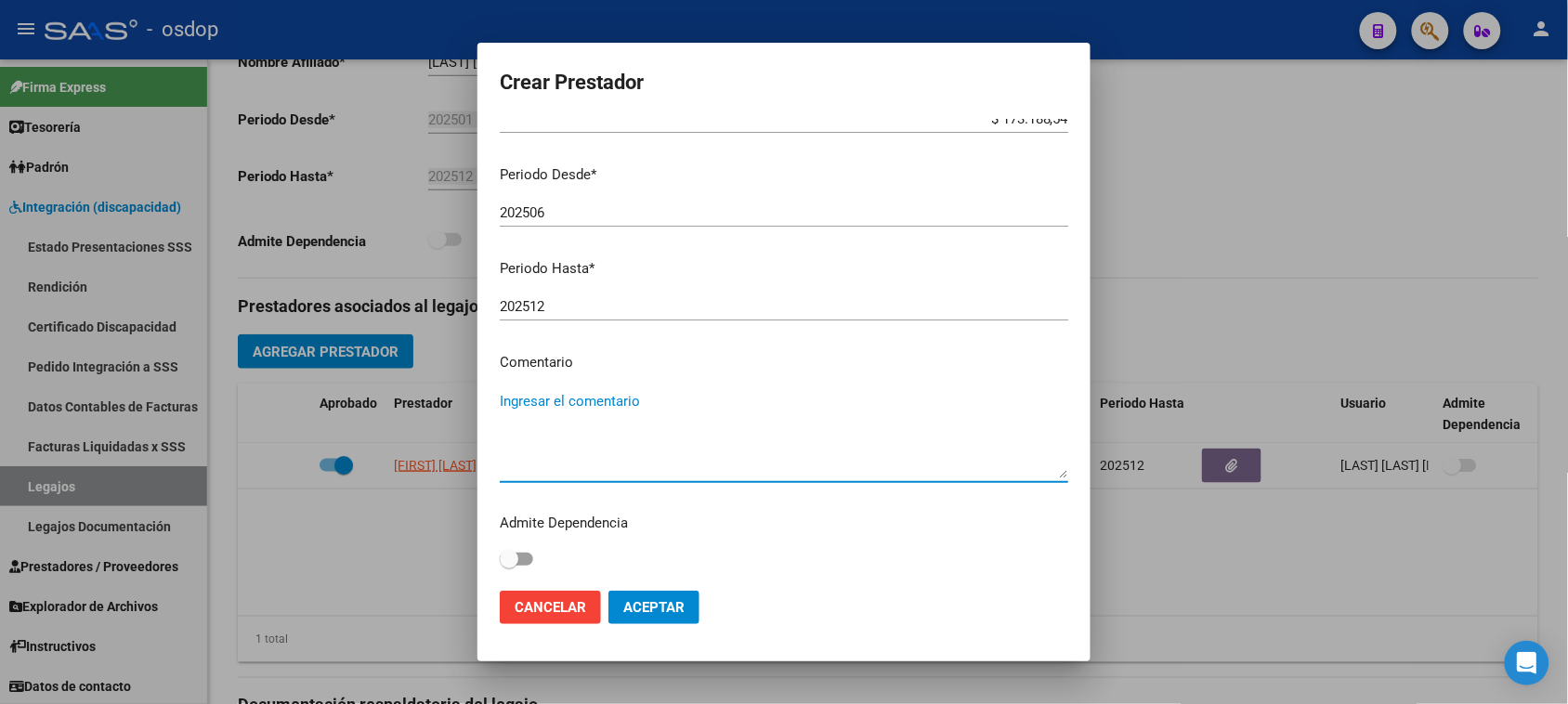 paste on "330105 - PSICOPEDAGOGIA" 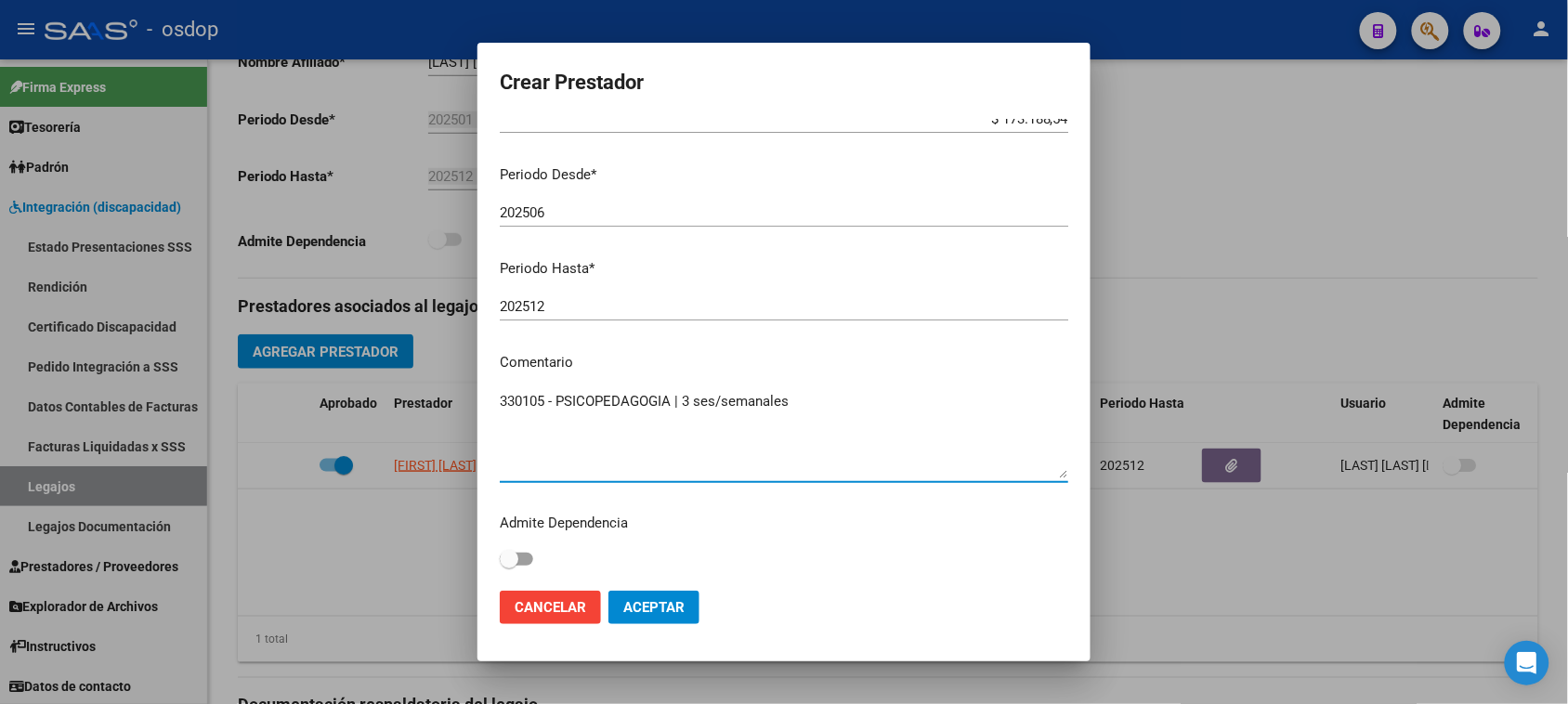 type on "330105 - PSICOPEDAGOGIA | 3 ses/semanales" 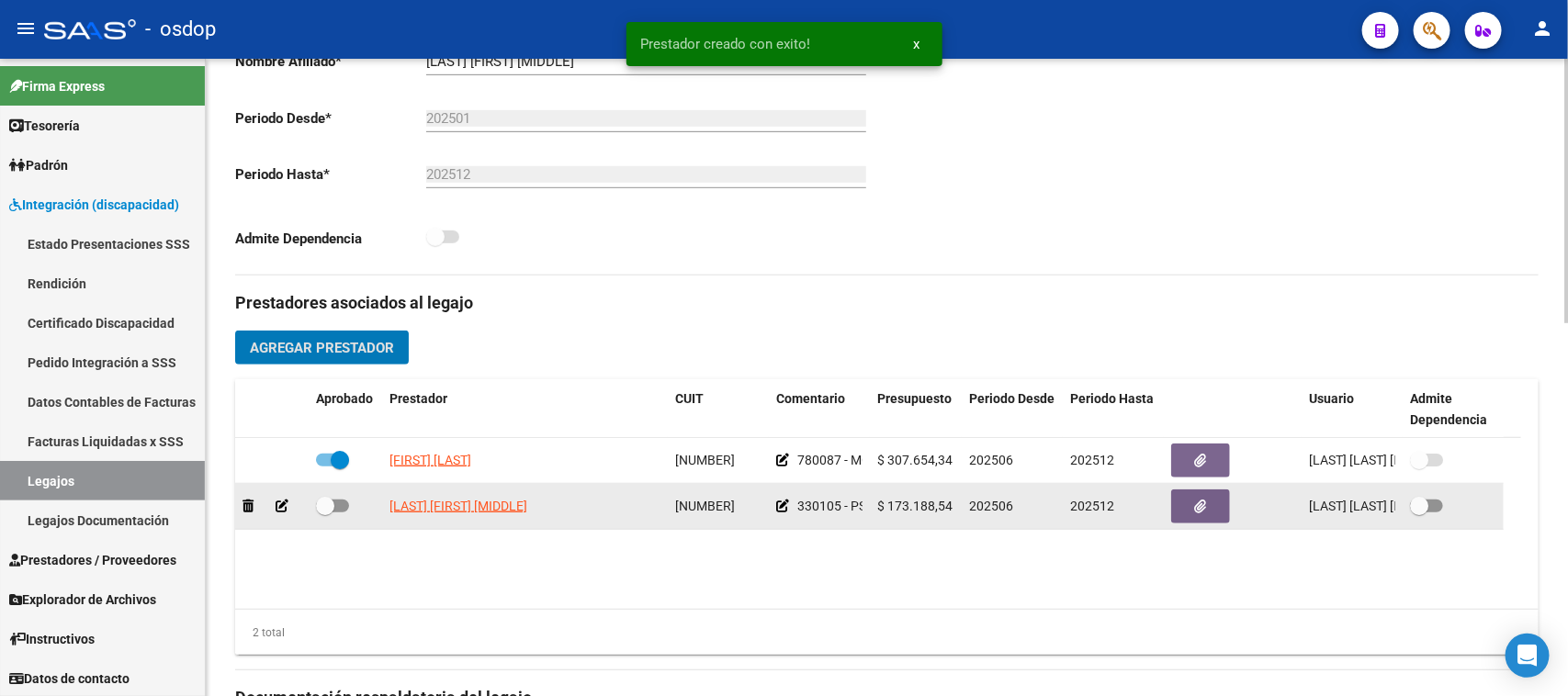 click at bounding box center (333, 506) 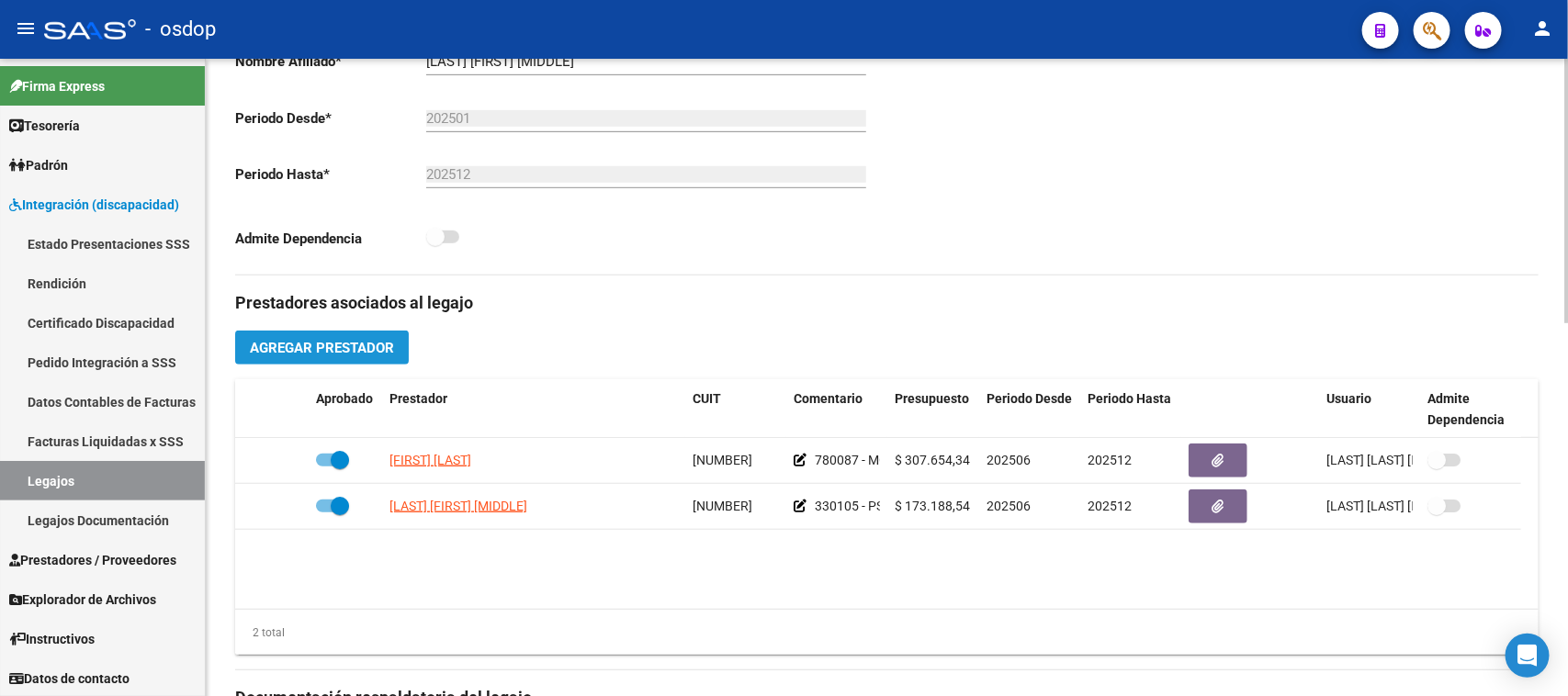 click on "Agregar Prestador" 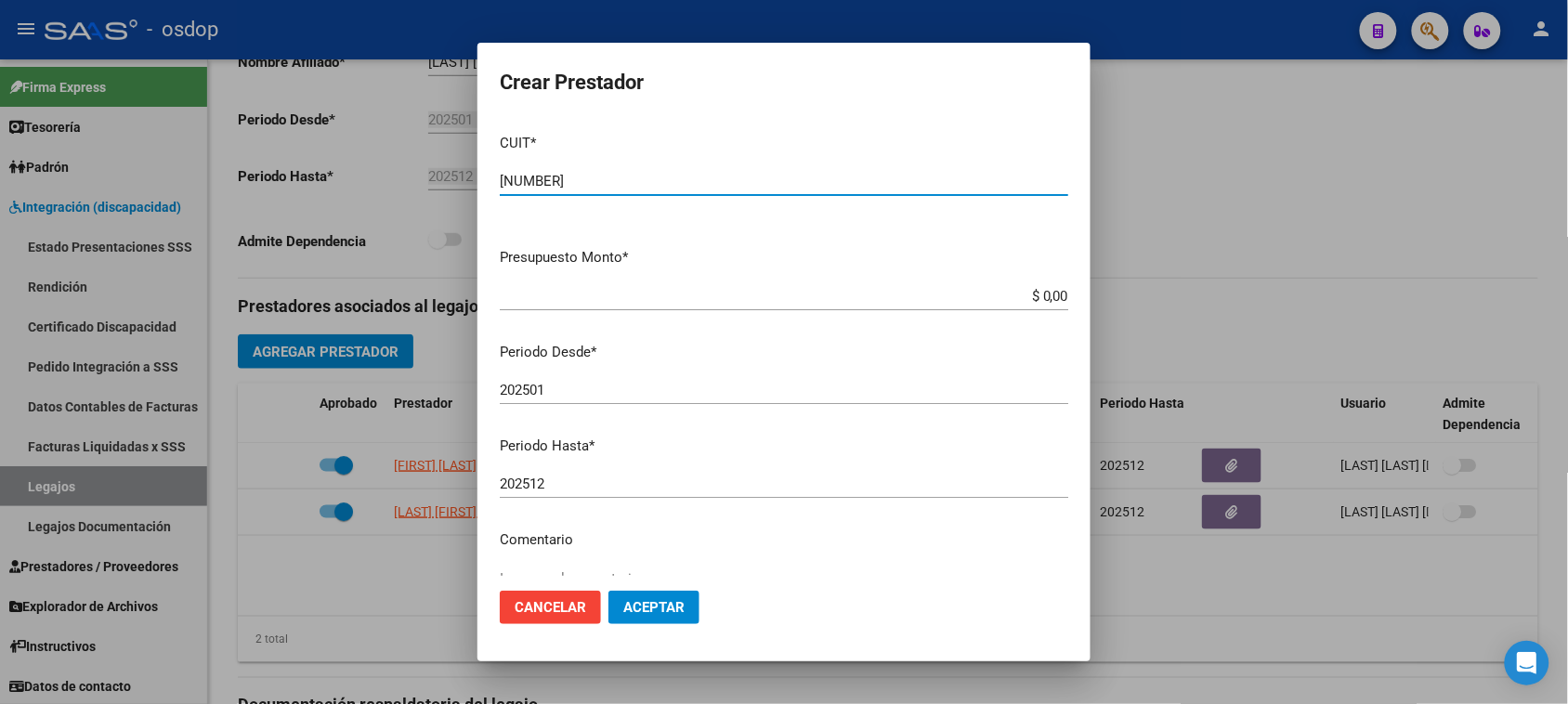 type on "[NUMBER]" 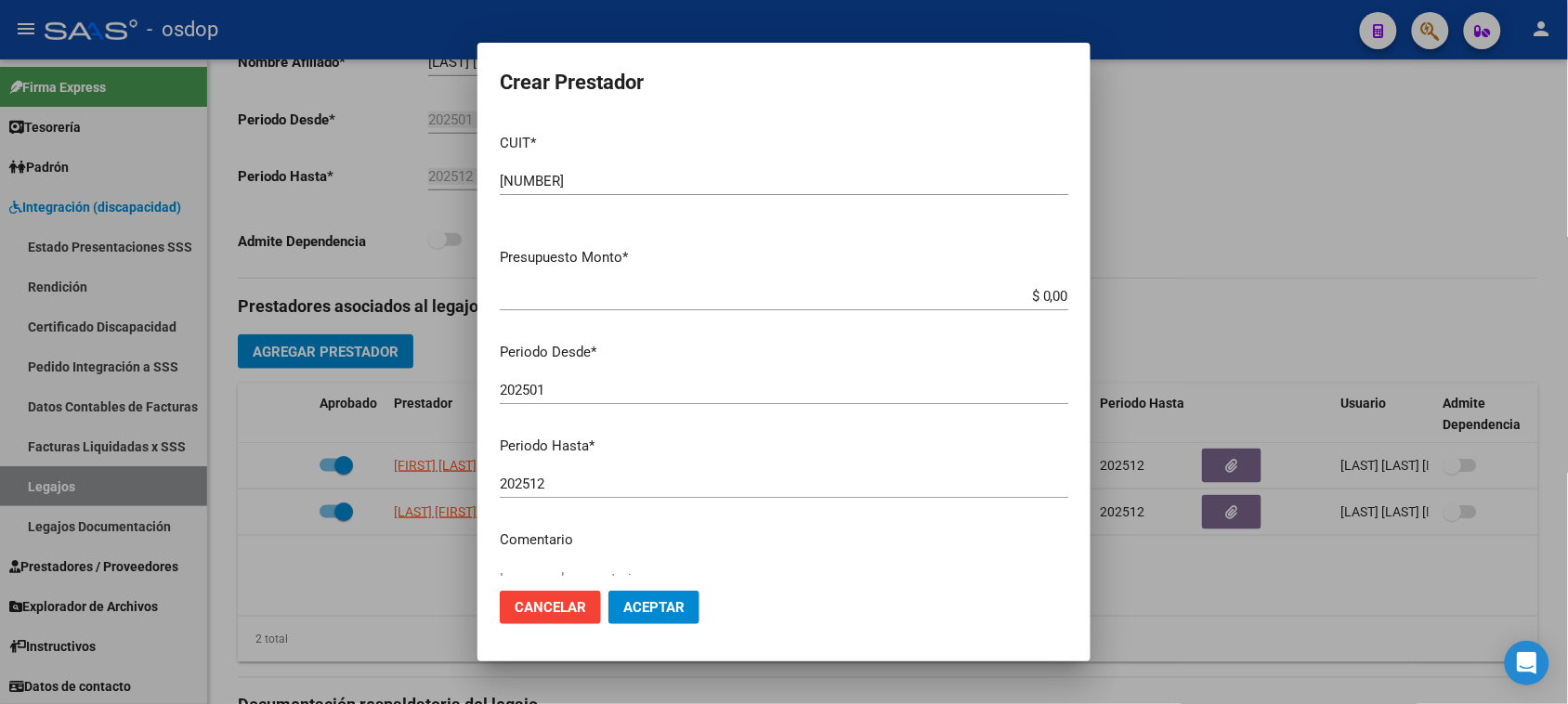 click on "$ 0,00" at bounding box center [784, 296] 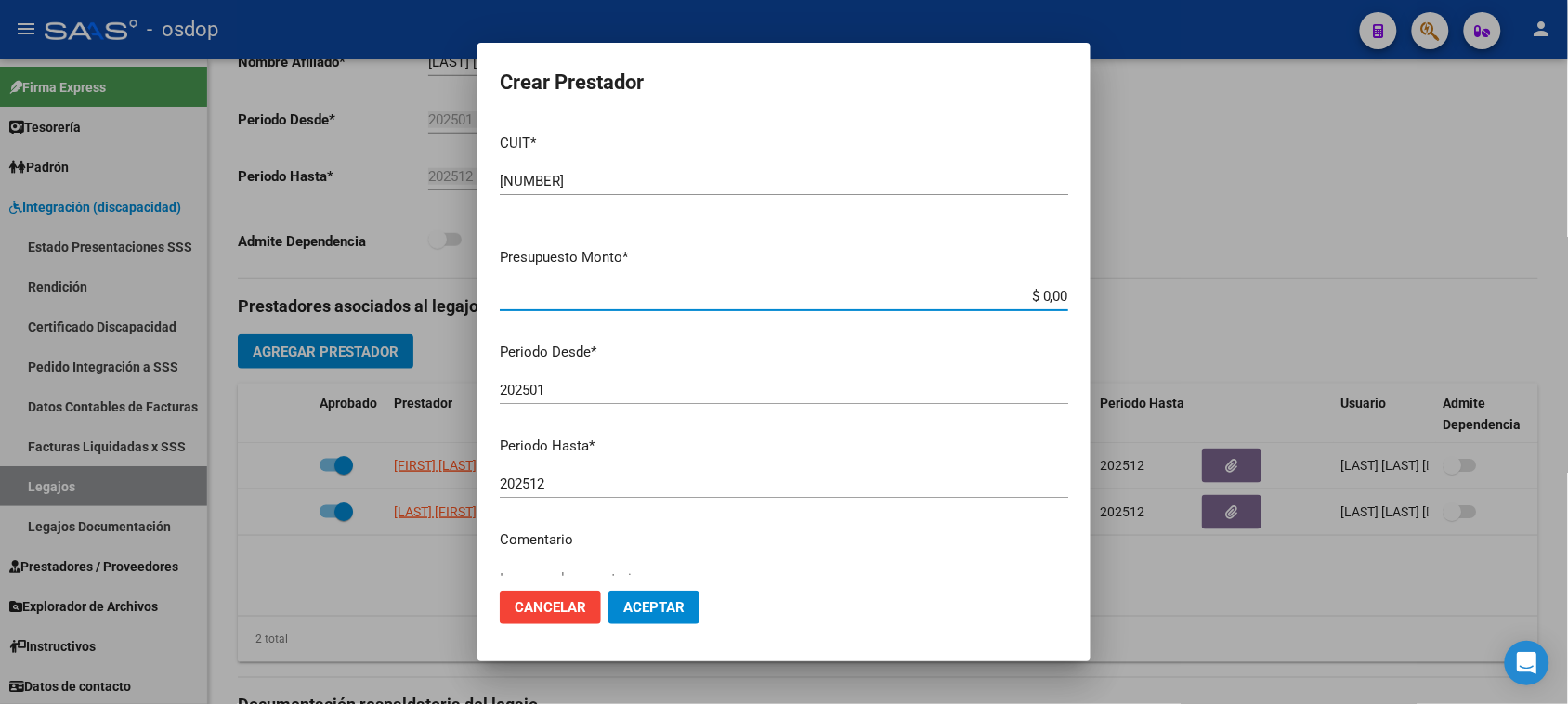 click on "$ 0,00" at bounding box center [784, 296] 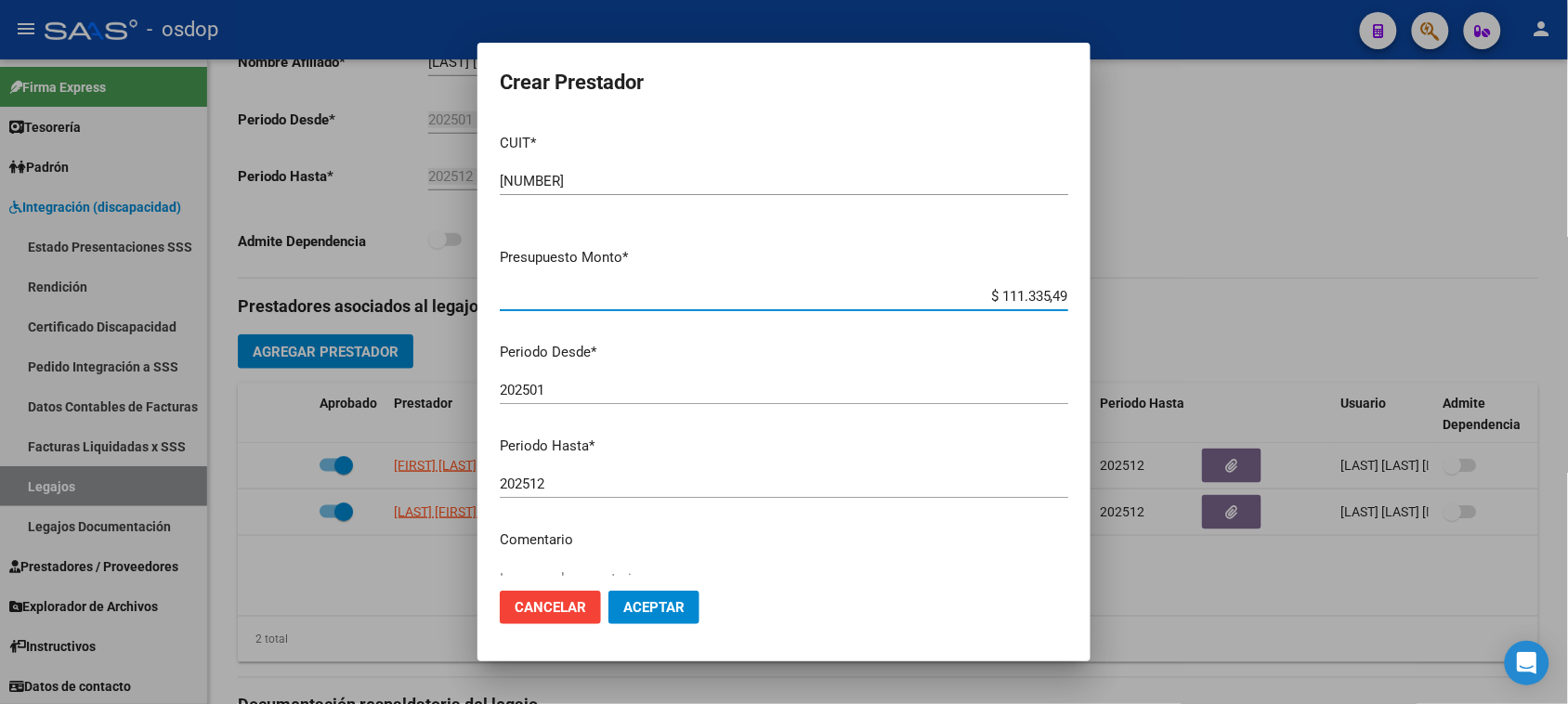 type on "$ 111.335,49" 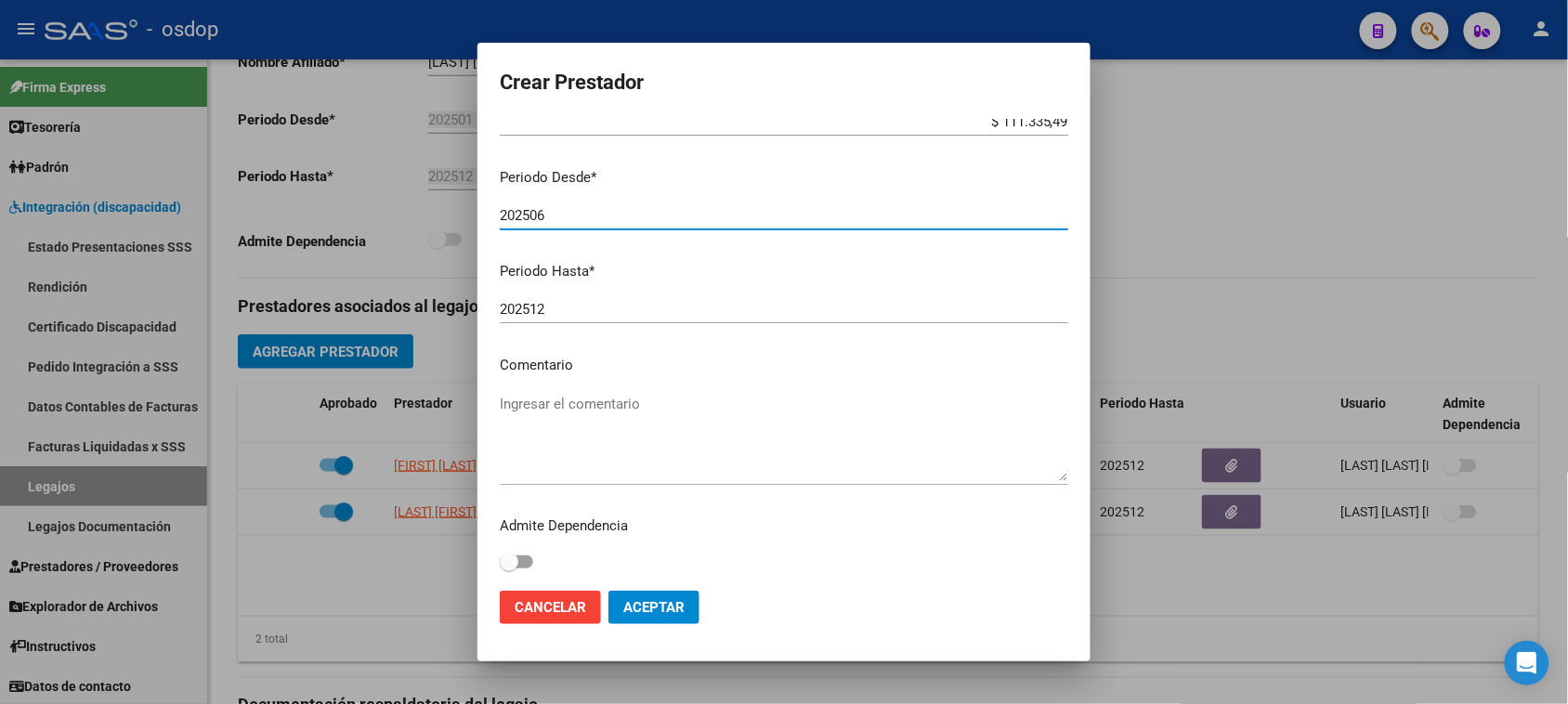 scroll, scrollTop: 177, scrollLeft: 0, axis: vertical 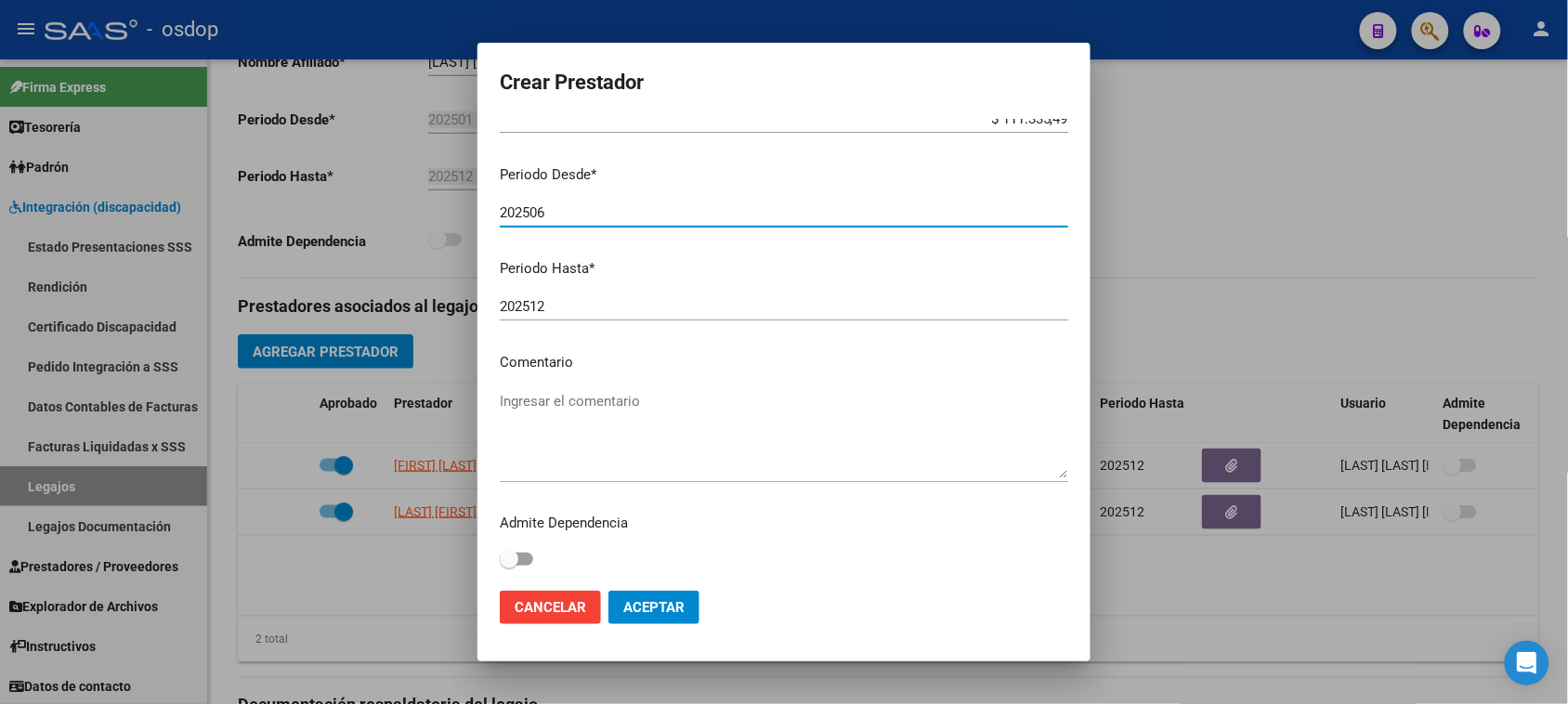 type on "202506" 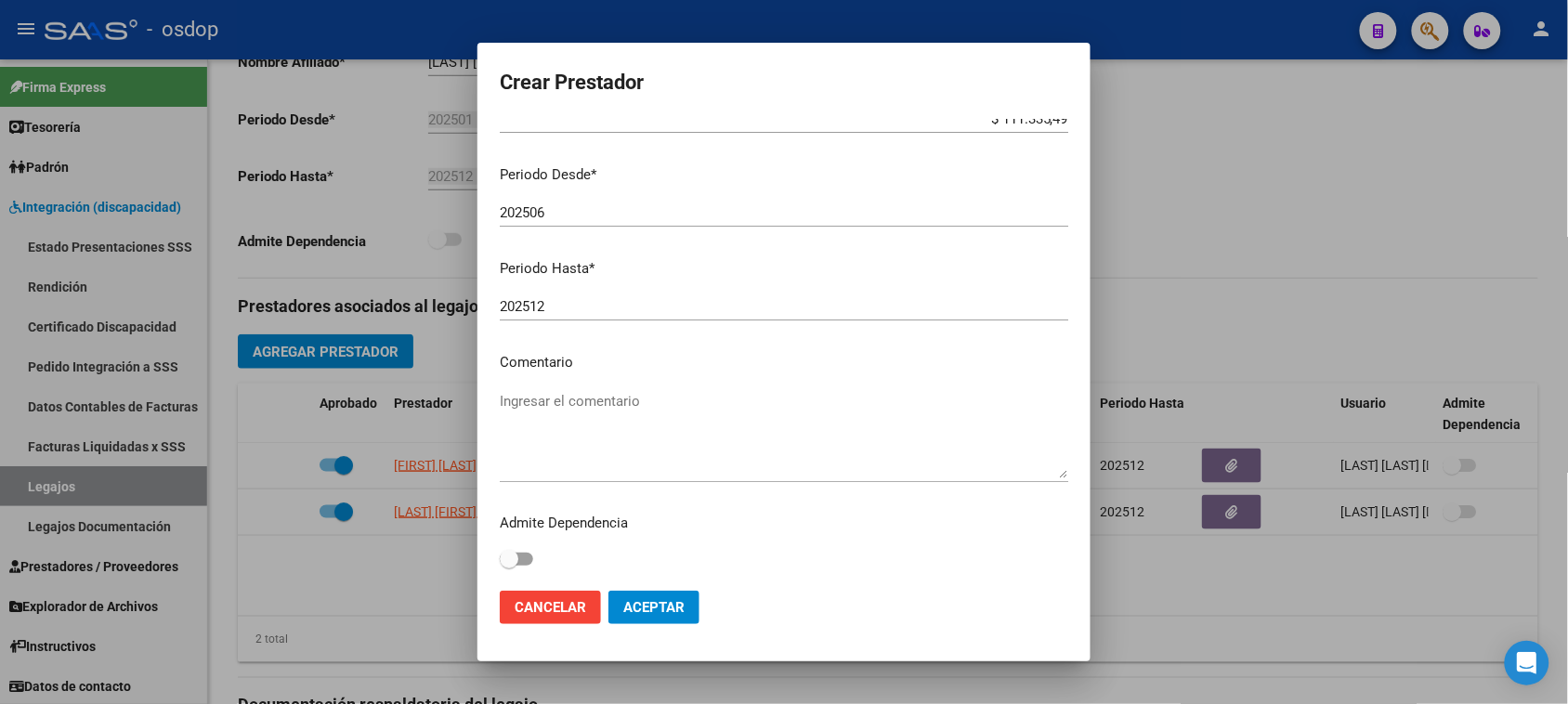 click on "Ingresar el comentario" at bounding box center (784, 435) 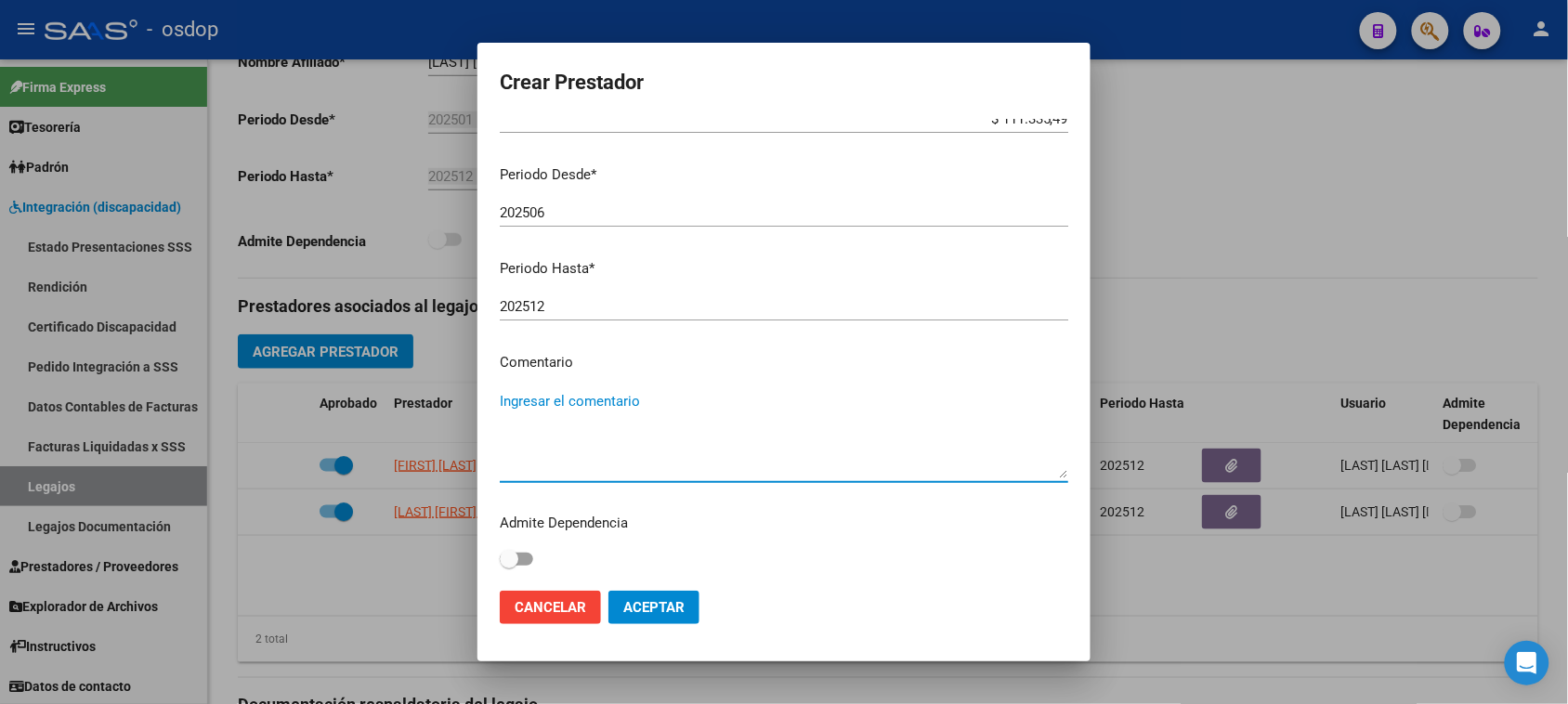 click on "Ingresar el comentario" at bounding box center (784, 435) 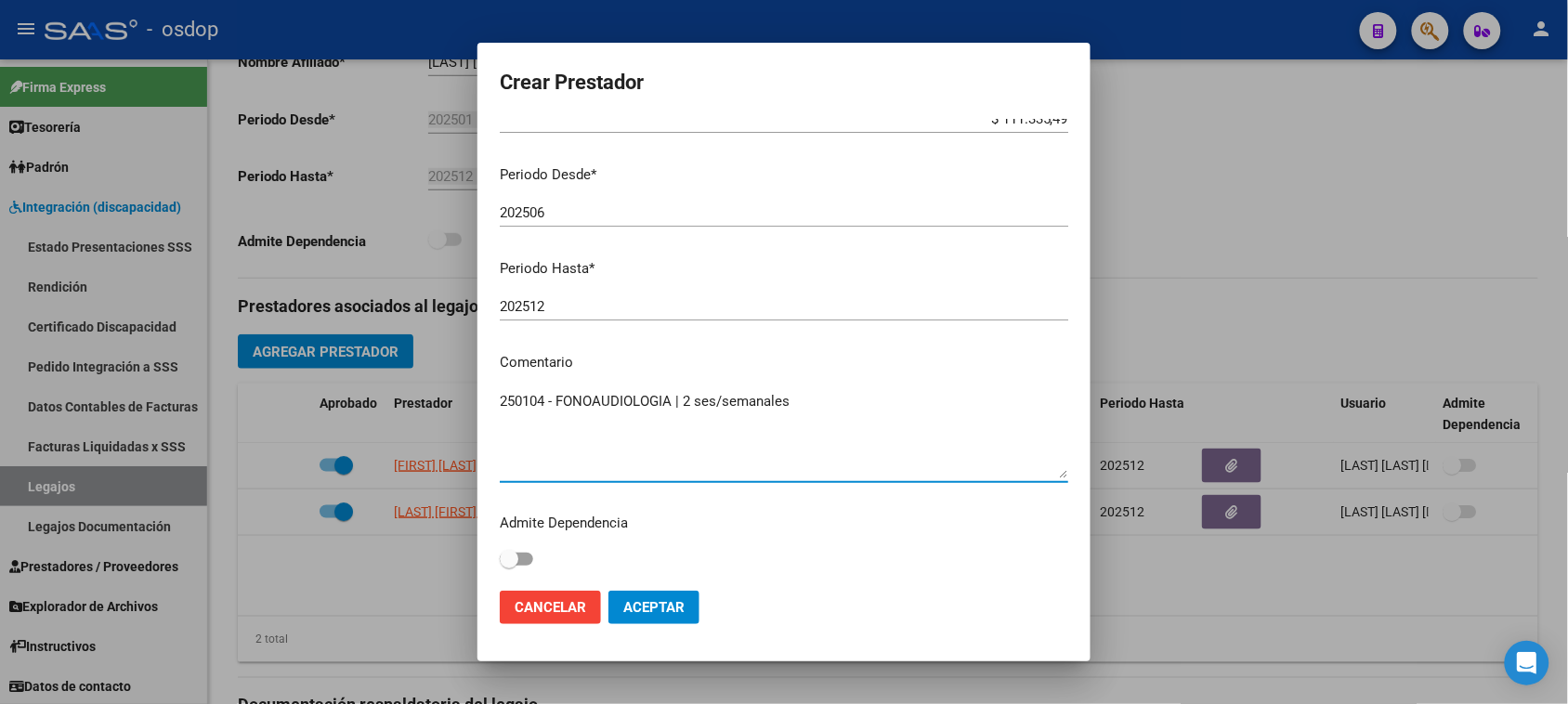 type on "250104 - FONOAUDIOLOGIA | 2 ses/semanales" 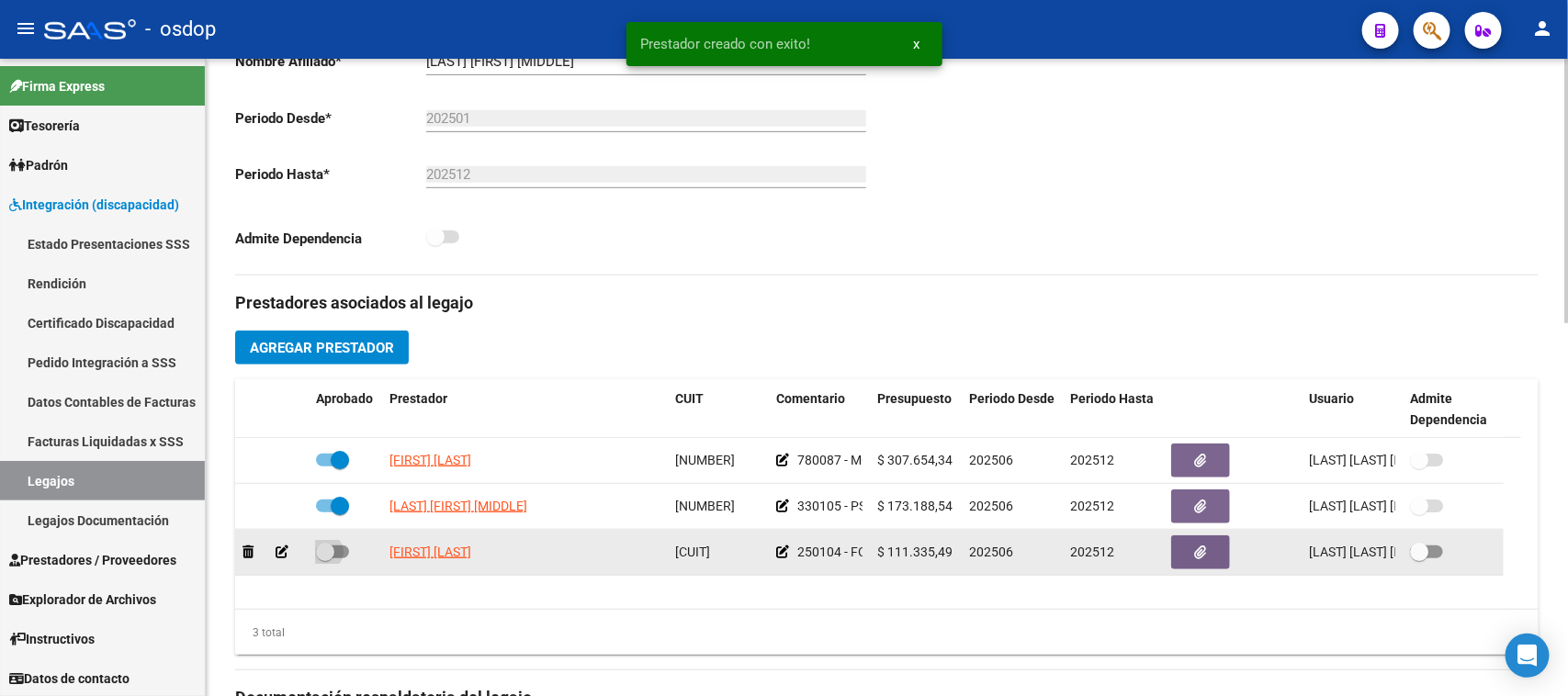 click at bounding box center [333, 552] 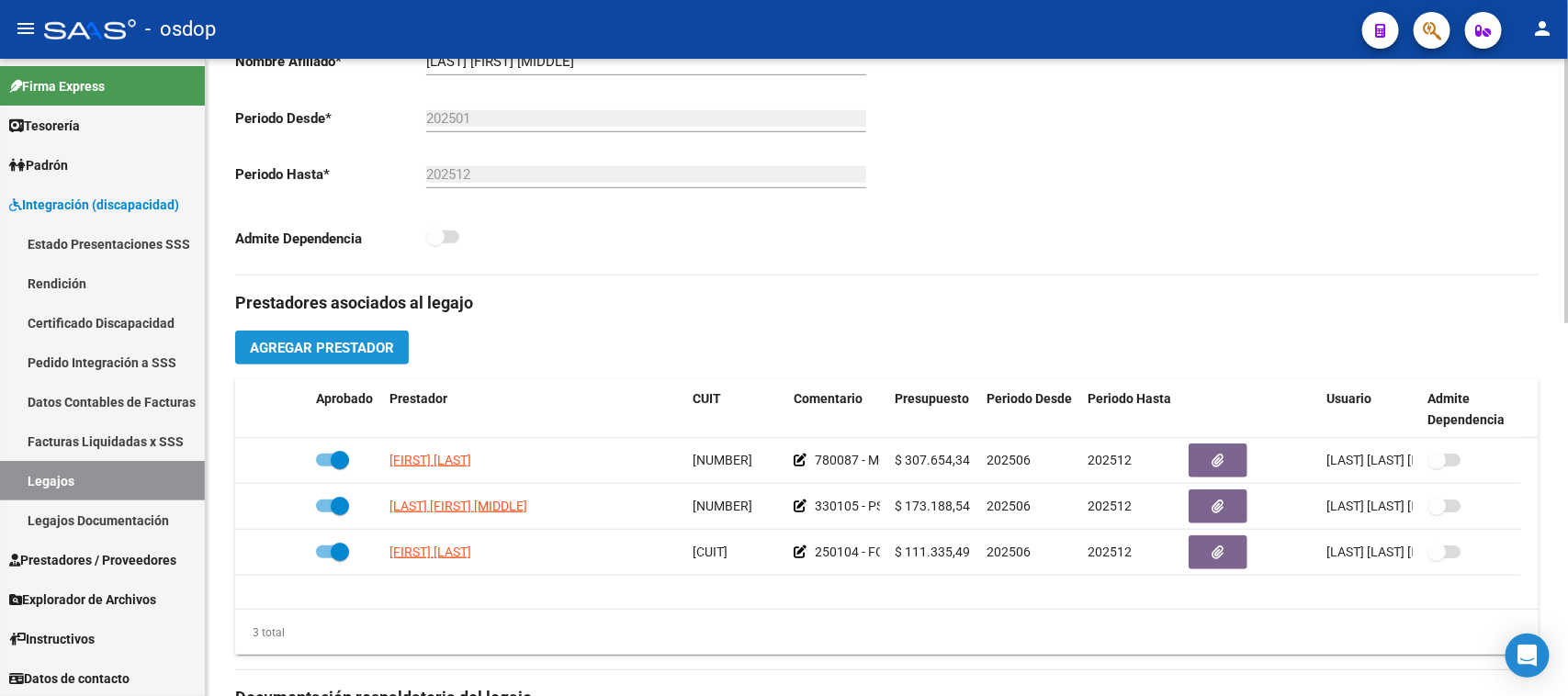 click on "Agregar Prestador" 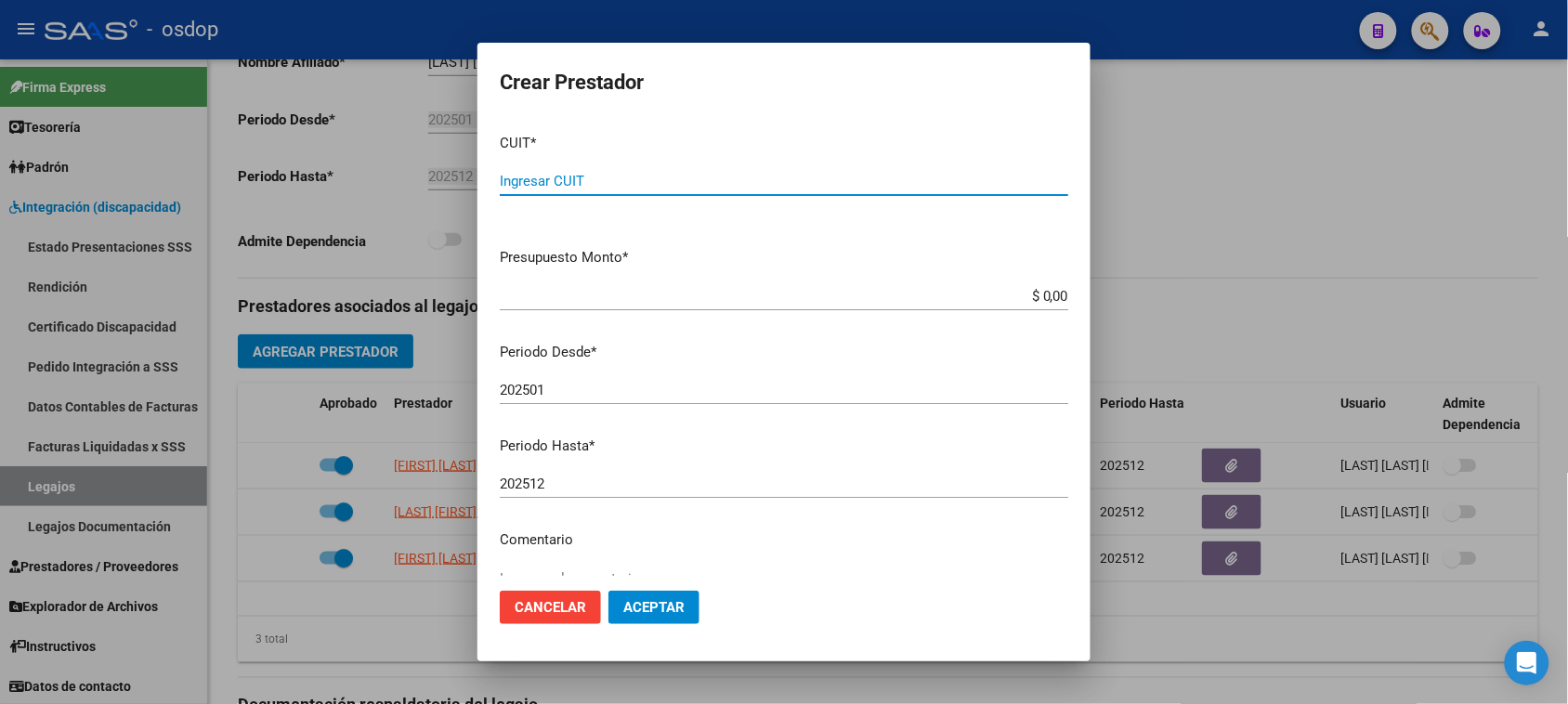click on "Ingresar CUIT" at bounding box center [784, 181] 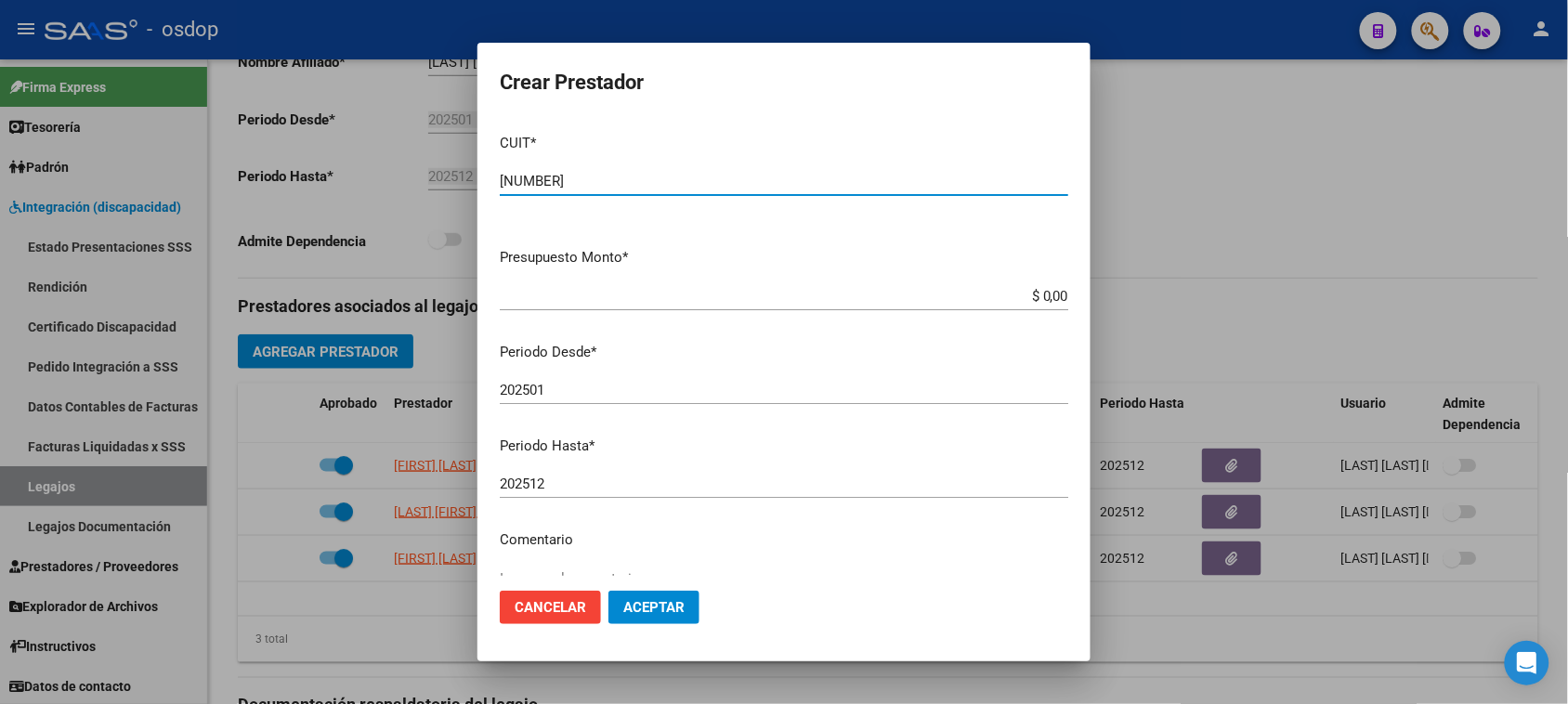 type on "[NUMBER]" 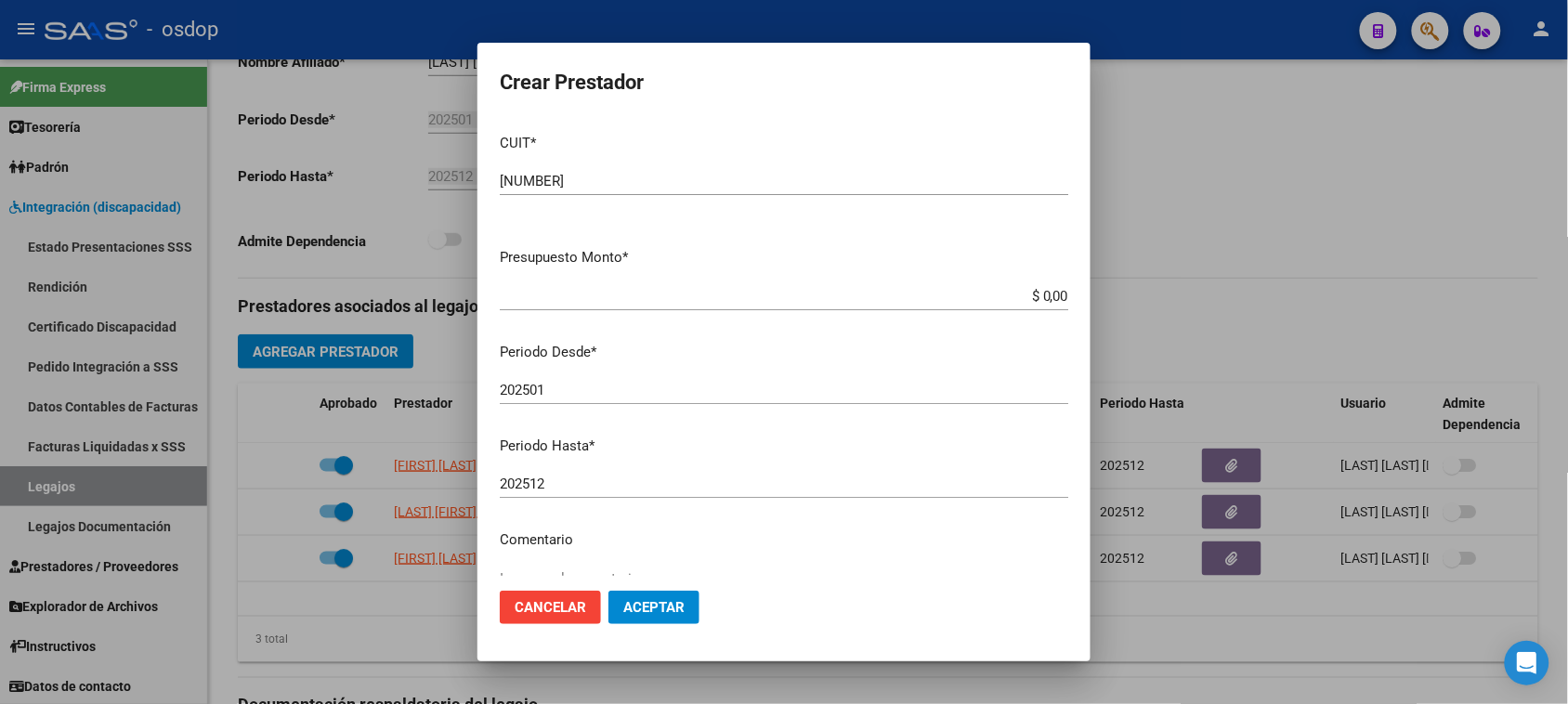 click on "$ 0,00" at bounding box center [784, 296] 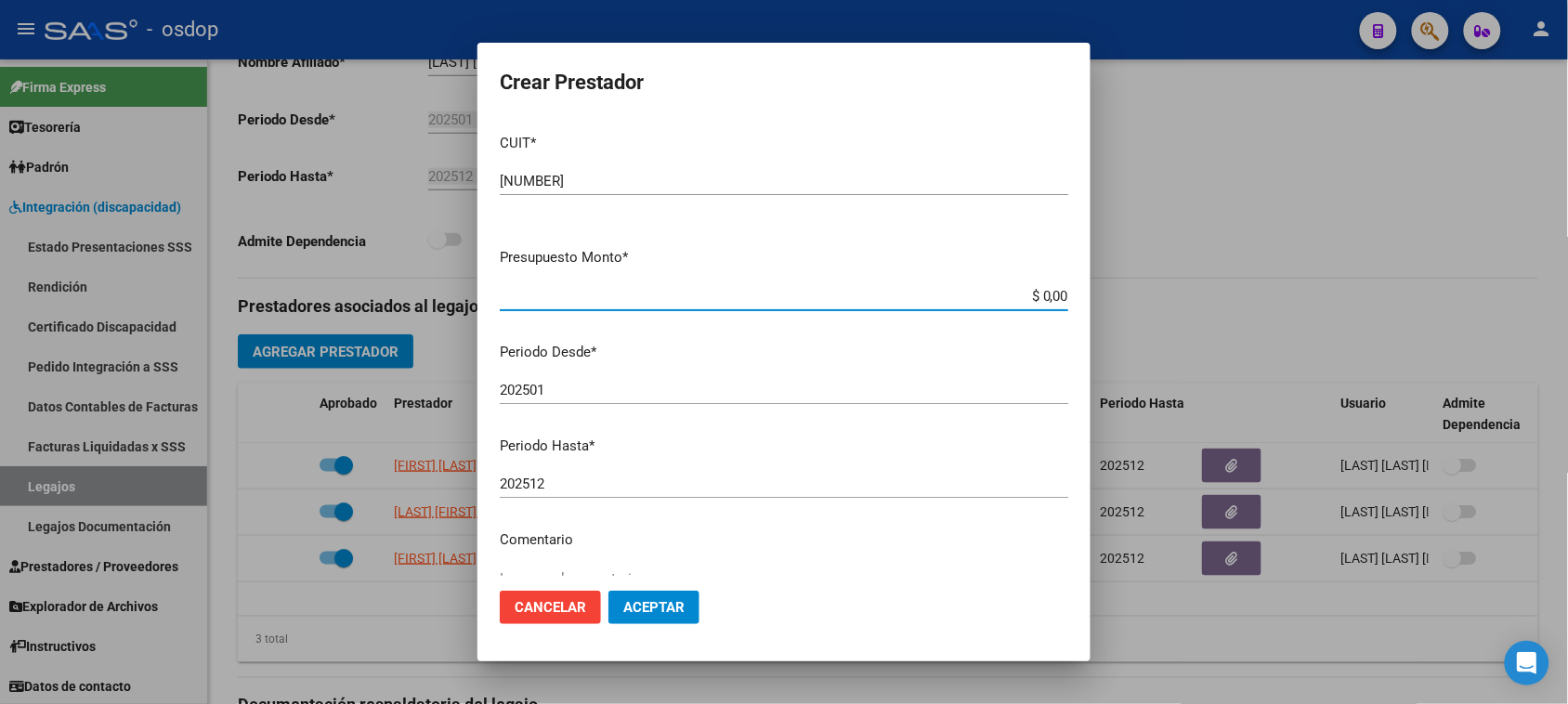 click on "$ 0,00" at bounding box center (784, 296) 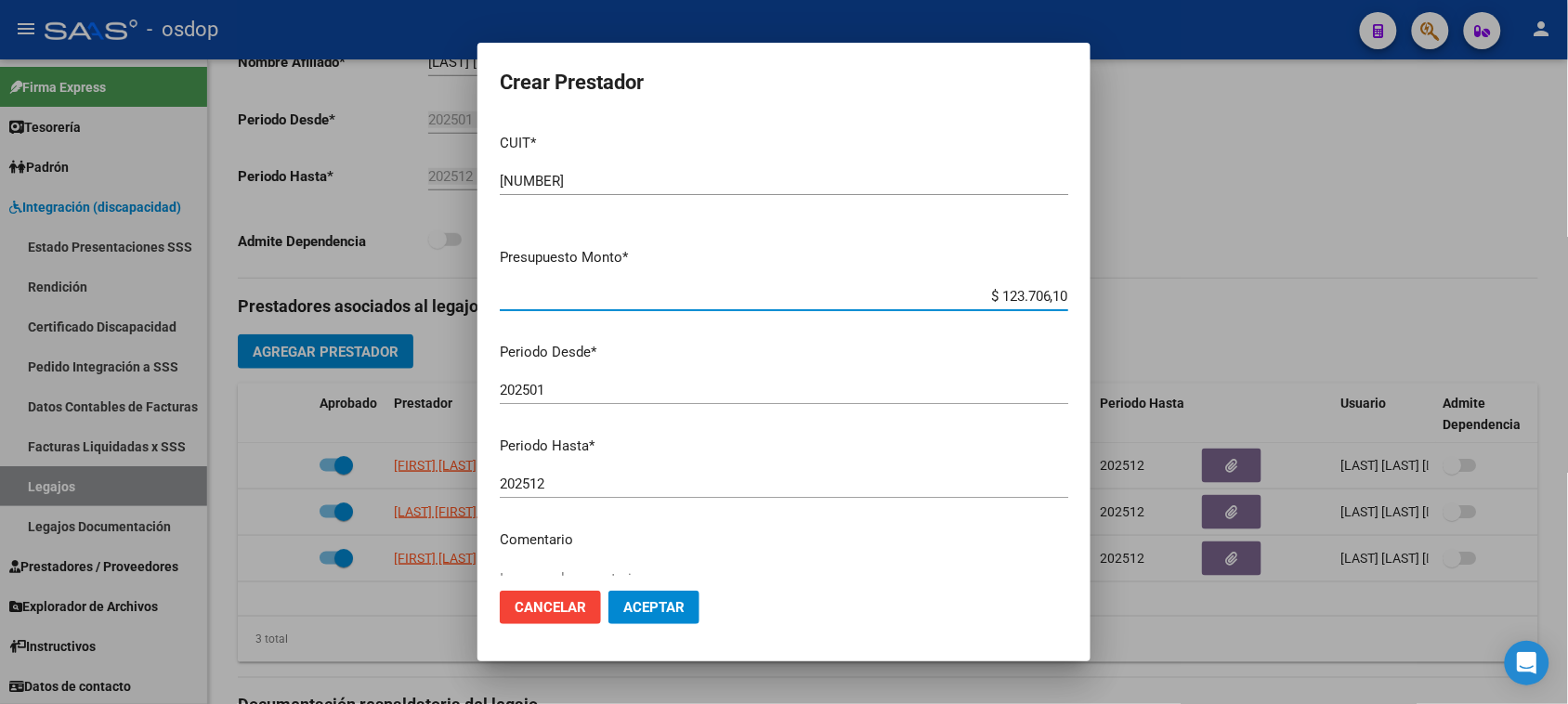 type on "$ 123.706,10" 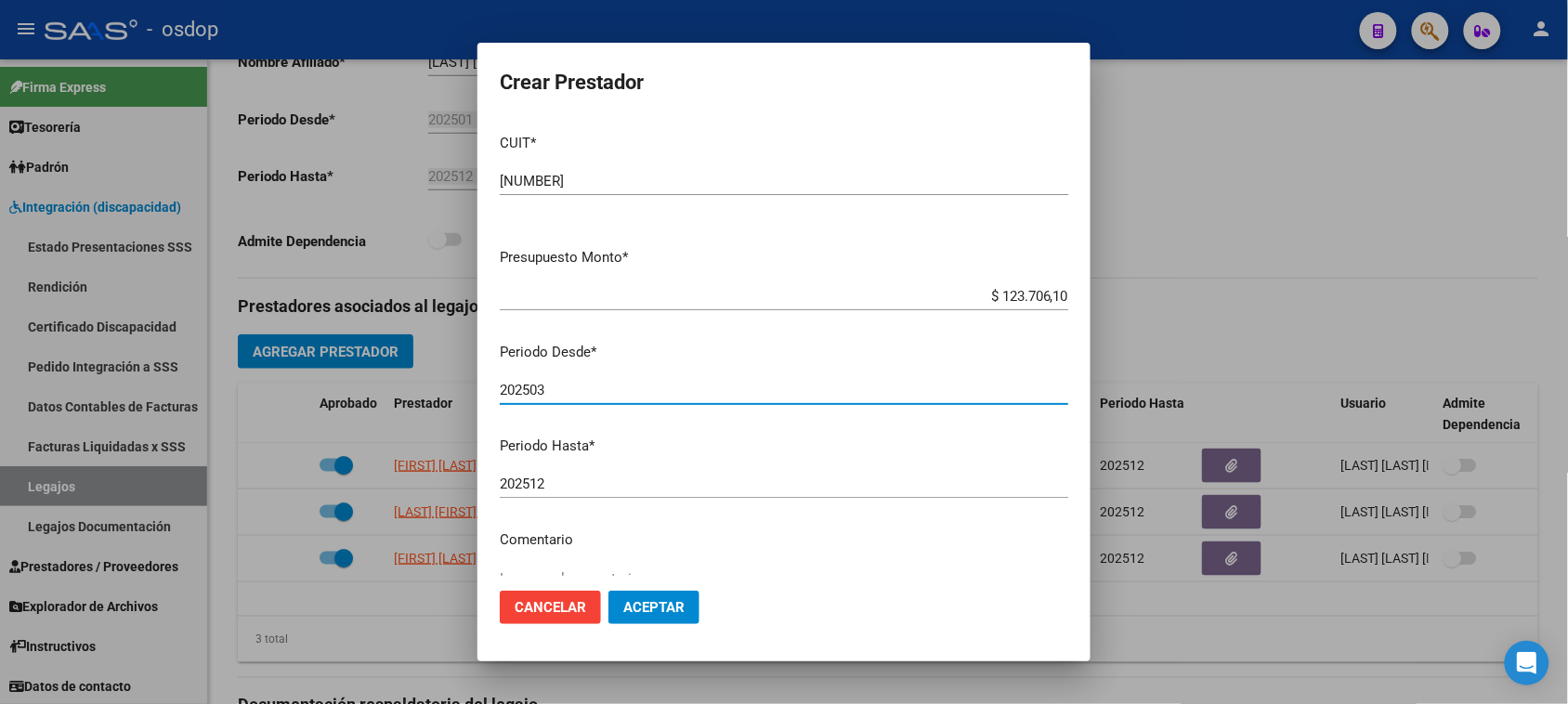 type on "202503" 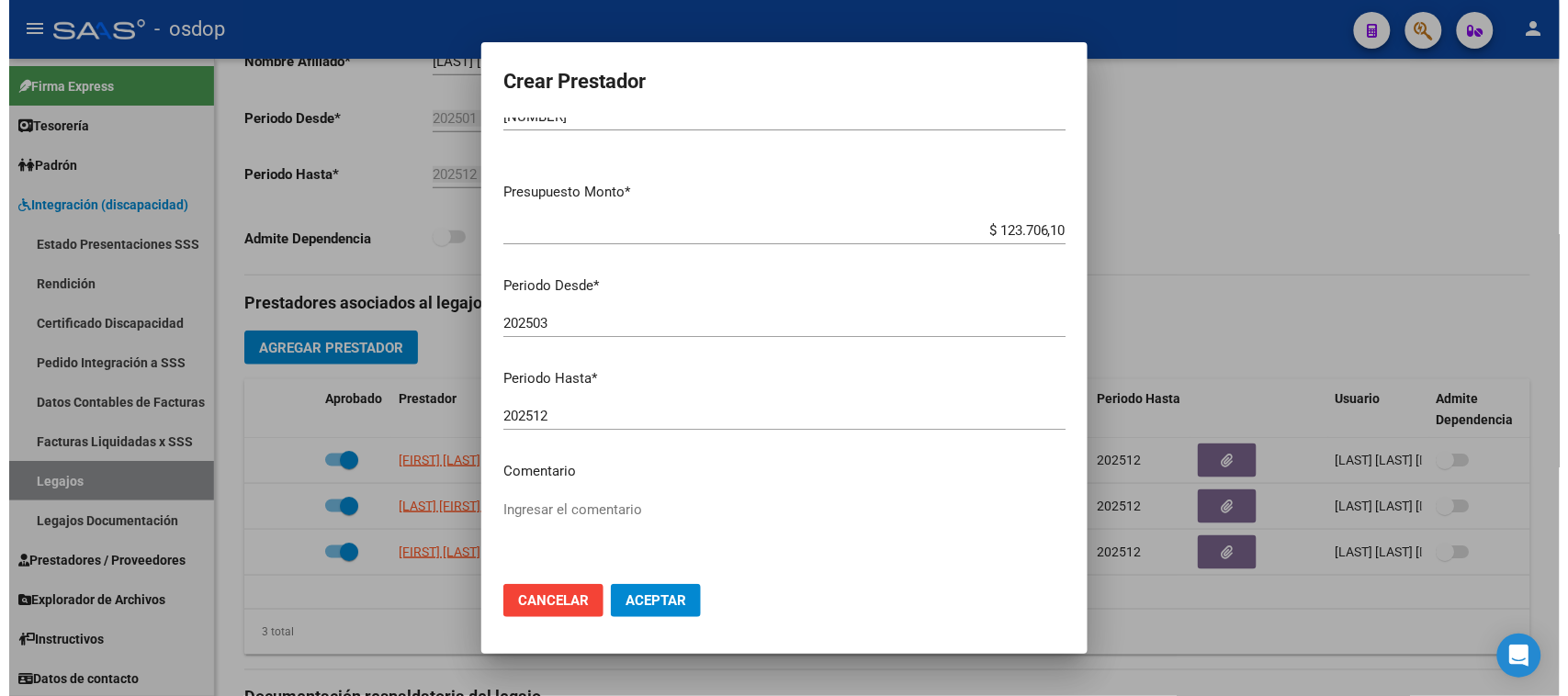 scroll, scrollTop: 175, scrollLeft: 0, axis: vertical 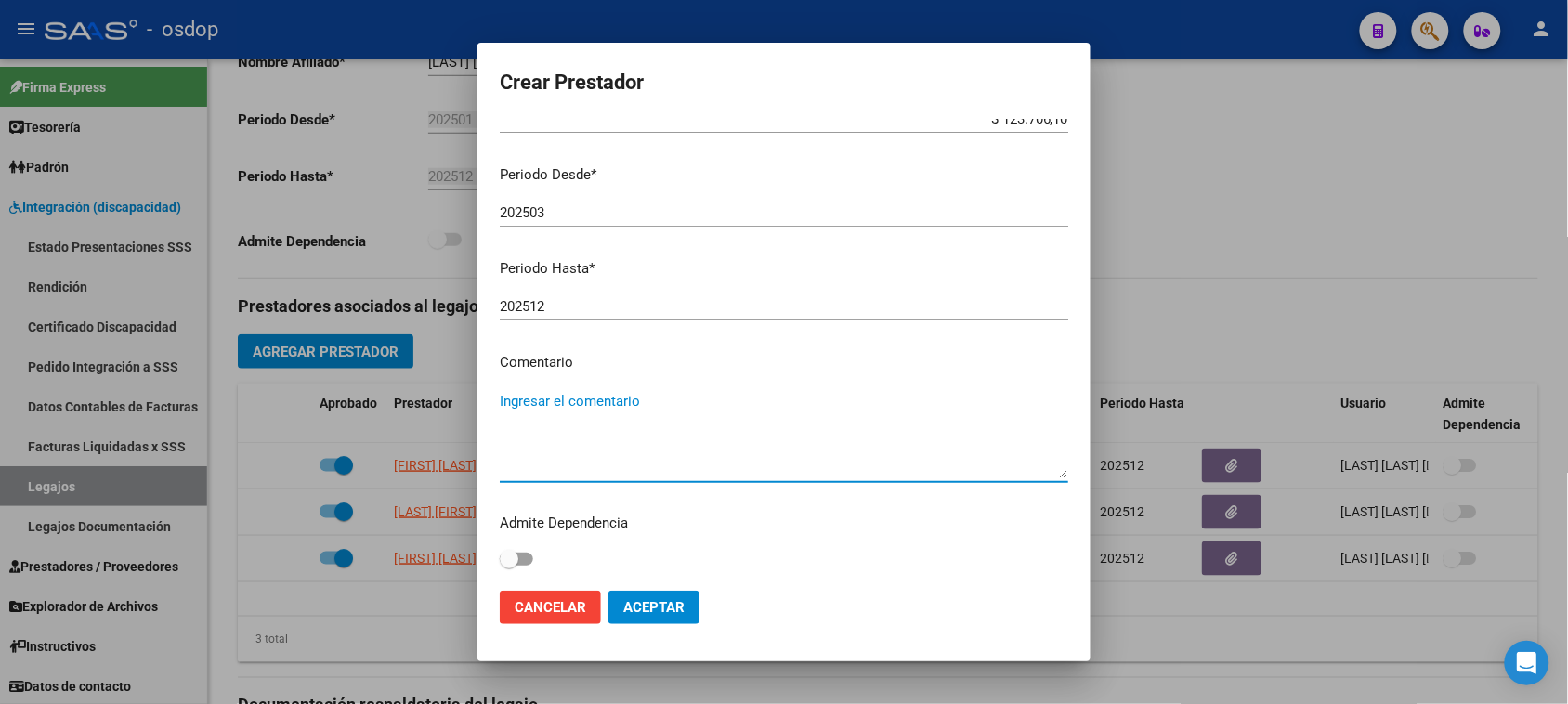click on "Ingresar el comentario" at bounding box center (784, 435) 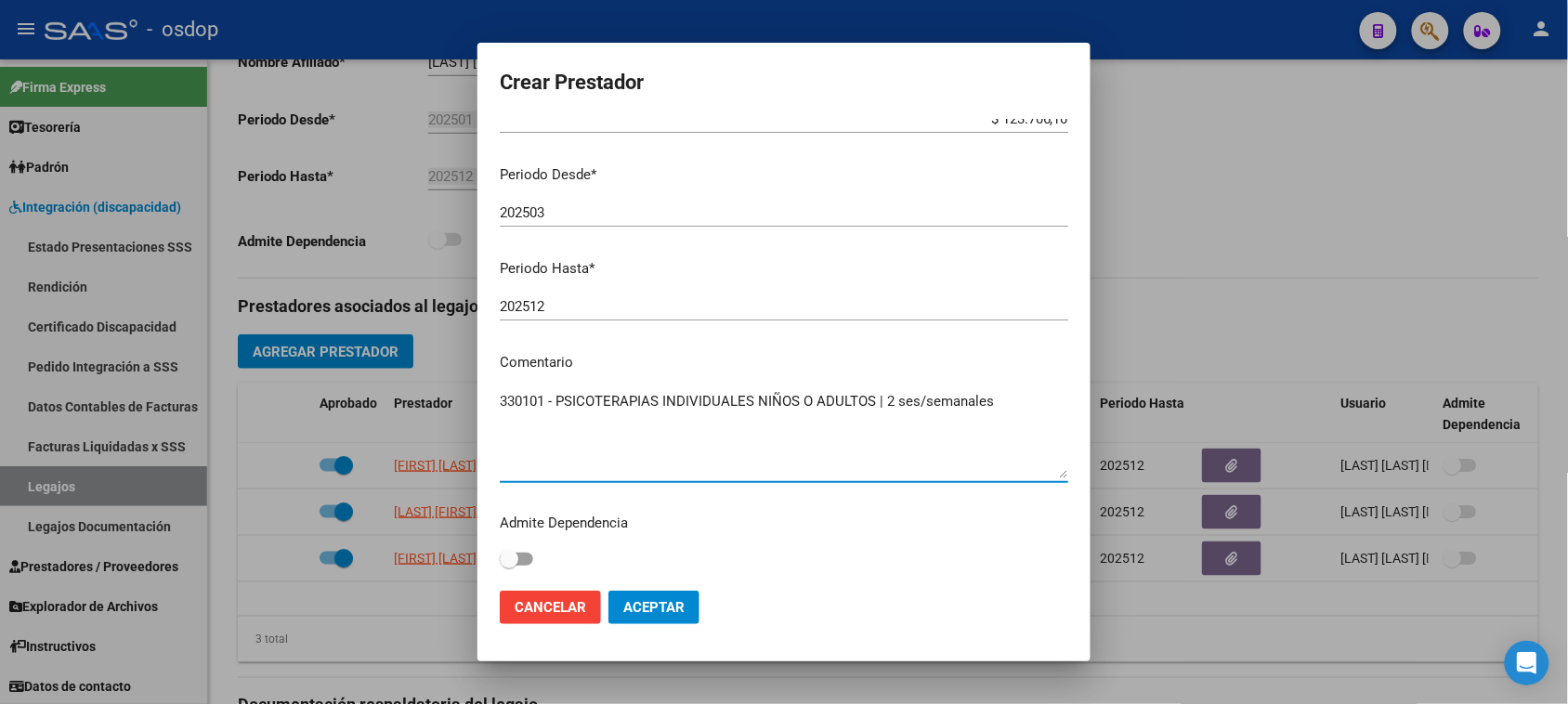type on "330101 - PSICOTERAPIAS INDIVIDUALES NIÑOS O ADULTOS | 2 ses/semanales" 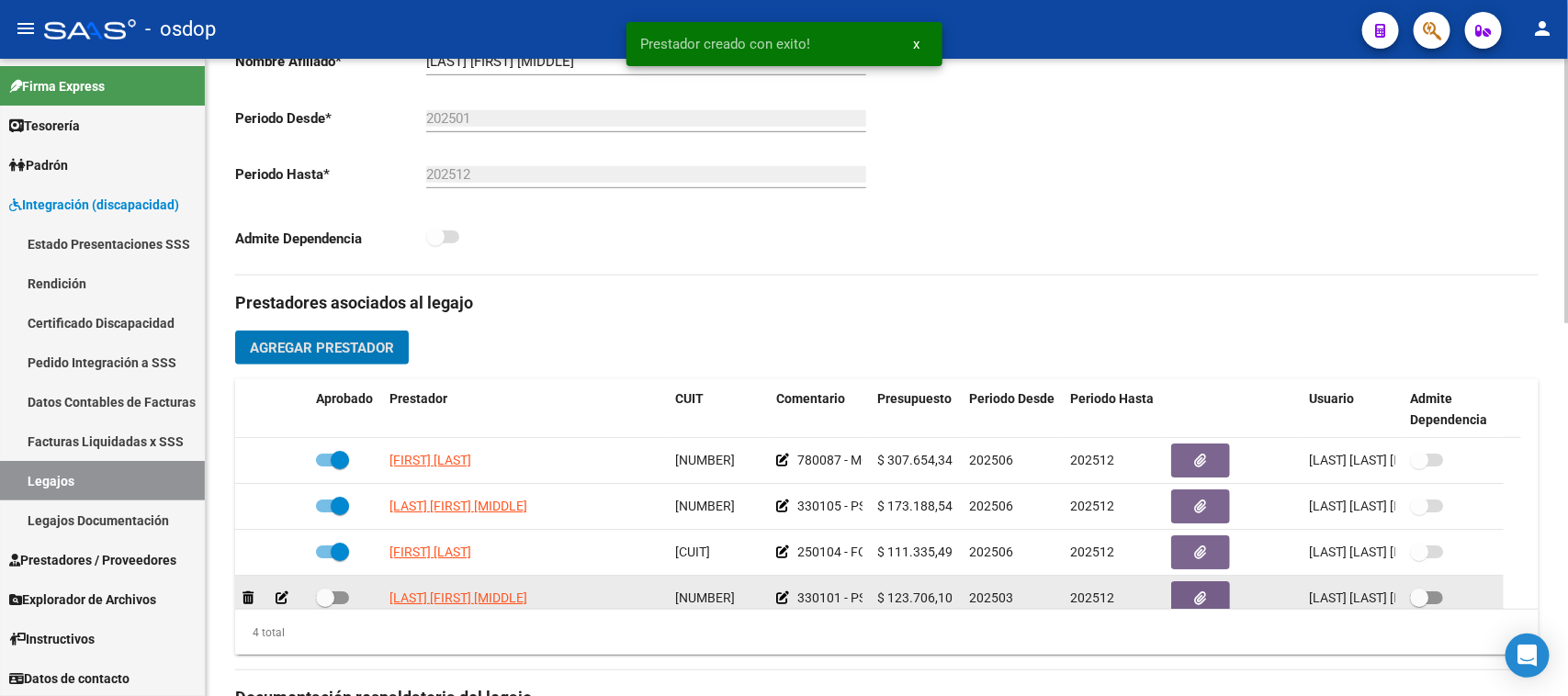click at bounding box center [333, 598] 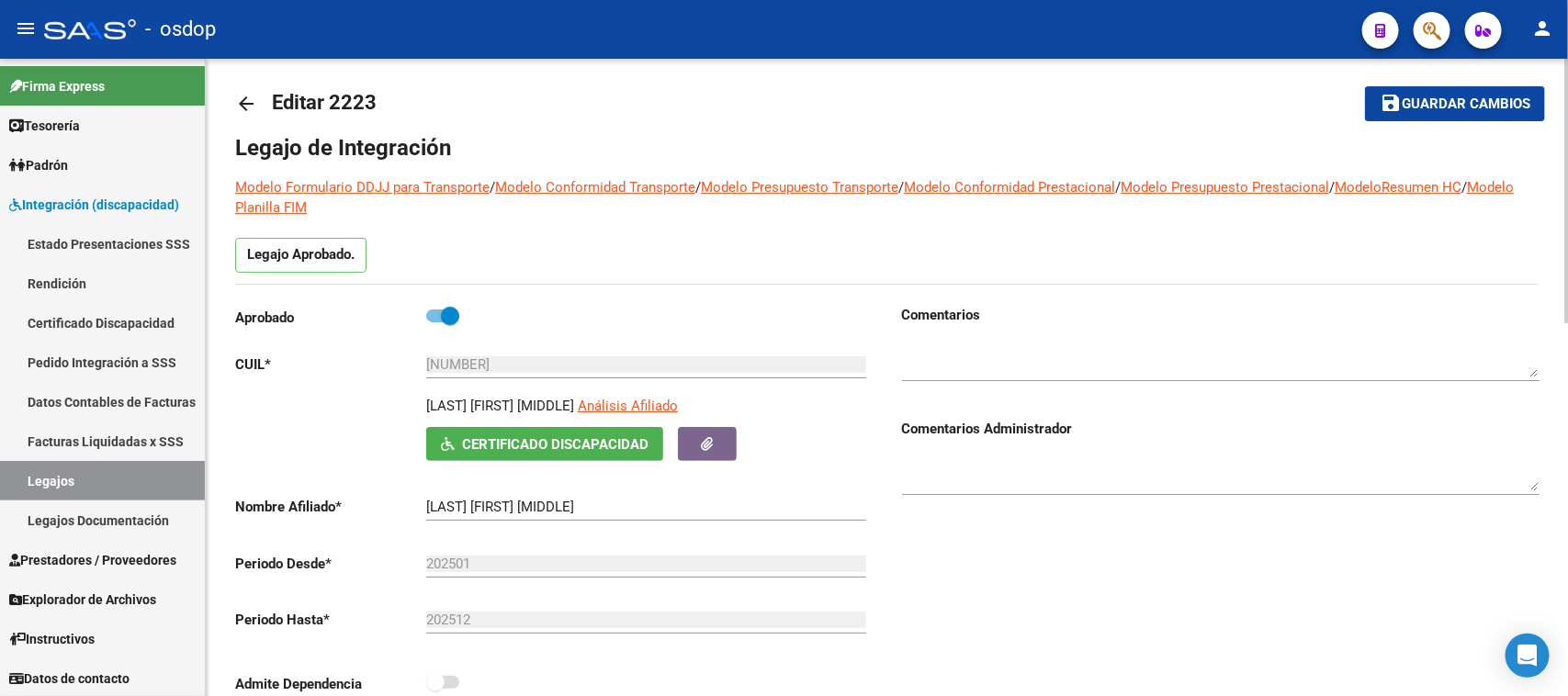 scroll, scrollTop: 0, scrollLeft: 0, axis: both 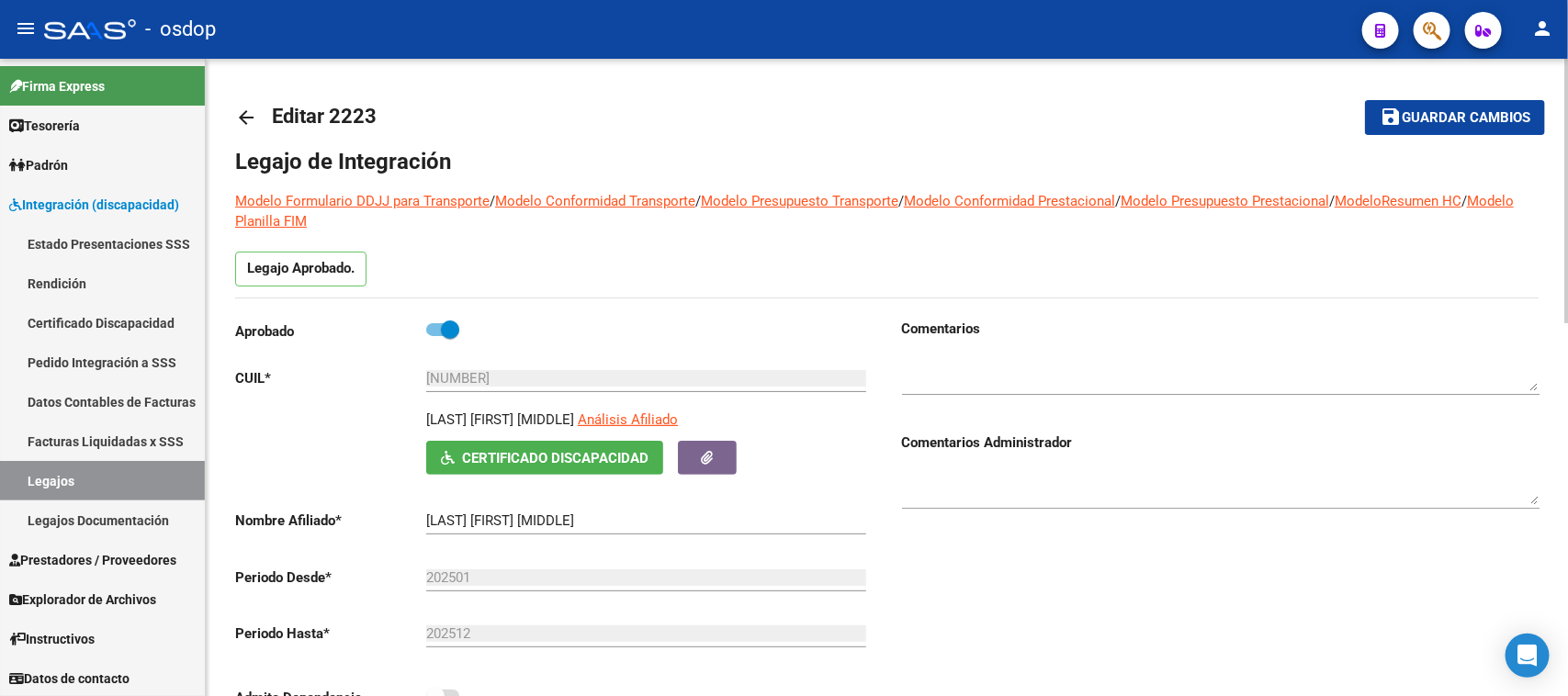 click on "Guardar cambios" 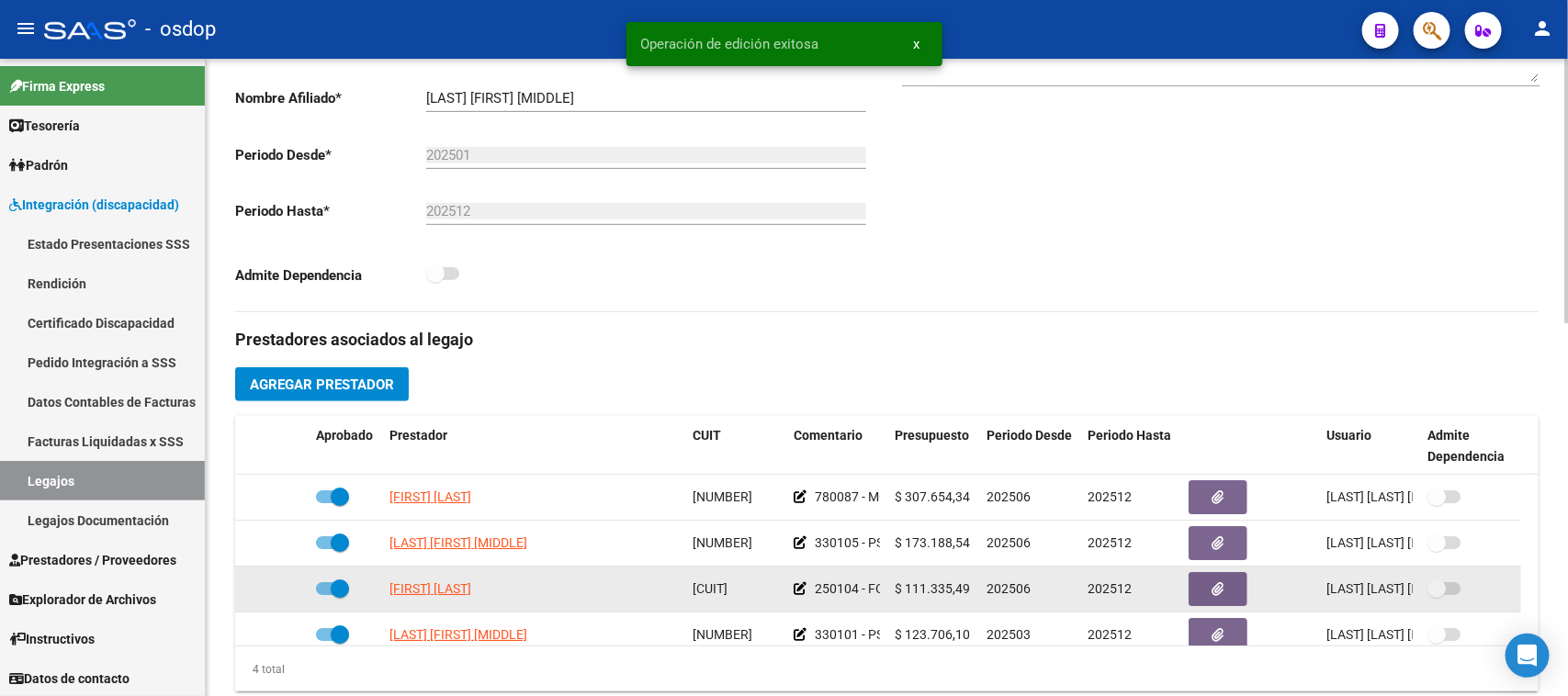 scroll, scrollTop: 459, scrollLeft: 0, axis: vertical 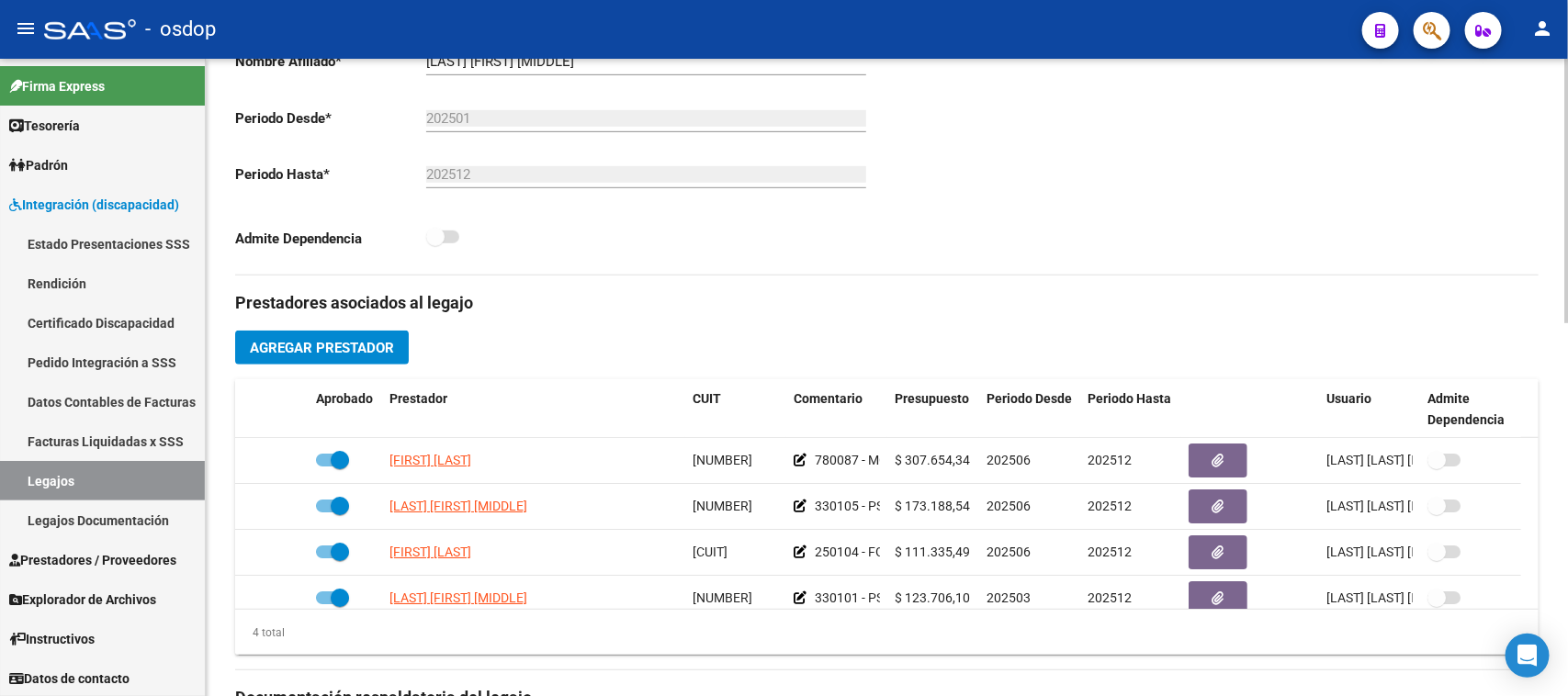 click on "Comentarios                                  Comentarios Administrador" 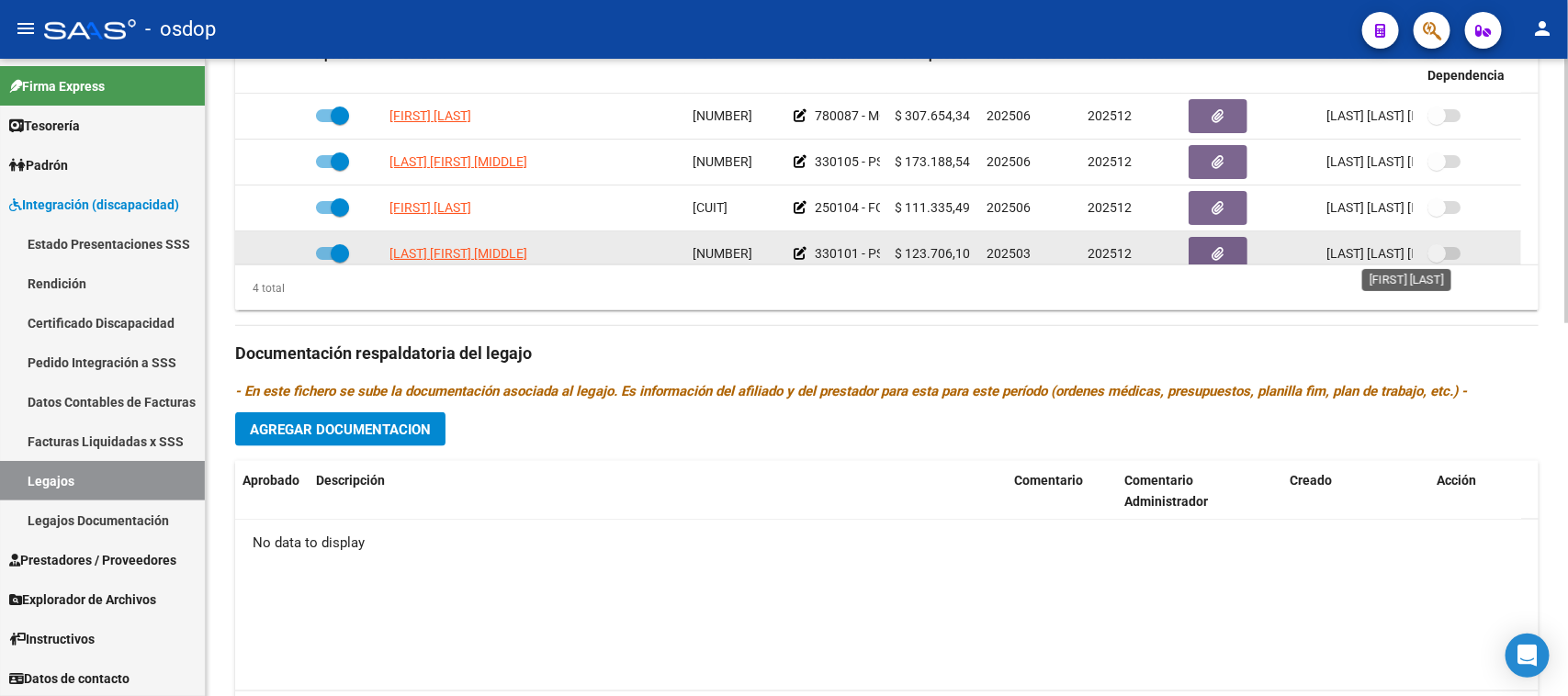 scroll, scrollTop: 574, scrollLeft: 0, axis: vertical 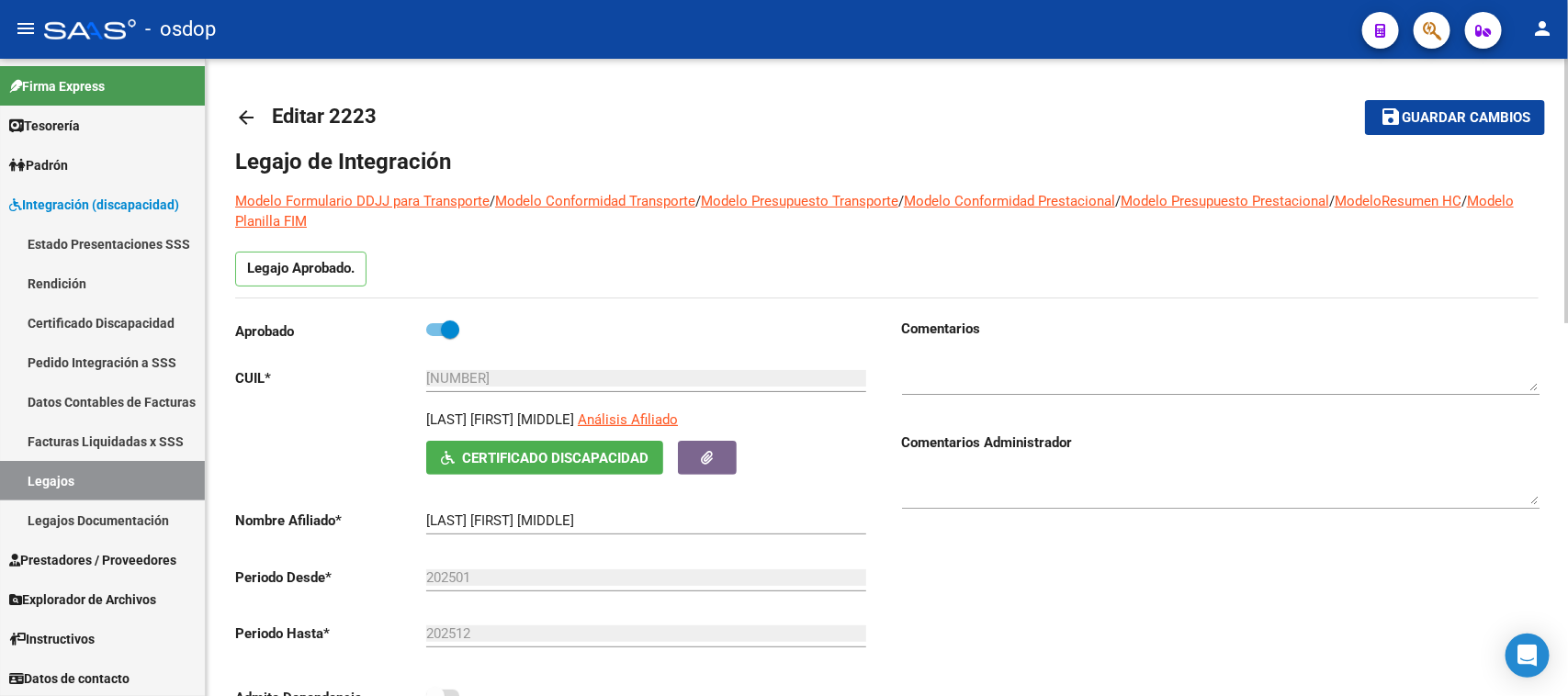 click on "Guardar cambios" 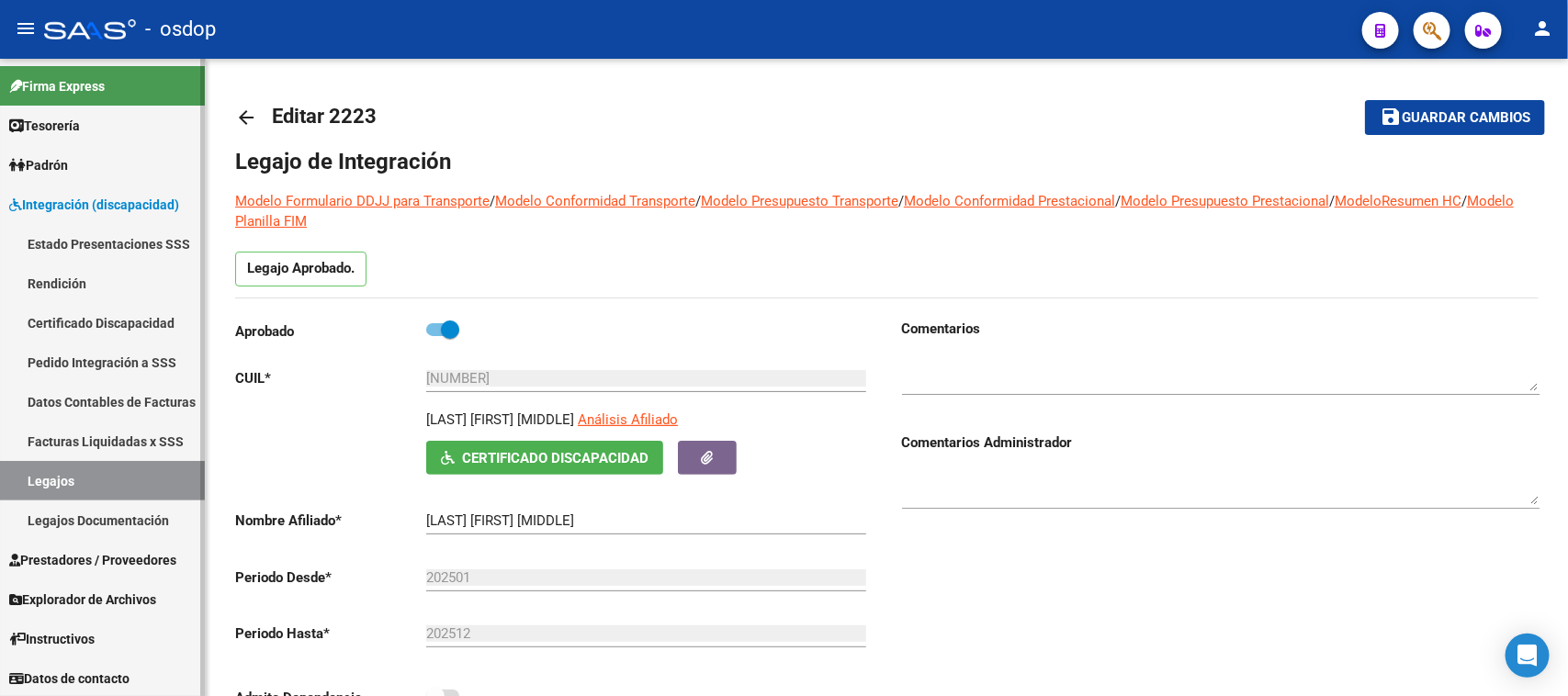 click on "Certificado Discapacidad" at bounding box center (102, 322) 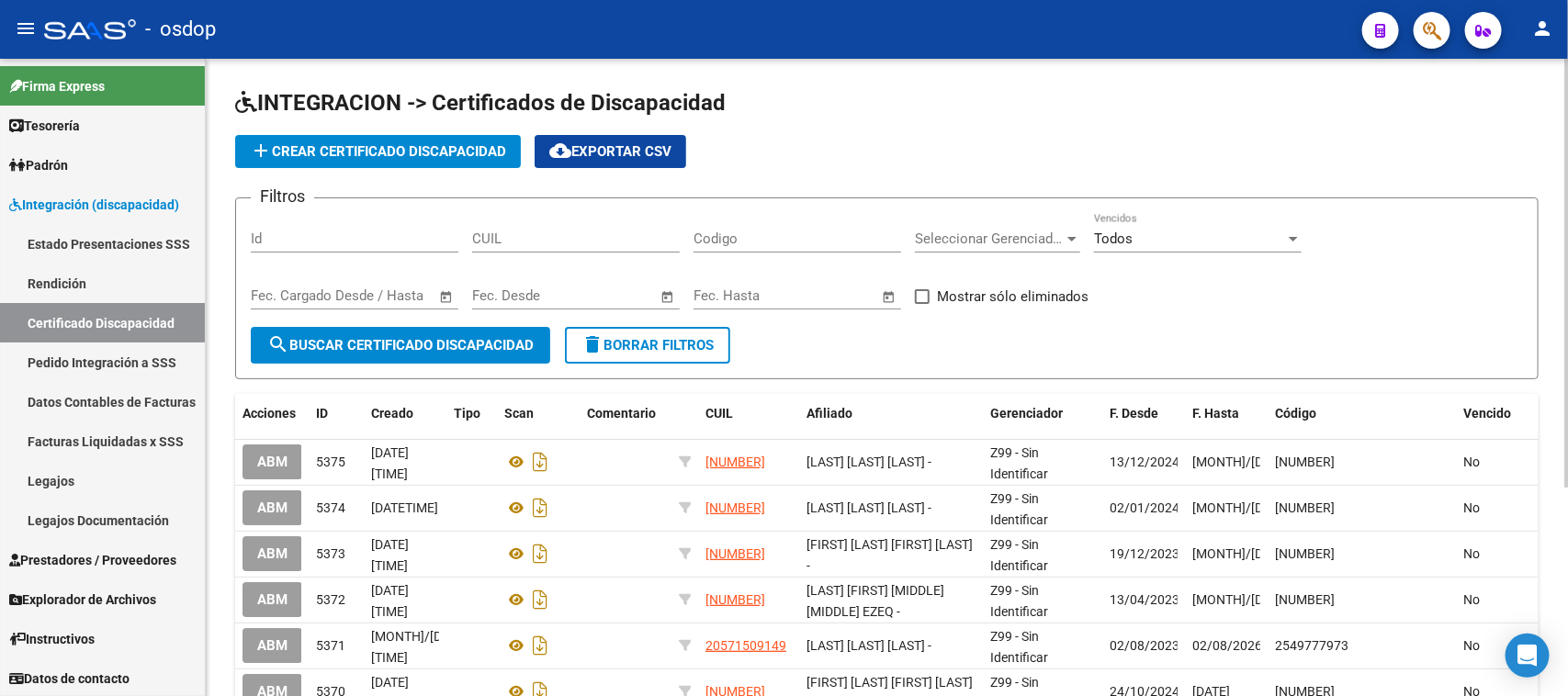 click on "CUIL" at bounding box center (576, 239) 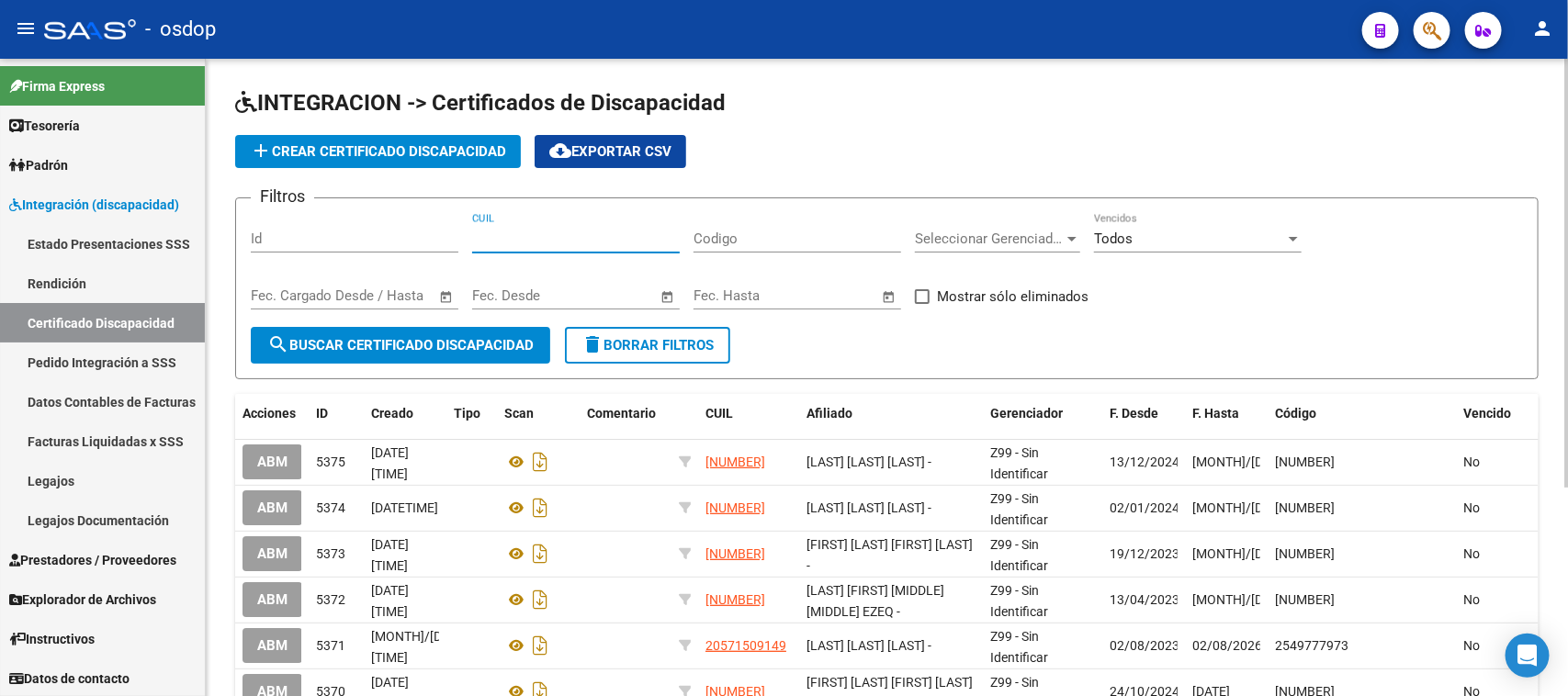 paste on "[NUMBER]" 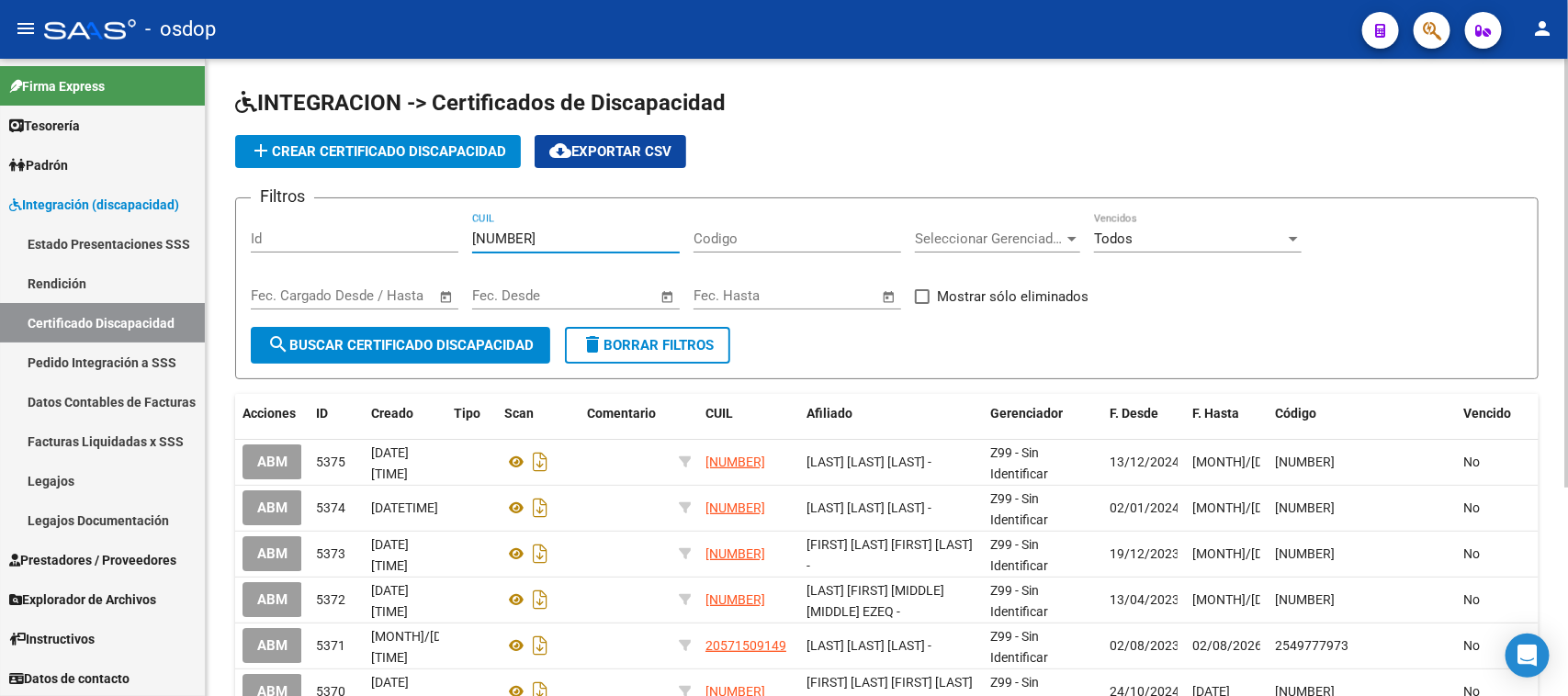 type on "[NUMBER]" 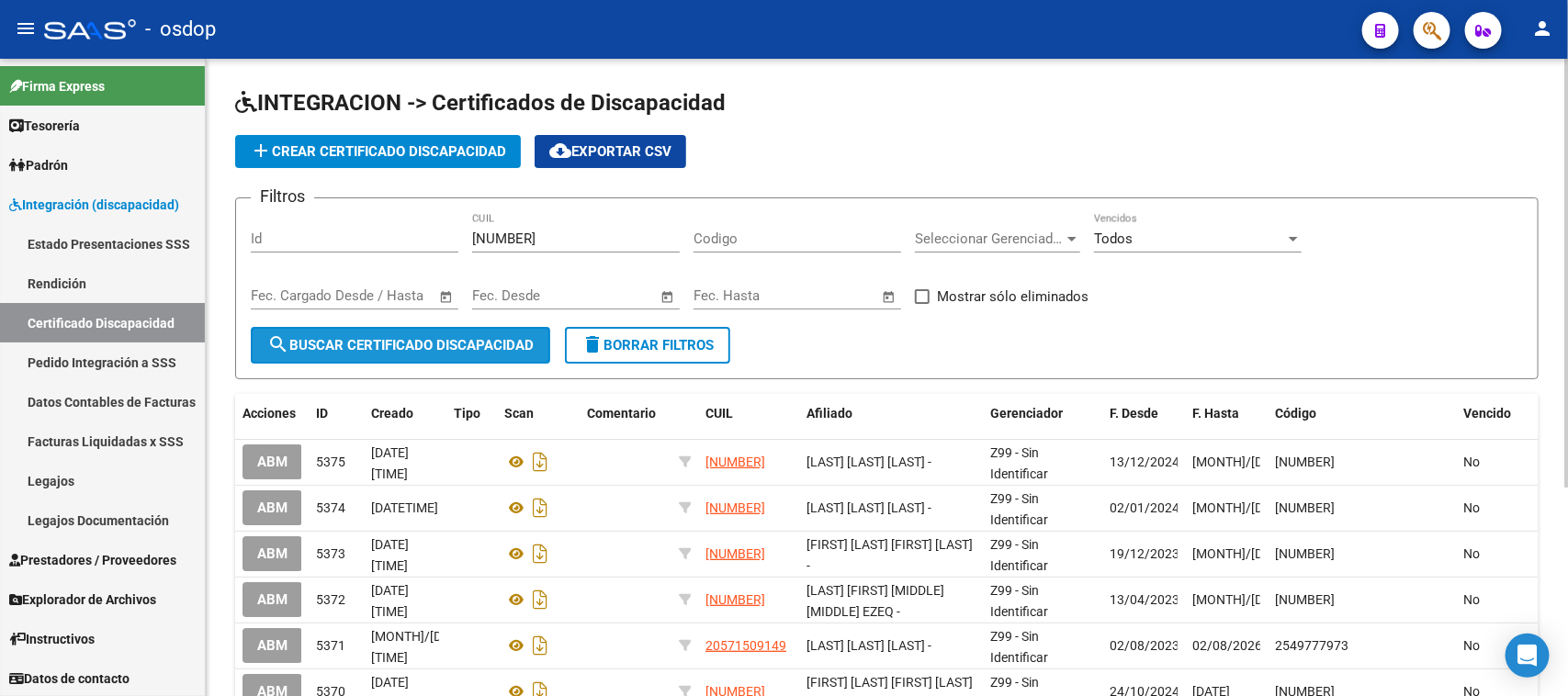 click on "search  Buscar Certificado Discapacidad" 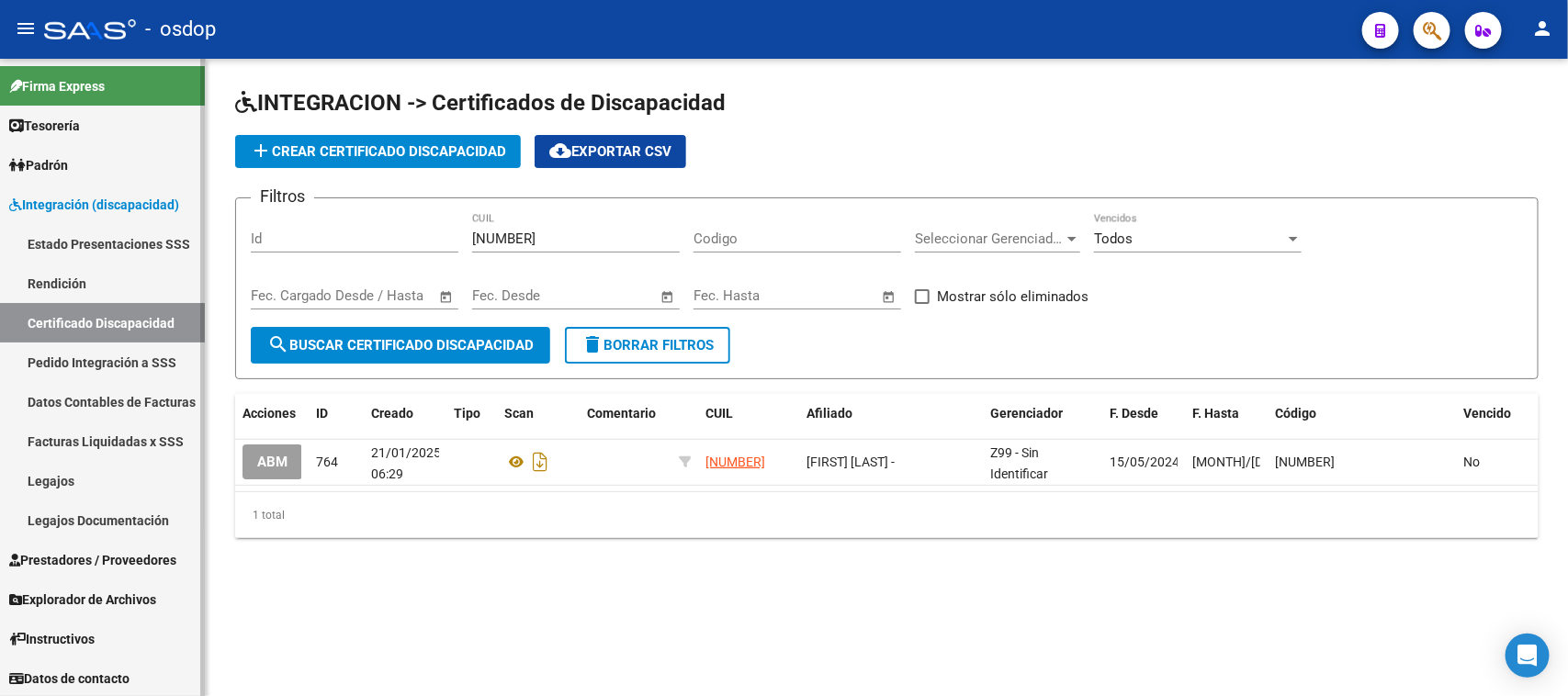 click on "Legajos" at bounding box center [102, 480] 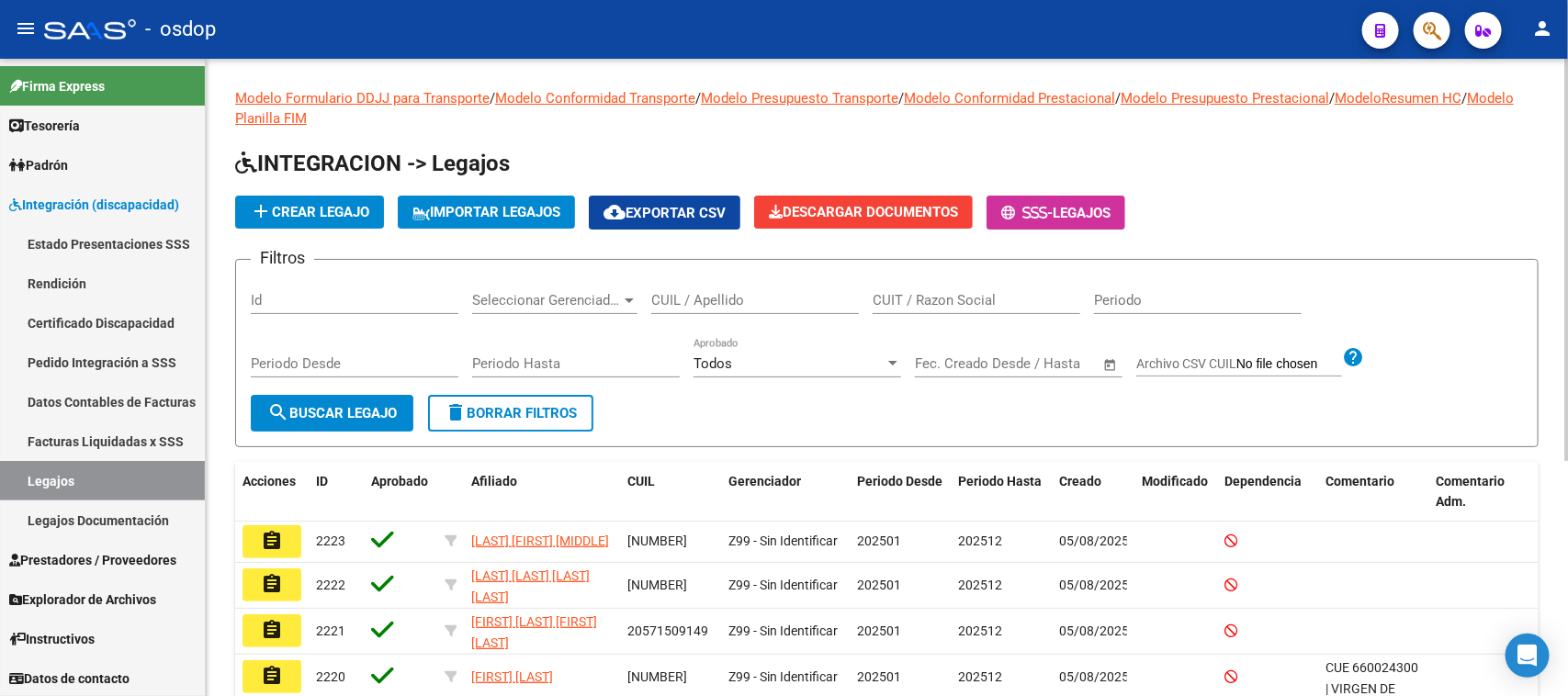 click on "CUIL / Apellido" at bounding box center (755, 300) 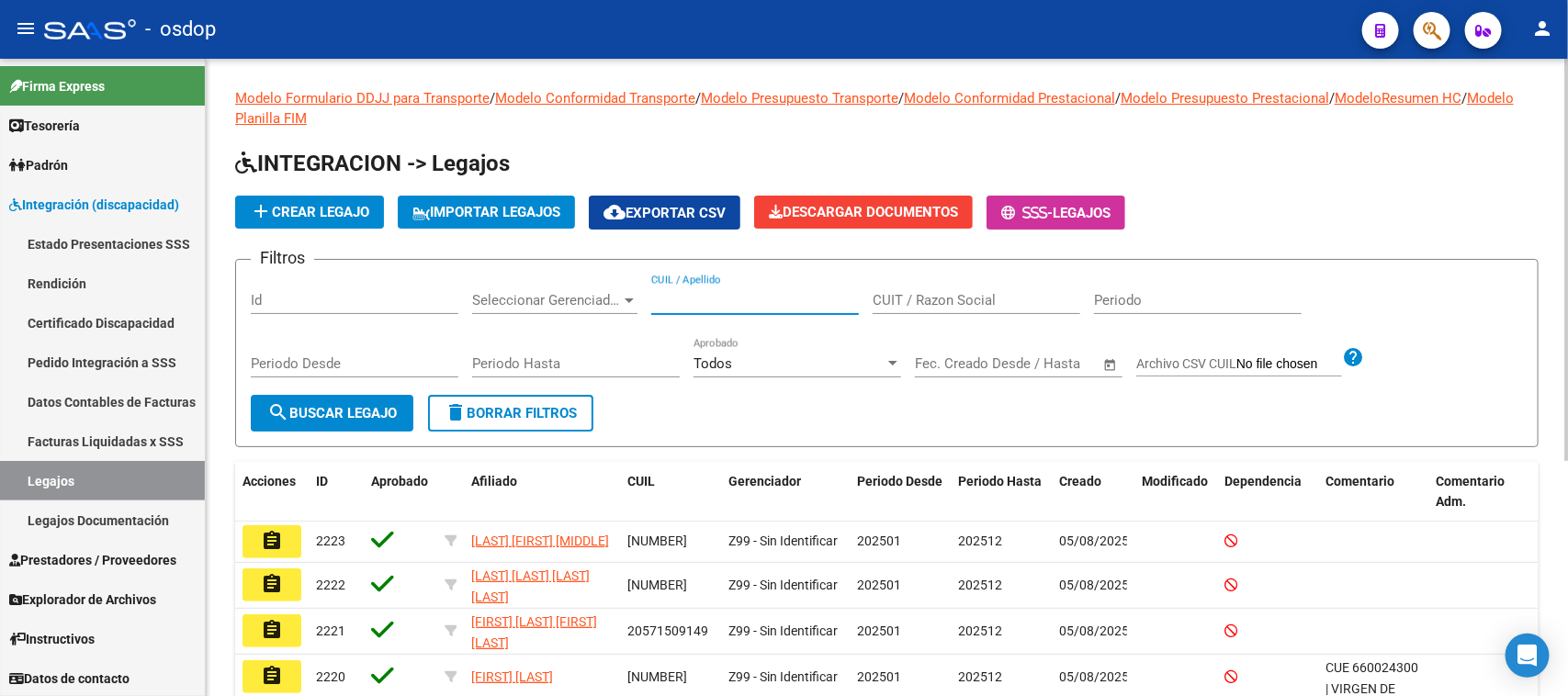 paste on "[NUMBER]" 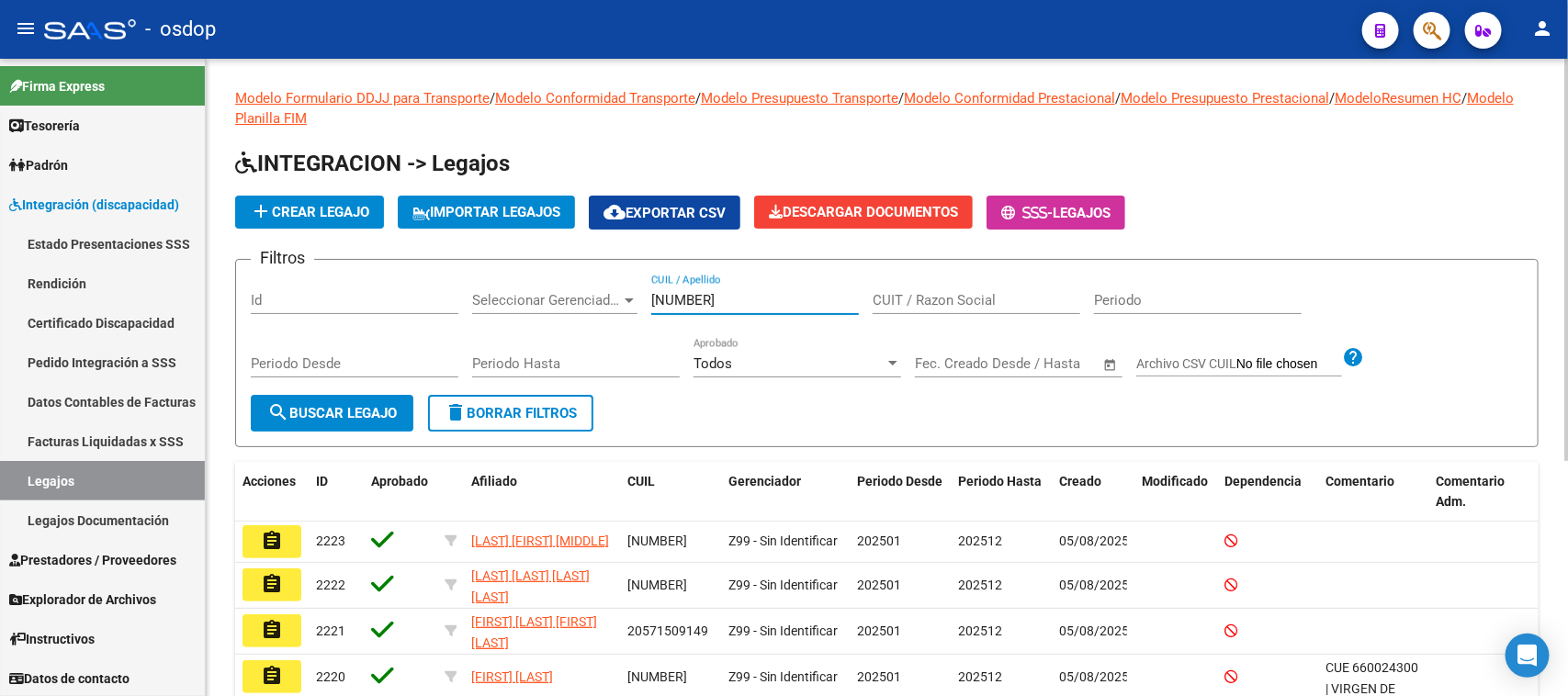 type on "[NUMBER]" 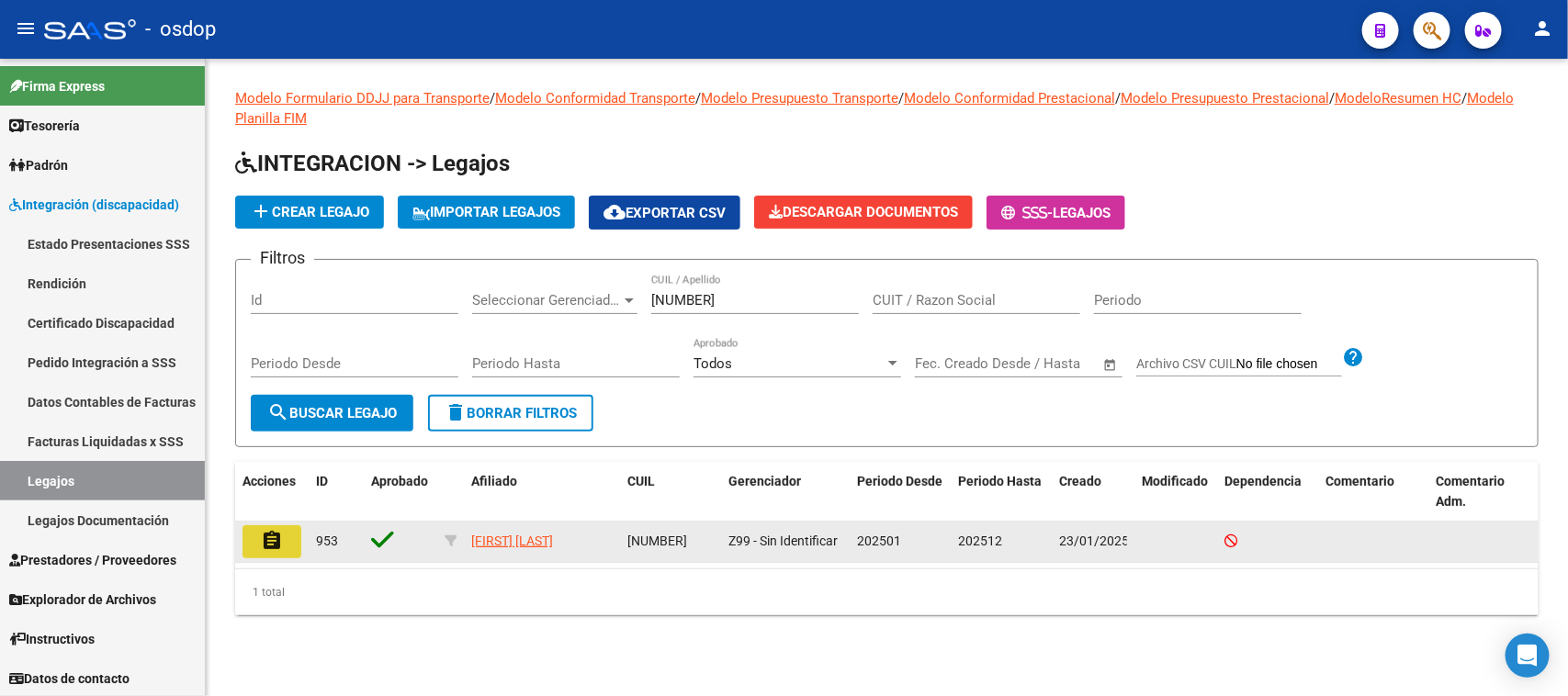 click on "assignment" 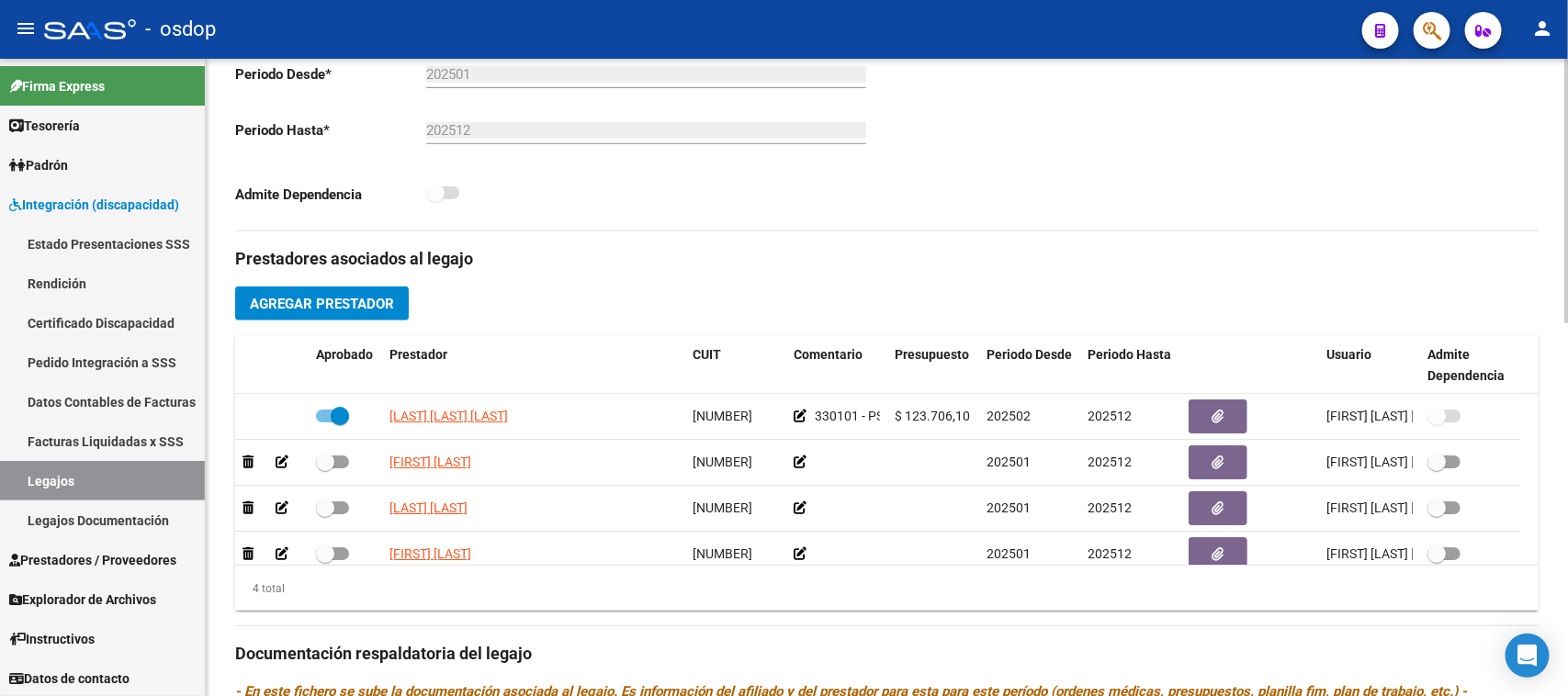 scroll, scrollTop: 574, scrollLeft: 0, axis: vertical 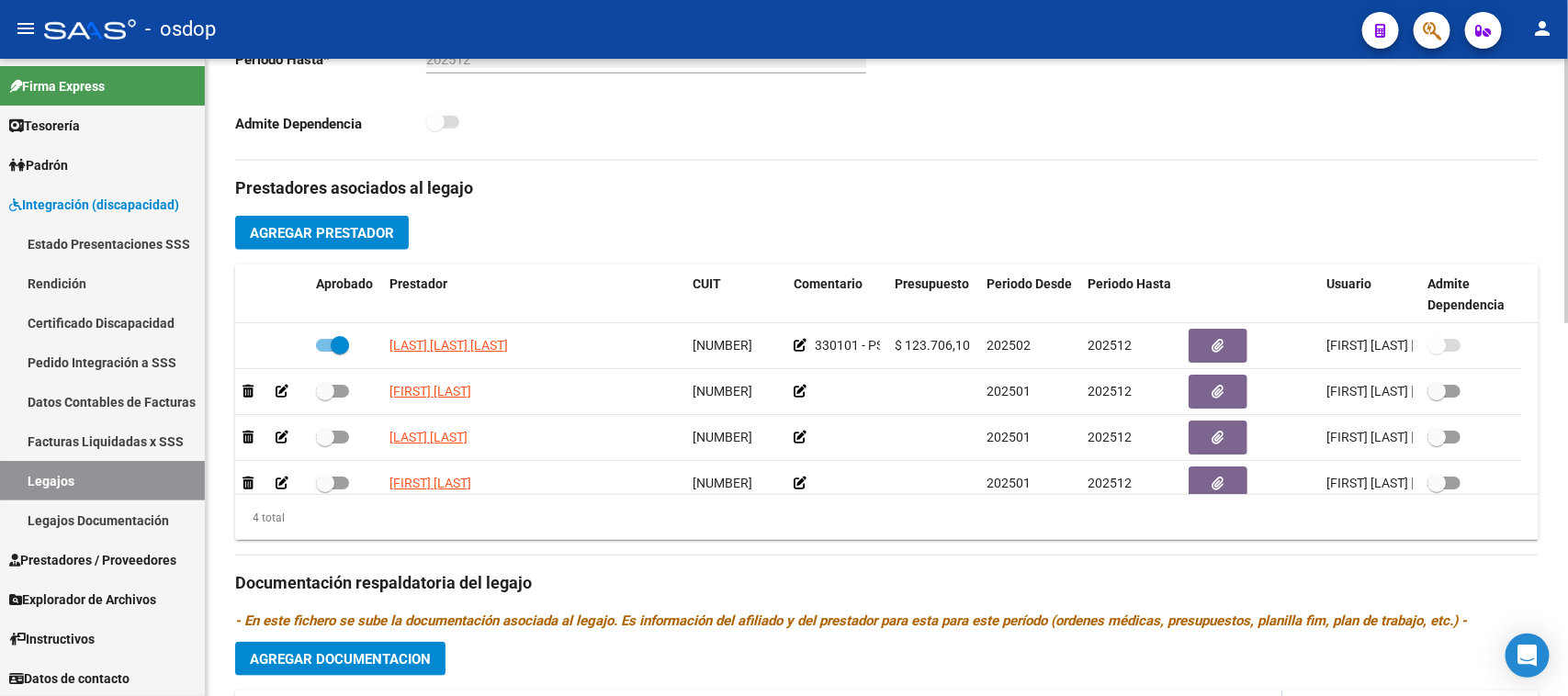 click on "Agregar Prestador" 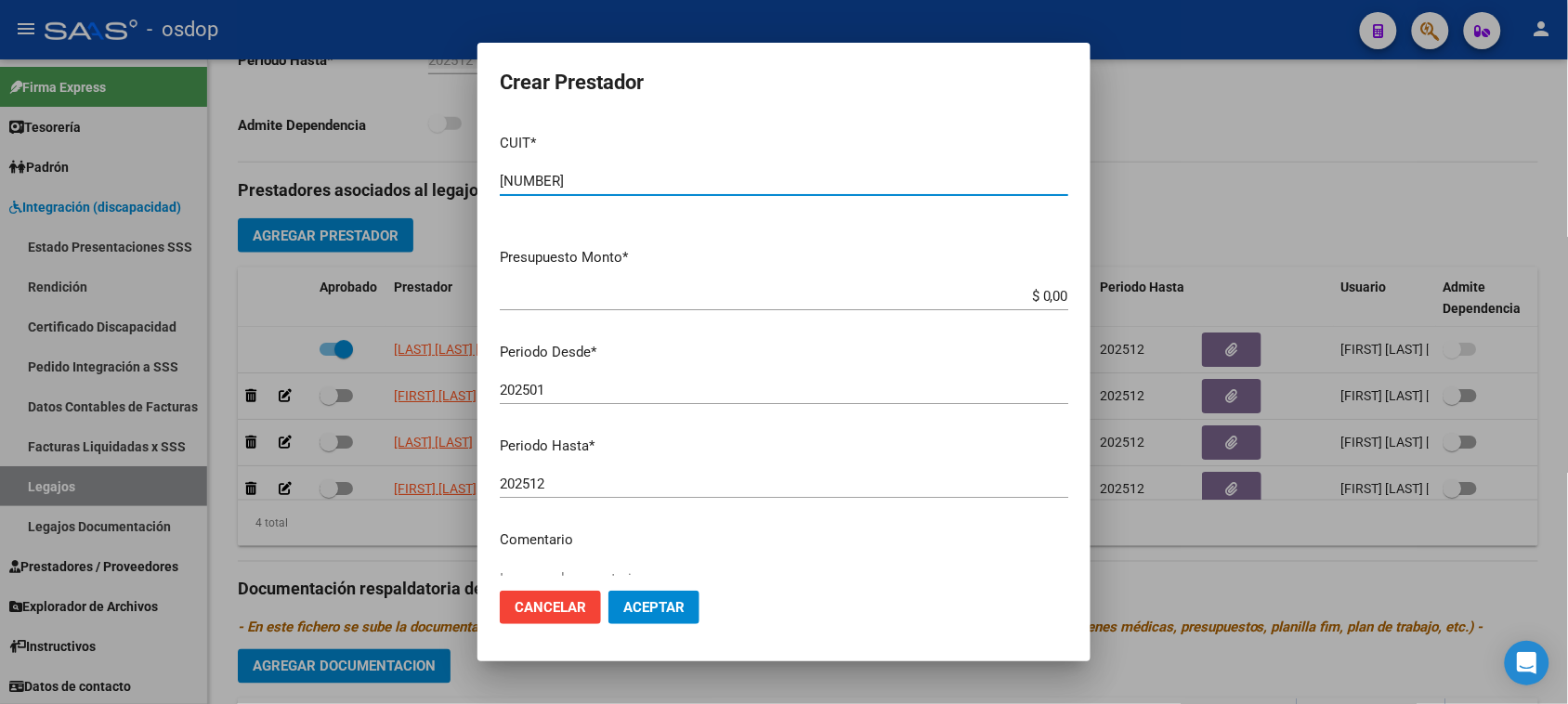 type on "[NUMBER]" 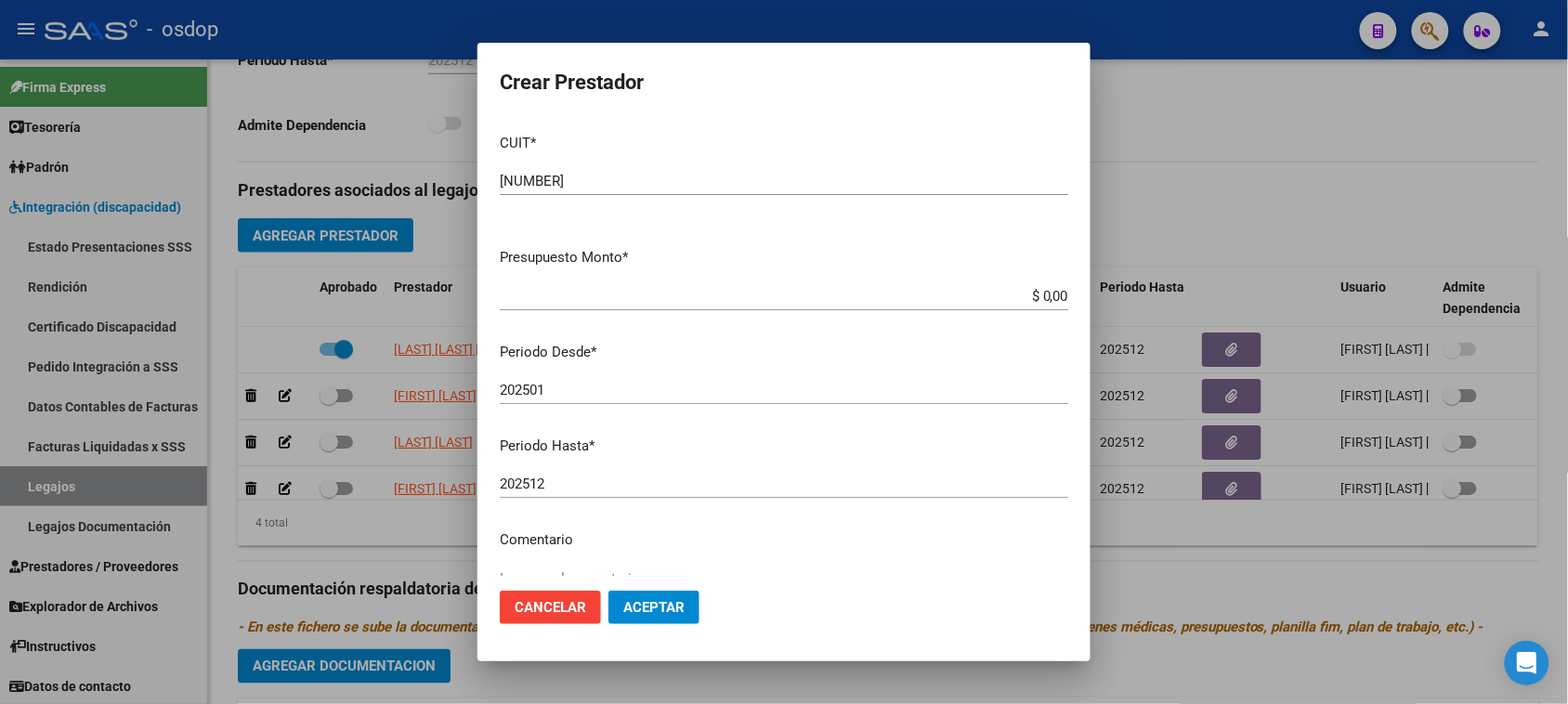 click on "$ 0,00" at bounding box center [784, 296] 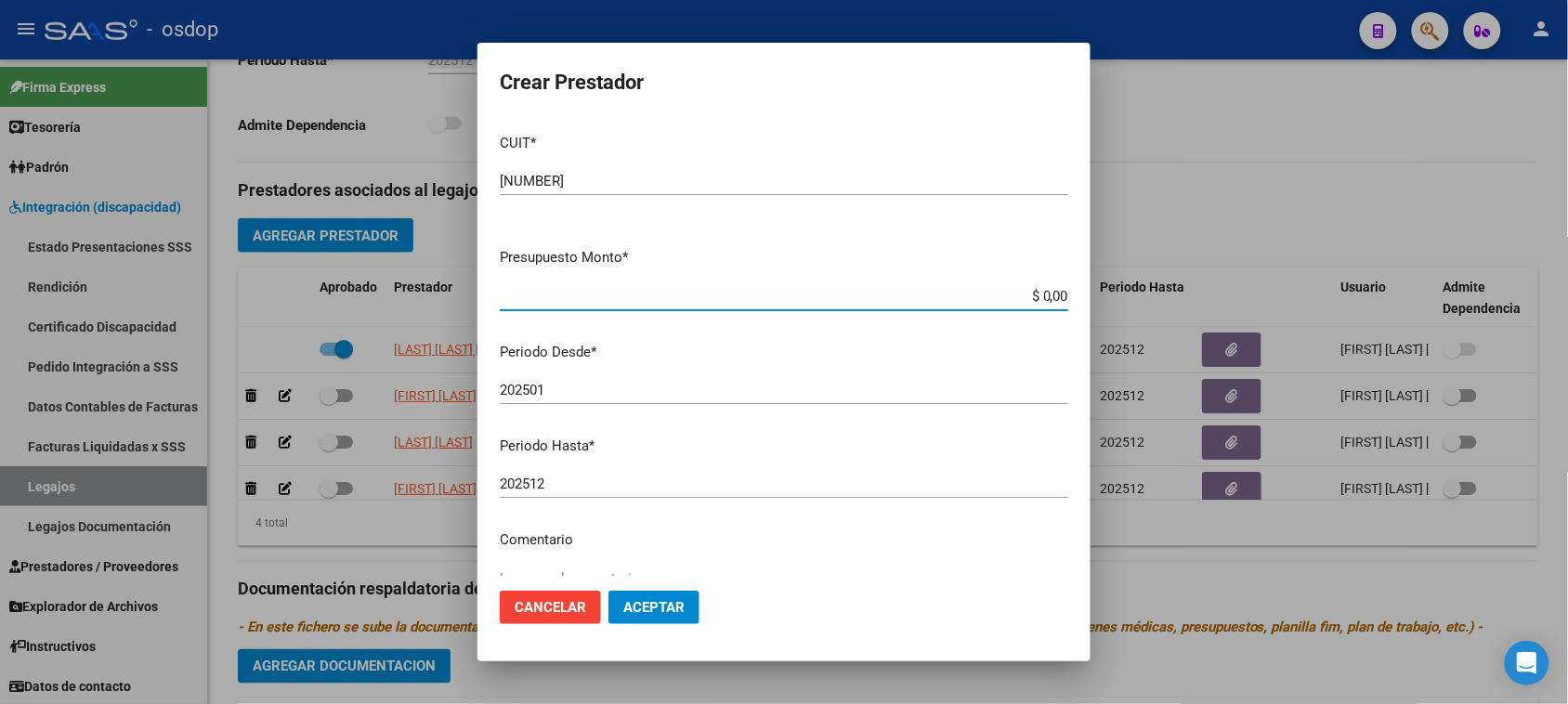 click on "$ 0,00" at bounding box center [784, 296] 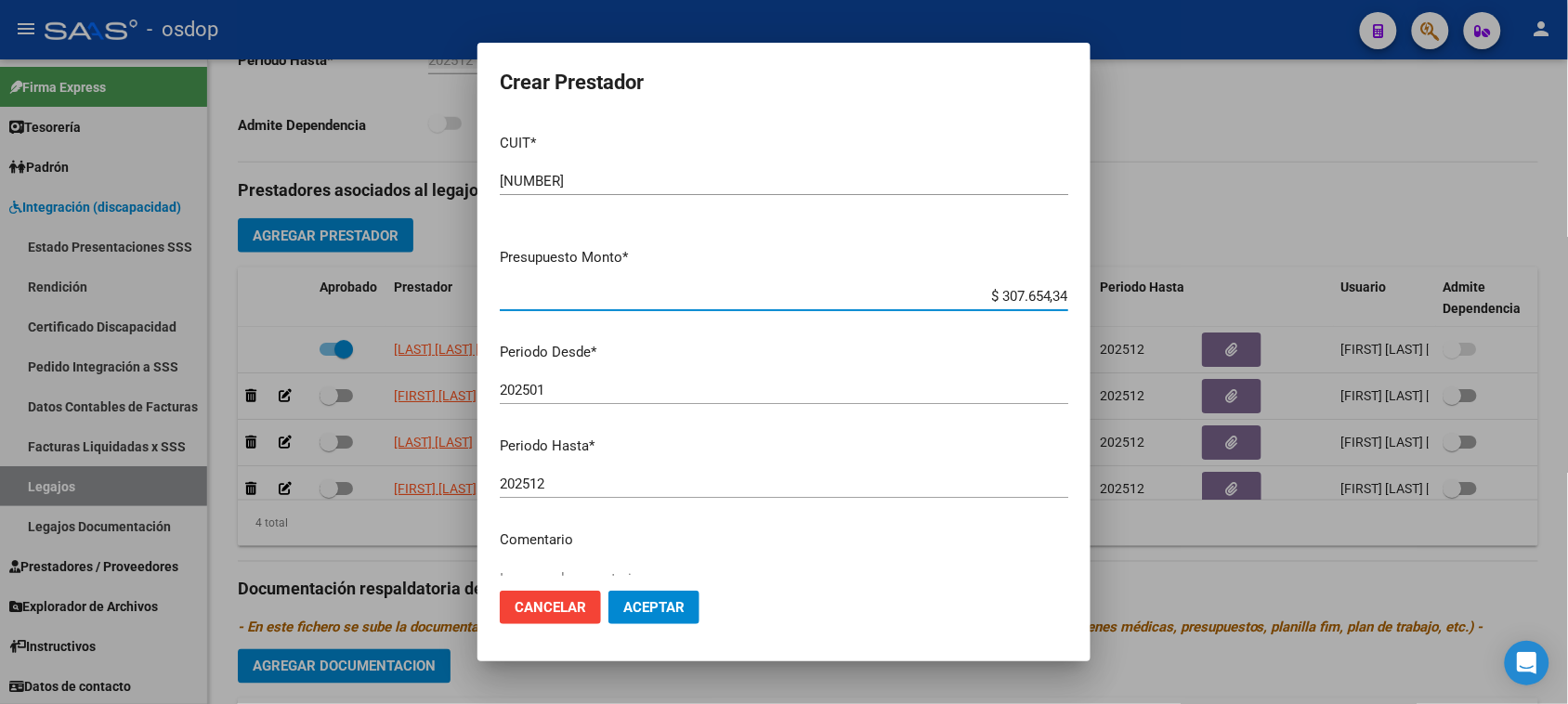 type on "$ 307.654,34" 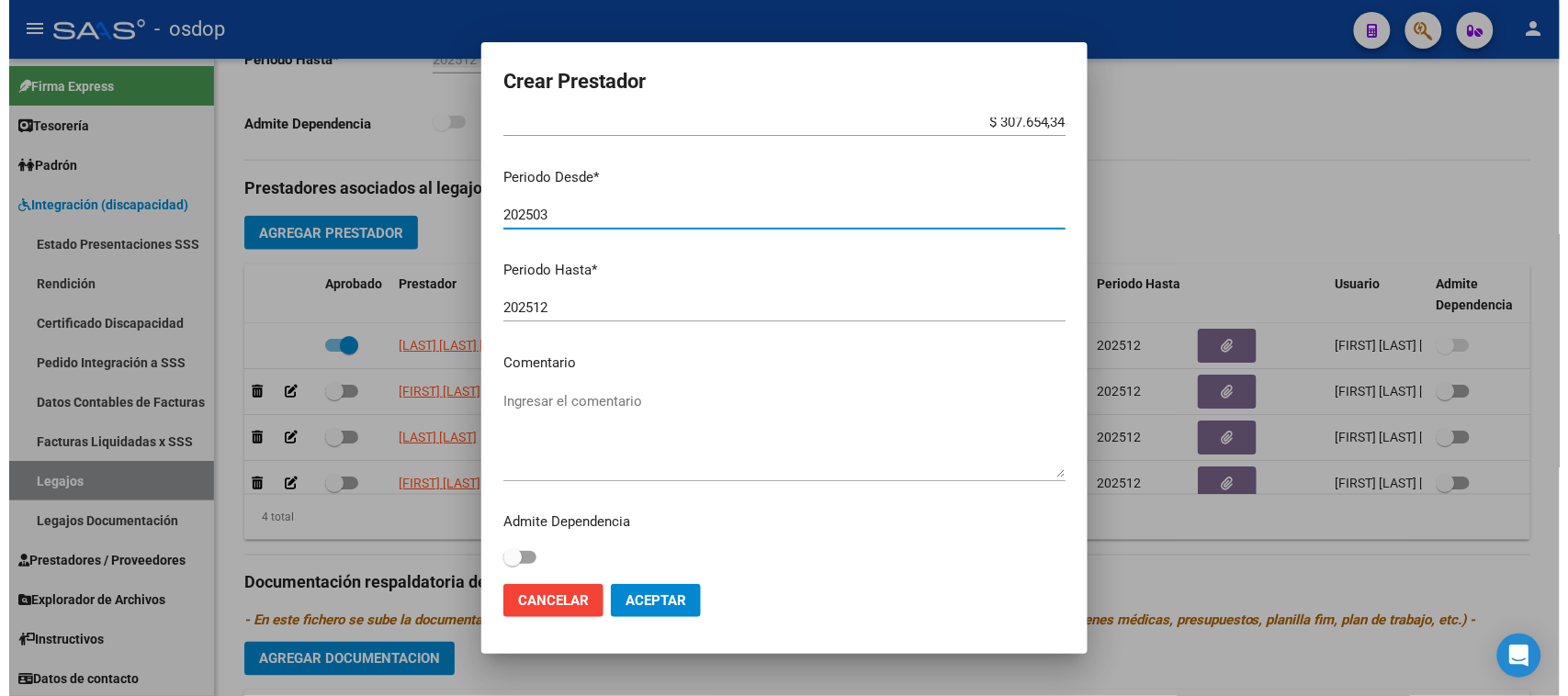scroll, scrollTop: 175, scrollLeft: 0, axis: vertical 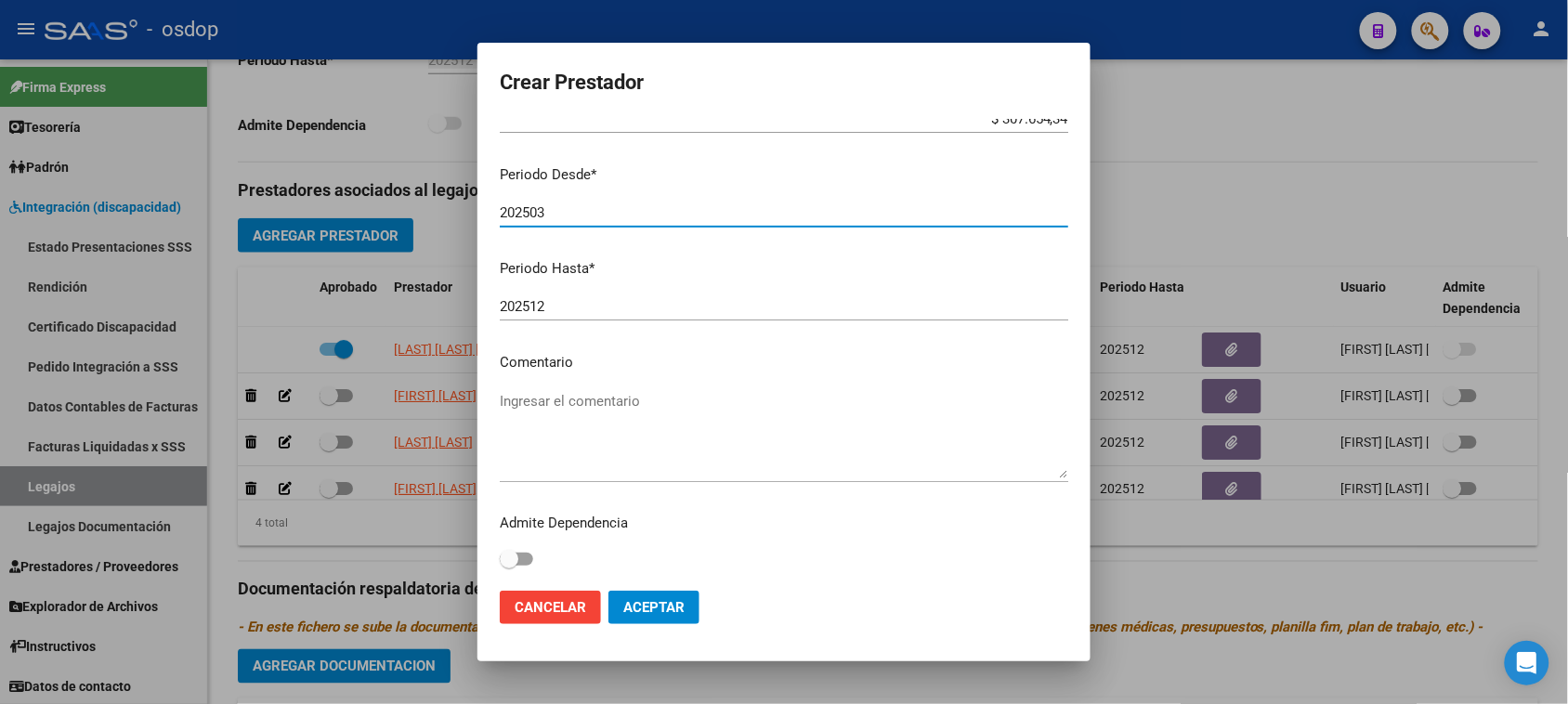 type on "202503" 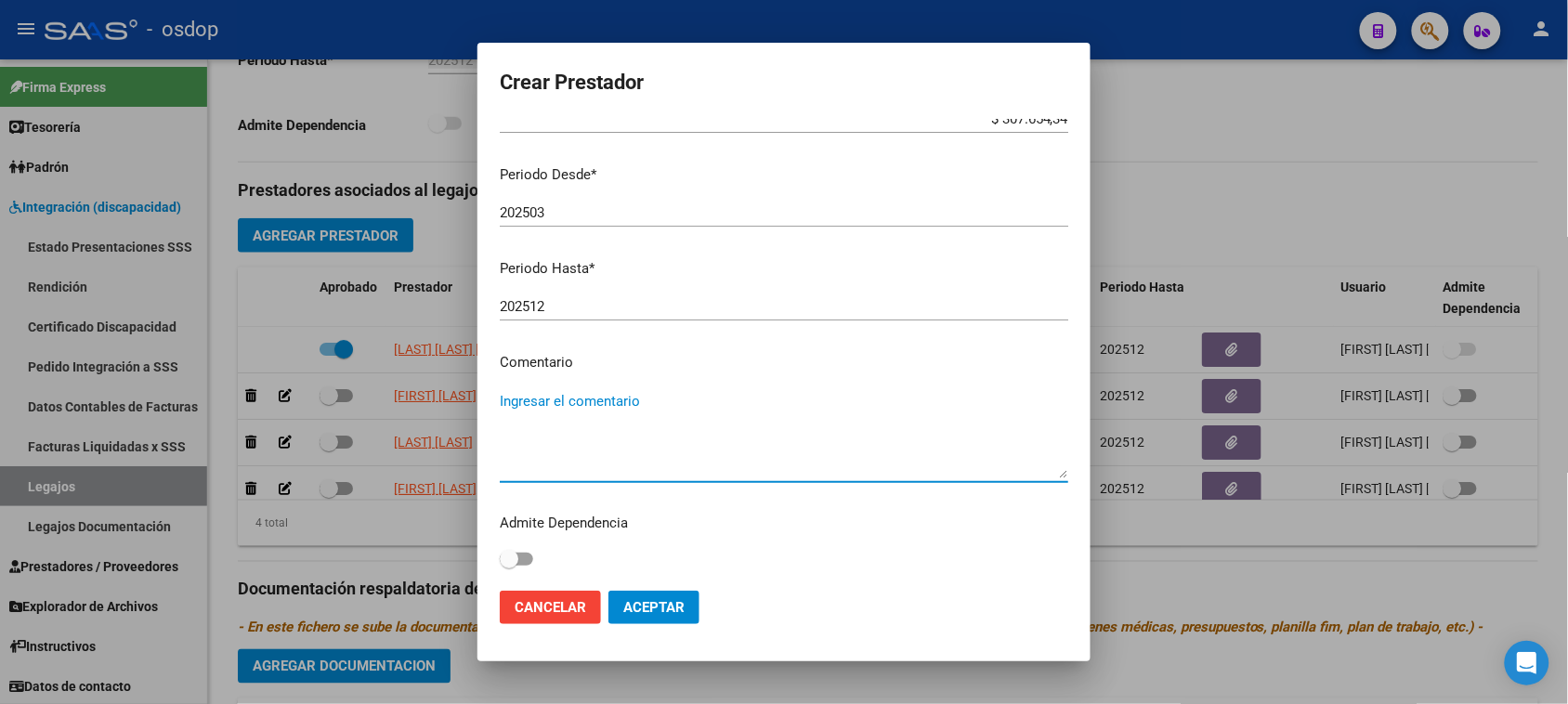click on "Ingresar el comentario" at bounding box center [784, 435] 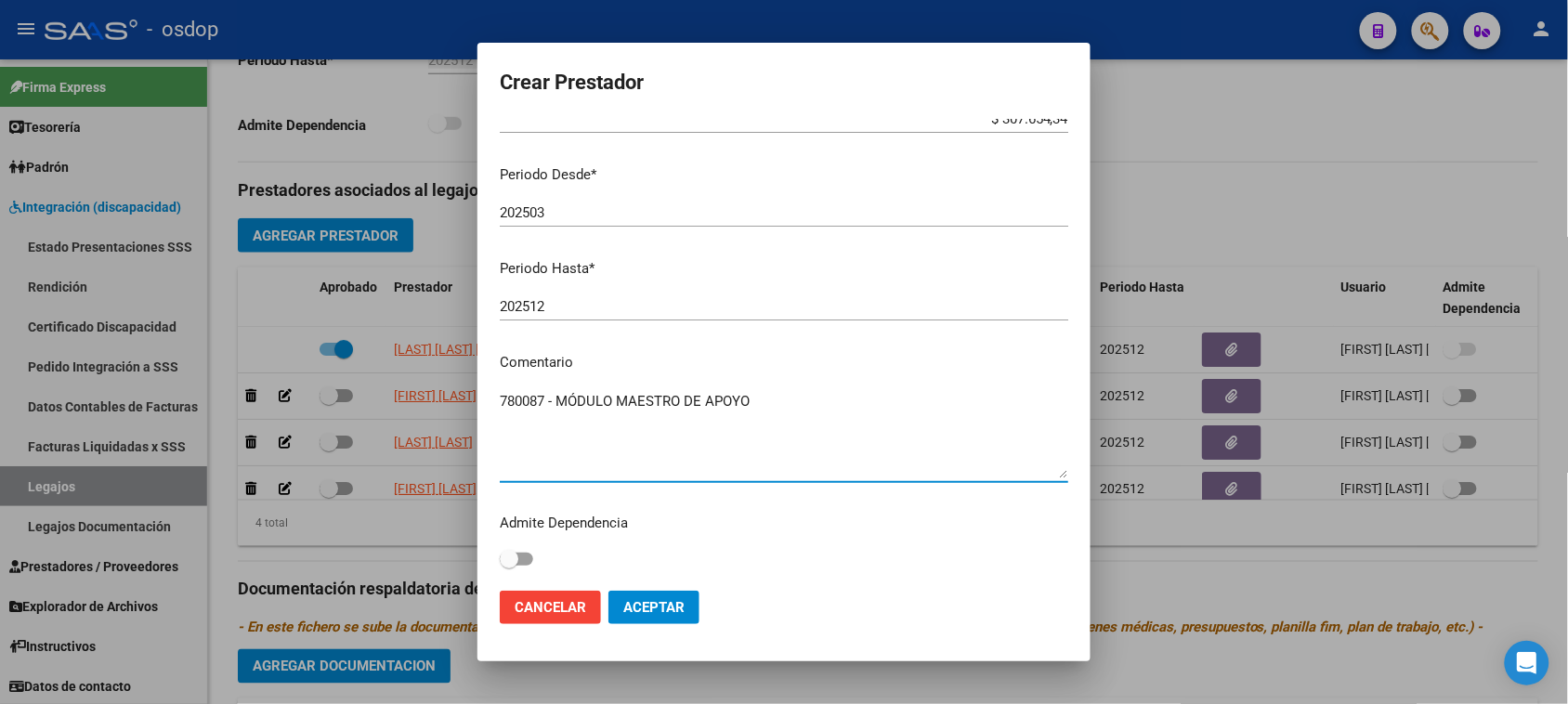 type on "780087 - MÓDULO MAESTRO DE APOYO" 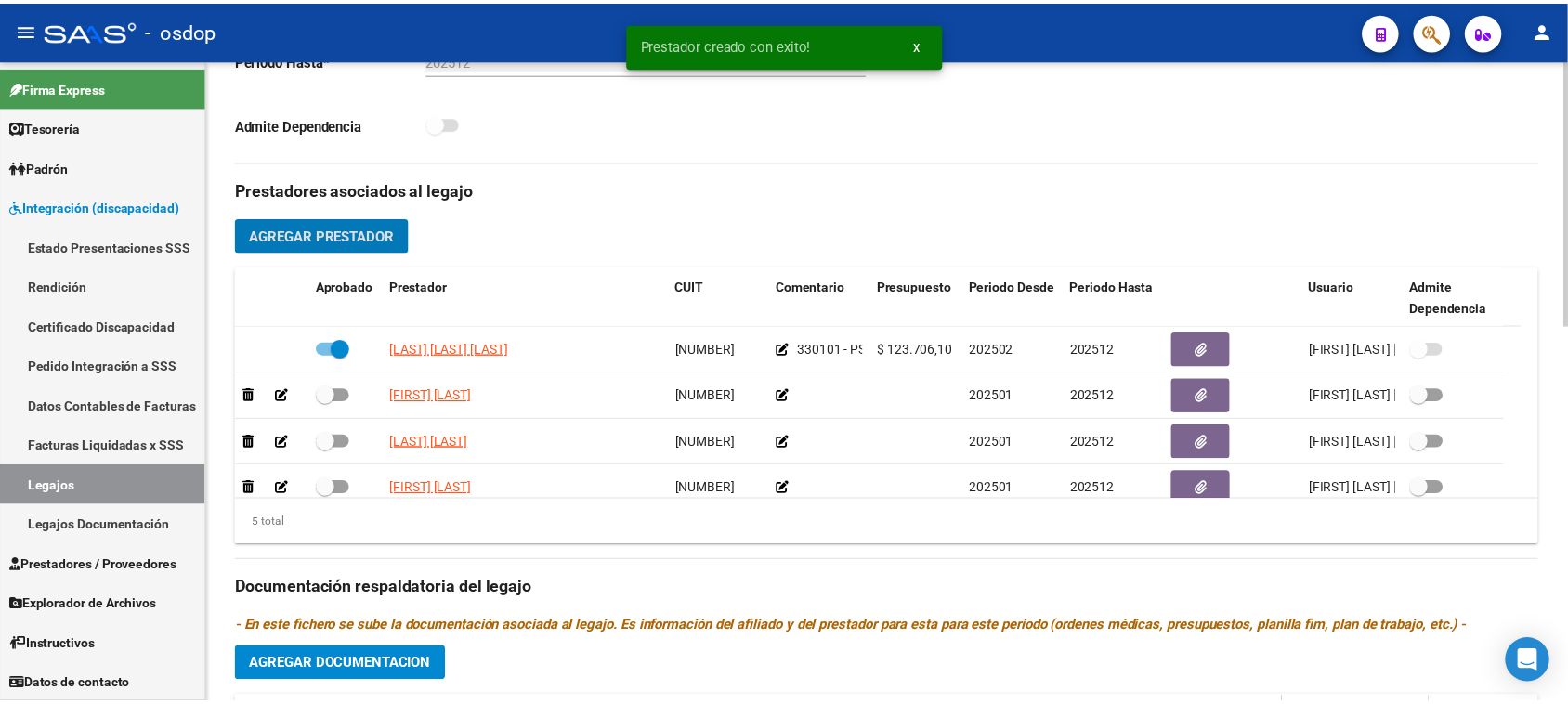scroll, scrollTop: 66, scrollLeft: 0, axis: vertical 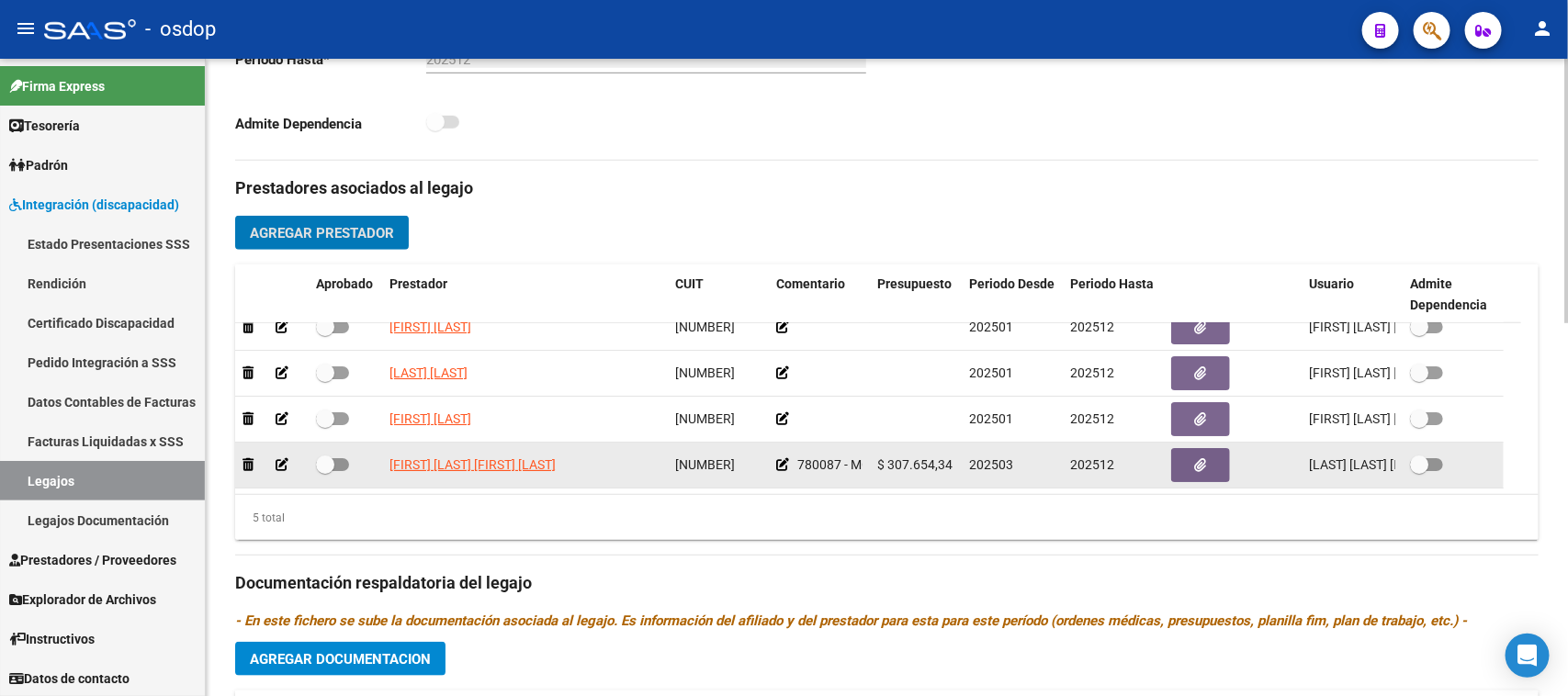 click at bounding box center (333, 465) 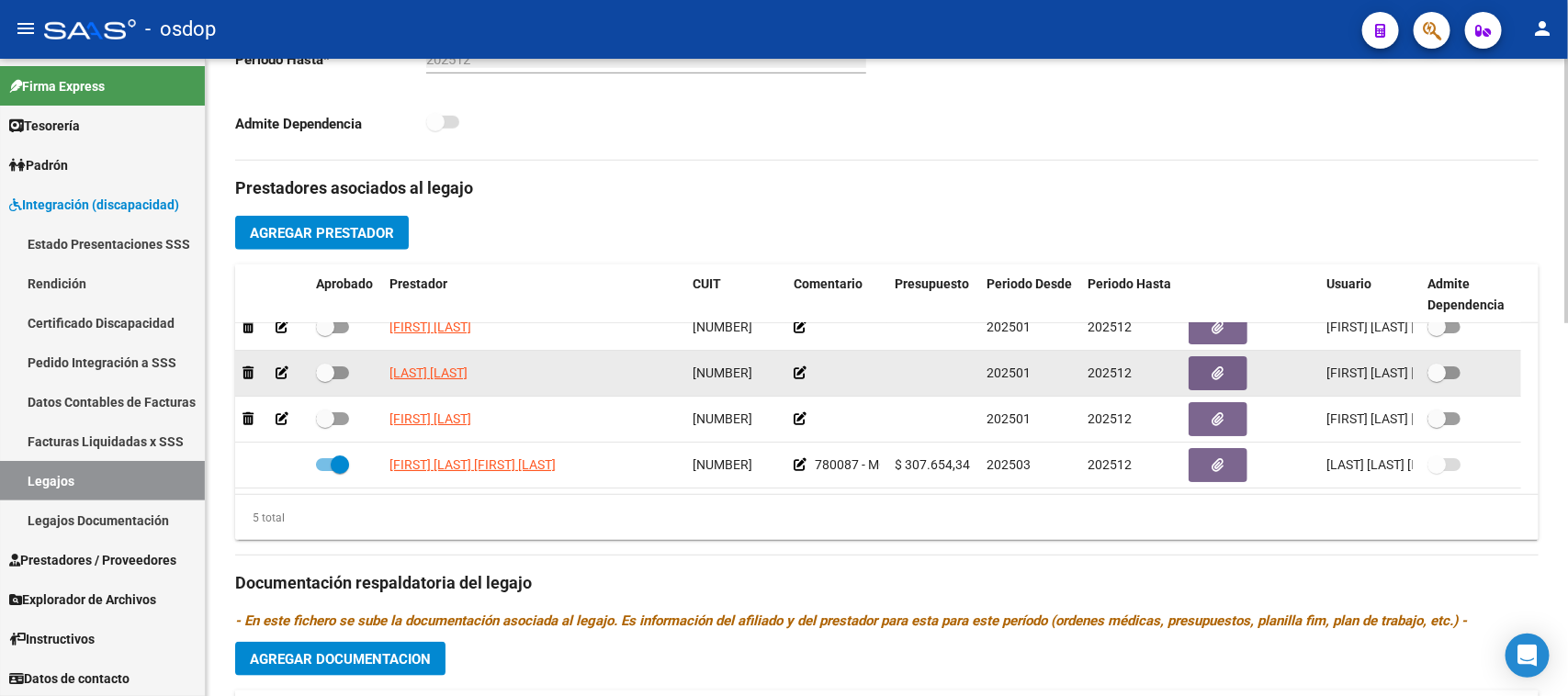 click 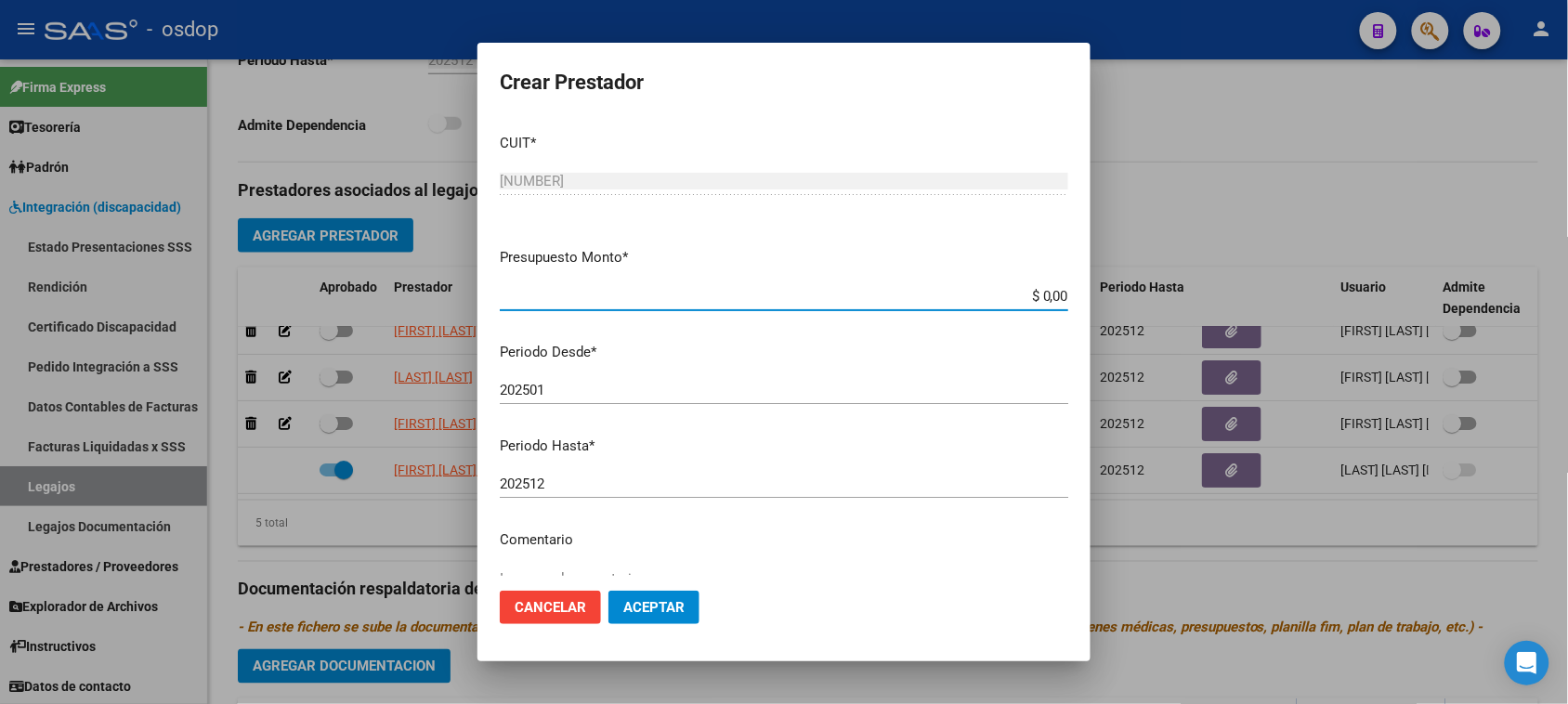 click on "$ 0,00" at bounding box center [784, 296] 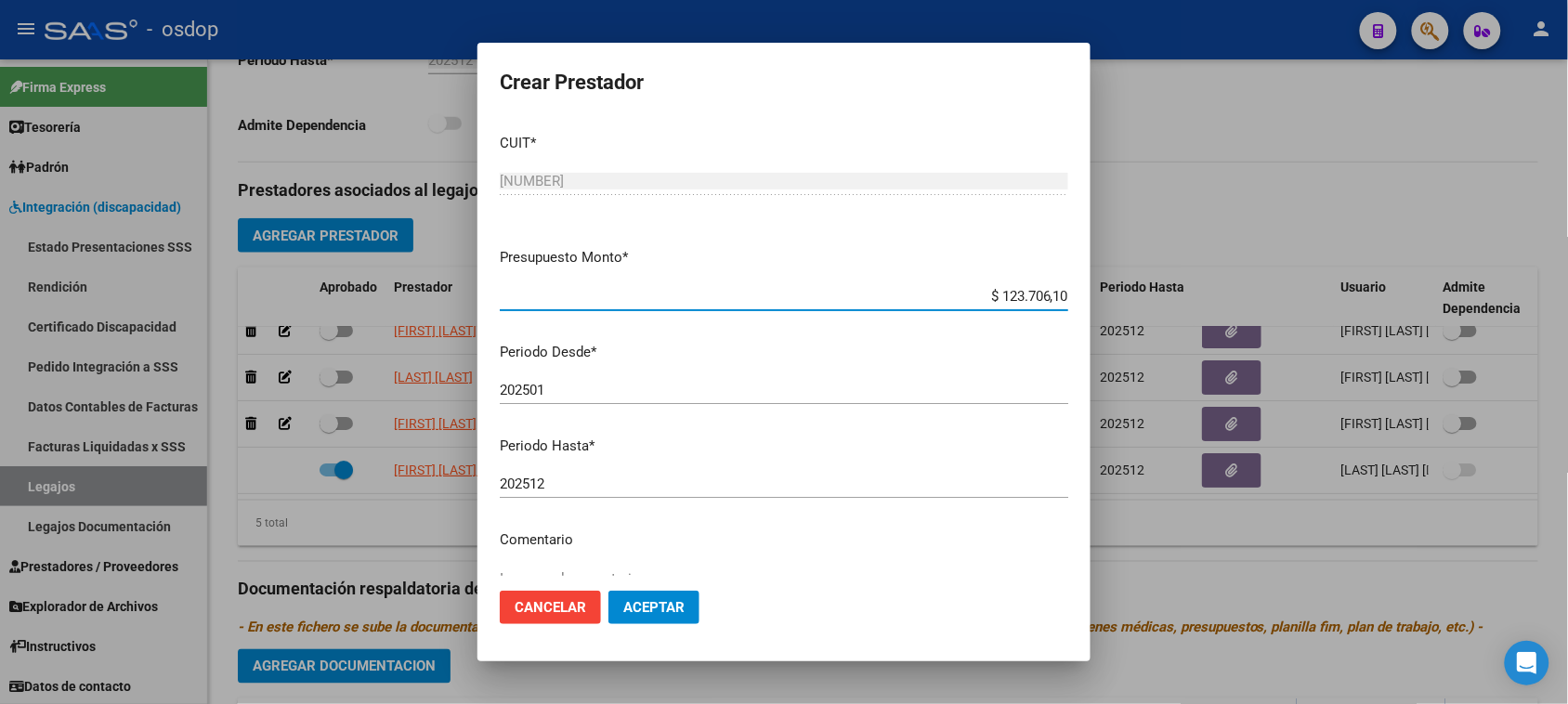 type on "$ 123.706,10" 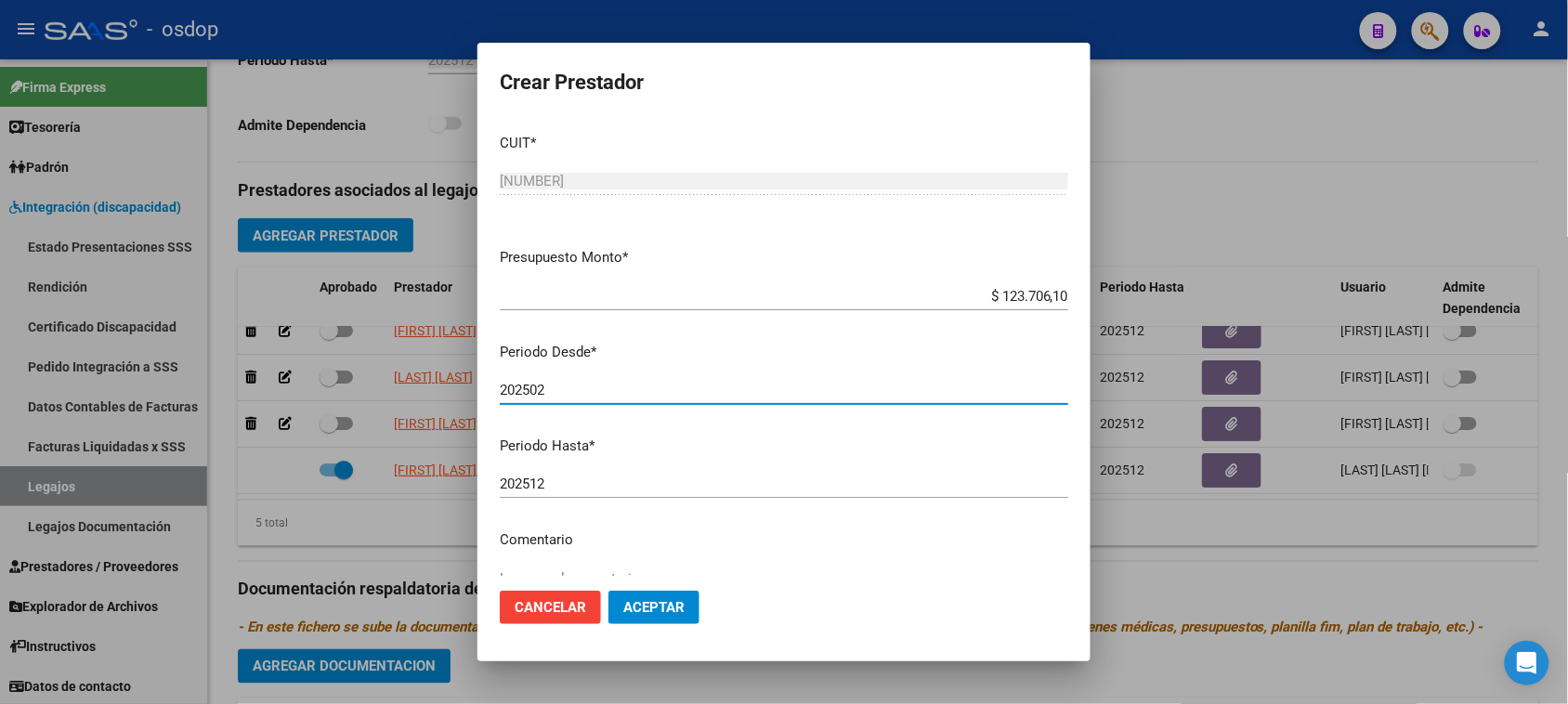 type on "202502" 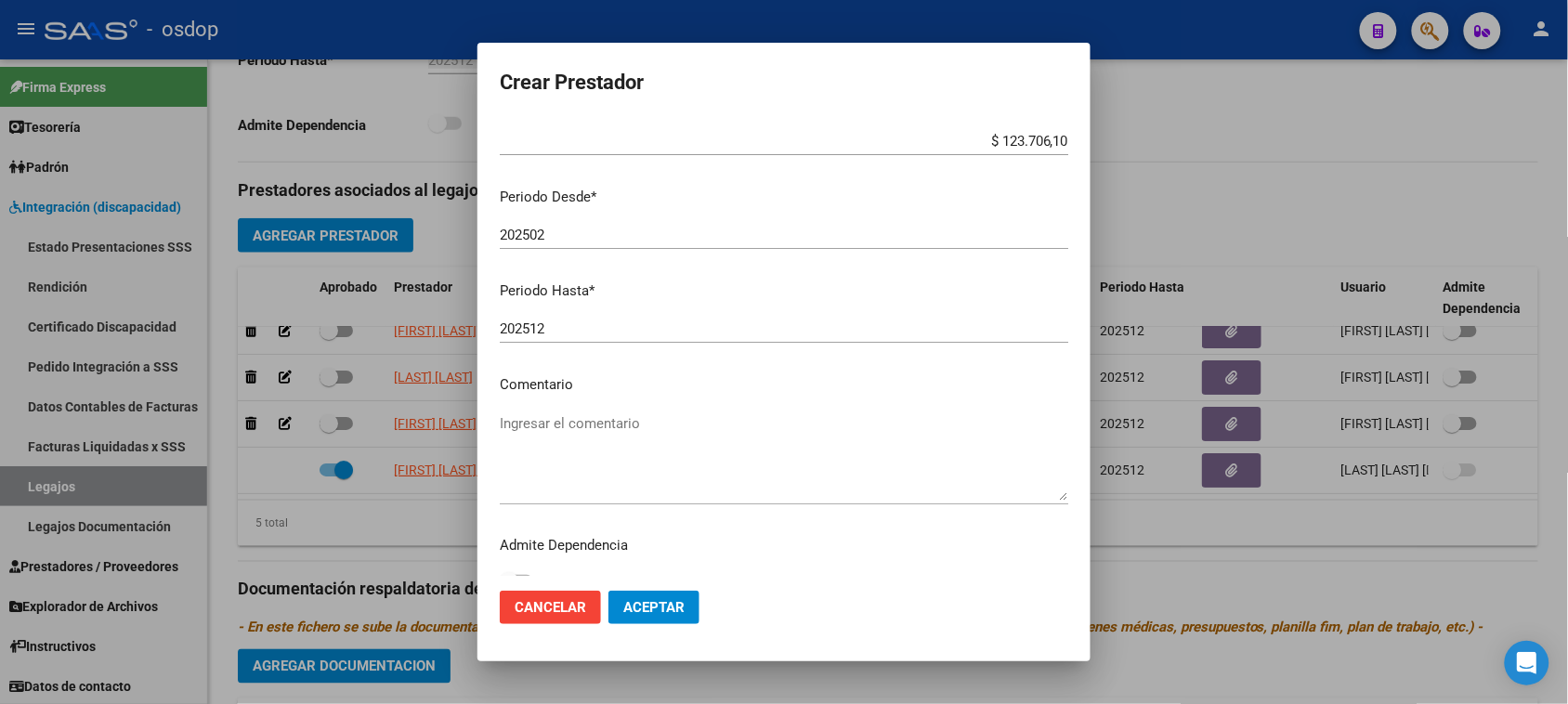 scroll, scrollTop: 177, scrollLeft: 0, axis: vertical 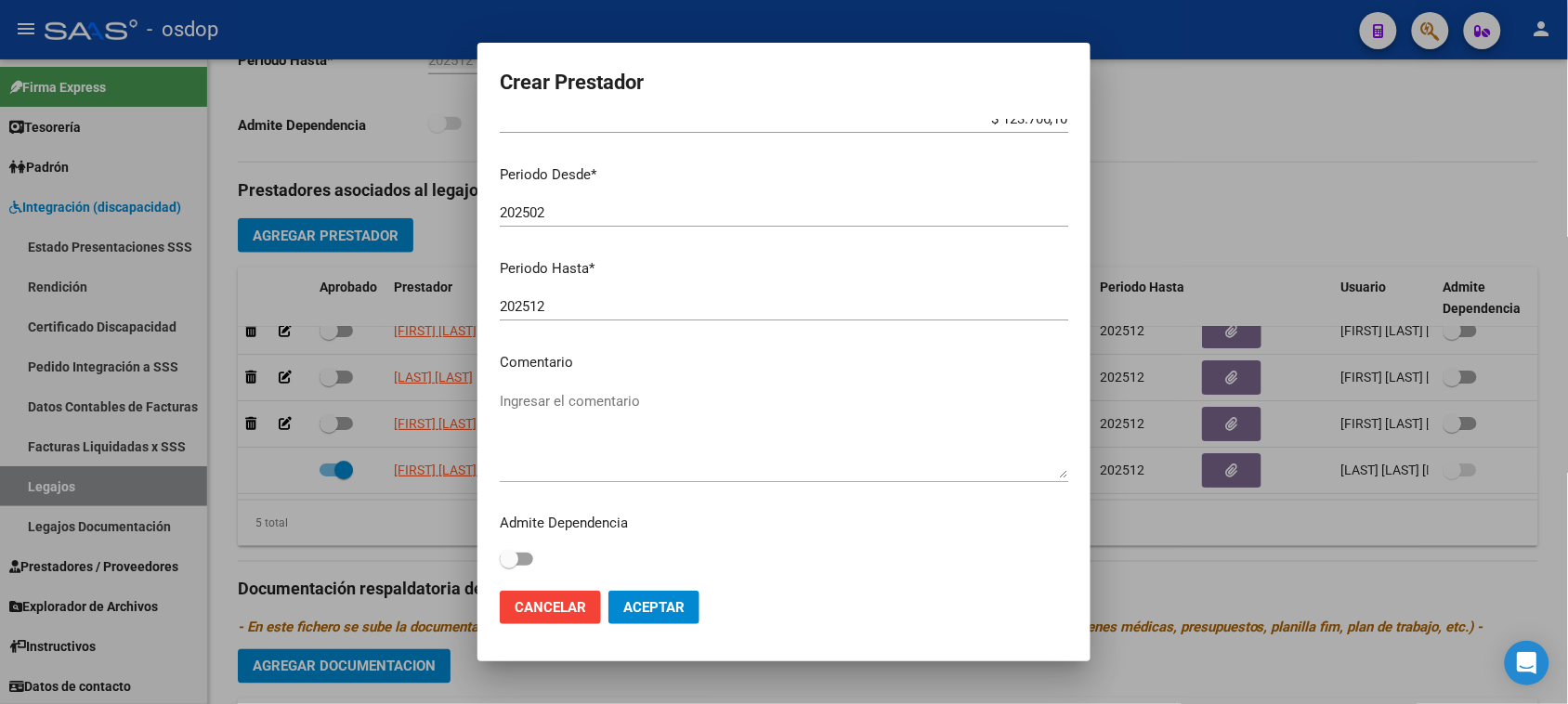 click on "Ingresar el comentario" at bounding box center (784, 435) 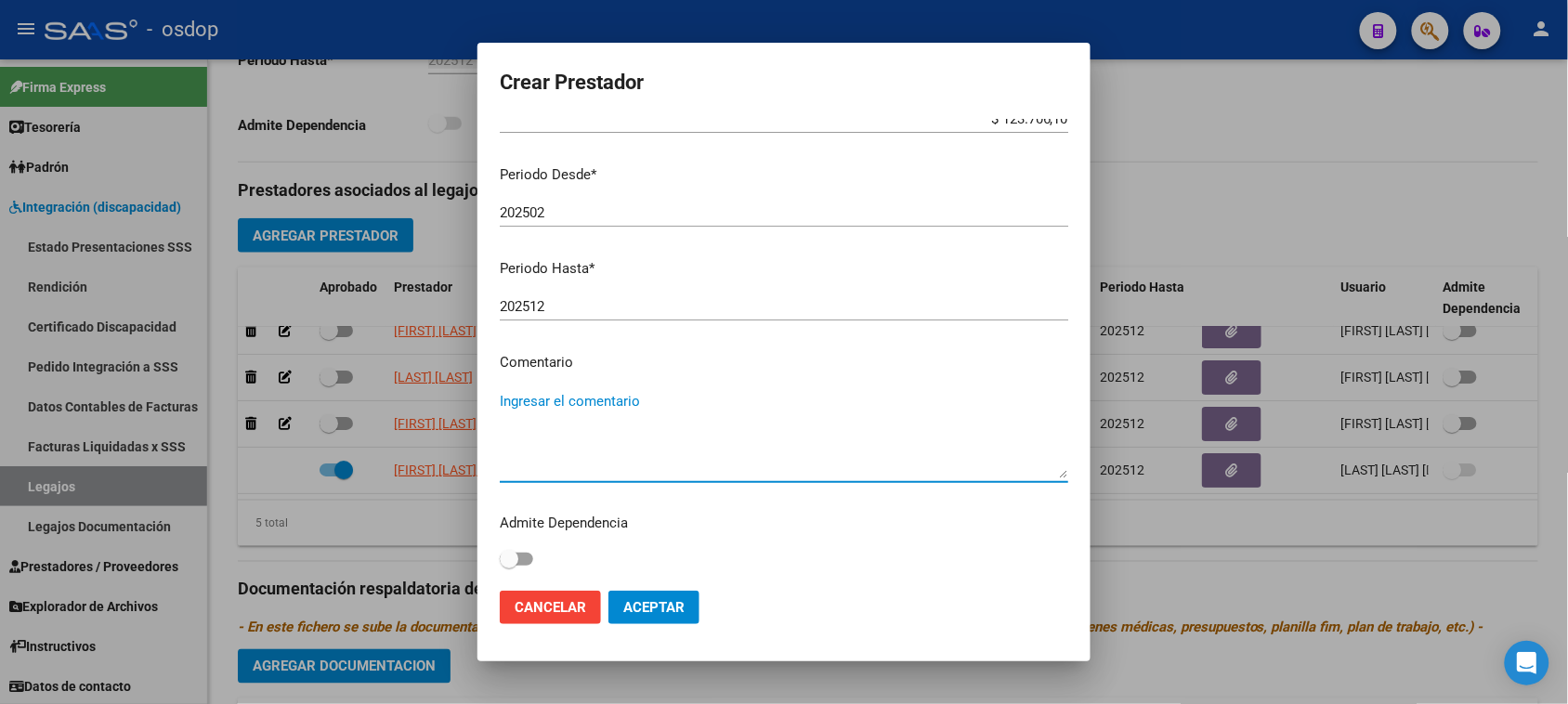 paste on "250104 - FONOAUDIOLOGIA" 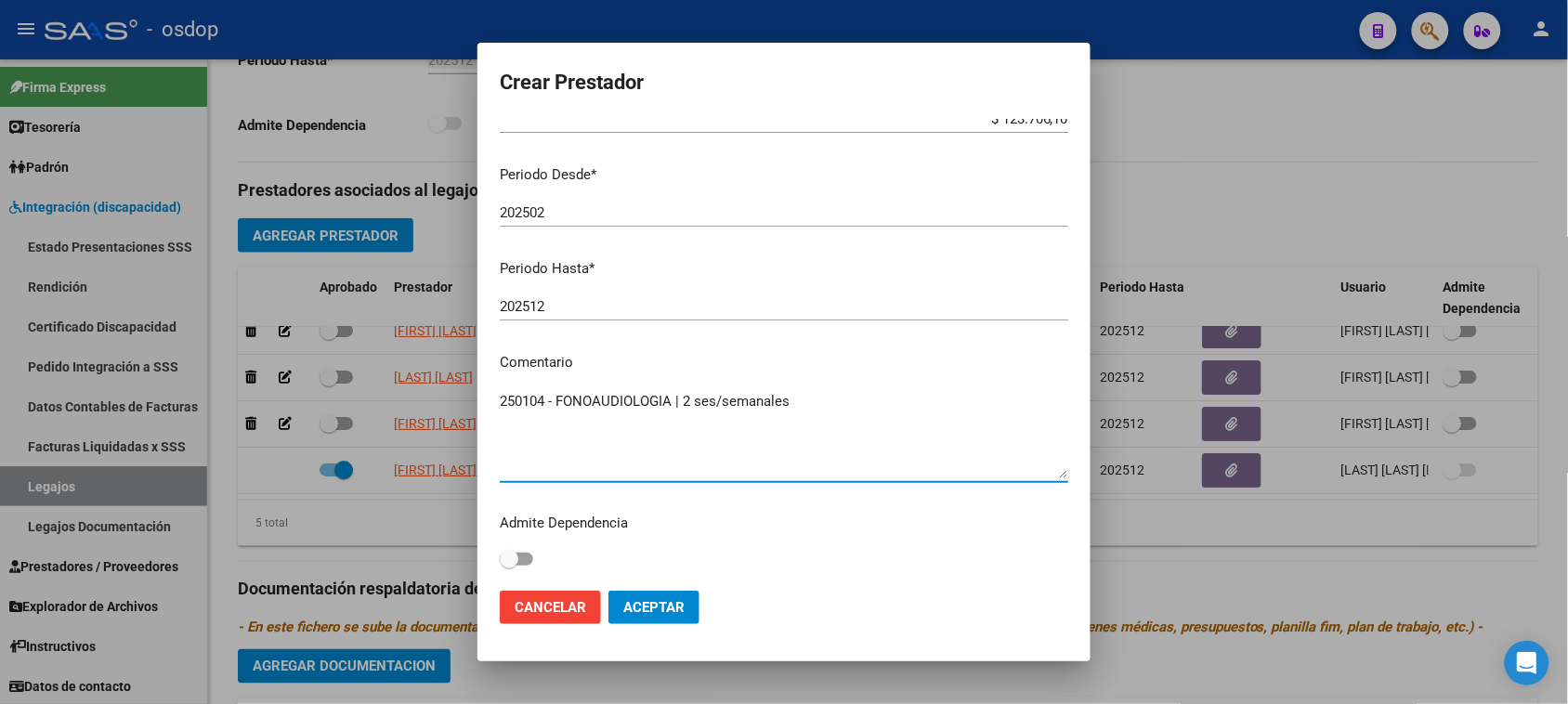 type on "250104 - FONOAUDIOLOGIA | 2 ses/semanales" 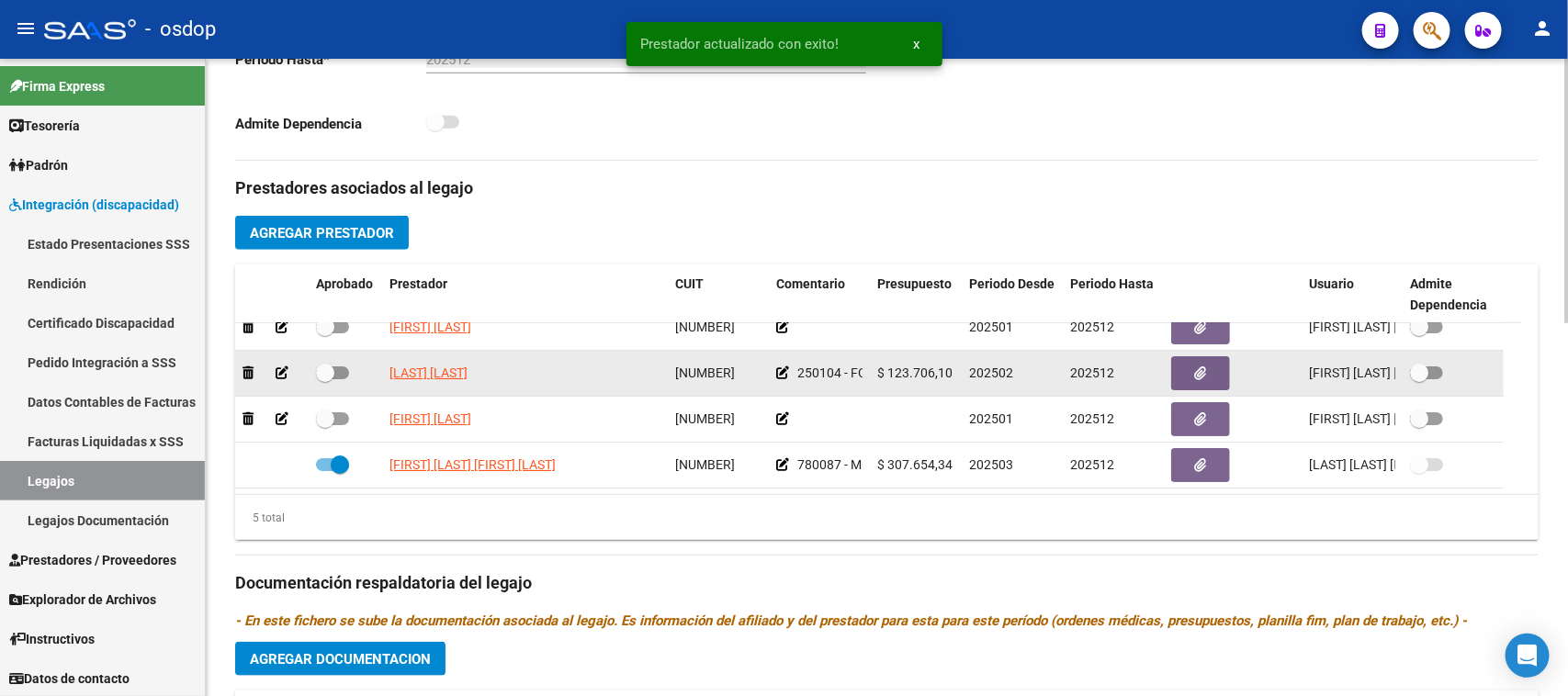click at bounding box center (333, 373) 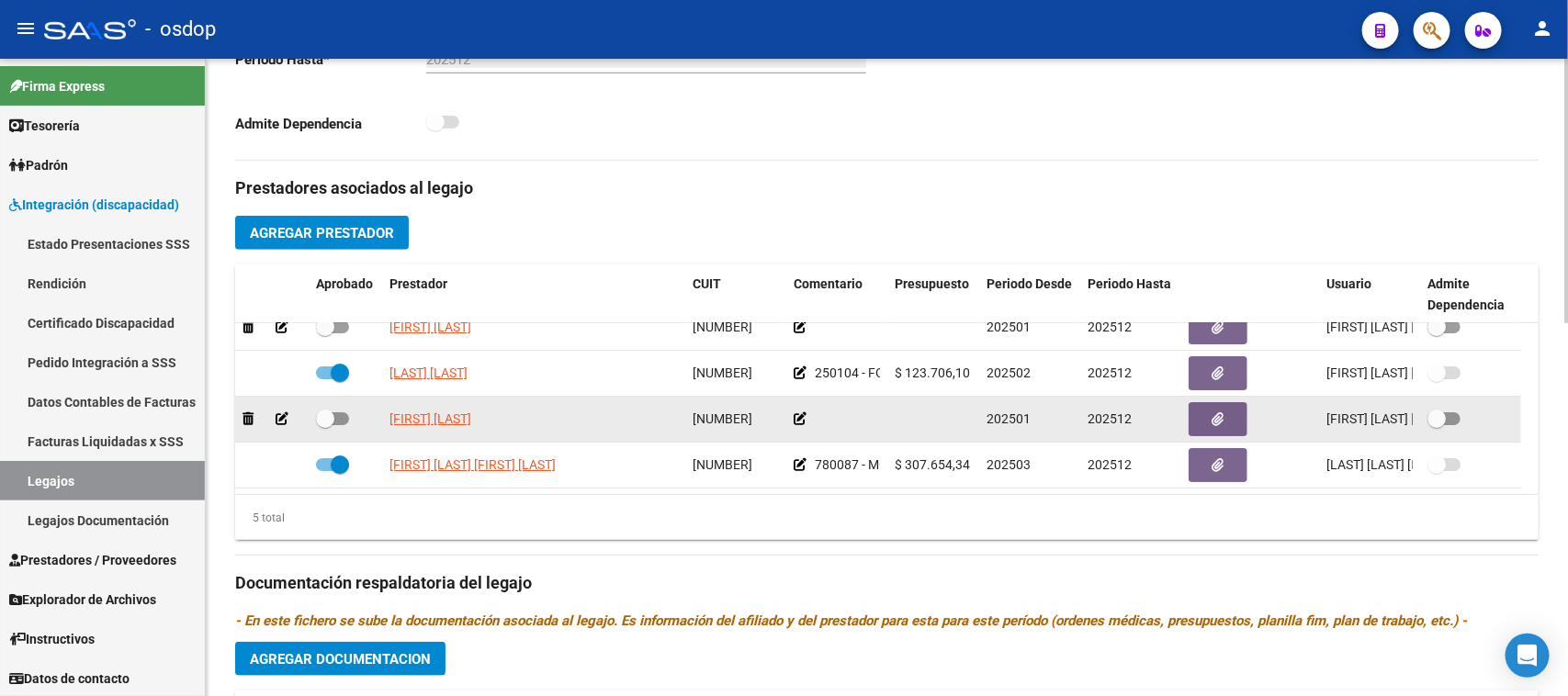 click 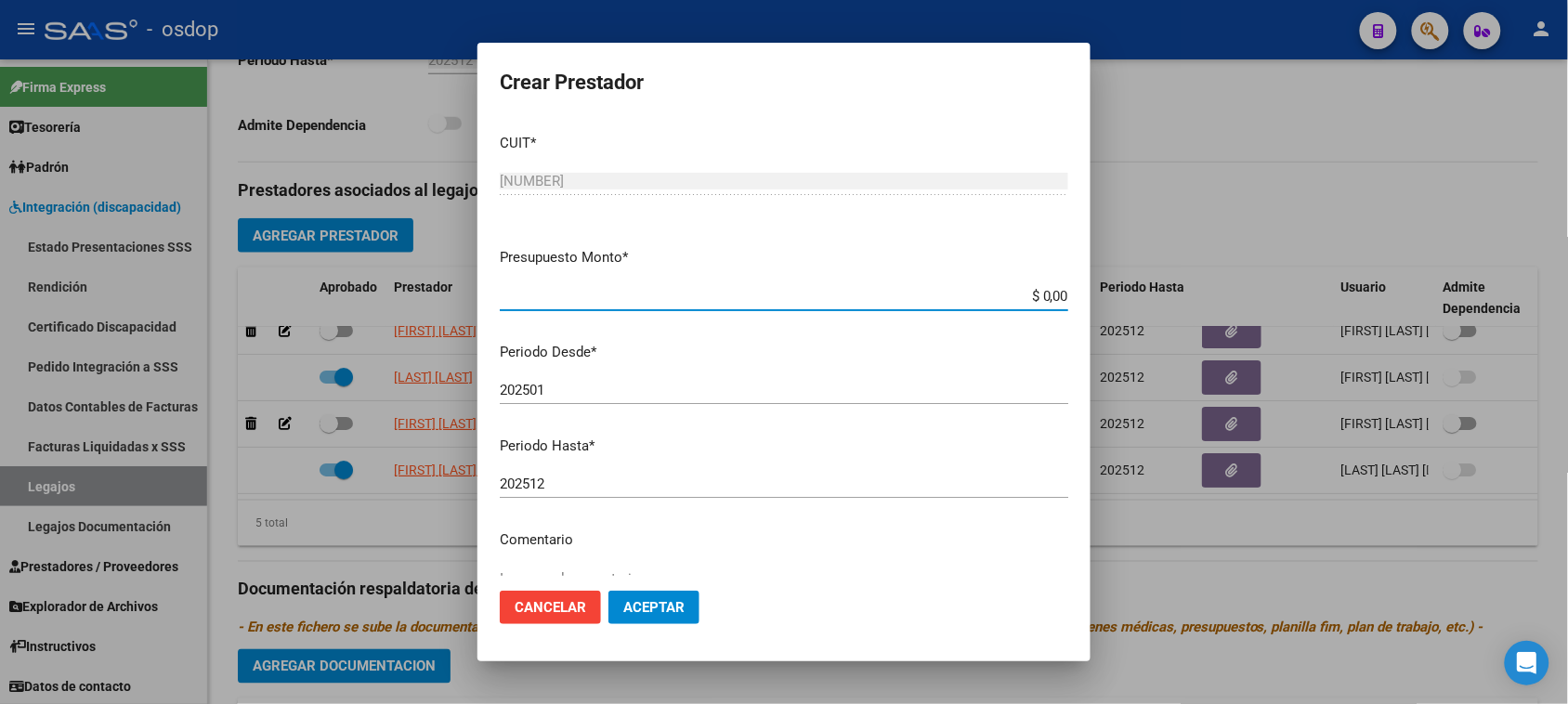 click on "$ 0,00" at bounding box center [784, 296] 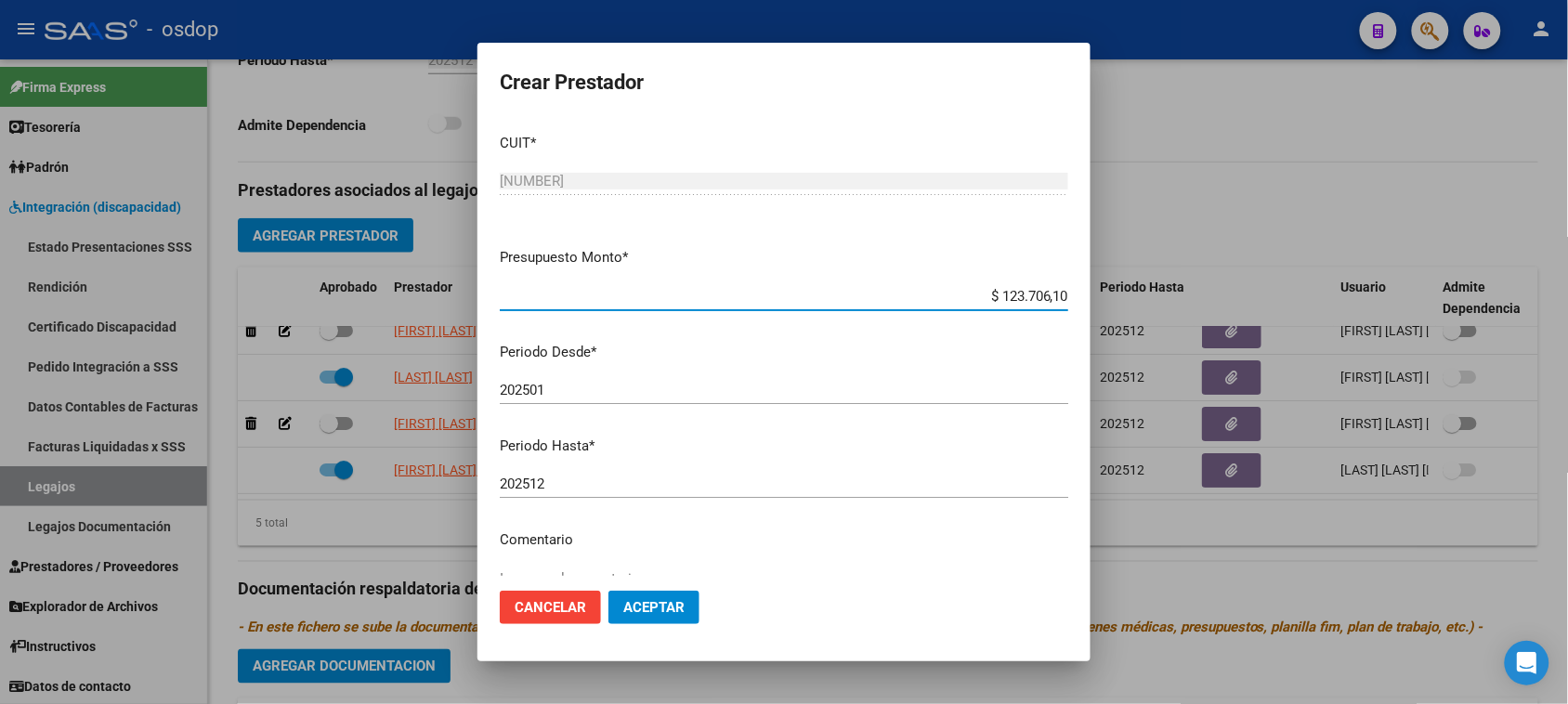 type on "$ 123.706,10" 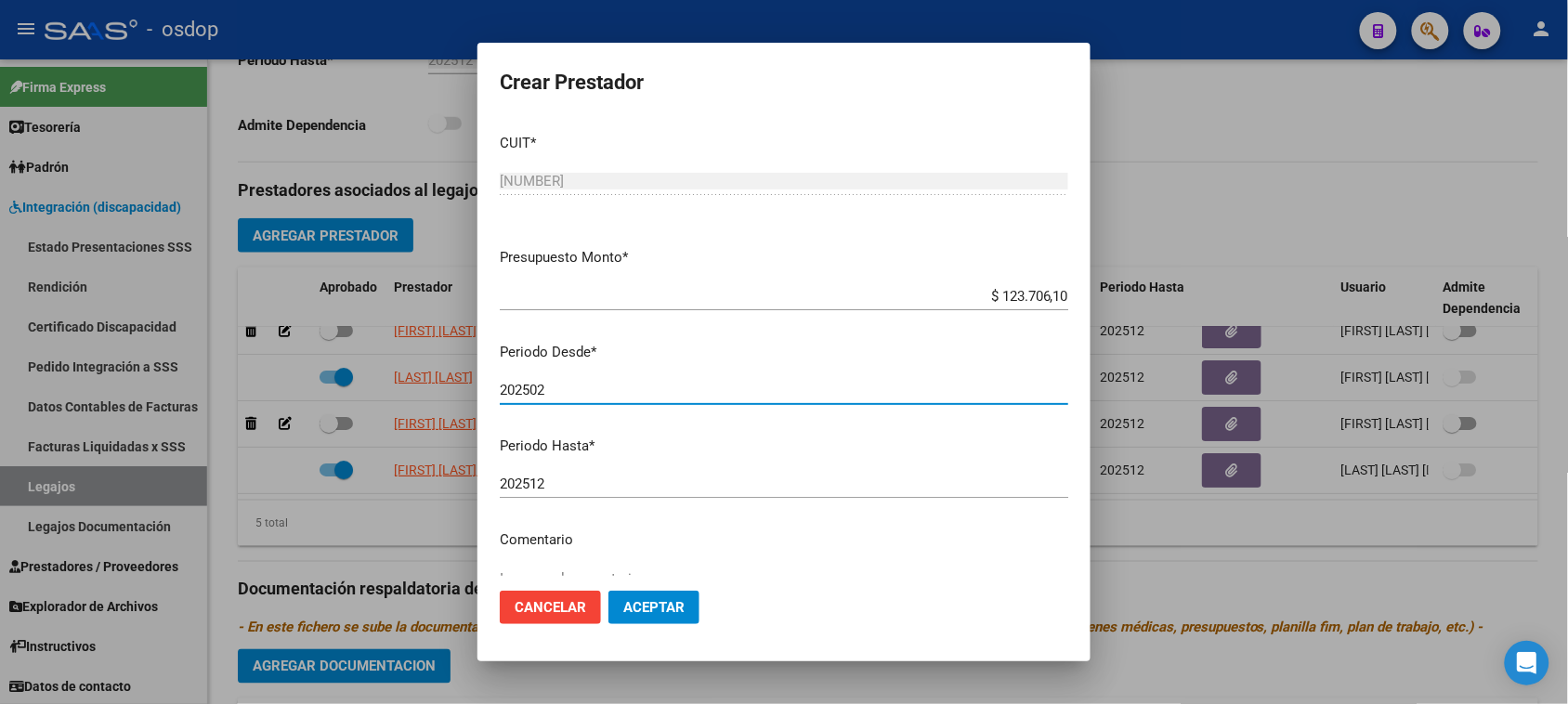 type on "202502" 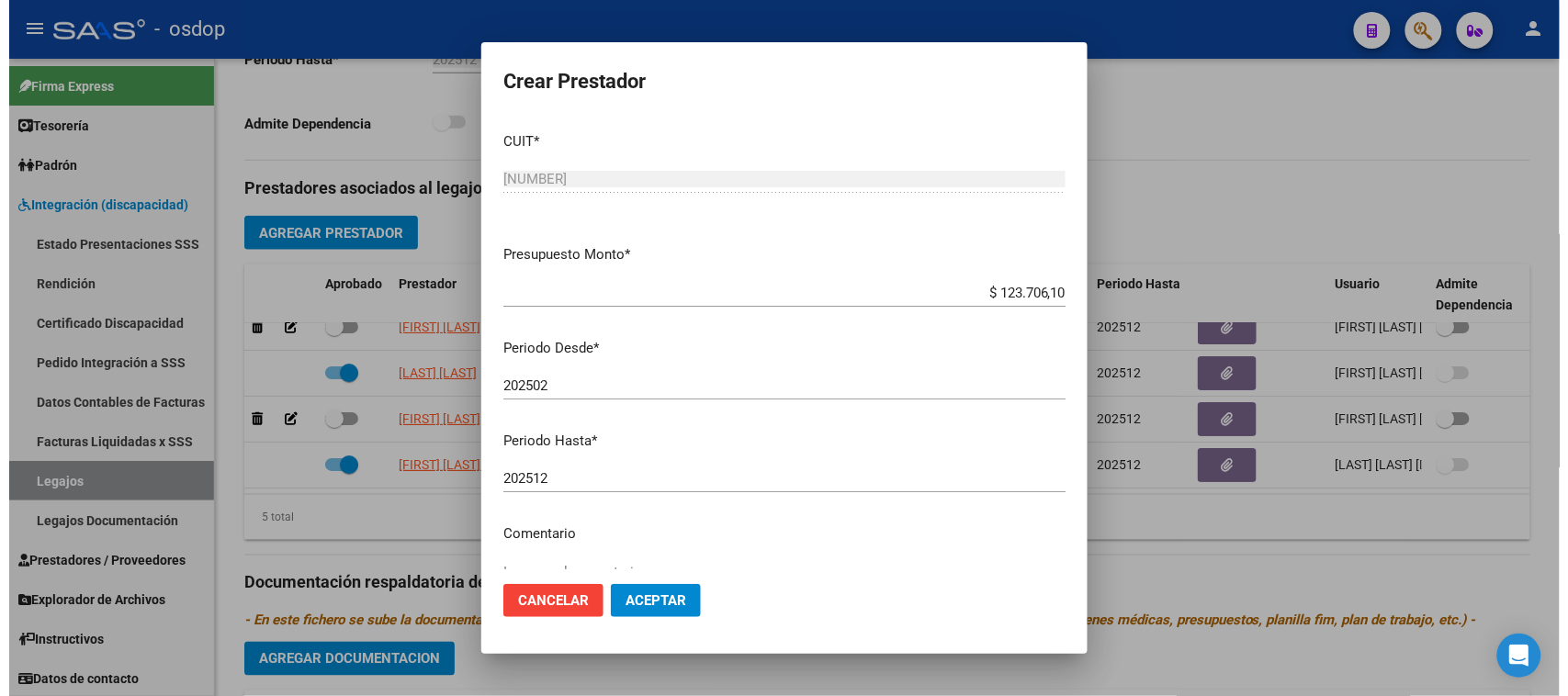 scroll, scrollTop: 115, scrollLeft: 0, axis: vertical 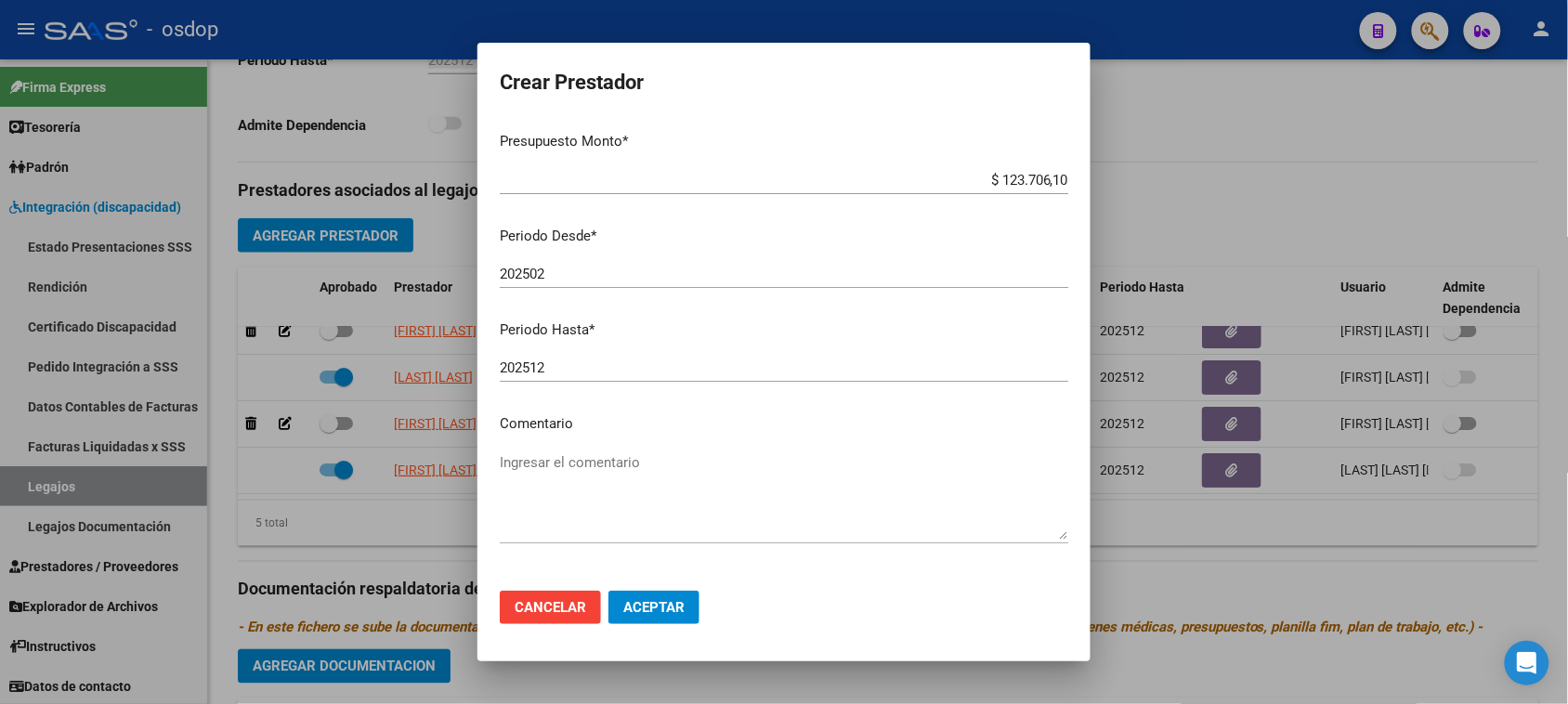 click on "Ingresar el comentario" at bounding box center [784, 496] 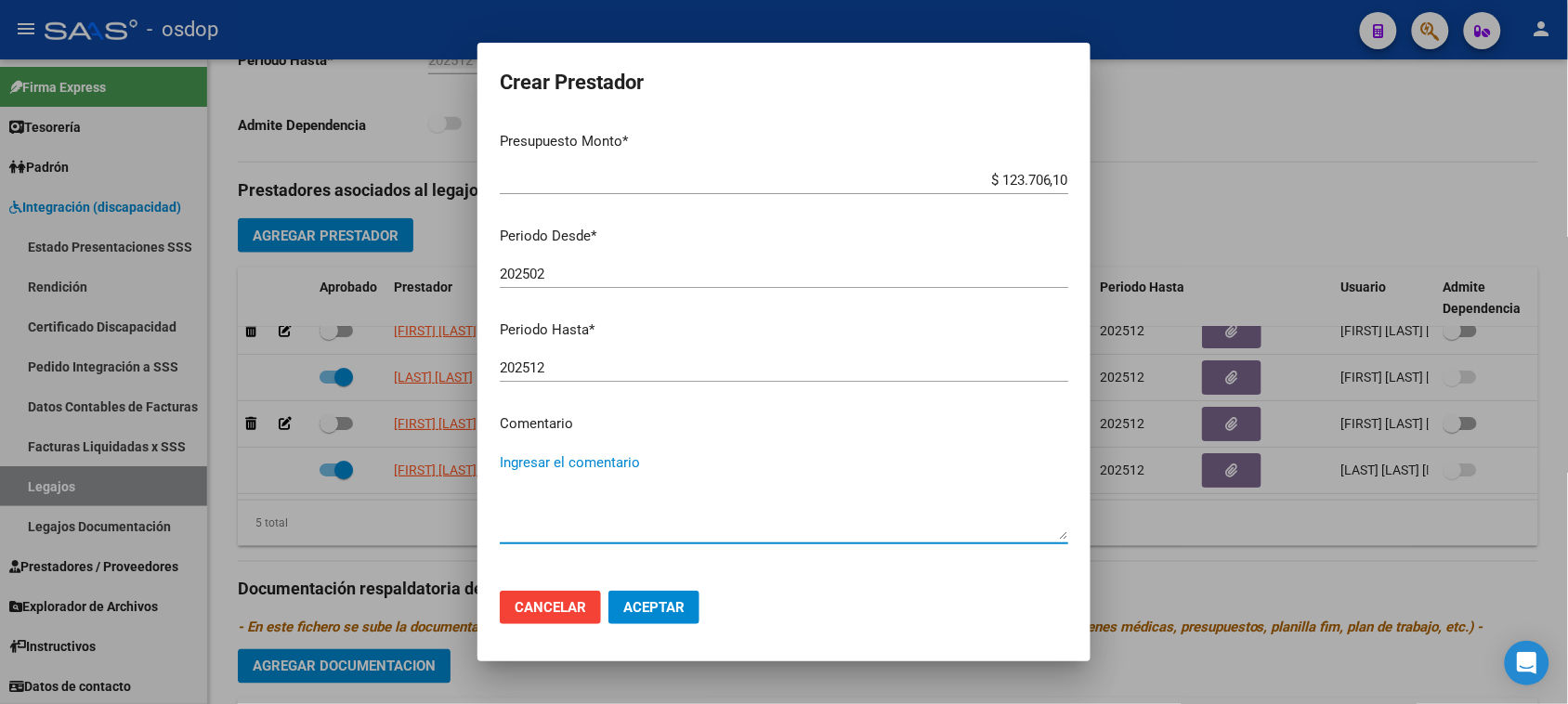 paste on "775008 - PSICOMOTRICIDAD" 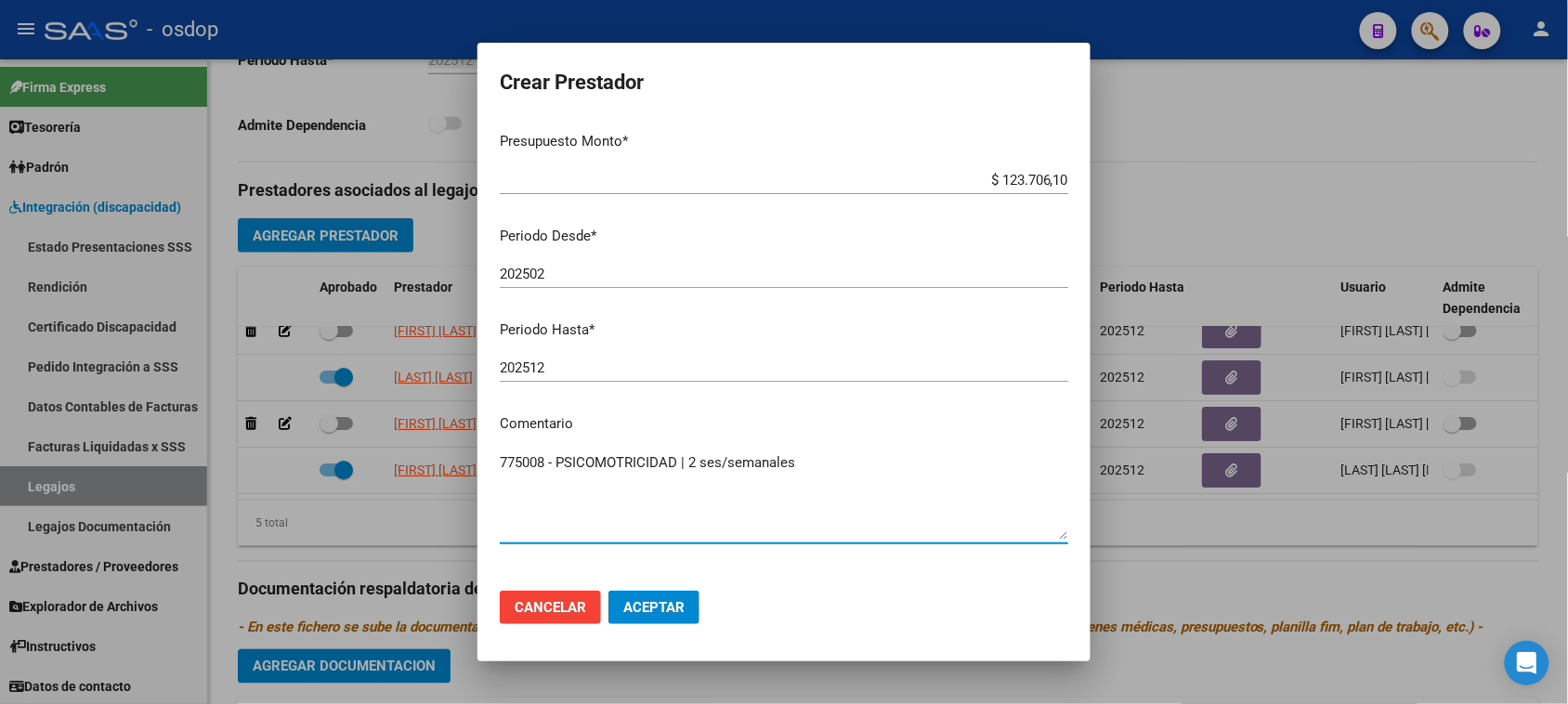 type on "775008 - PSICOMOTRICIDAD | 2 ses/semanales" 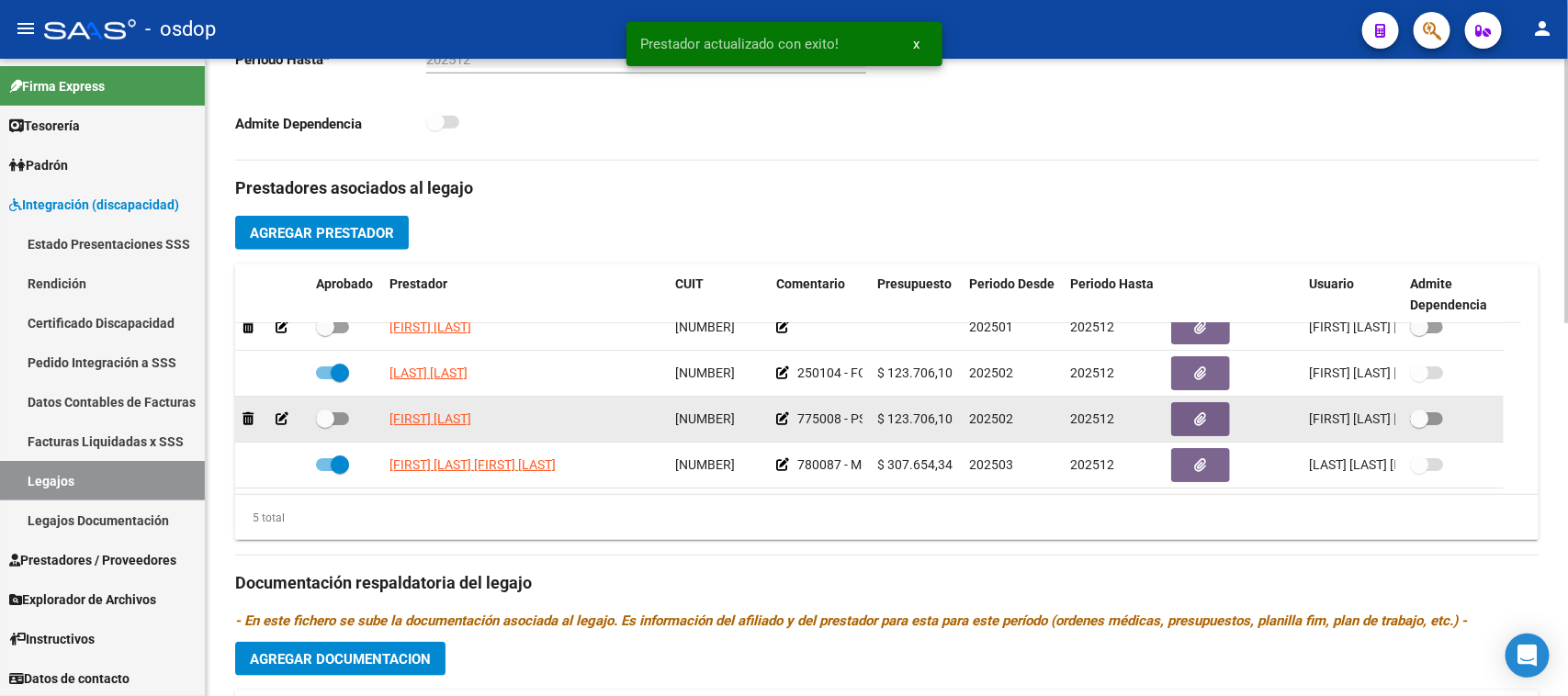 click at bounding box center [333, 419] 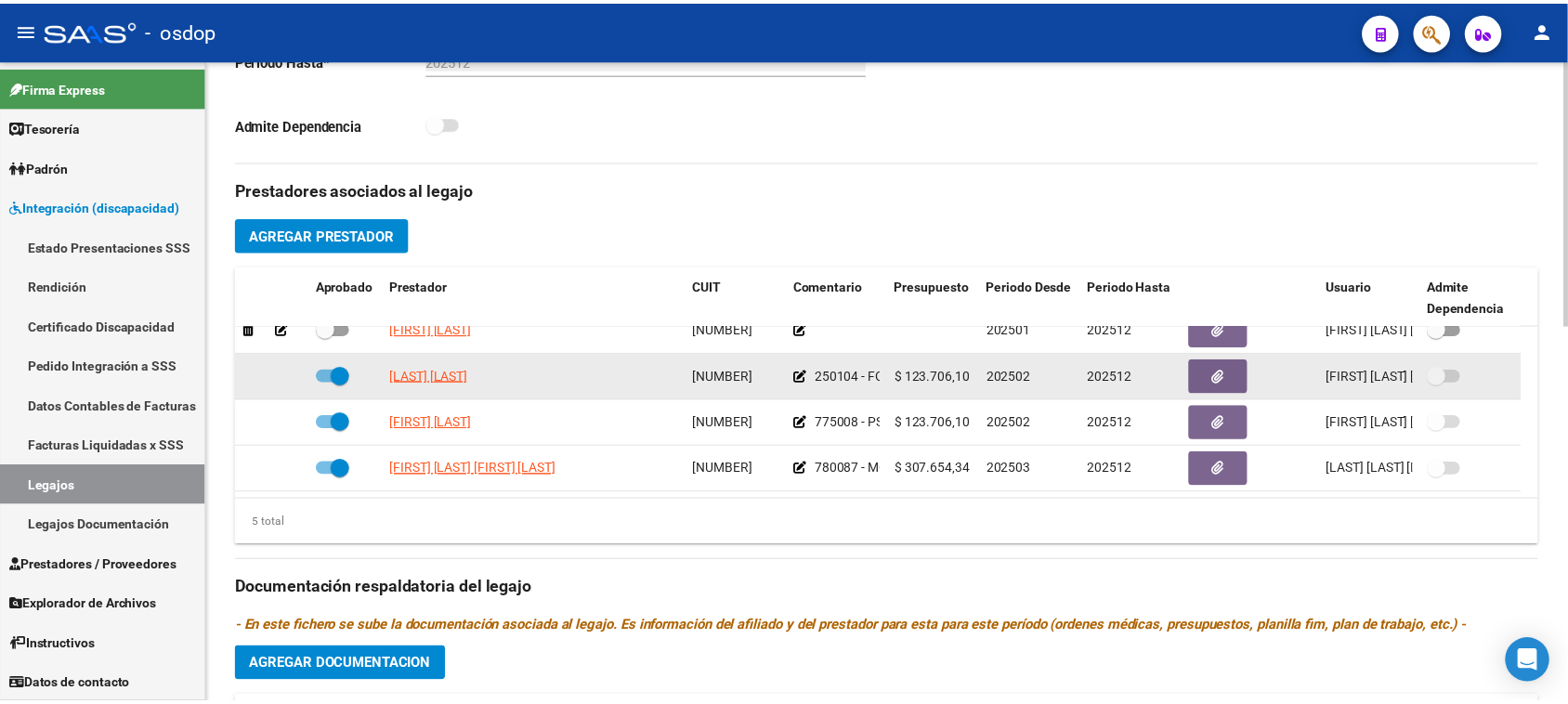 scroll, scrollTop: 0, scrollLeft: 0, axis: both 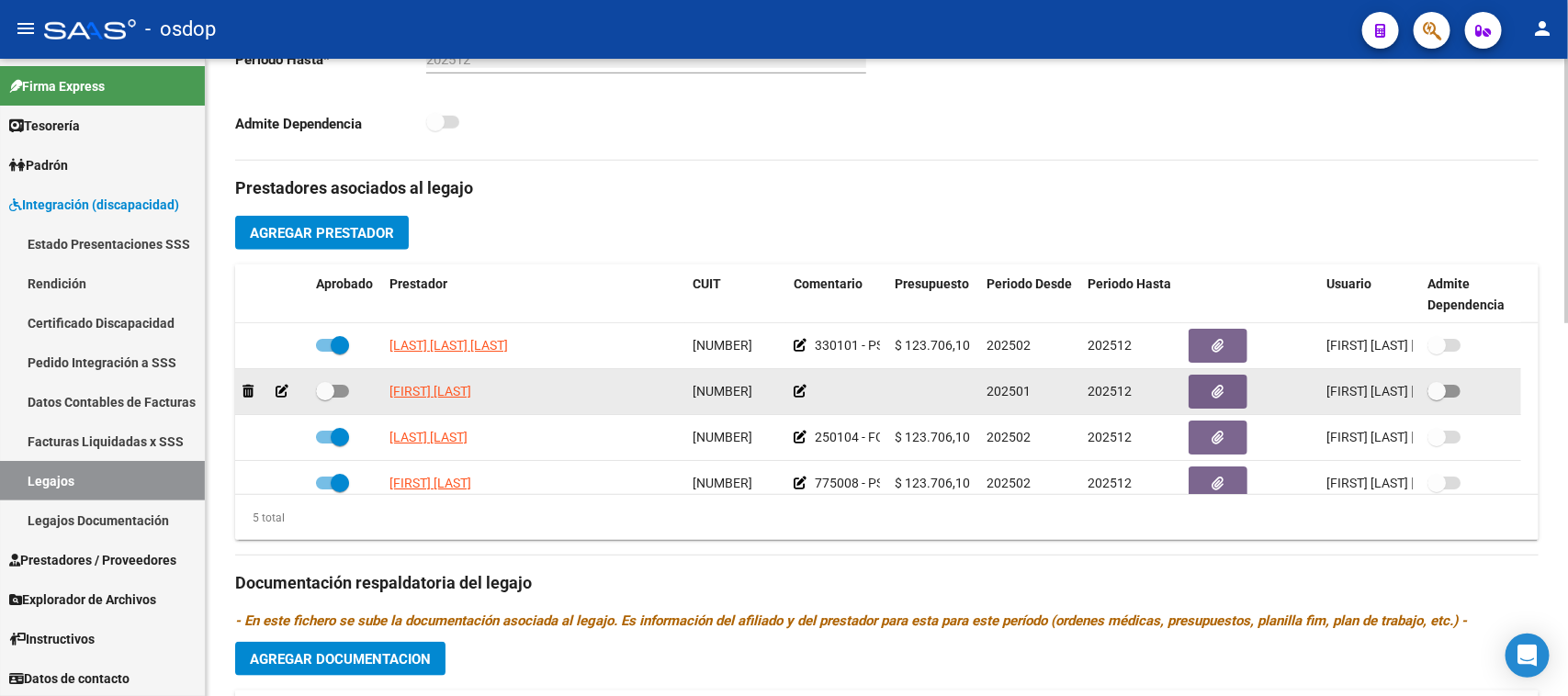 click 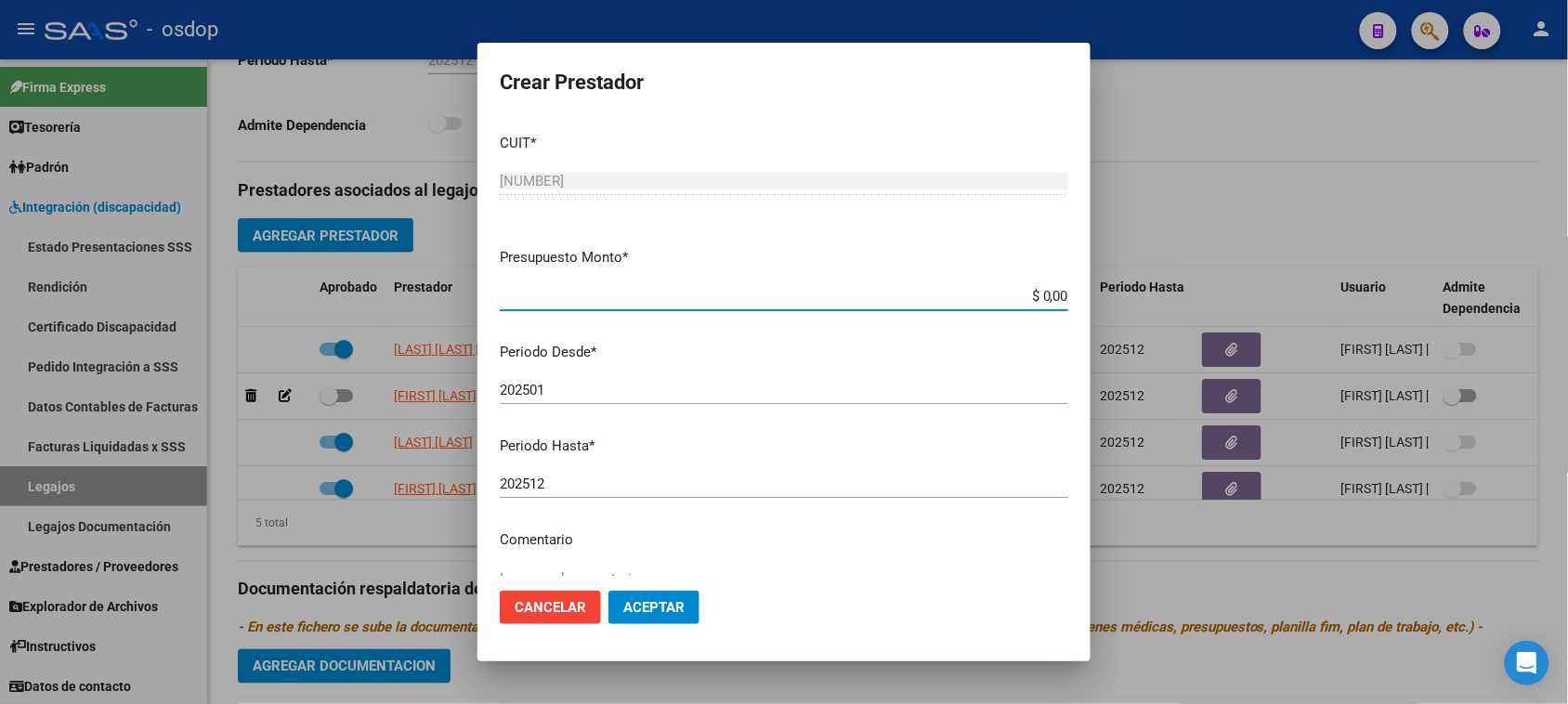 click on "$ 0,00" at bounding box center [784, 296] 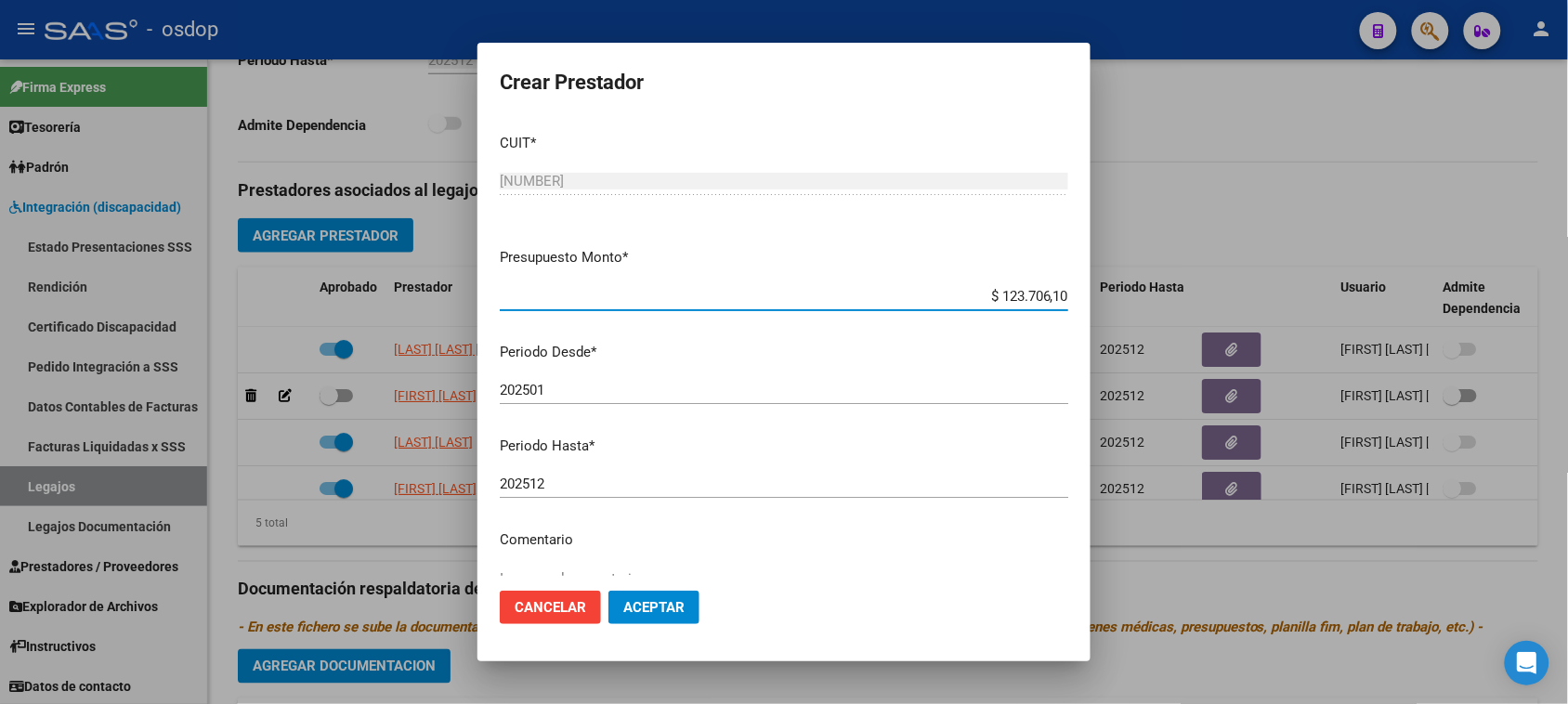 type on "$ 123.706,10" 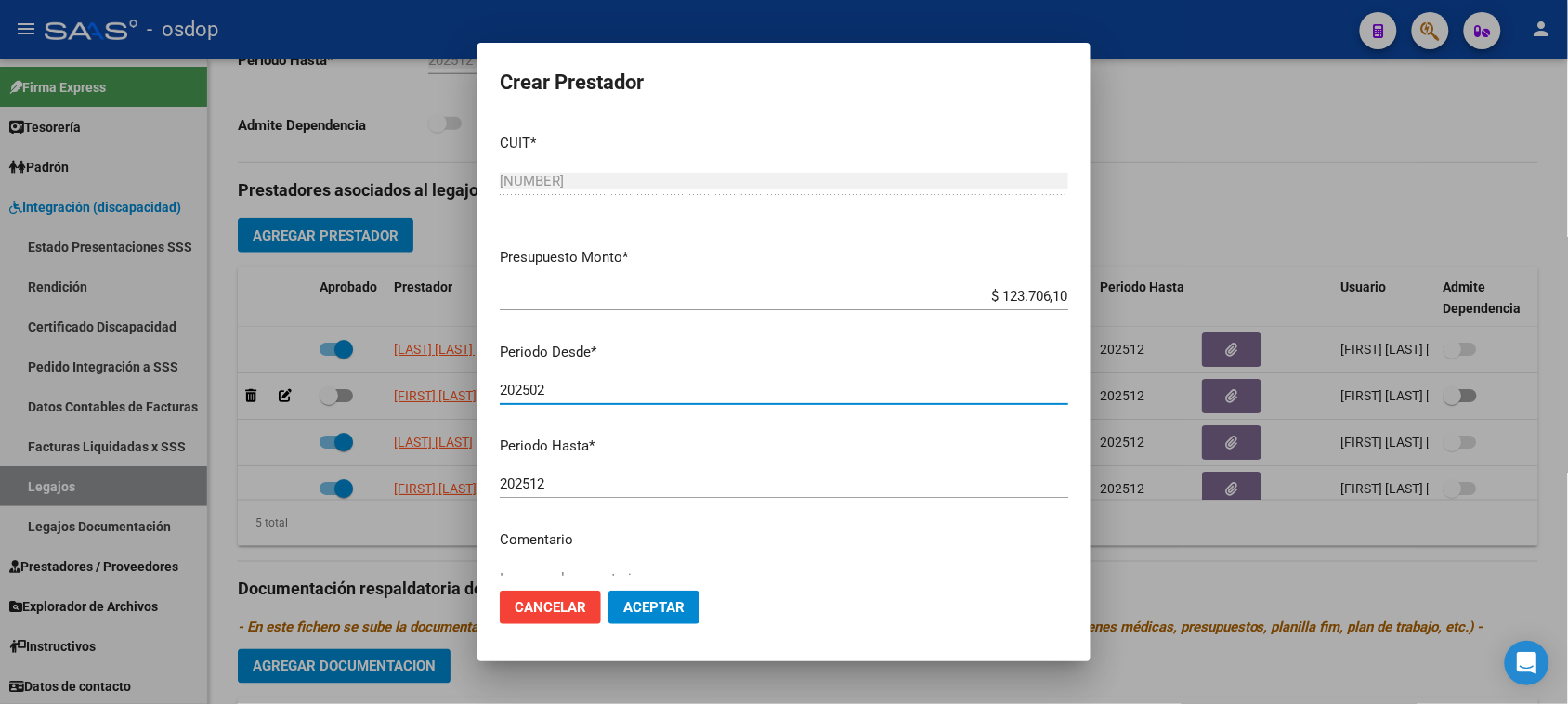 type on "202502" 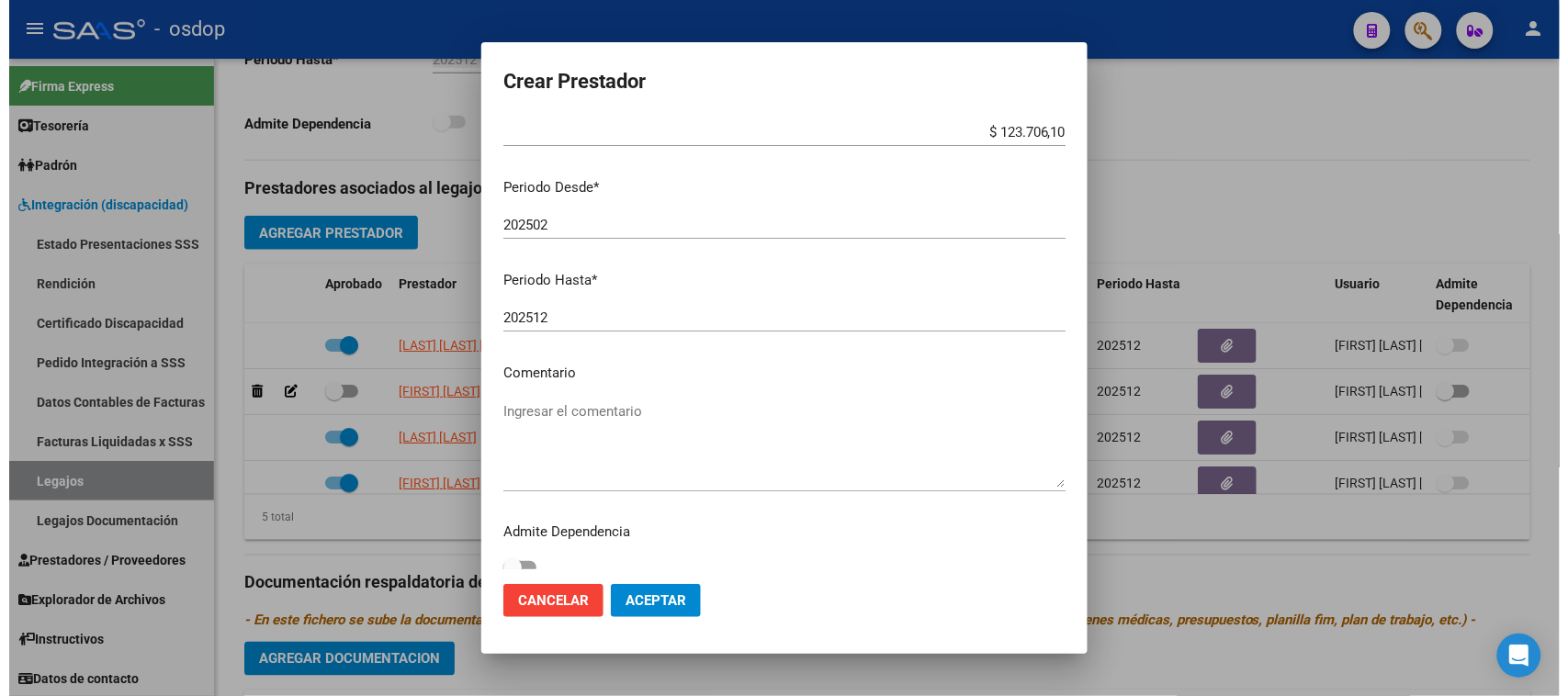 scroll, scrollTop: 175, scrollLeft: 0, axis: vertical 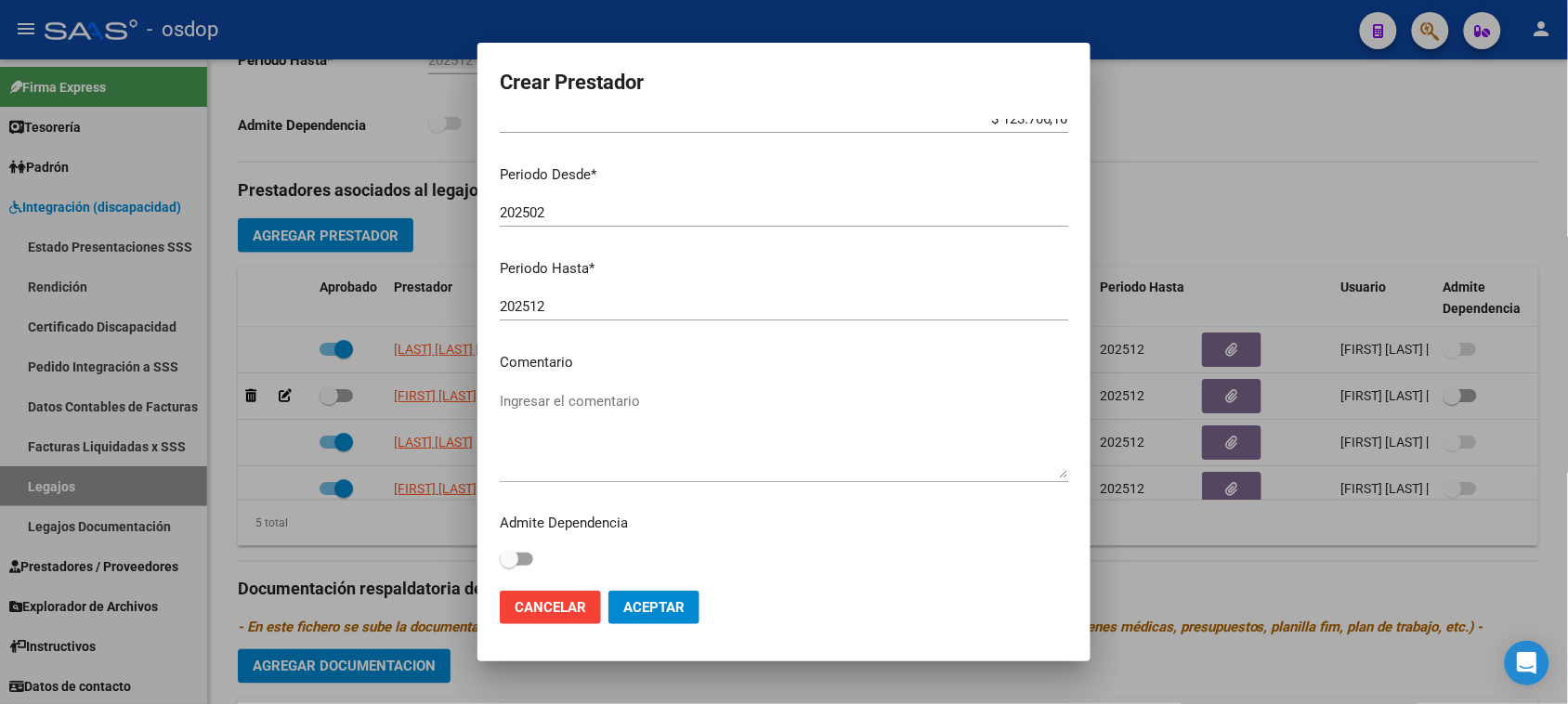 click on "Ingresar el comentario" at bounding box center [784, 435] 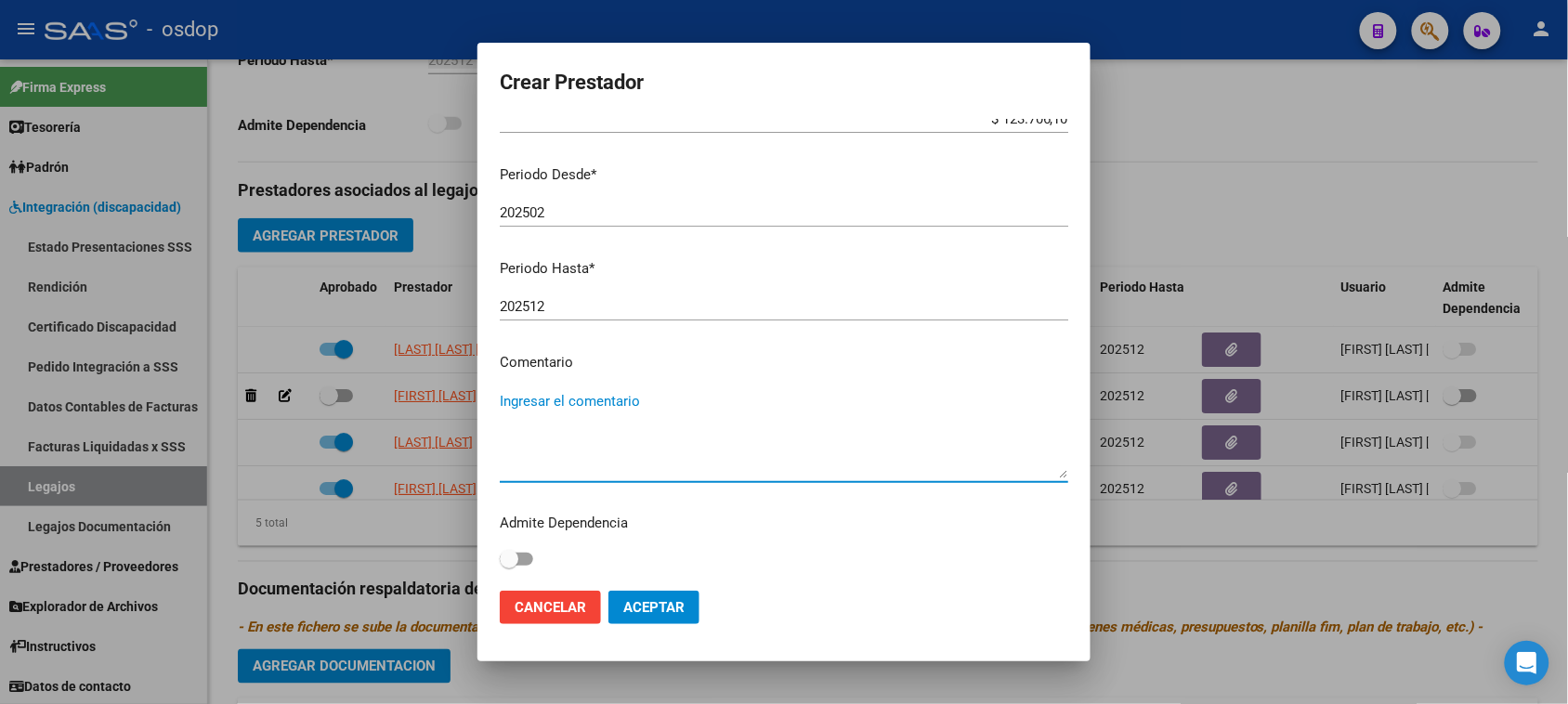 paste on "330105 - PSICOPEDAGOGIA" 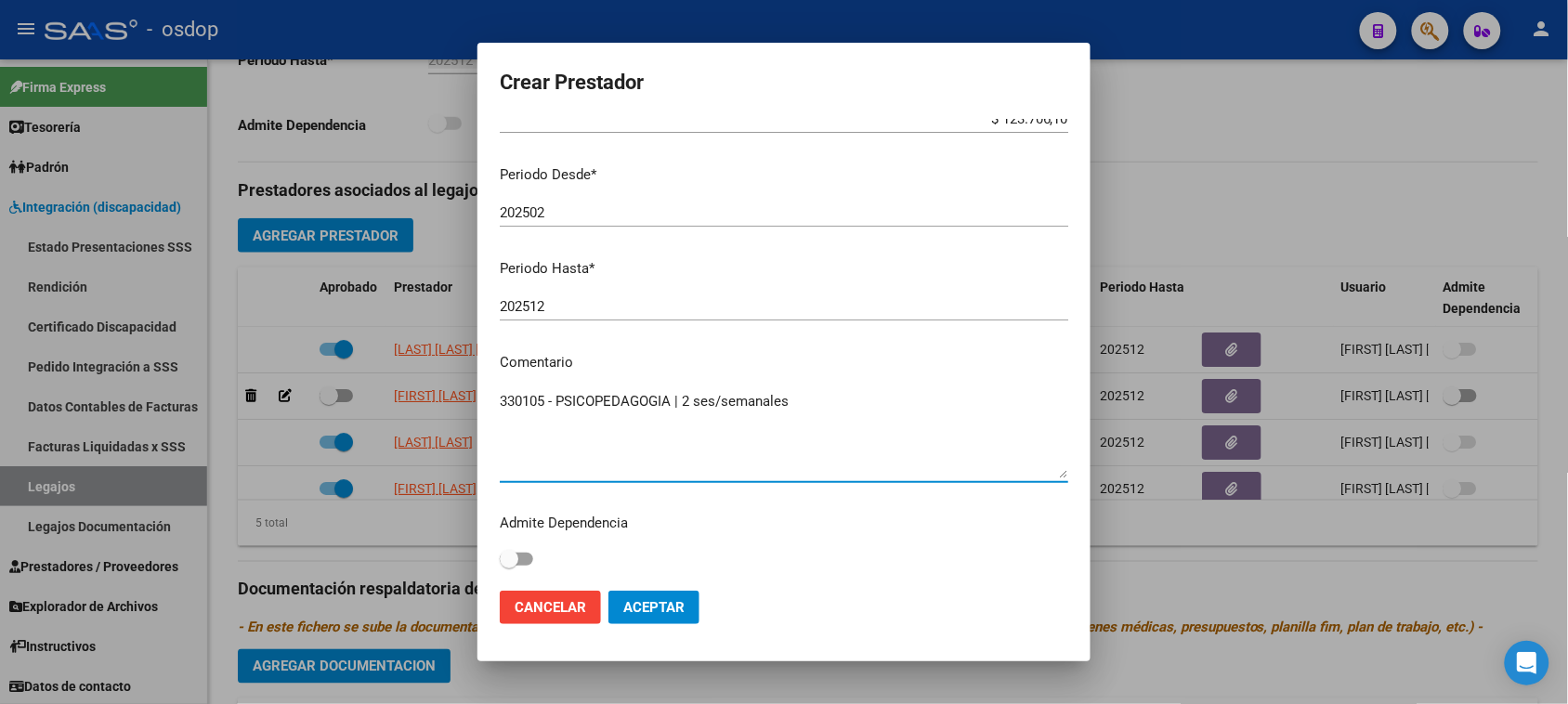type on "330105 - PSICOPEDAGOGIA | 2 ses/semanales" 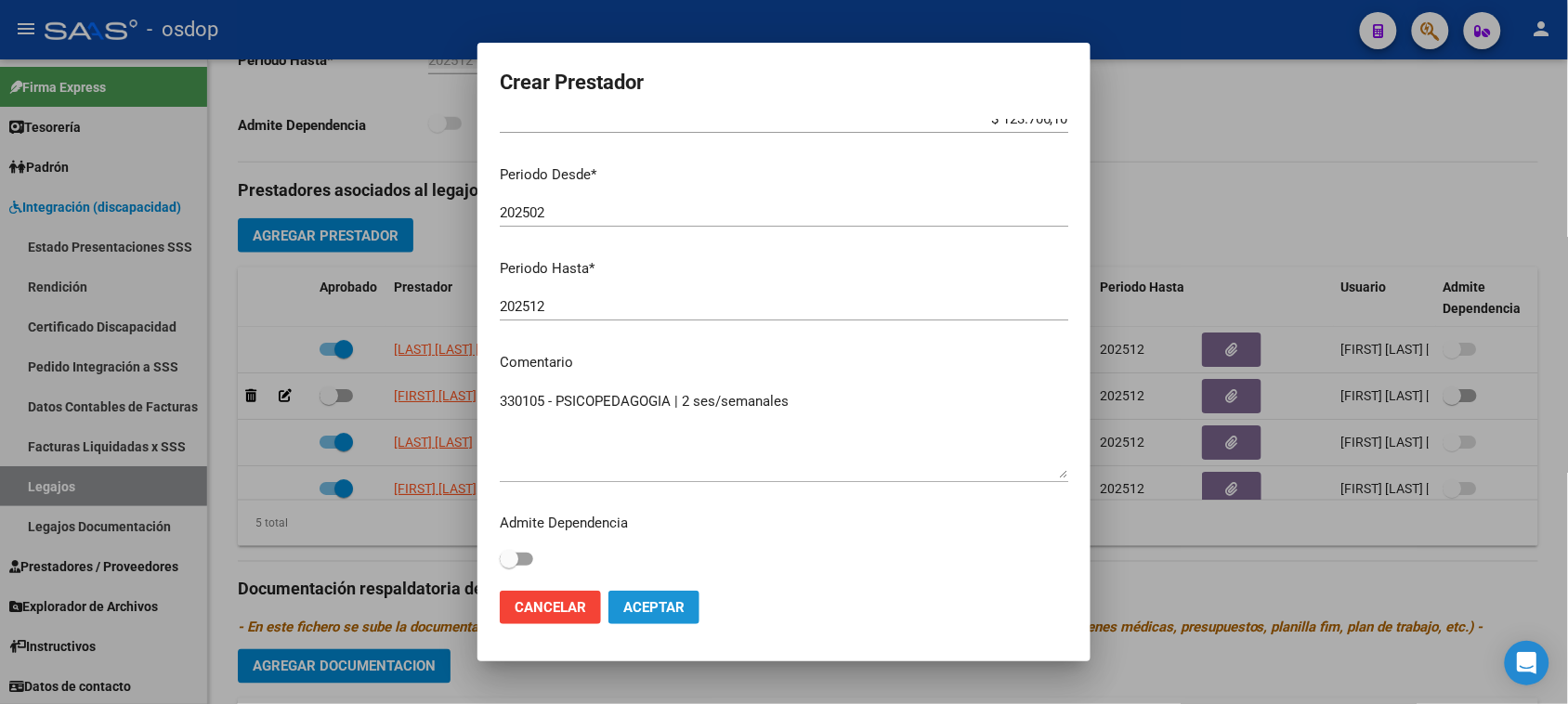 click on "Aceptar" 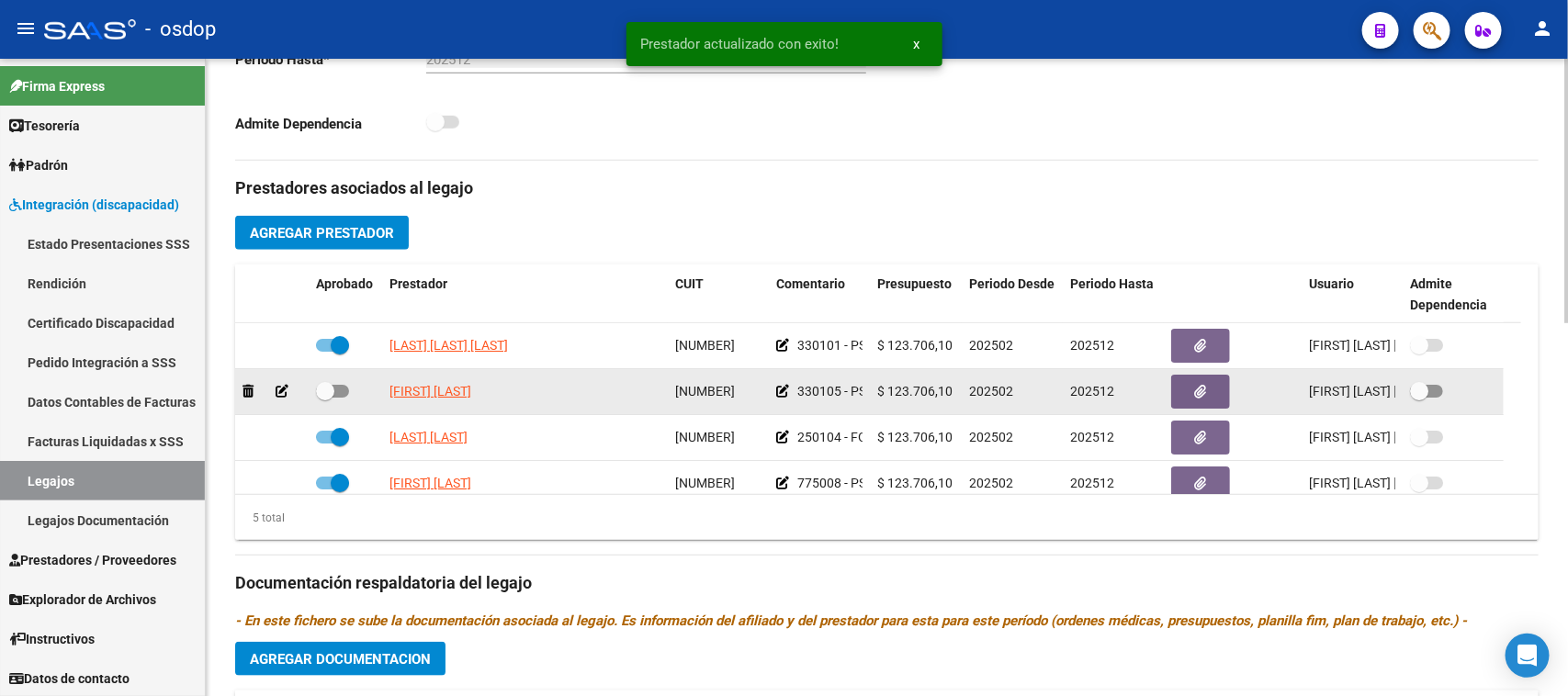 click at bounding box center (333, 391) 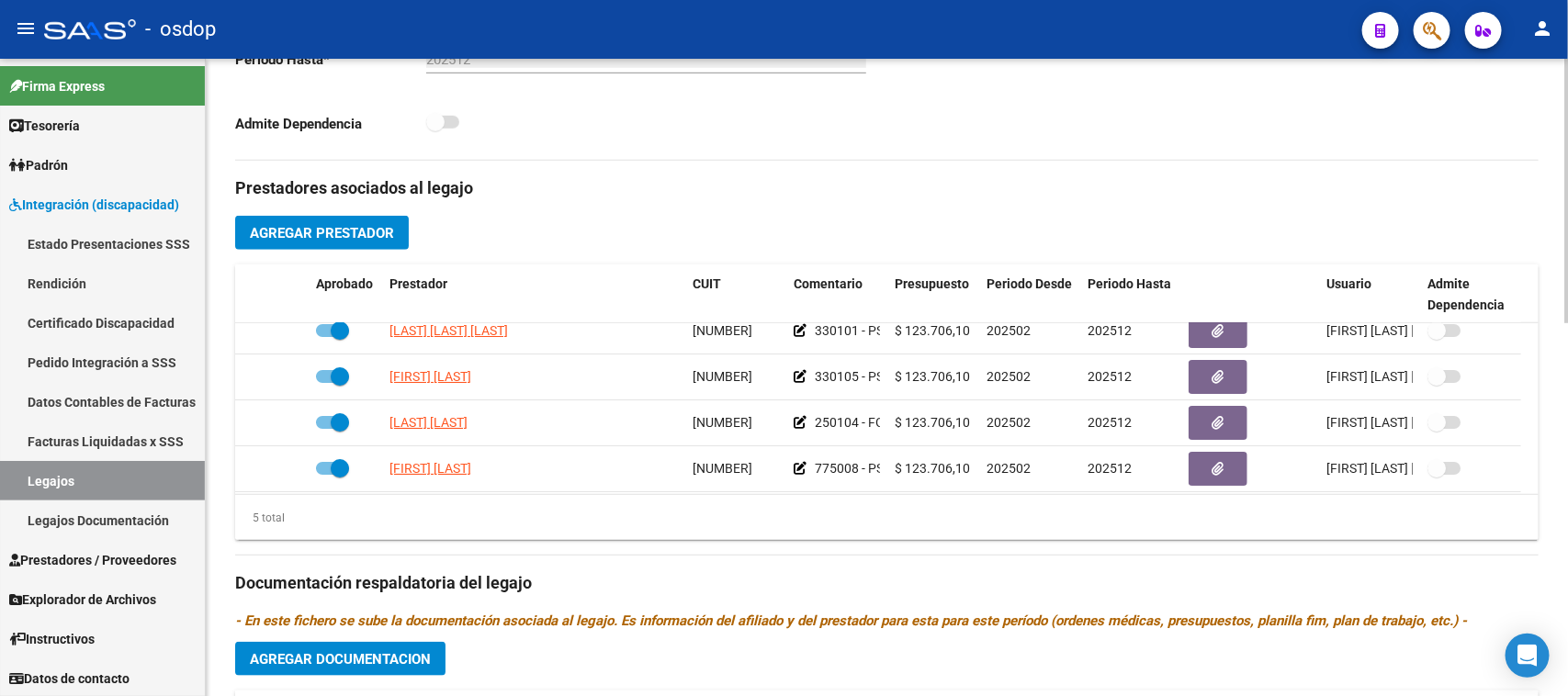 scroll, scrollTop: 65, scrollLeft: 0, axis: vertical 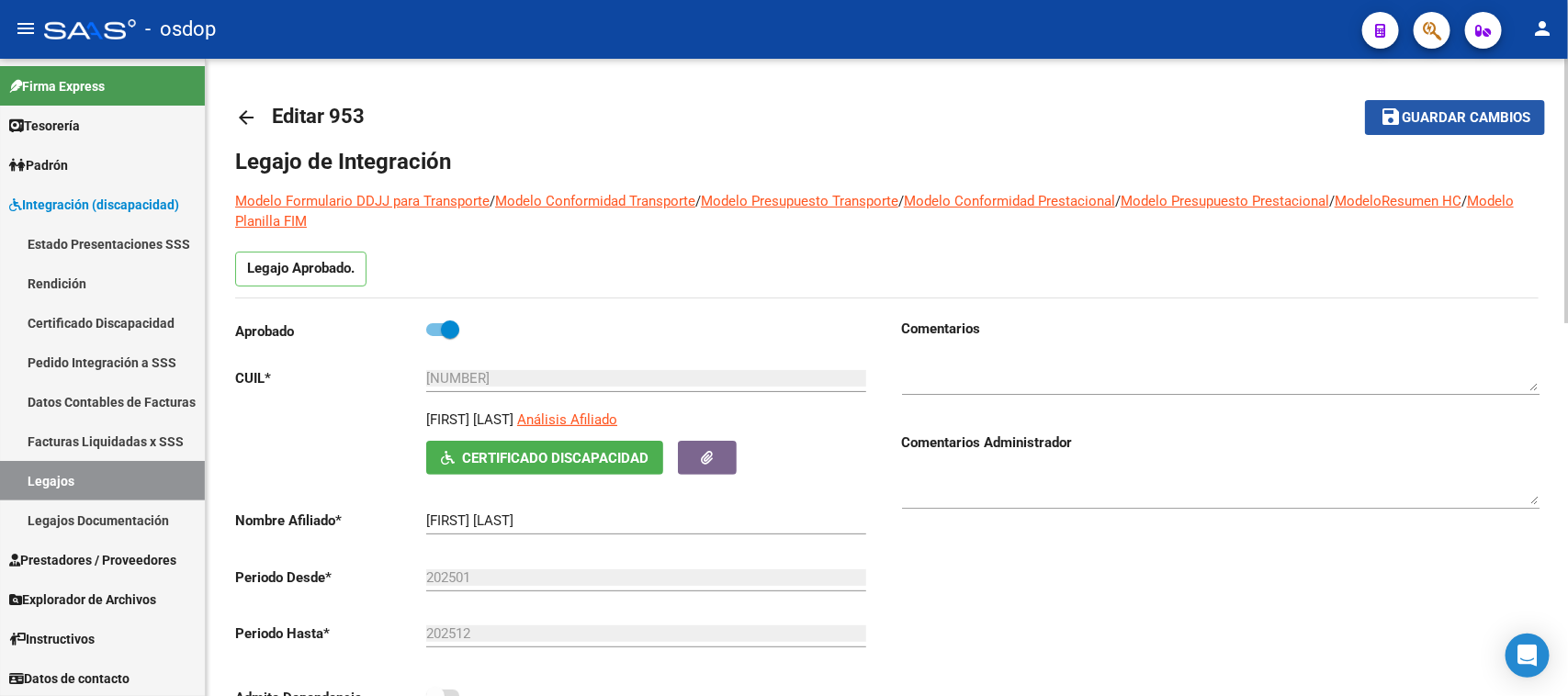 click on "save Guardar cambios" 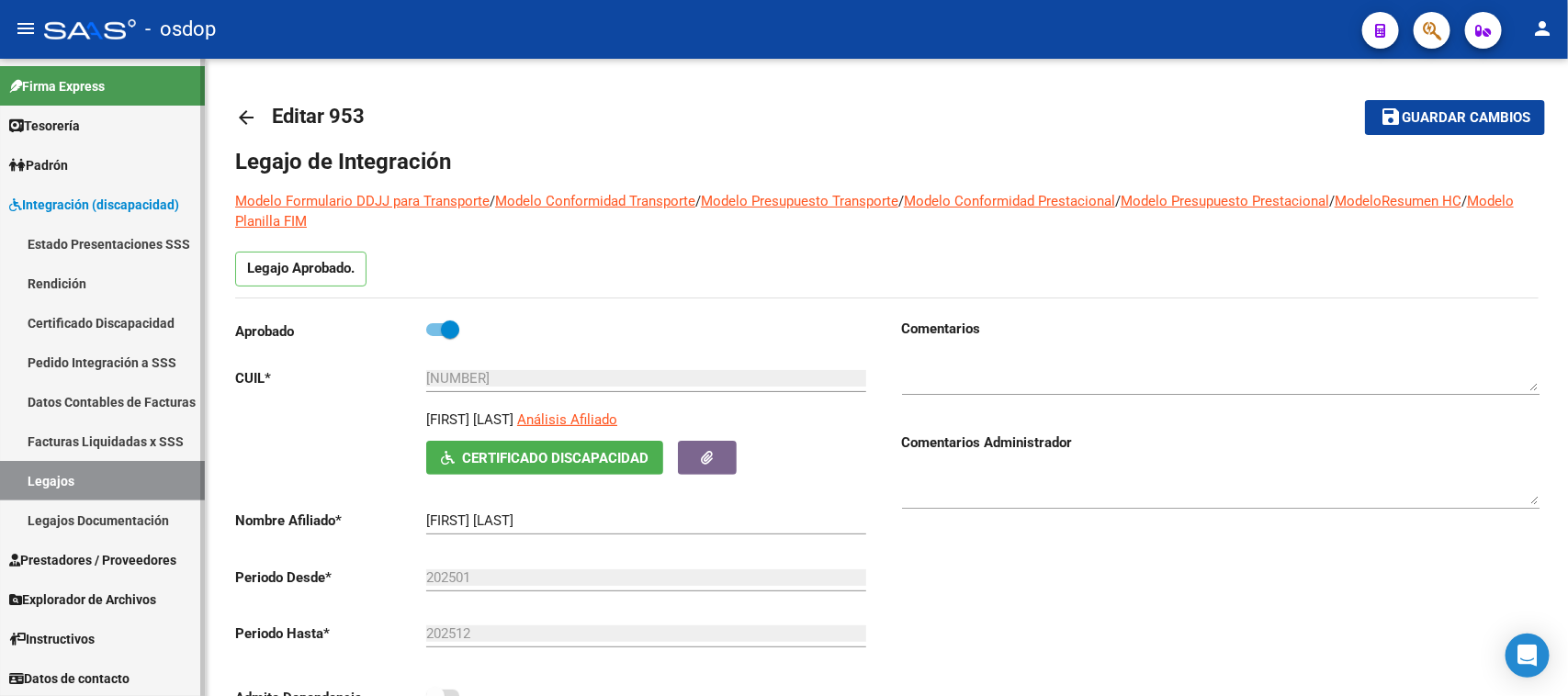 click on "Certificado Discapacidad" at bounding box center [102, 322] 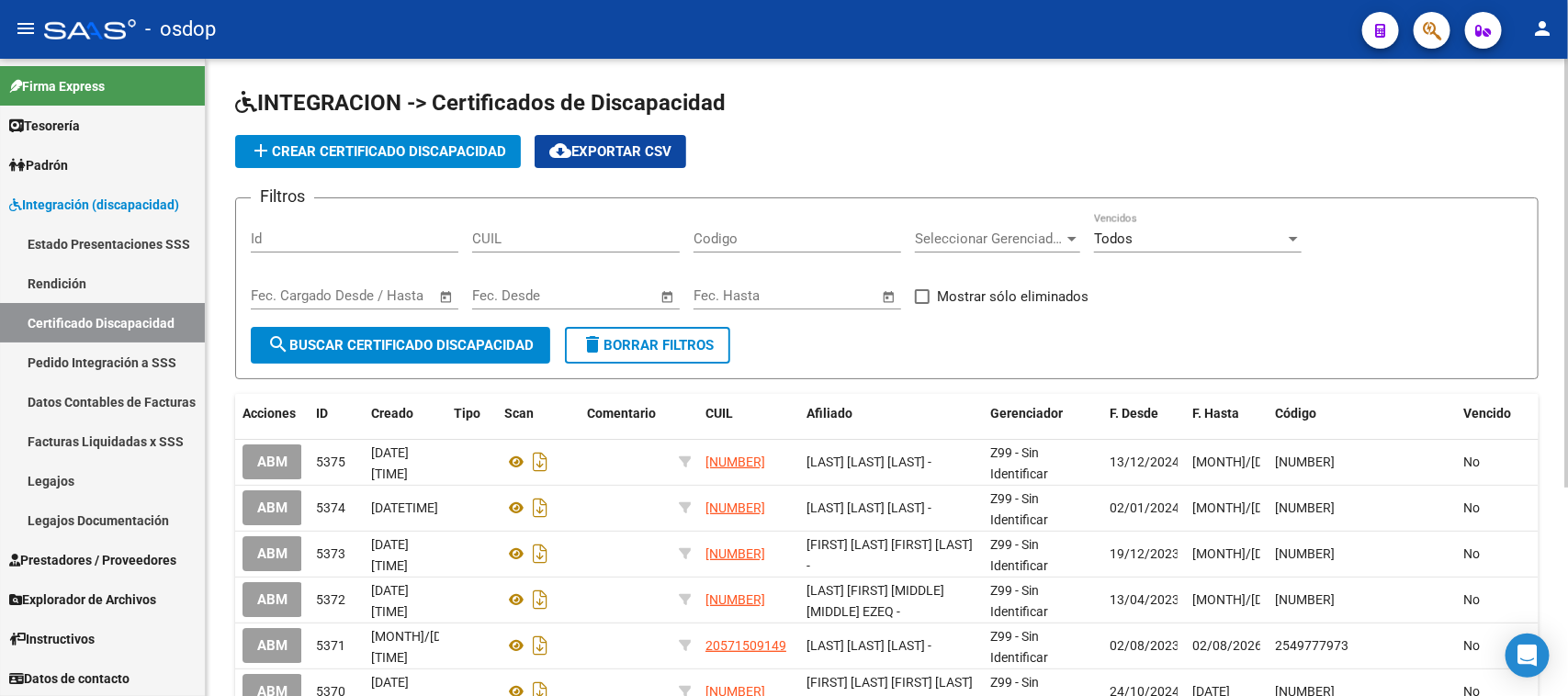 click on "CUIL" at bounding box center [576, 239] 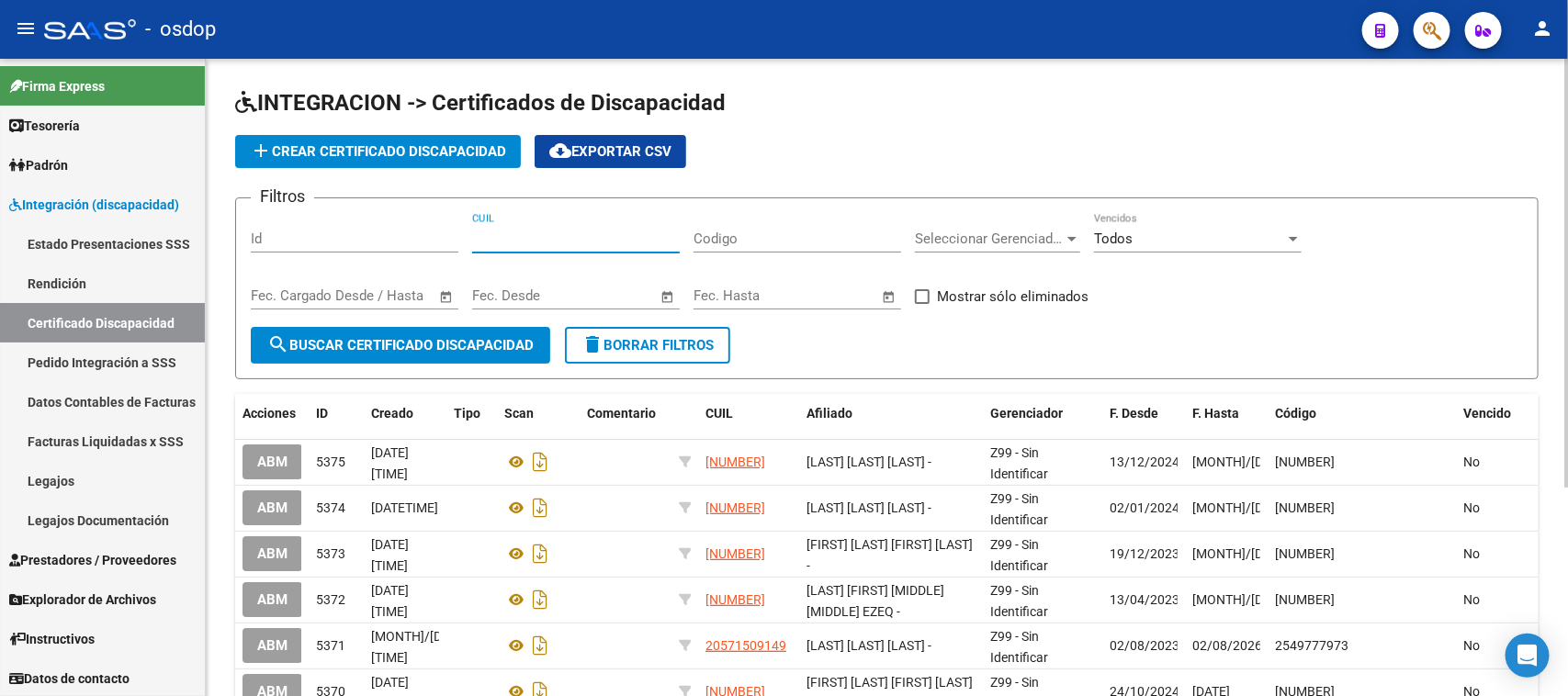 paste on "[NUMBER]" 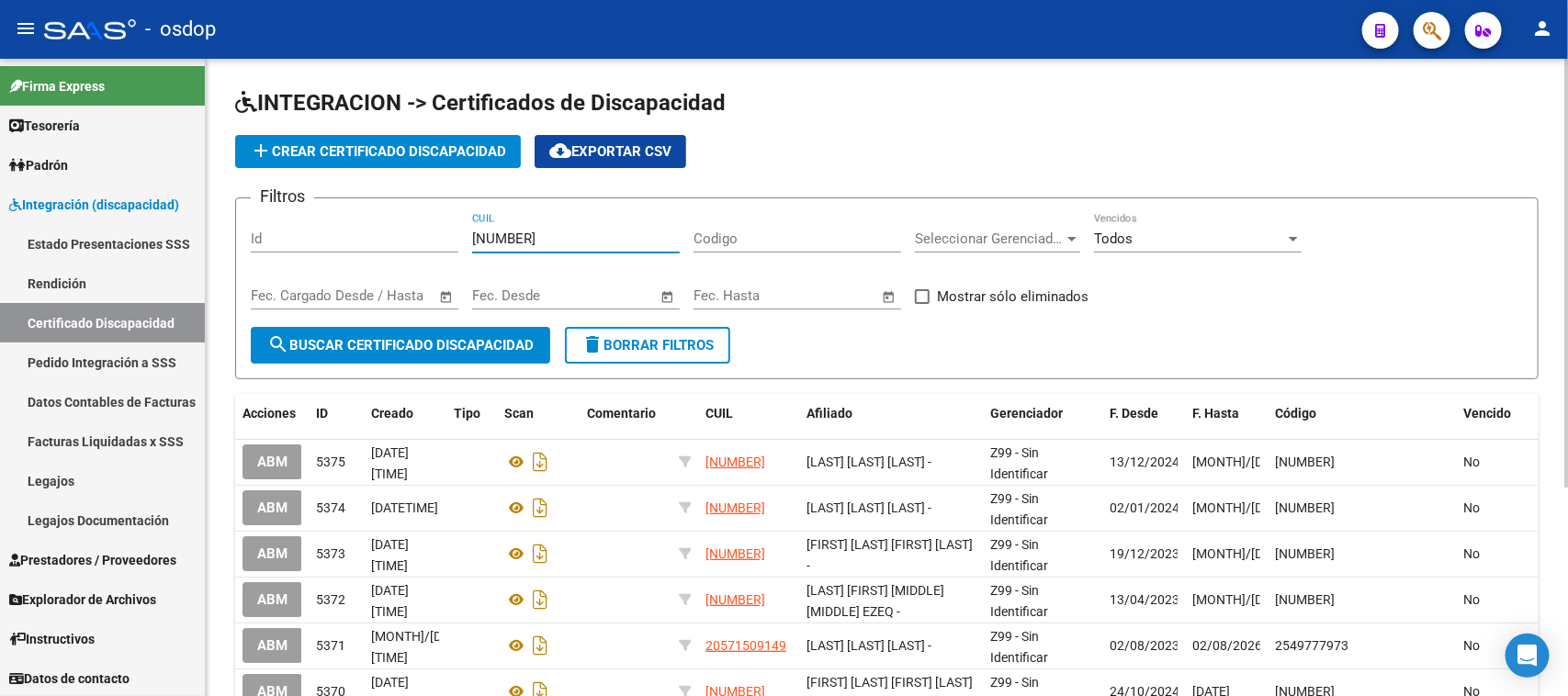 type on "[NUMBER]" 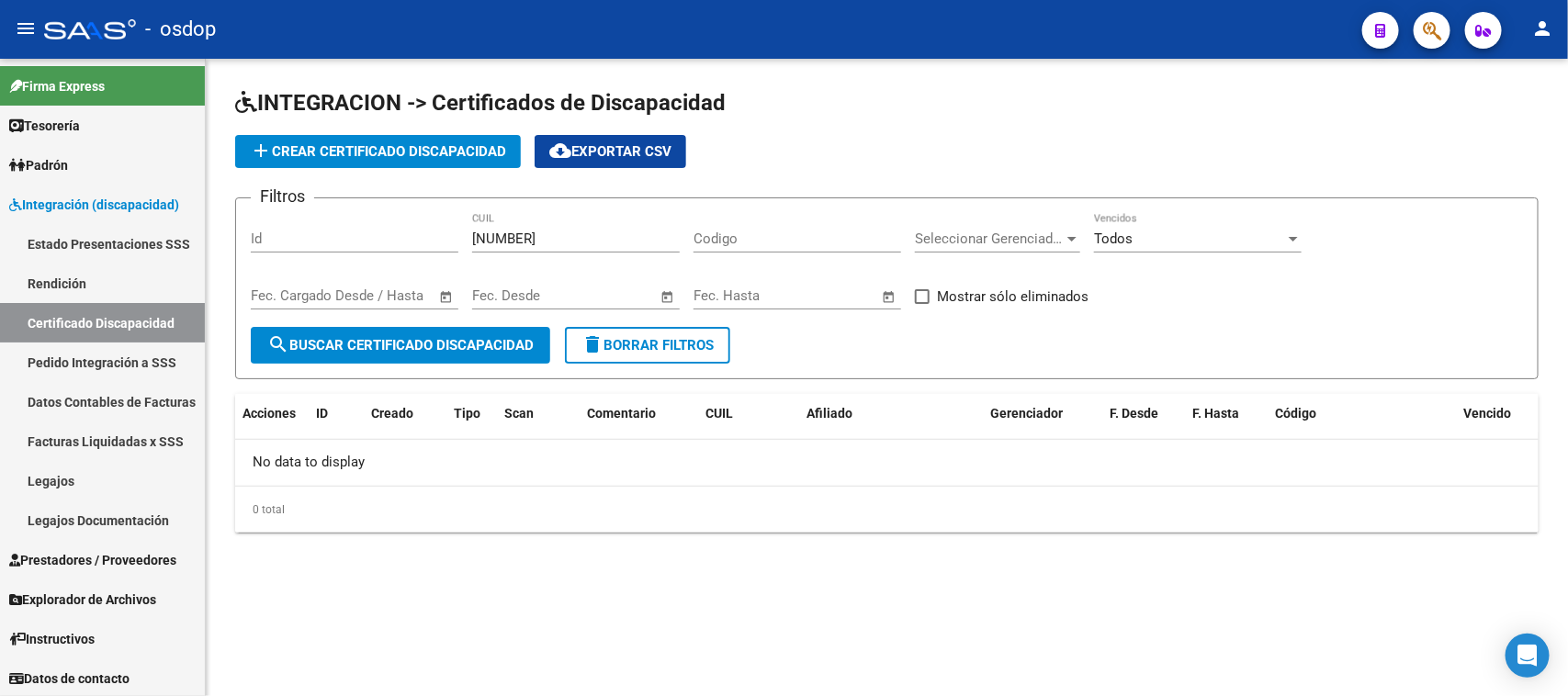 click on "add  Crear Certificado Discapacidad" 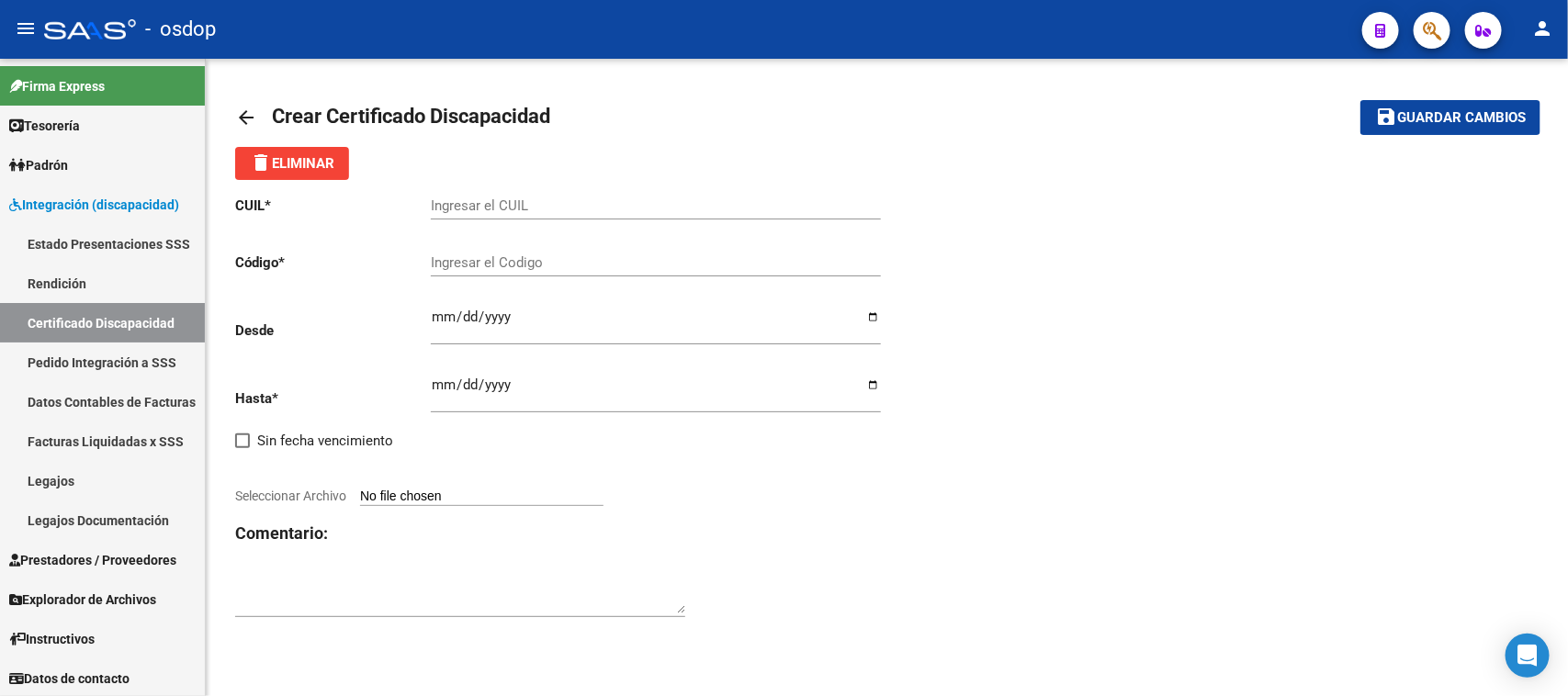click on "Ingresar el CUIL" at bounding box center [656, 206] 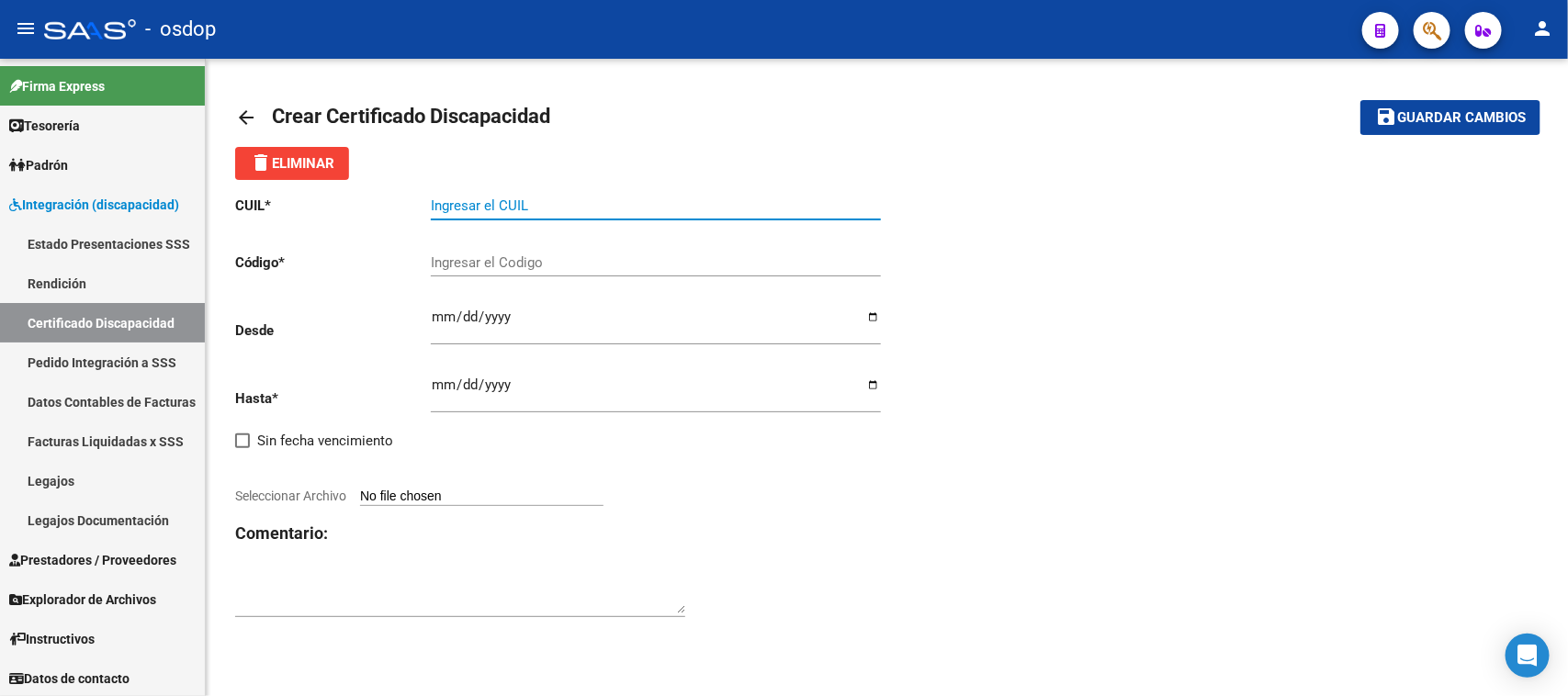 paste on "[NUMBER]" 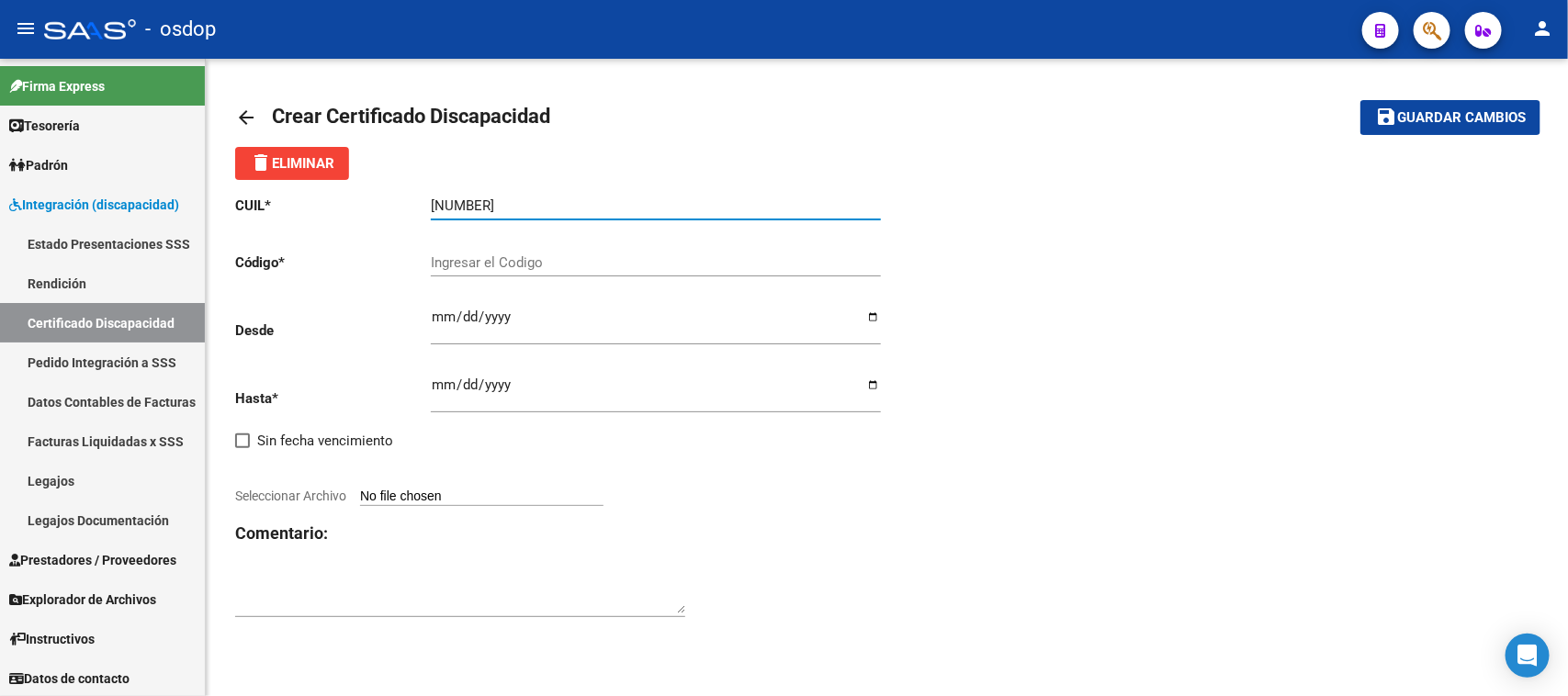 type on "[NUMBER]" 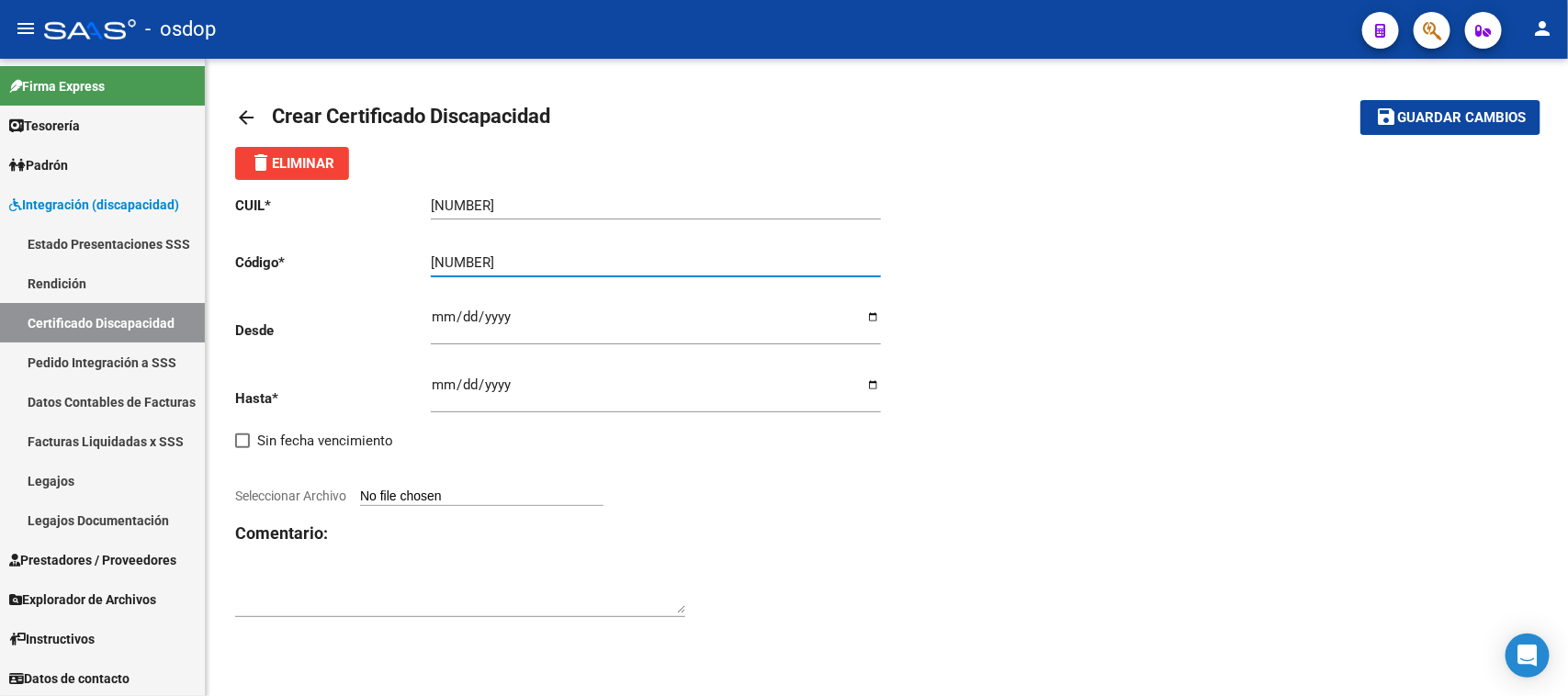 type on "[NUMBER]" 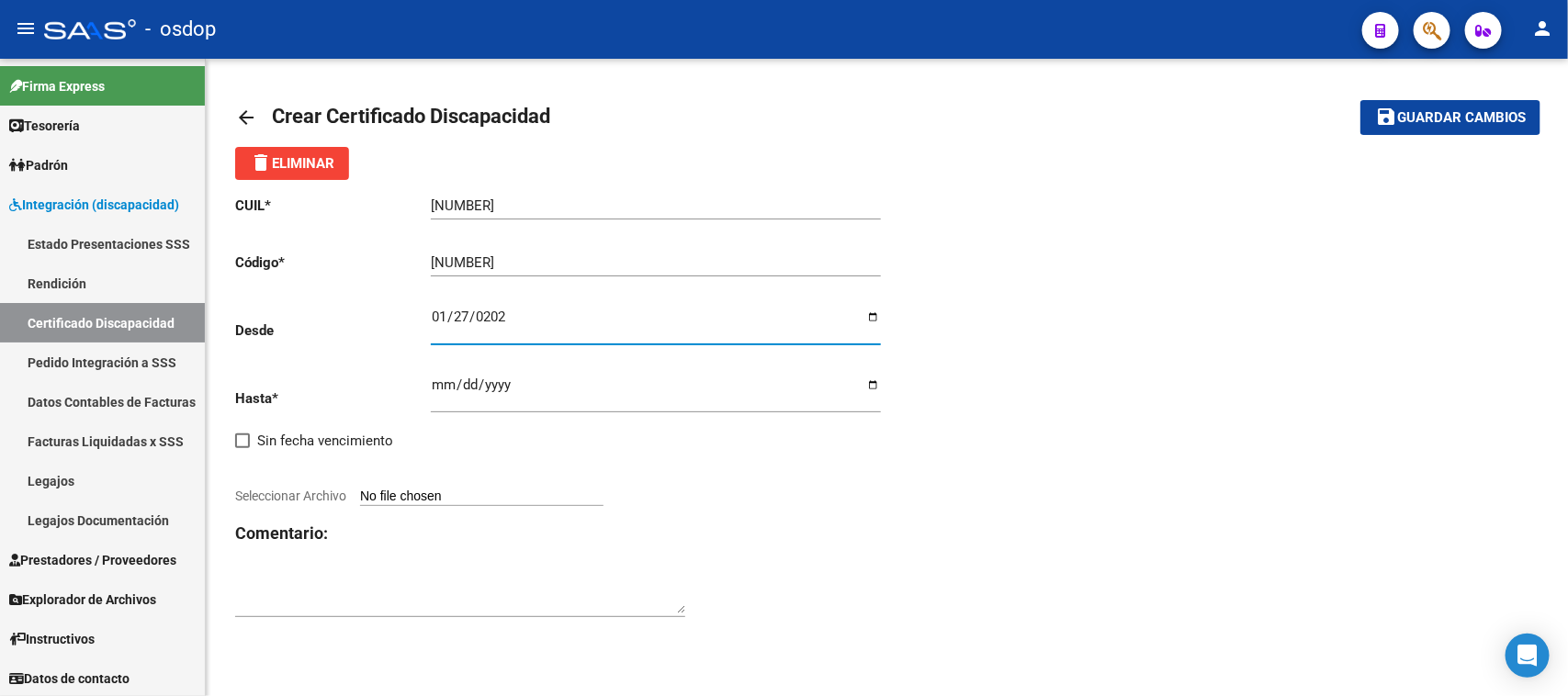 type on "[DATE]" 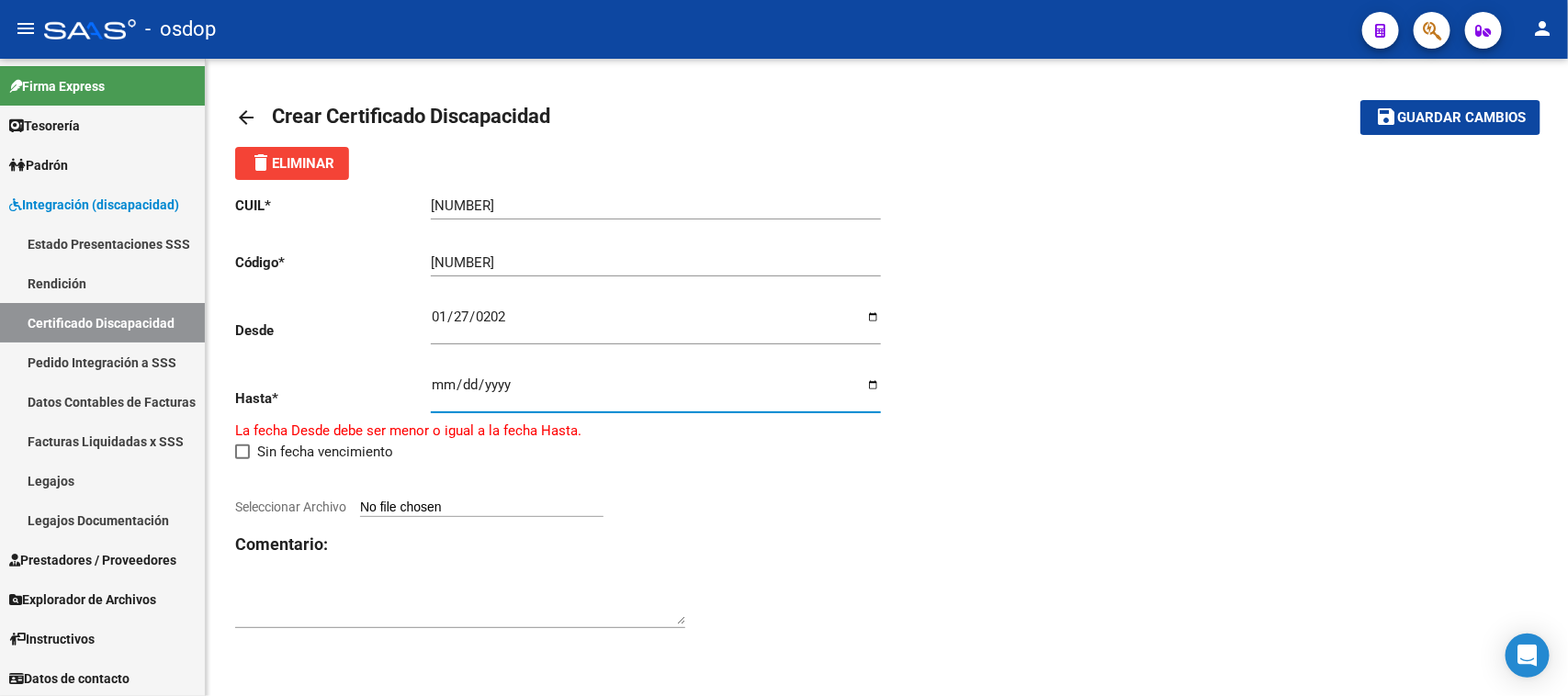 type on "[DATE]" 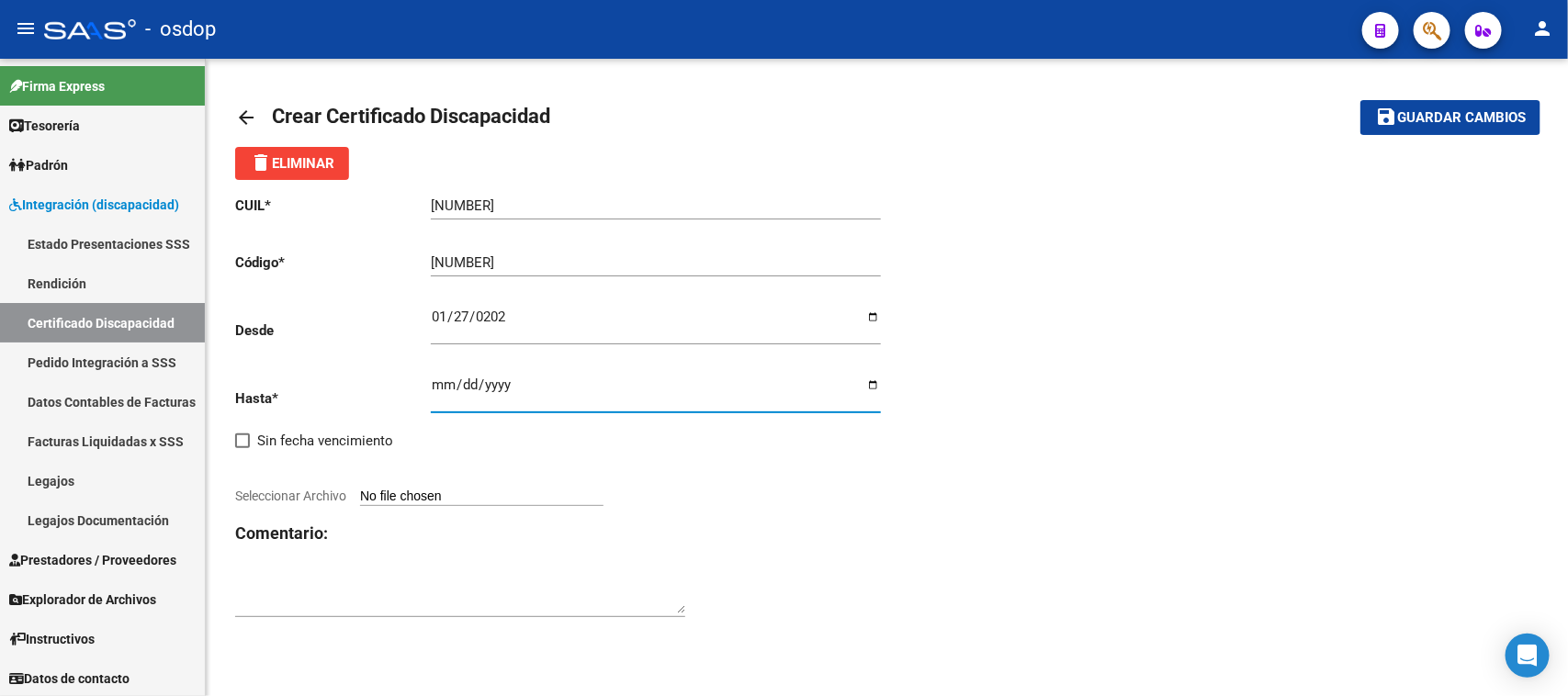click on "Seleccionar Archivo" at bounding box center [481, 497] 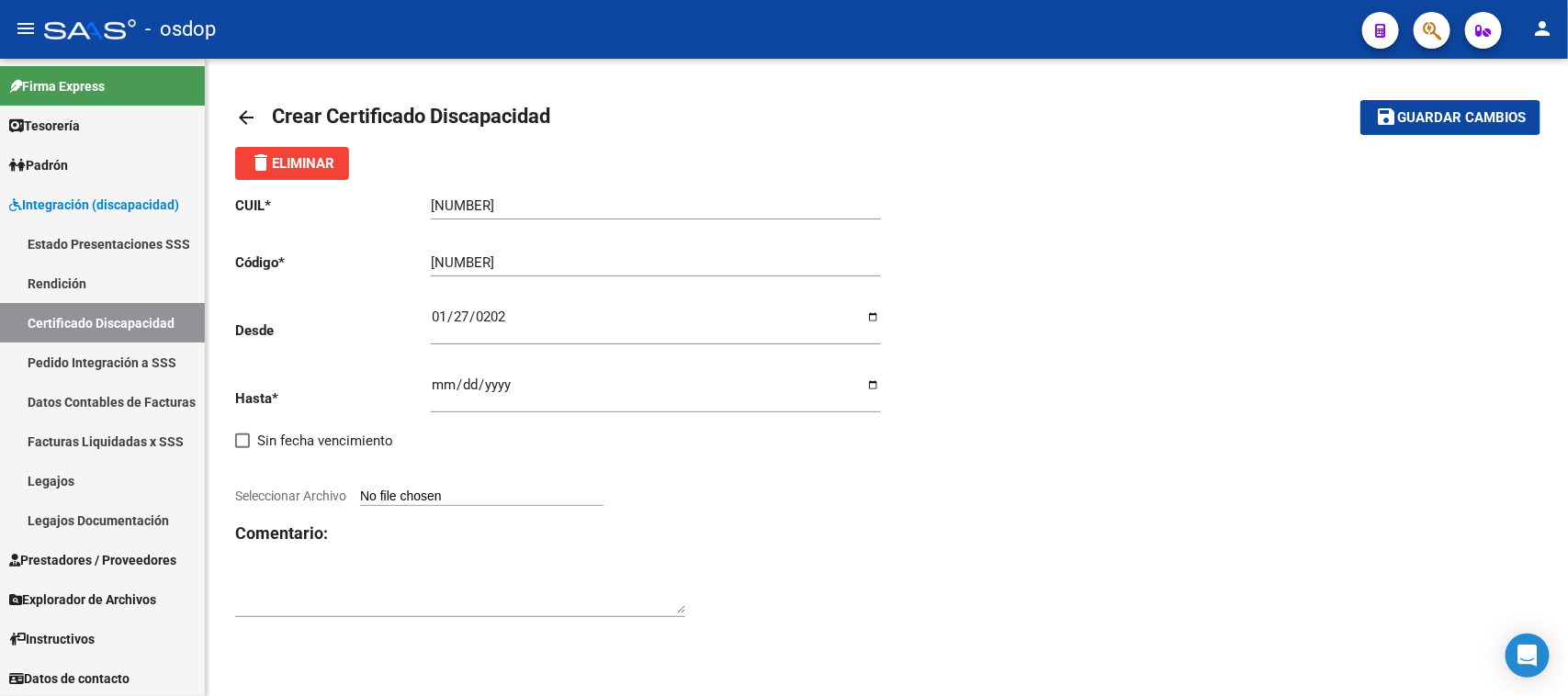 type on "C:\fakepath\[NUMBER].pdf" 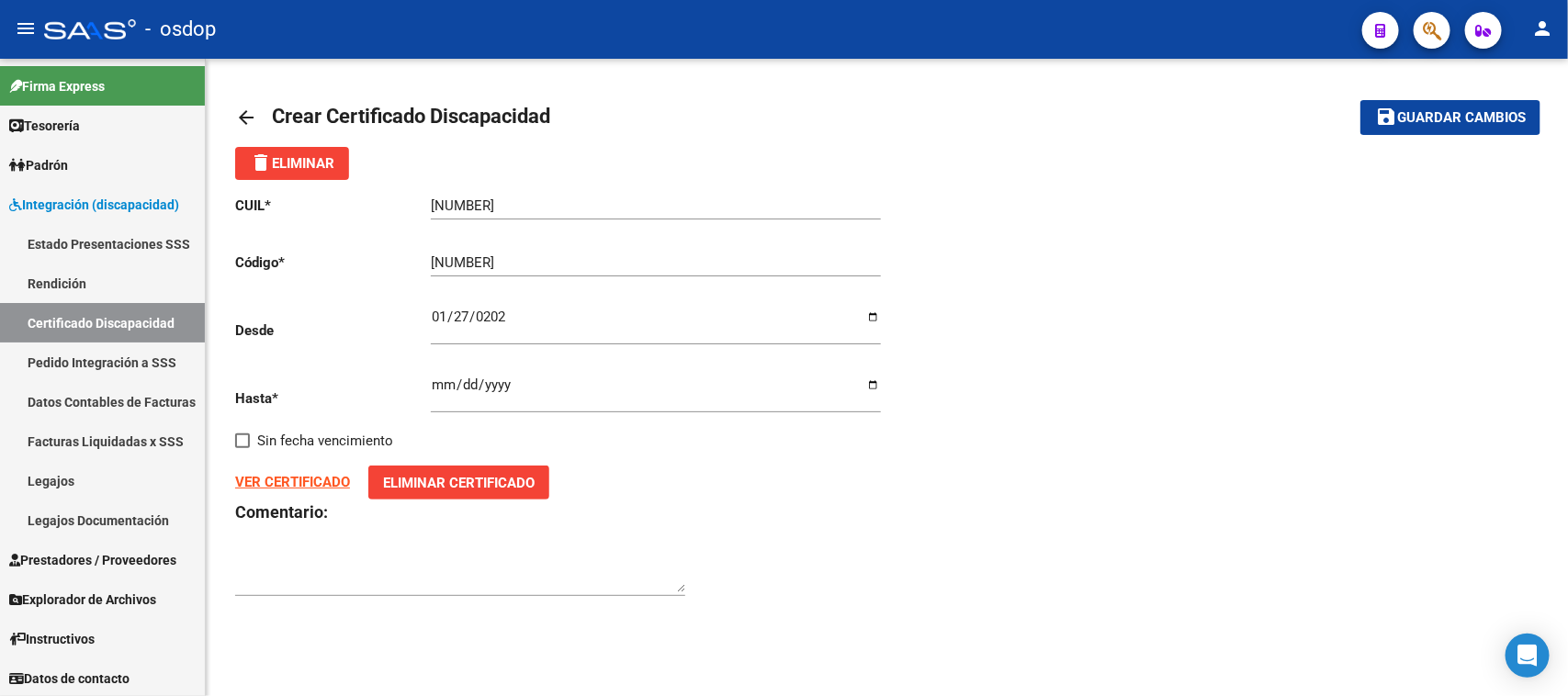 click on "save Guardar cambios" 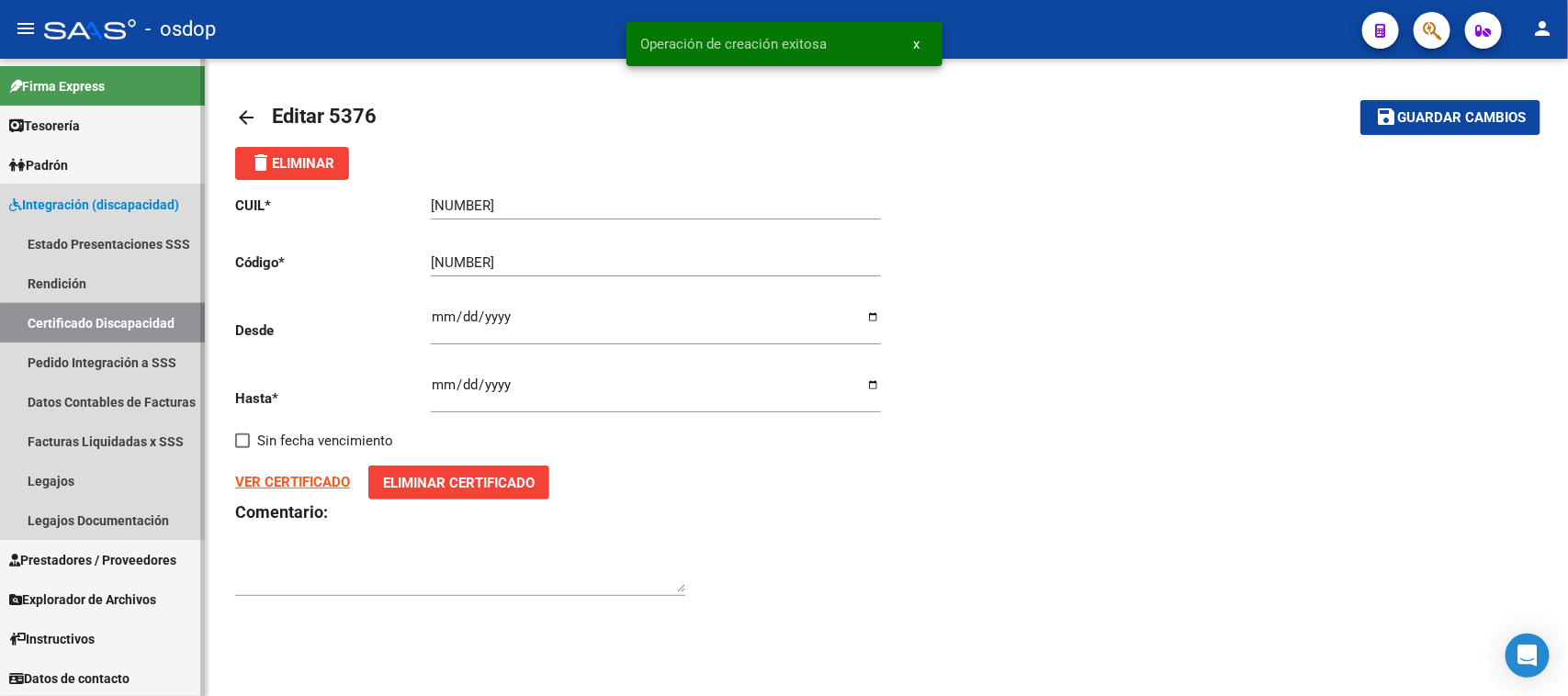click on "Certificado Discapacidad" at bounding box center [102, 322] 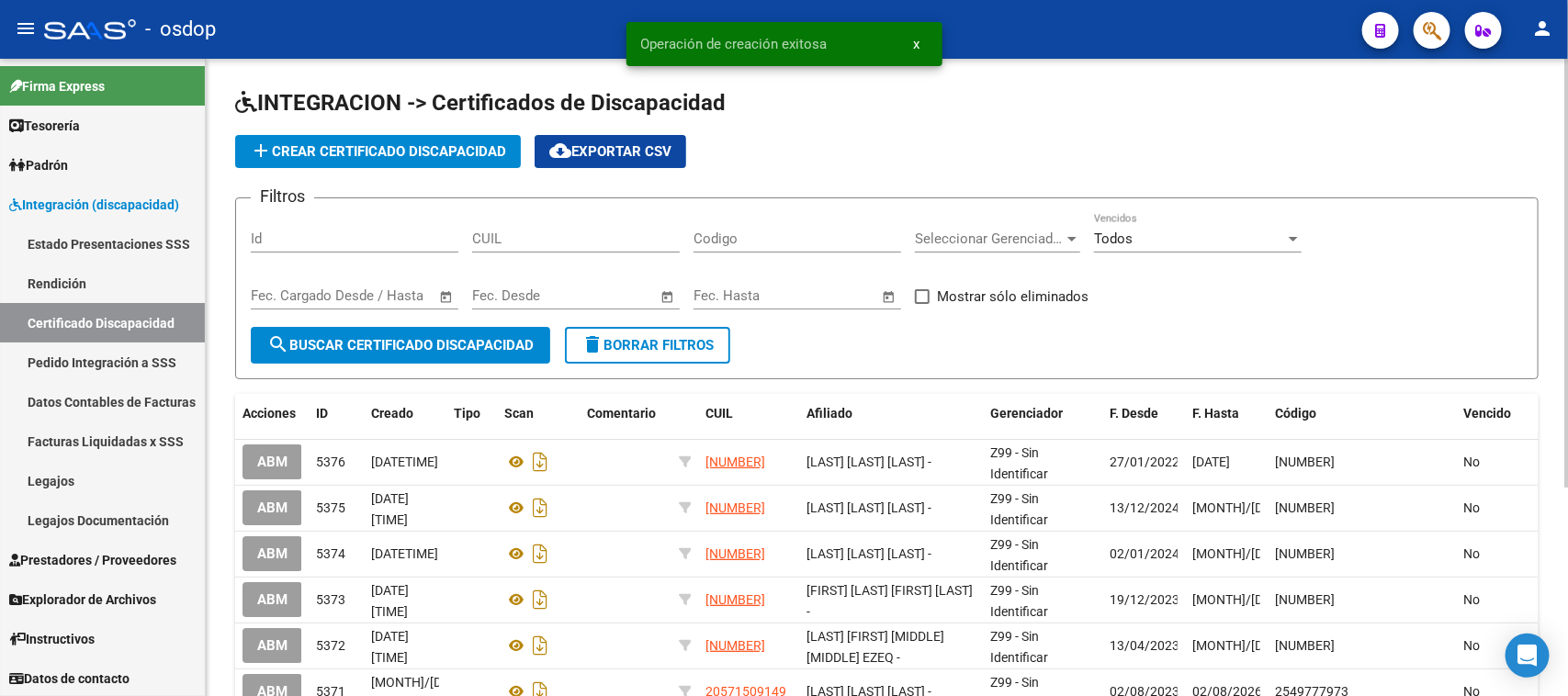 click on "CUIL" at bounding box center [576, 239] 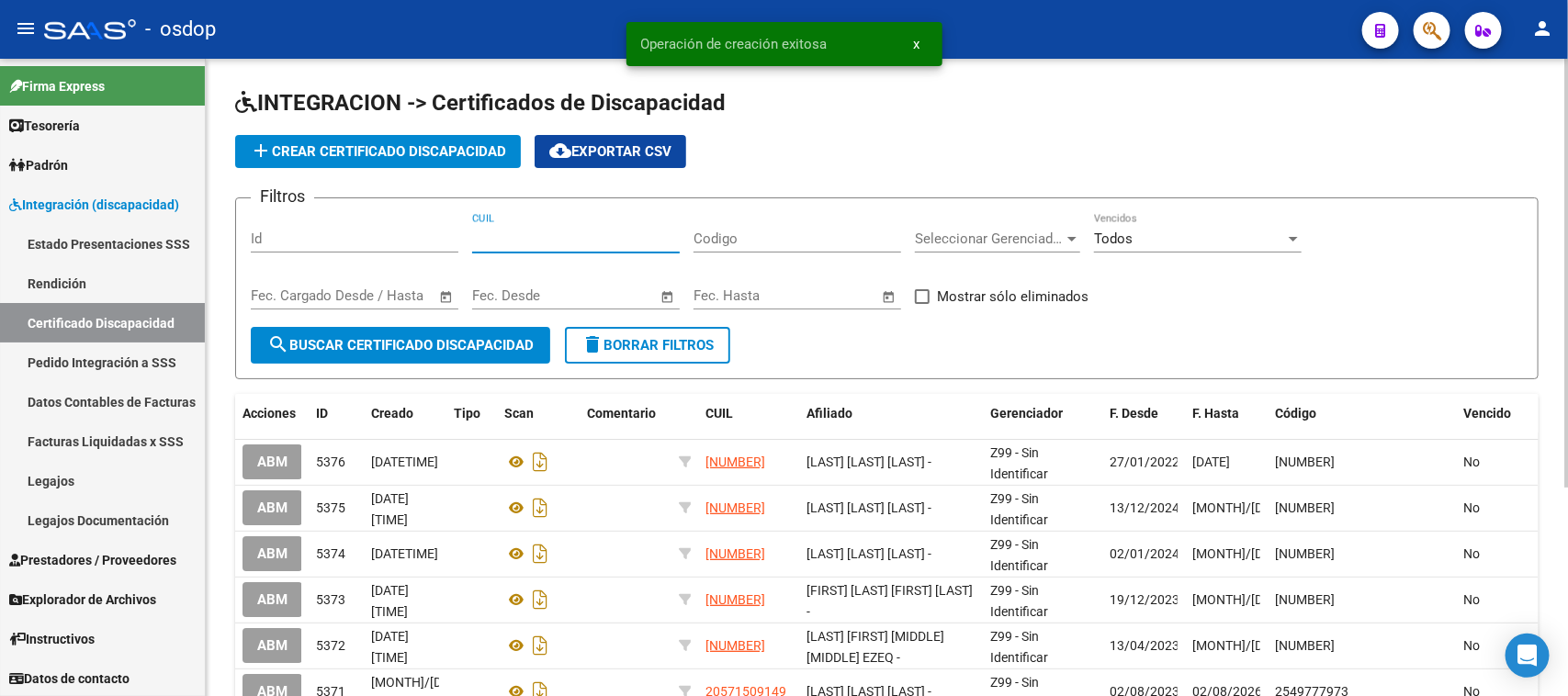 paste on "[NUMBER]" 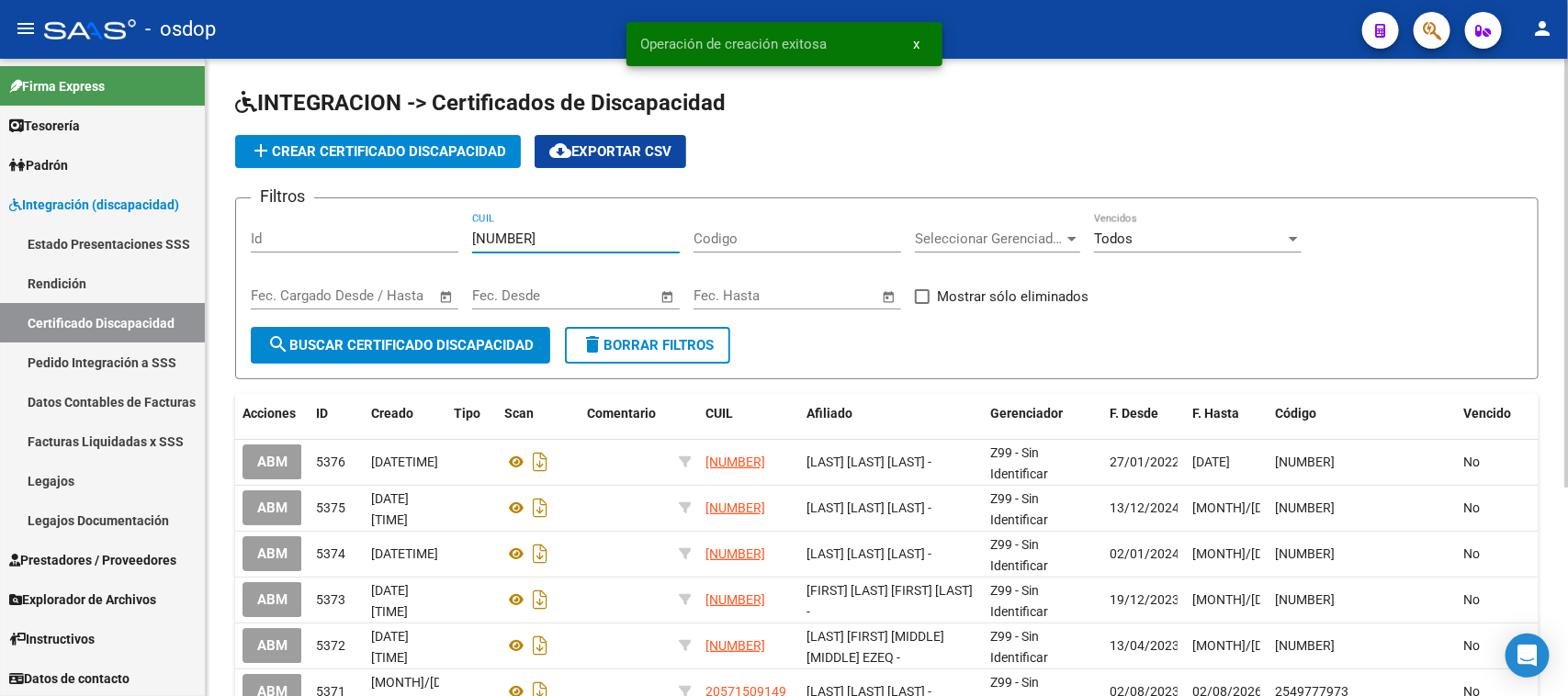 type on "[NUMBER]" 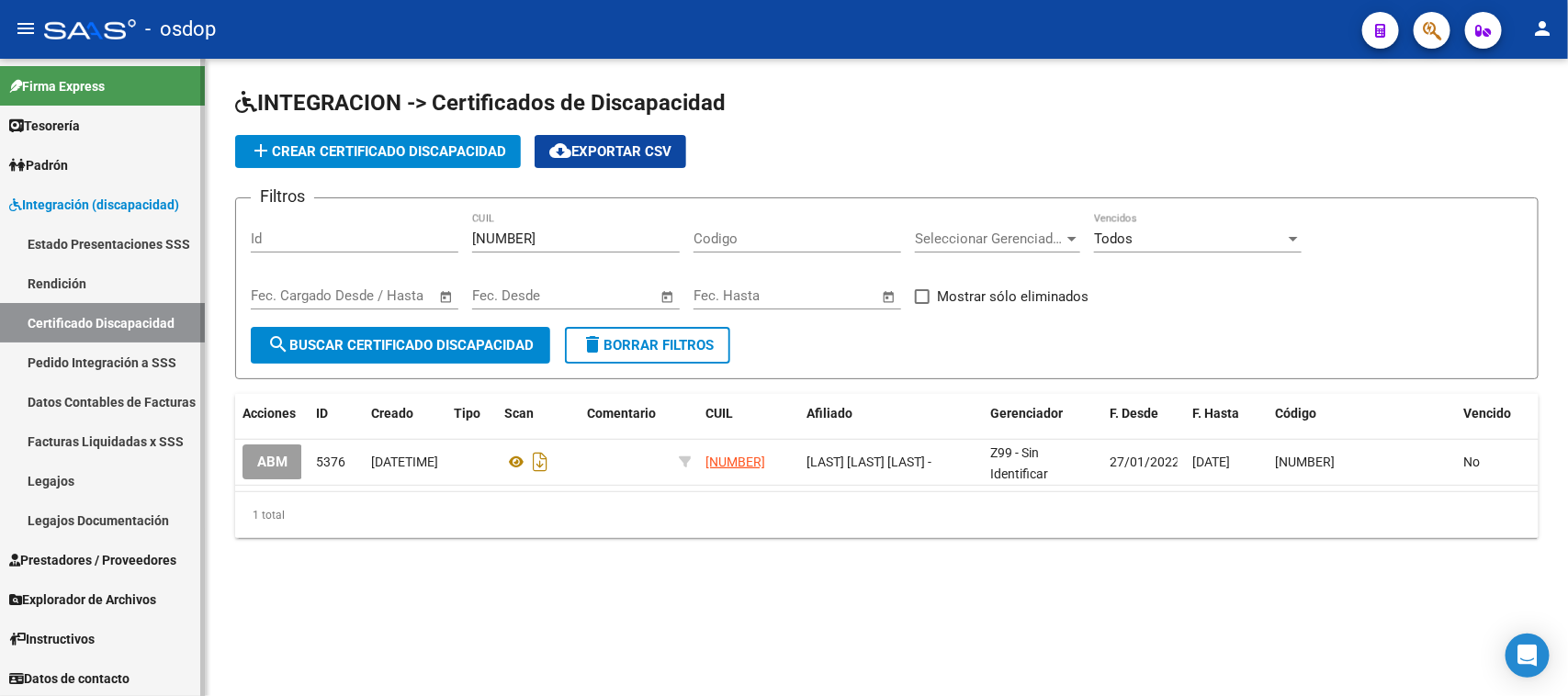 click on "Legajos" at bounding box center (102, 480) 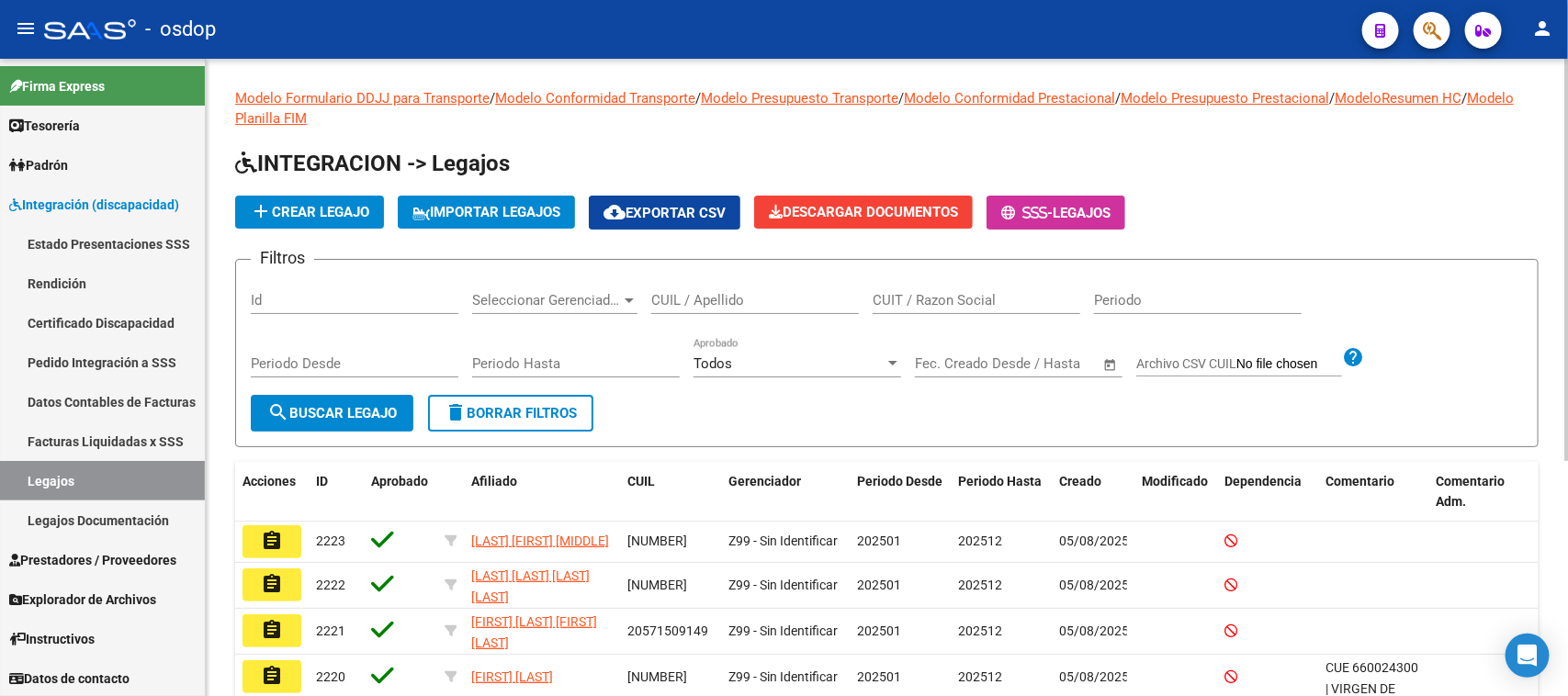 click on "add  Crear Legajo" 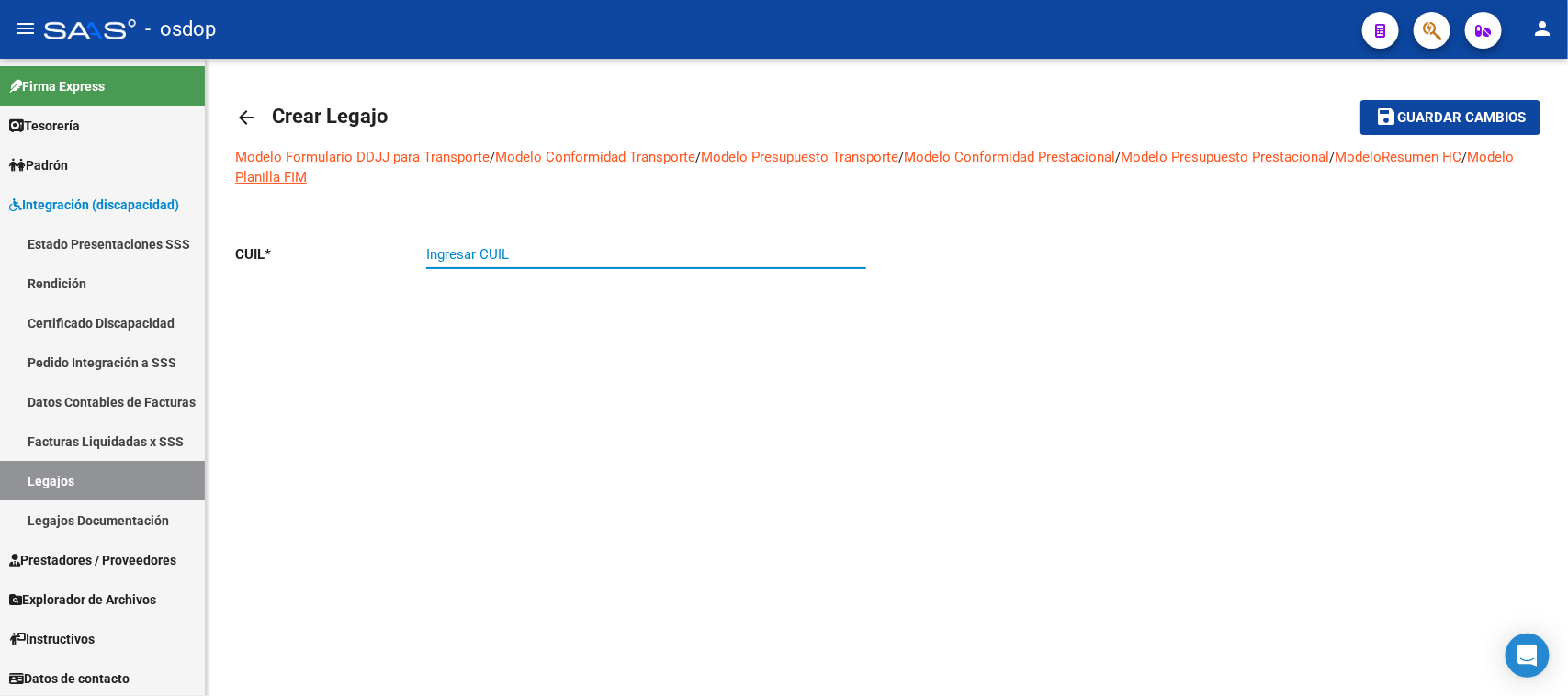 click on "Ingresar CUIL" at bounding box center [646, 254] 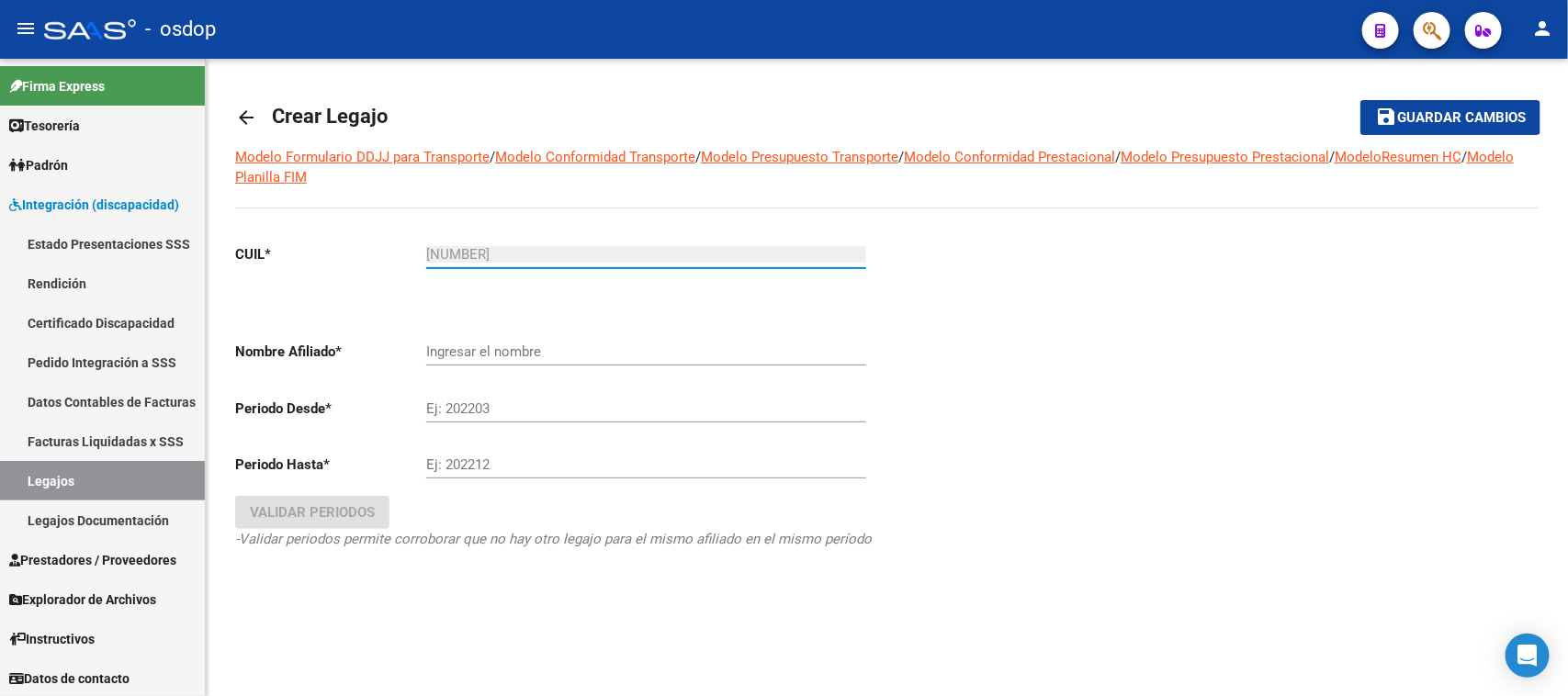type on "[LAST] [LAST] [LAST]" 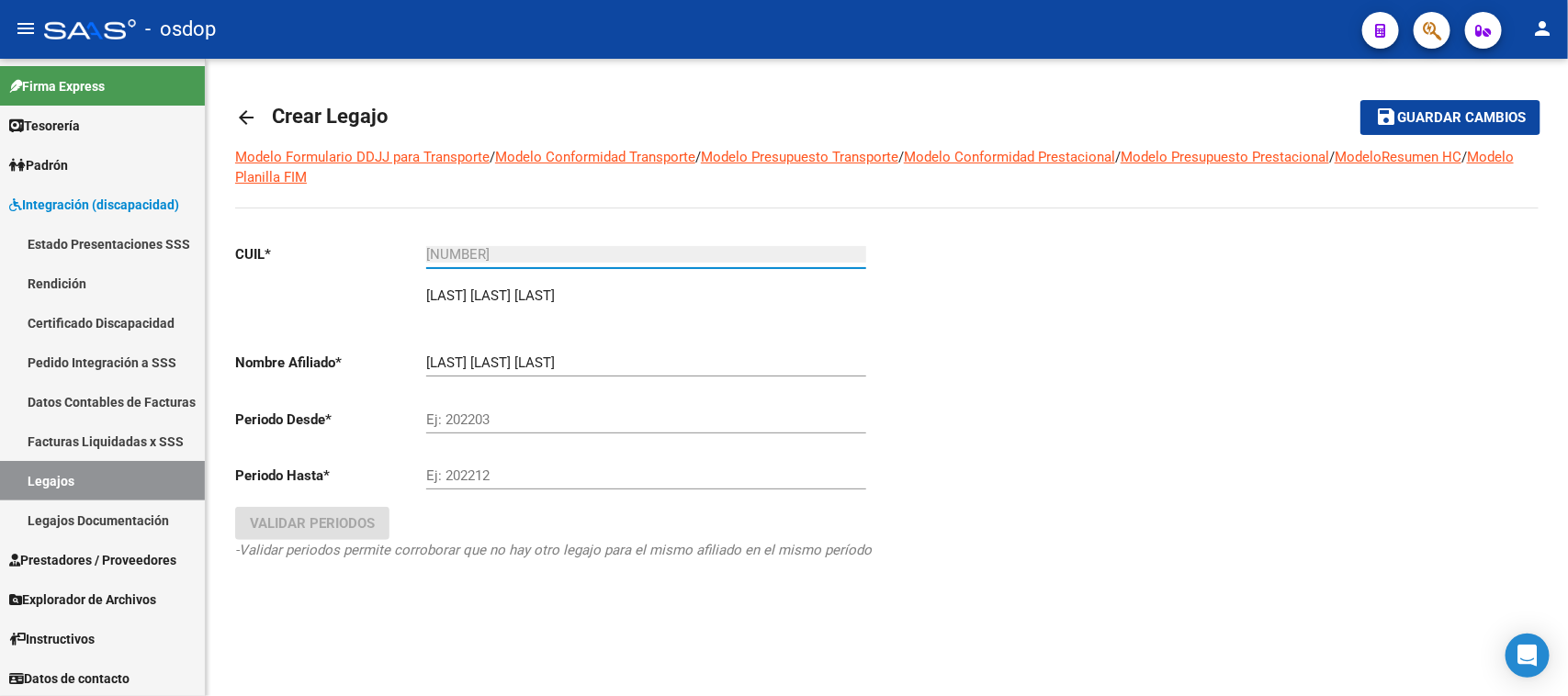 type 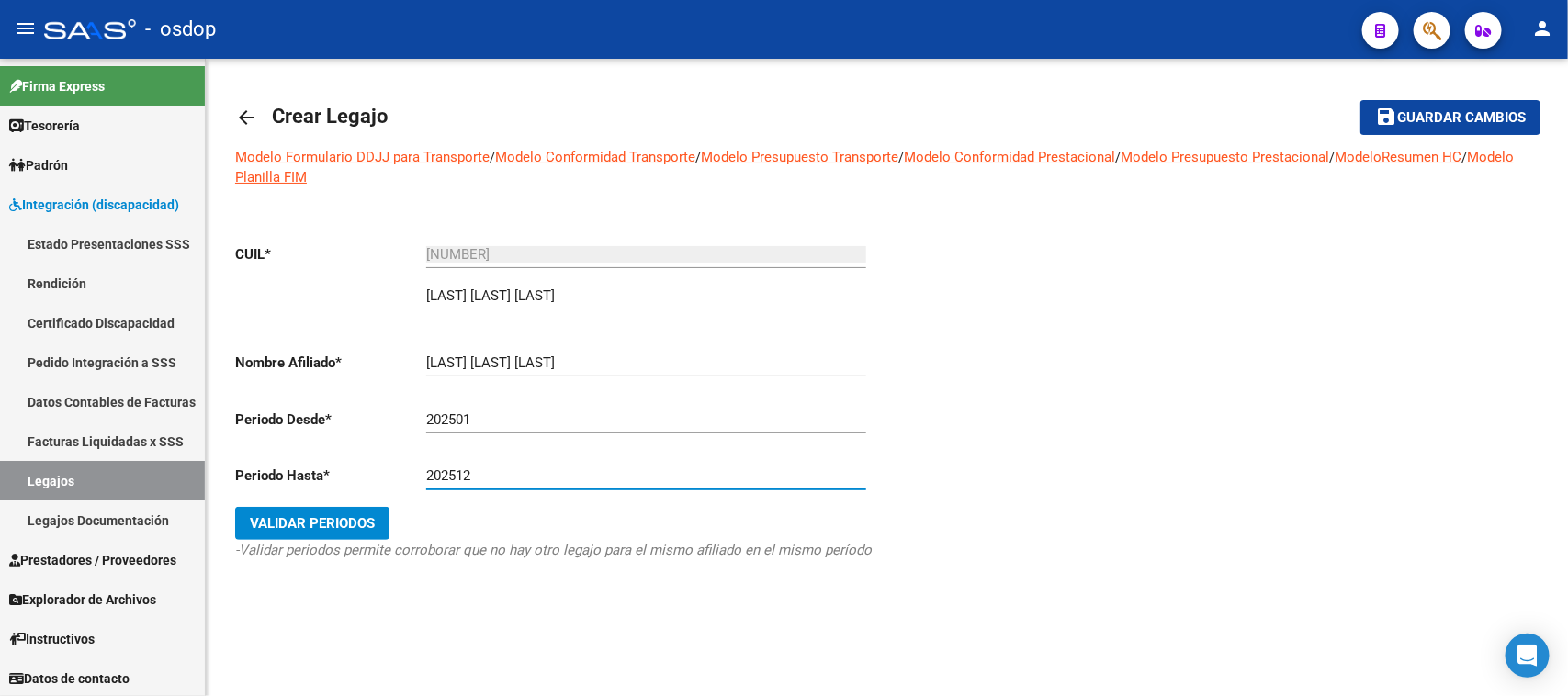 click on "Validar Periodos" 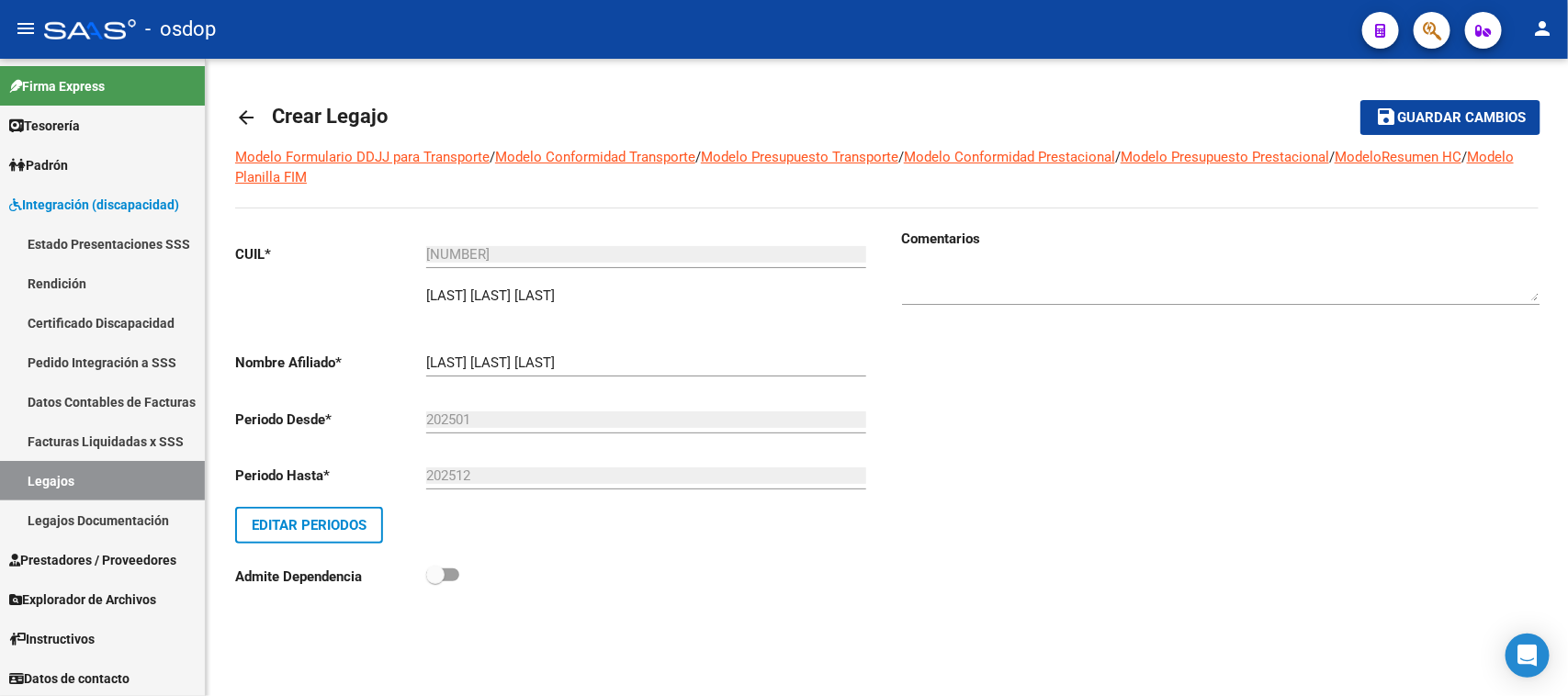 click on "save Guardar cambios" 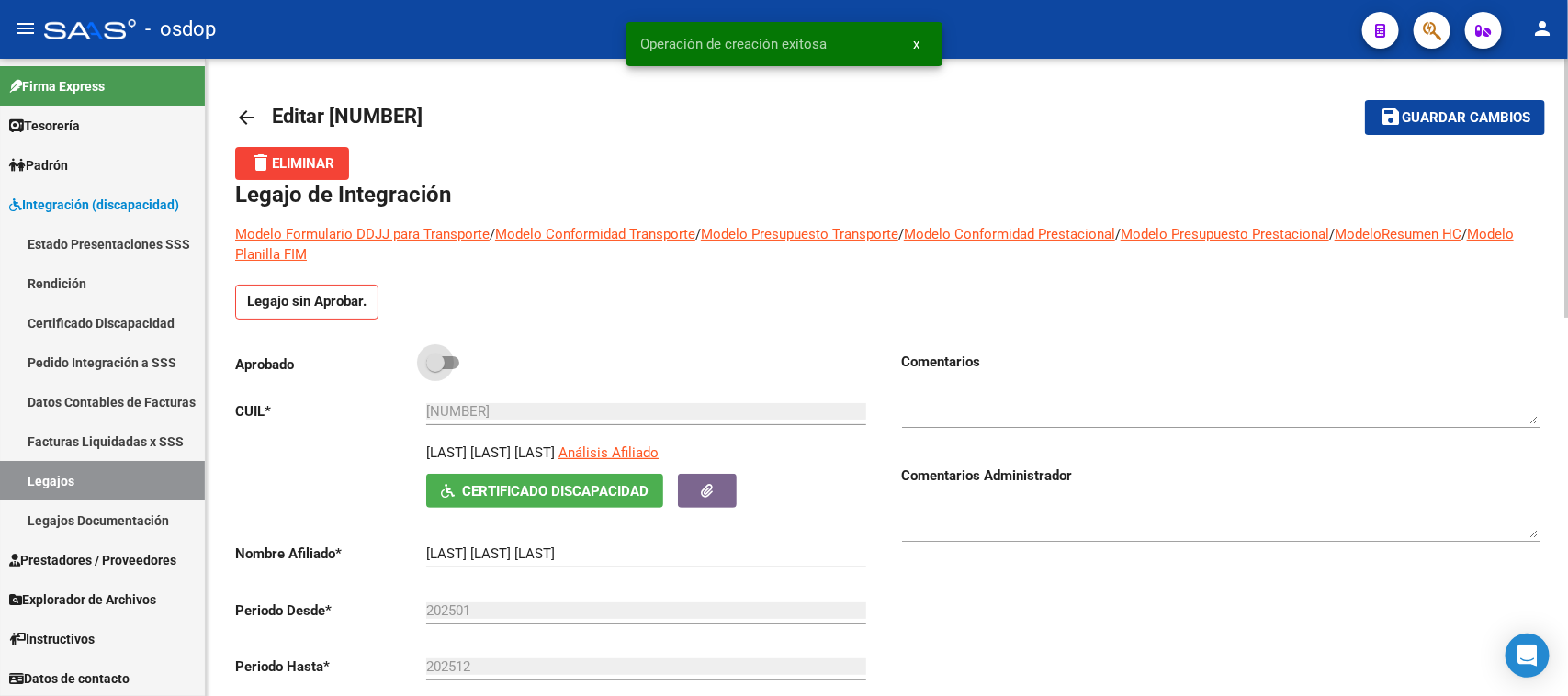 click at bounding box center (443, 363) 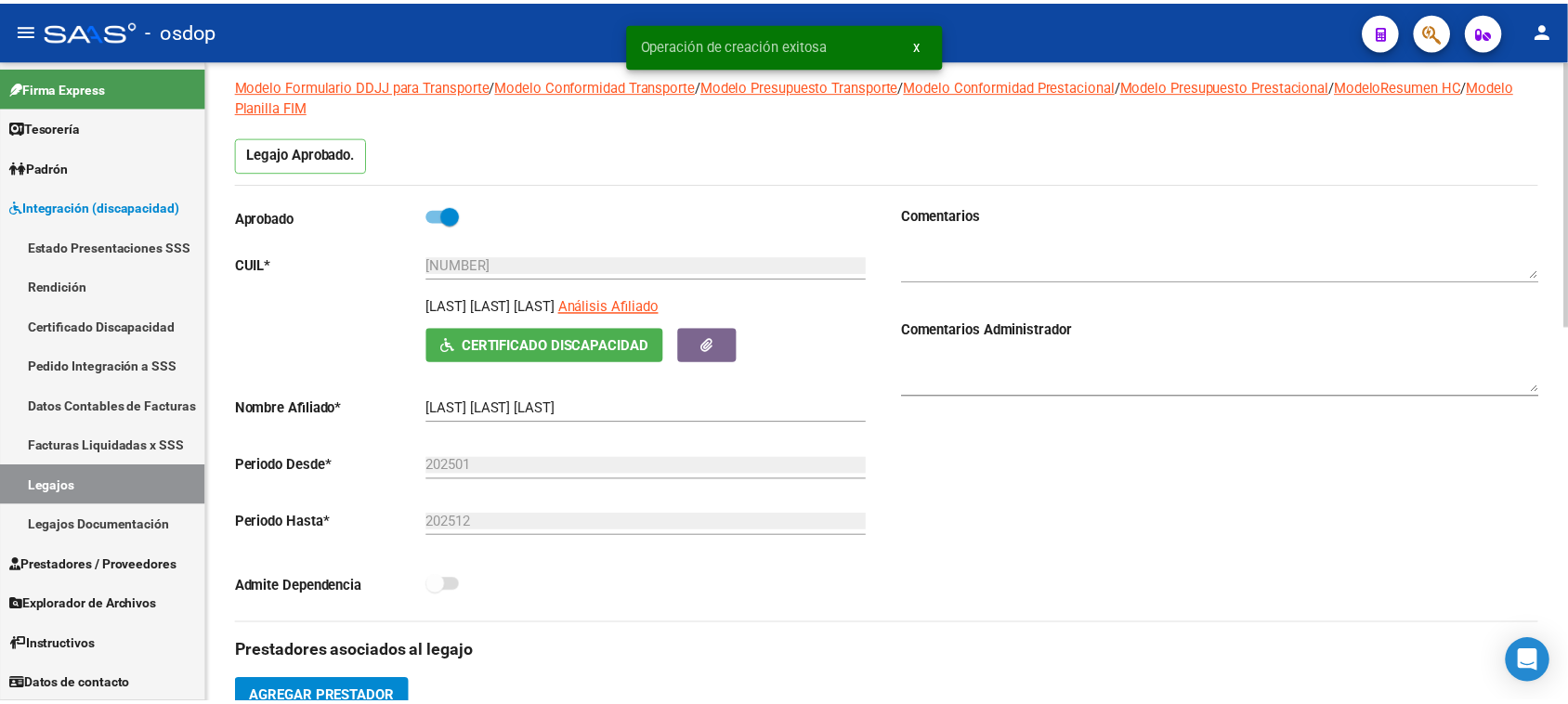 scroll, scrollTop: 464, scrollLeft: 0, axis: vertical 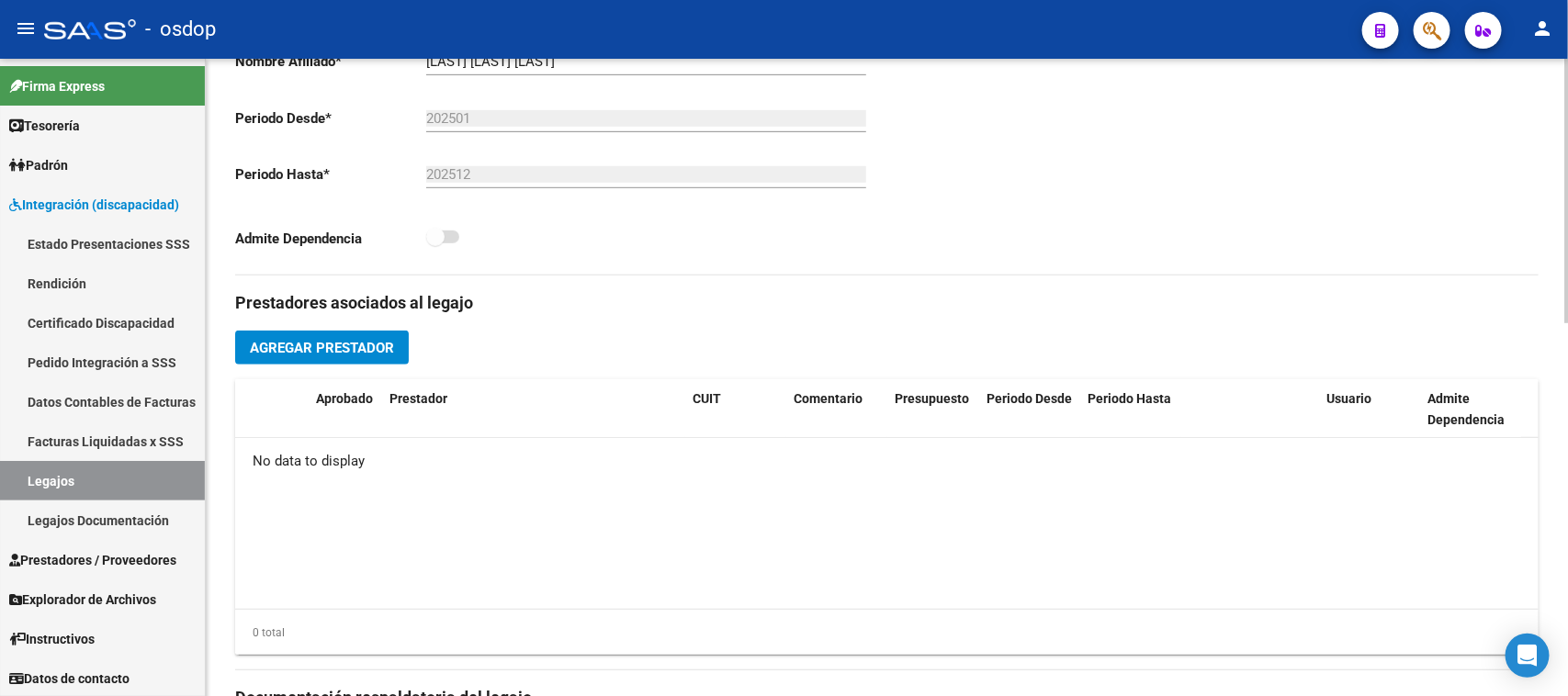 click on "Agregar Prestador" 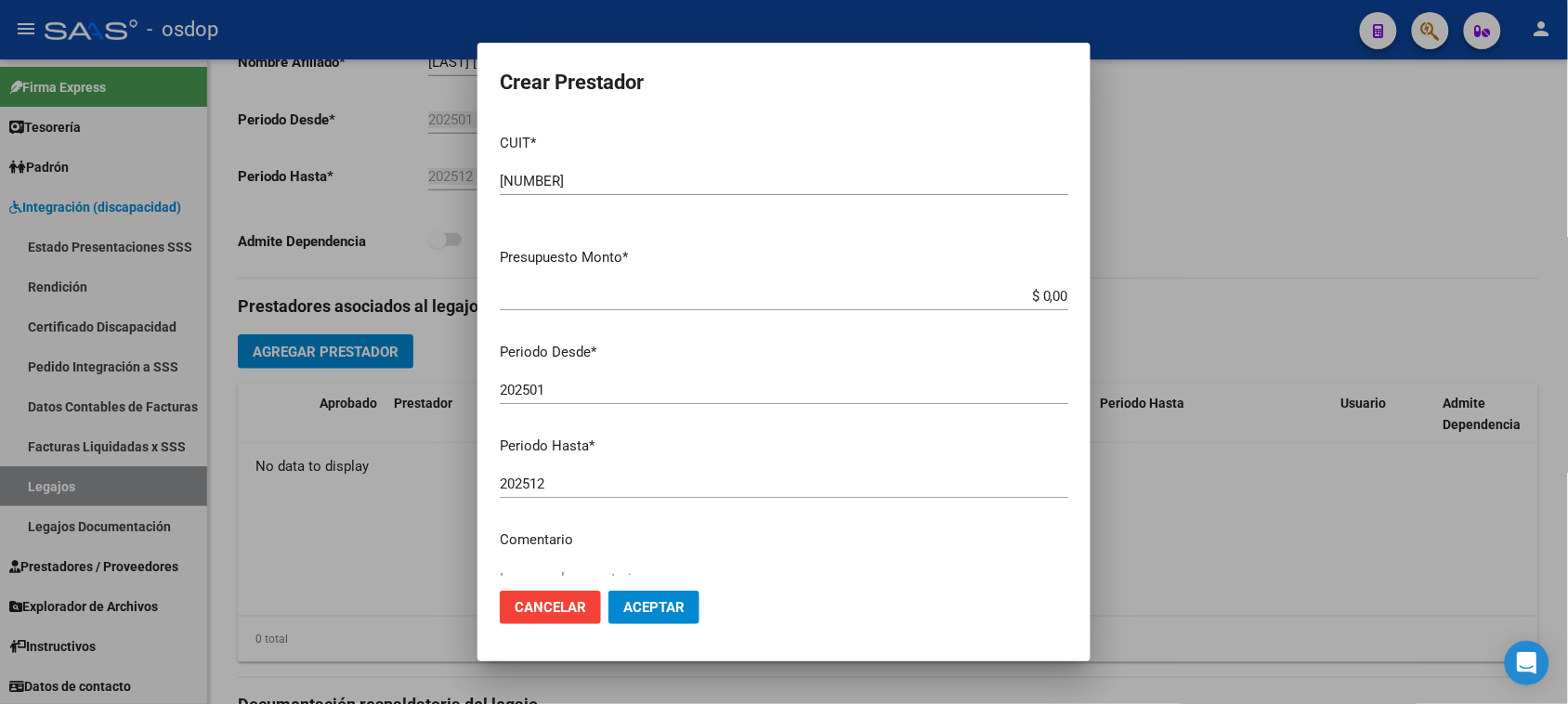 click on "$ 0,00" at bounding box center [784, 296] 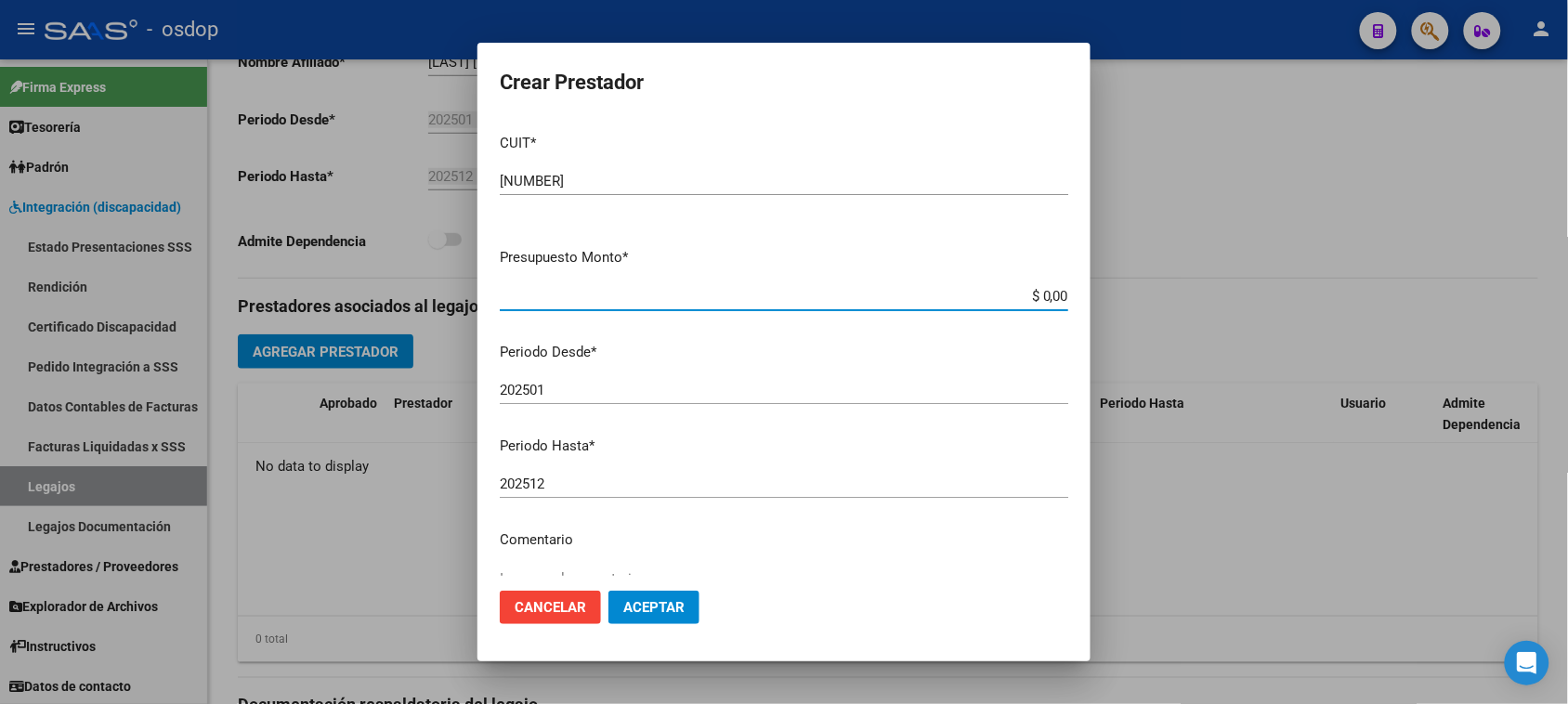 click on "$ 0,00" at bounding box center (784, 296) 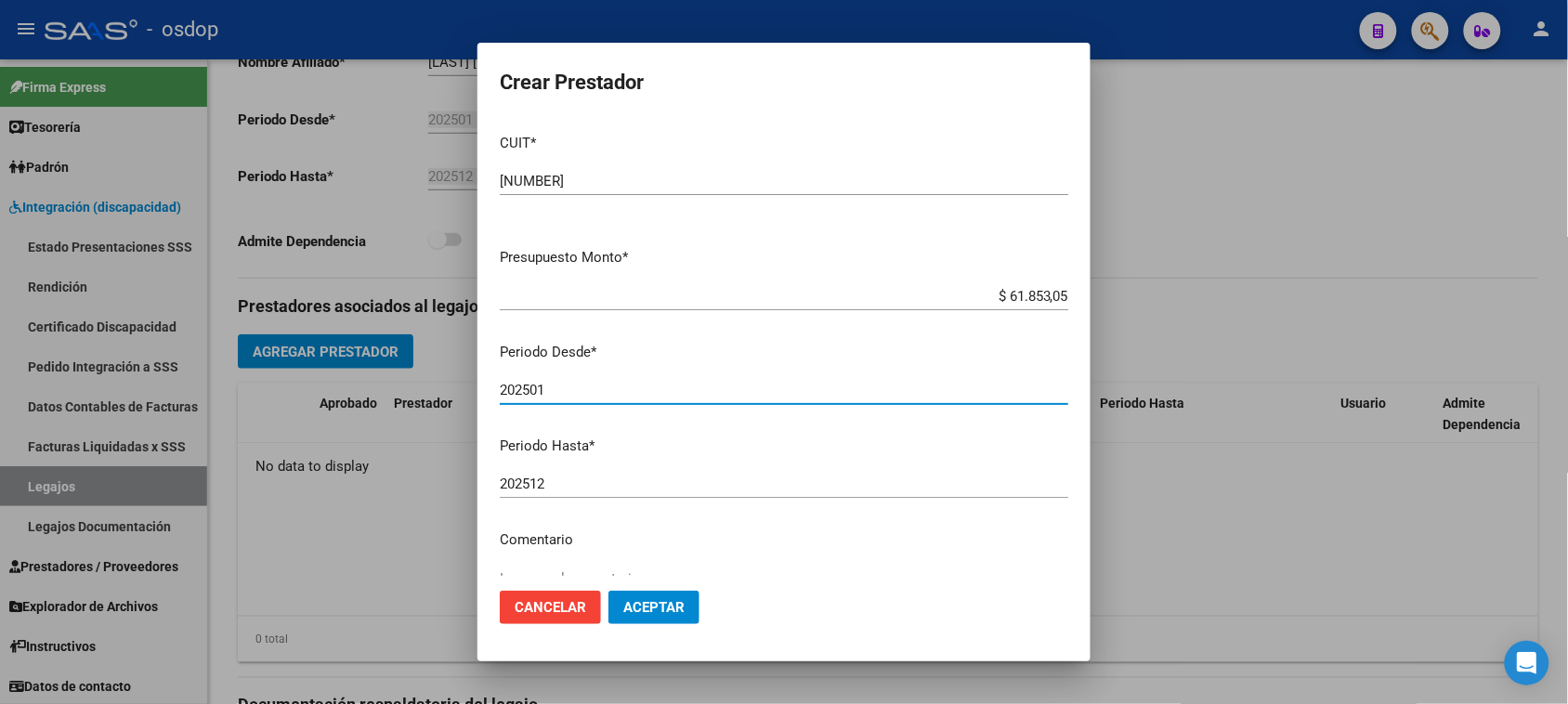 click on "202501" at bounding box center [784, 390] 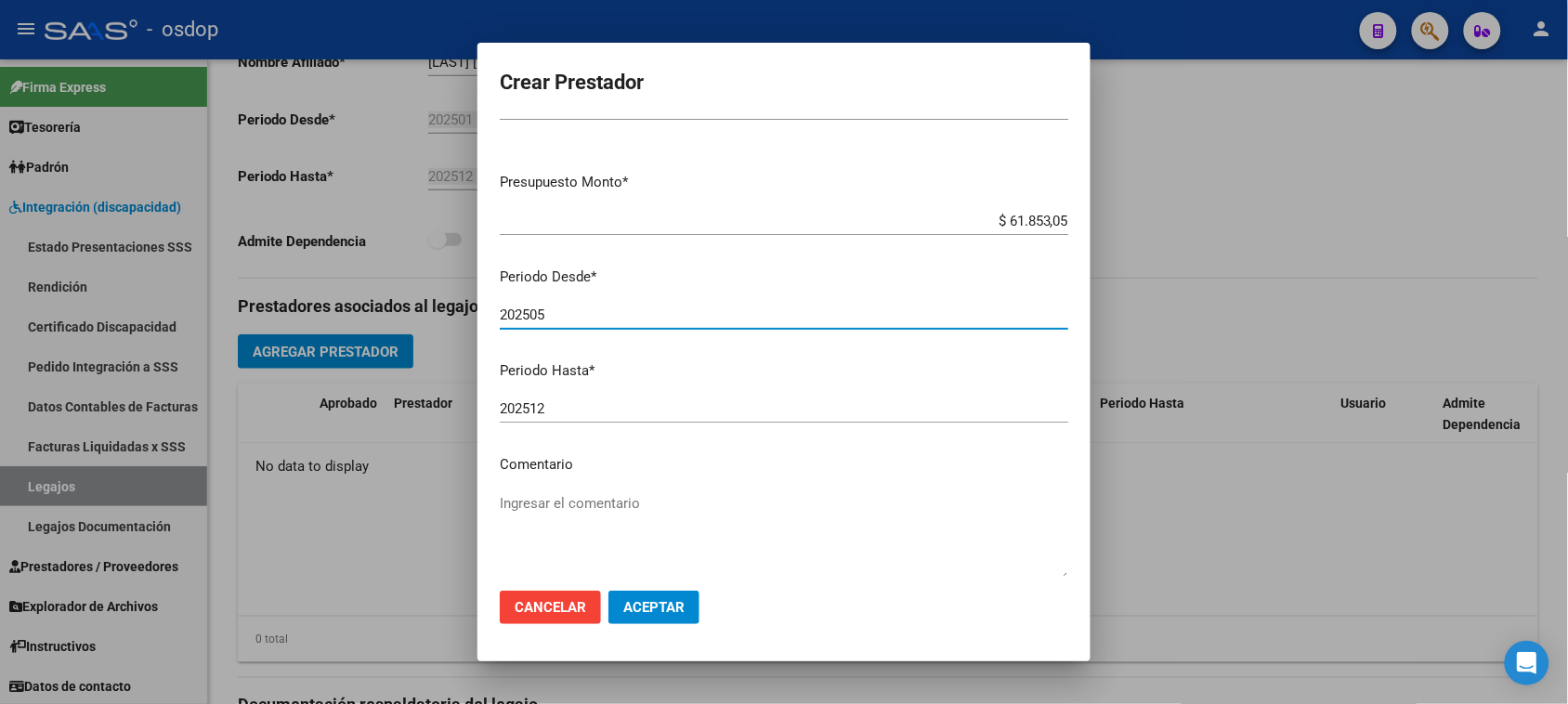 scroll, scrollTop: 116, scrollLeft: 0, axis: vertical 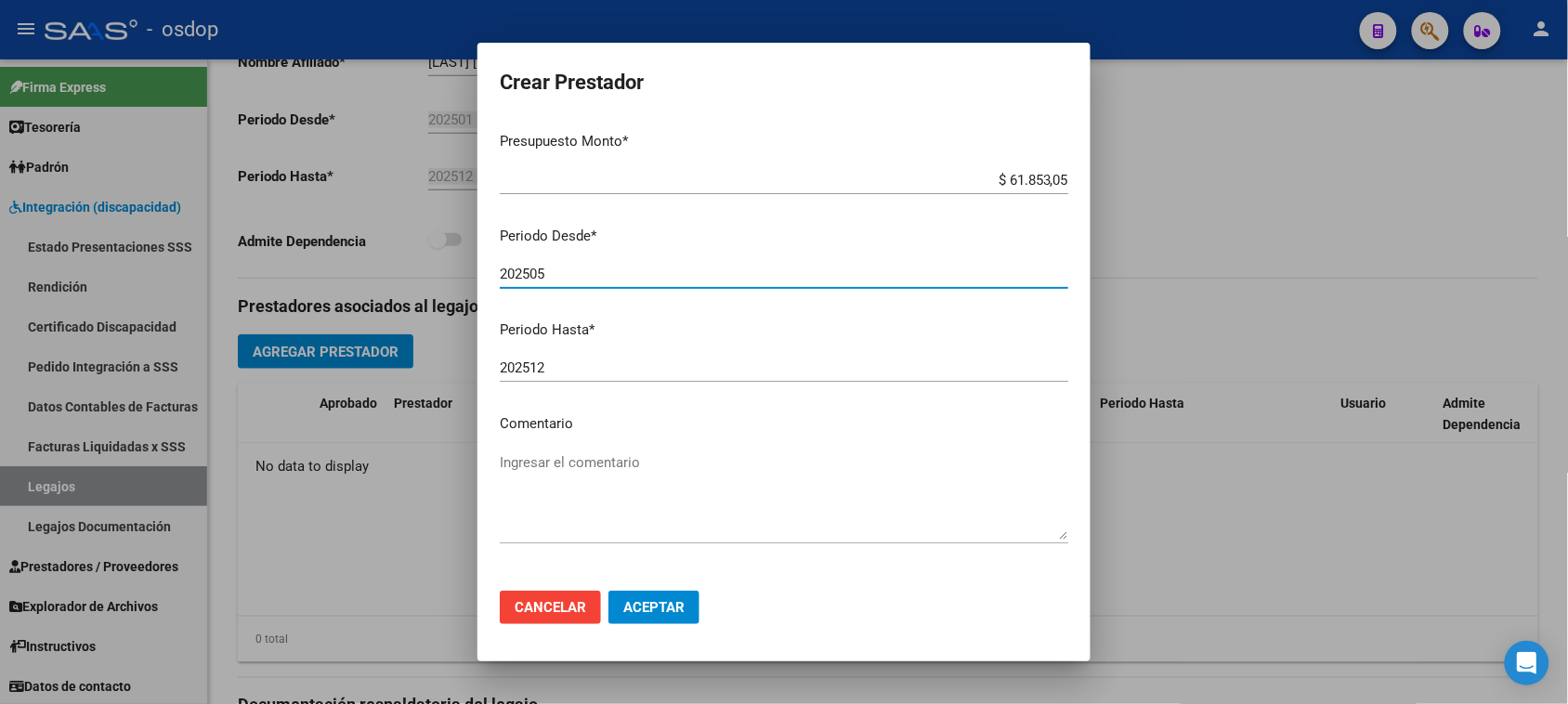 click on "CUIT * [CUIT] Ingresar CUIT ARCA Padrón Presupuesto Monto * $ [PRICE] Ingresar el monto Periodo Desde * [DATE] Ingresar el periodo Periodo Hasta * [DATE] Ingresar el periodo Comentario Ingresar el comentario Admite Dependencia" at bounding box center [784, 347] 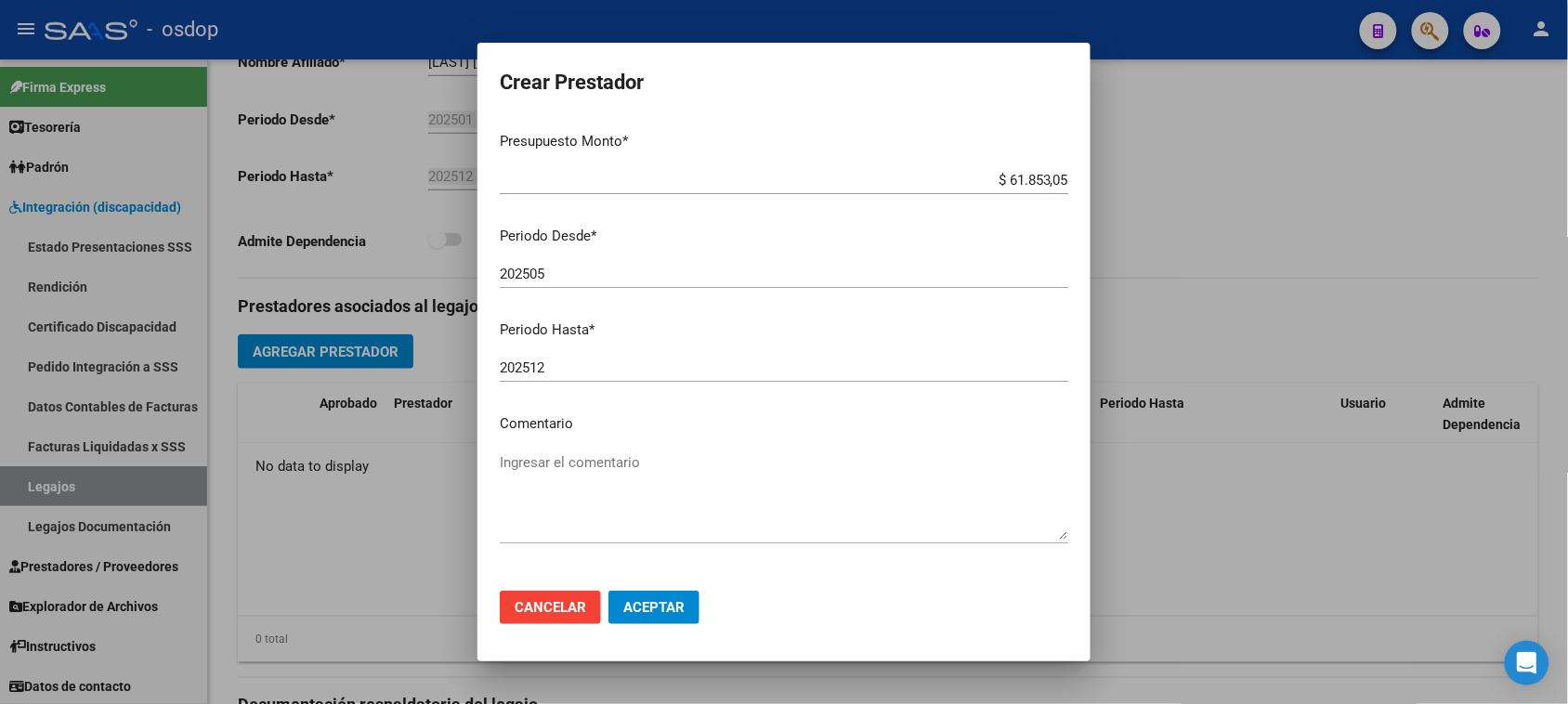 click on "Ingresar el comentario" at bounding box center (784, 496) 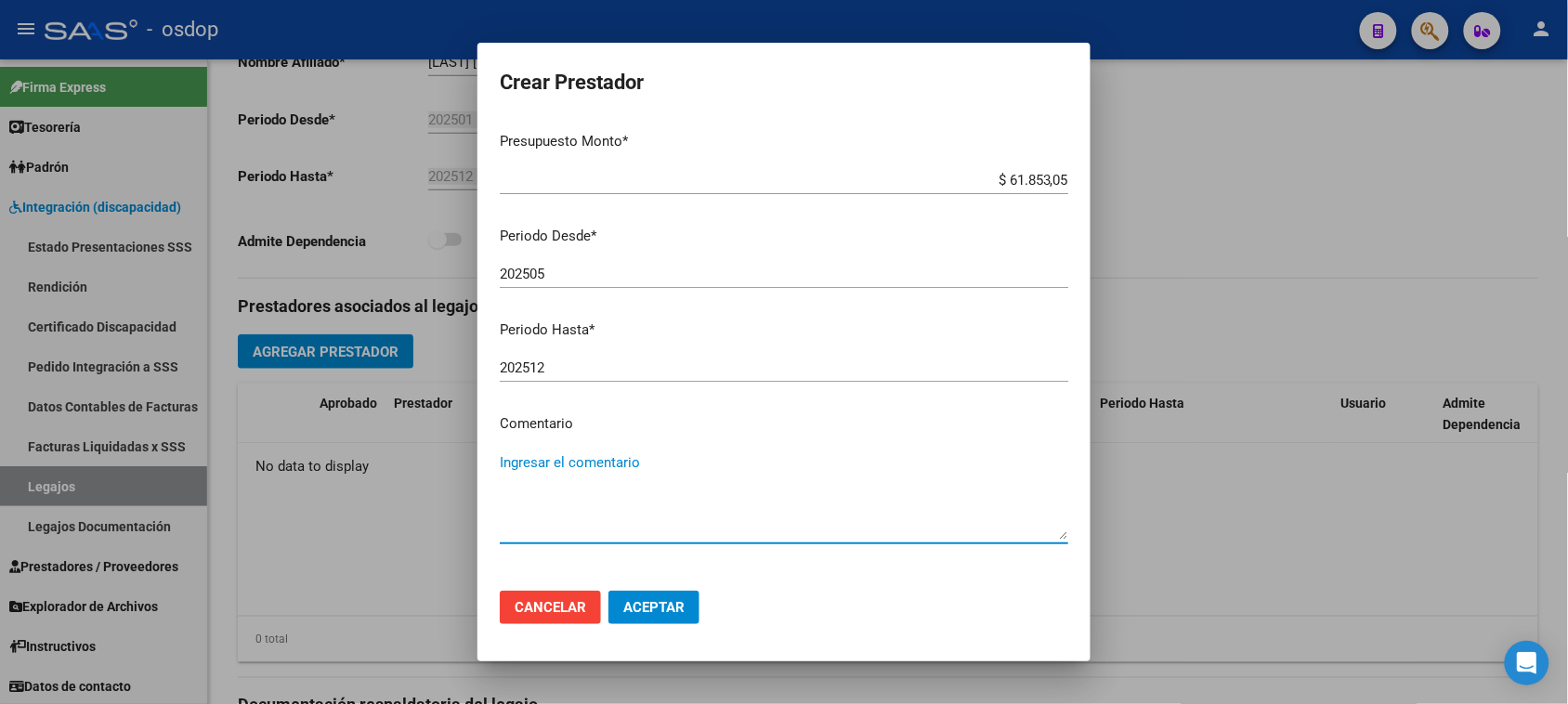 paste on "330101 - PSICOTERAPIAS INDIVIDUALES NIÑOS O ADULTOS" 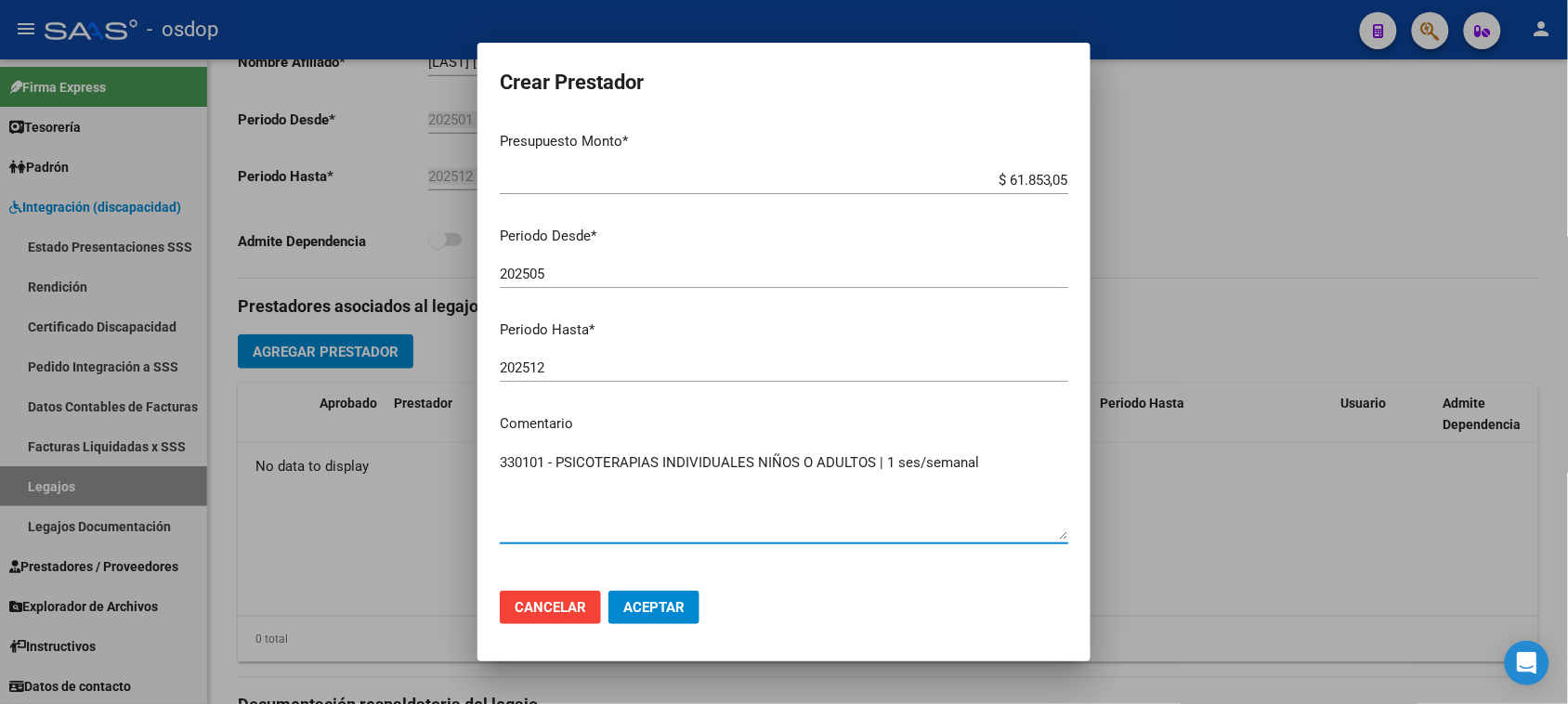 click on "Aceptar" 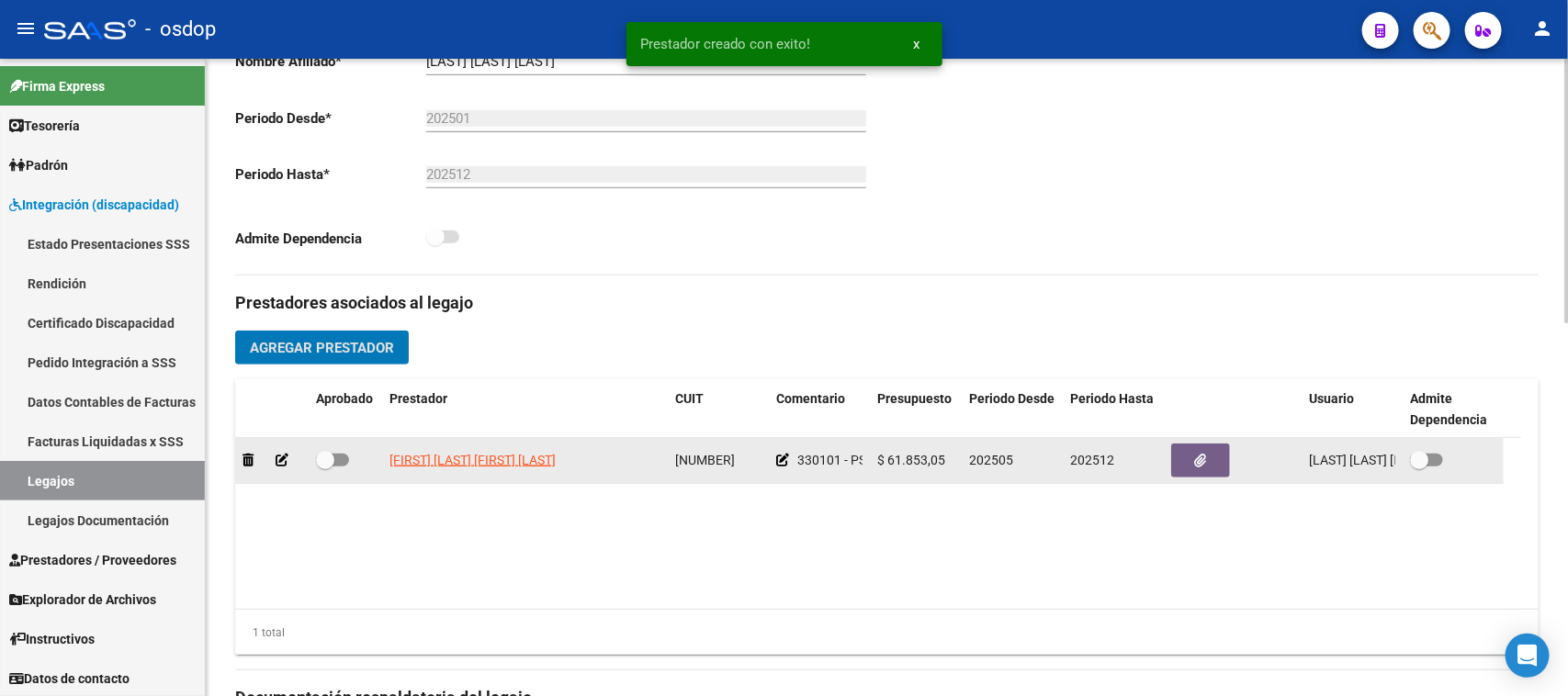 click at bounding box center [333, 460] 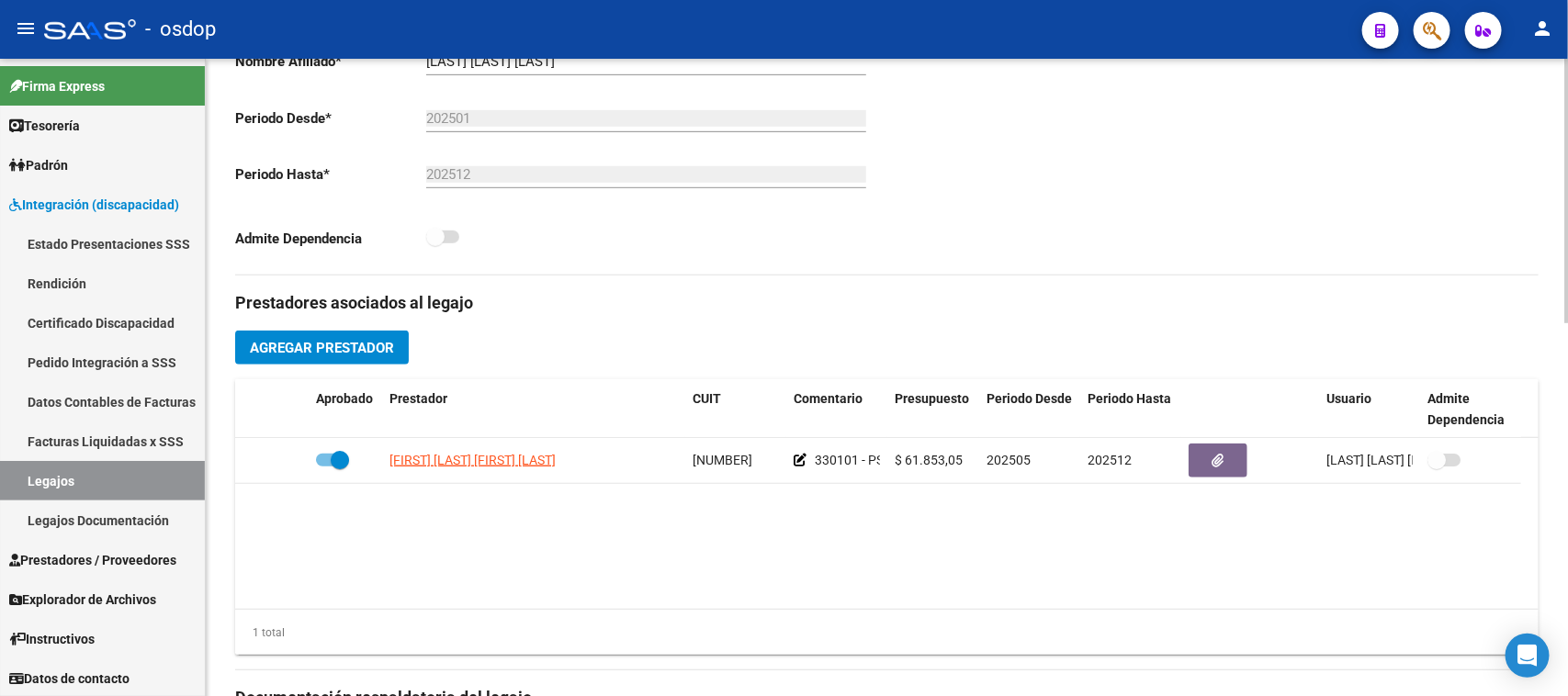 click on "Agregar Prestador" 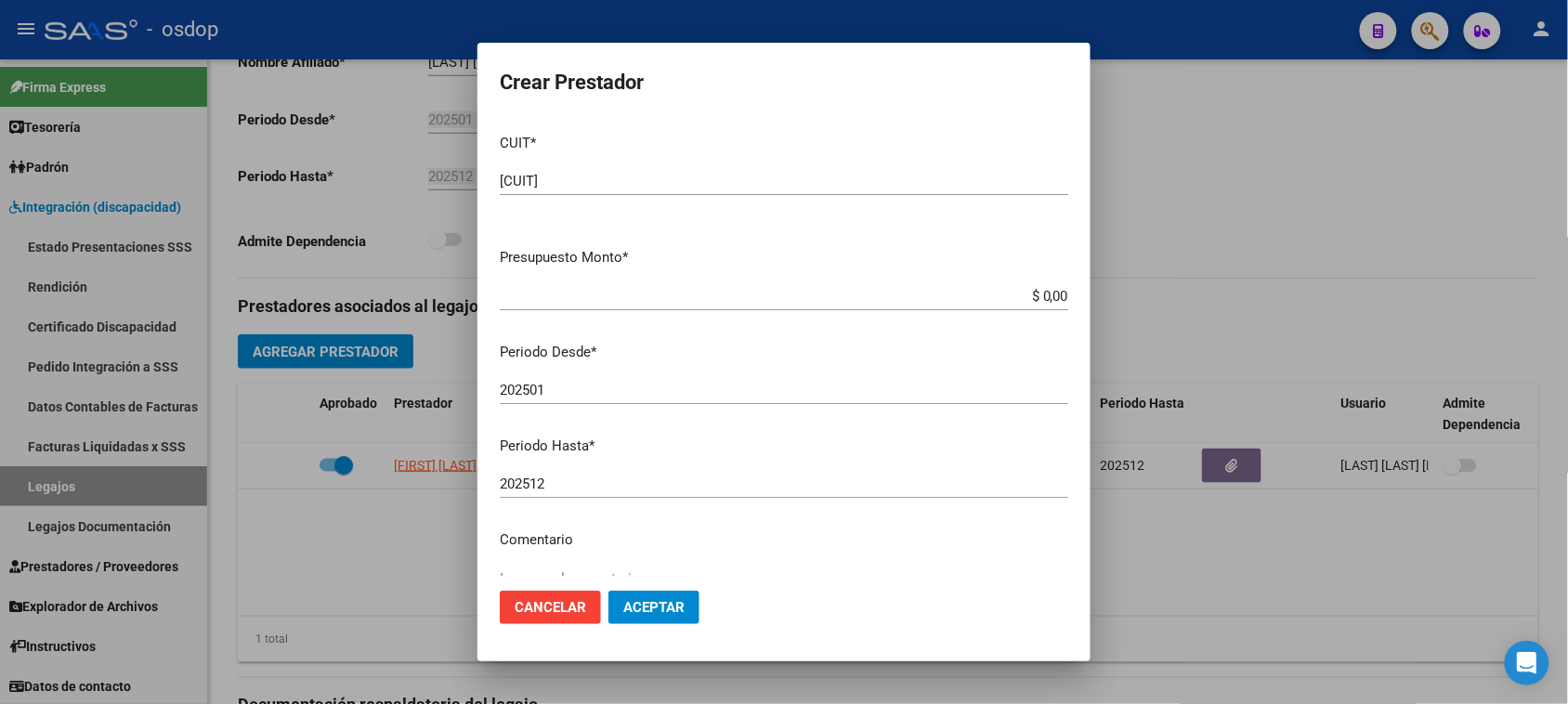 click on "$ 0,00" at bounding box center (784, 296) 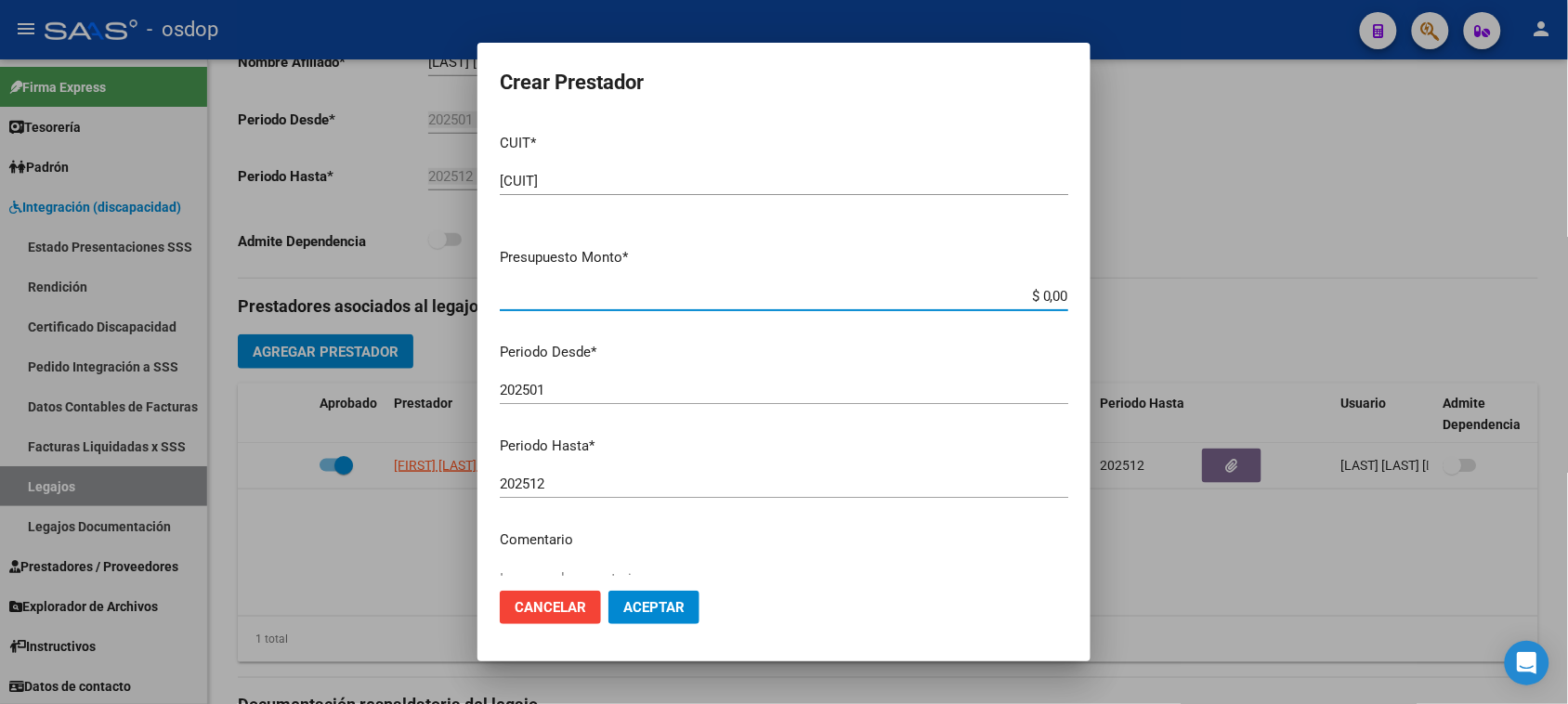 click on "$ 0,00" at bounding box center (784, 296) 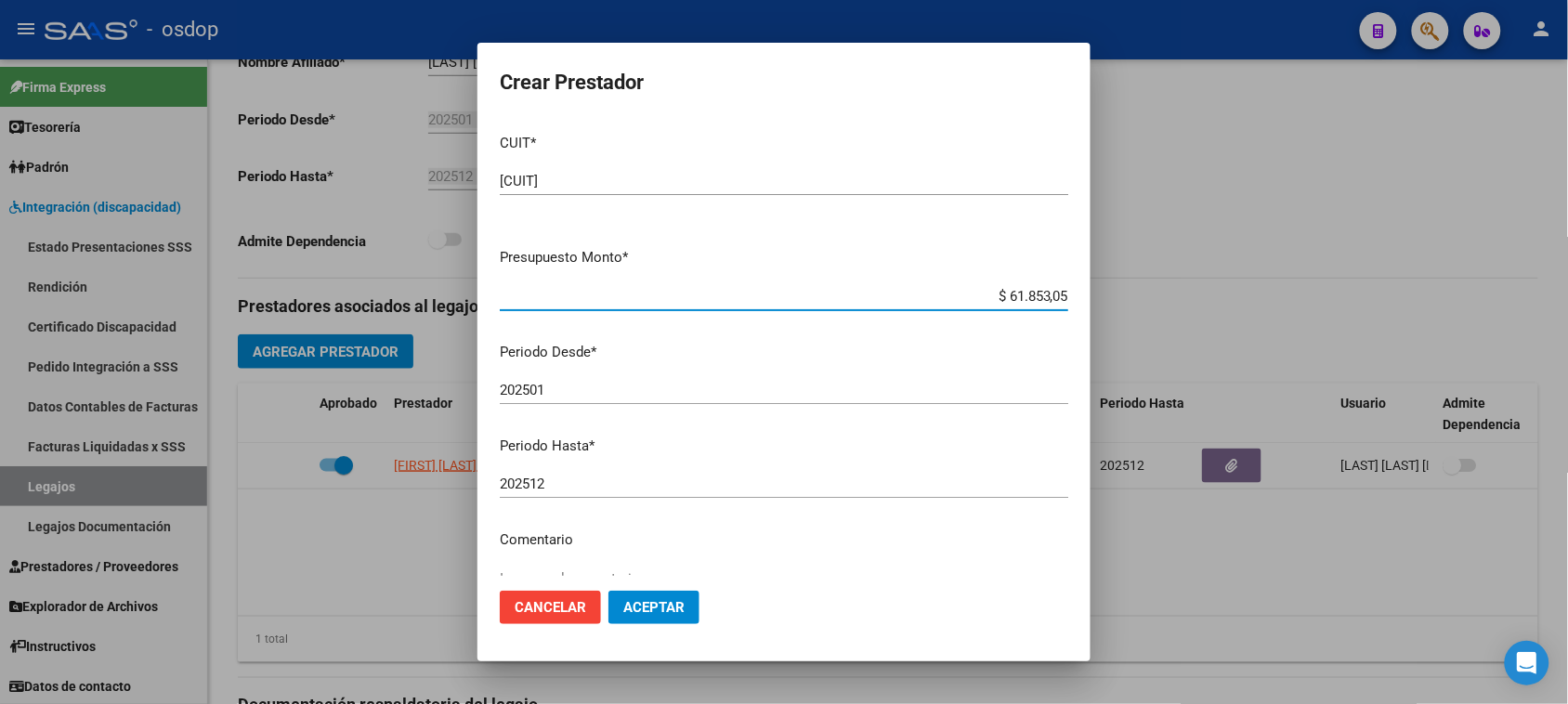 click on "202501" at bounding box center [784, 390] 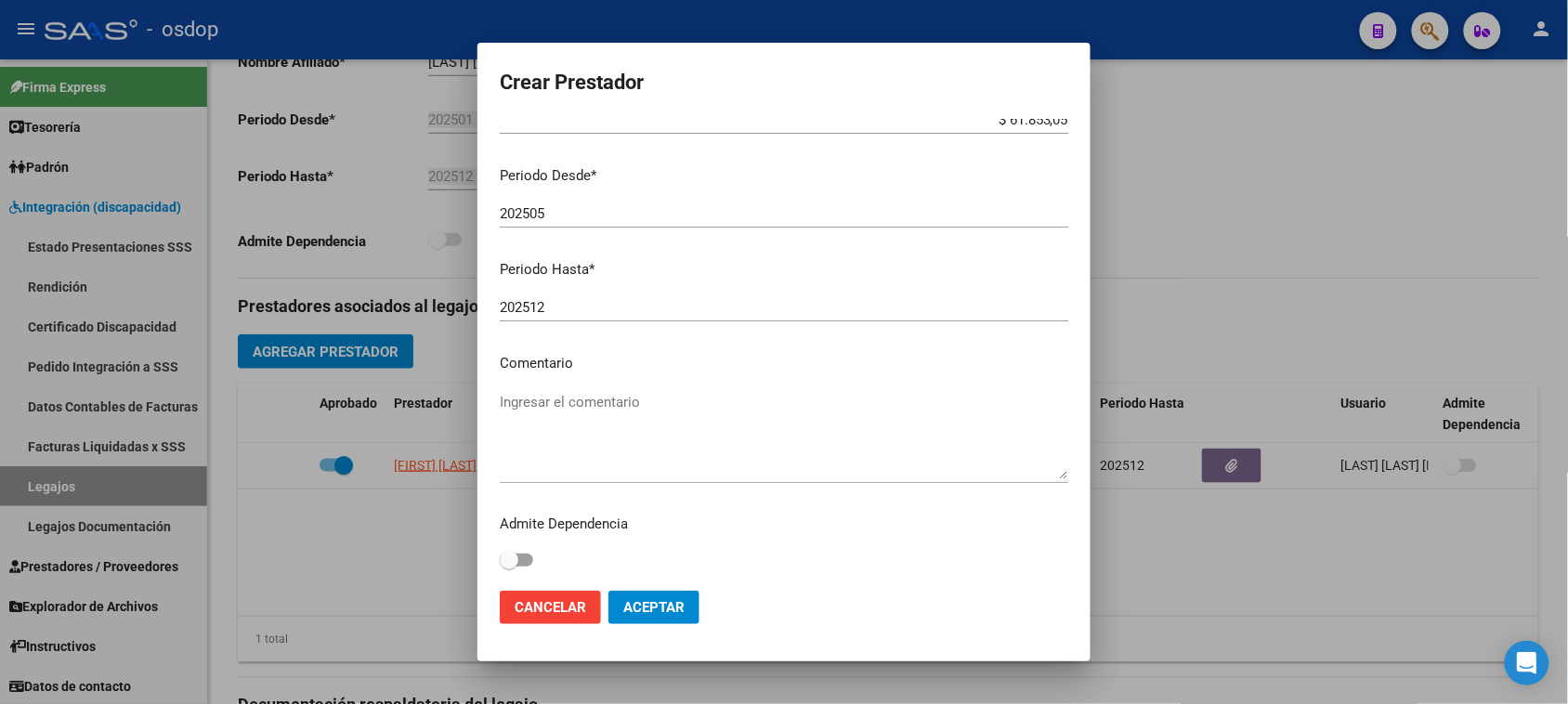 scroll, scrollTop: 177, scrollLeft: 0, axis: vertical 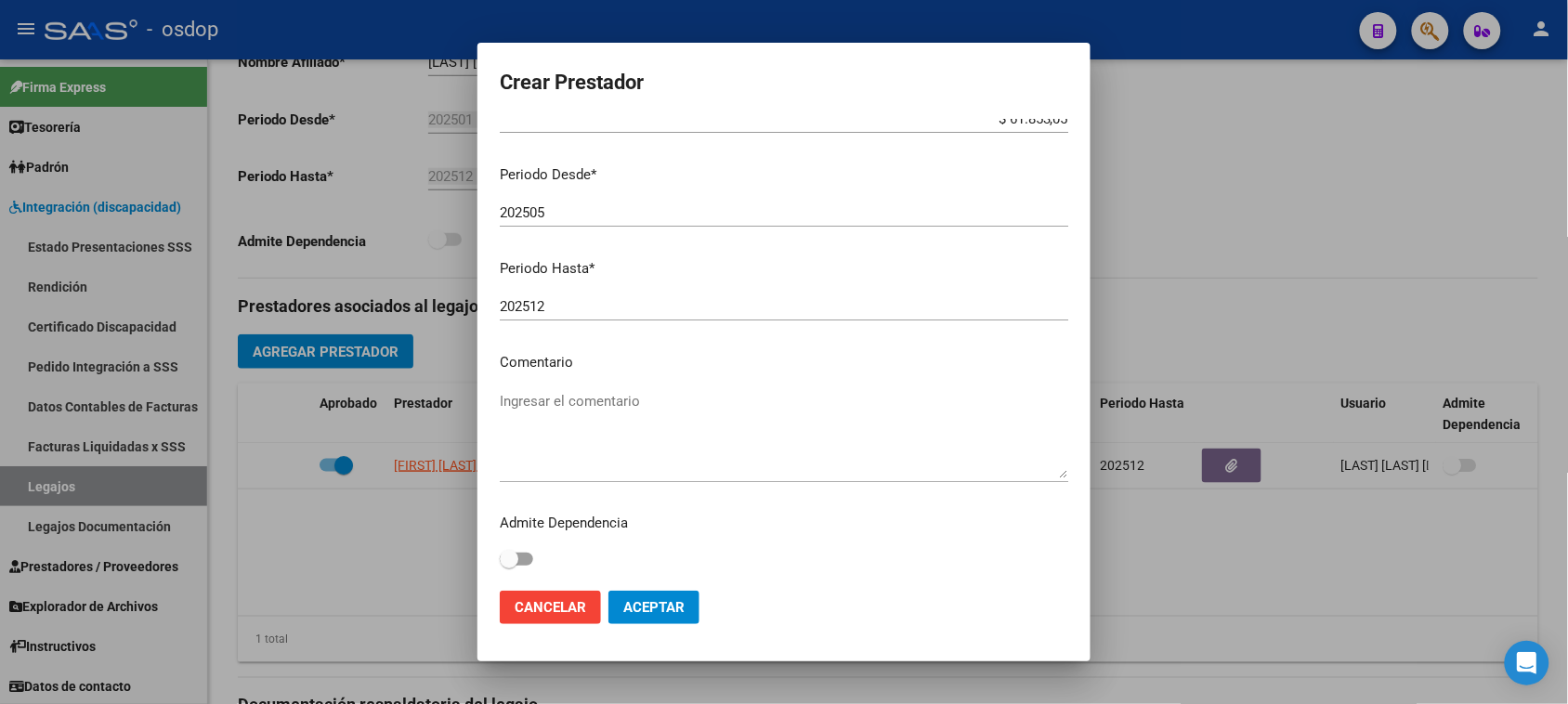 click on "Ingresar el comentario" at bounding box center [784, 435] 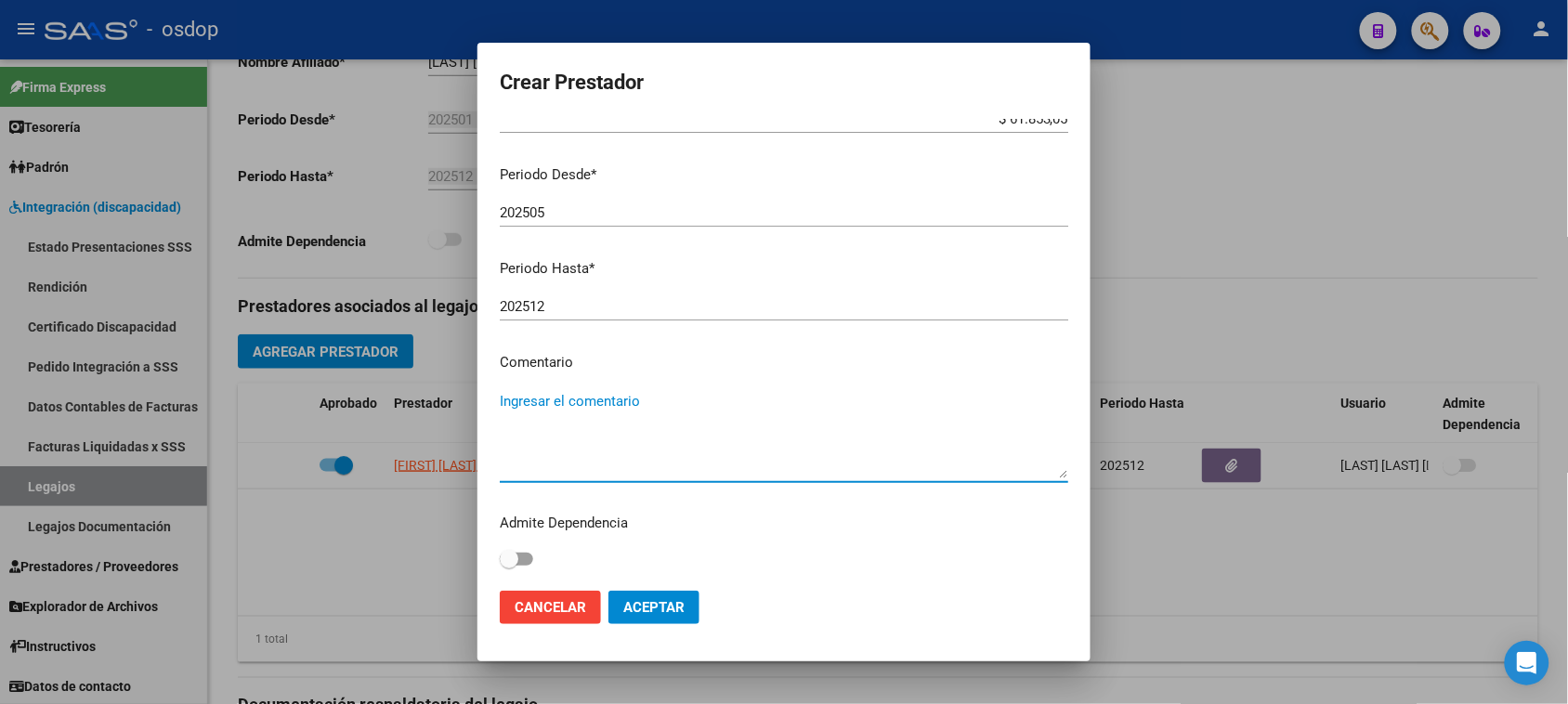 paste on "775008 - PSICOMOTRICIDAD" 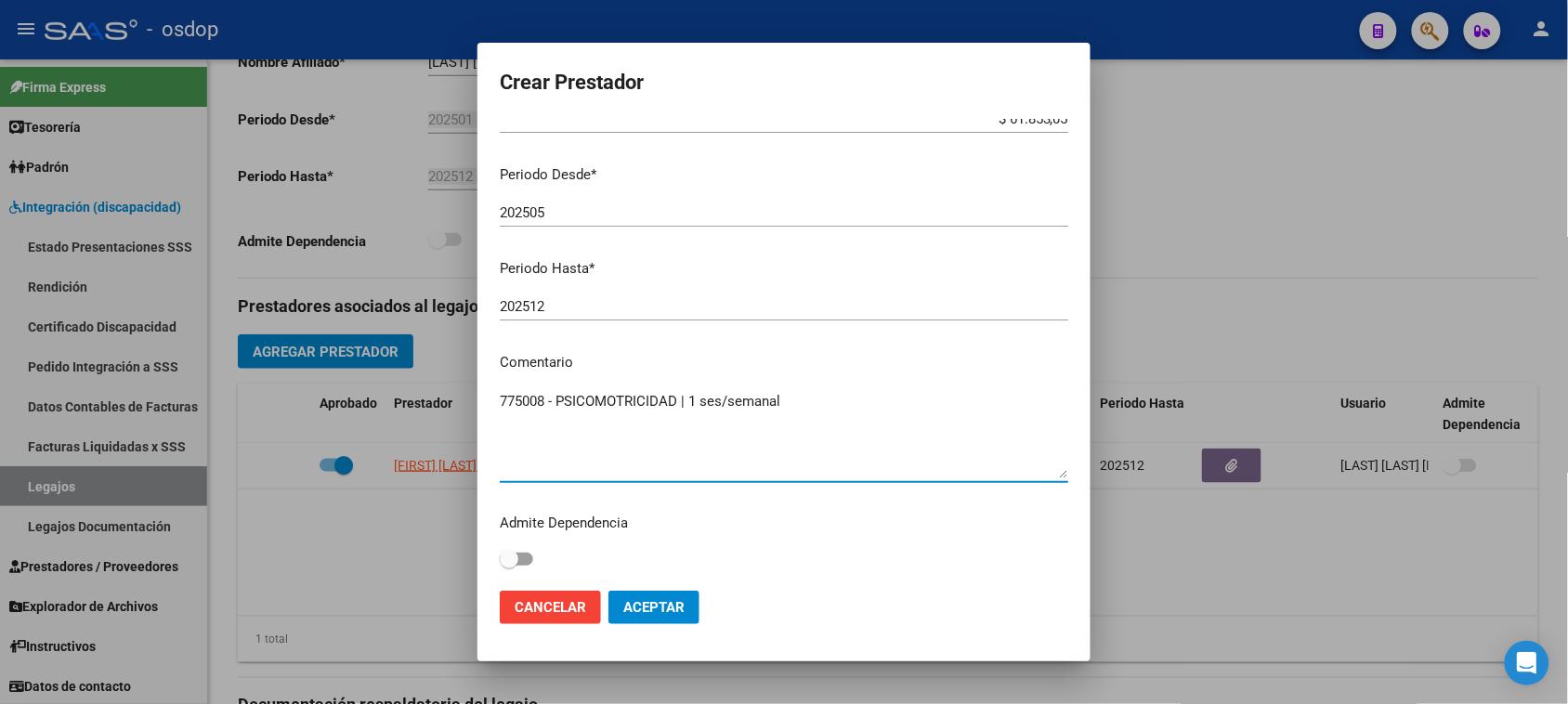 click on "Aceptar" 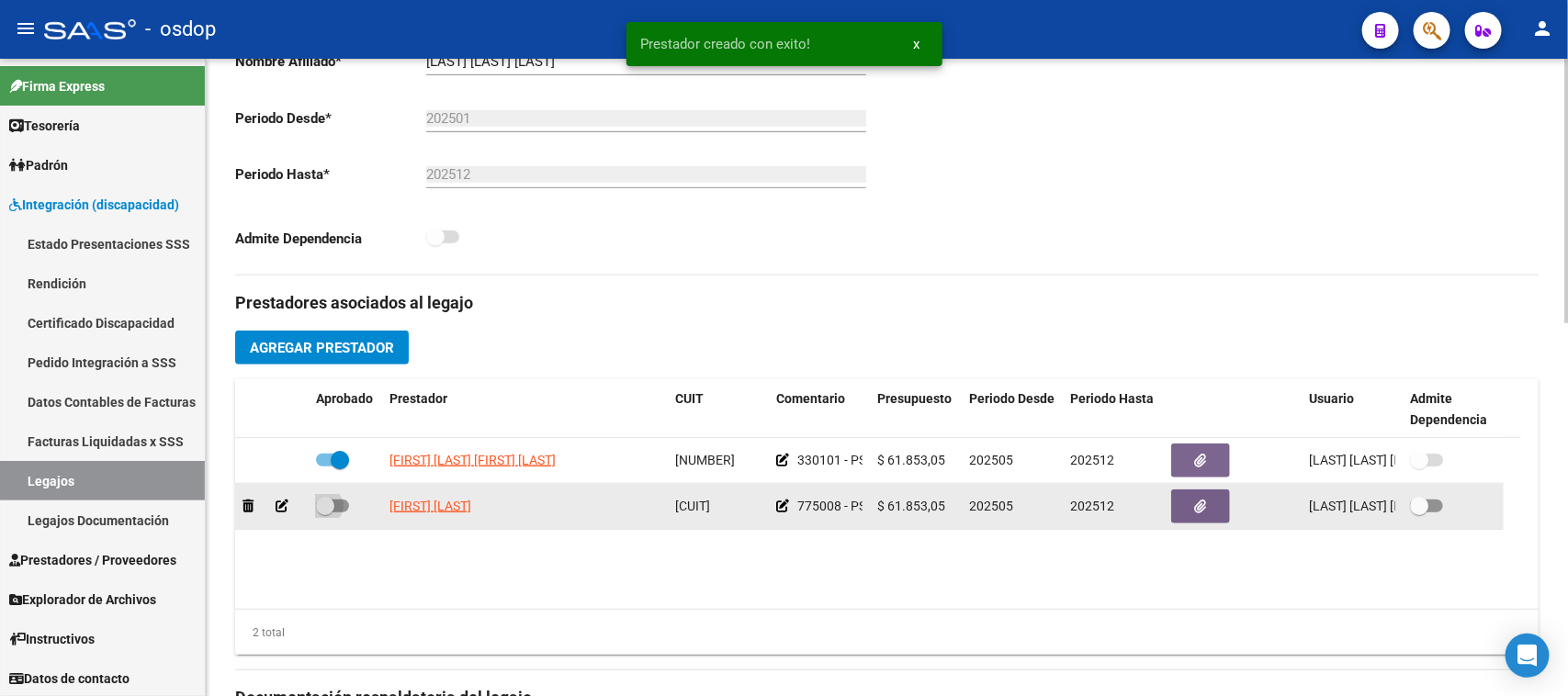 click at bounding box center [333, 506] 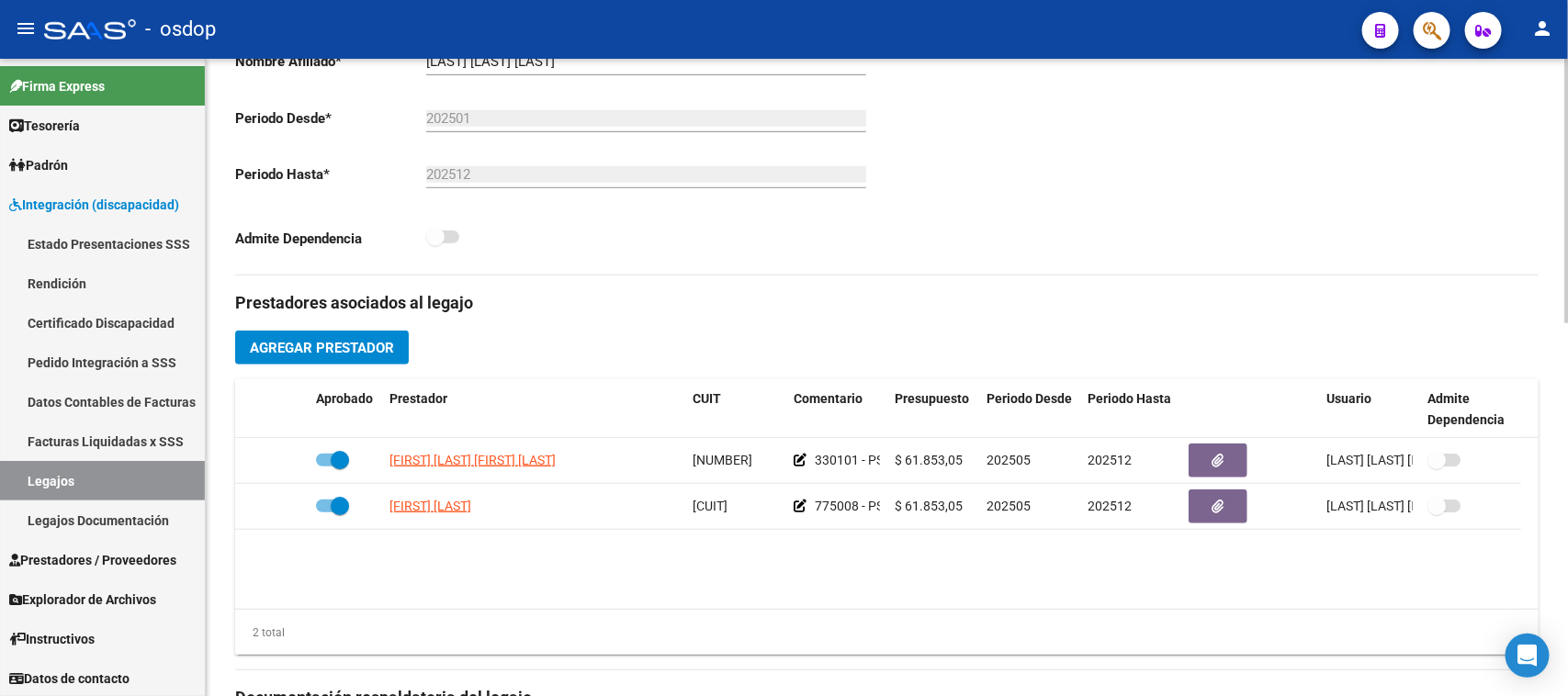 click on "Agregar Prestador" 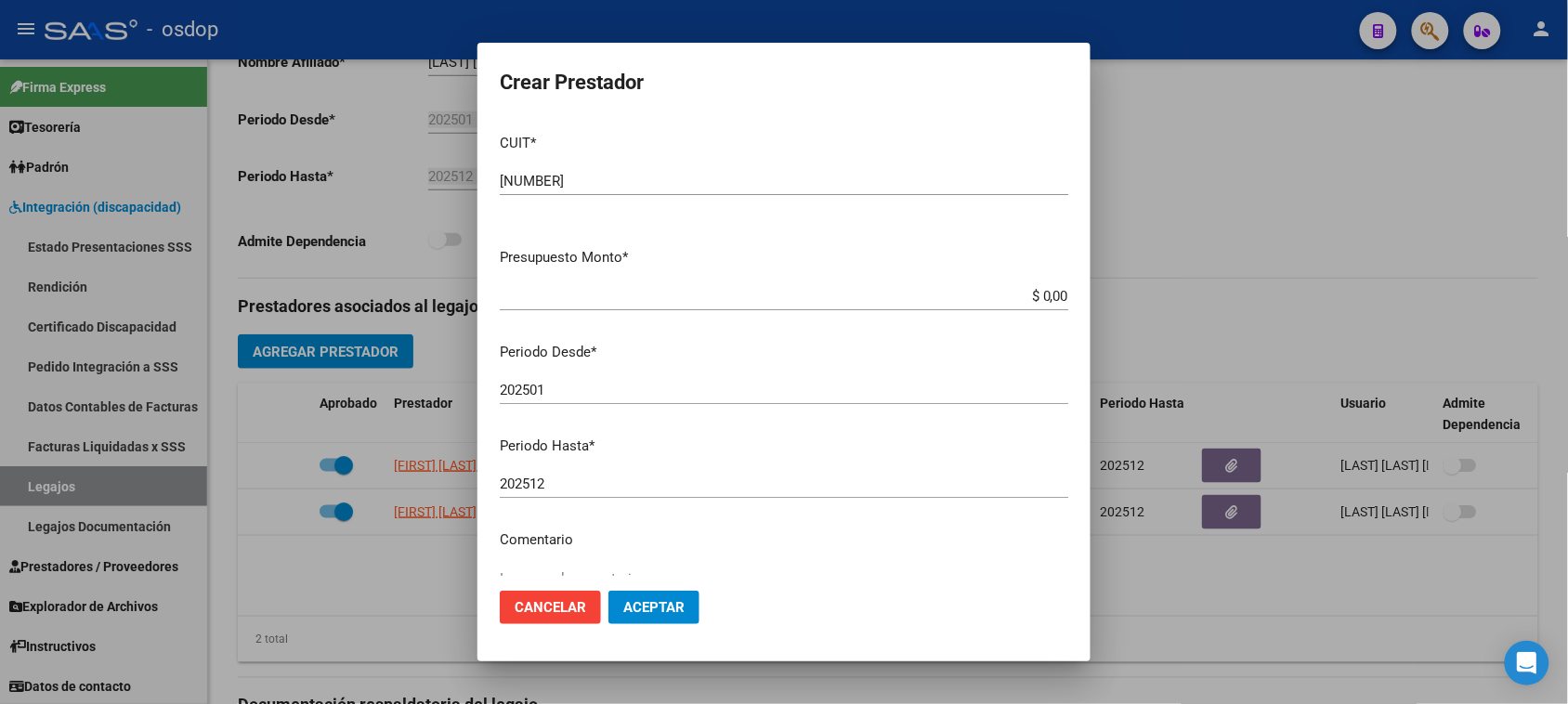 click on "$ 0,00" at bounding box center [784, 296] 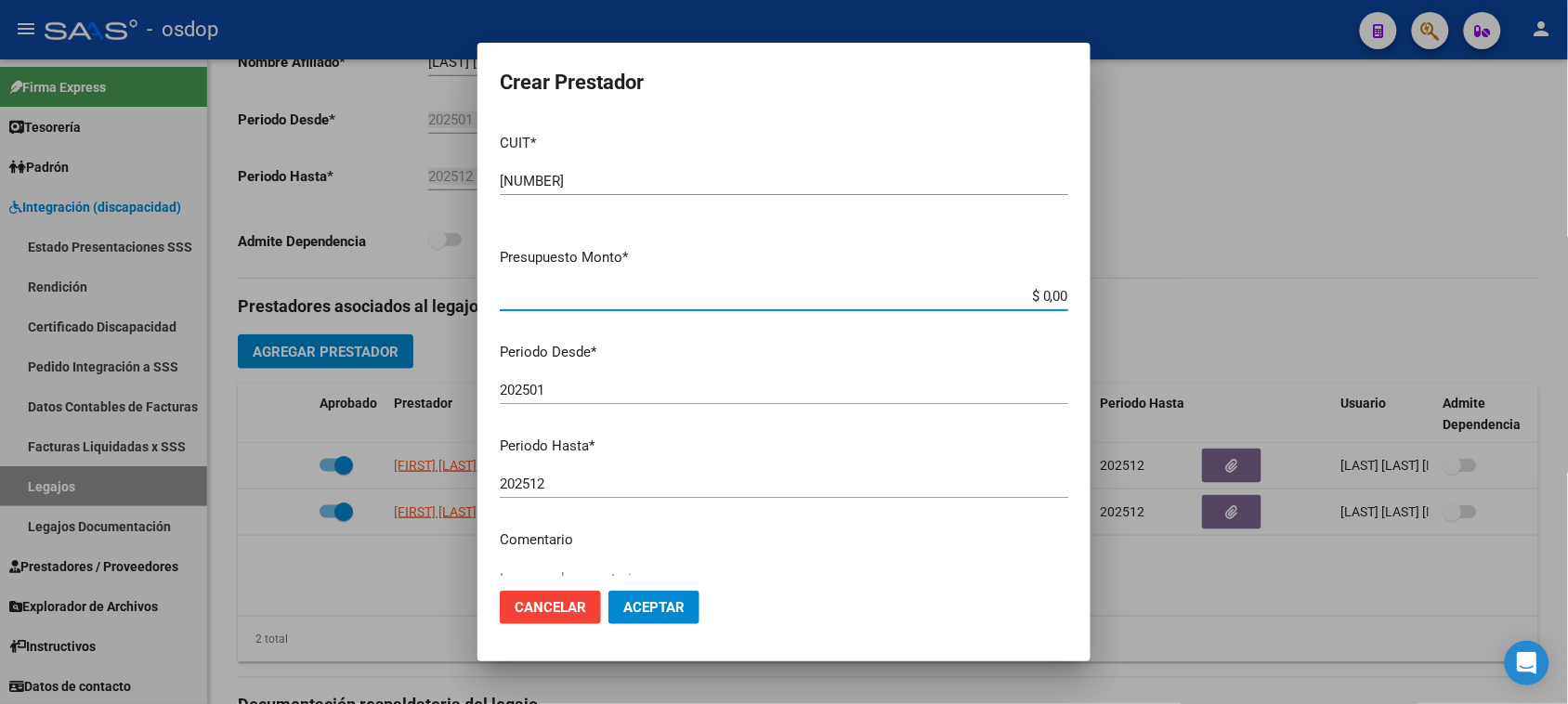 click on "$ 0,00" at bounding box center [784, 296] 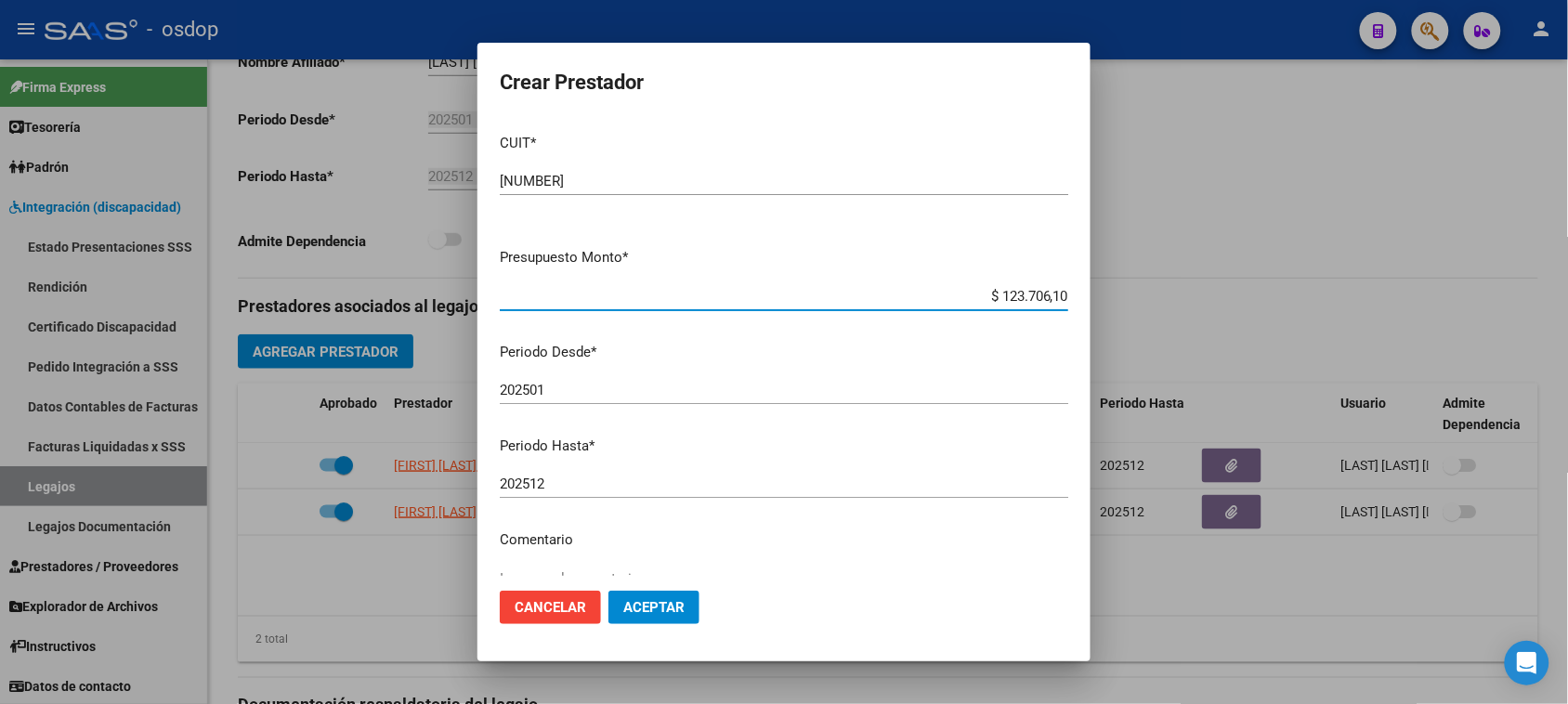 click on "202501" at bounding box center (784, 390) 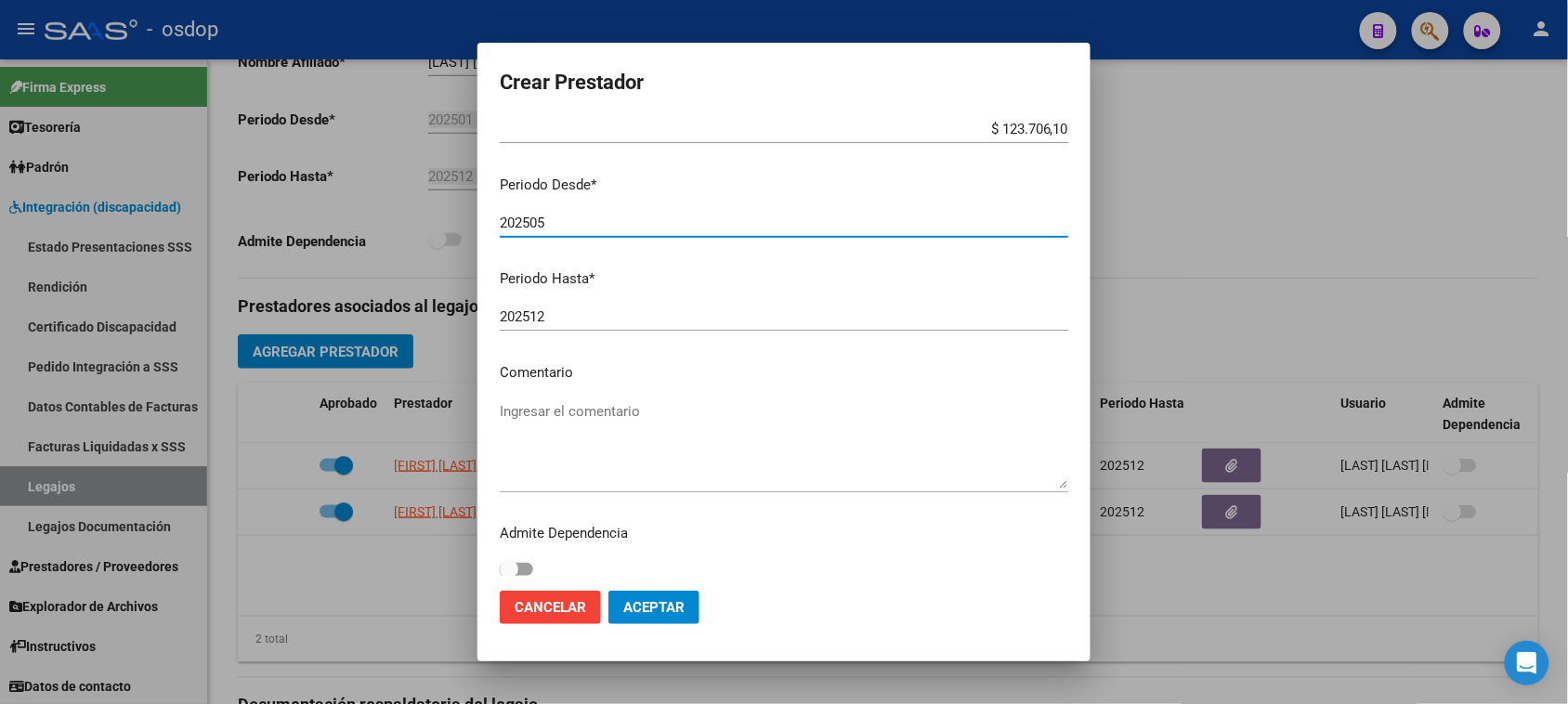 scroll, scrollTop: 177, scrollLeft: 0, axis: vertical 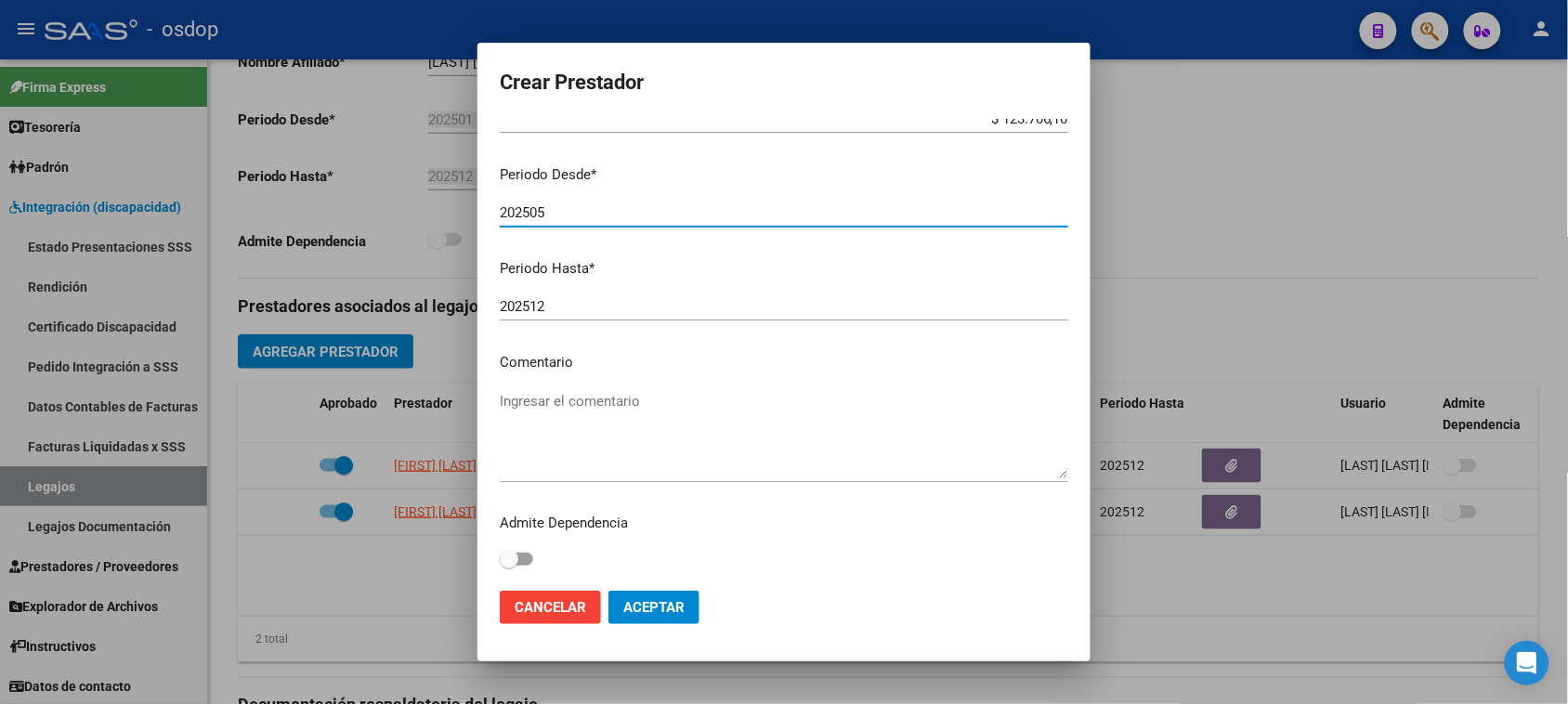 click on "Ingresar el comentario" at bounding box center [784, 435] 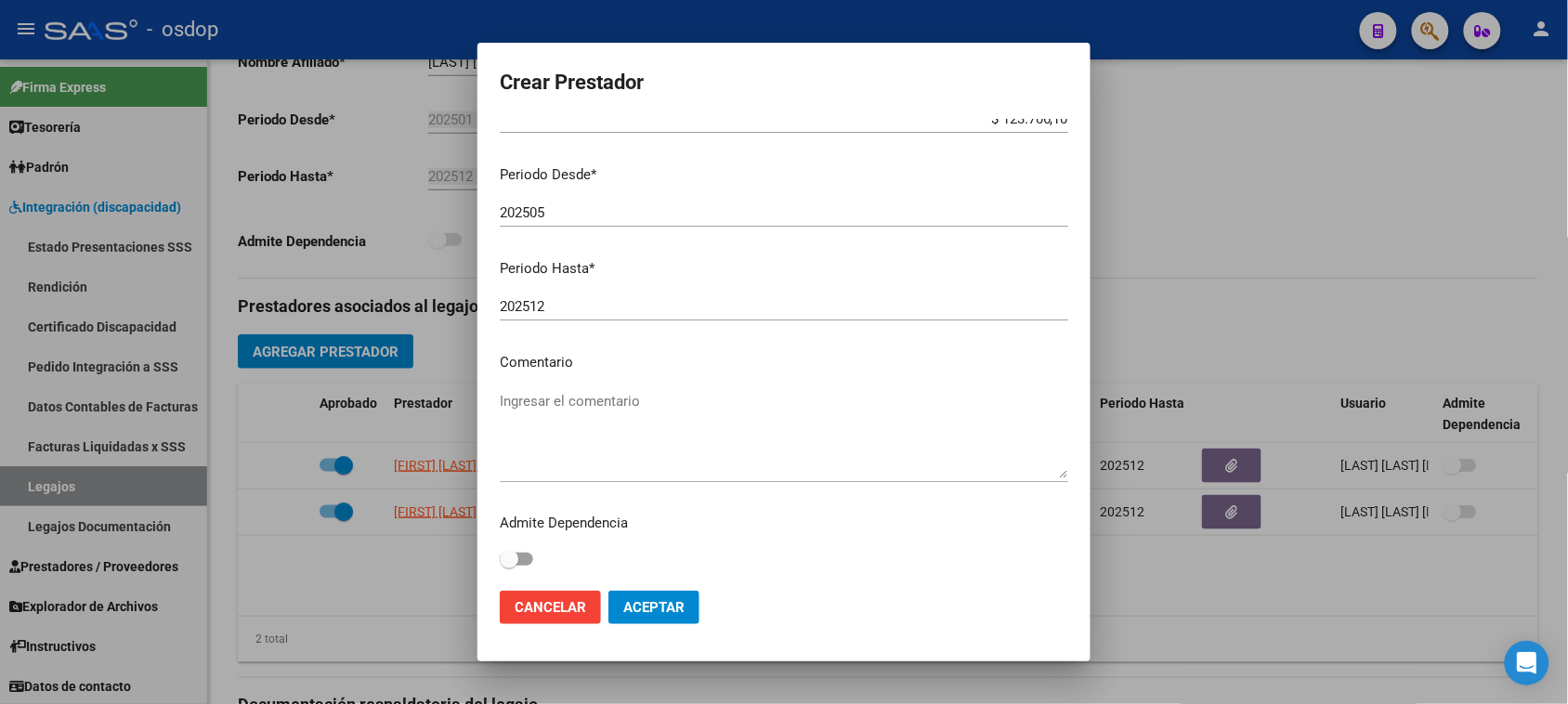 click on "Ingresar el comentario" at bounding box center [784, 435] 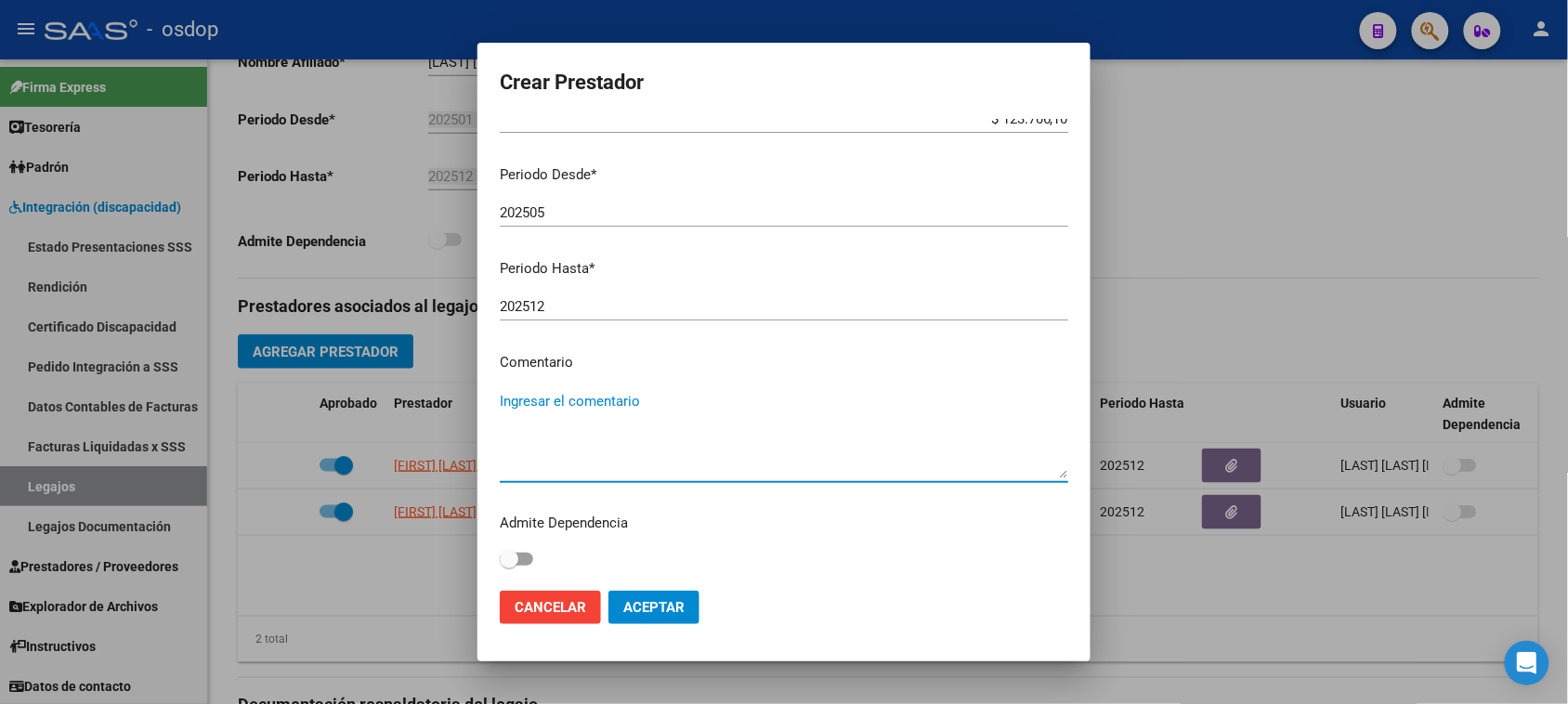 paste on "250104 - FONOAUDIOLOGIA" 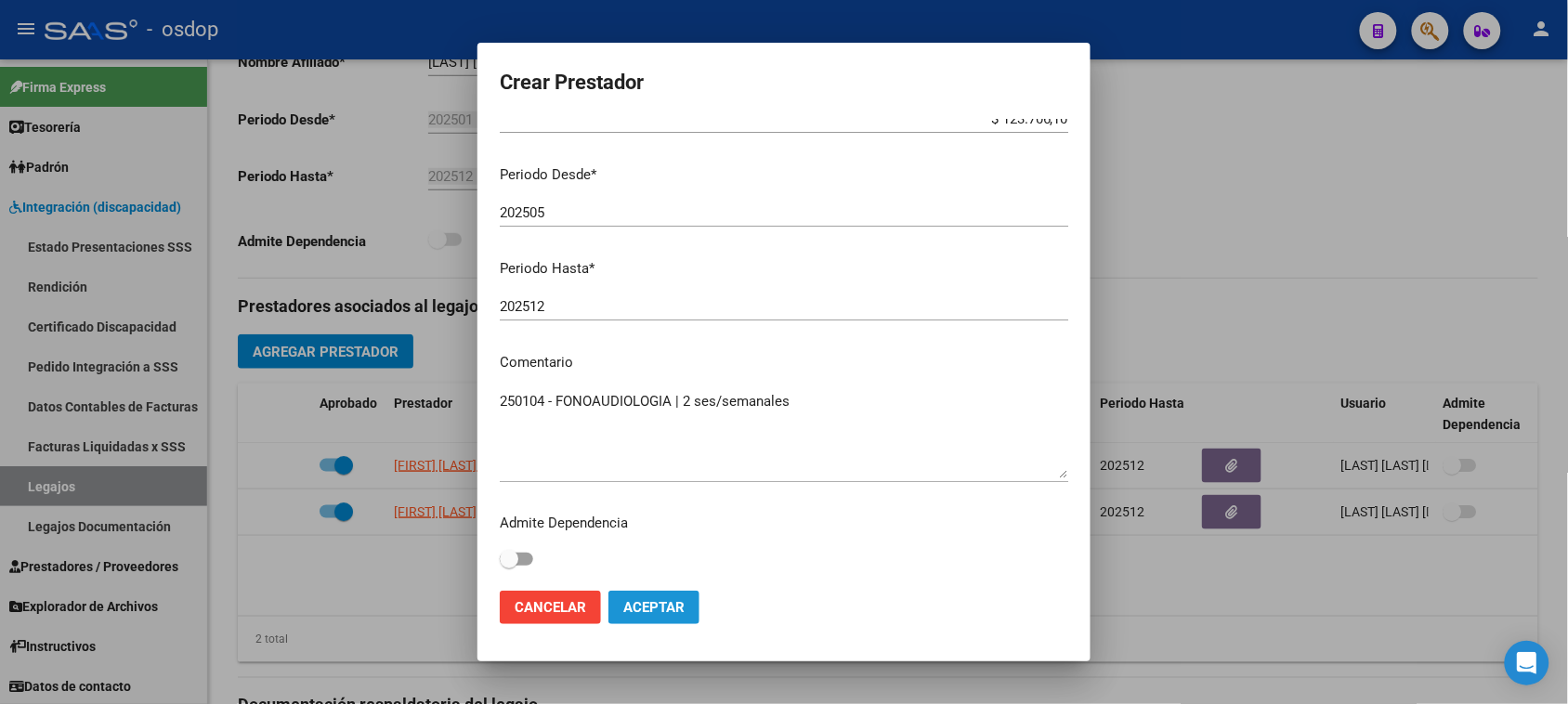 click on "Aceptar" 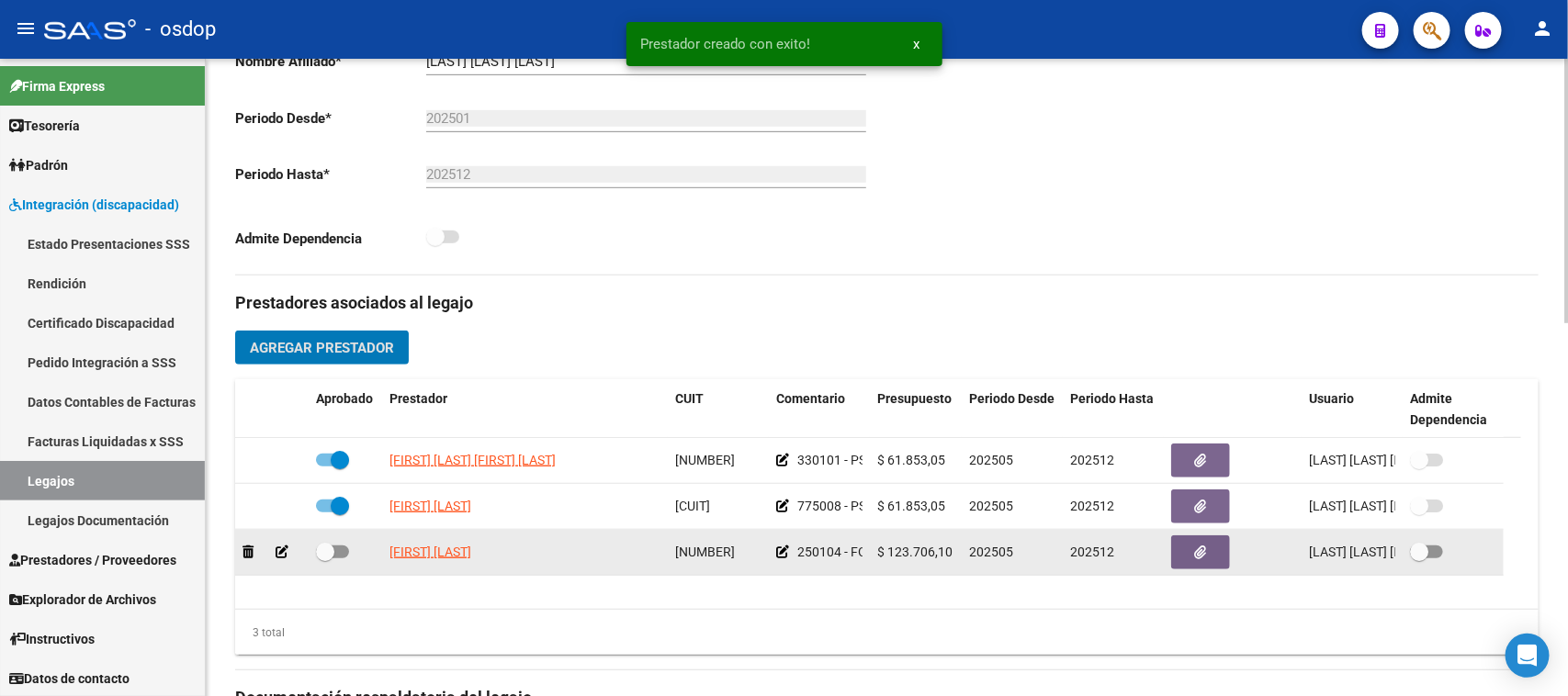 click at bounding box center (333, 552) 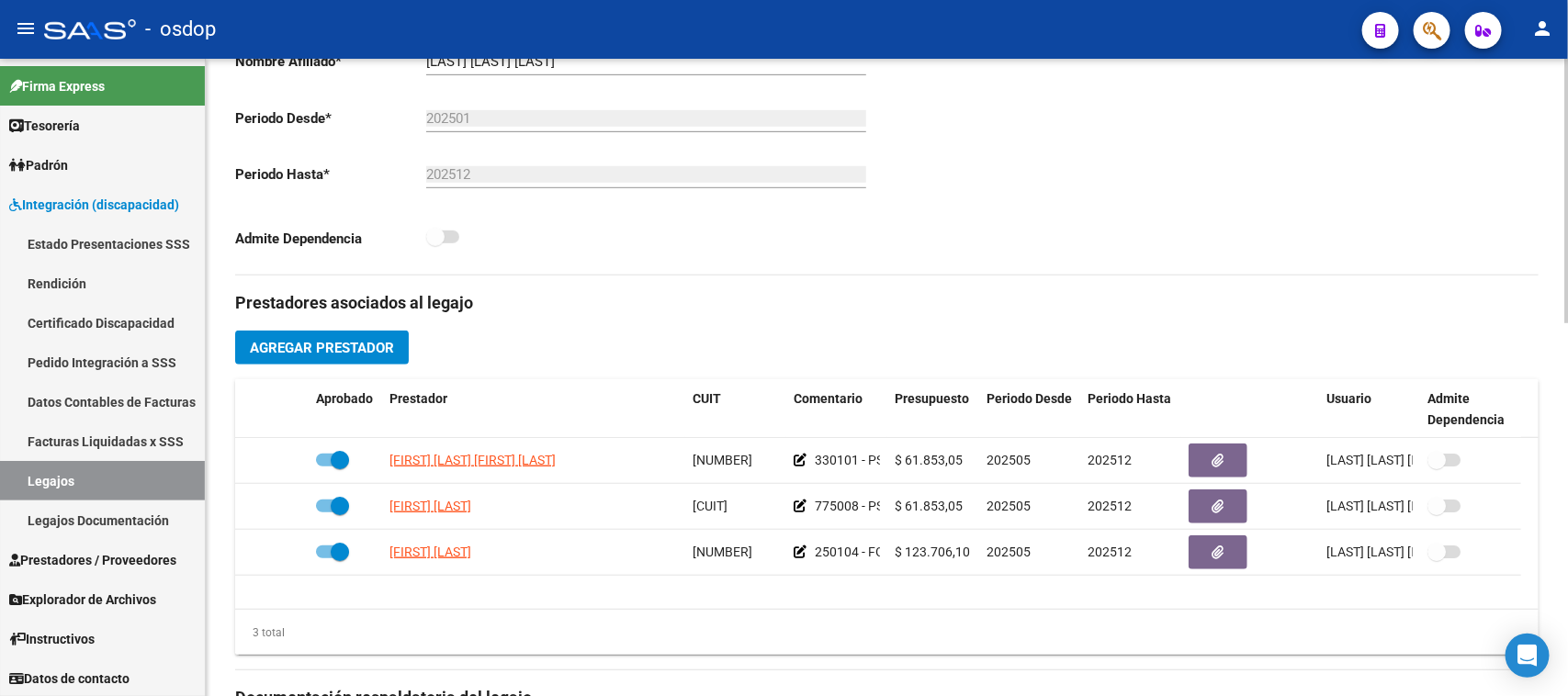 click on "Agregar Prestador" 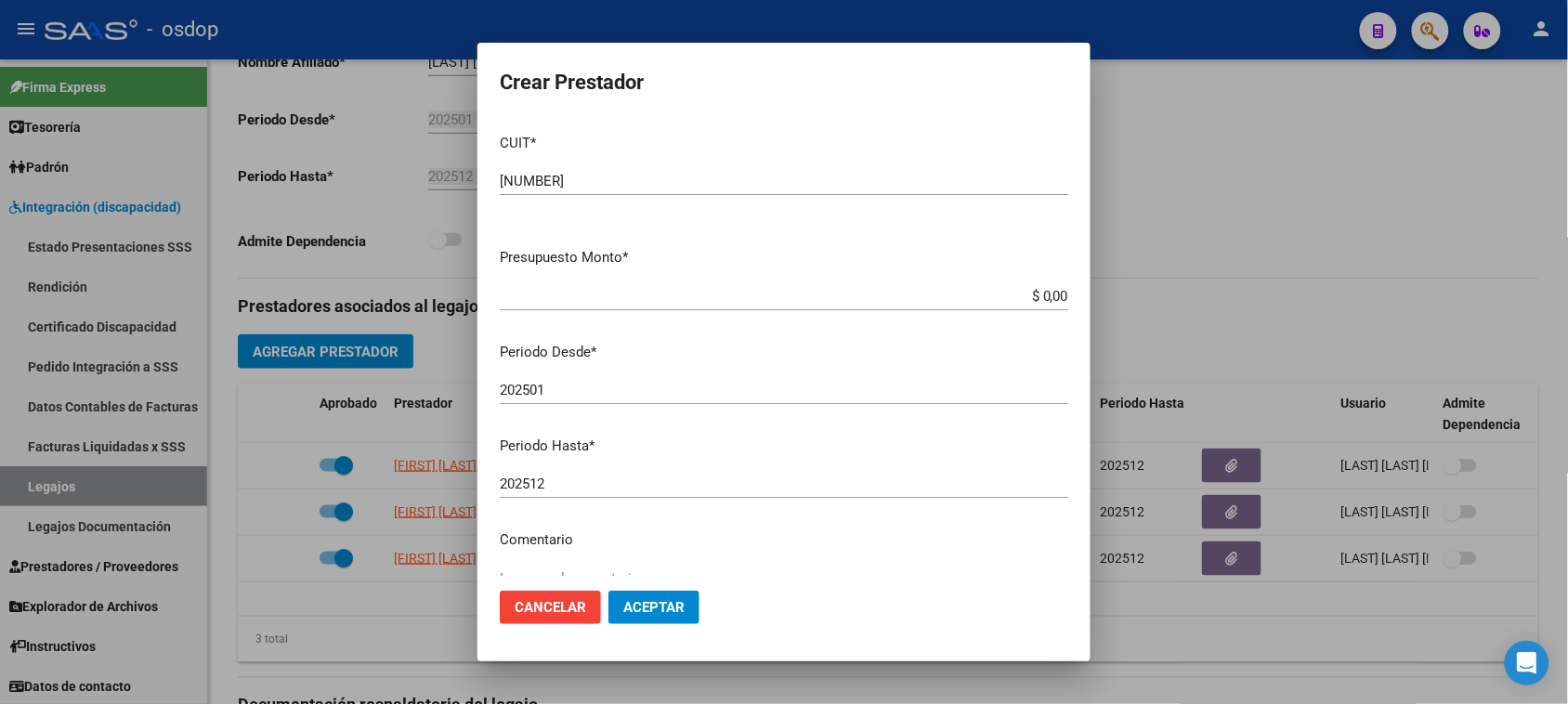 click on "$ 0,00" at bounding box center [784, 296] 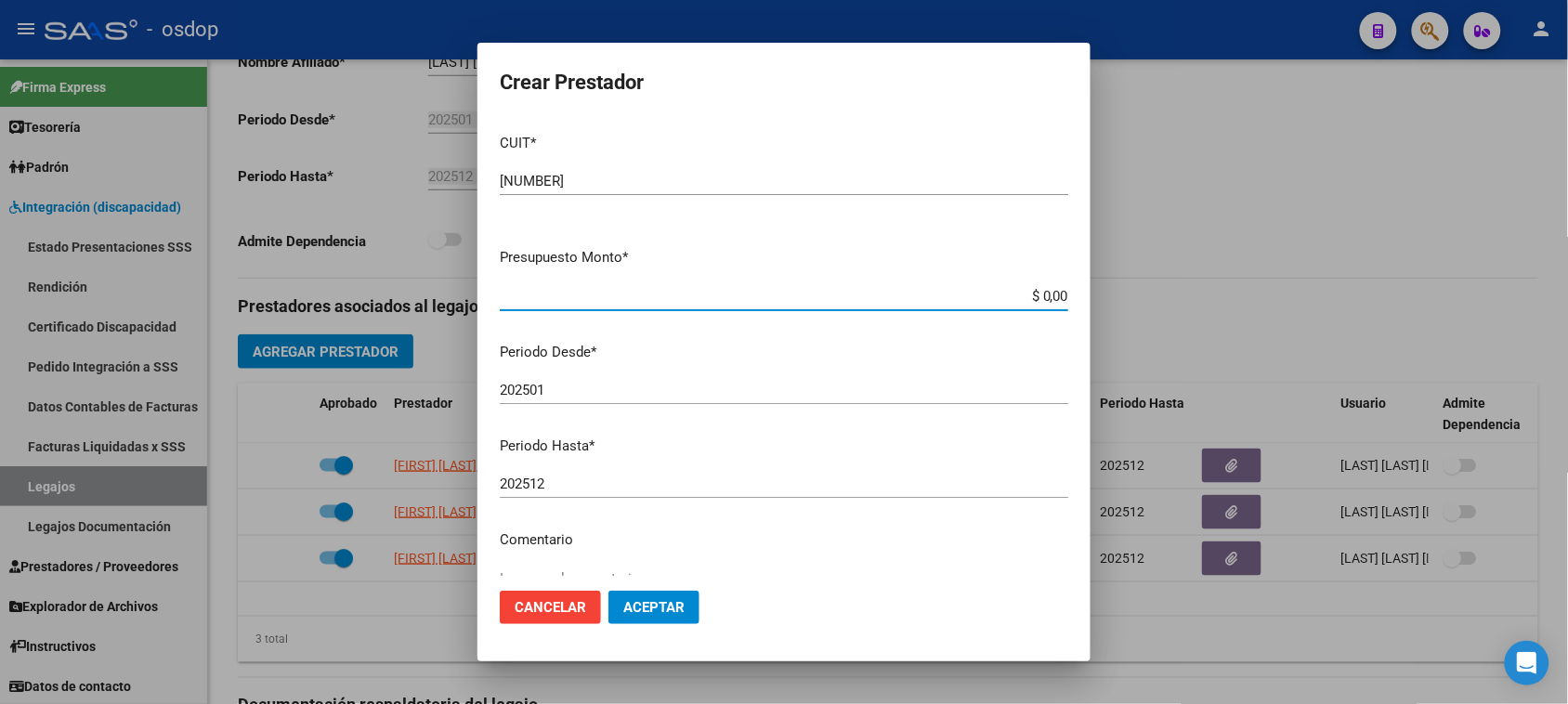 click on "$ 0,00" at bounding box center (784, 296) 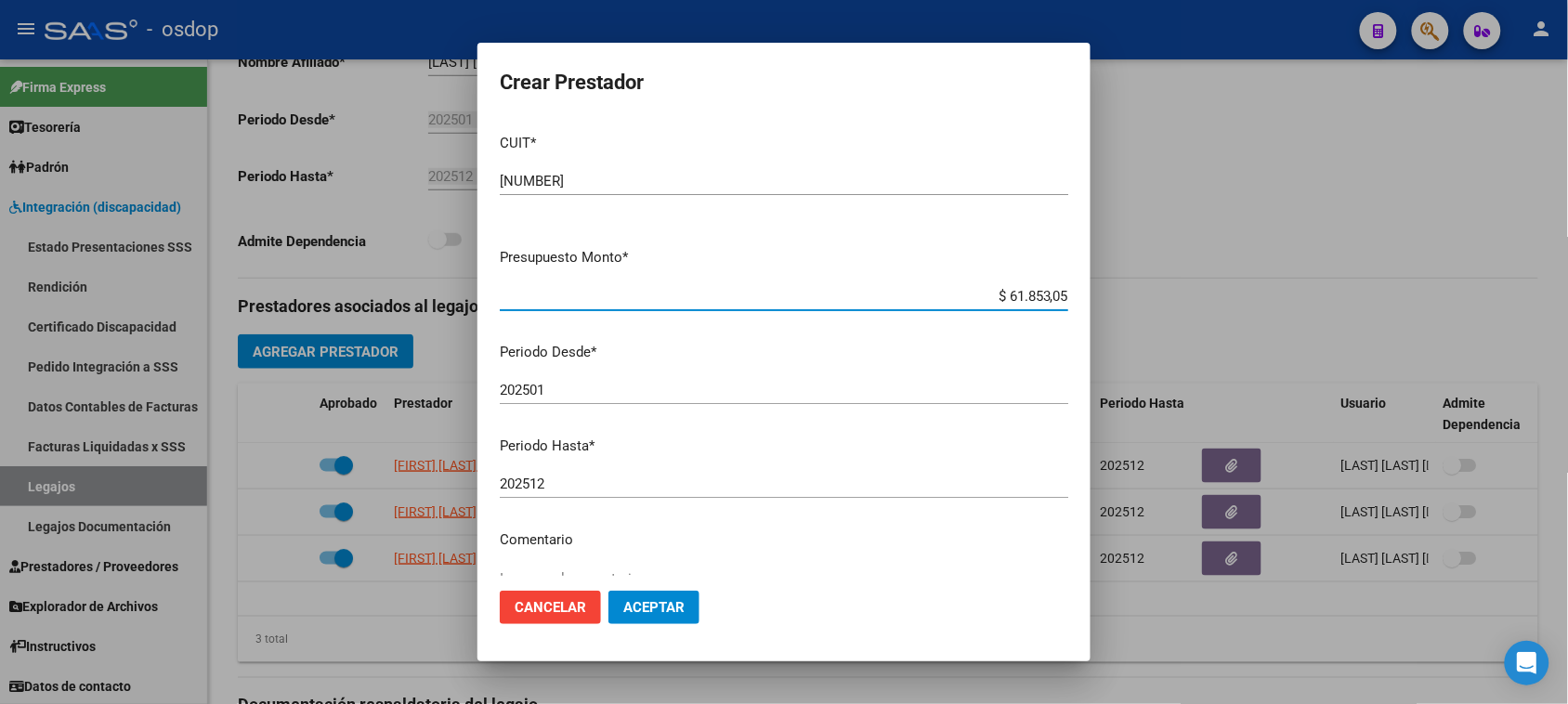 click on "202501 Ingresar el periodo" at bounding box center (784, 398) 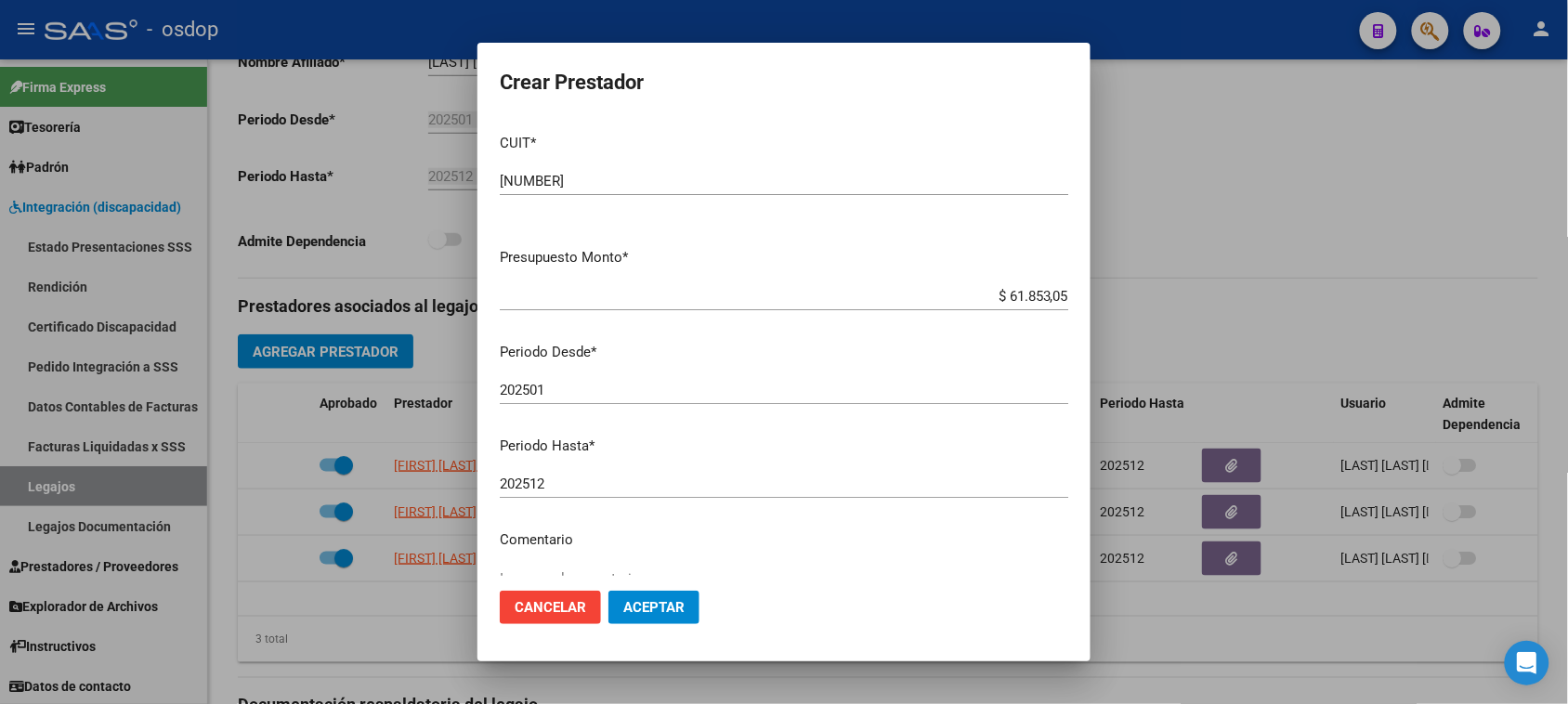 click on "202501" at bounding box center [784, 390] 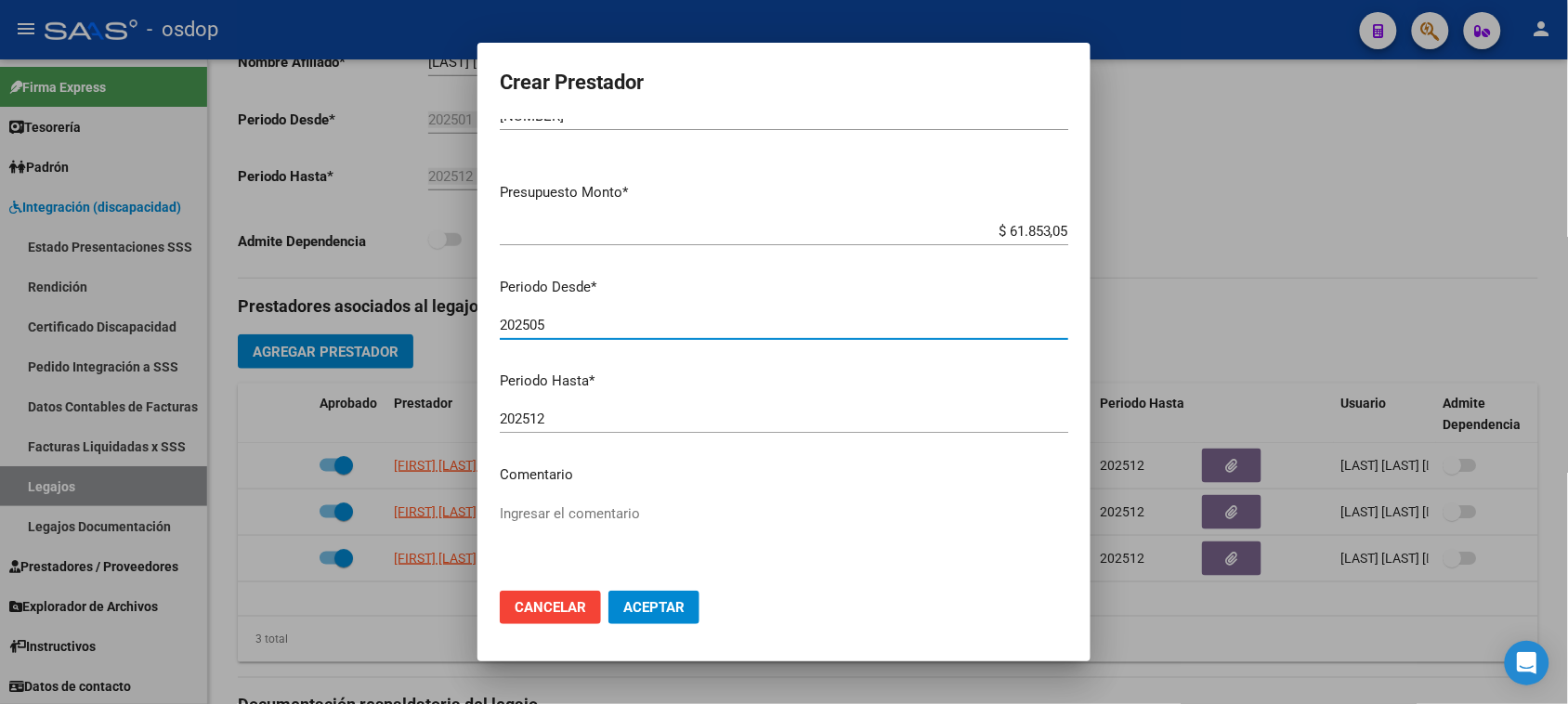 scroll, scrollTop: 116, scrollLeft: 0, axis: vertical 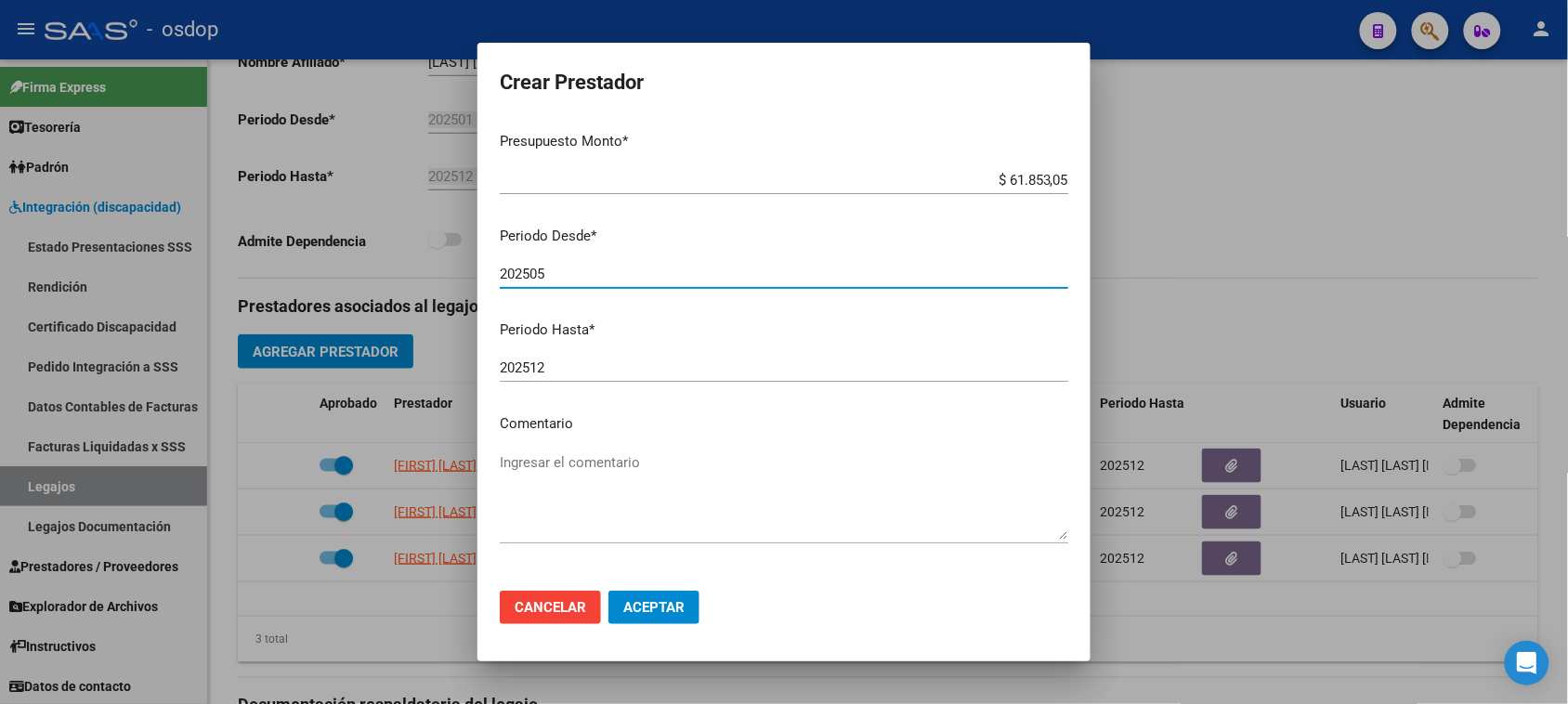 click on "Ingresar el comentario" at bounding box center [784, 496] 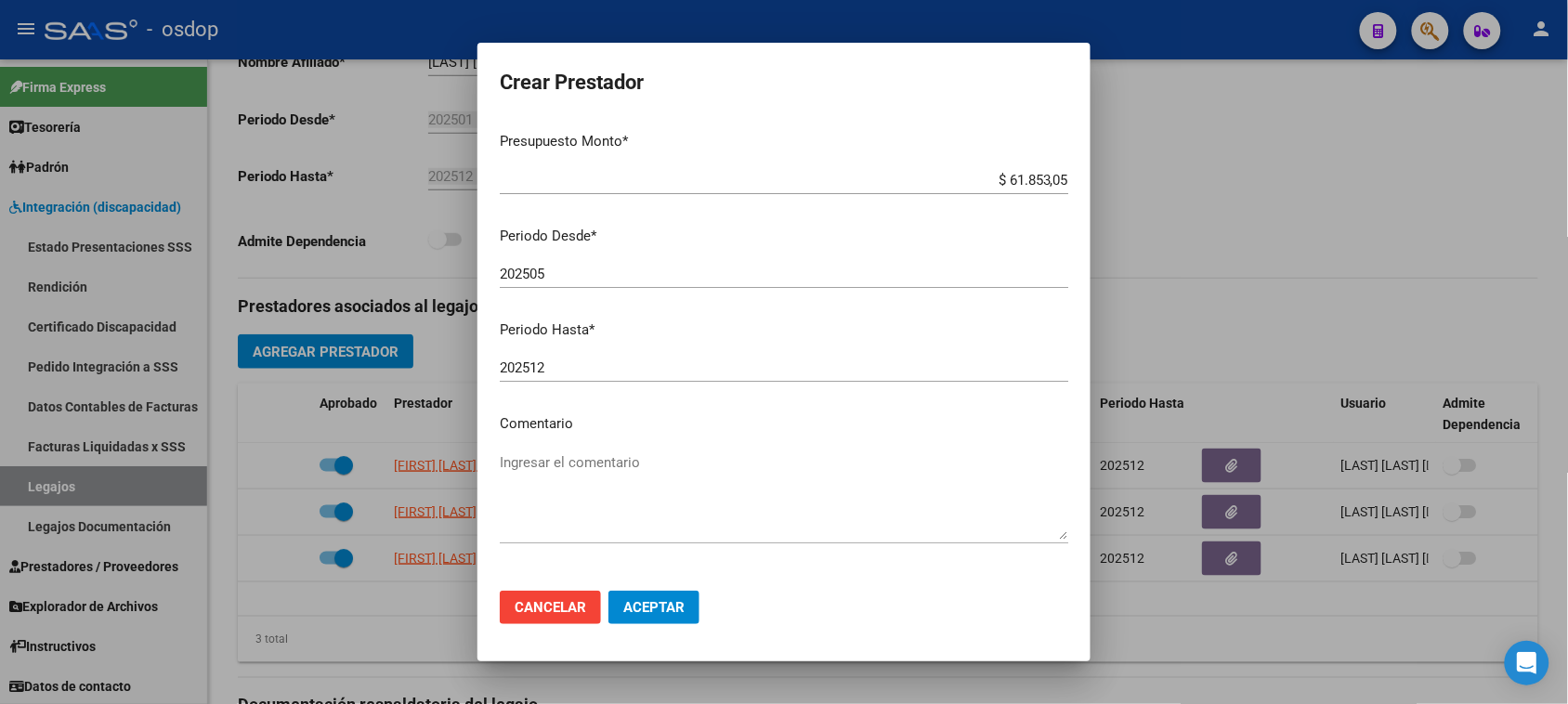 click on "Ingresar el comentario" at bounding box center (784, 496) 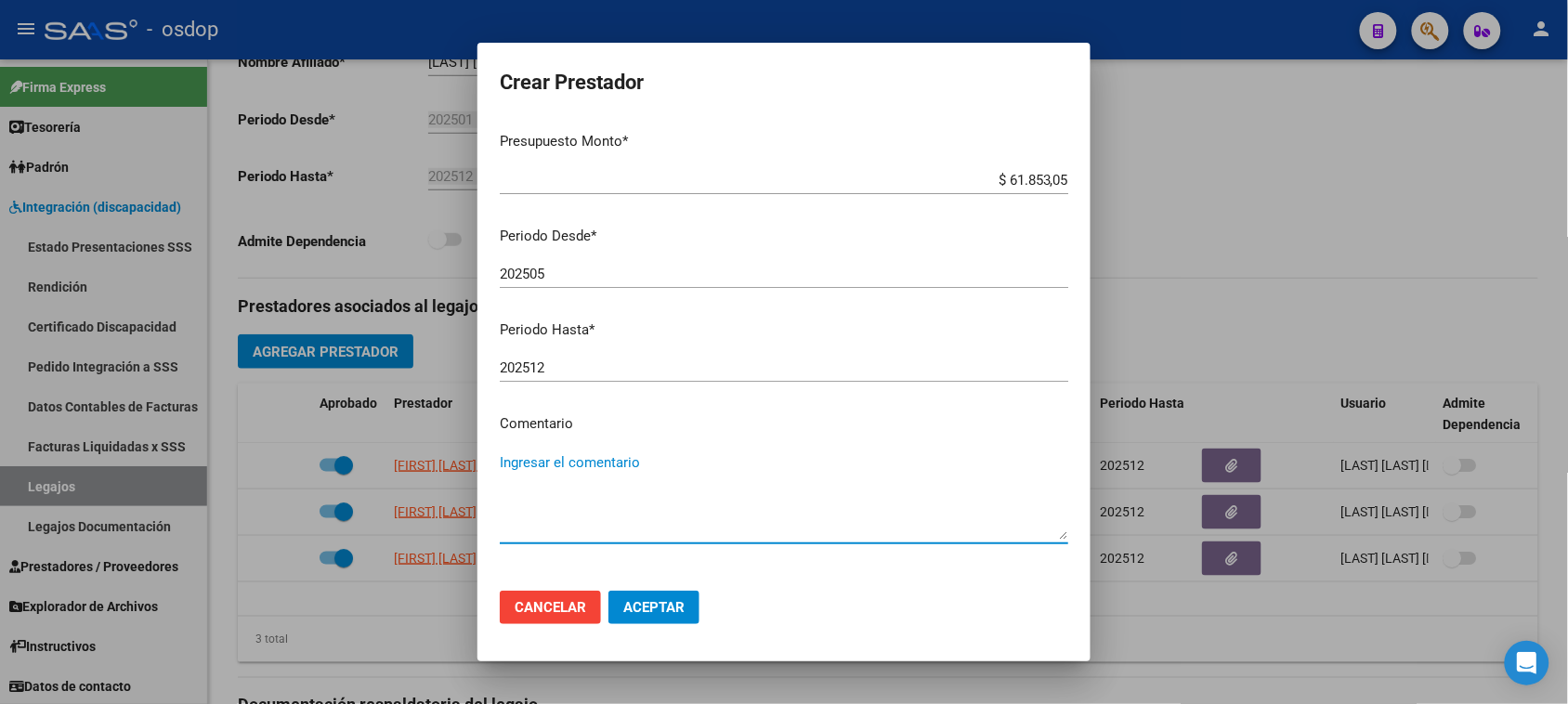 paste on "250103 - TERAPIA OCUPACIONAL" 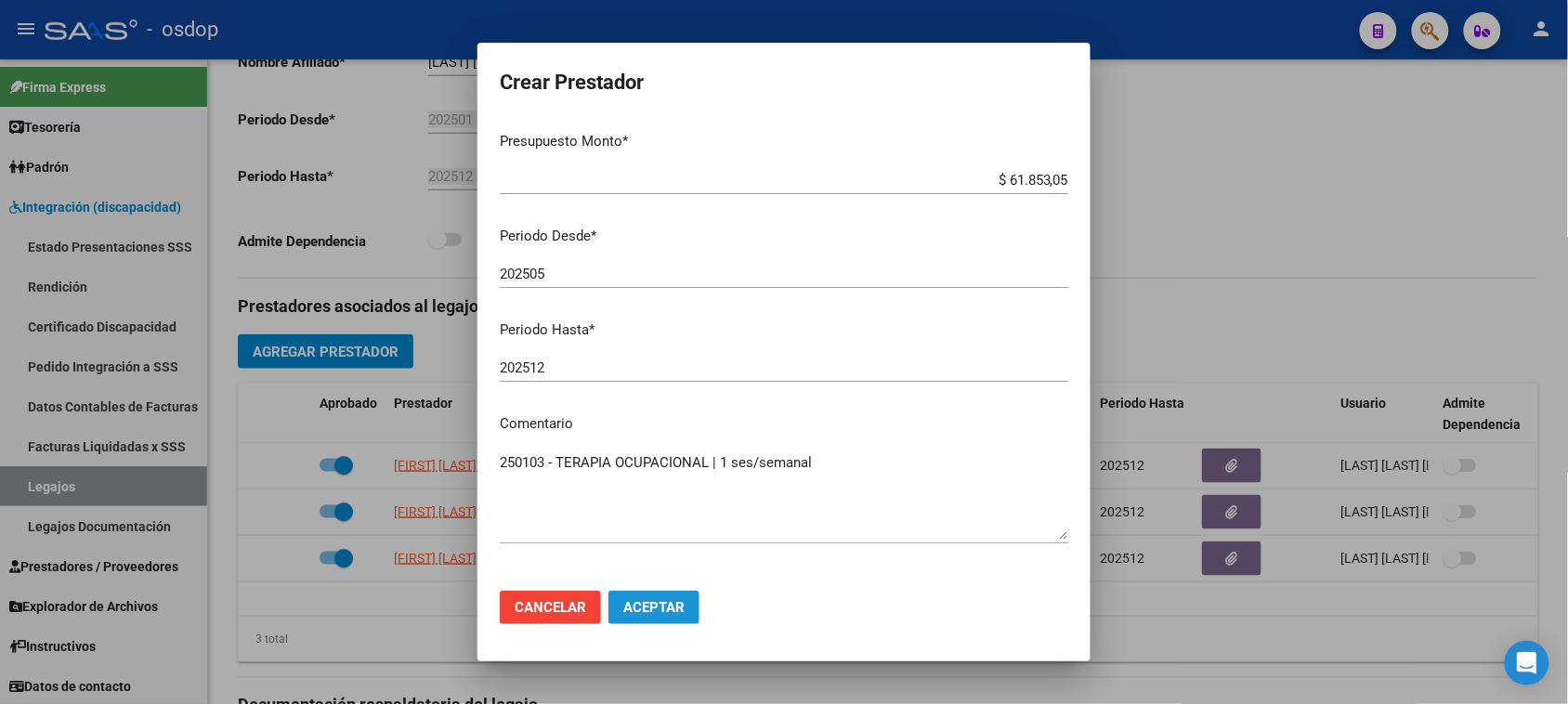 click on "Aceptar" 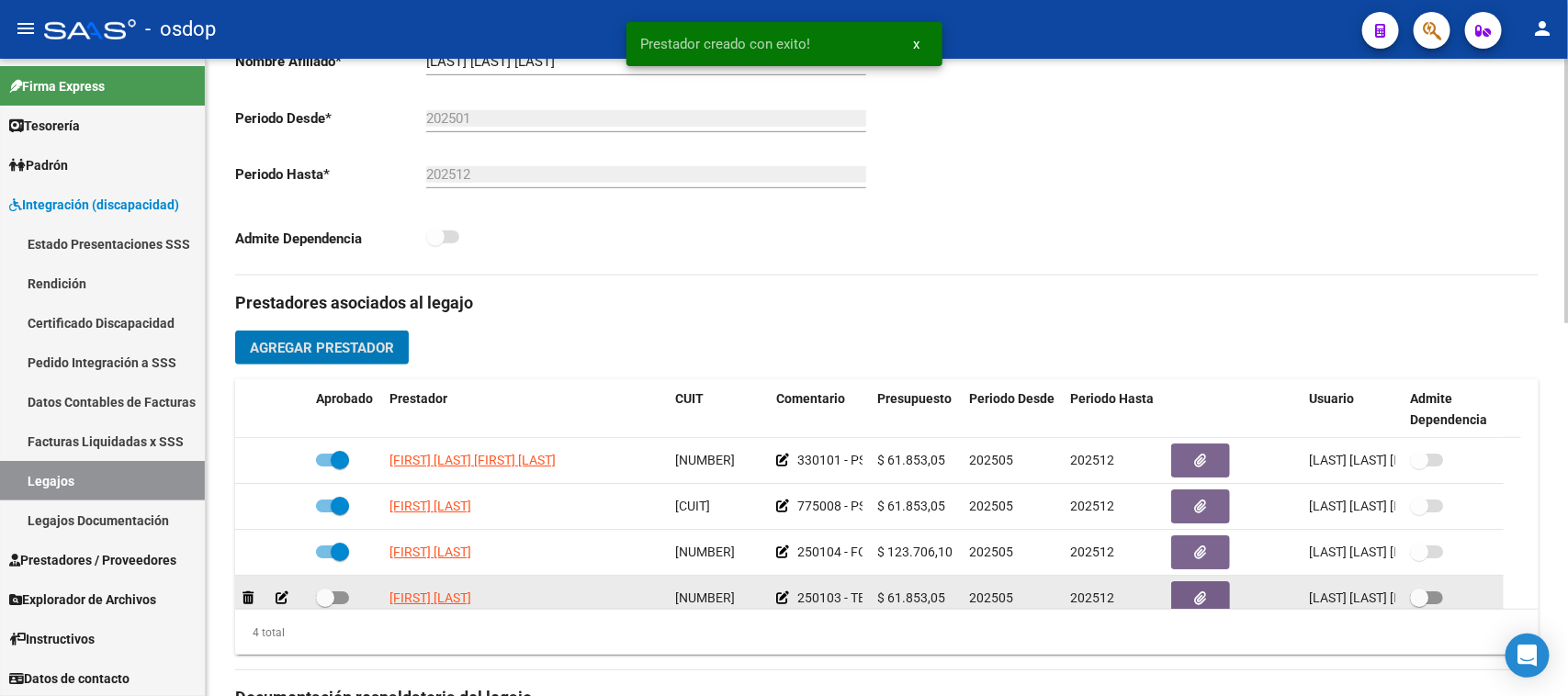 click at bounding box center (333, 598) 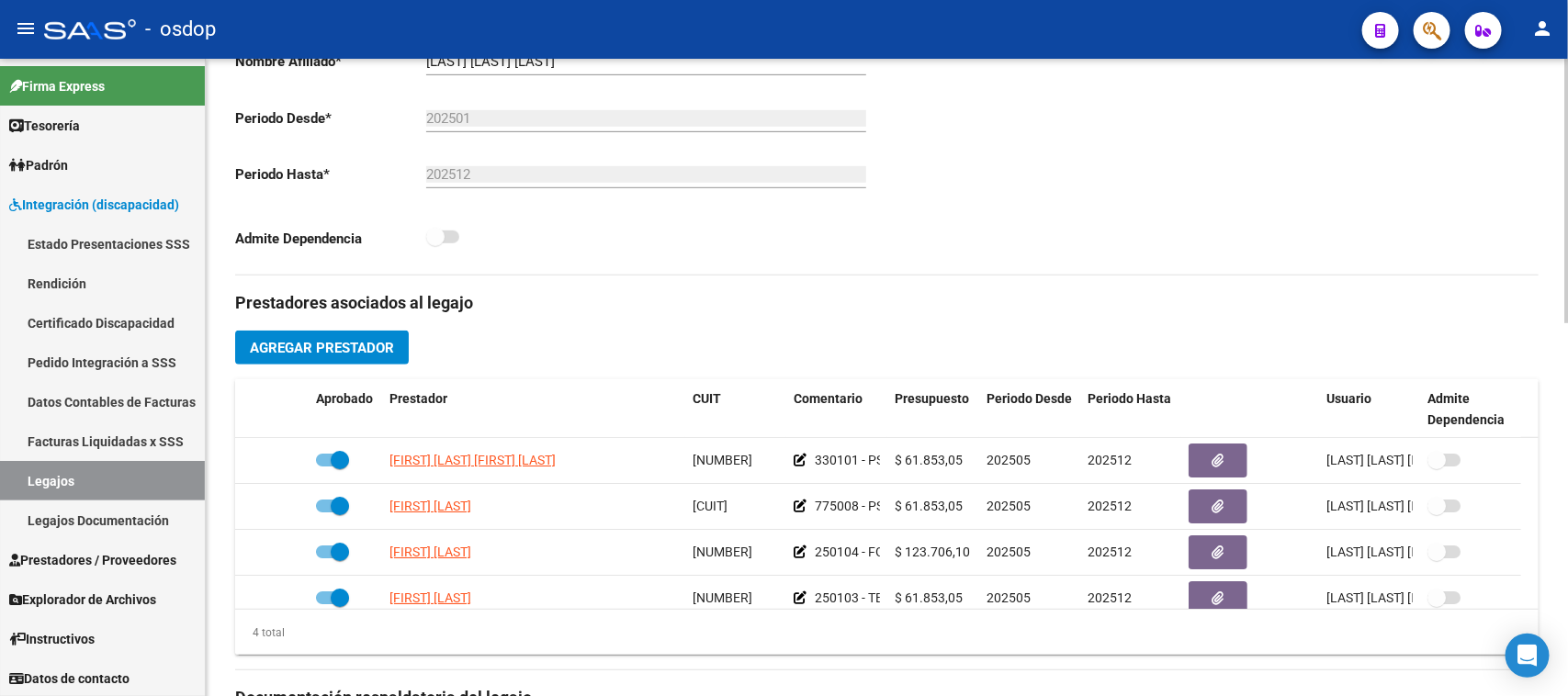 click on "Agregar Prestador" 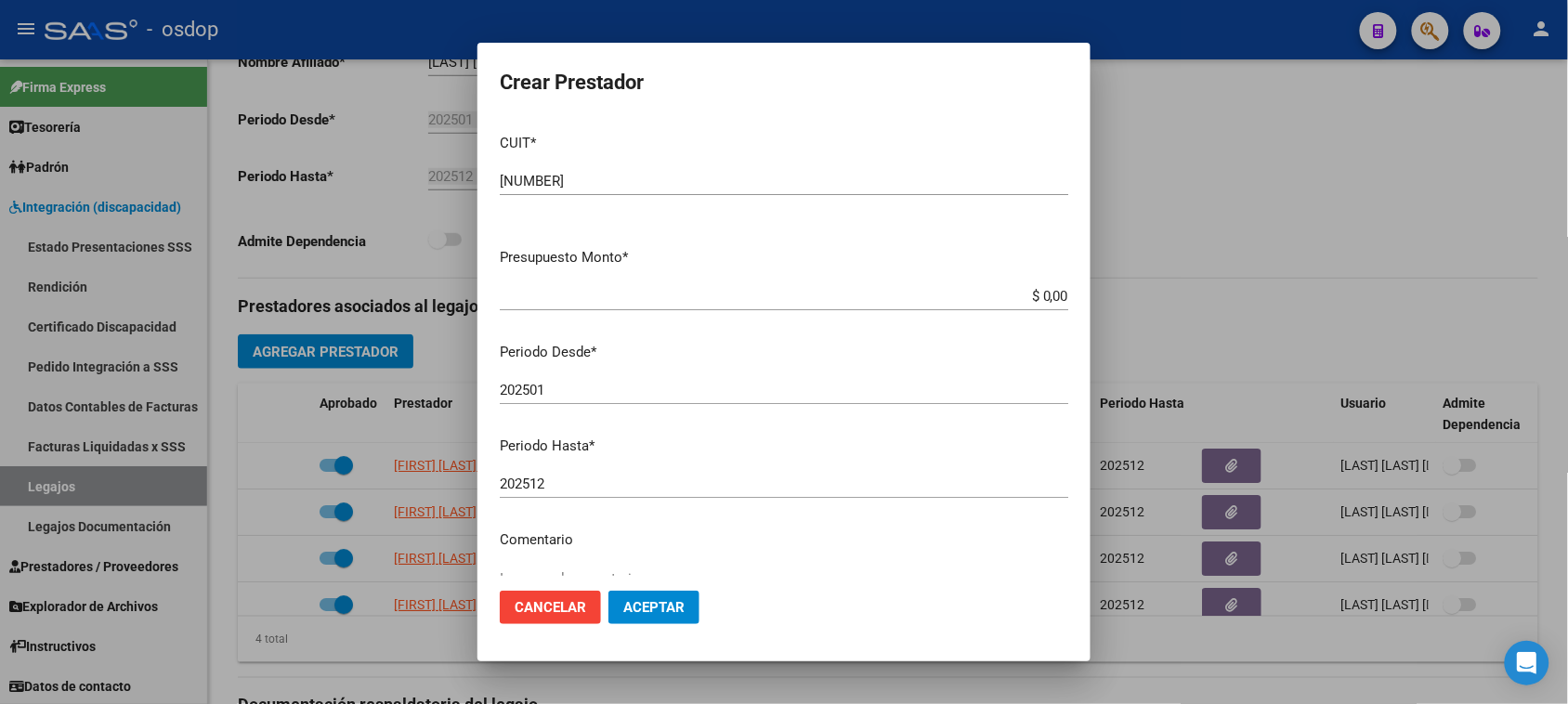 click on "$ 0,00" at bounding box center [784, 296] 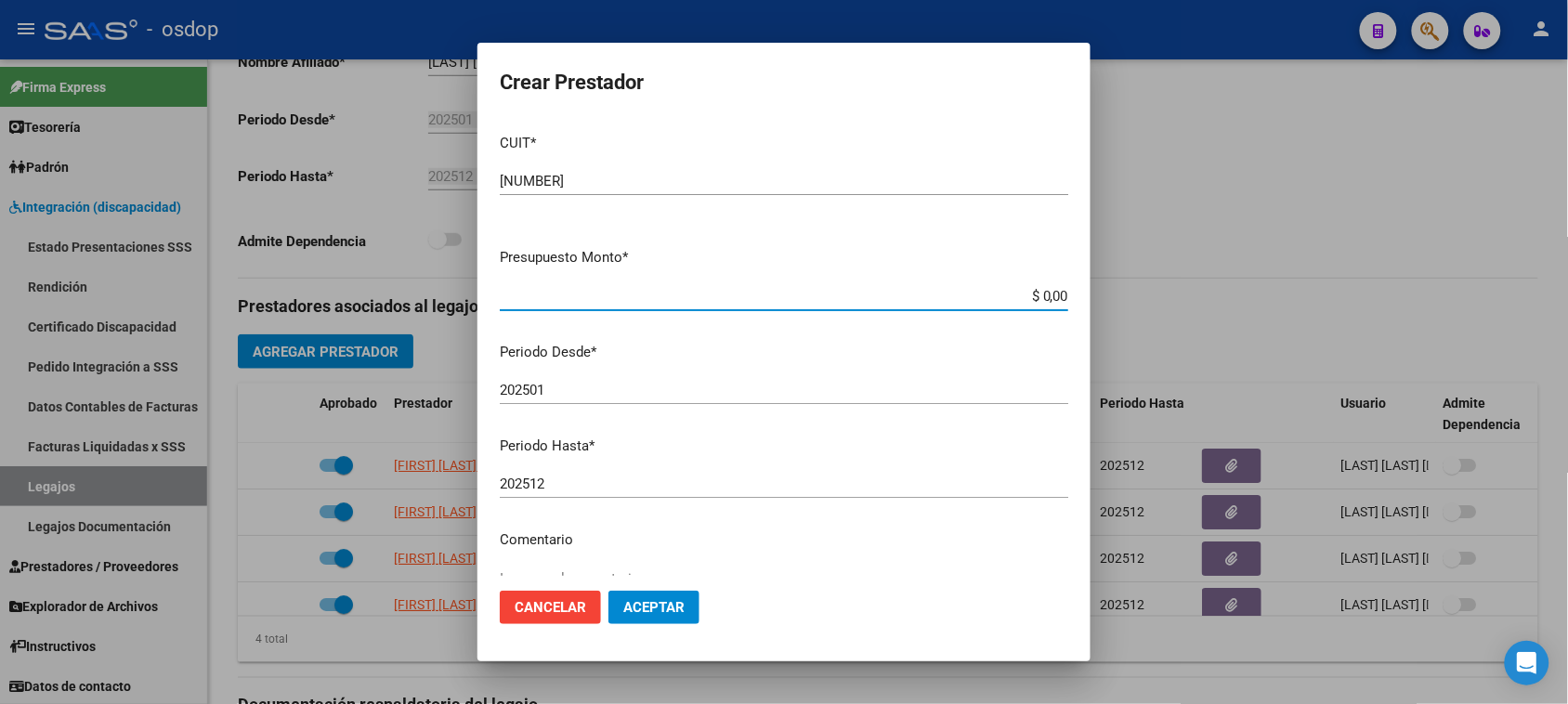 click on "$ 0,00" at bounding box center (784, 296) 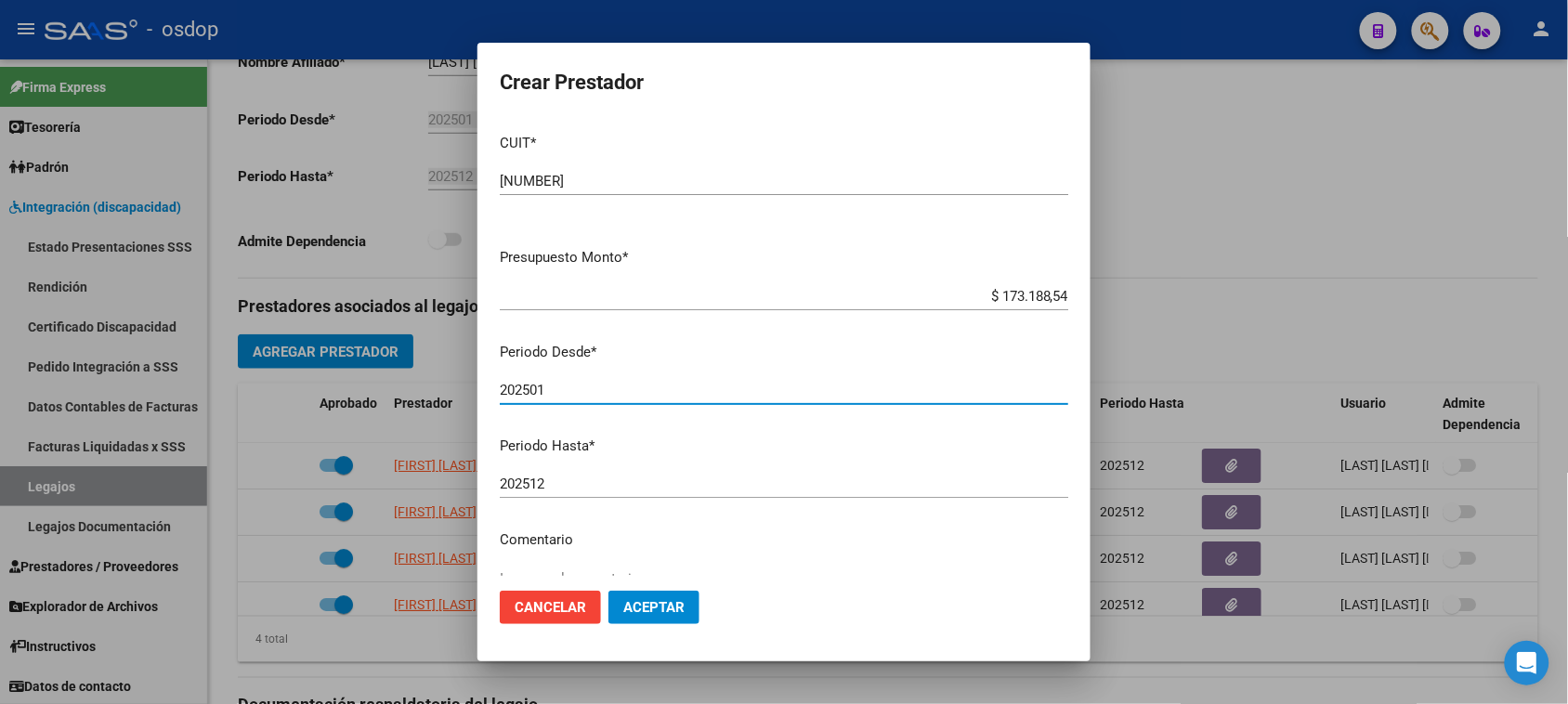 click on "202501" at bounding box center (784, 390) 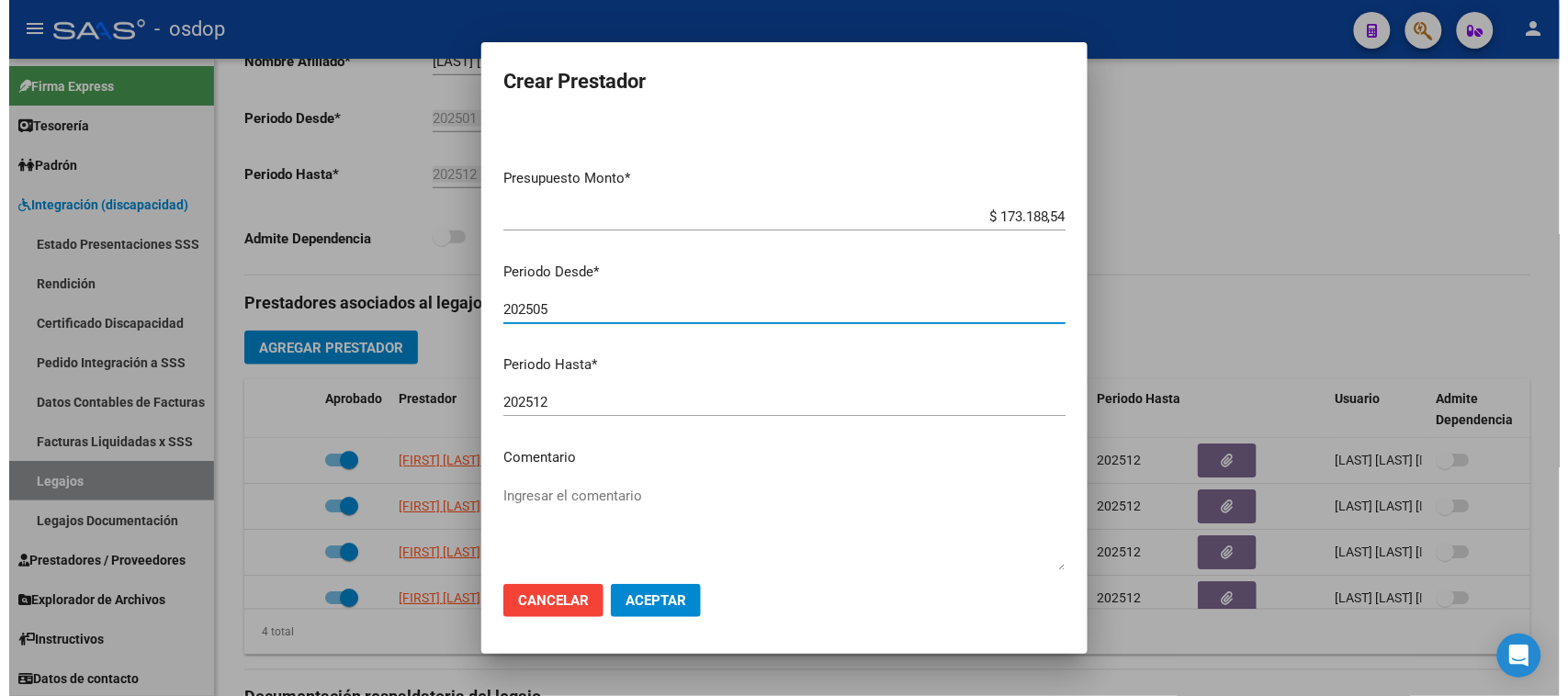 scroll, scrollTop: 115, scrollLeft: 0, axis: vertical 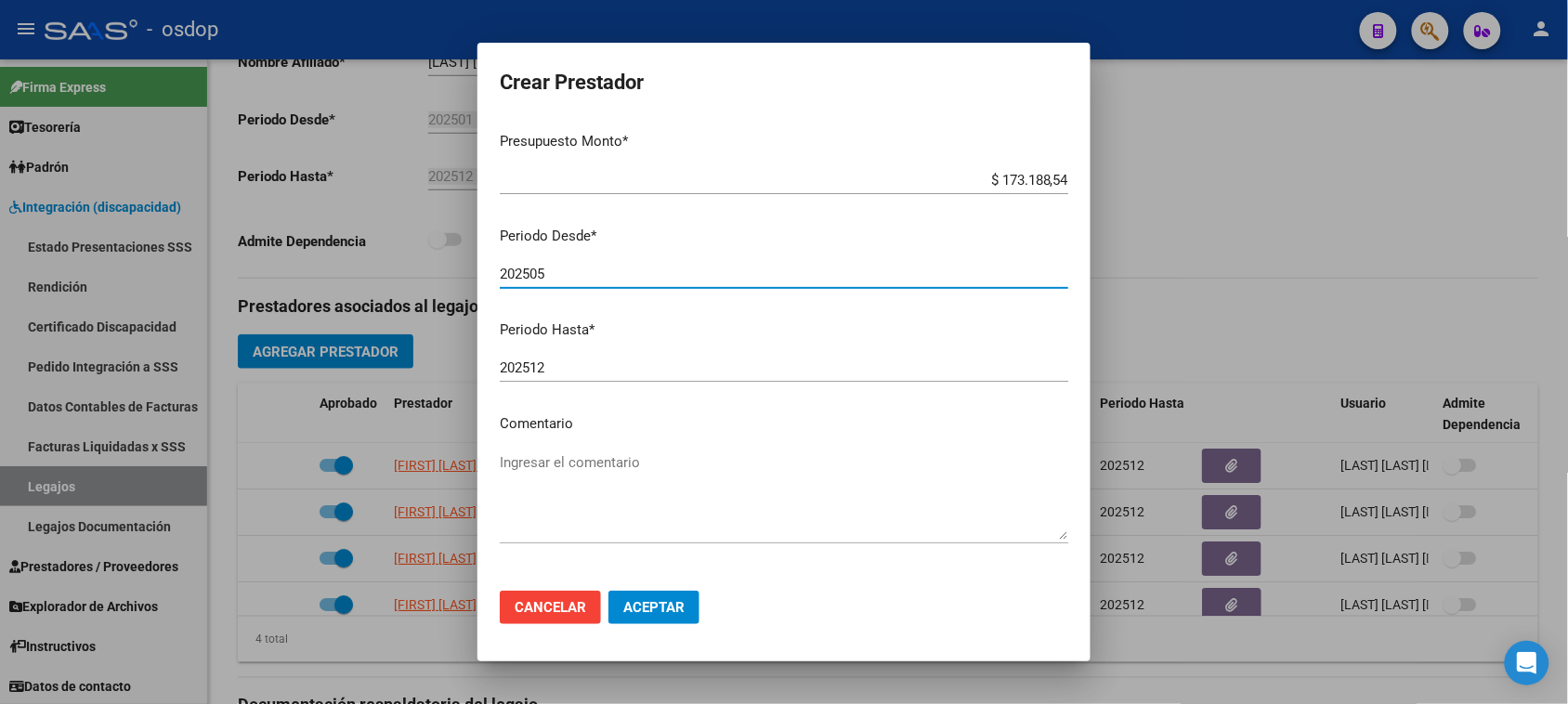 click on "CUIT * [CUIT] Ingresar CUIT ARCA Padrón Presupuesto Monto * $ [PRICE] Ingresar el monto Periodo Desde * [DATE] Ingresar el periodo Periodo Hasta * [DATE] Ingresar el periodo Comentario Ingresar el comentario Admite Dependencia" at bounding box center [784, 347] 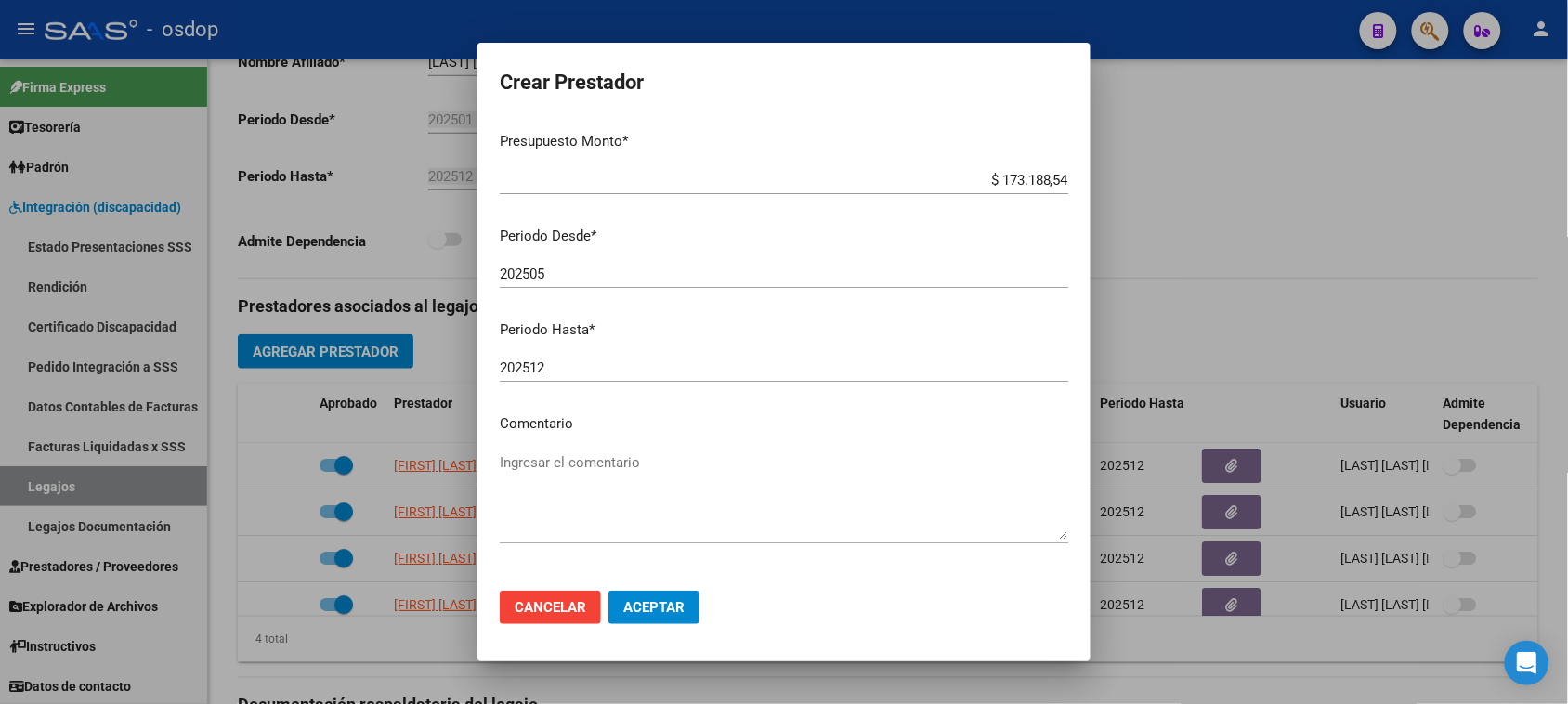 click on "Ingresar el comentario" at bounding box center (784, 496) 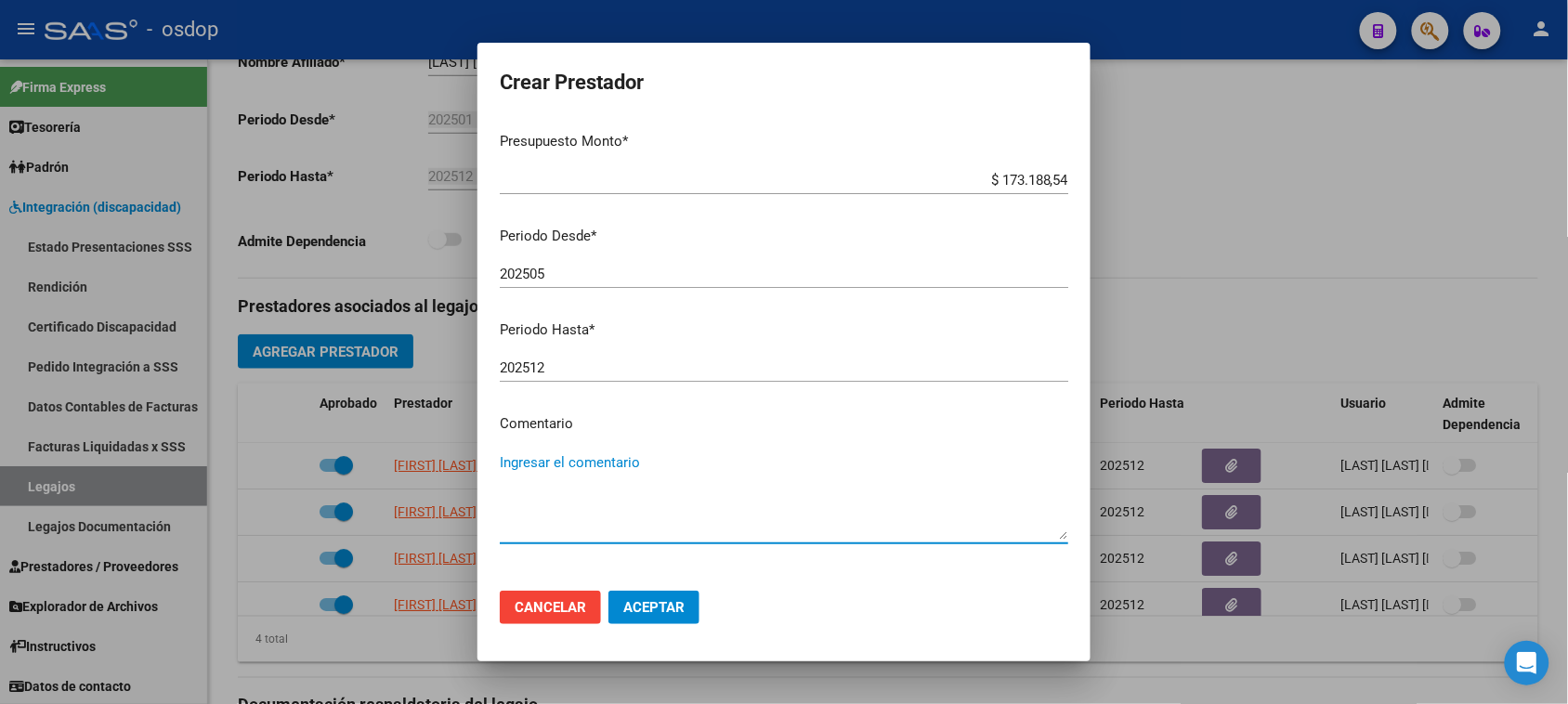 paste on "250102 - KINESIOTERAPIA" 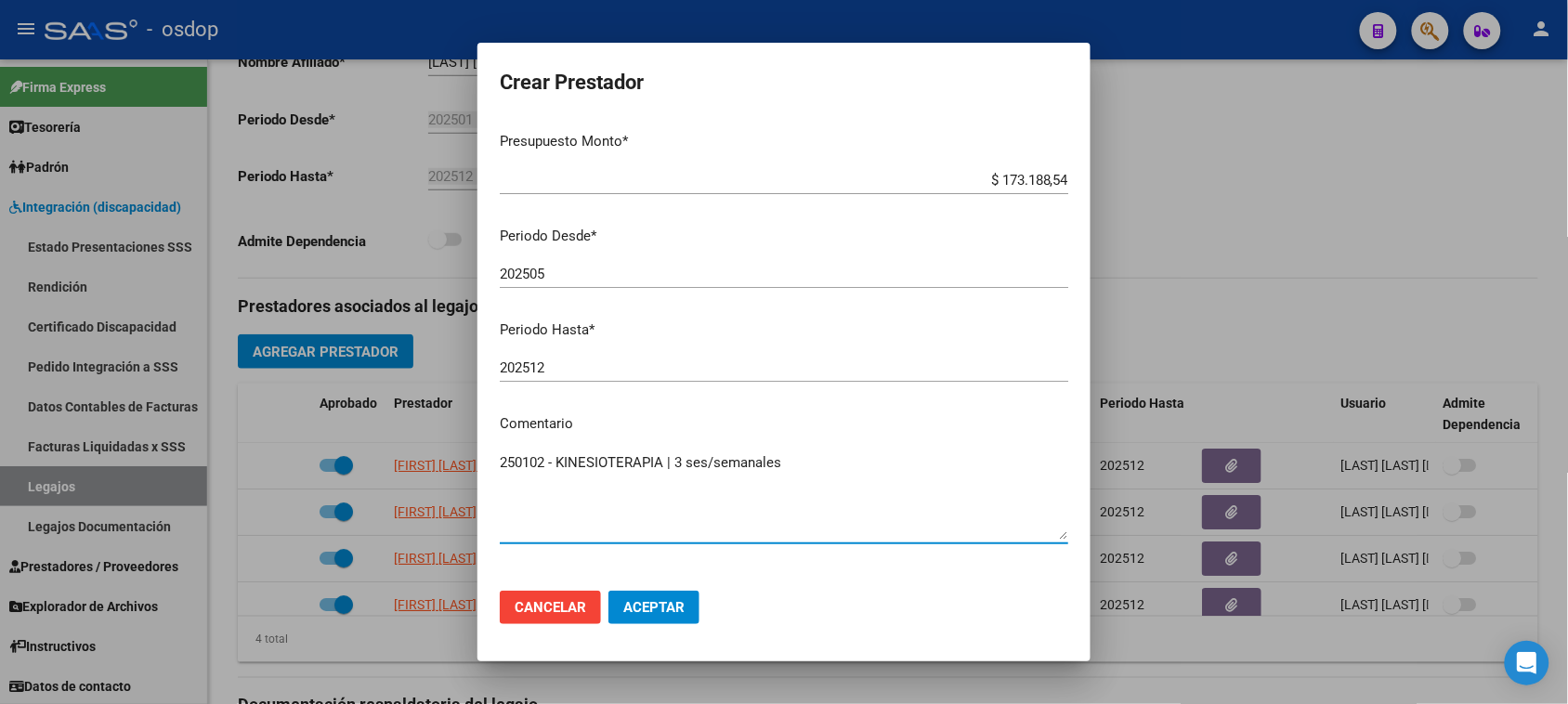 click on "Aceptar" 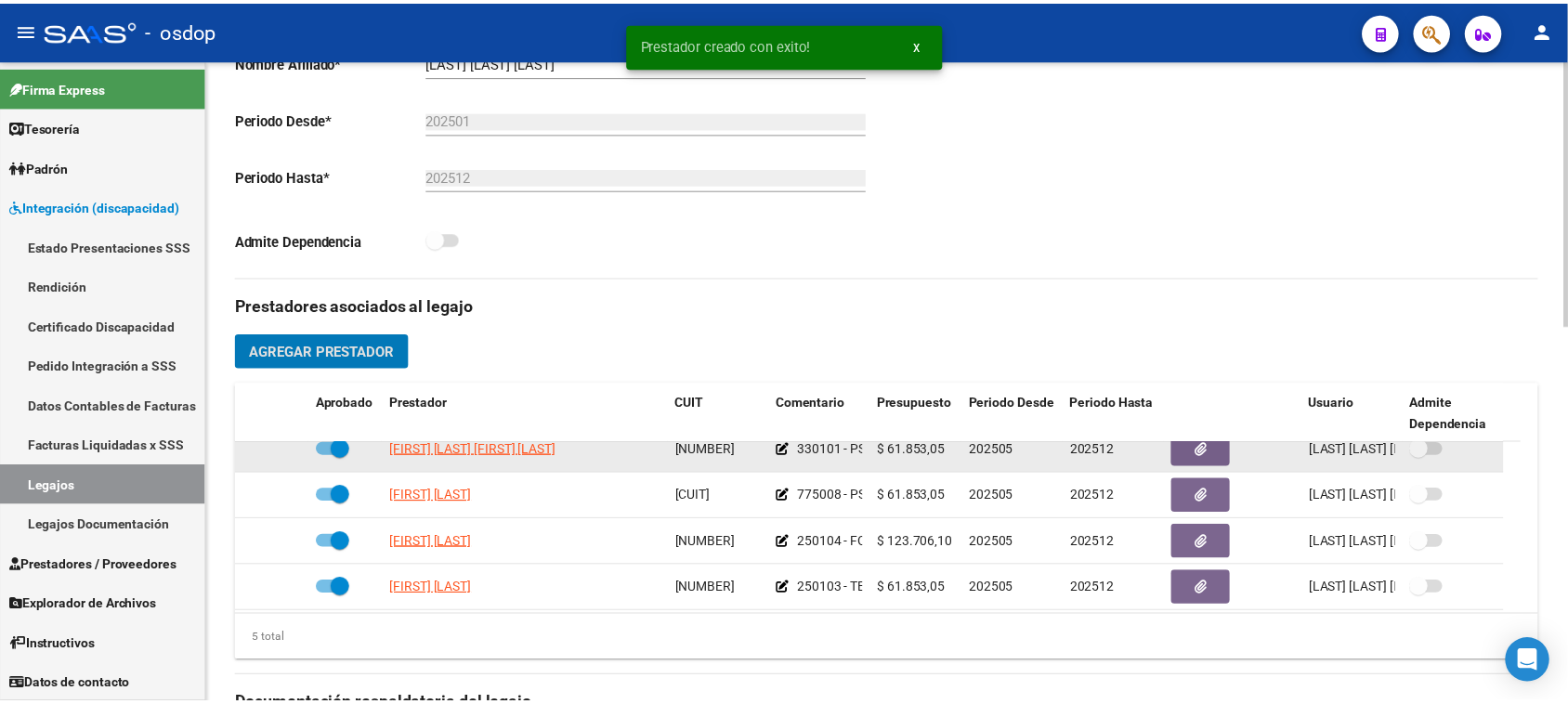 scroll, scrollTop: 66, scrollLeft: 0, axis: vertical 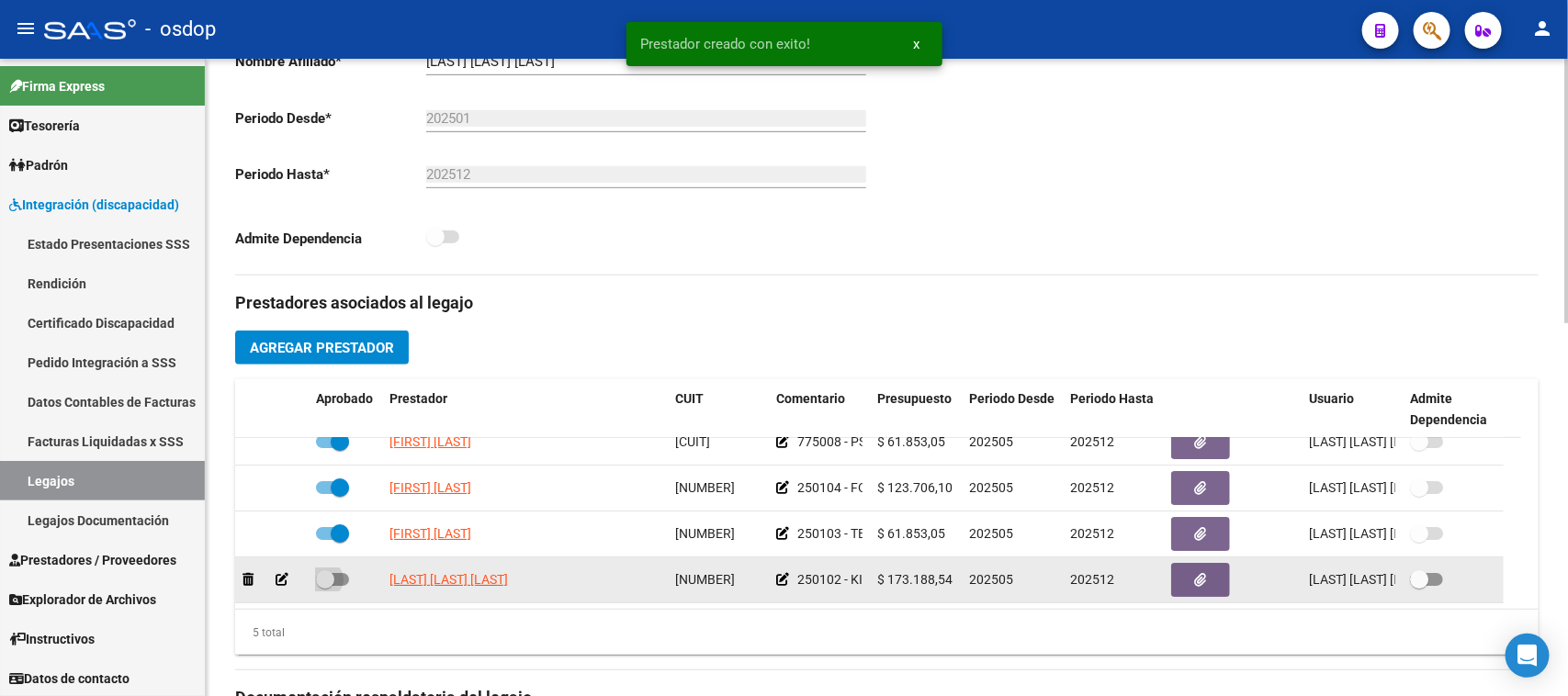 click at bounding box center (333, 579) 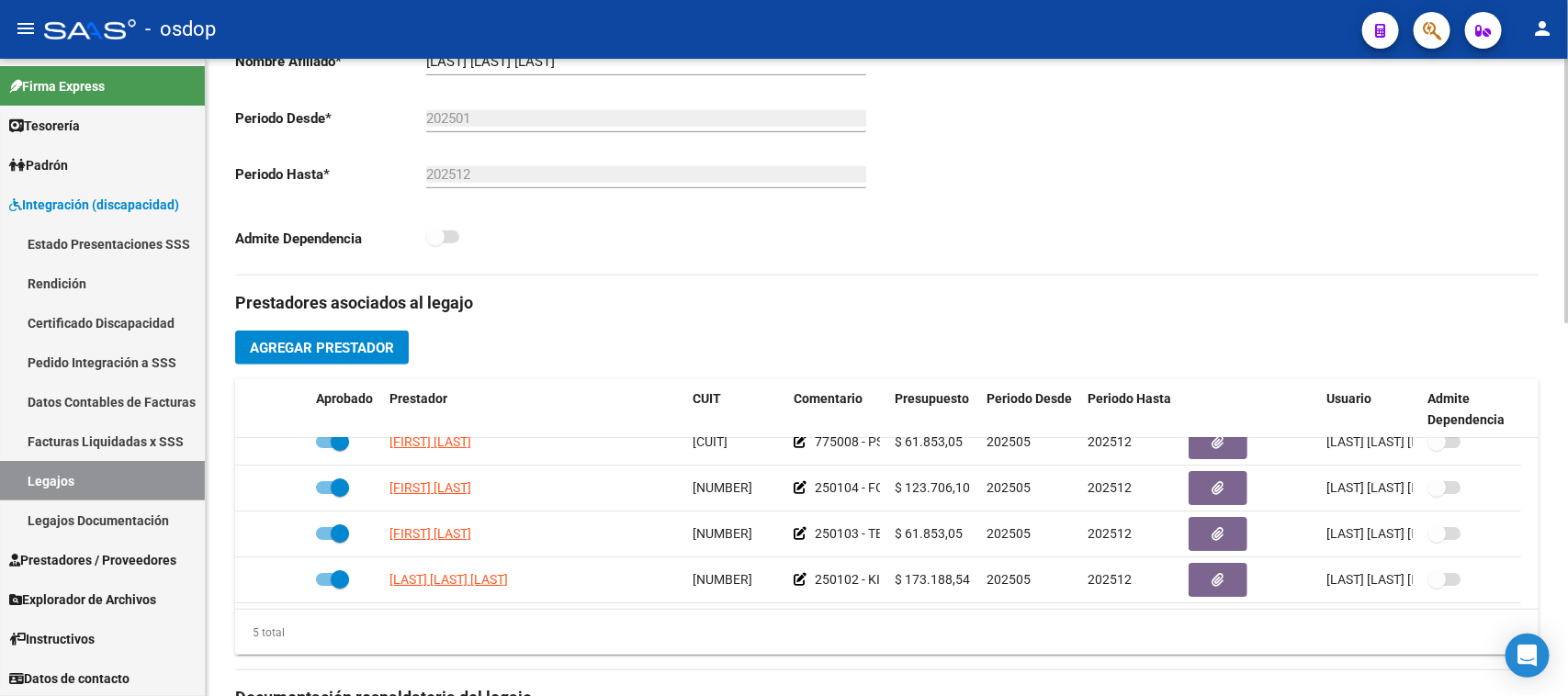 click on "Agregar Prestador" 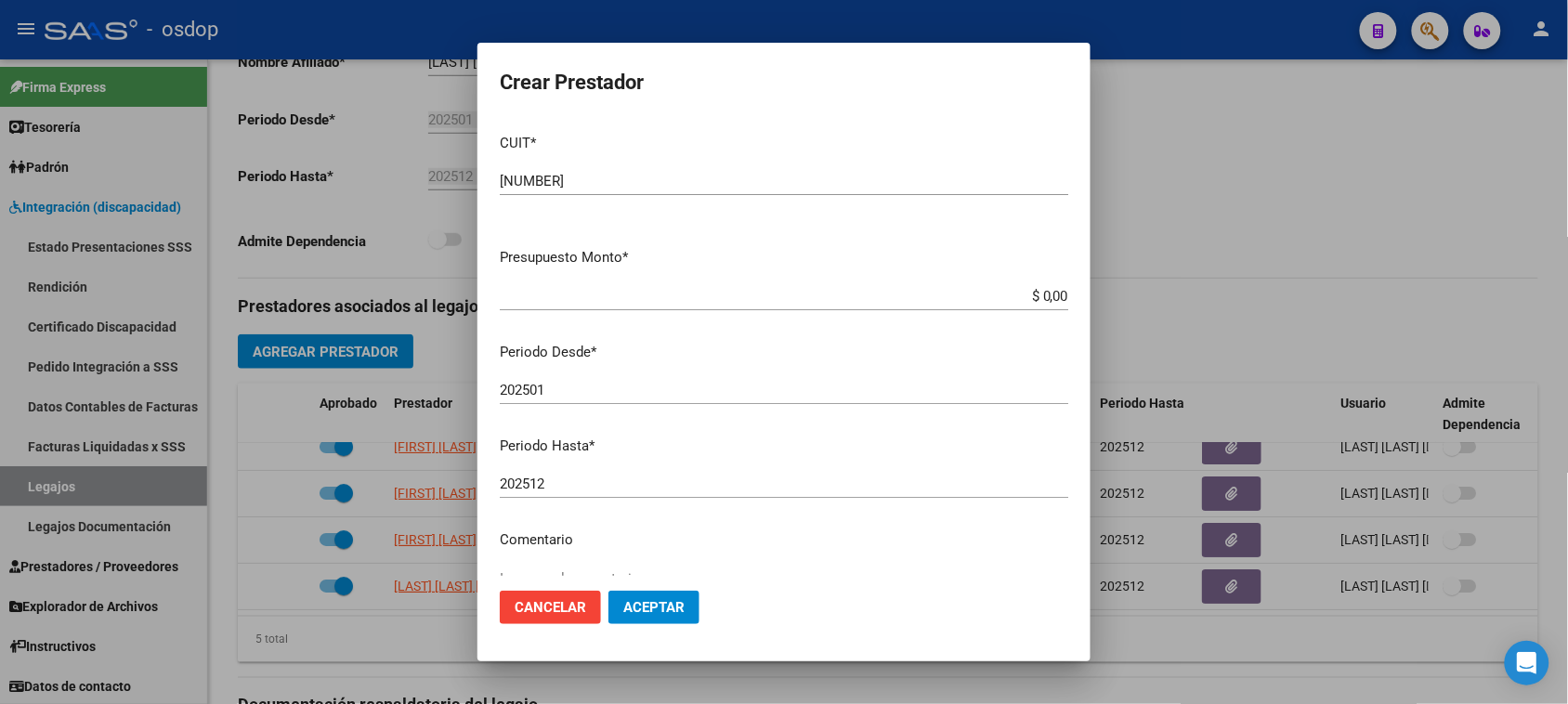 click on "$ 0,00" at bounding box center (784, 296) 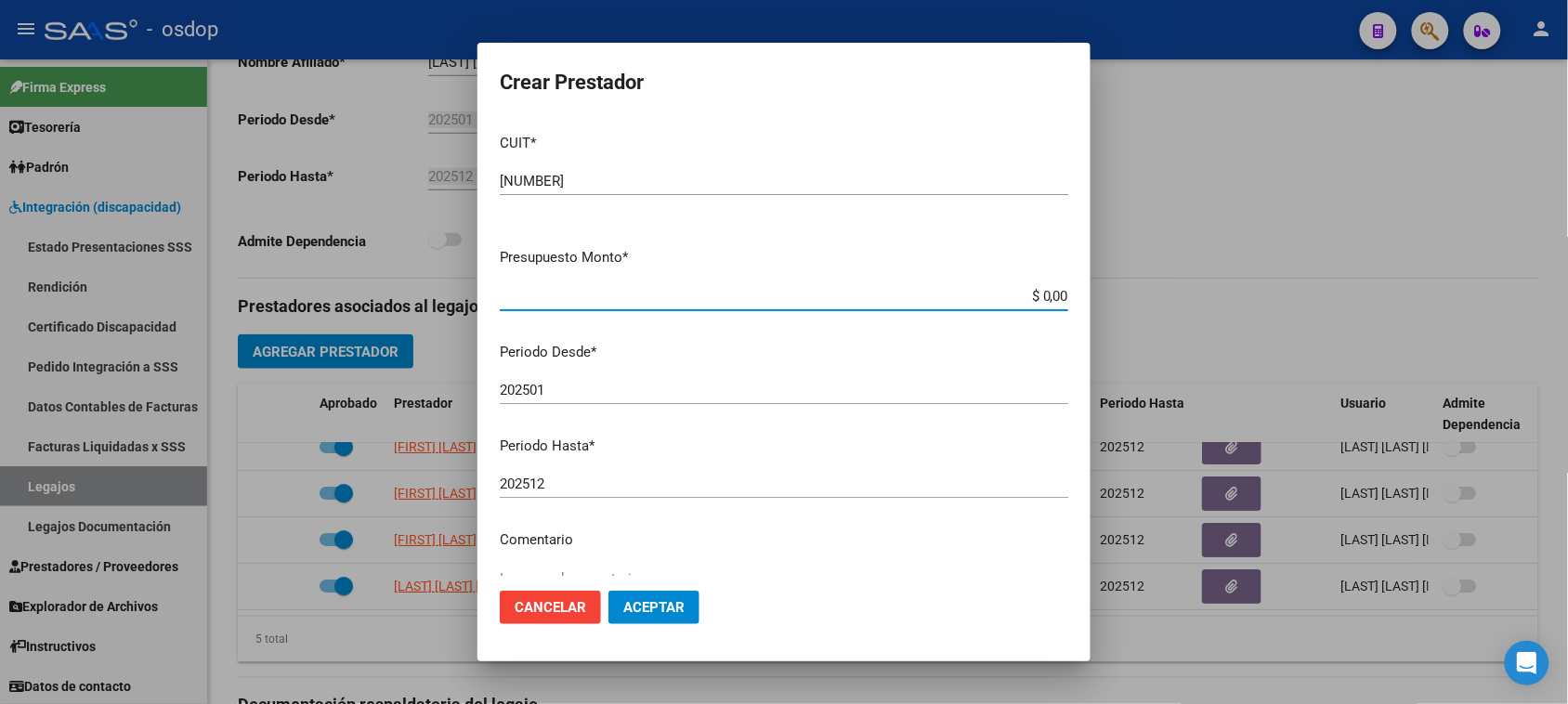 click on "$ 0,00" at bounding box center (784, 296) 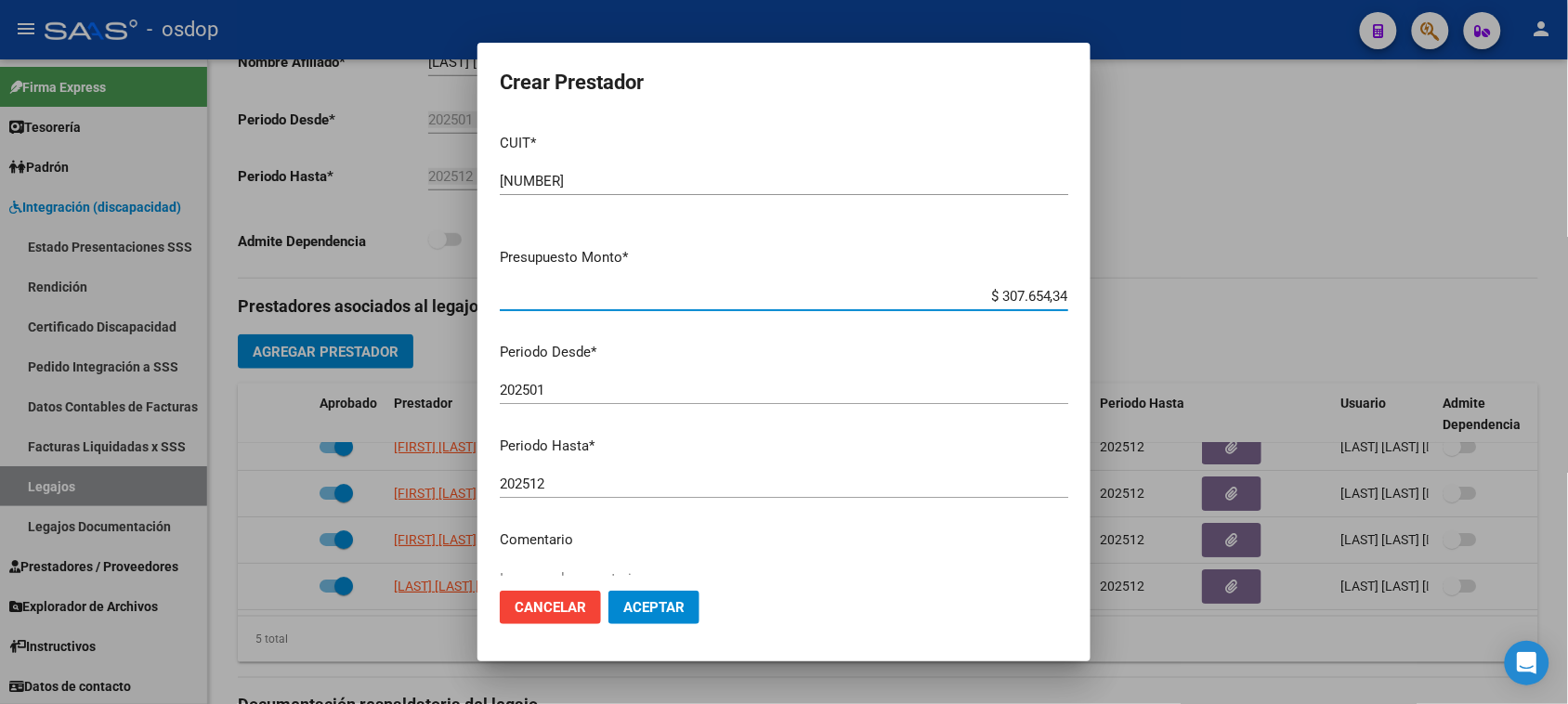 click on "202501" 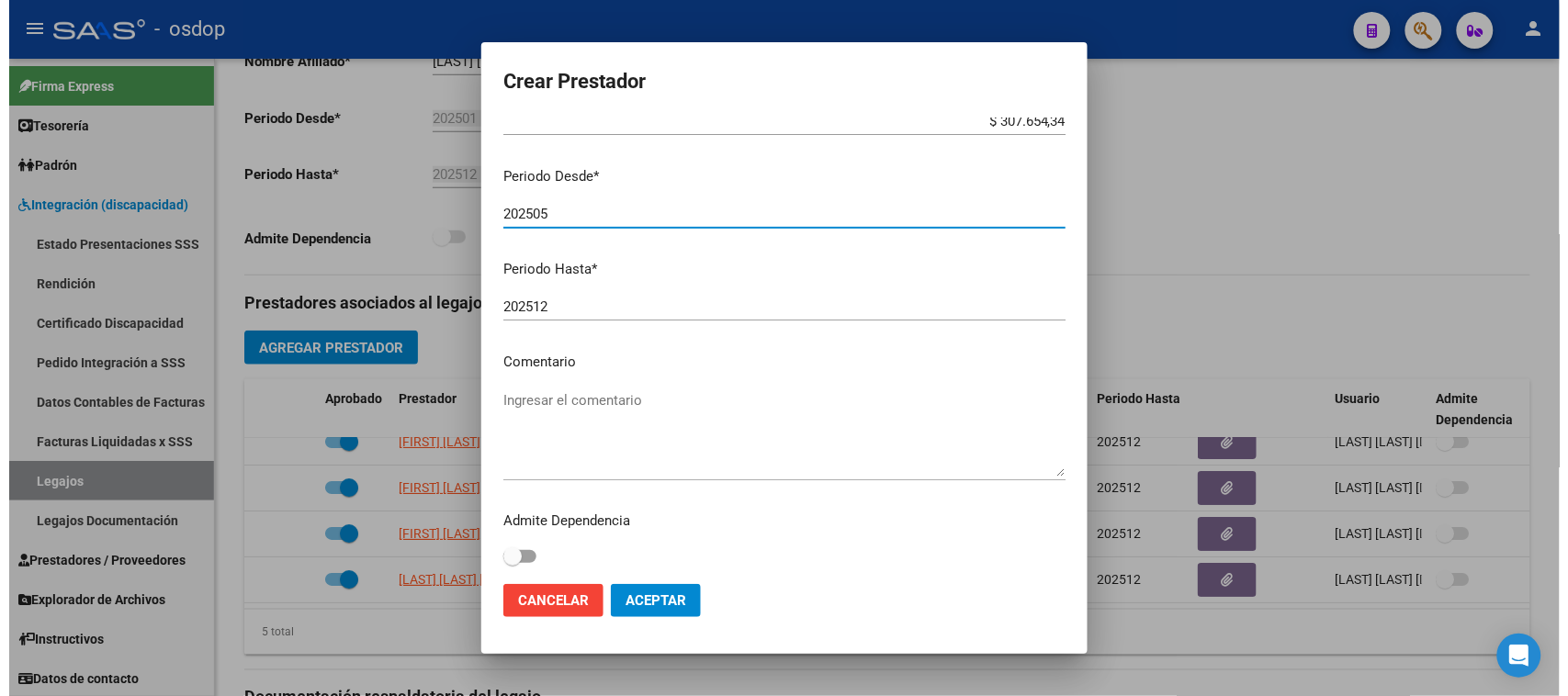 scroll, scrollTop: 175, scrollLeft: 0, axis: vertical 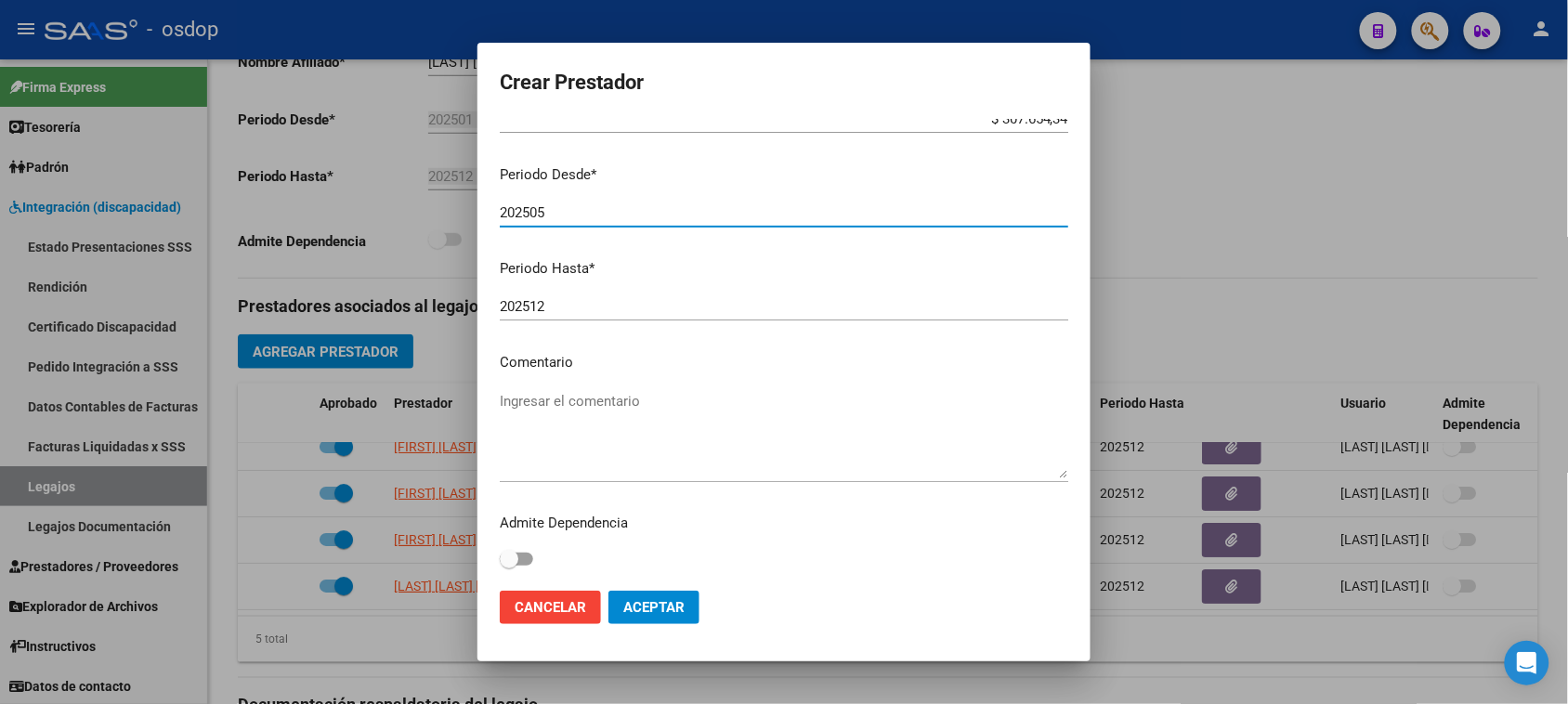 click on "Ingresar el comentario" at bounding box center [784, 435] 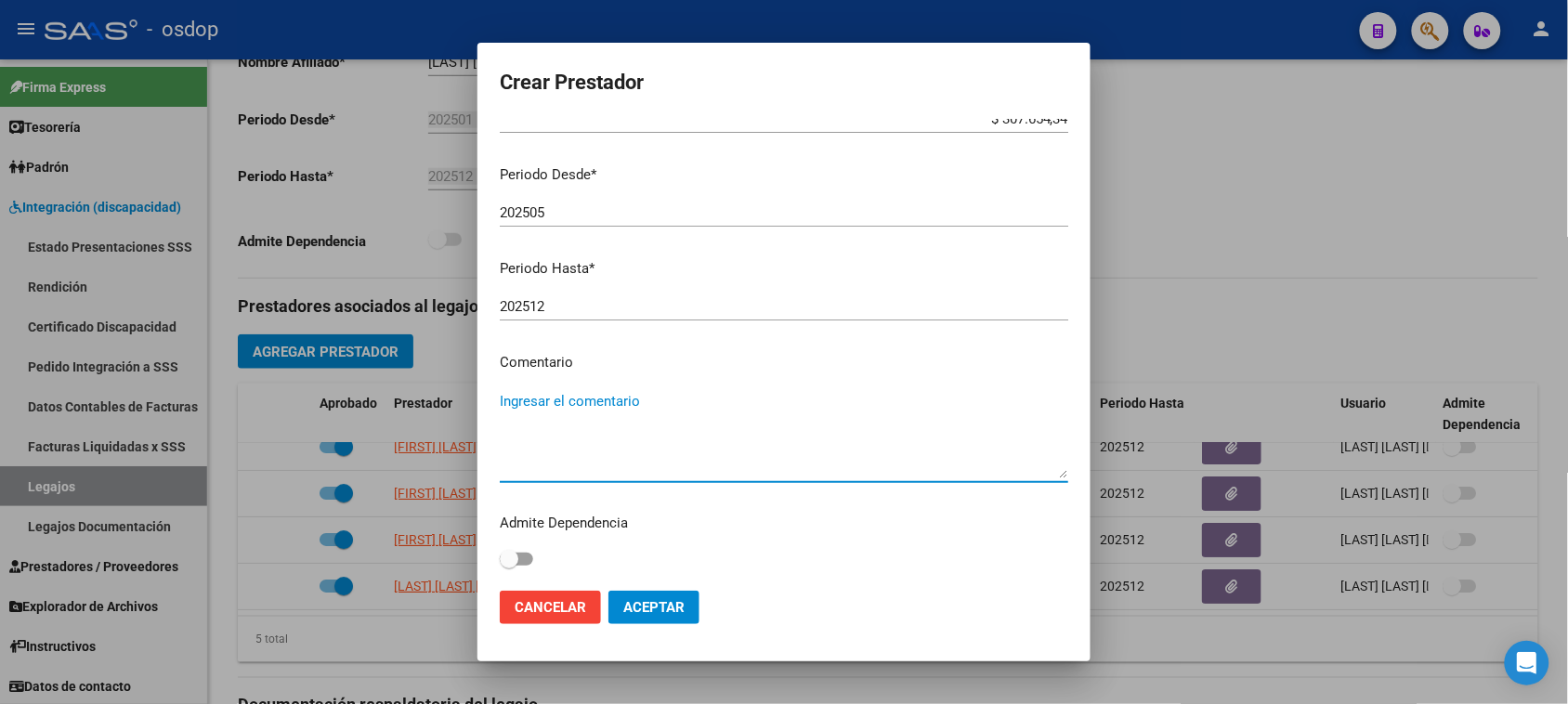 click on "Ingresar el comentario" at bounding box center (784, 435) 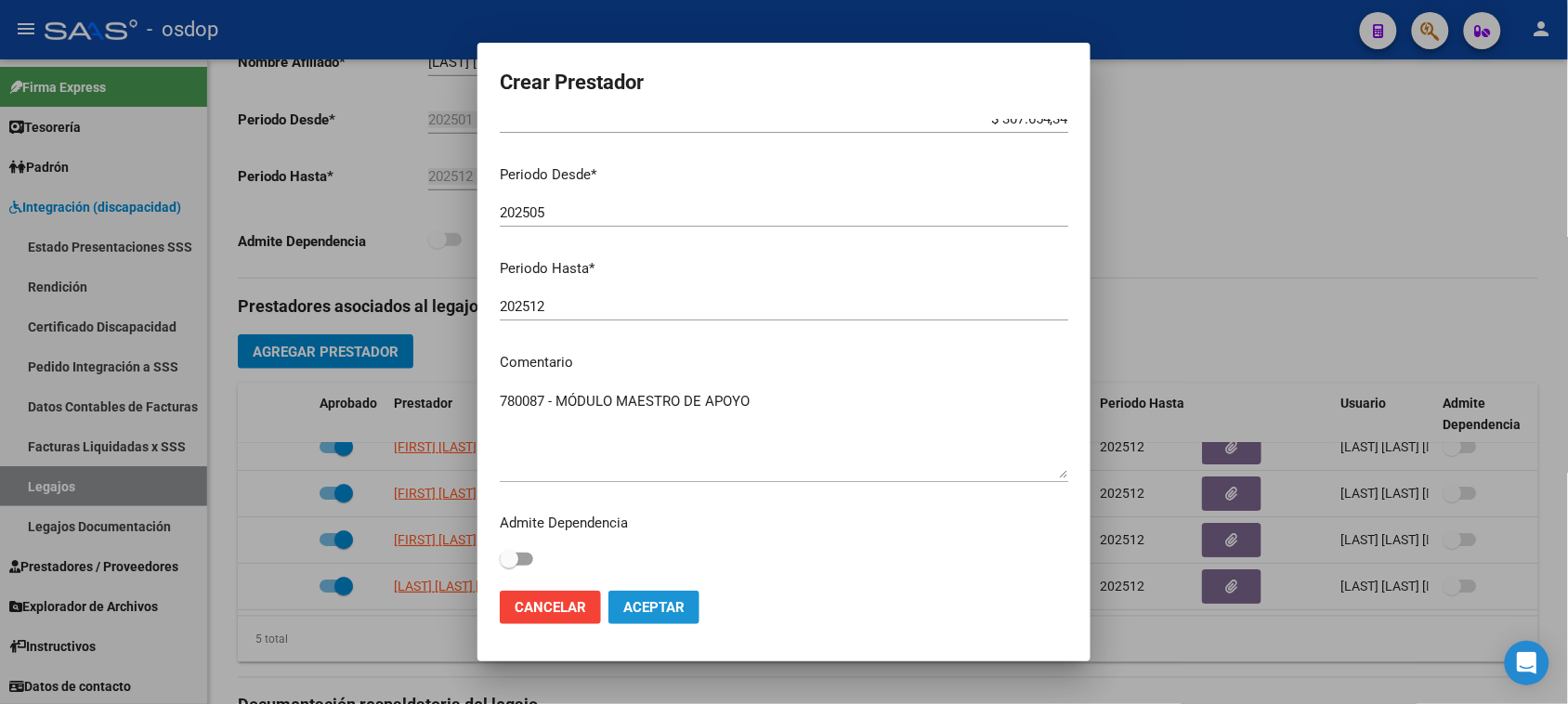 click on "Aceptar" 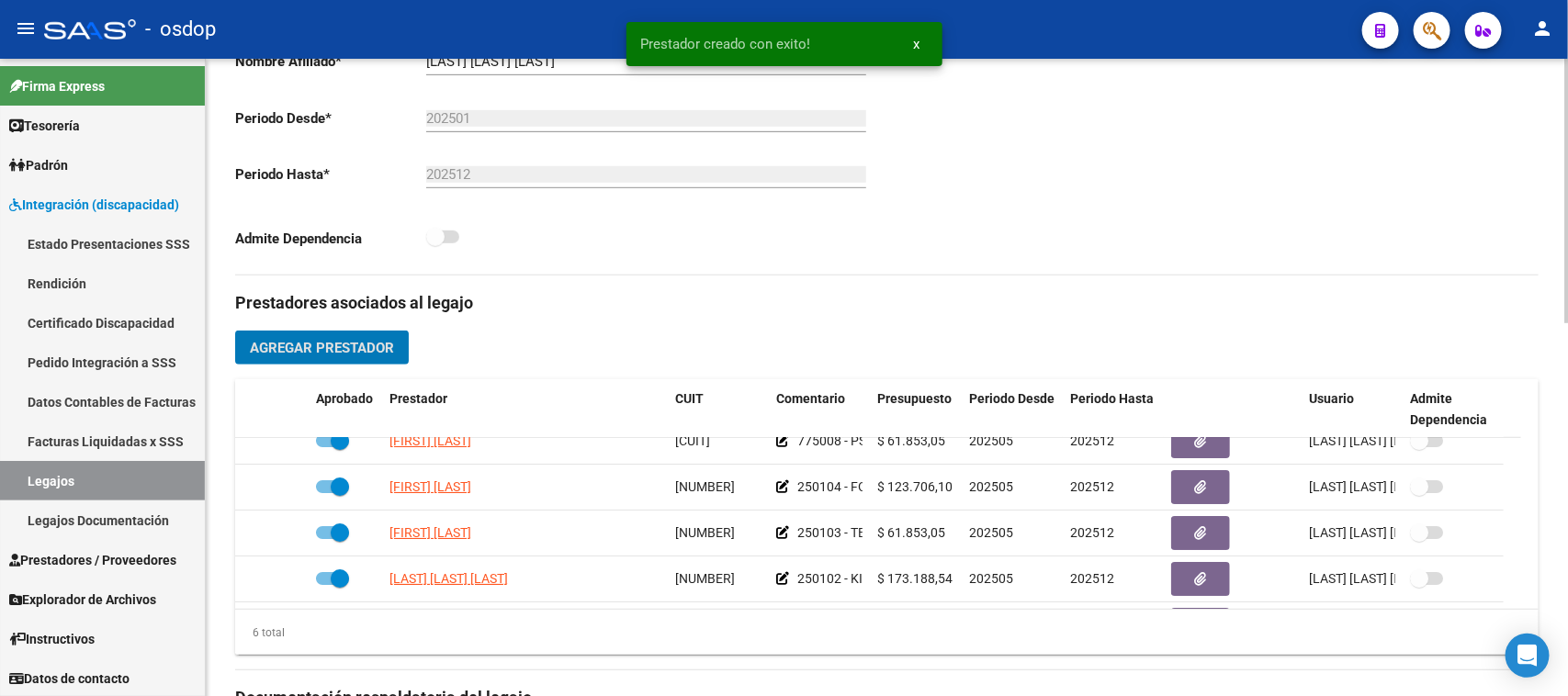 scroll, scrollTop: 111, scrollLeft: 0, axis: vertical 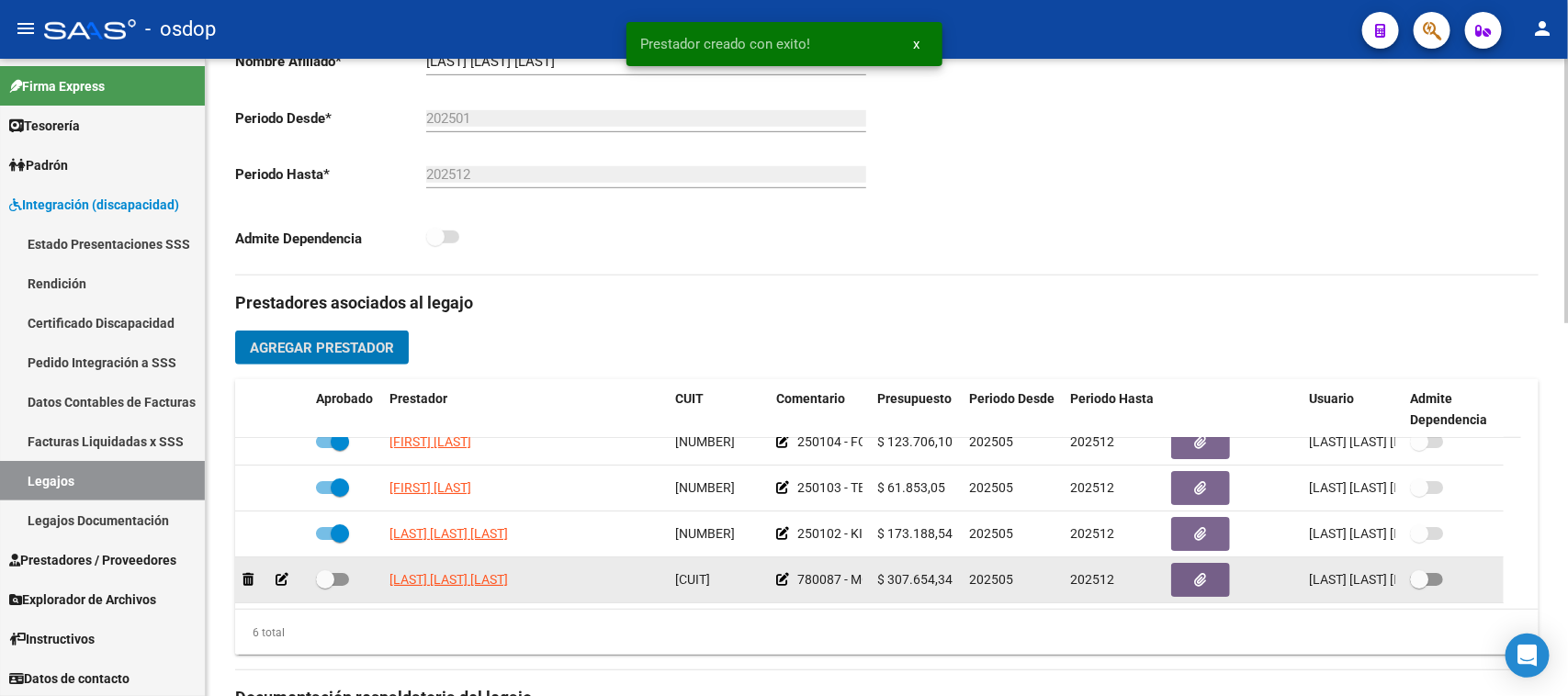click at bounding box center [333, 579] 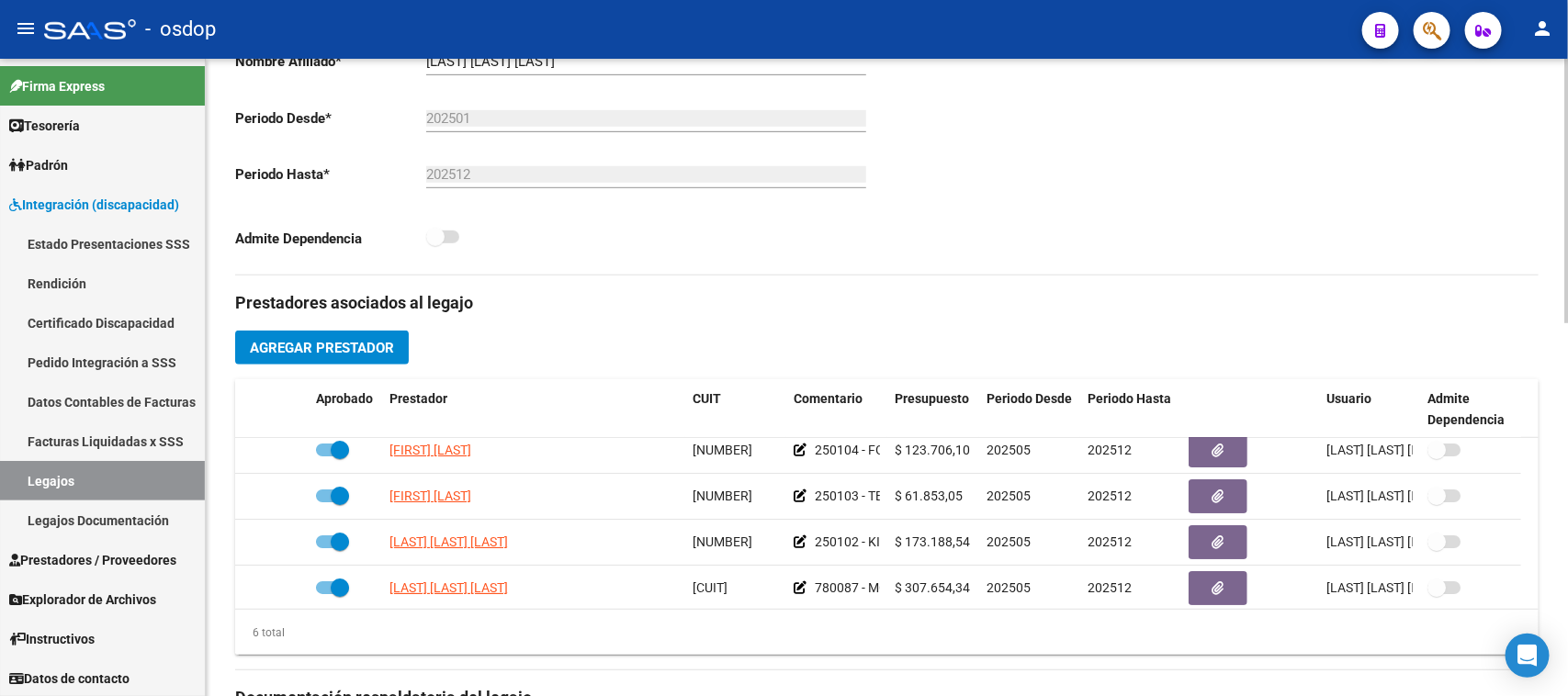 scroll, scrollTop: 111, scrollLeft: 0, axis: vertical 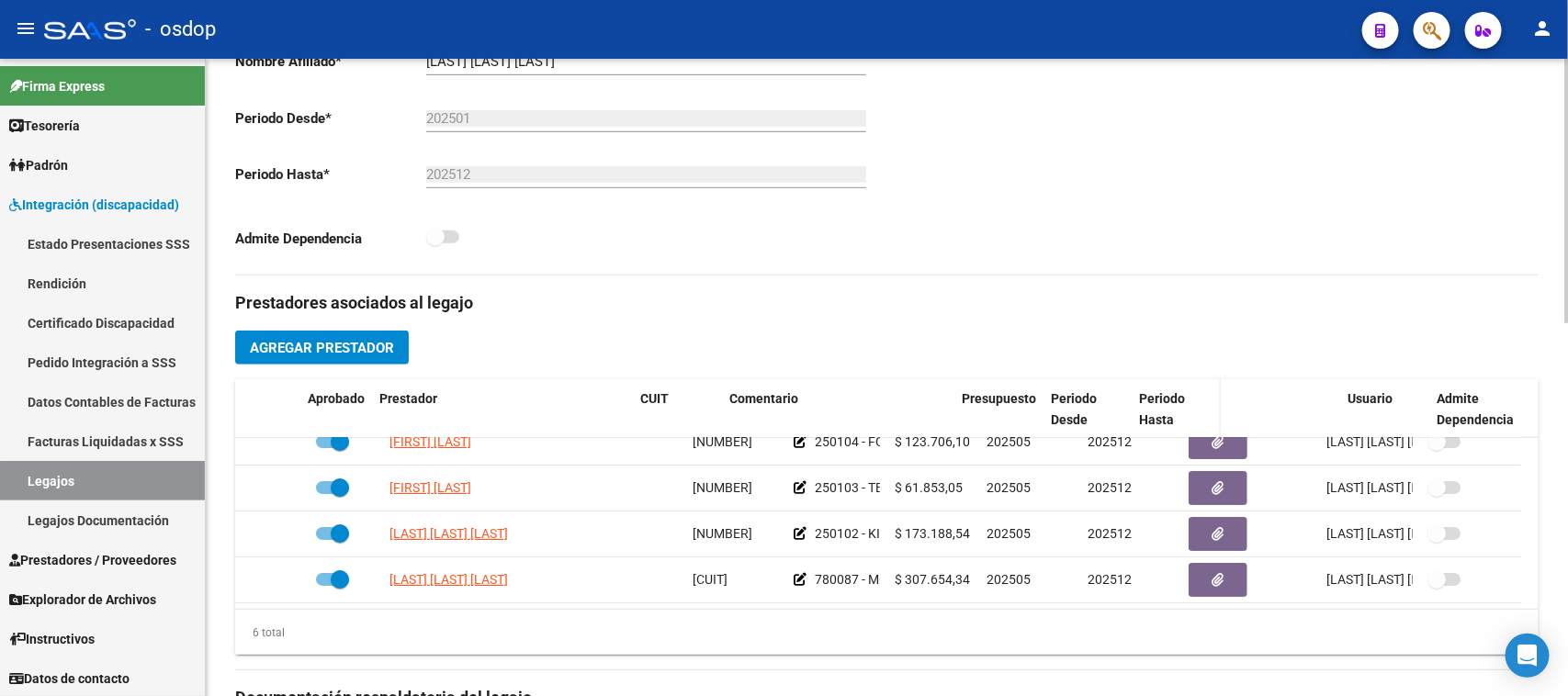 drag, startPoint x: 882, startPoint y: 407, endPoint x: 1096, endPoint y: 407, distance: 214 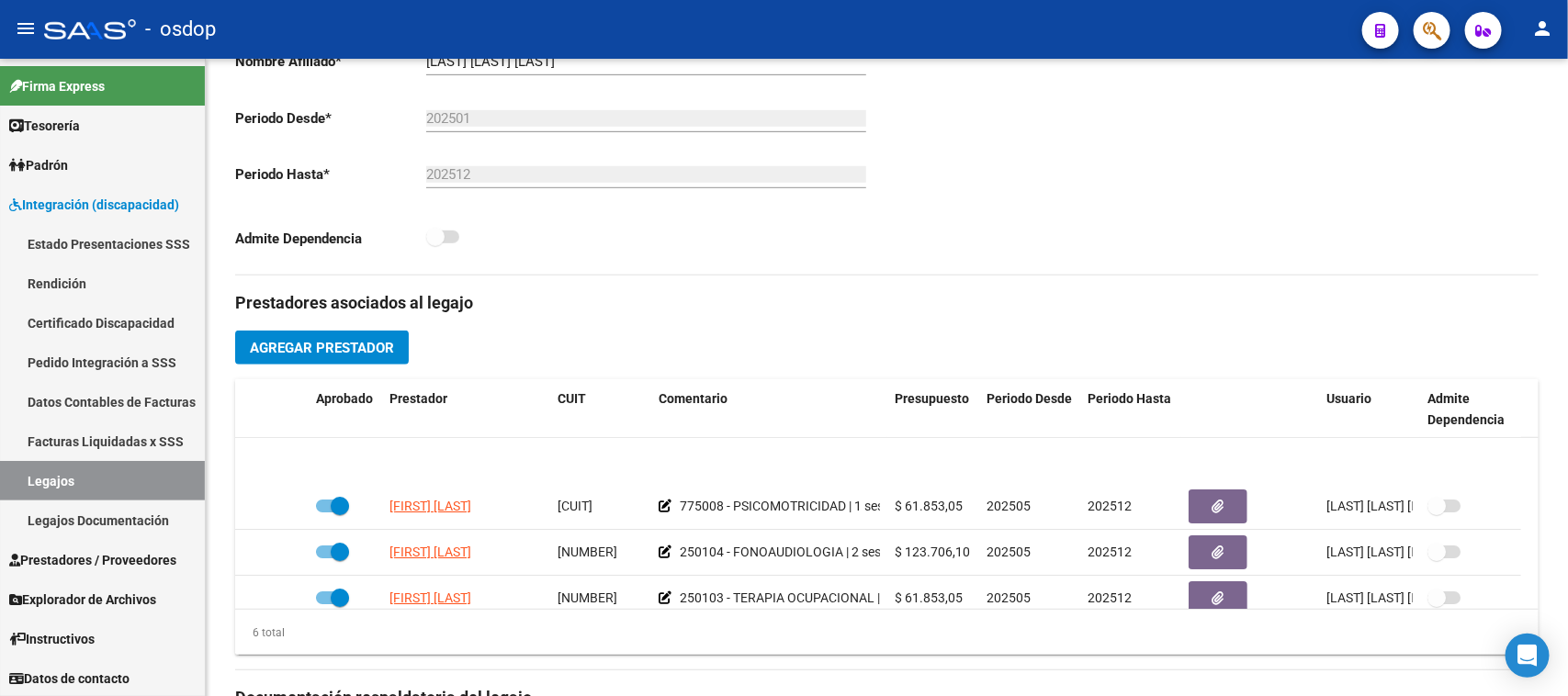 scroll, scrollTop: 111, scrollLeft: 0, axis: vertical 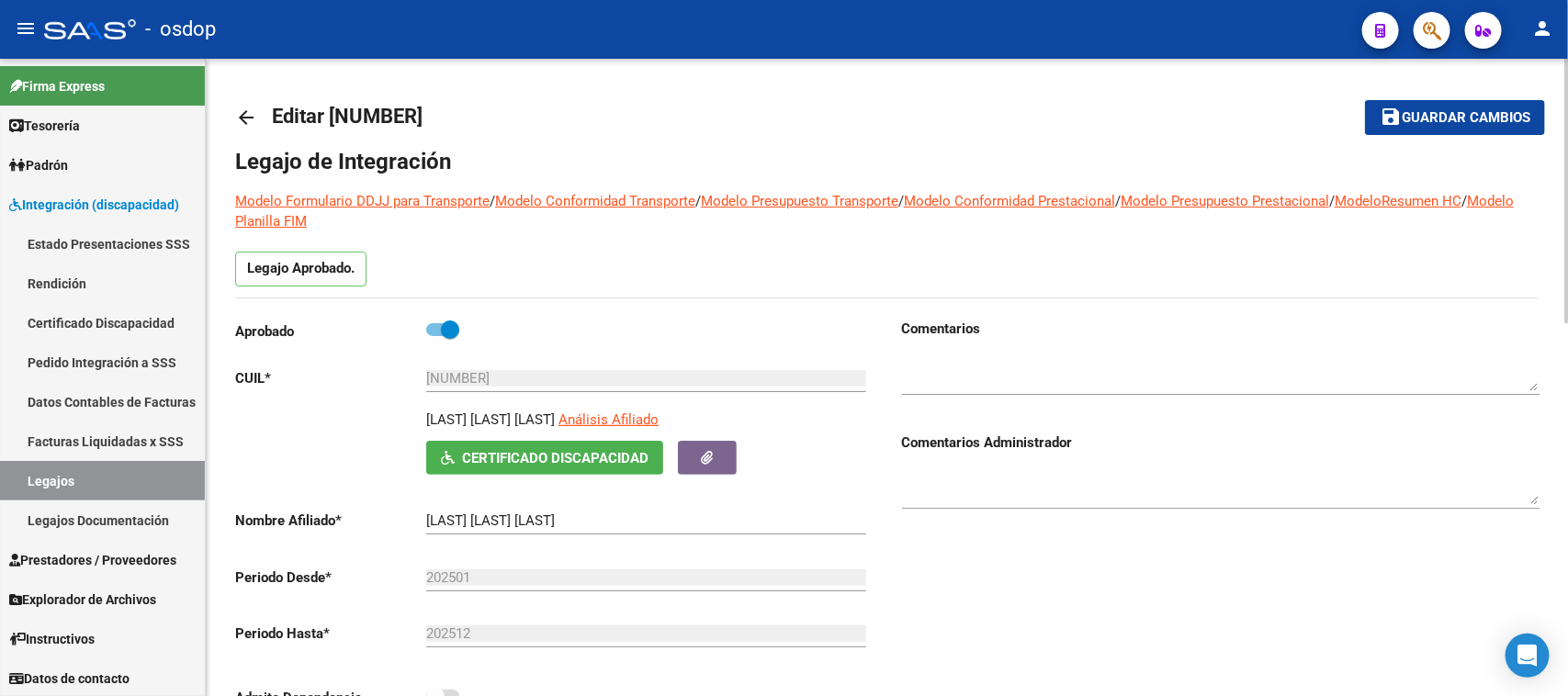 click on "Guardar cambios" 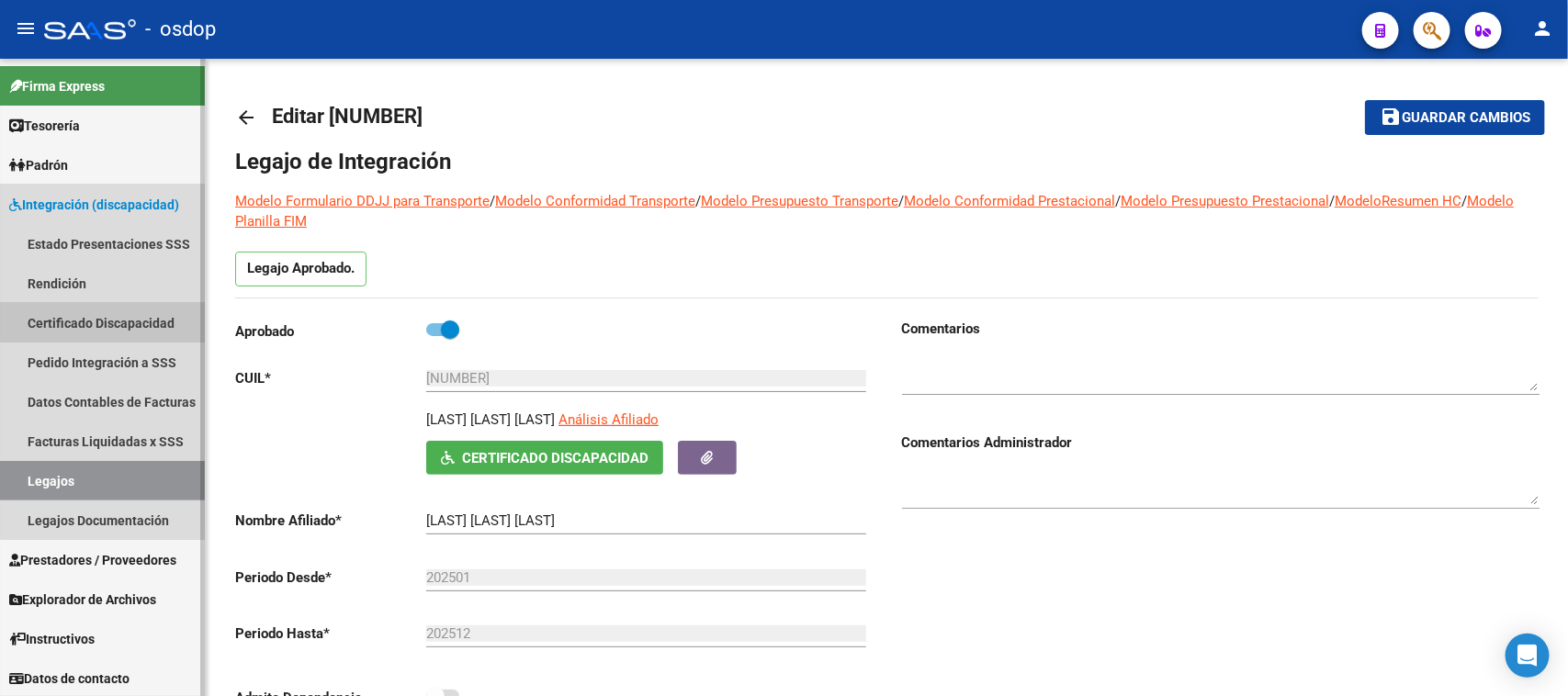 click on "Certificado Discapacidad" at bounding box center [102, 322] 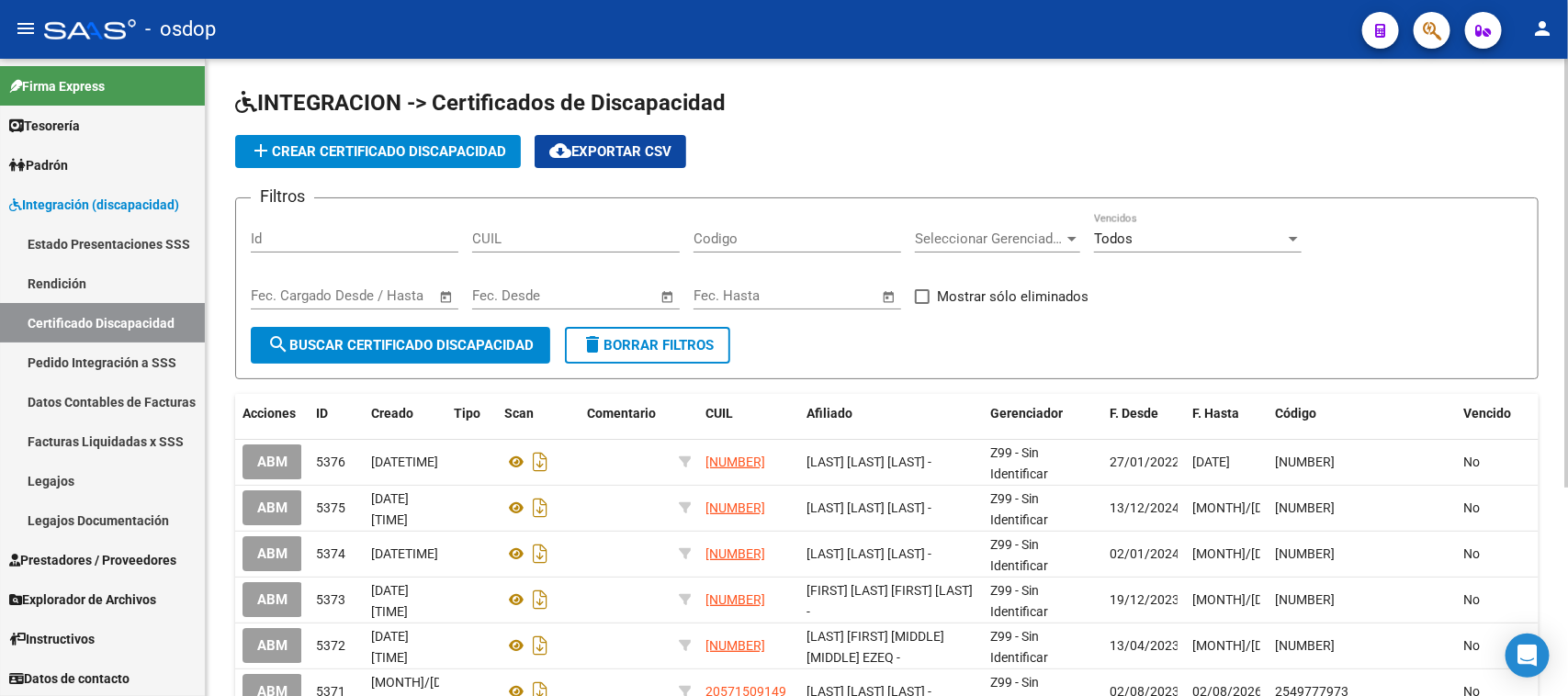 click on "CUIL" 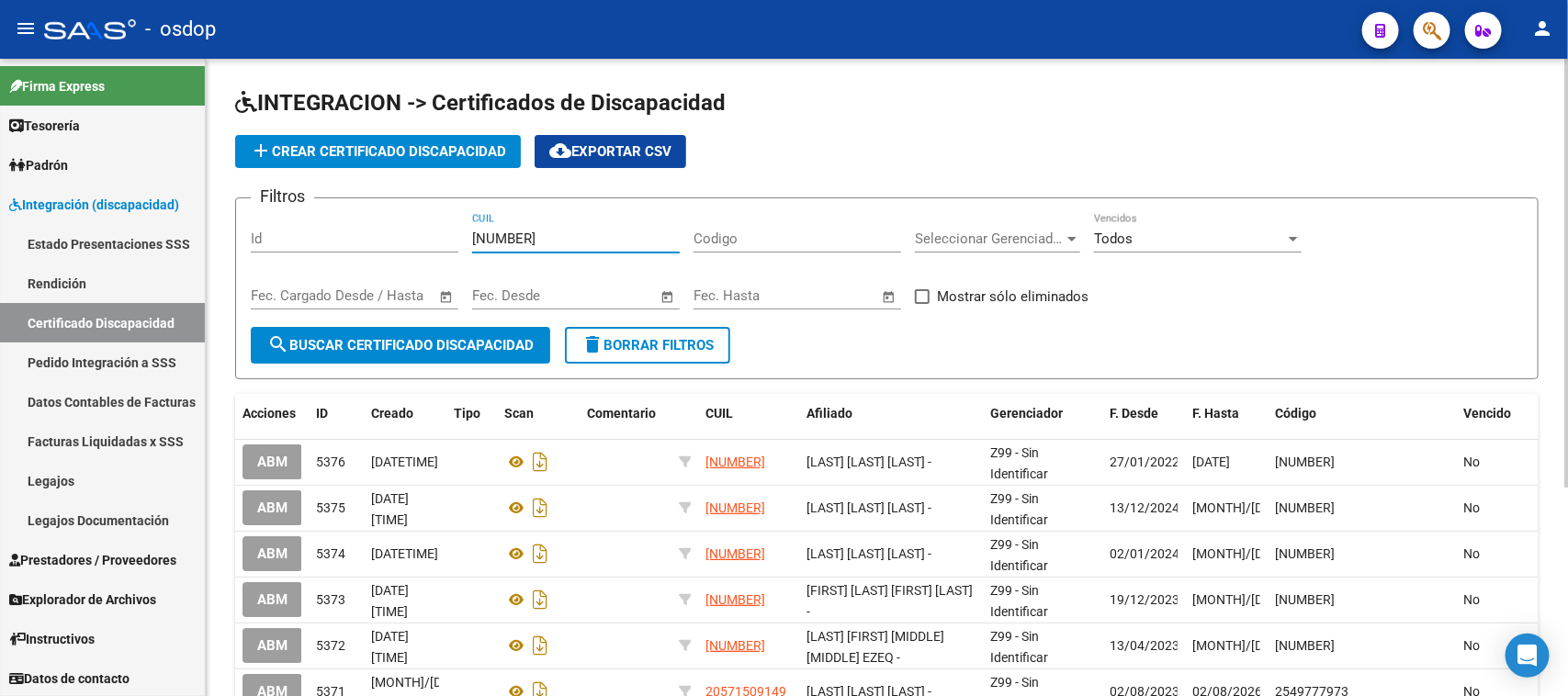 click on "search  Buscar Certificado Discapacidad" 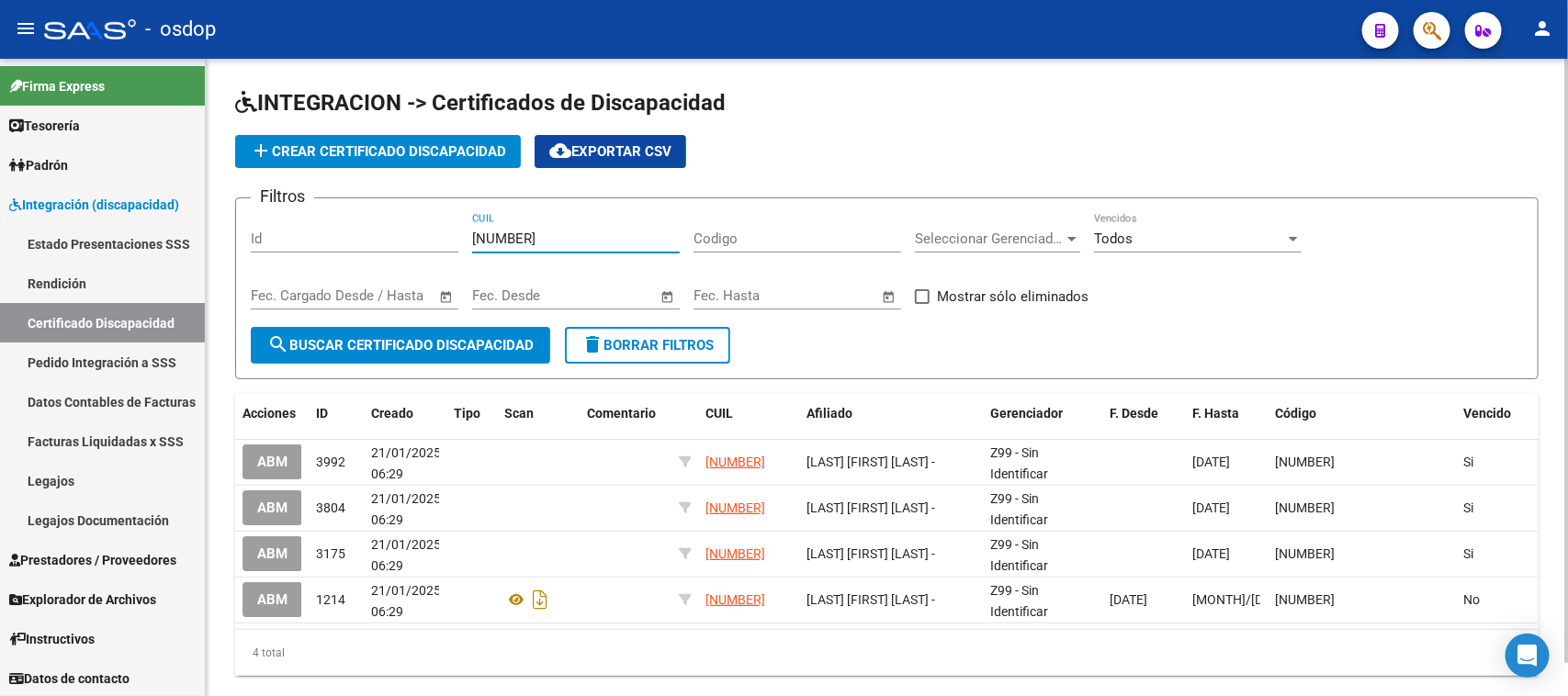 drag, startPoint x: 575, startPoint y: 240, endPoint x: 411, endPoint y: 240, distance: 164 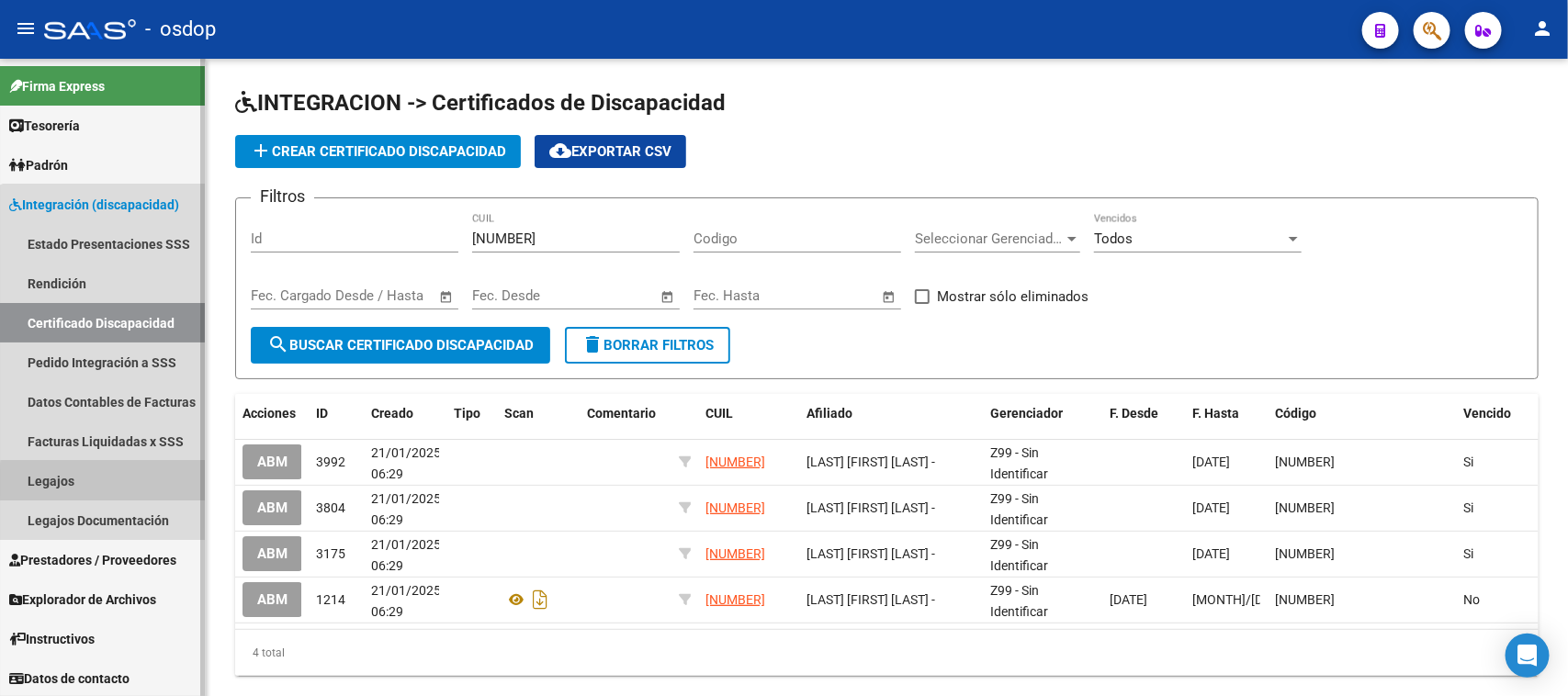 click on "Legajos" at bounding box center (102, 480) 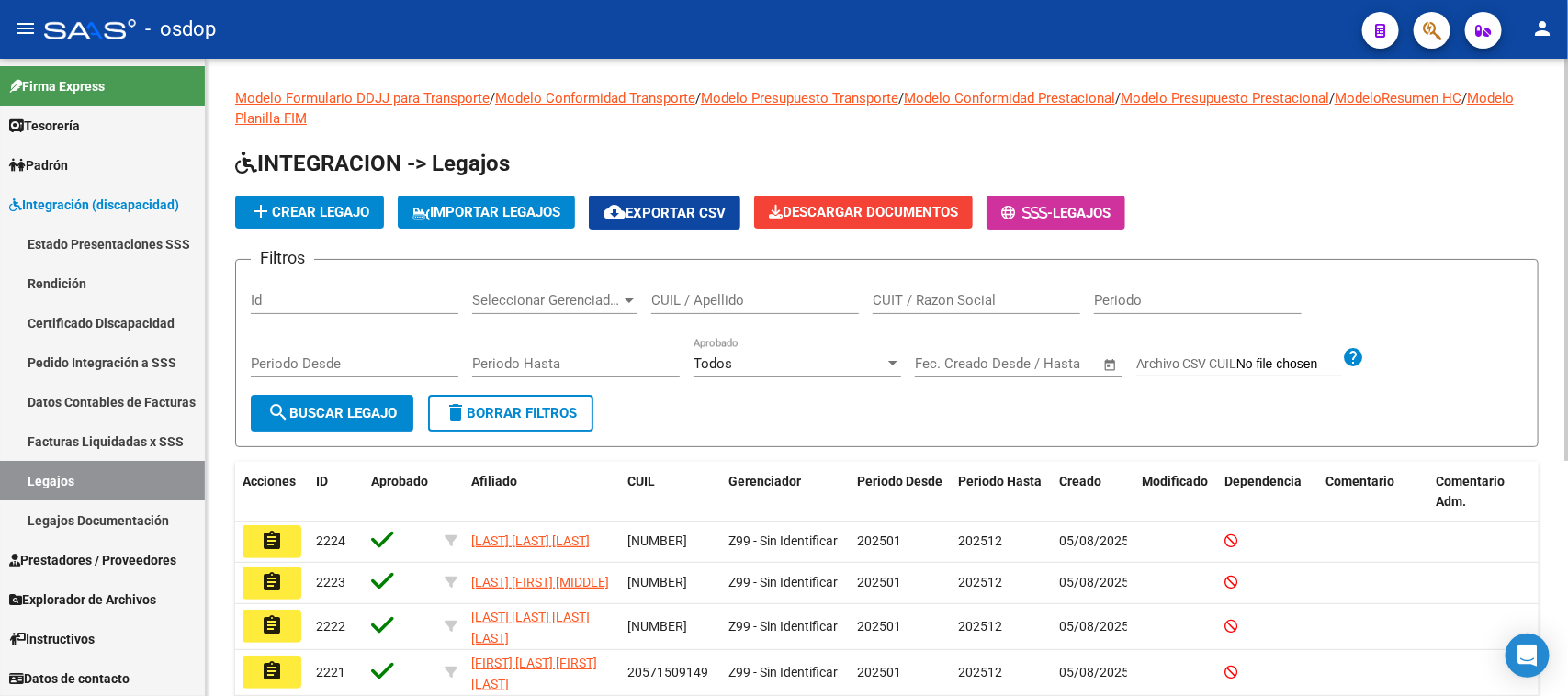 click on "CUIL / Apellido" 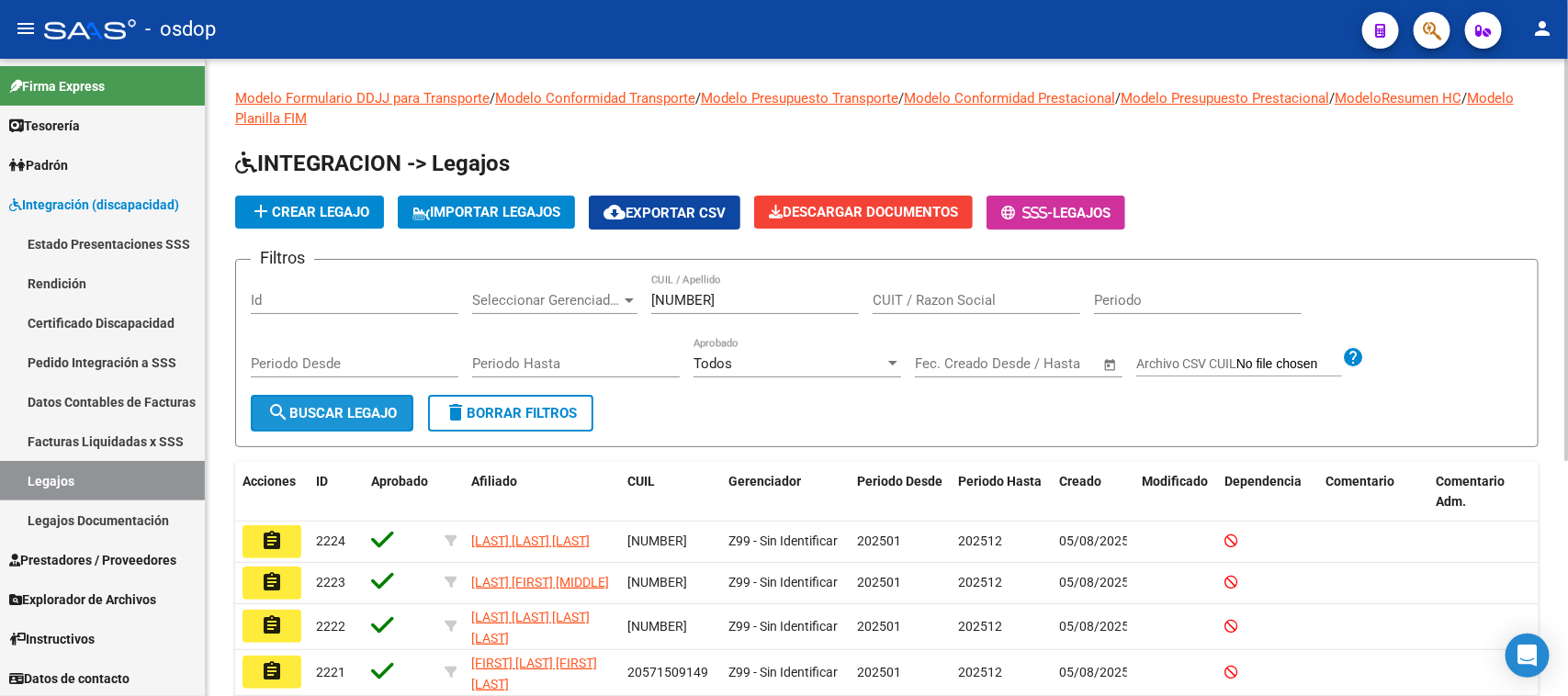 click on "search  Buscar Legajo" 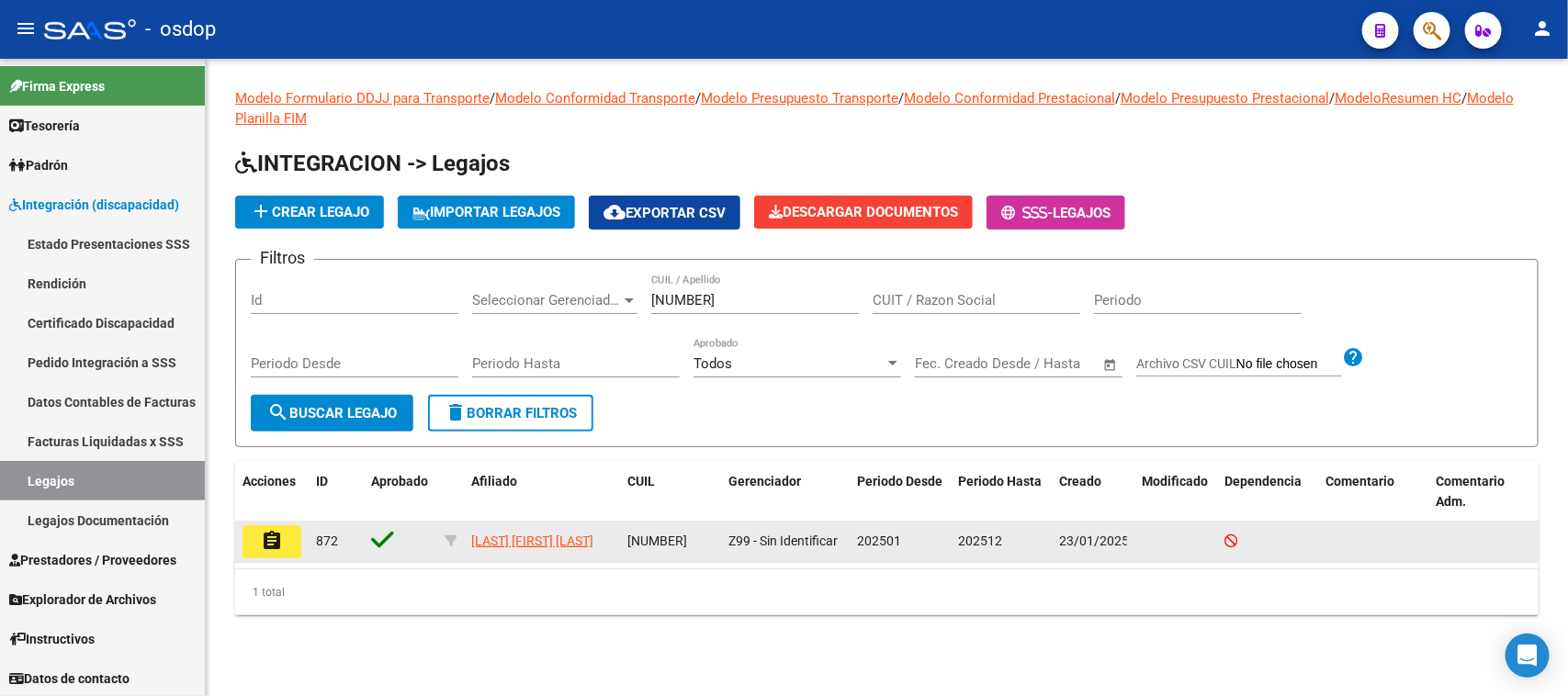 click on "assignment" 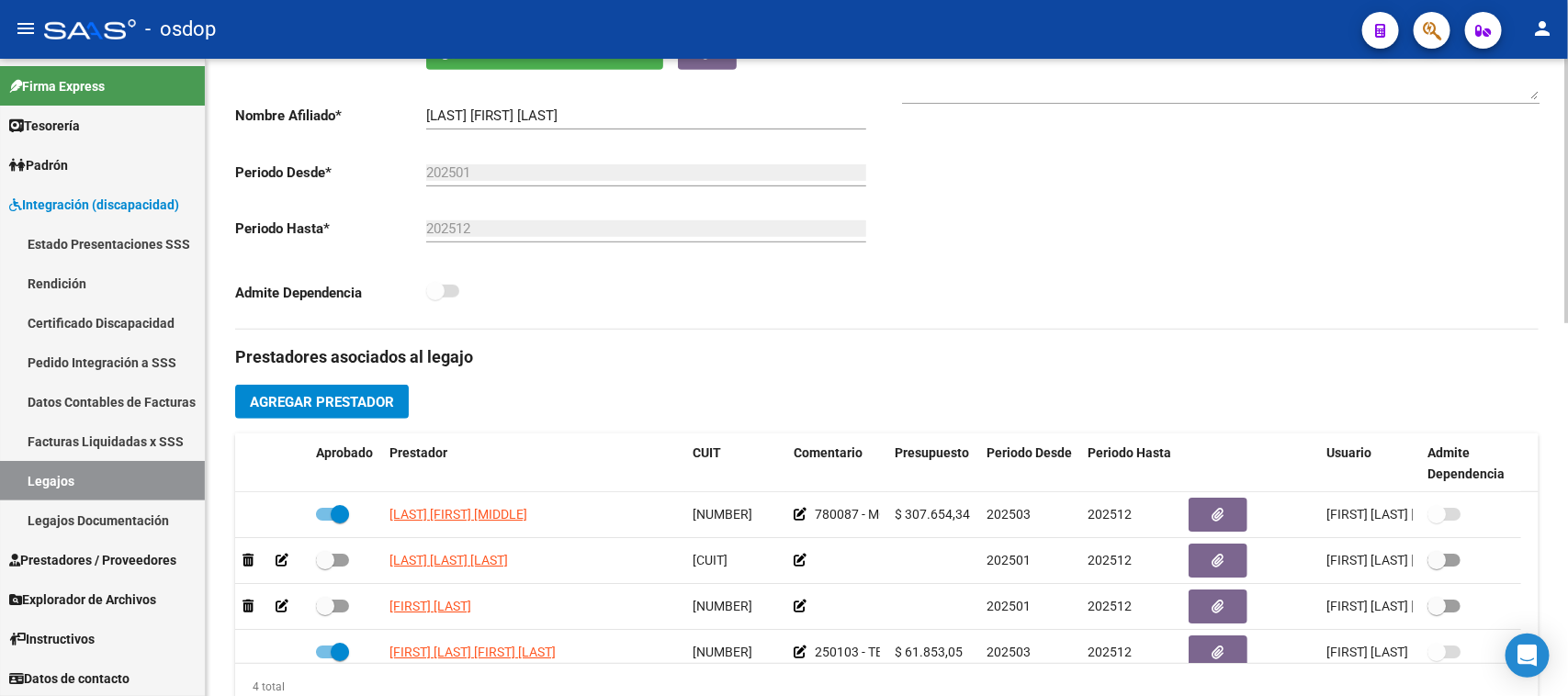 scroll, scrollTop: 459, scrollLeft: 0, axis: vertical 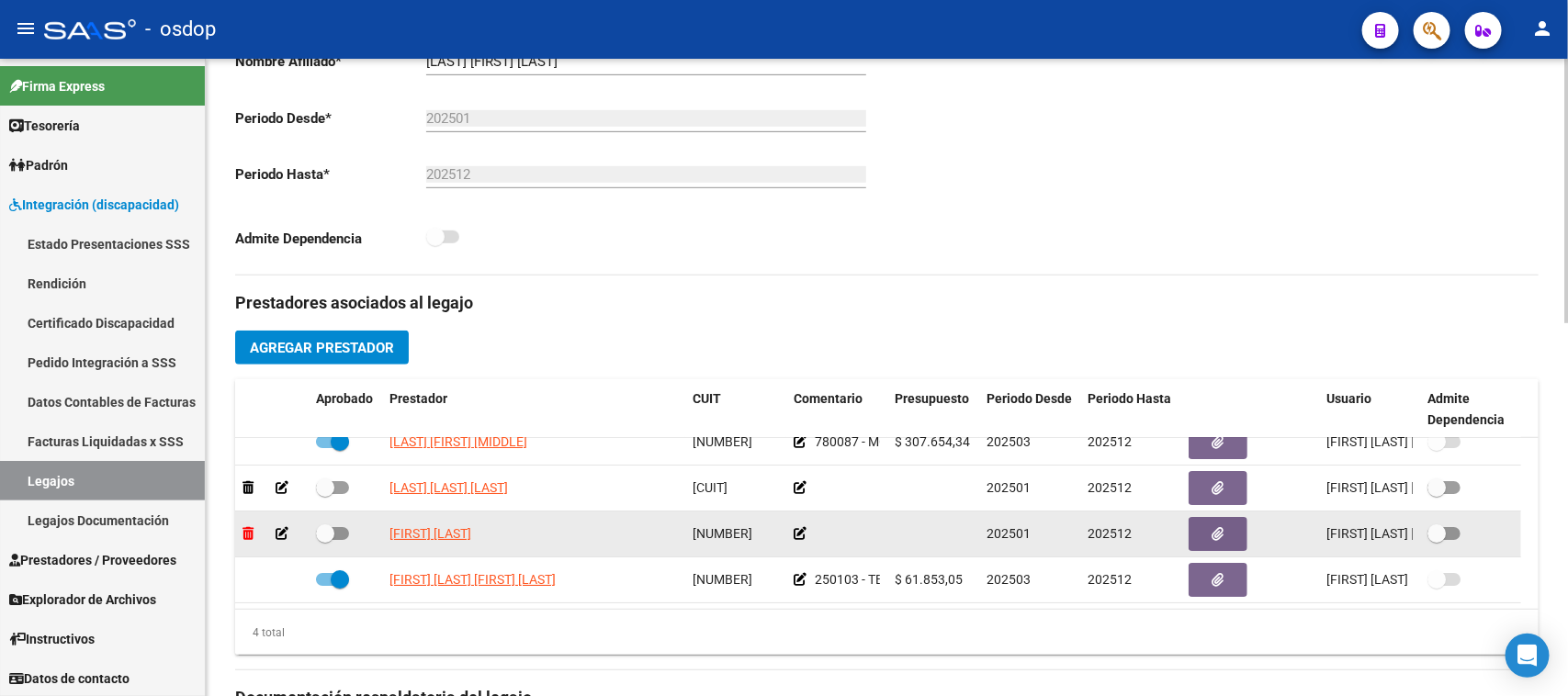 click 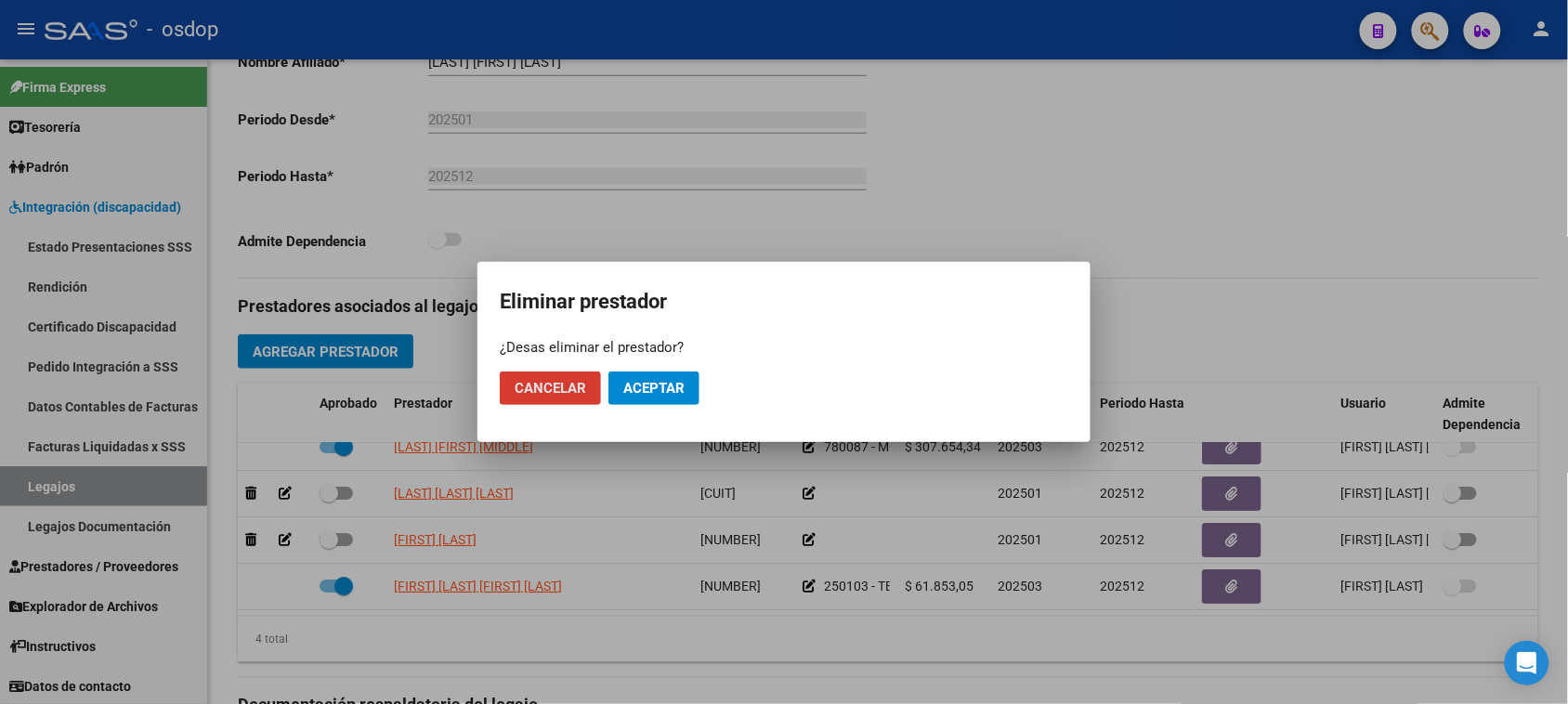 click on "Aceptar" 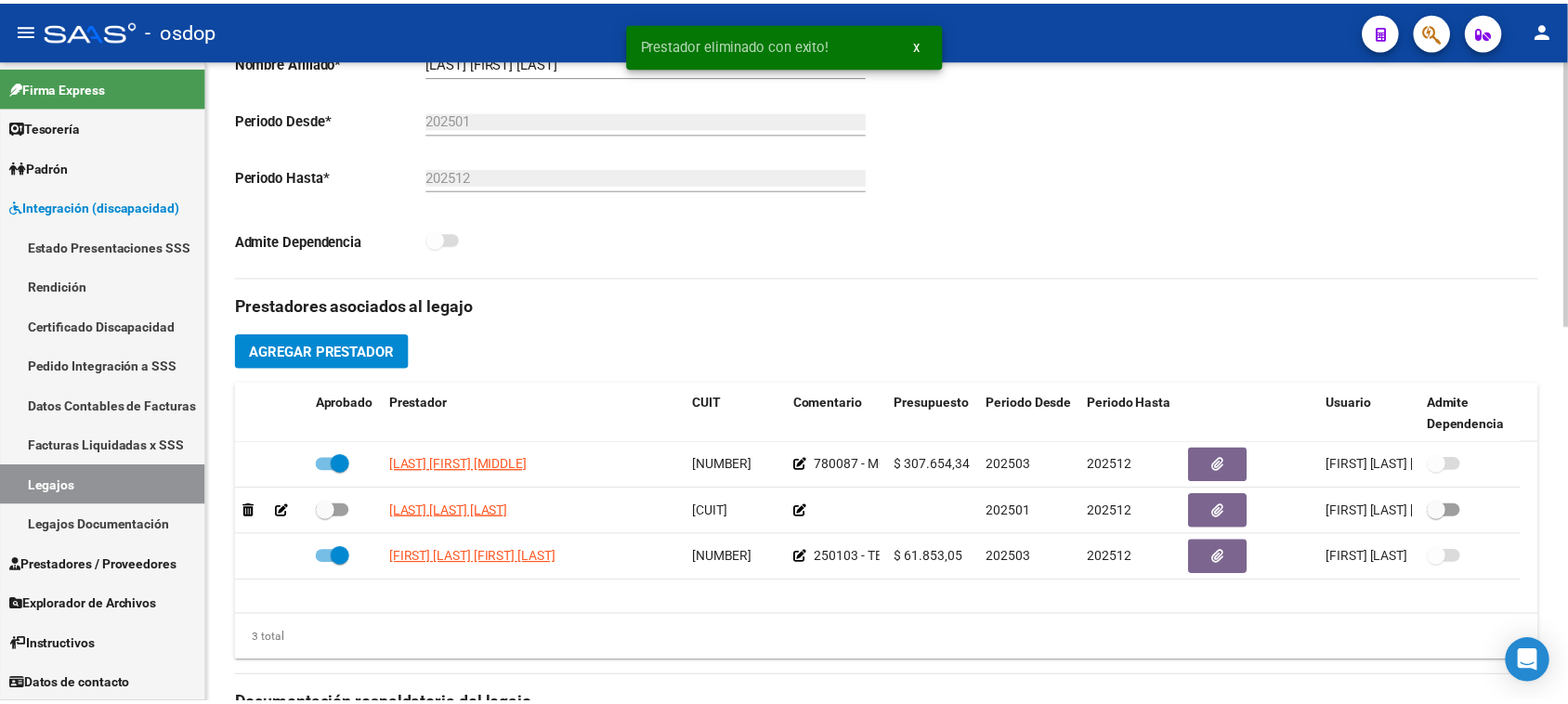 scroll, scrollTop: 0, scrollLeft: 0, axis: both 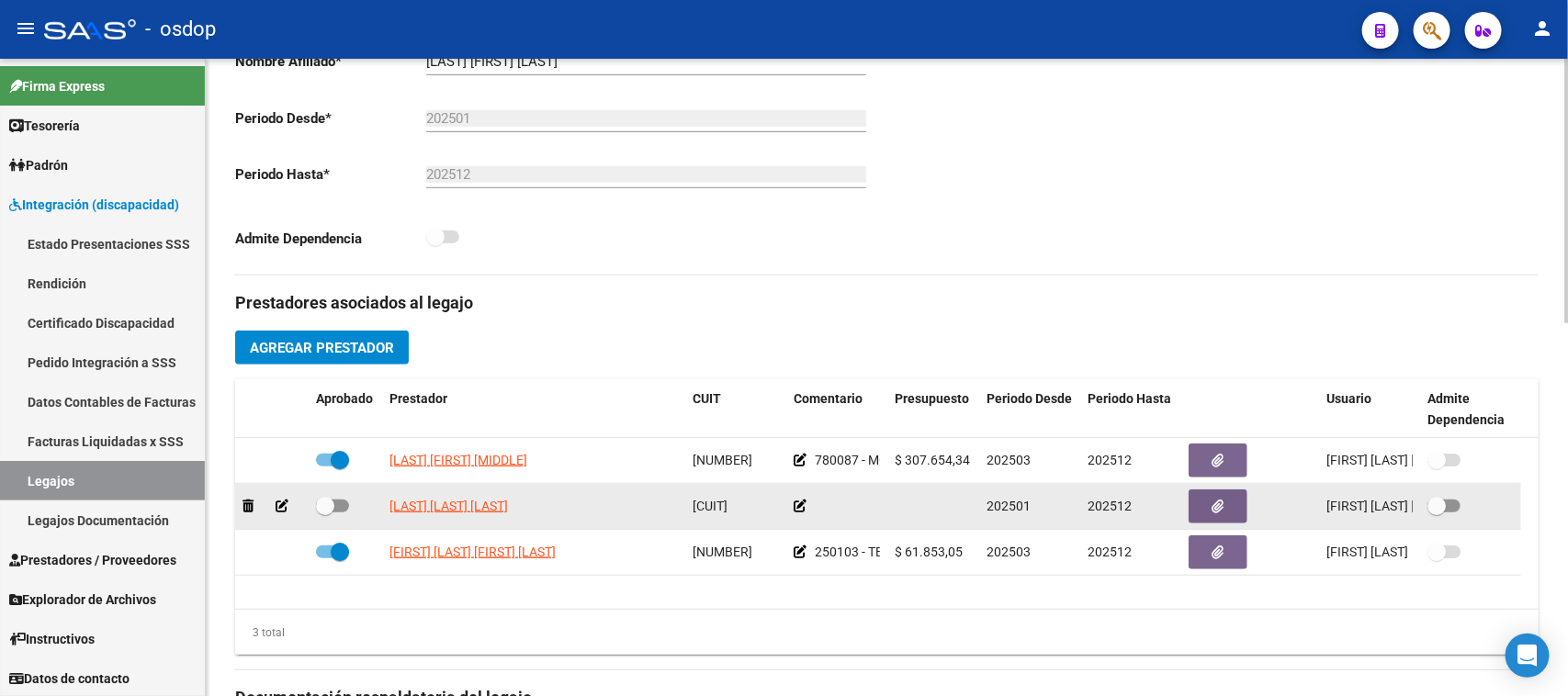 click 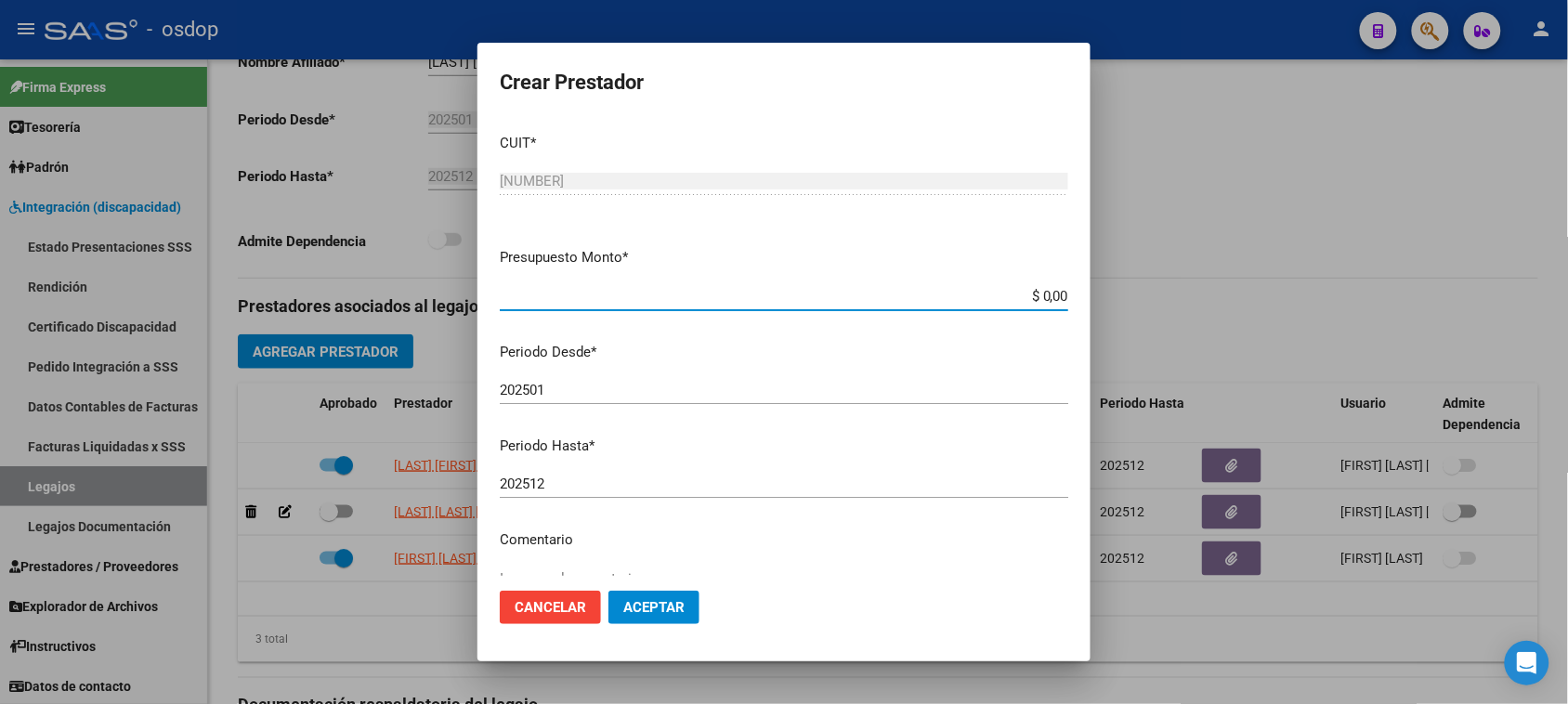 click on "$ 0,00" at bounding box center (784, 296) 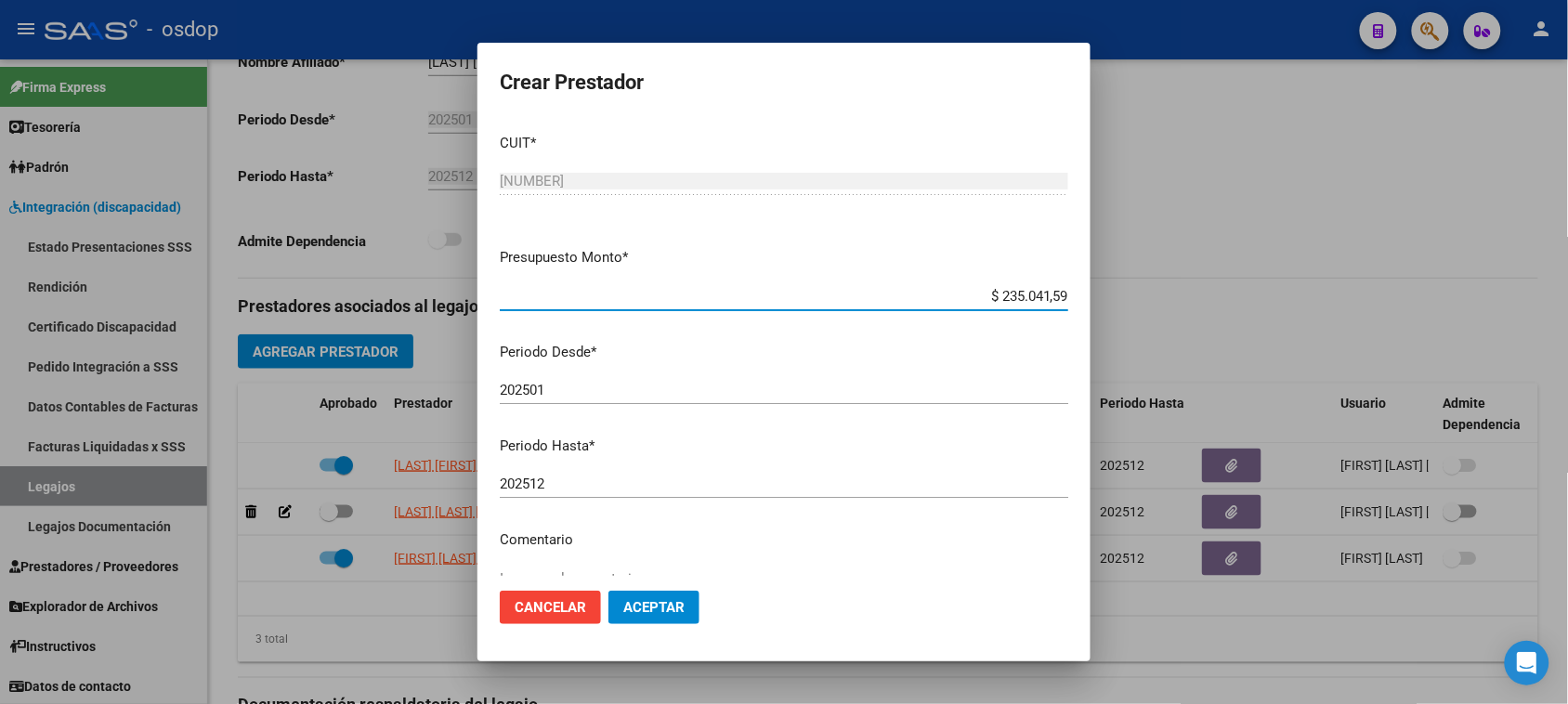 click on "202501" at bounding box center (784, 390) 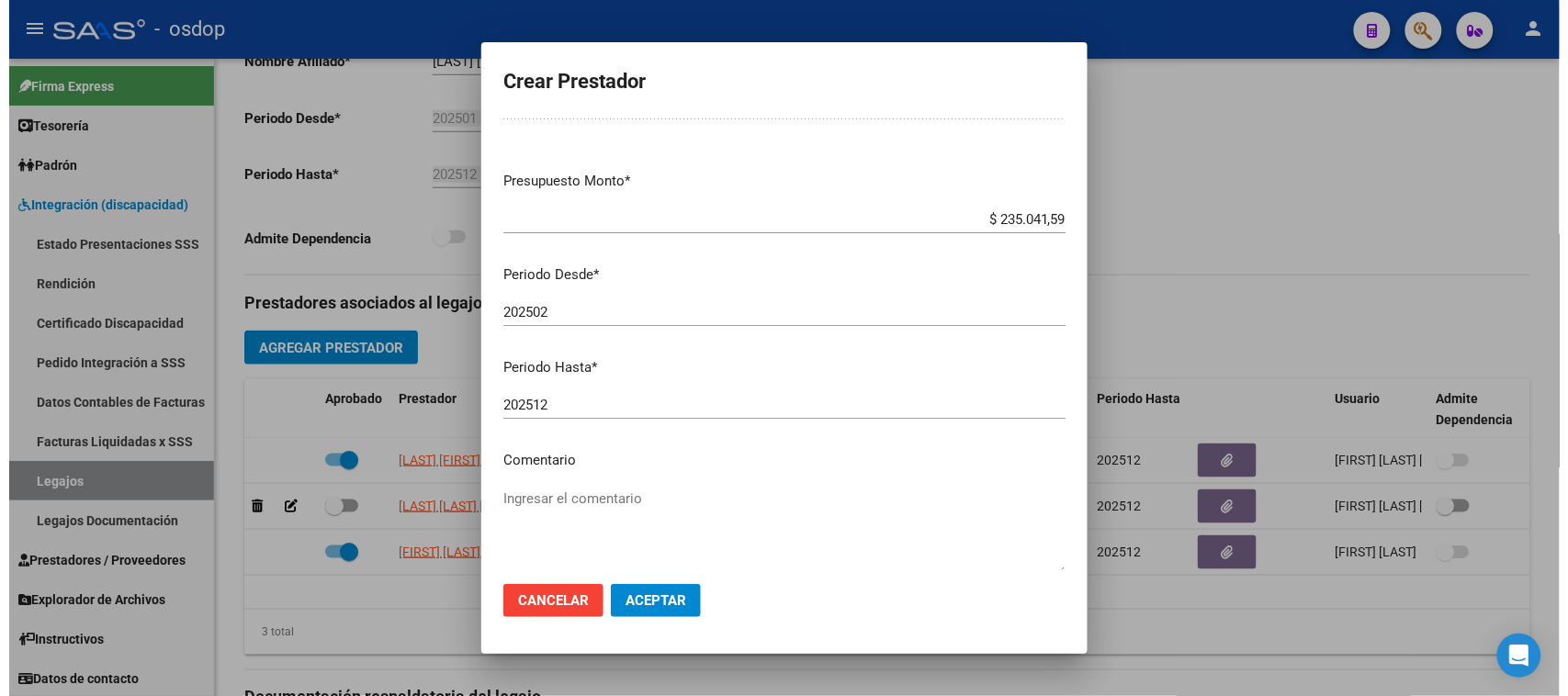 scroll, scrollTop: 115, scrollLeft: 0, axis: vertical 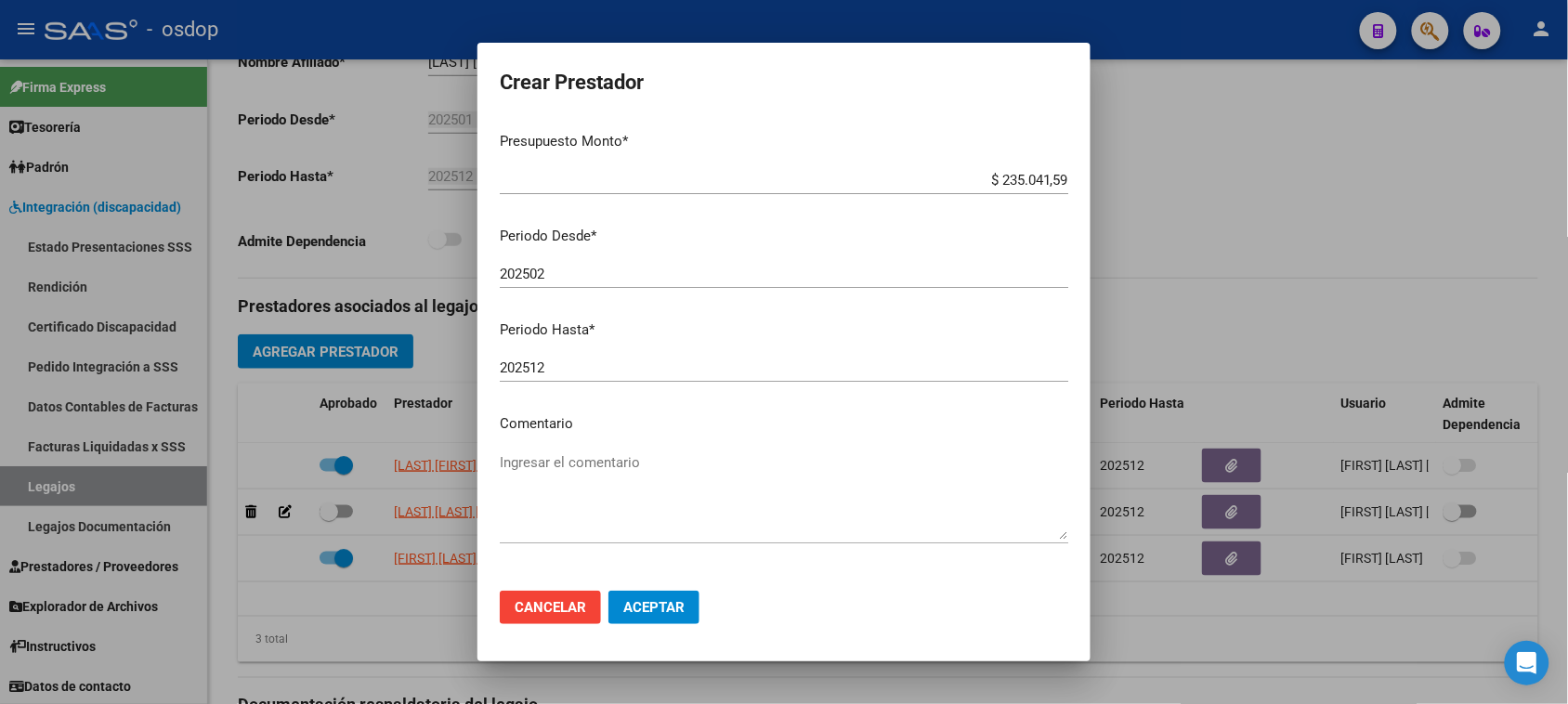 click on "Ingresar el comentario" at bounding box center (784, 496) 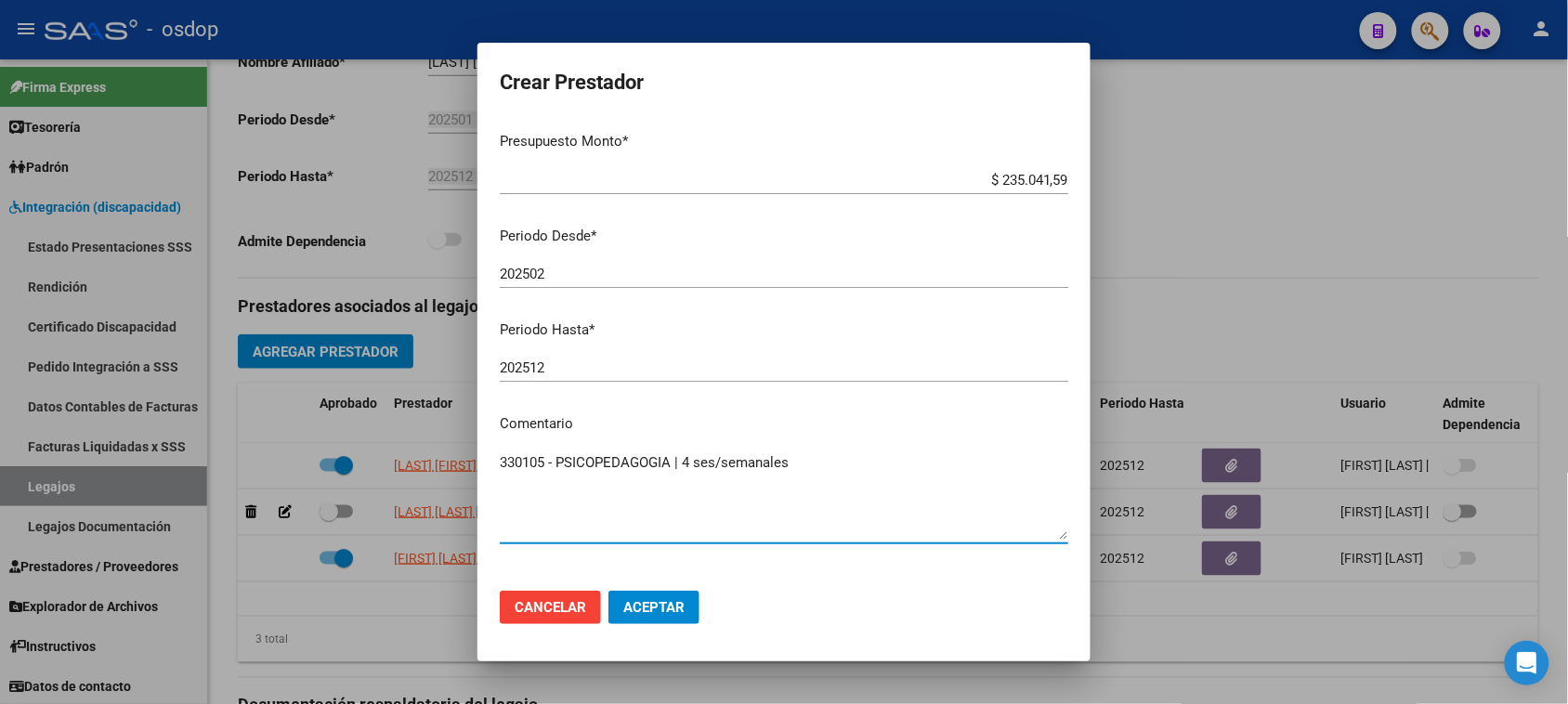 click on "Aceptar" 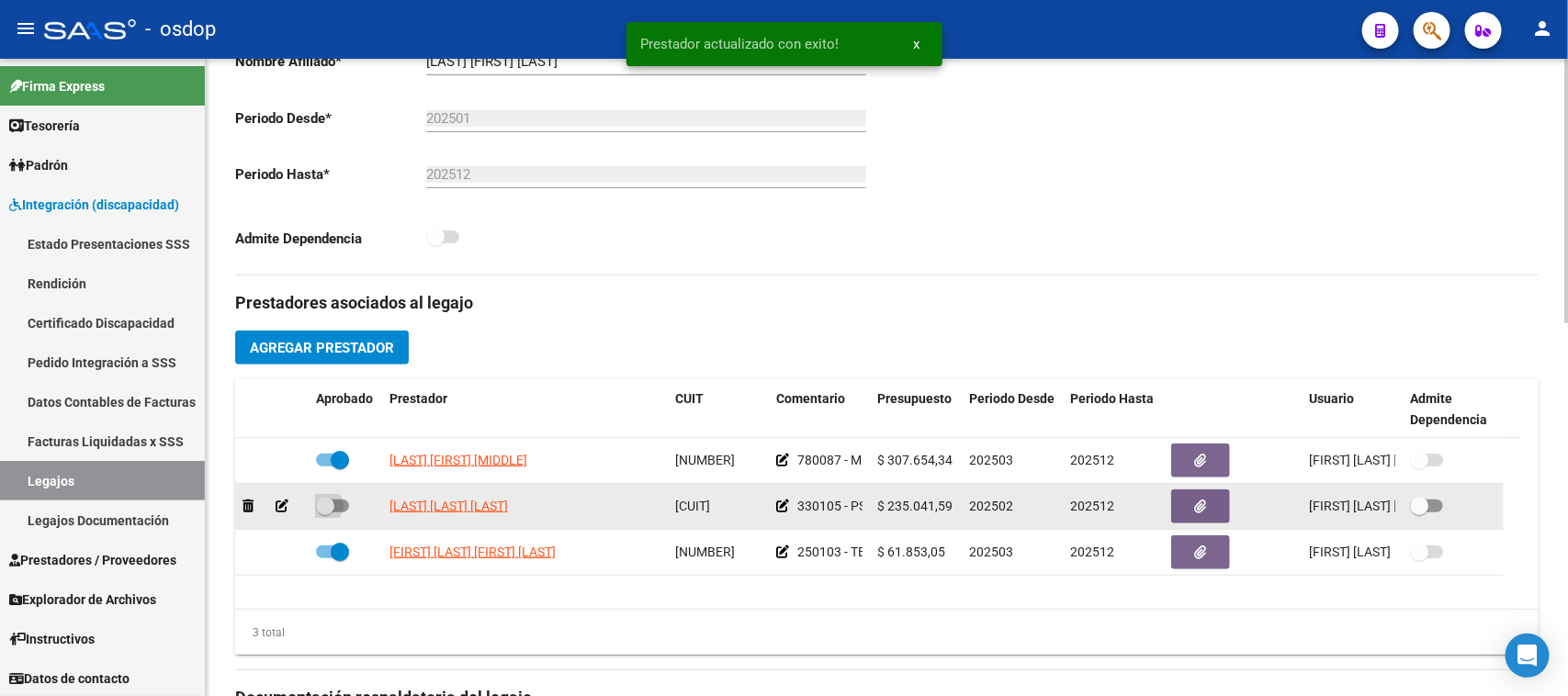 click at bounding box center [333, 506] 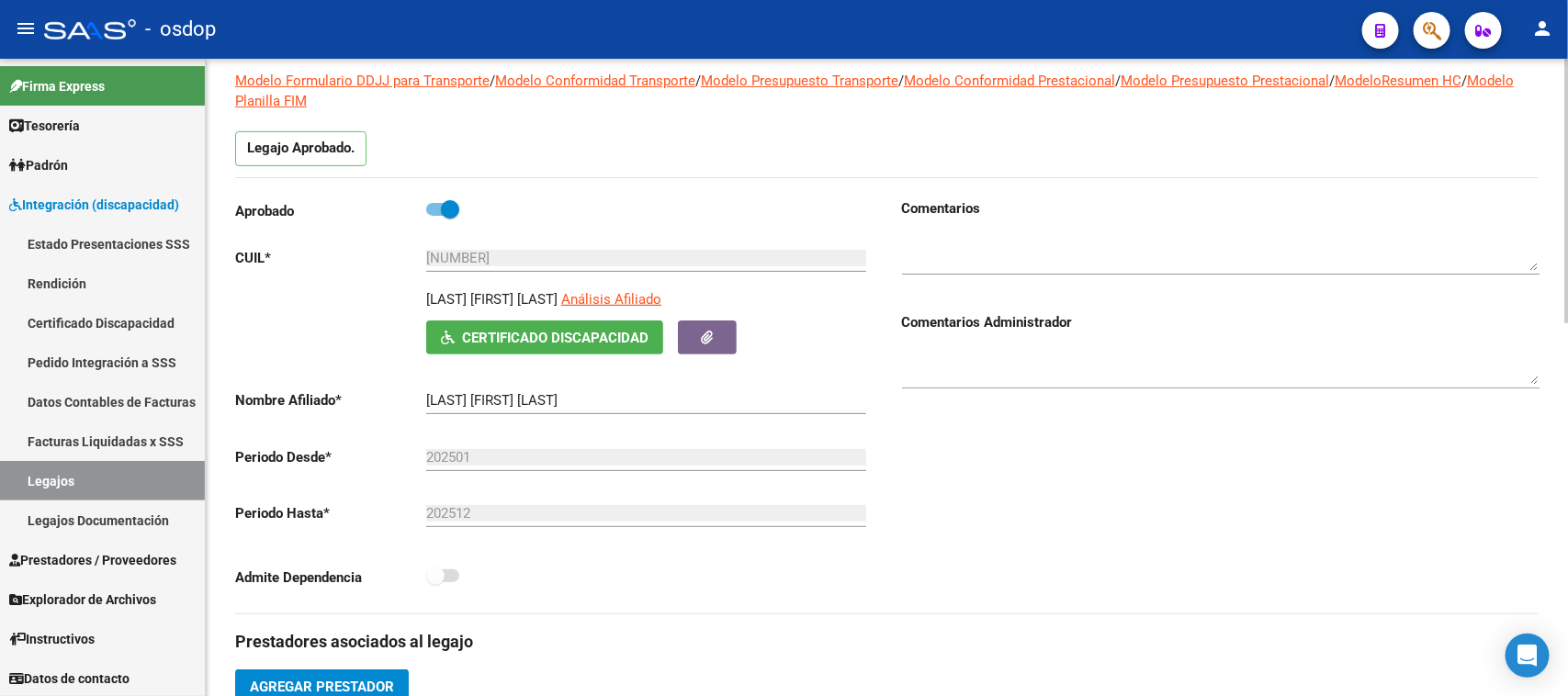 scroll, scrollTop: 0, scrollLeft: 0, axis: both 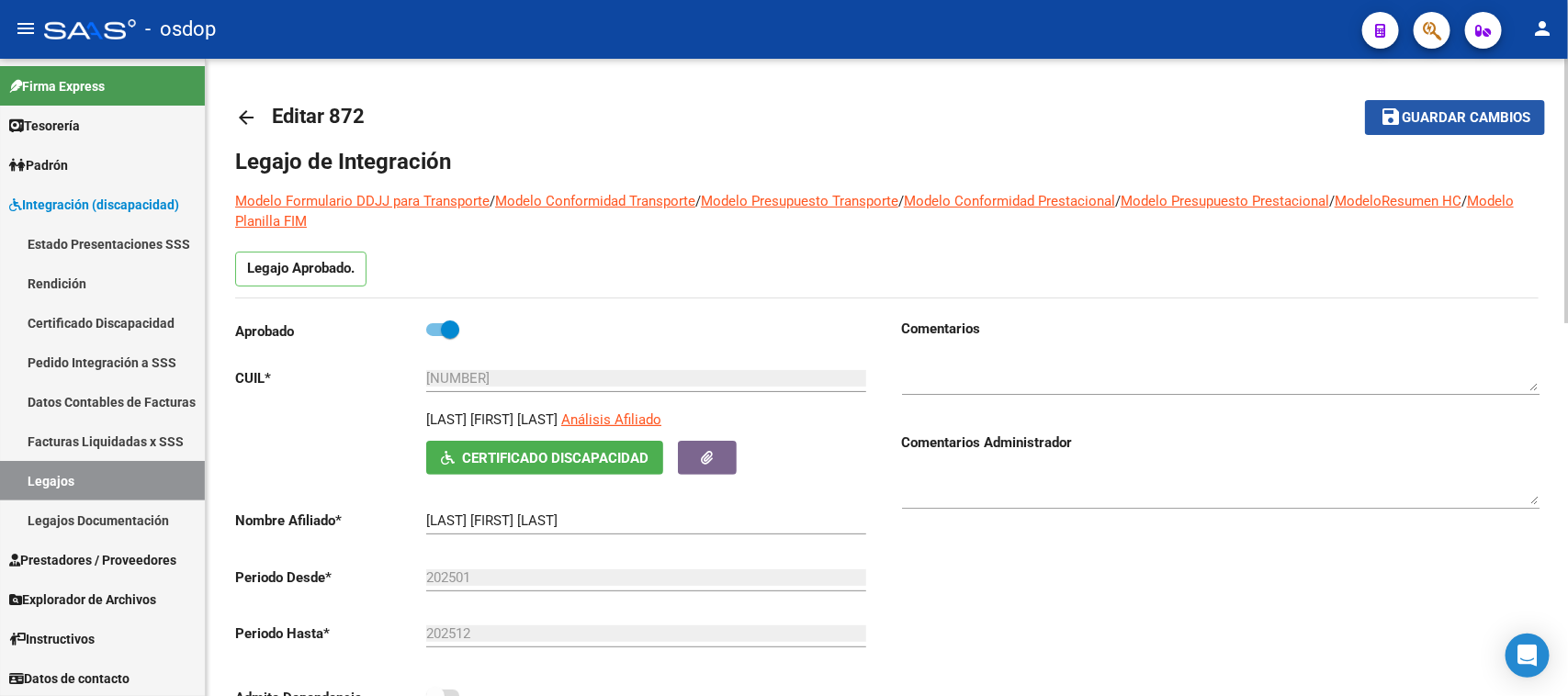 click on "Guardar cambios" 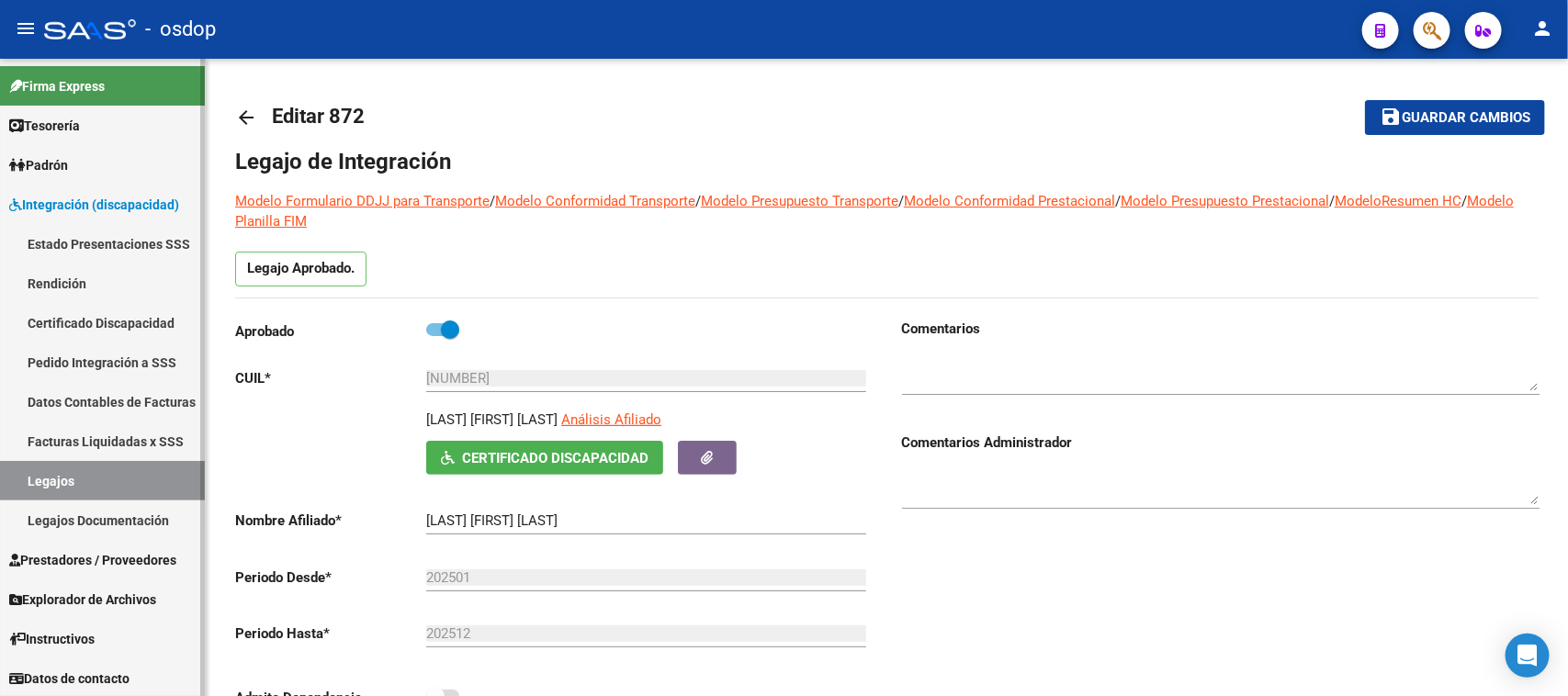 drag, startPoint x: 134, startPoint y: 323, endPoint x: 148, endPoint y: 323, distance: 14 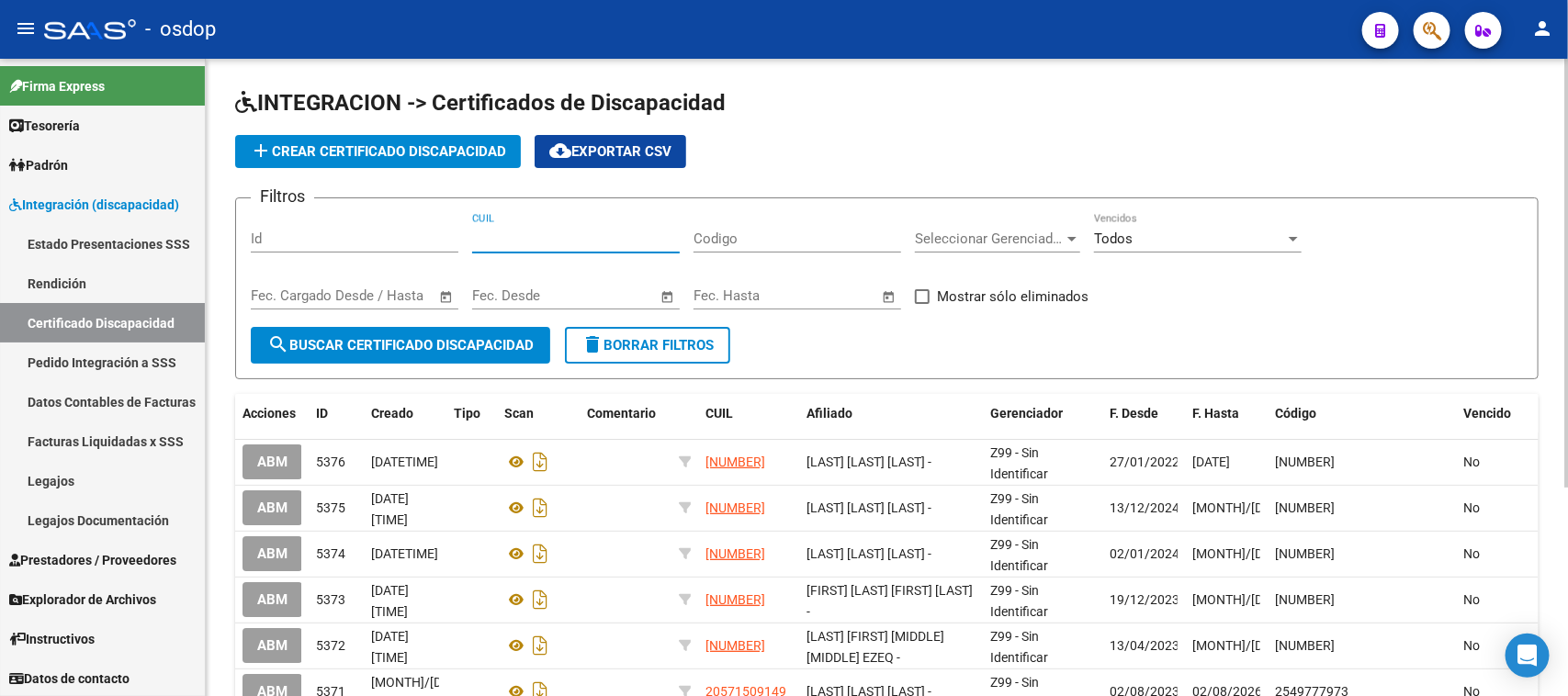 click on "CUIL" at bounding box center (576, 239) 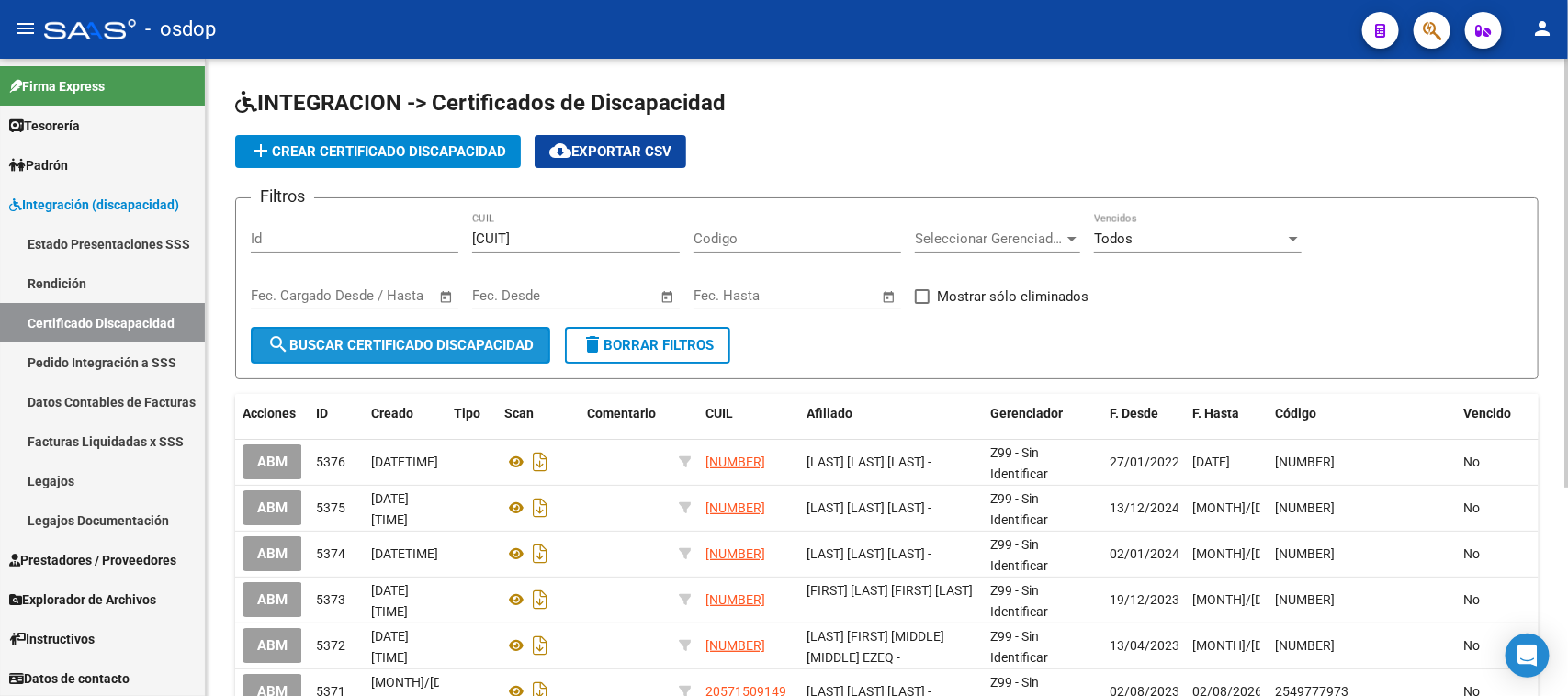 click on "search  Buscar Certificado Discapacidad" 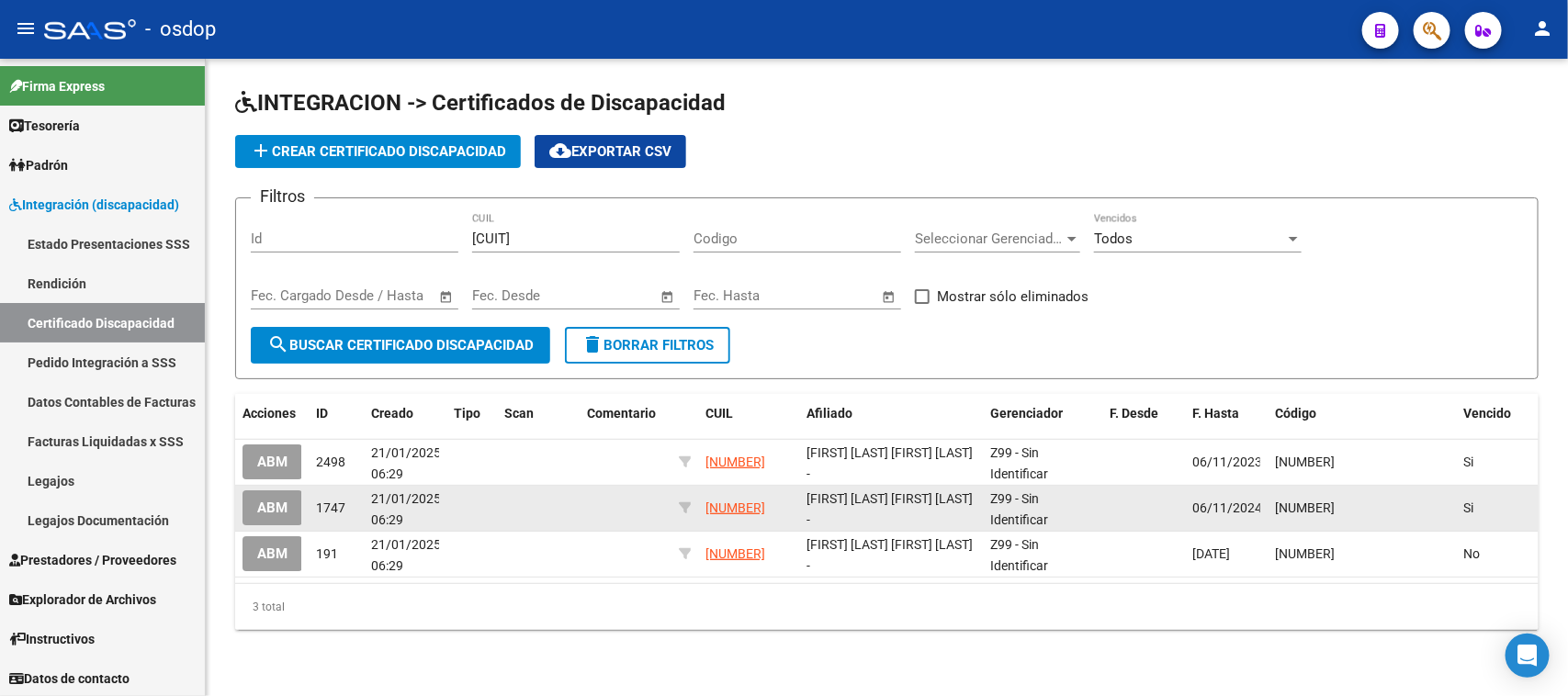 click on "ABM" 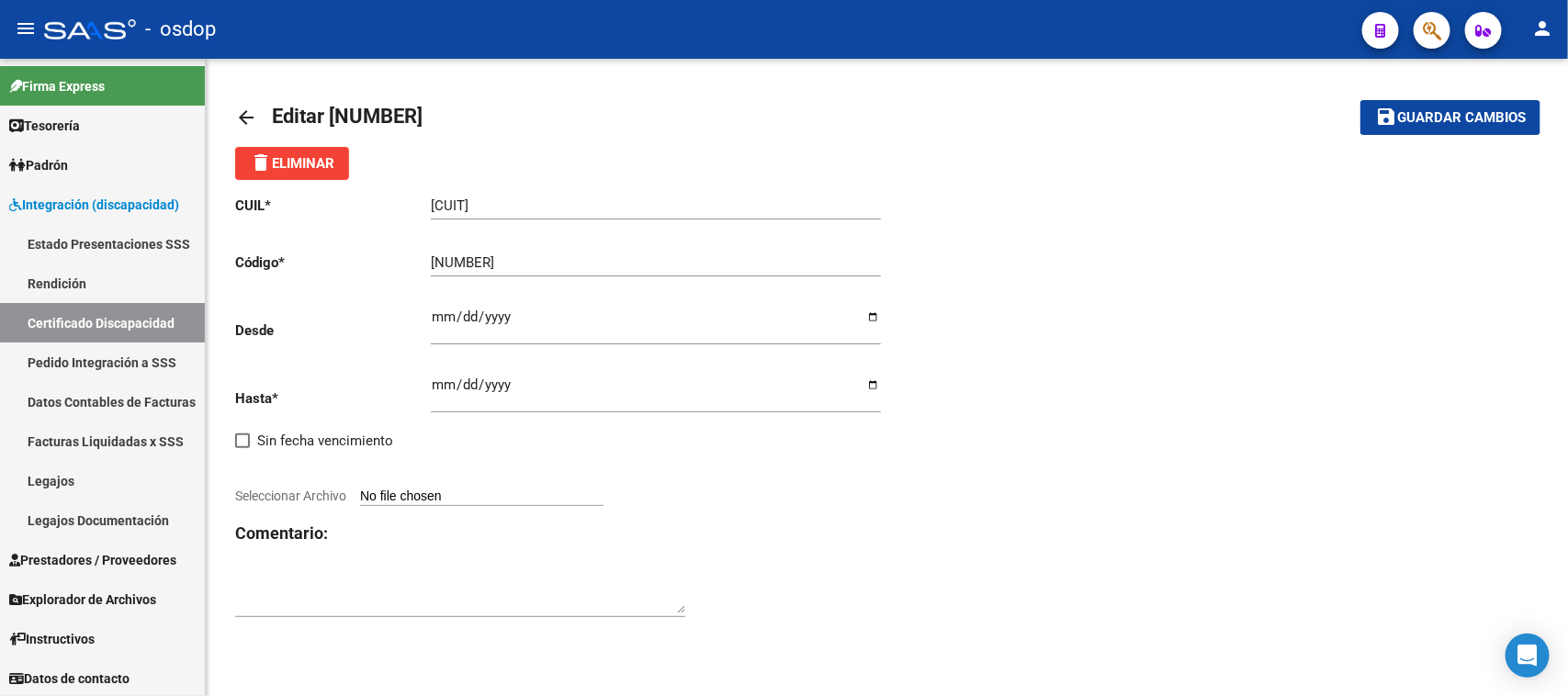 click on "delete  Eliminar" 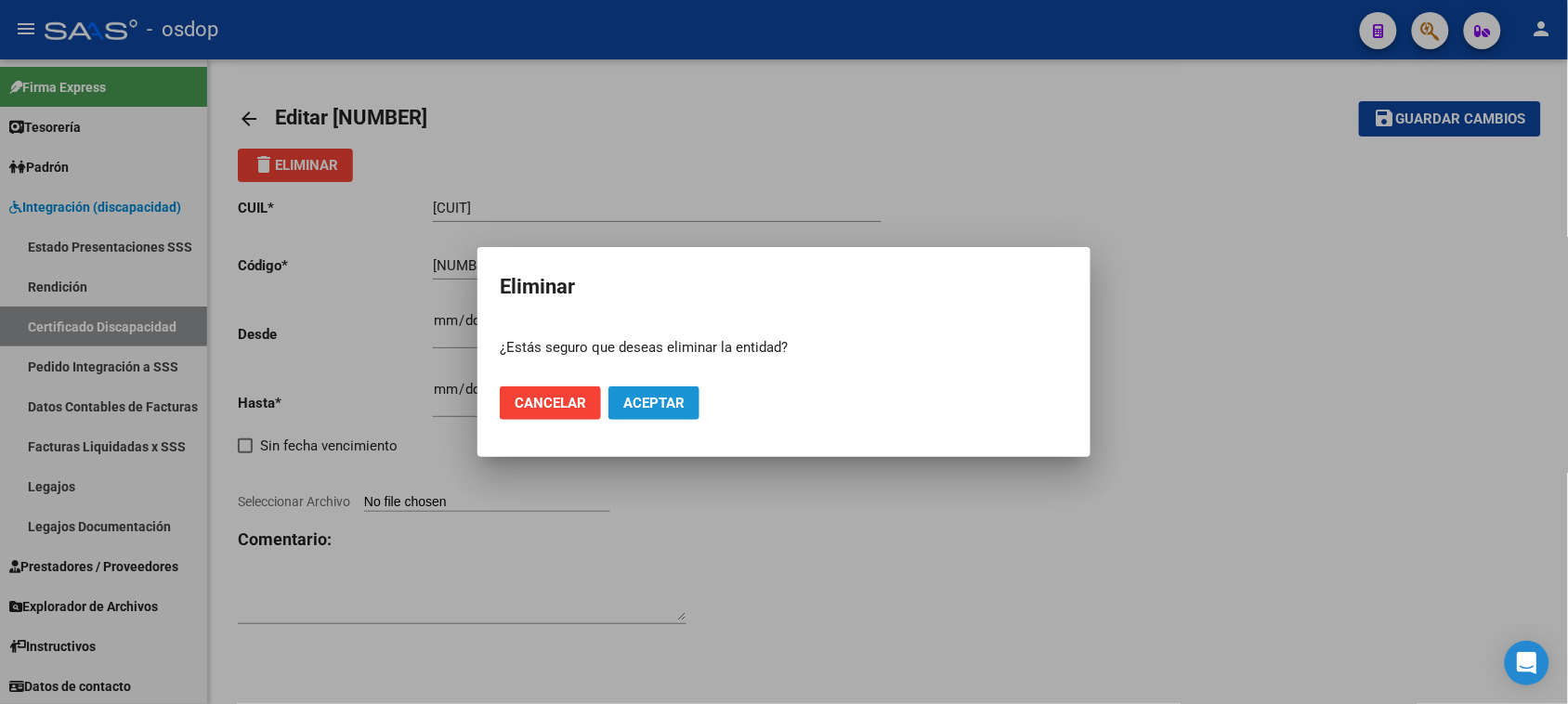 click on "Aceptar" 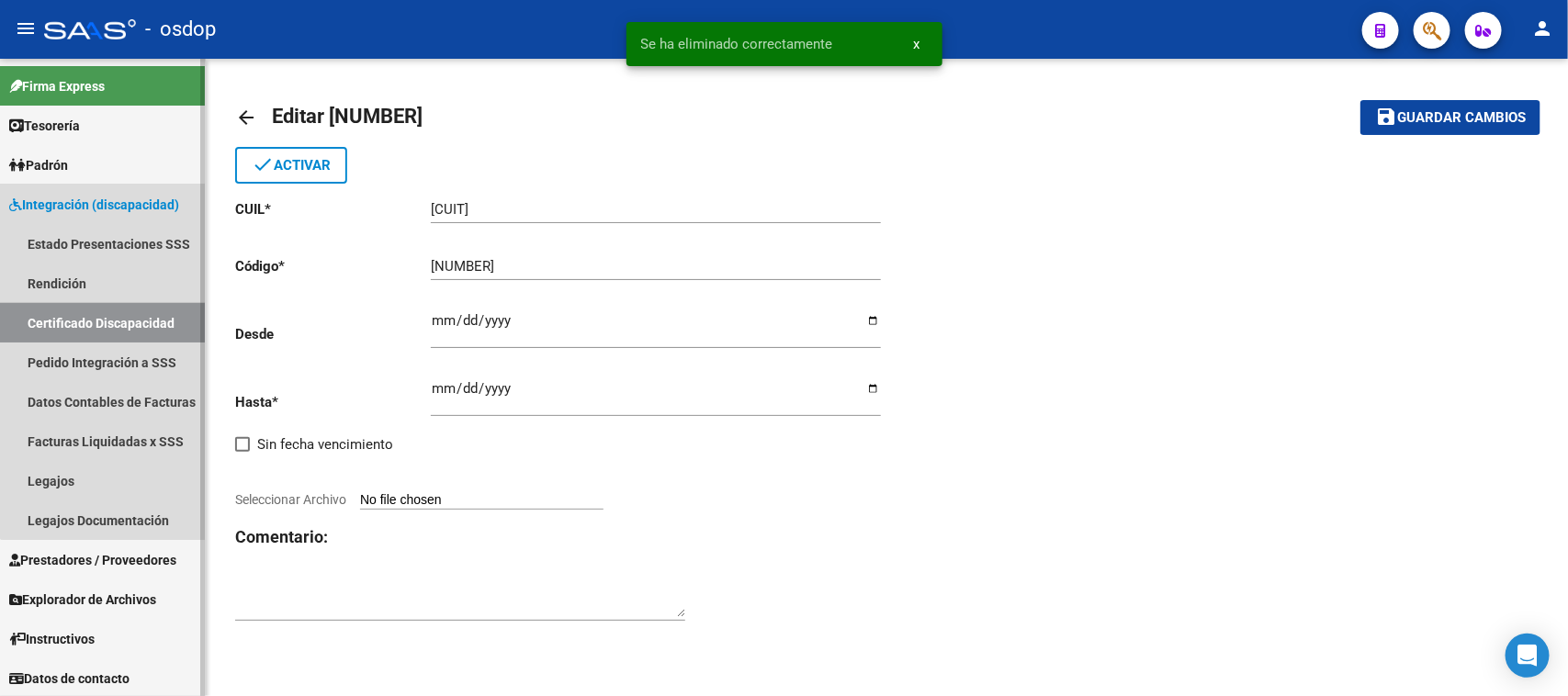 click on "Certificado Discapacidad" at bounding box center [102, 322] 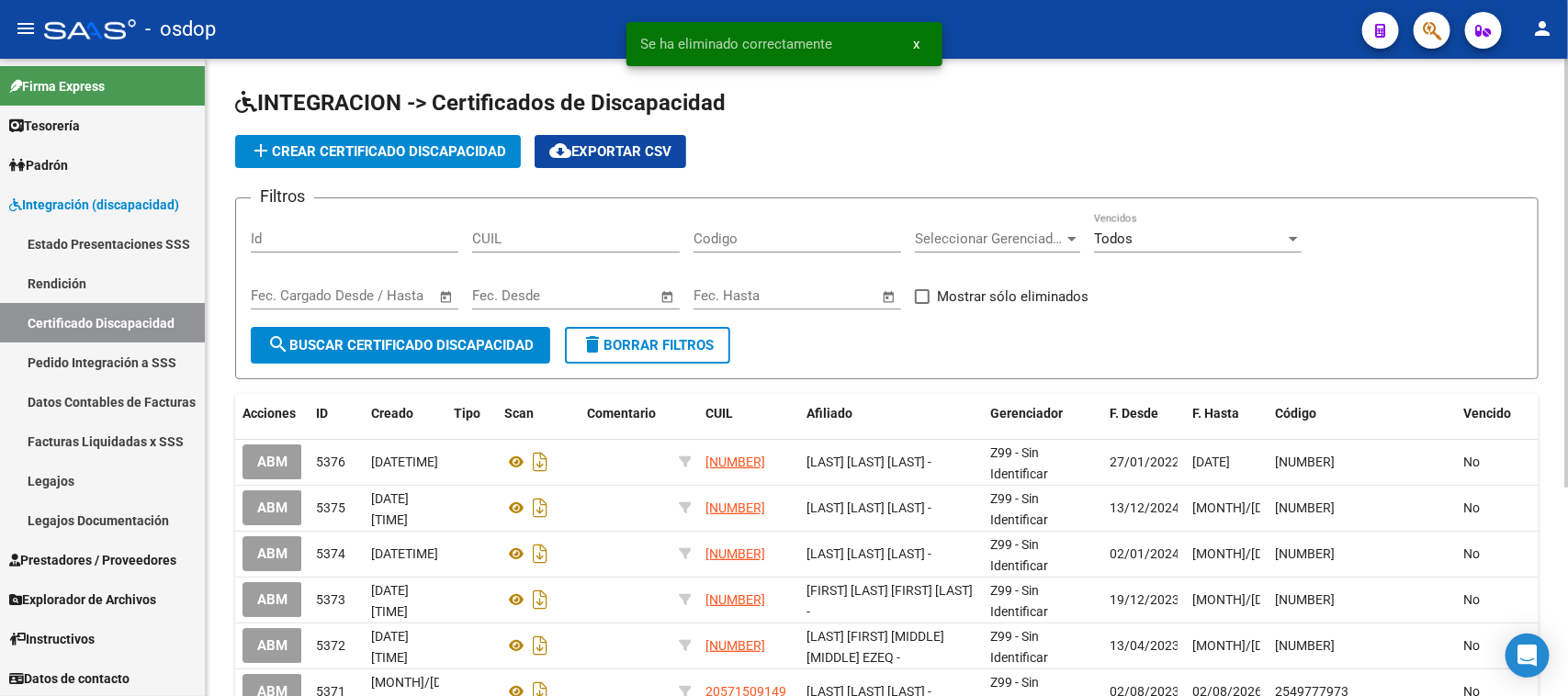 click on "CUIL" at bounding box center [576, 239] 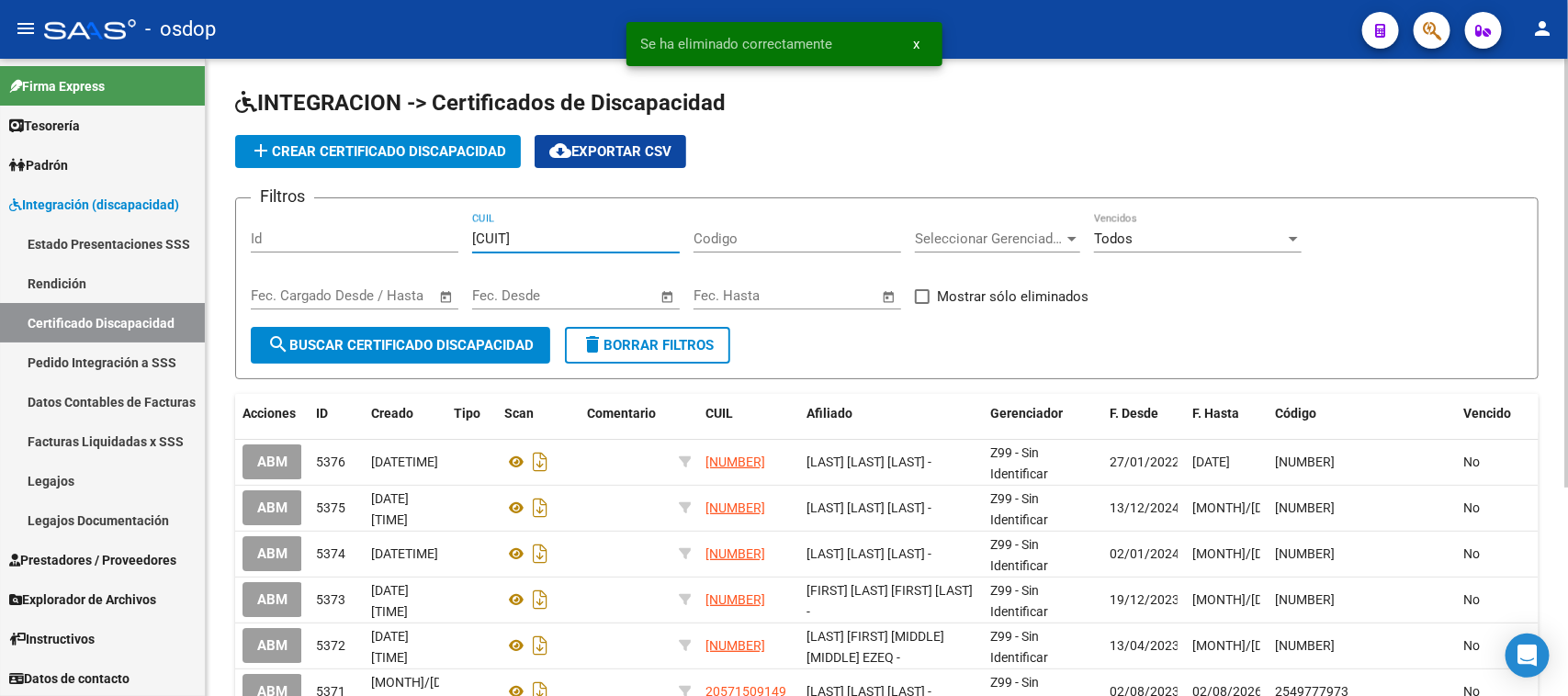 click on "search  Buscar Certificado Discapacidad" 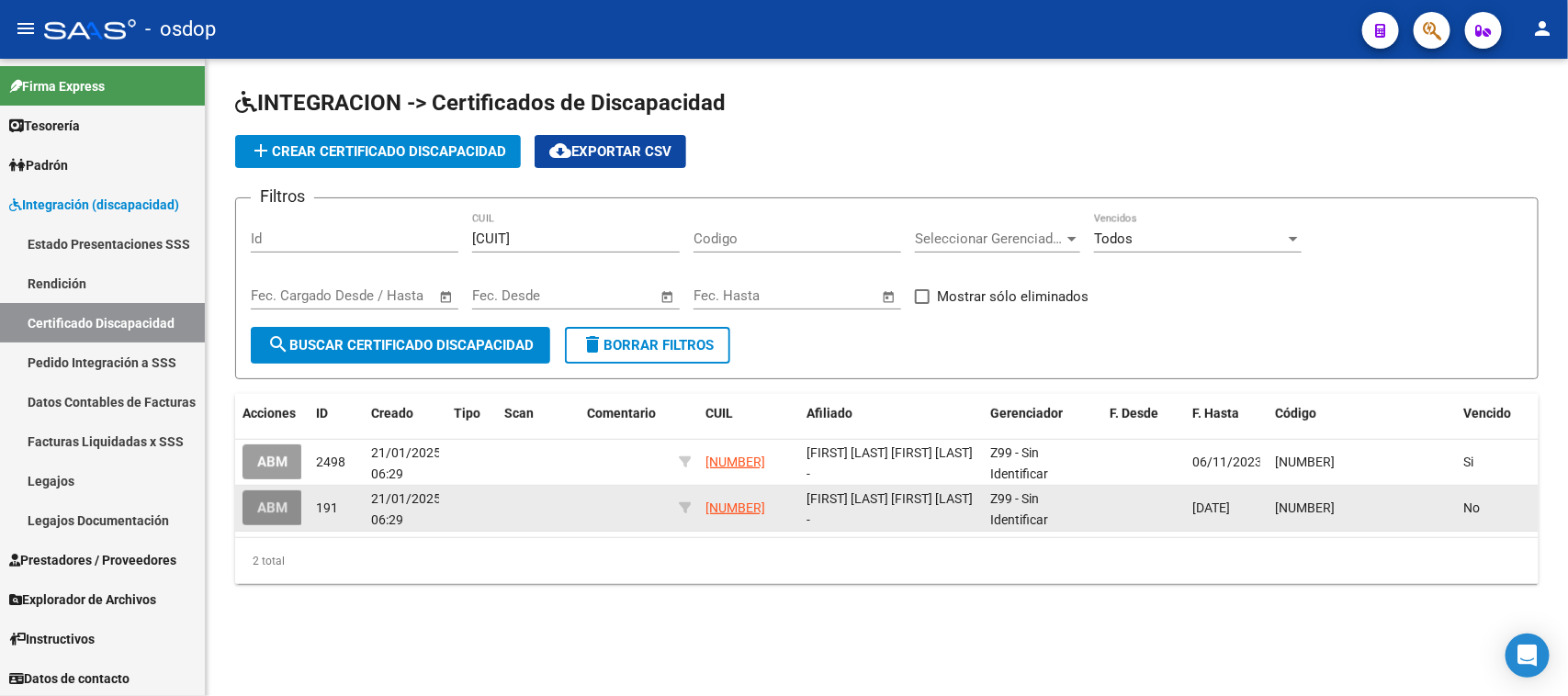 click on "ABM" 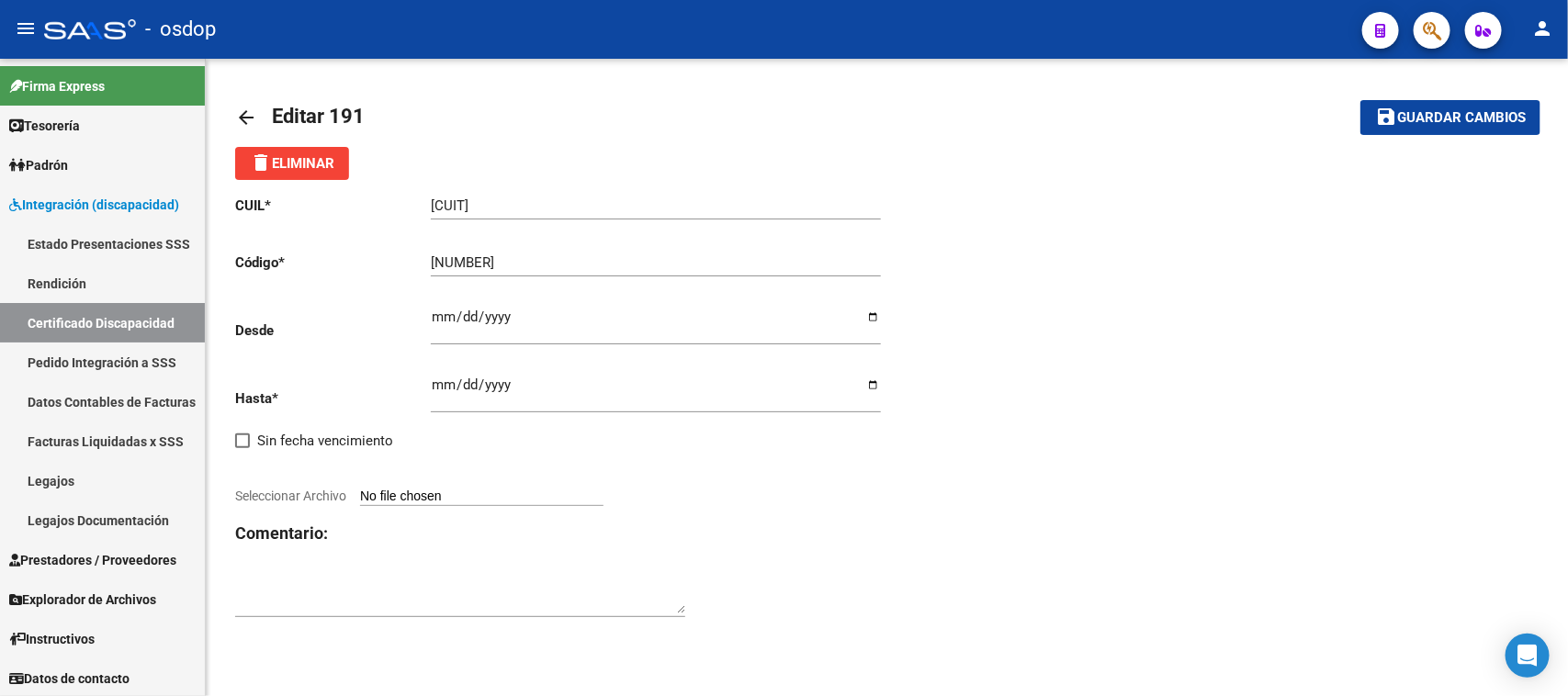 click on "delete  Eliminar" 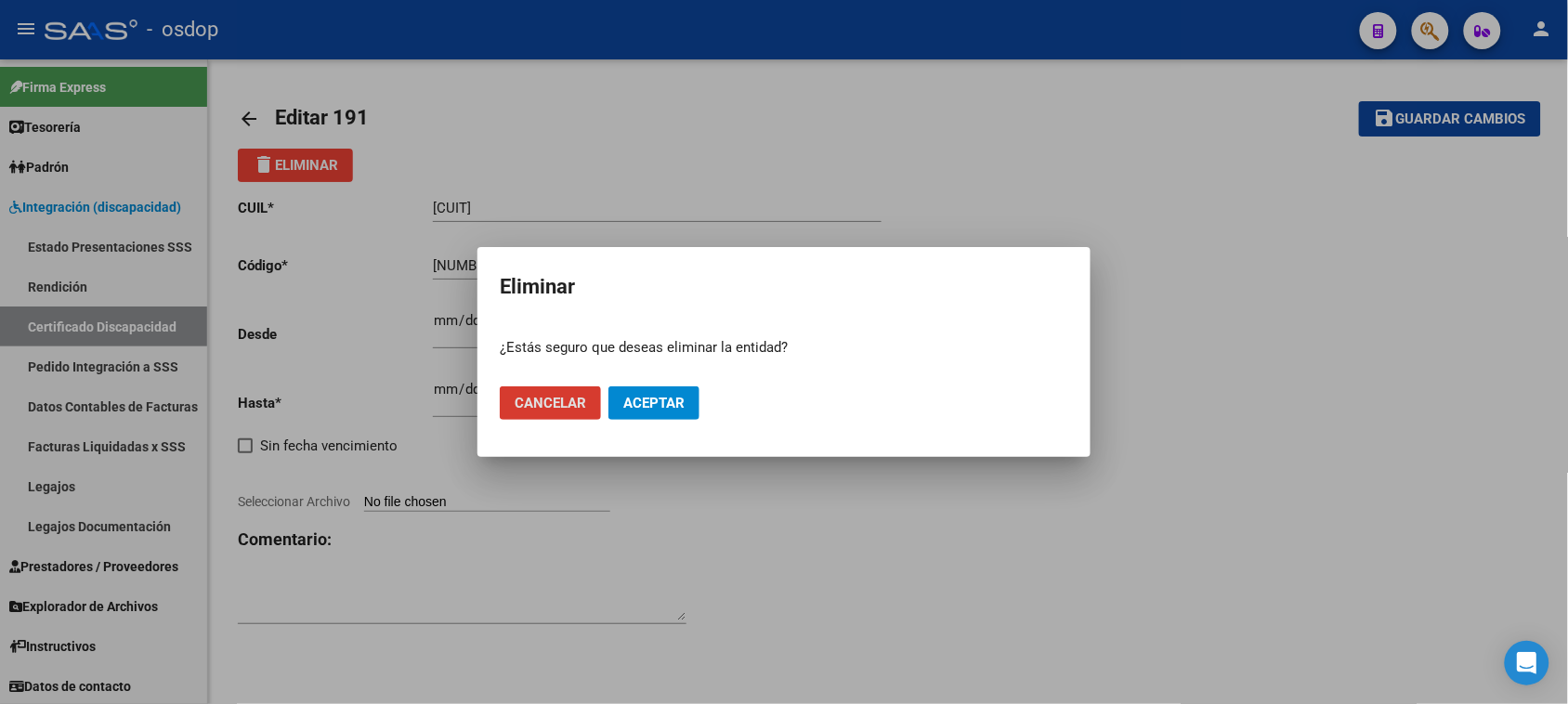 click on "Aceptar" 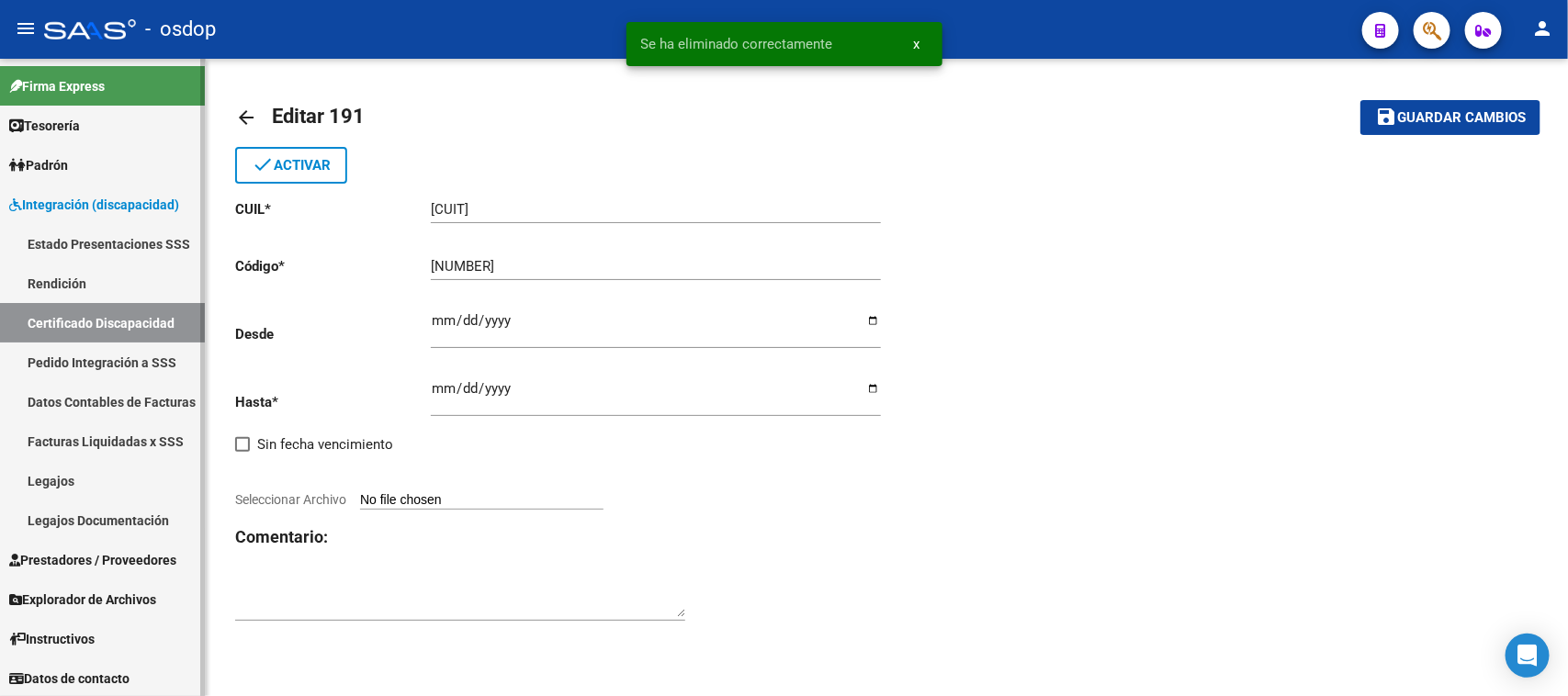 click on "Certificado Discapacidad" at bounding box center (102, 322) 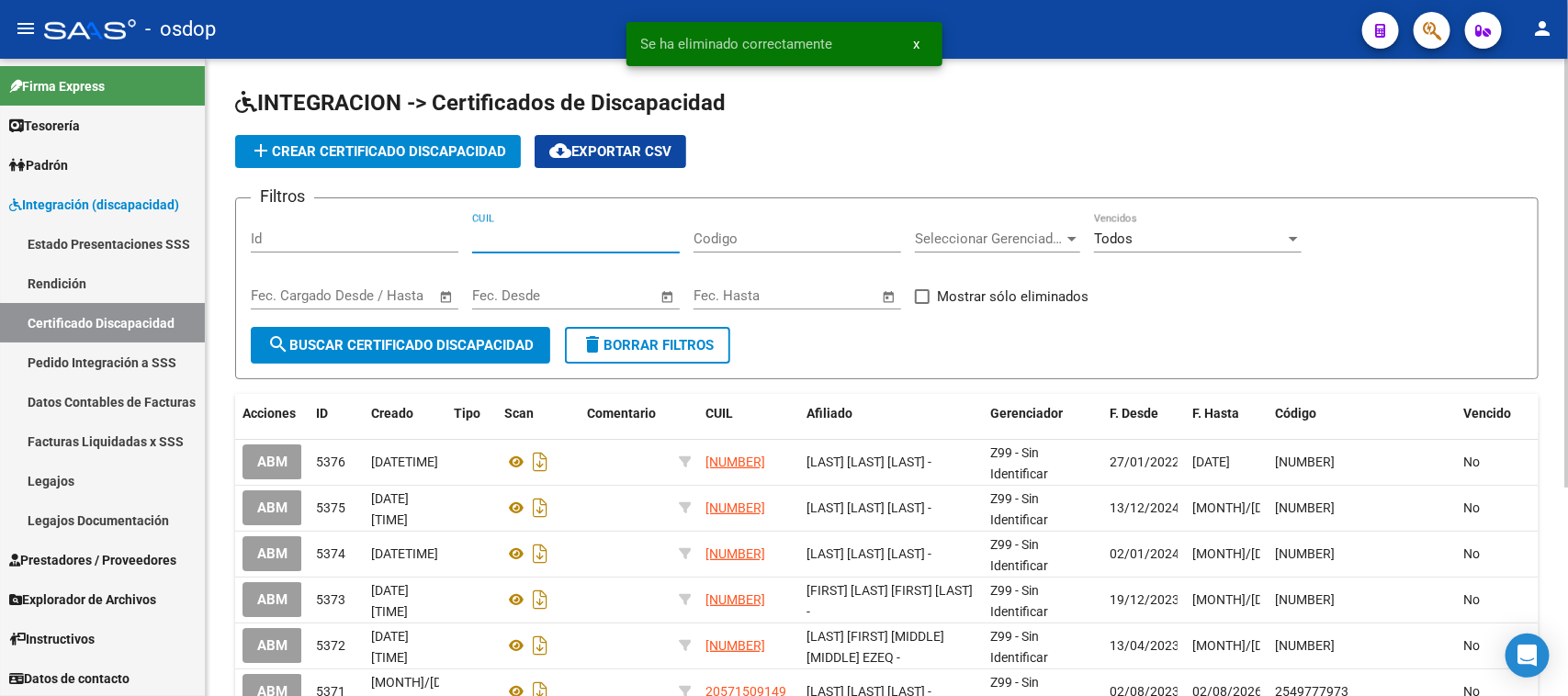 click on "CUIL" at bounding box center [576, 239] 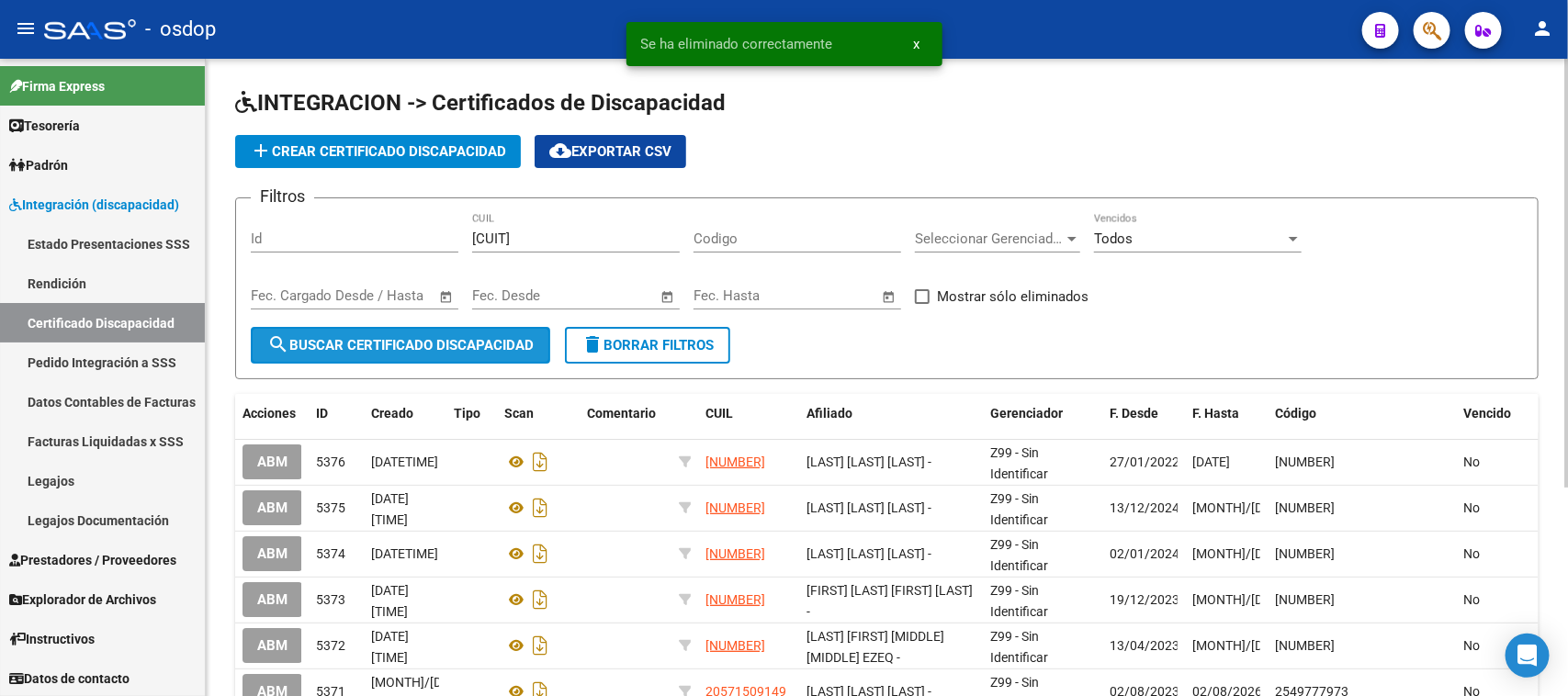 click on "search  Buscar Certificado Discapacidad" 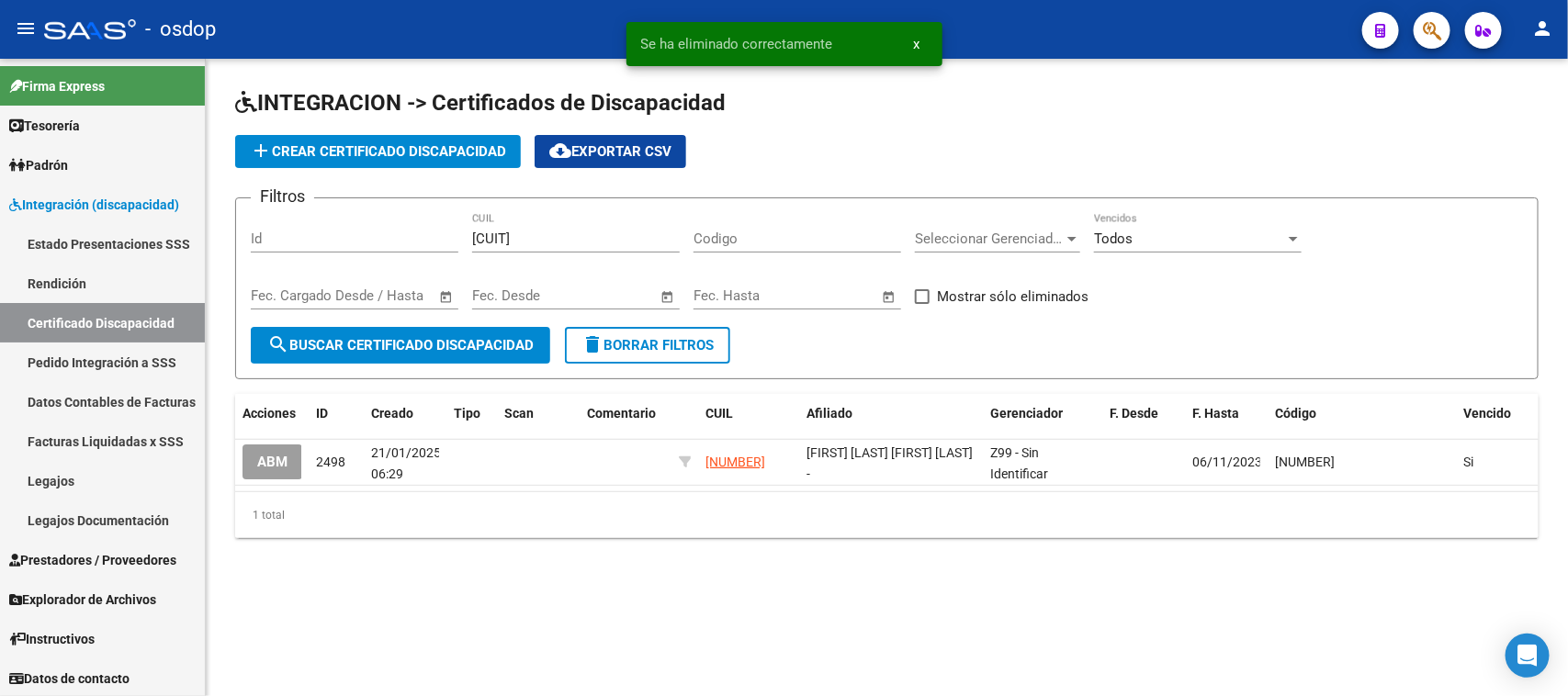 click on "add  Crear Certificado Discapacidad" 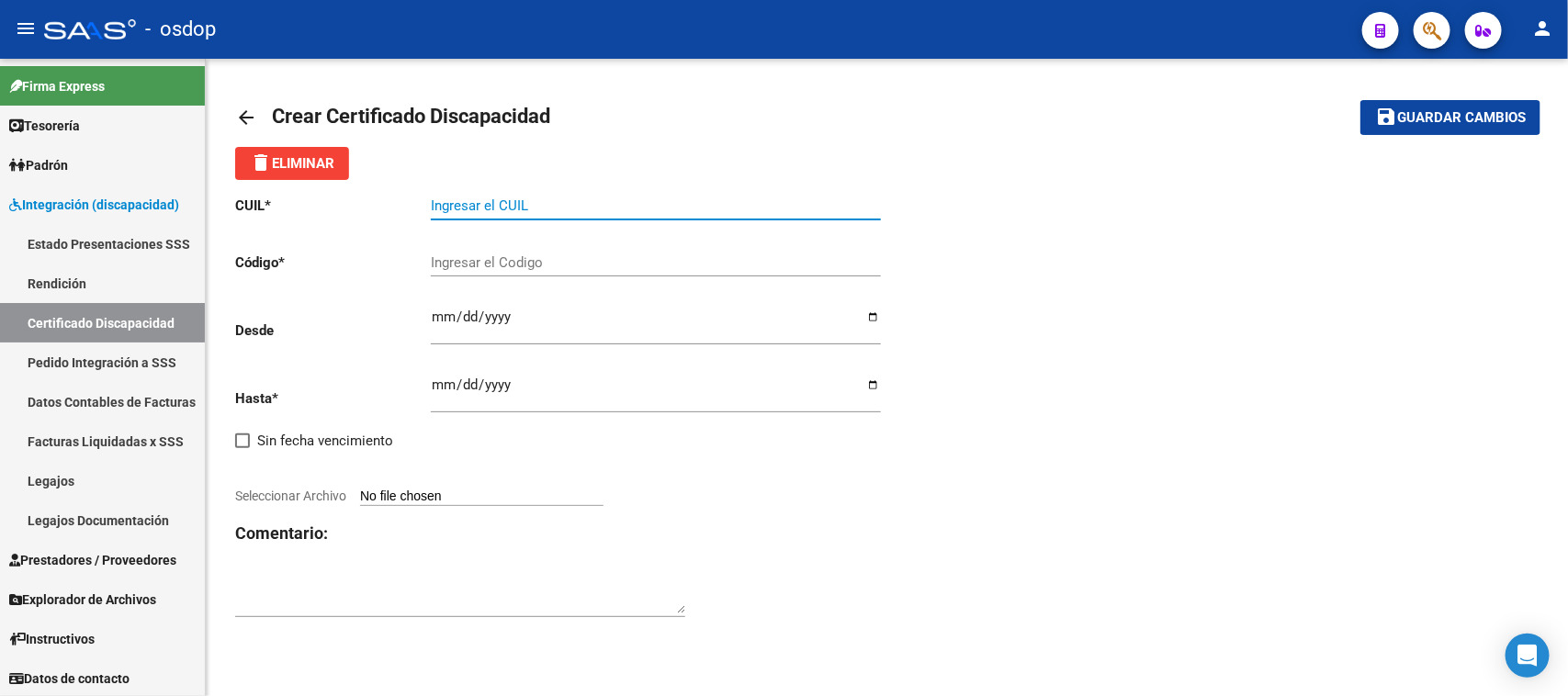 click on "Ingresar el CUIL" at bounding box center [656, 206] 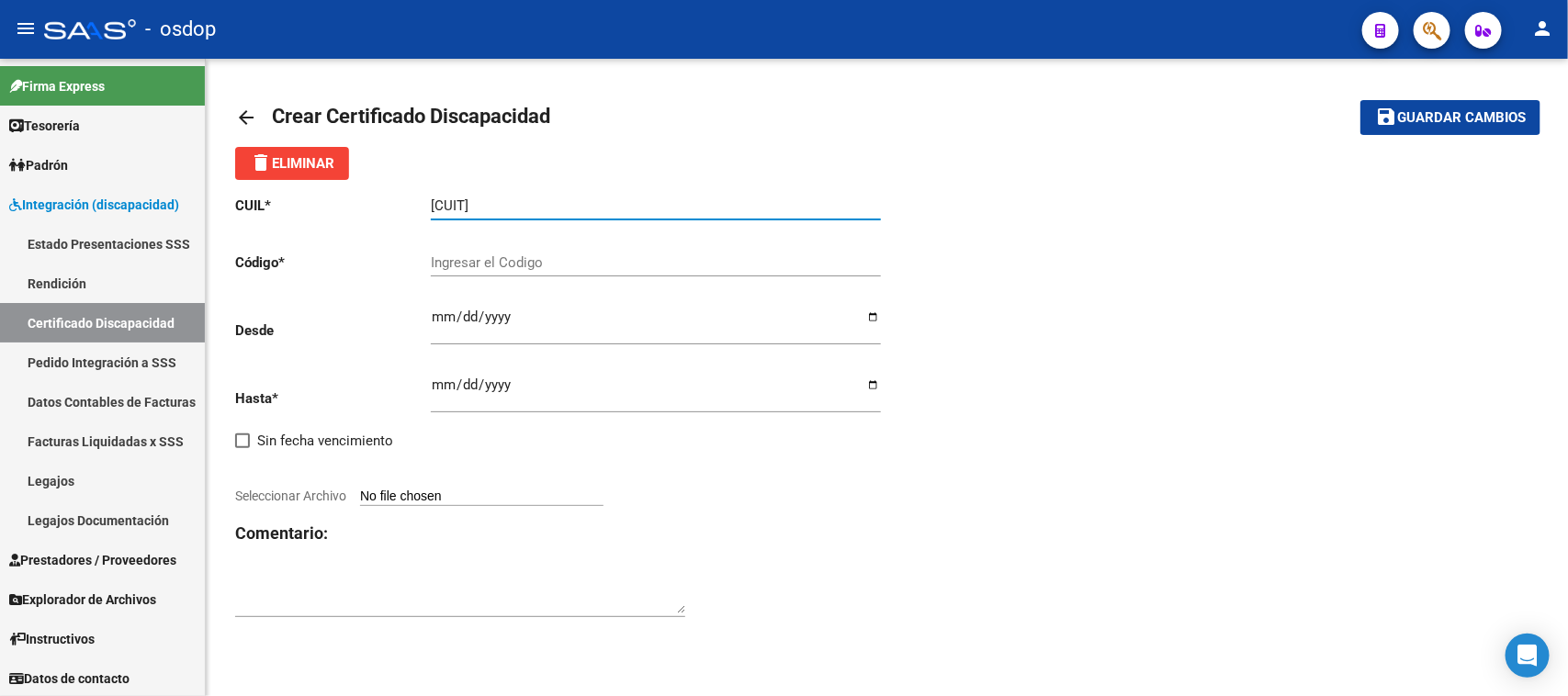 click on "Ingresar el Codigo" at bounding box center (656, 263) 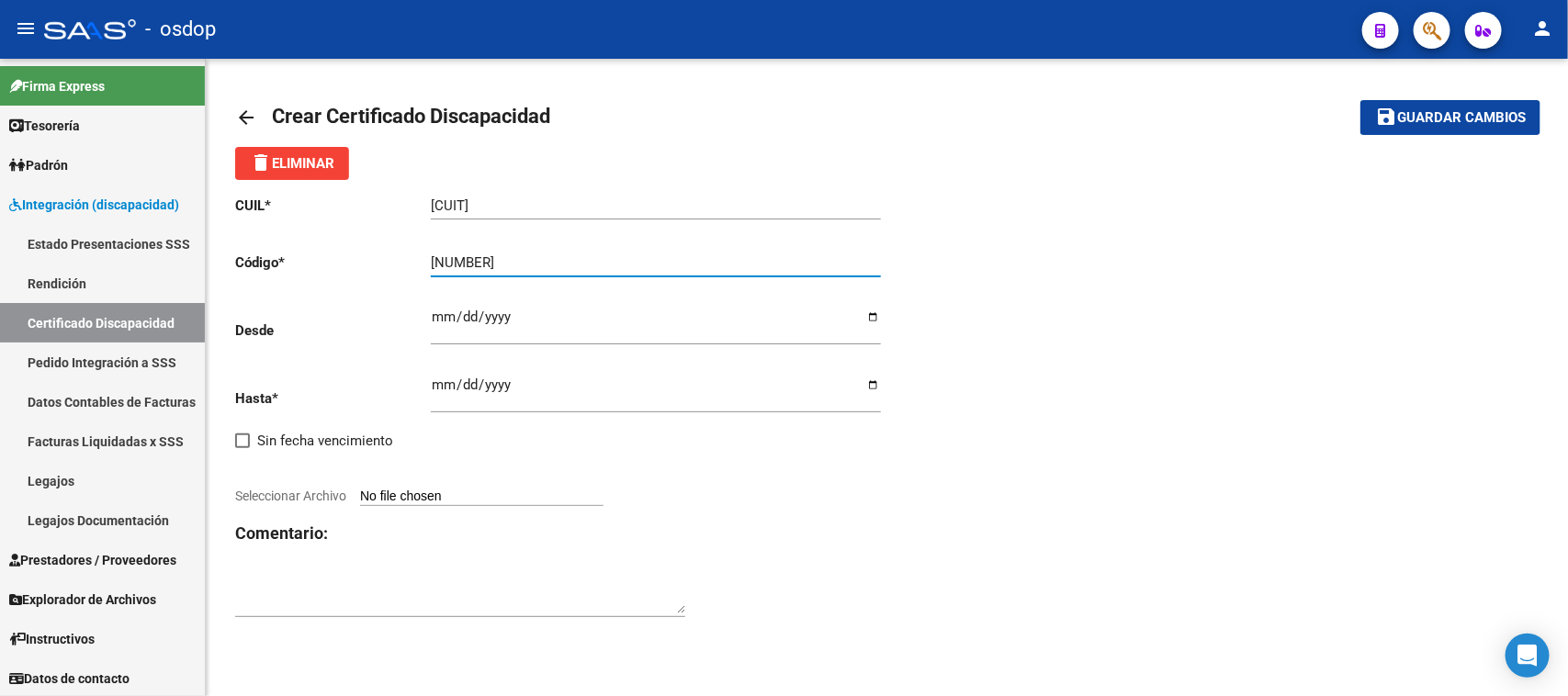 click on "Ingresar fec. Desde" at bounding box center [656, 324] 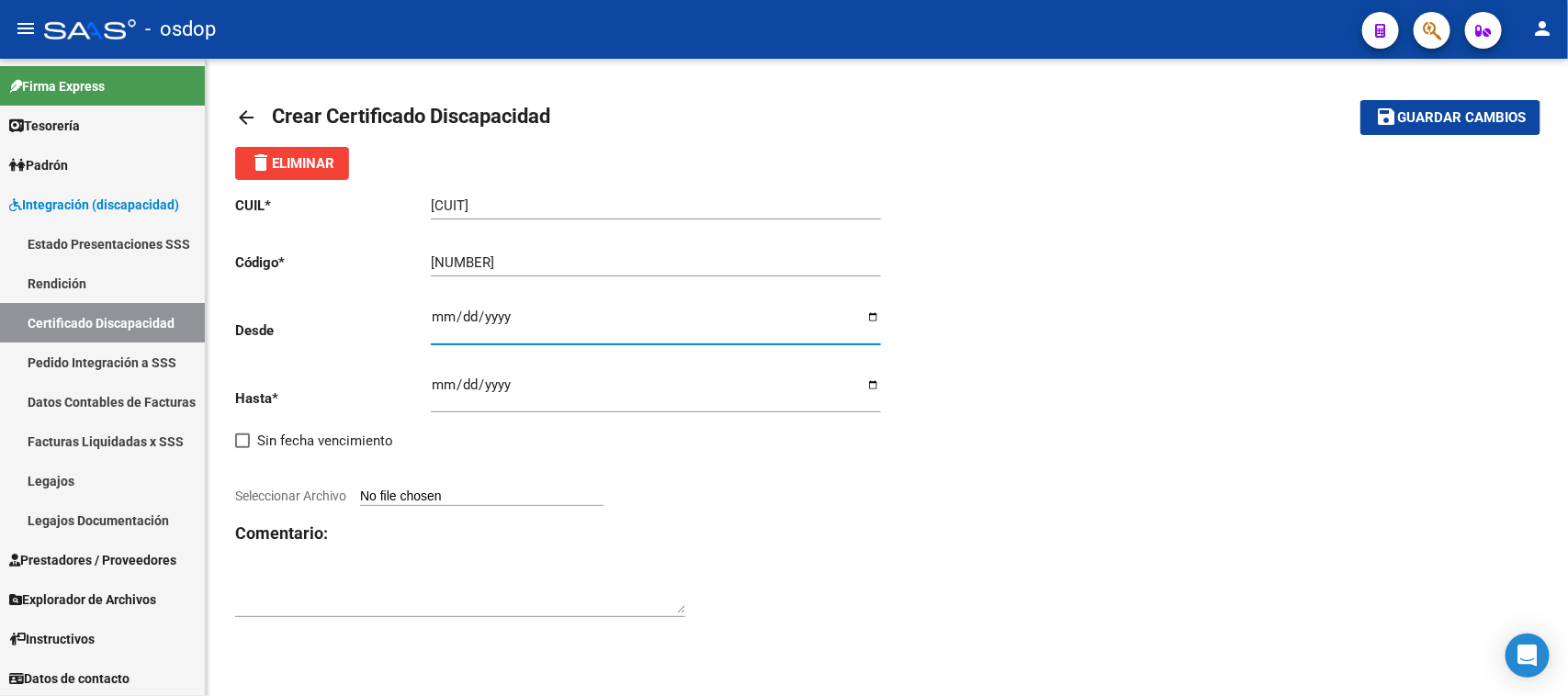 click on "Ingresar fec. Desde" at bounding box center (656, 324) 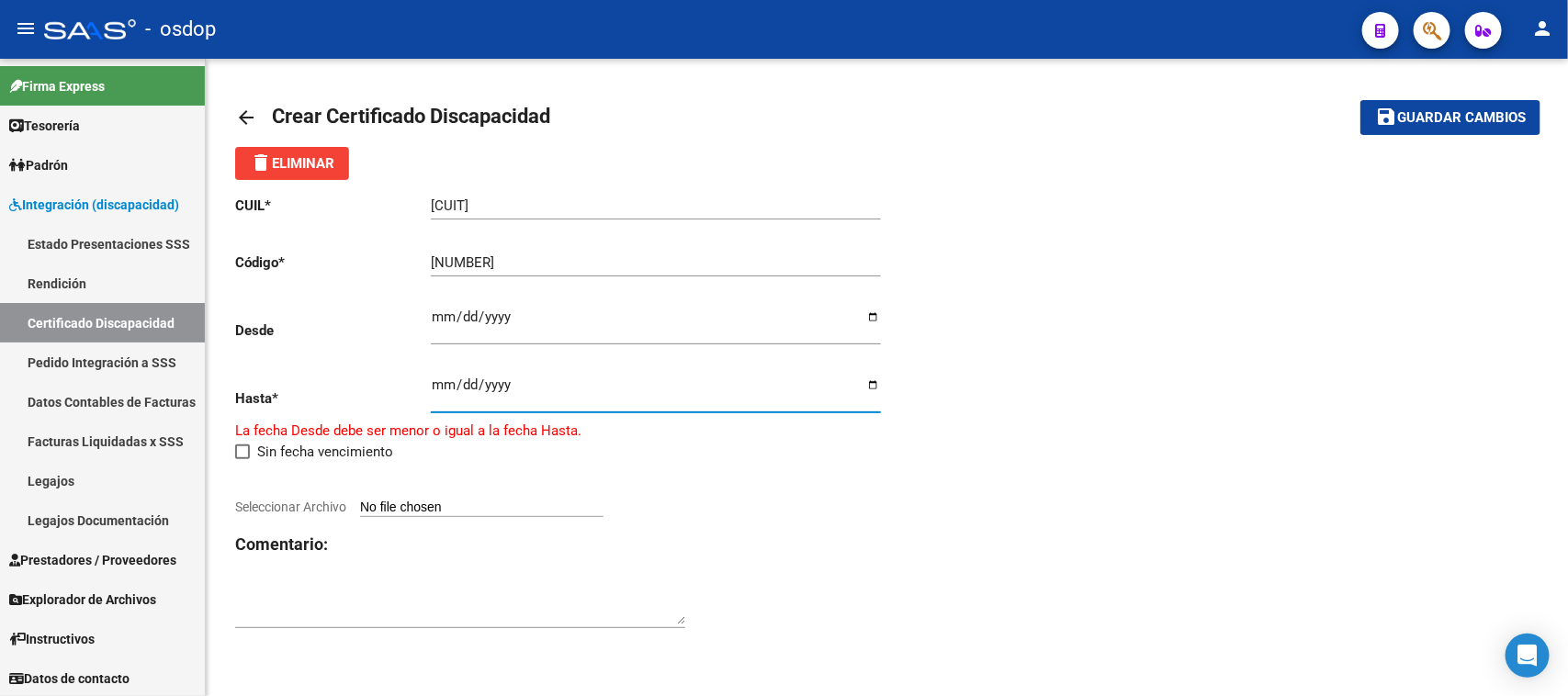 click on "[DATE]" at bounding box center (656, 392) 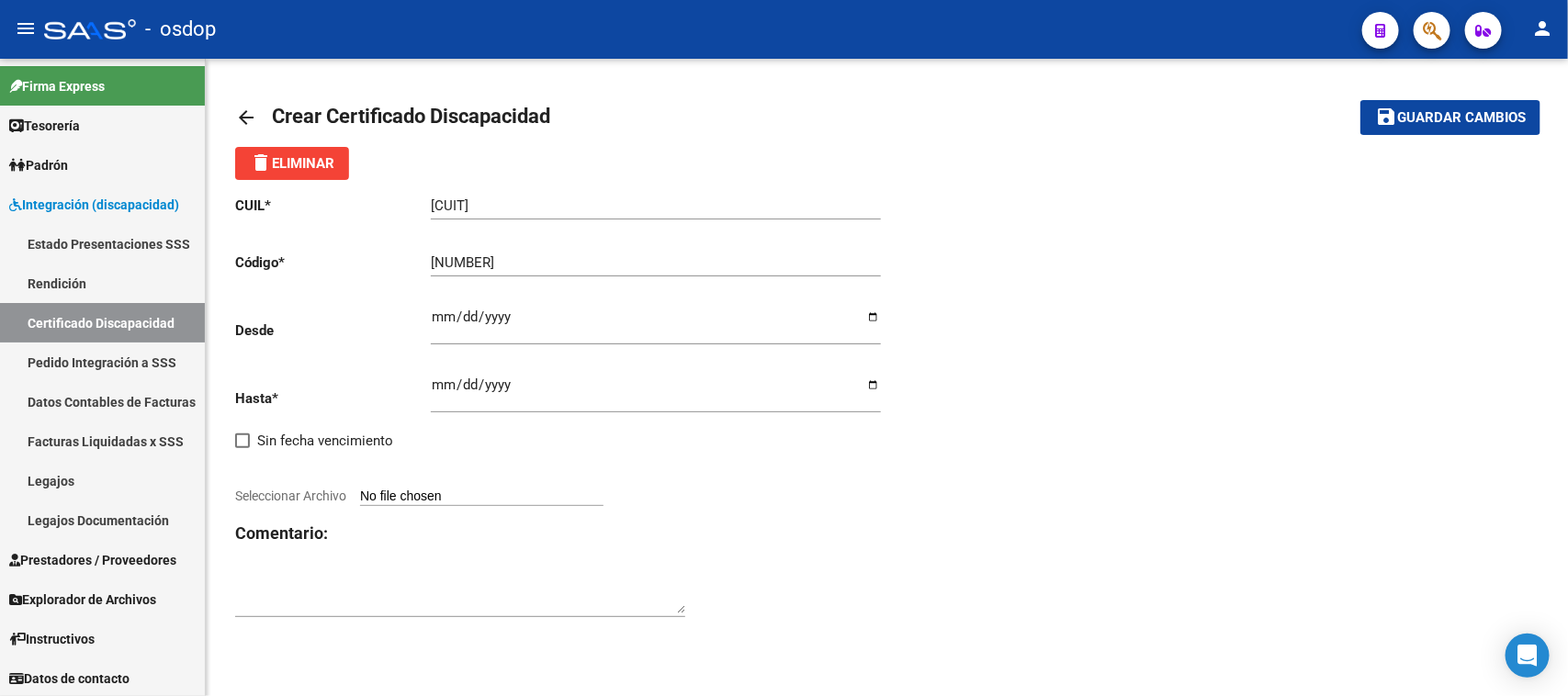 click on "Seleccionar Archivo" at bounding box center [481, 497] 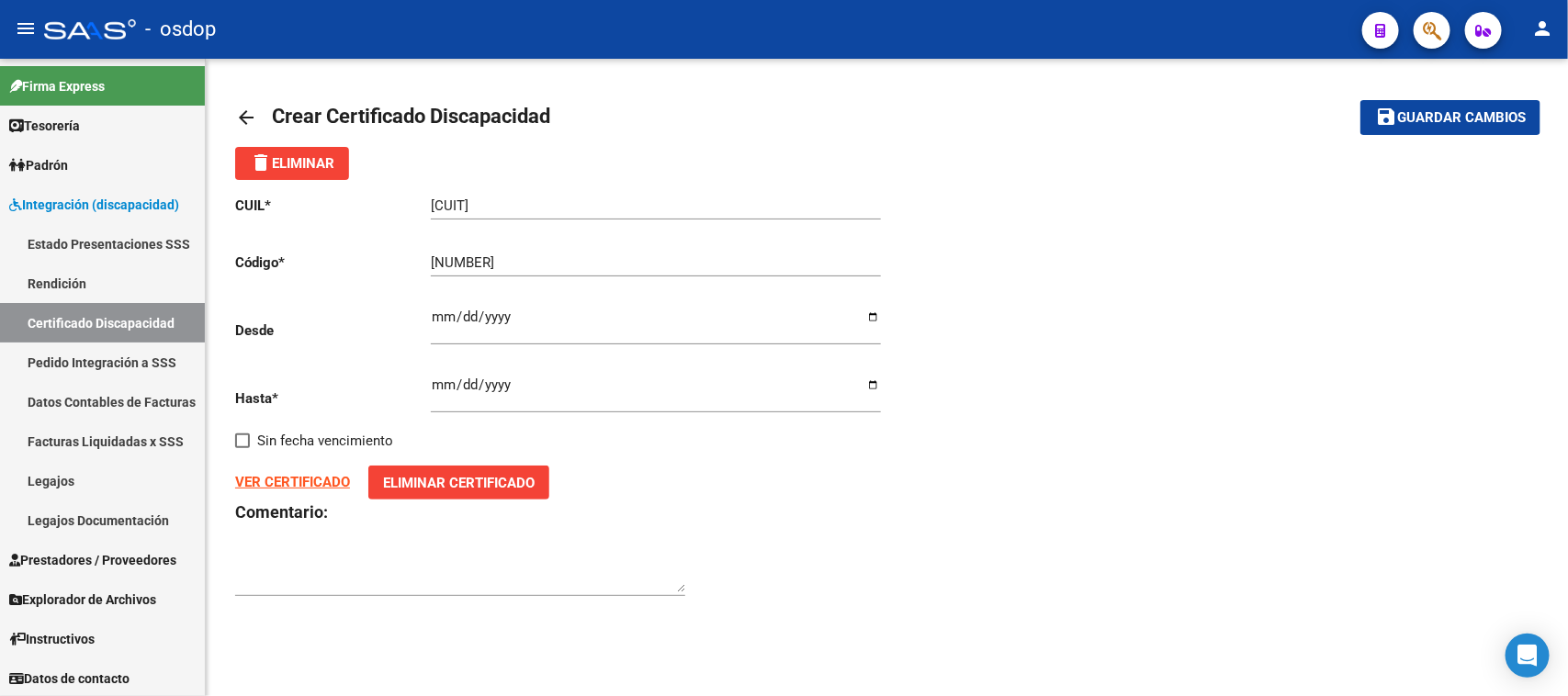 click on "Guardar cambios" 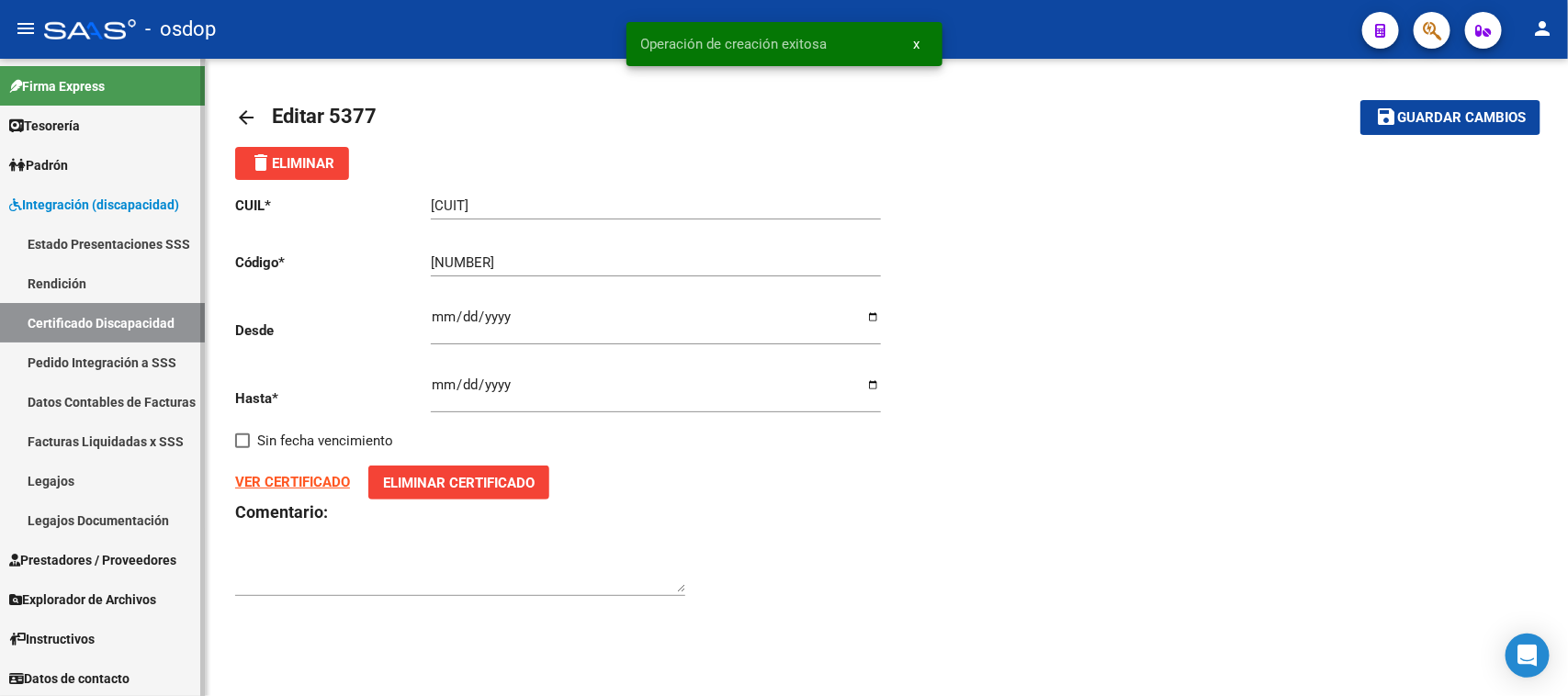 click on "Certificado Discapacidad" at bounding box center [102, 322] 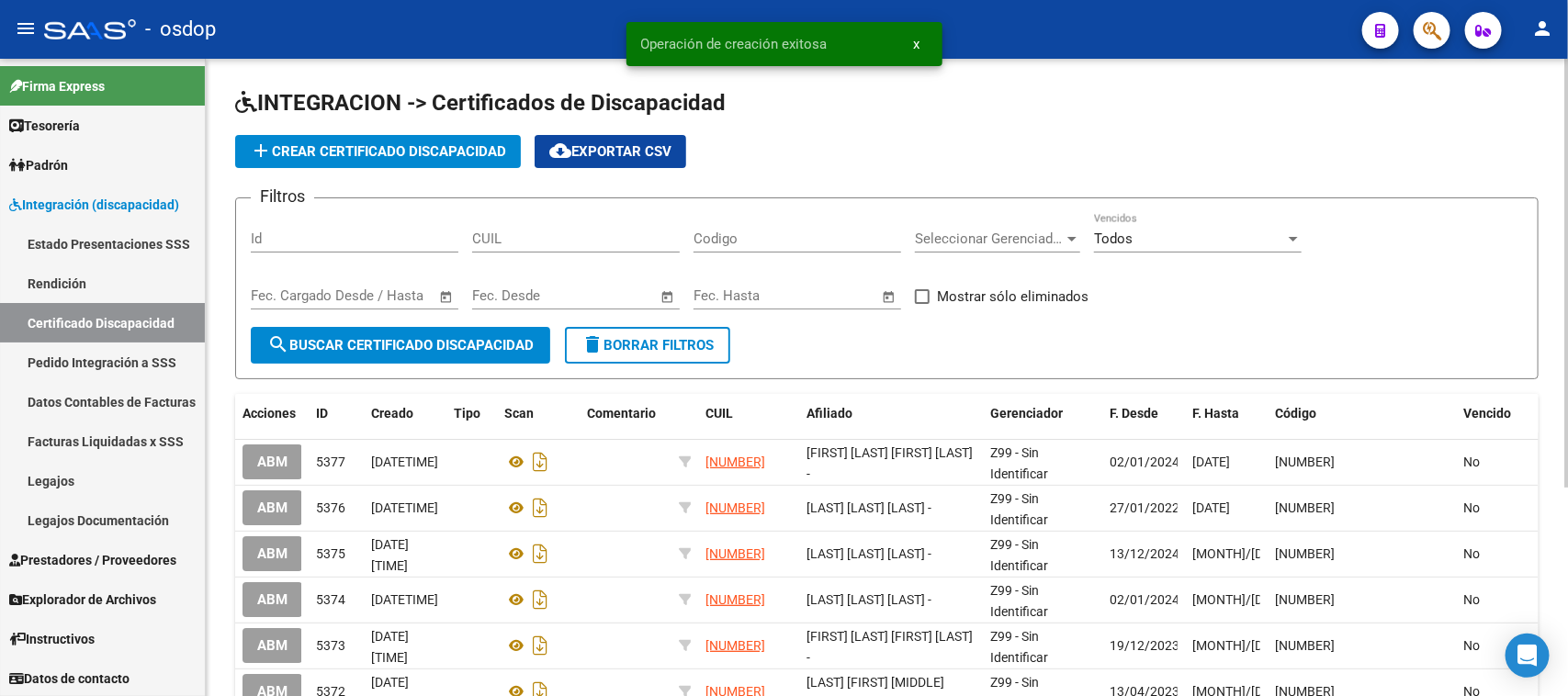 click on "CUIL" at bounding box center (576, 239) 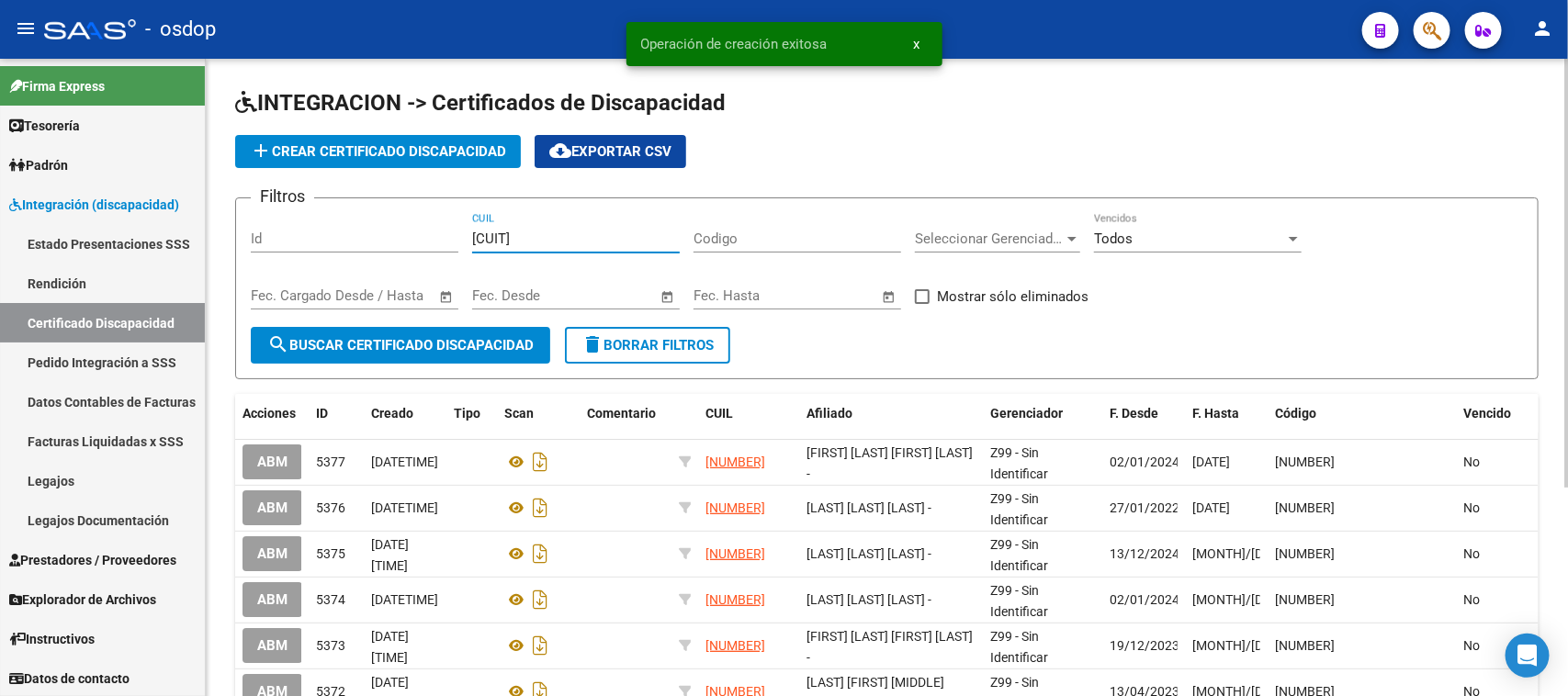 click on "search  Buscar Certificado Discapacidad" 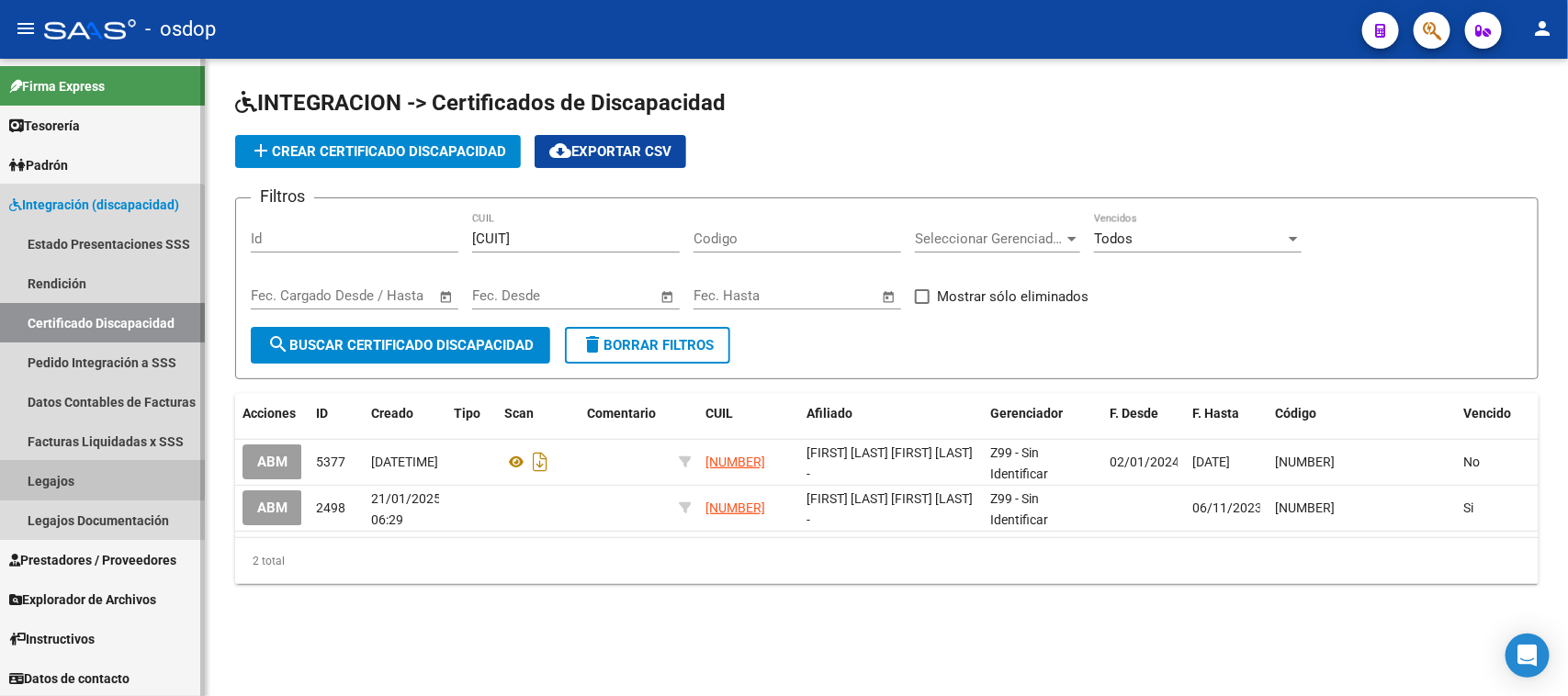 click on "Legajos" at bounding box center [102, 480] 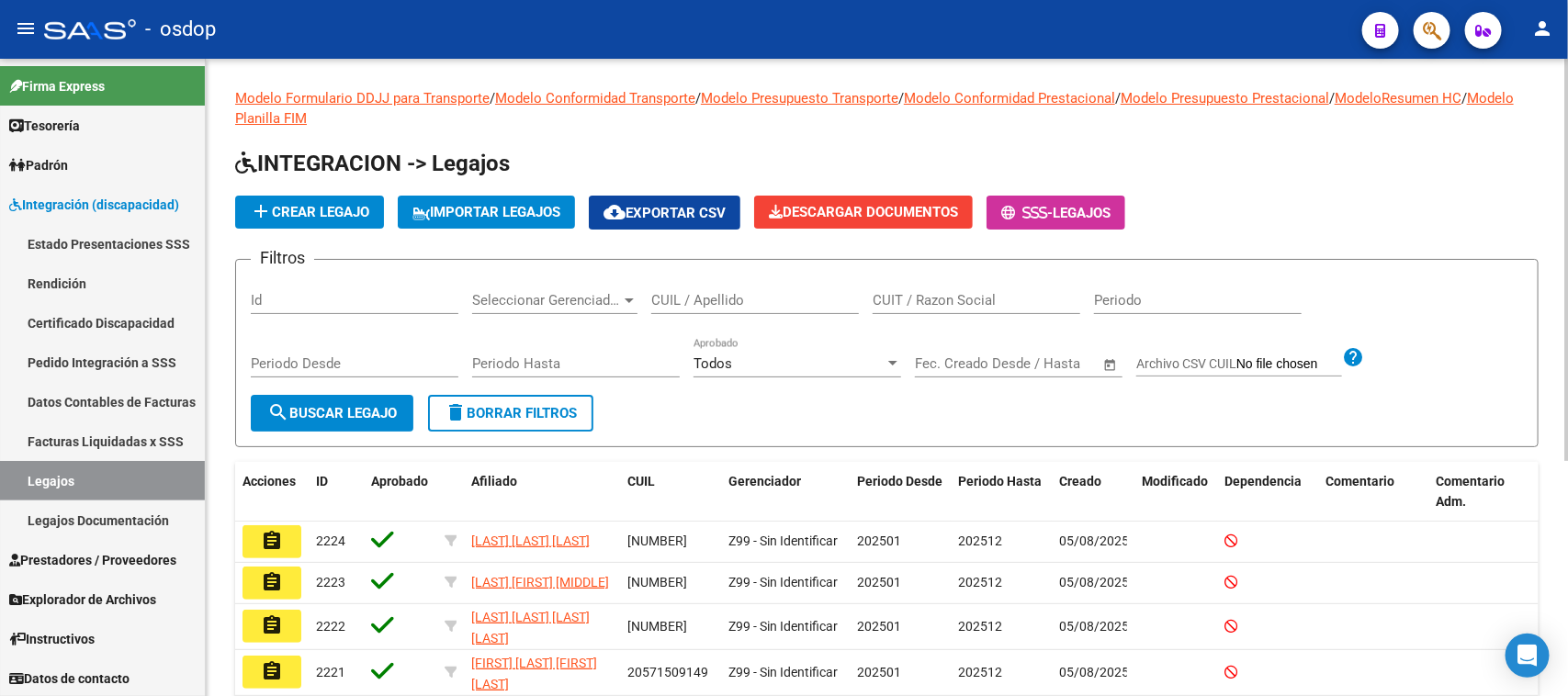 click on "CUIL / Apellido" at bounding box center [755, 300] 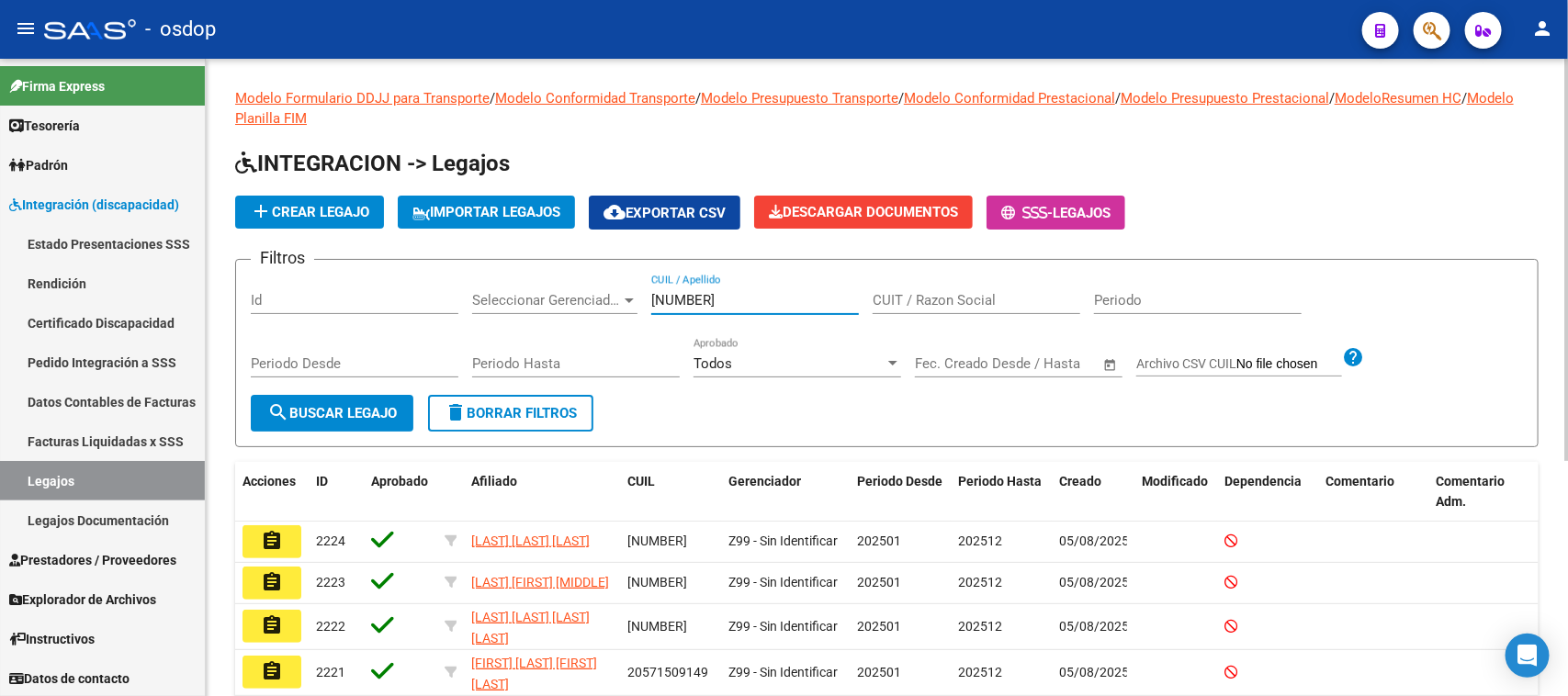 click on "search  Buscar Legajo" 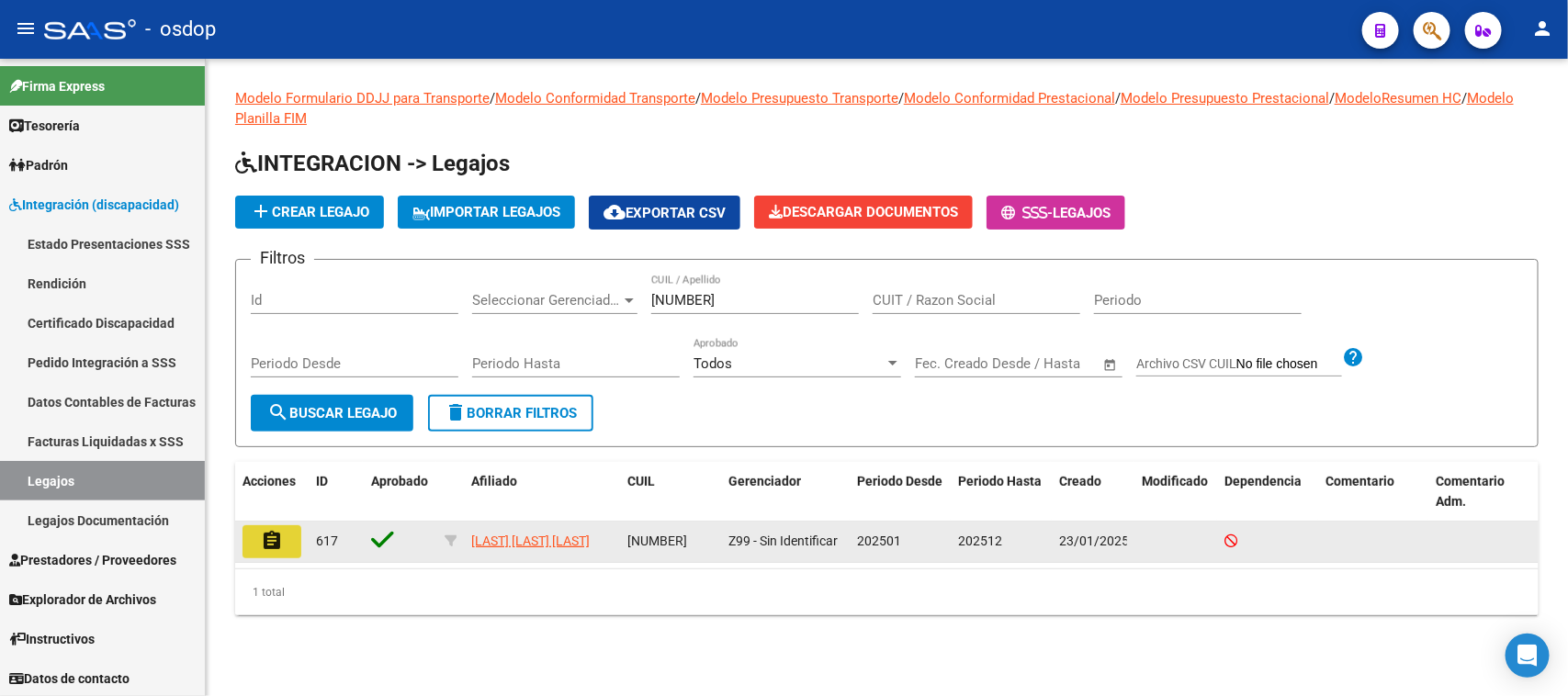 click on "assignment" 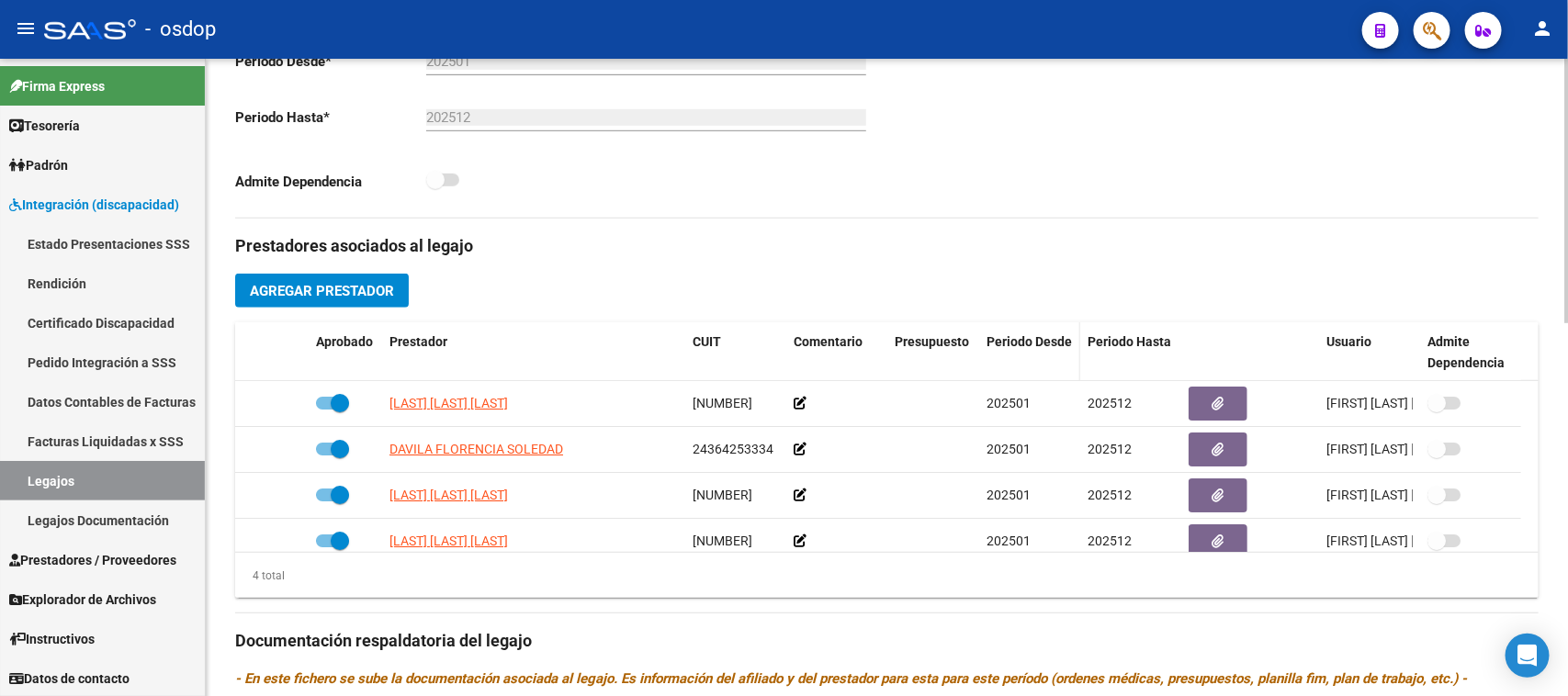 scroll, scrollTop: 574, scrollLeft: 0, axis: vertical 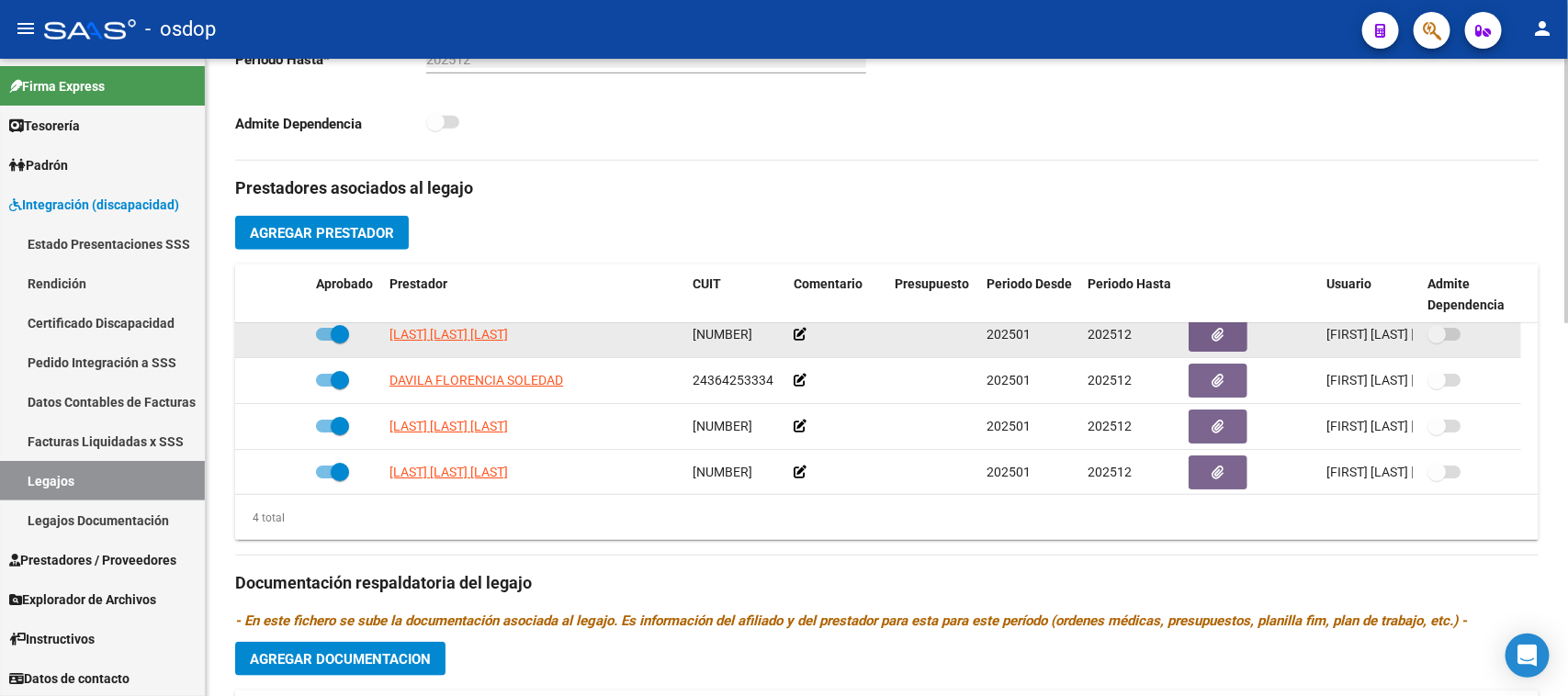 click 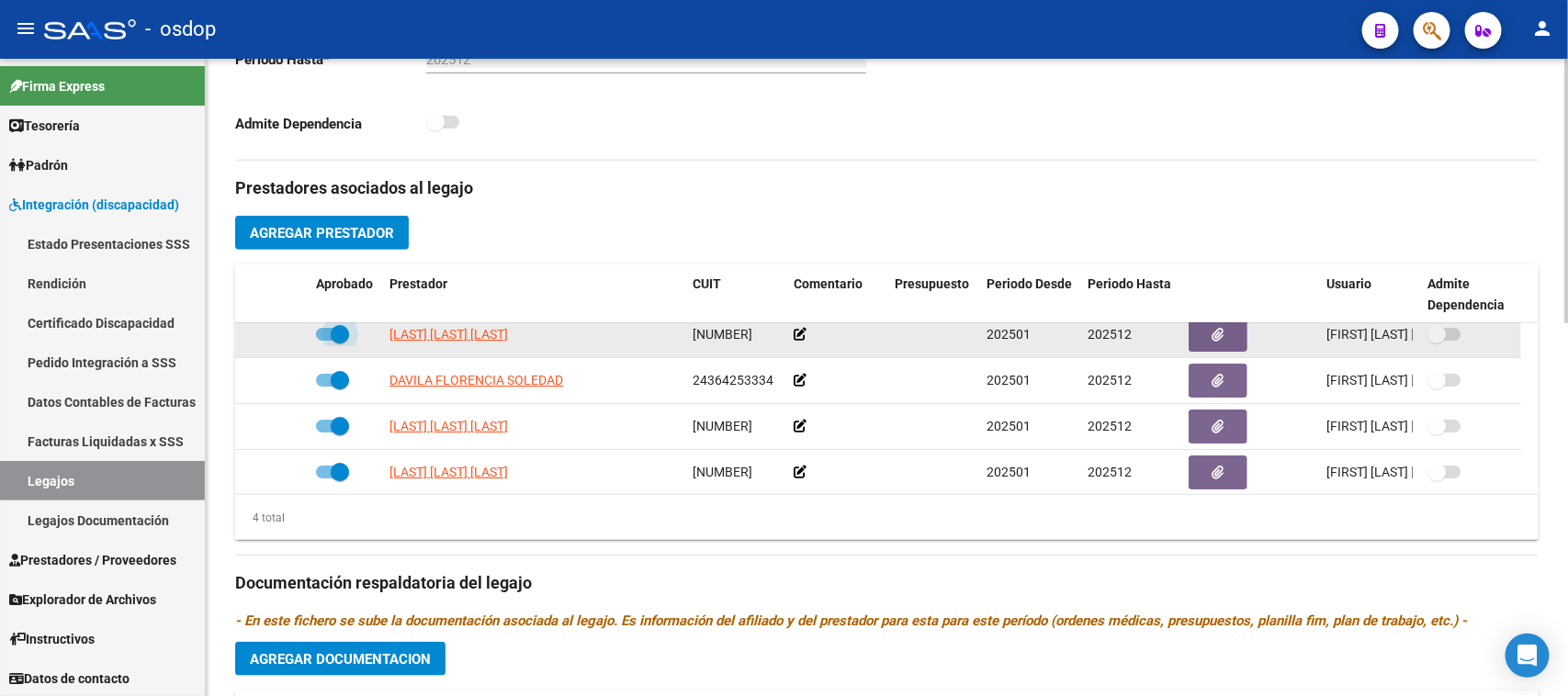 click at bounding box center [324, 341] 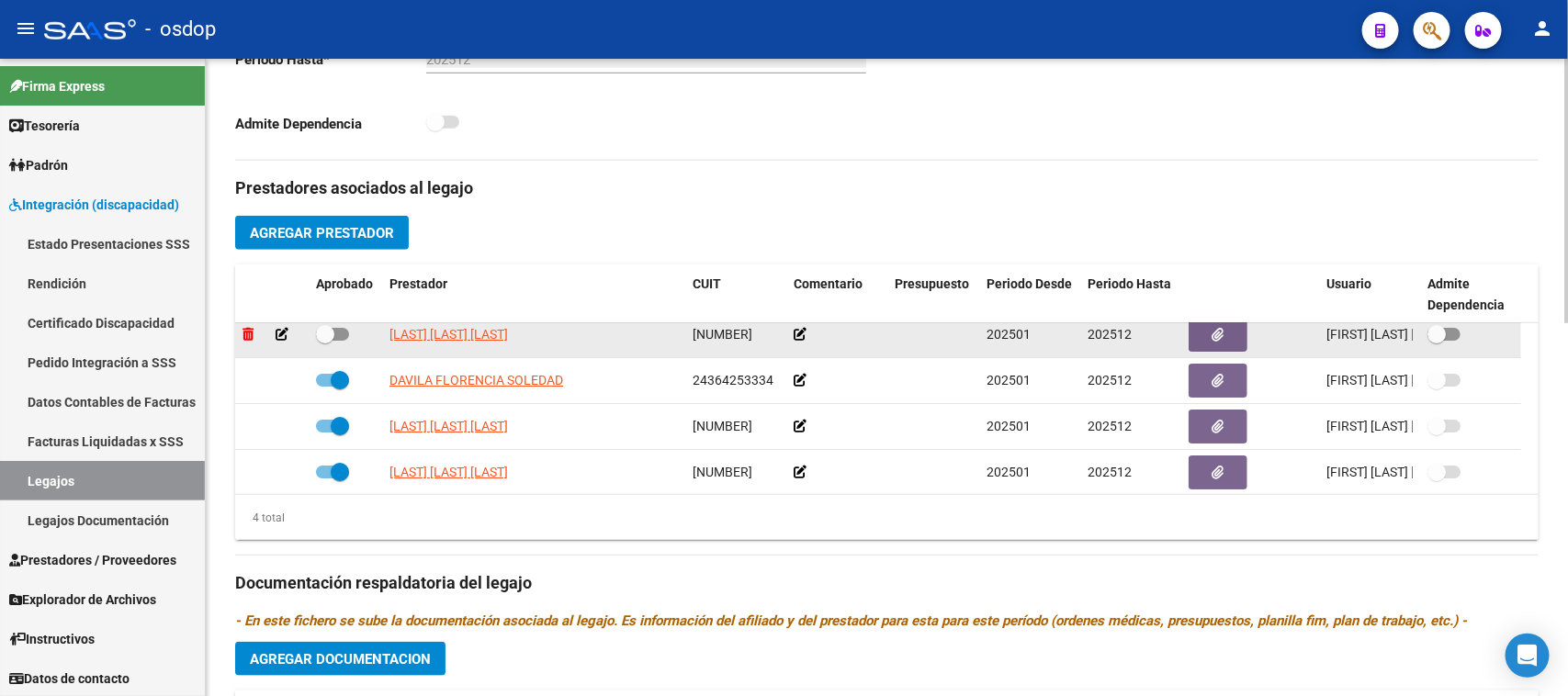 click 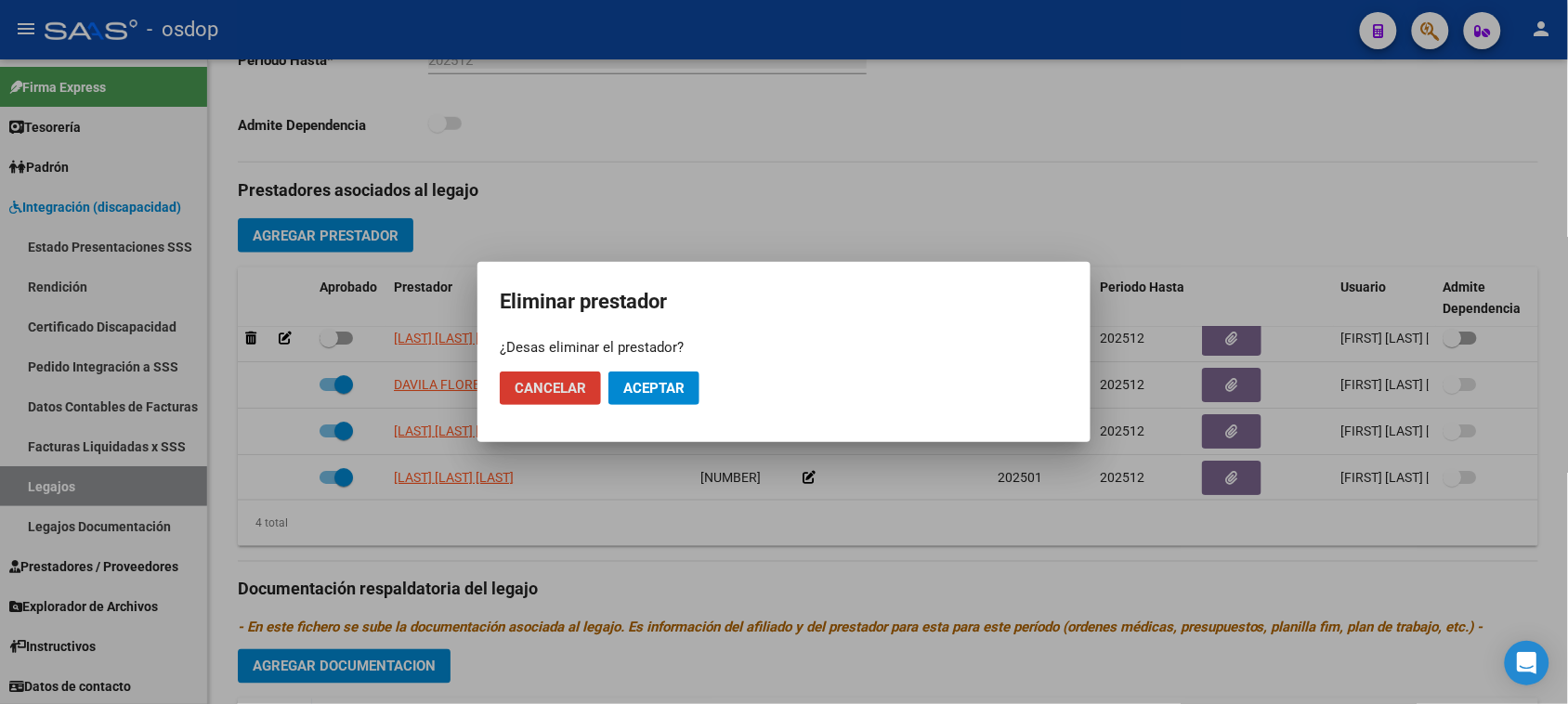 click on "Aceptar" 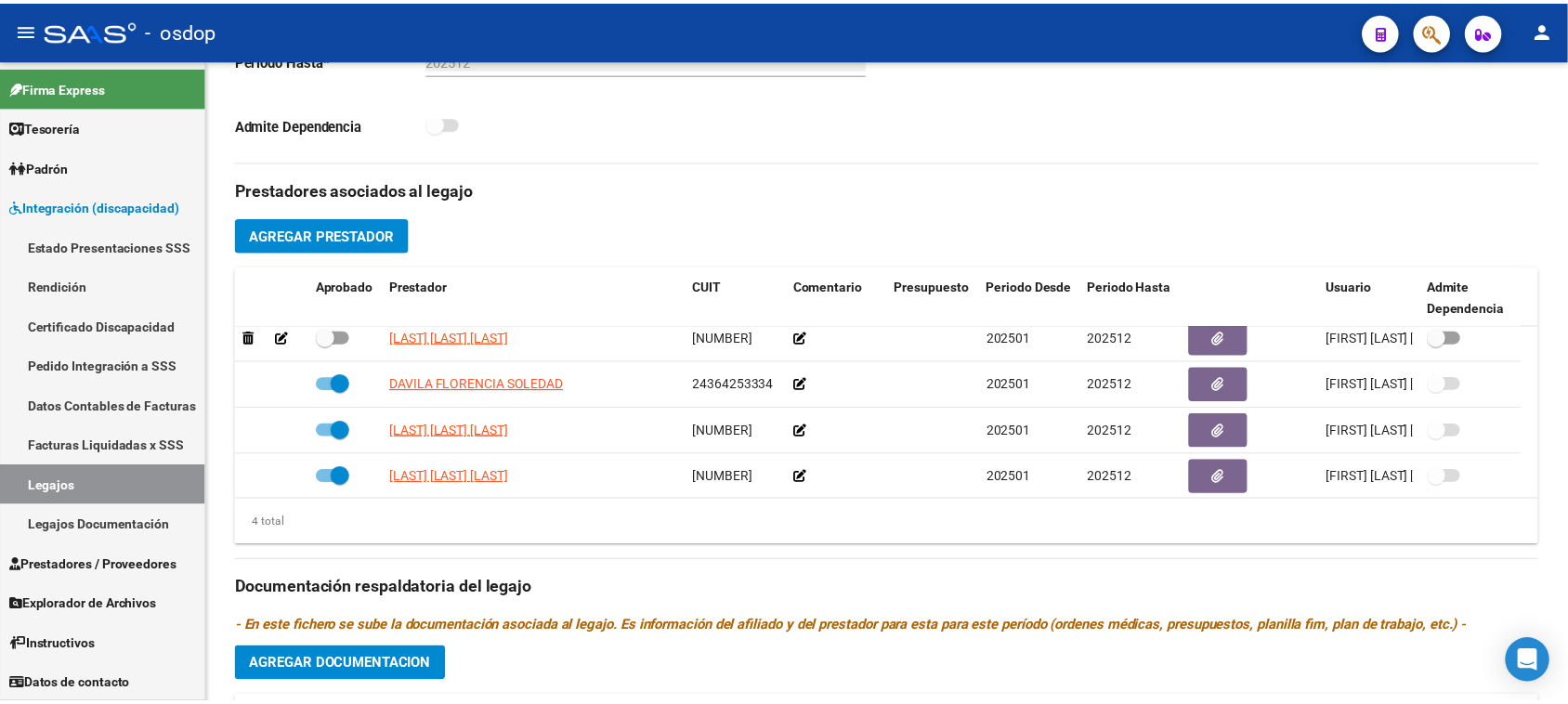 scroll, scrollTop: 0, scrollLeft: 0, axis: both 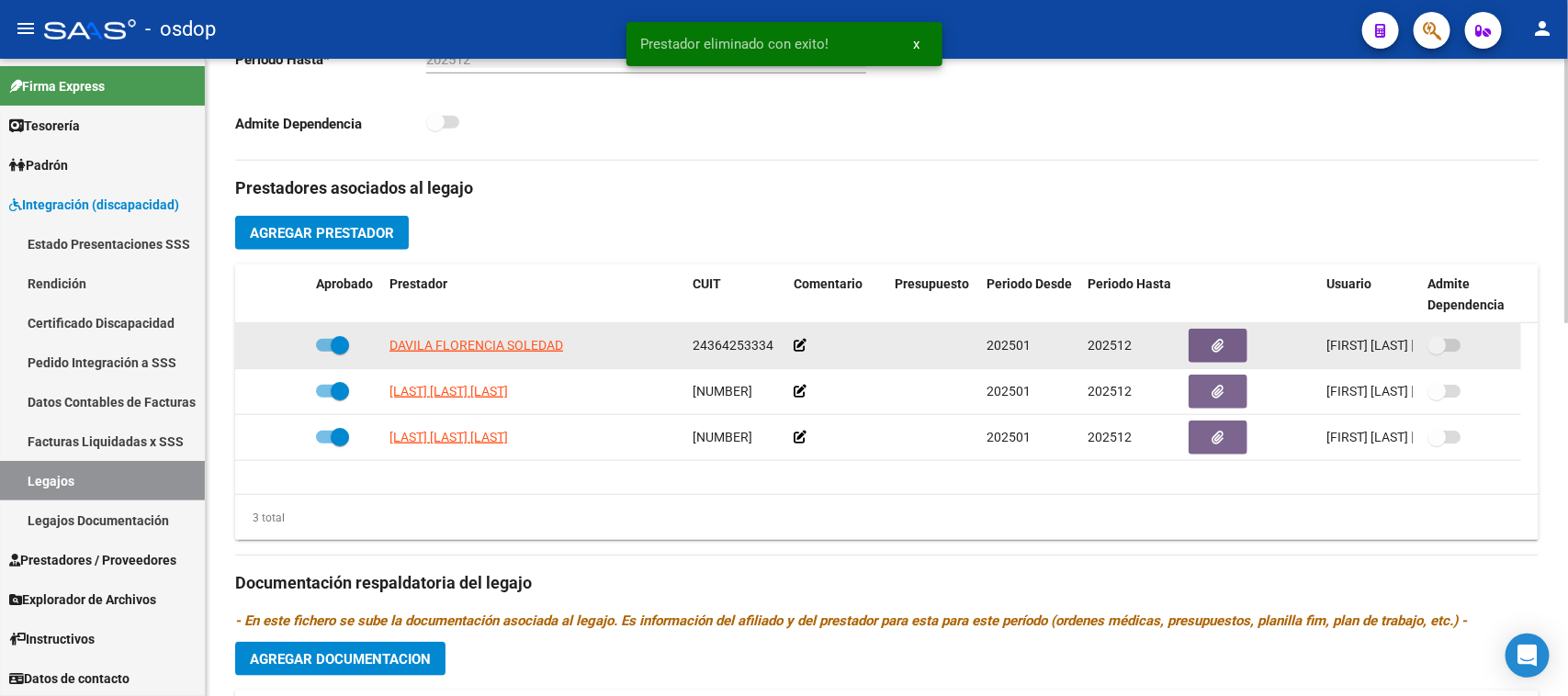 click at bounding box center (333, 345) 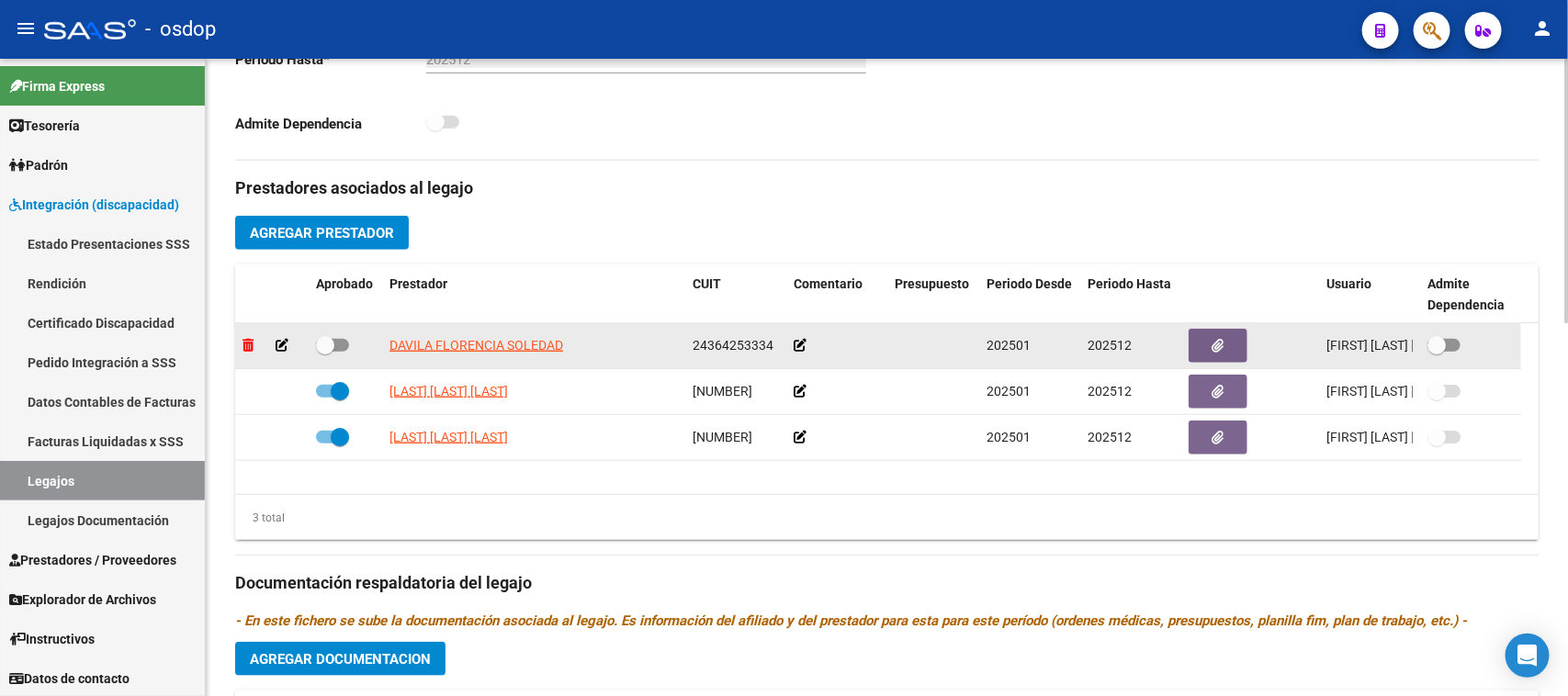 click 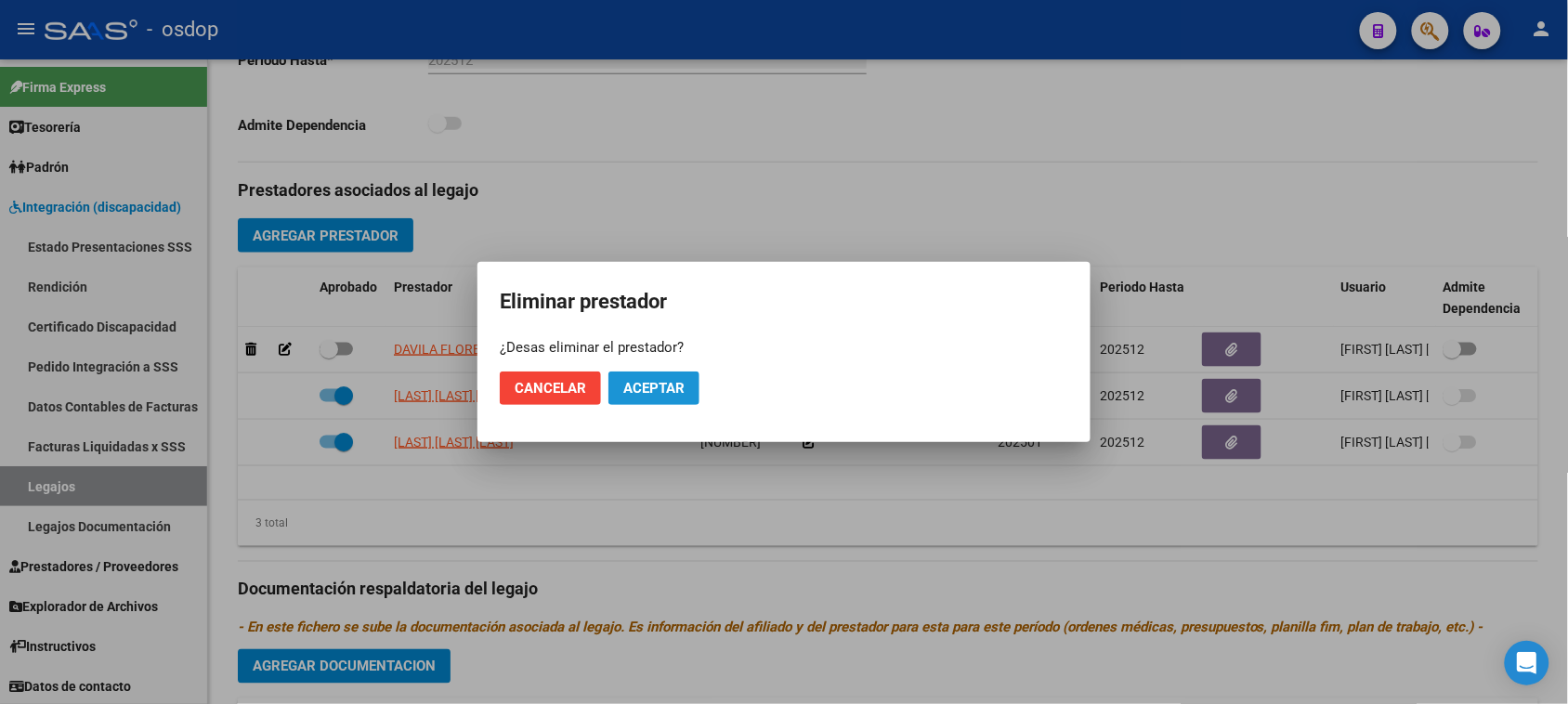 click on "Aceptar" 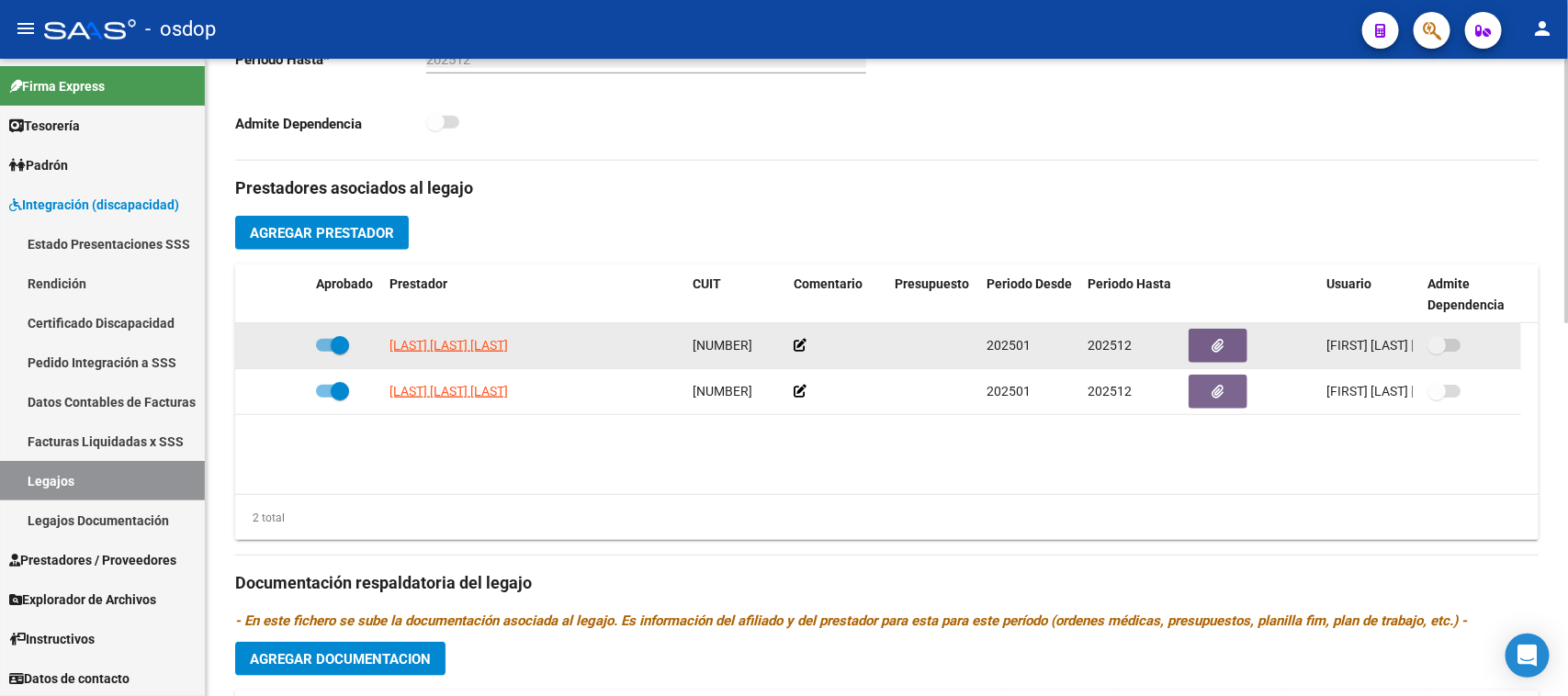 click at bounding box center [333, 345] 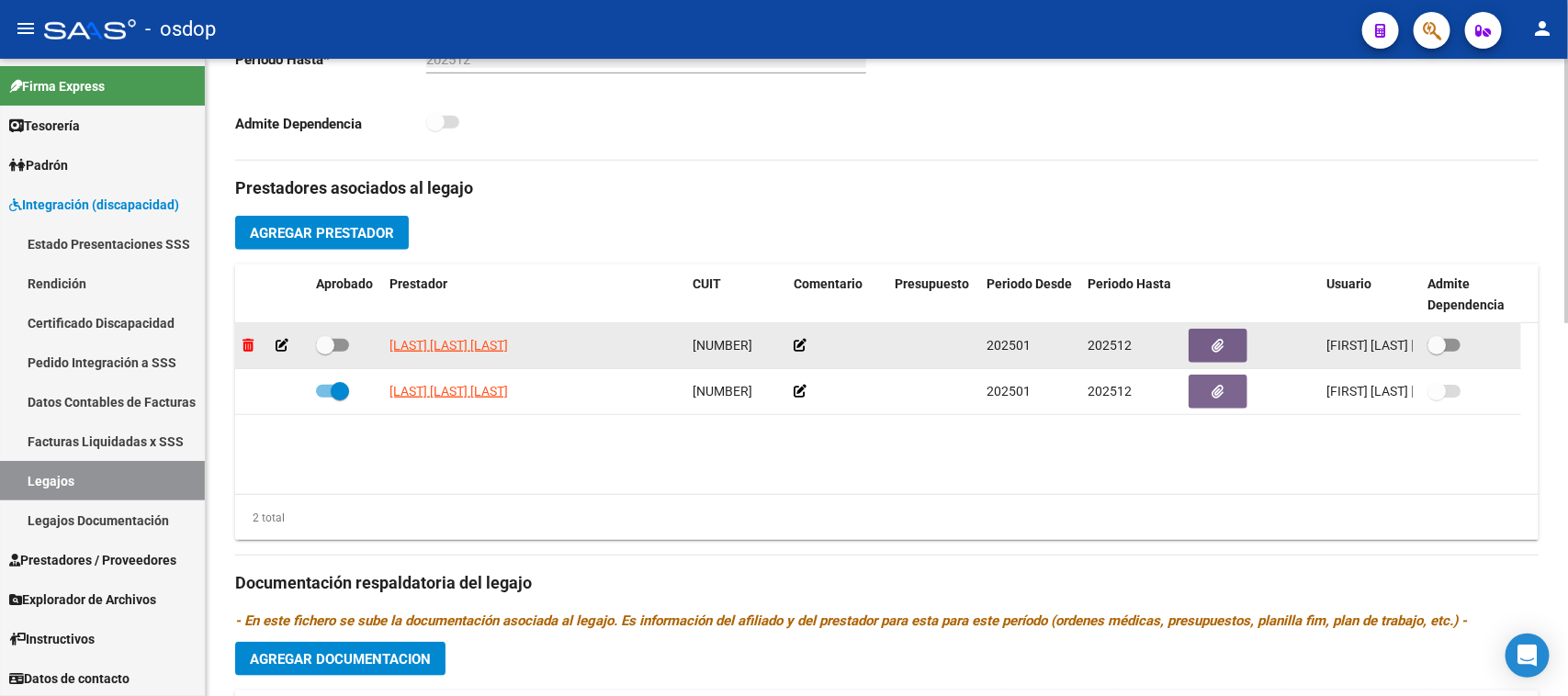 click 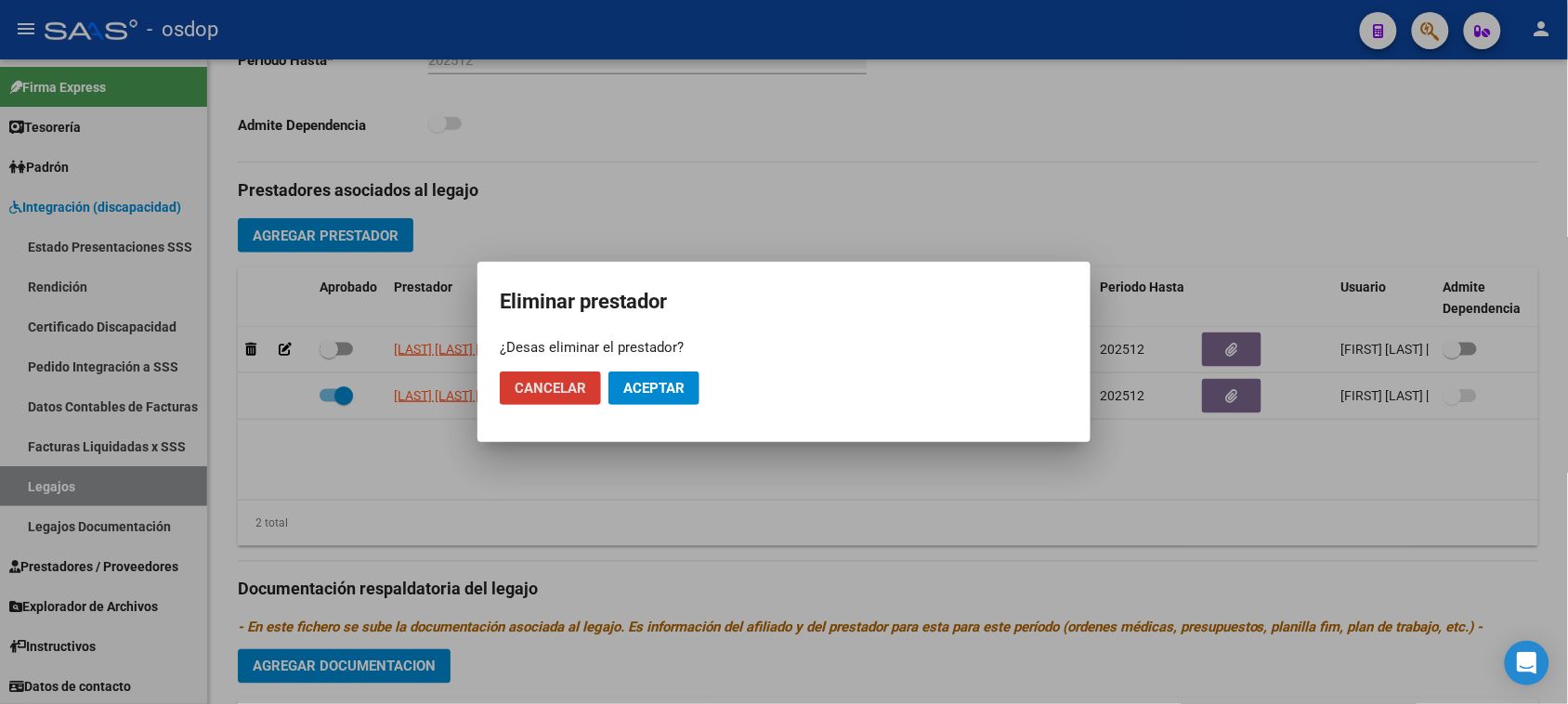 click on "Aceptar" 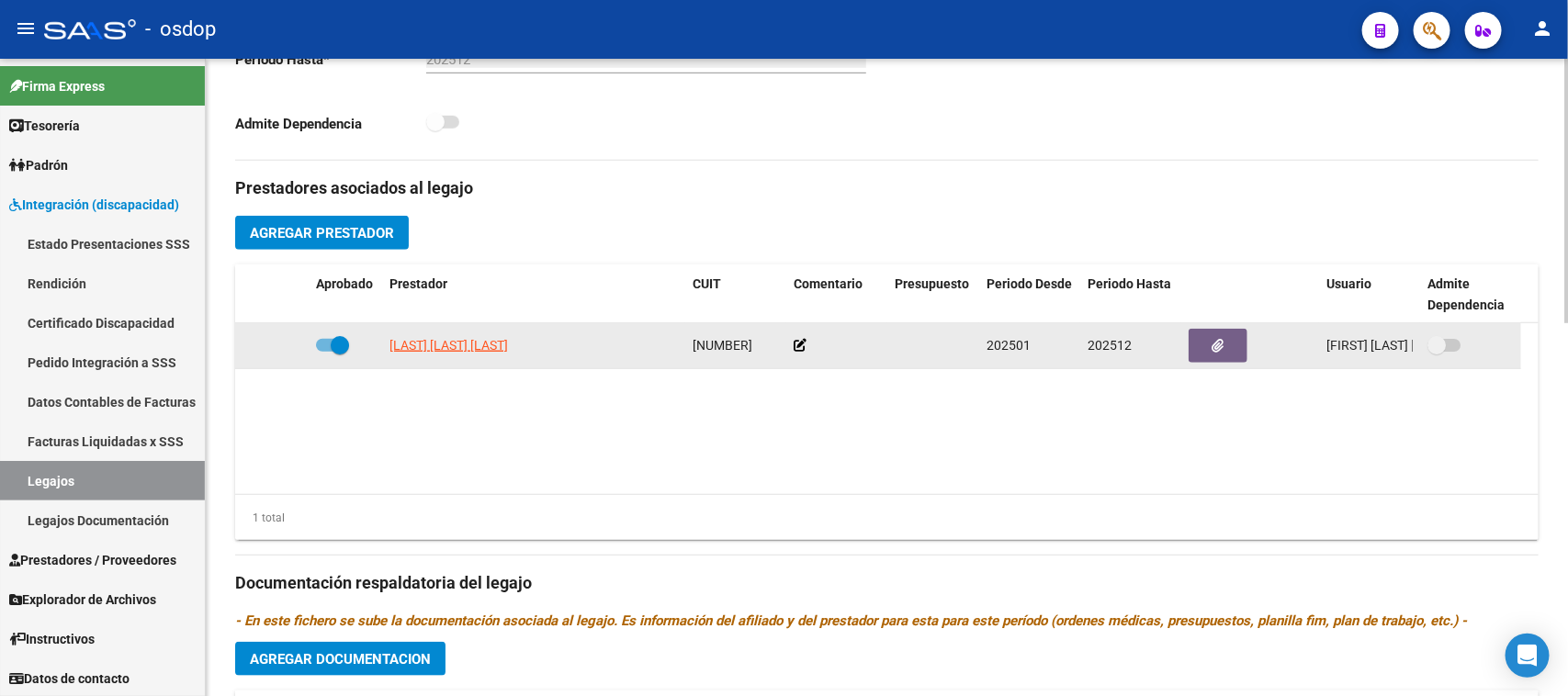 click at bounding box center [333, 345] 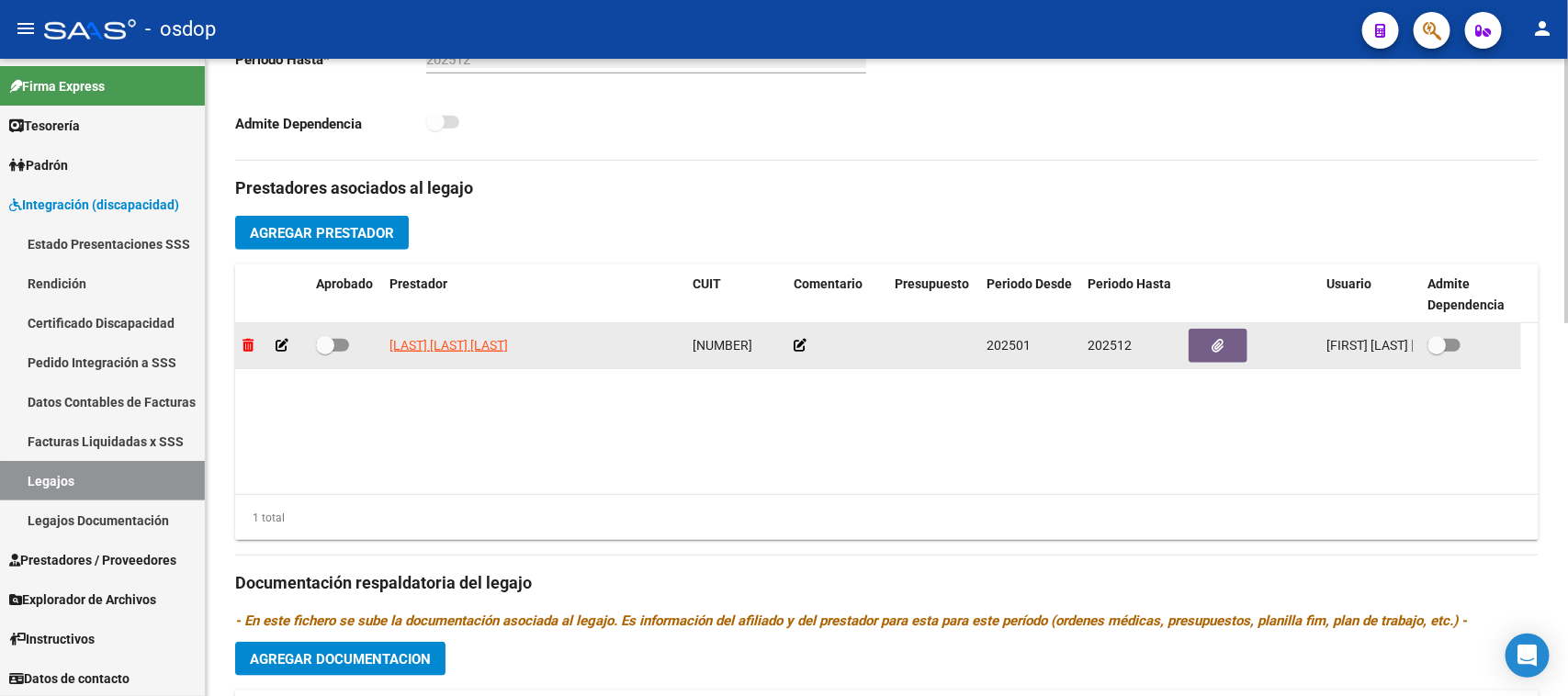 click 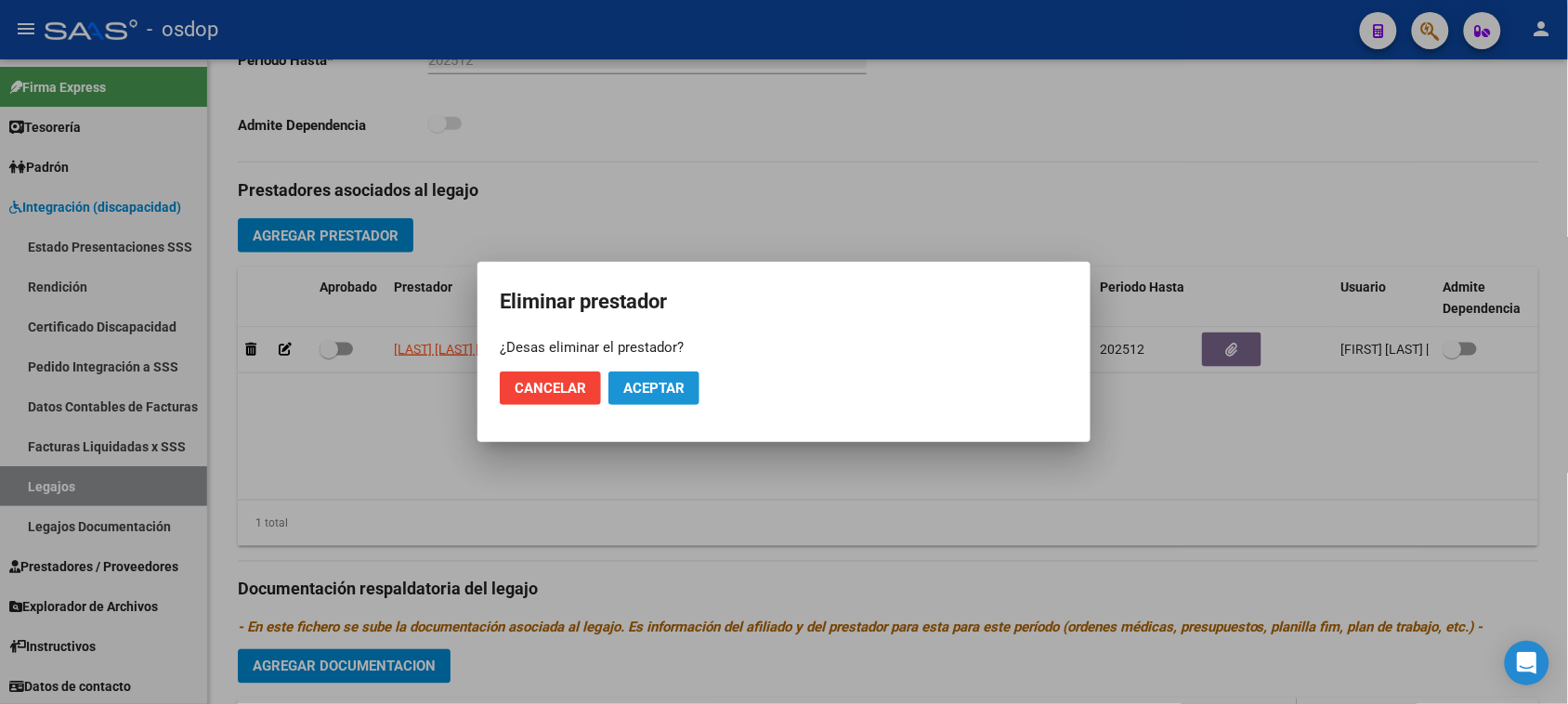 click on "Aceptar" 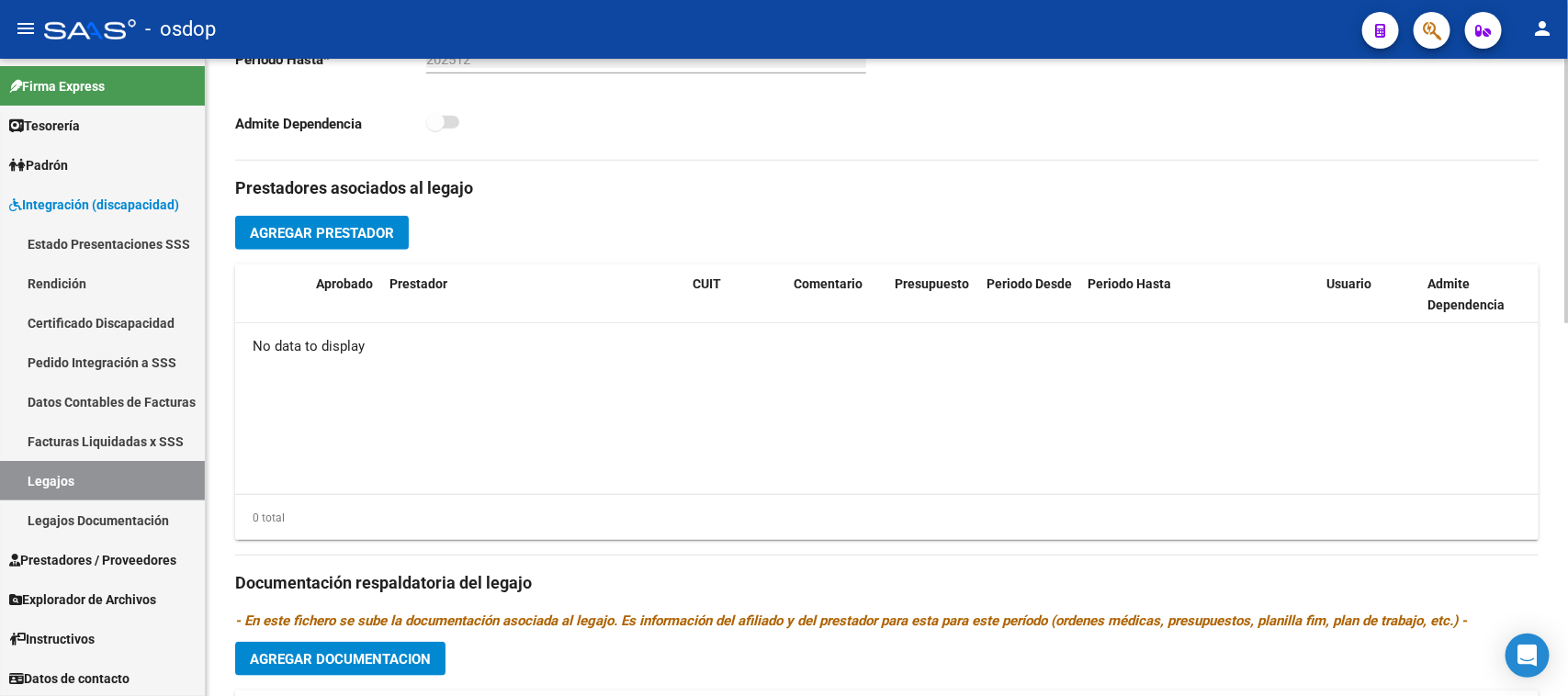 click on "Agregar Prestador" 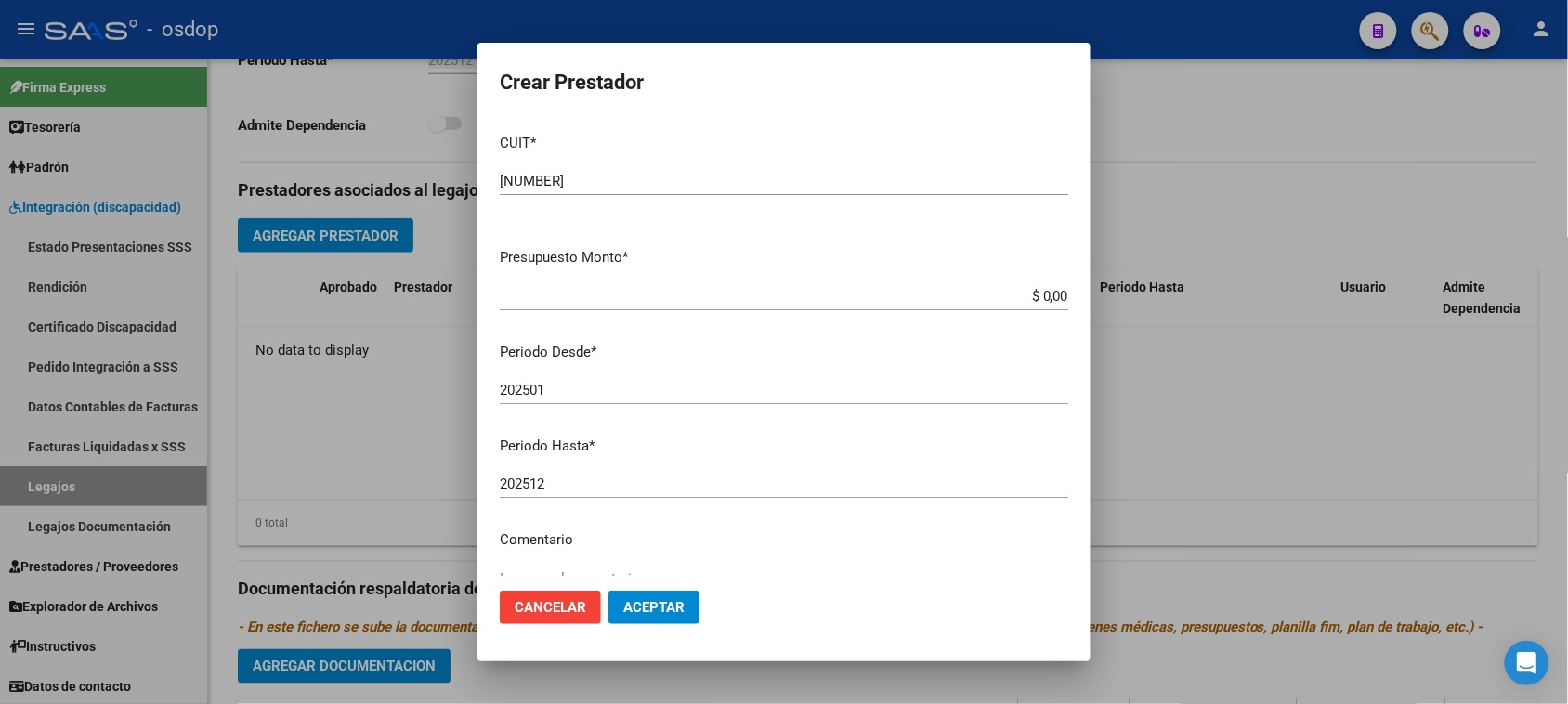 click on "$ 0,00" at bounding box center [784, 296] 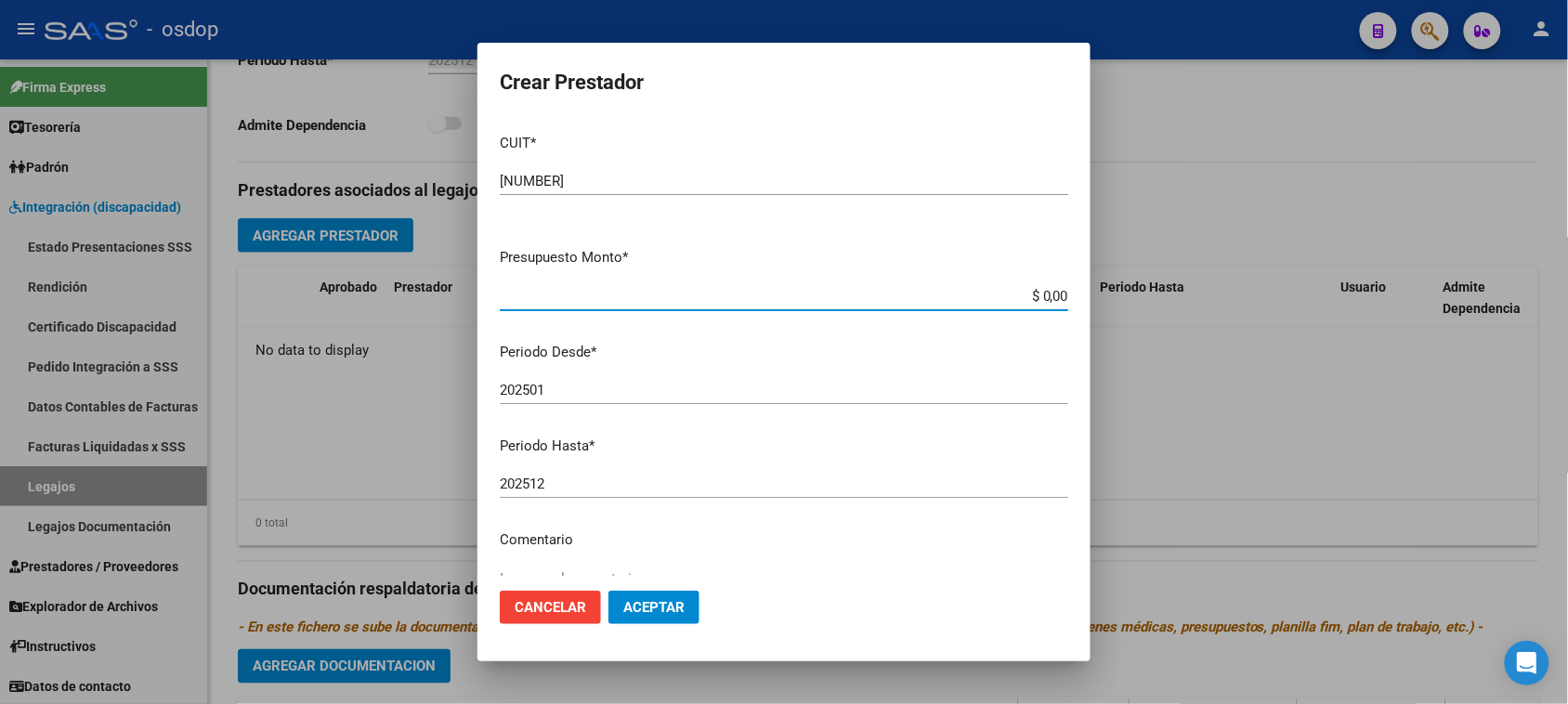 click on "$ 0,00" at bounding box center [784, 296] 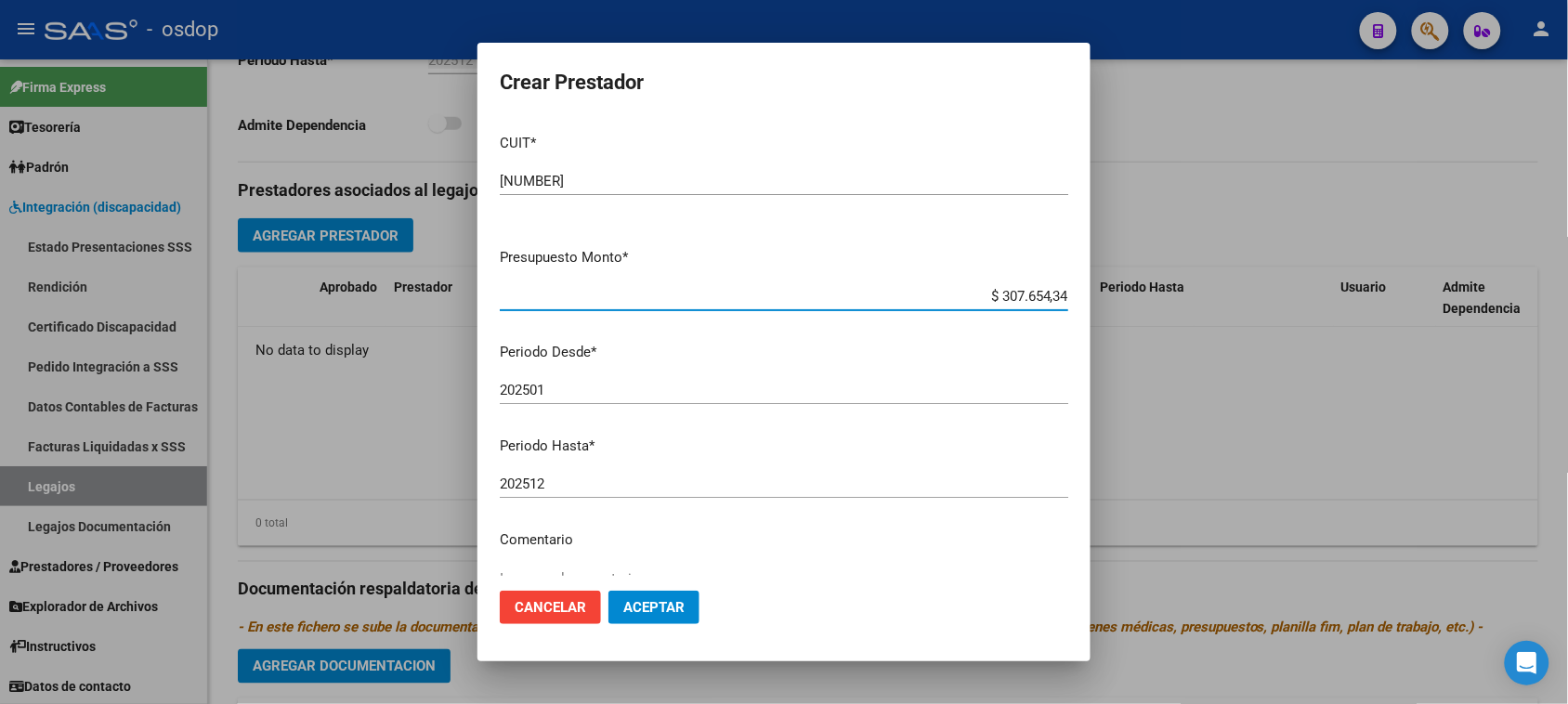 click on "202501 Ingresar el periodo" at bounding box center [784, 390] 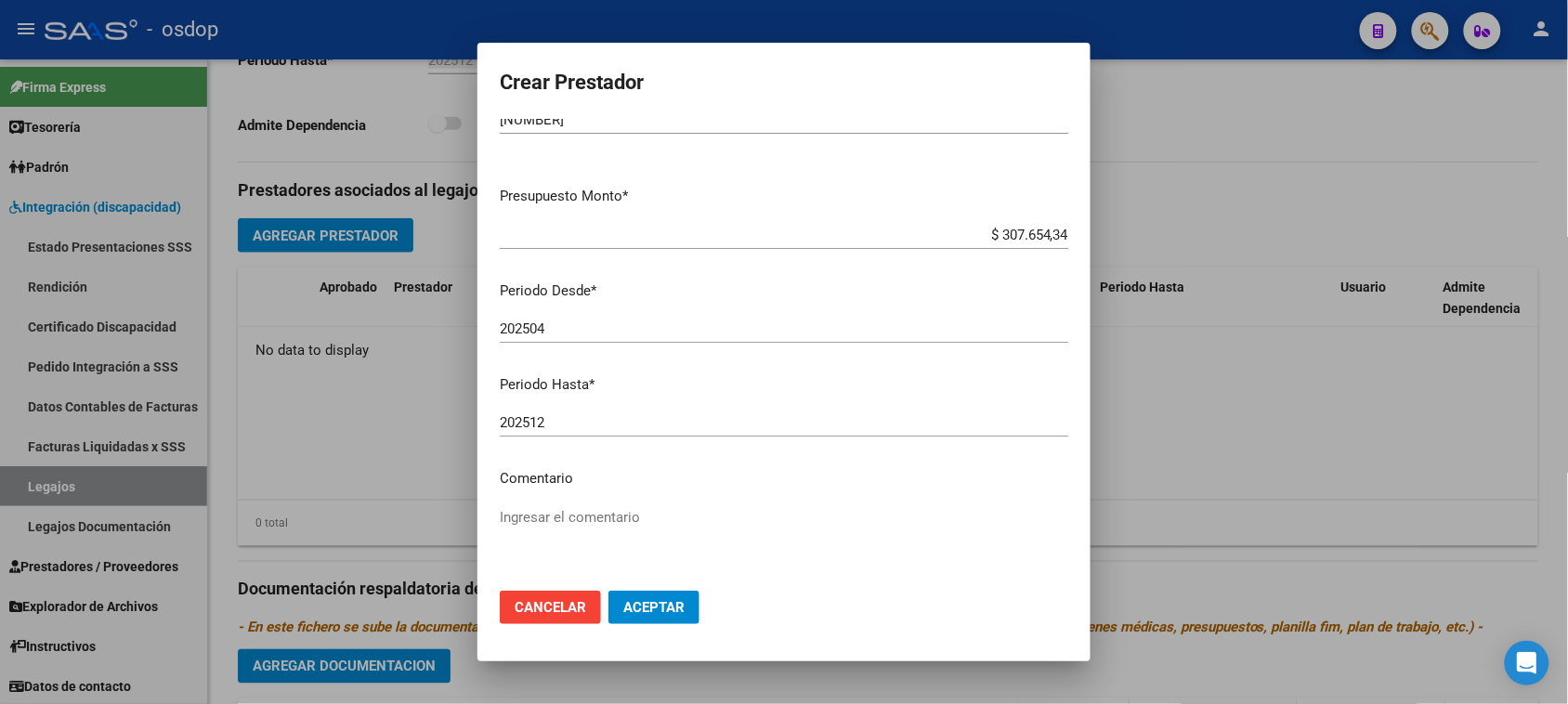 scroll, scrollTop: 116, scrollLeft: 0, axis: vertical 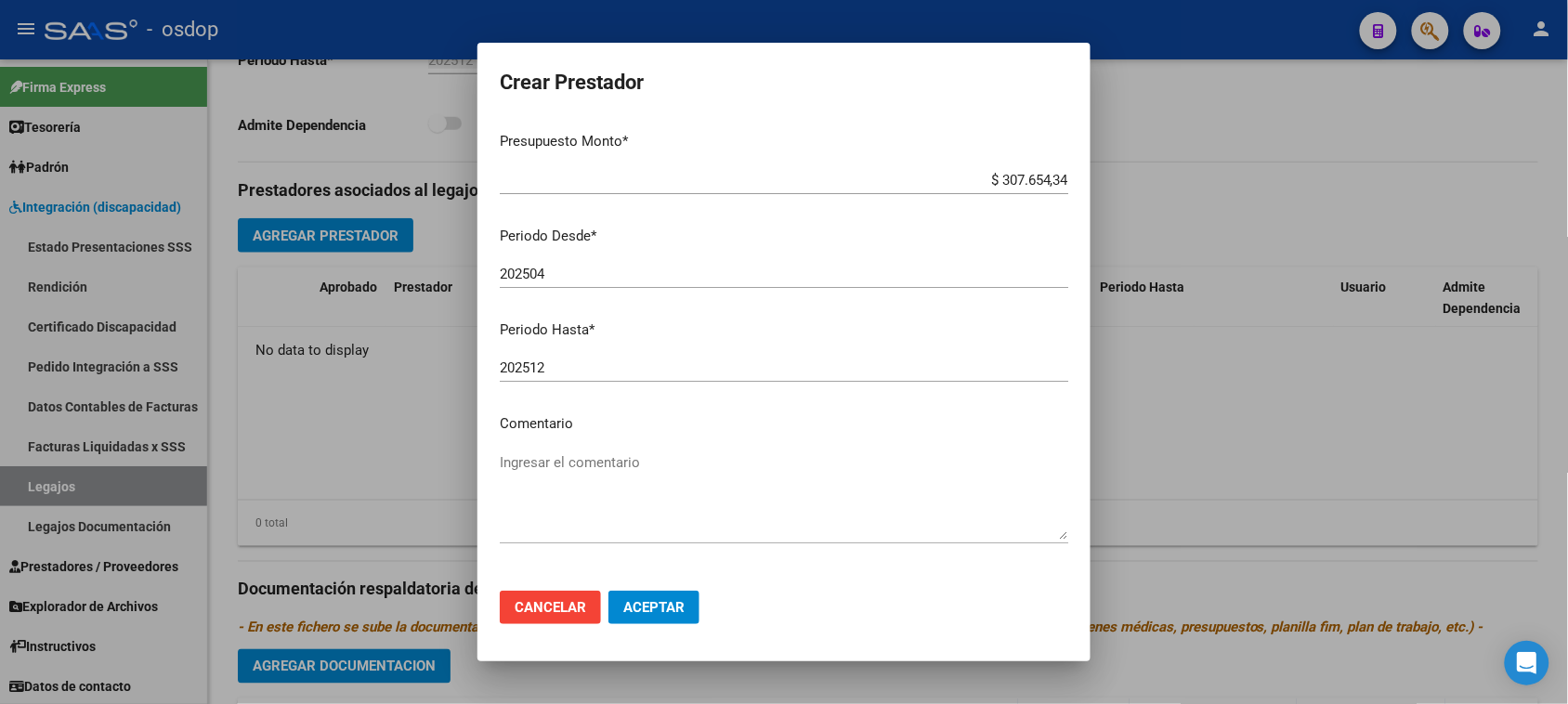 click on "Ingresar el comentario" at bounding box center (784, 496) 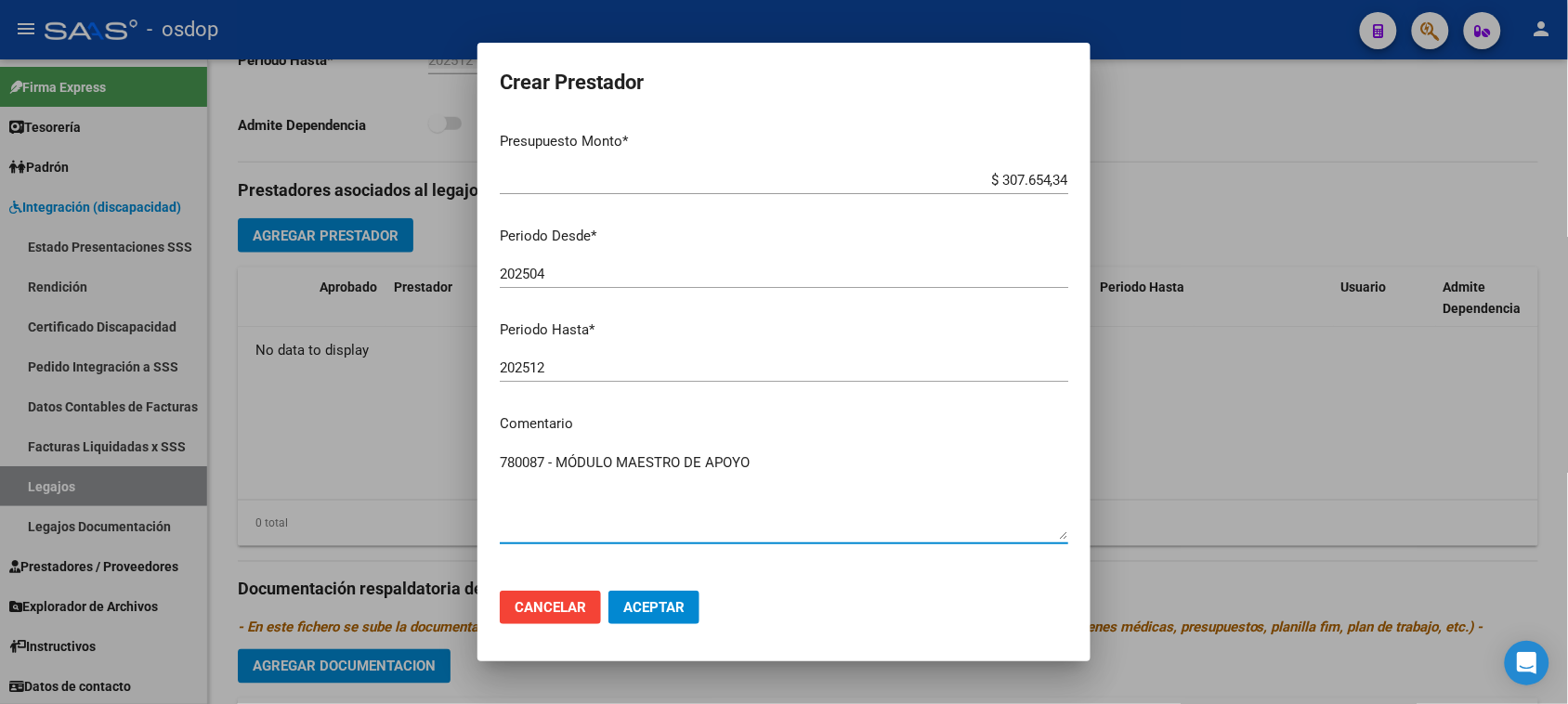 click on "Aceptar" 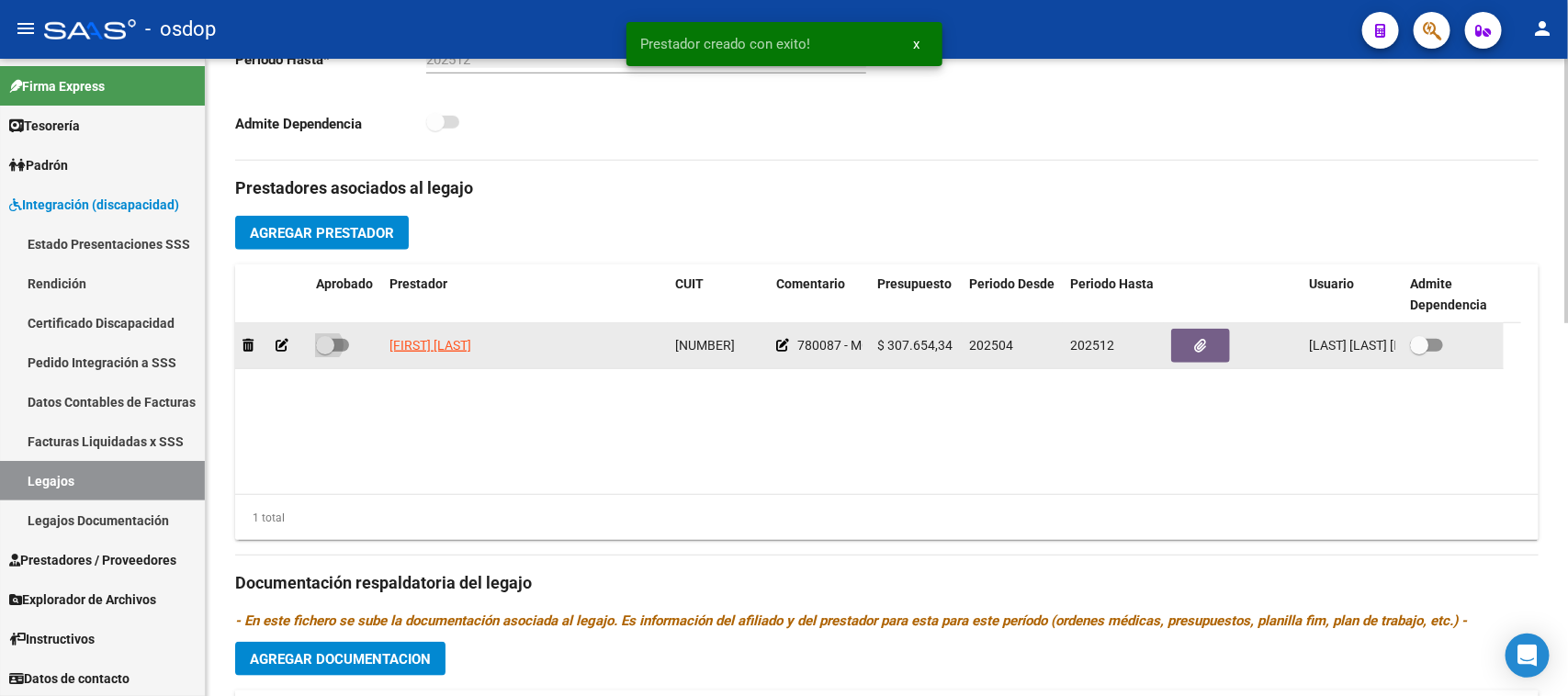 drag, startPoint x: 341, startPoint y: 345, endPoint x: 411, endPoint y: 342, distance: 70.06426 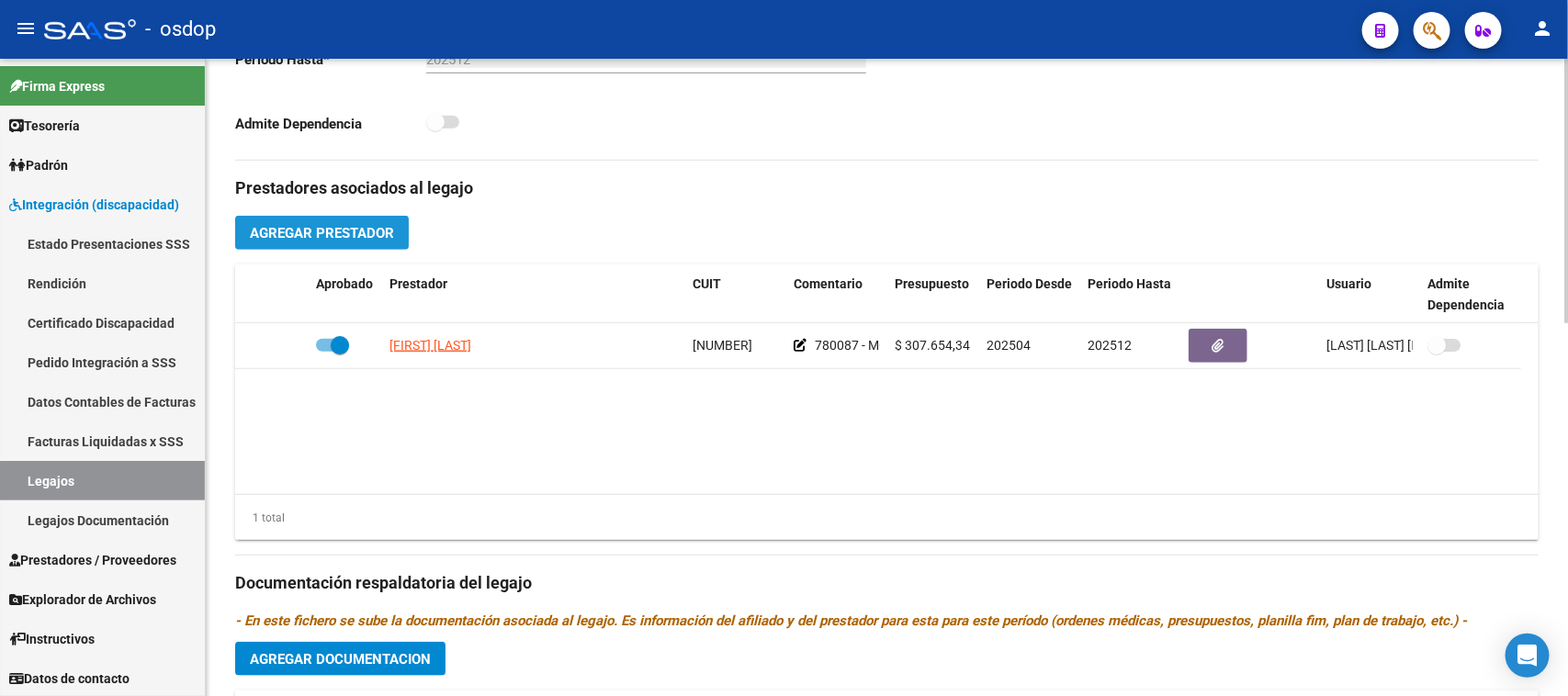 click on "Agregar Prestador" 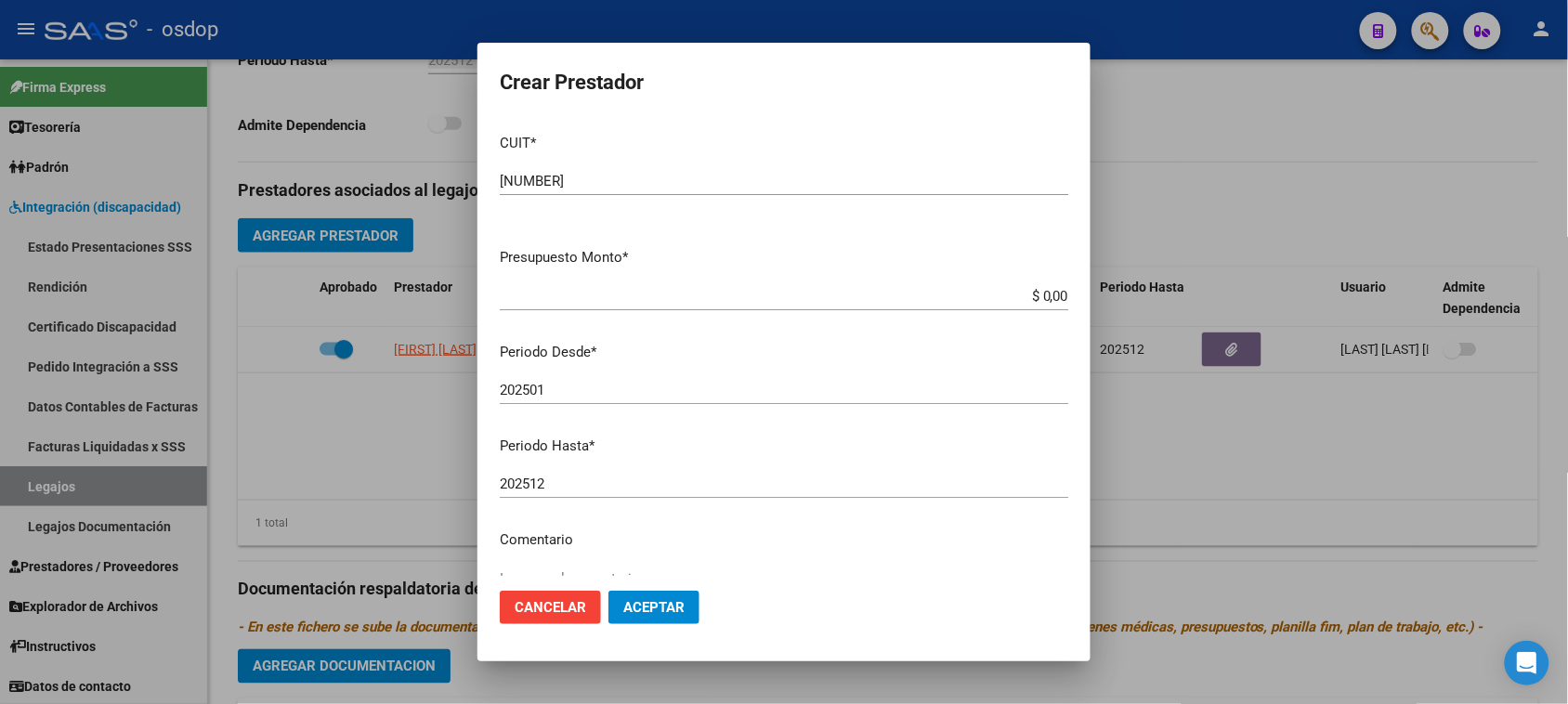 click on "$ 0,00" at bounding box center (784, 296) 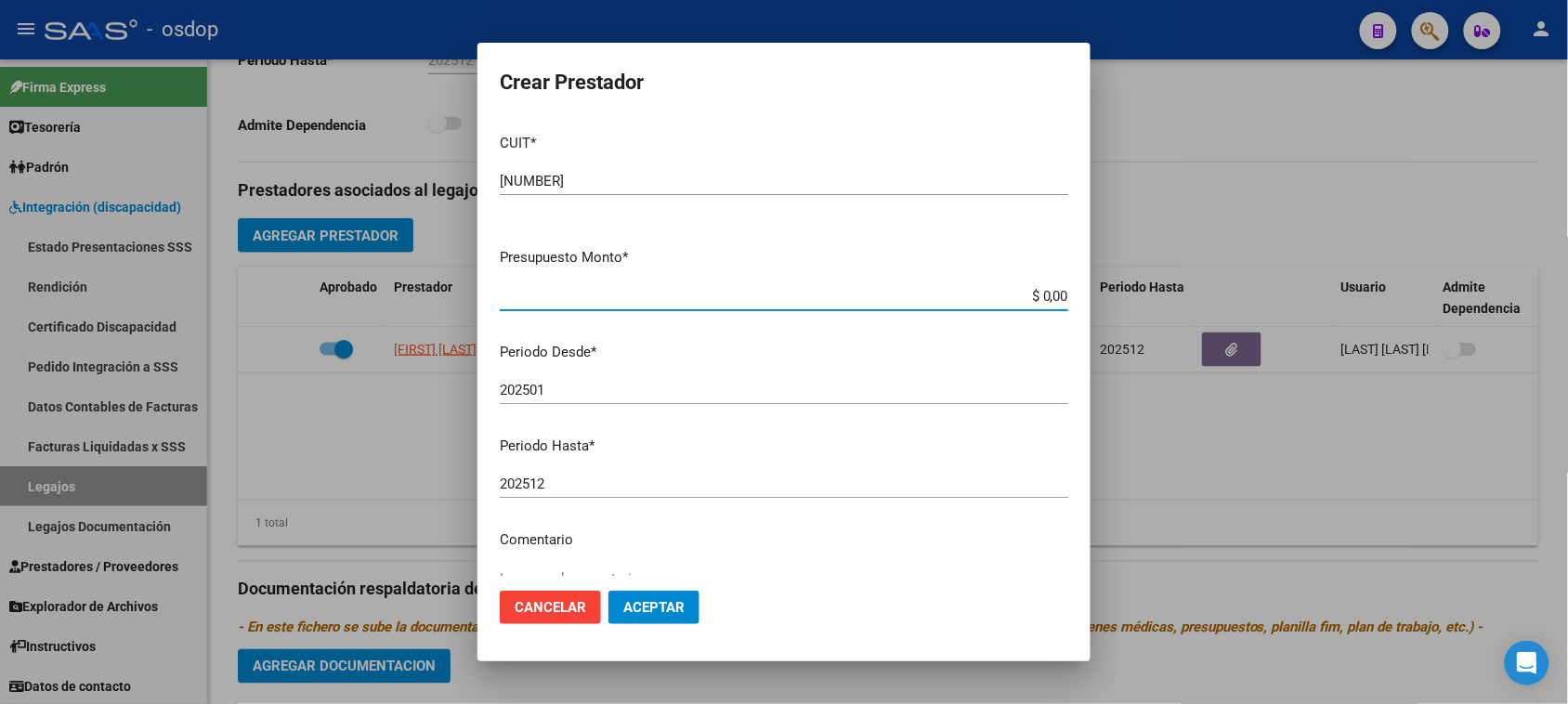 click on "$ 0,00" at bounding box center (784, 296) 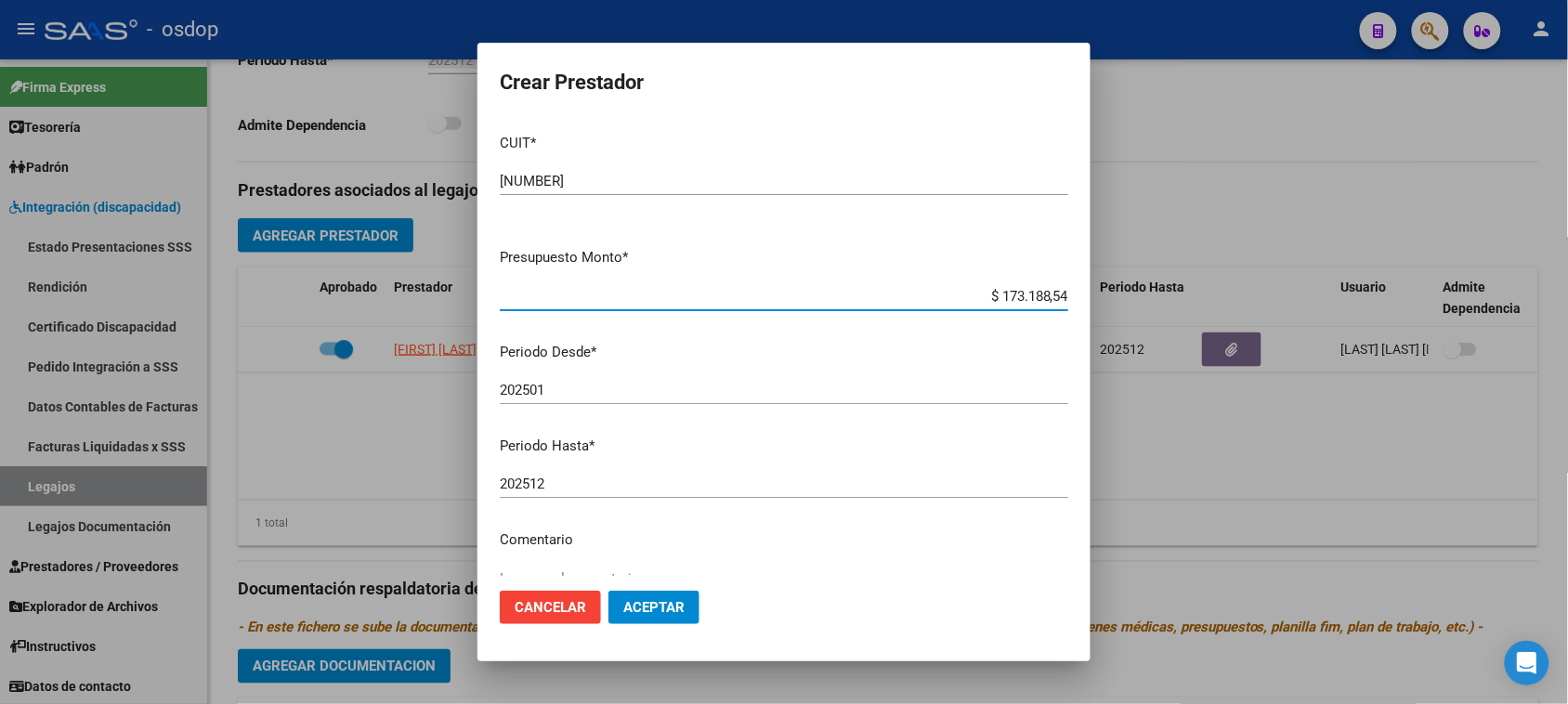 click on "202501" at bounding box center (784, 390) 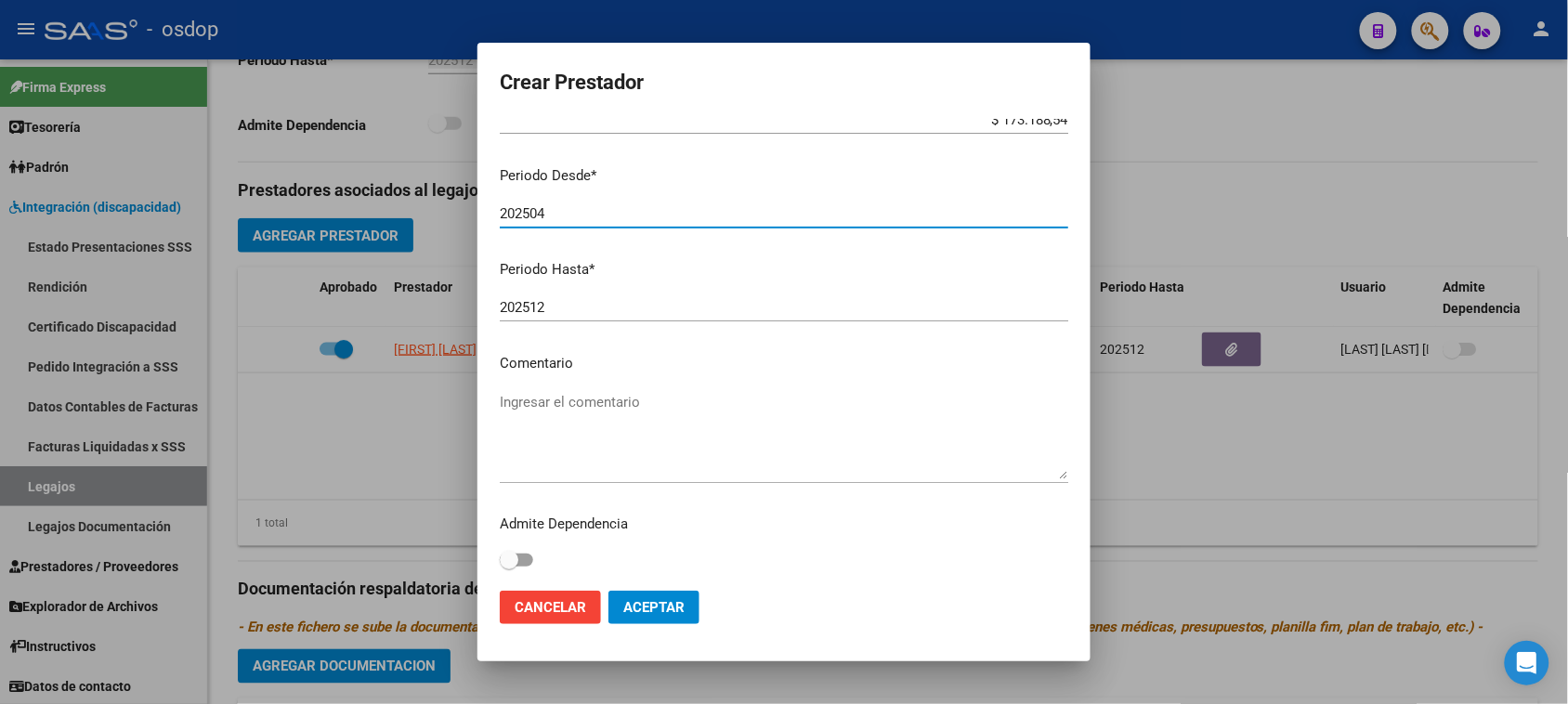 scroll, scrollTop: 177, scrollLeft: 0, axis: vertical 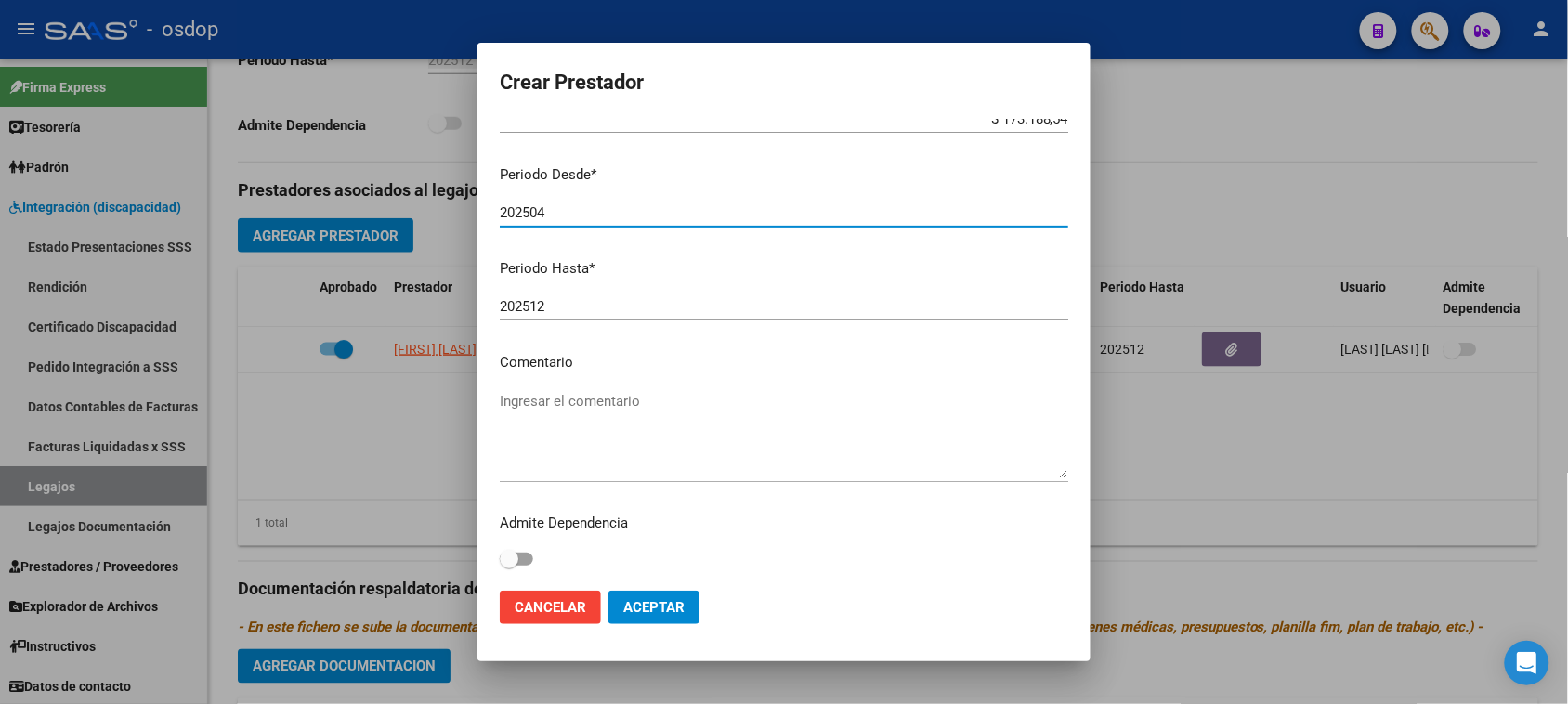 click on "Ingresar el comentario" at bounding box center [784, 435] 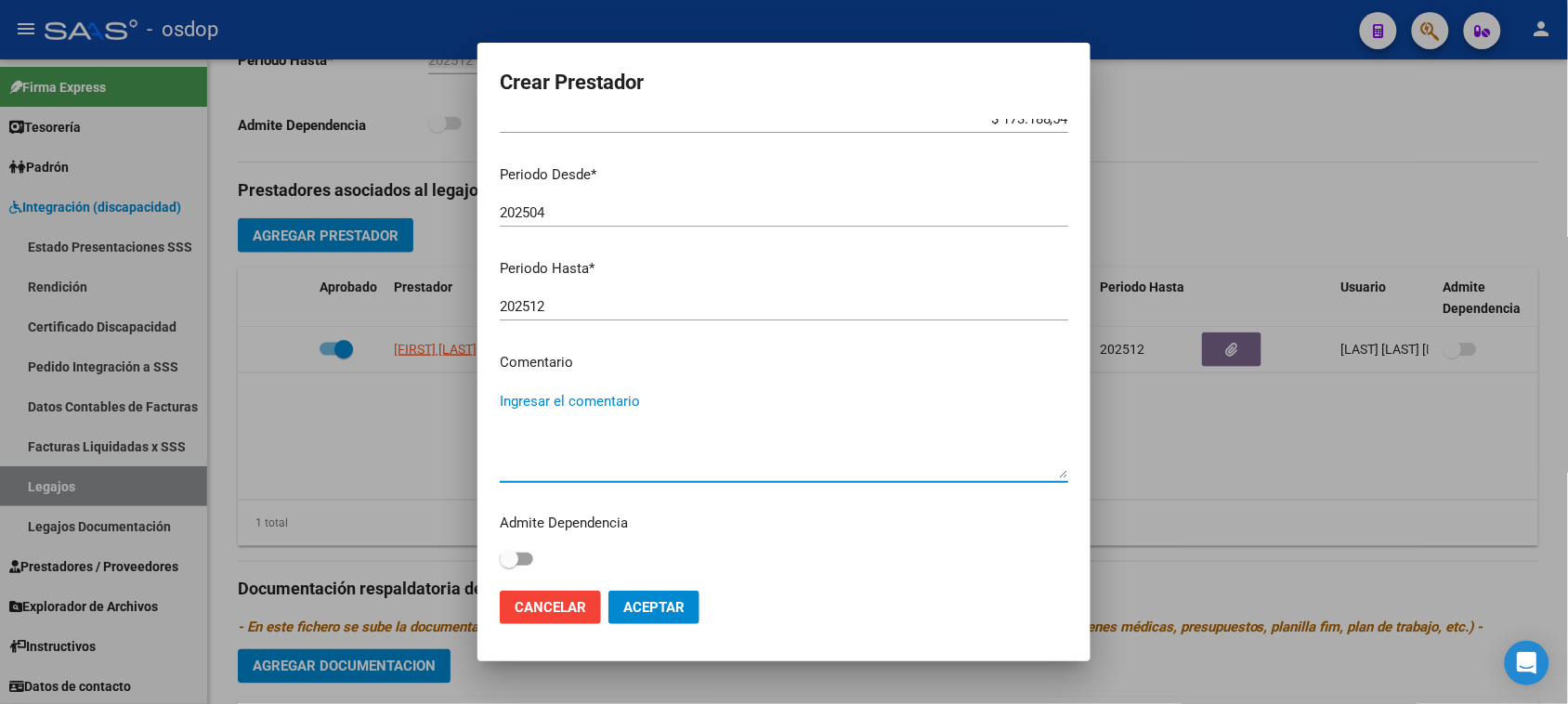 click on "Ingresar el comentario" at bounding box center (784, 435) 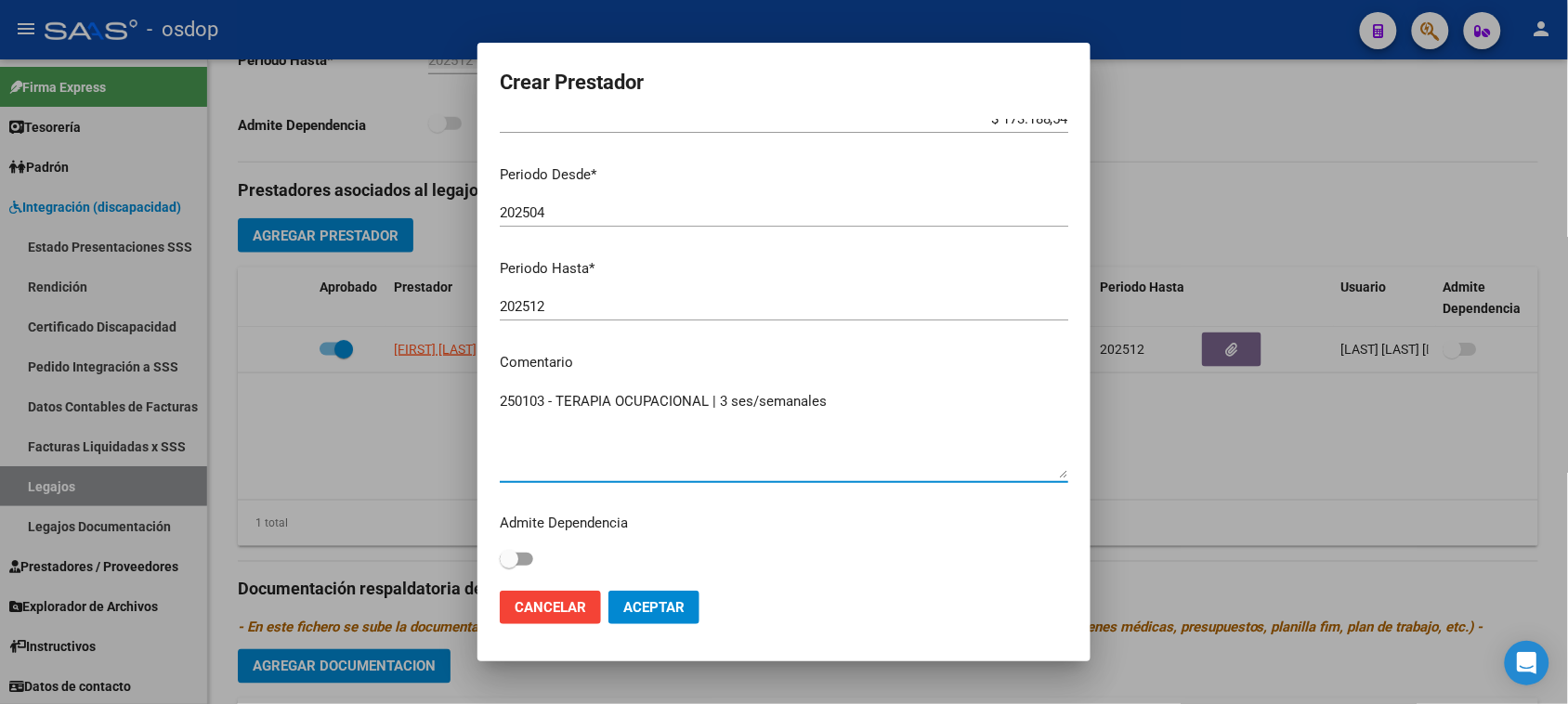 click on "Aceptar" 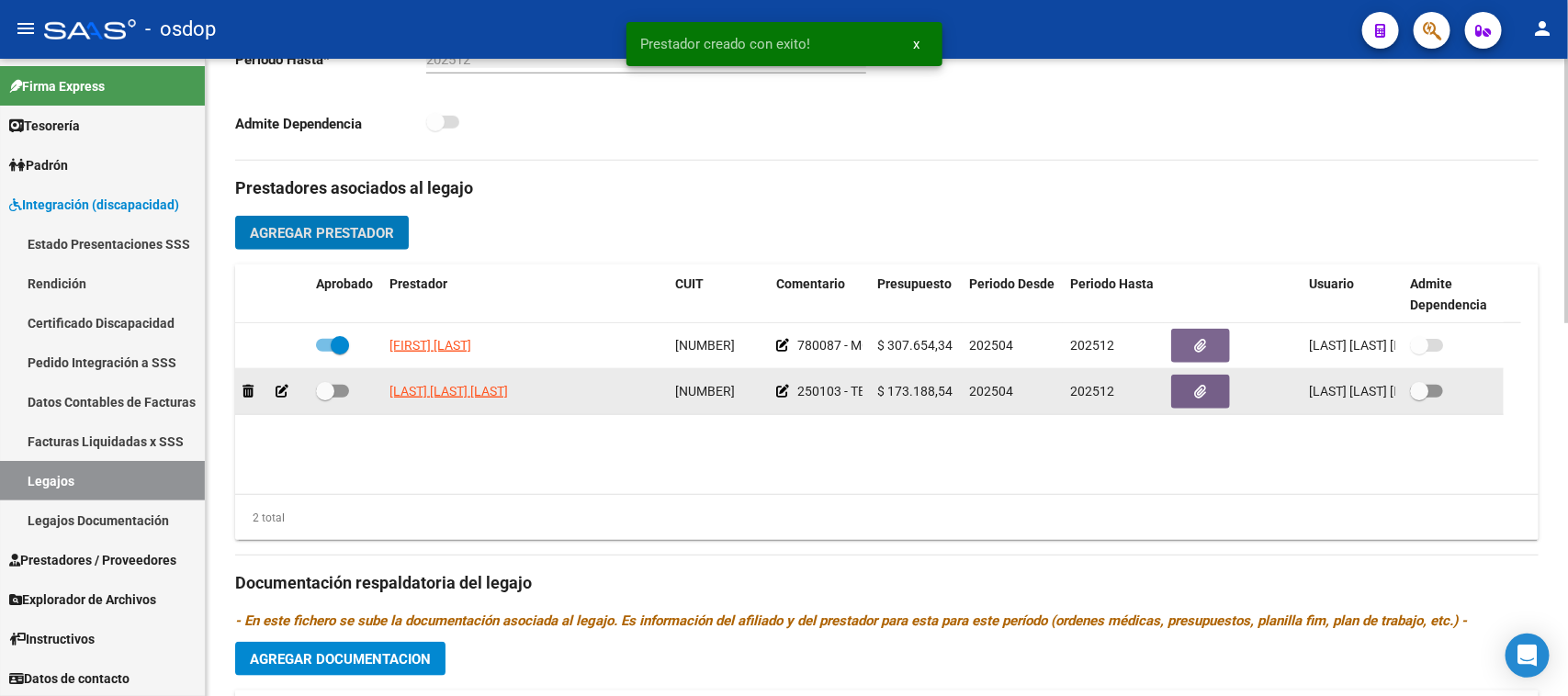 click at bounding box center [333, 391] 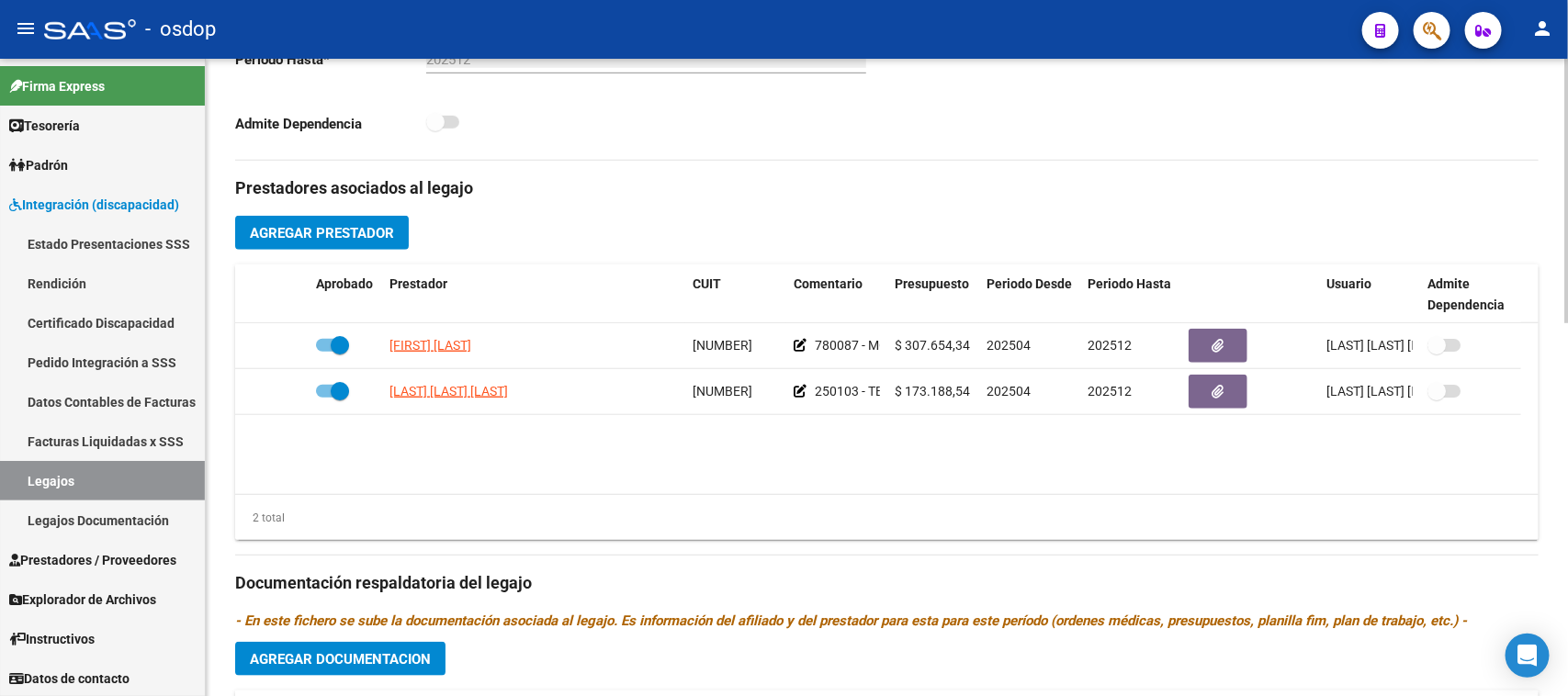 click on "Agregar Prestador" 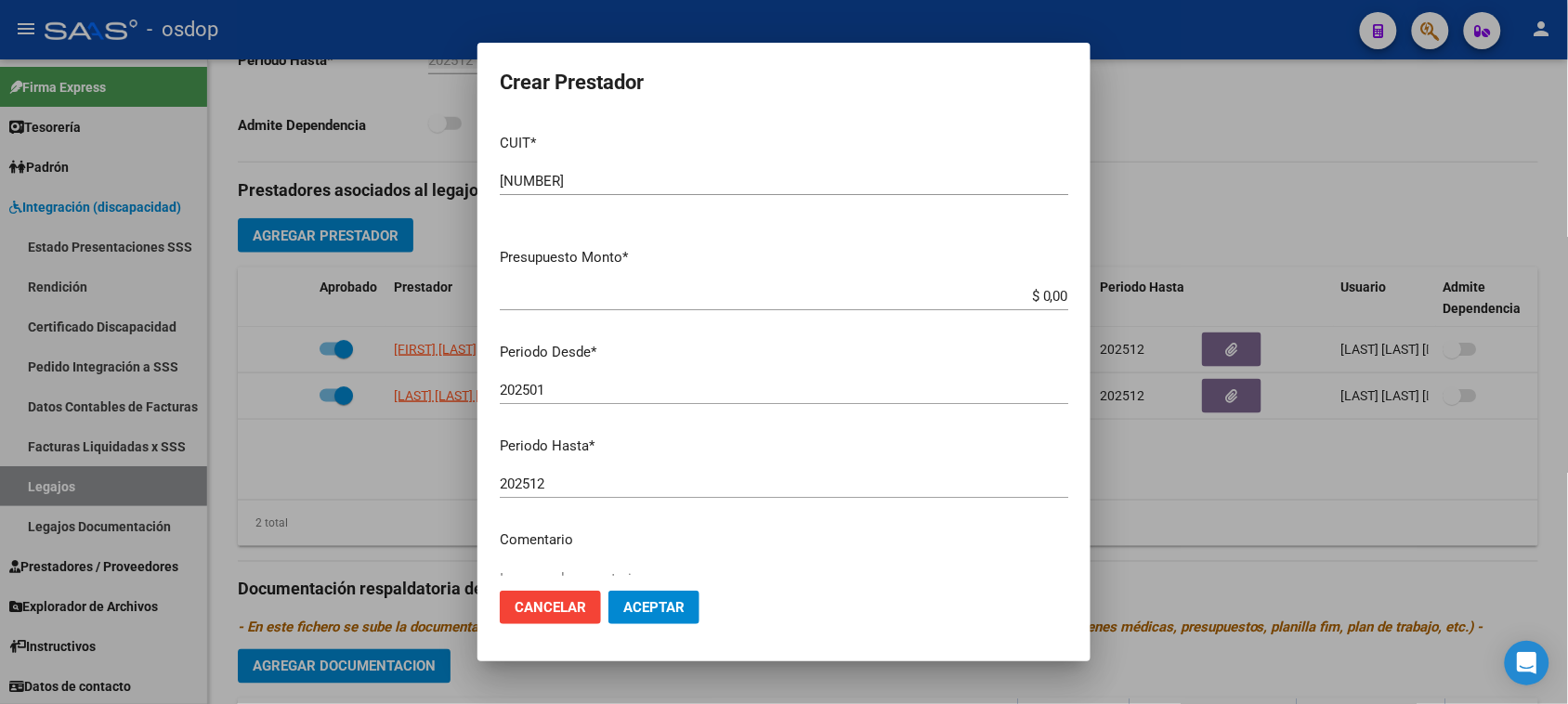 click on "$ 0,00" at bounding box center [784, 296] 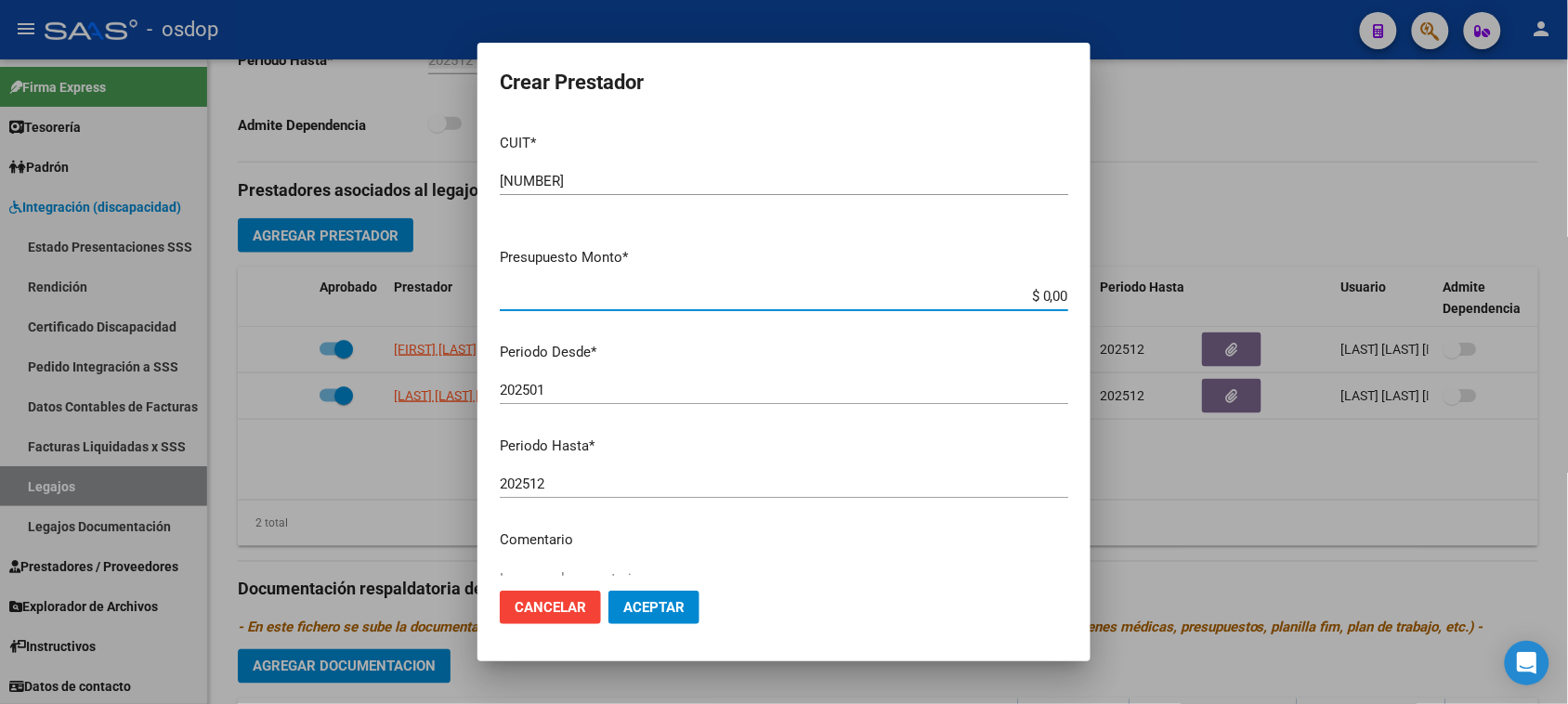 click on "$ 0,00" at bounding box center (784, 296) 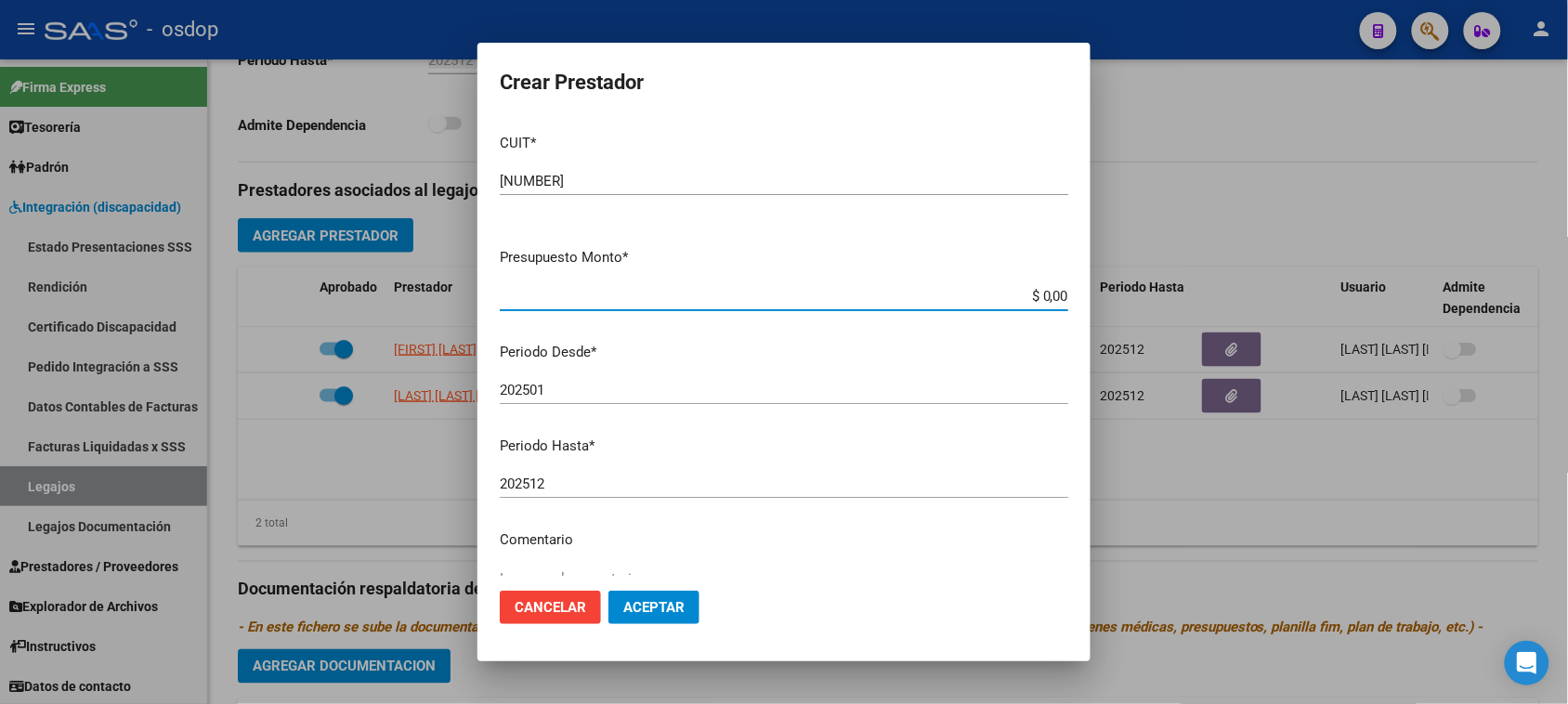 click on "$ 0,00" at bounding box center (784, 296) 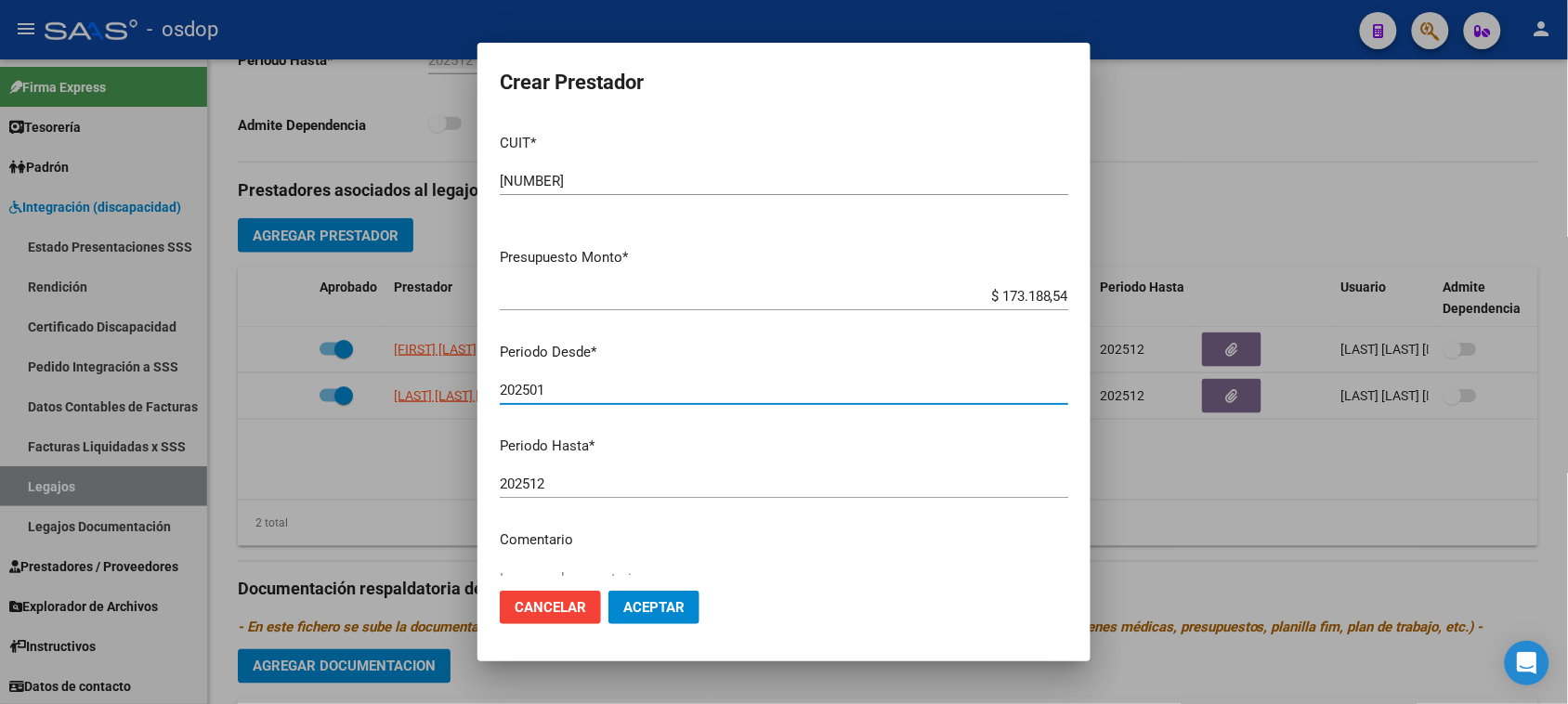 click on "202501" at bounding box center [784, 390] 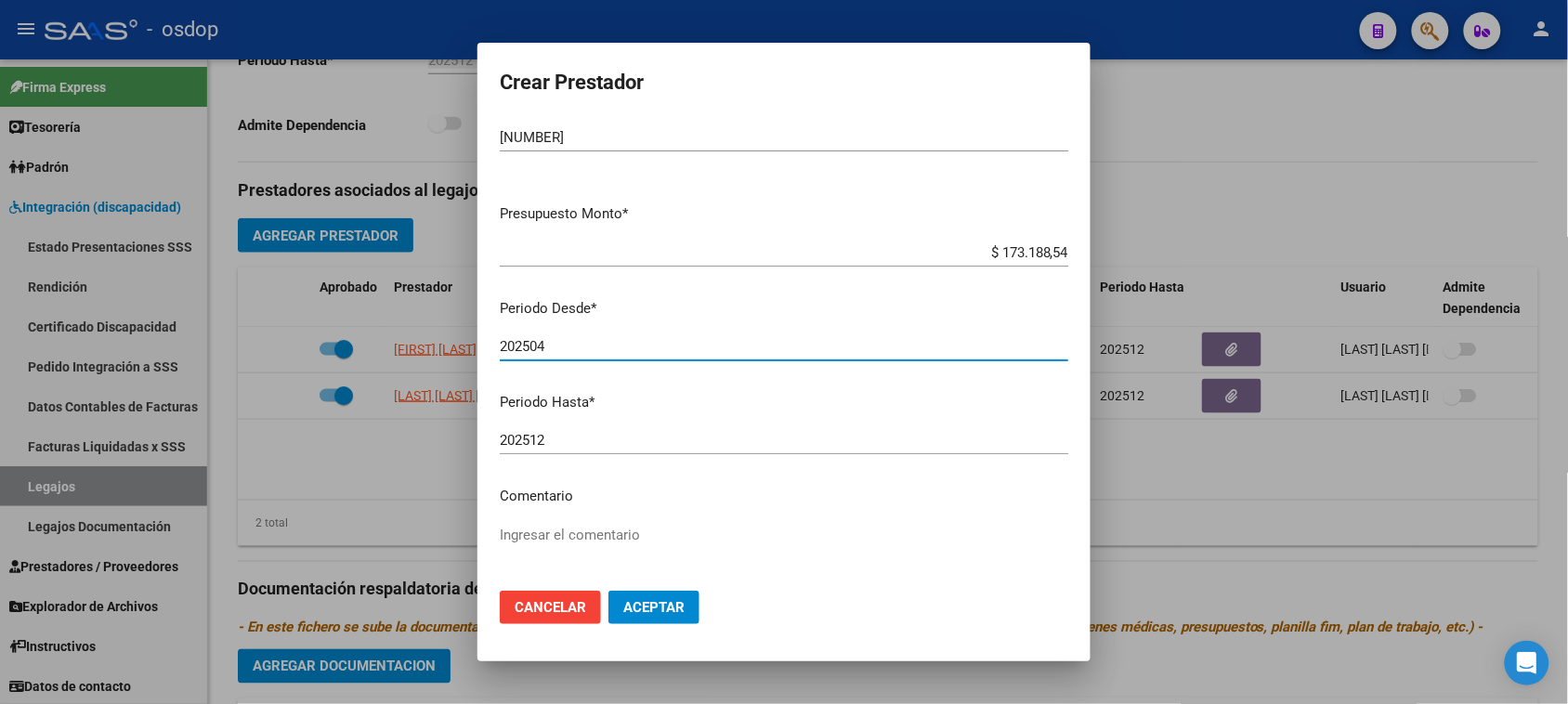 scroll, scrollTop: 116, scrollLeft: 0, axis: vertical 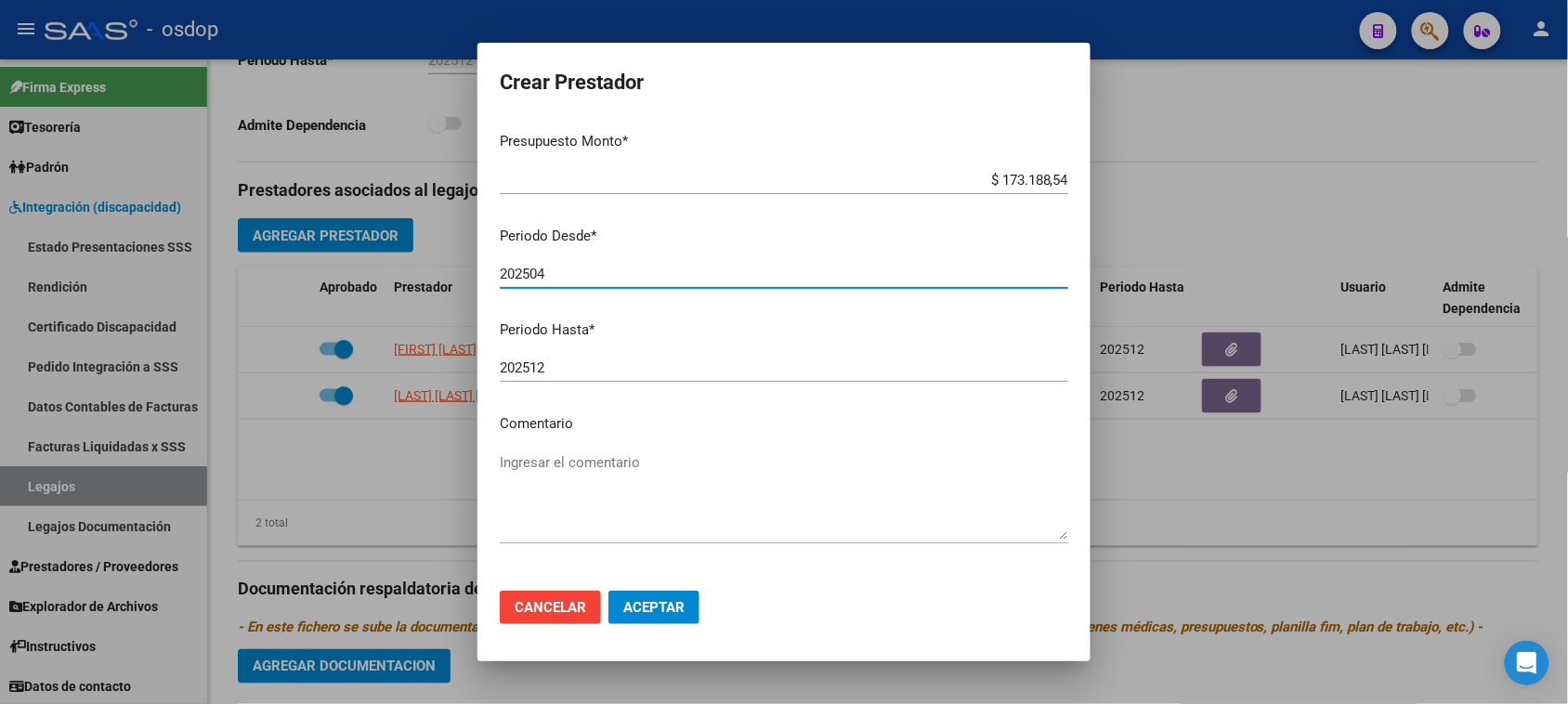 click on "Ingresar el comentario" at bounding box center (784, 496) 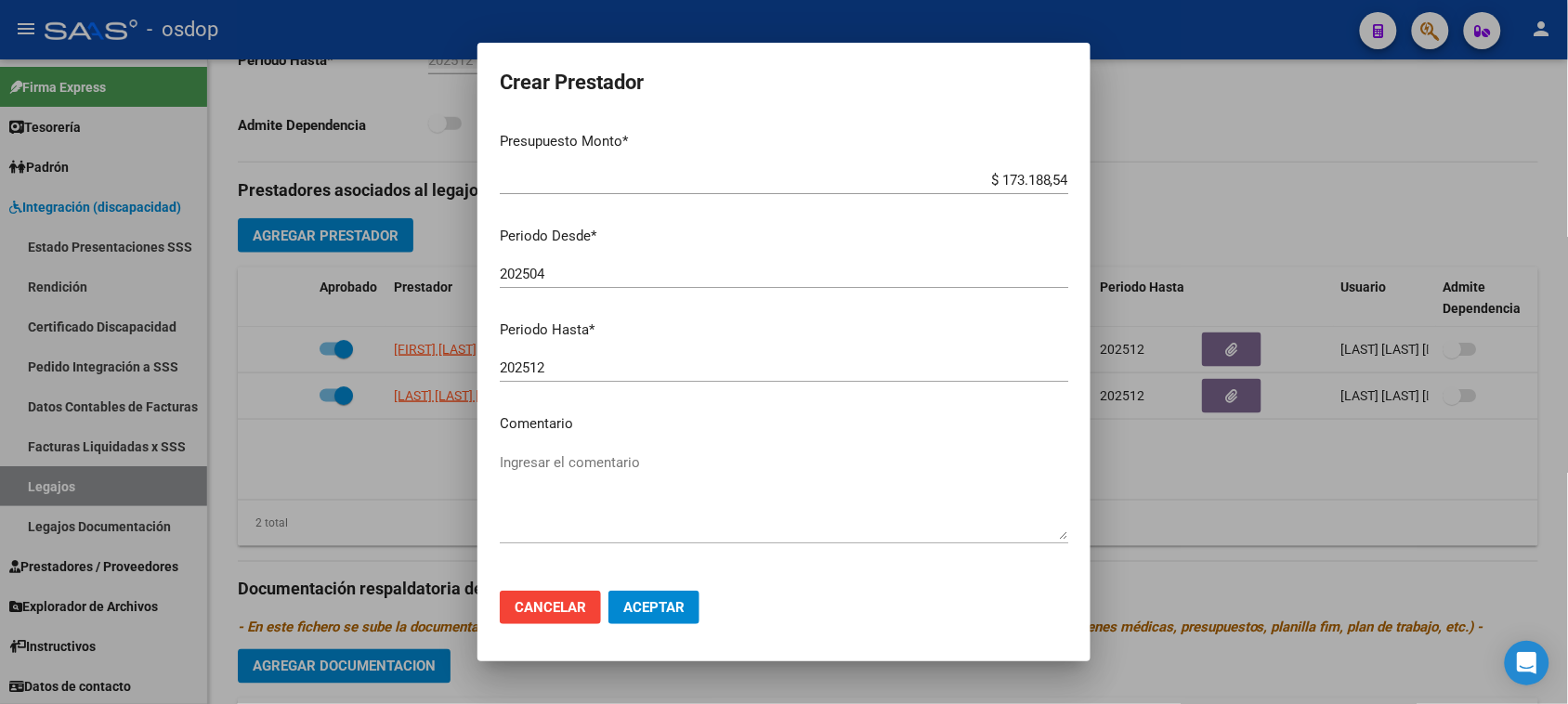 click on "Ingresar el comentario" at bounding box center (784, 496) 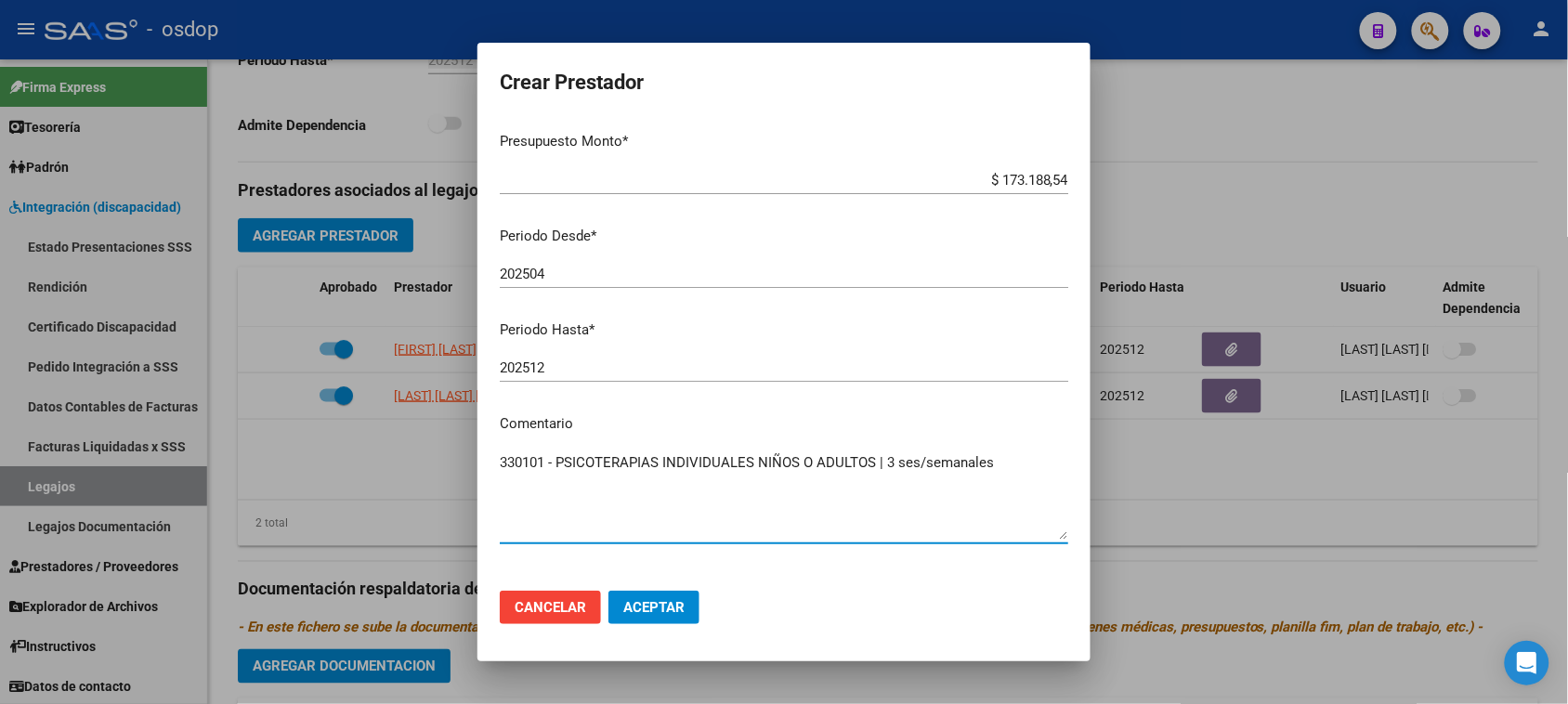 click on "Aceptar" 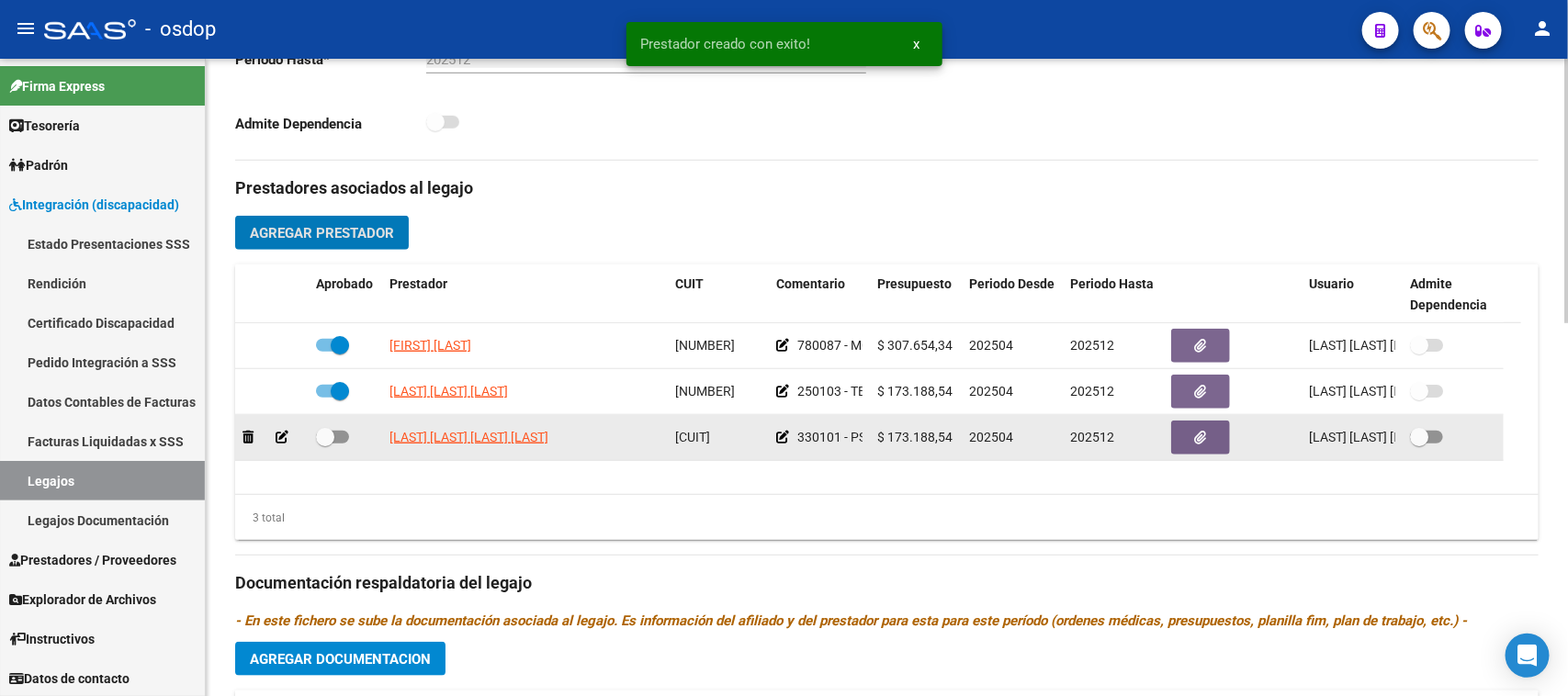 click at bounding box center [333, 437] 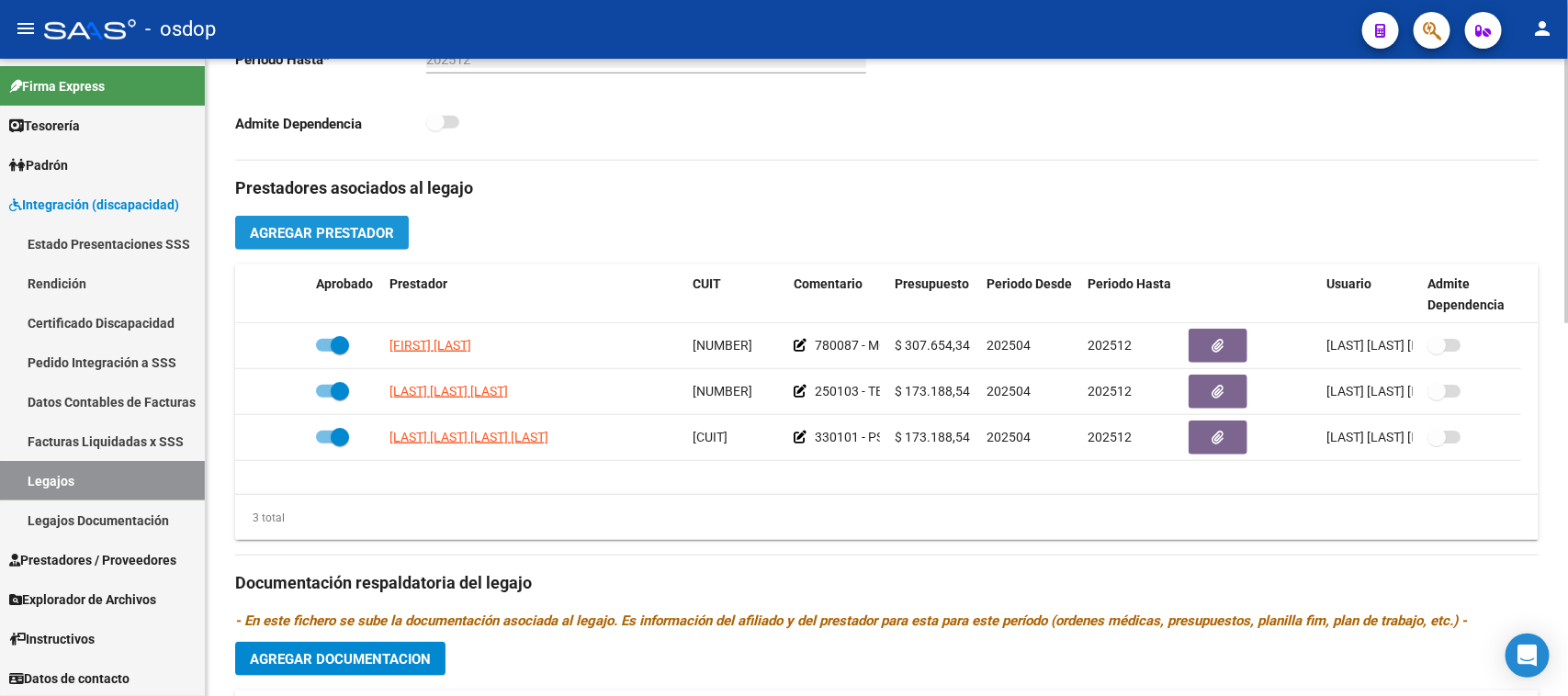 click on "Agregar Prestador" 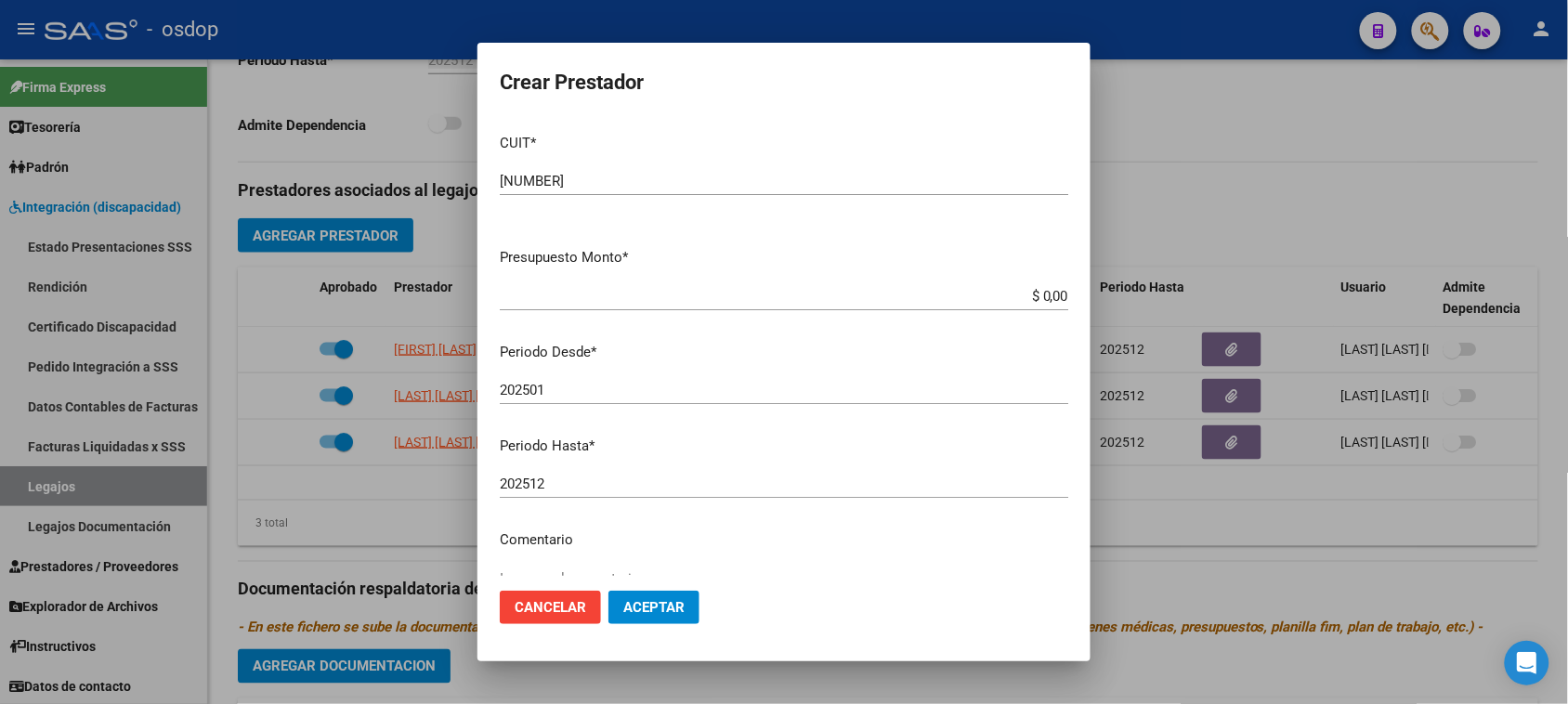 click on "$ 0,00" at bounding box center (784, 296) 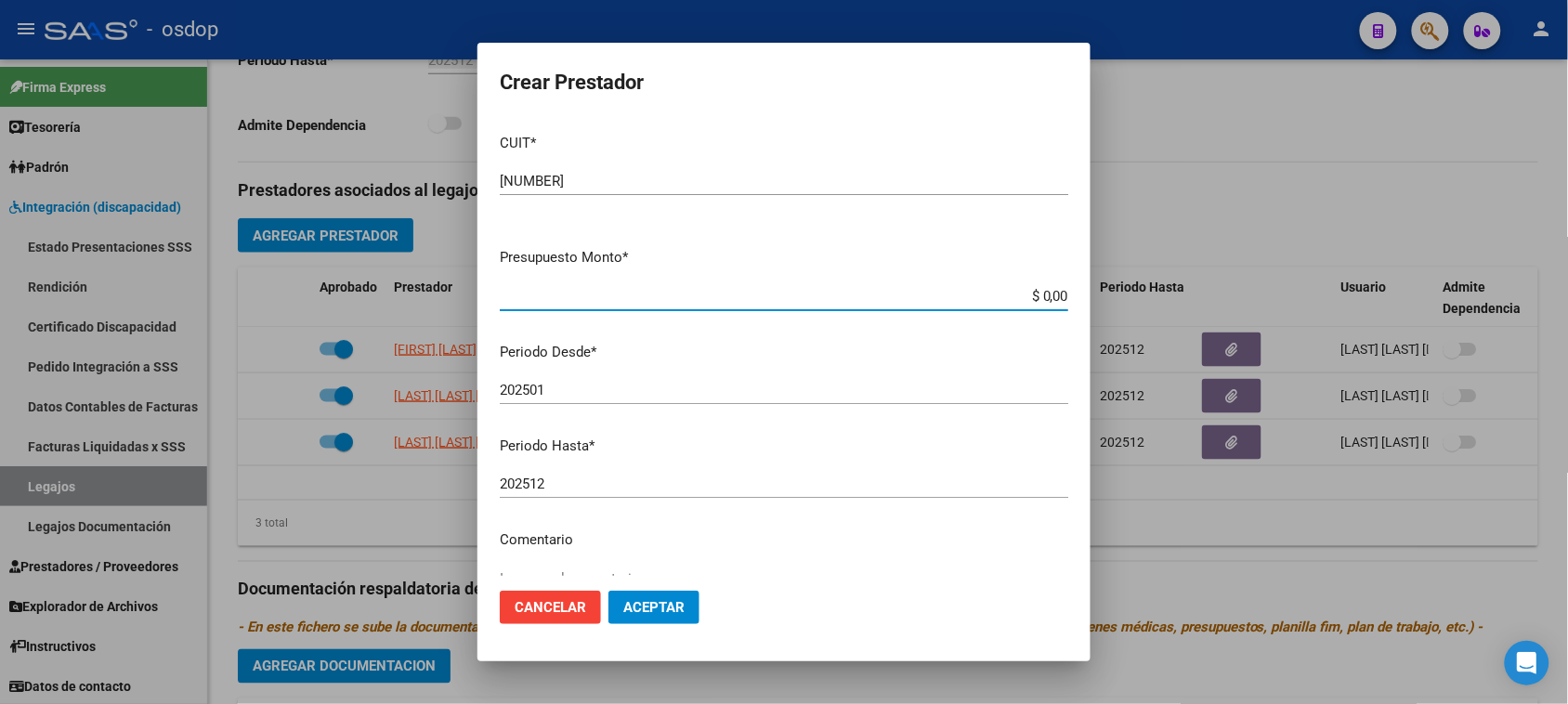 click on "$ 0,00" at bounding box center (784, 296) 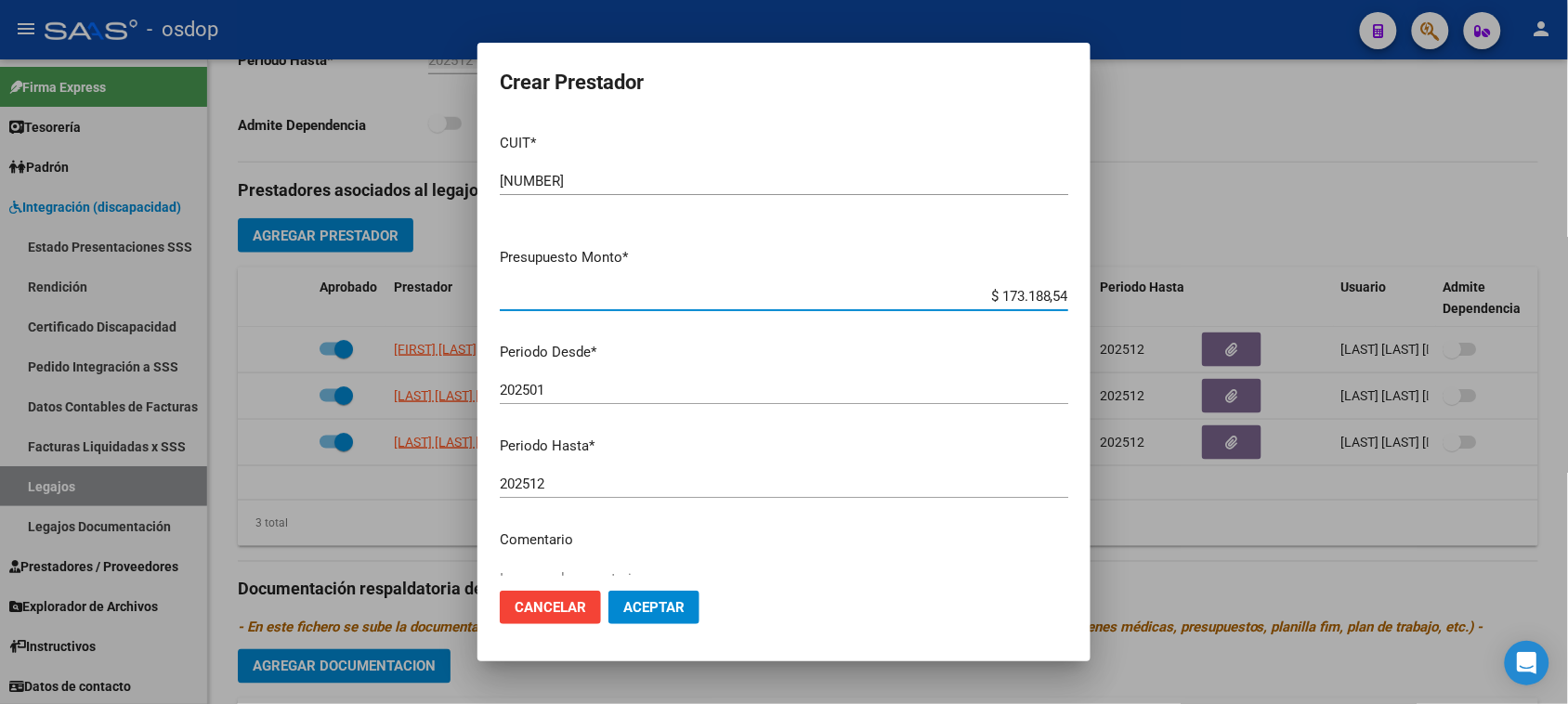 click on "202501" 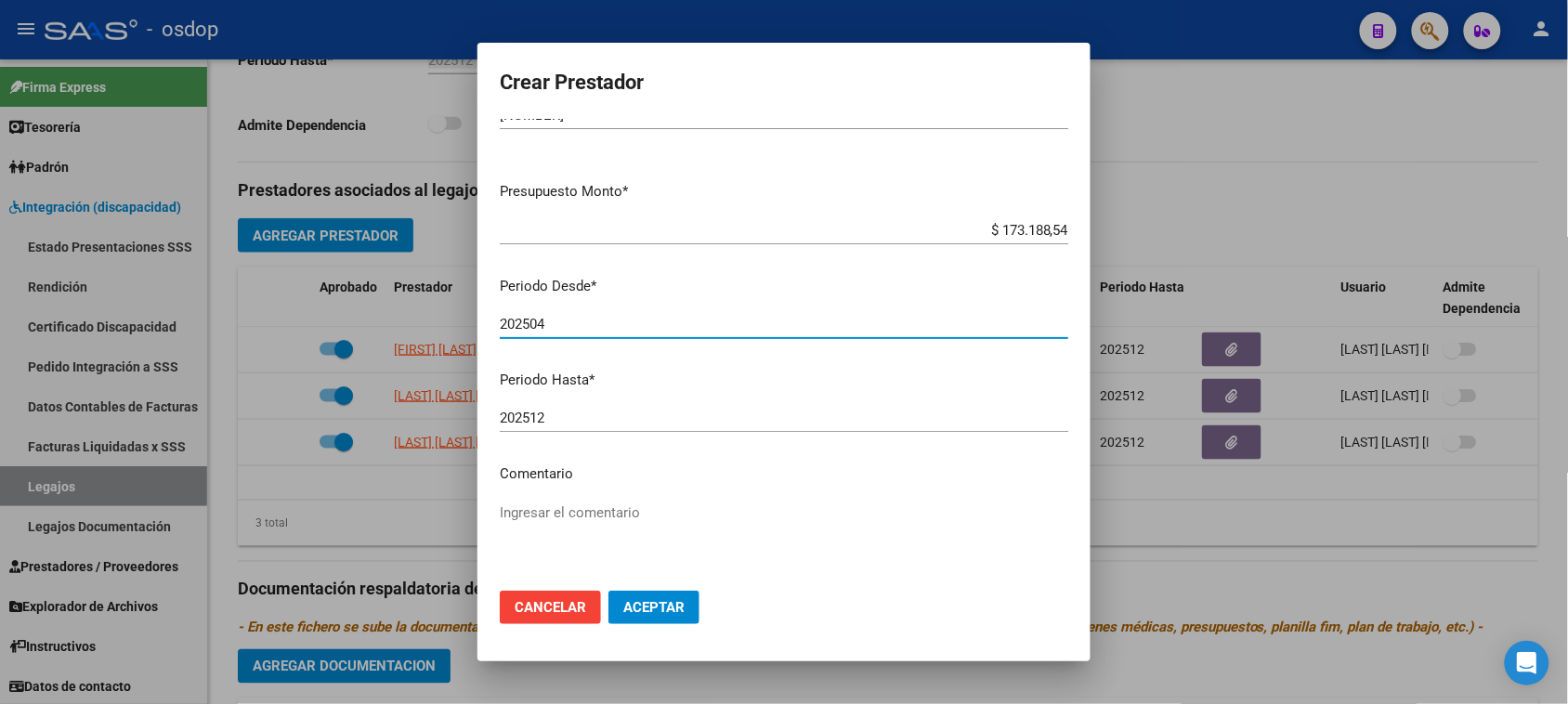 scroll, scrollTop: 116, scrollLeft: 0, axis: vertical 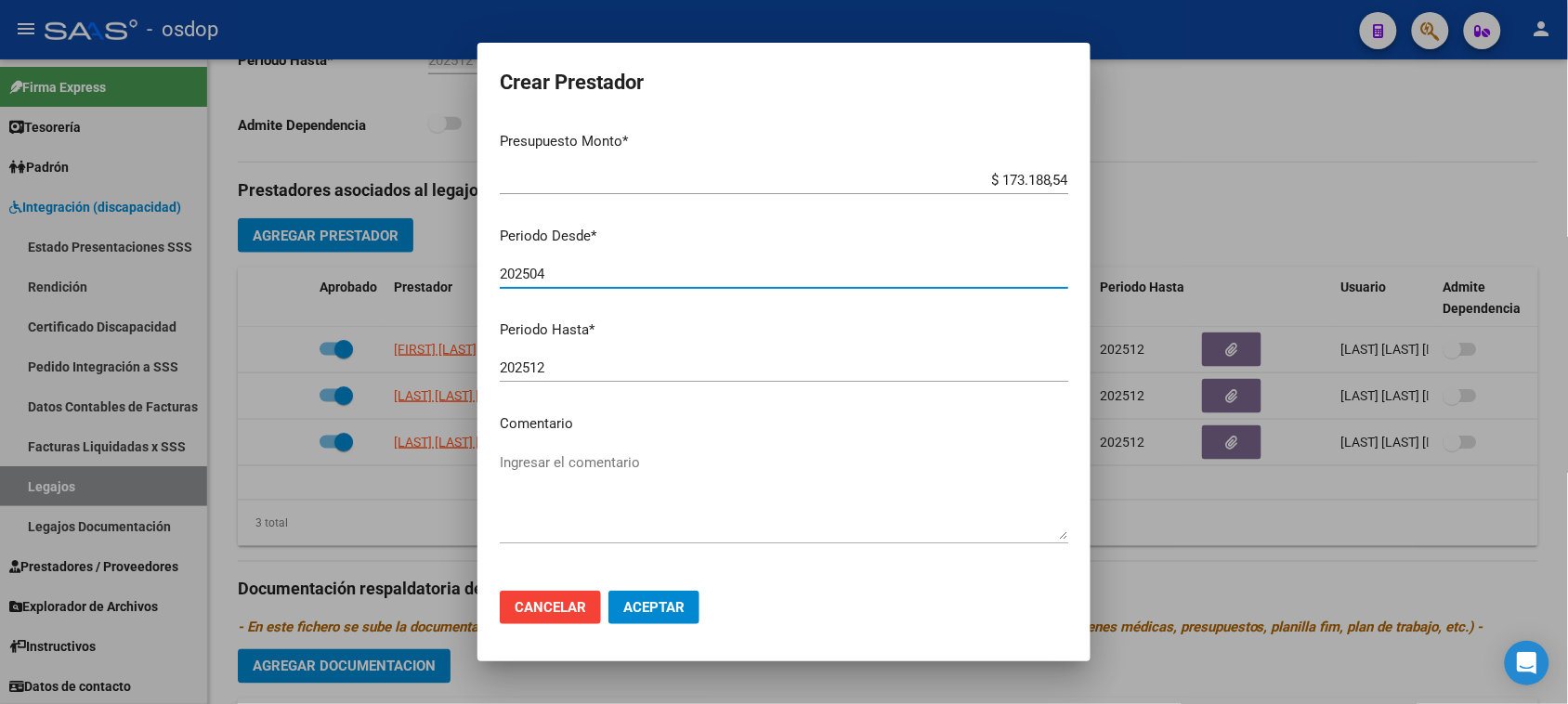 click on "CUIT * [PHONE] Ingresar CUIT ARCA Padrón Presupuesto Monto * $ [AMOUNT] Ingresar el monto Periodo Desde * [PHONE] Ingresar el periodo Periodo Hasta * [PHONE] Ingresar el periodo Comentario Ingresar el comentario Admite Dependencia" at bounding box center (784, 347) 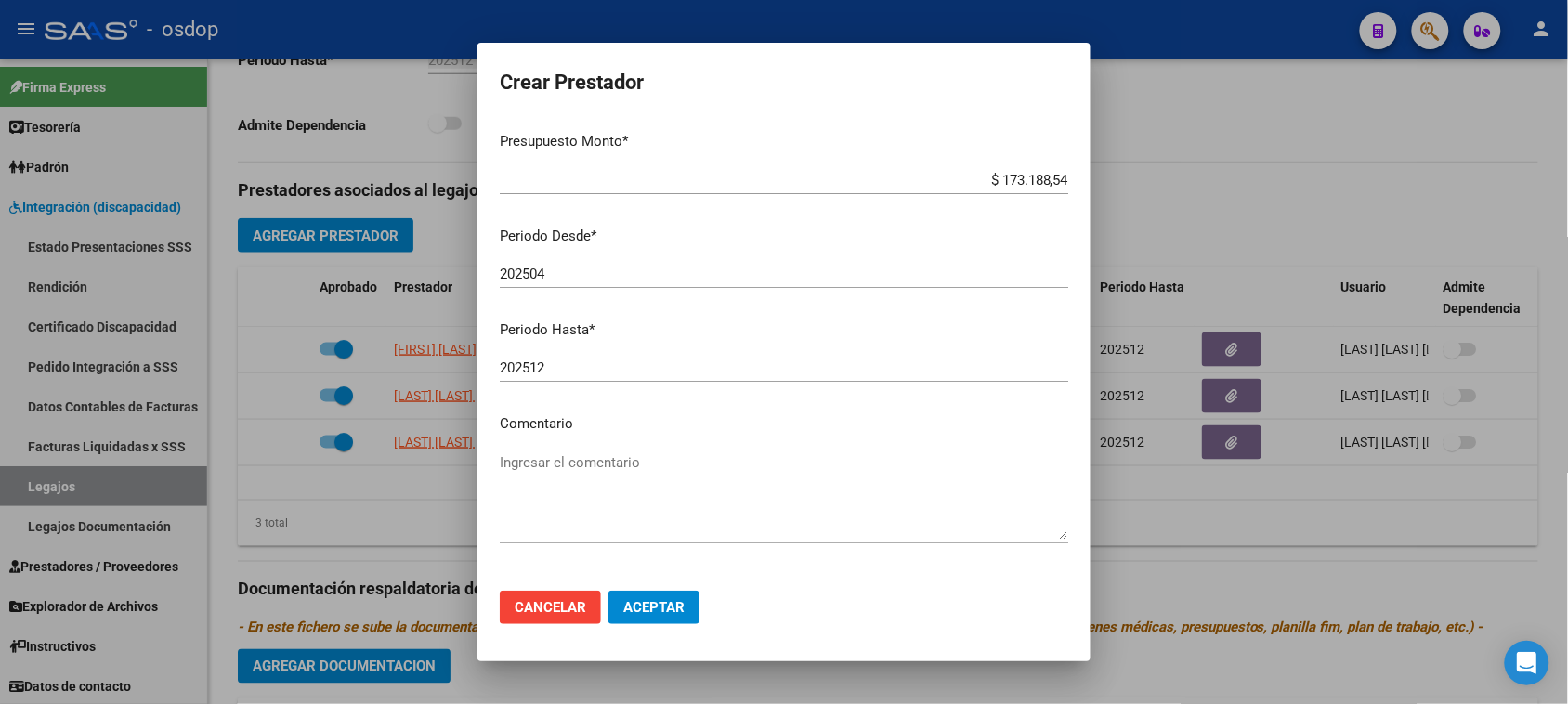 click on "Ingresar el comentario" at bounding box center (784, 496) 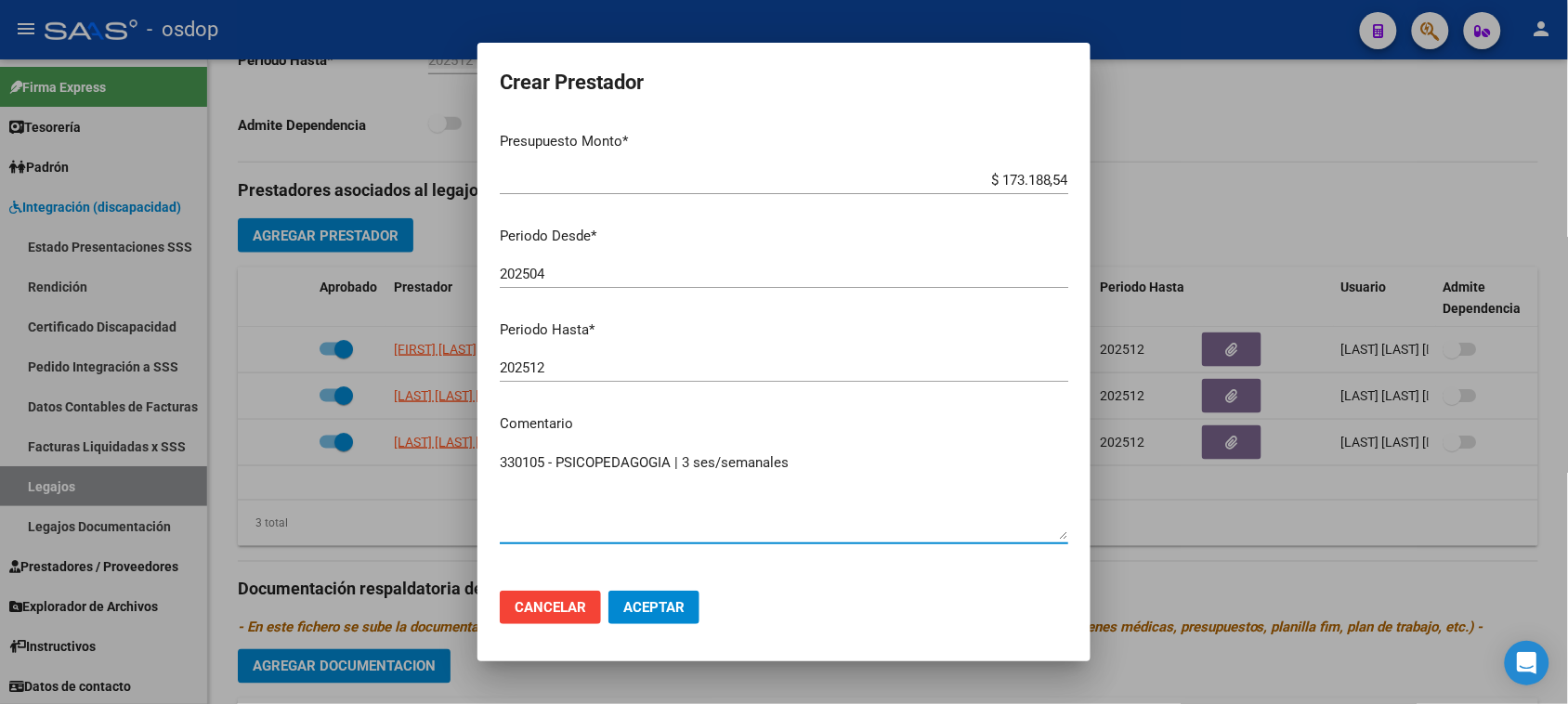 click on "Aceptar" 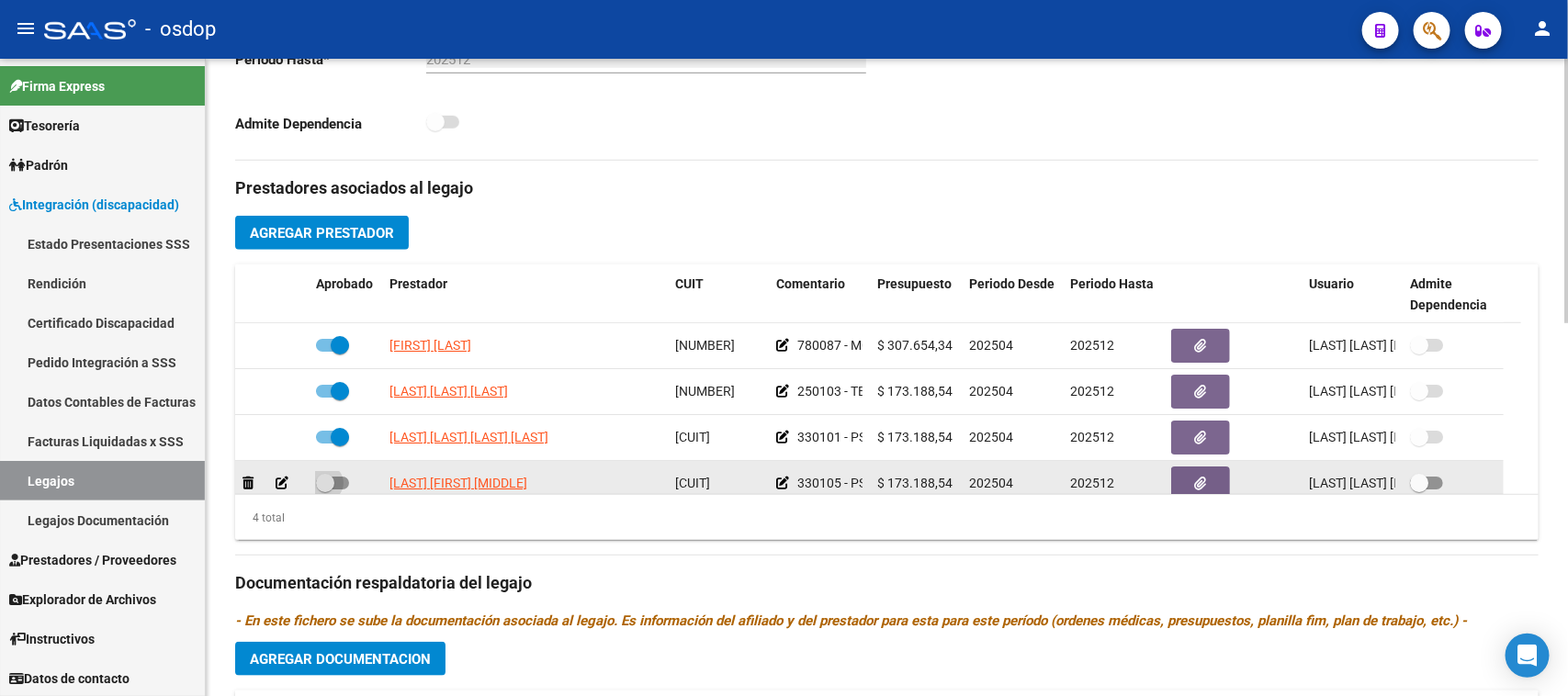 click at bounding box center (333, 483) 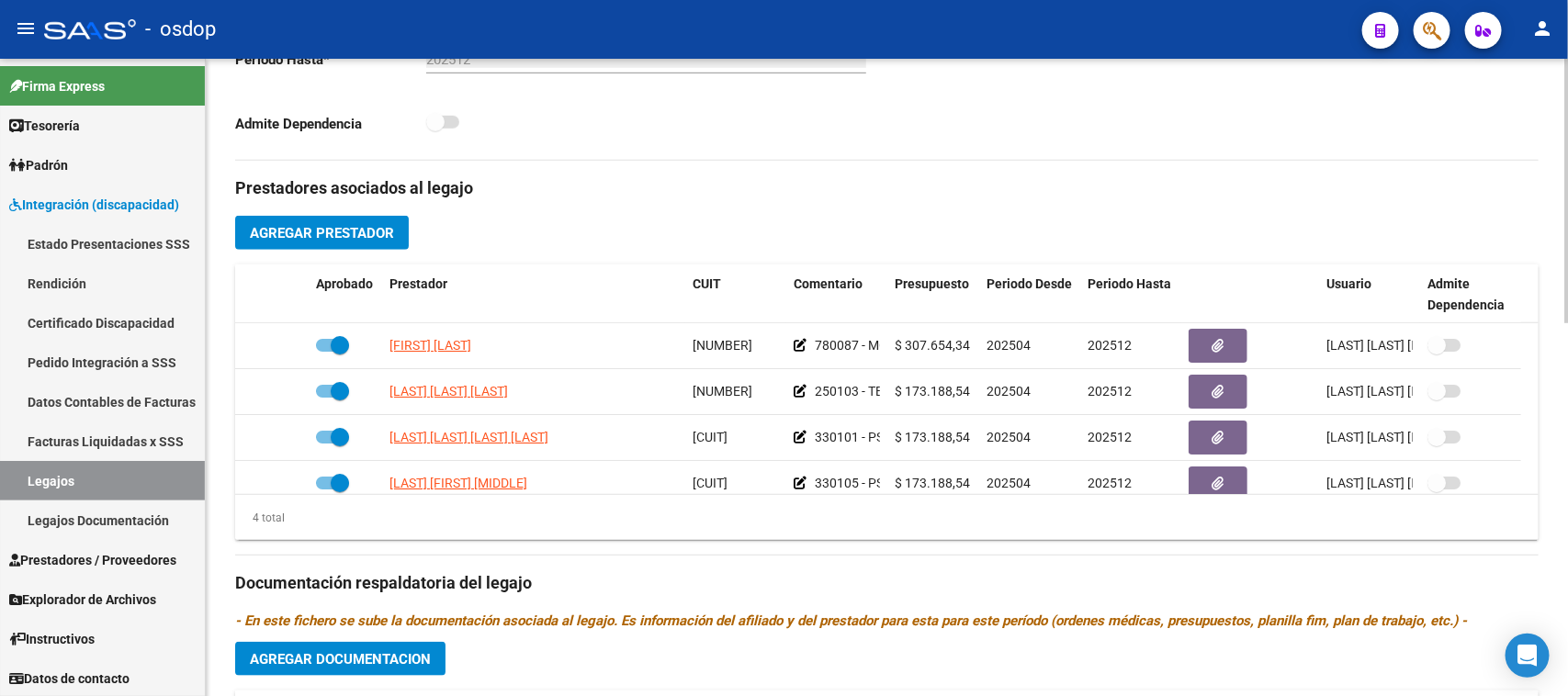 click on "Agregar Prestador" 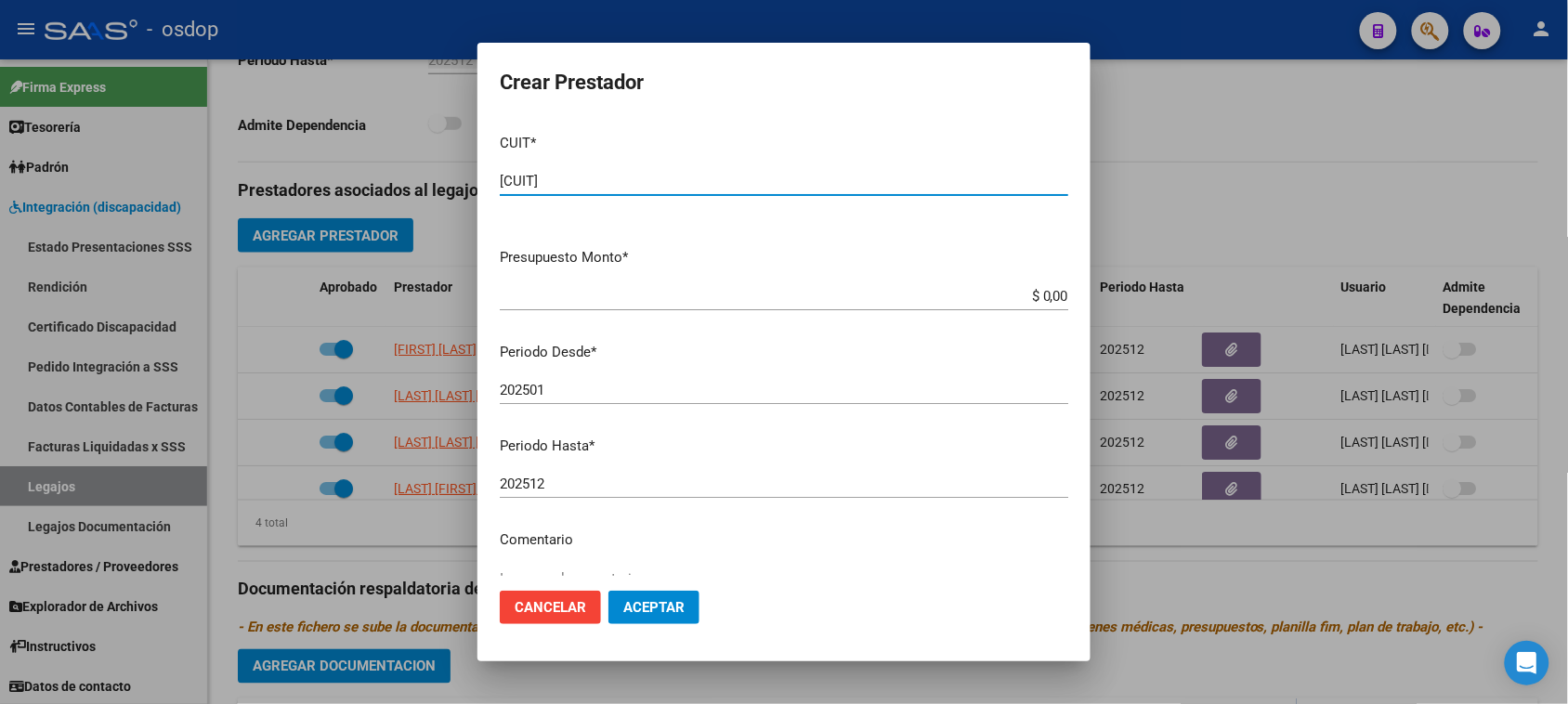 click on "$ 0,00" at bounding box center [784, 296] 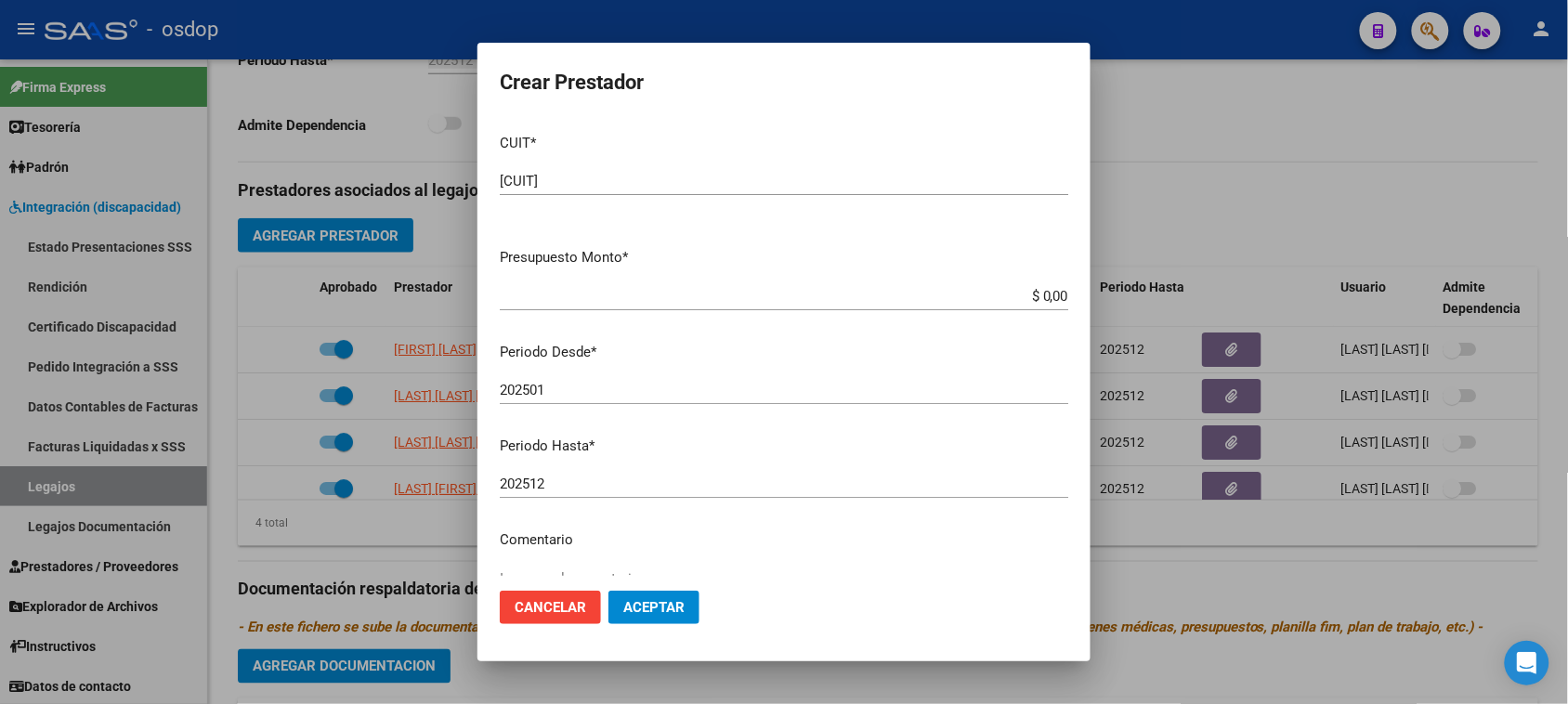 click on "$ 0,00 Ingresar el monto" at bounding box center (784, 296) 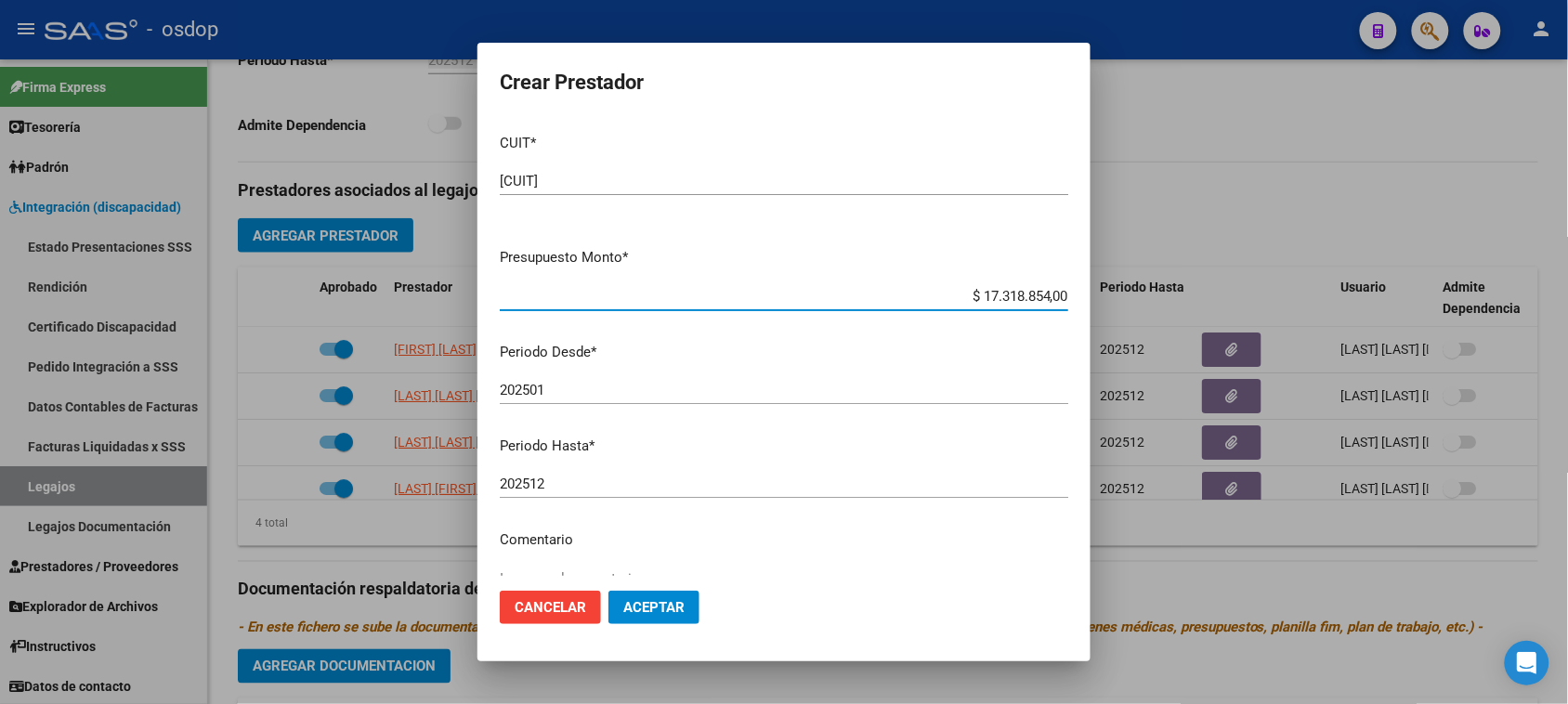 click on "$ 17.318.854,00" at bounding box center [784, 296] 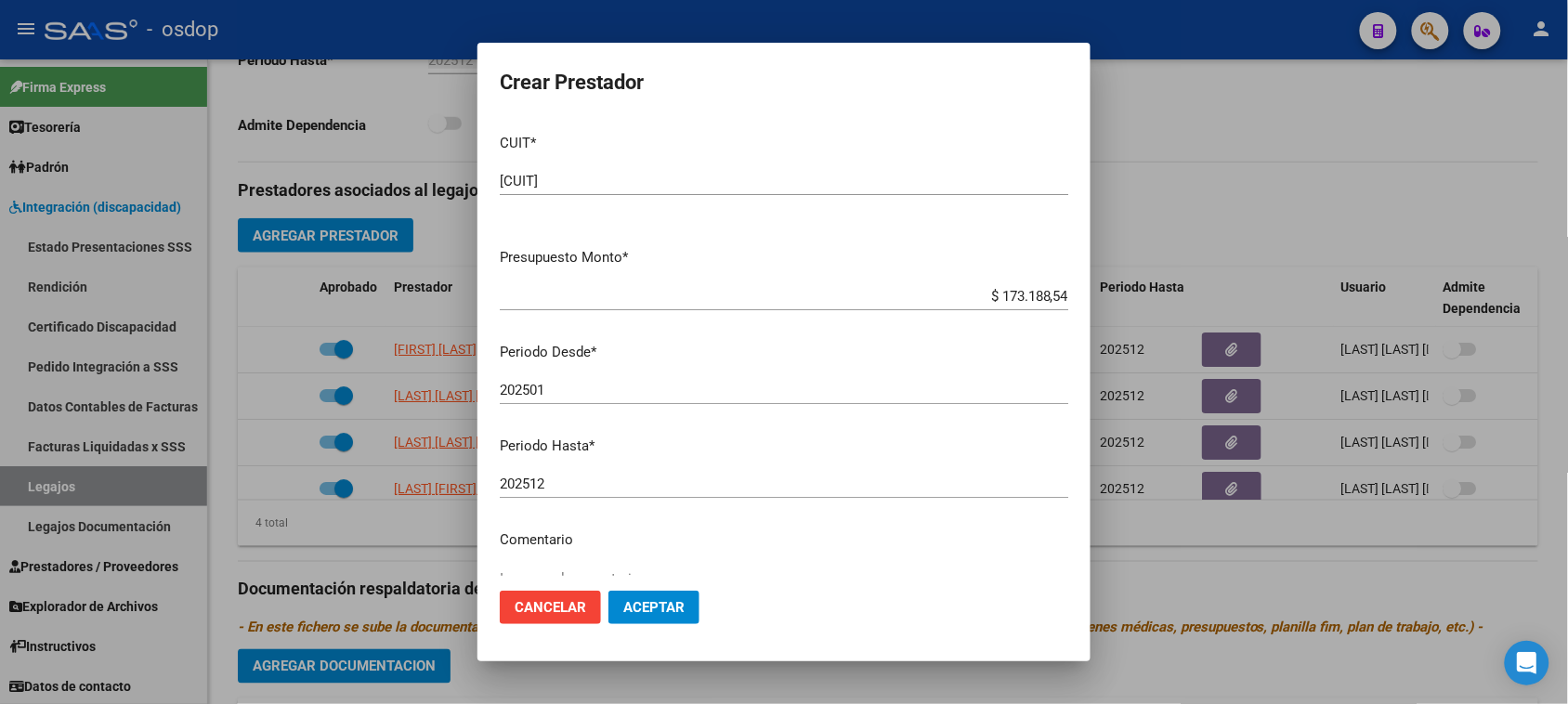 click on "202501 Ingresar el periodo" at bounding box center [784, 390] 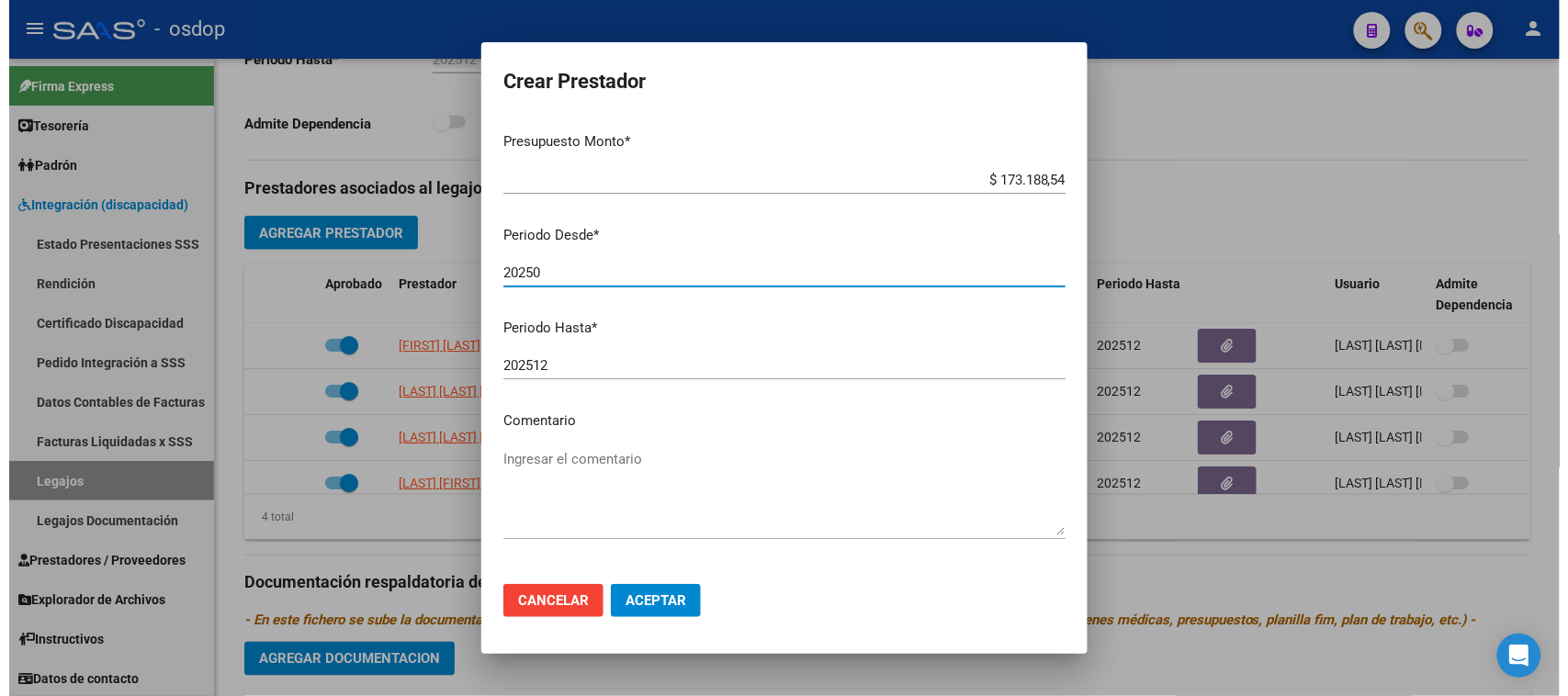 scroll, scrollTop: 115, scrollLeft: 0, axis: vertical 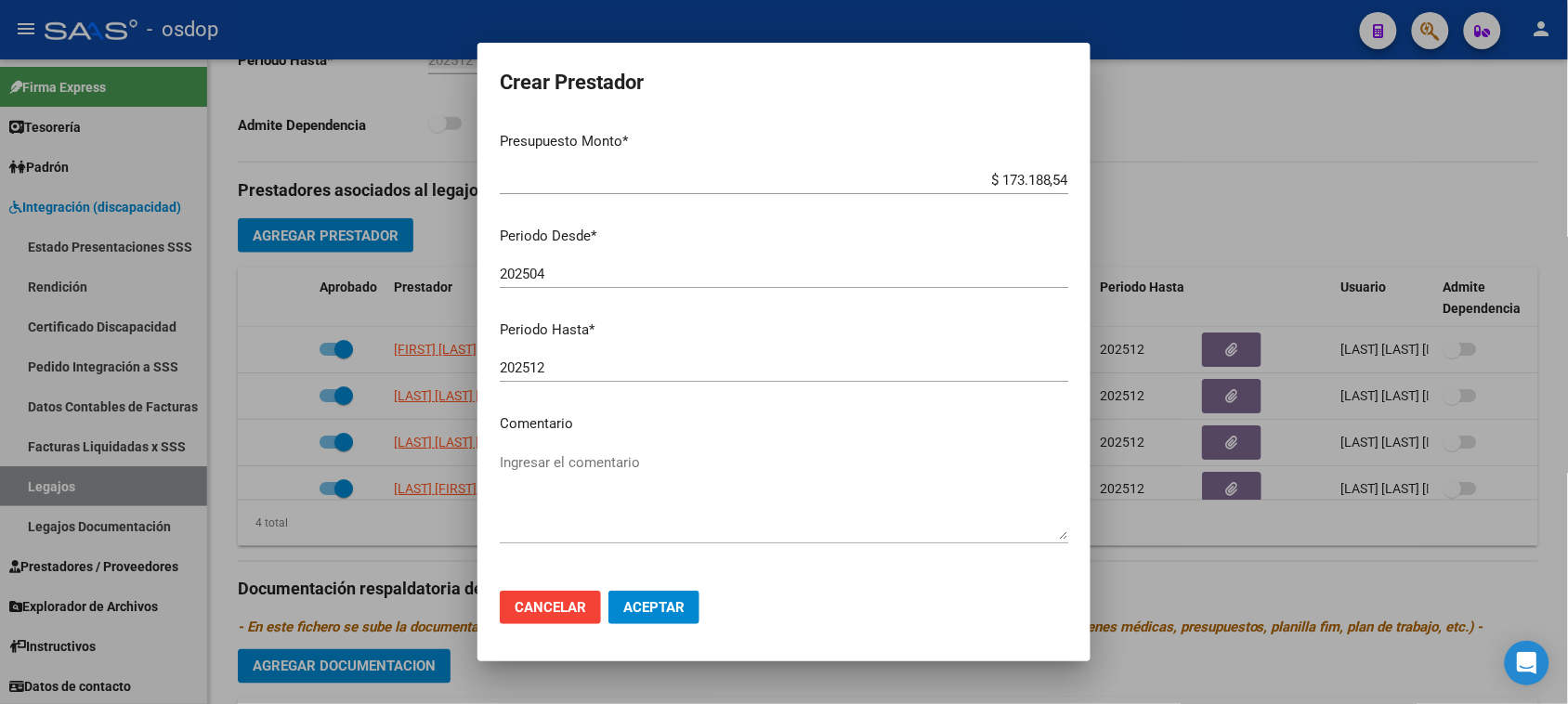 click on "Ingresar el comentario" at bounding box center (784, 496) 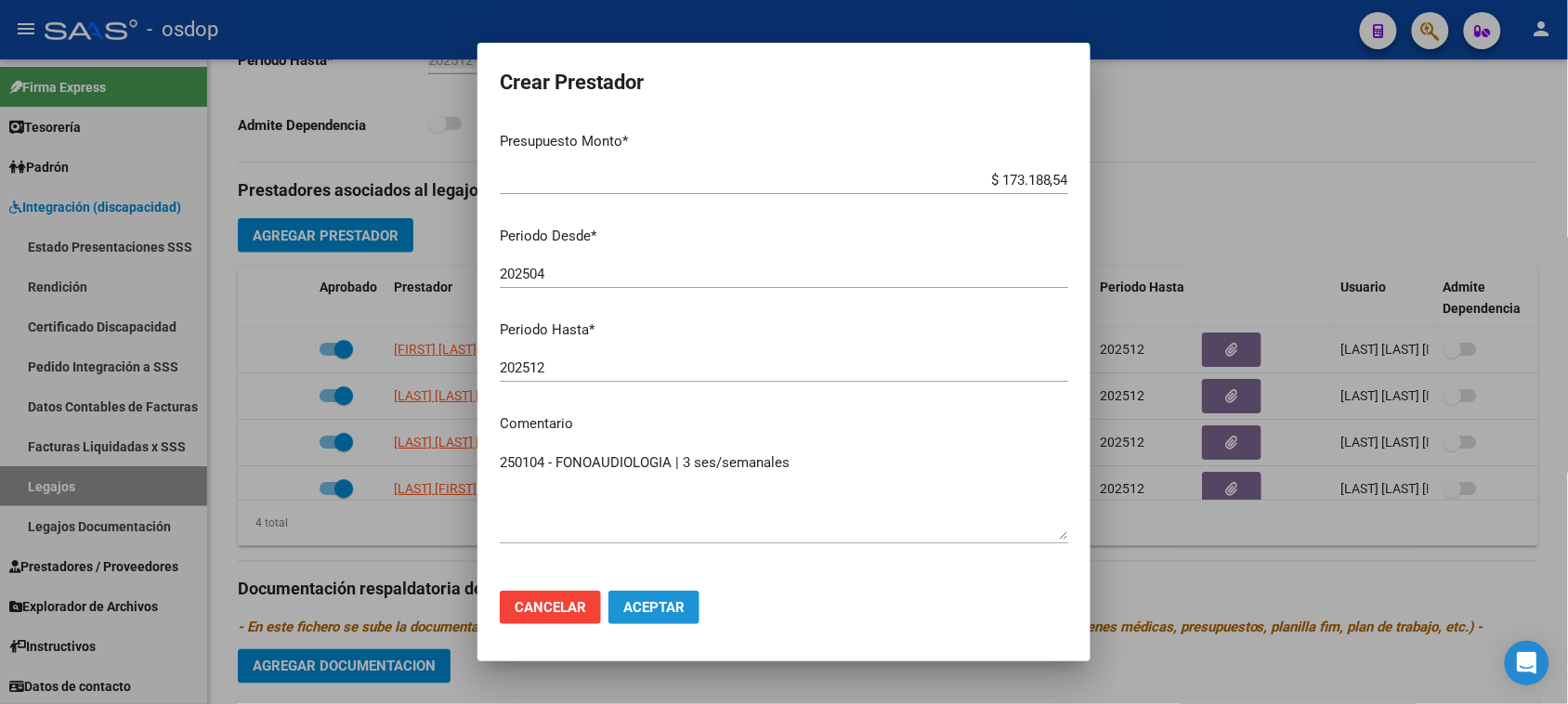 click on "Aceptar" 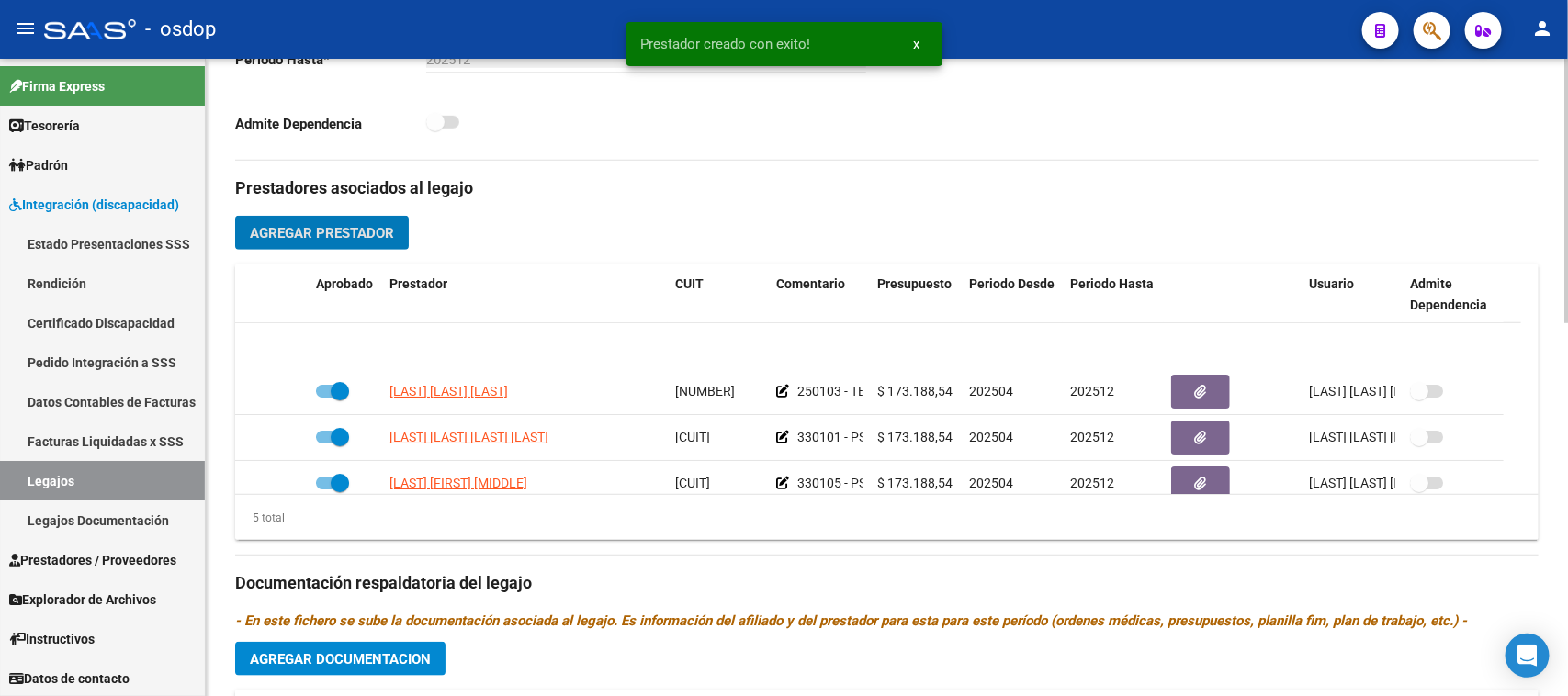 scroll, scrollTop: 65, scrollLeft: 0, axis: vertical 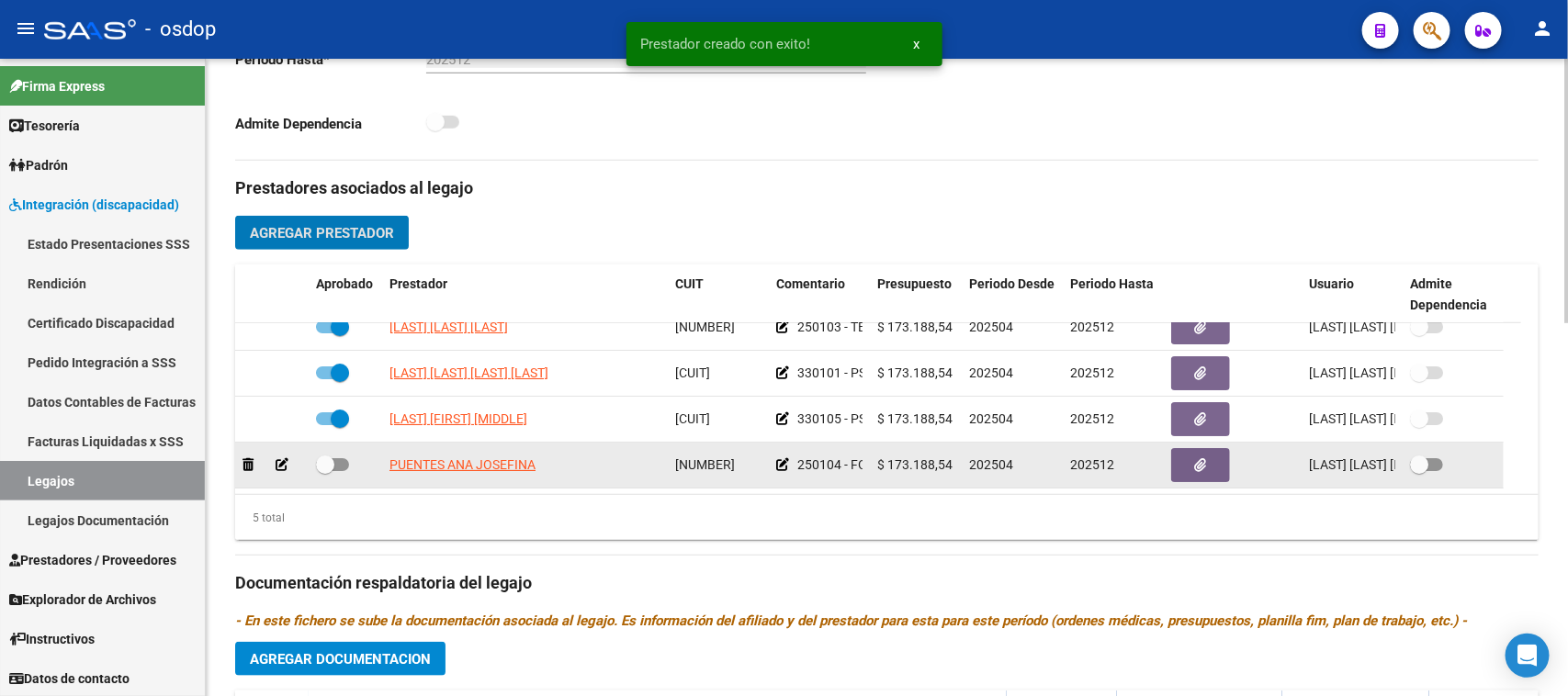 click at bounding box center [333, 465] 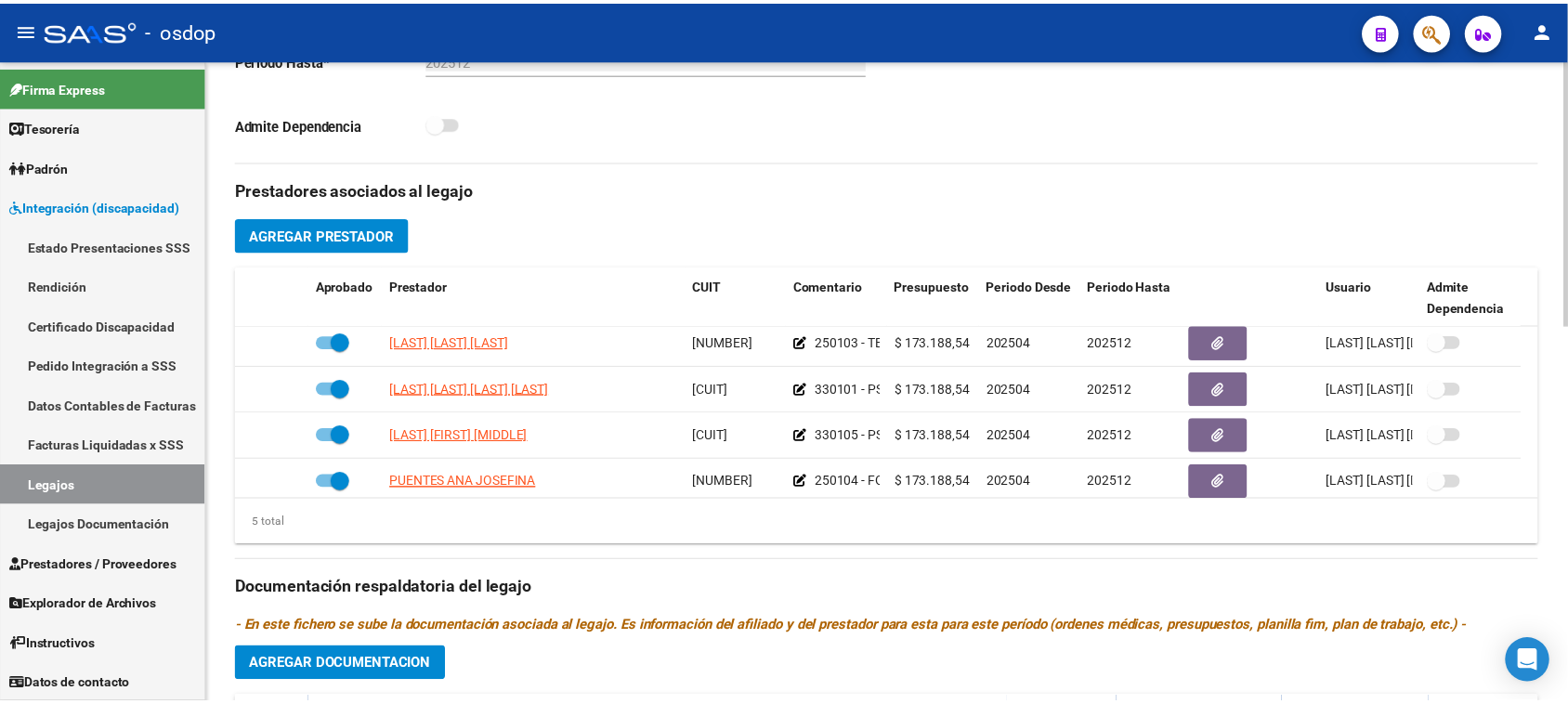 scroll, scrollTop: 66, scrollLeft: 0, axis: vertical 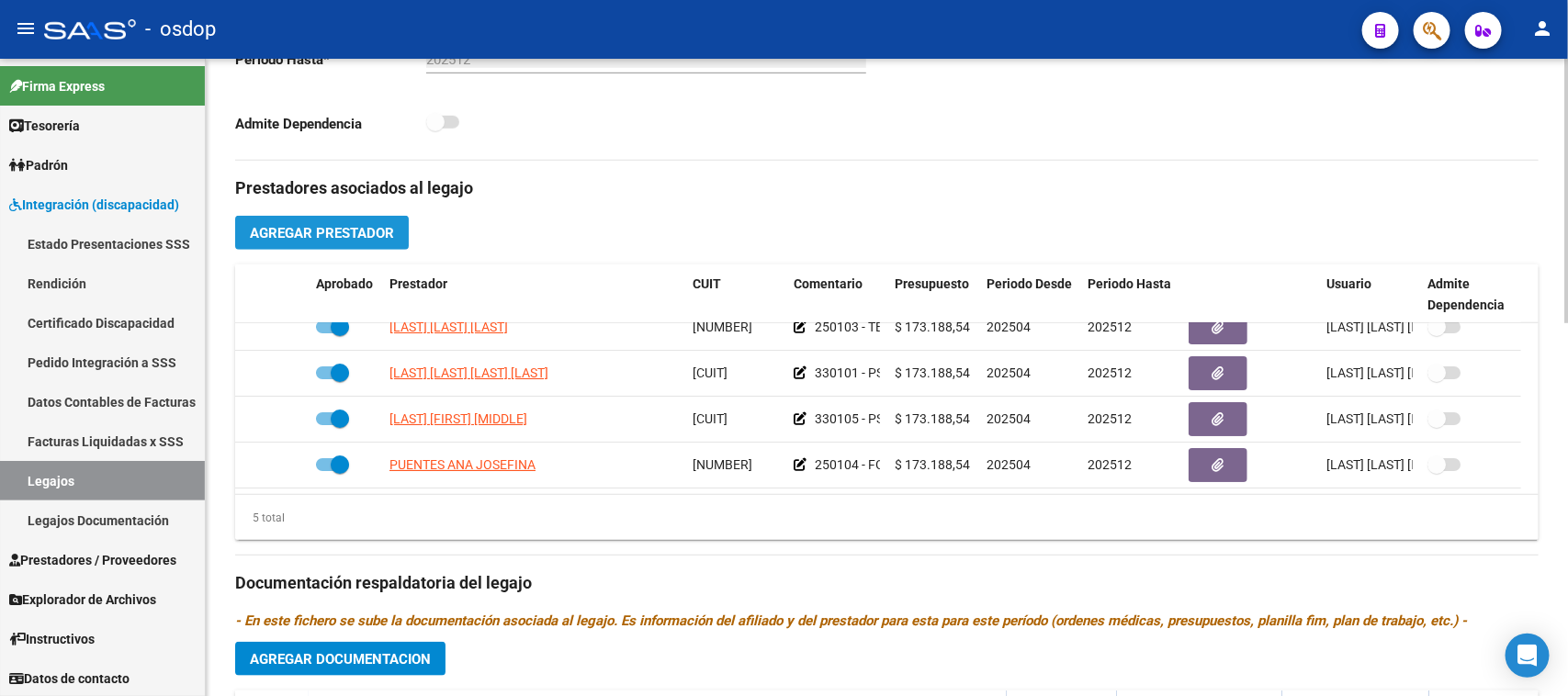 click on "Agregar Prestador" 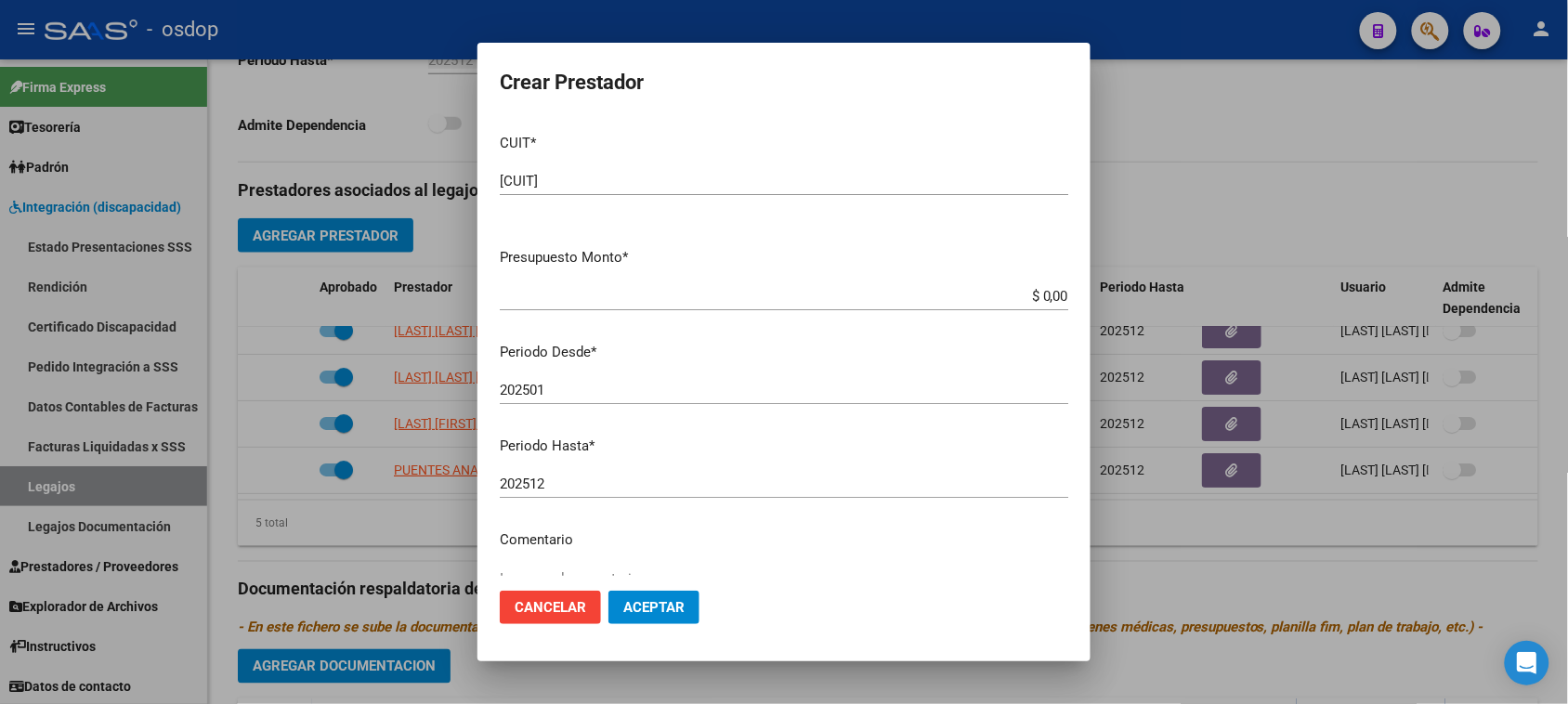 click on "$ 0,00" at bounding box center (784, 296) 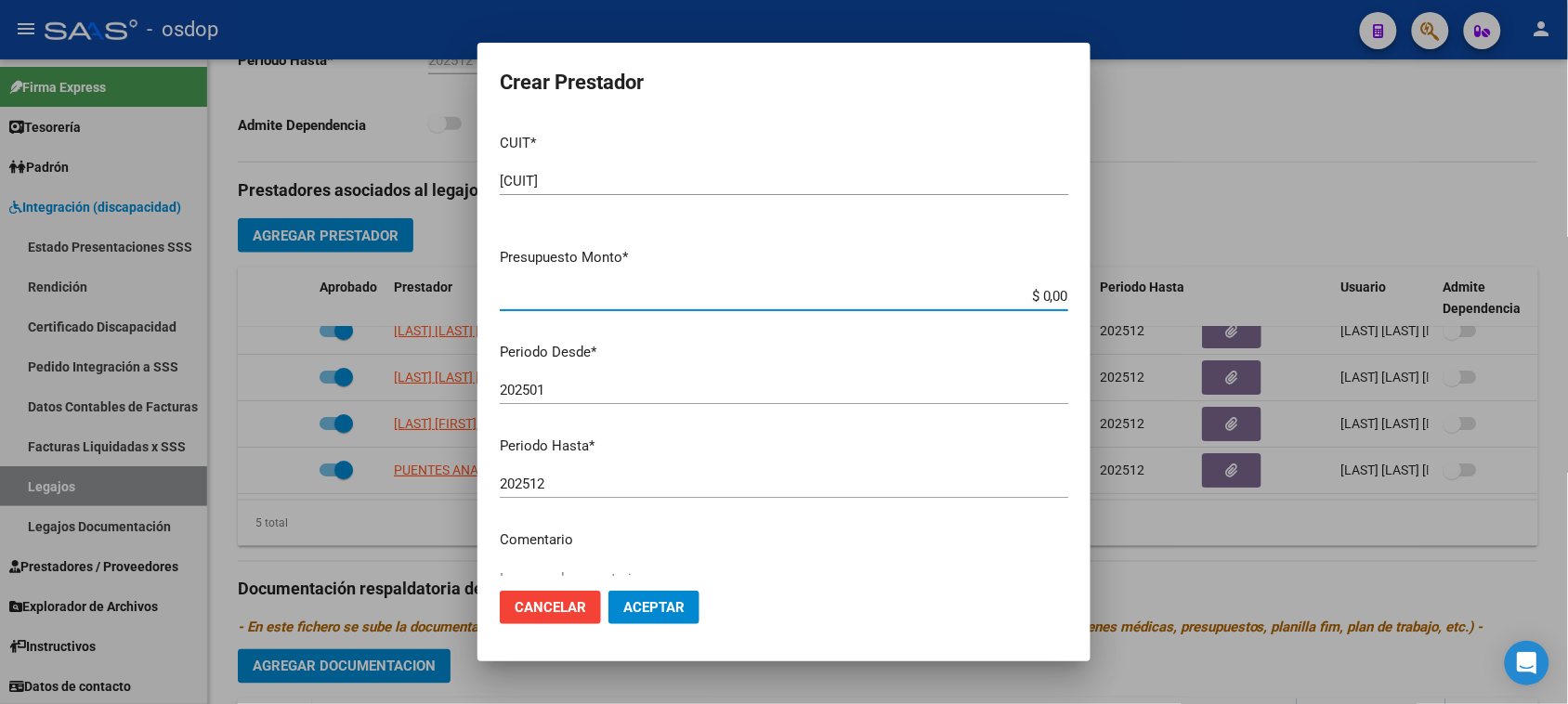 click on "$ 0,00" at bounding box center [784, 296] 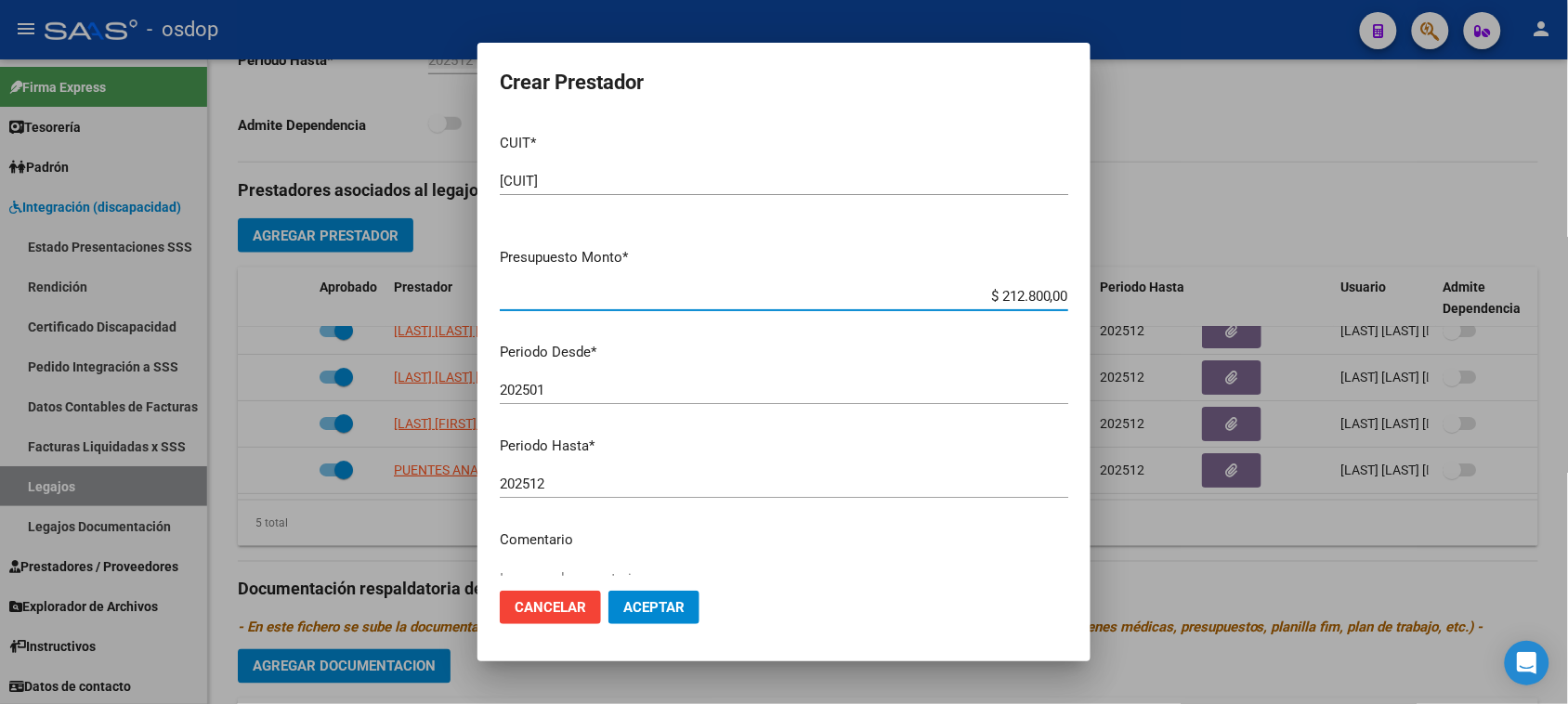 click on "202501" at bounding box center (784, 390) 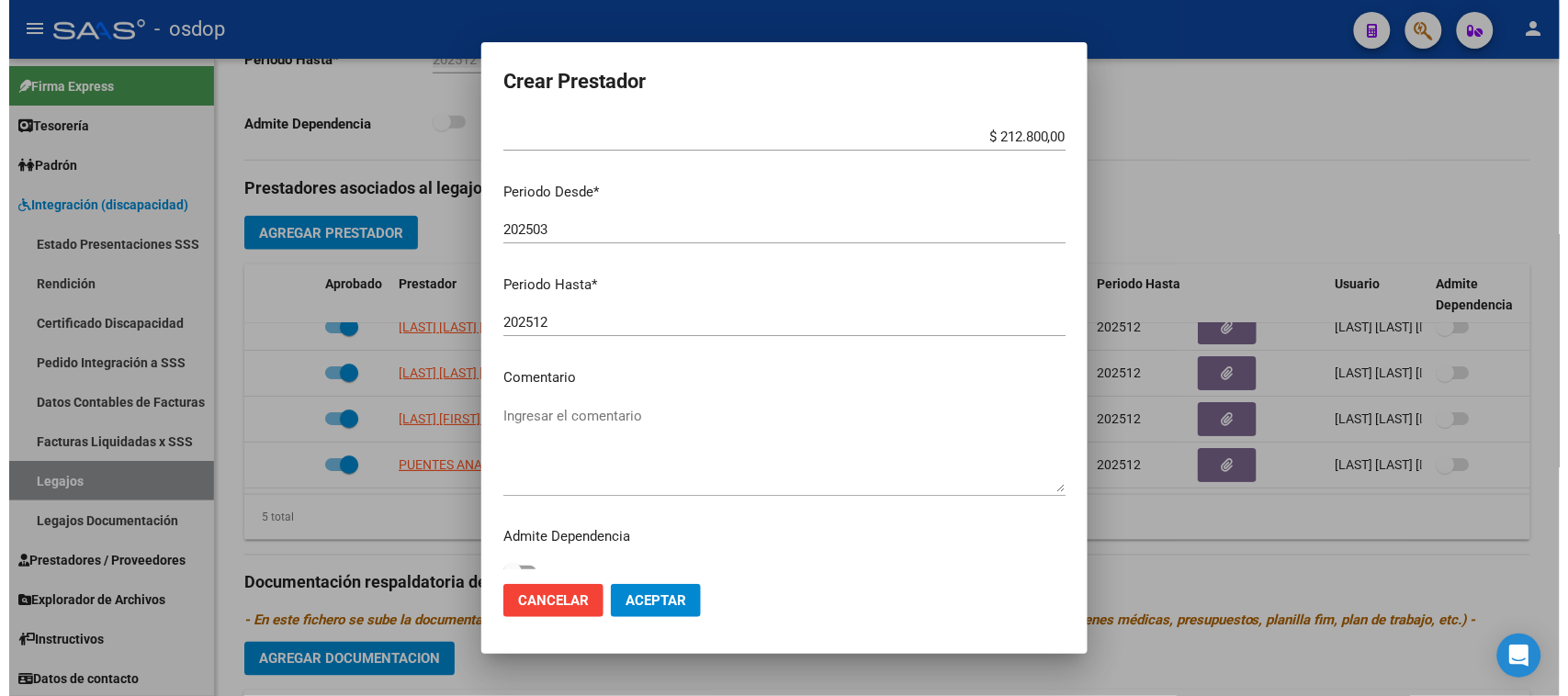 scroll, scrollTop: 175, scrollLeft: 0, axis: vertical 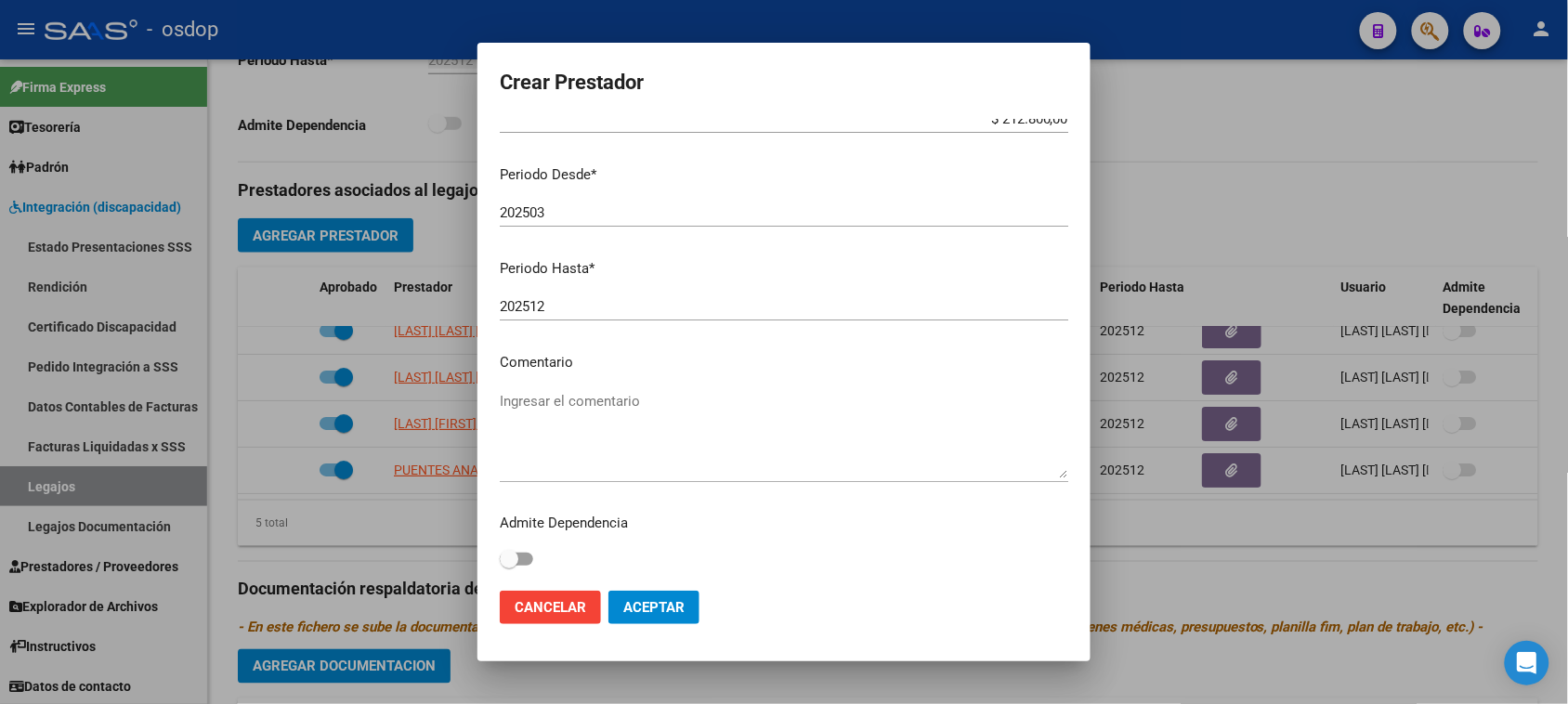 click on "Ingresar el comentario" at bounding box center (784, 435) 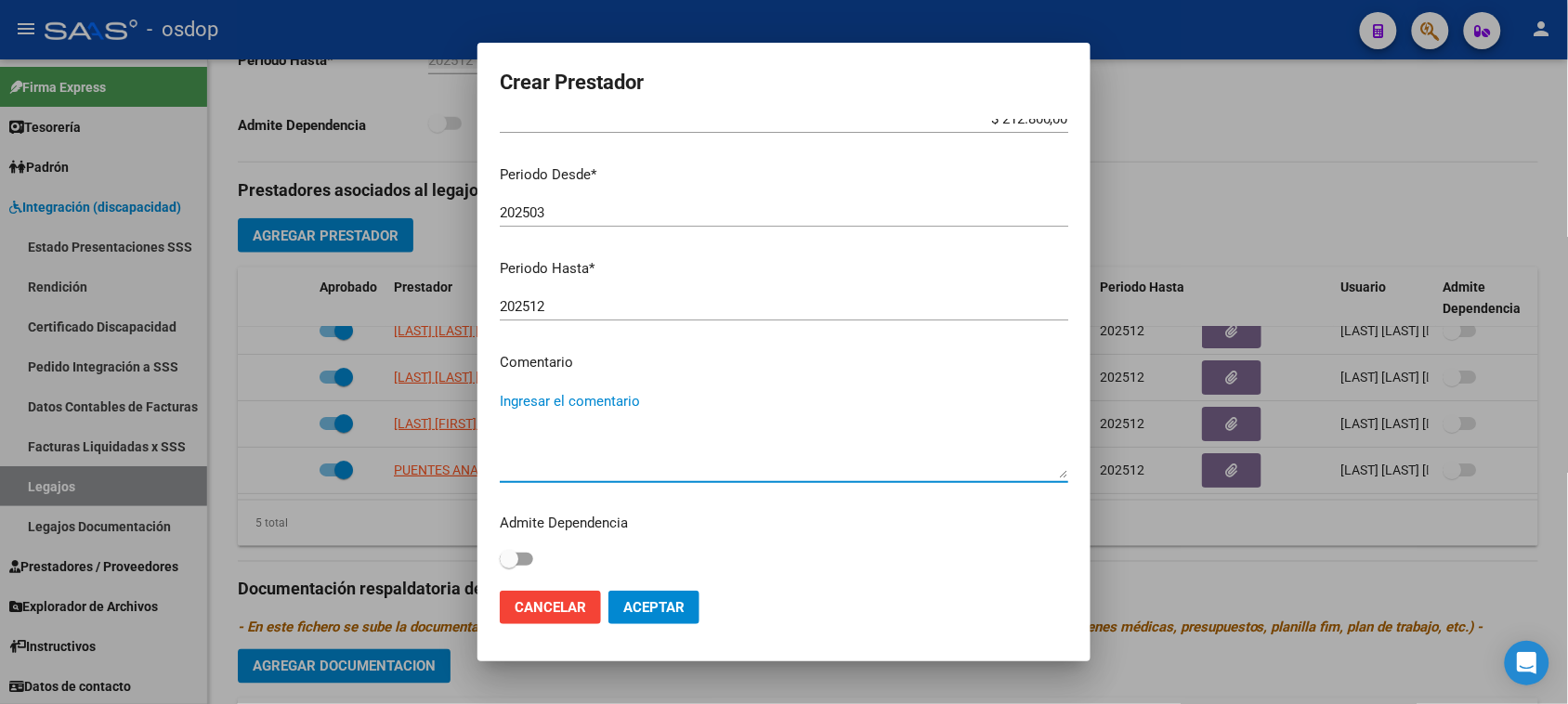 click on "Ingresar el comentario" at bounding box center (784, 435) 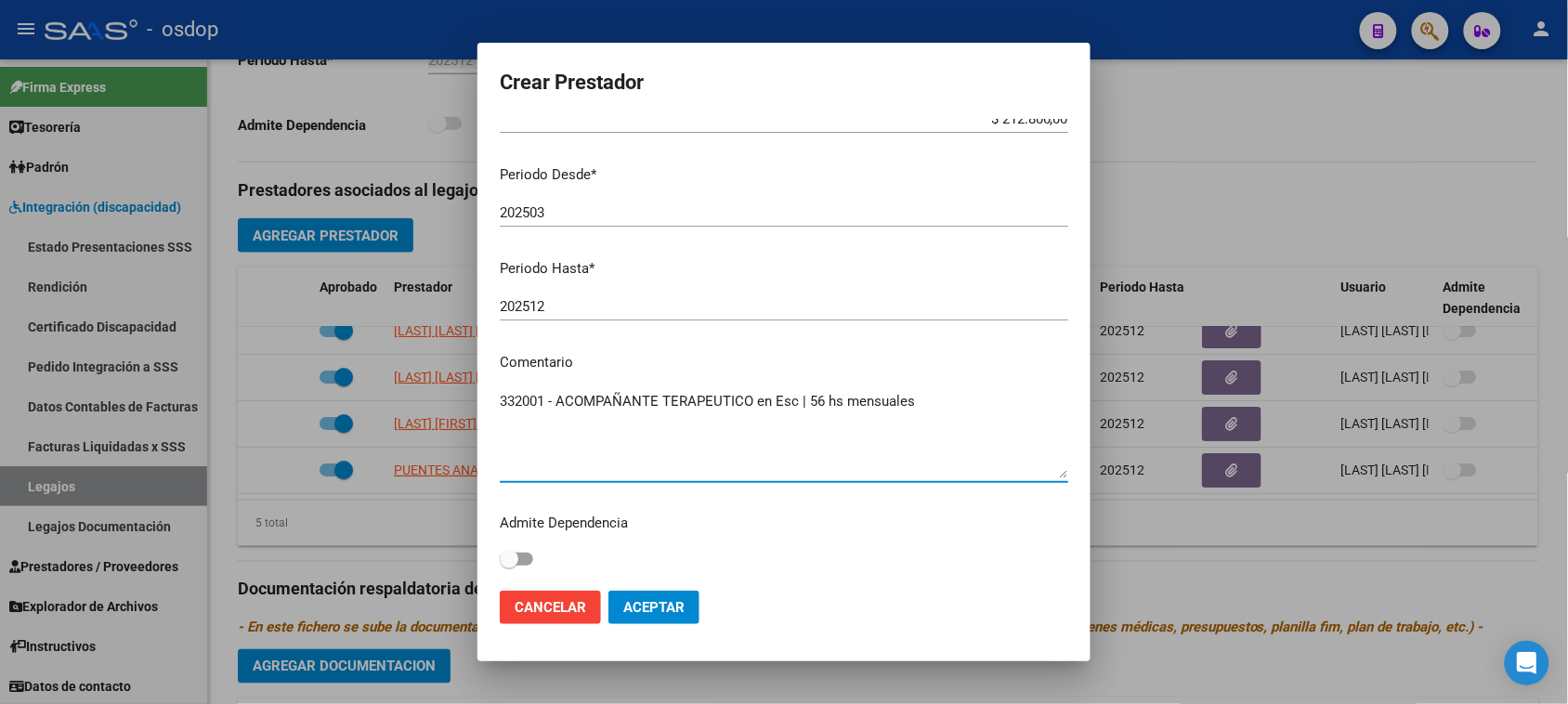 click on "Aceptar" 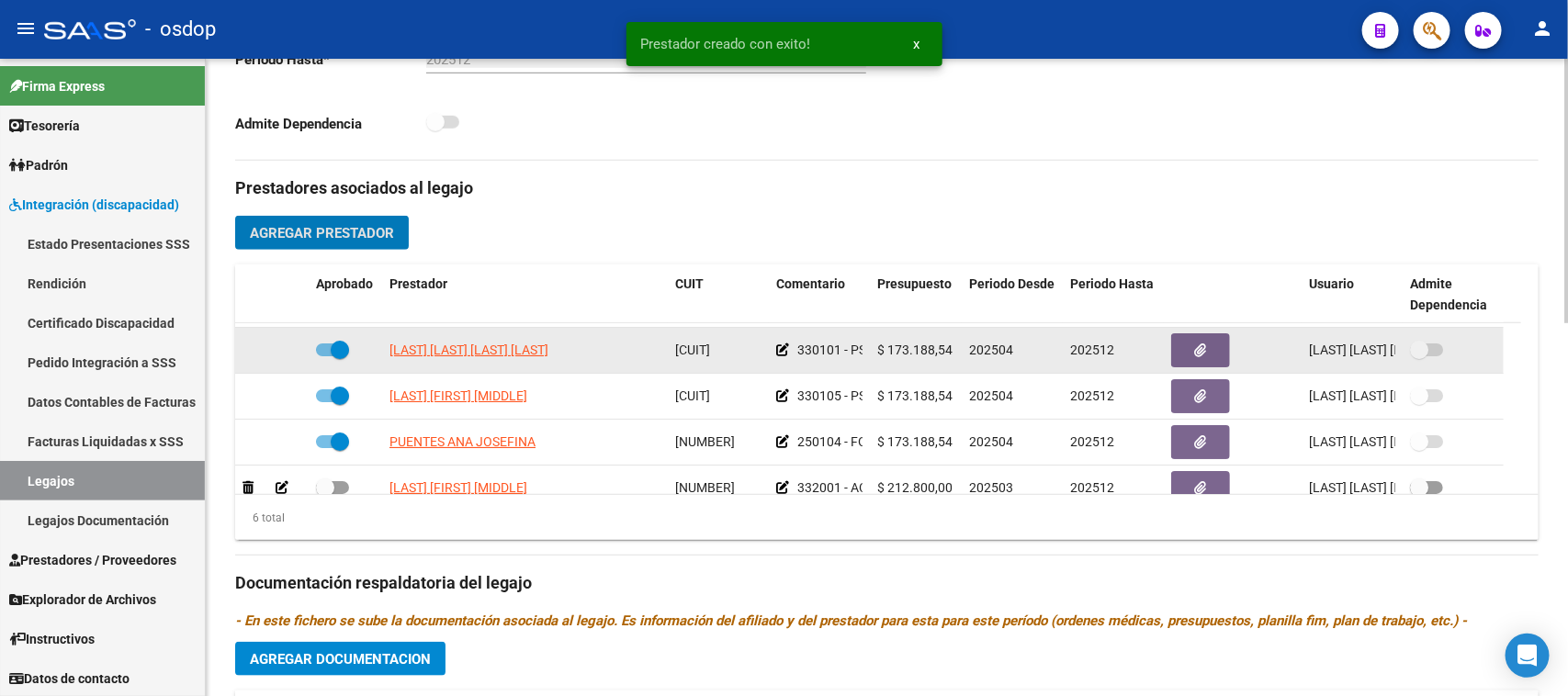 scroll, scrollTop: 111, scrollLeft: 0, axis: vertical 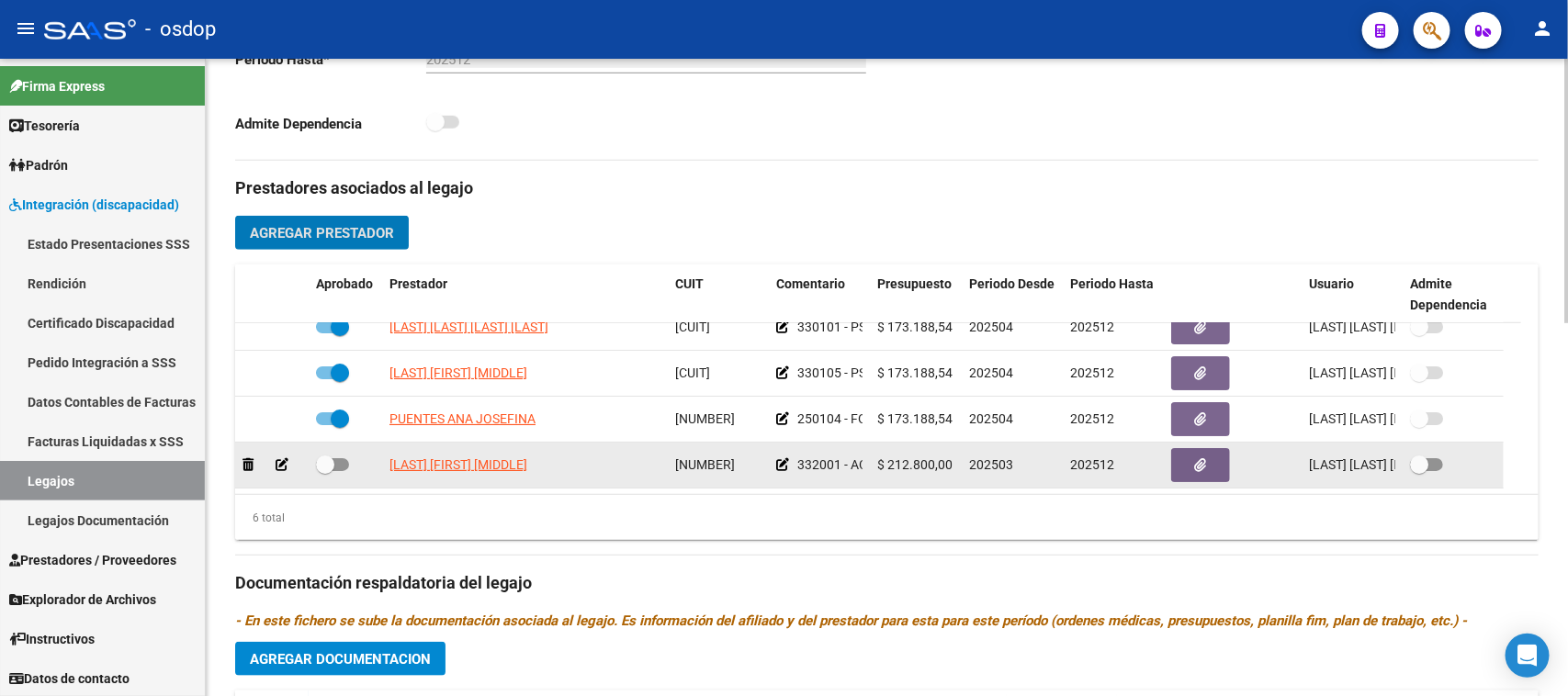 click at bounding box center (333, 465) 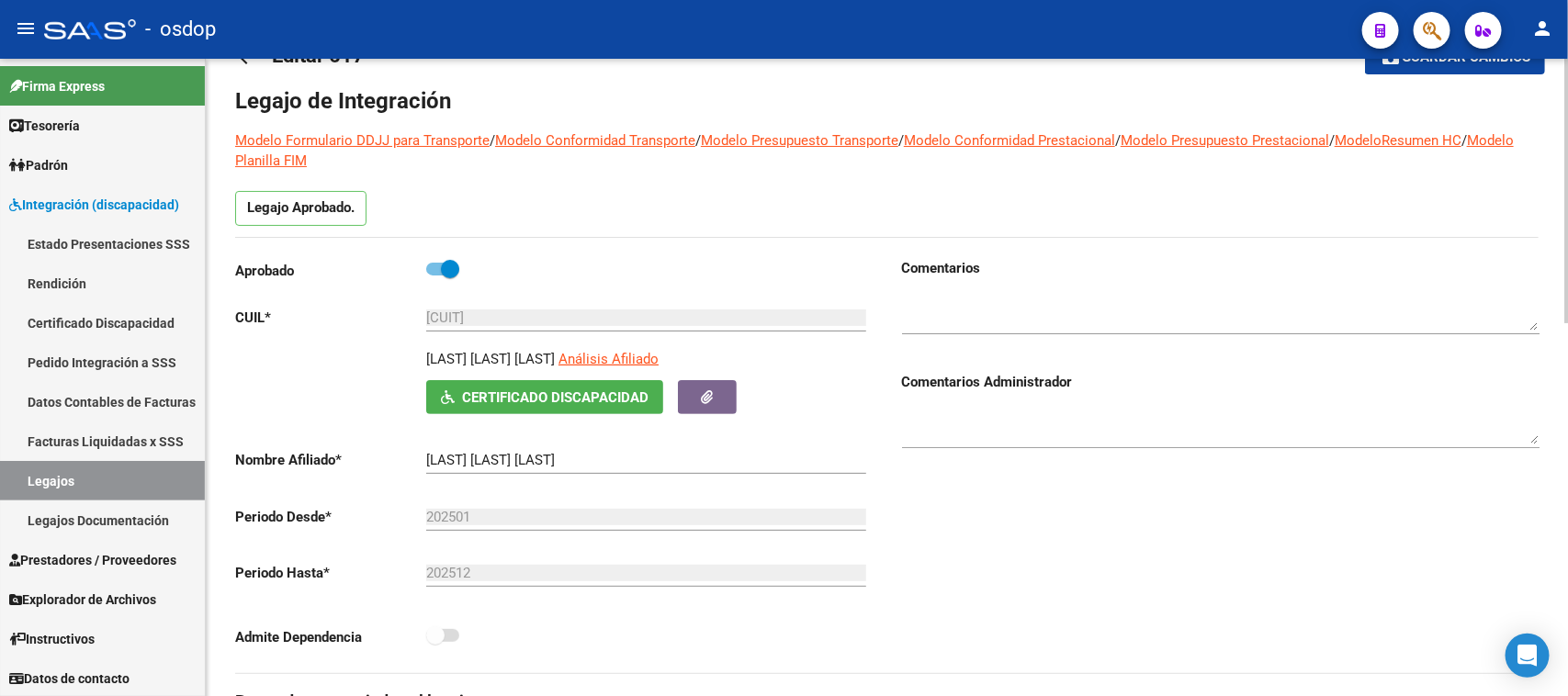 scroll, scrollTop: 0, scrollLeft: 0, axis: both 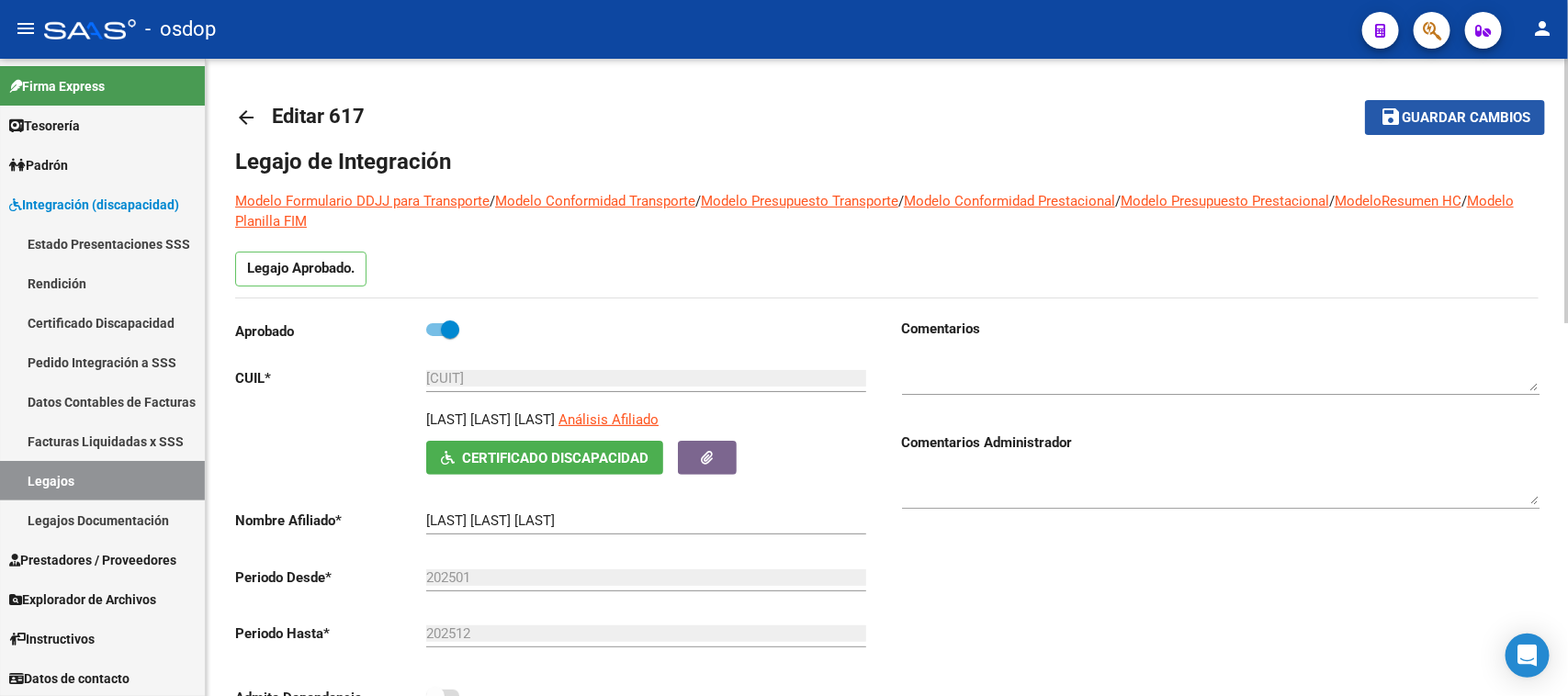 click on "Guardar cambios" 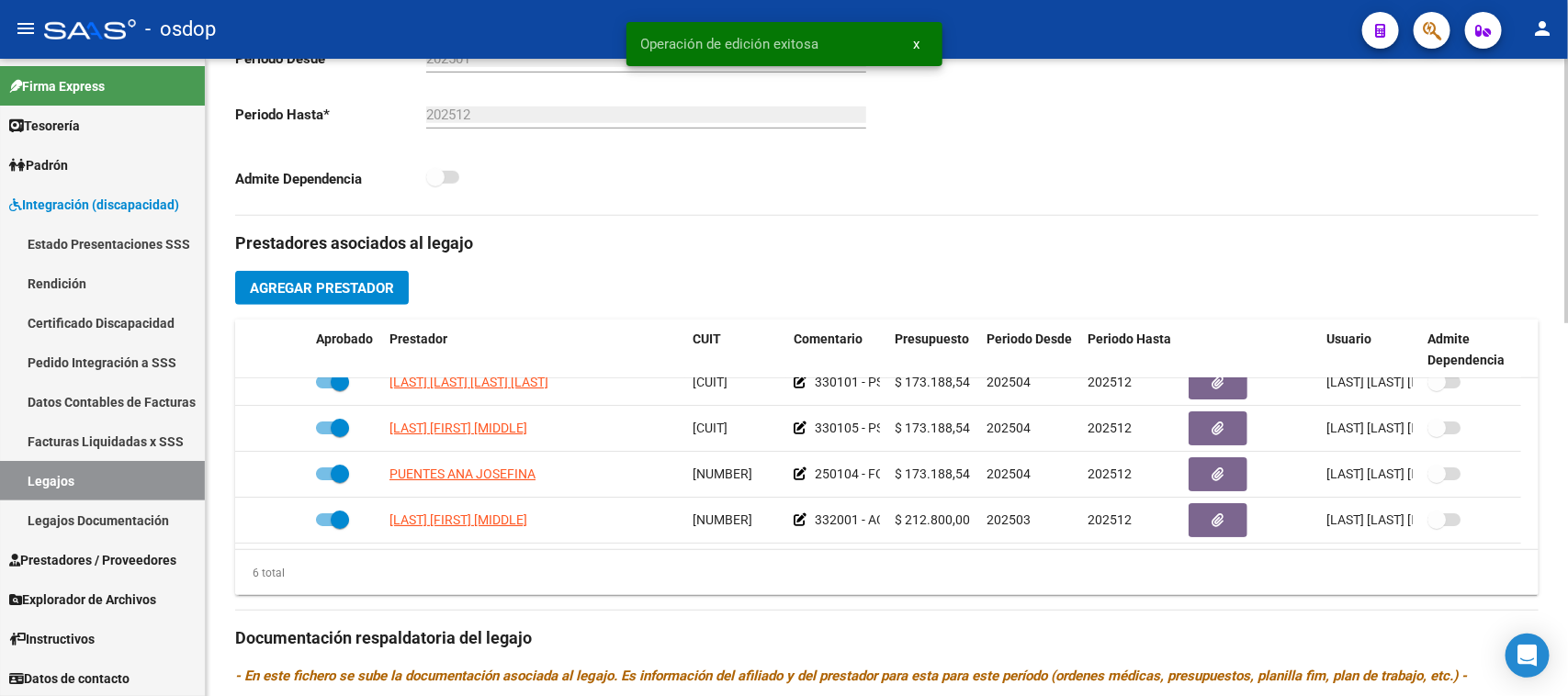 scroll, scrollTop: 574, scrollLeft: 0, axis: vertical 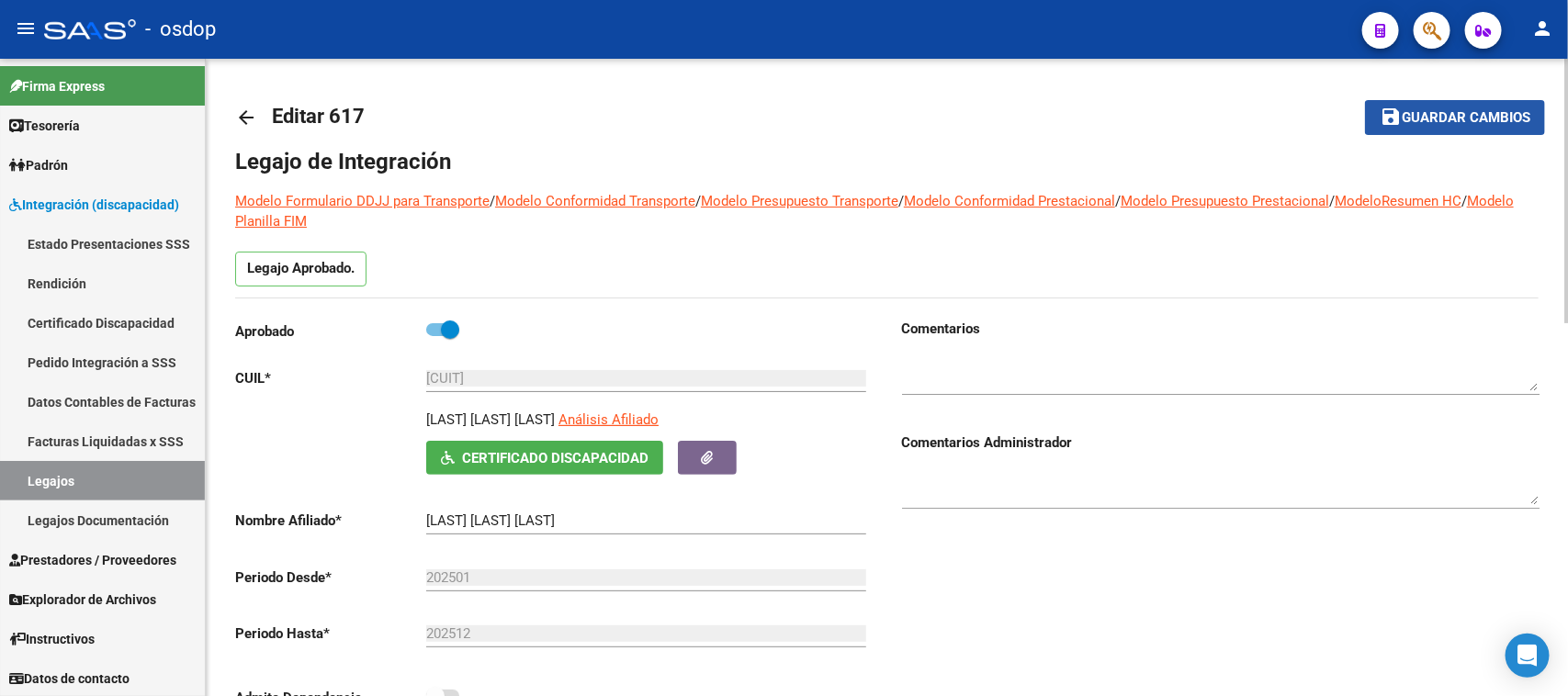 click on "Guardar cambios" 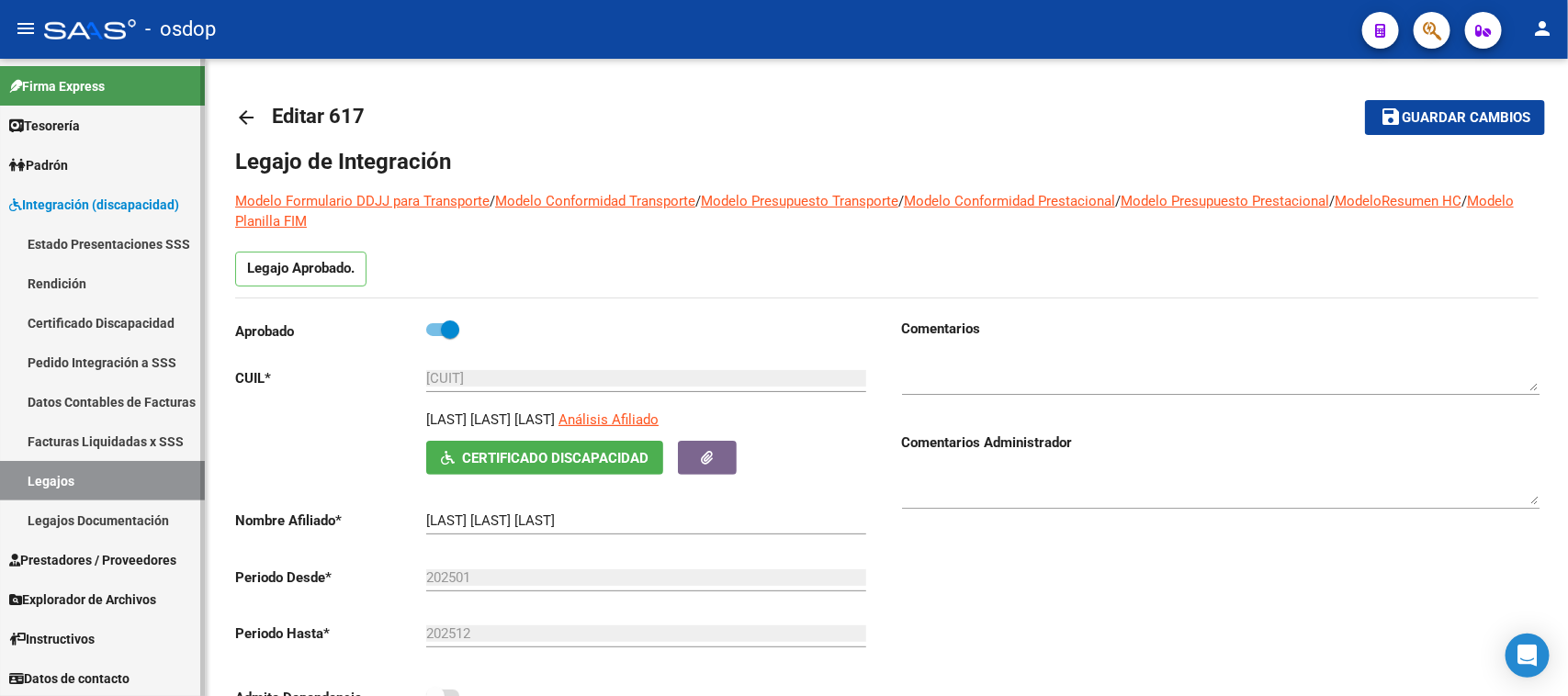 click on "Certificado Discapacidad" at bounding box center [102, 322] 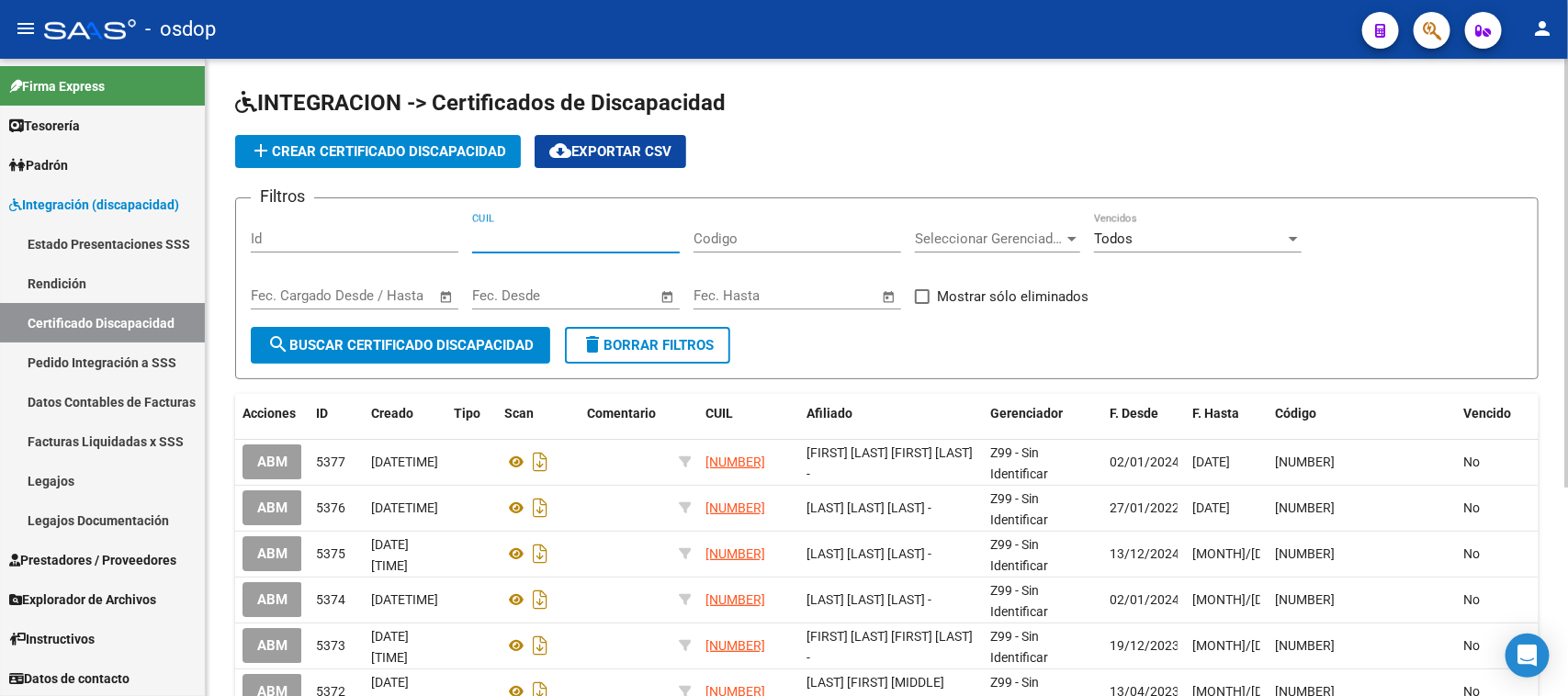 click on "CUIL" at bounding box center (576, 239) 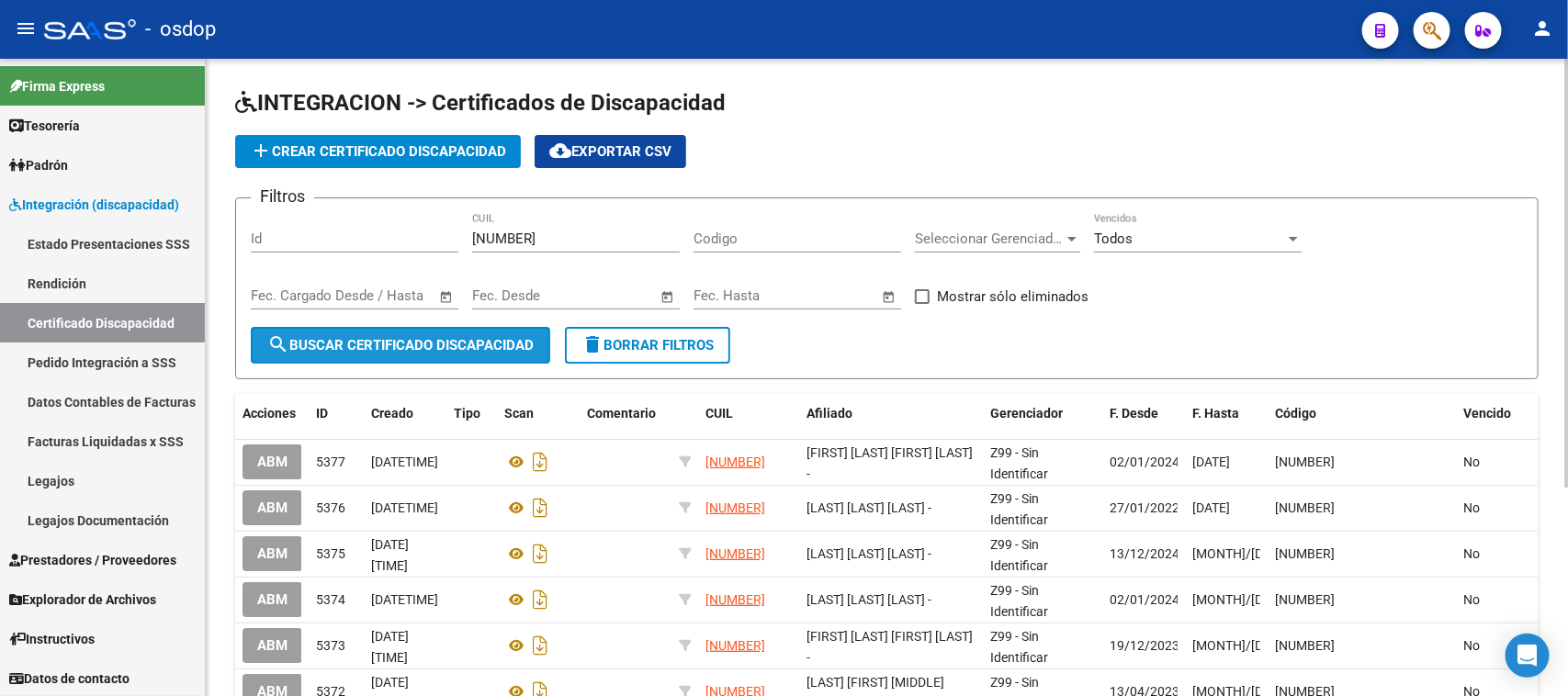 click on "search  Buscar Certificado Discapacidad" 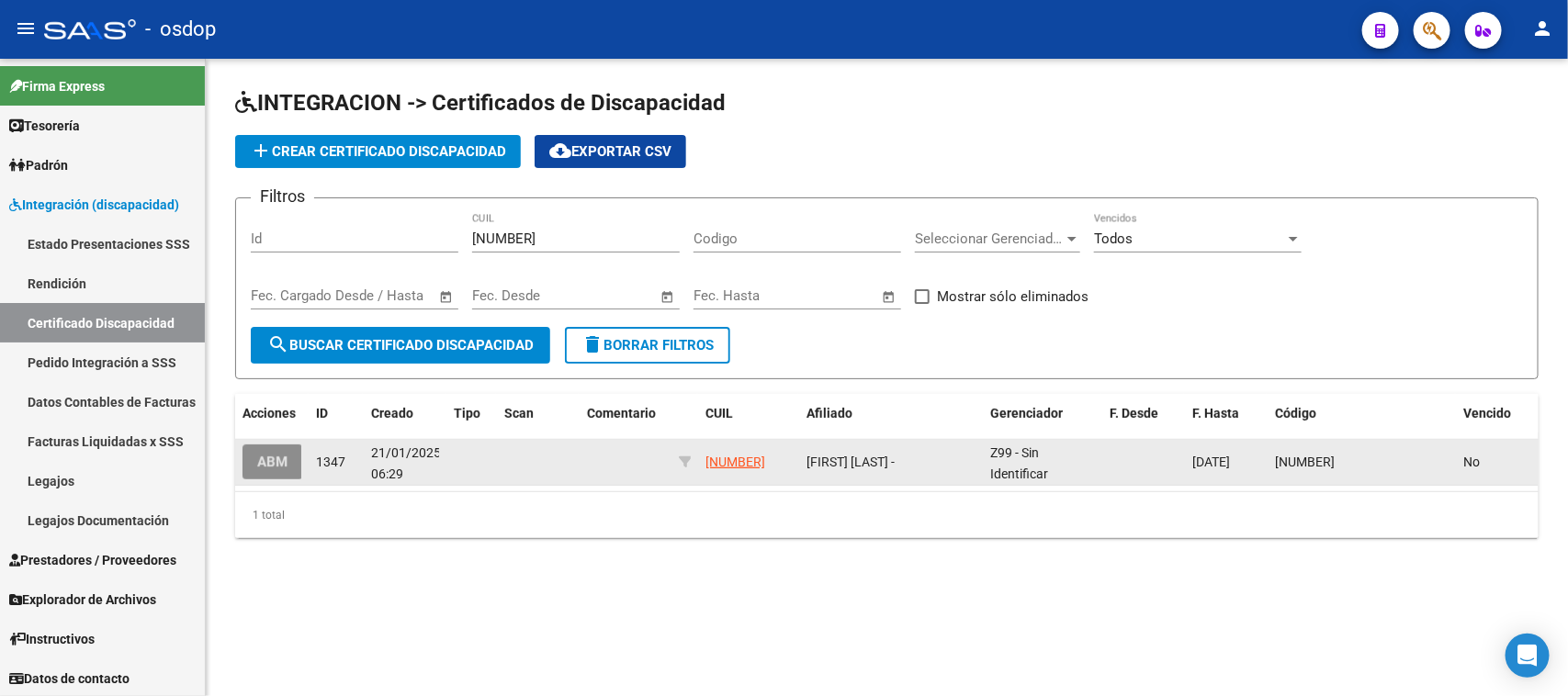 click on "ABM" 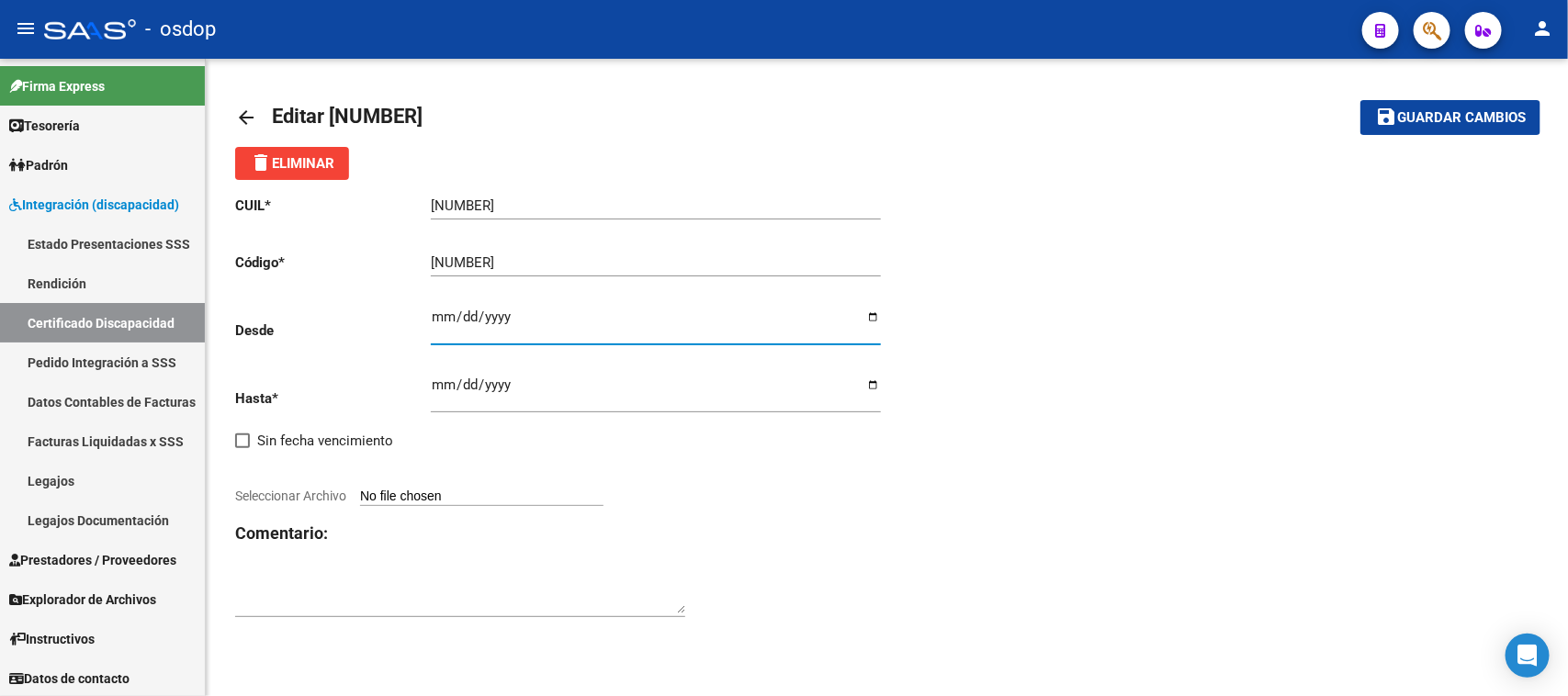 click on "Ingresar fec. Desde" at bounding box center (656, 324) 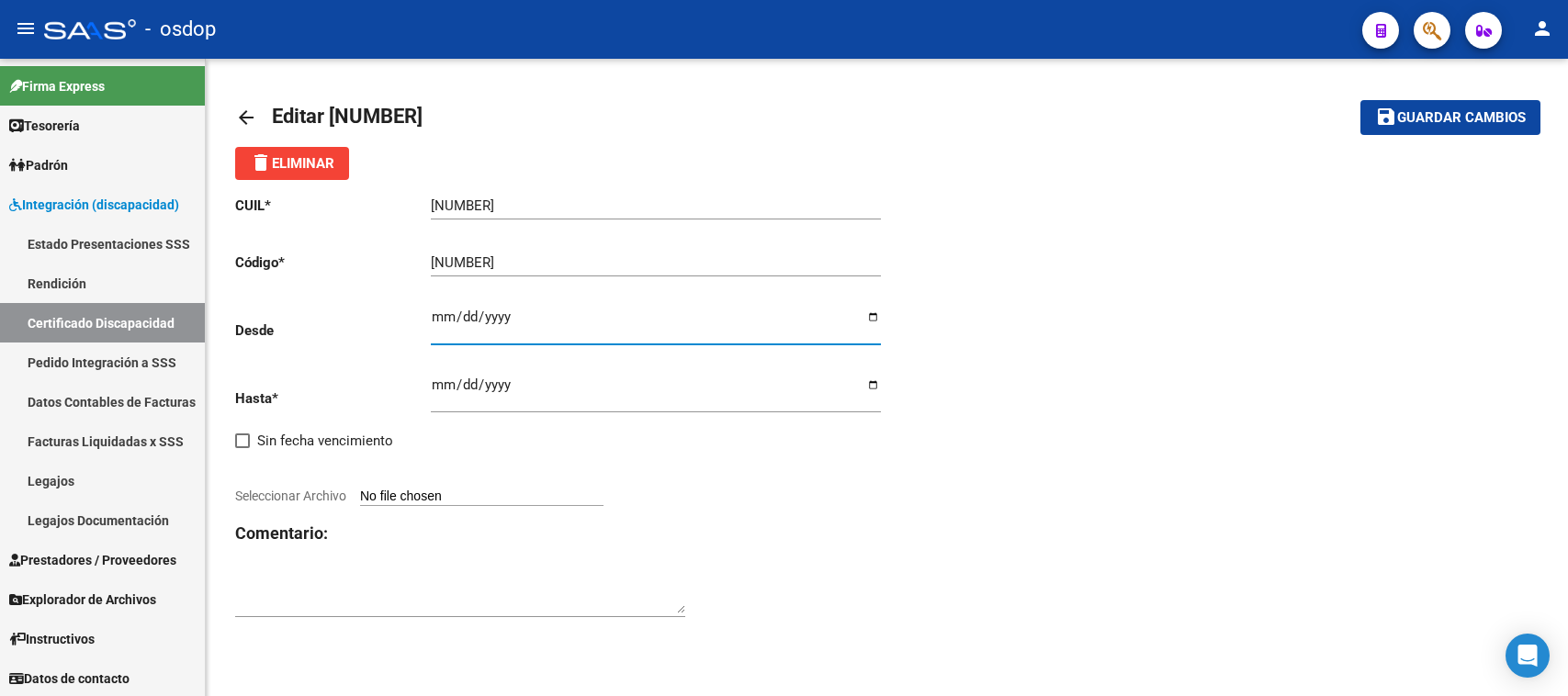scroll, scrollTop: 0, scrollLeft: 0, axis: both 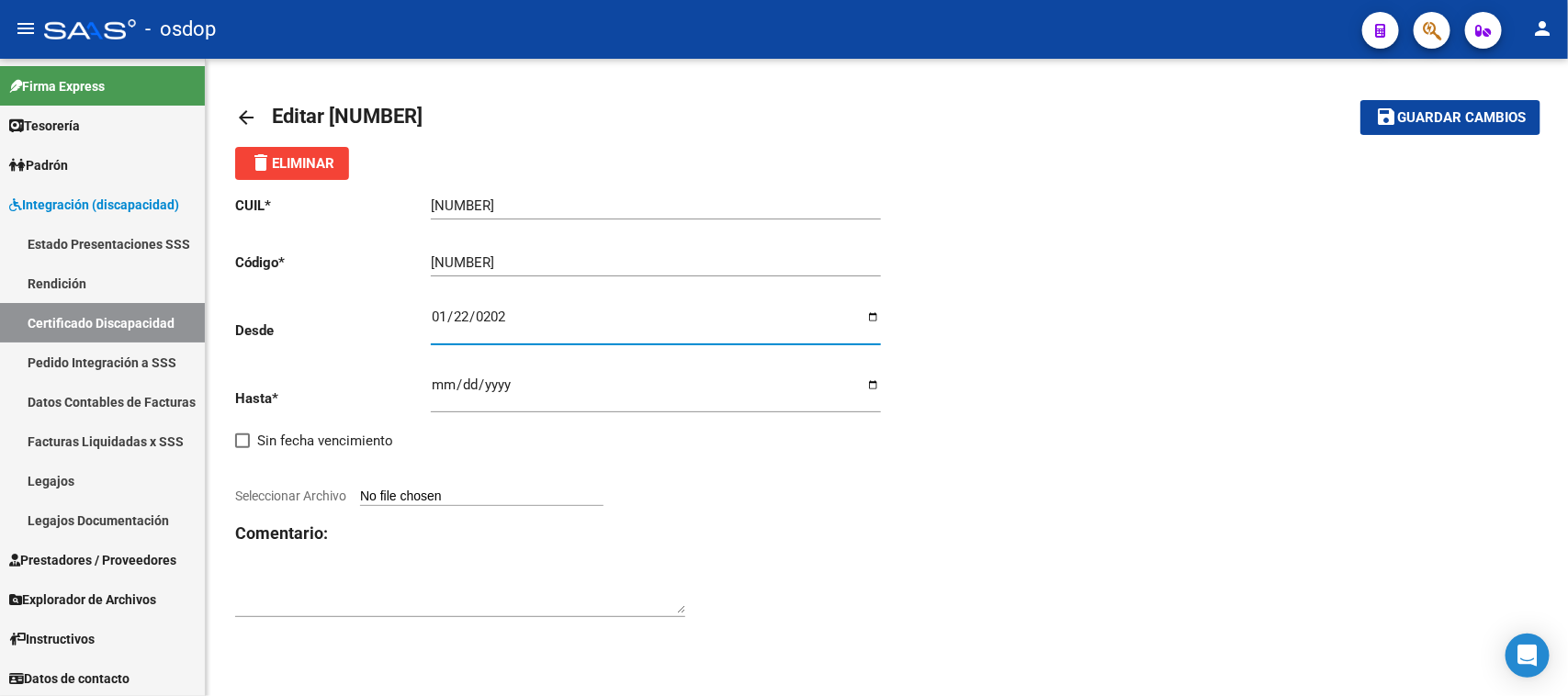 type on "[DATE]" 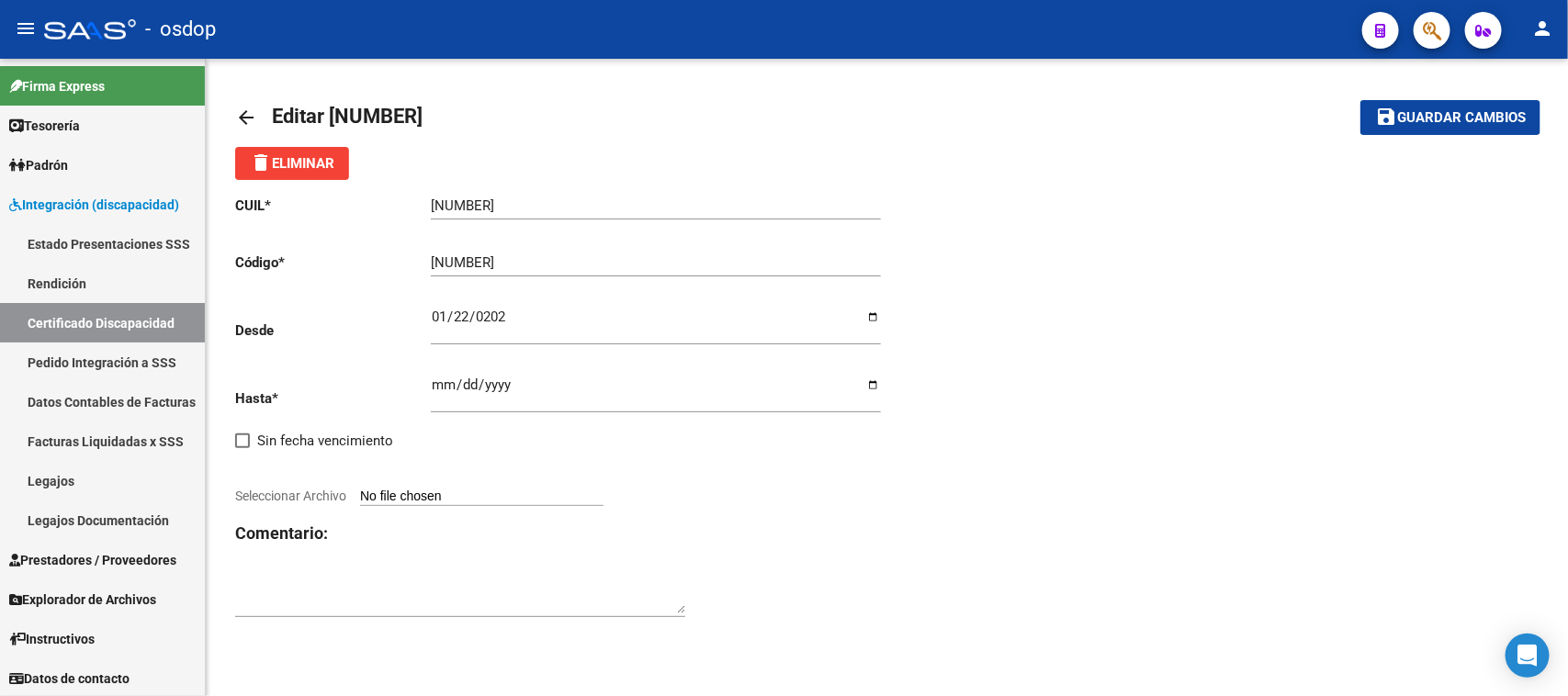 click on "Seleccionar Archivo" at bounding box center [481, 497] 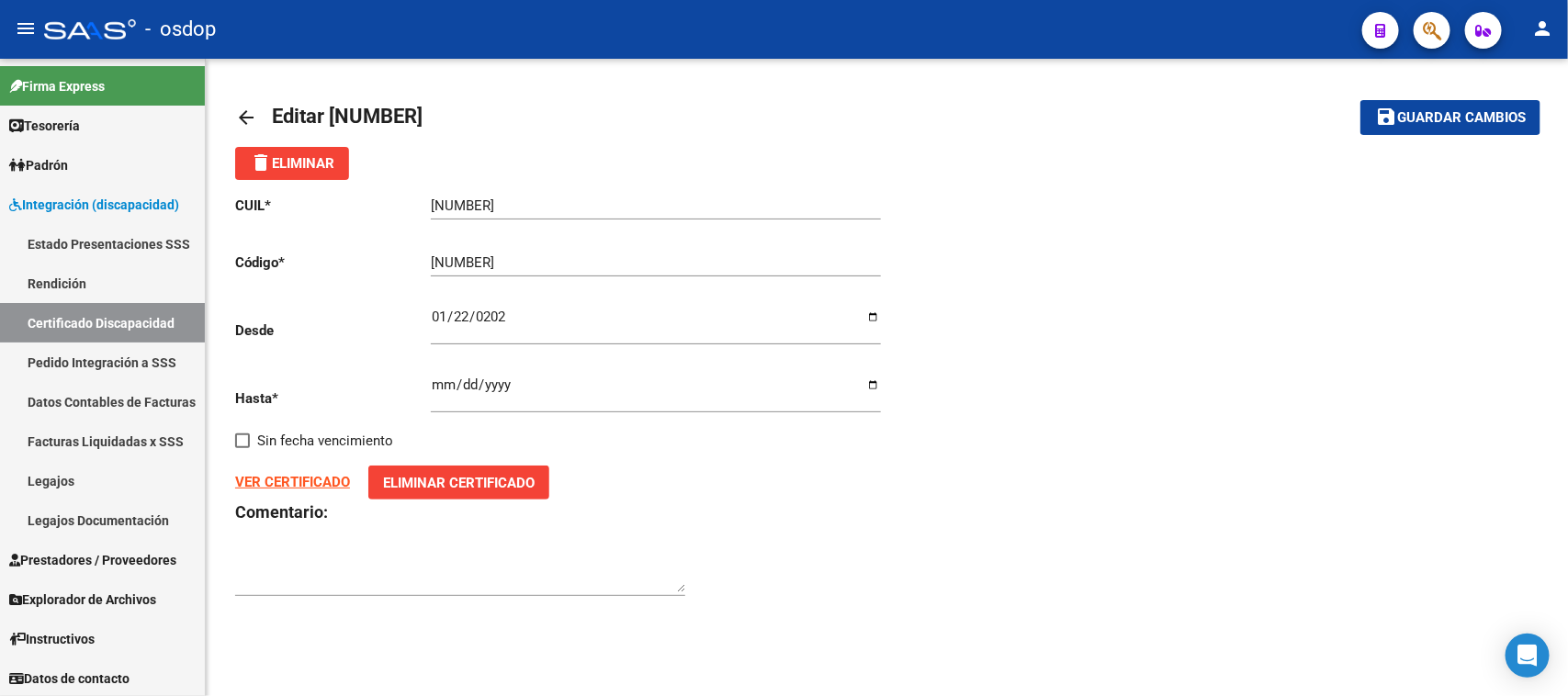 click on "Guardar cambios" 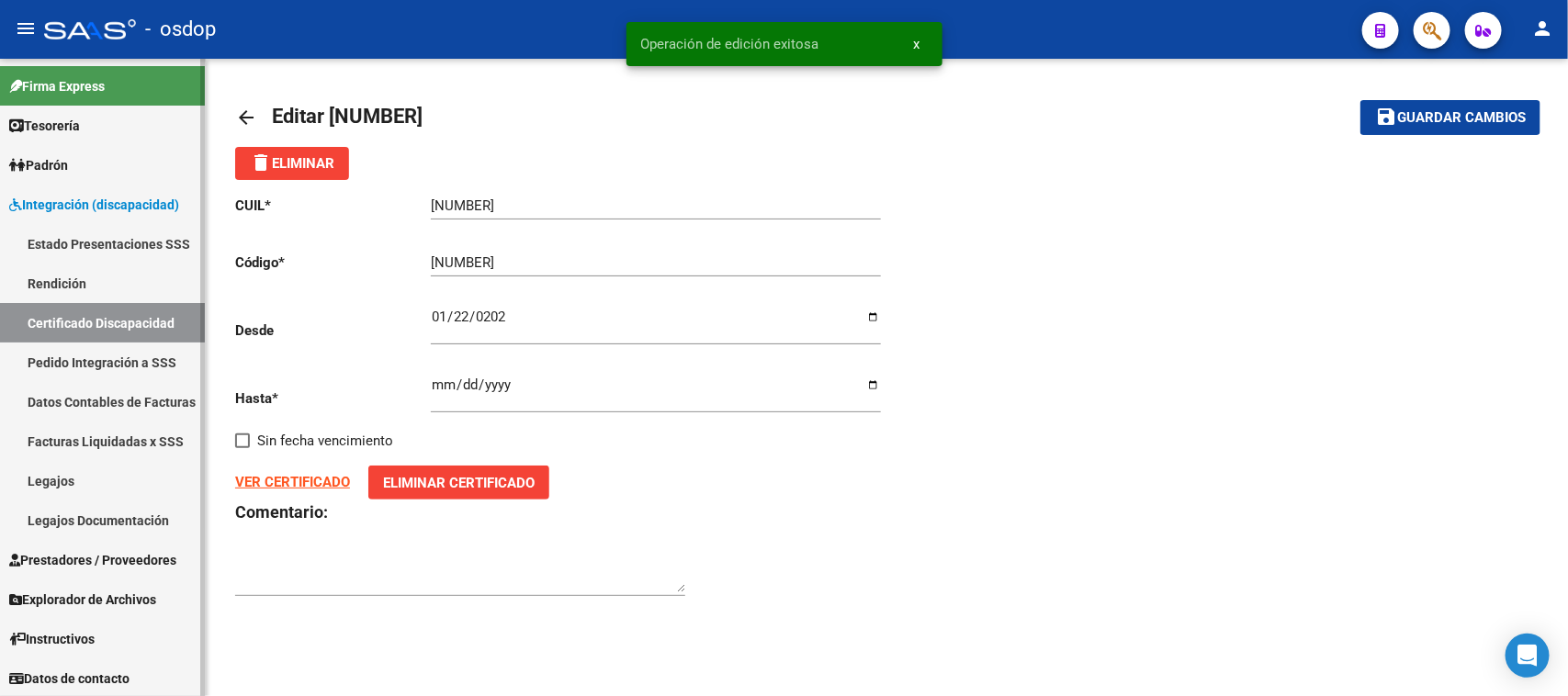 click on "Certificado Discapacidad" at bounding box center [102, 322] 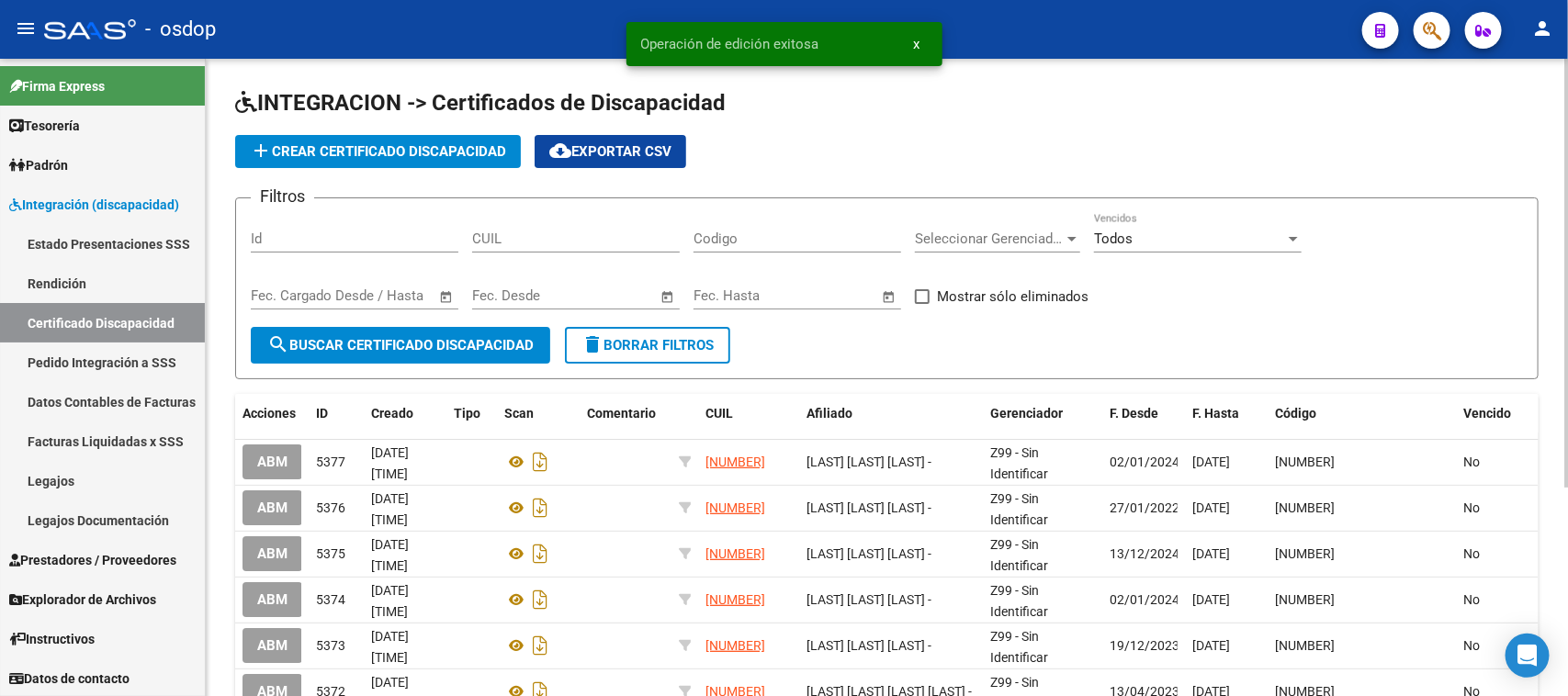 click on "CUIL" at bounding box center [576, 239] 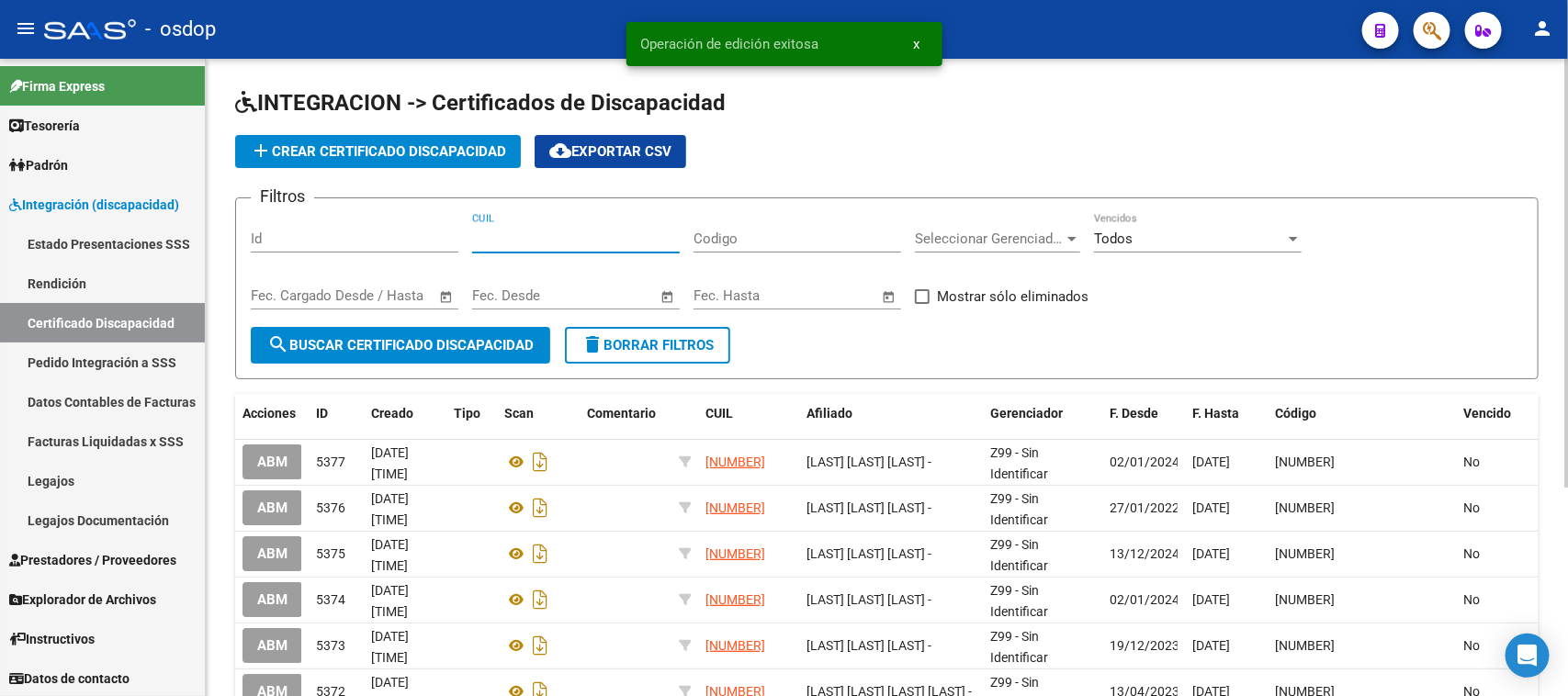 paste on "20-53278042-0" 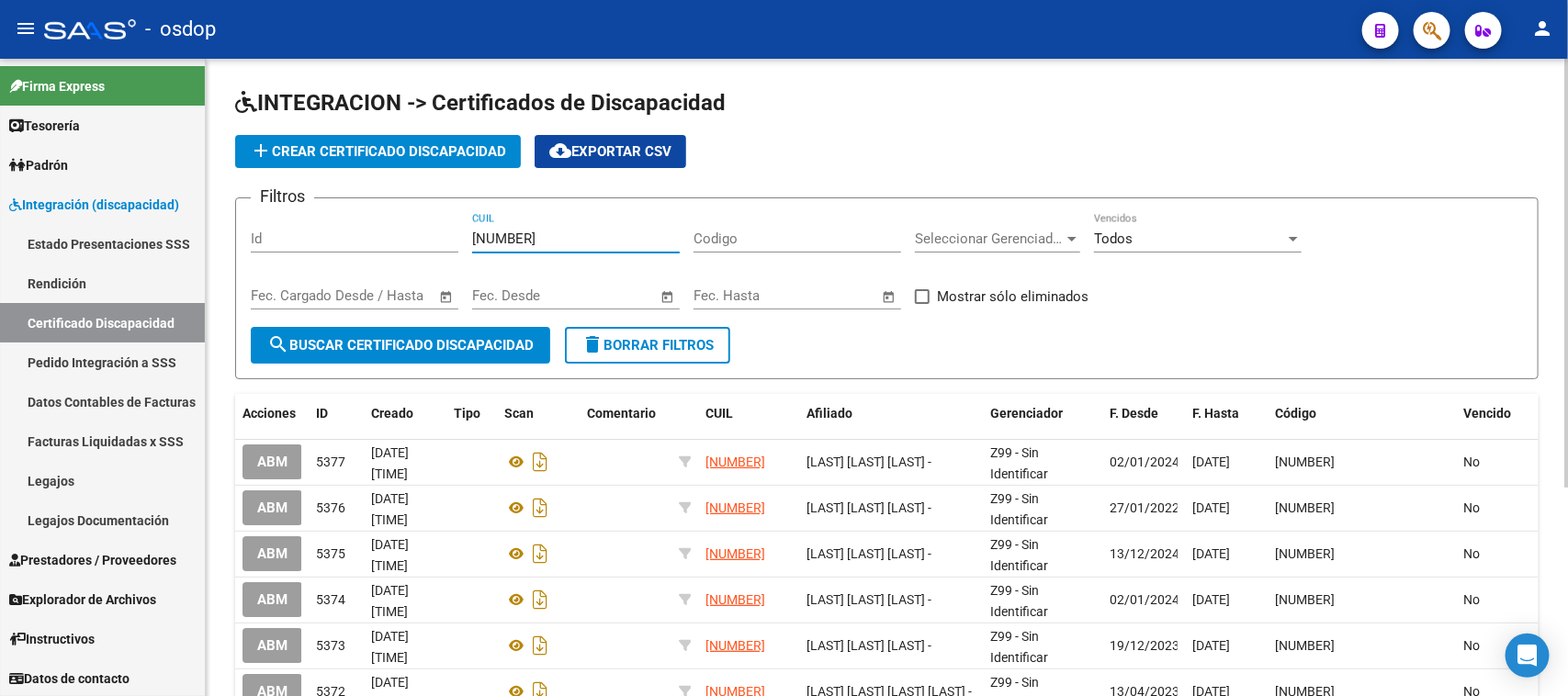 type on "20-53278042-0" 